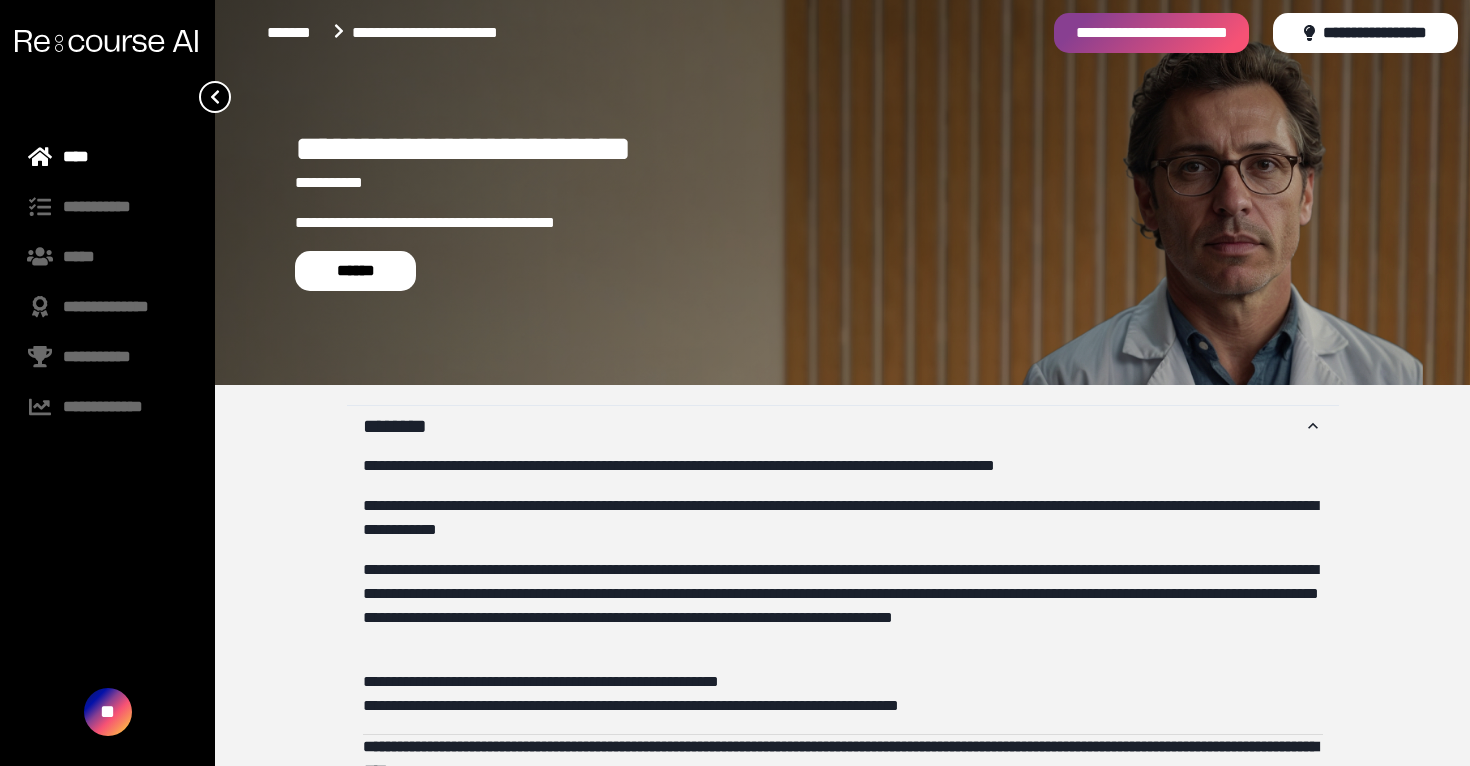 scroll, scrollTop: 0, scrollLeft: 0, axis: both 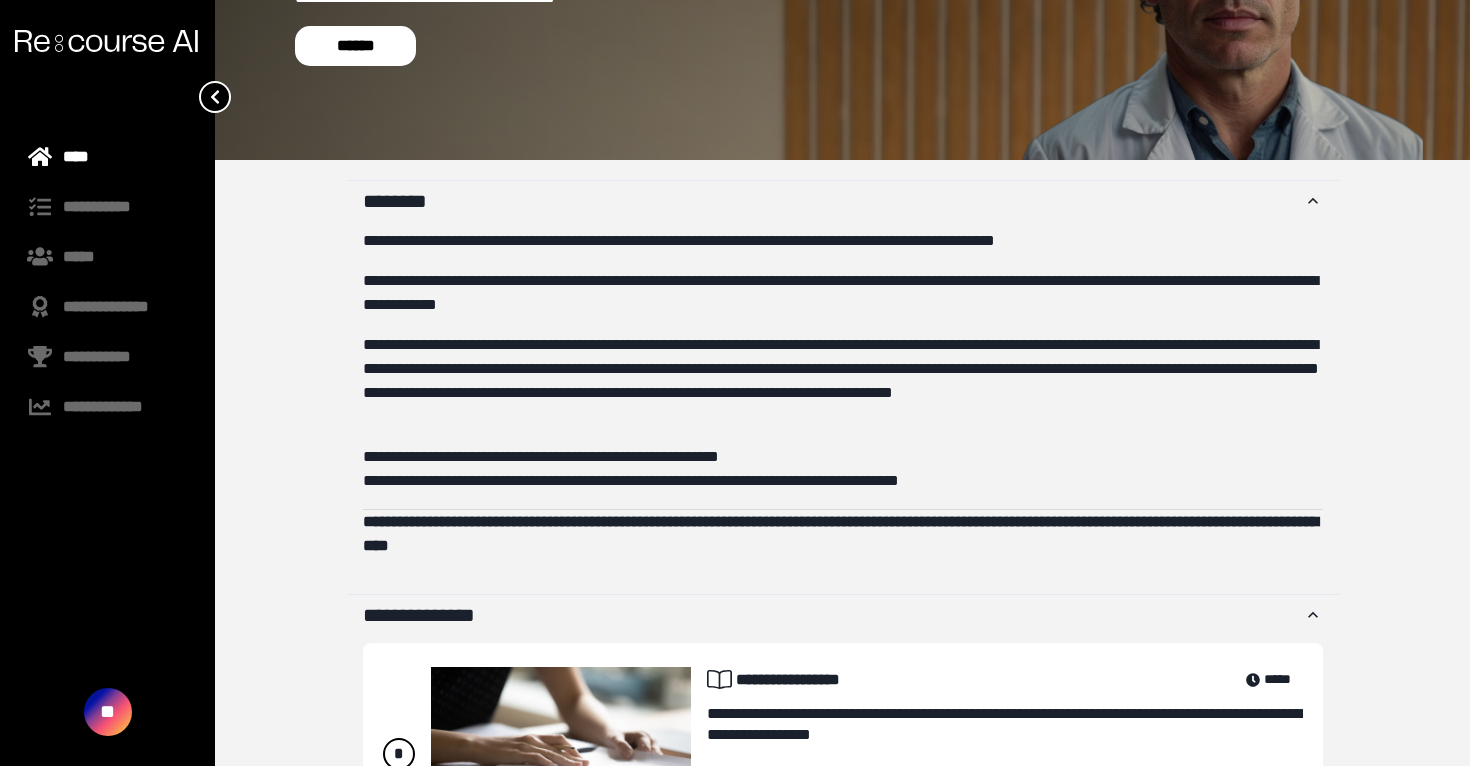 click on "**********" at bounding box center (843, 241) 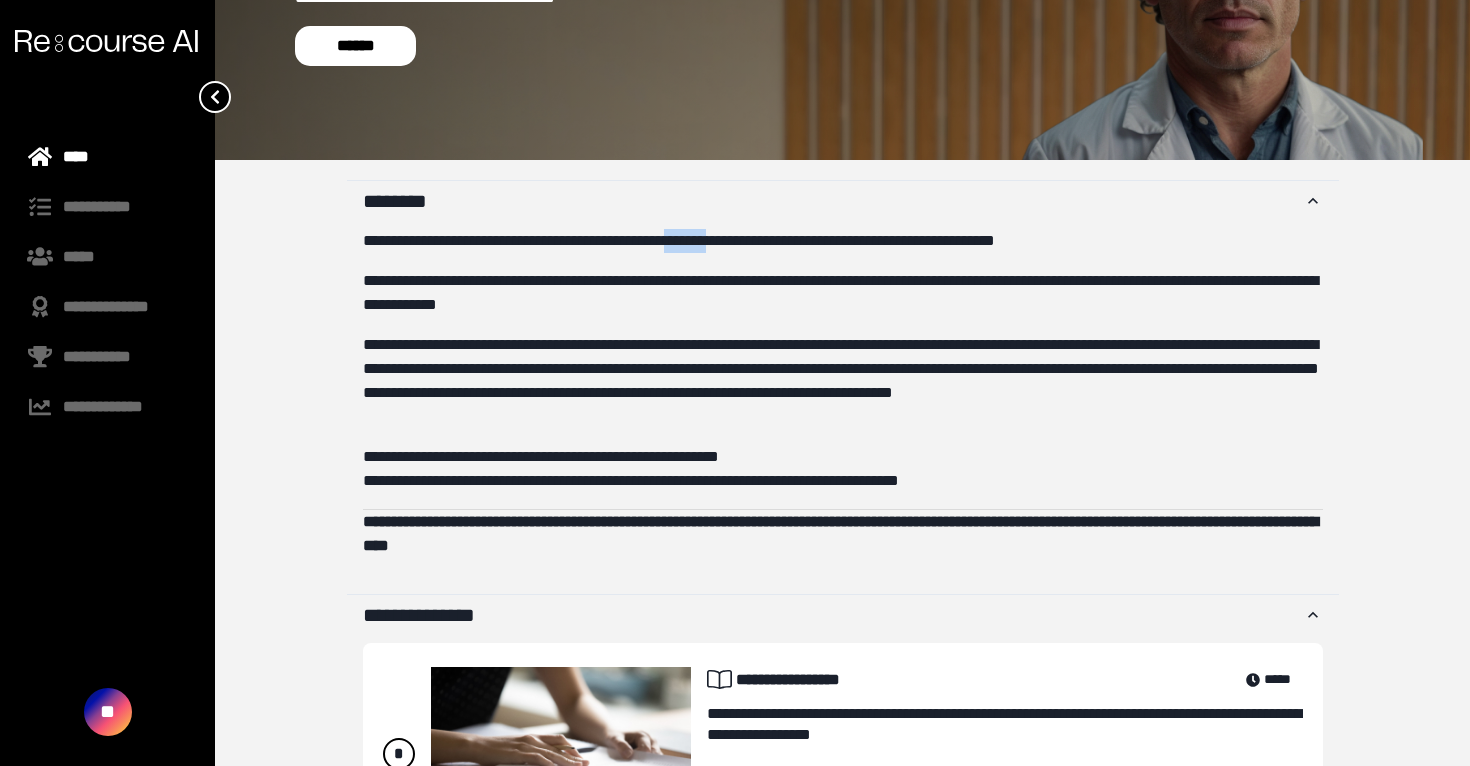 click on "**********" at bounding box center [843, 241] 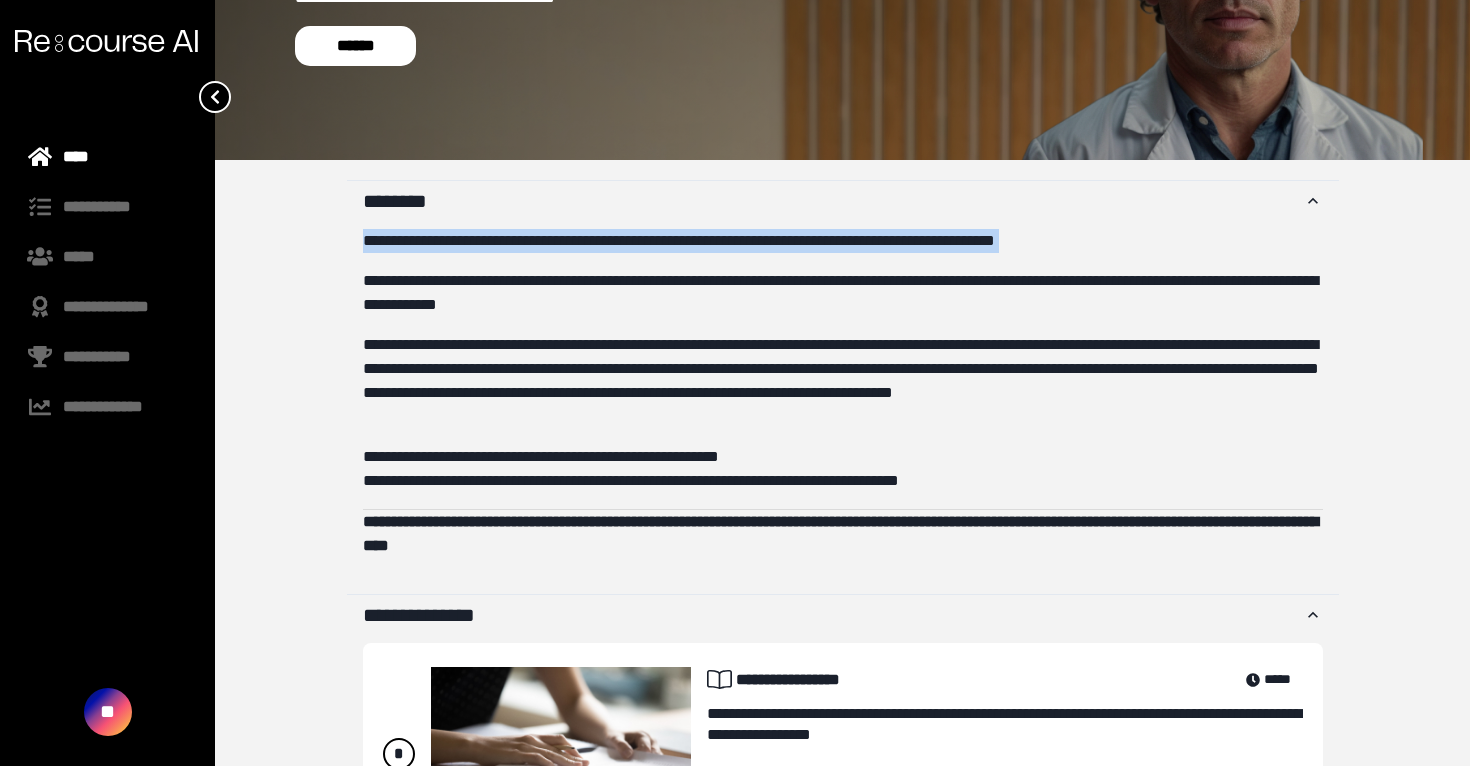 click on "**********" at bounding box center [843, 241] 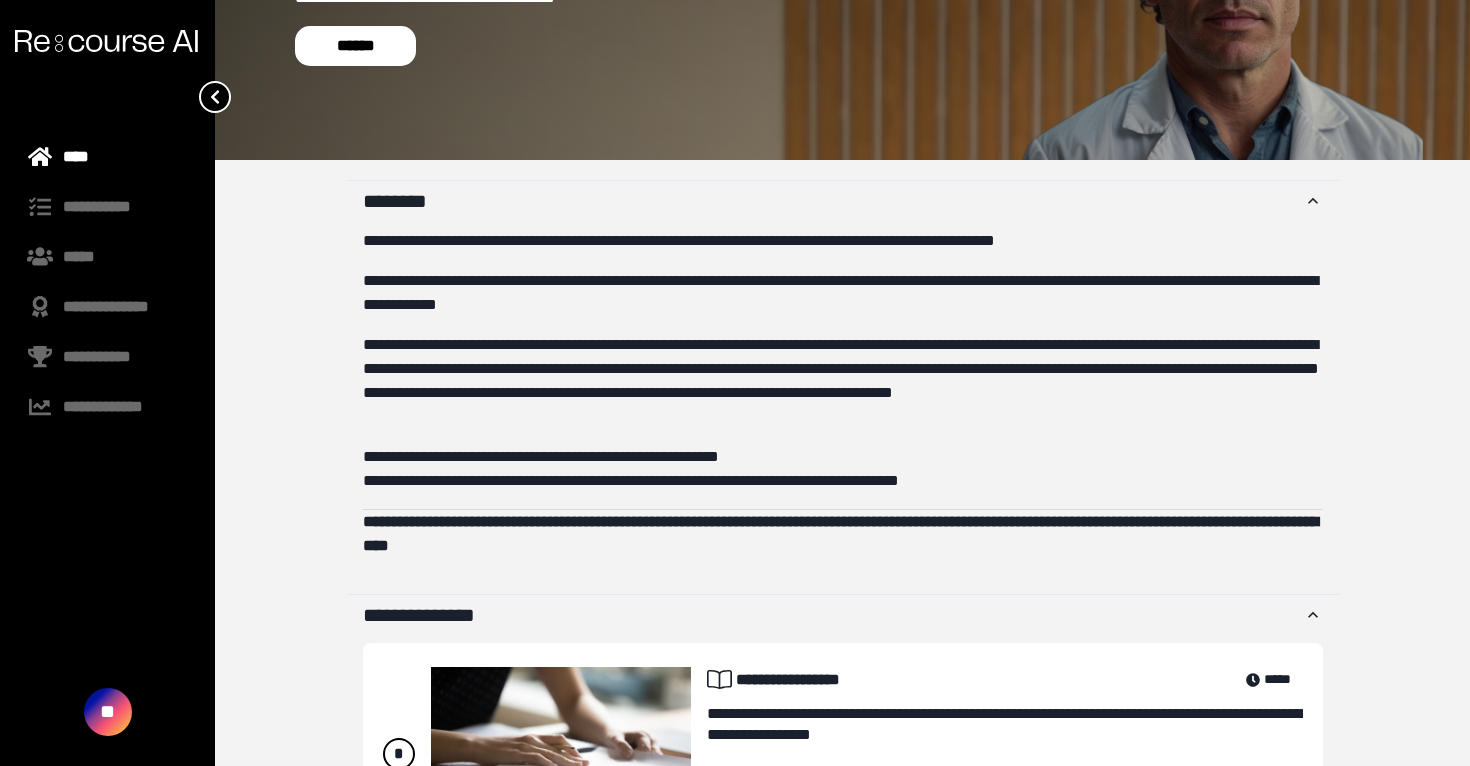 click on "**********" at bounding box center [843, 393] 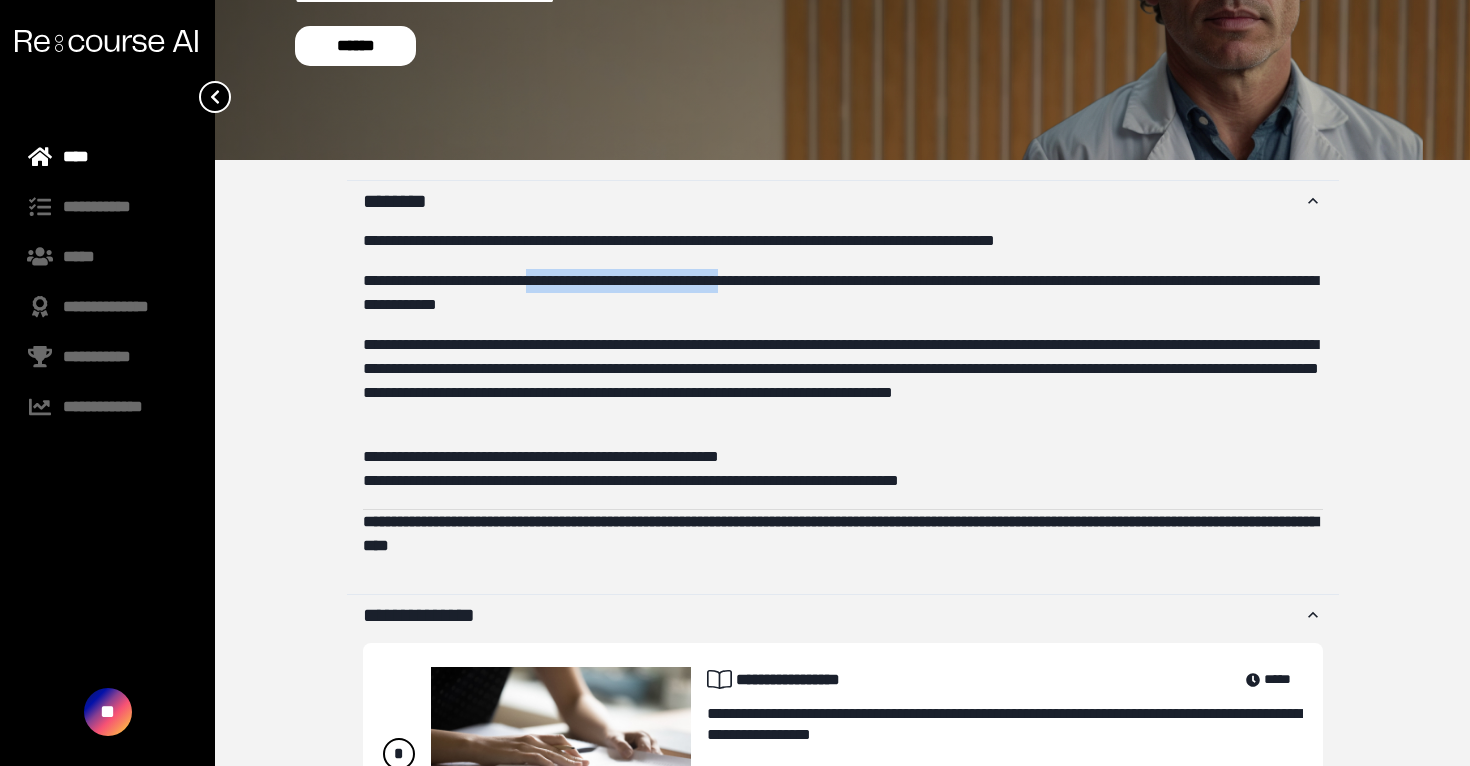 drag, startPoint x: 558, startPoint y: 277, endPoint x: 867, endPoint y: 277, distance: 309 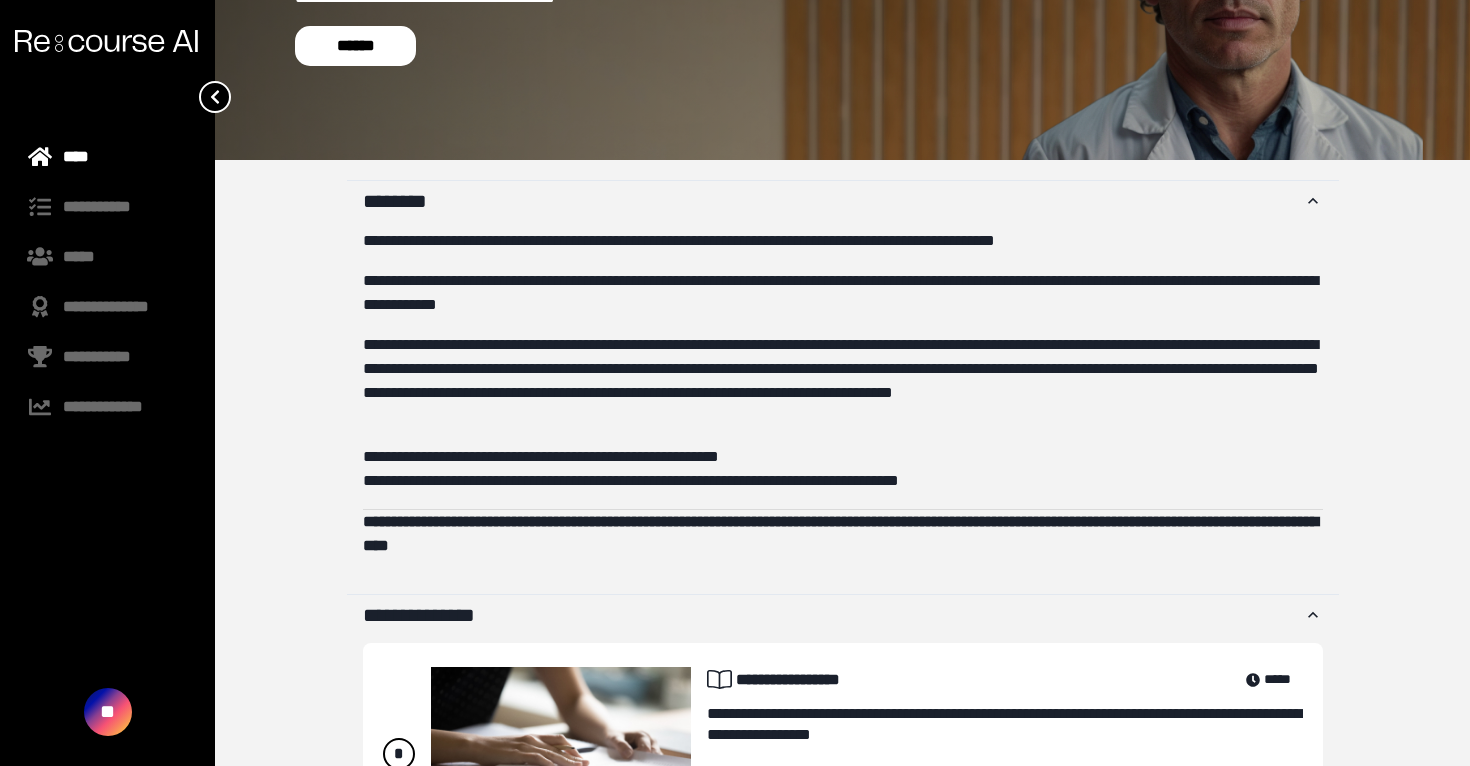 drag, startPoint x: 867, startPoint y: 277, endPoint x: 731, endPoint y: 277, distance: 136 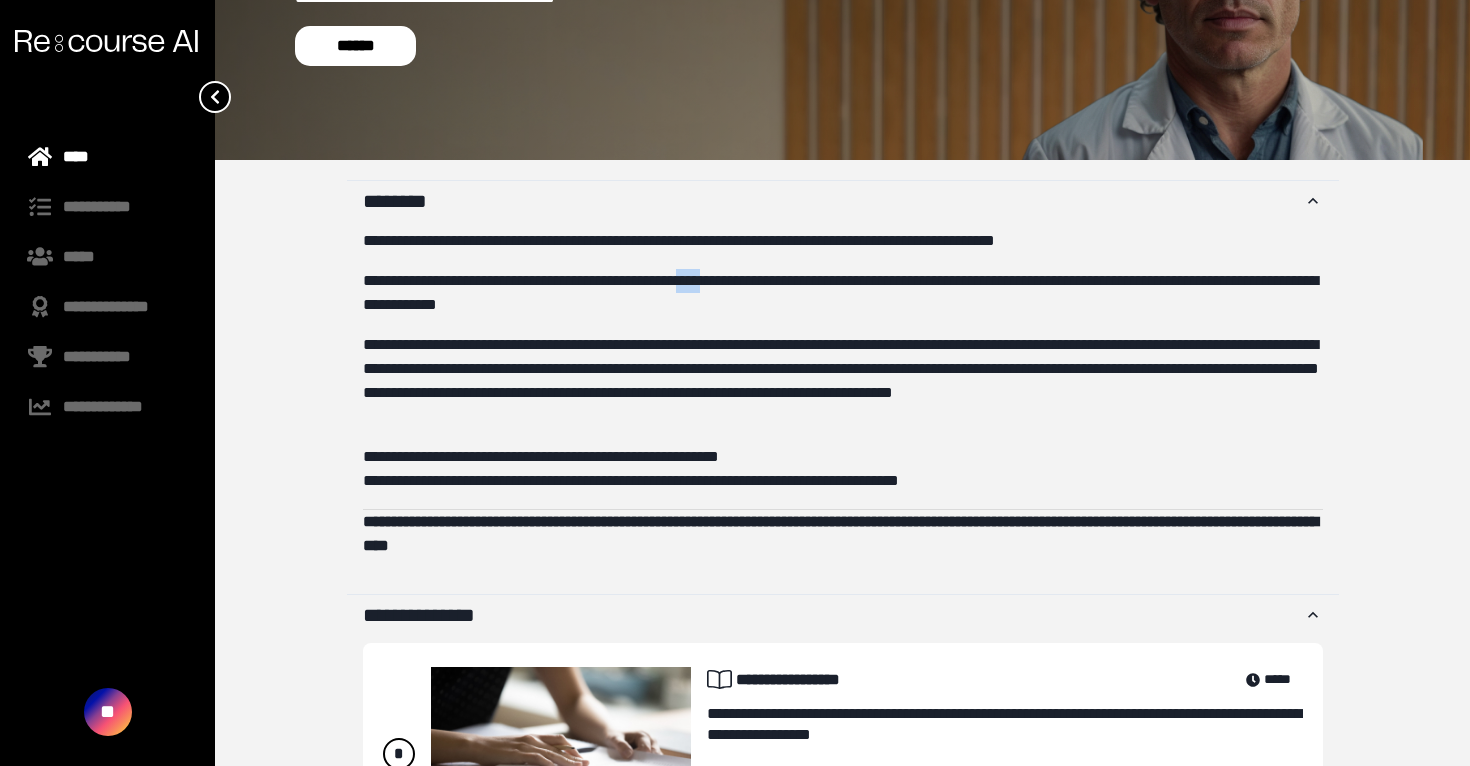 click on "**********" at bounding box center (843, 293) 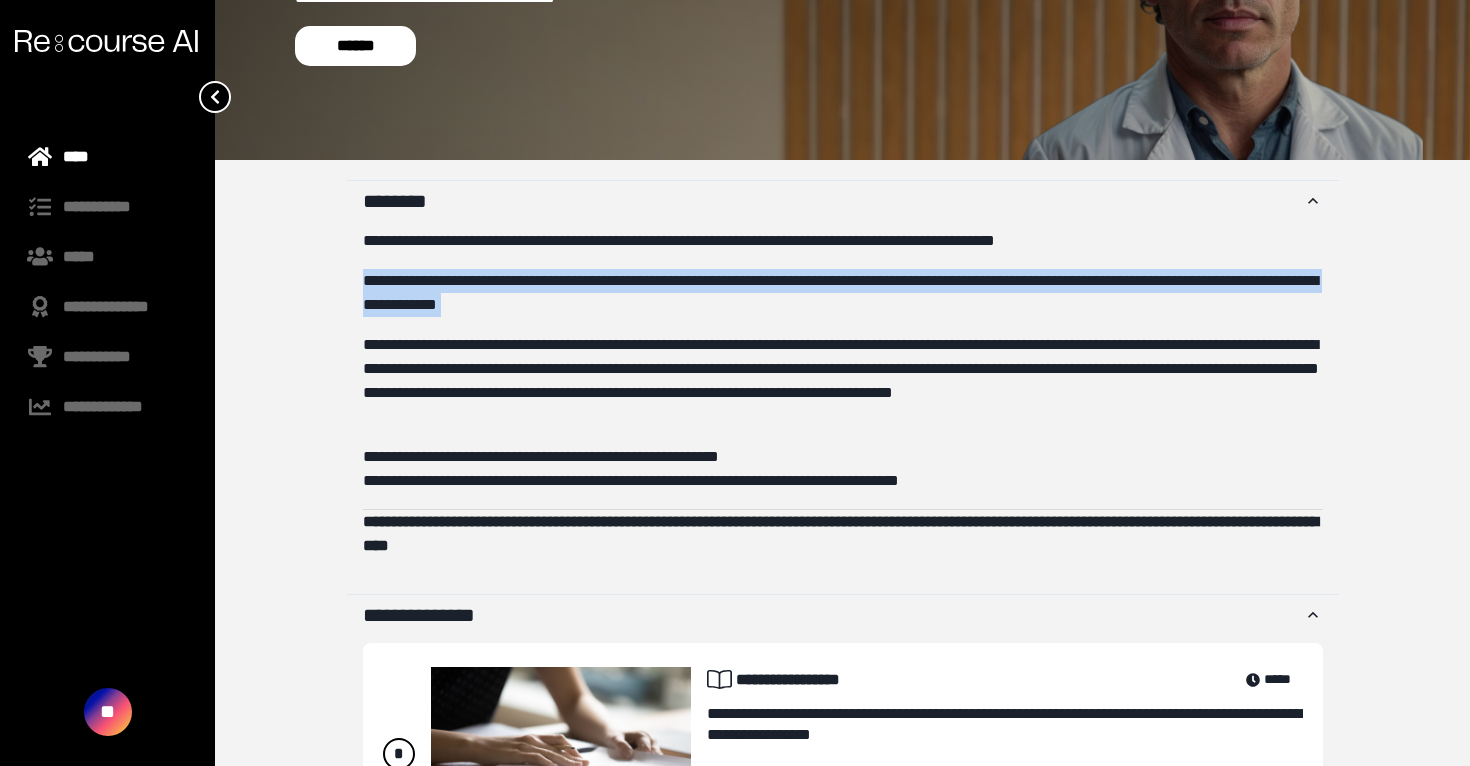 click on "**********" at bounding box center (843, 293) 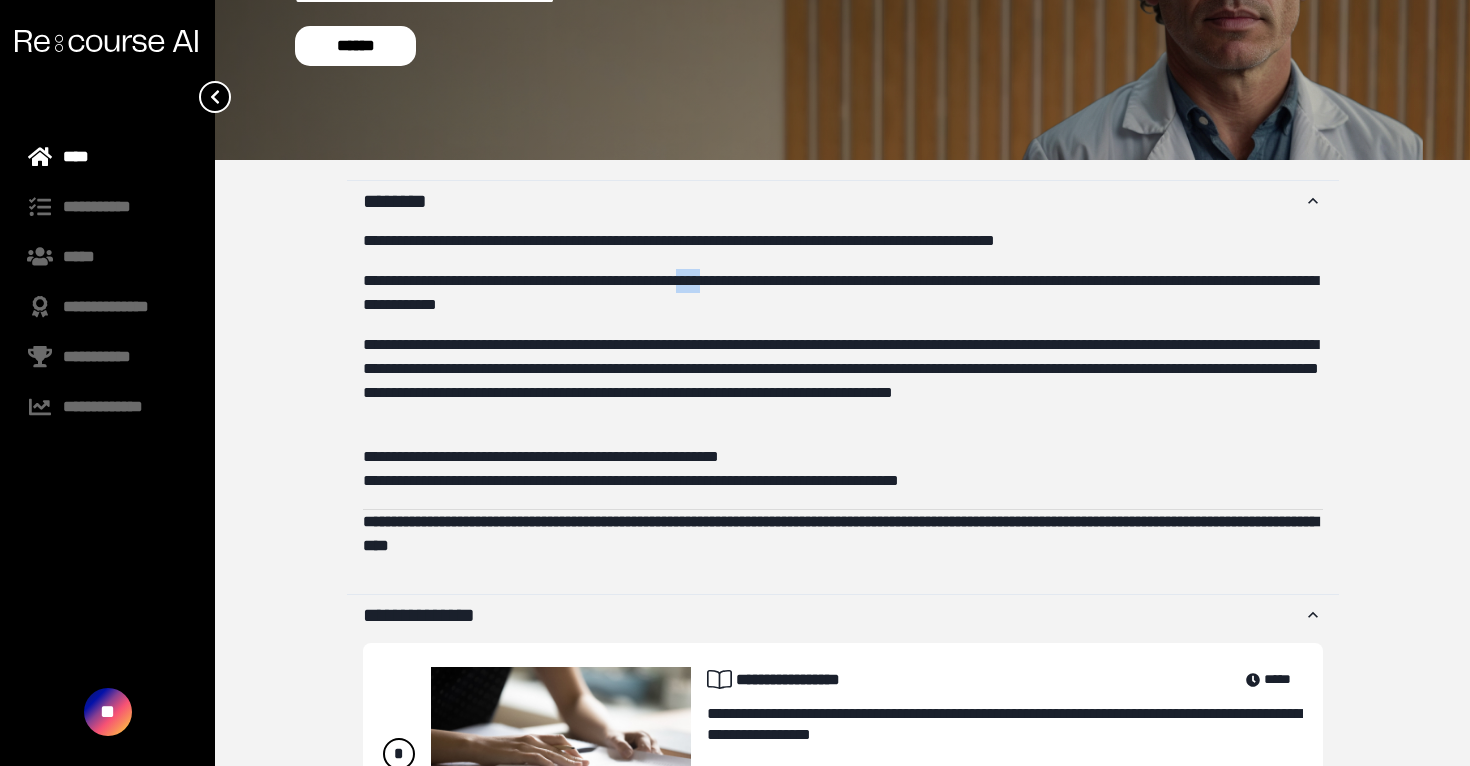 click on "**********" at bounding box center (843, 293) 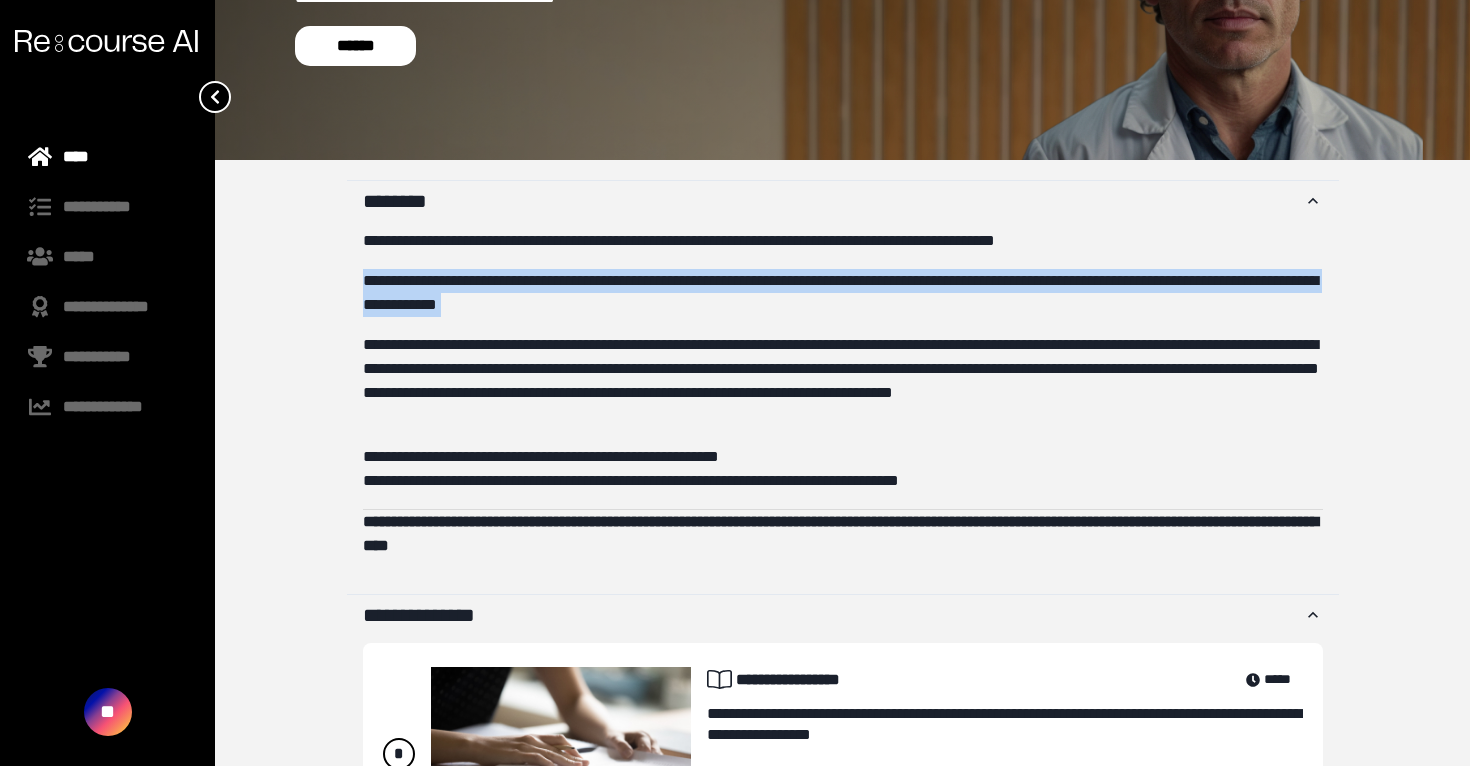 click on "**********" at bounding box center [843, 293] 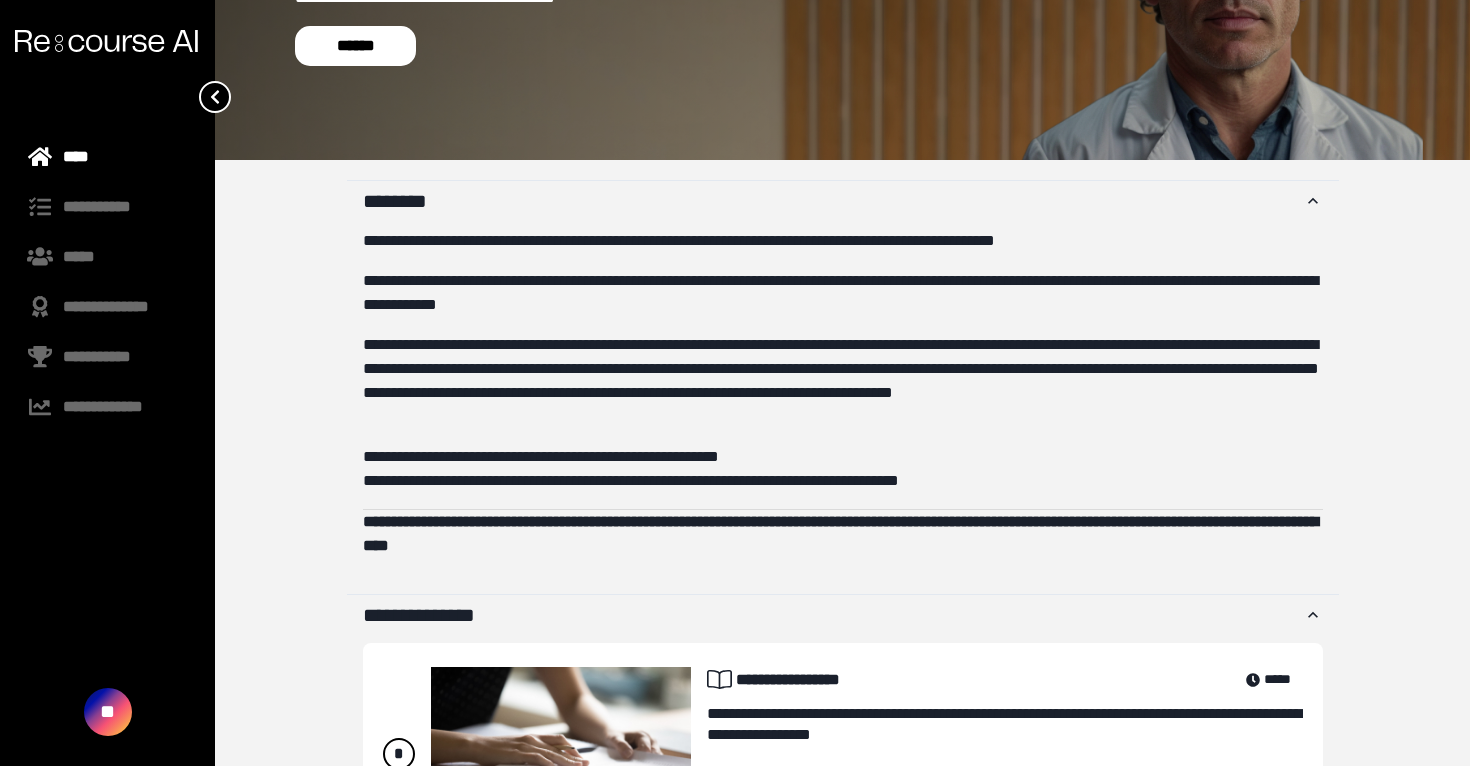 click on "**********" at bounding box center [843, 293] 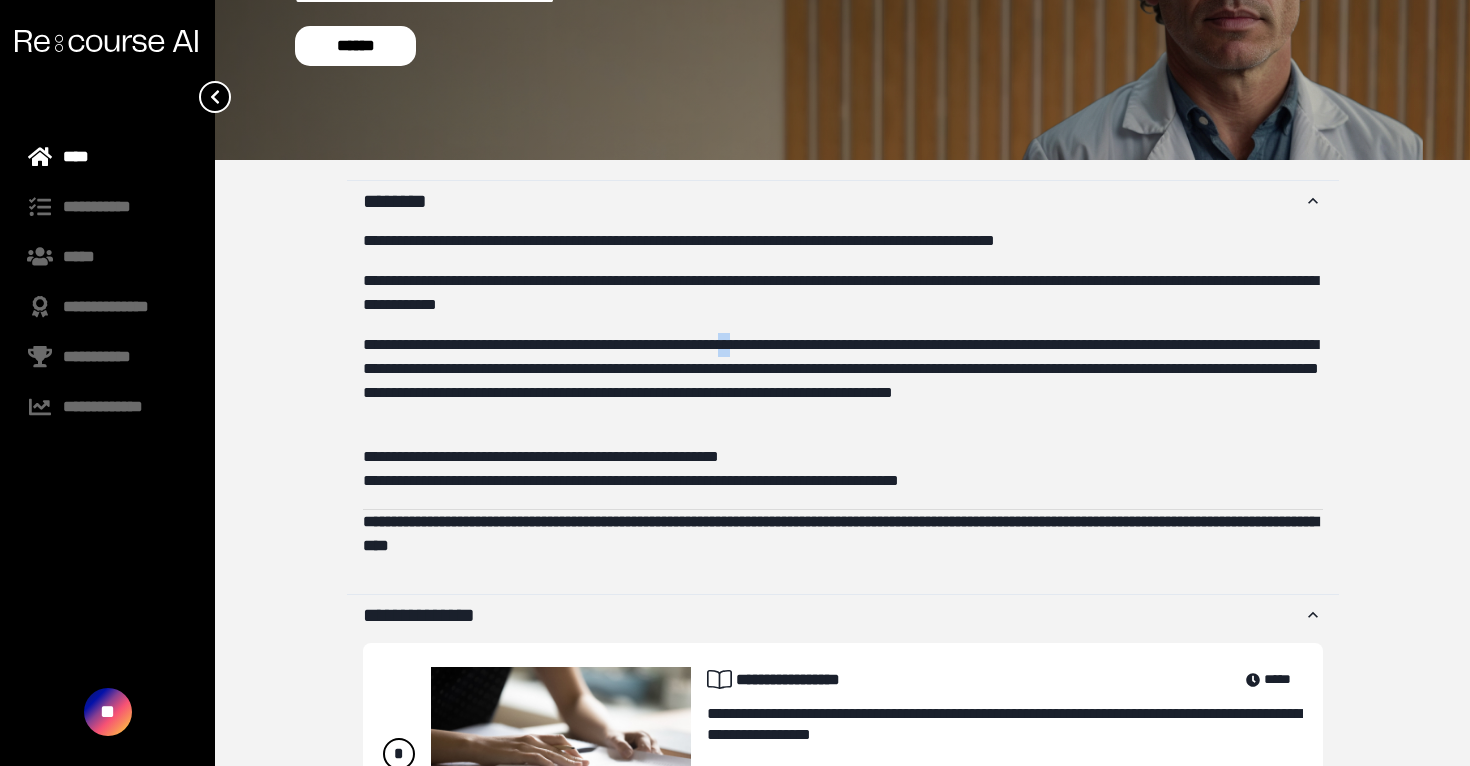 click on "**********" at bounding box center (843, 381) 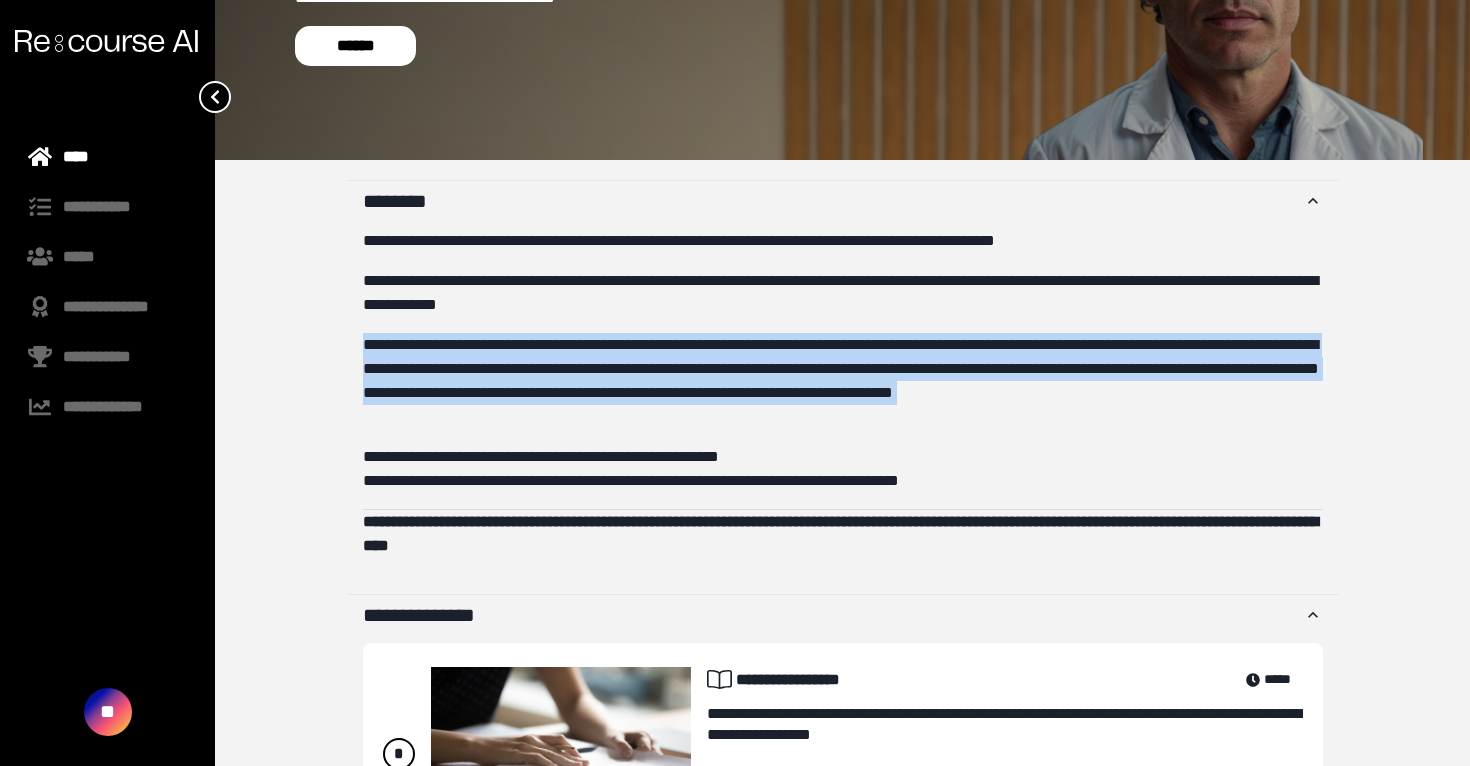 click on "**********" at bounding box center [843, 381] 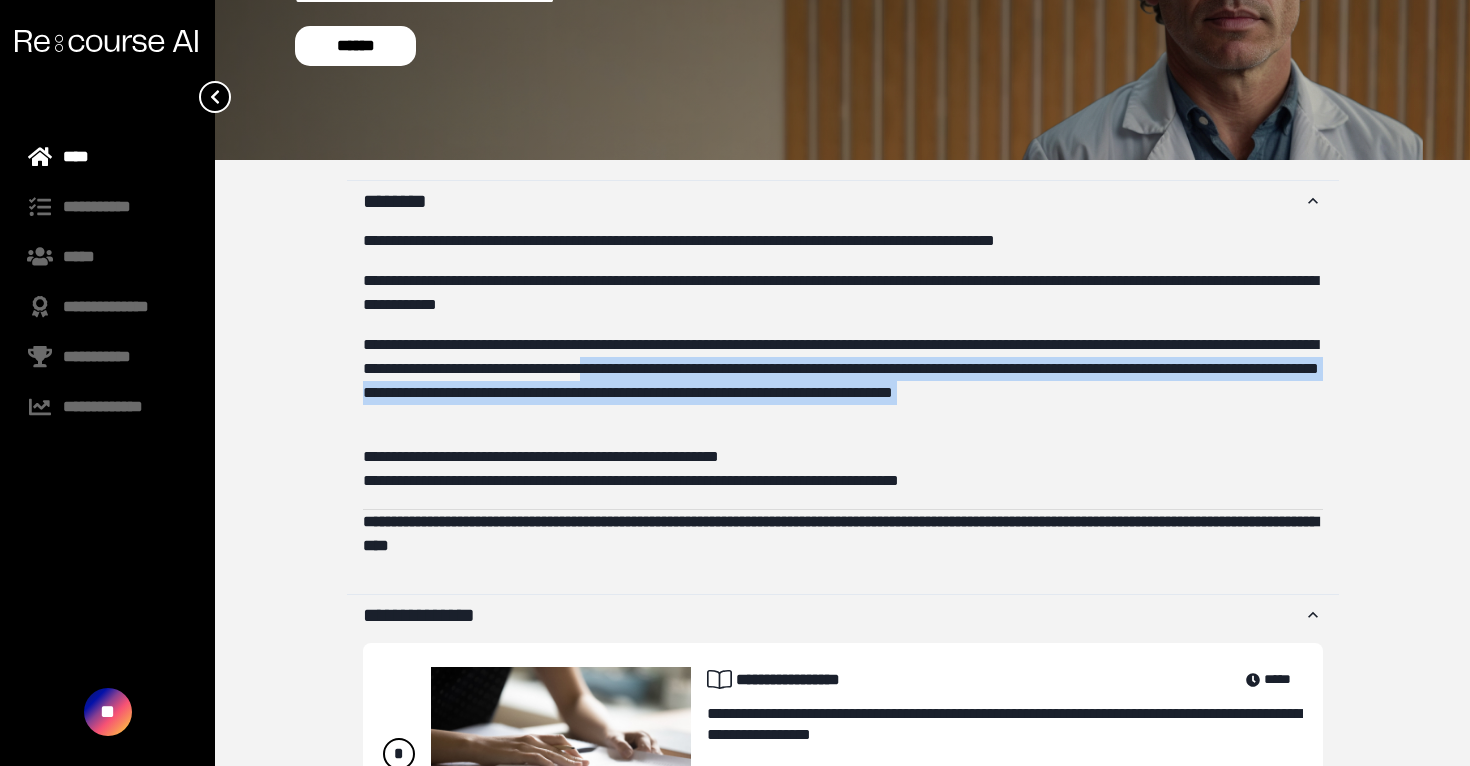 click on "**********" at bounding box center [843, 381] 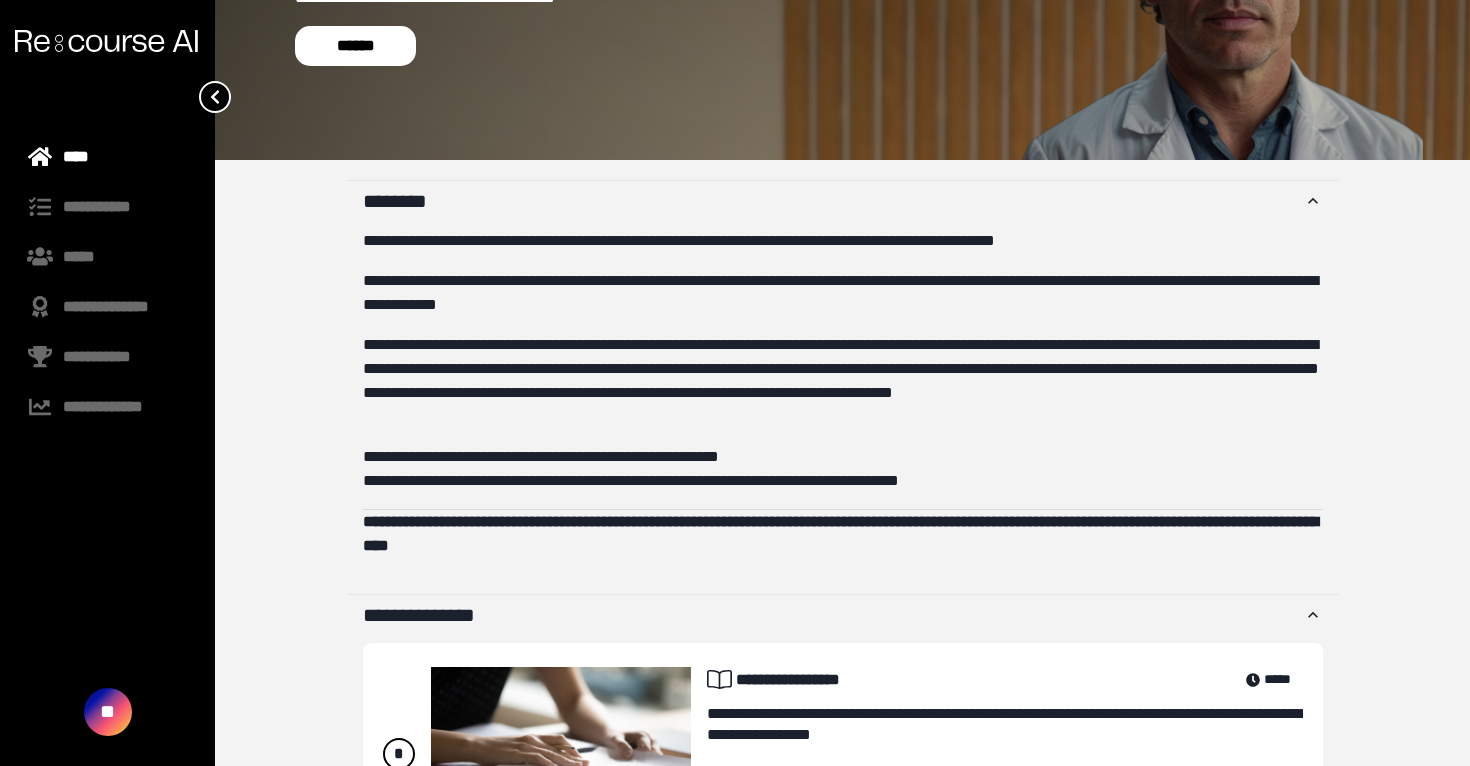 click on "**********" at bounding box center [843, 293] 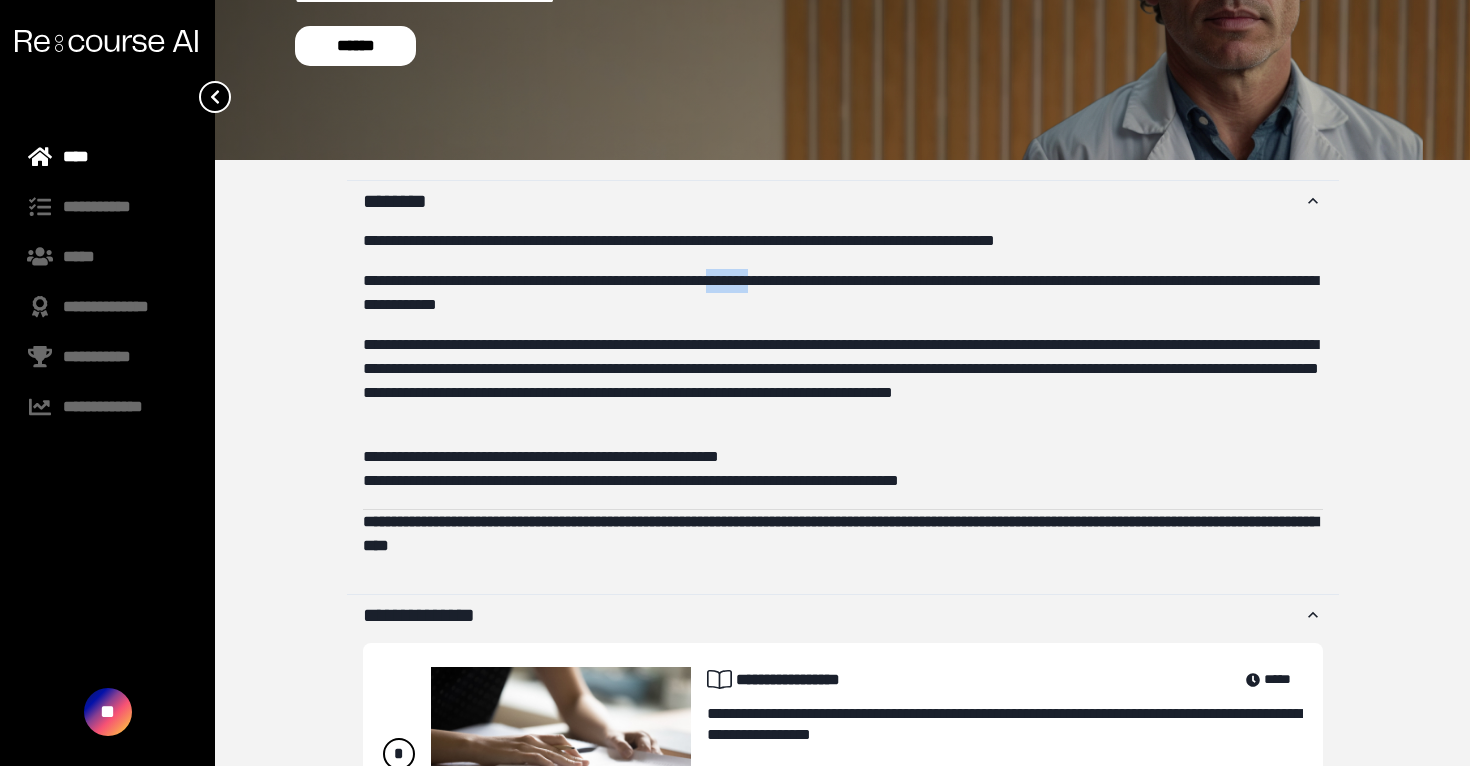 click on "**********" at bounding box center [843, 293] 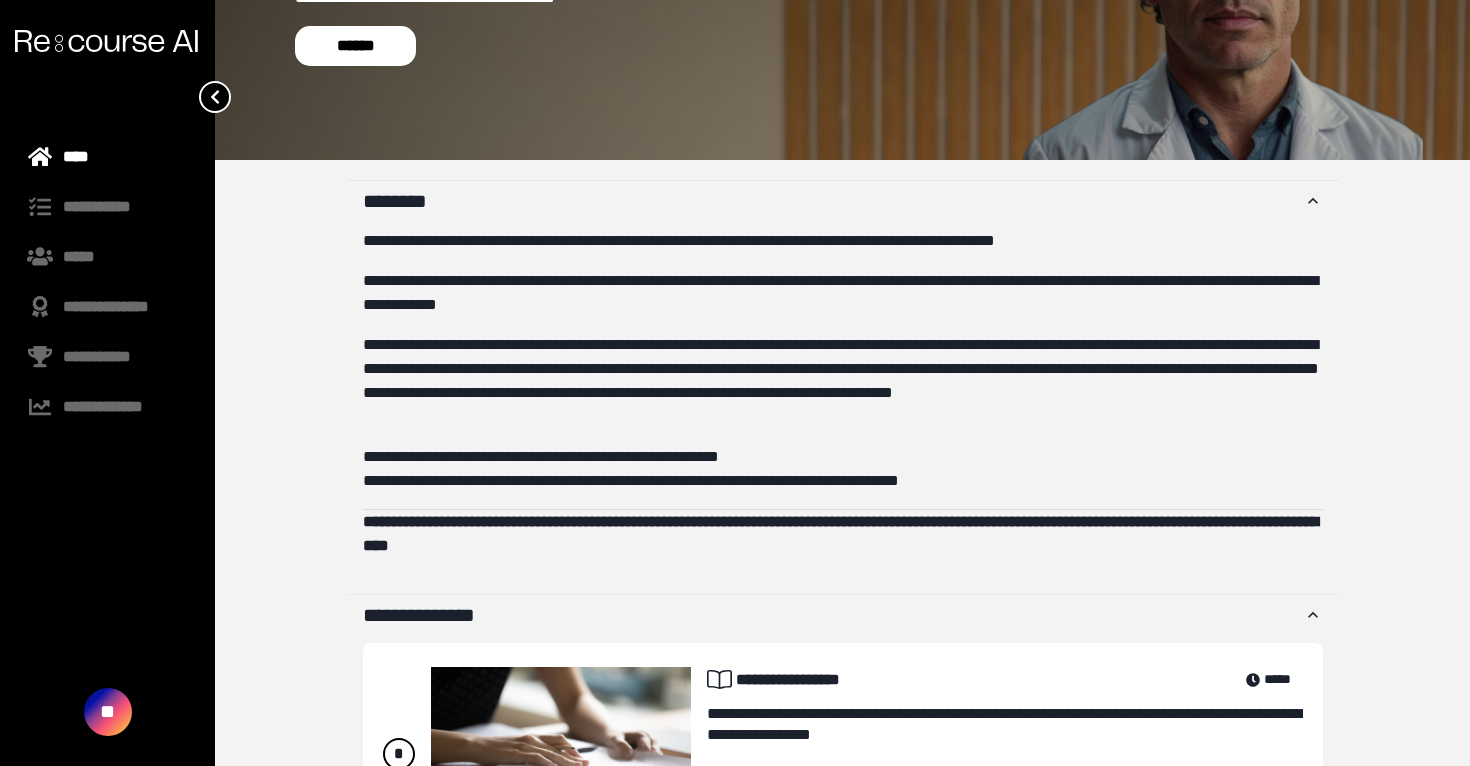 click on "**********" at bounding box center [843, 293] 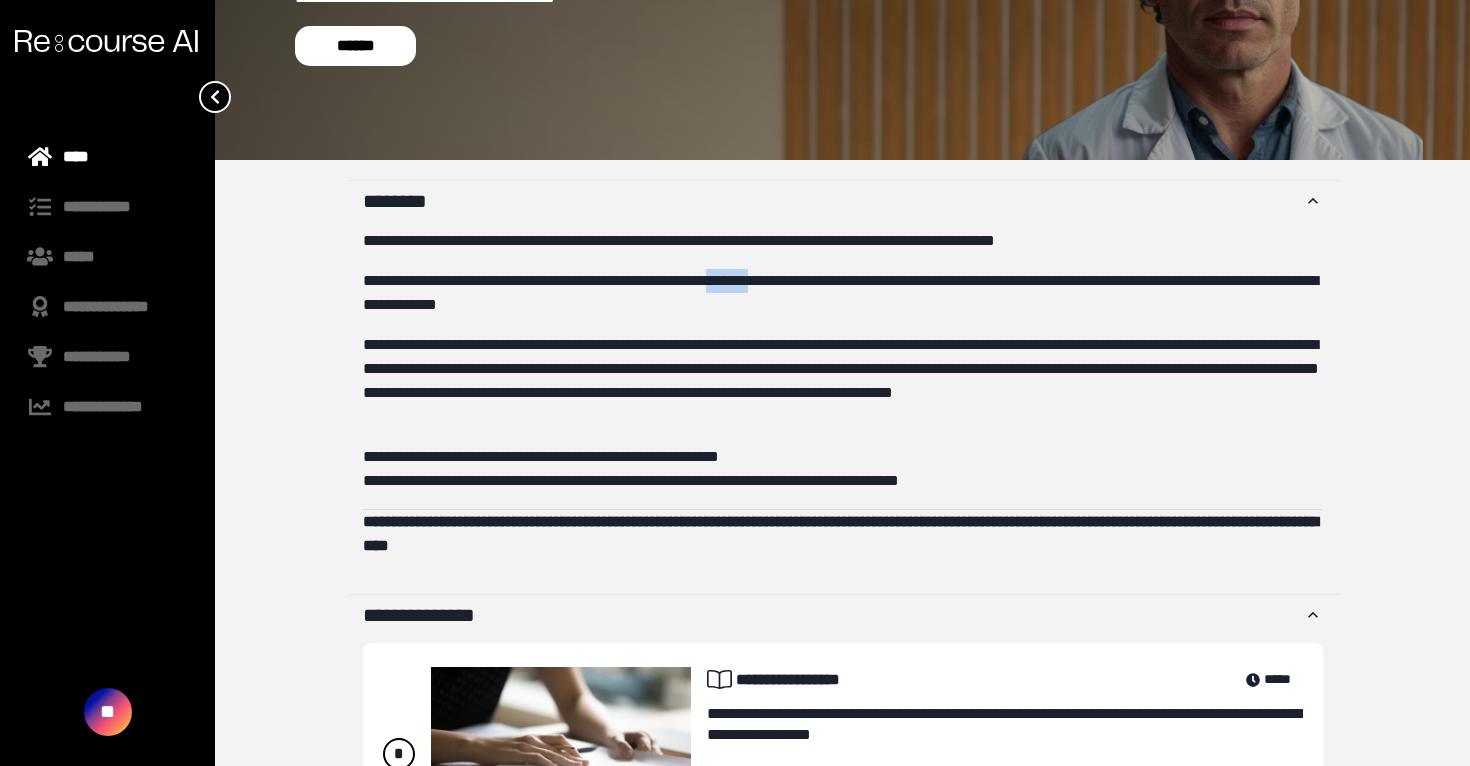 click on "**********" at bounding box center [843, 293] 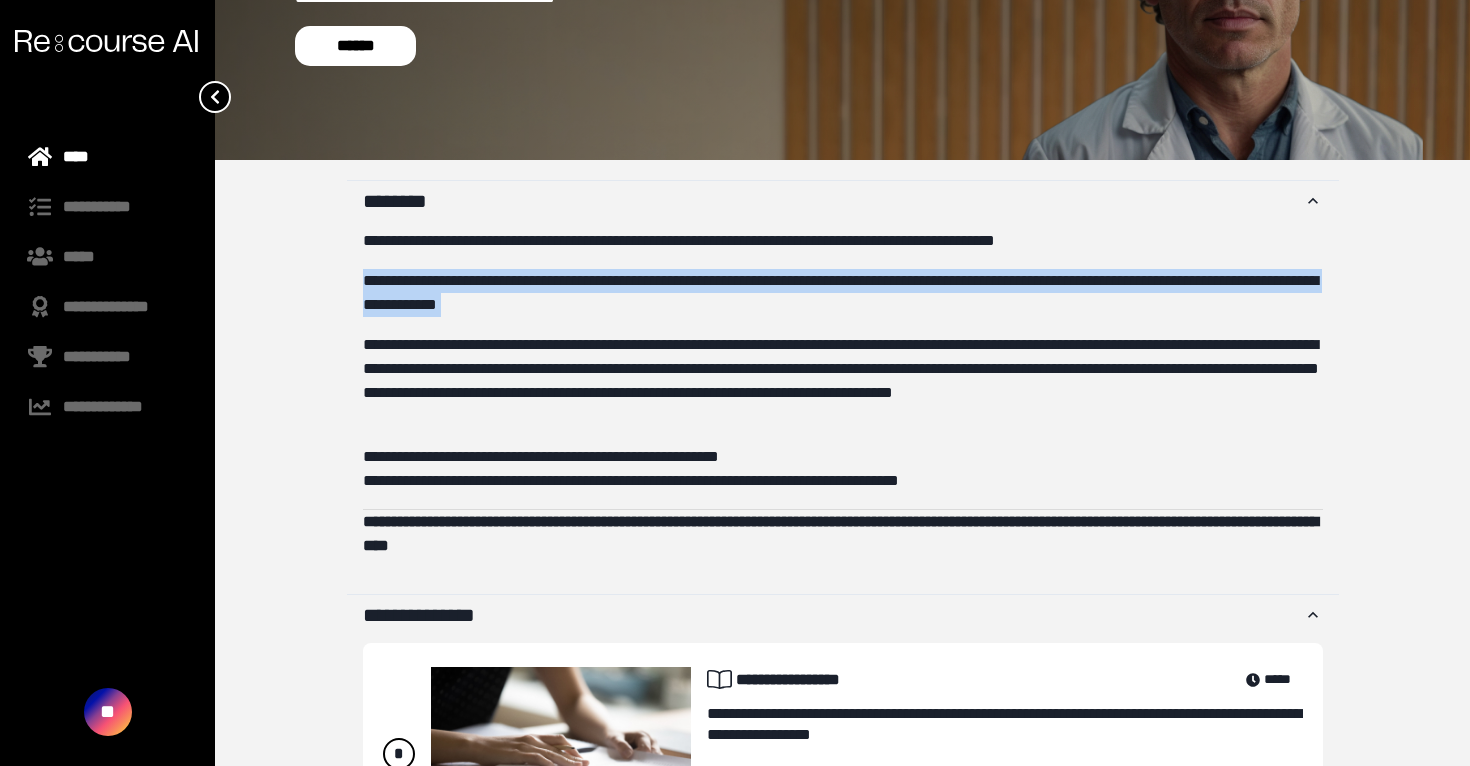 click on "**********" at bounding box center [843, 293] 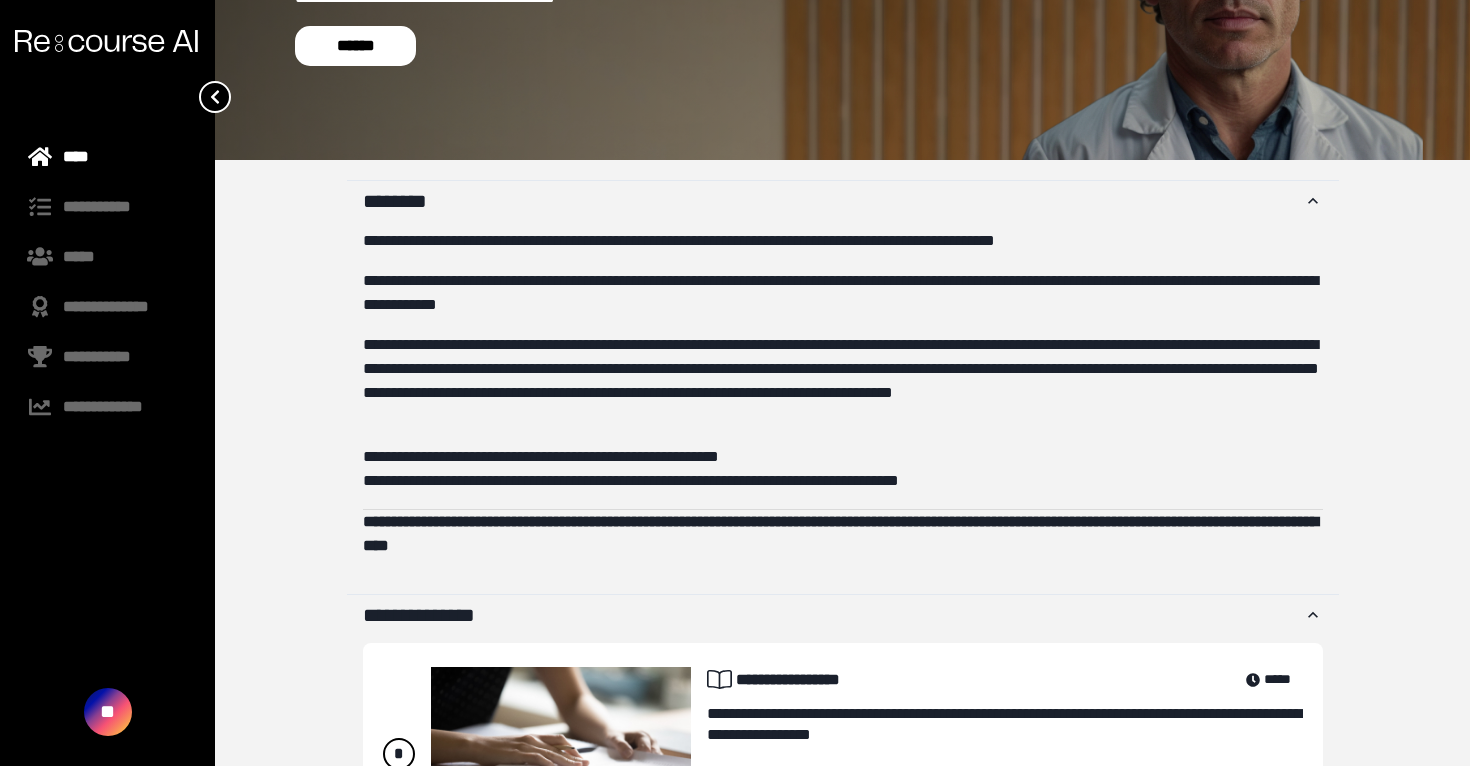 click on "**********" at bounding box center (843, 381) 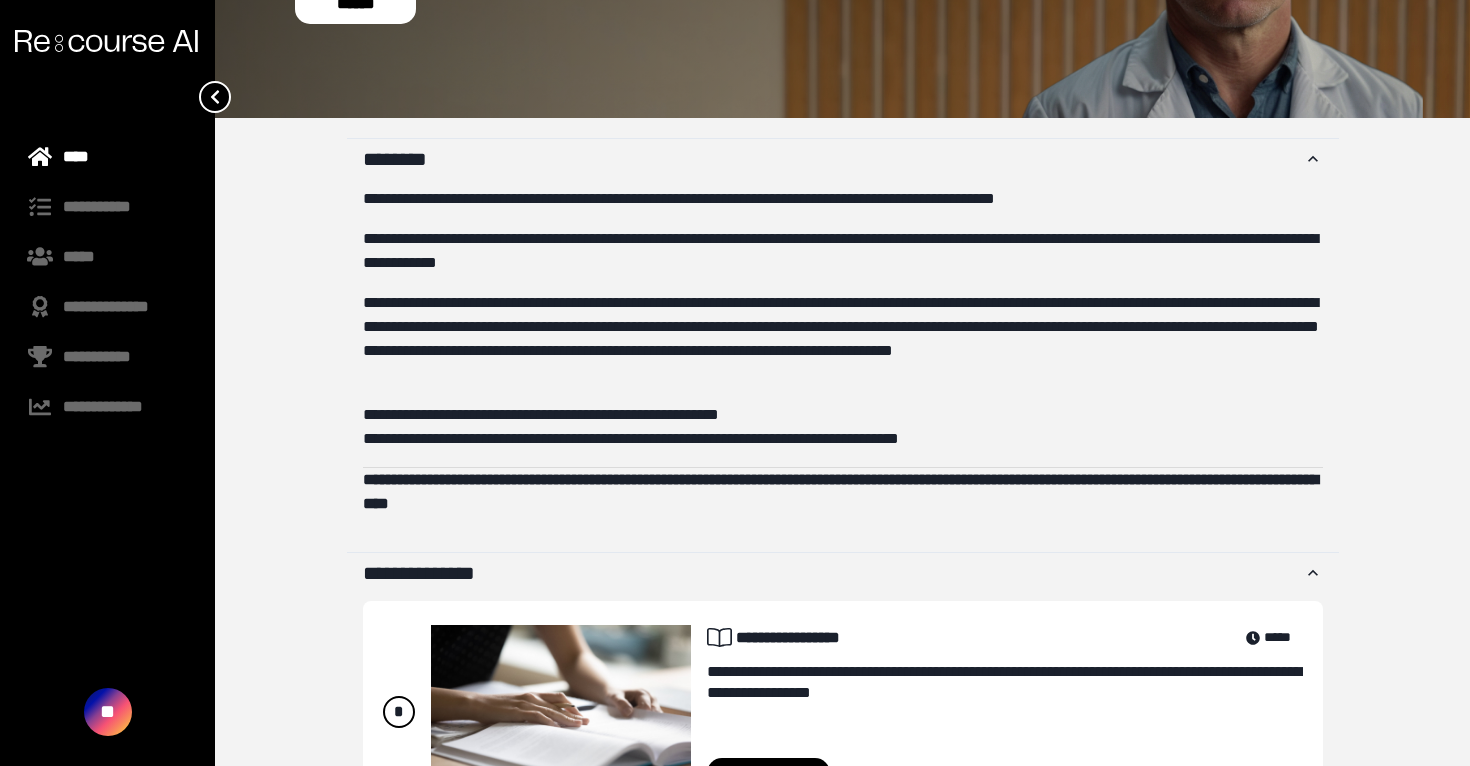 scroll, scrollTop: 268, scrollLeft: 0, axis: vertical 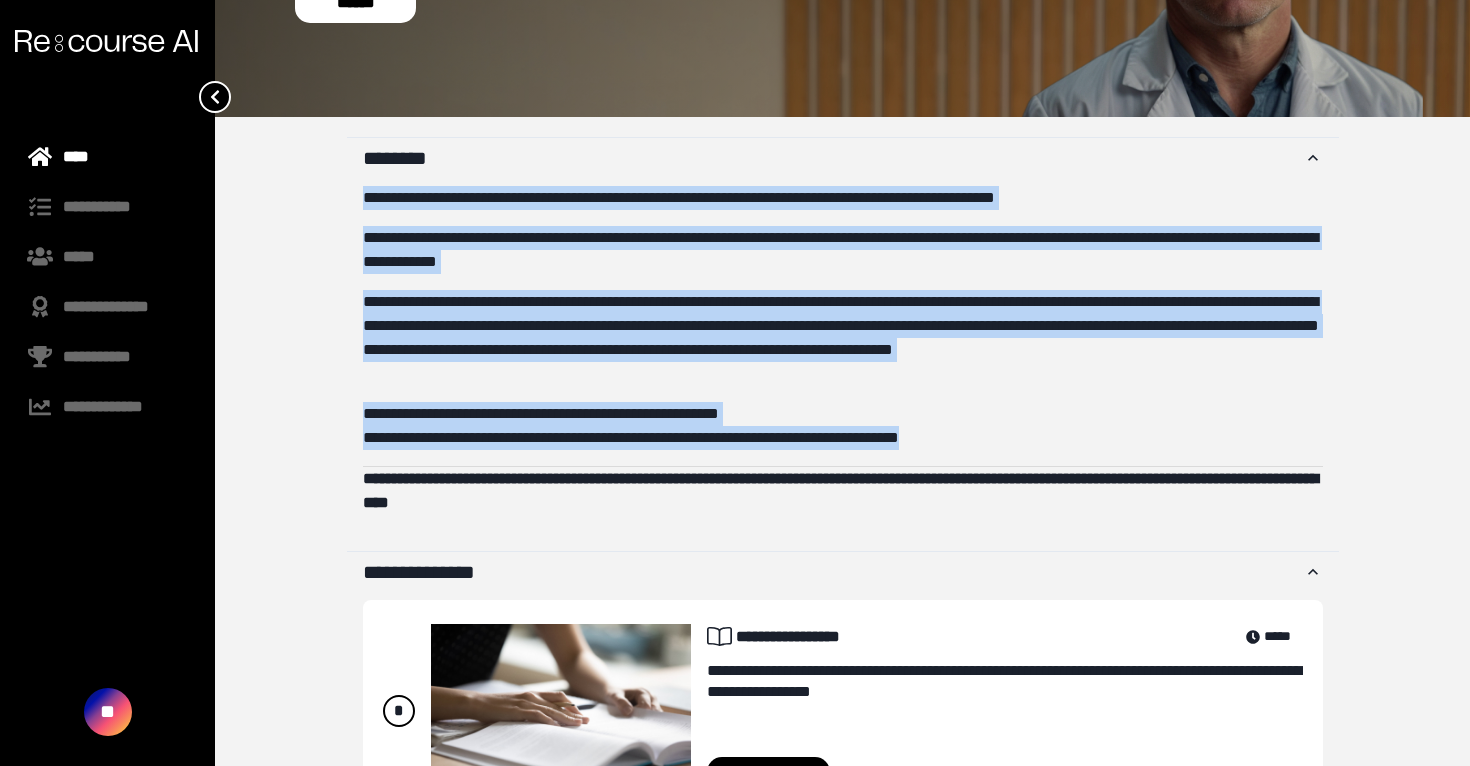 drag, startPoint x: 353, startPoint y: 190, endPoint x: 1004, endPoint y: 431, distance: 694.1772 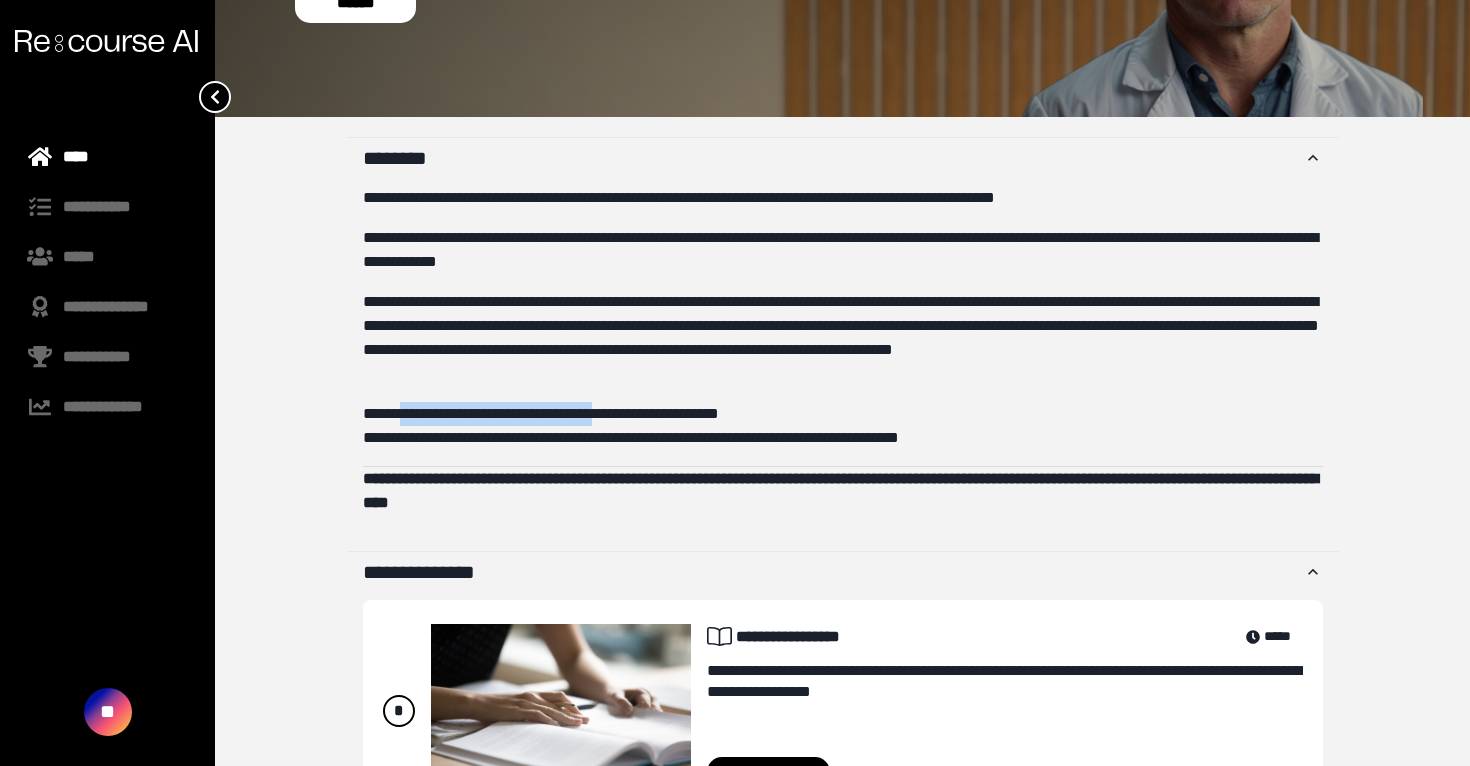 drag, startPoint x: 490, startPoint y: 417, endPoint x: 728, endPoint y: 423, distance: 238.07562 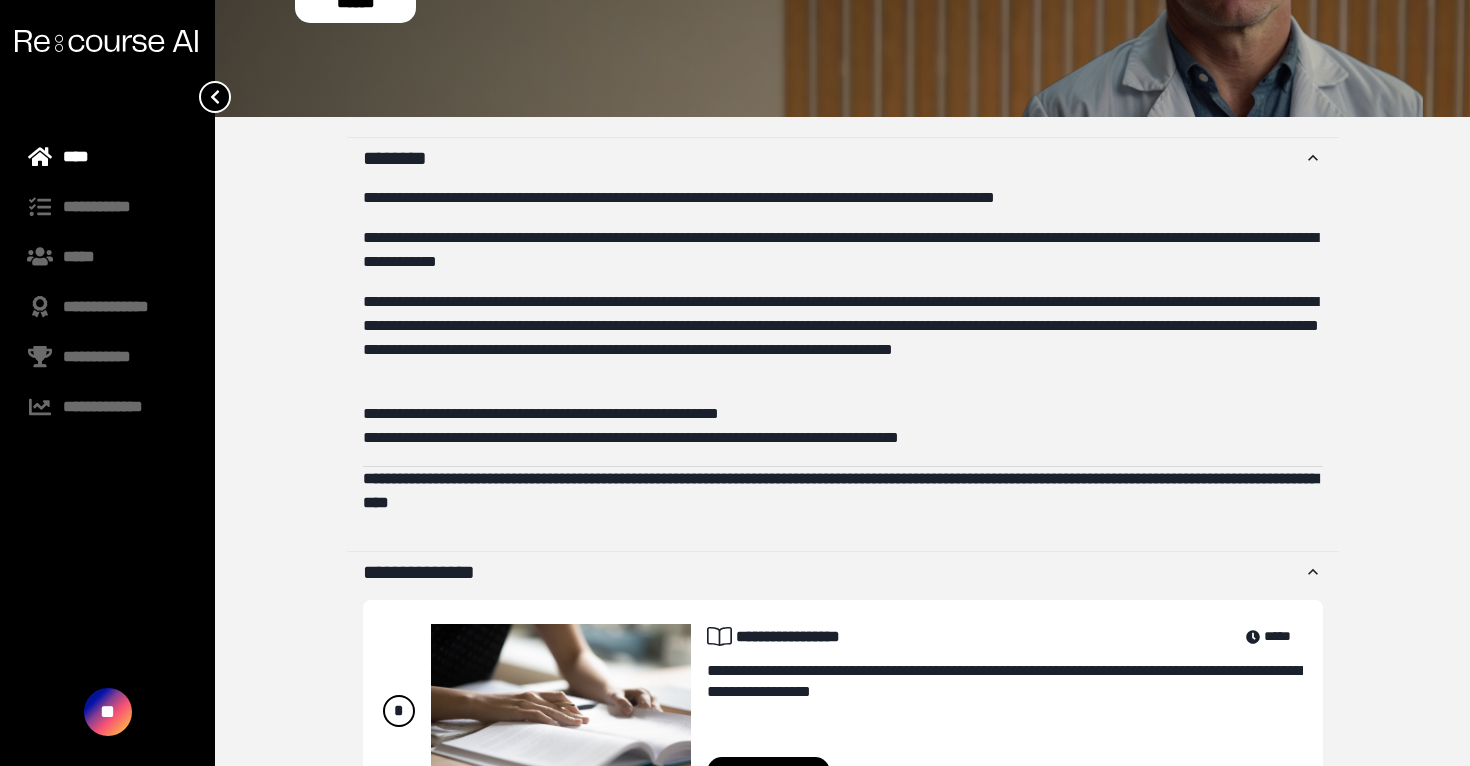 drag, startPoint x: 496, startPoint y: 453, endPoint x: 802, endPoint y: 453, distance: 306 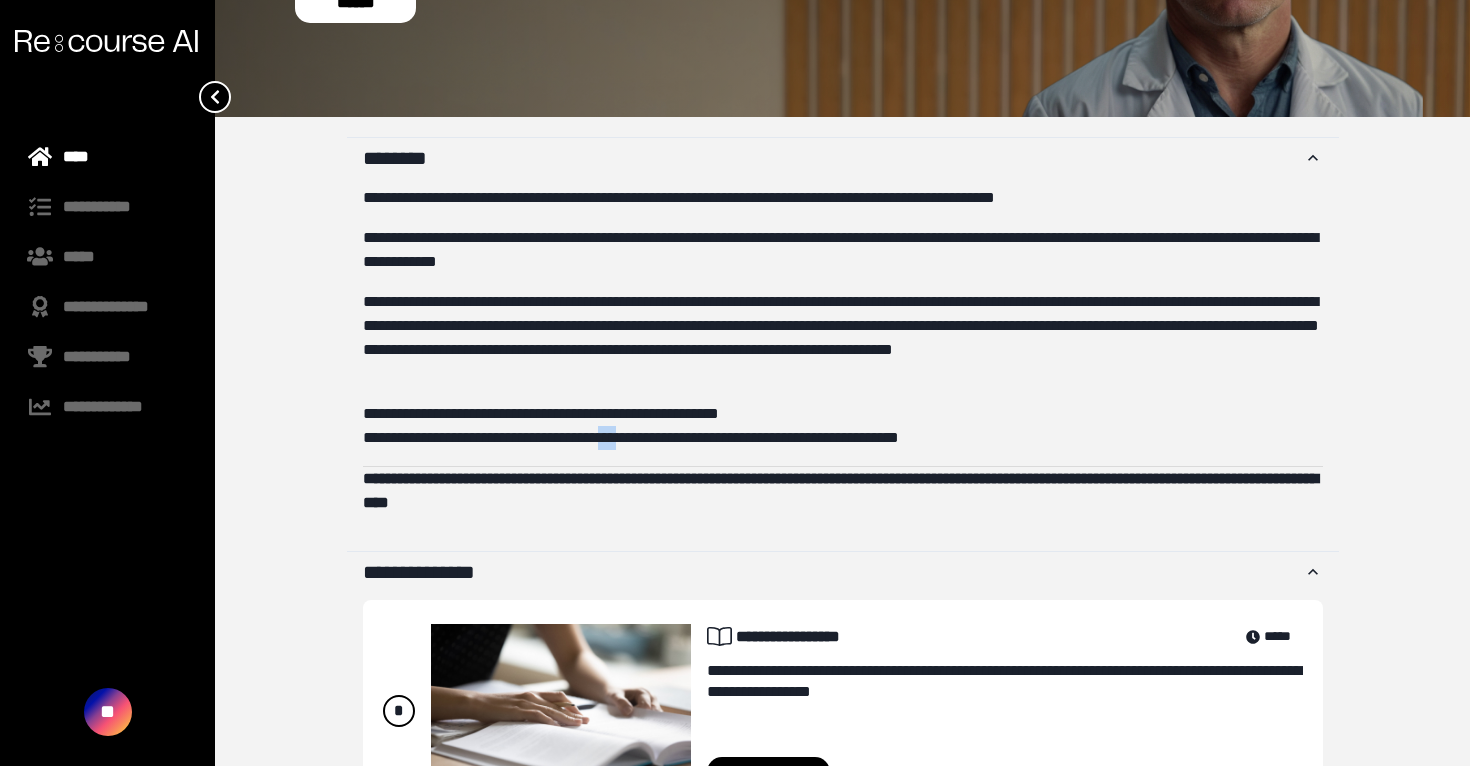 click on "**********" at bounding box center [843, 426] 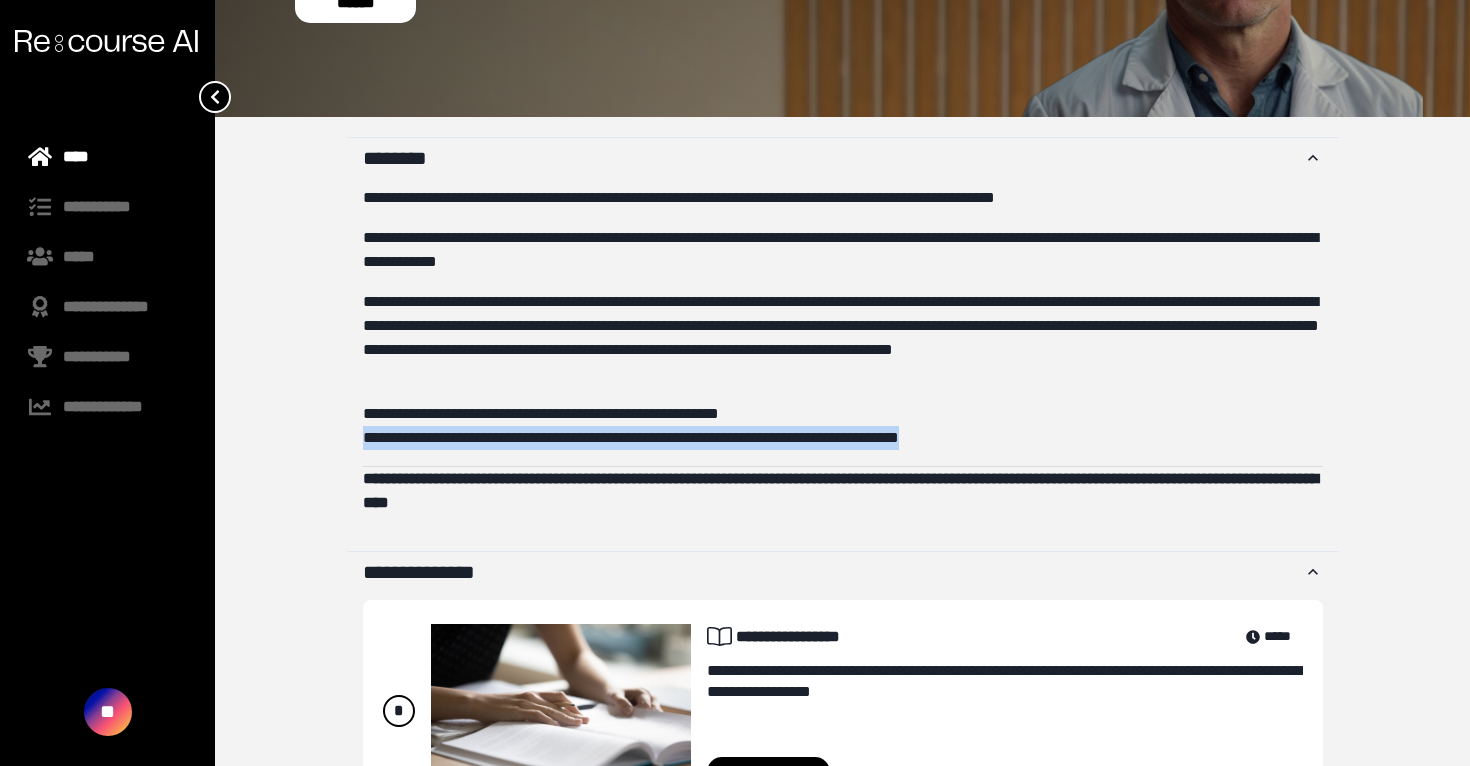 click on "**********" at bounding box center (843, 426) 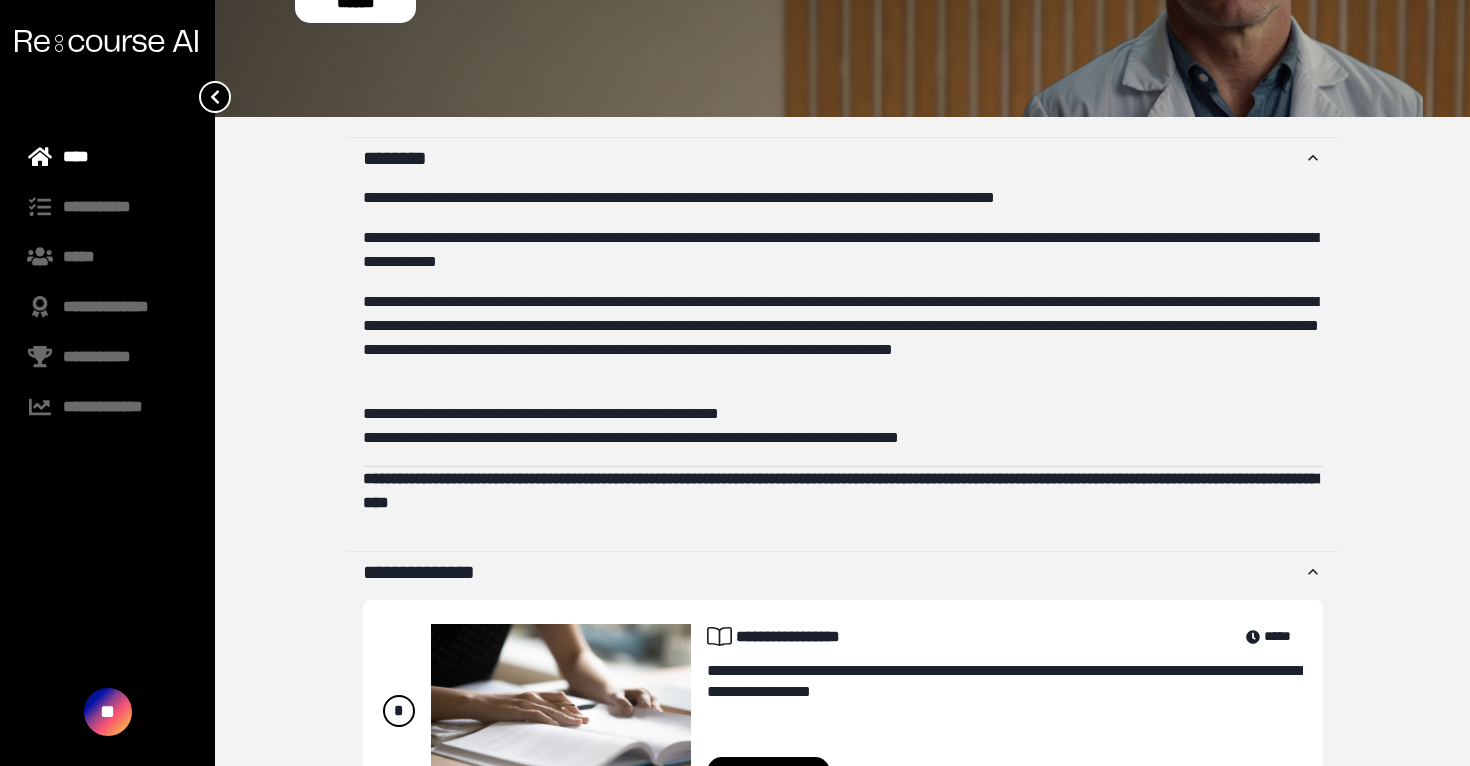 click on "**********" at bounding box center (843, 426) 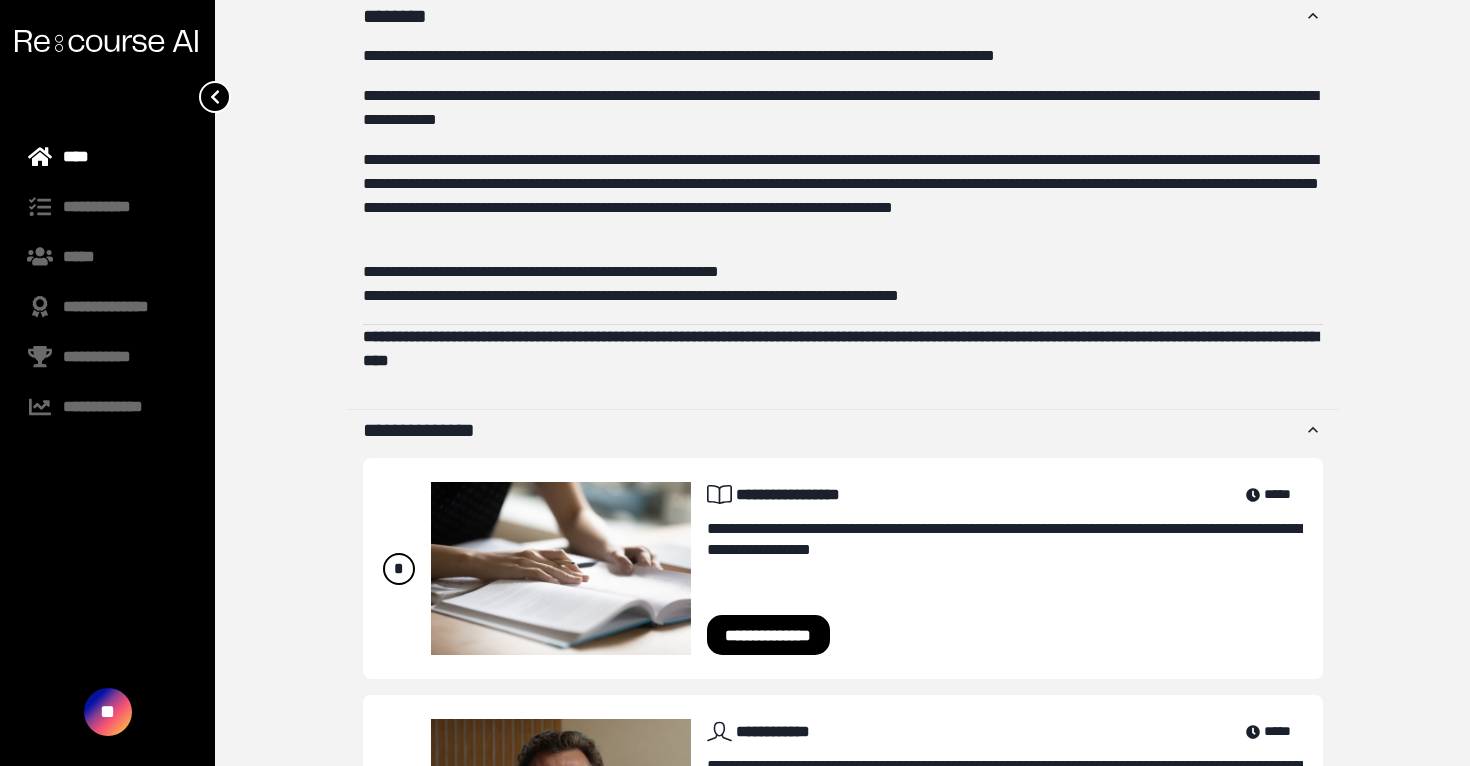 click on "**********" at bounding box center (840, 348) 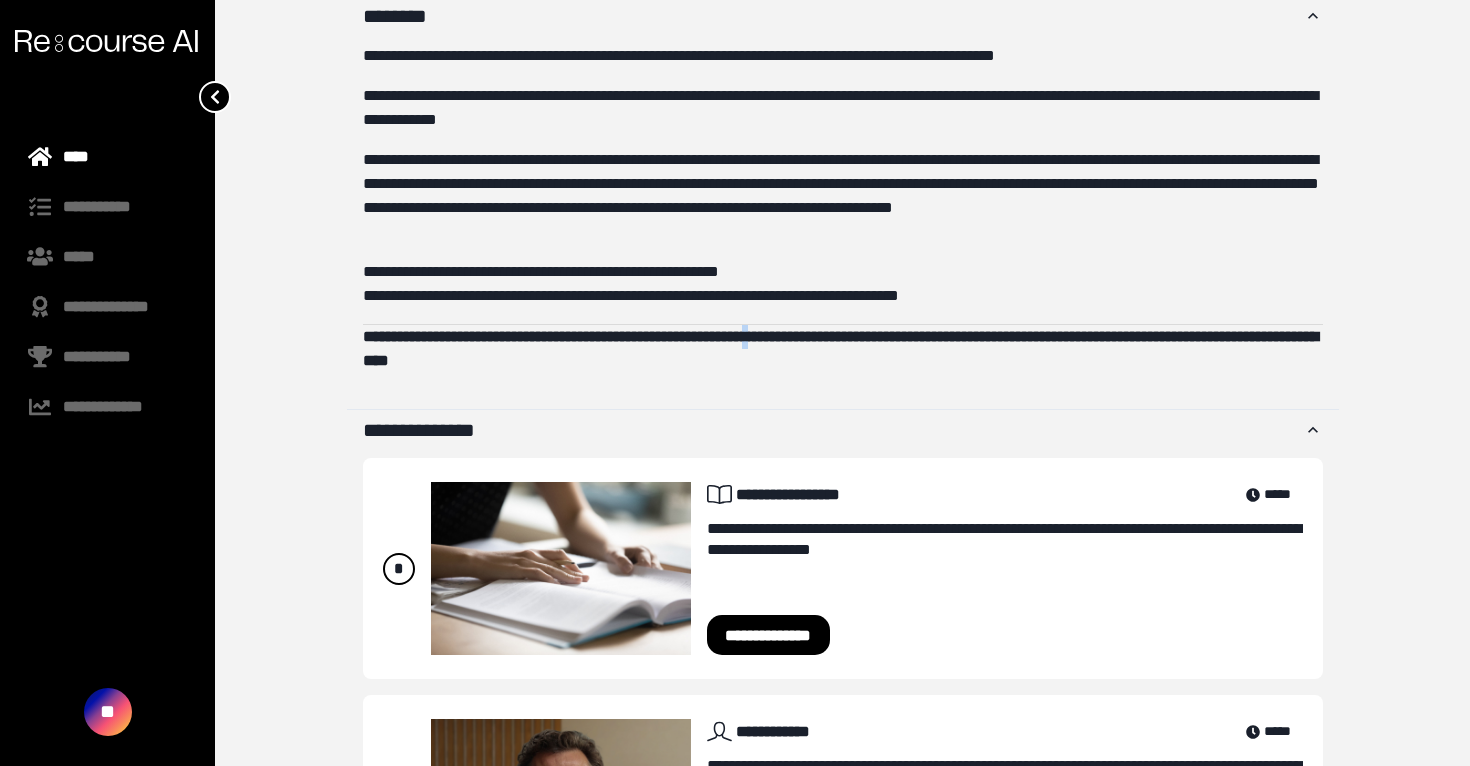 click on "**********" at bounding box center [840, 348] 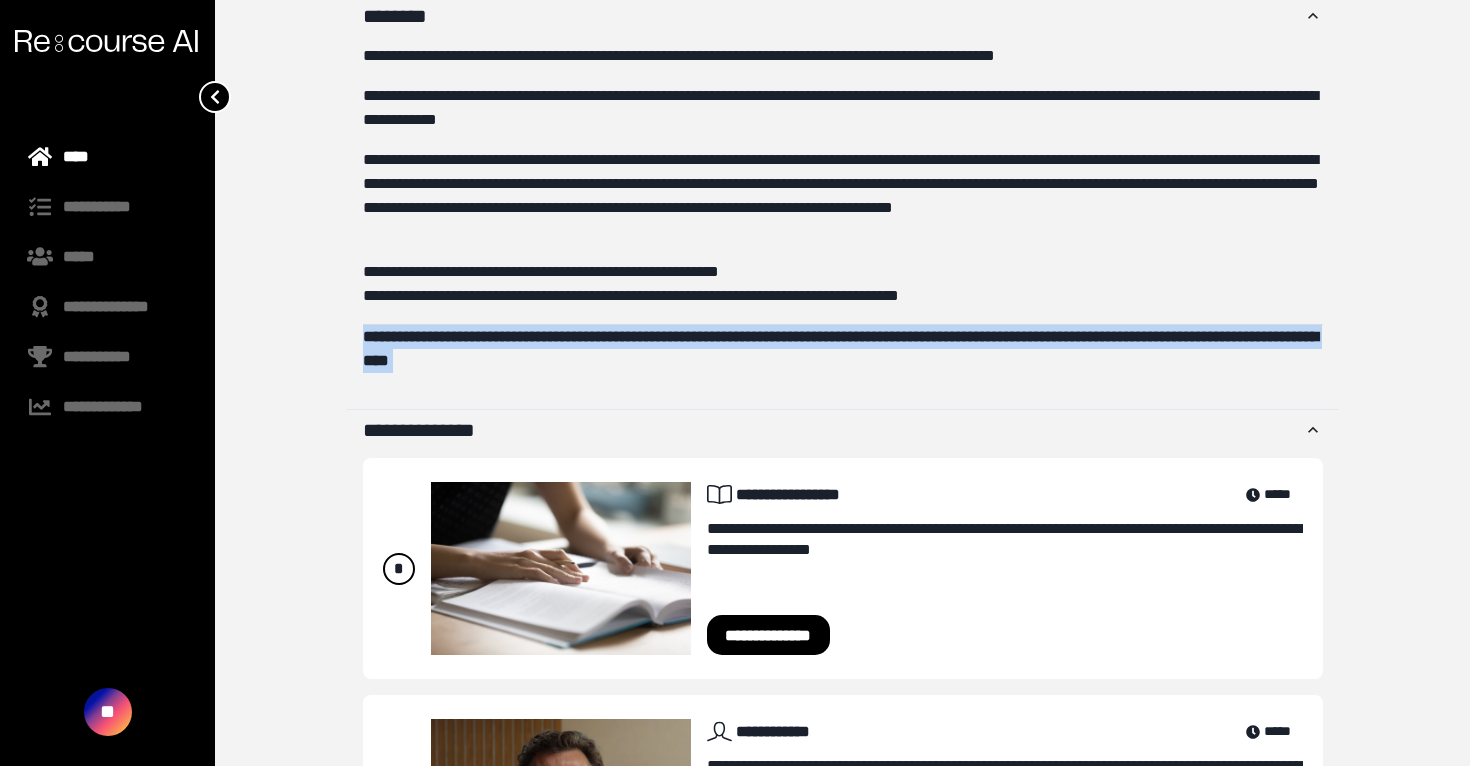 click on "**********" at bounding box center [840, 348] 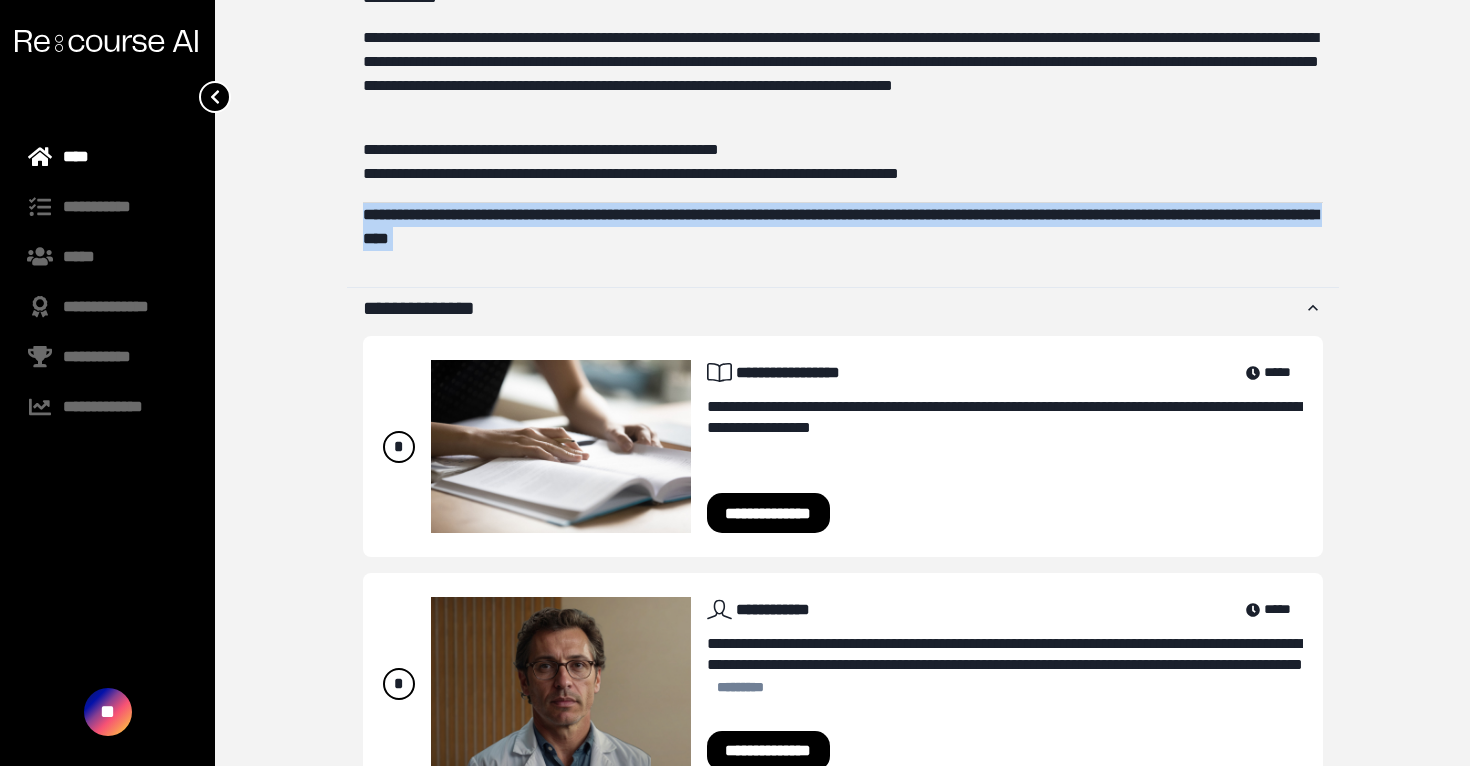 click on "**********" at bounding box center [843, 100] 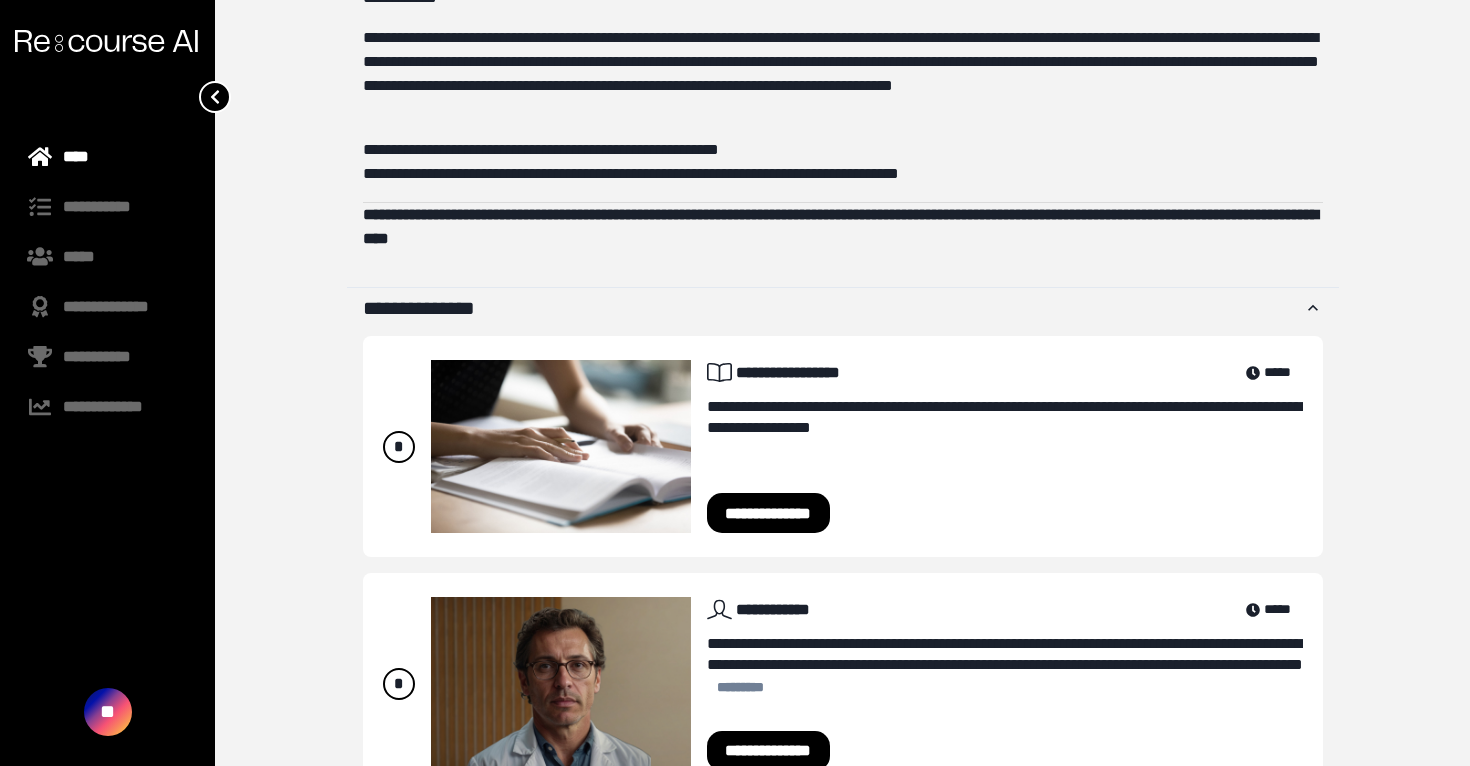 click on "**********" at bounding box center [840, 226] 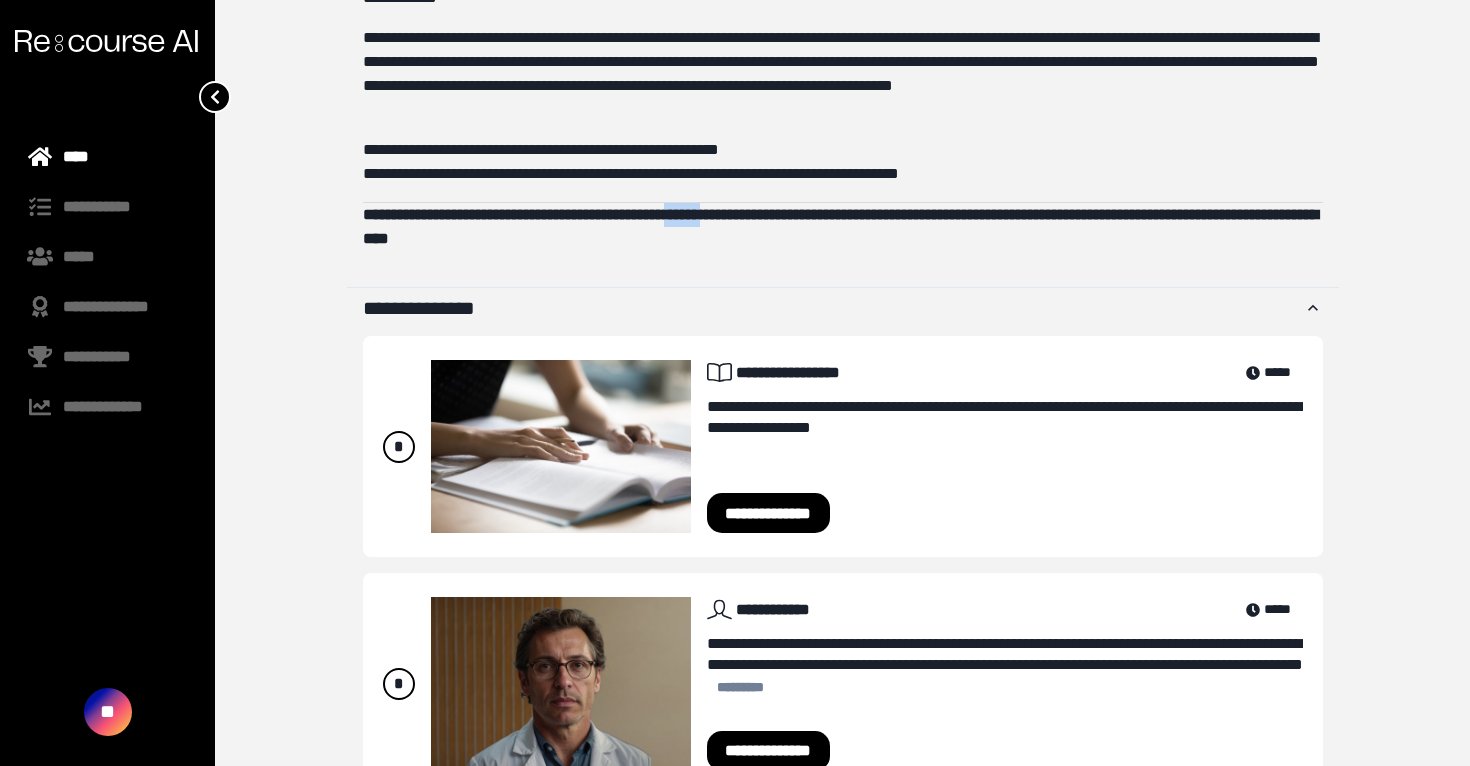 click on "**********" at bounding box center (840, 226) 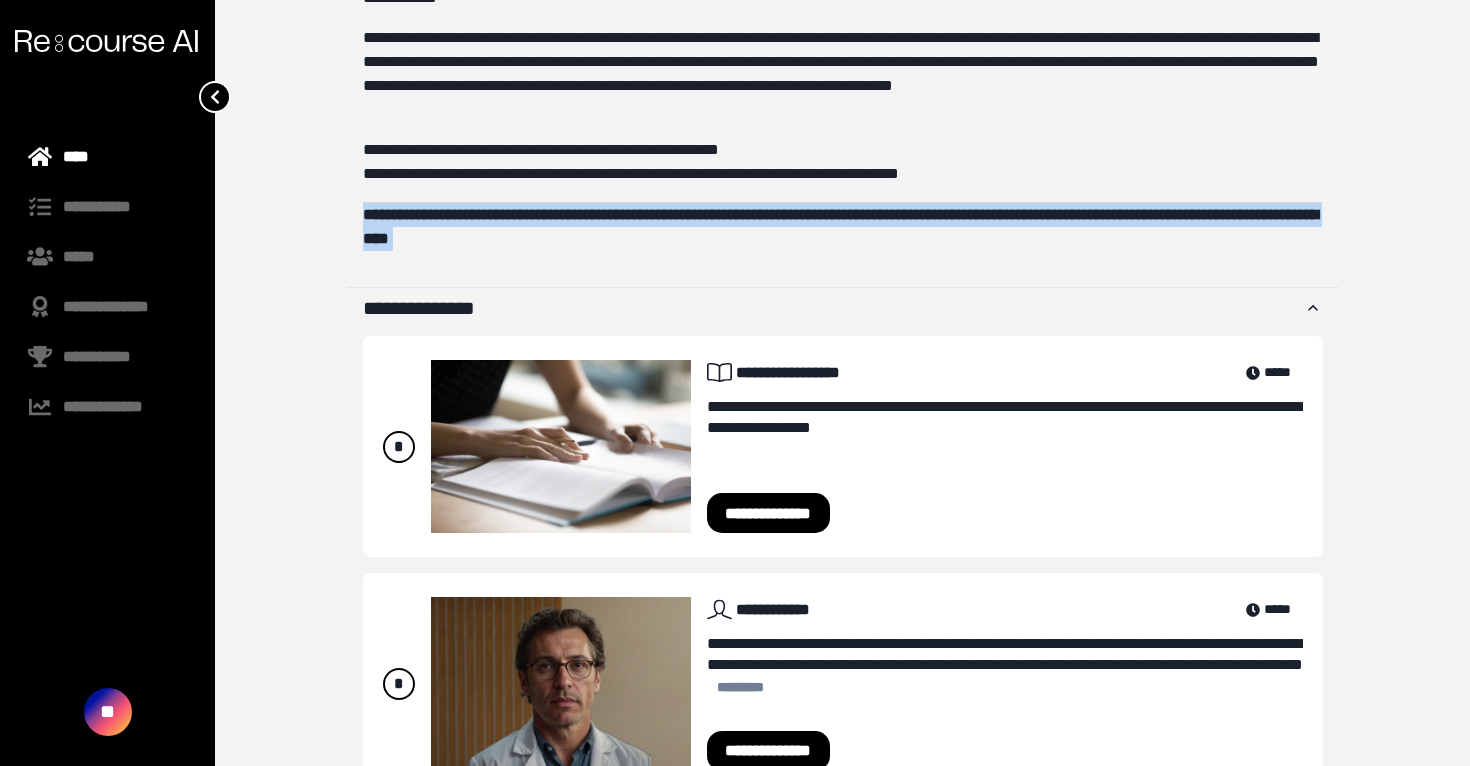 click on "**********" at bounding box center (840, 226) 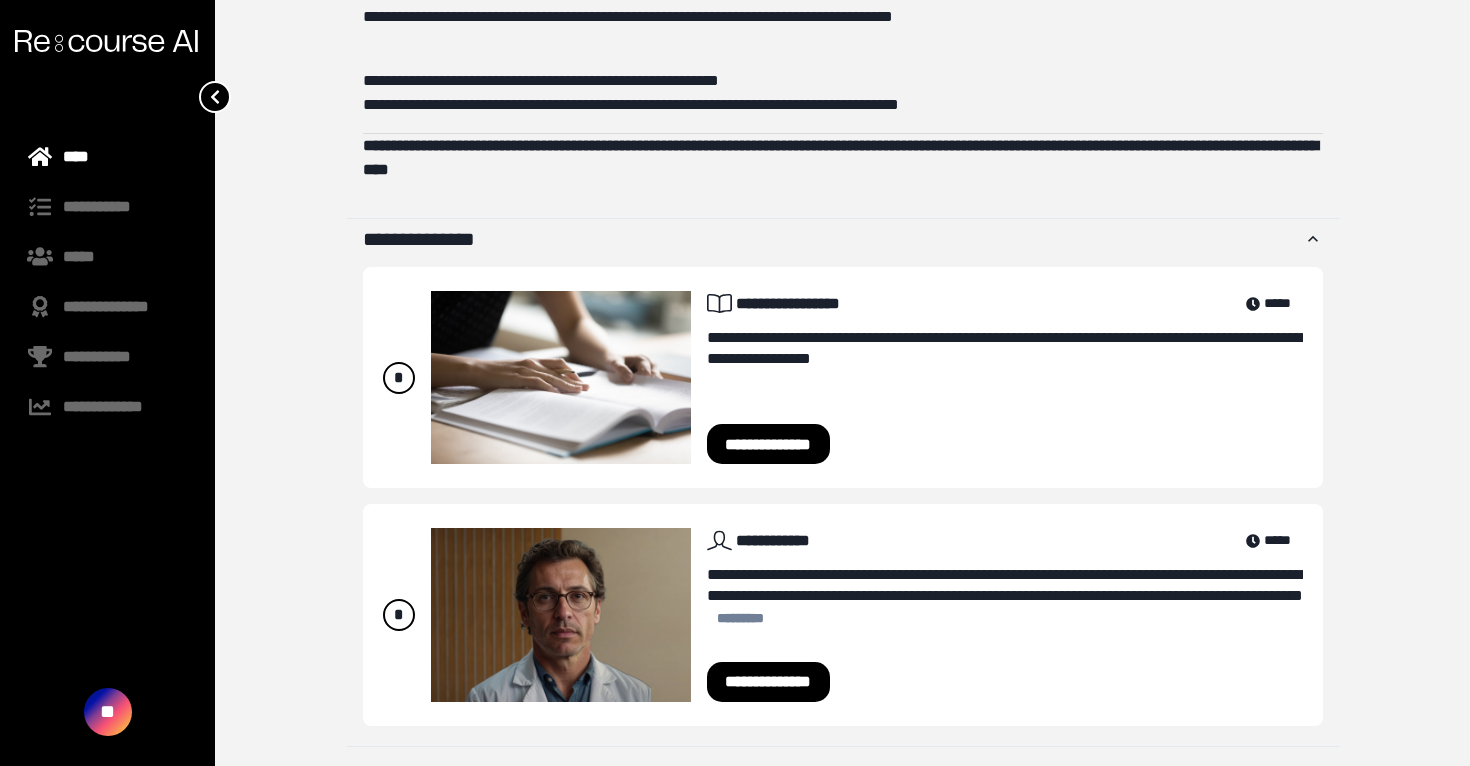 click on "**********" at bounding box center (843, 17) 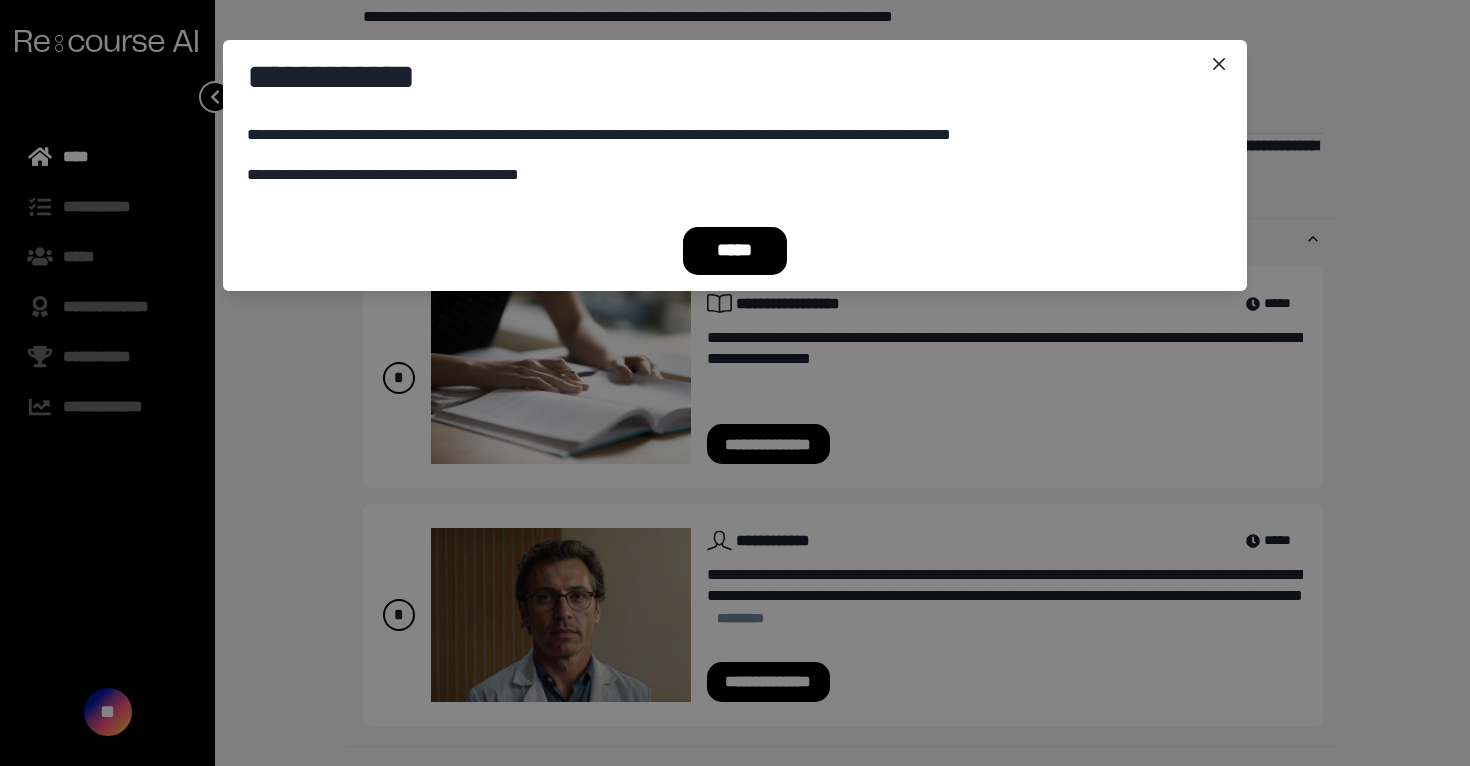 click on "*****" at bounding box center (735, 251) 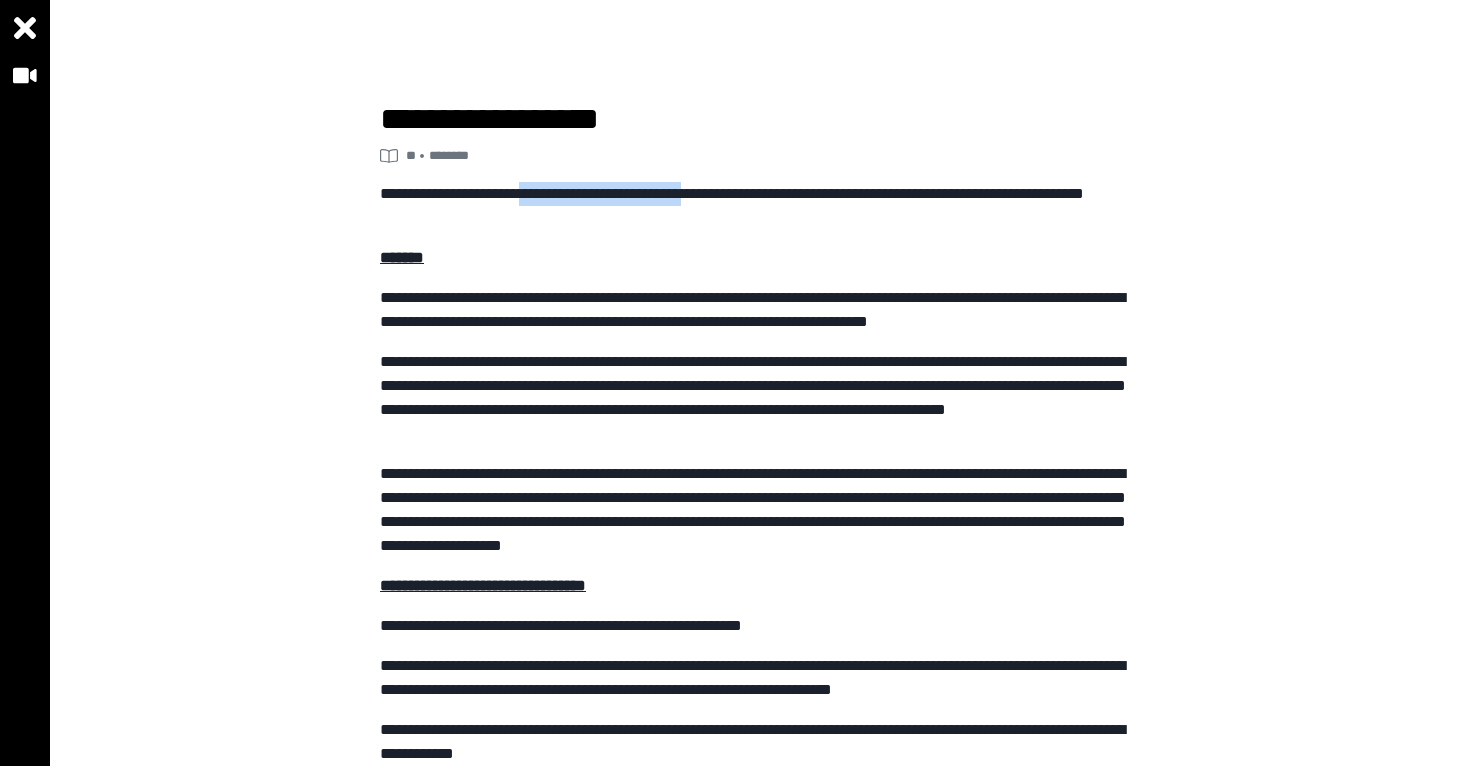 drag, startPoint x: 724, startPoint y: 192, endPoint x: 818, endPoint y: 192, distance: 94 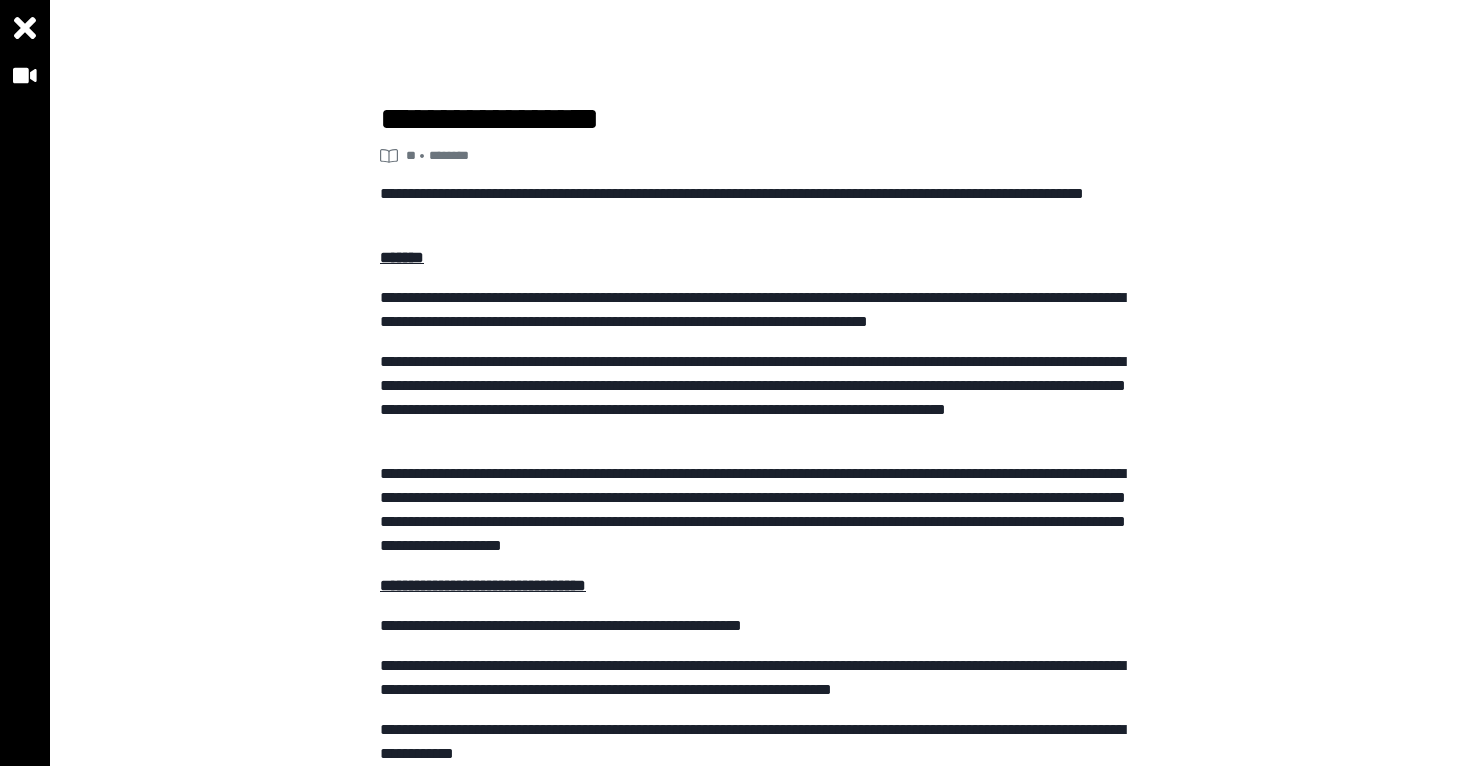 click on "**********" at bounding box center [760, 206] 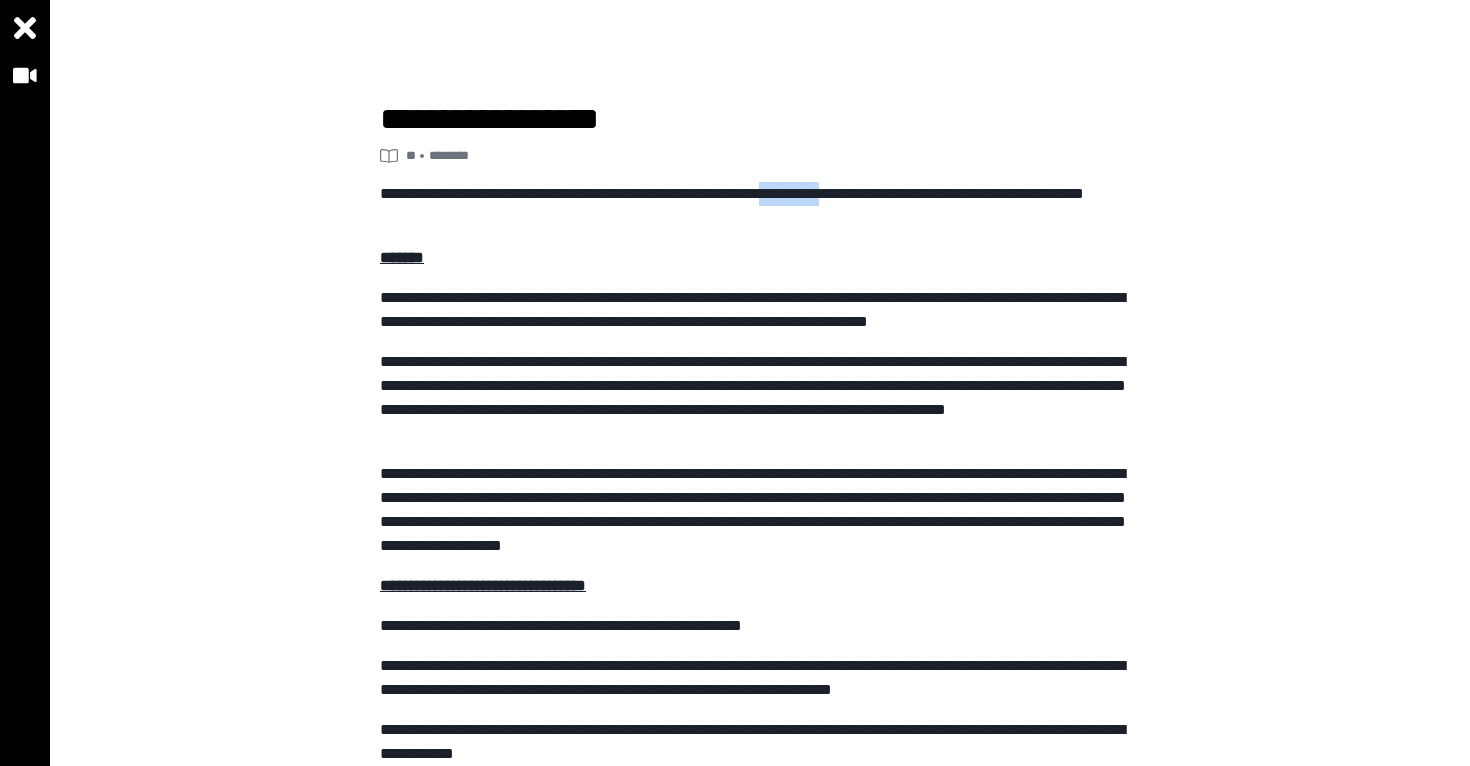 click on "**********" at bounding box center [760, 206] 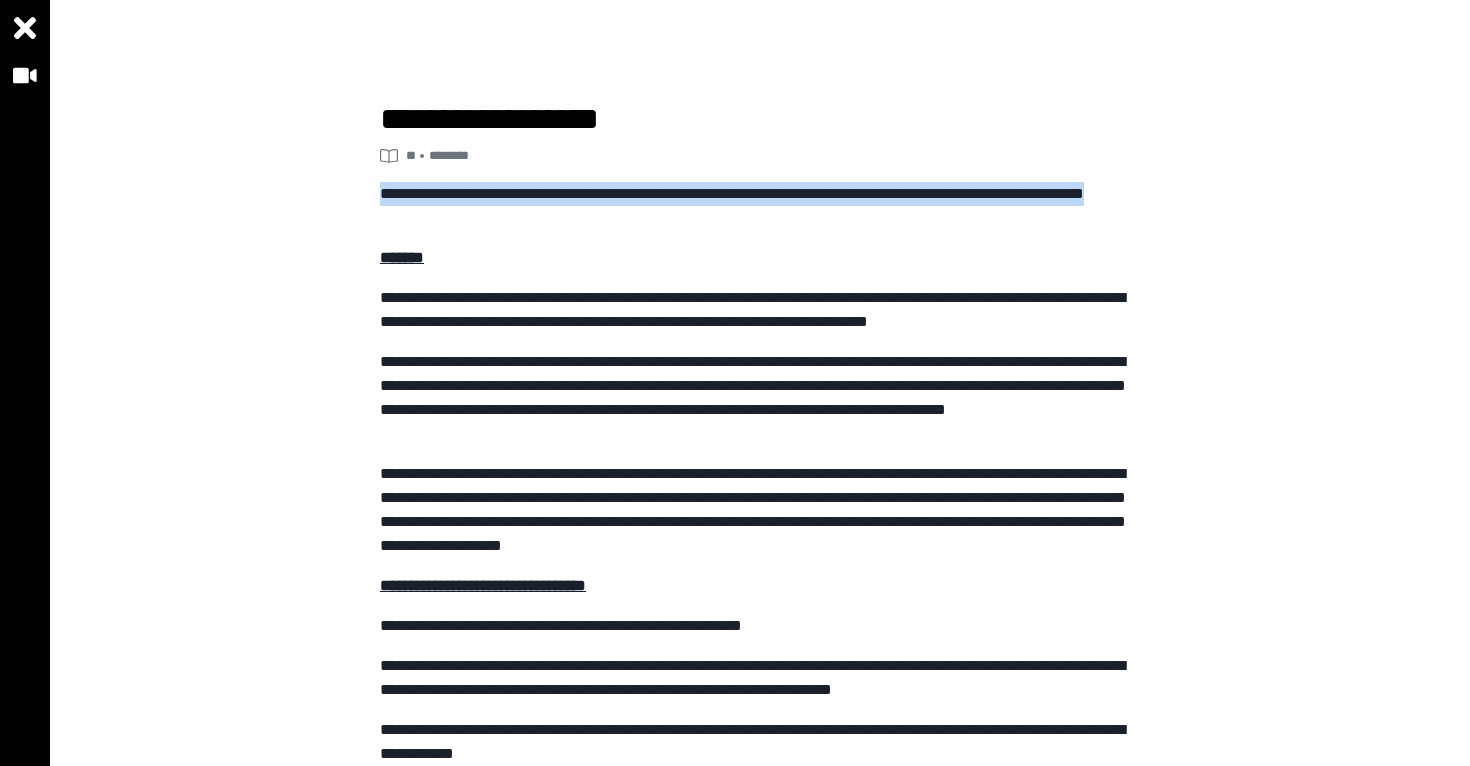 click on "**********" at bounding box center (760, 206) 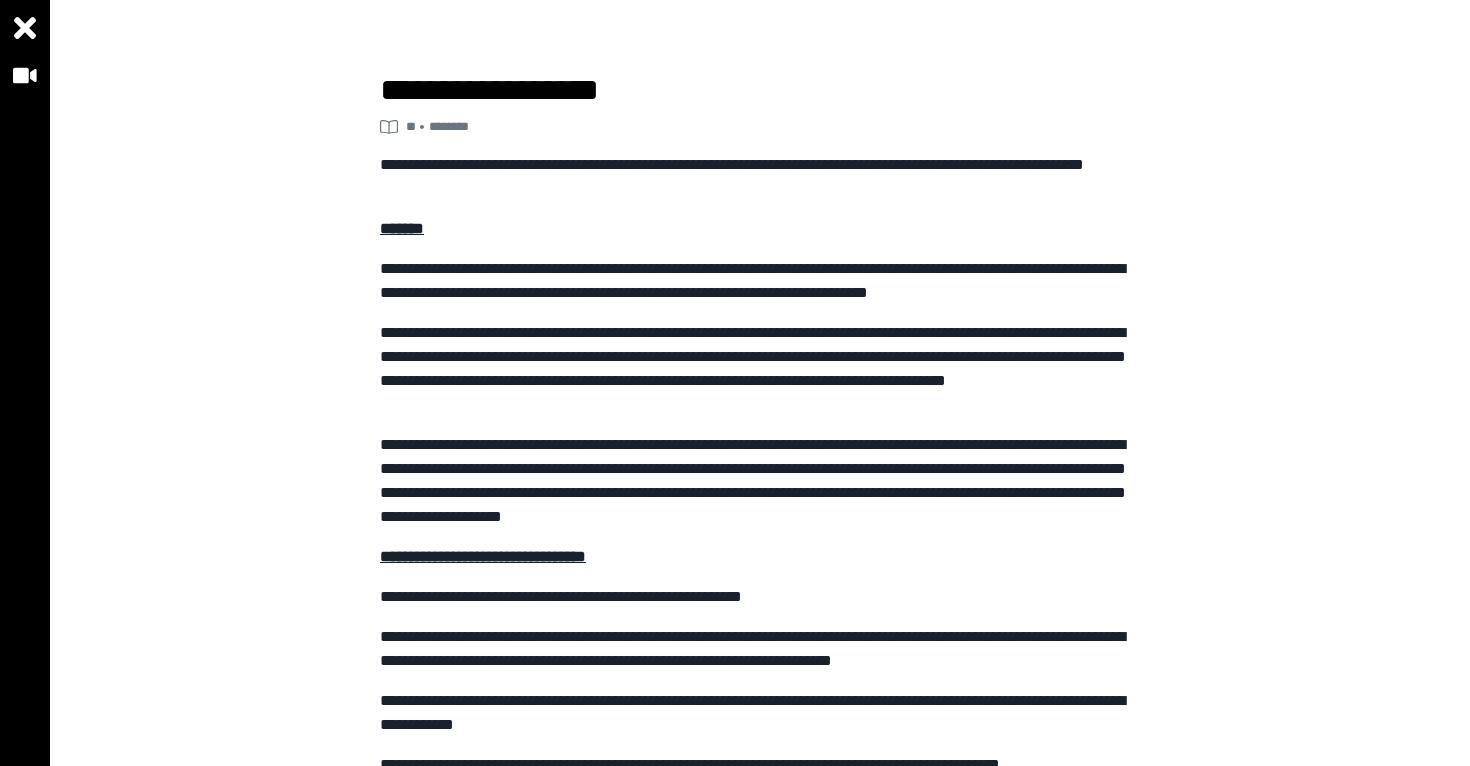 click on "**********" at bounding box center (760, 281) 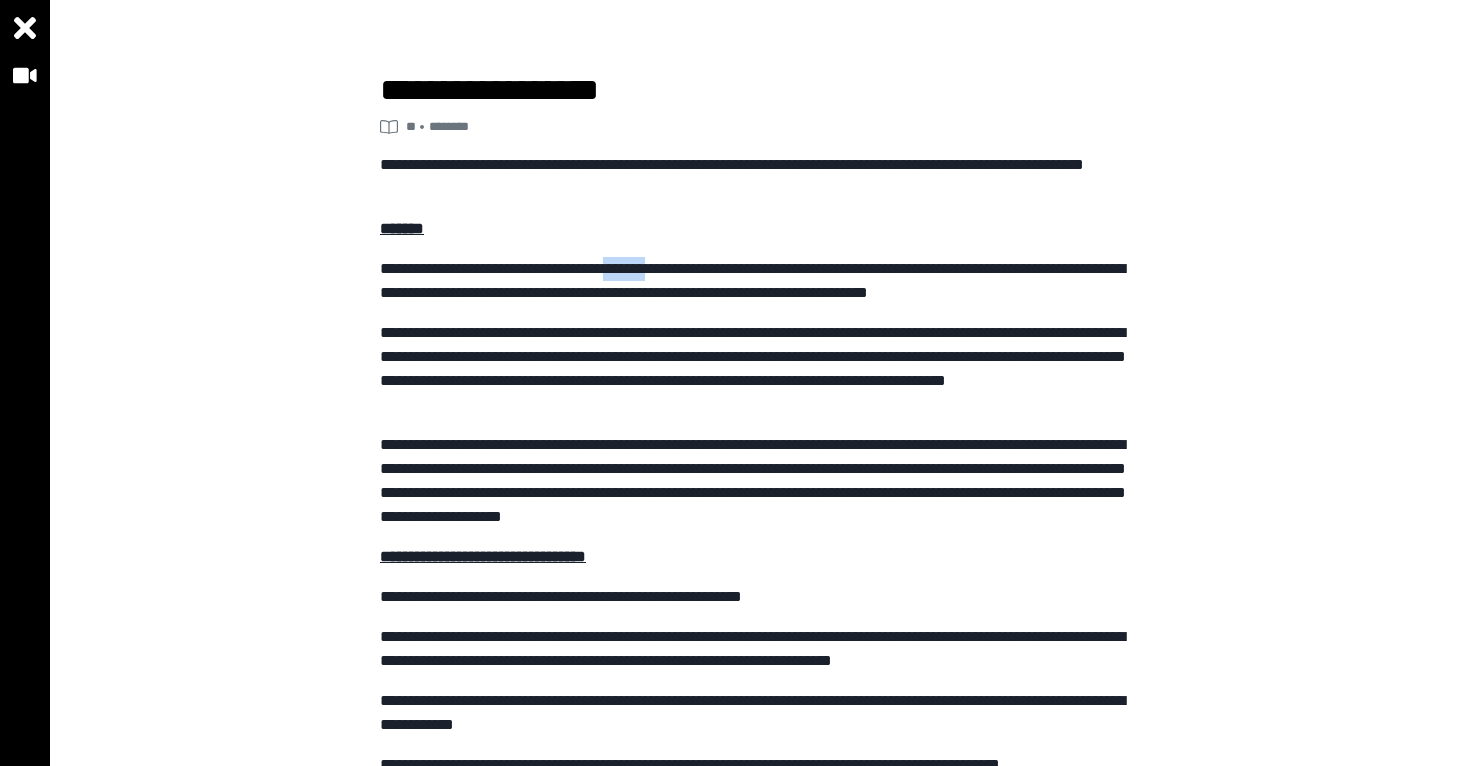 click on "**********" at bounding box center (760, 281) 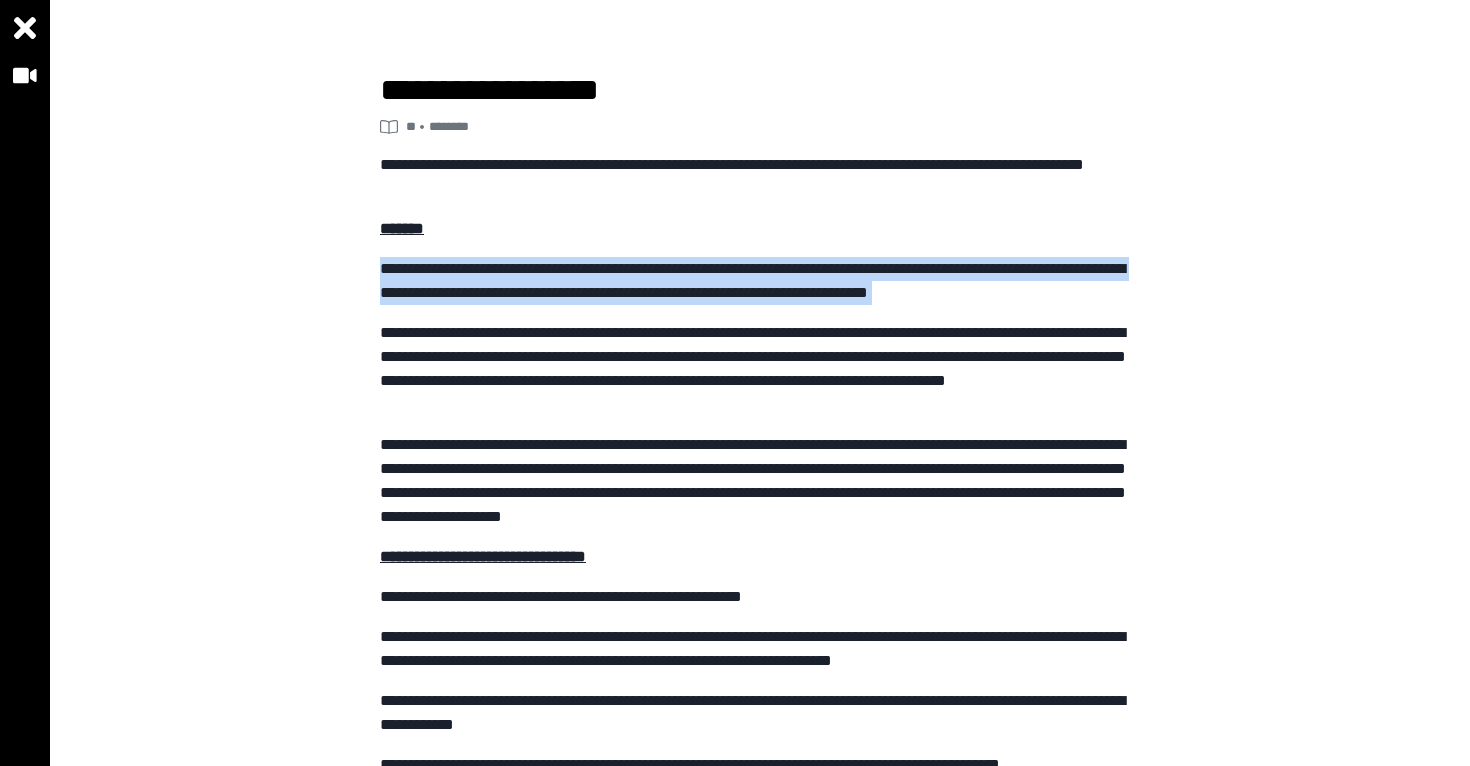 click on "**********" at bounding box center [760, 281] 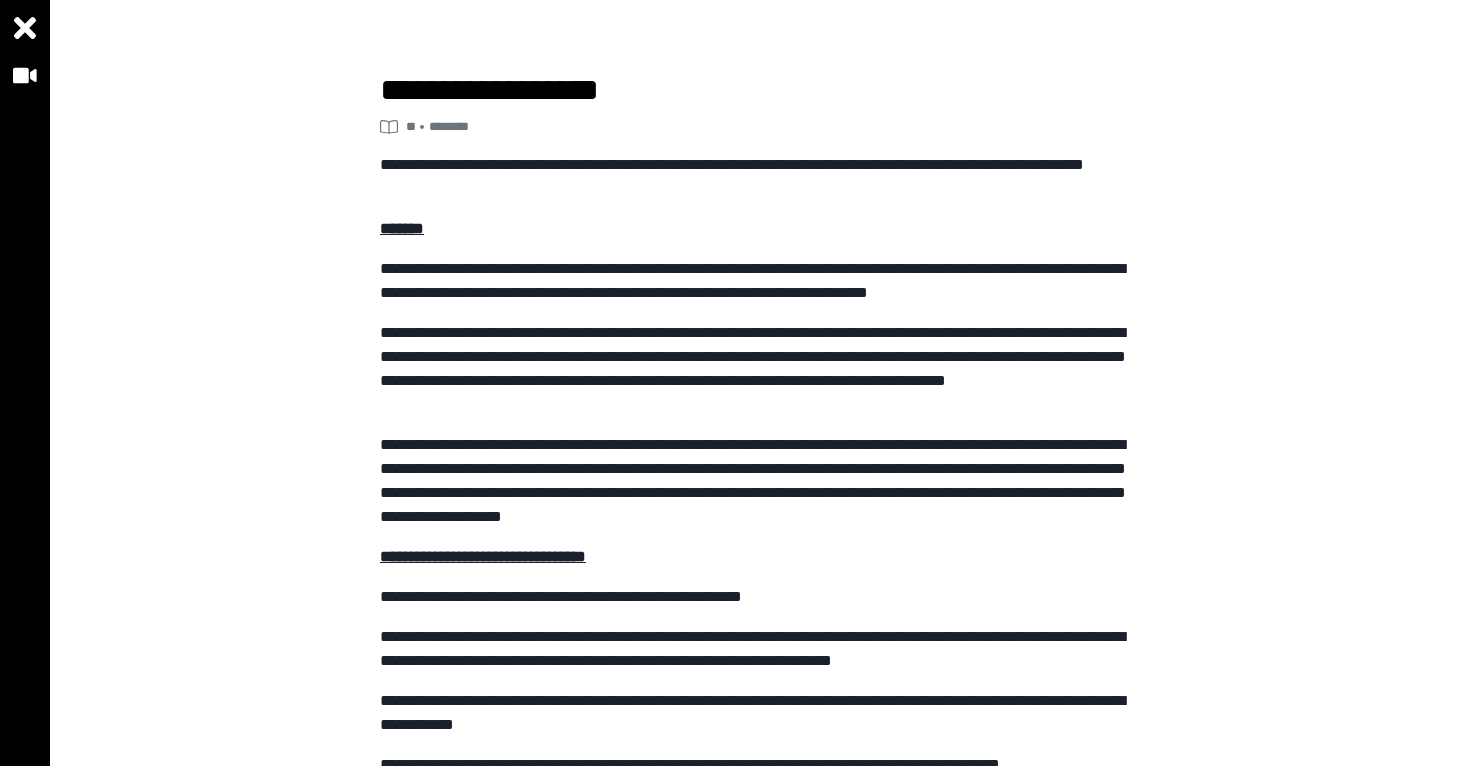 click on "**********" at bounding box center [760, 281] 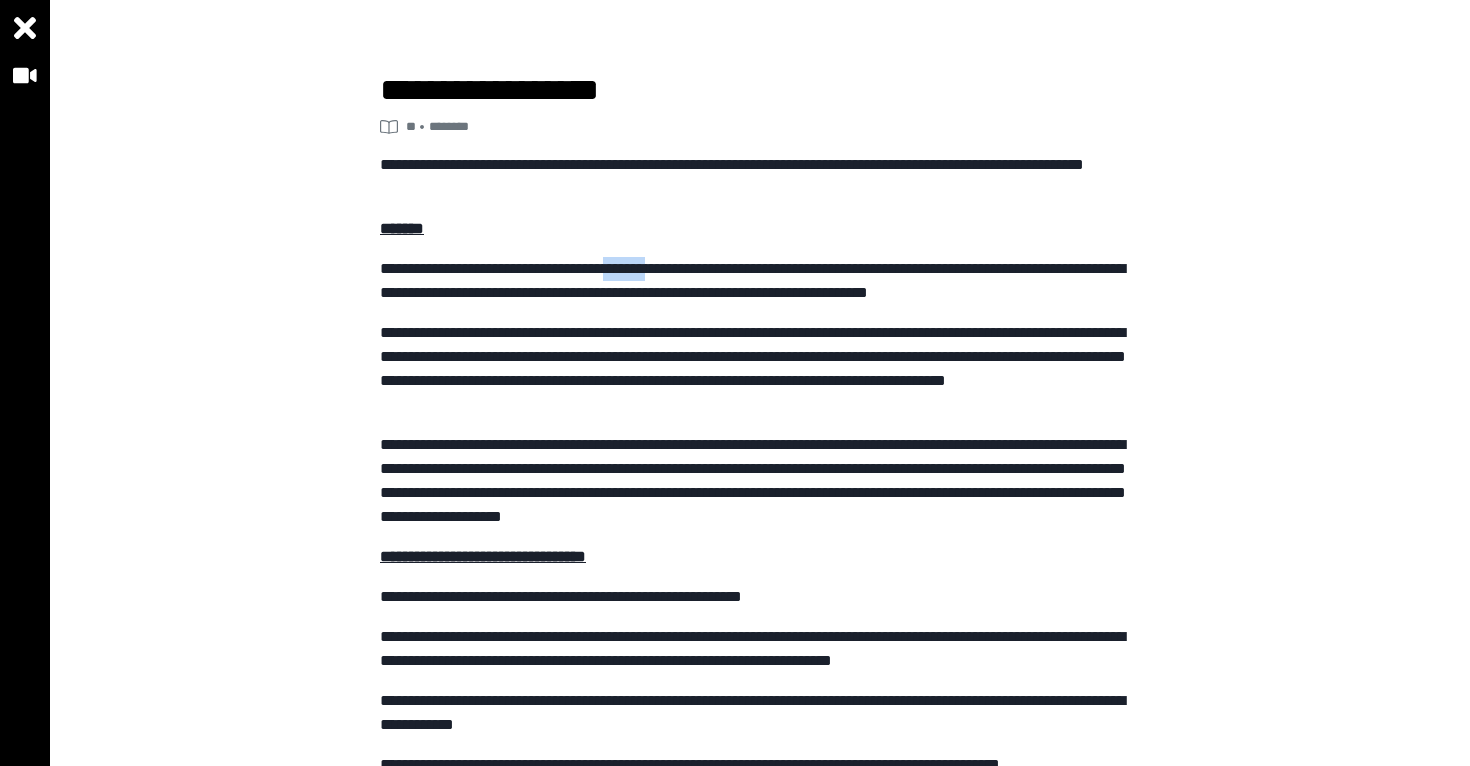 click on "**********" at bounding box center (760, 281) 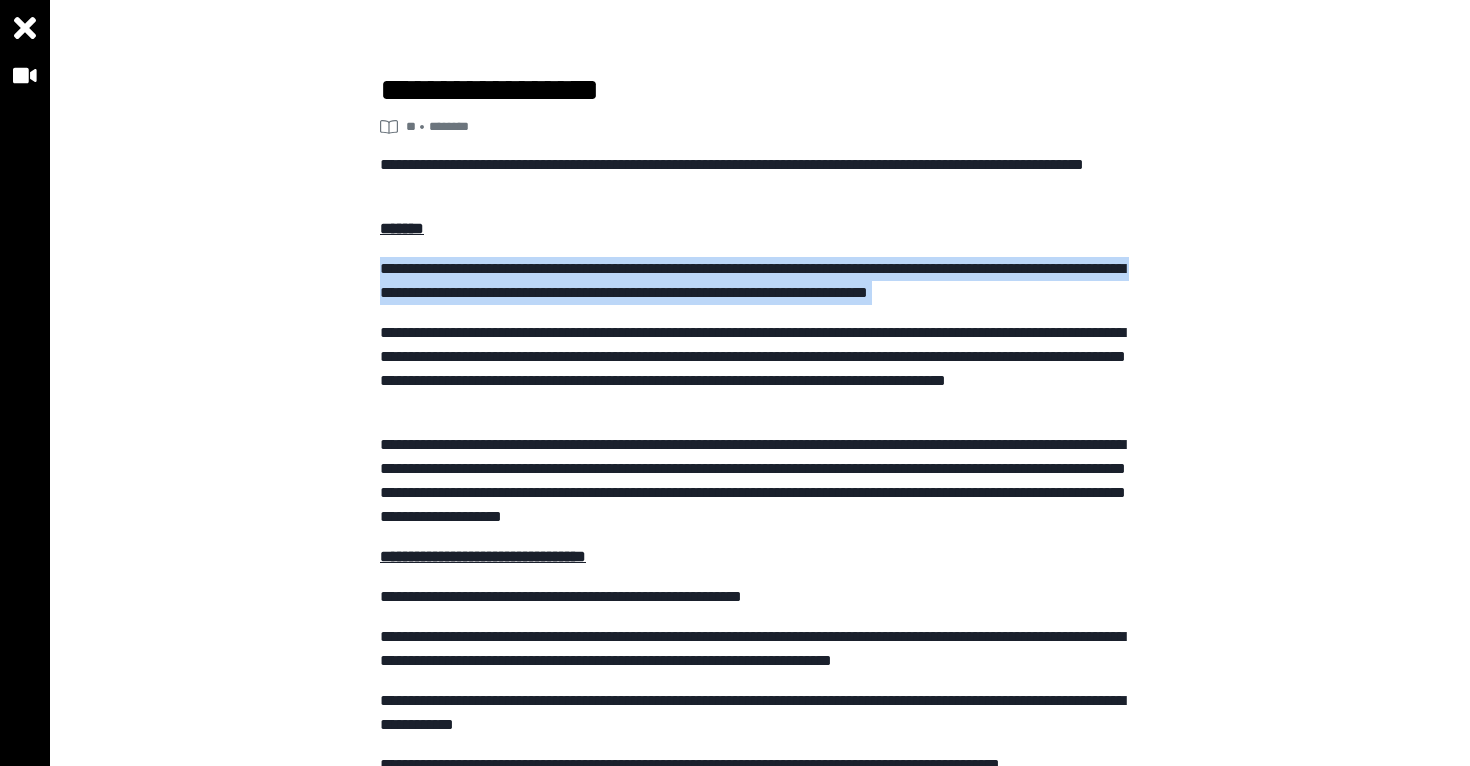 click on "**********" at bounding box center (760, 281) 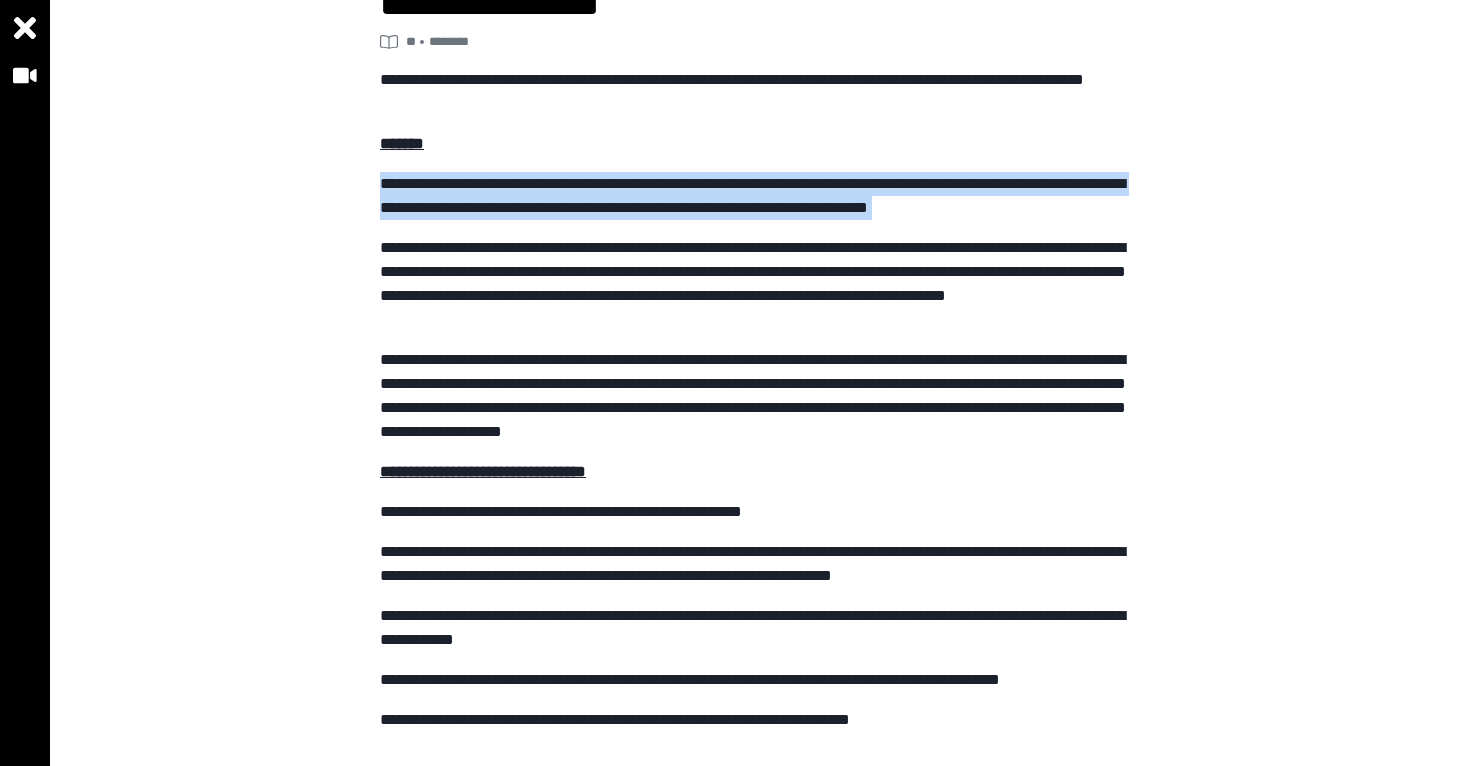 scroll, scrollTop: 132, scrollLeft: 0, axis: vertical 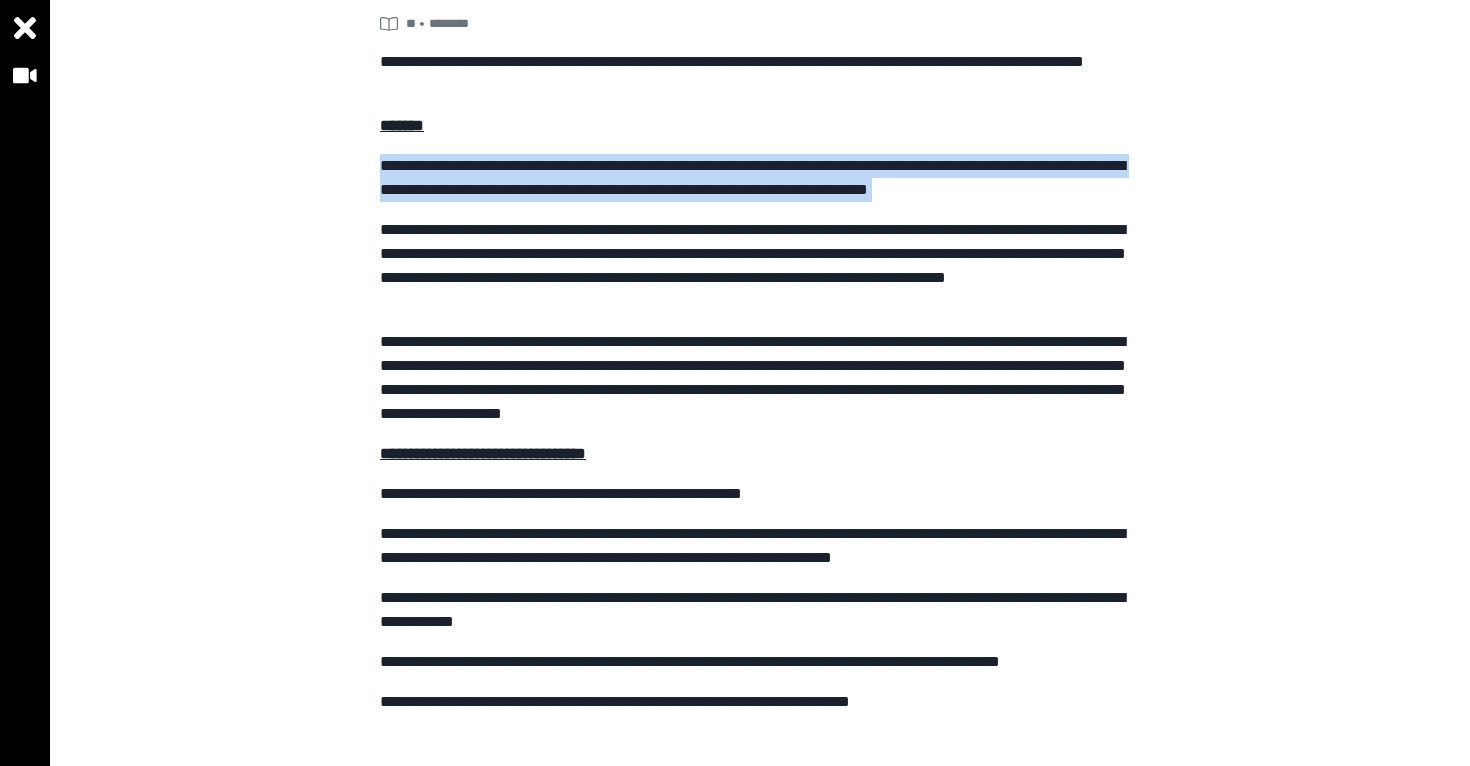click on "**********" at bounding box center [760, 178] 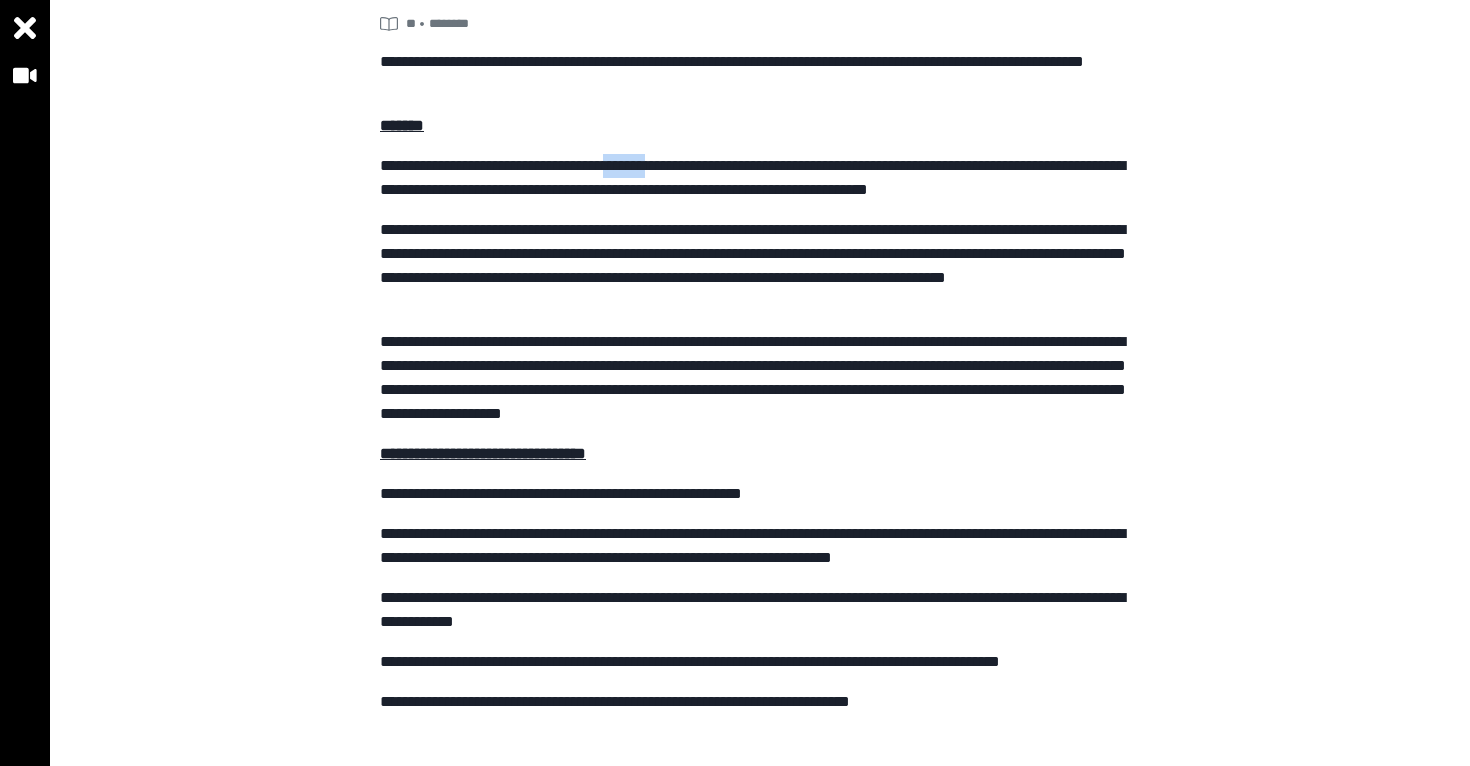click on "**********" at bounding box center (760, 178) 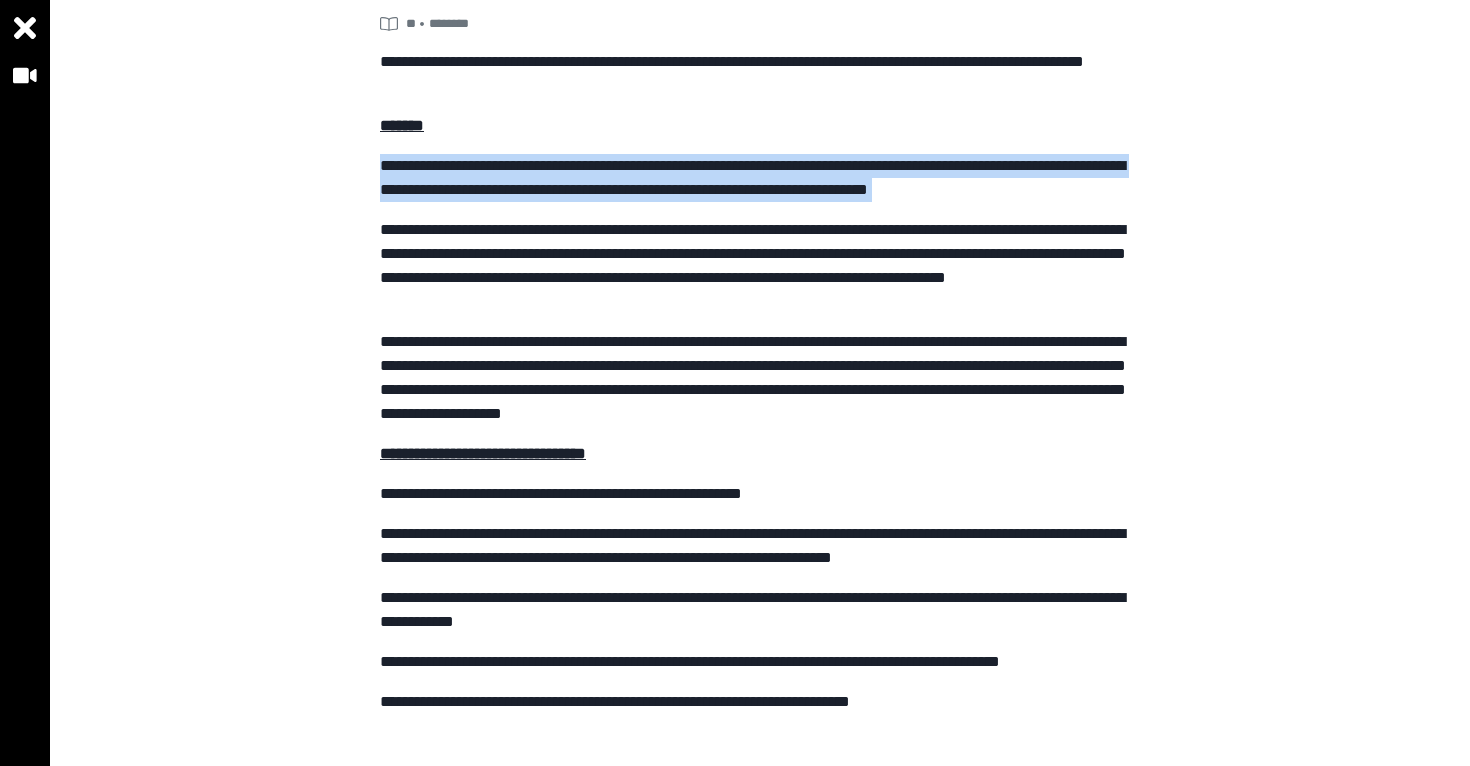 click on "**********" at bounding box center (760, 178) 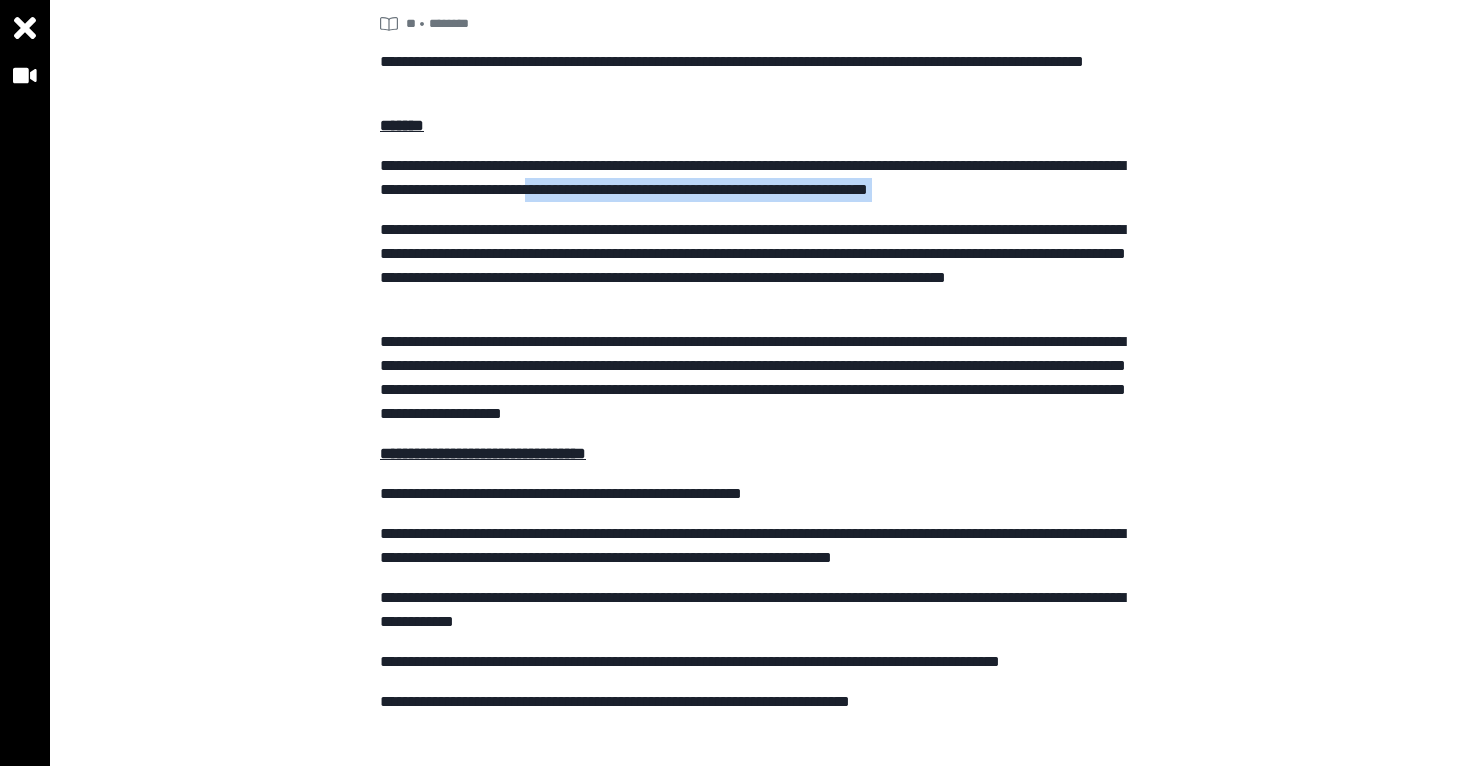 click on "**********" at bounding box center [760, 178] 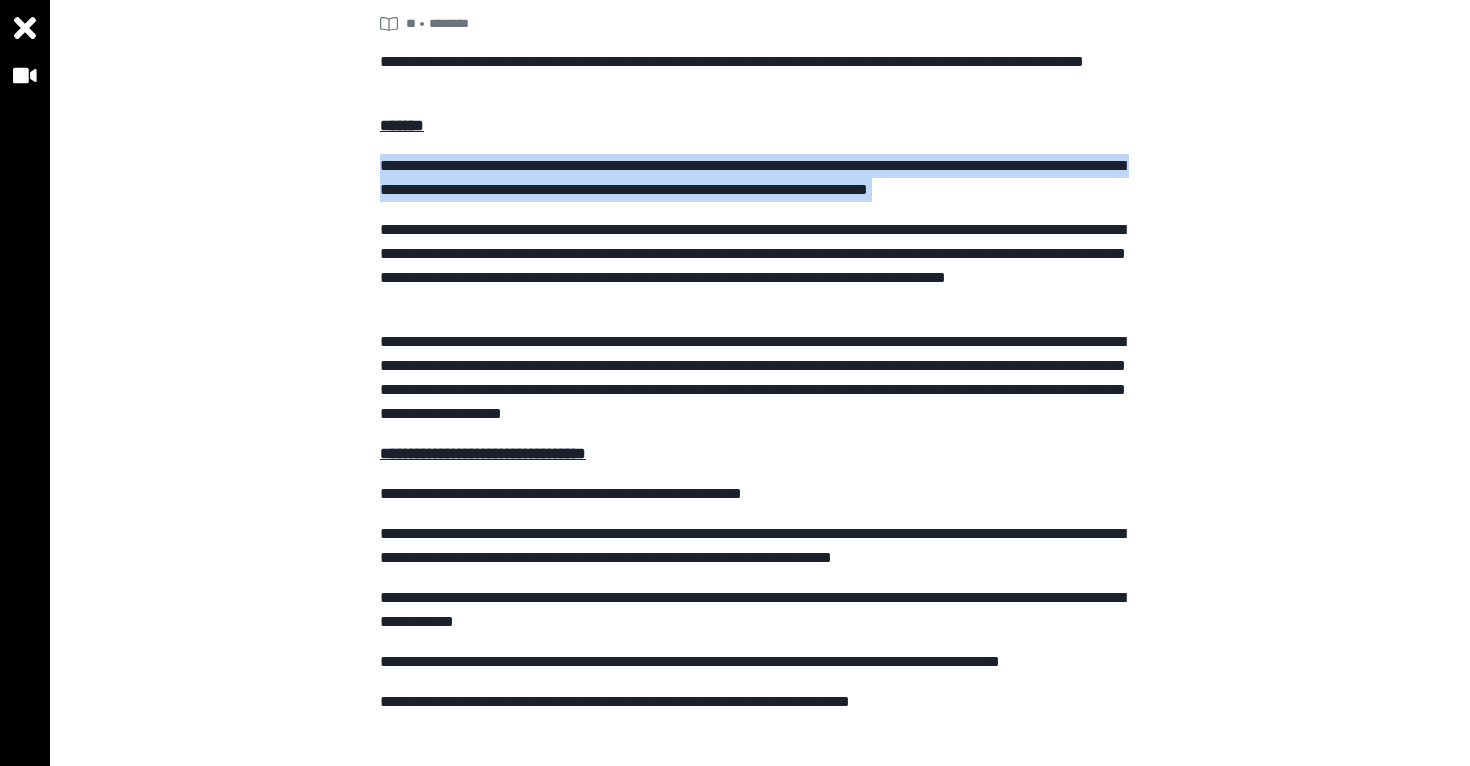 click on "**********" at bounding box center (760, 178) 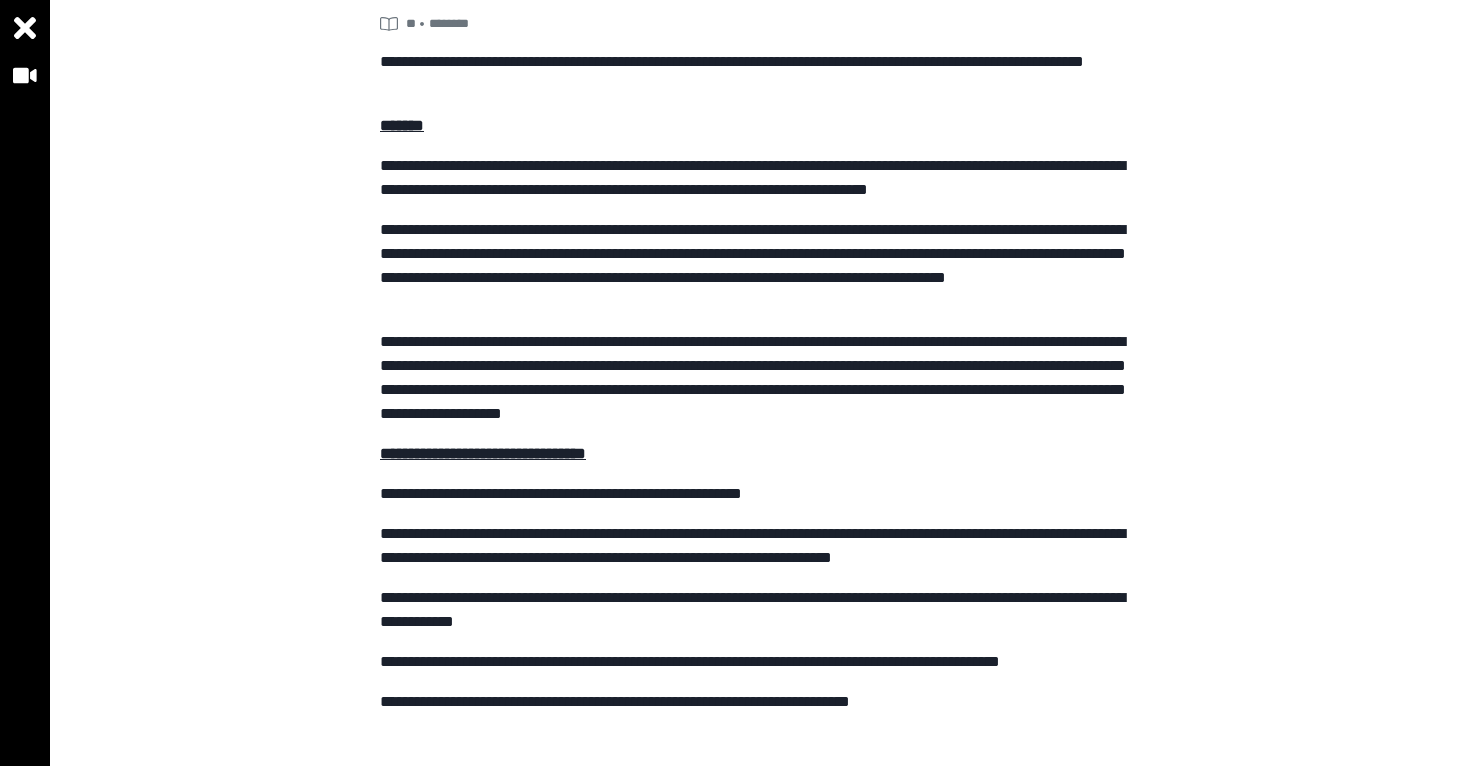 click on "**********" at bounding box center (760, 178) 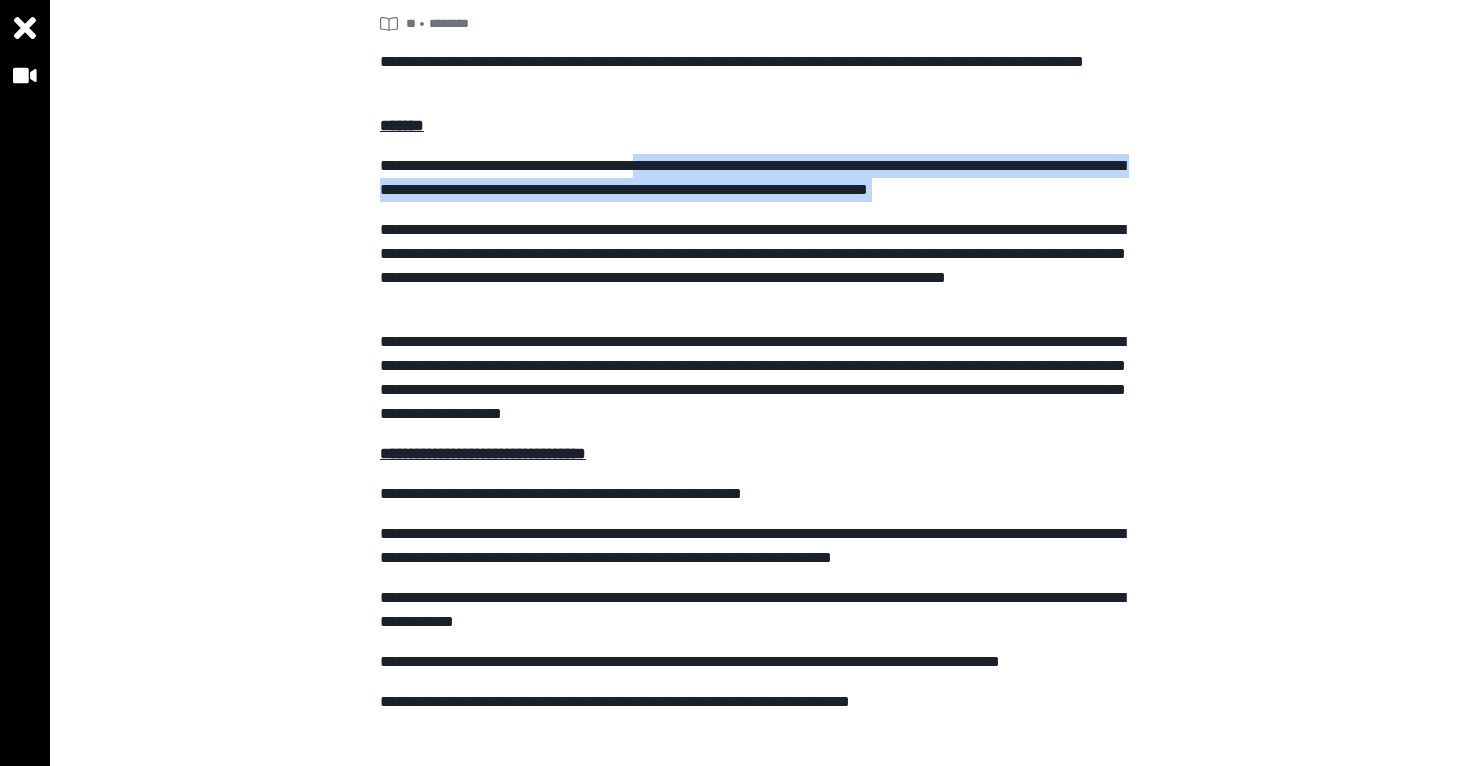 click on "**********" at bounding box center (760, 178) 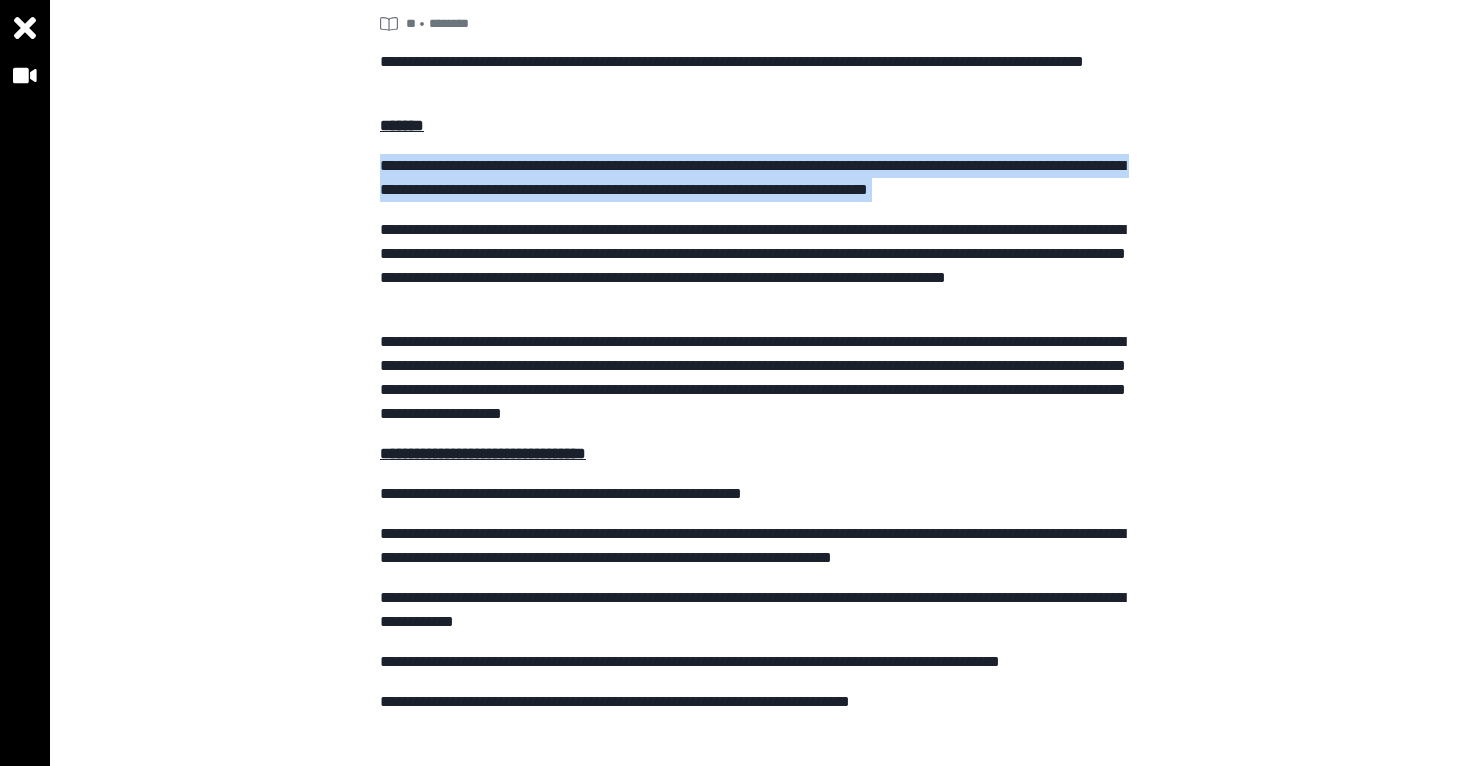 click on "**********" at bounding box center [760, 178] 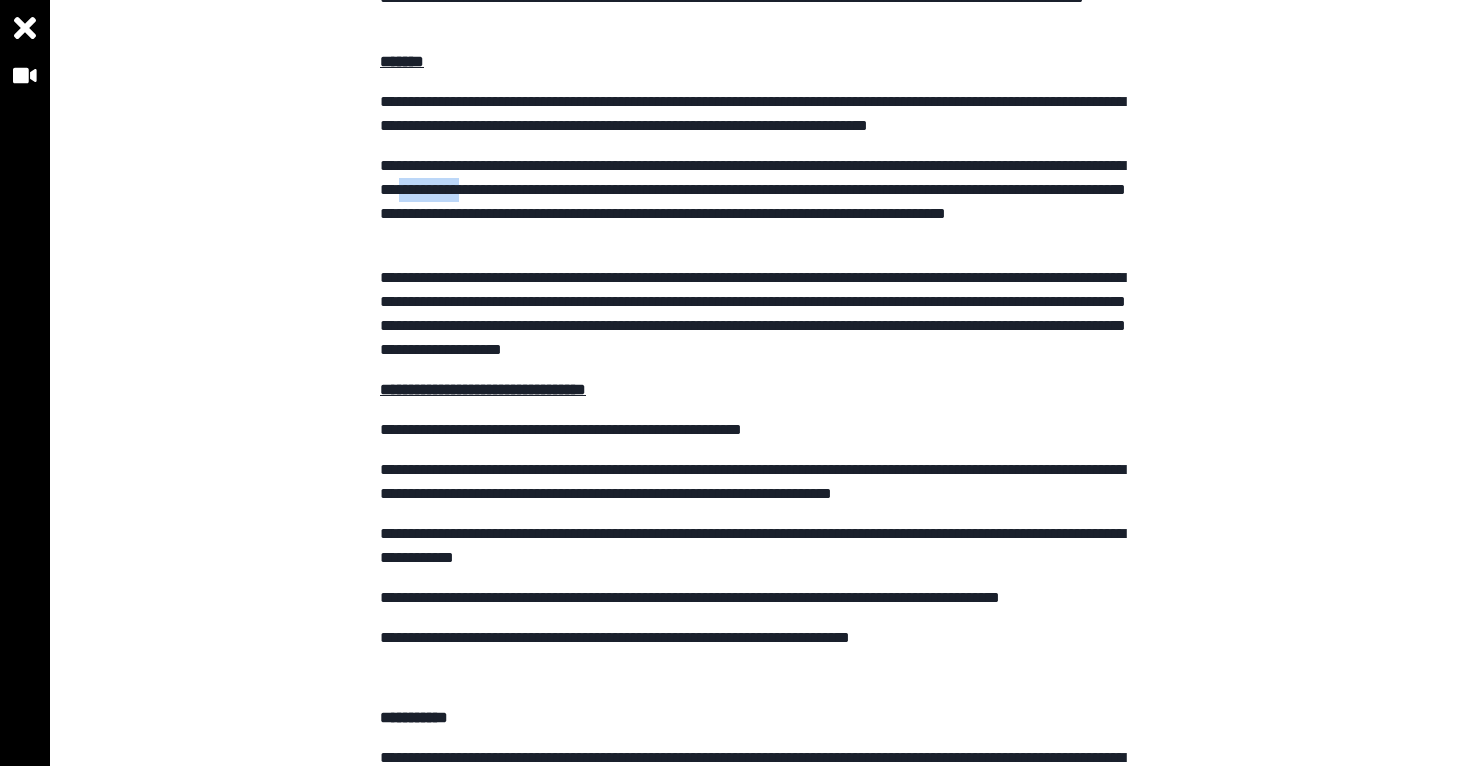 drag, startPoint x: 568, startPoint y: 195, endPoint x: 787, endPoint y: 195, distance: 219 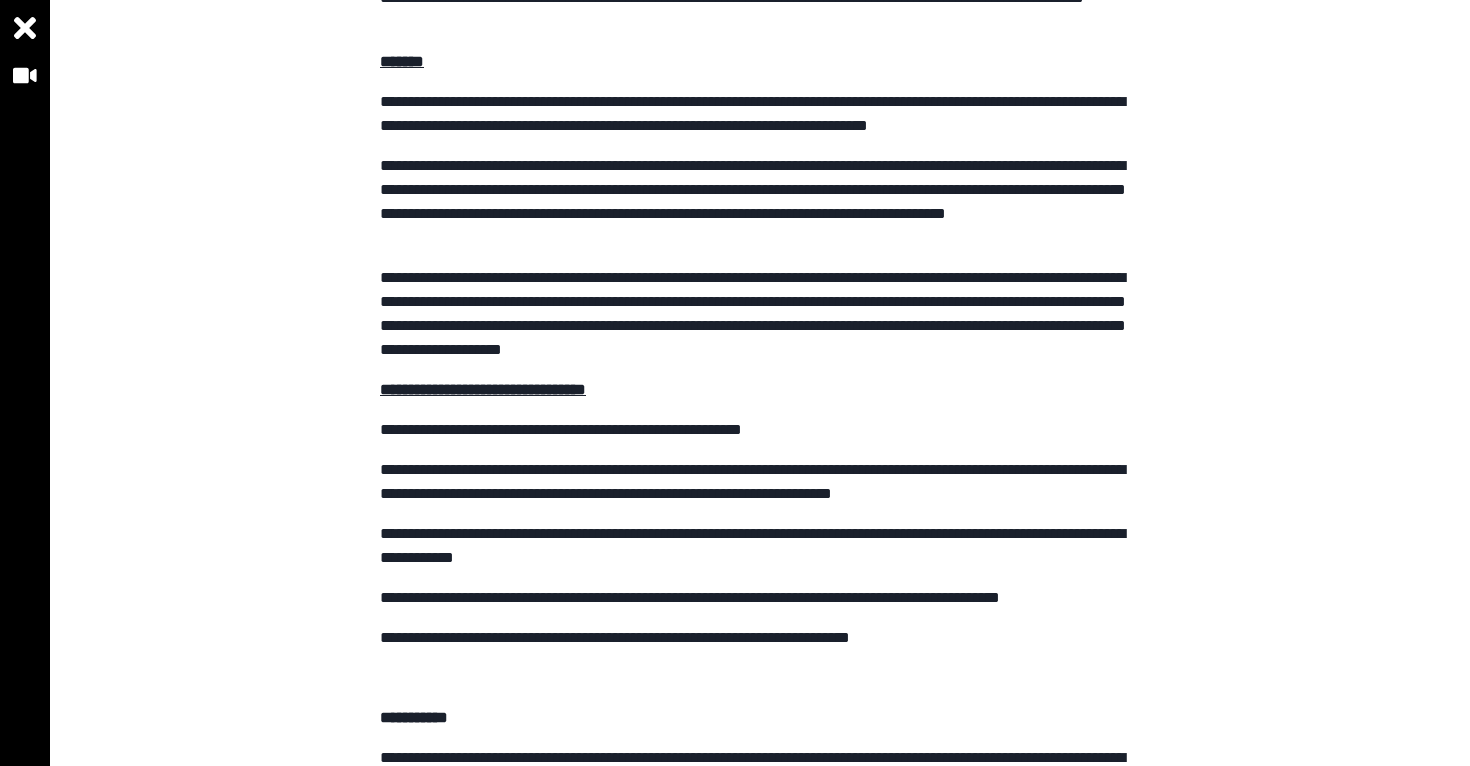 click on "**********" at bounding box center [760, 202] 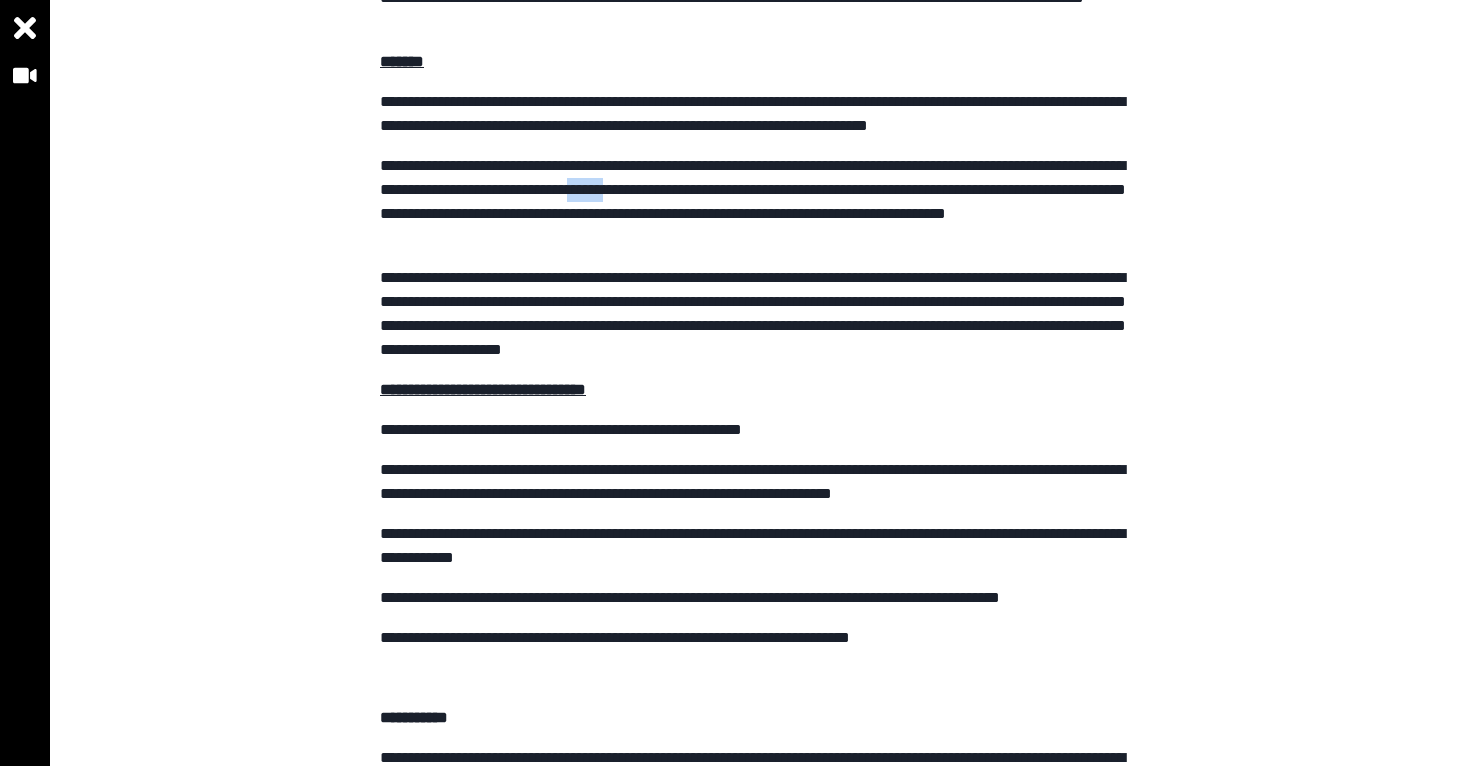 click on "**********" at bounding box center [760, 202] 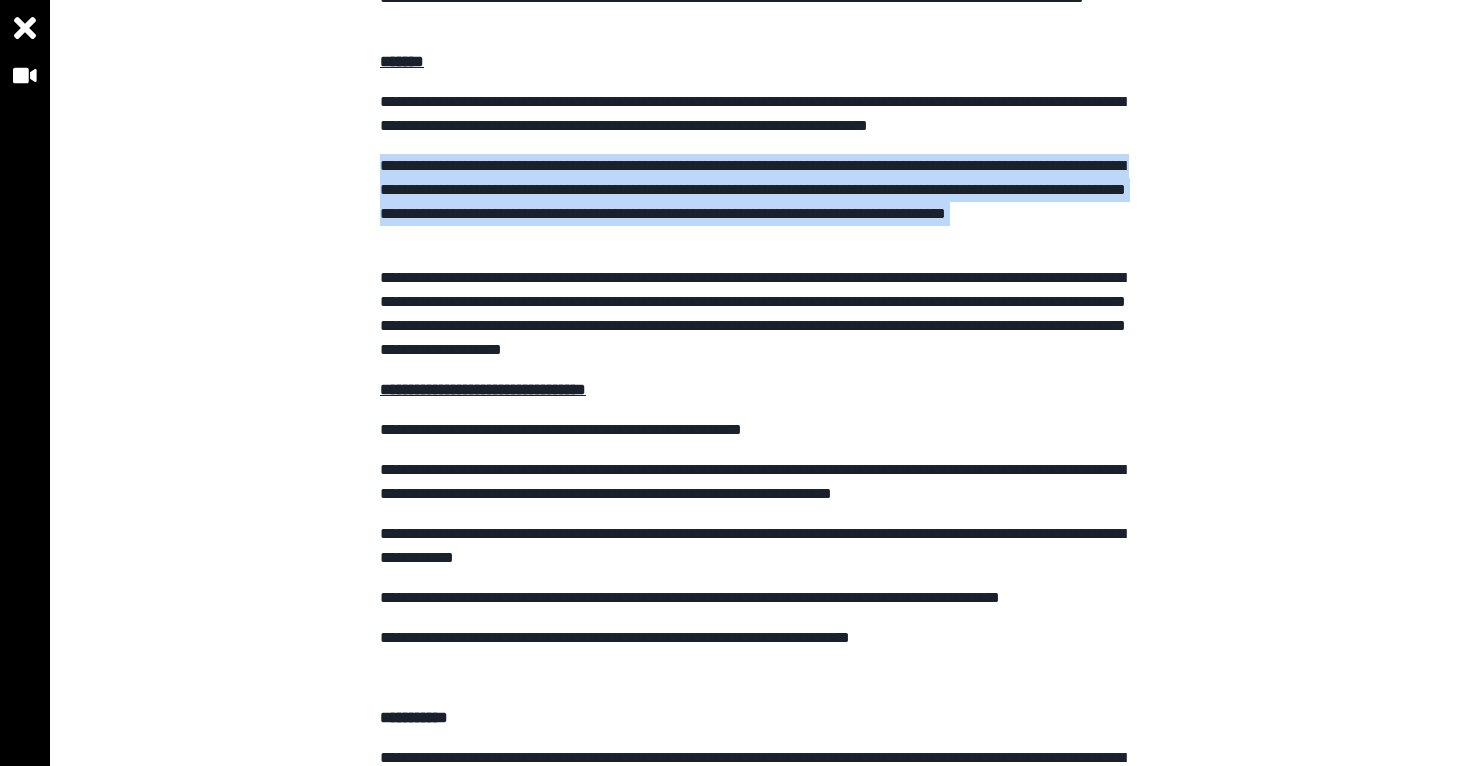 click on "**********" at bounding box center (760, 202) 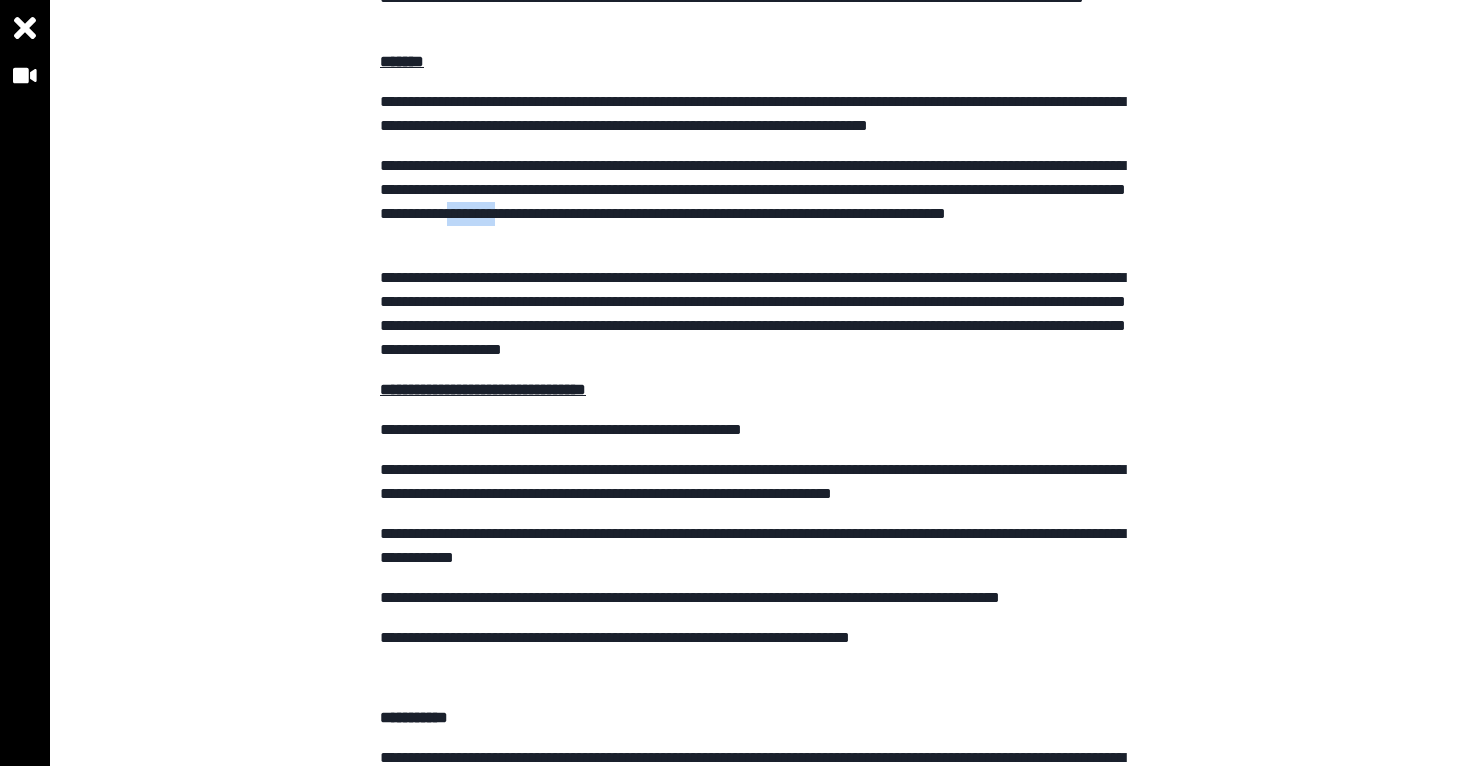 click on "**********" at bounding box center (760, 202) 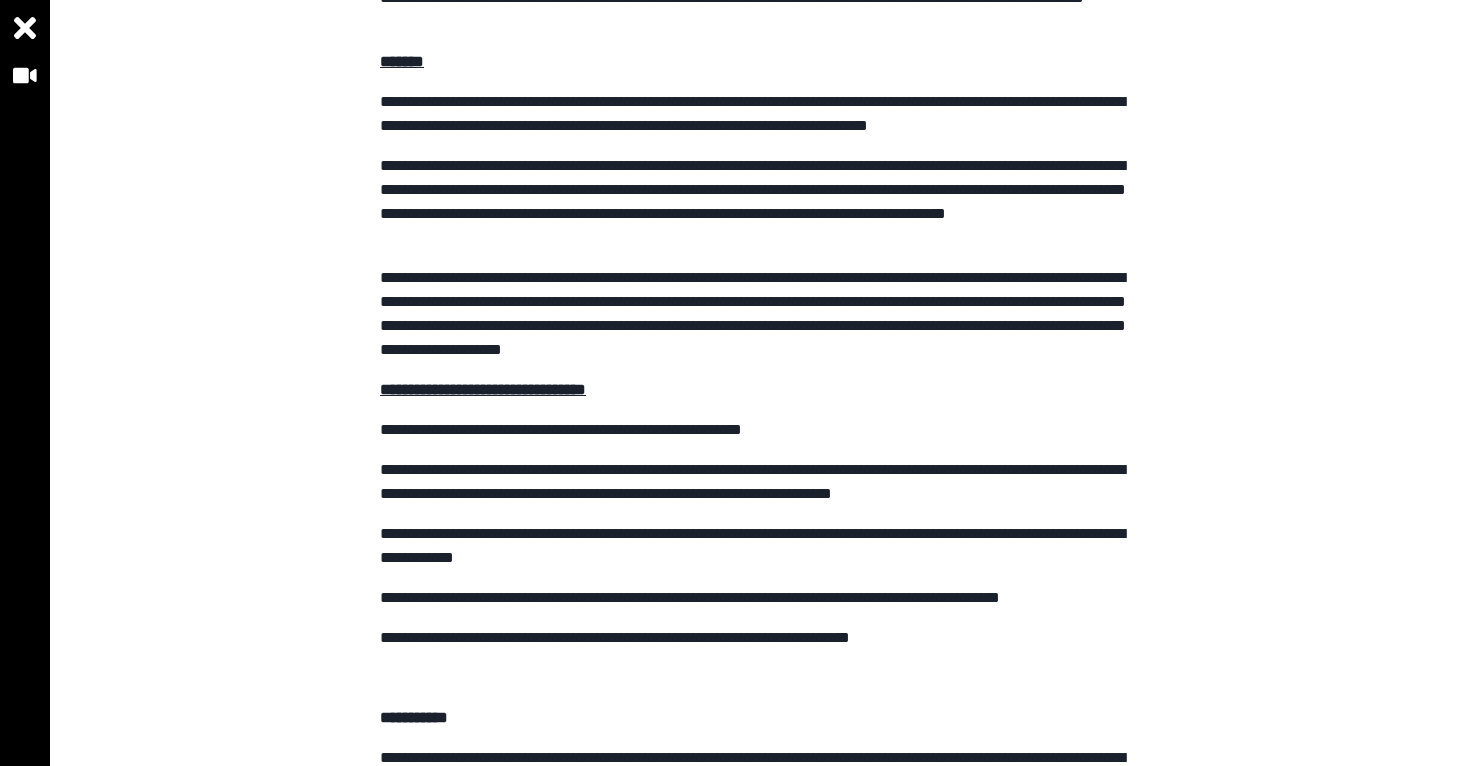 click on "**********" at bounding box center [760, 202] 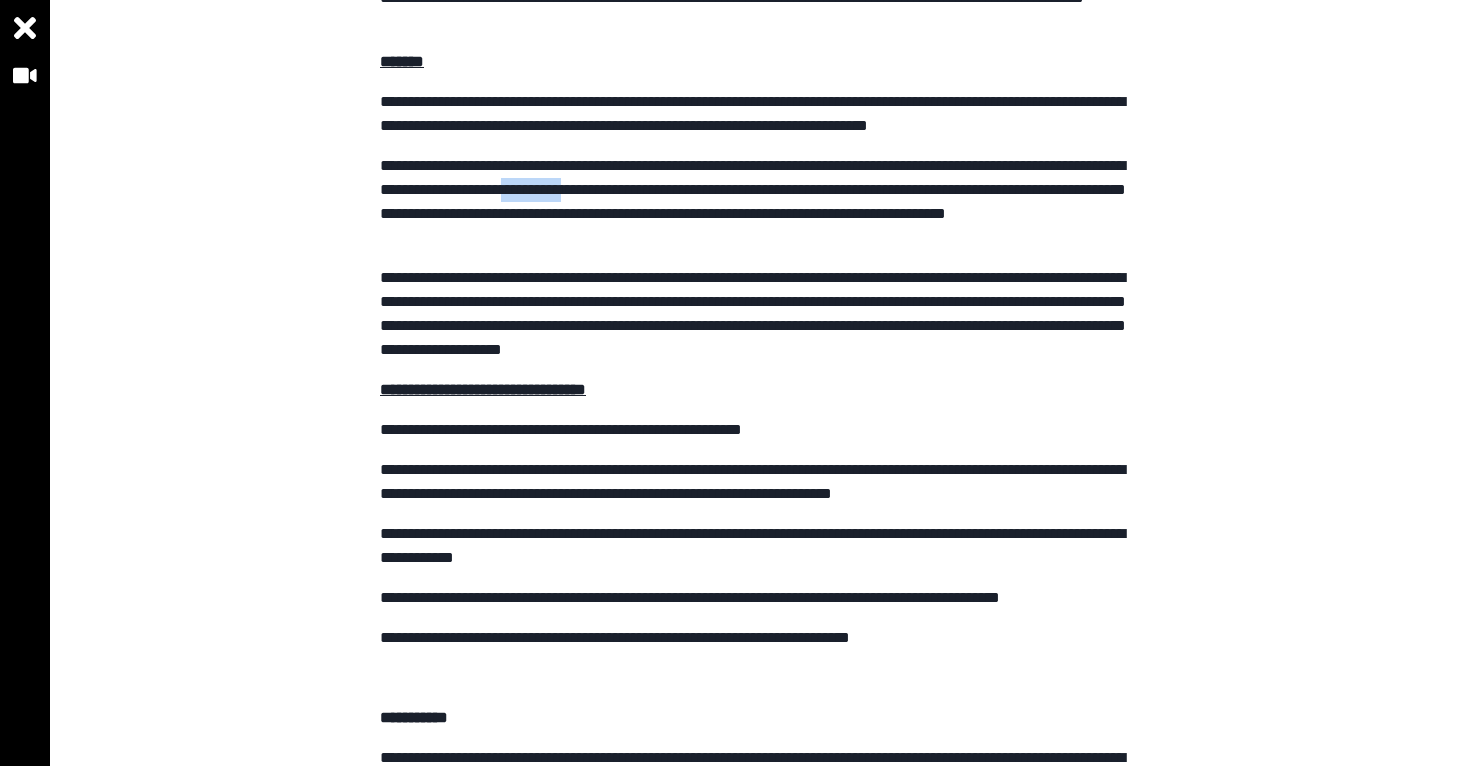 click on "**********" at bounding box center (760, 202) 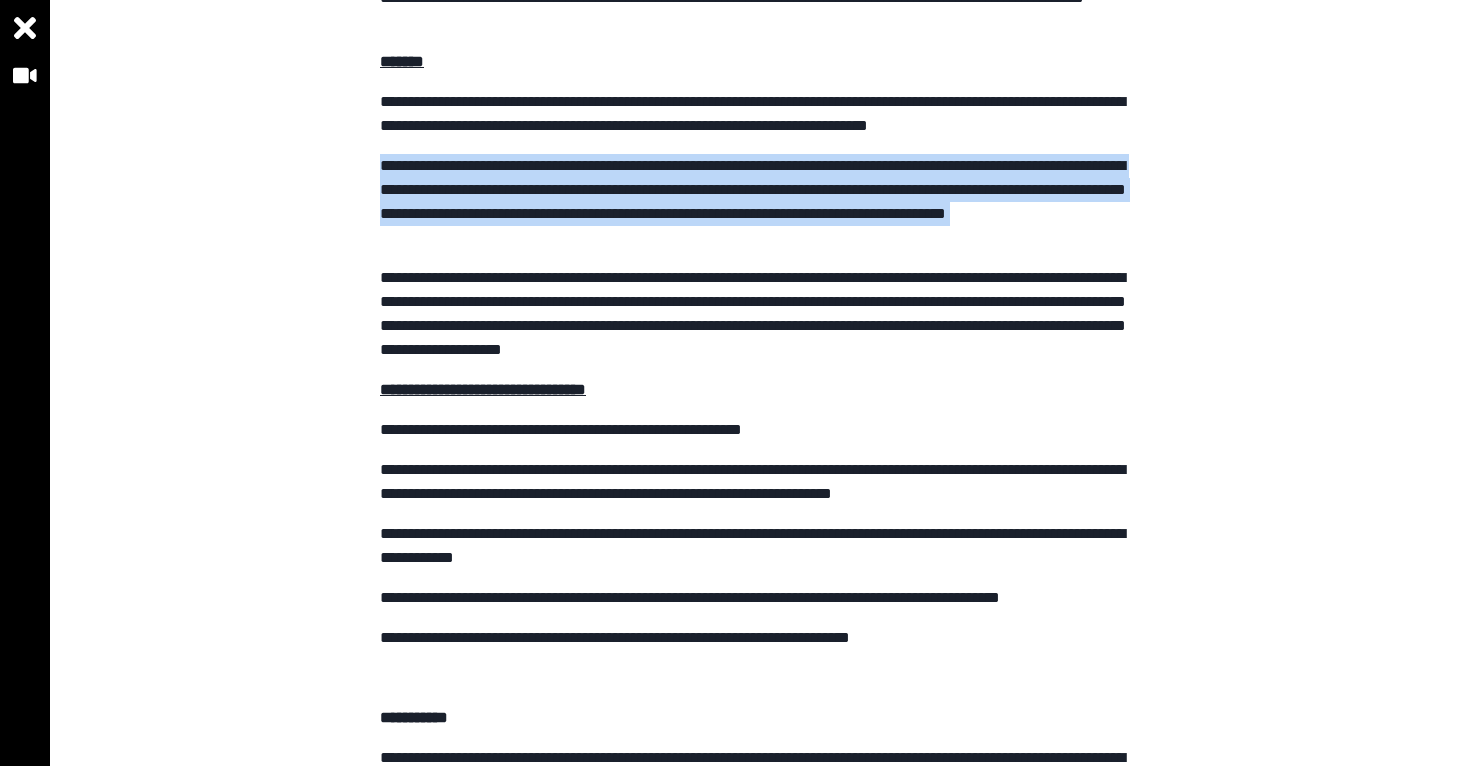 click on "**********" at bounding box center (760, 202) 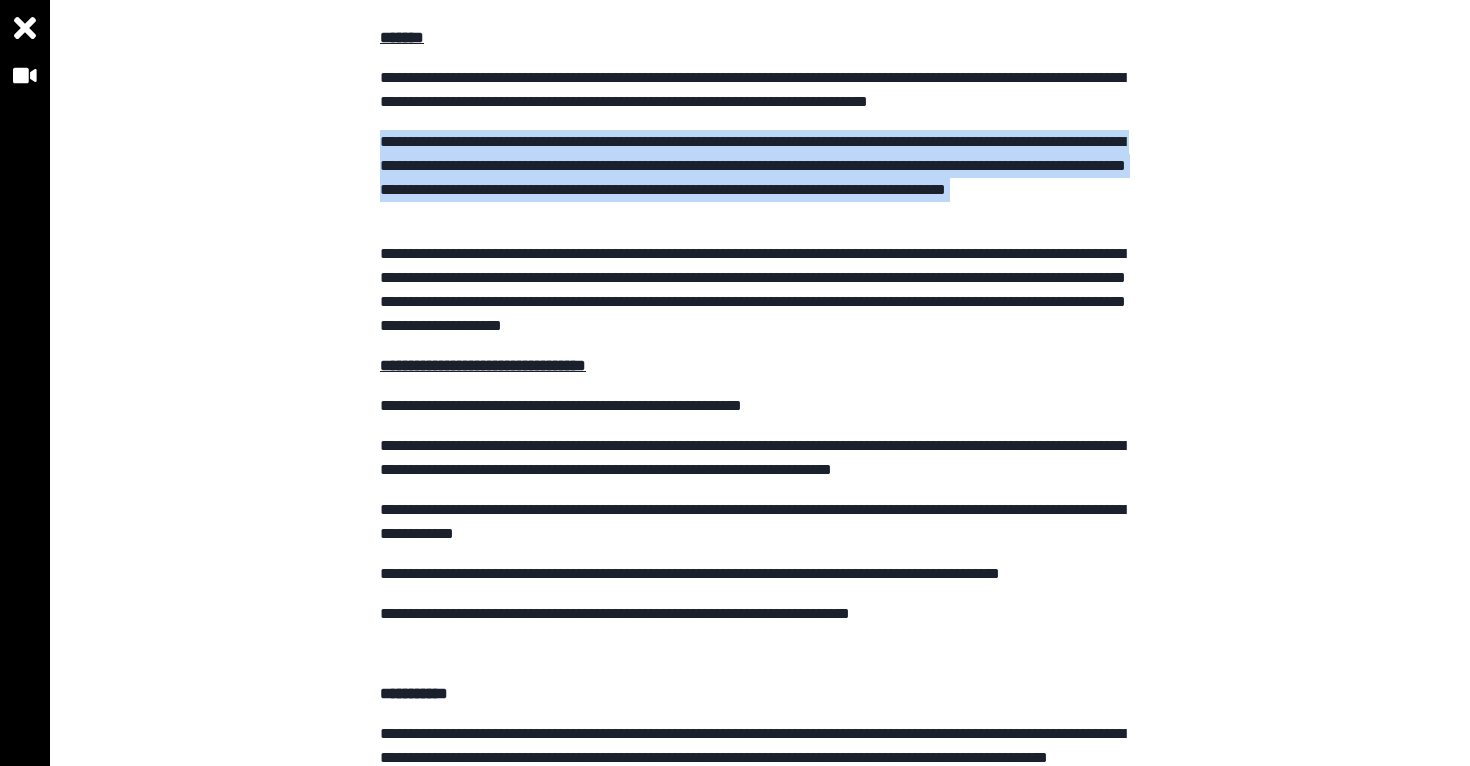 scroll, scrollTop: 222, scrollLeft: 0, axis: vertical 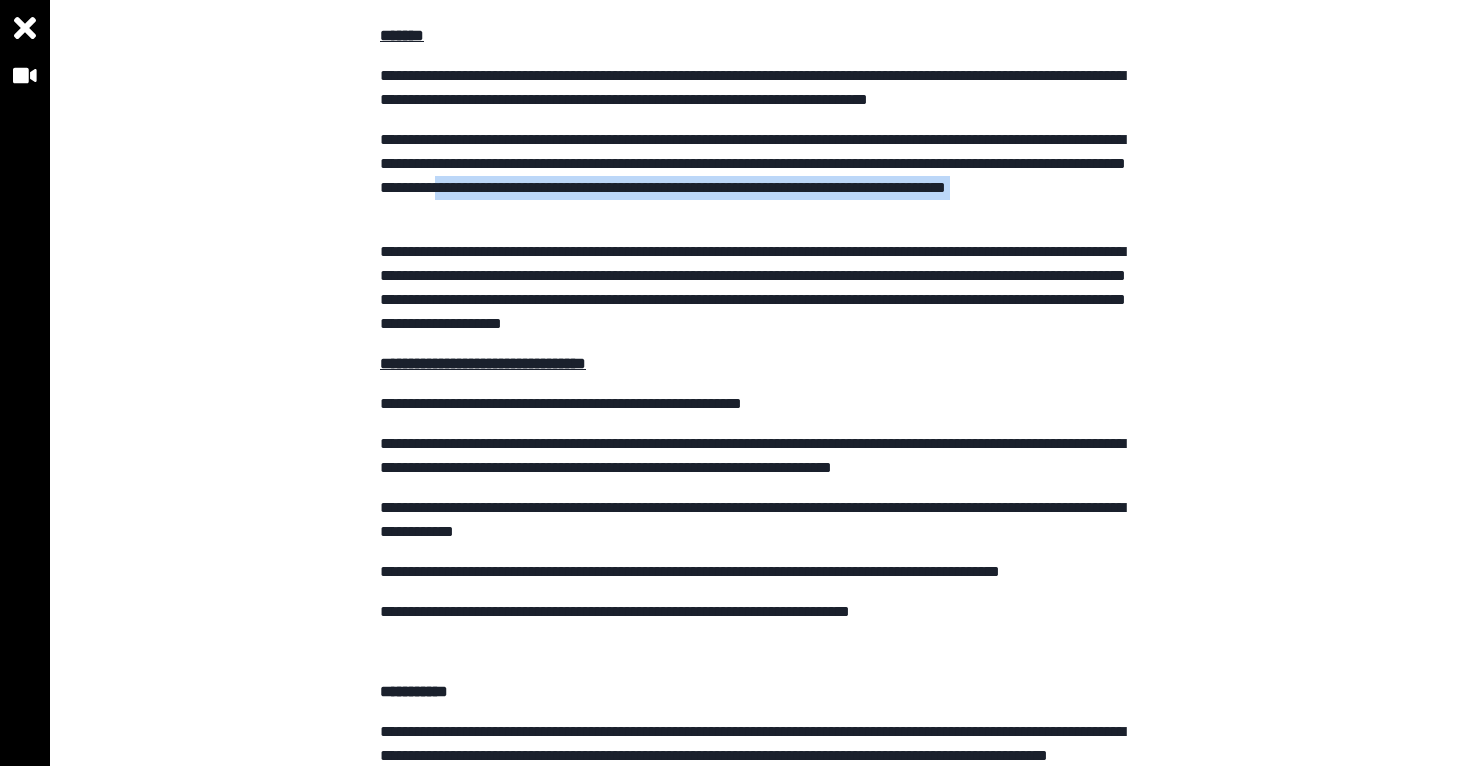 click on "**********" at bounding box center [760, 176] 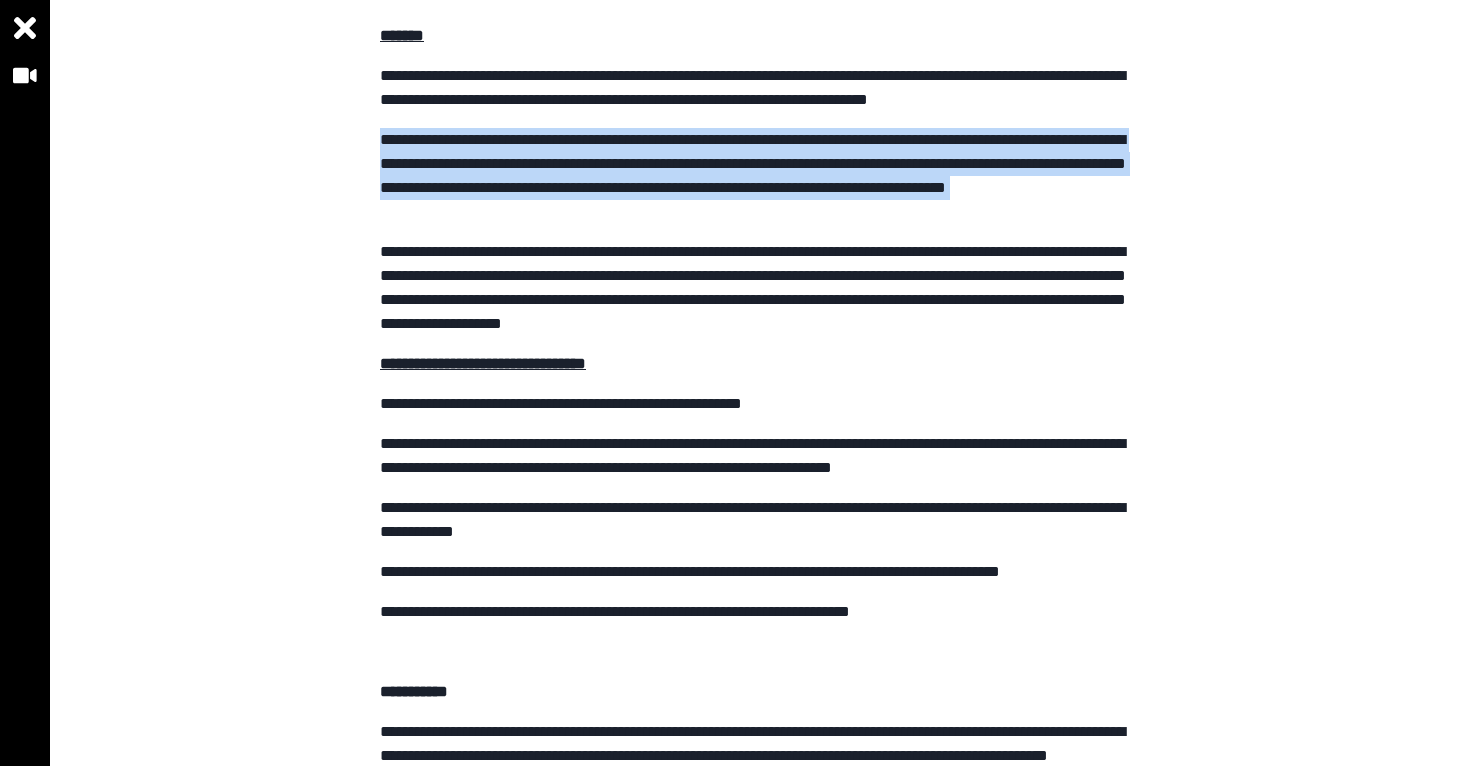 click on "**********" at bounding box center [760, 176] 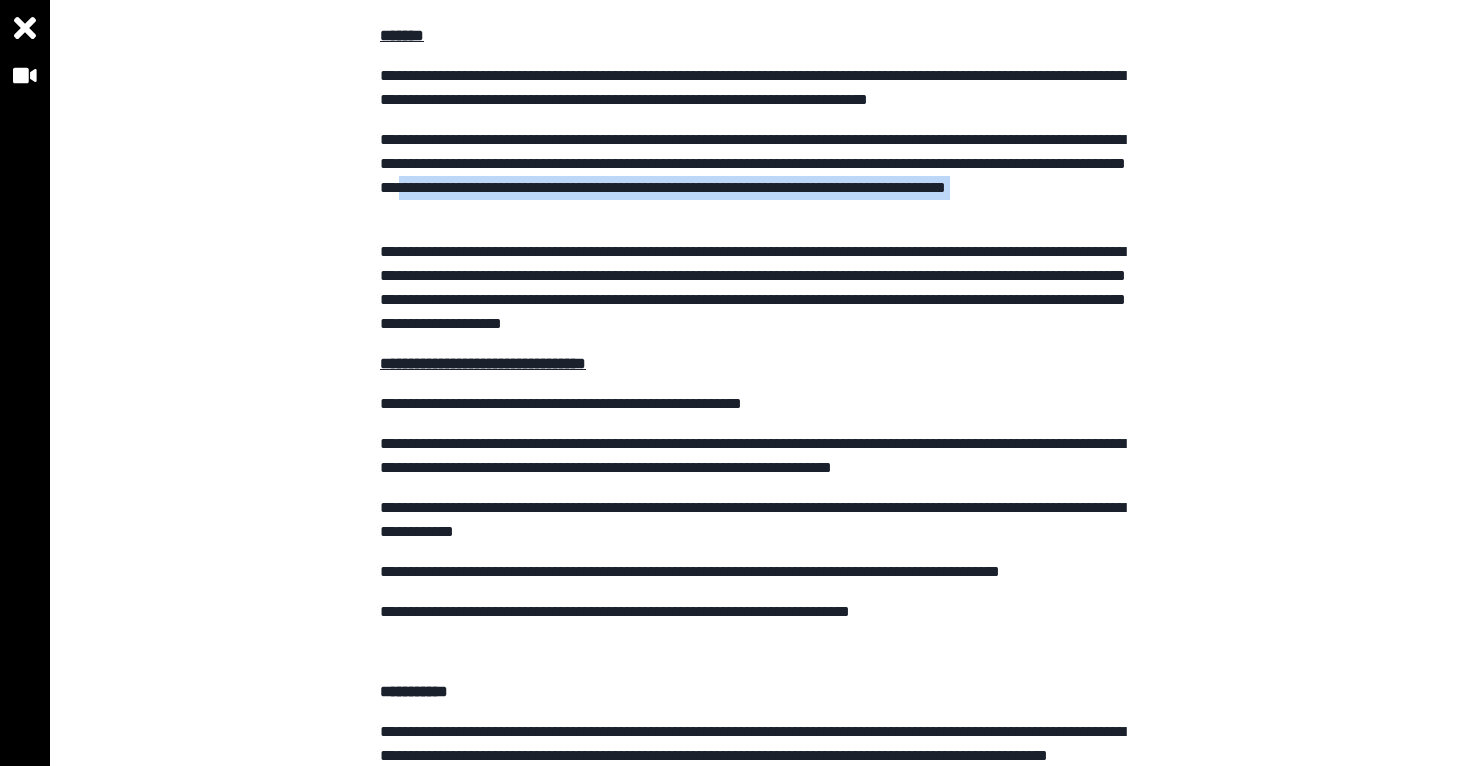 click on "**********" at bounding box center (760, 176) 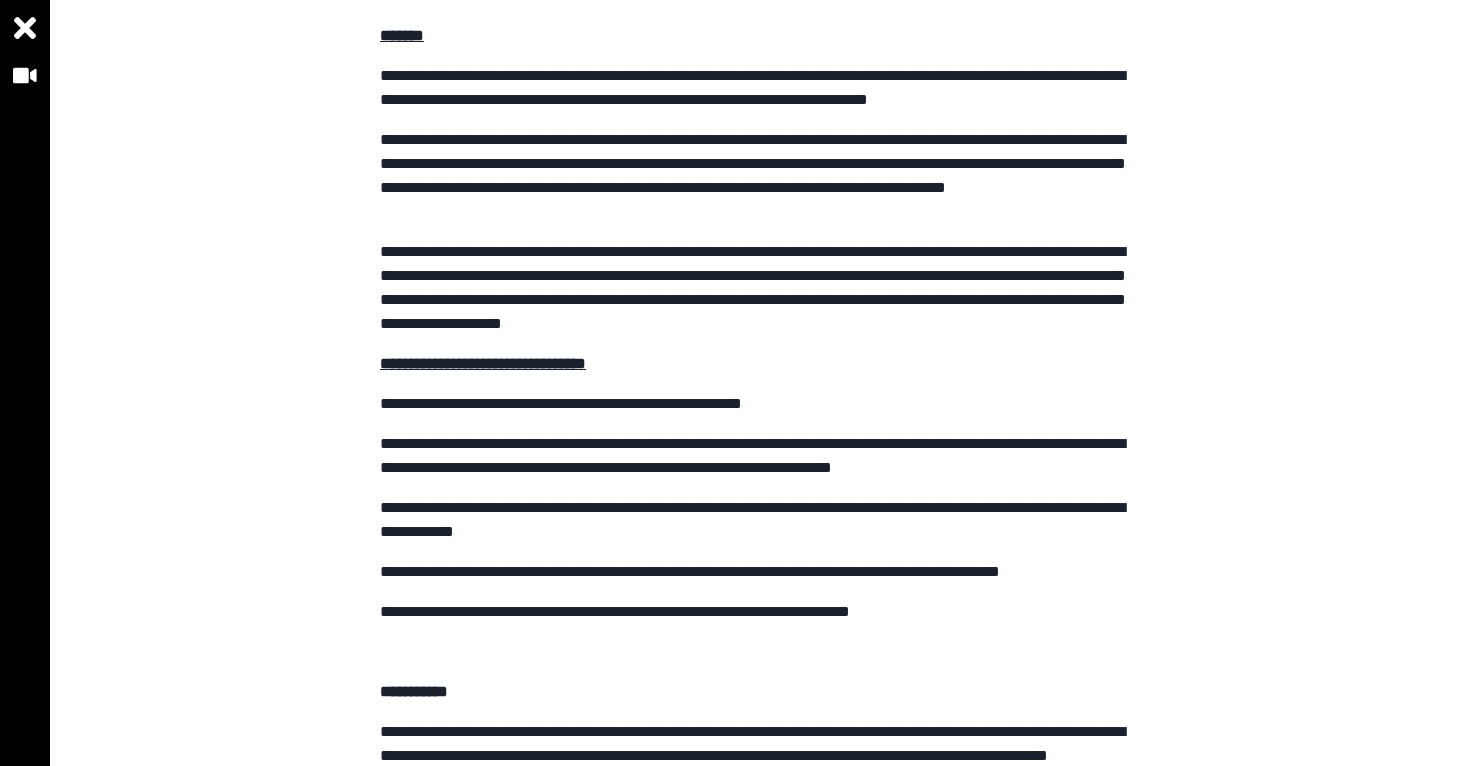 click on "**********" at bounding box center (760, 440) 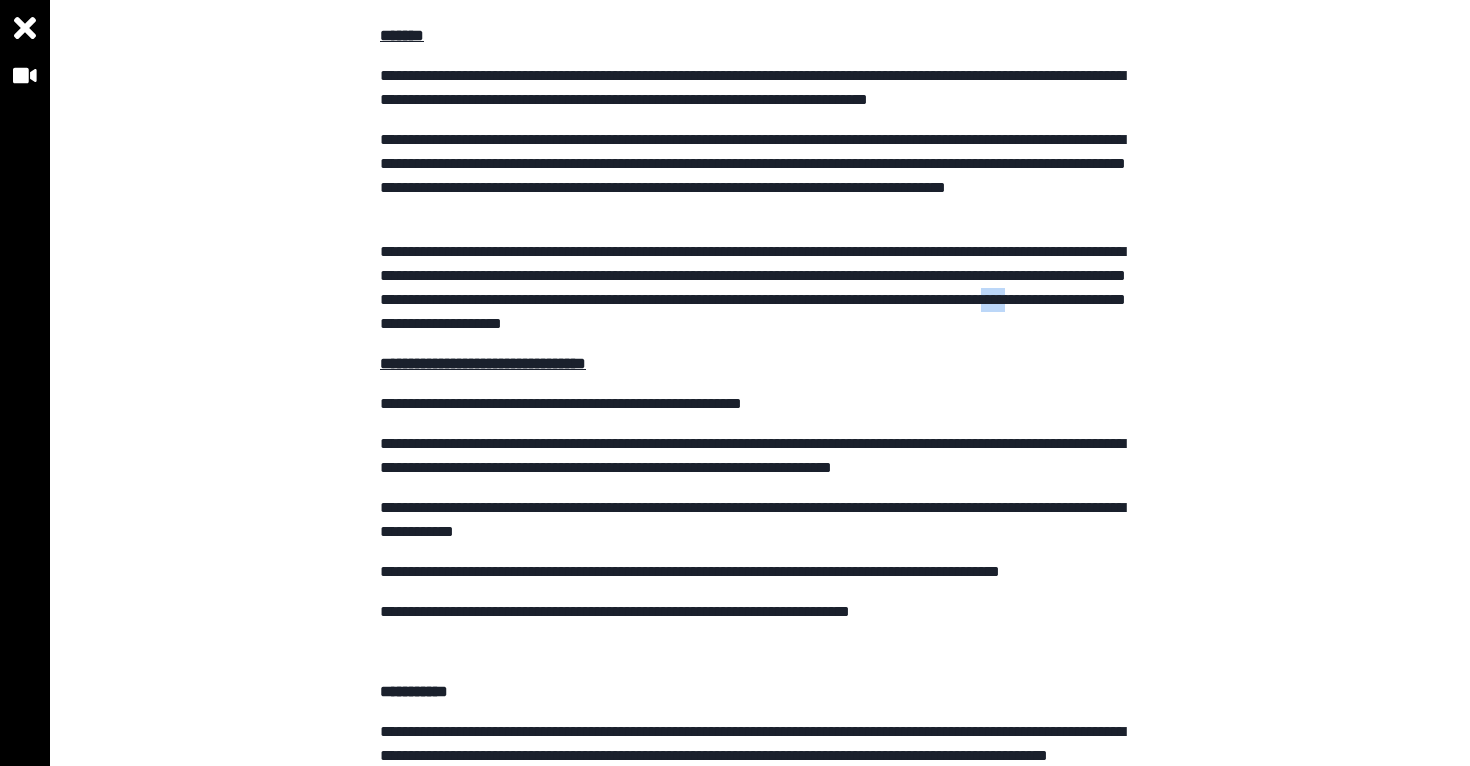 click on "**********" at bounding box center [760, 288] 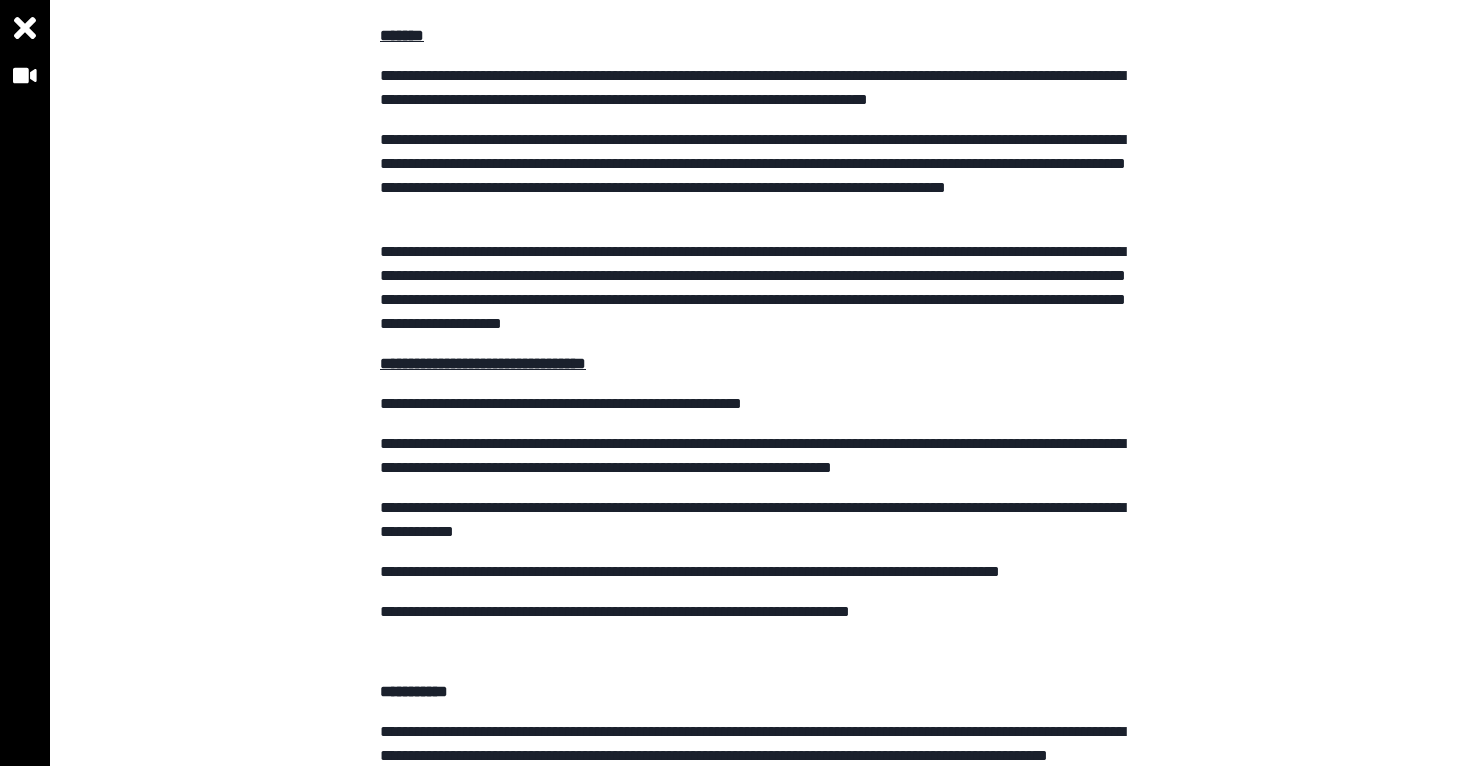 click on "**********" at bounding box center (760, 288) 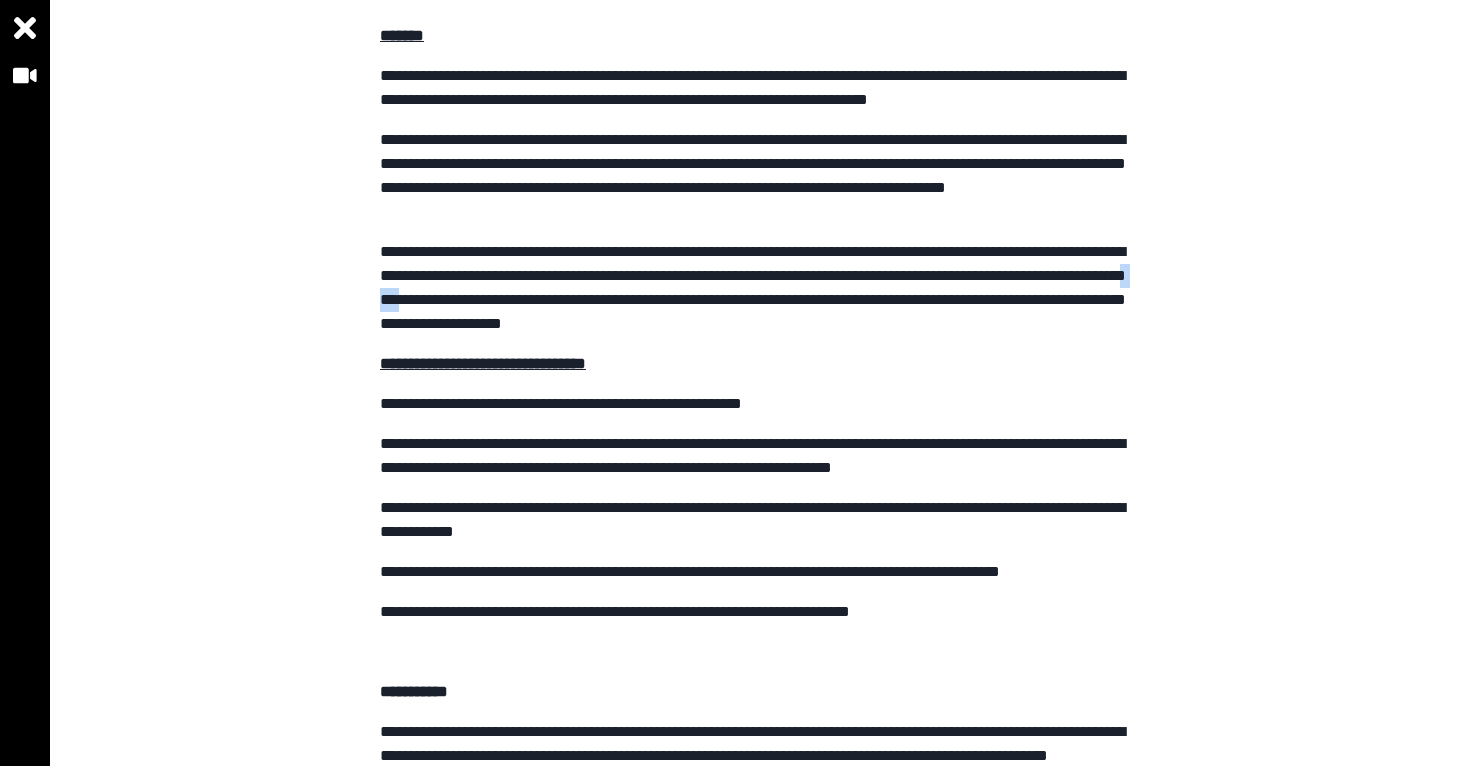 click on "**********" at bounding box center [760, 288] 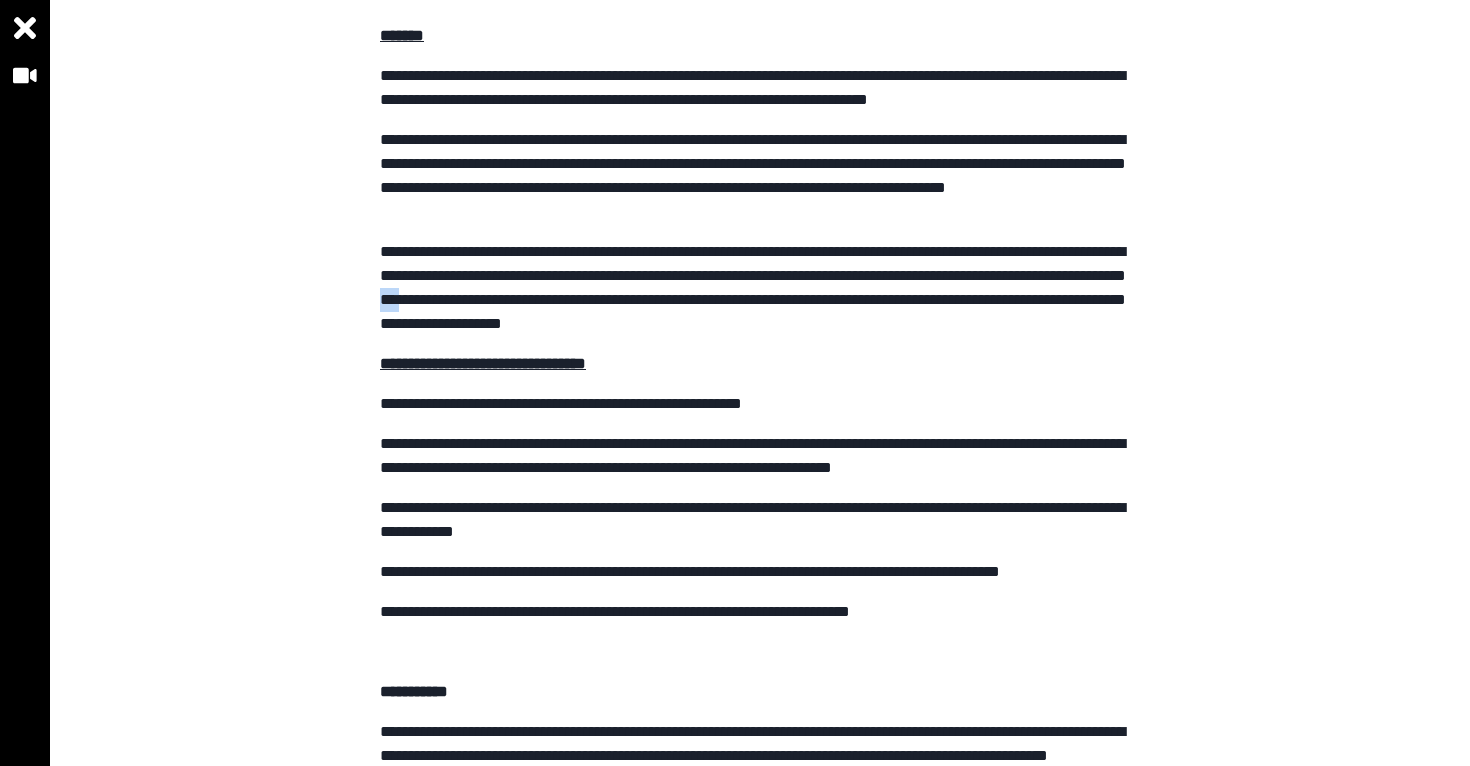 click on "**********" at bounding box center [760, 288] 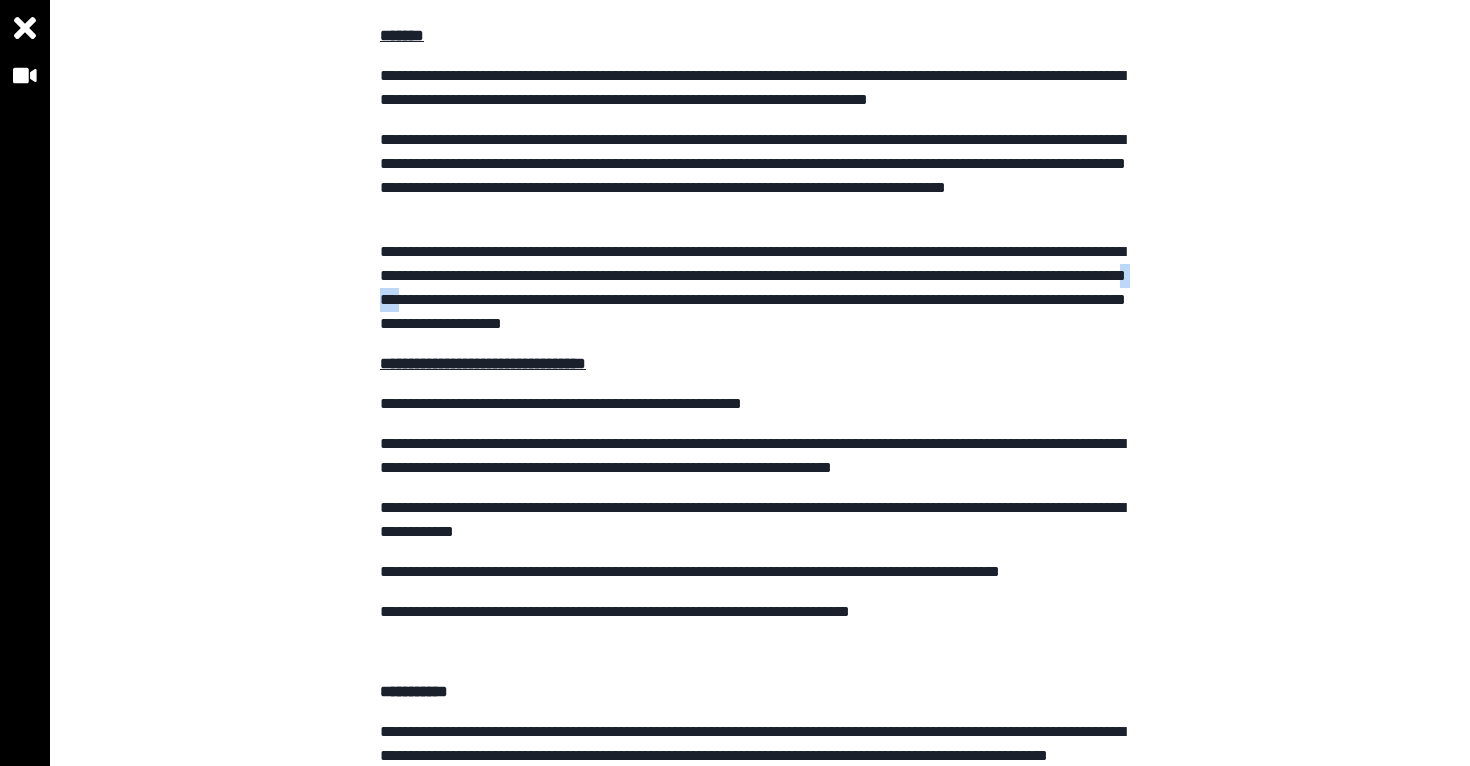 click on "**********" at bounding box center (760, 288) 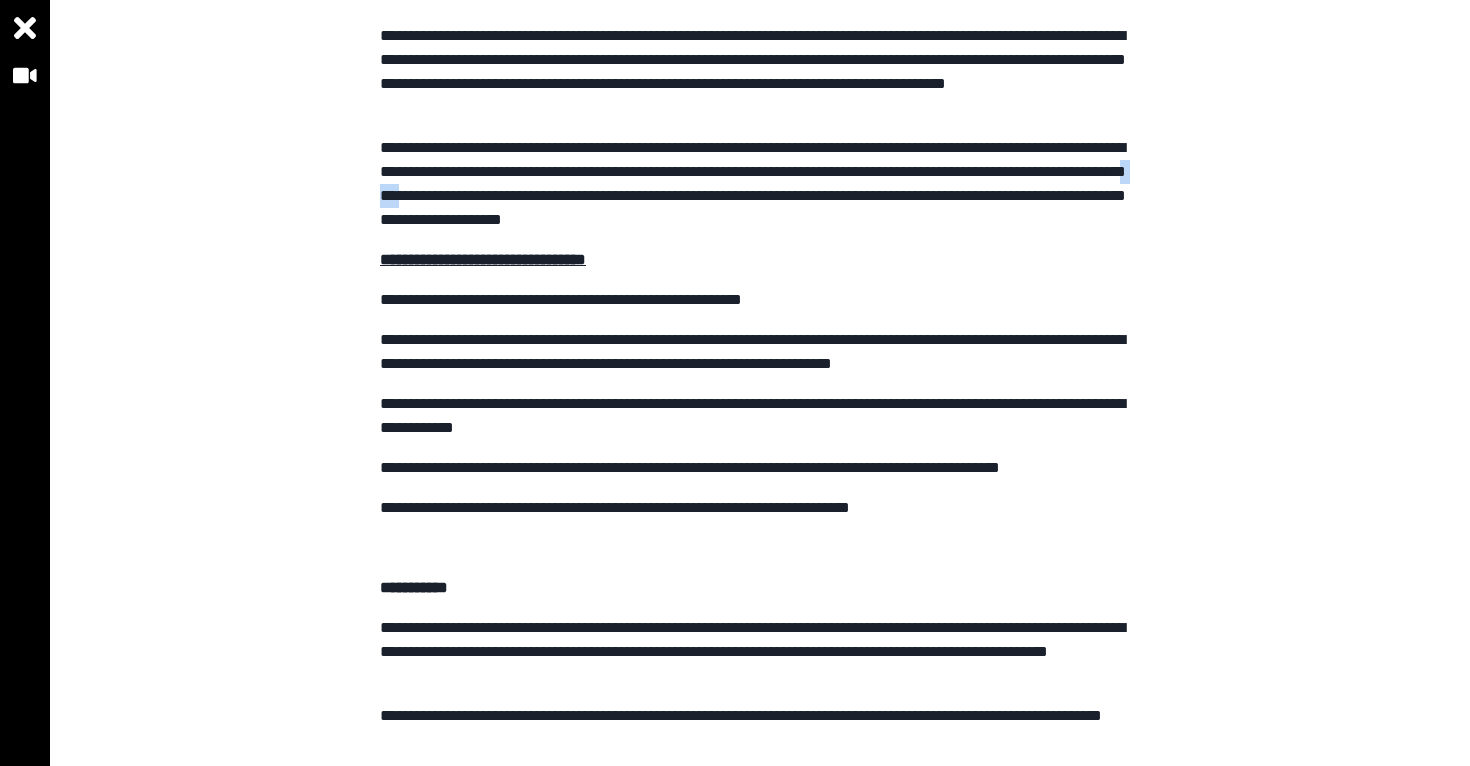scroll, scrollTop: 351, scrollLeft: 0, axis: vertical 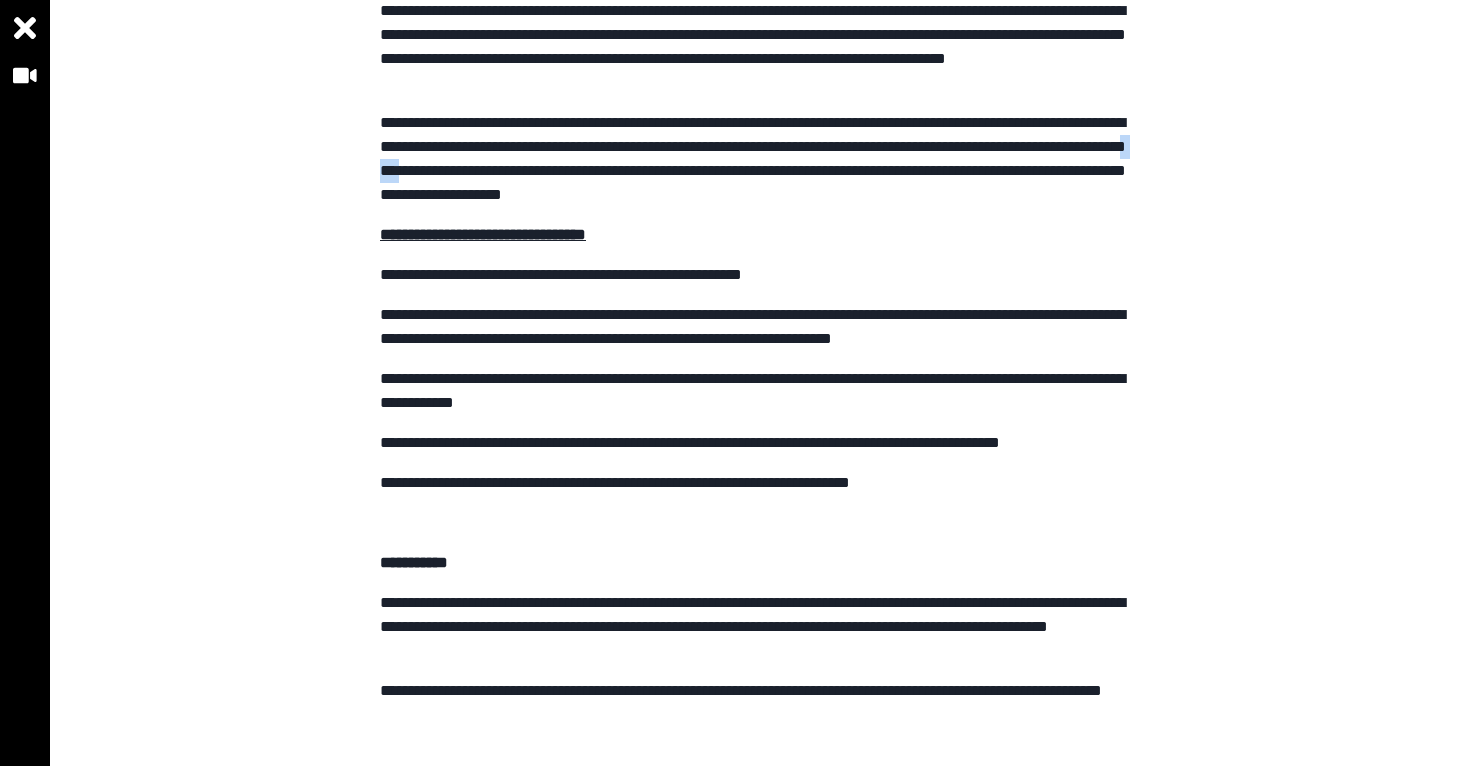click on "**********" at bounding box center [760, 159] 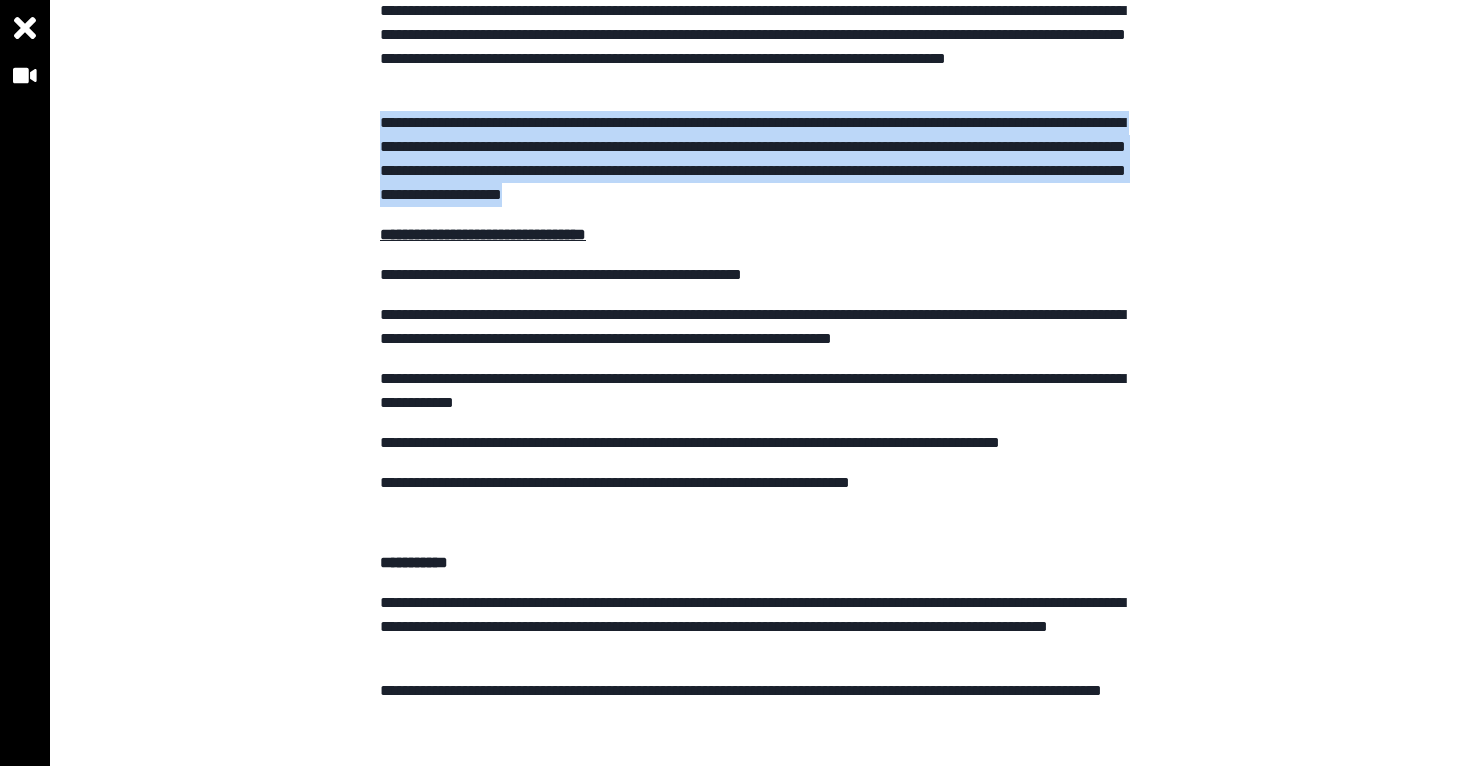 click on "**********" at bounding box center [760, 159] 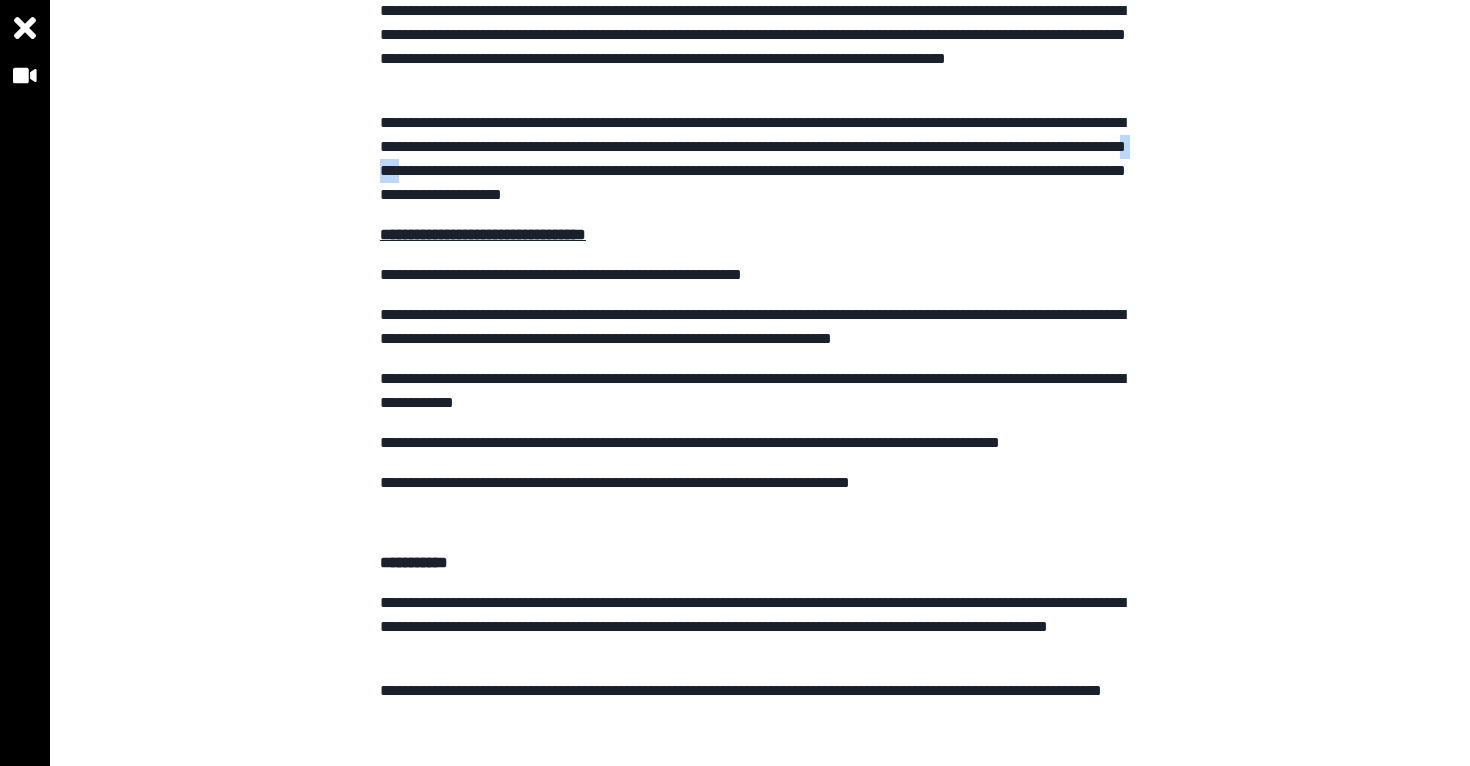 click on "**********" at bounding box center (760, 159) 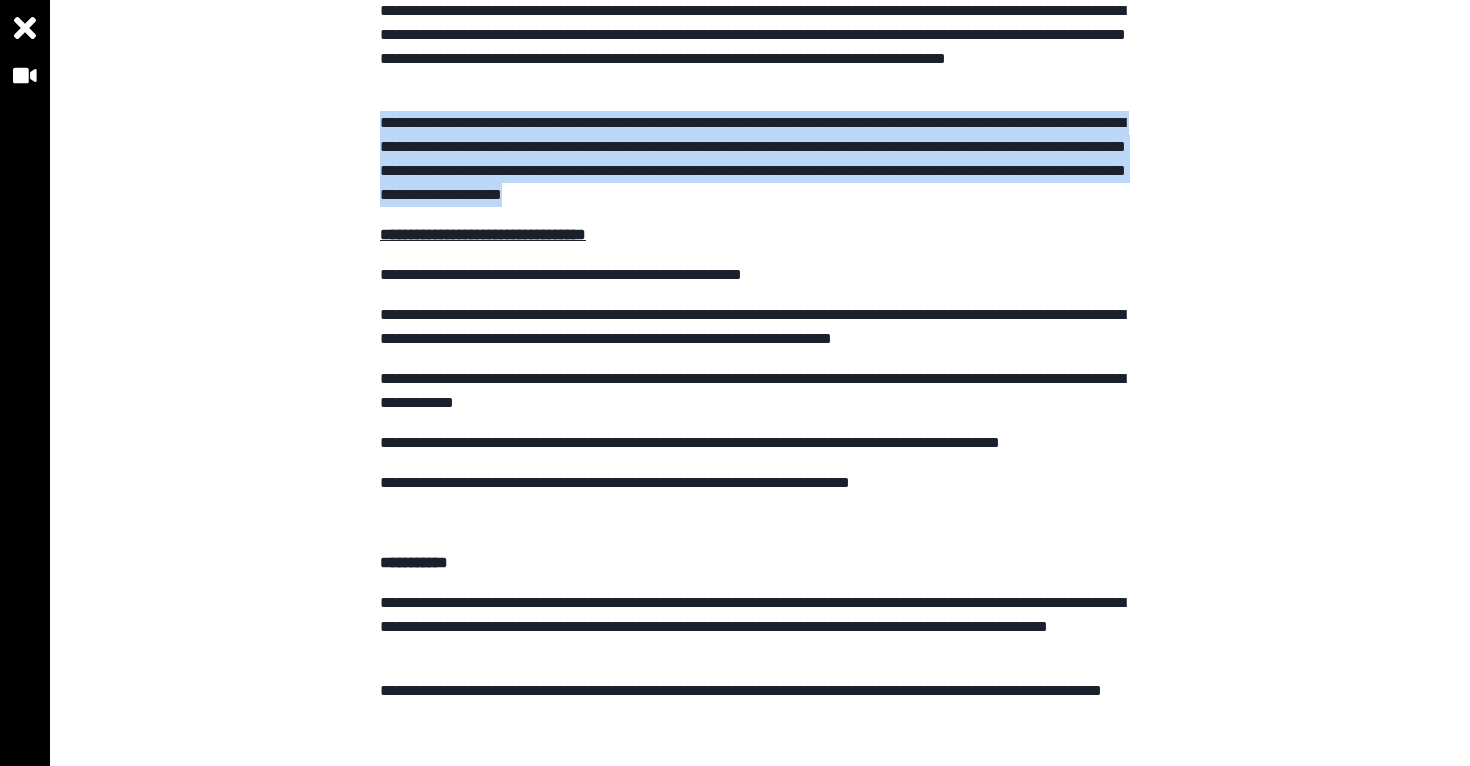 click on "**********" at bounding box center [760, 159] 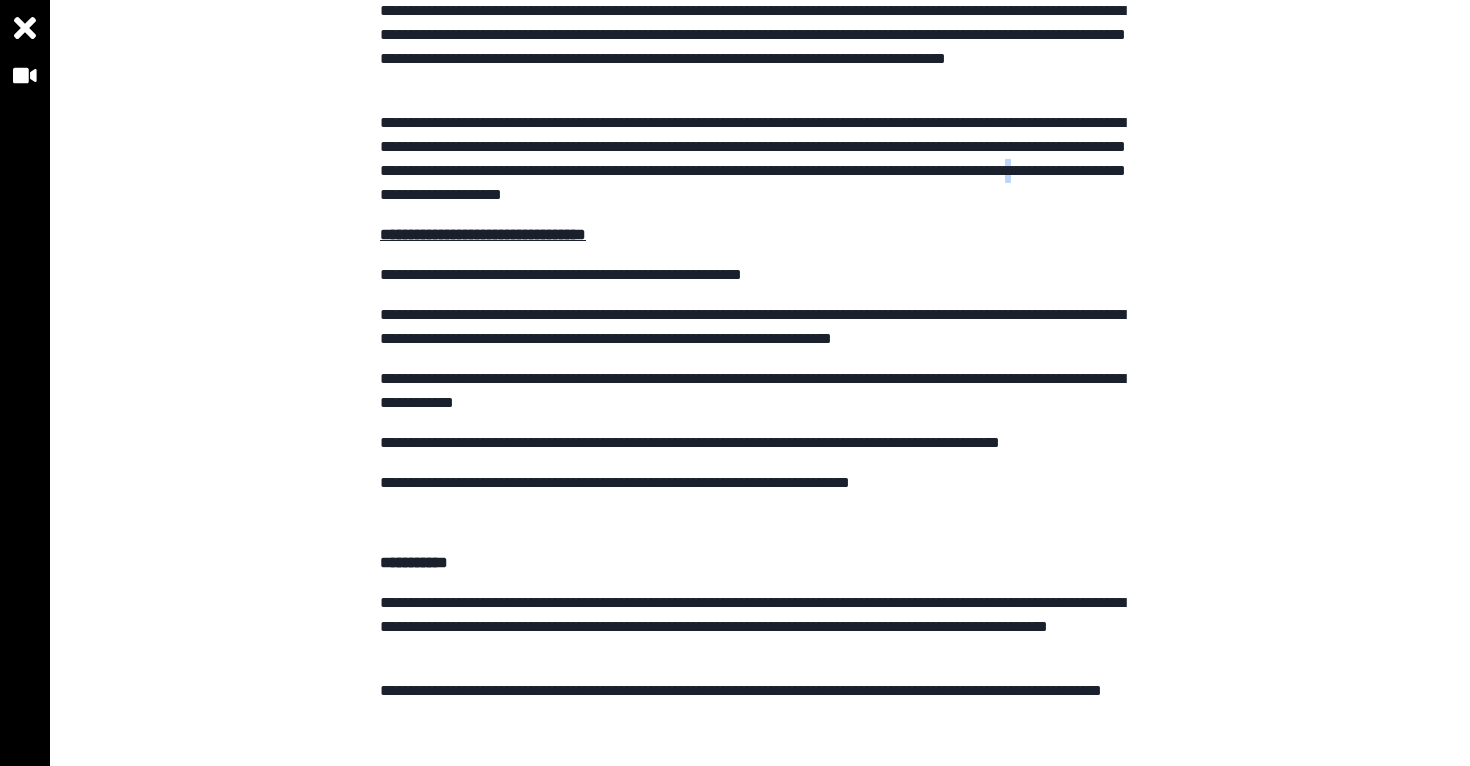 click on "**********" at bounding box center (760, 159) 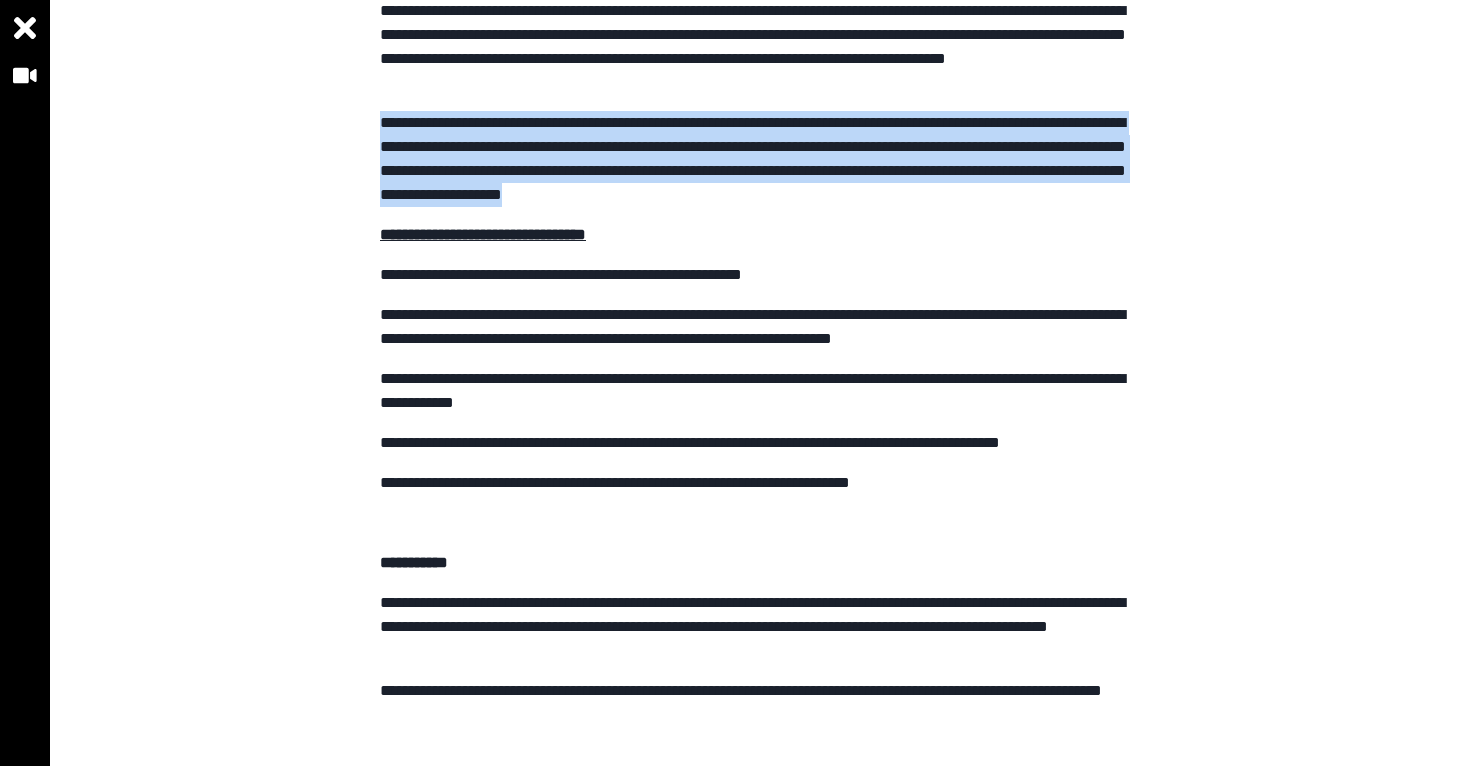 click on "**********" at bounding box center (760, 159) 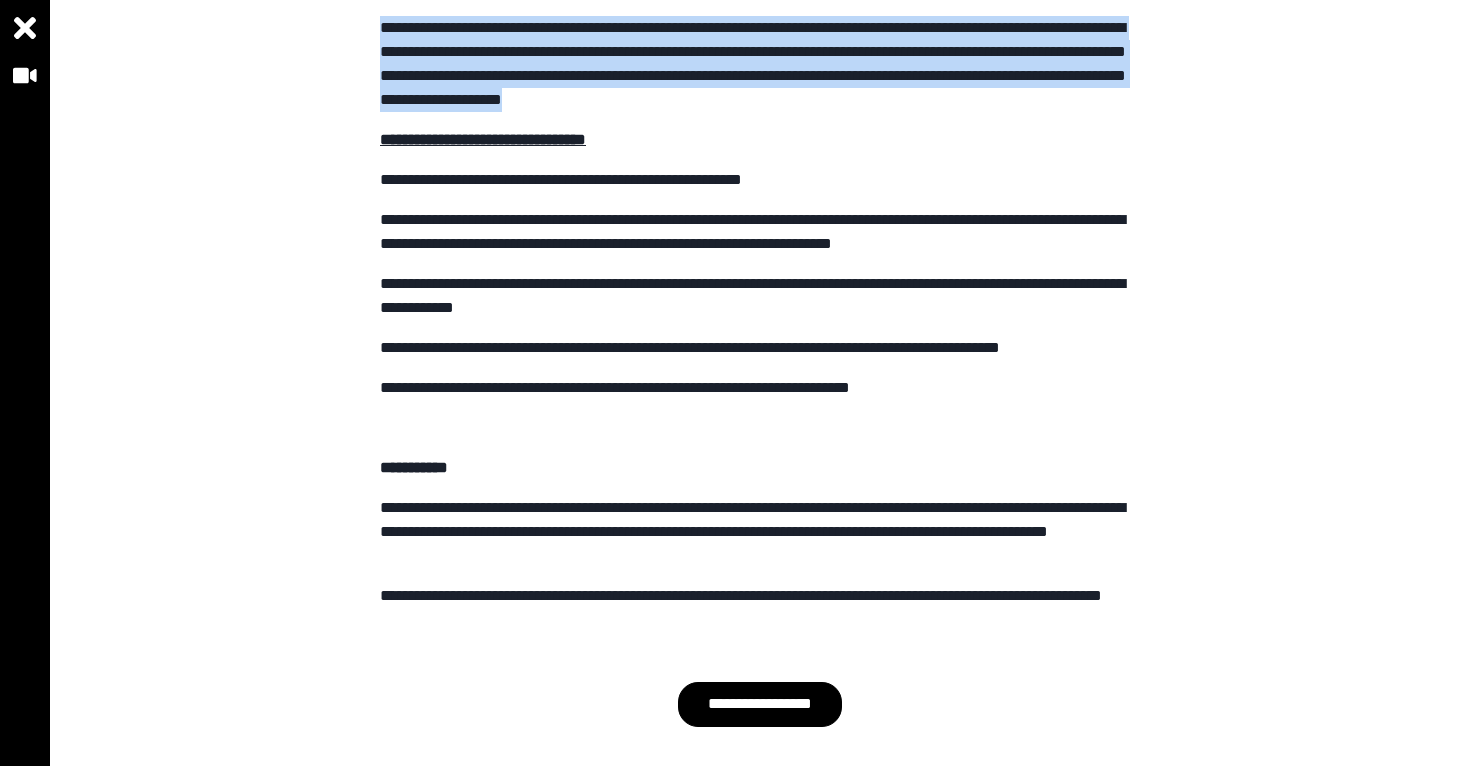 scroll, scrollTop: 447, scrollLeft: 0, axis: vertical 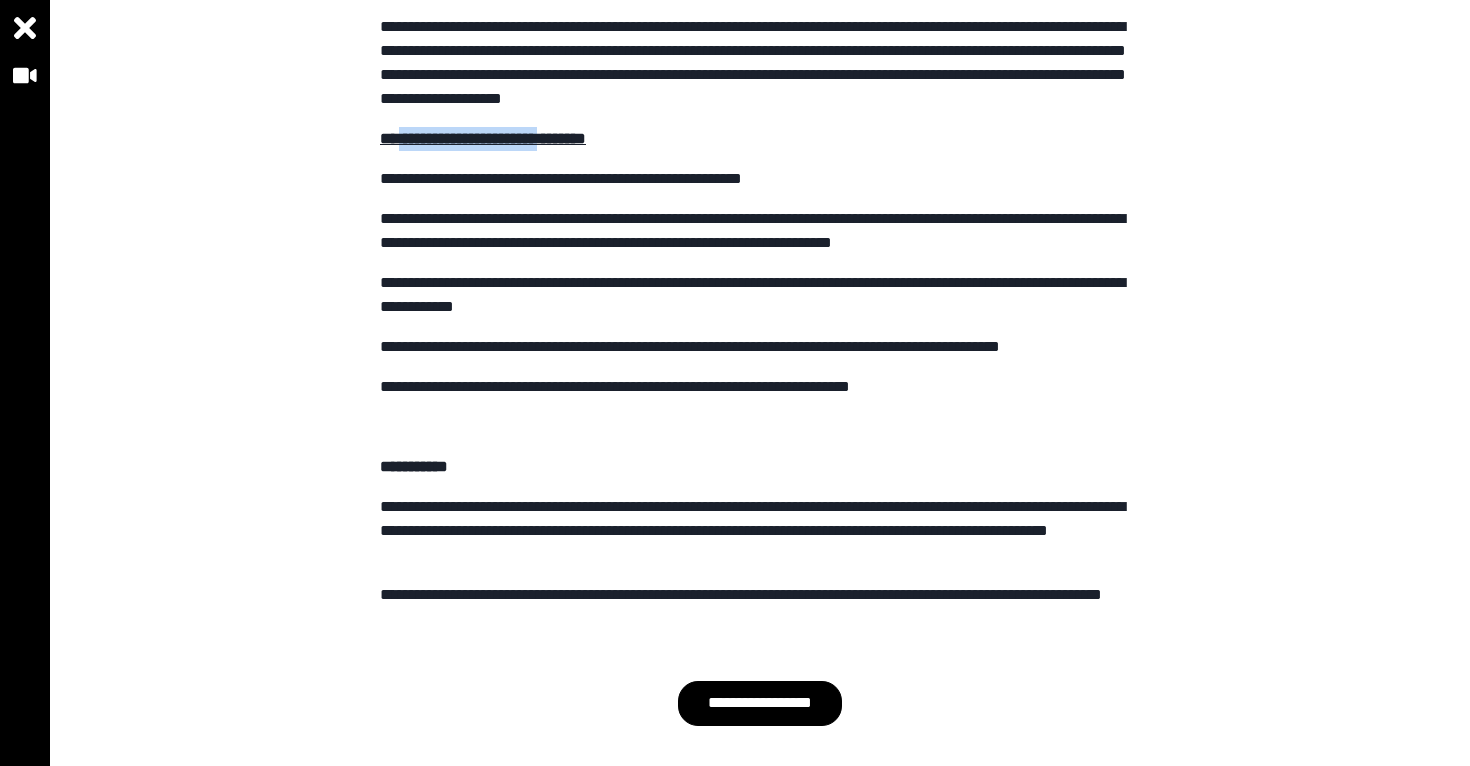 drag, startPoint x: 453, startPoint y: 130, endPoint x: 554, endPoint y: 127, distance: 101.04455 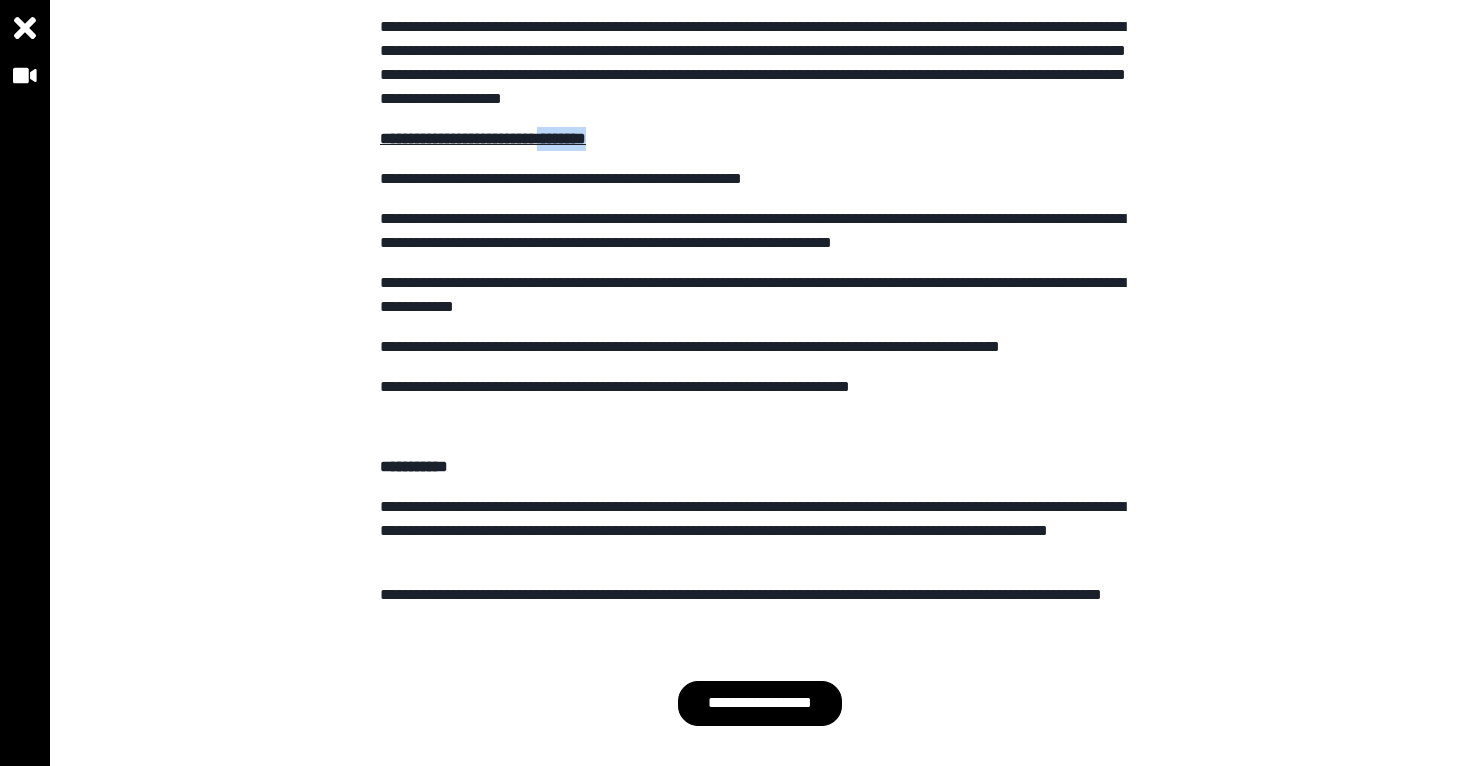 click on "**********" at bounding box center [760, 139] 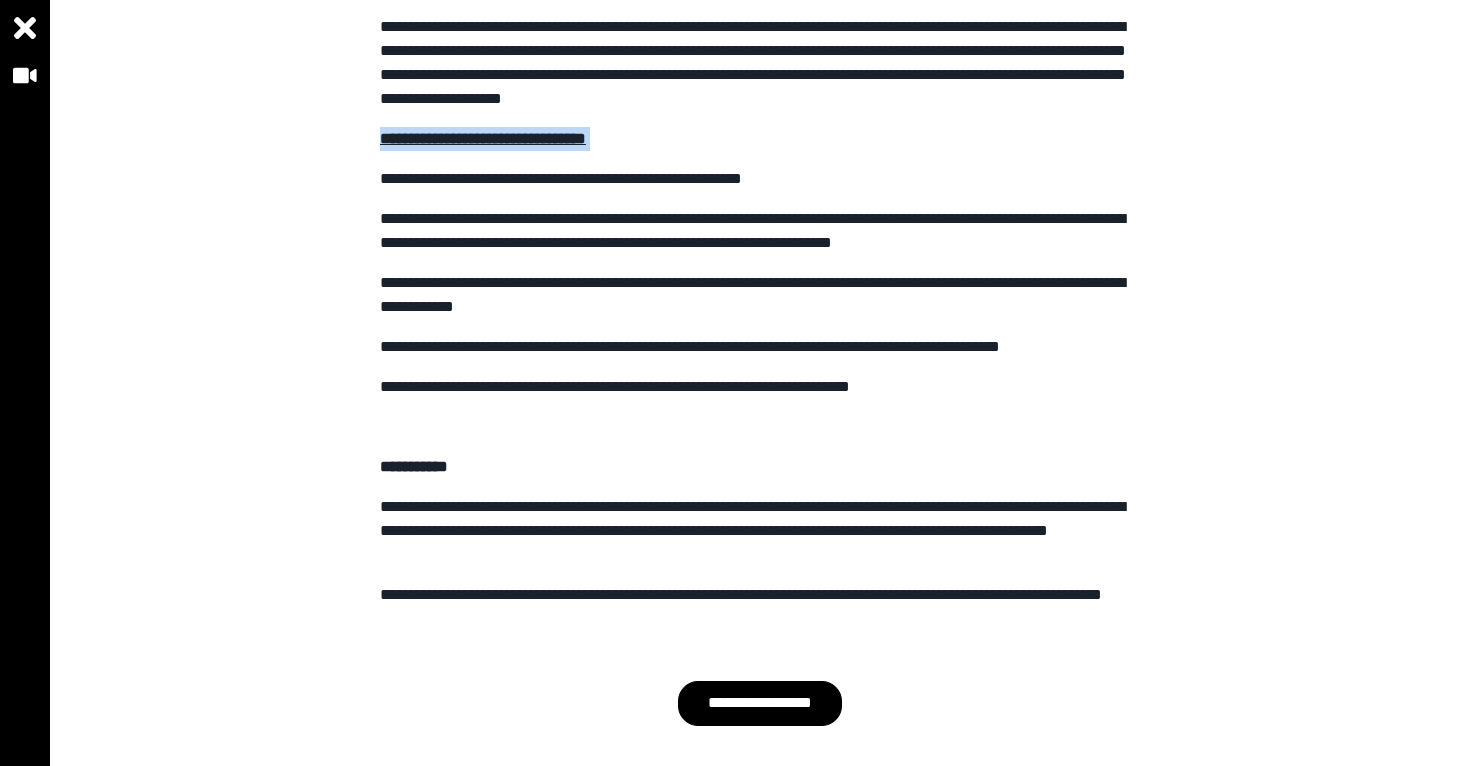 click on "**********" at bounding box center (760, 139) 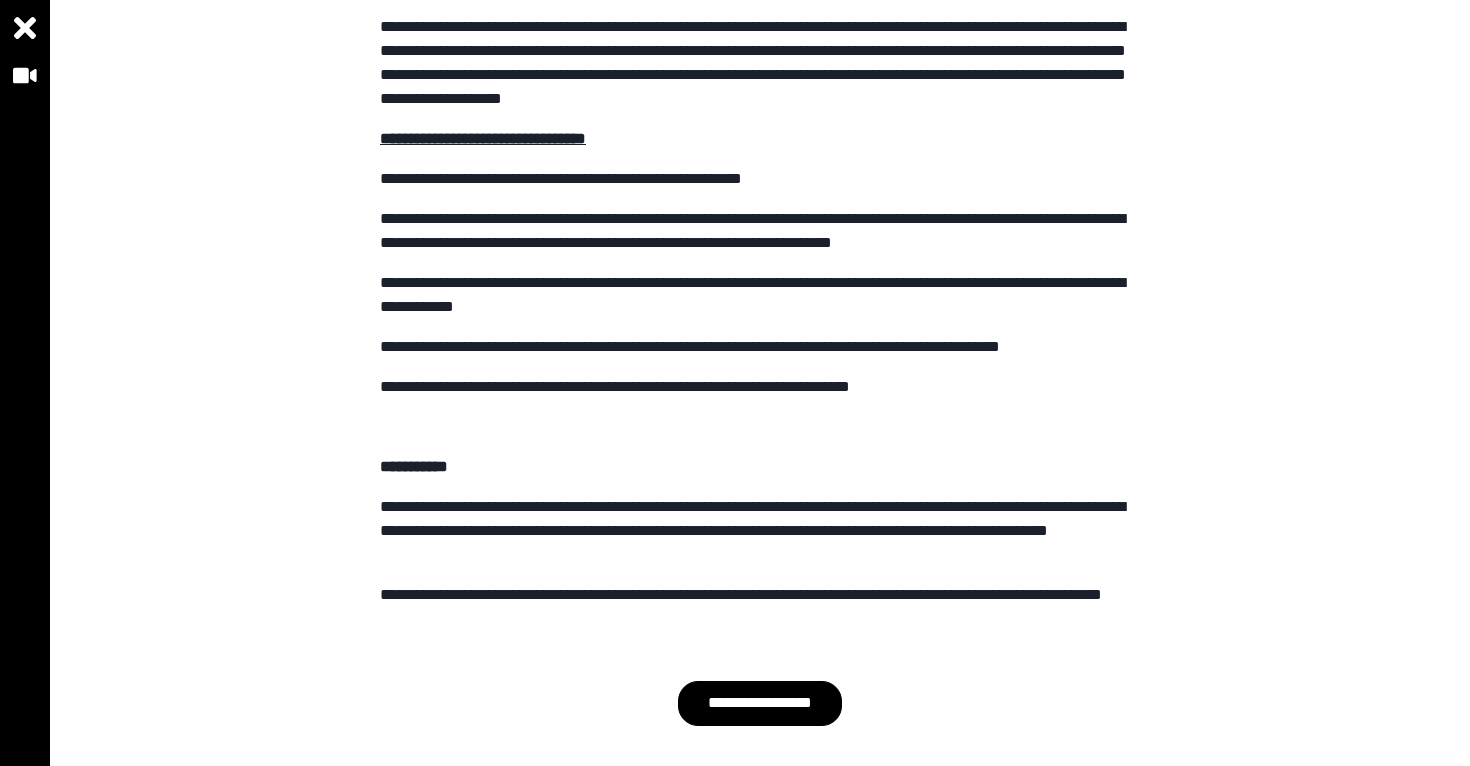 click on "**********" at bounding box center (760, 215) 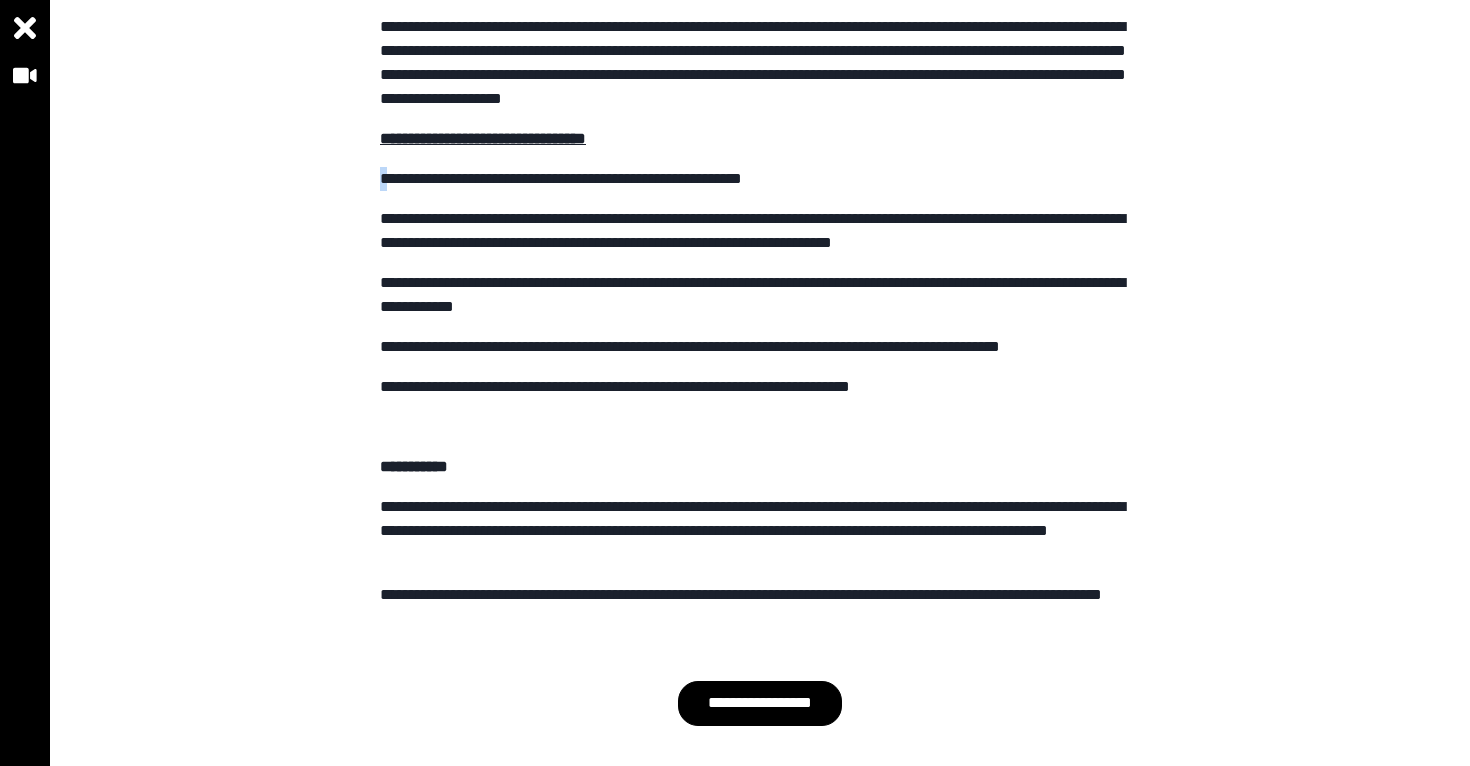 click on "**********" at bounding box center (760, 215) 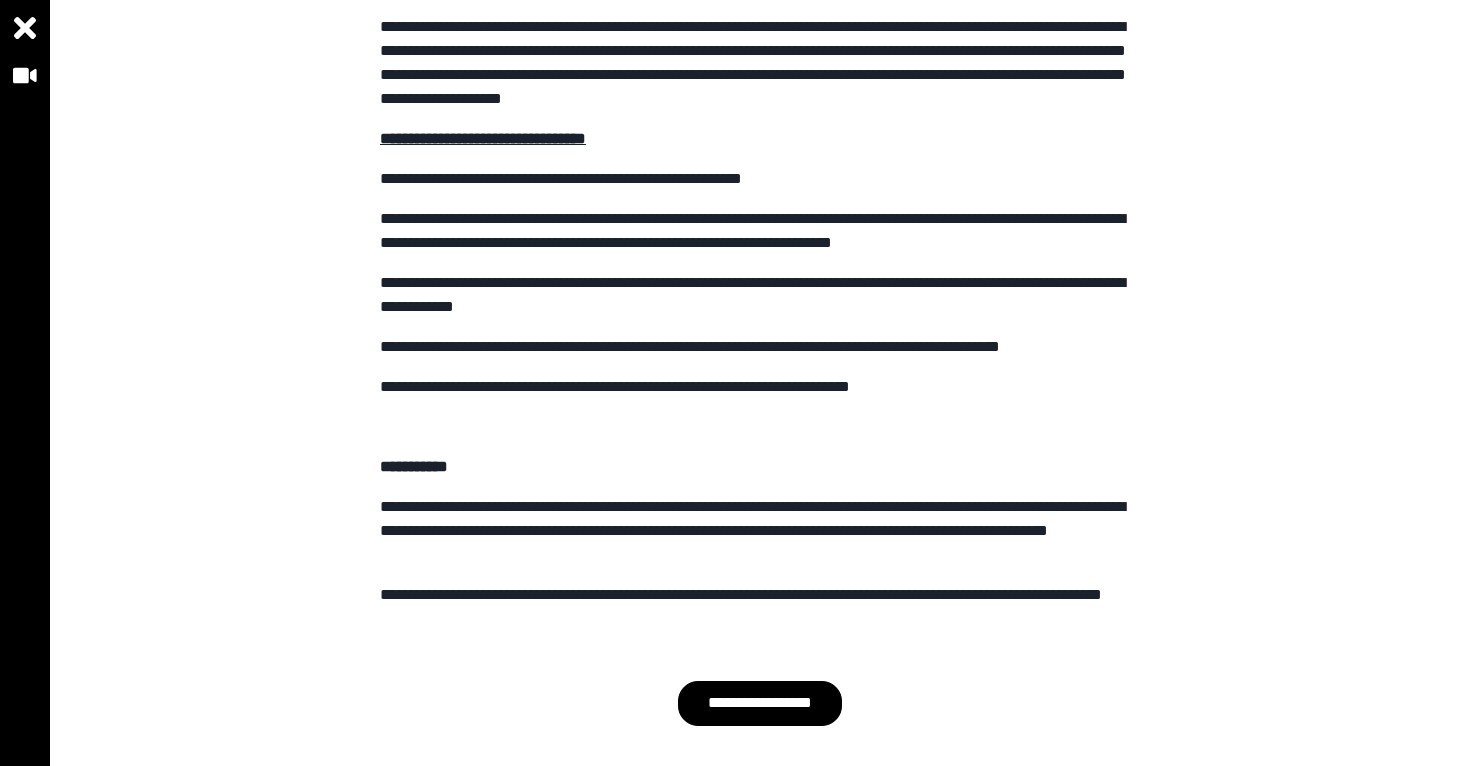 click on "**********" at bounding box center (760, 179) 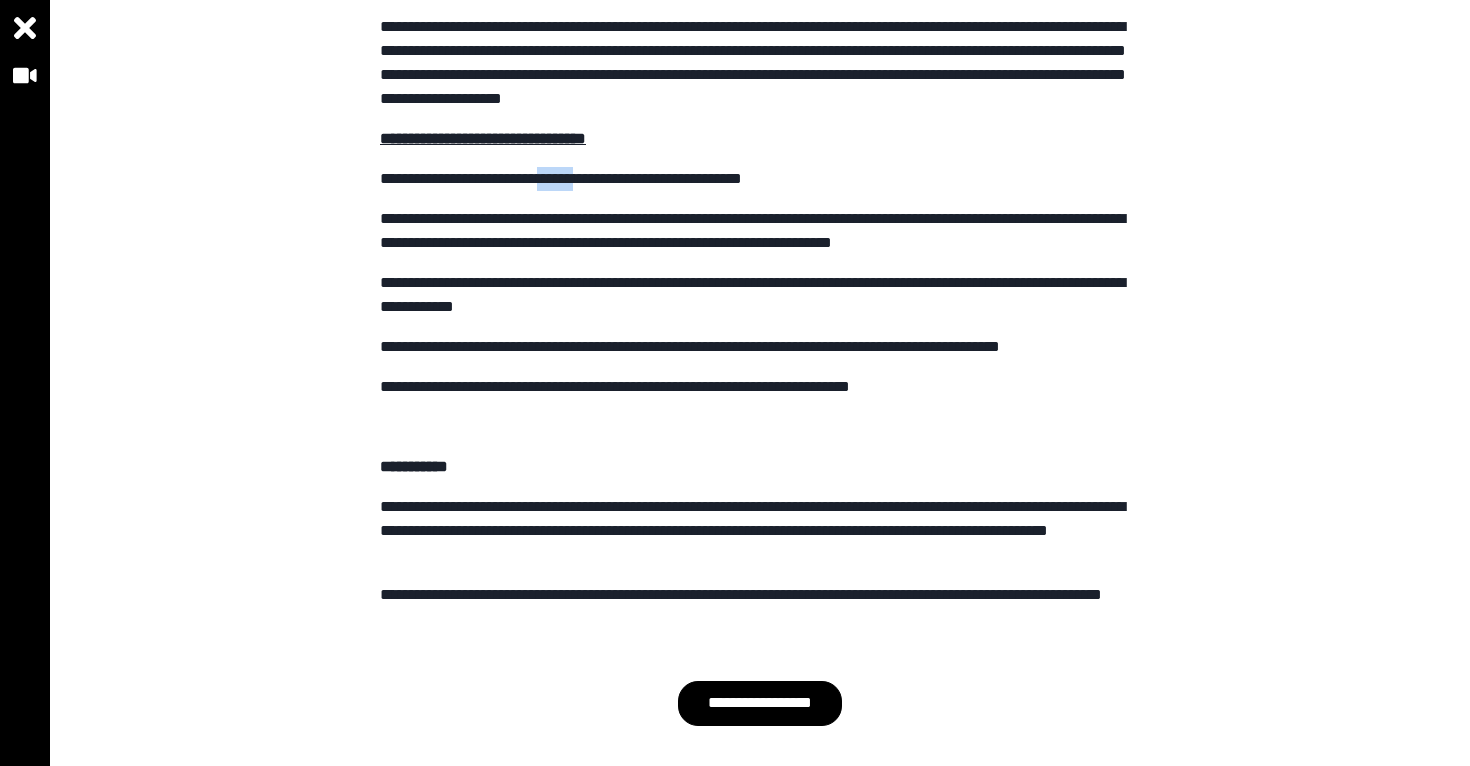 click on "**********" at bounding box center (760, 179) 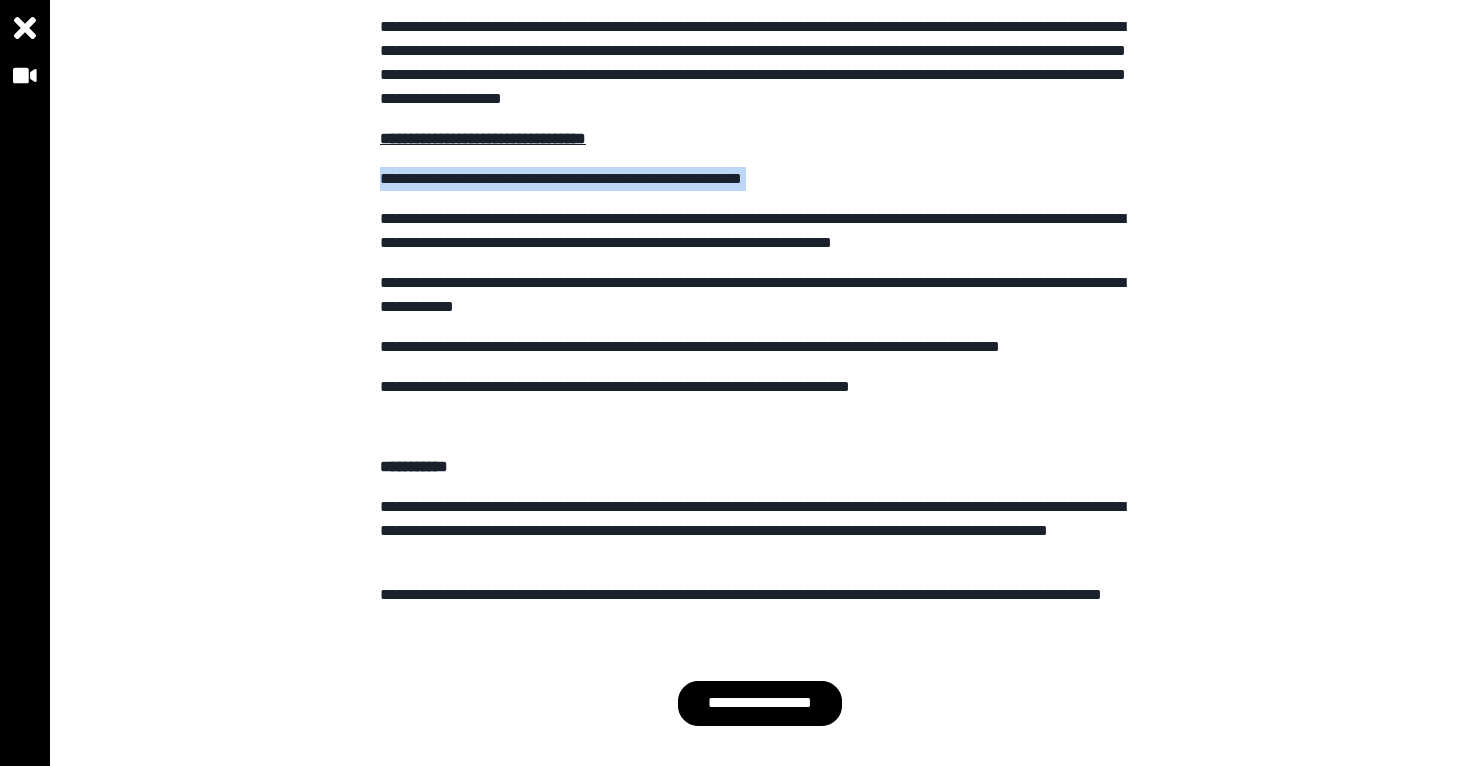 click on "**********" at bounding box center [760, 179] 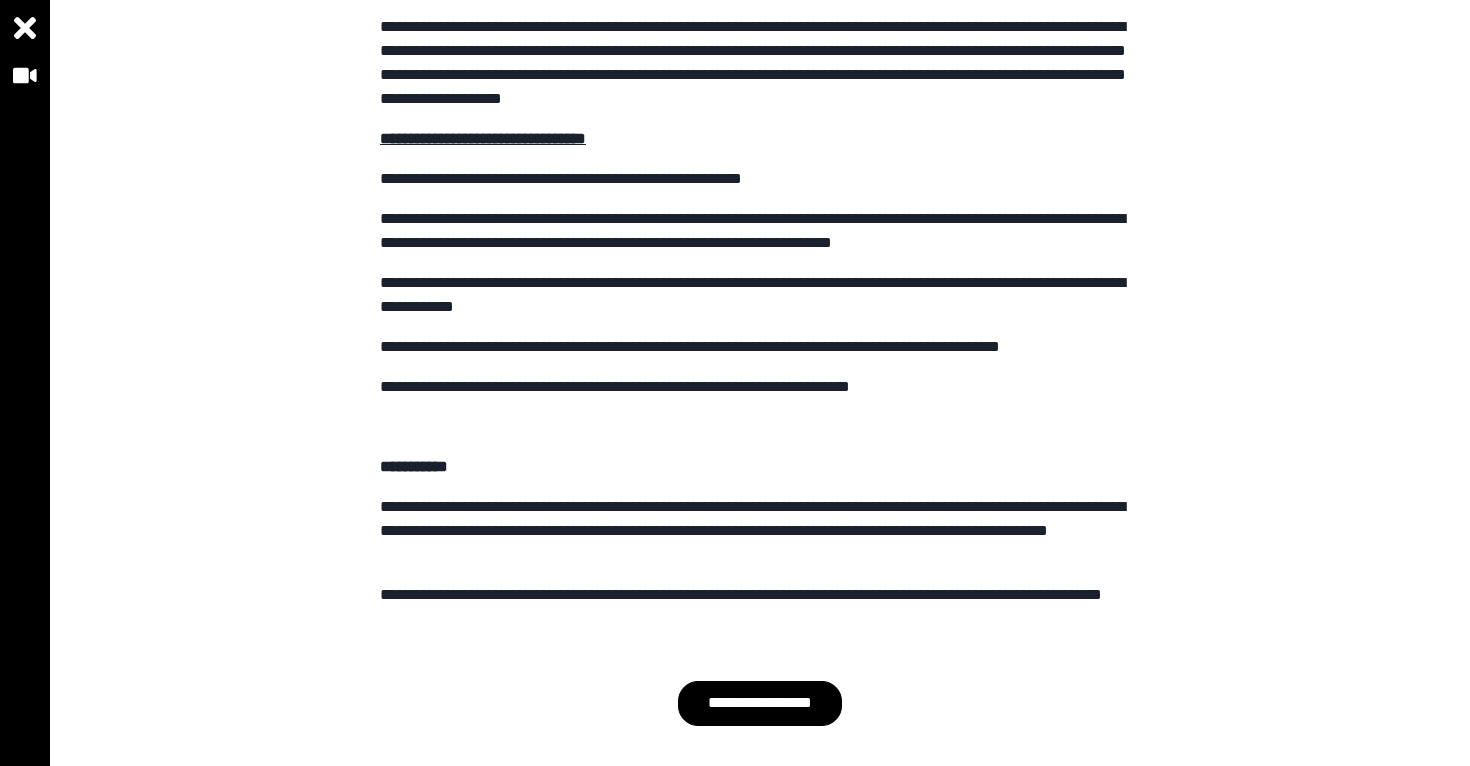 click on "**********" at bounding box center [760, 231] 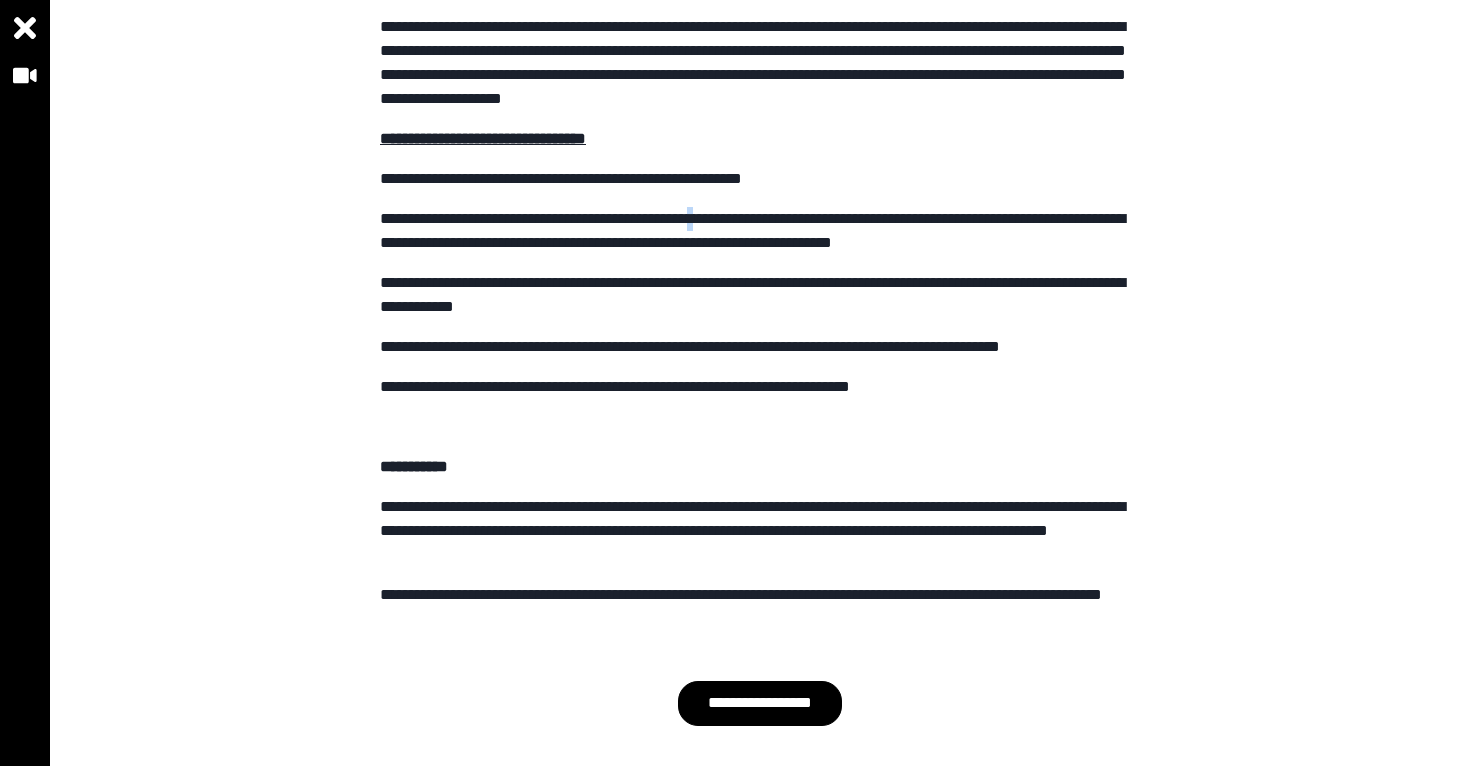 click on "**********" at bounding box center [760, 231] 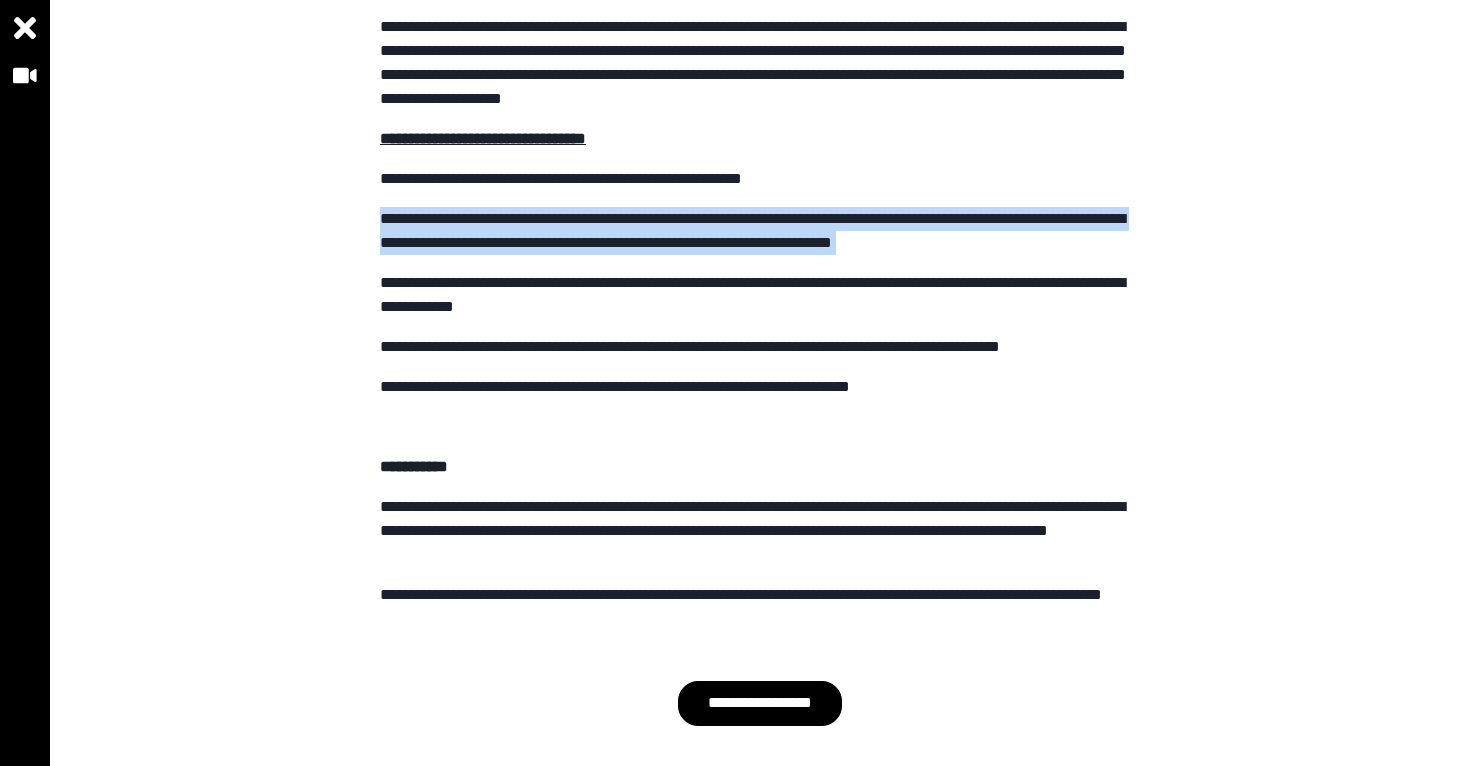 click on "**********" at bounding box center (760, 231) 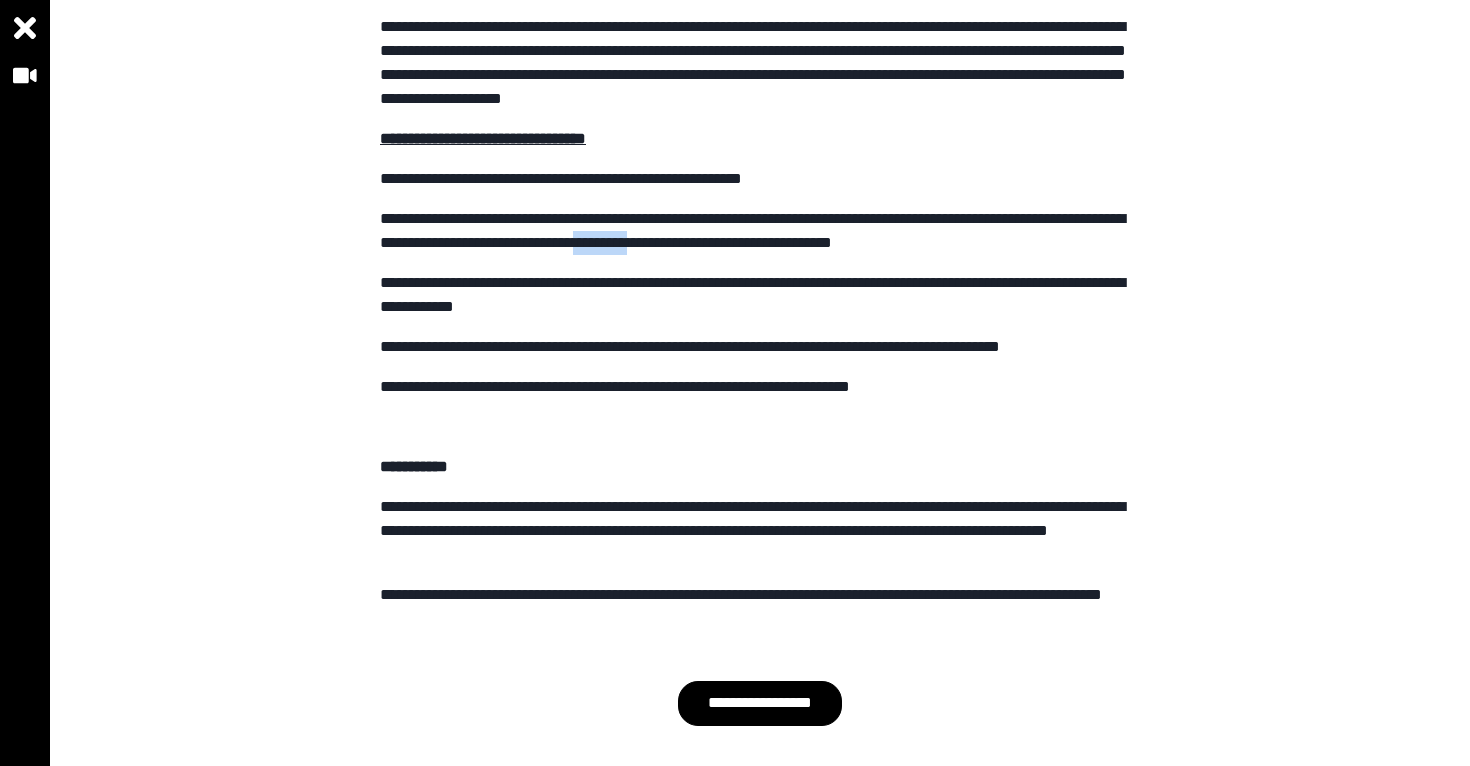 click on "**********" at bounding box center (760, 231) 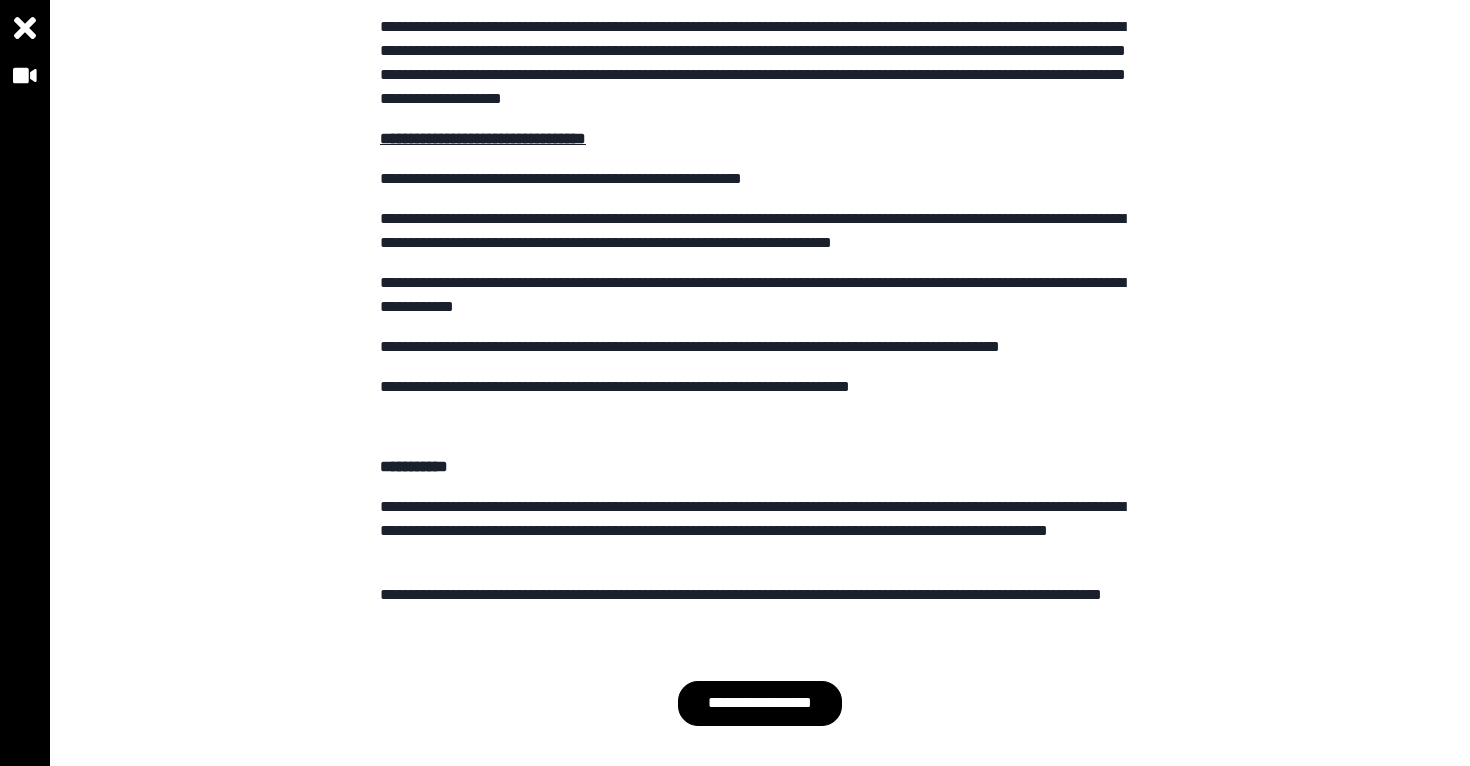 click on "**********" at bounding box center (760, 231) 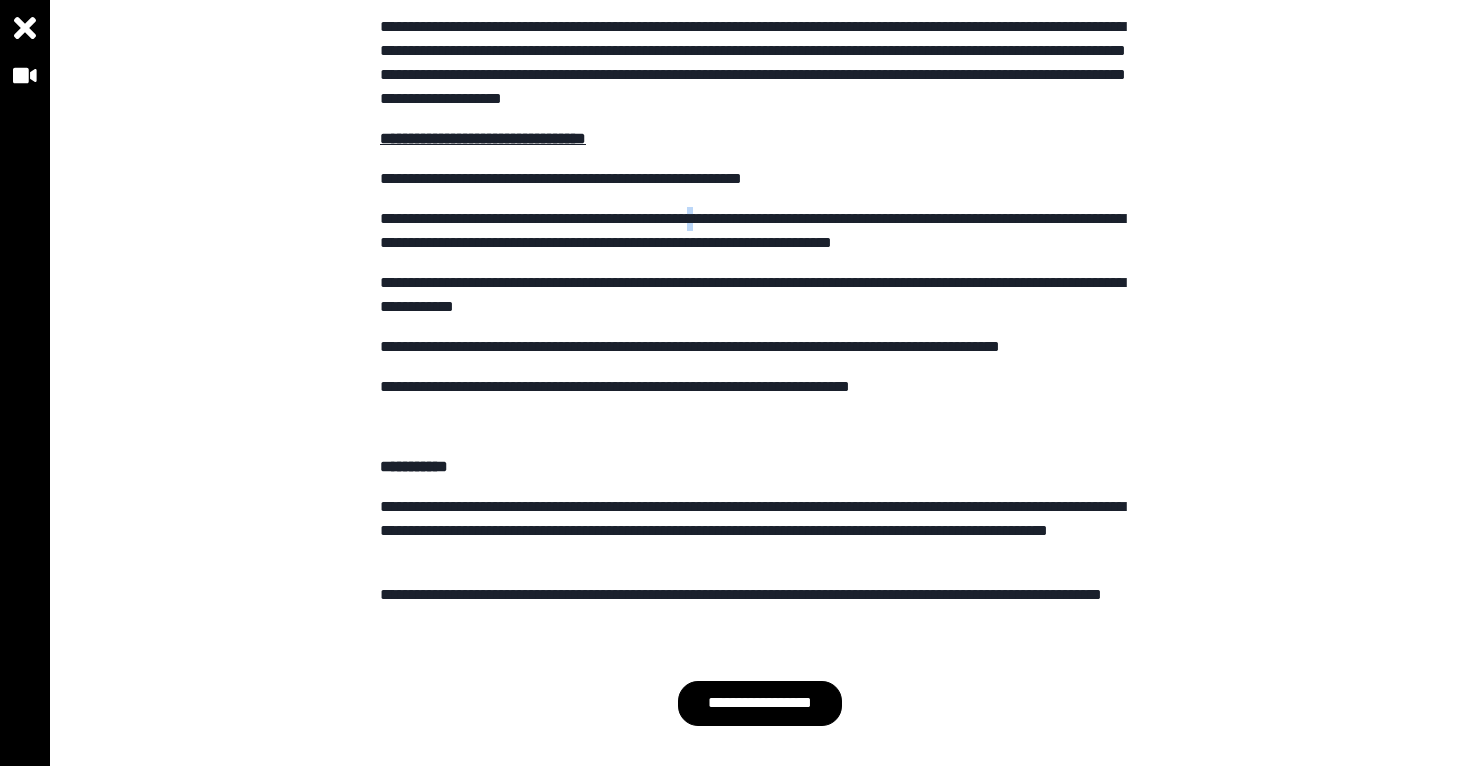 click on "**********" at bounding box center (760, 231) 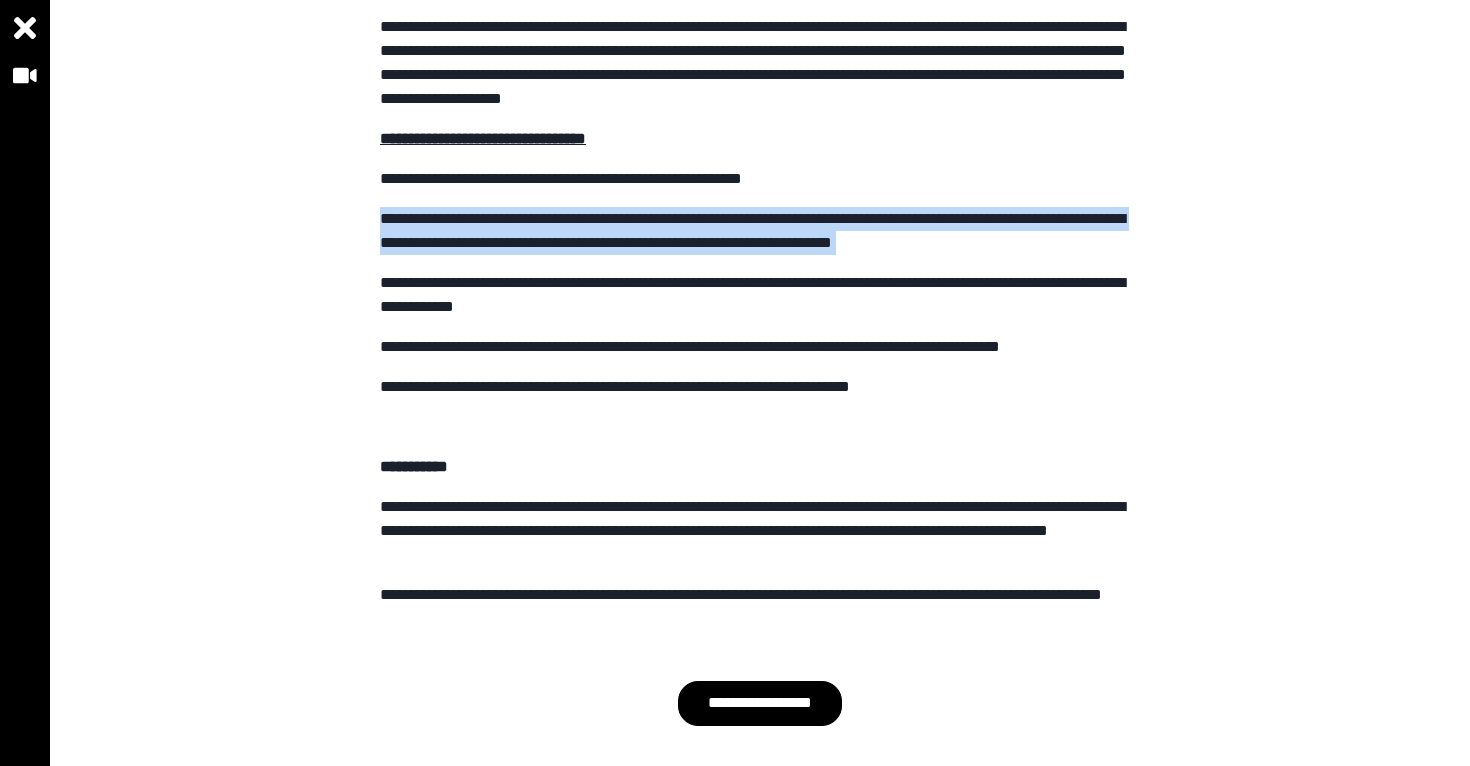 click on "**********" at bounding box center [760, 231] 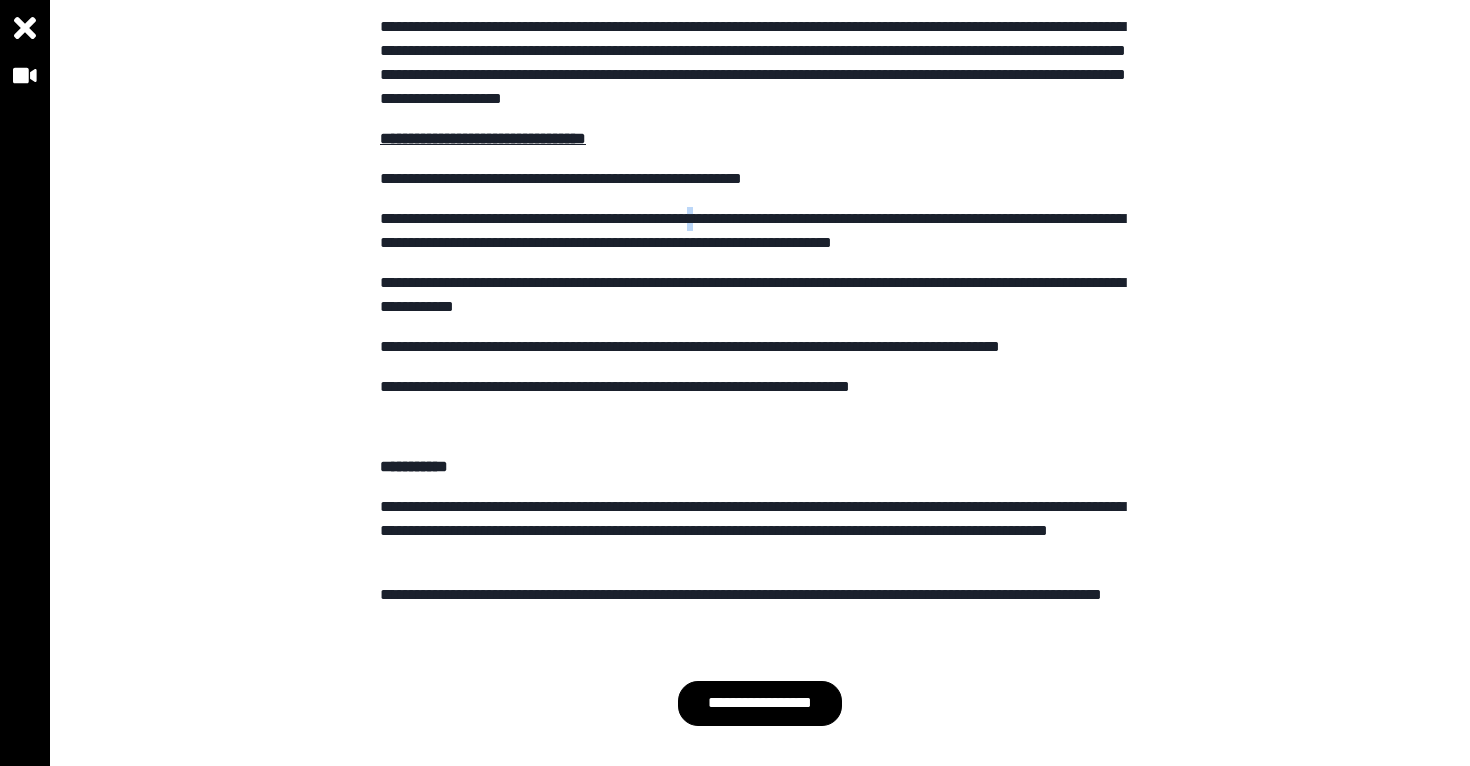 click on "**********" at bounding box center (760, 231) 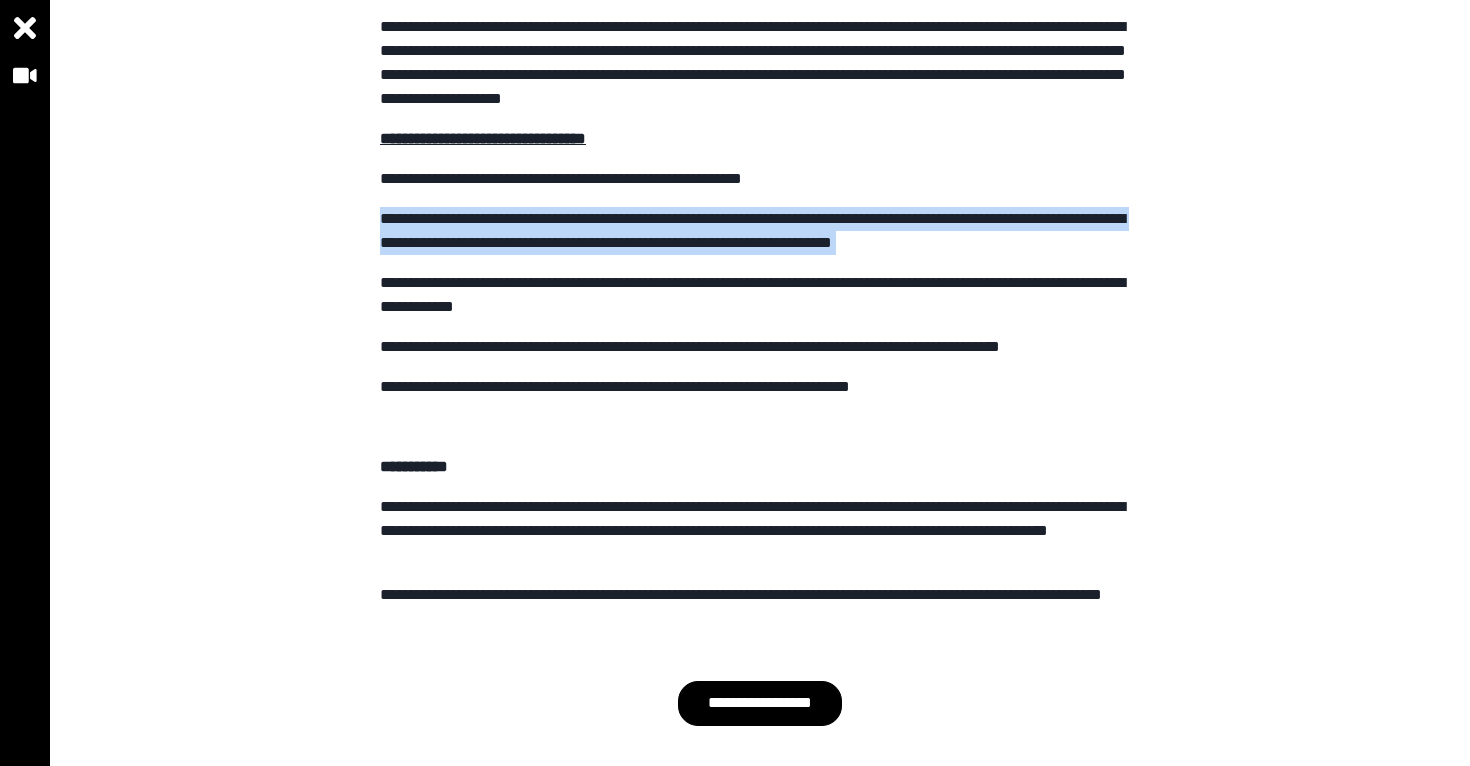 click on "**********" at bounding box center [760, 231] 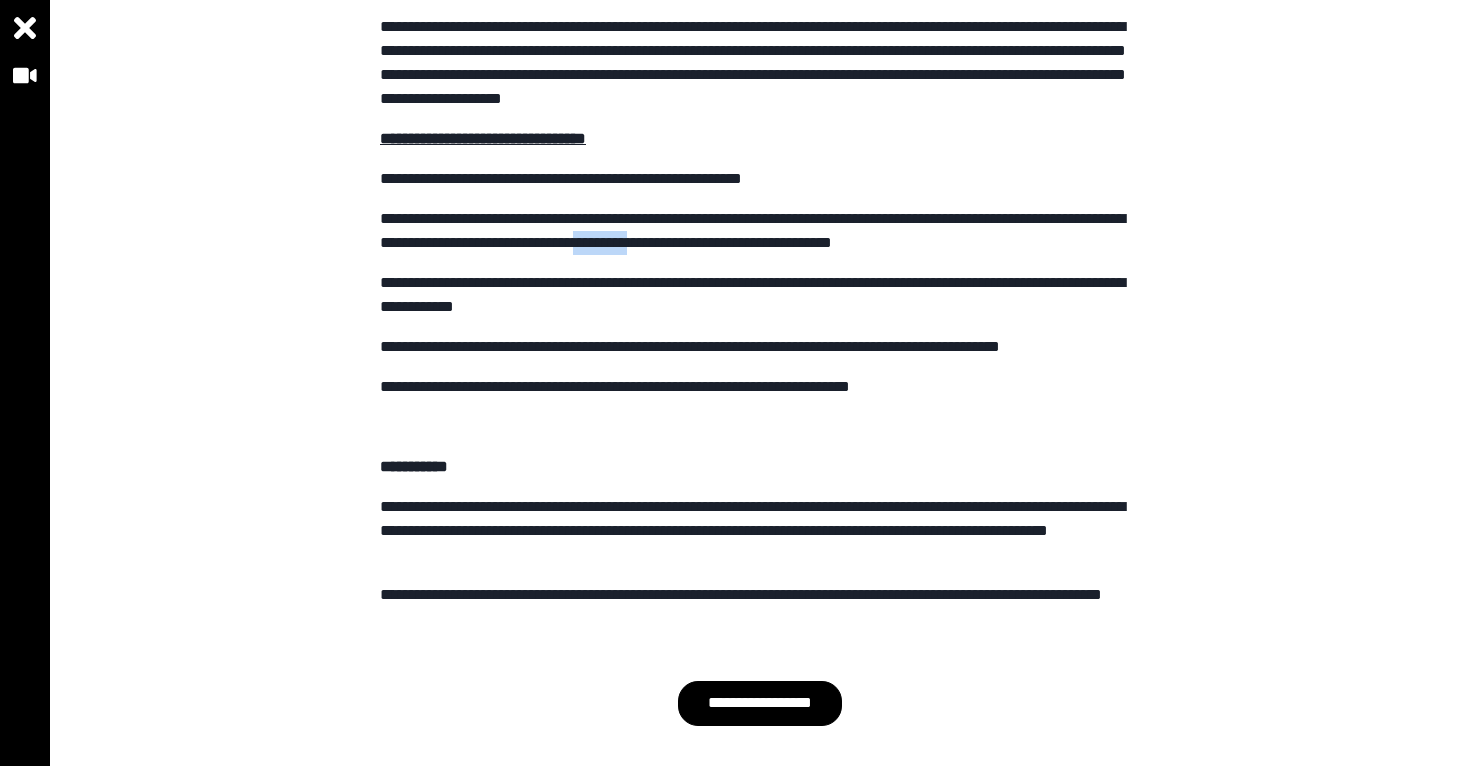 click on "**********" at bounding box center (760, 231) 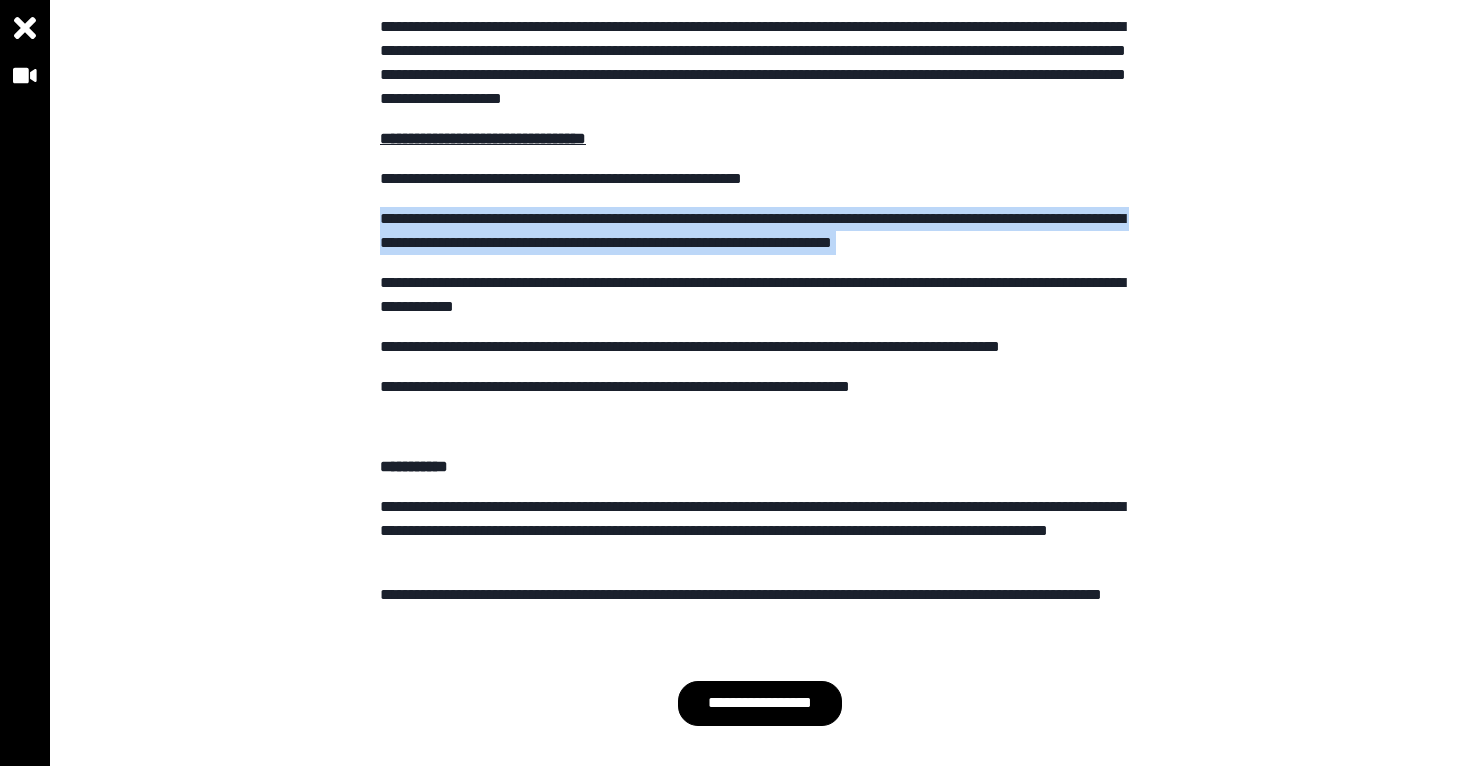 click on "**********" at bounding box center [760, 231] 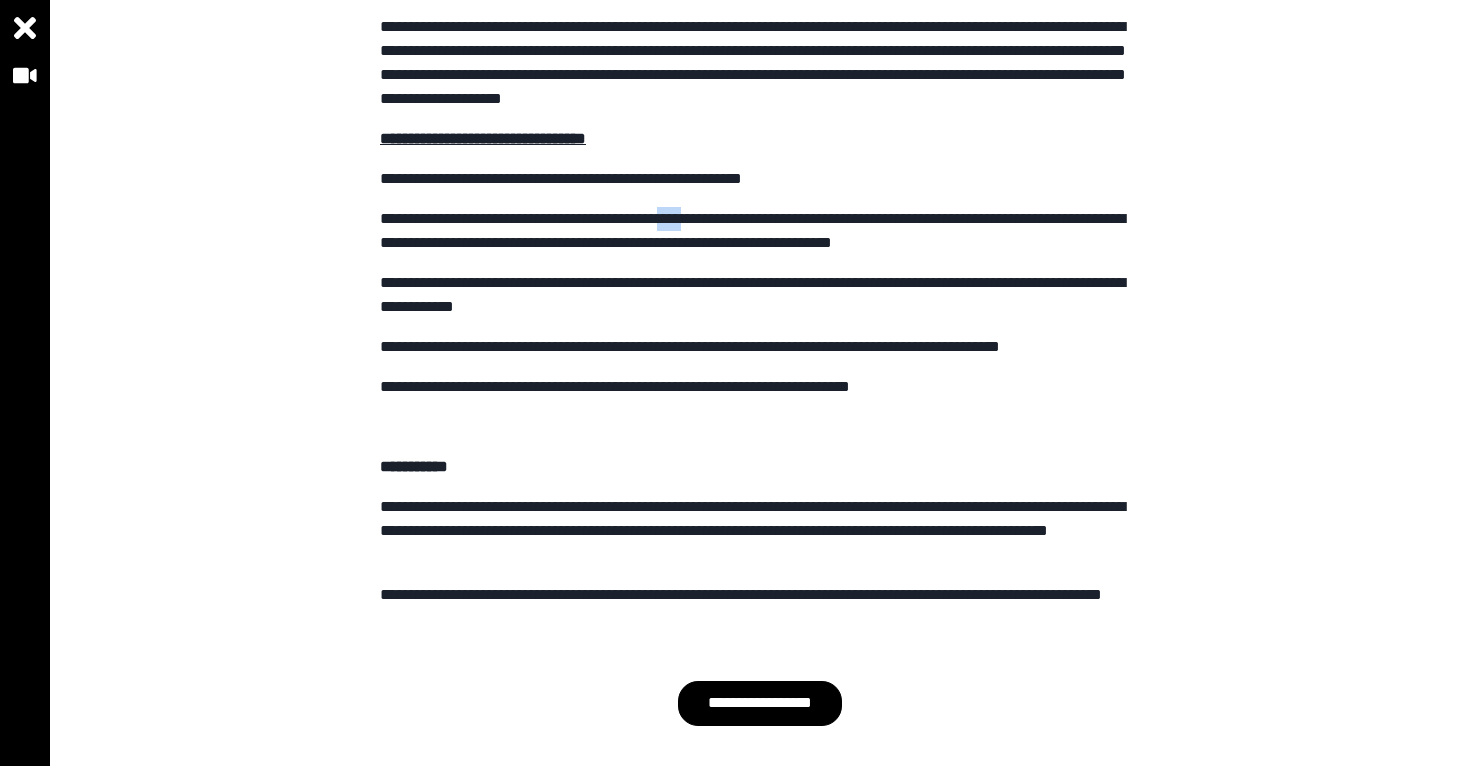 click on "**********" at bounding box center (760, 231) 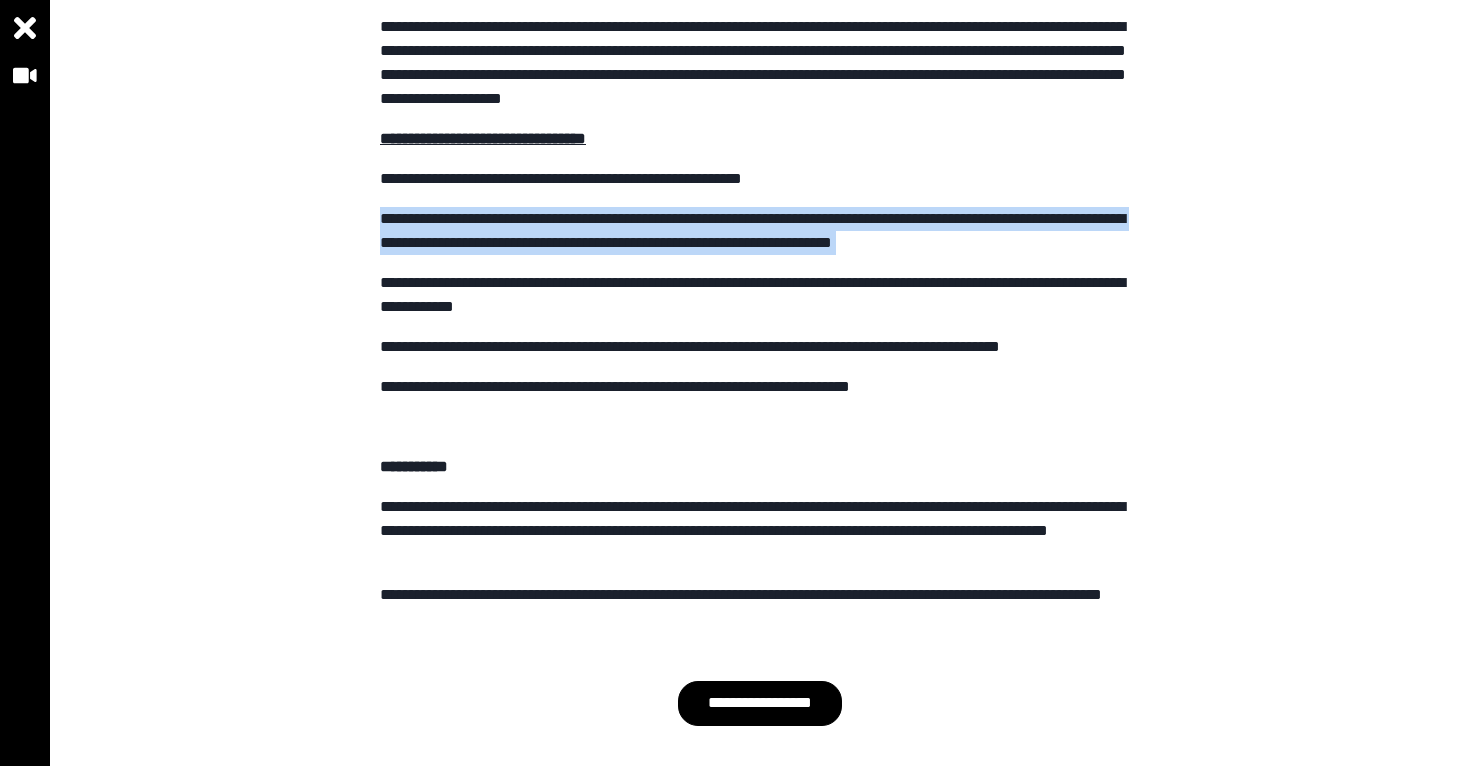 click on "**********" at bounding box center [760, 231] 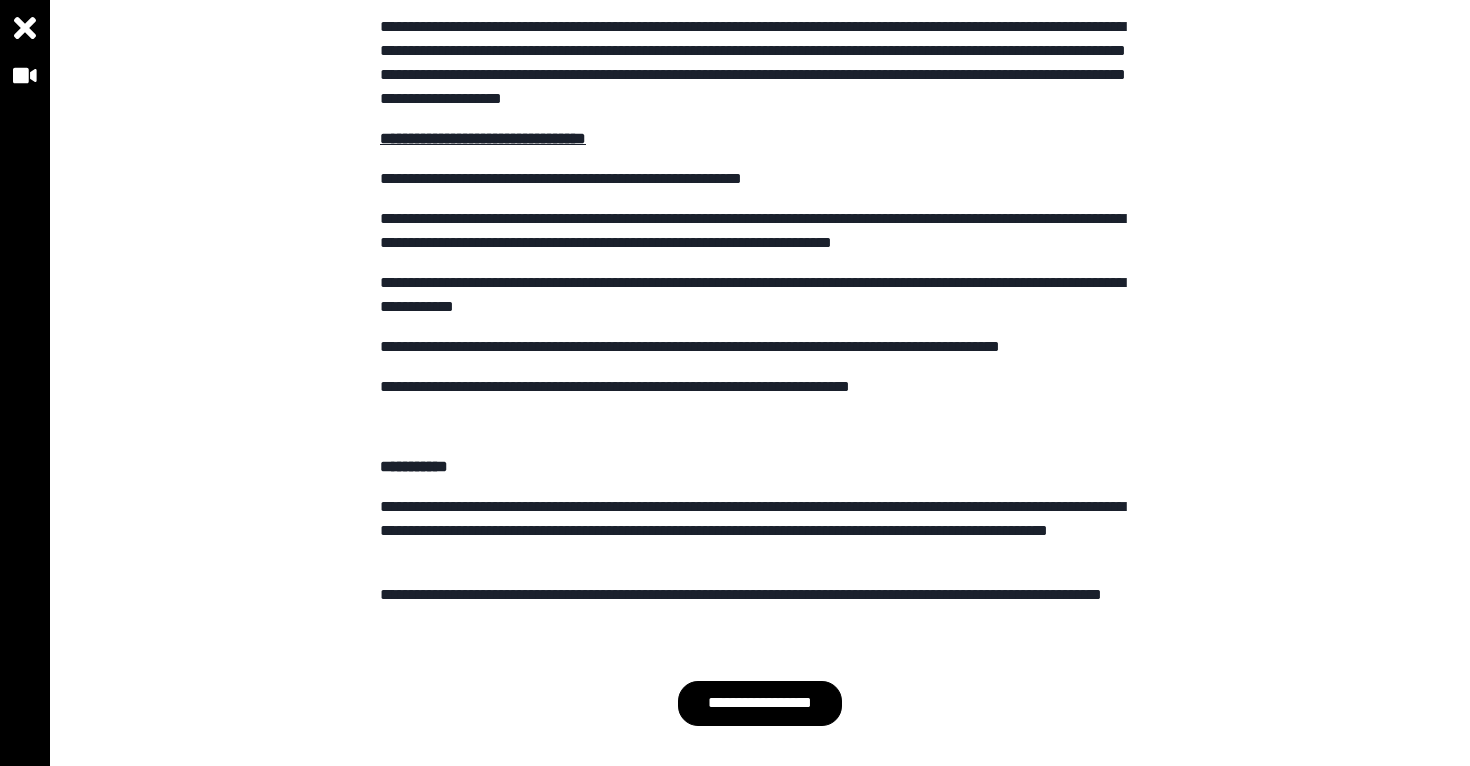 click on "**********" at bounding box center [760, 295] 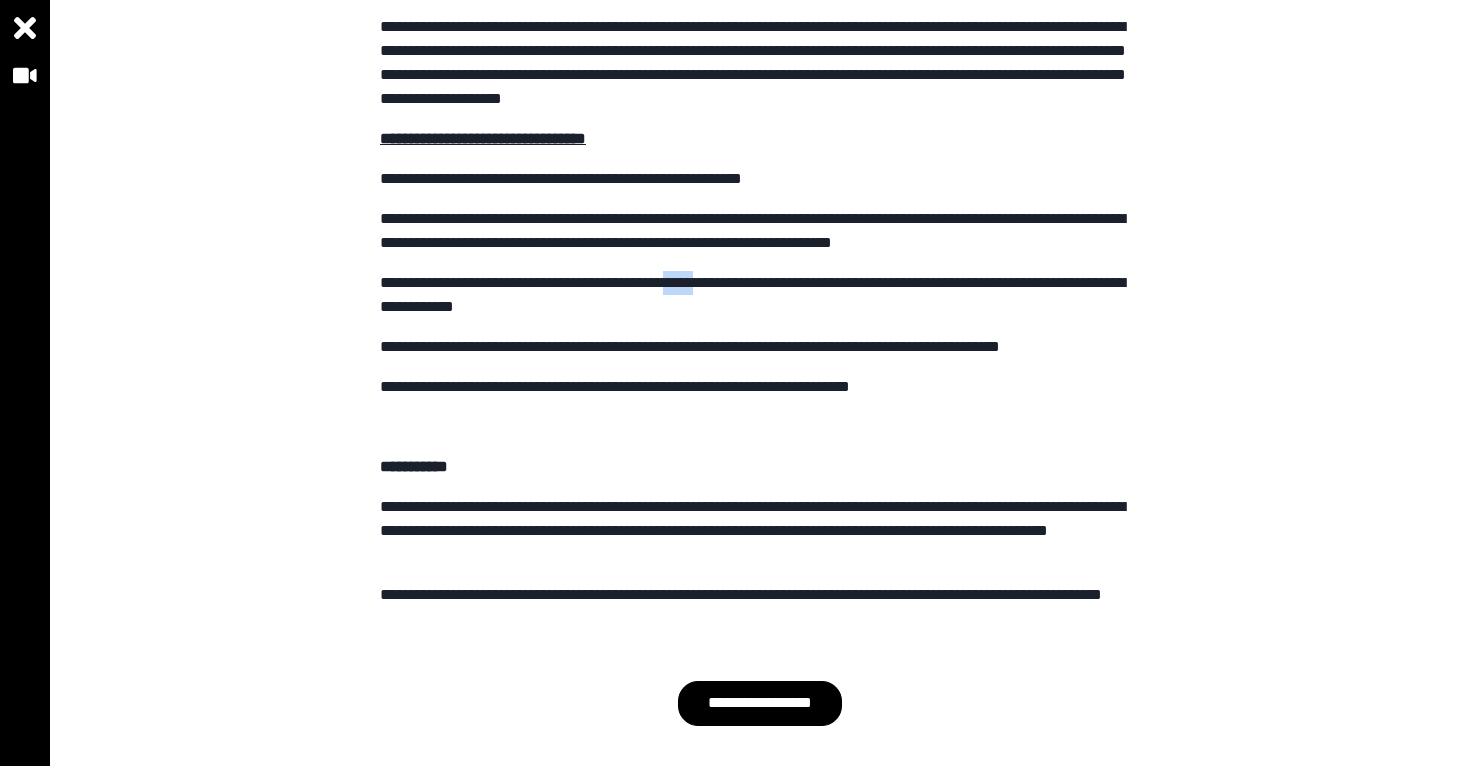 click on "**********" at bounding box center (760, 295) 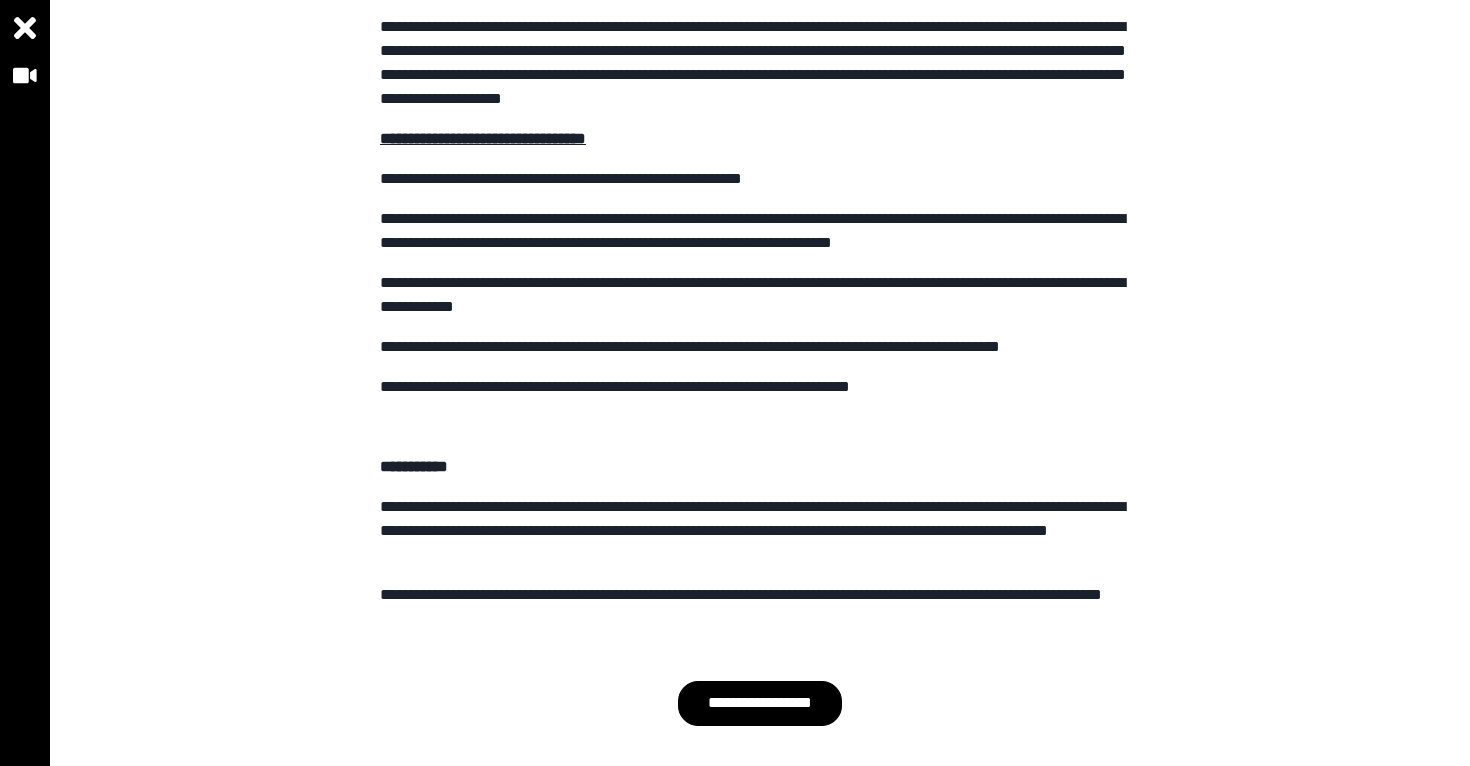 click on "**********" at bounding box center [760, 295] 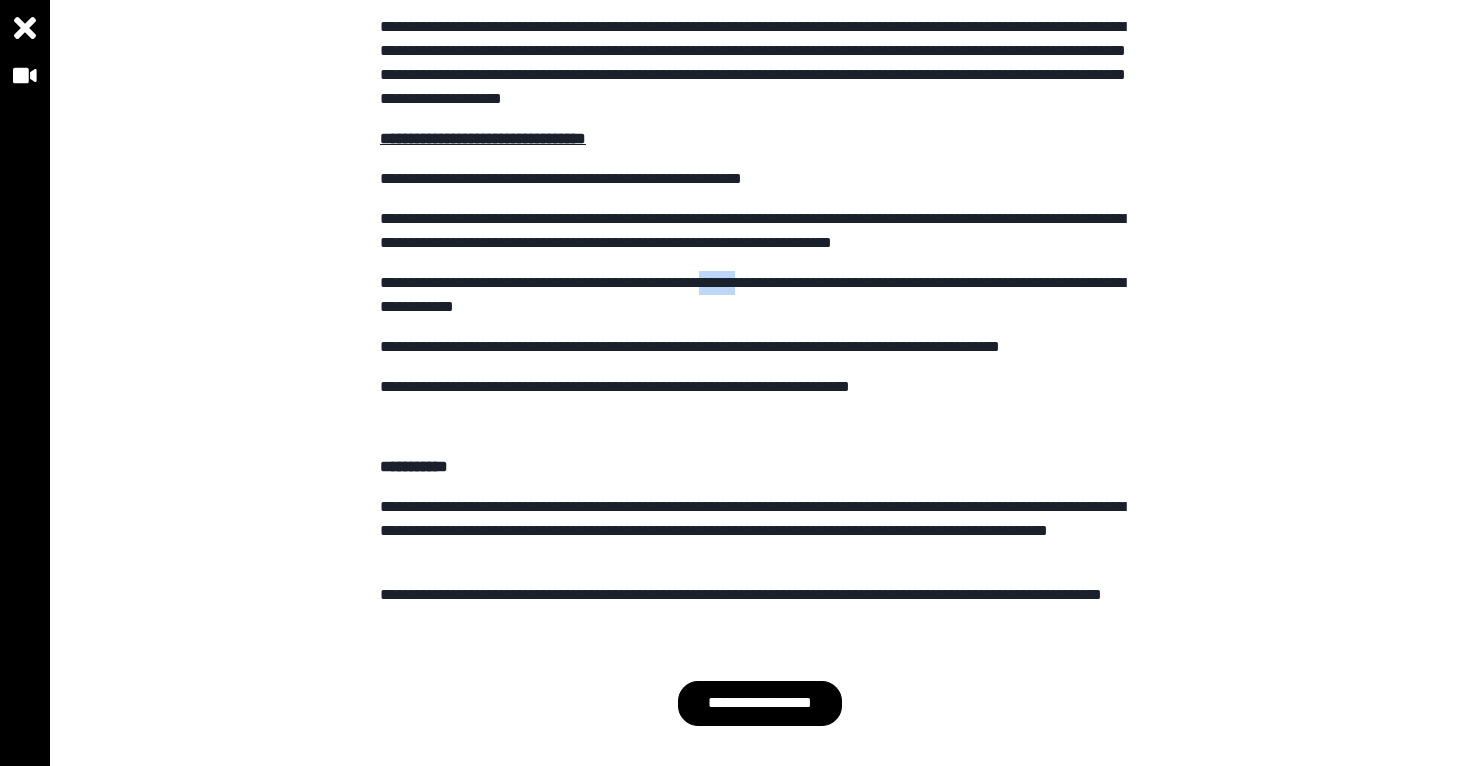 click on "**********" at bounding box center [760, 295] 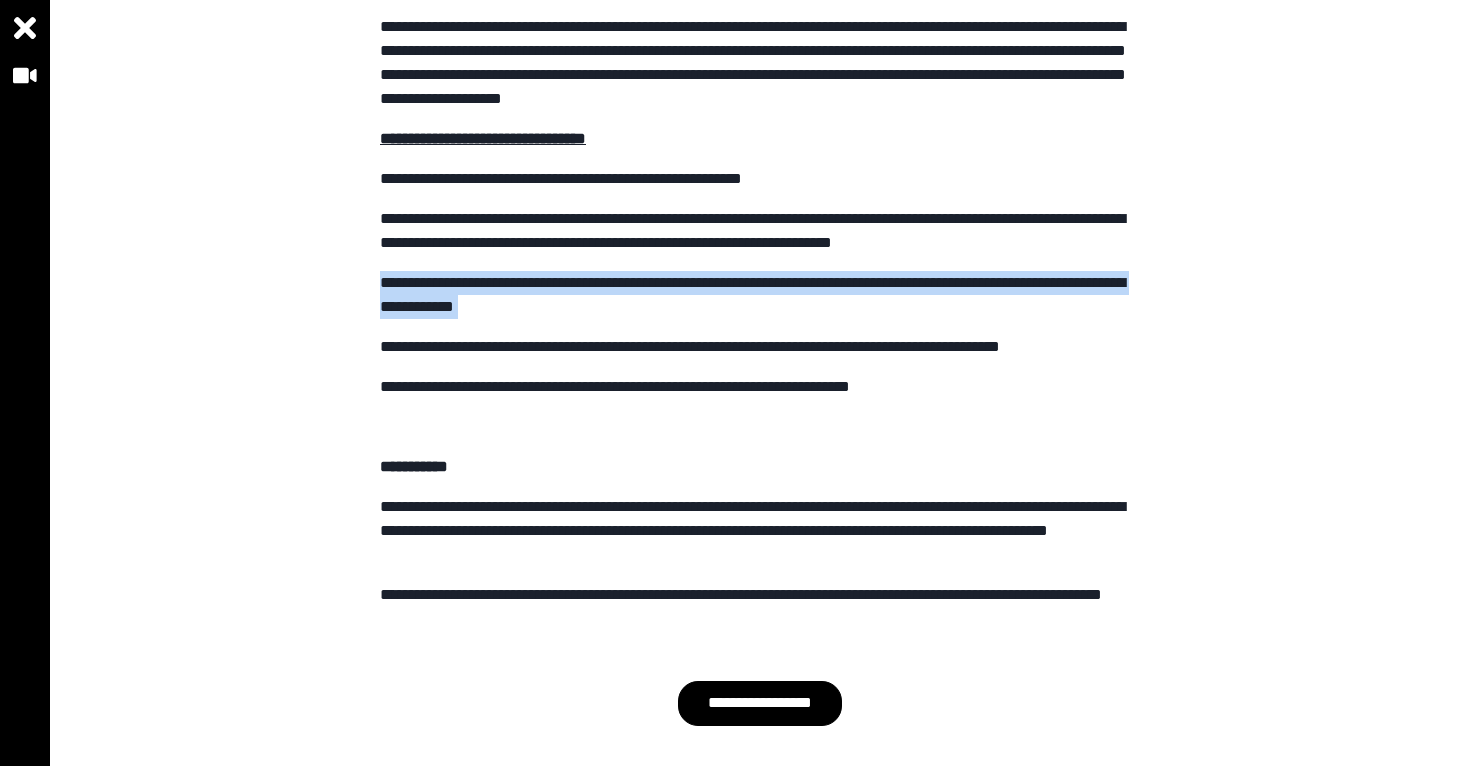 click on "**********" at bounding box center [760, 295] 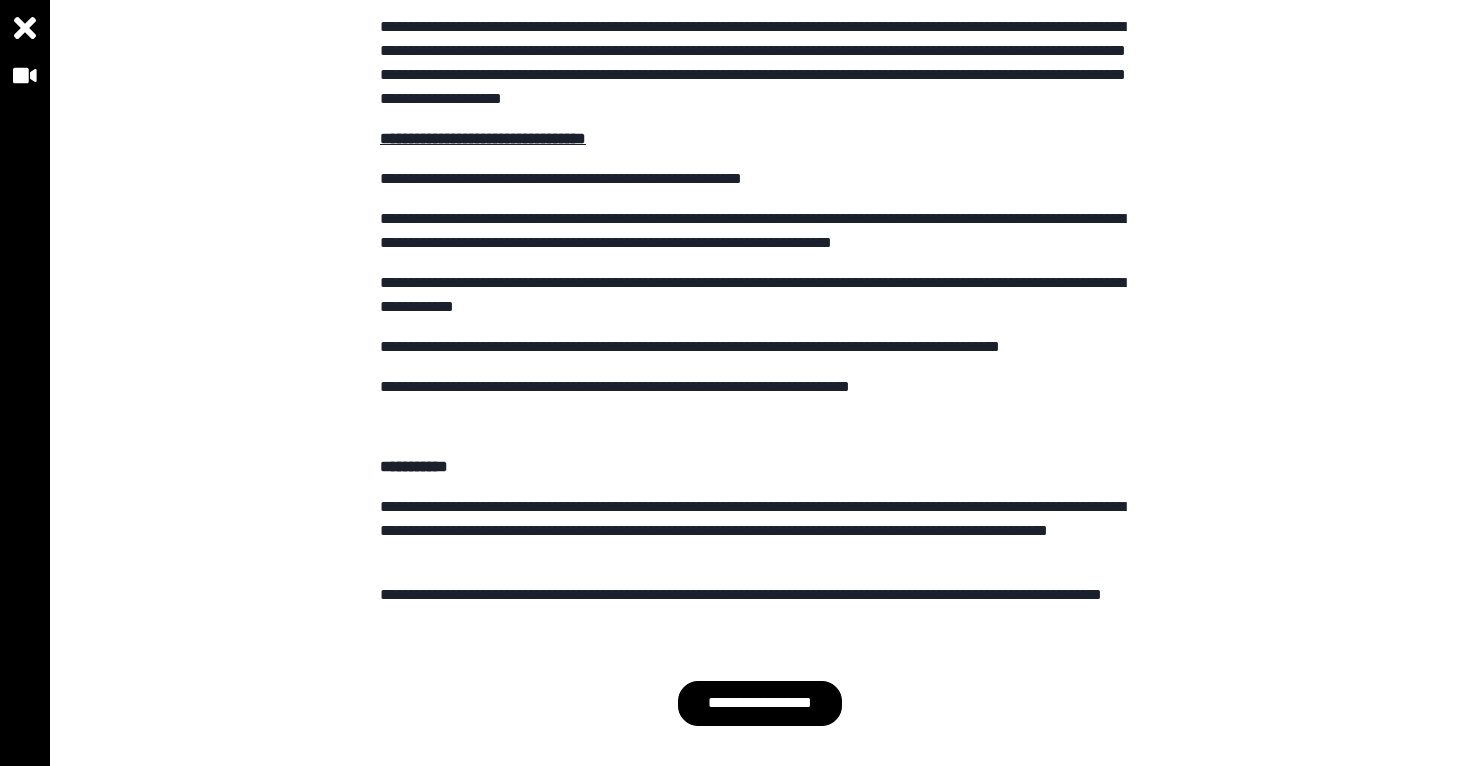 click on "**********" at bounding box center [760, 347] 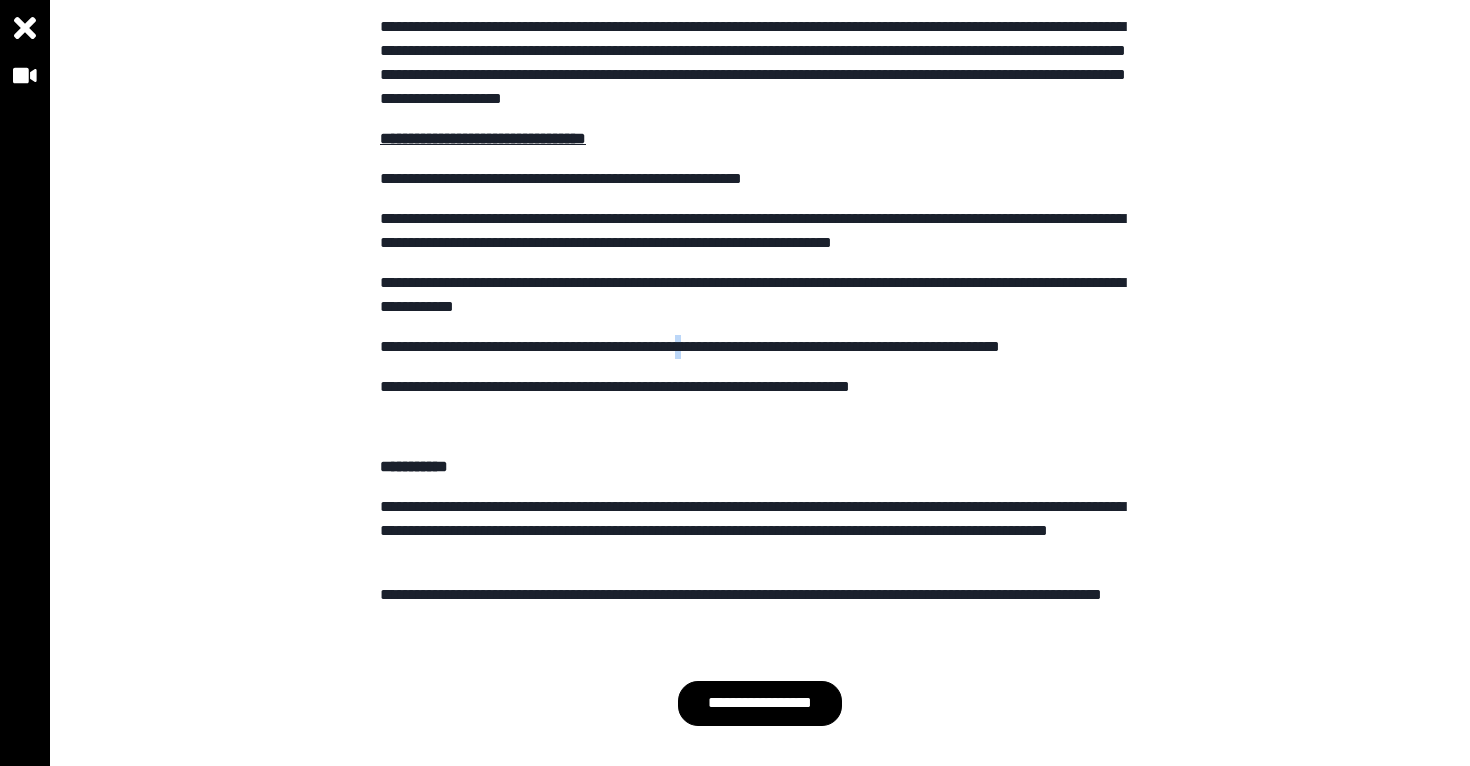 click on "**********" at bounding box center [760, 347] 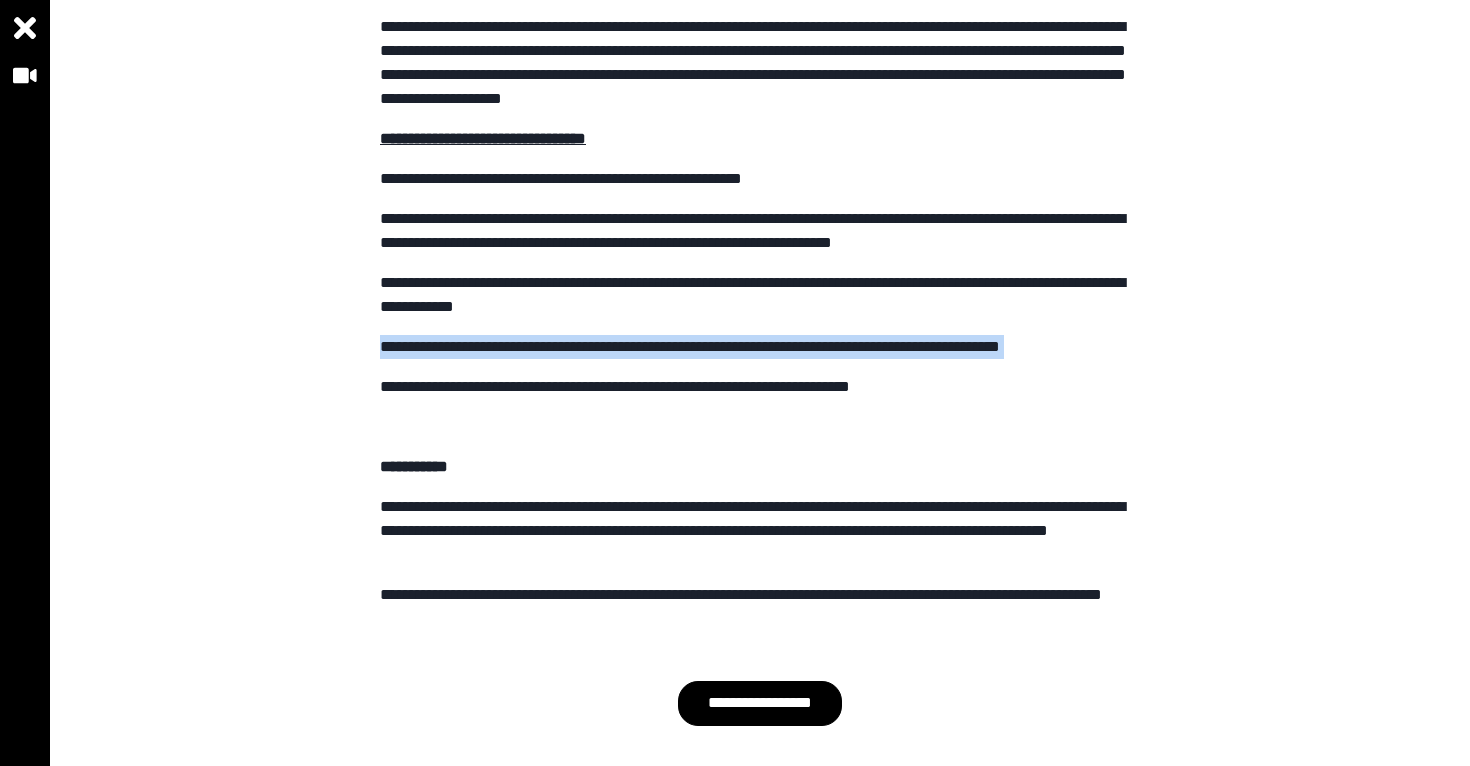 click on "**********" at bounding box center (760, 347) 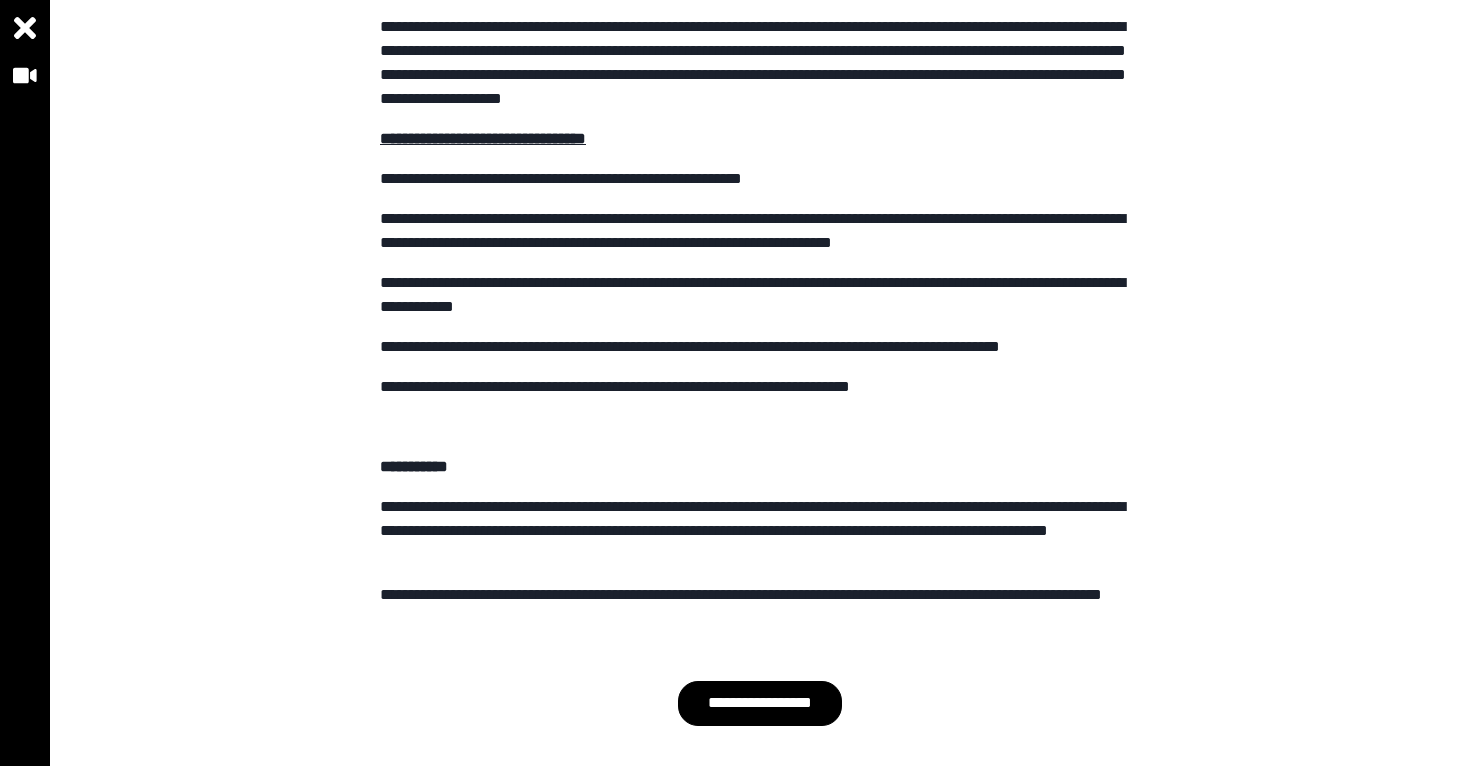 click on "**********" at bounding box center (760, 387) 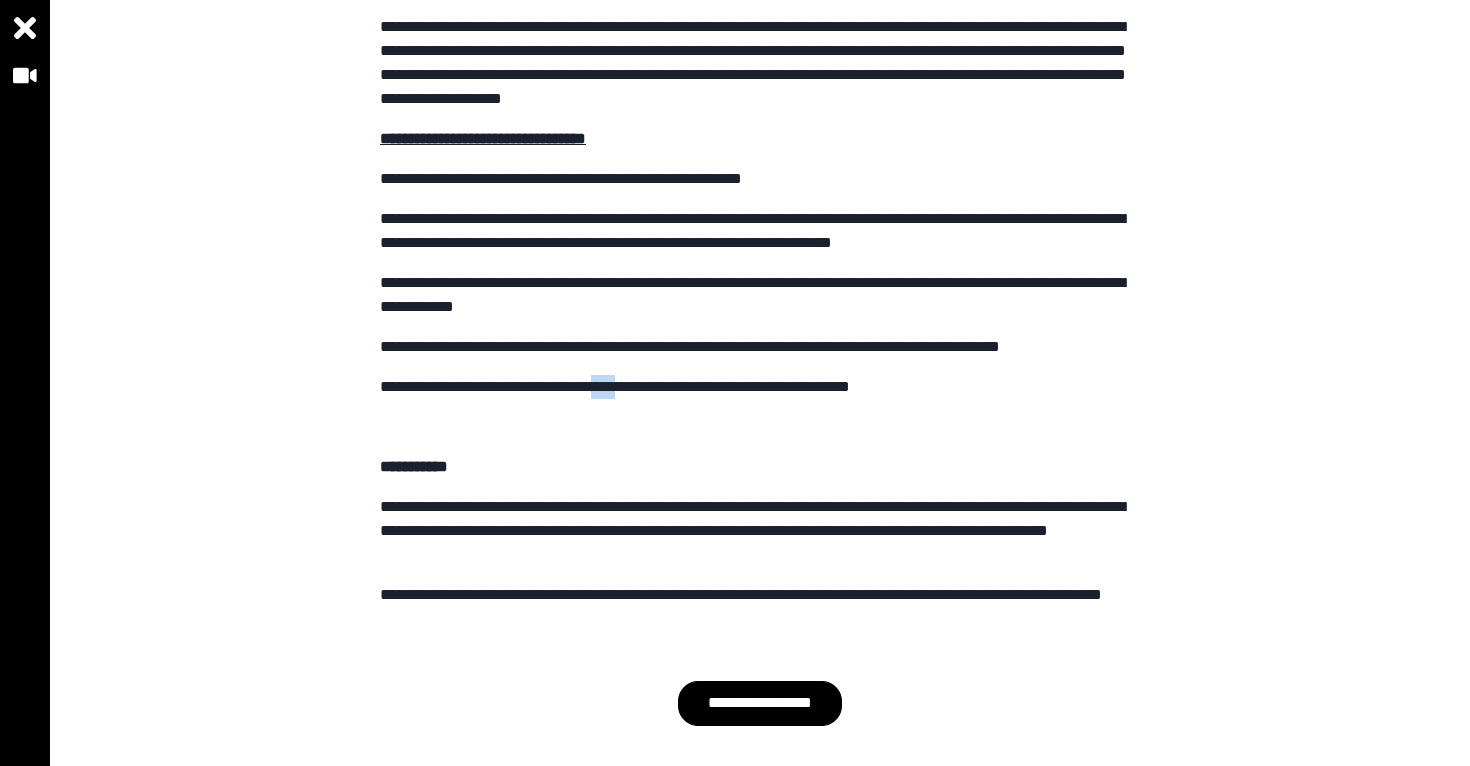 click on "**********" at bounding box center (760, 387) 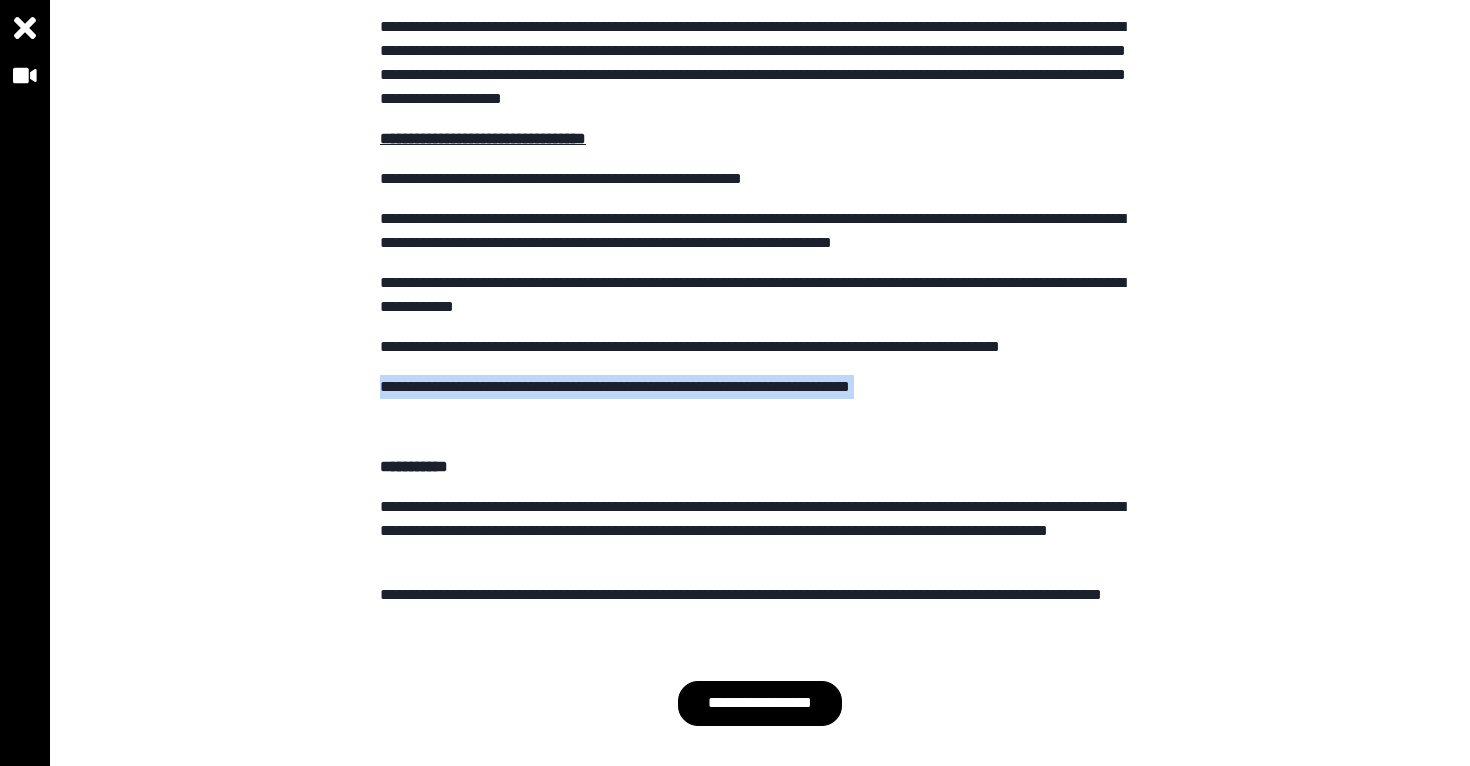 click on "**********" at bounding box center (760, 387) 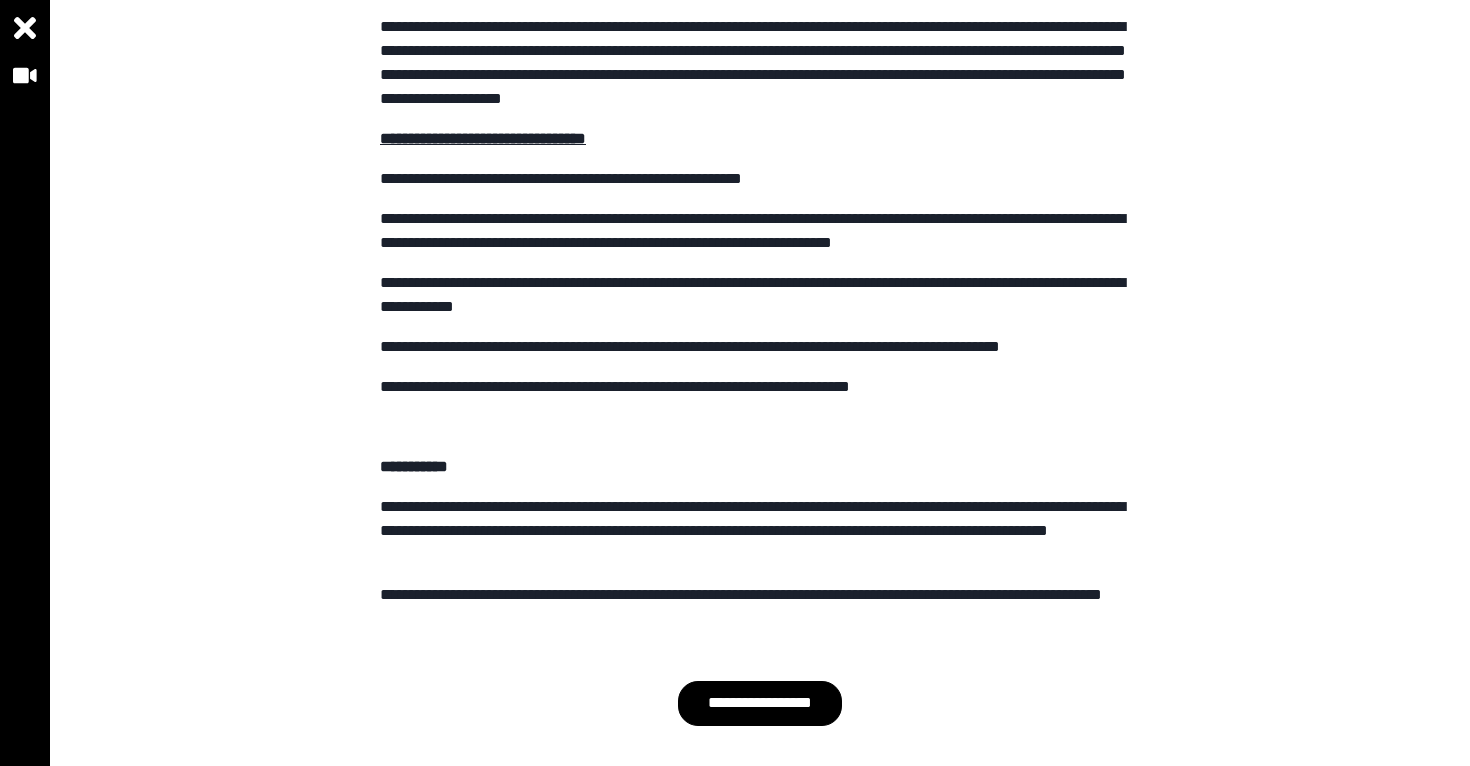 click on "**********" at bounding box center [760, 467] 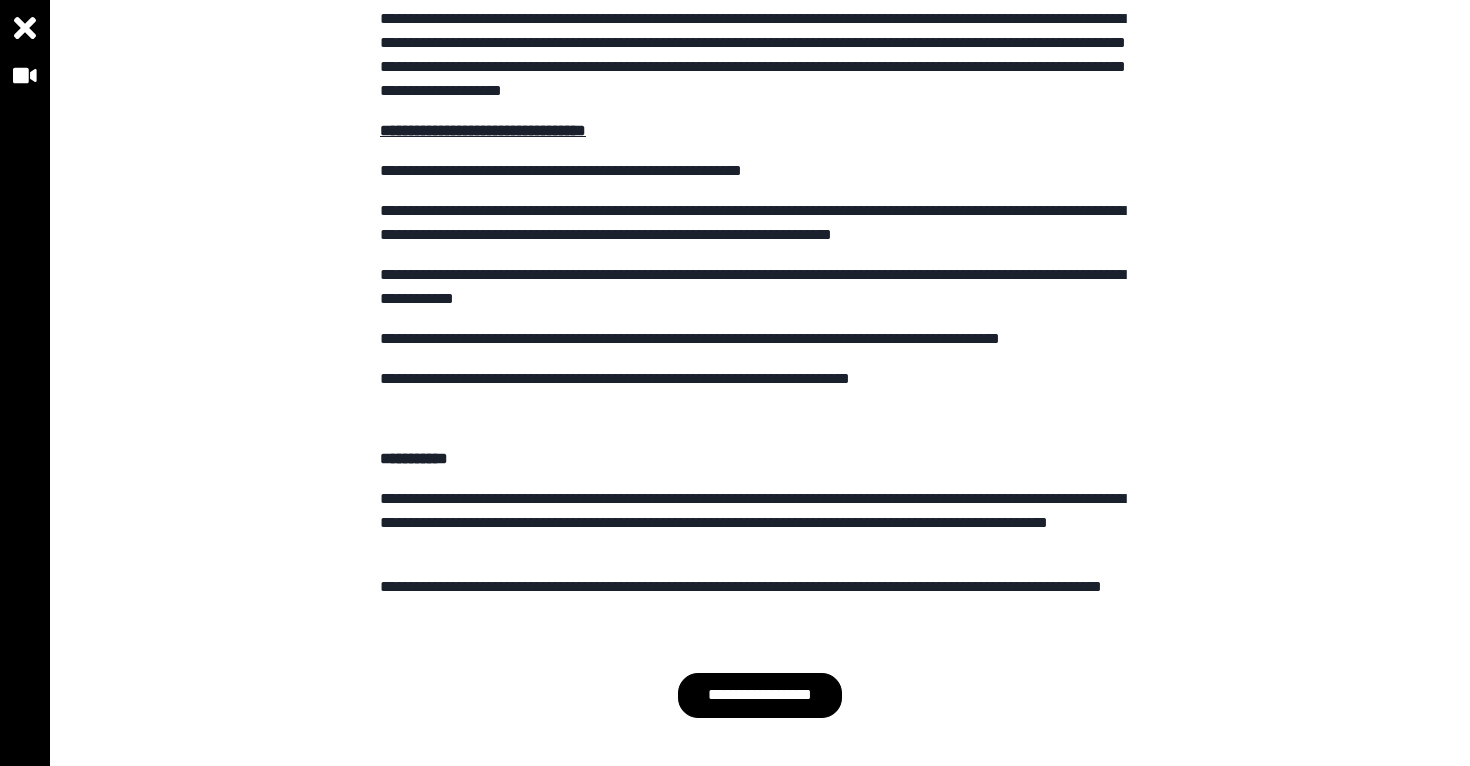 click on "**********" at bounding box center [760, 523] 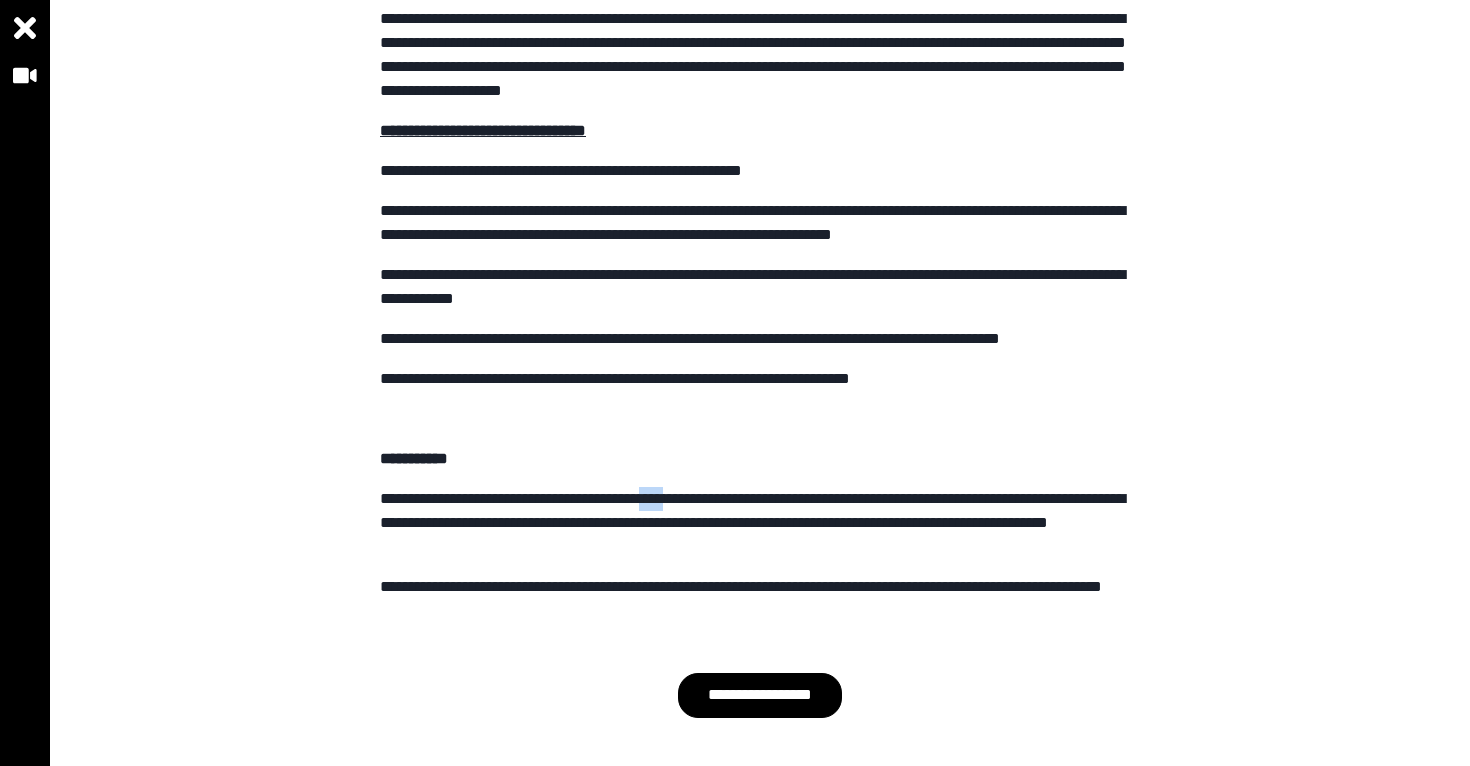 click on "**********" at bounding box center [760, 523] 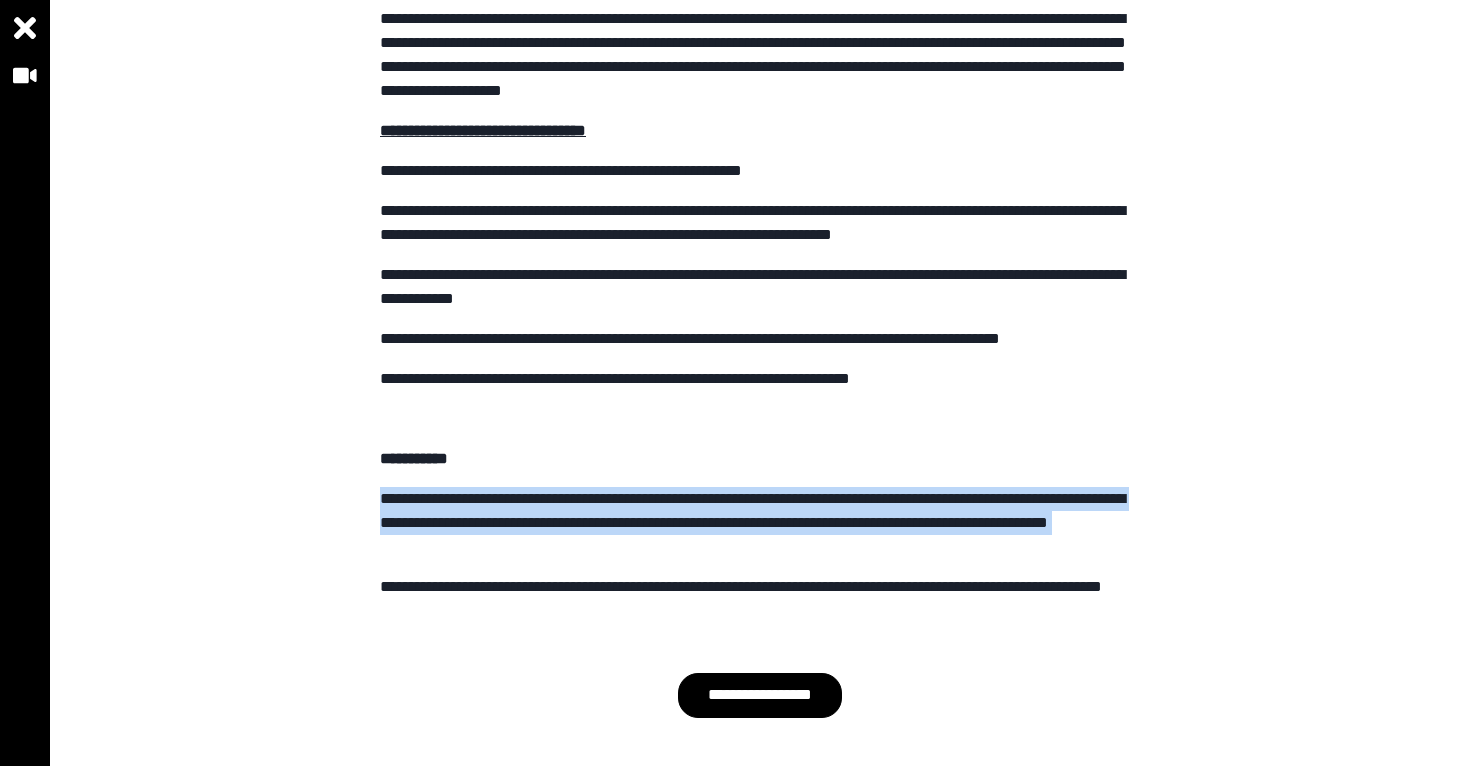 click on "**********" at bounding box center (760, 523) 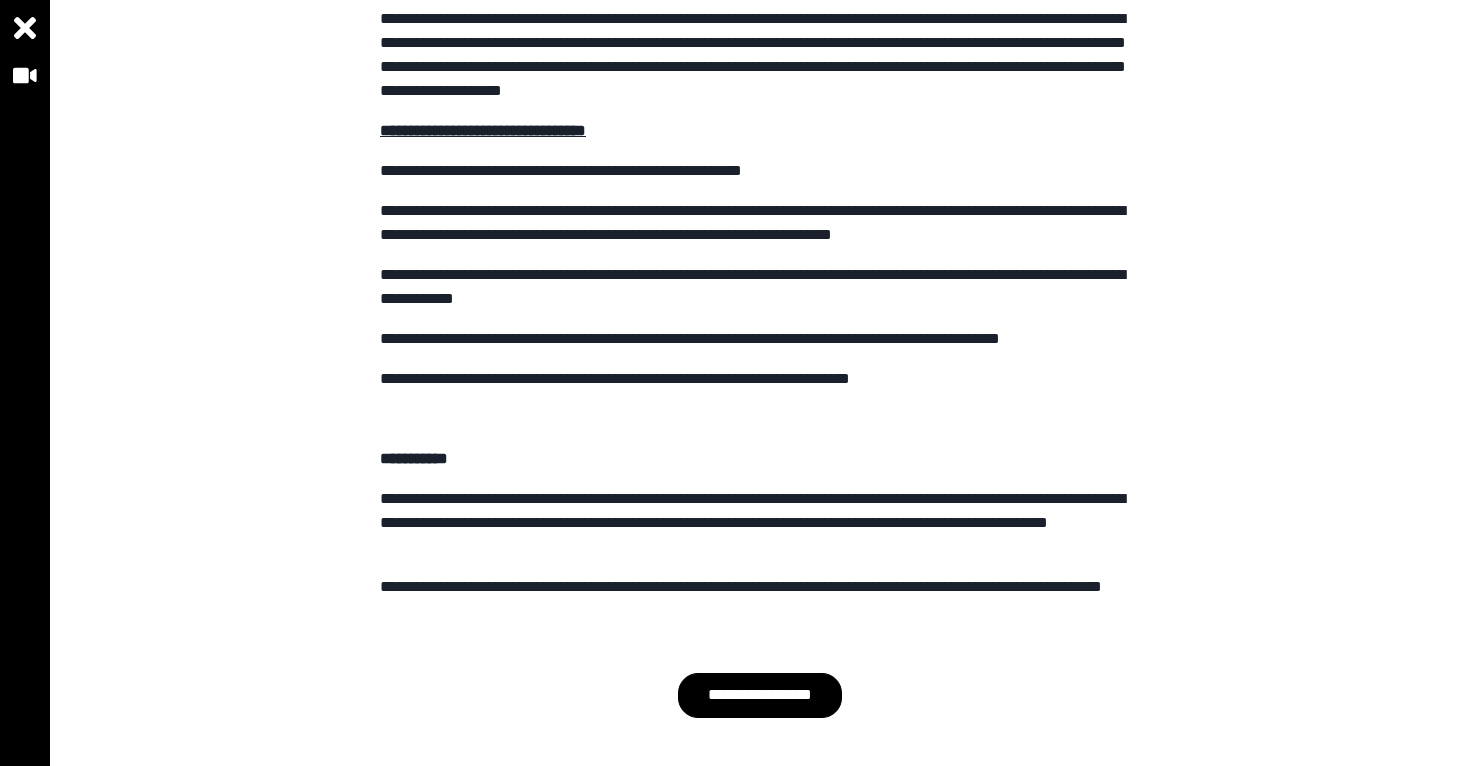 click on "**********" at bounding box center [760, 523] 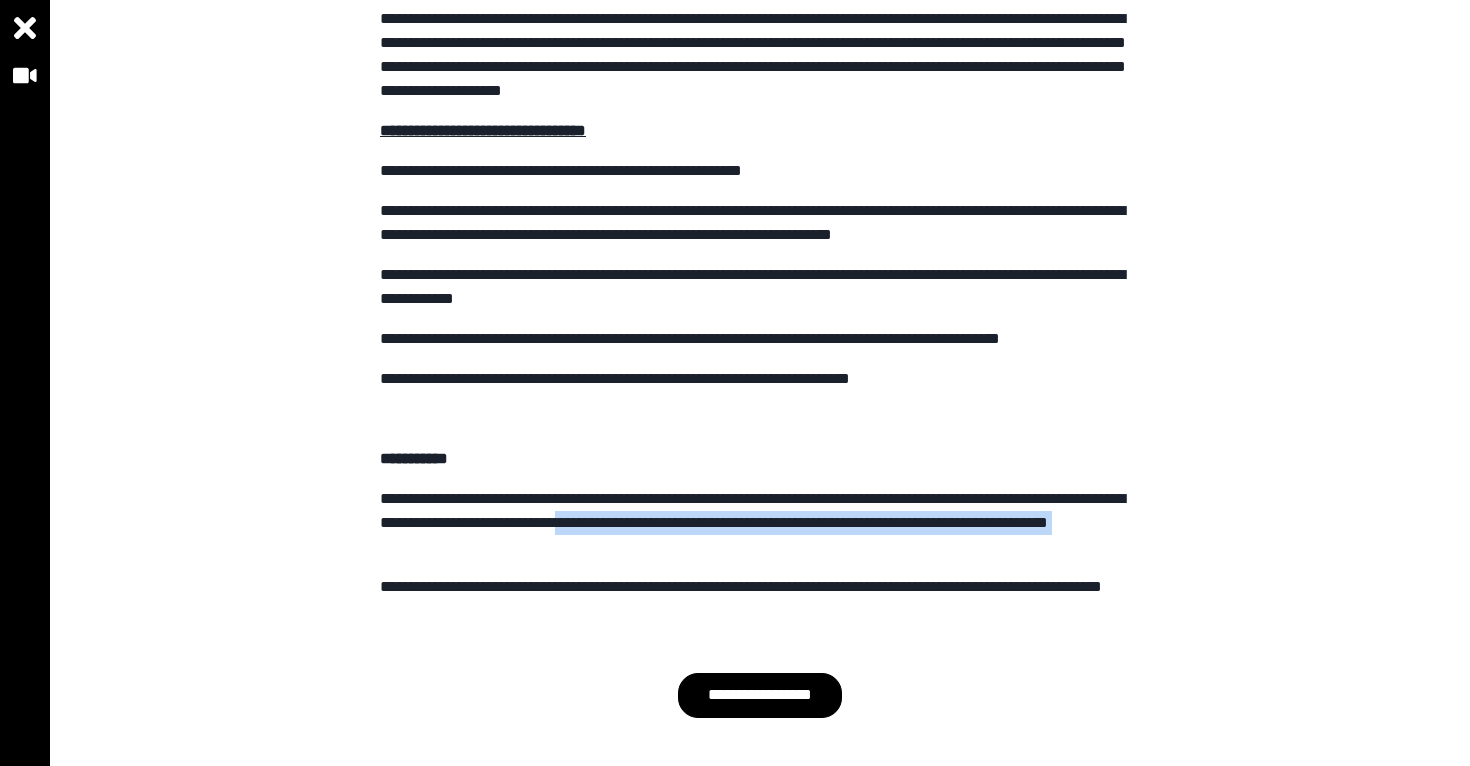 click on "**********" at bounding box center [760, 523] 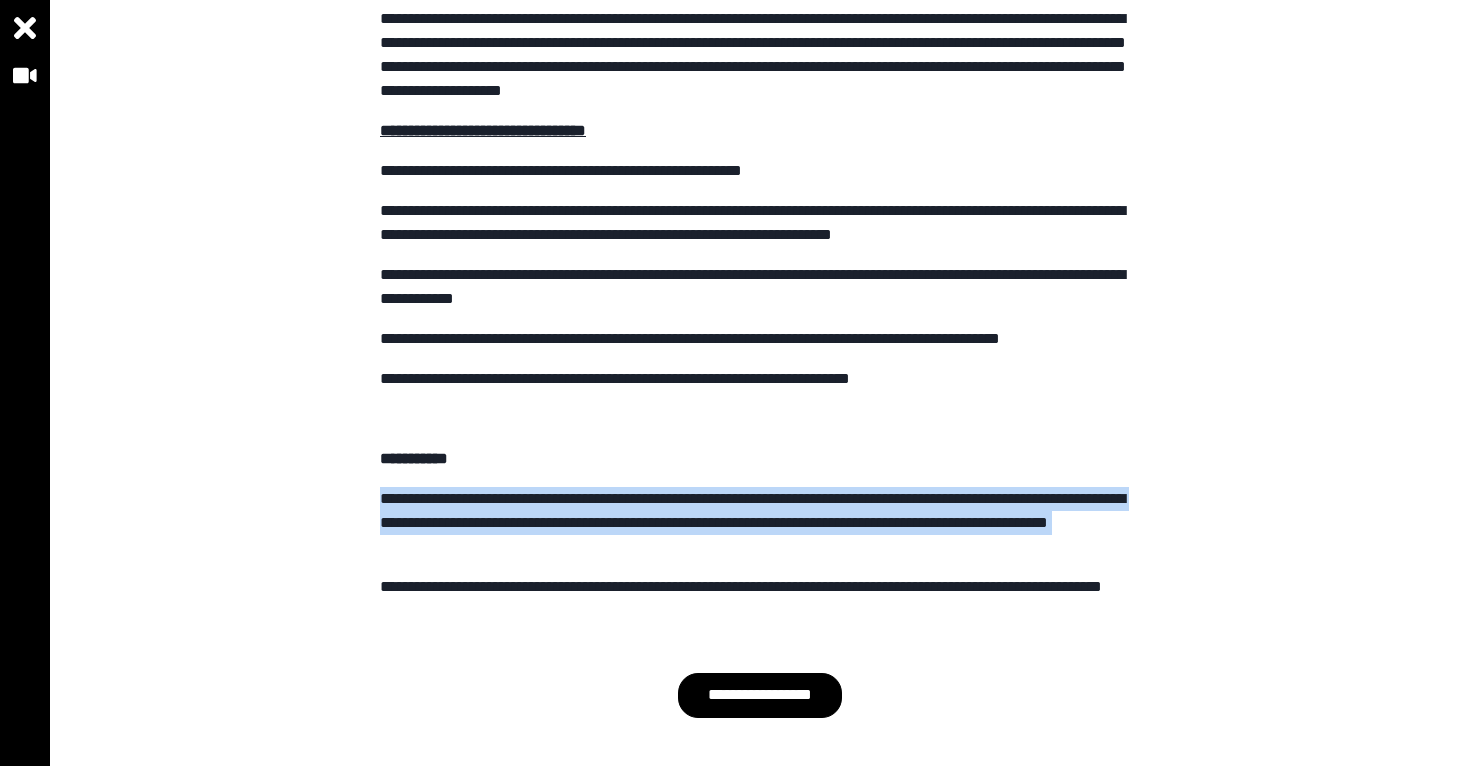 click on "**********" at bounding box center [760, 523] 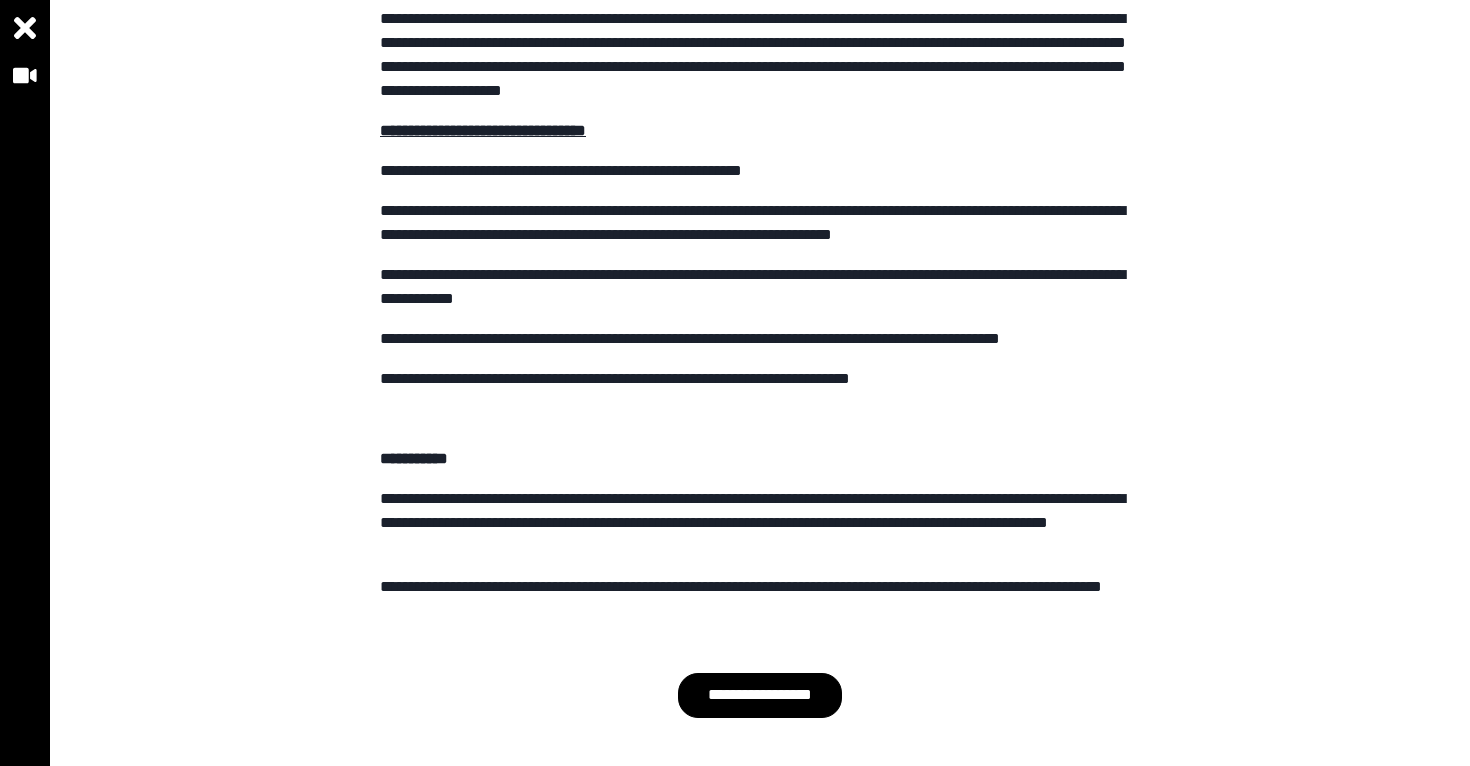 click on "**********" at bounding box center [760, 523] 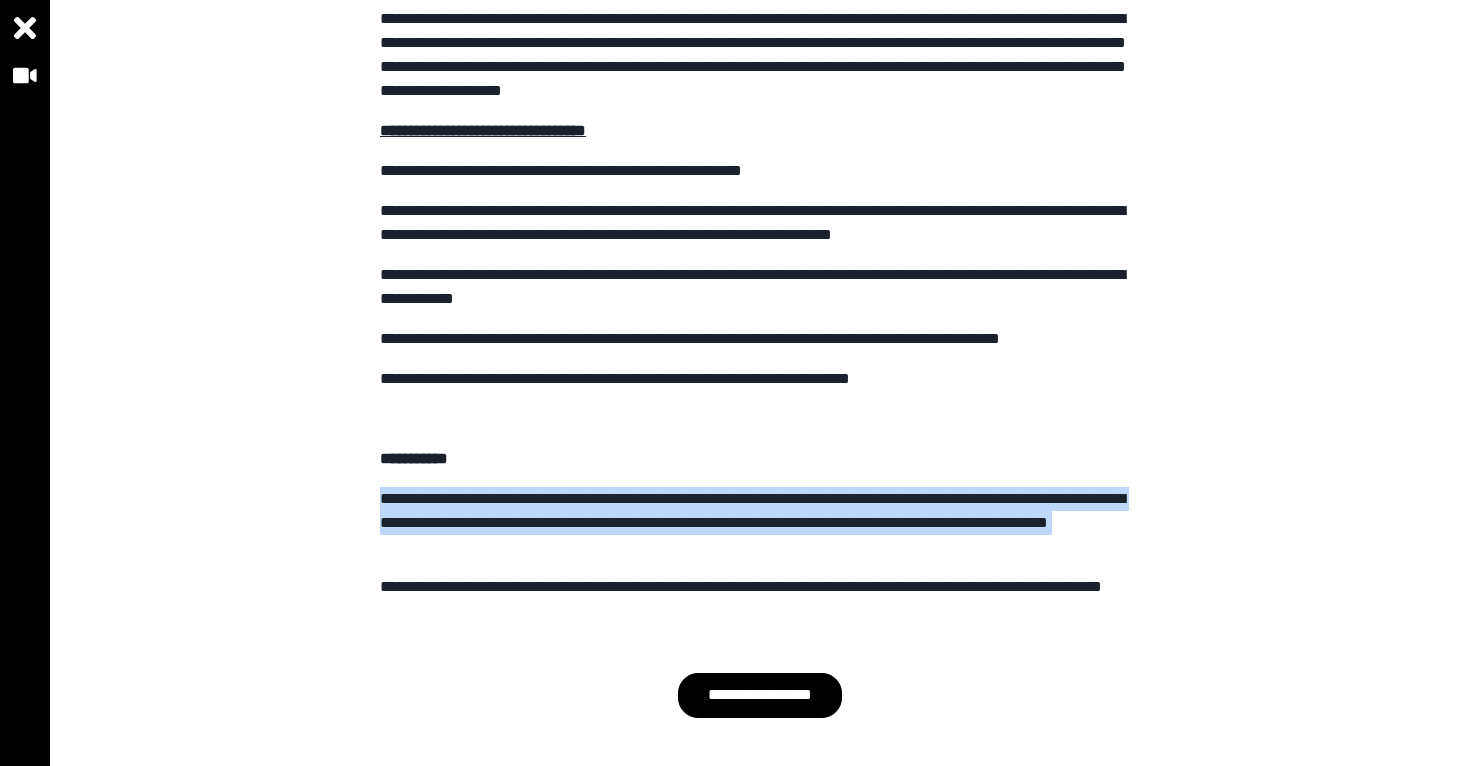 click on "**********" at bounding box center (760, 523) 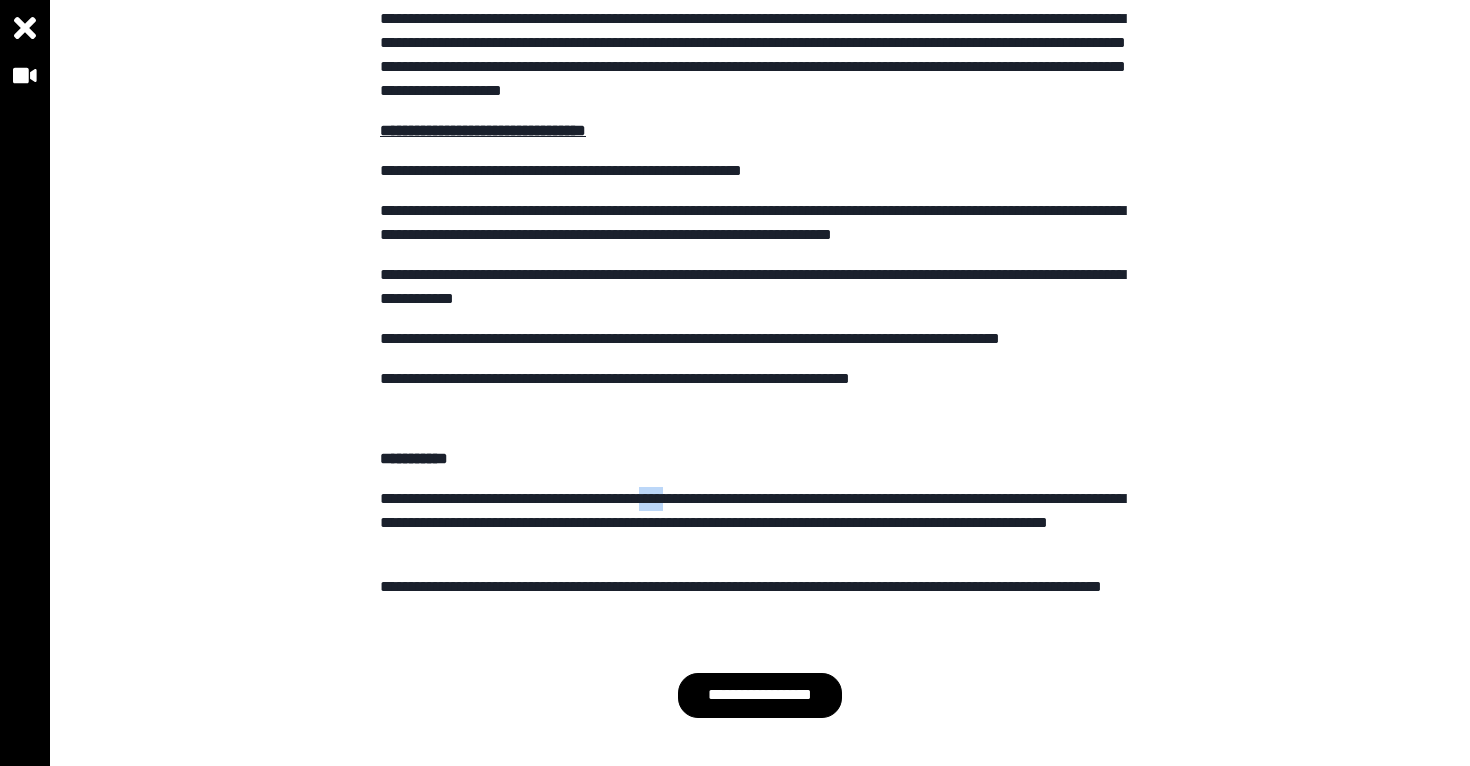 click on "**********" at bounding box center (760, 523) 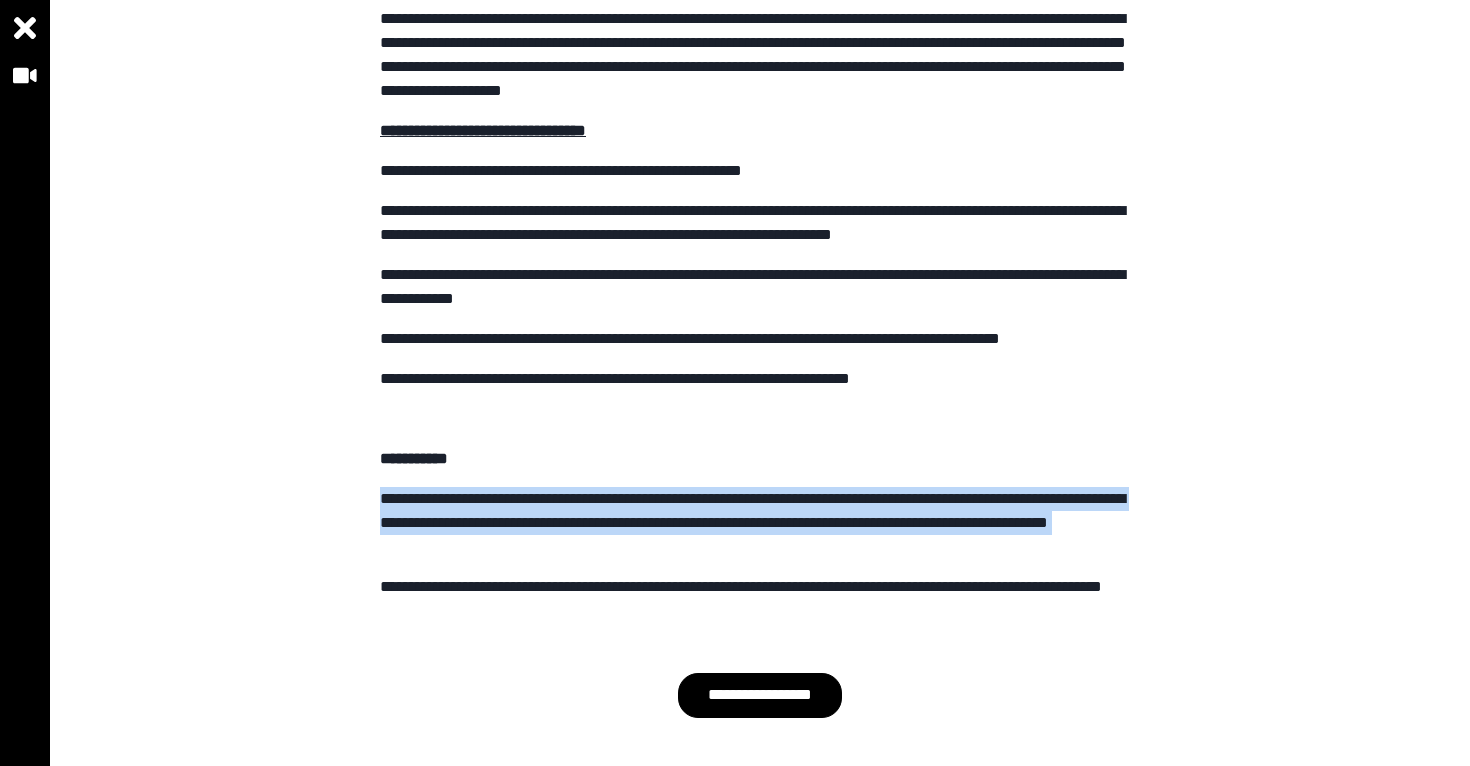 click on "**********" at bounding box center (760, 523) 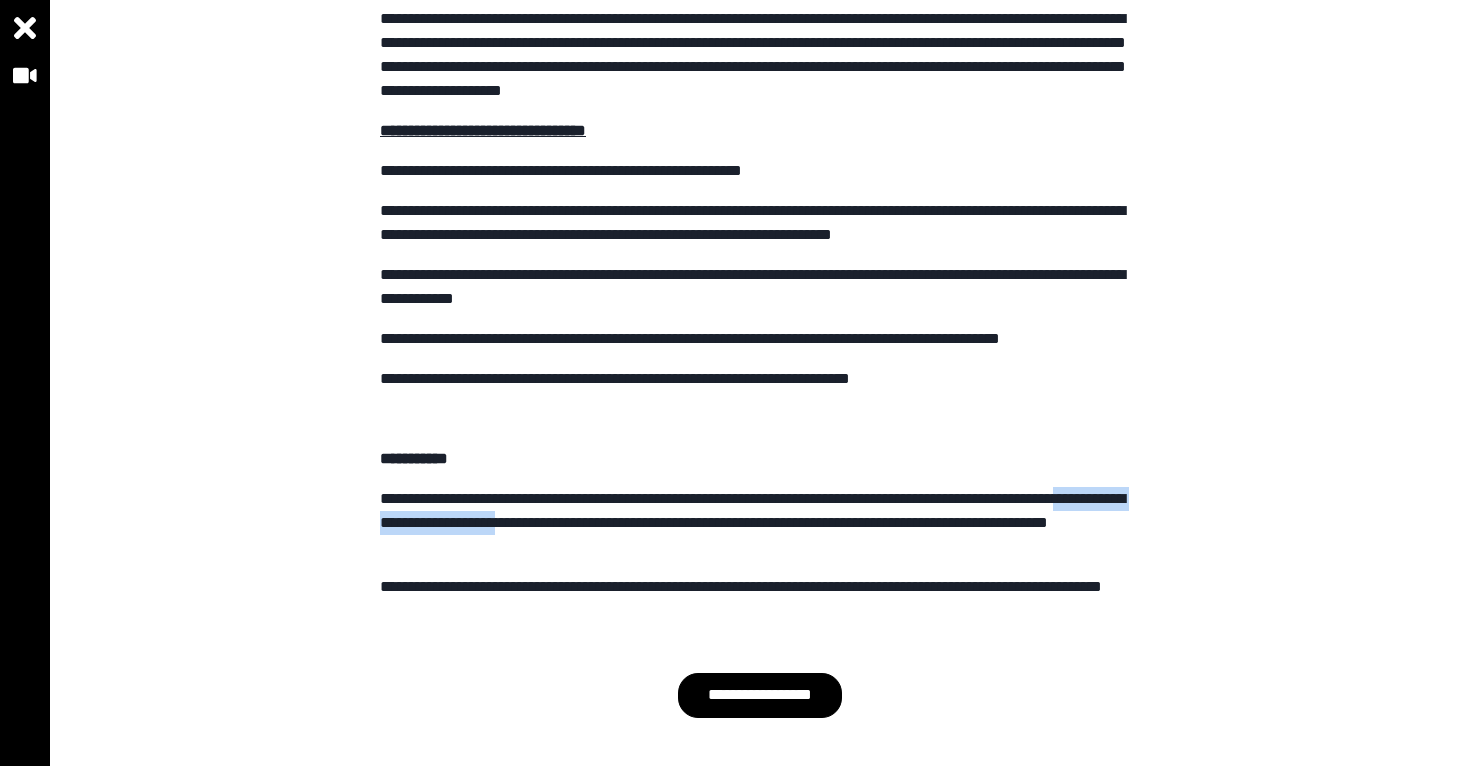 drag, startPoint x: 406, startPoint y: 522, endPoint x: 646, endPoint y: 522, distance: 240 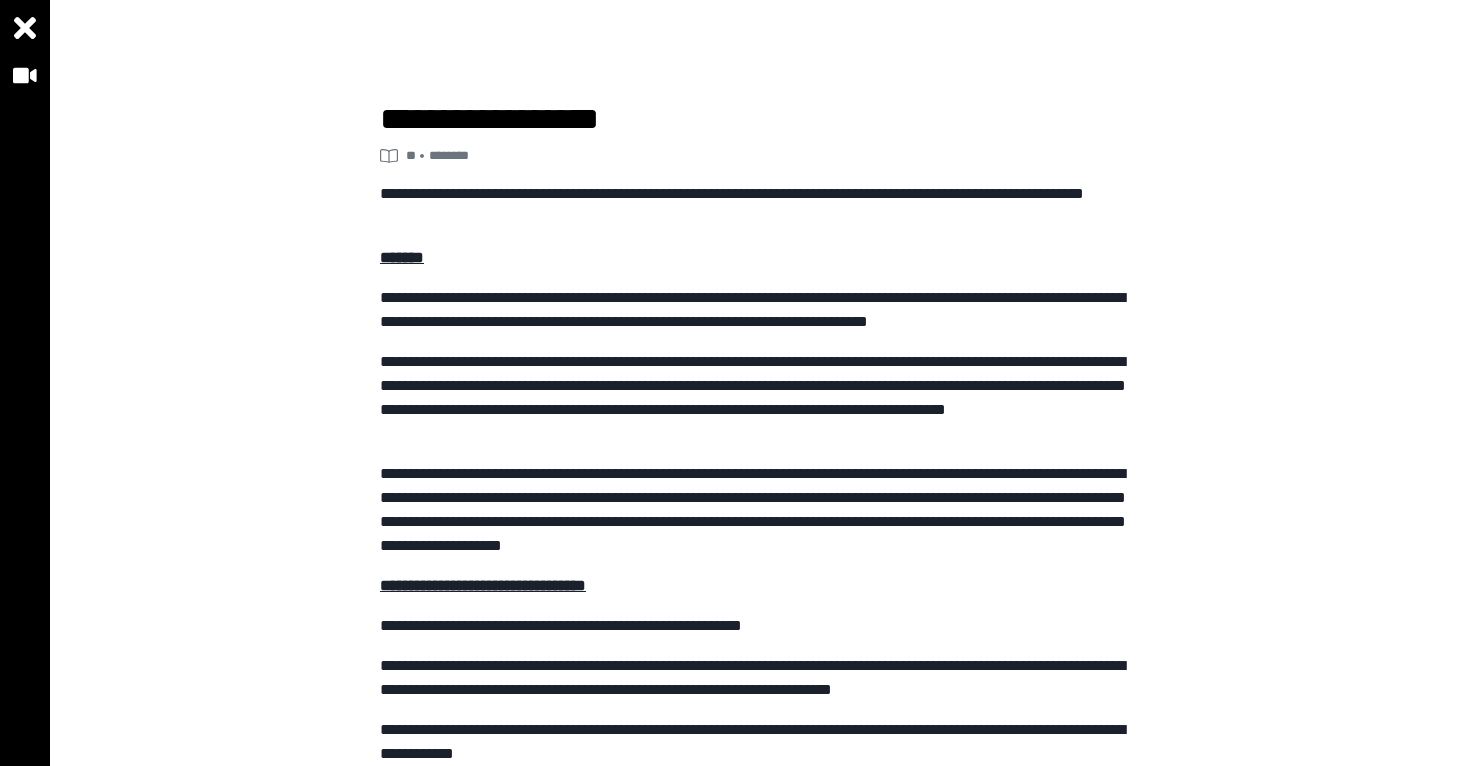 click on "**********" at bounding box center (760, 383) 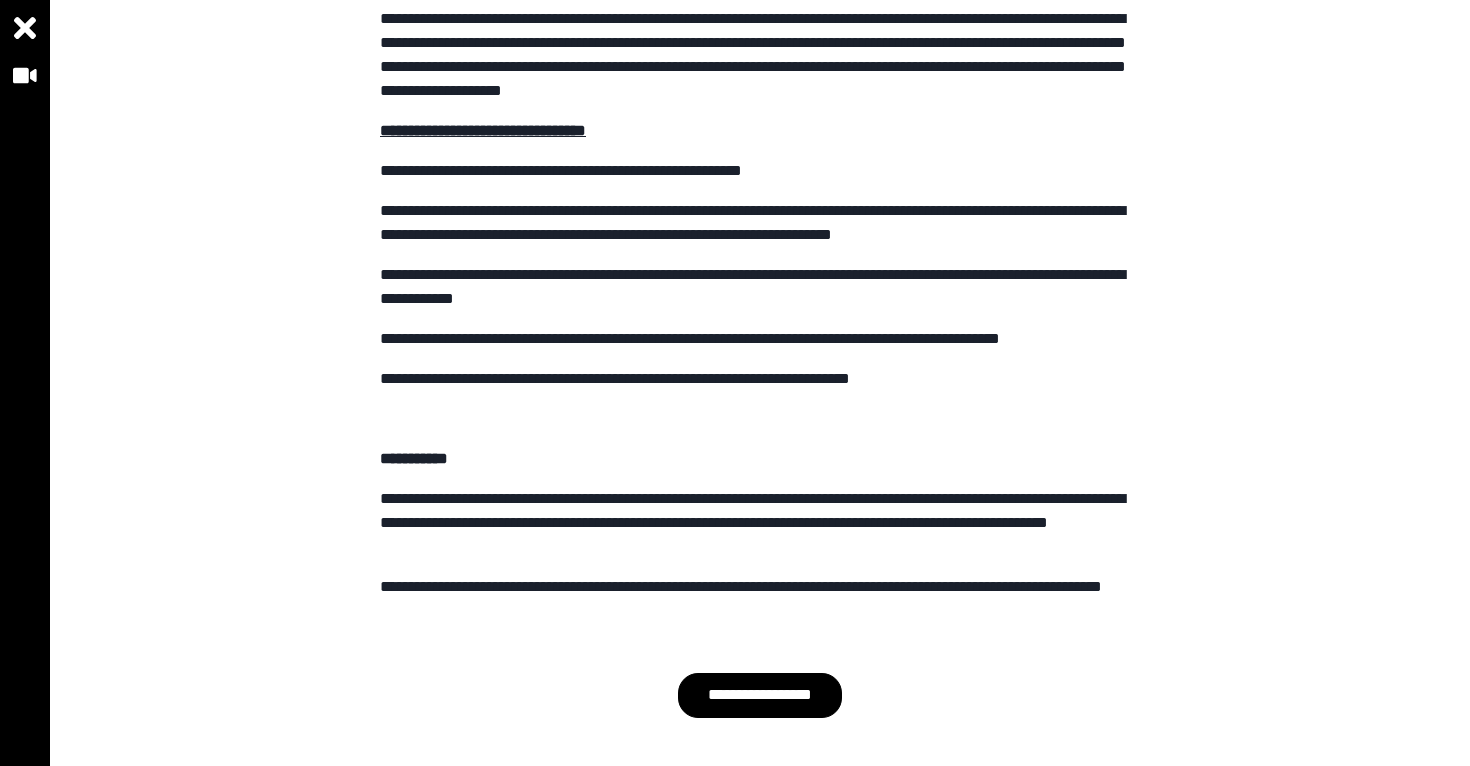 click on "**********" at bounding box center (760, 695) 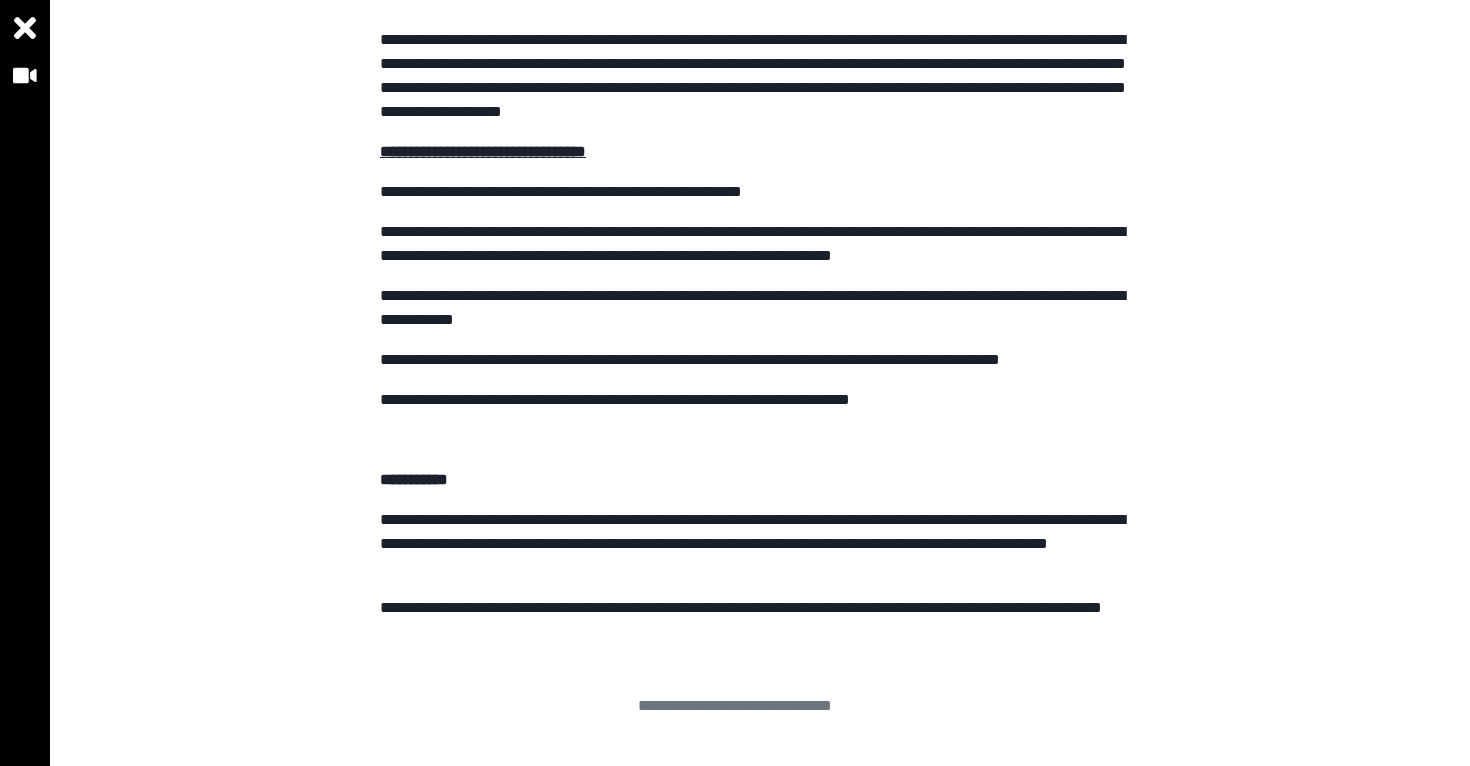 scroll, scrollTop: 433, scrollLeft: 0, axis: vertical 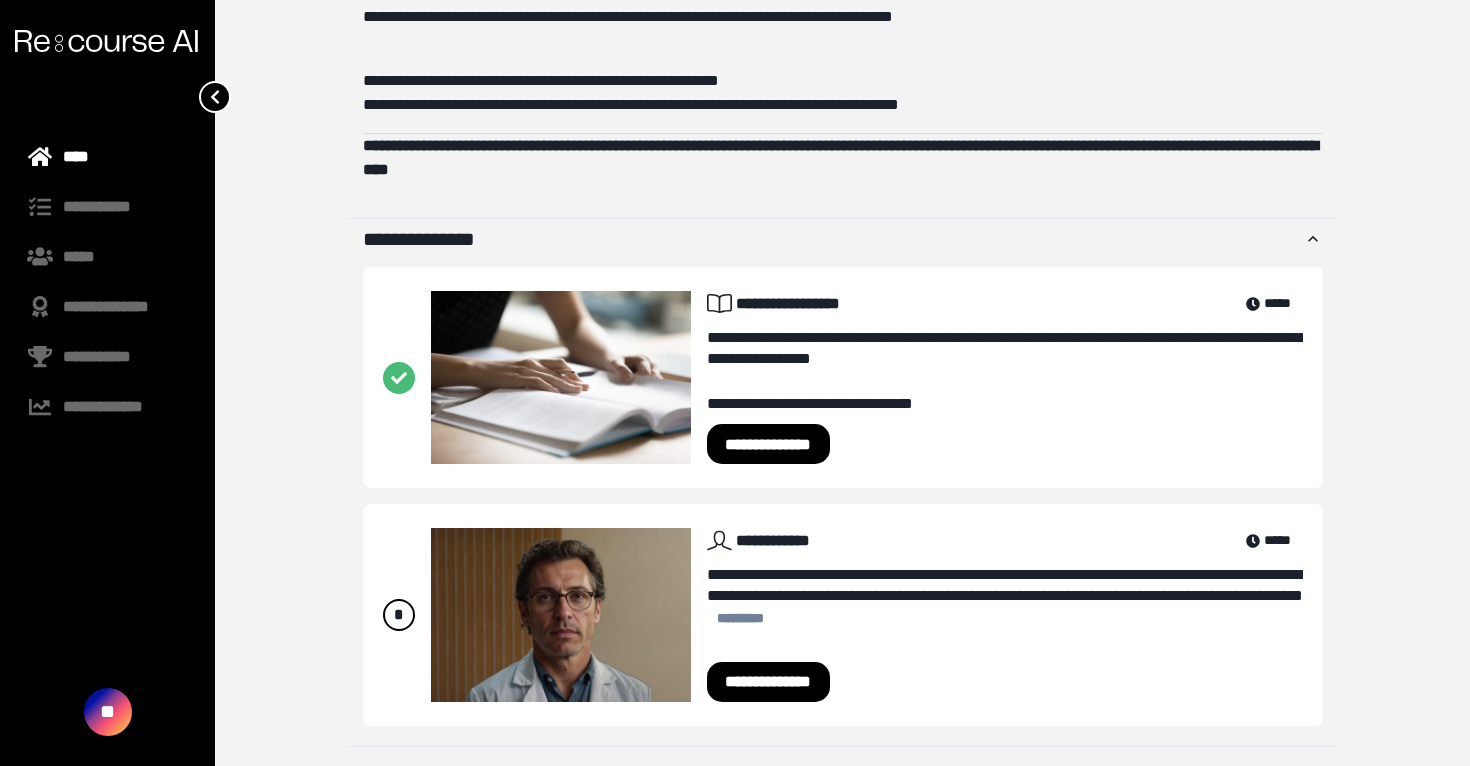 click on "**********" at bounding box center [1005, 595] 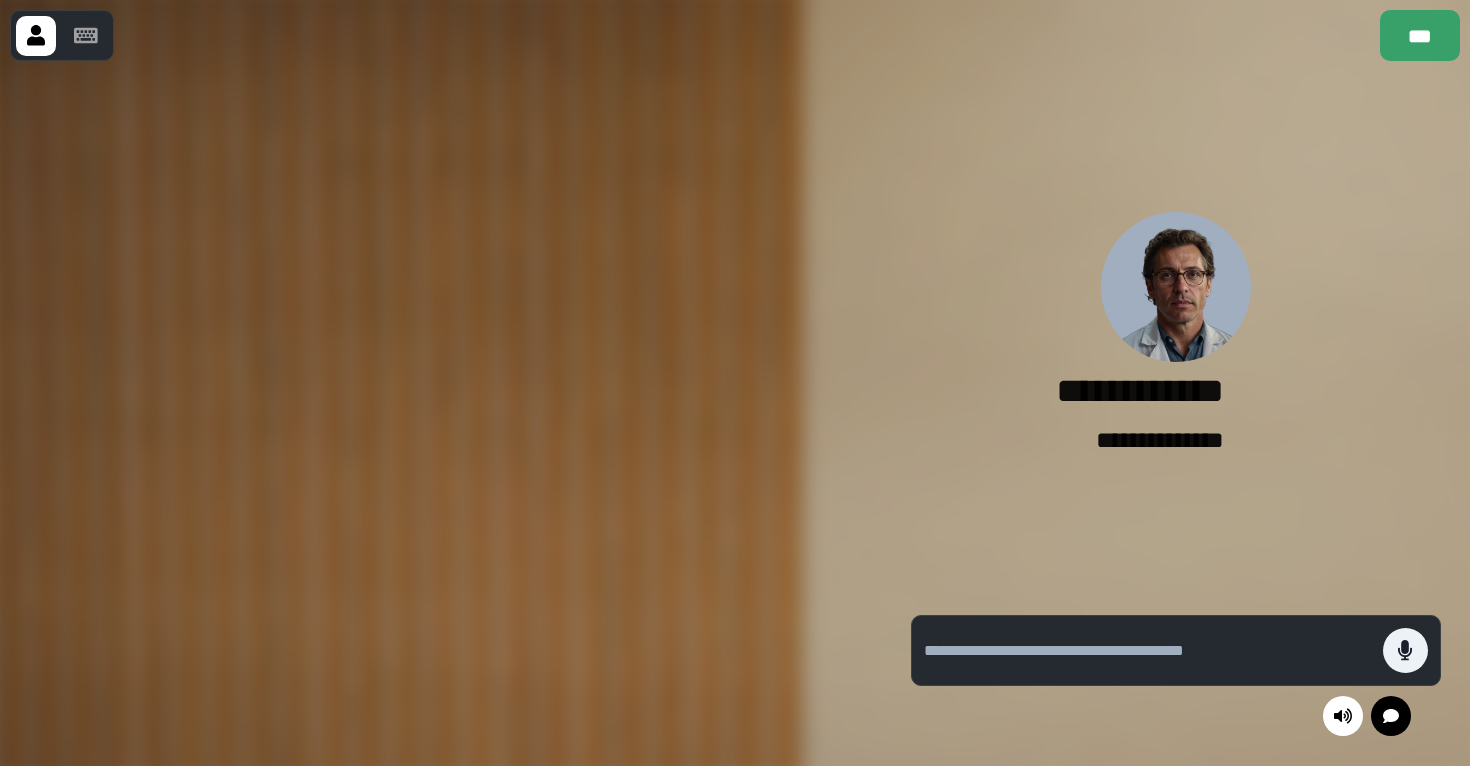 click at bounding box center (1153, 650) 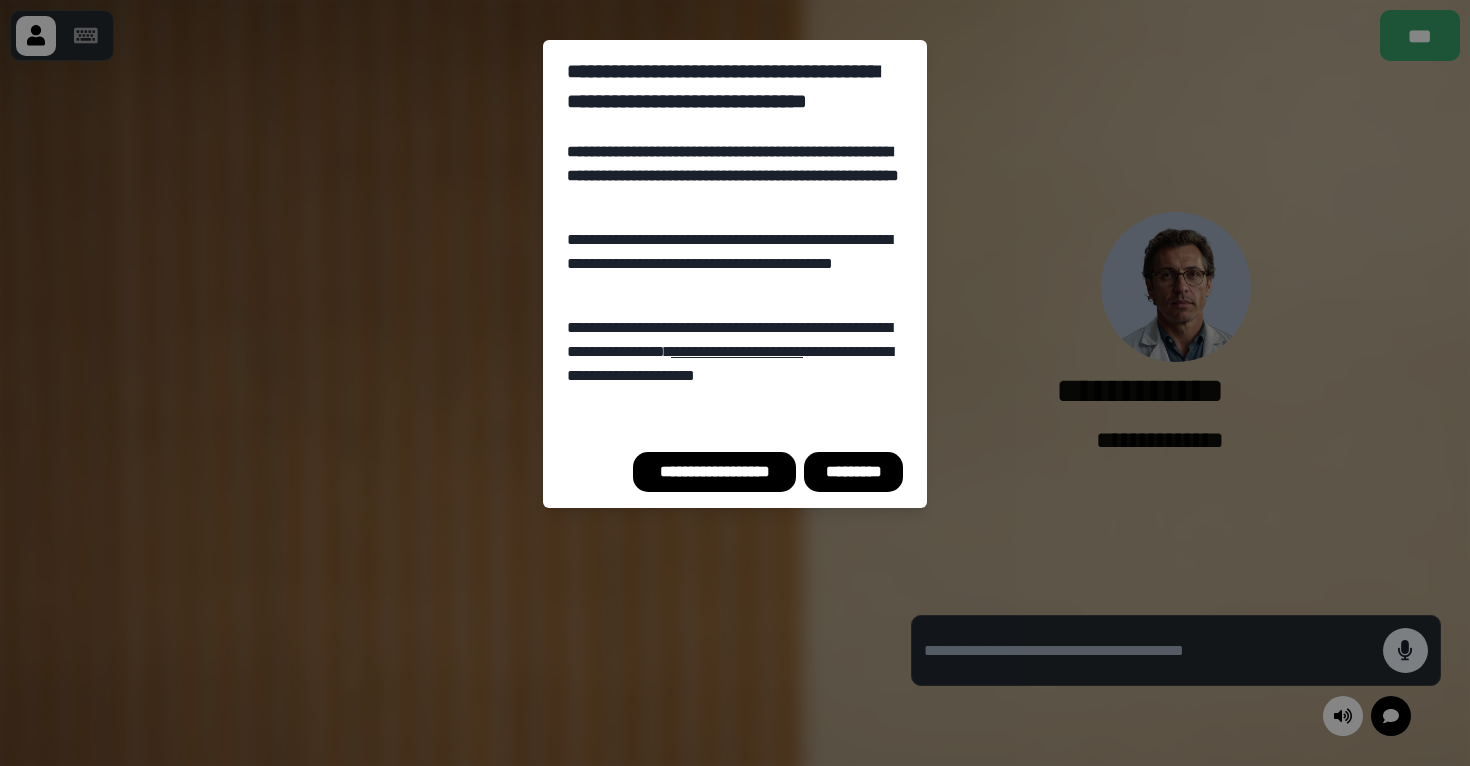 click on "*********" at bounding box center [853, 472] 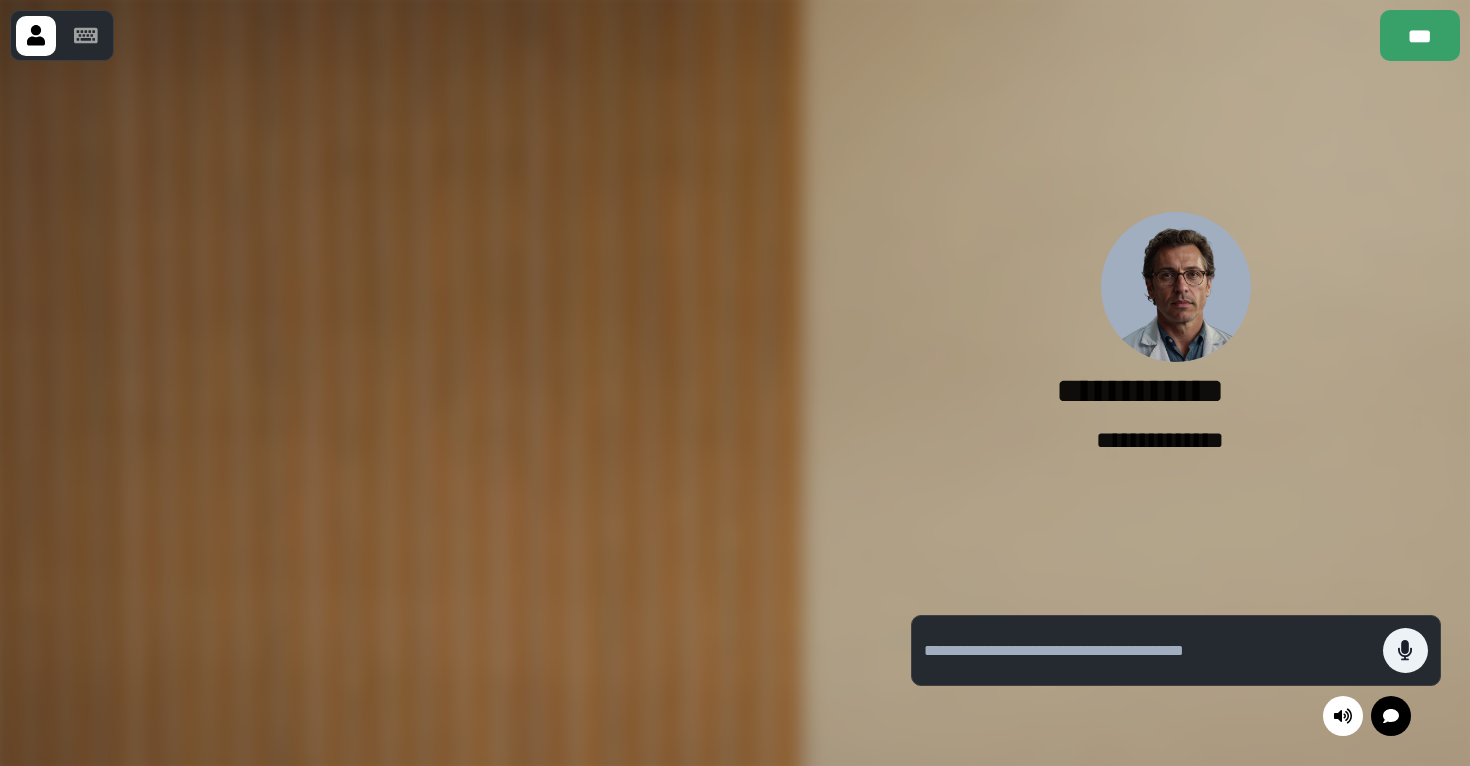 click at bounding box center [441, 413] 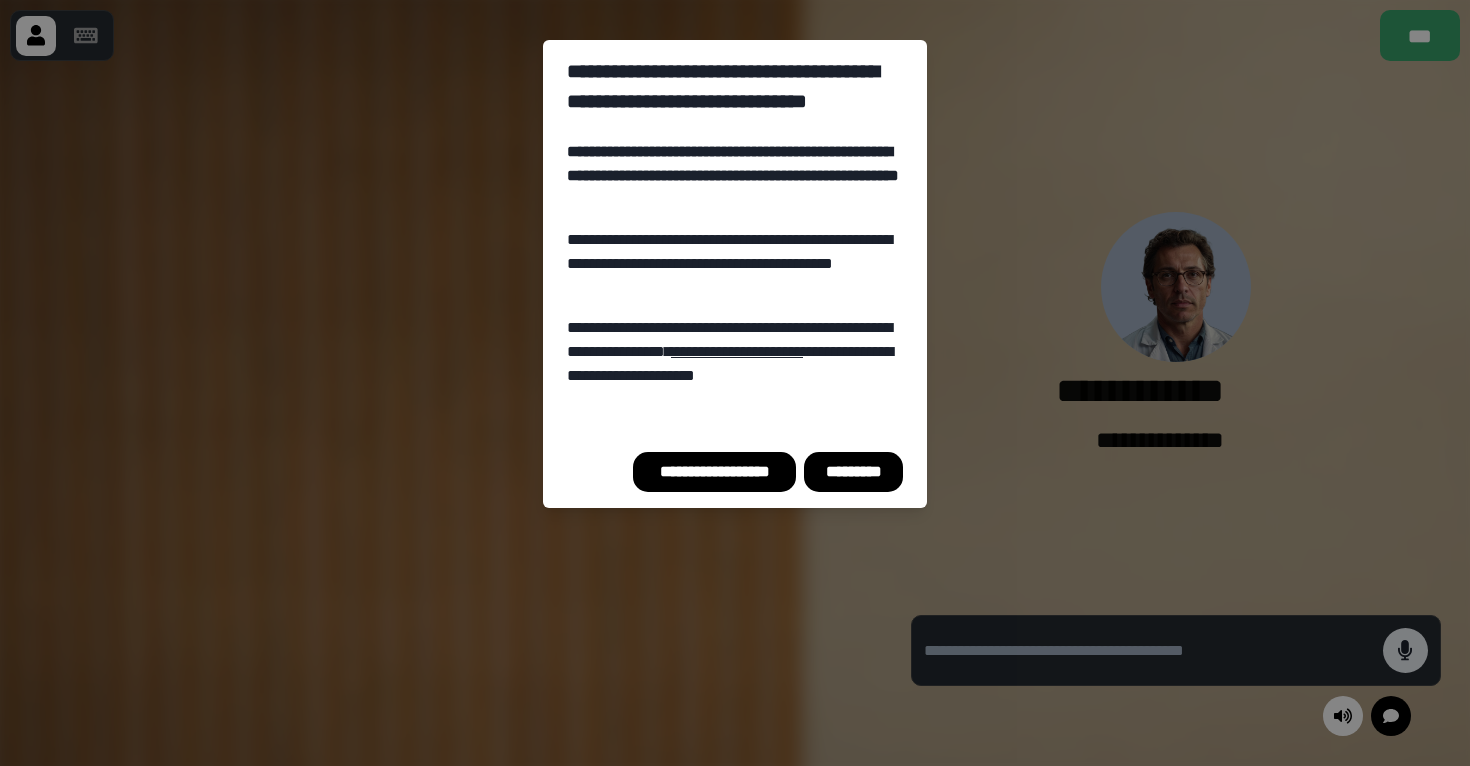 click on "**********" at bounding box center (735, 176) 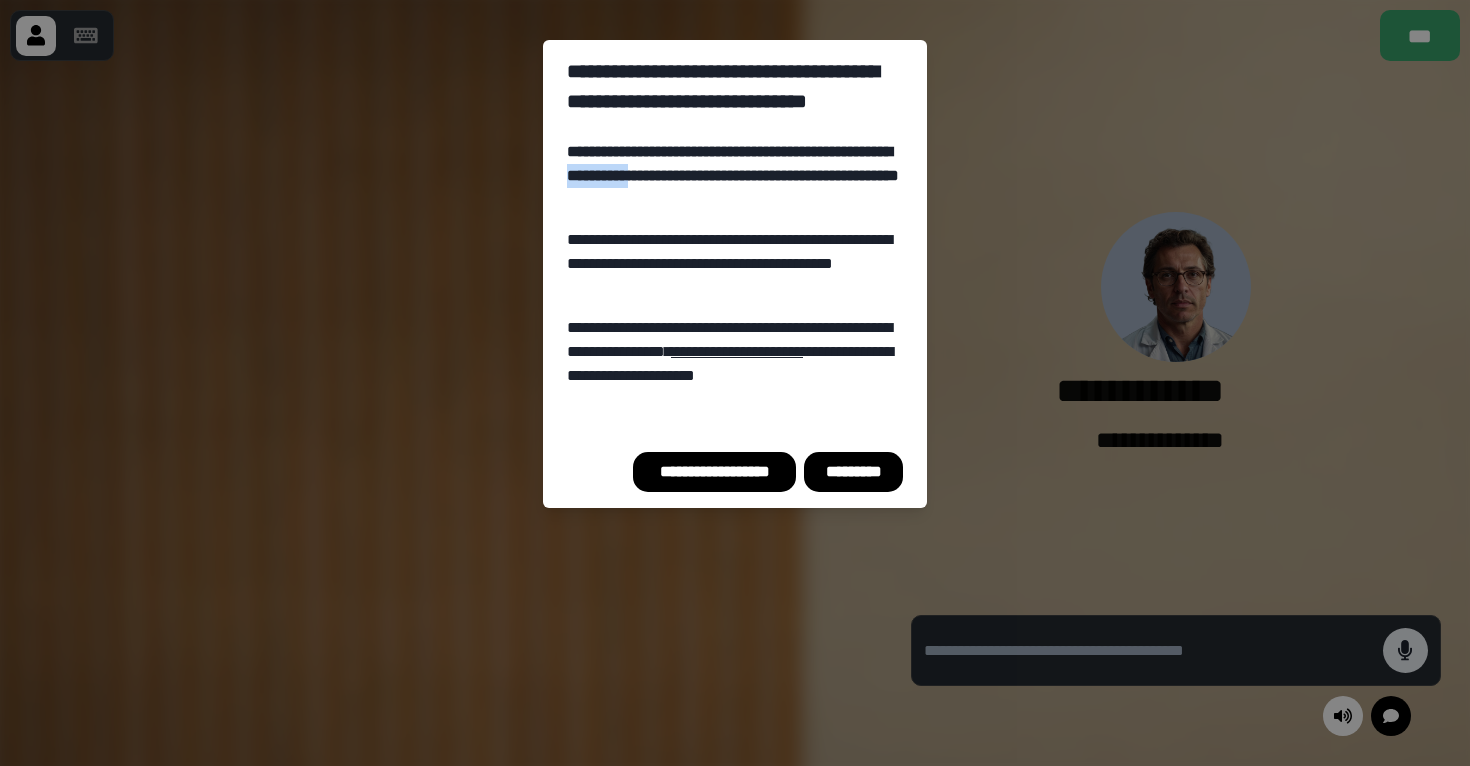 click on "**********" at bounding box center (735, 176) 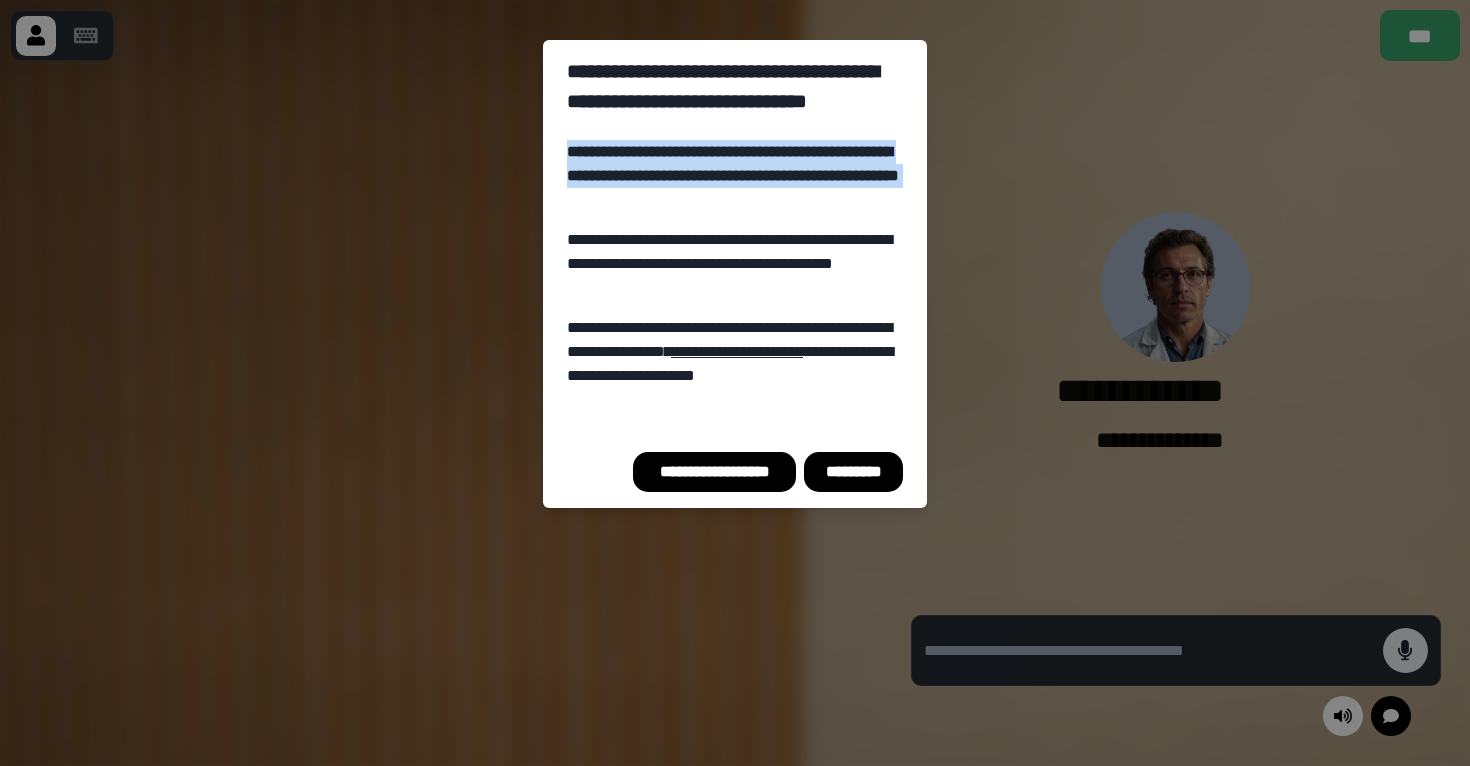 click on "**********" at bounding box center (735, 176) 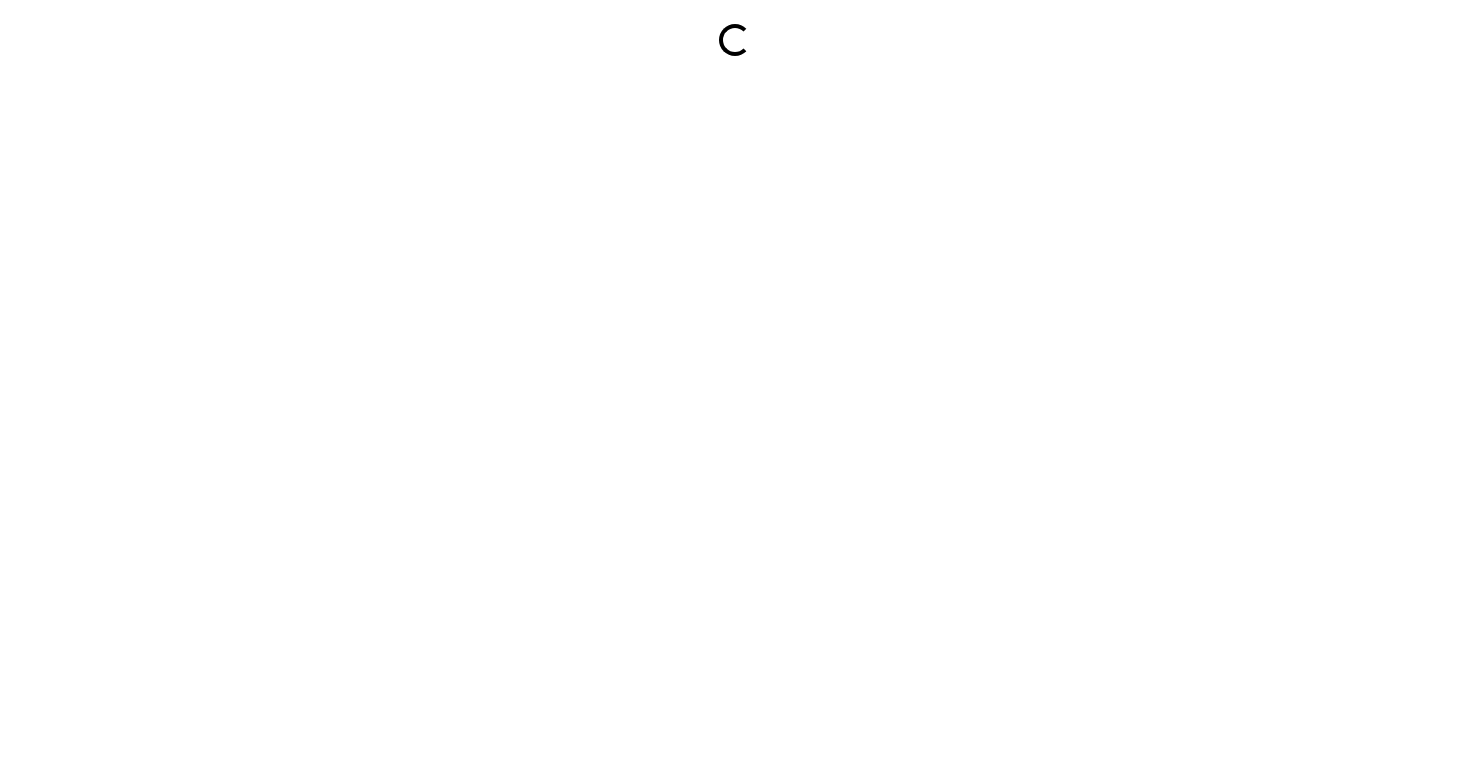 scroll, scrollTop: 0, scrollLeft: 0, axis: both 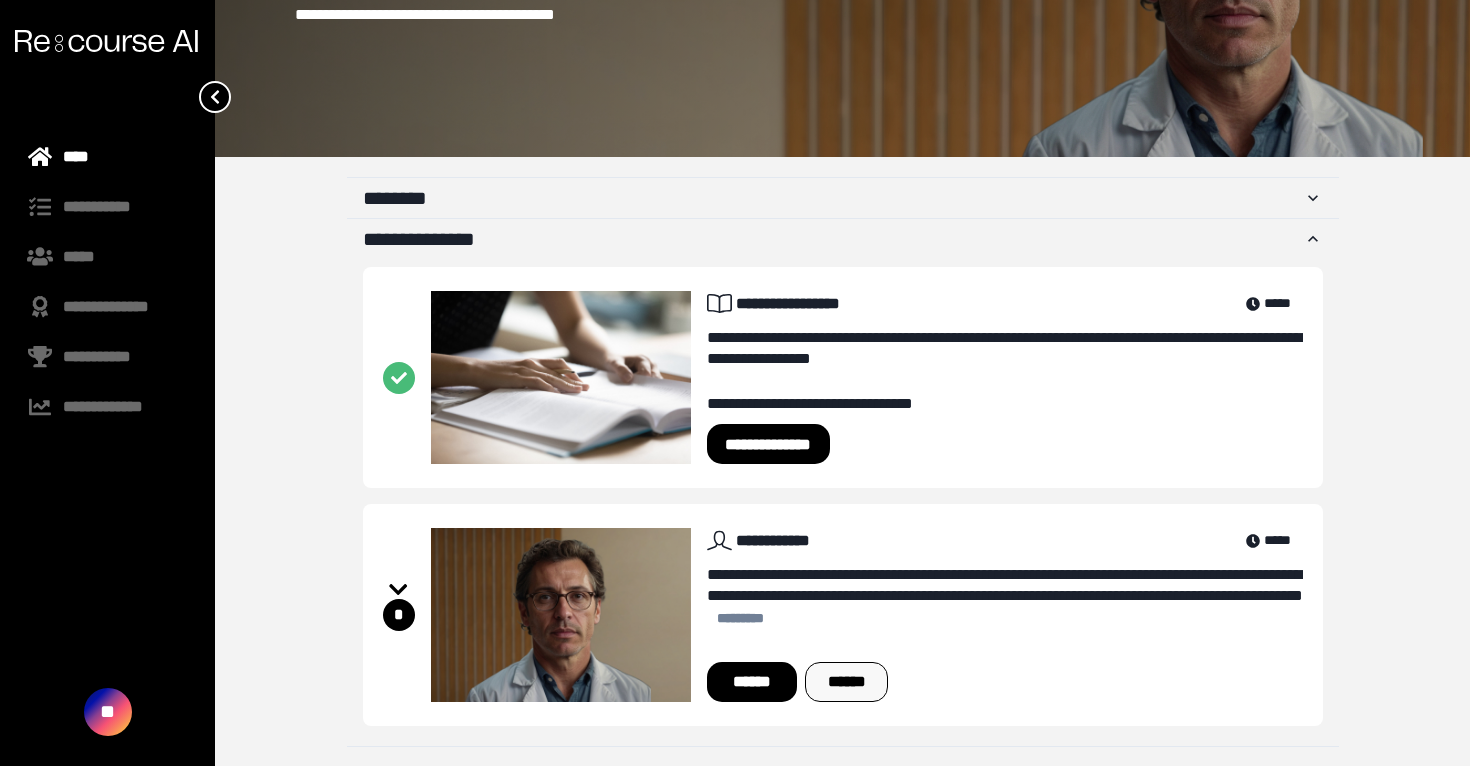 click on "******" at bounding box center [846, 682] 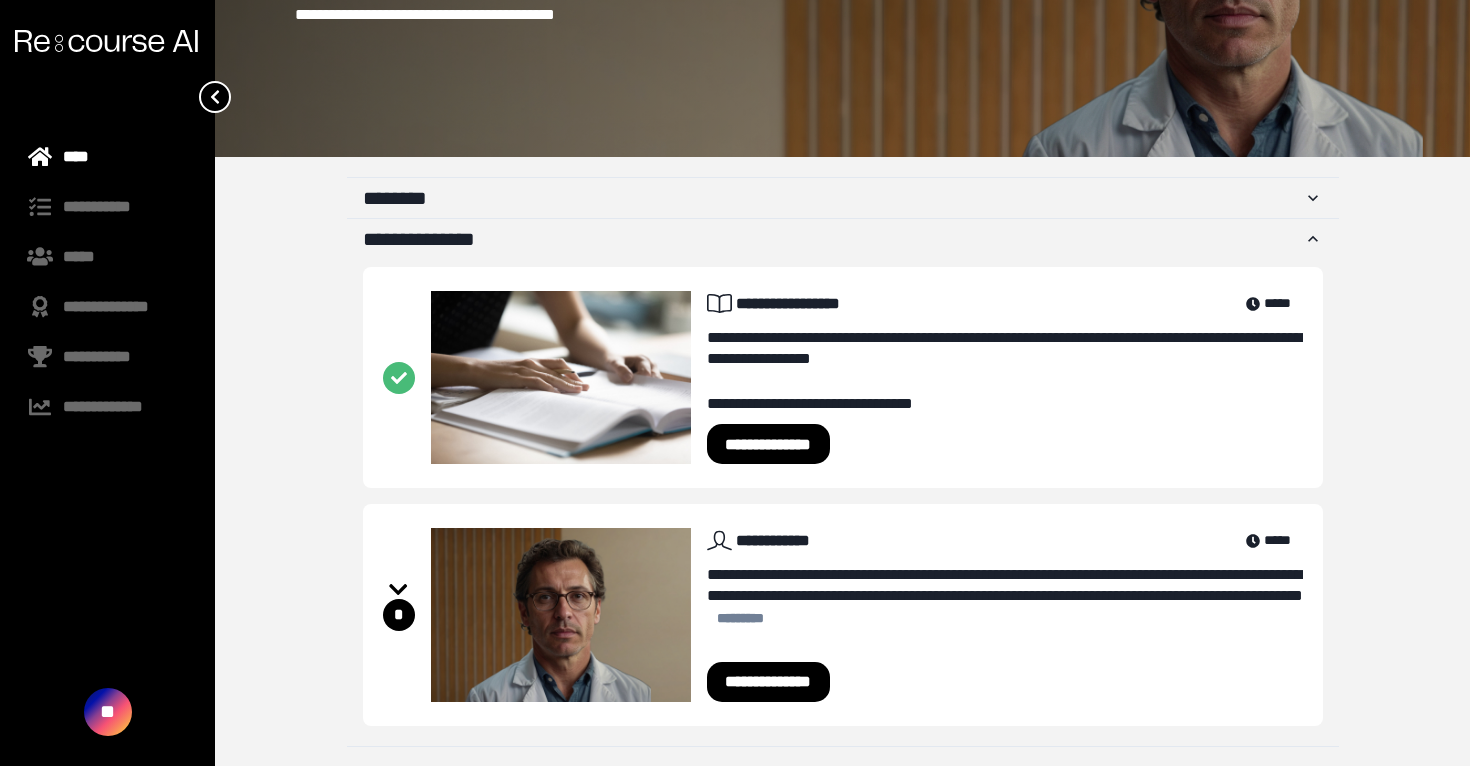 click on "**********" at bounding box center [769, 682] 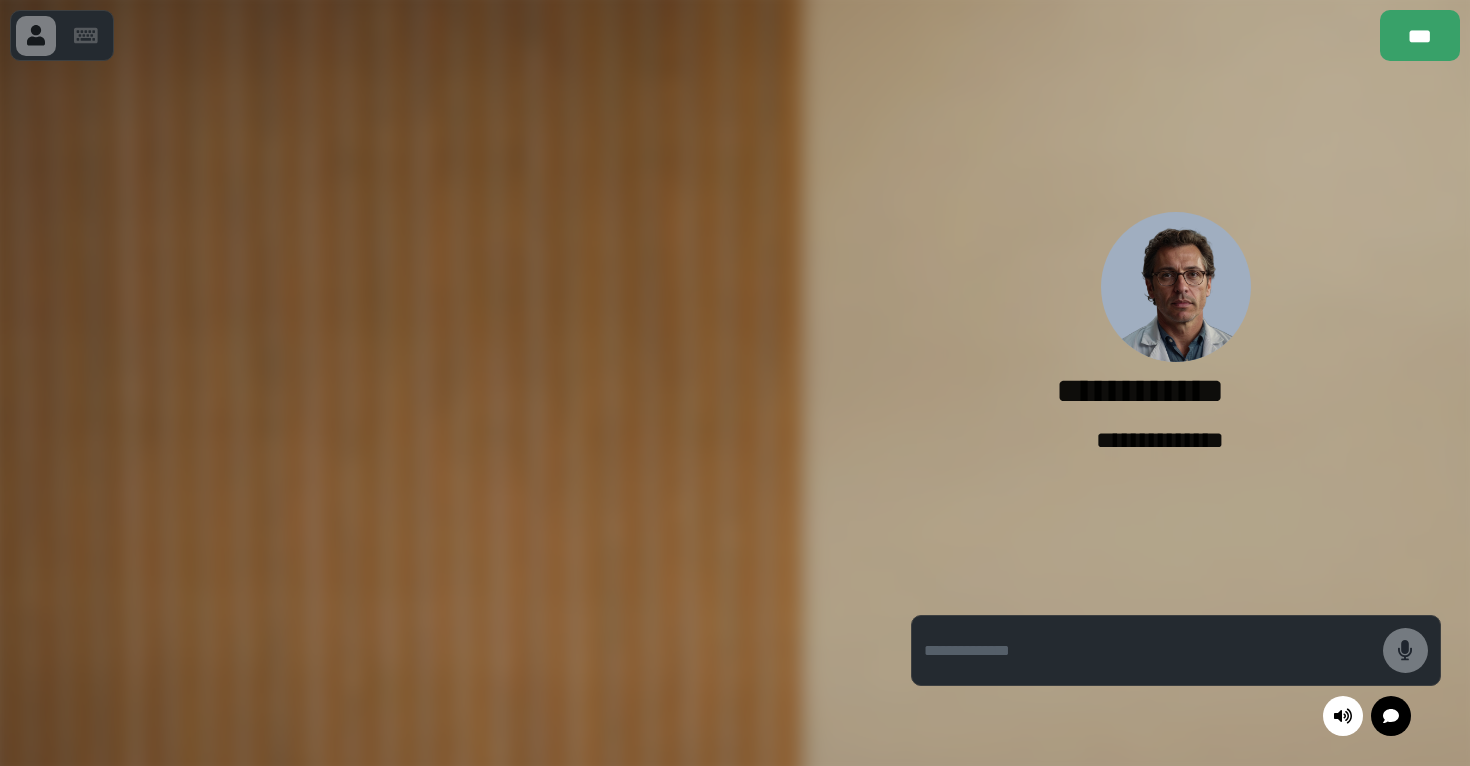 click at bounding box center [441, 413] 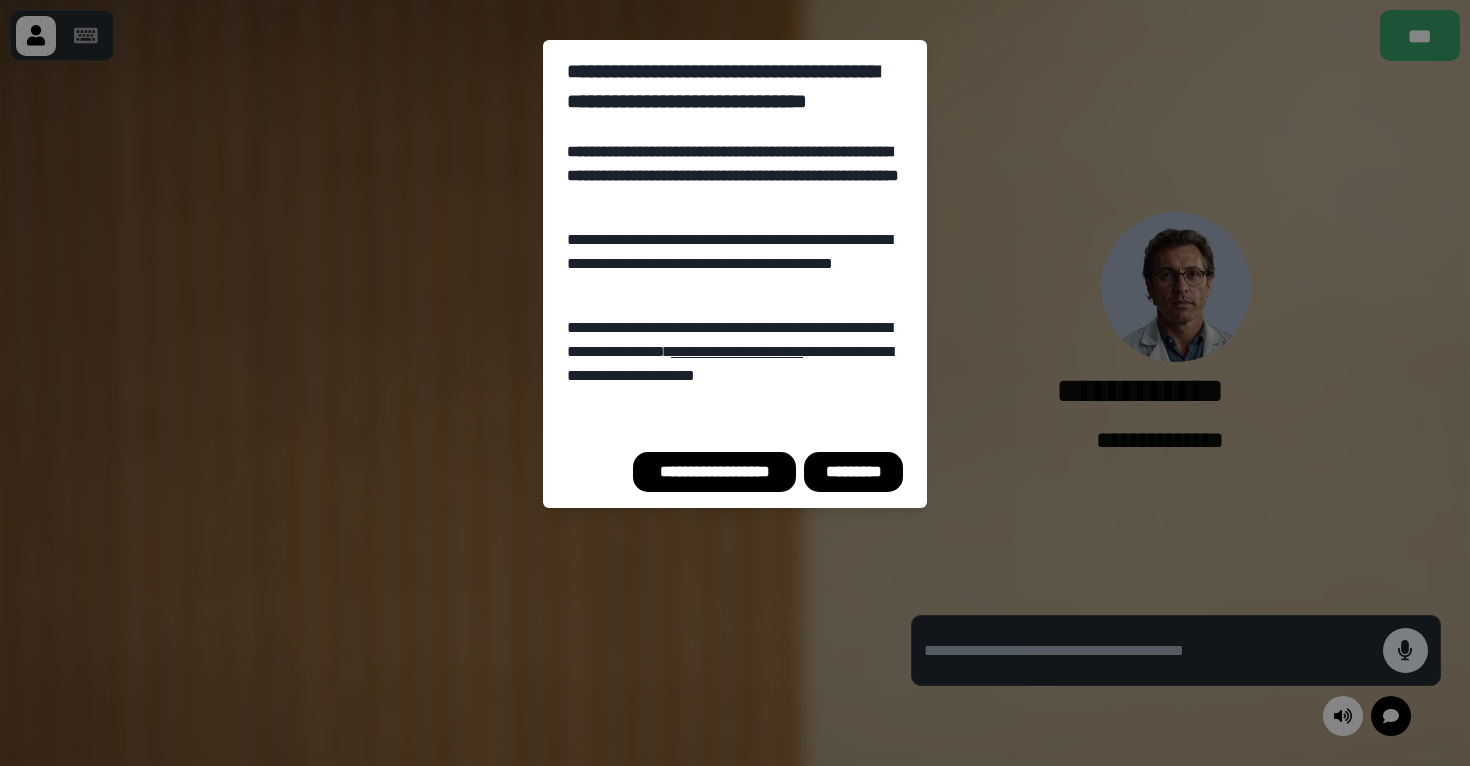 click on "**********" at bounding box center (735, 176) 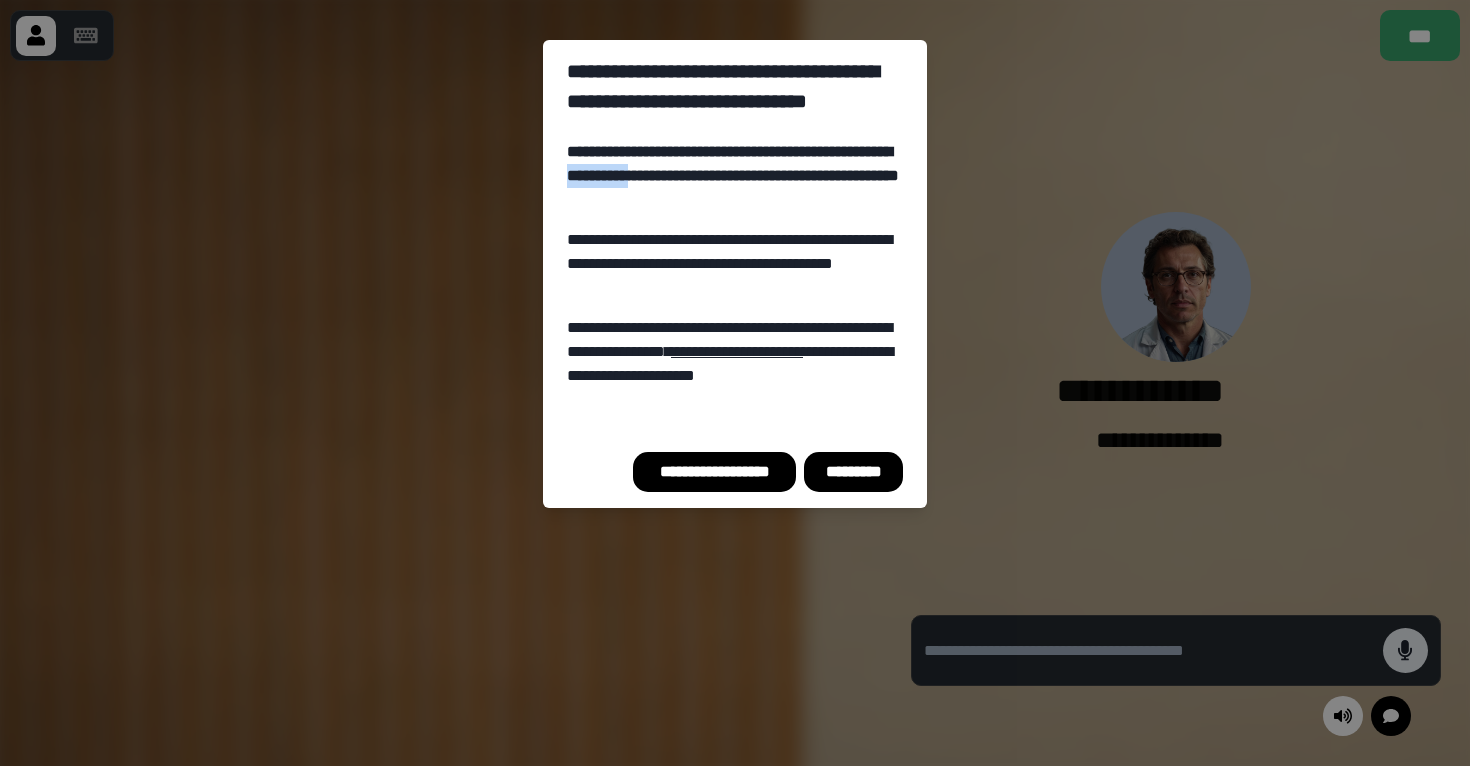 click on "**********" at bounding box center (735, 176) 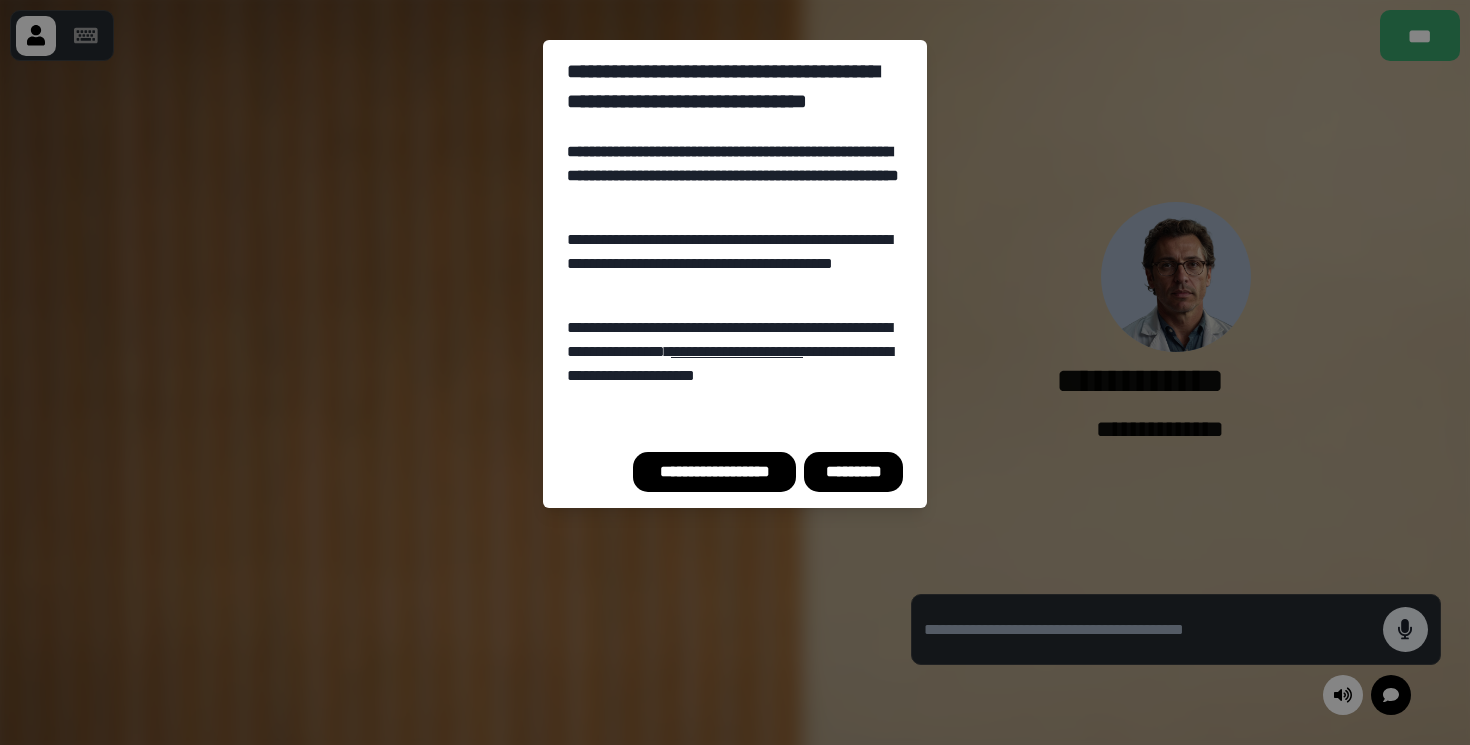click on "**********" at bounding box center [735, 284] 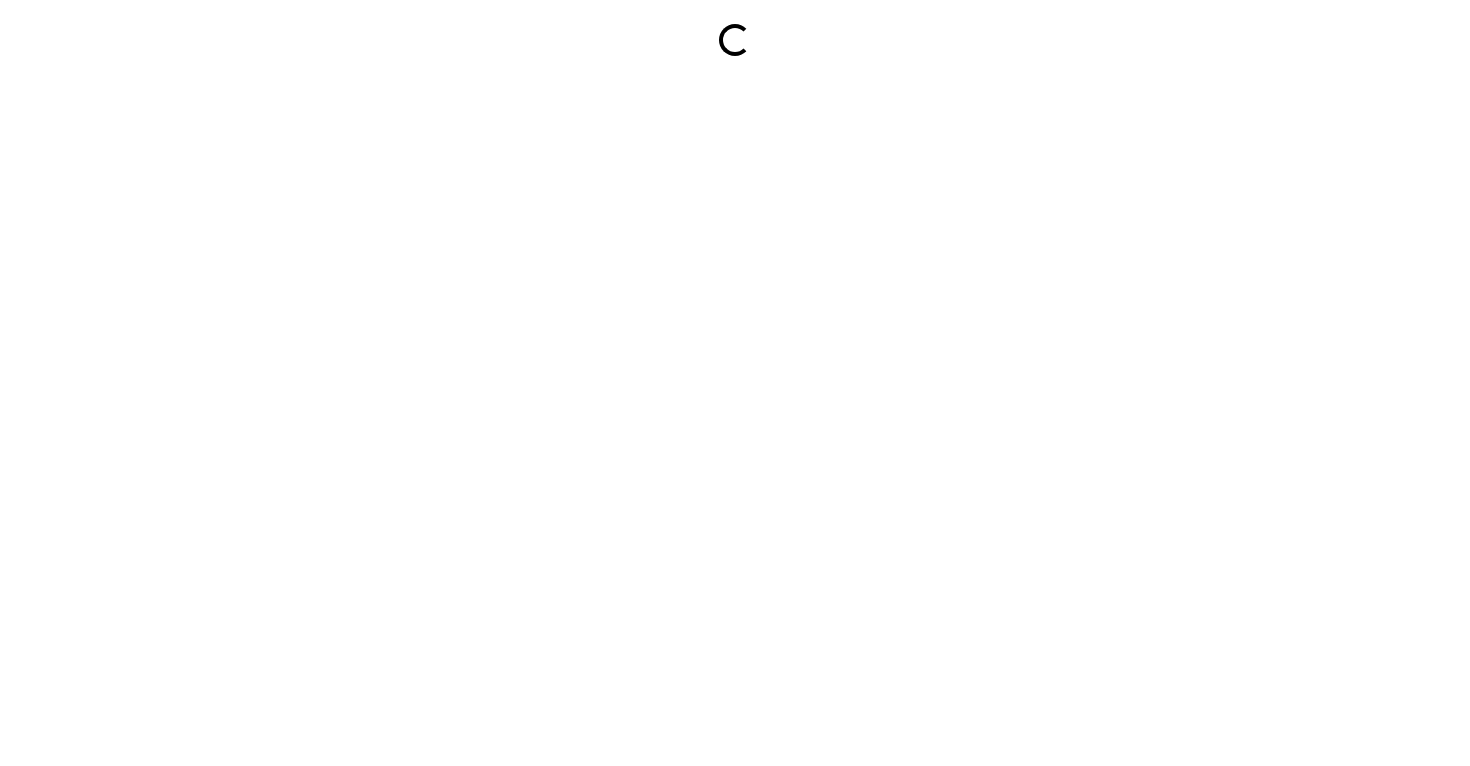scroll, scrollTop: 0, scrollLeft: 0, axis: both 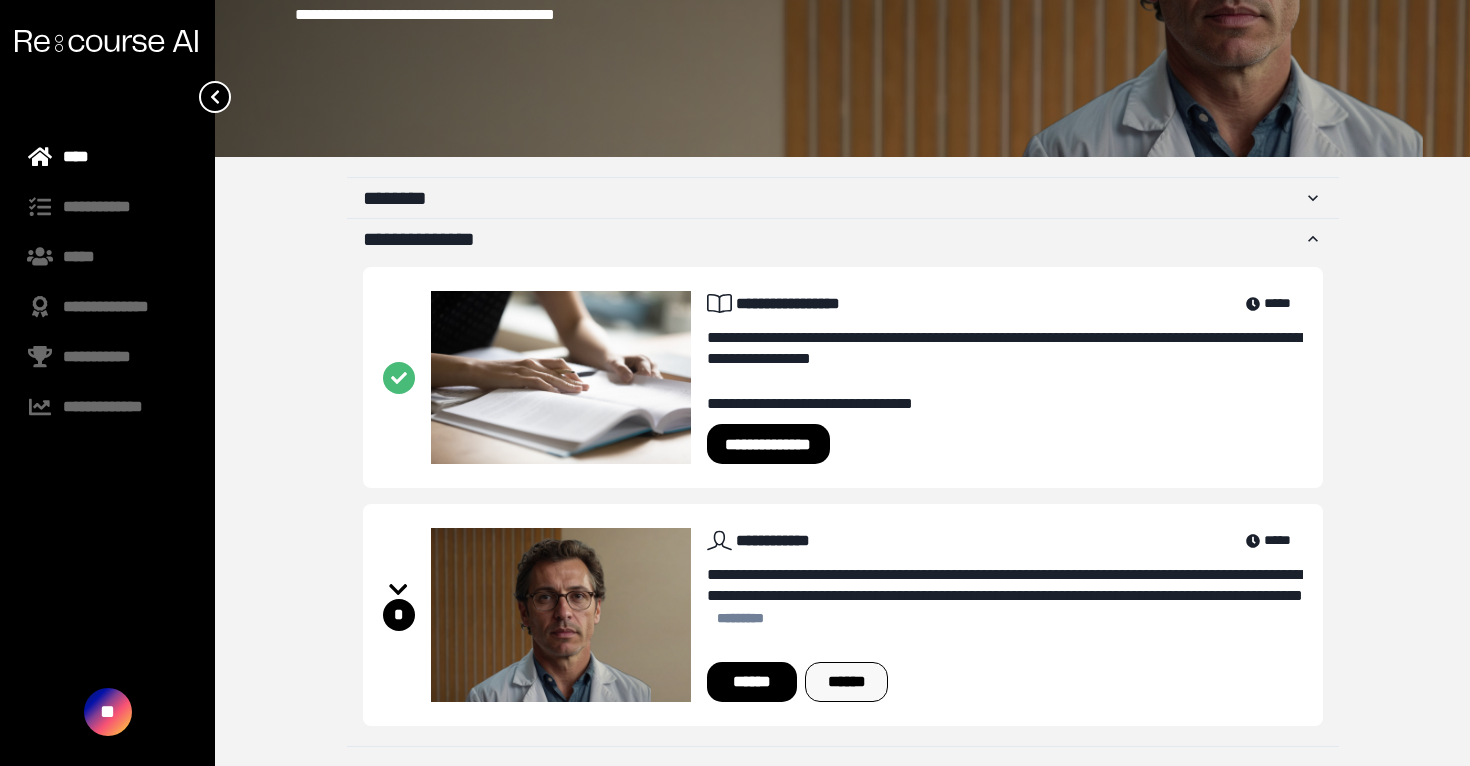 click on "******" at bounding box center [846, 682] 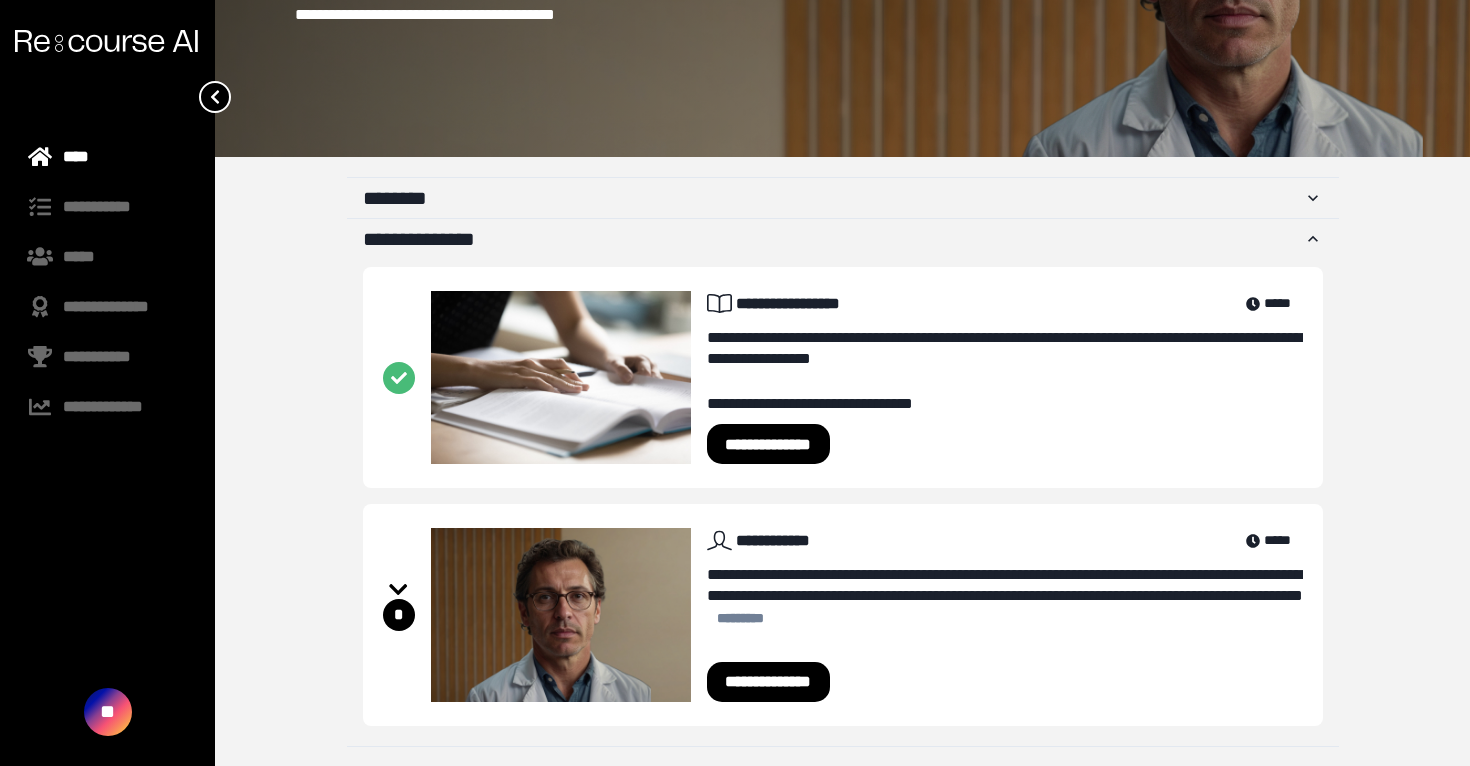 click on "**********" at bounding box center [769, 682] 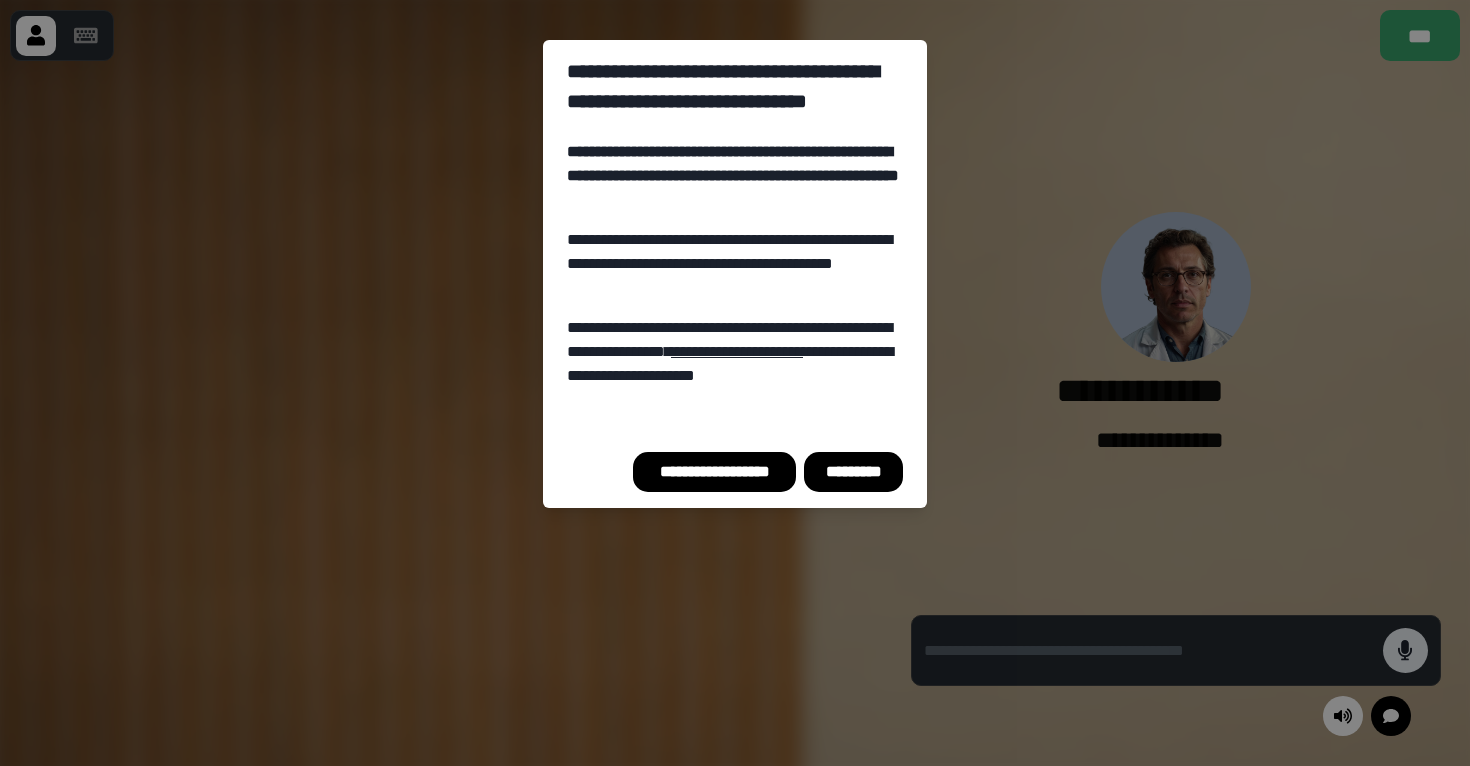 click on "*********" at bounding box center [853, 472] 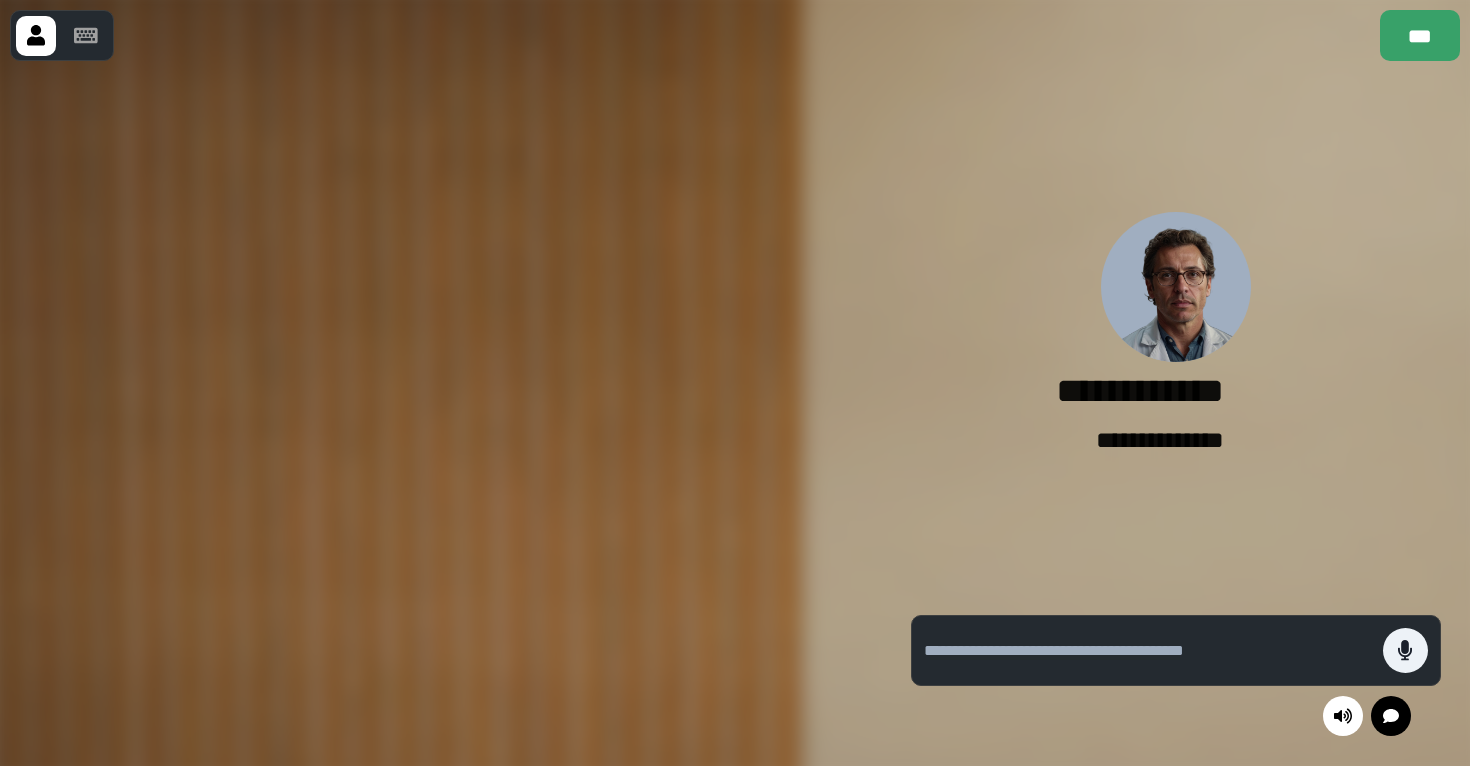 click at bounding box center [441, 413] 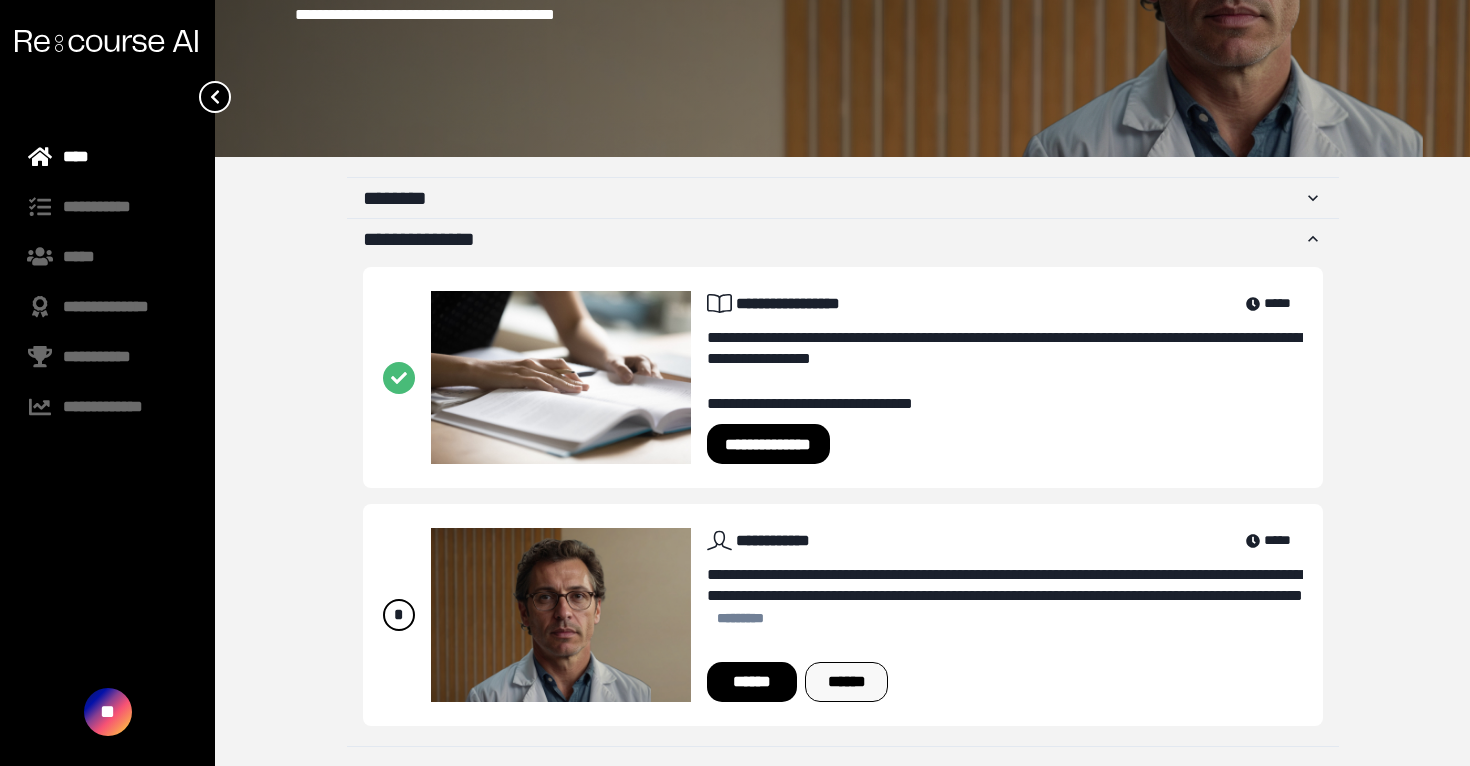 click on "******" at bounding box center [846, 682] 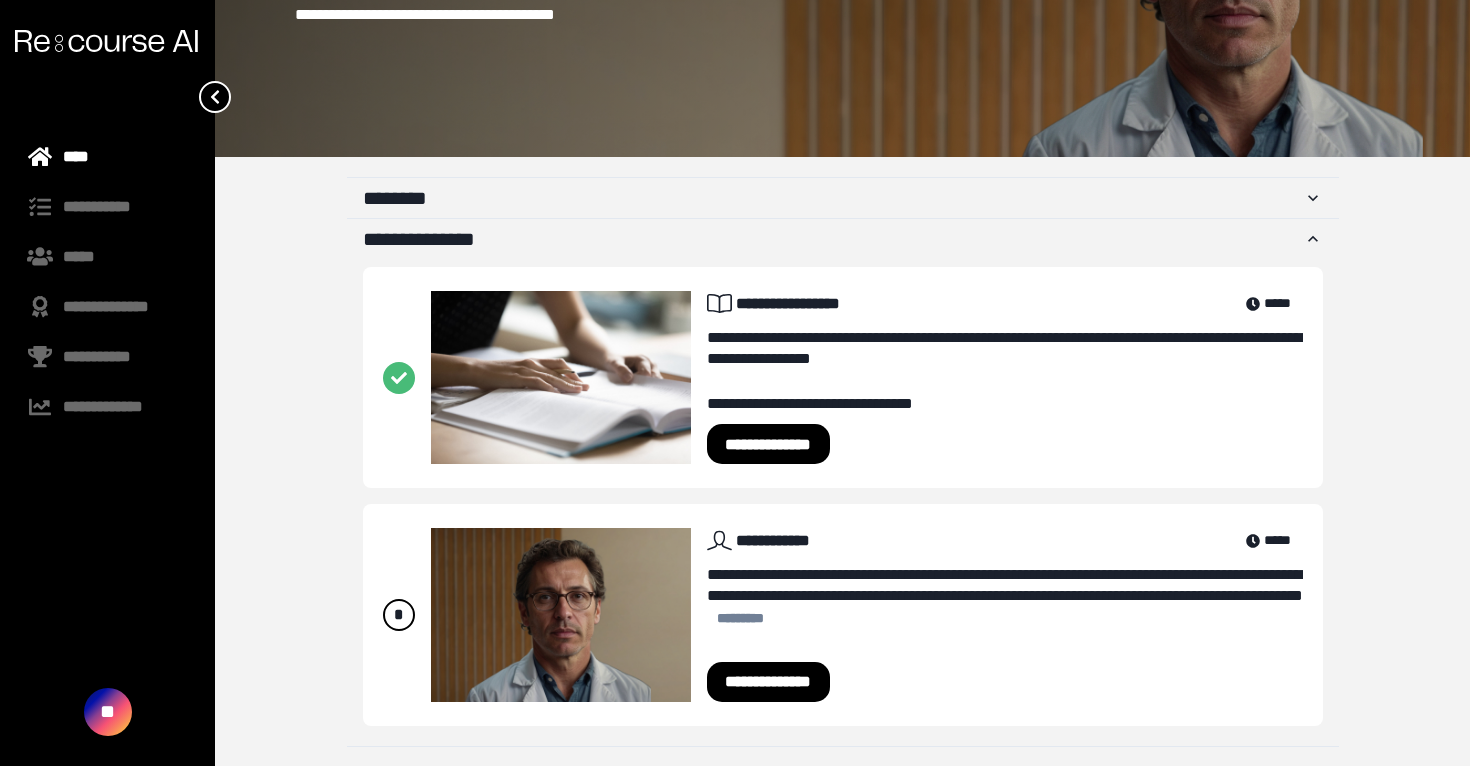 click on "**********" at bounding box center [769, 682] 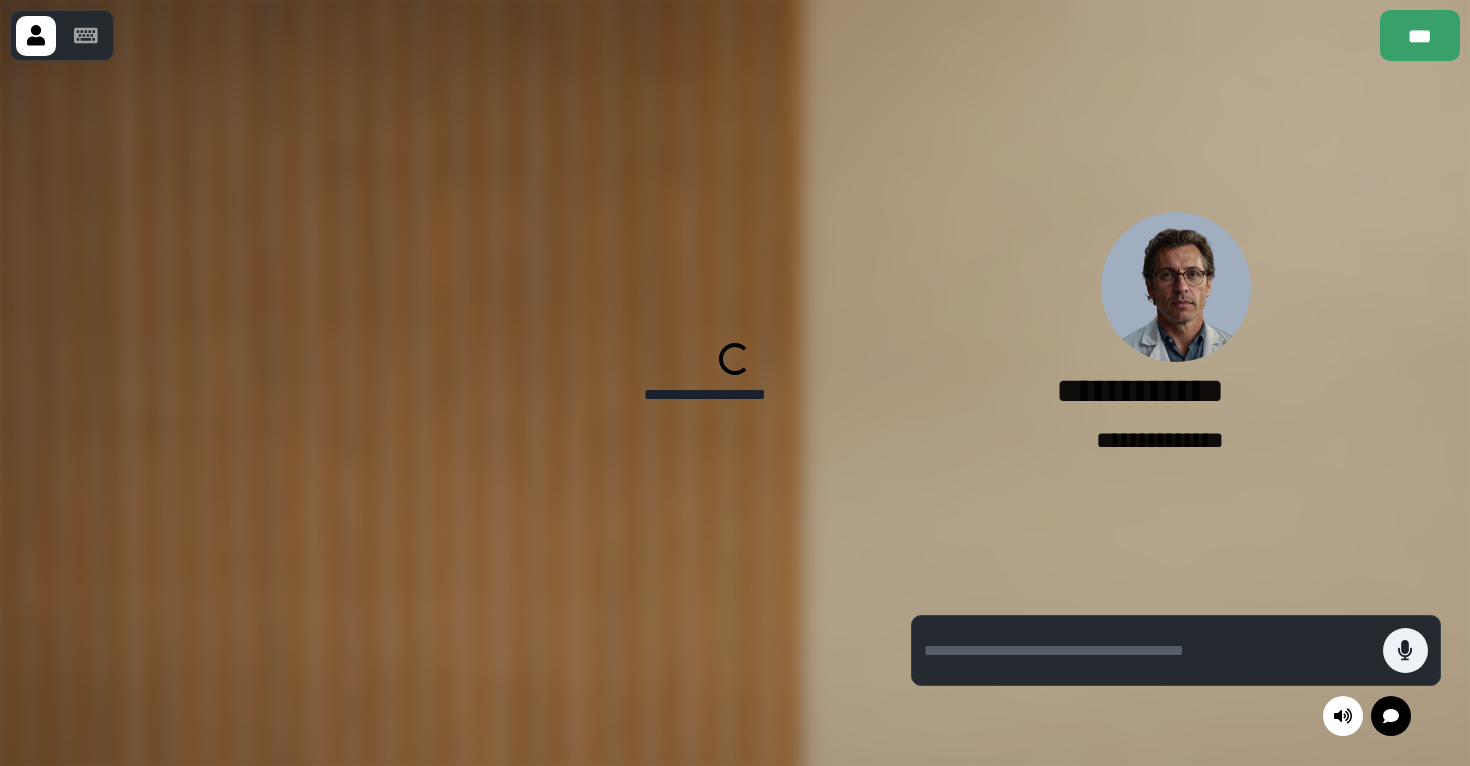 click at bounding box center [441, 413] 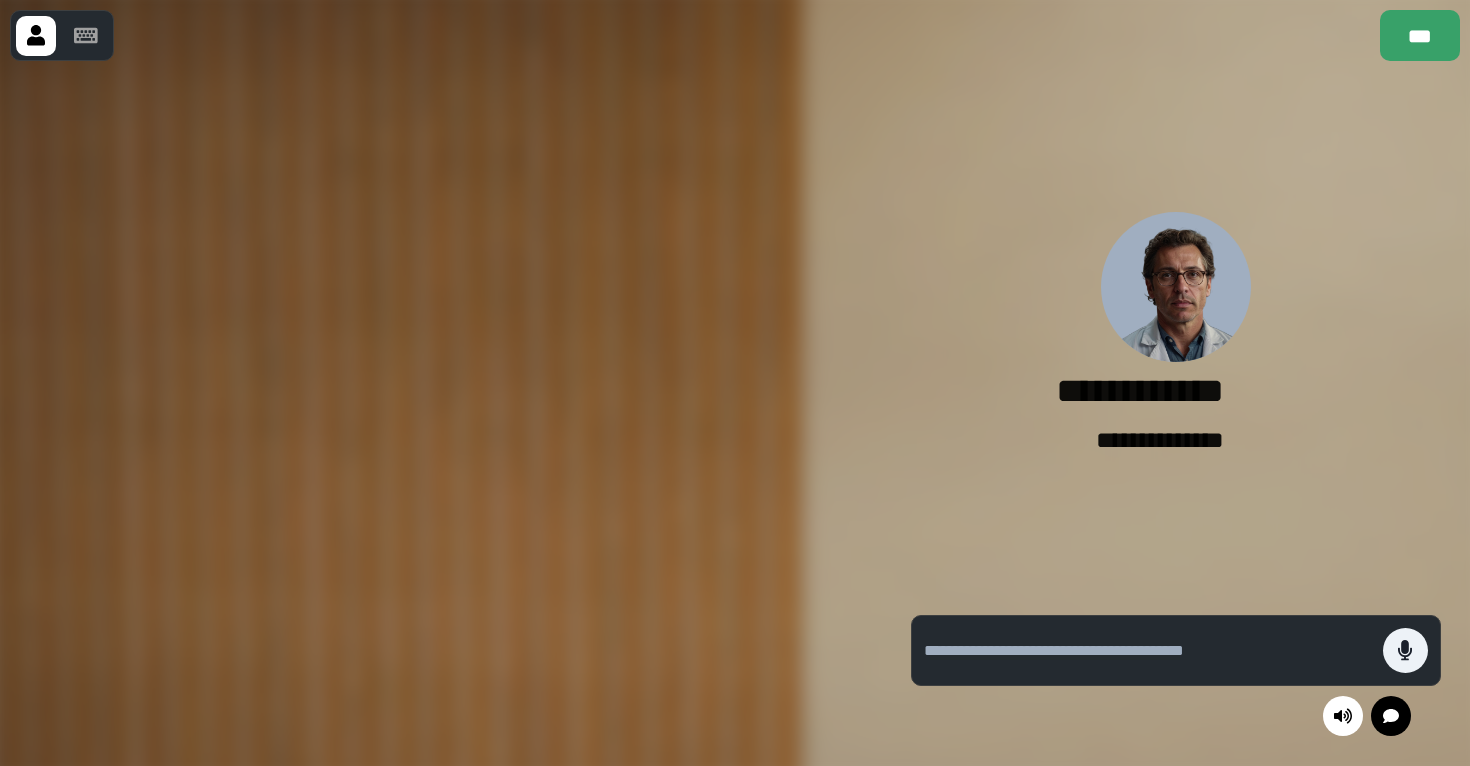 click at bounding box center (441, 413) 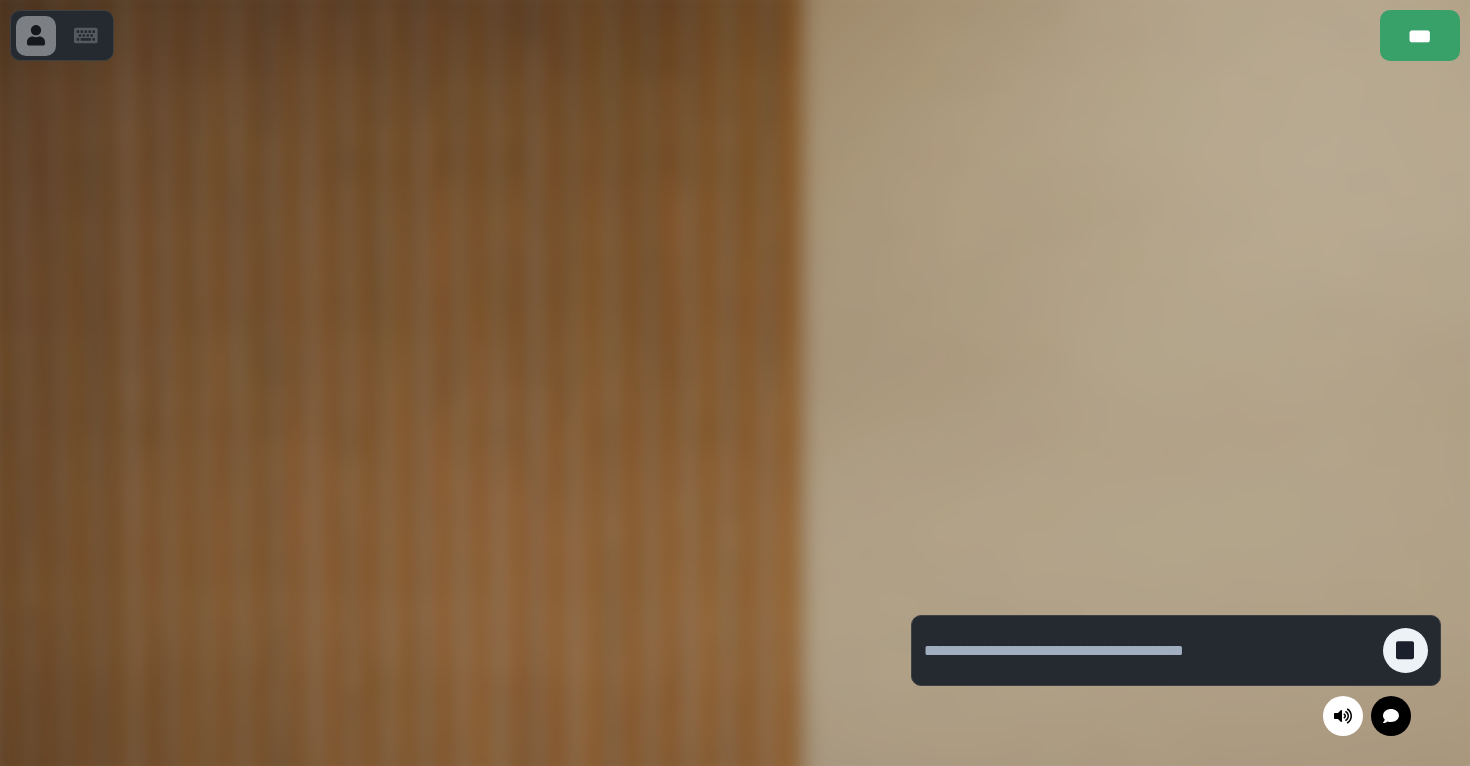 click at bounding box center (441, 413) 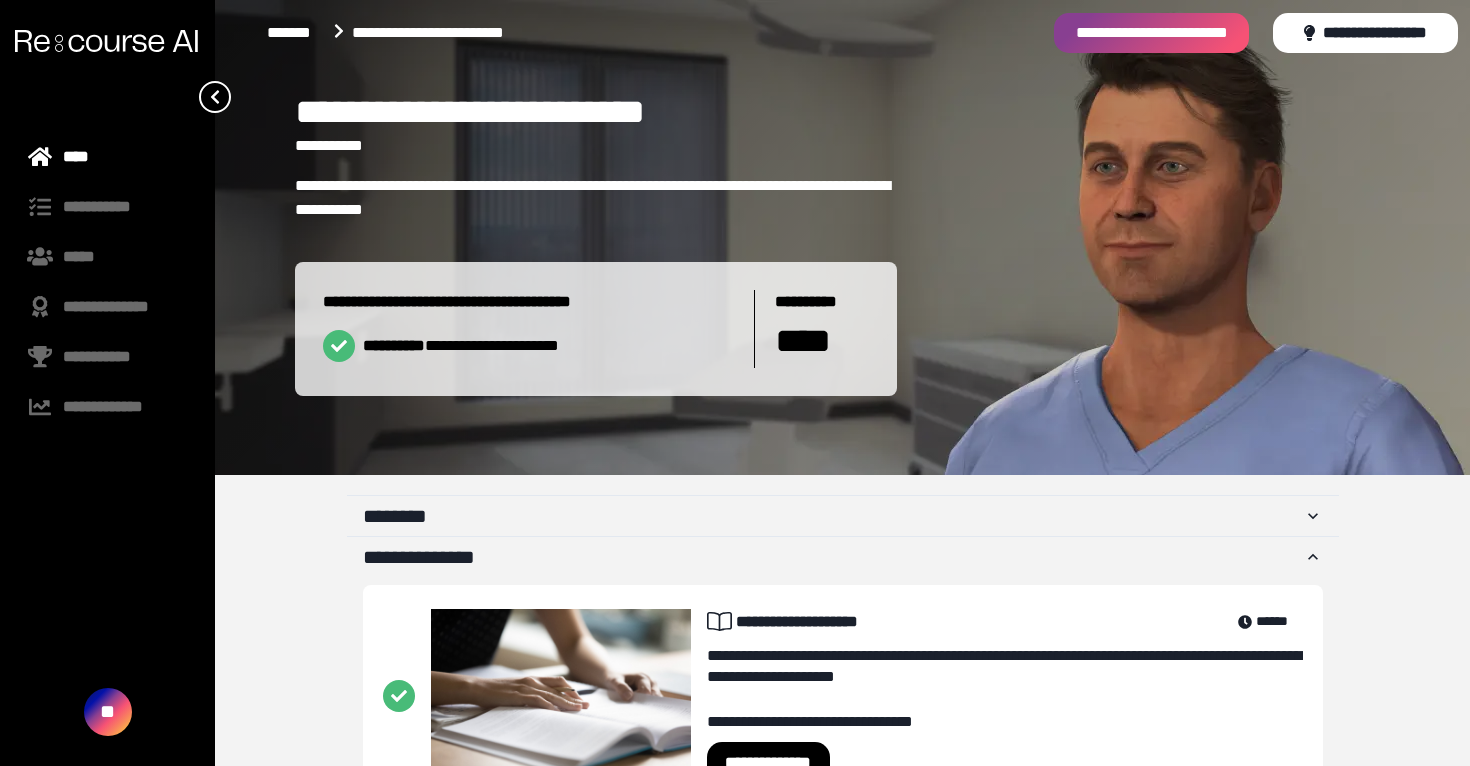 scroll, scrollTop: 0, scrollLeft: 0, axis: both 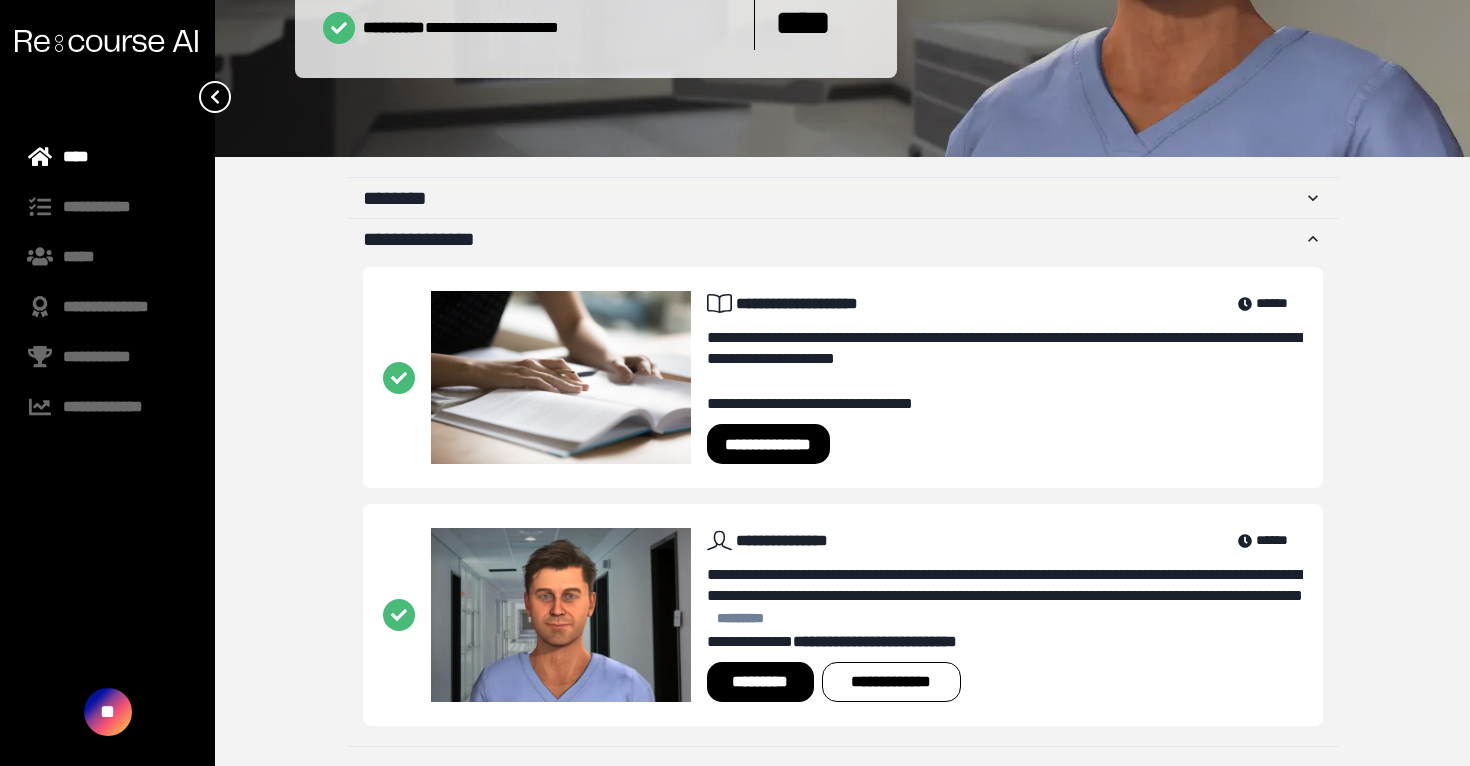 click on "****" at bounding box center (107, 157) 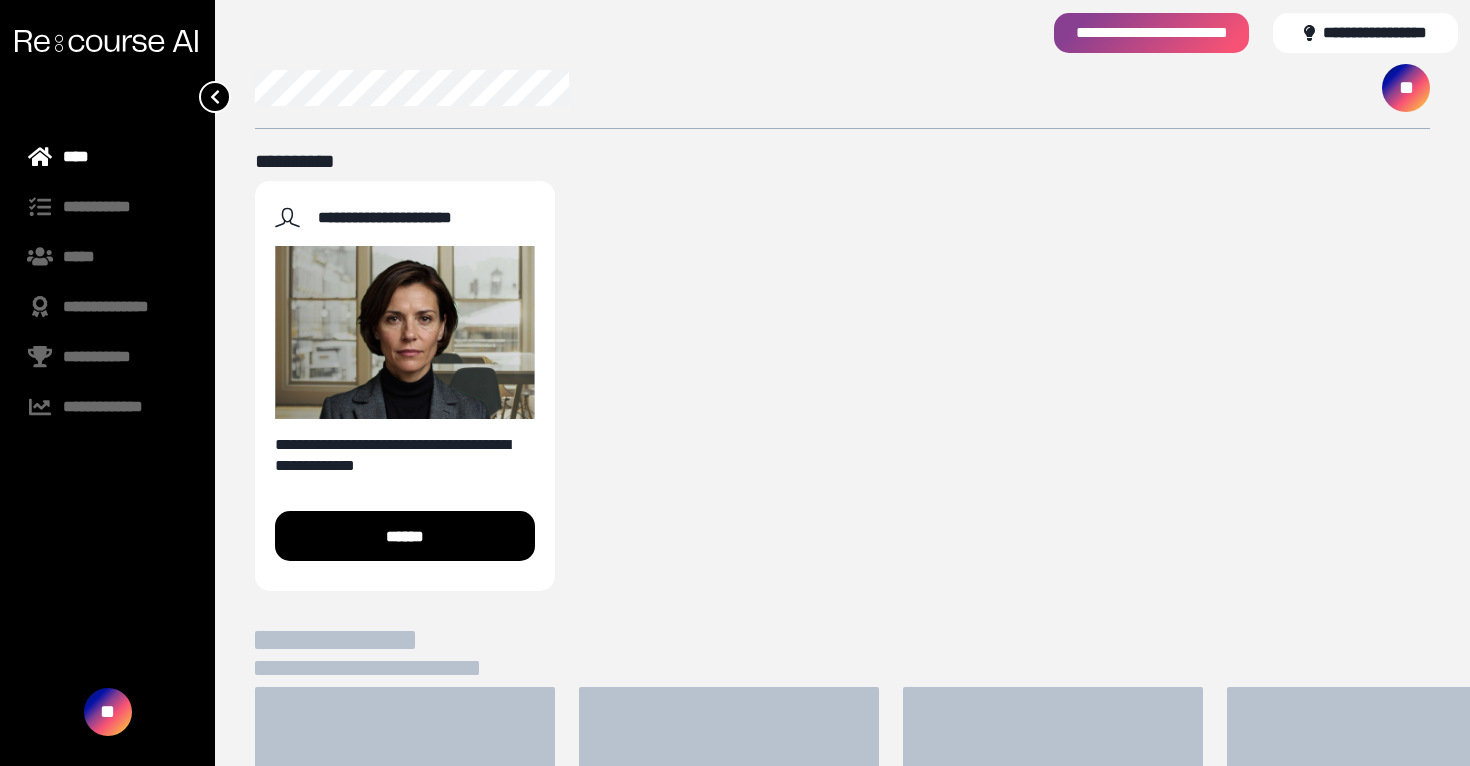 click at bounding box center [107, 41] 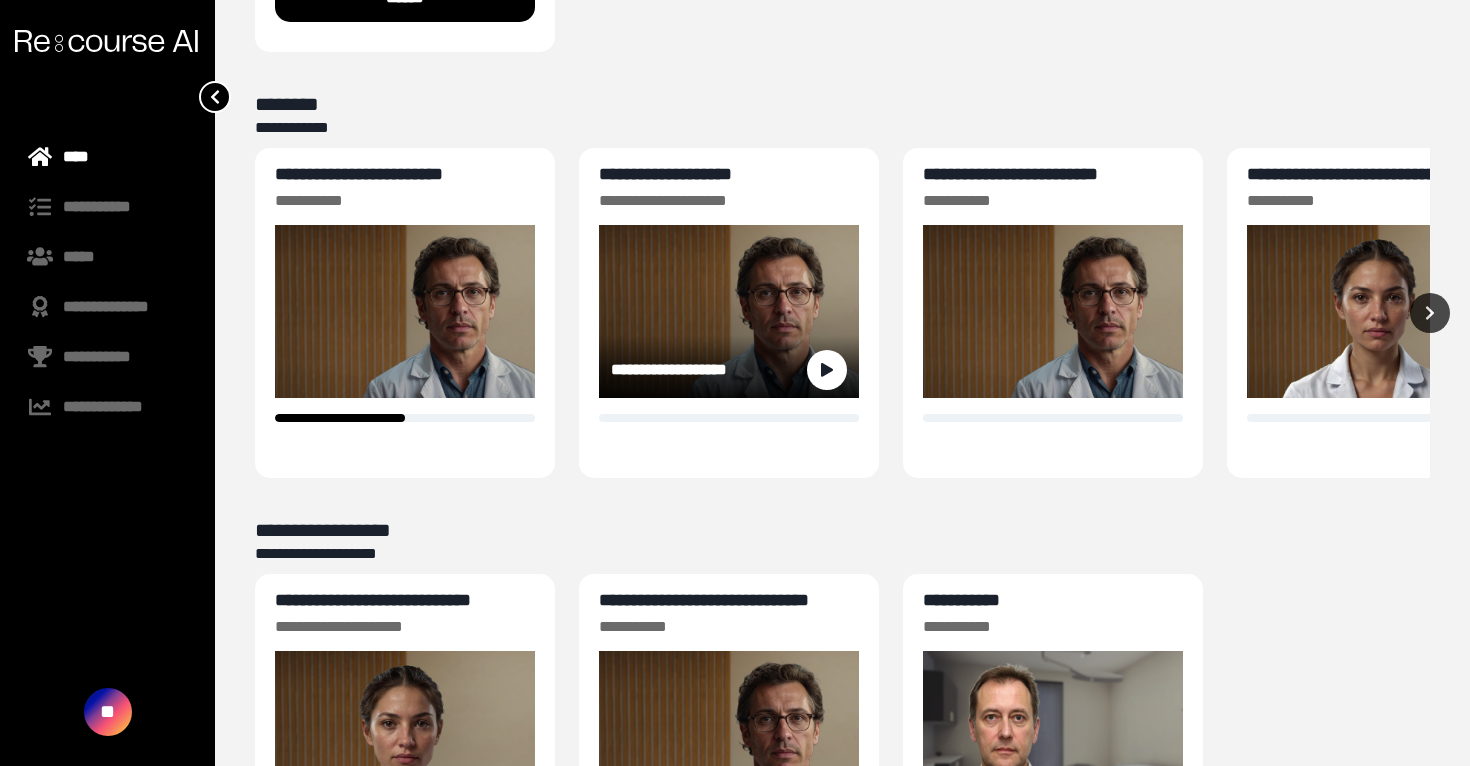 scroll, scrollTop: 554, scrollLeft: 0, axis: vertical 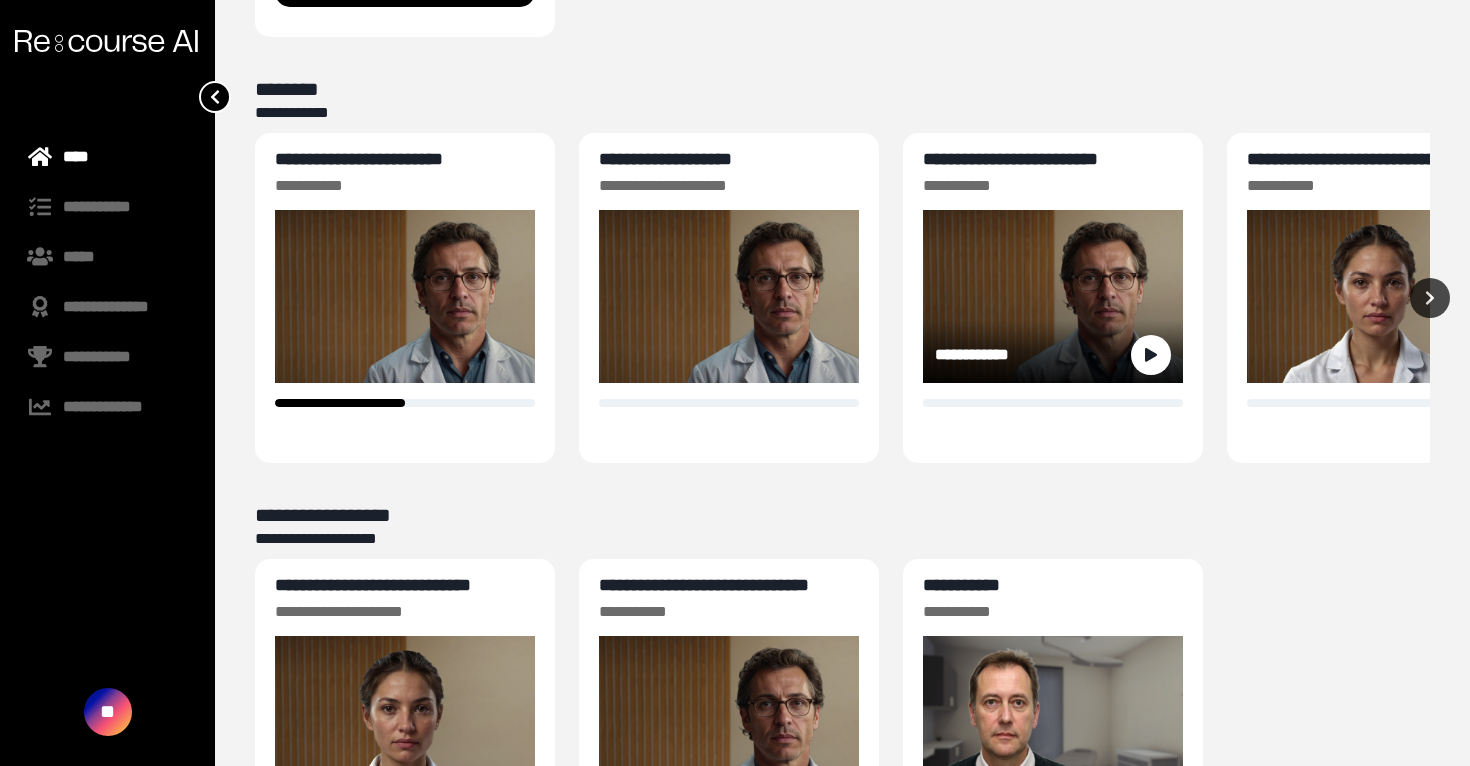 click on "**********" at bounding box center (1010, 159) 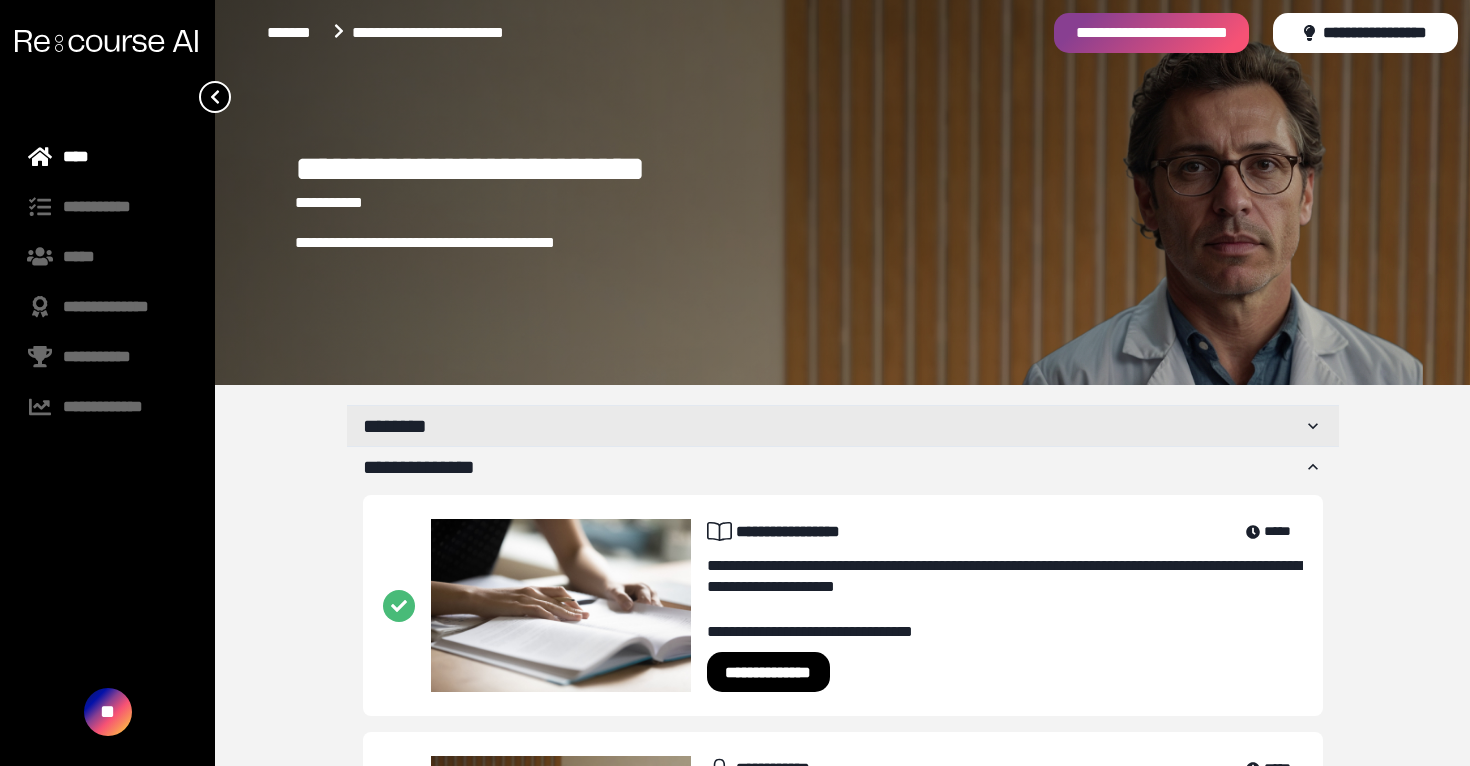 scroll, scrollTop: 228, scrollLeft: 0, axis: vertical 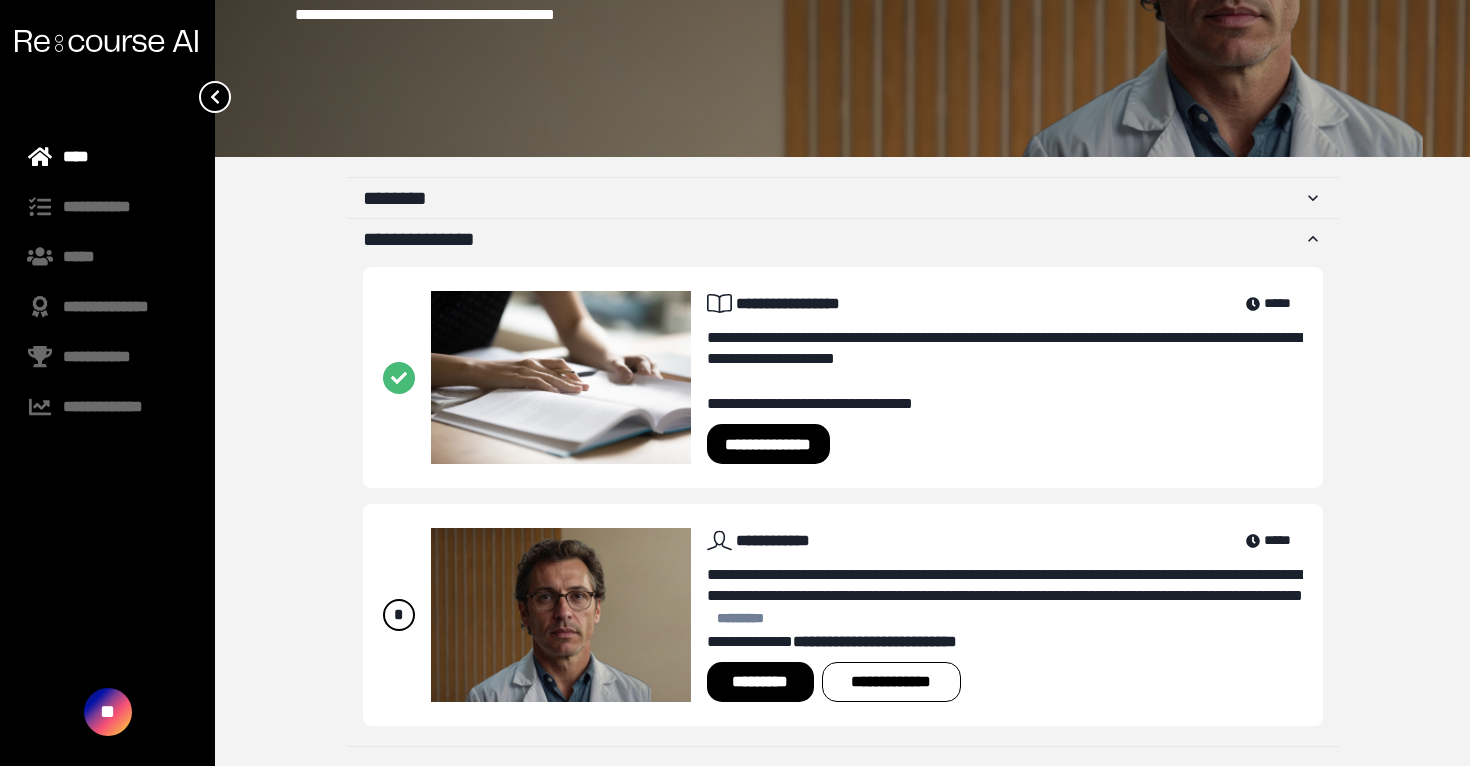 click on "*********" at bounding box center (760, 682) 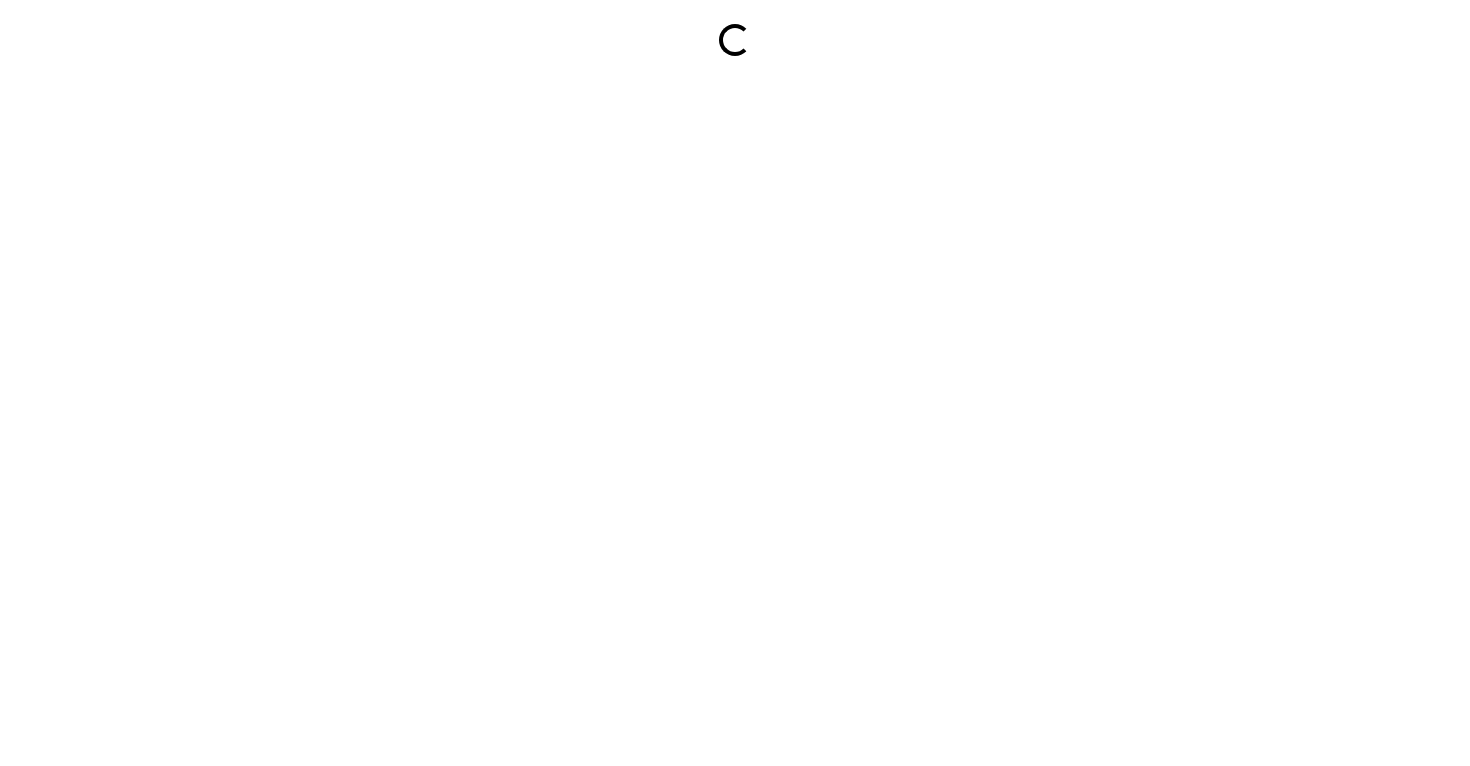 scroll, scrollTop: 0, scrollLeft: 0, axis: both 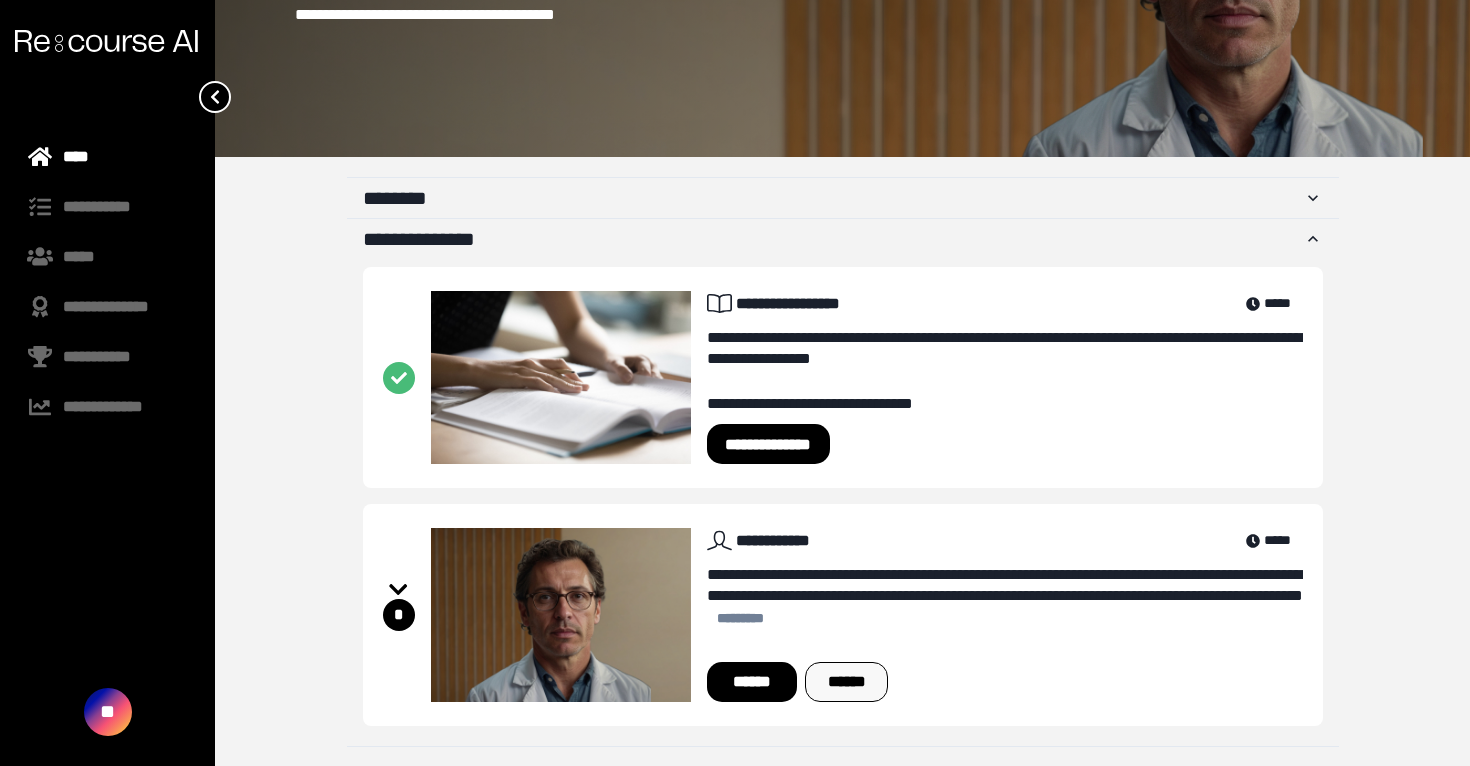 click on "******" at bounding box center [846, 682] 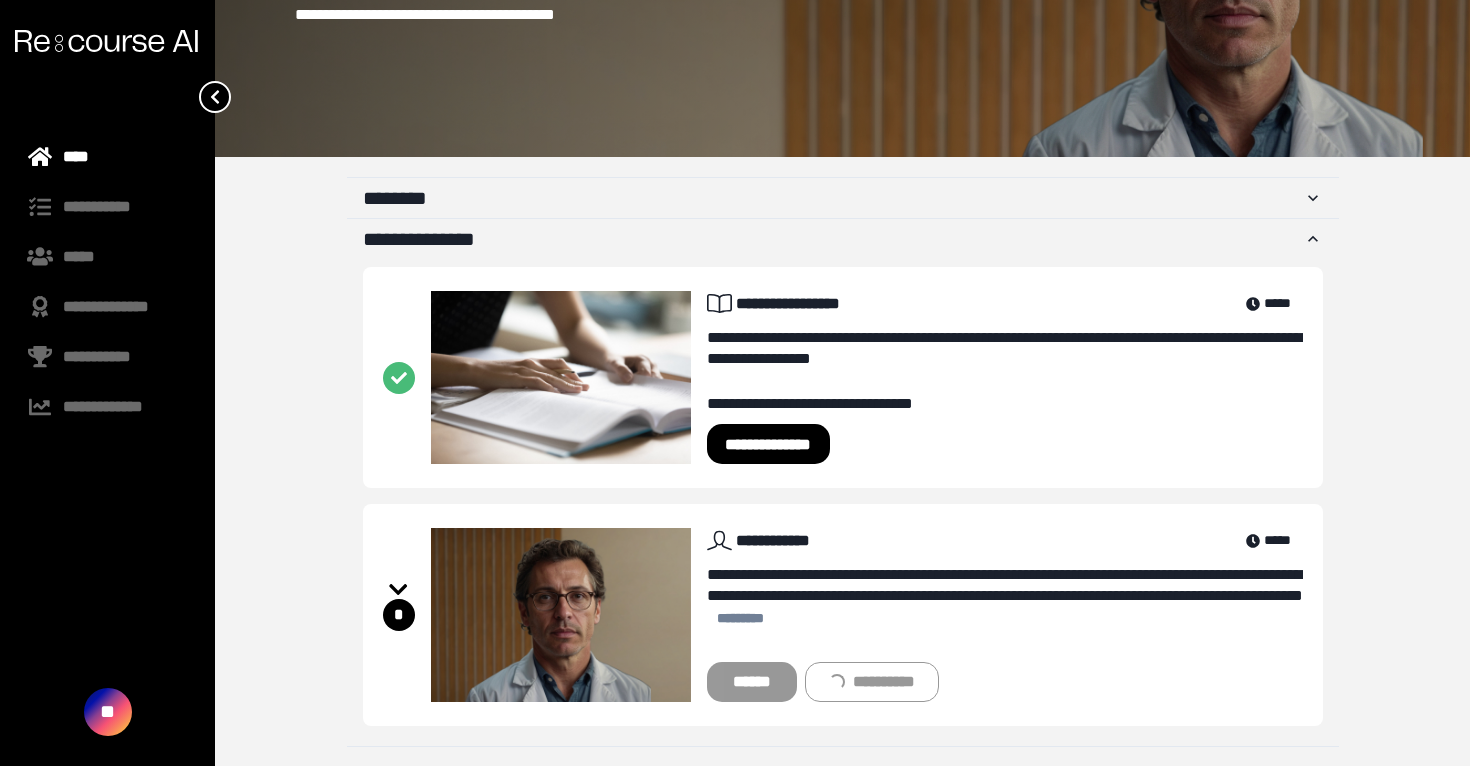 click on "******" at bounding box center [752, 682] 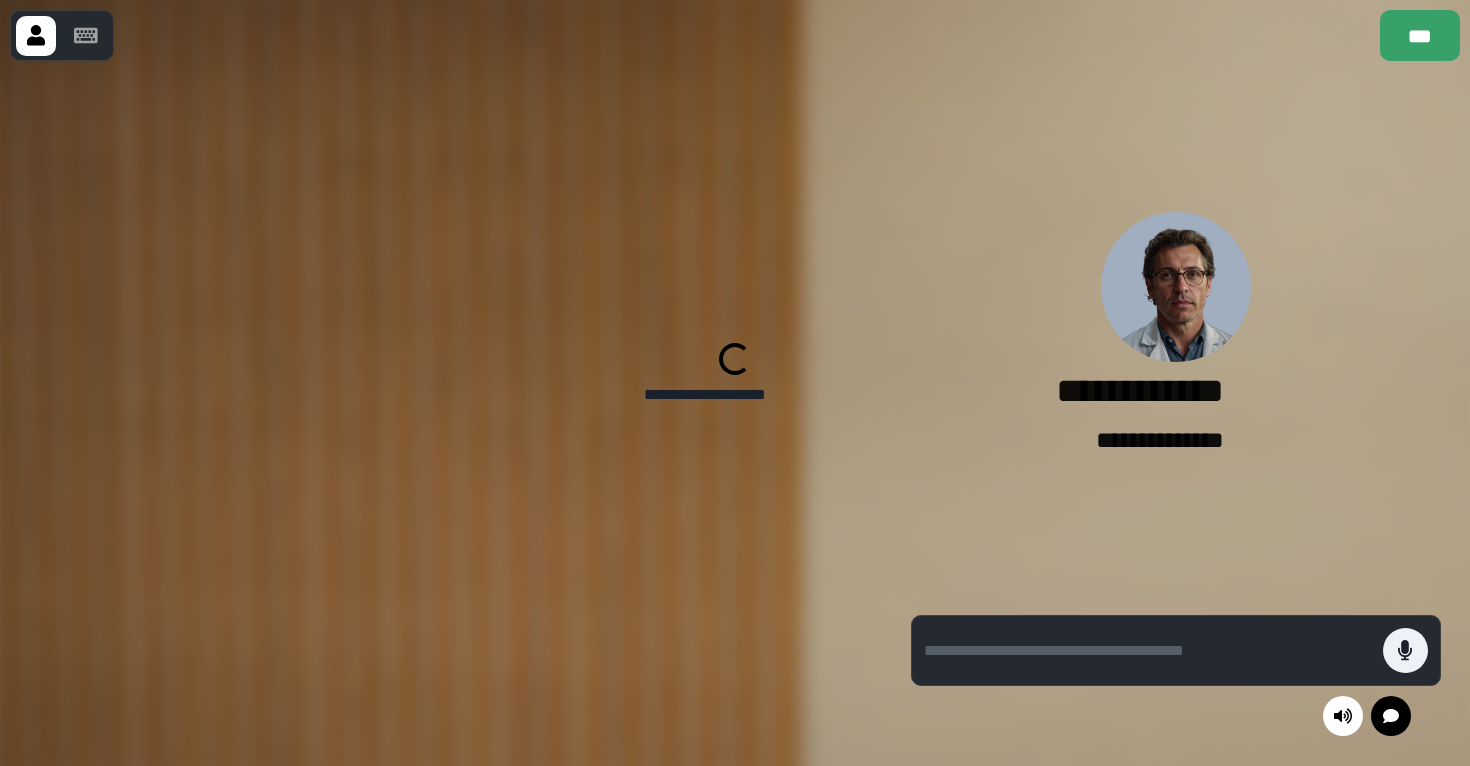 click at bounding box center [441, 413] 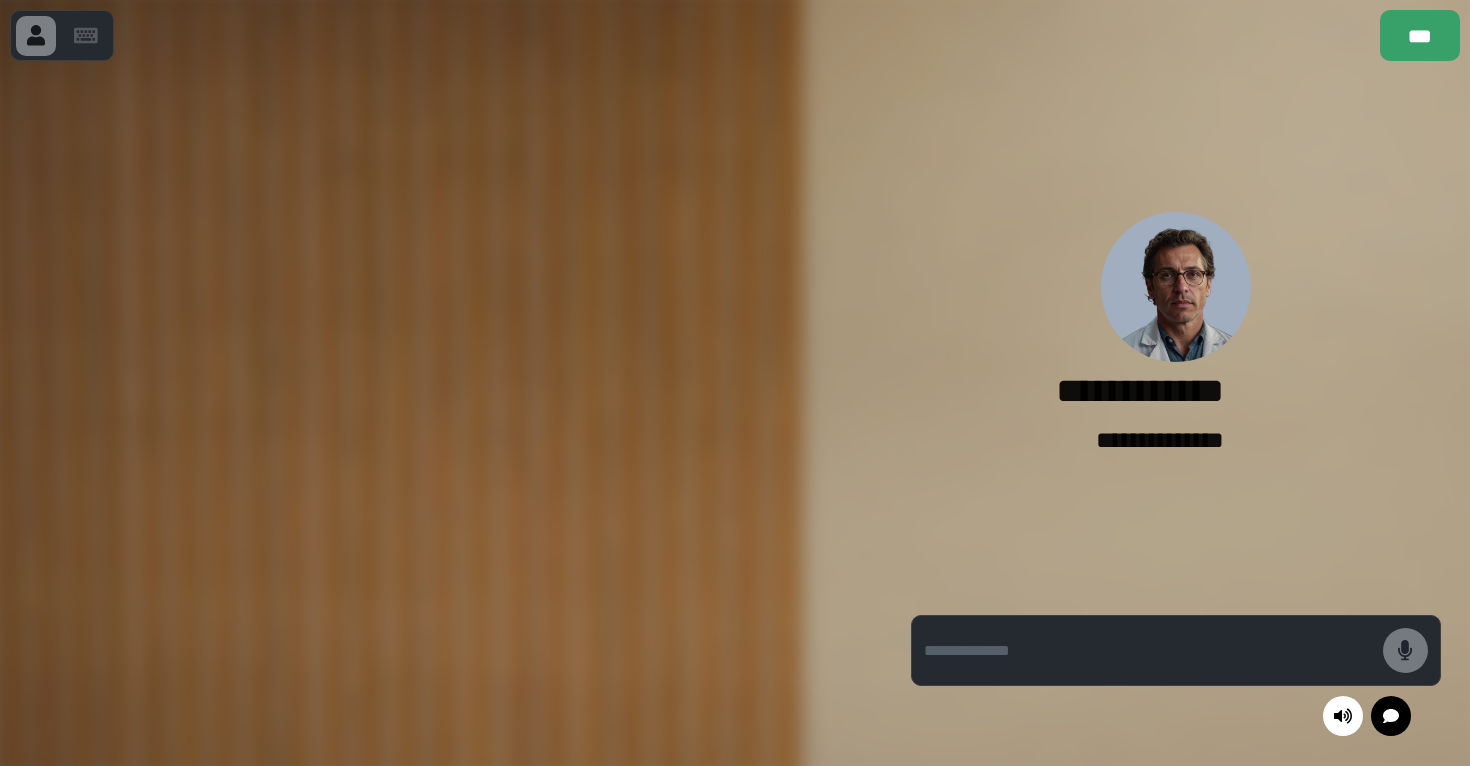 click at bounding box center (441, 413) 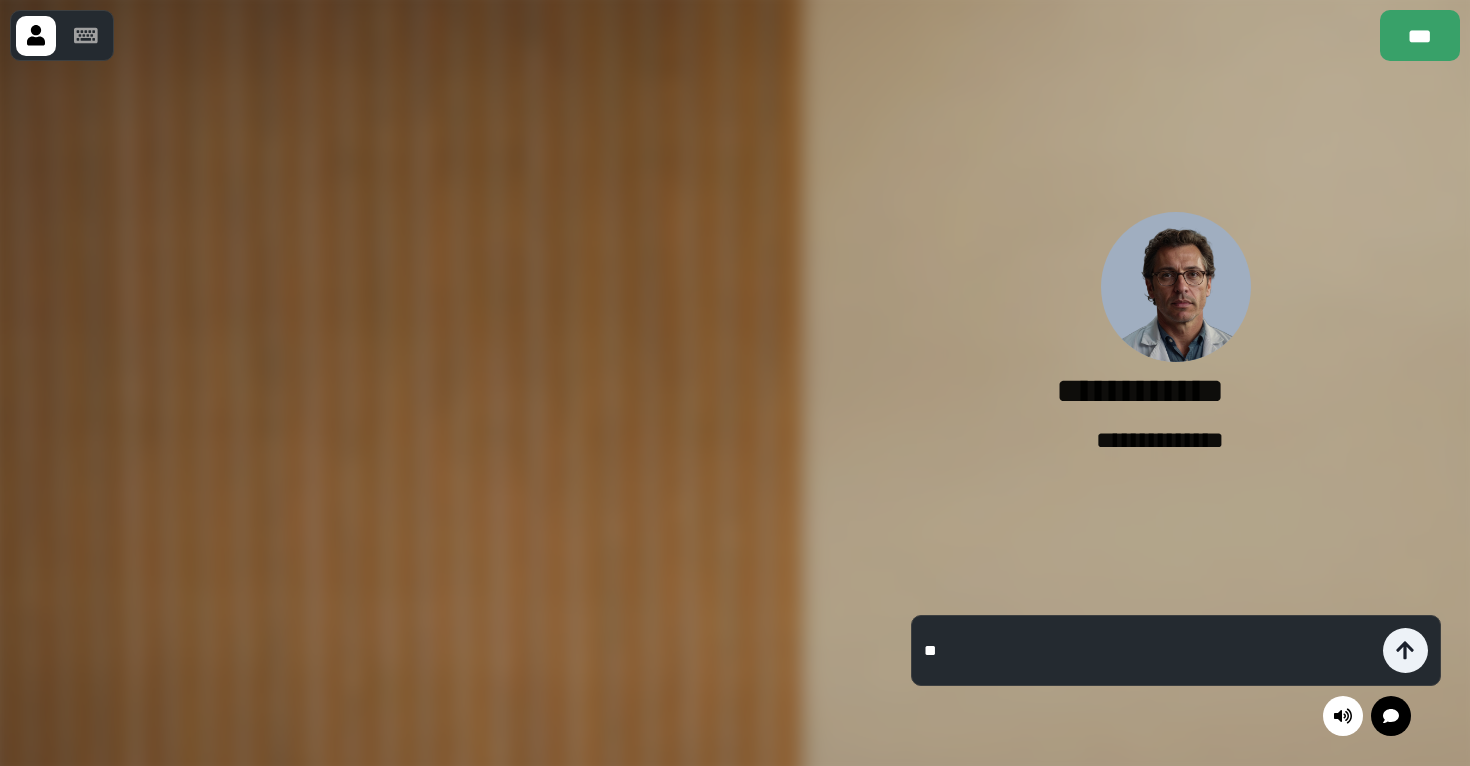 click at bounding box center (441, 413) 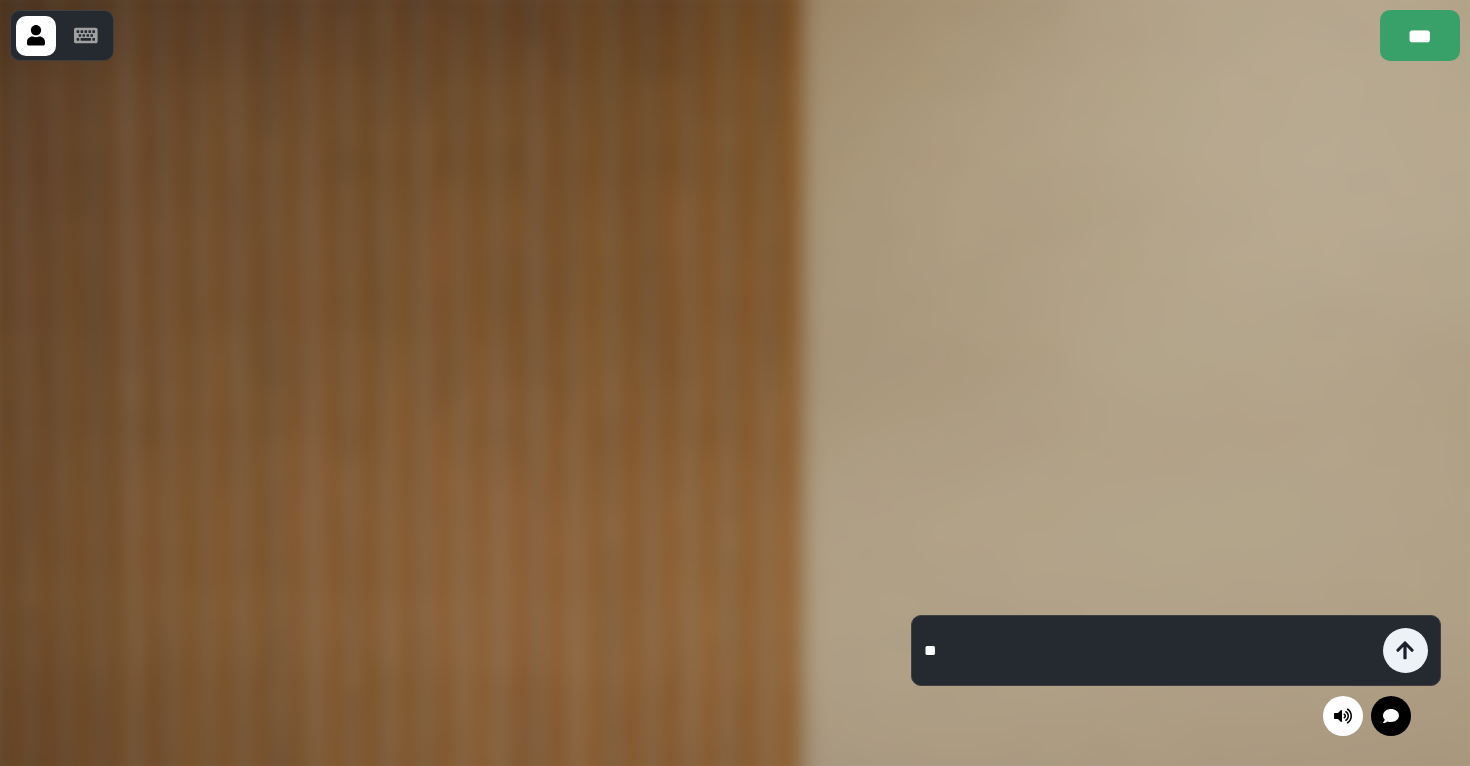 click at bounding box center (441, 413) 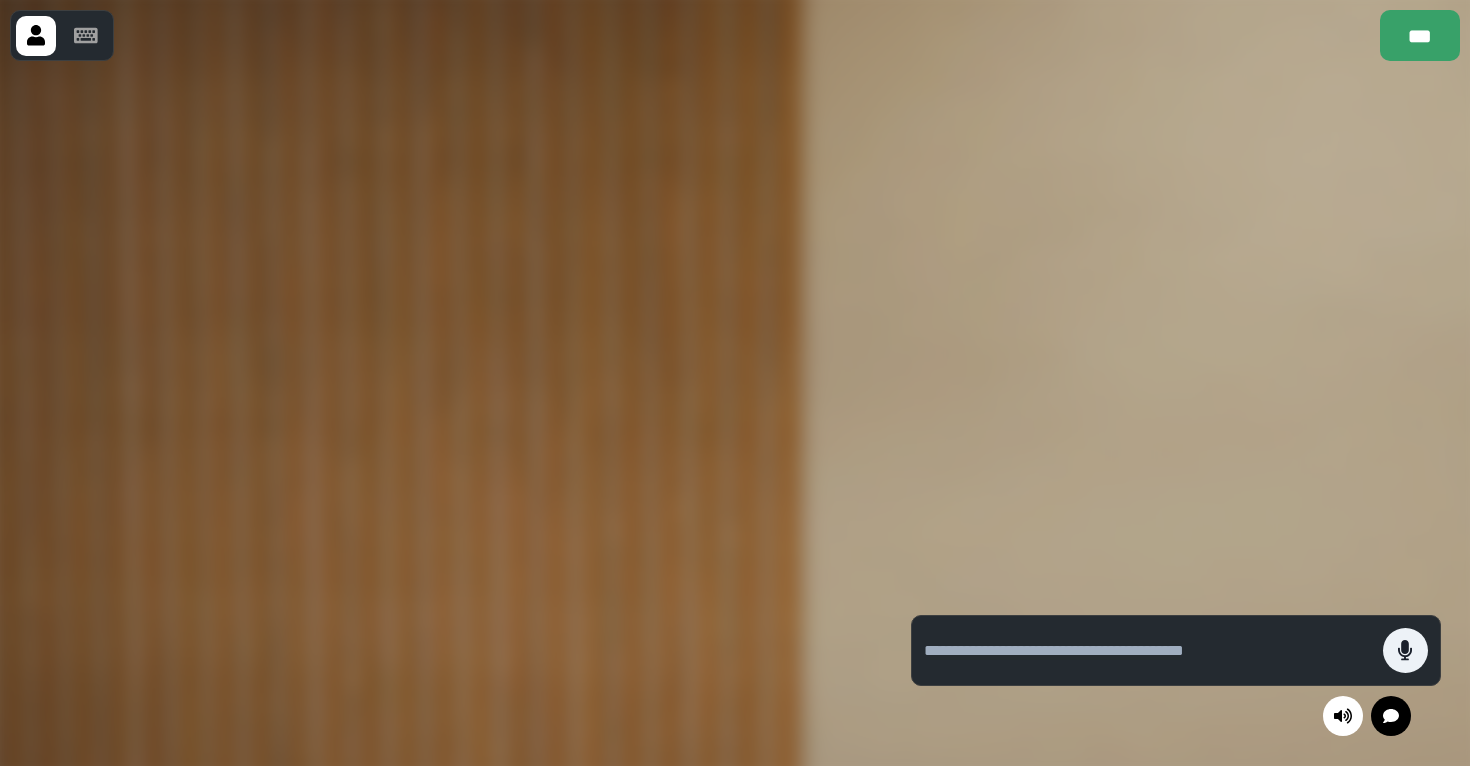 click at bounding box center [1148, 651] 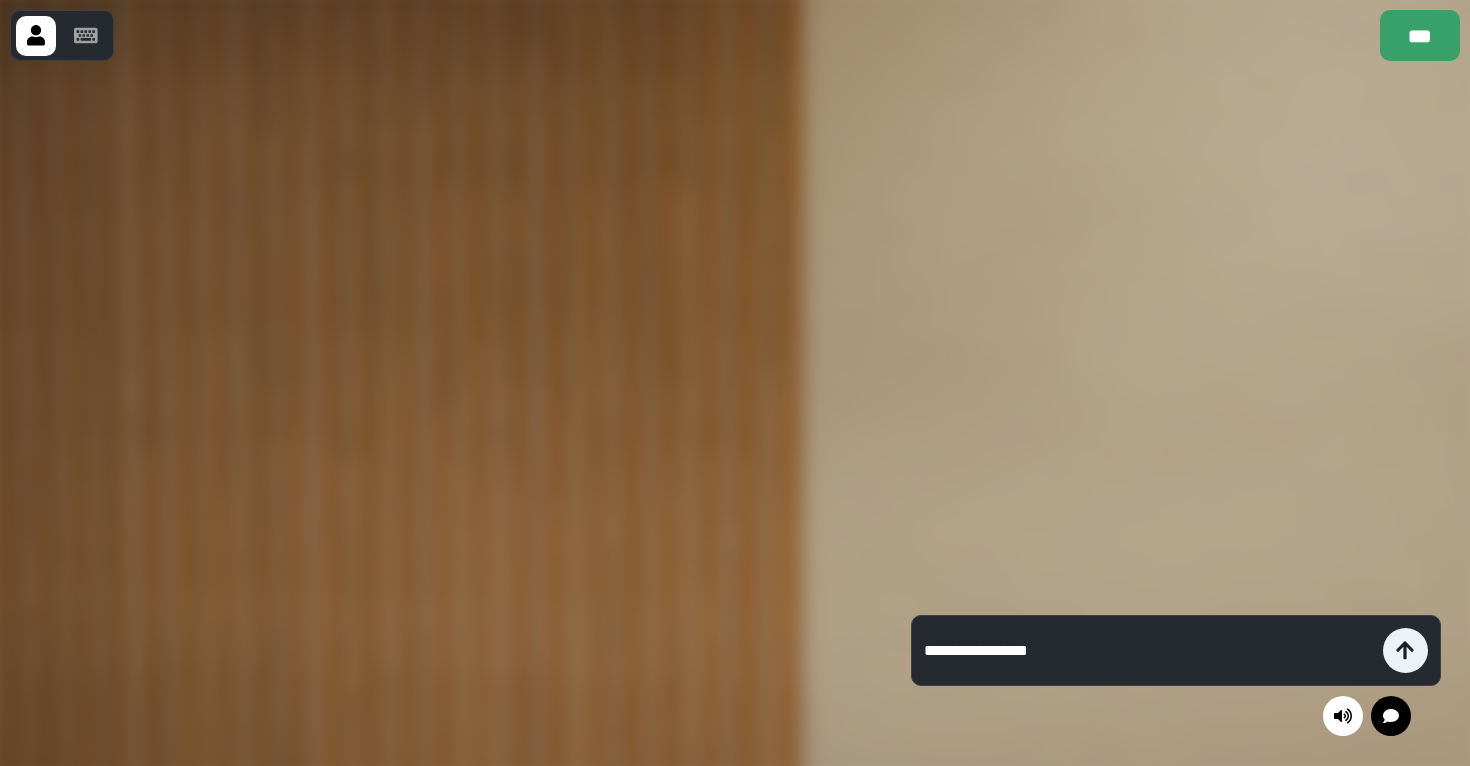type on "**********" 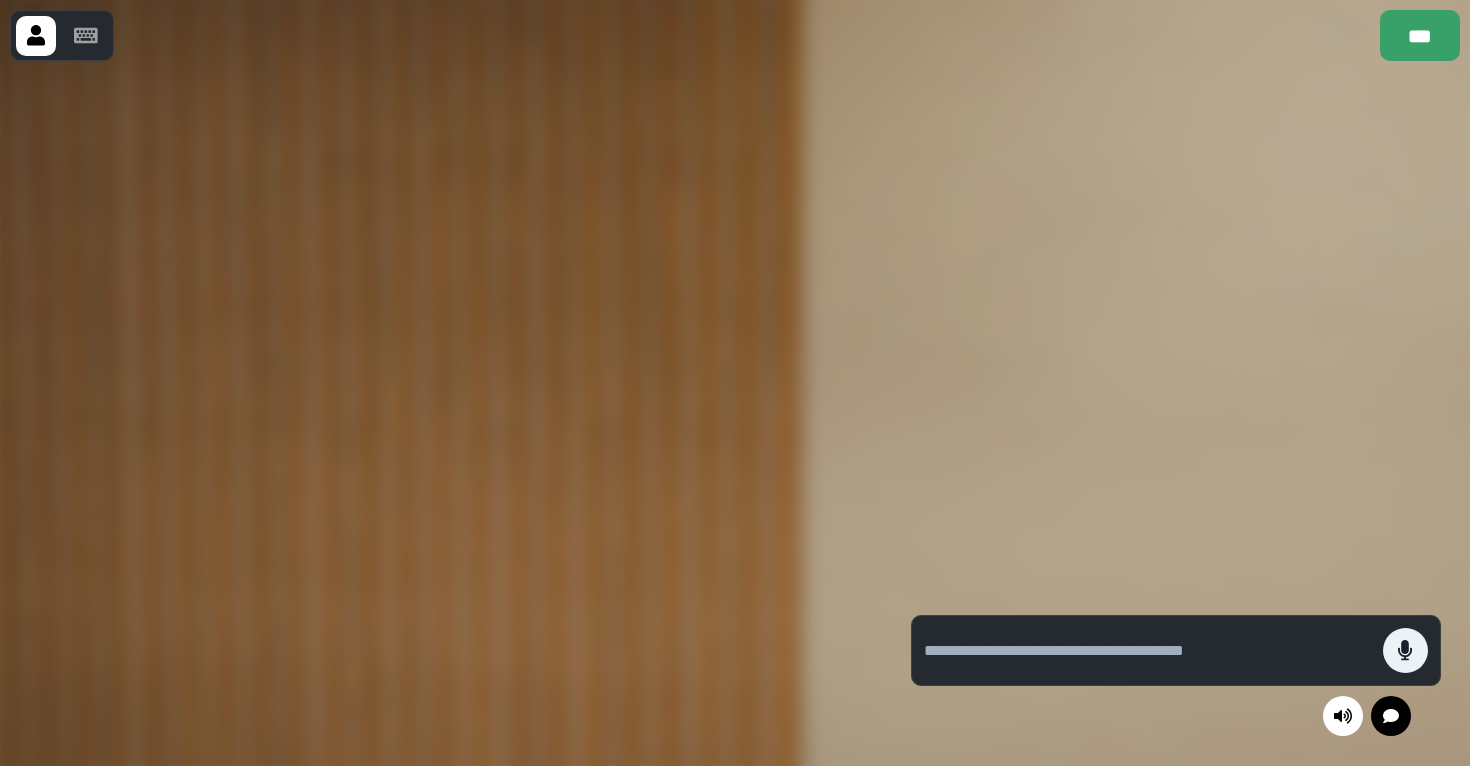click at bounding box center (1153, 650) 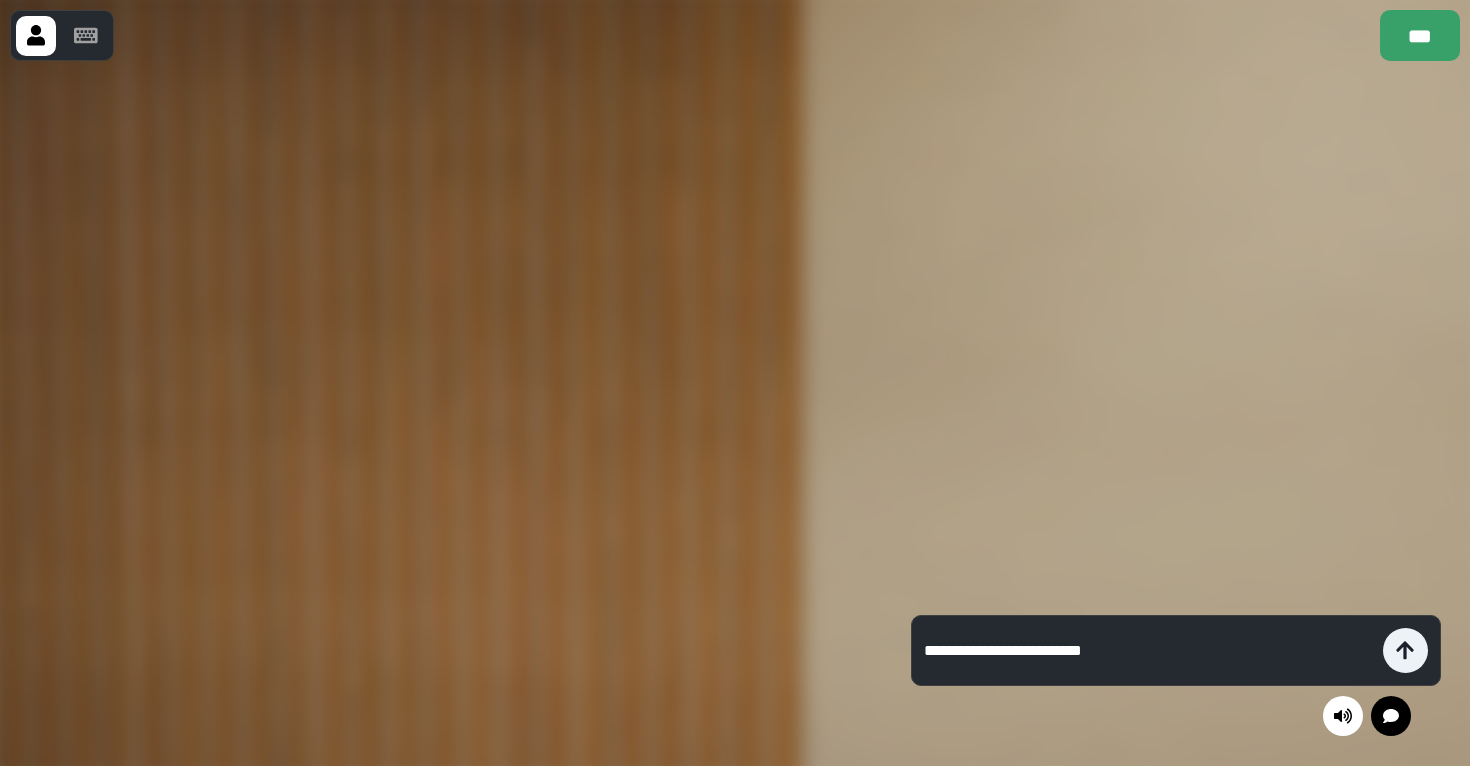 type on "**********" 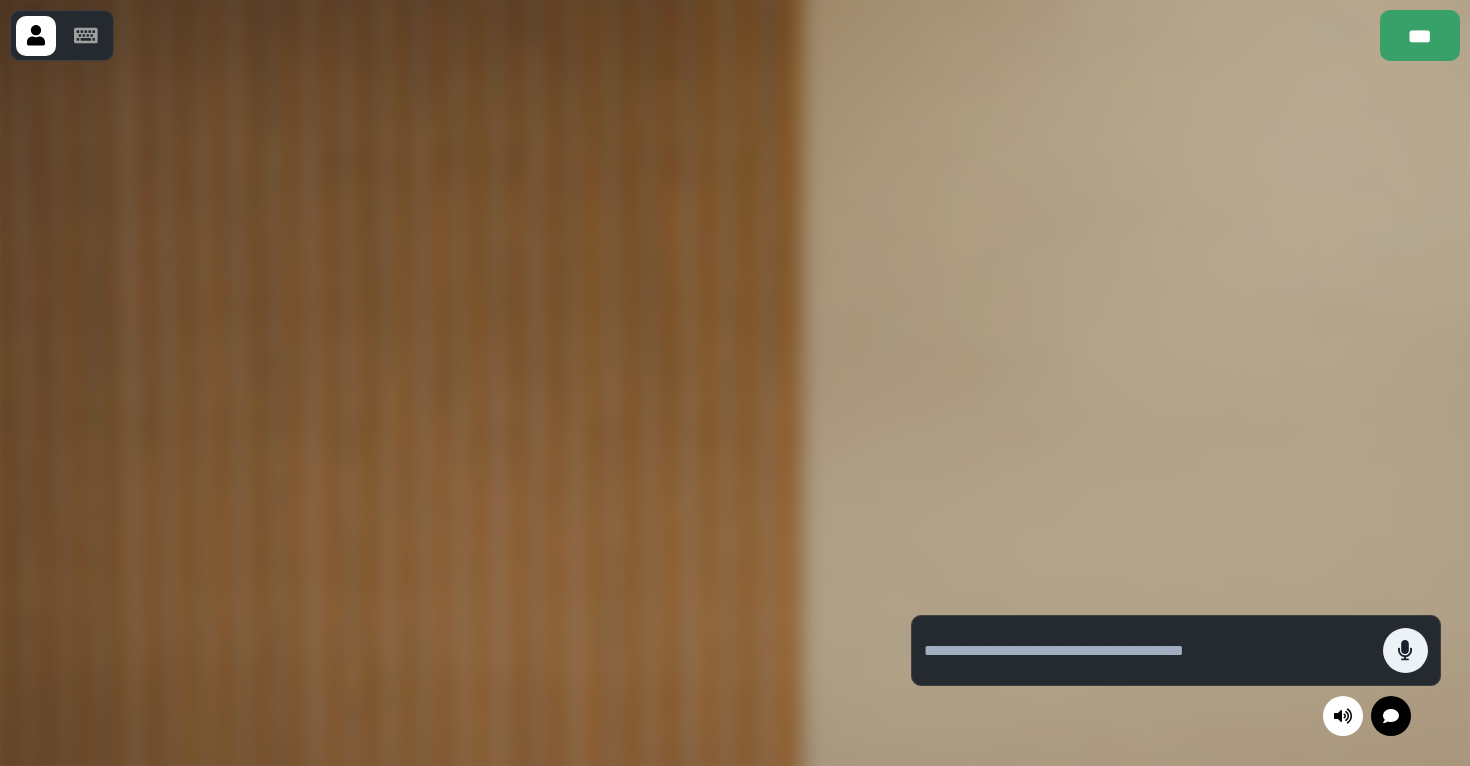 click at bounding box center [1153, 650] 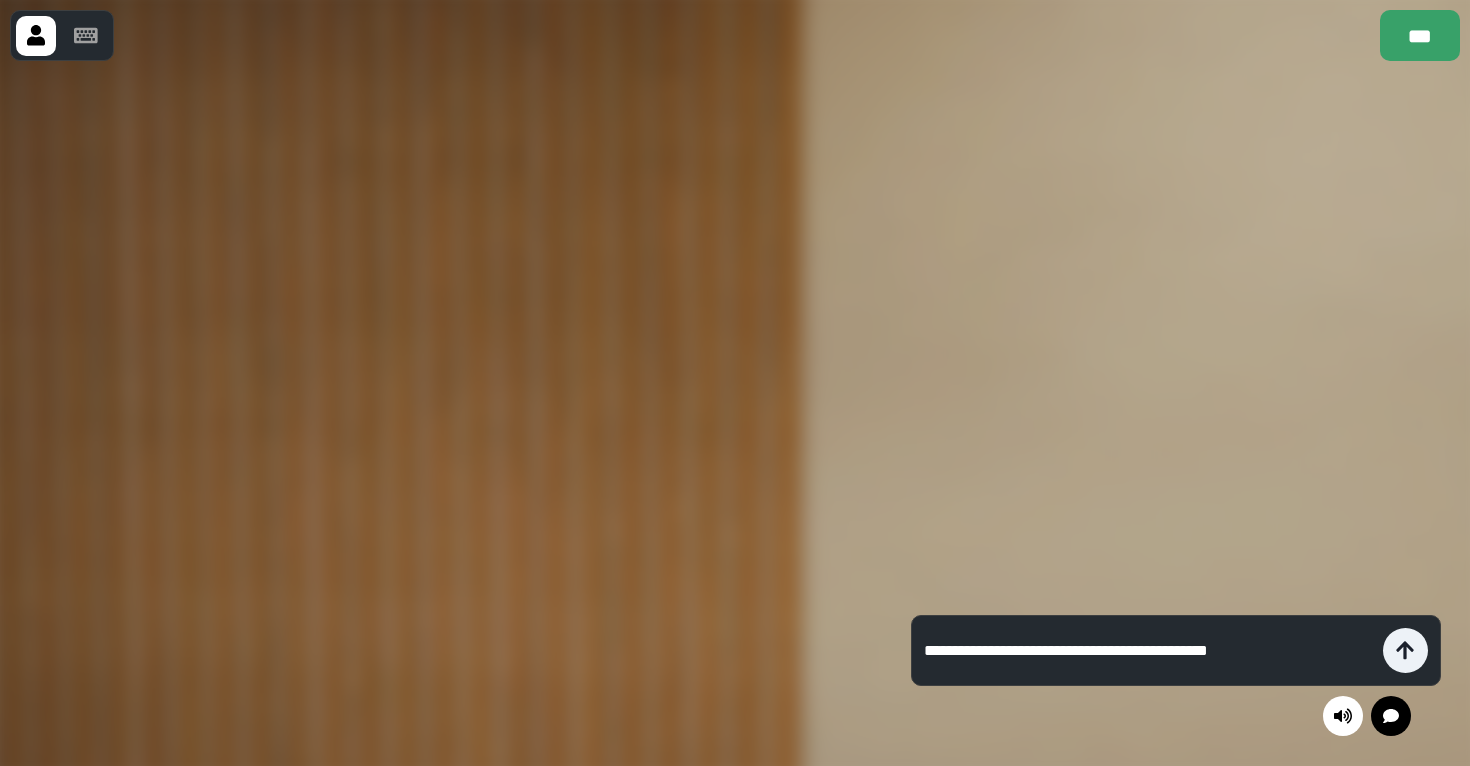 type on "**********" 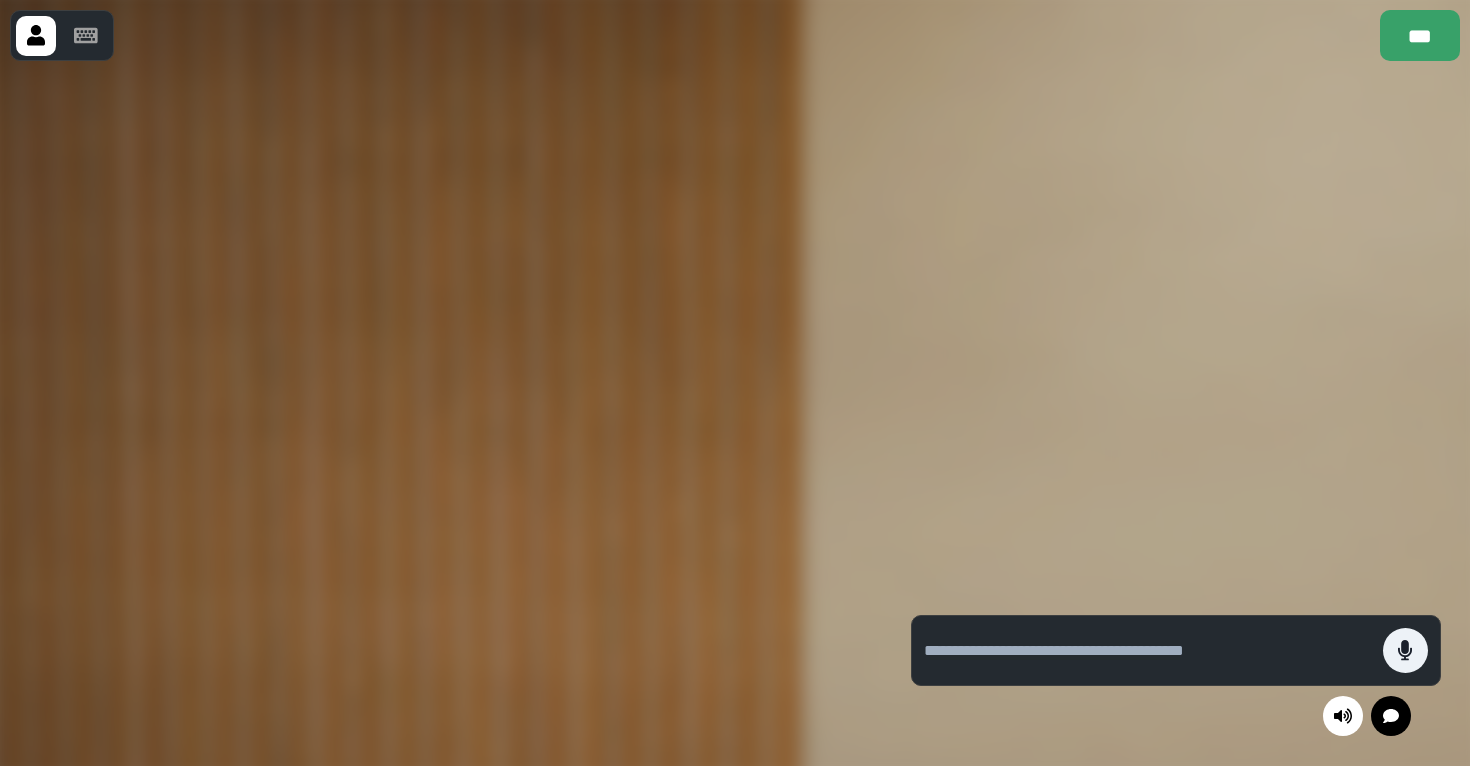 click at bounding box center [441, 413] 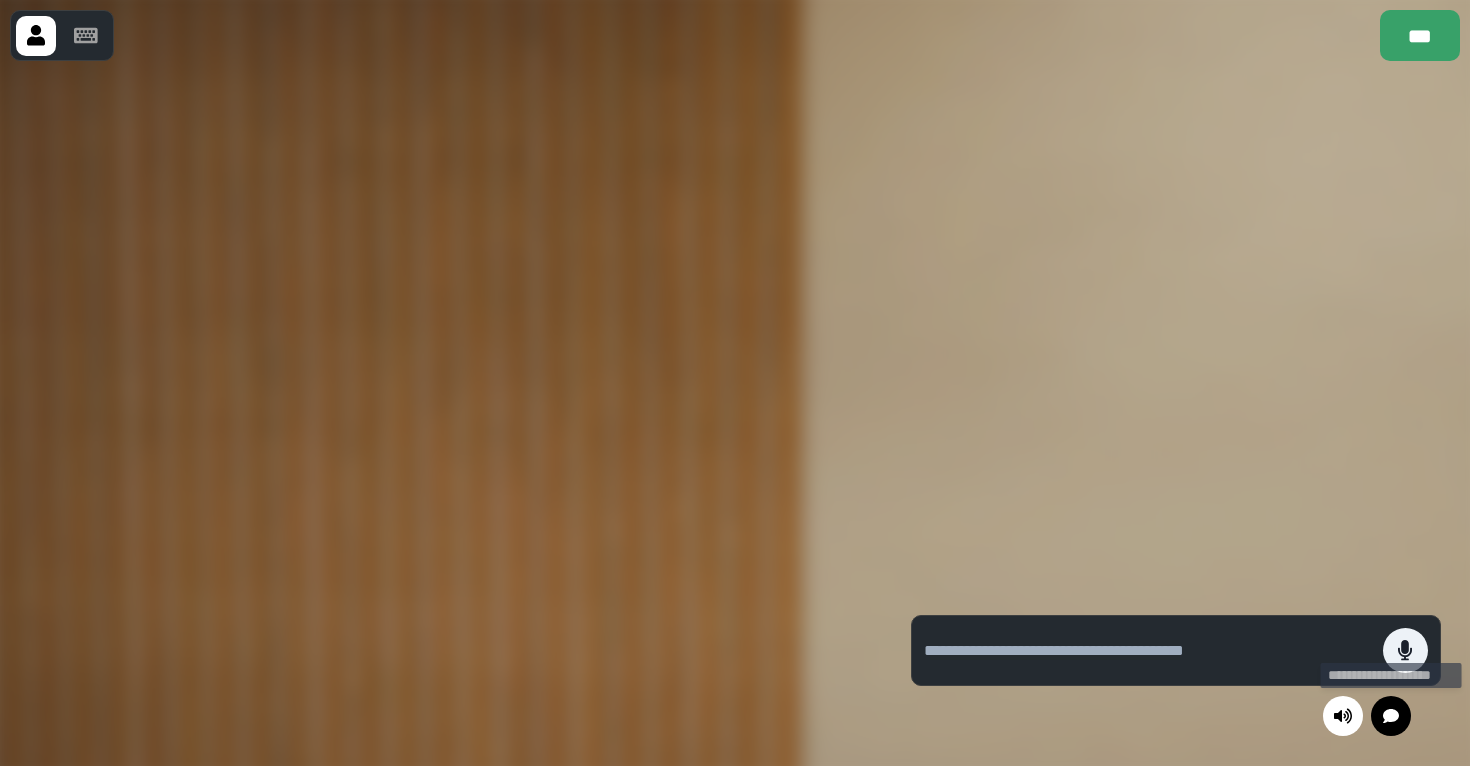 click 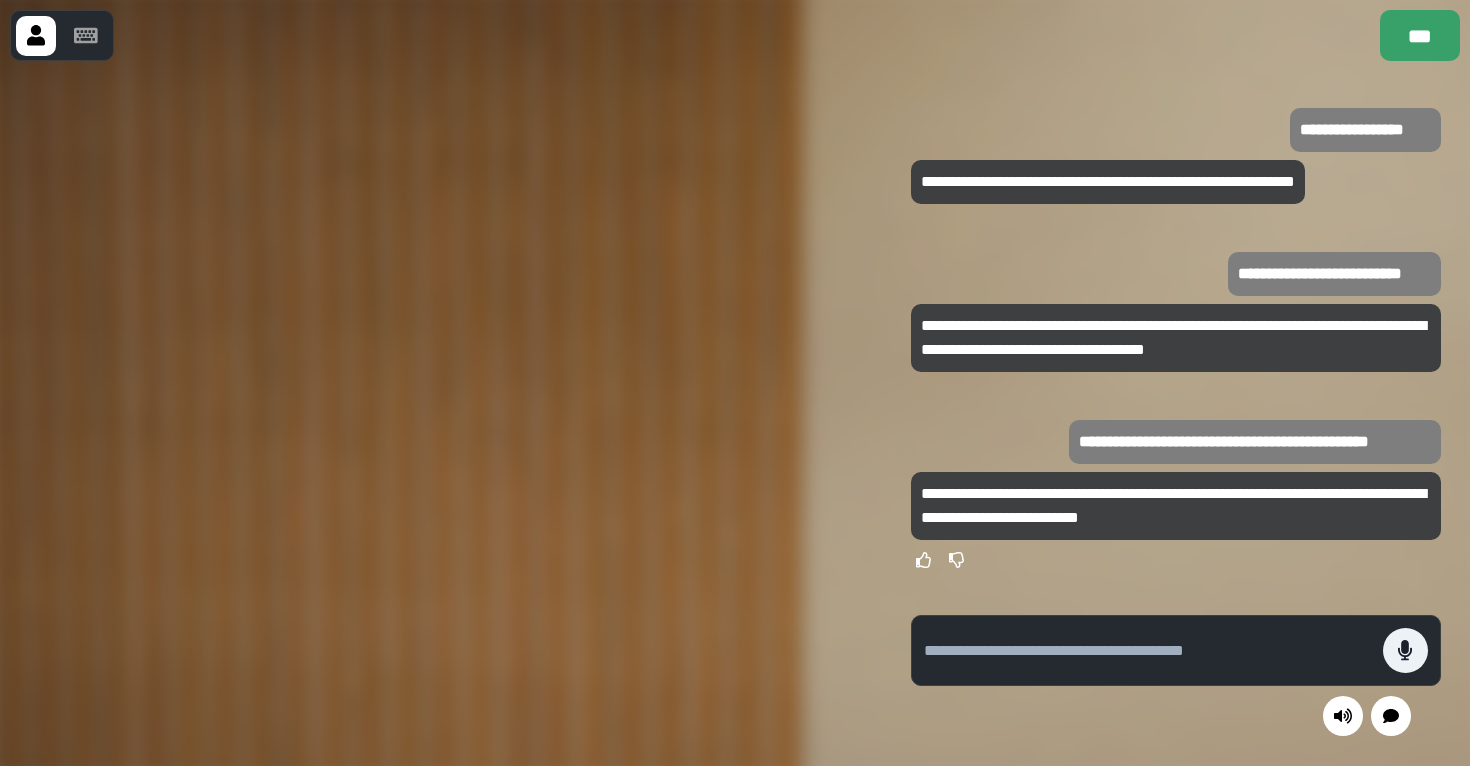 click on "**********" at bounding box center [1173, 505] 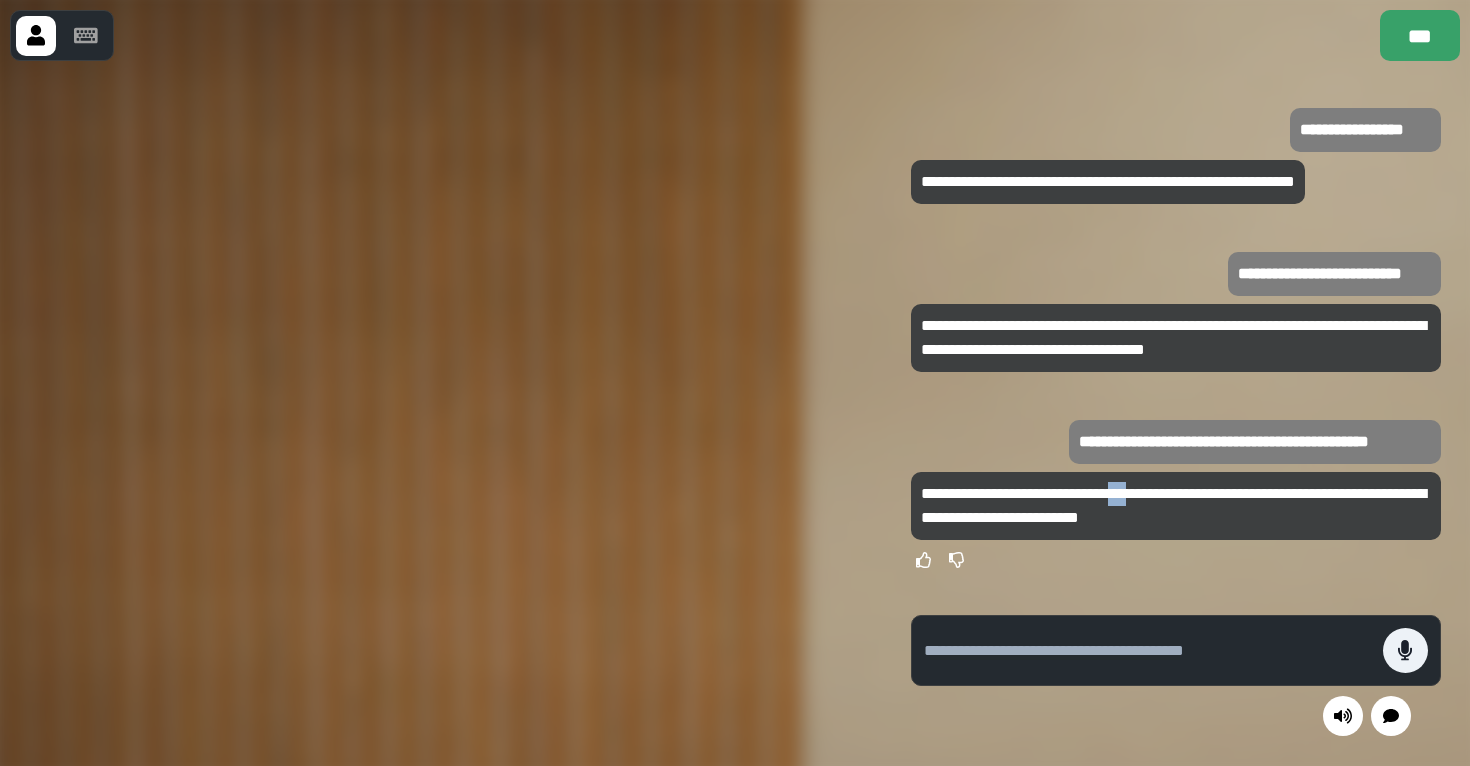 click on "**********" at bounding box center [1173, 505] 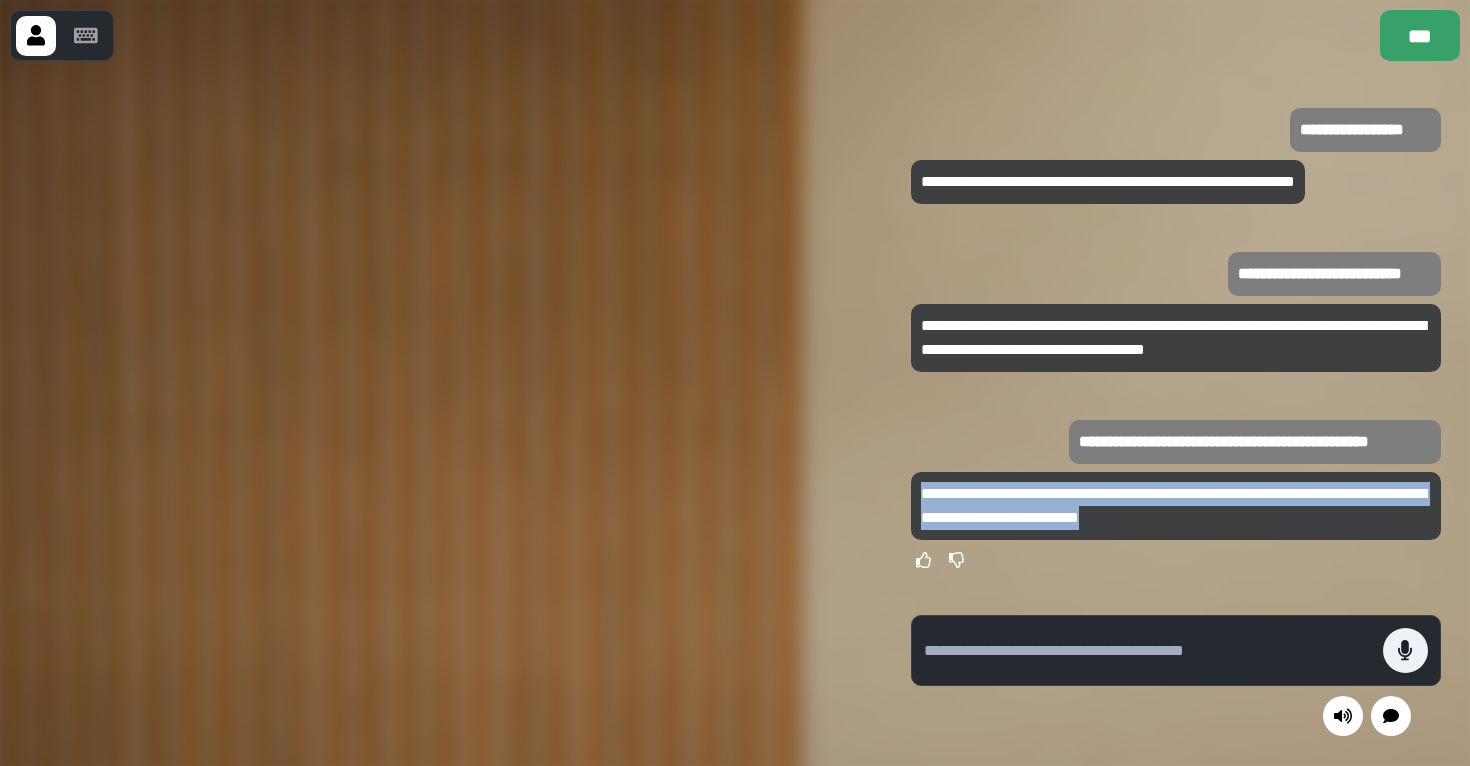 click on "**********" at bounding box center [1173, 505] 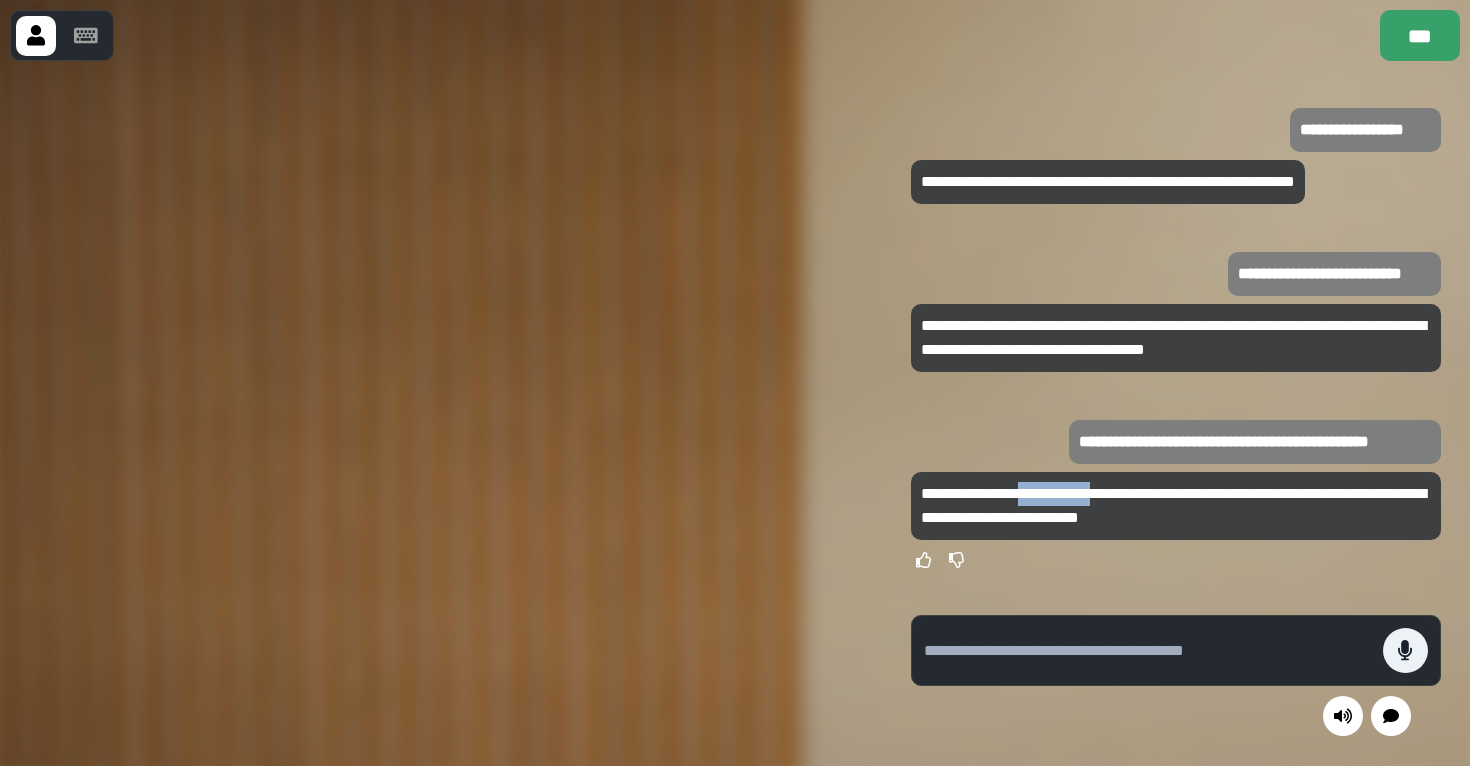 drag, startPoint x: 1162, startPoint y: 498, endPoint x: 1216, endPoint y: 498, distance: 54 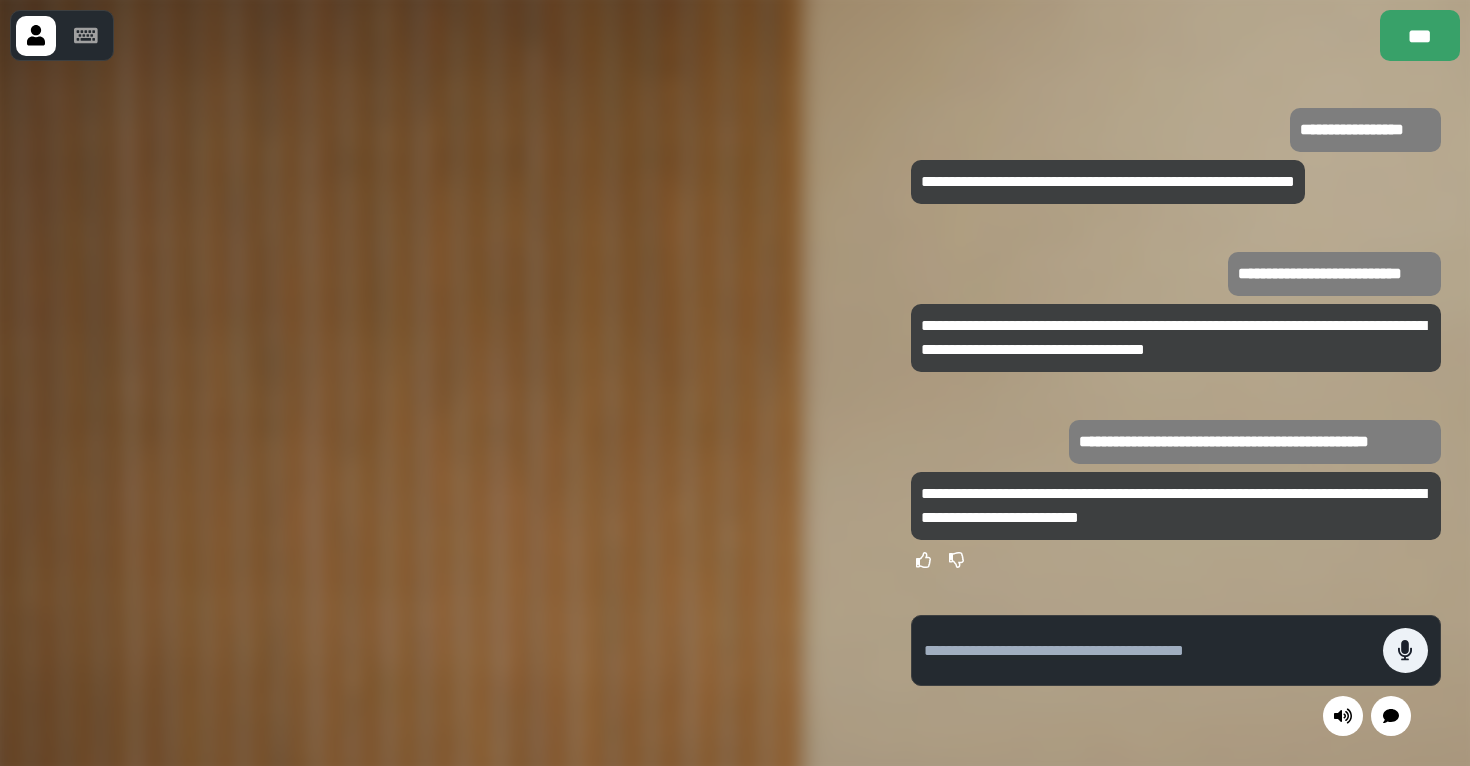 click on "**********" at bounding box center [1173, 505] 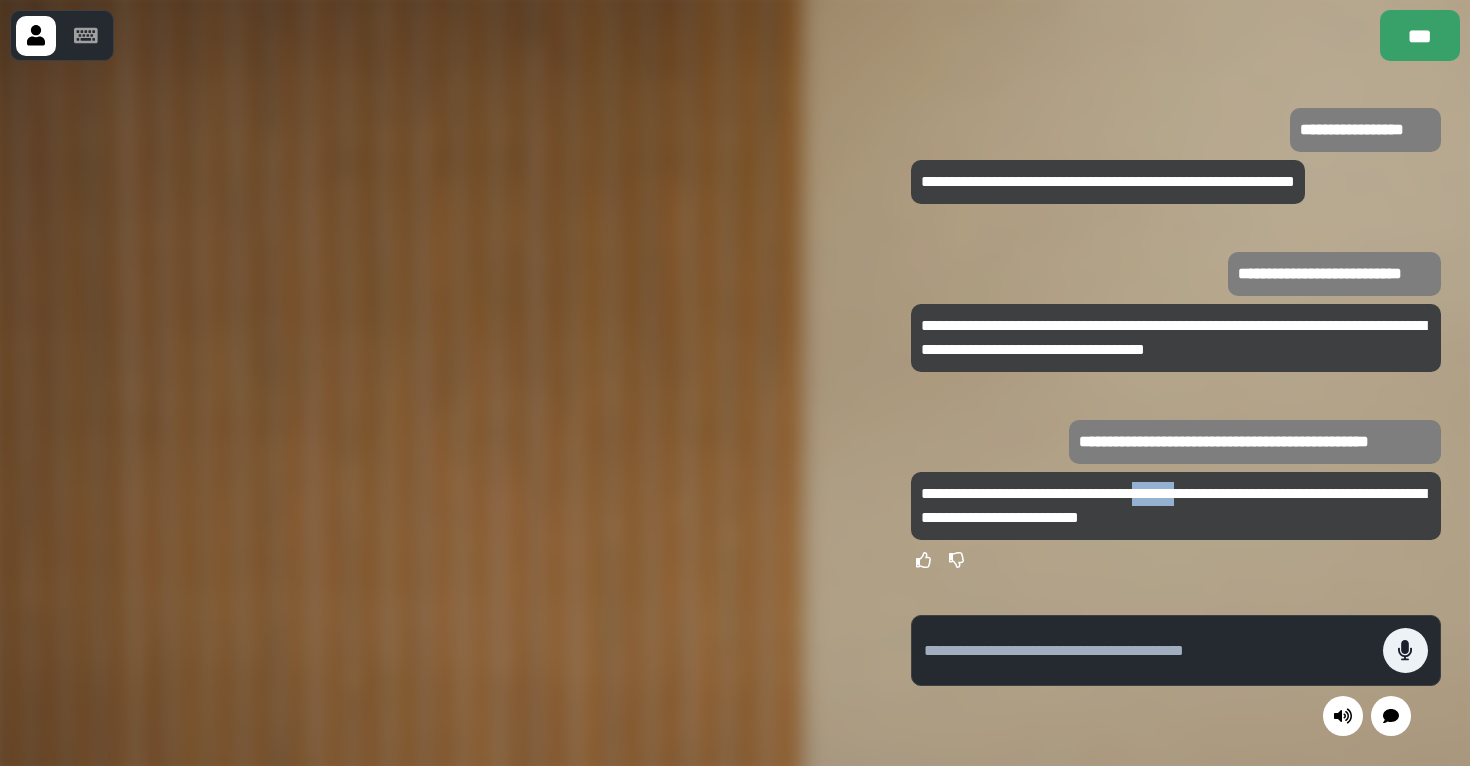 click on "**********" at bounding box center (1173, 505) 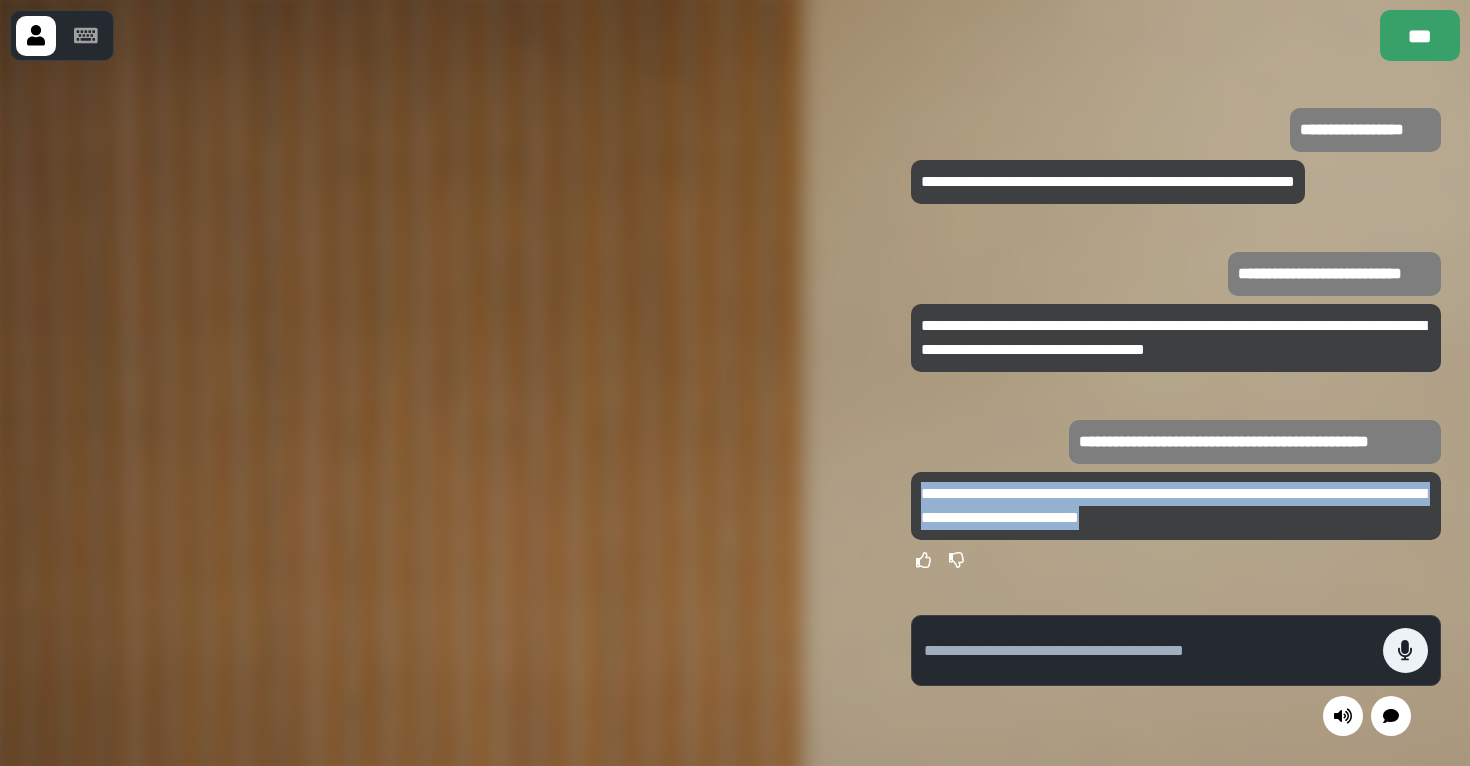 click on "**********" at bounding box center (1173, 505) 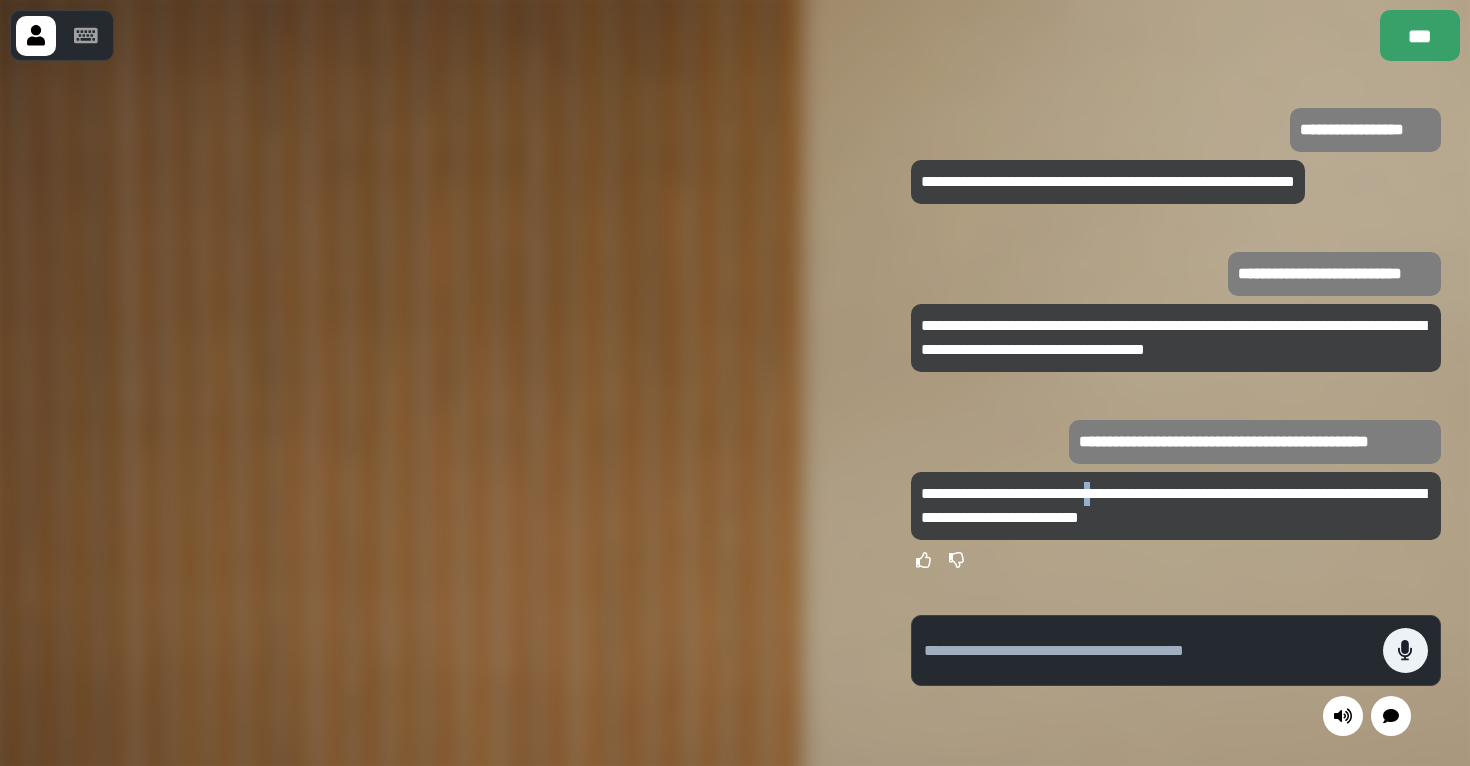 click on "**********" at bounding box center (1173, 505) 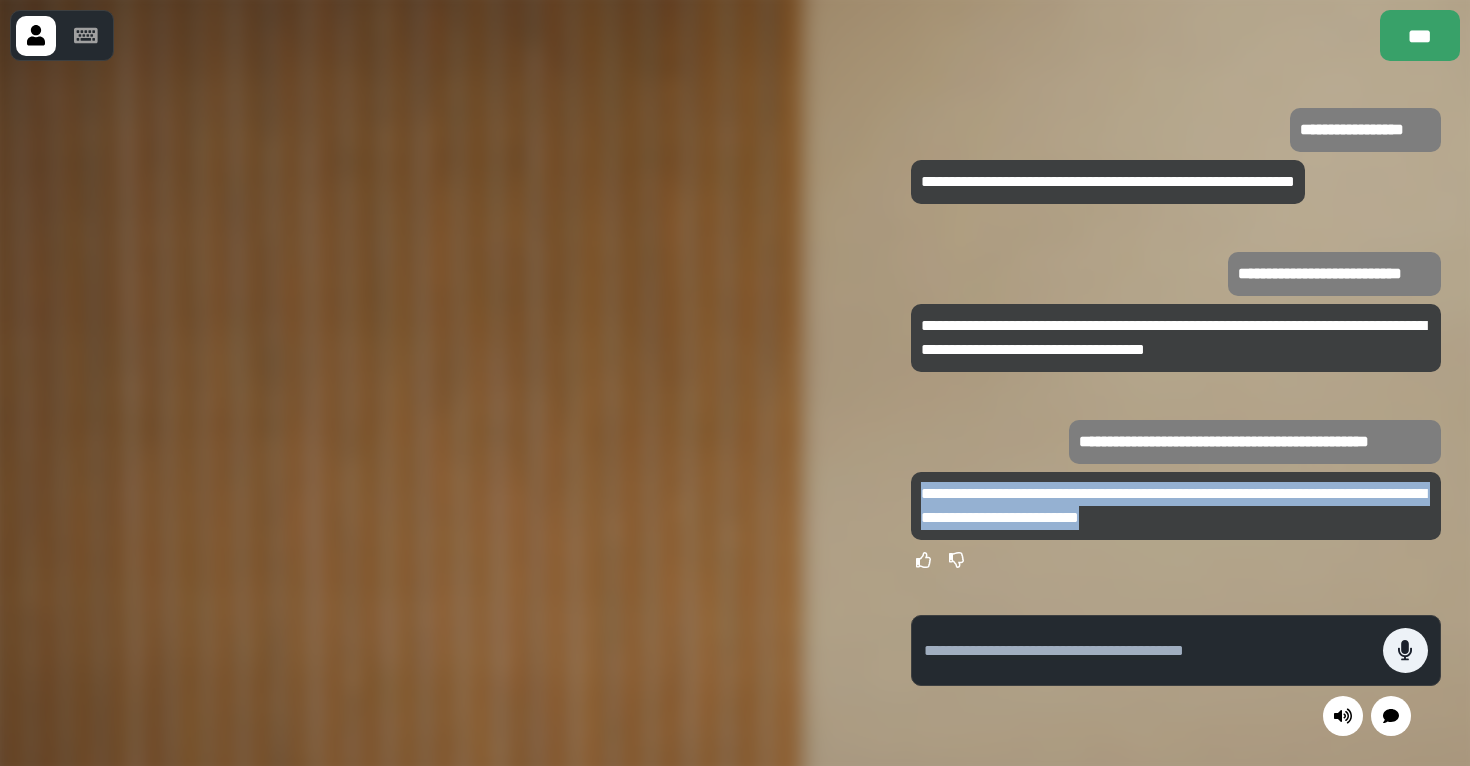click on "**********" at bounding box center [1173, 505] 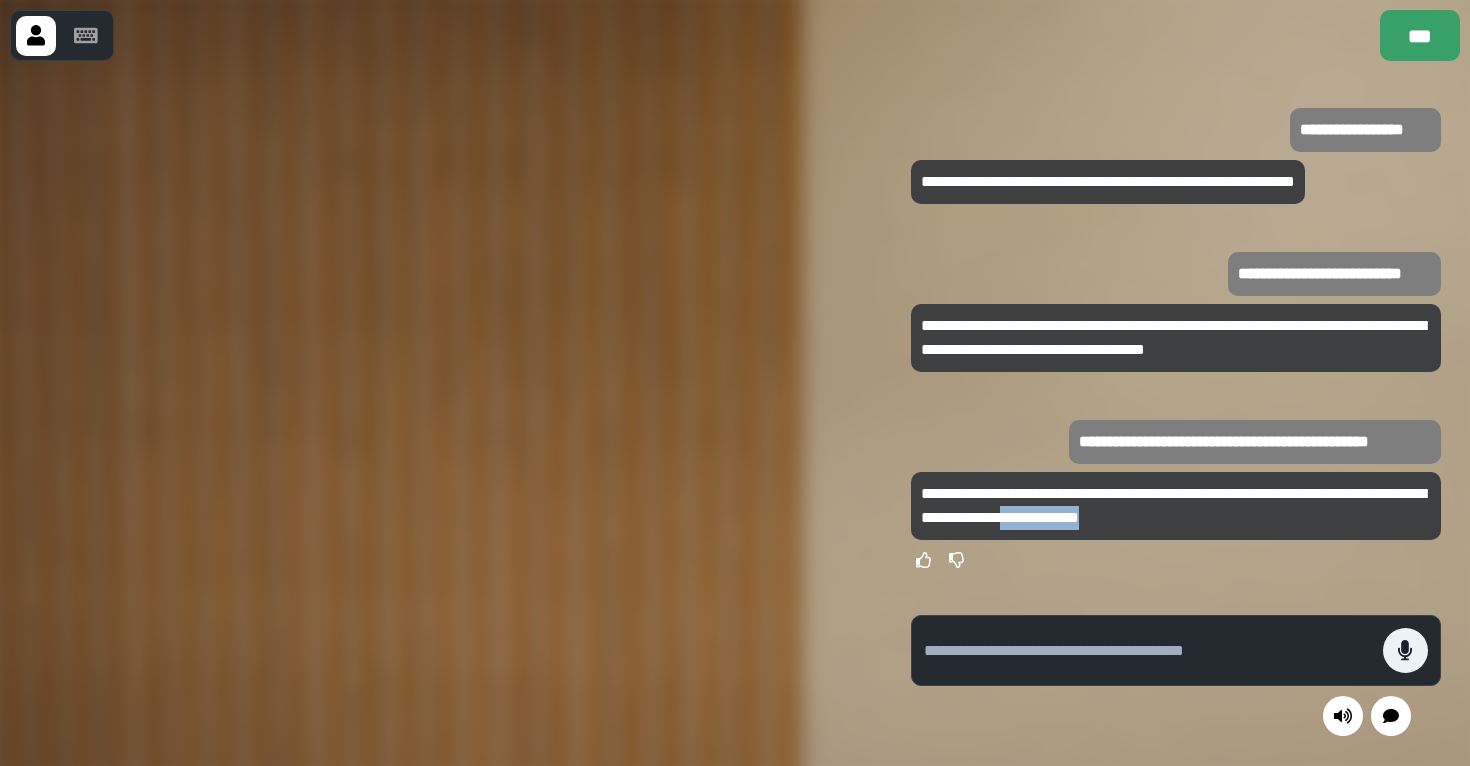 click on "**********" at bounding box center (1175, 506) 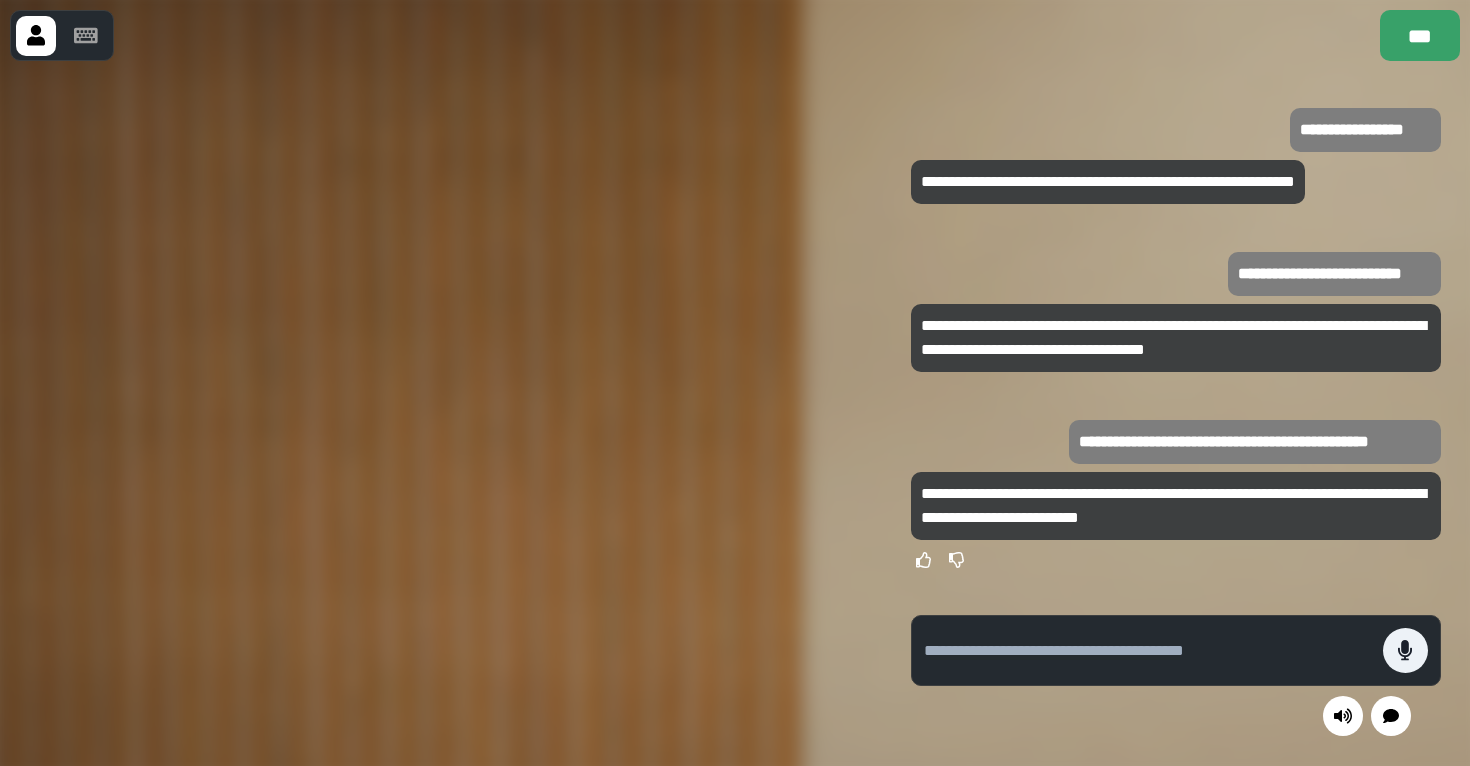 click on "**********" at bounding box center [1175, 506] 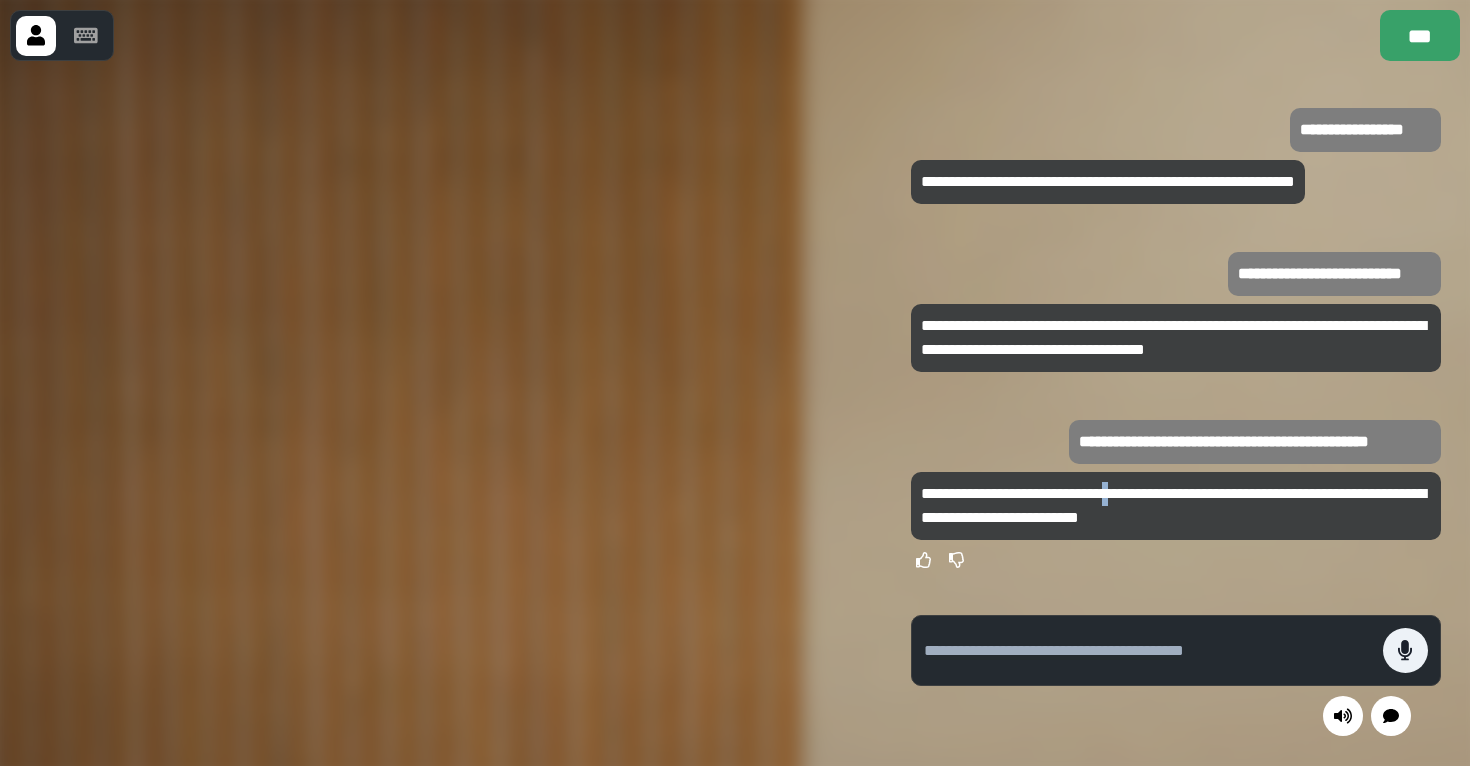 click on "**********" at bounding box center (1175, 506) 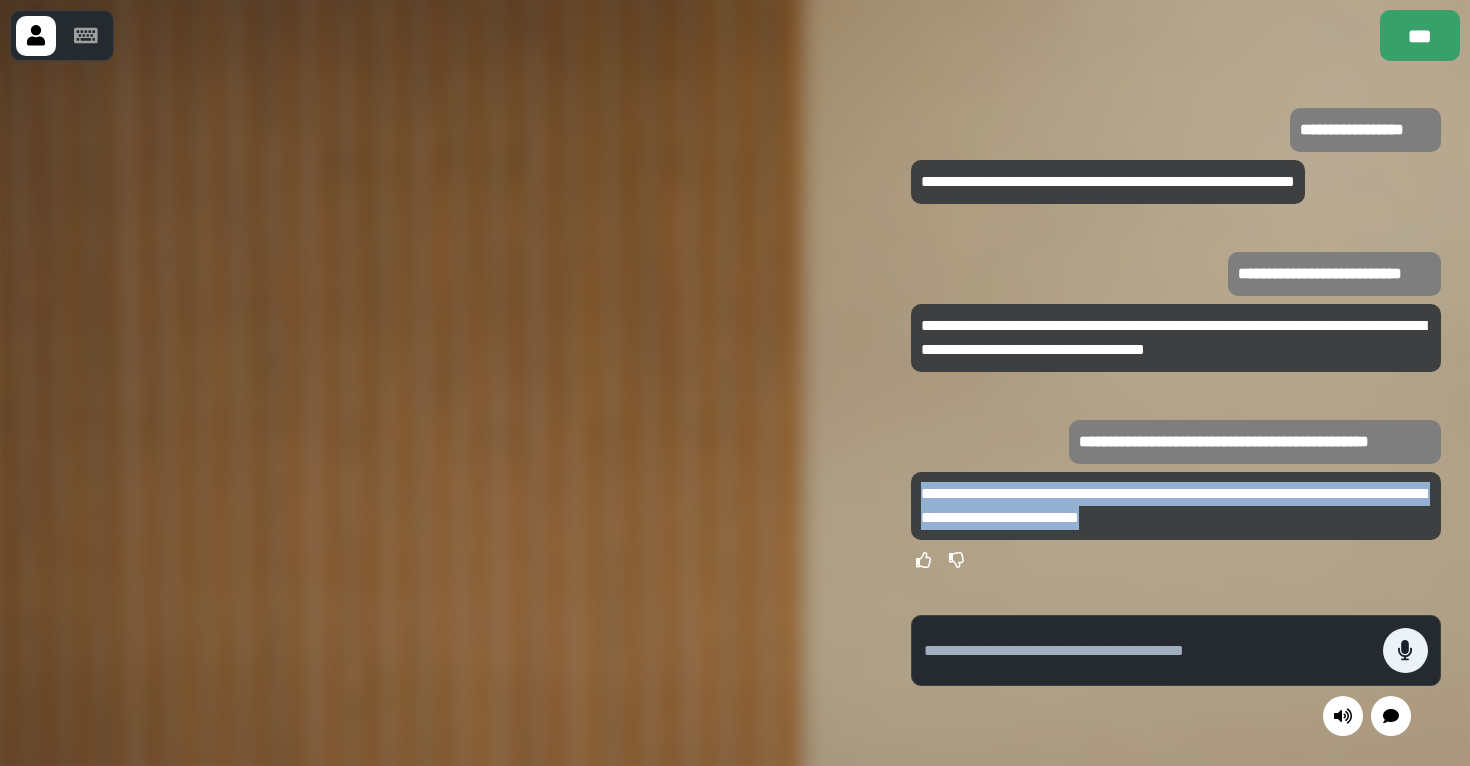 click on "**********" at bounding box center (1175, 506) 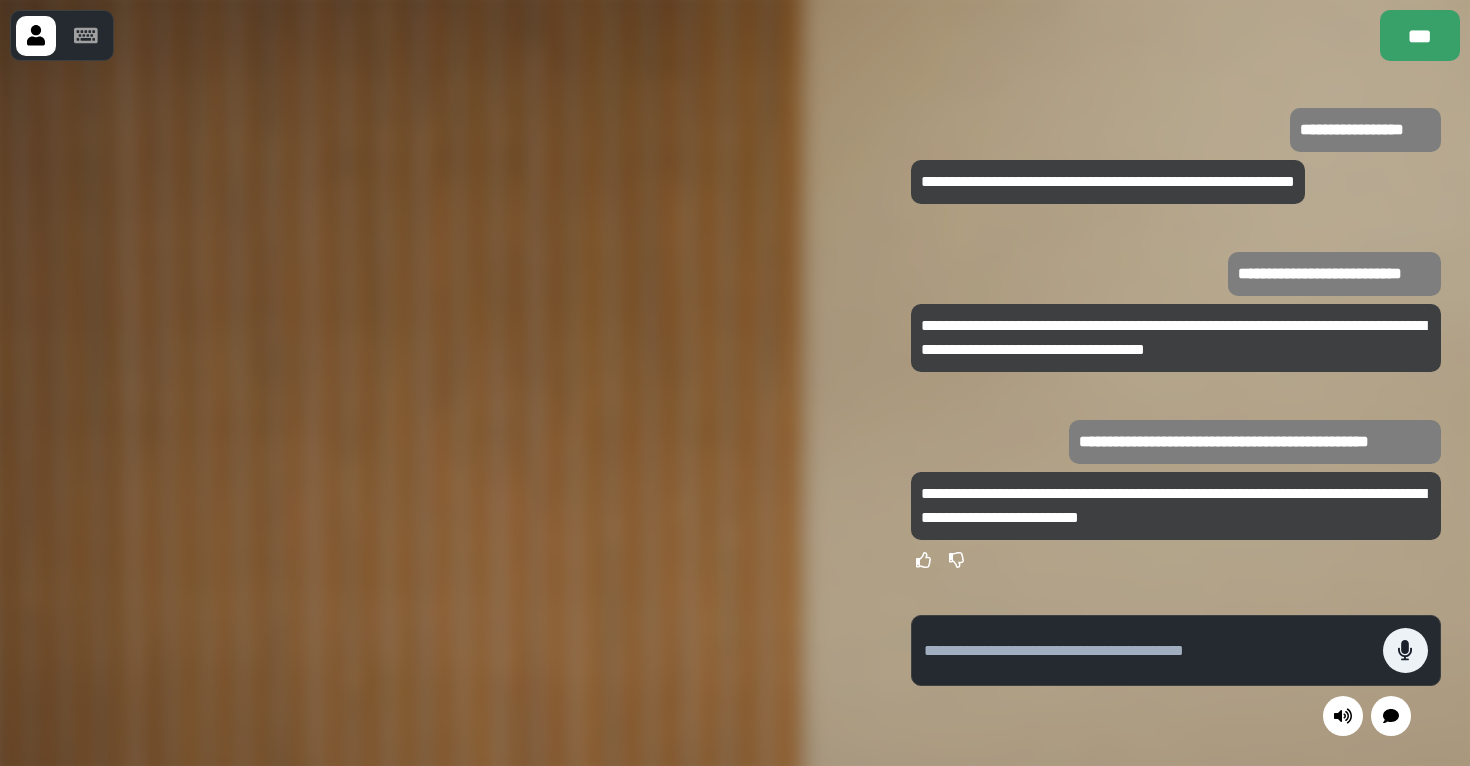 click at bounding box center [441, 413] 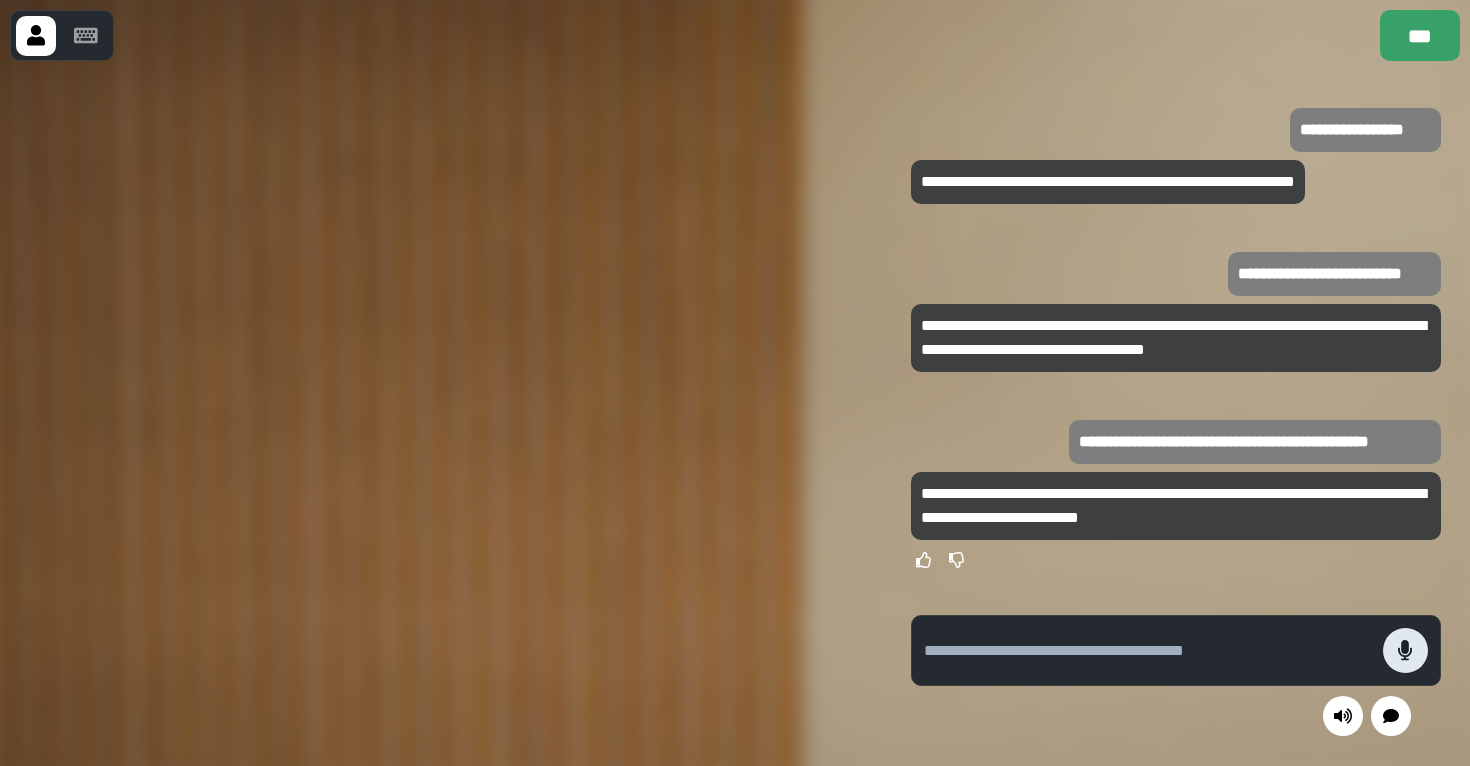 click at bounding box center [1405, 650] 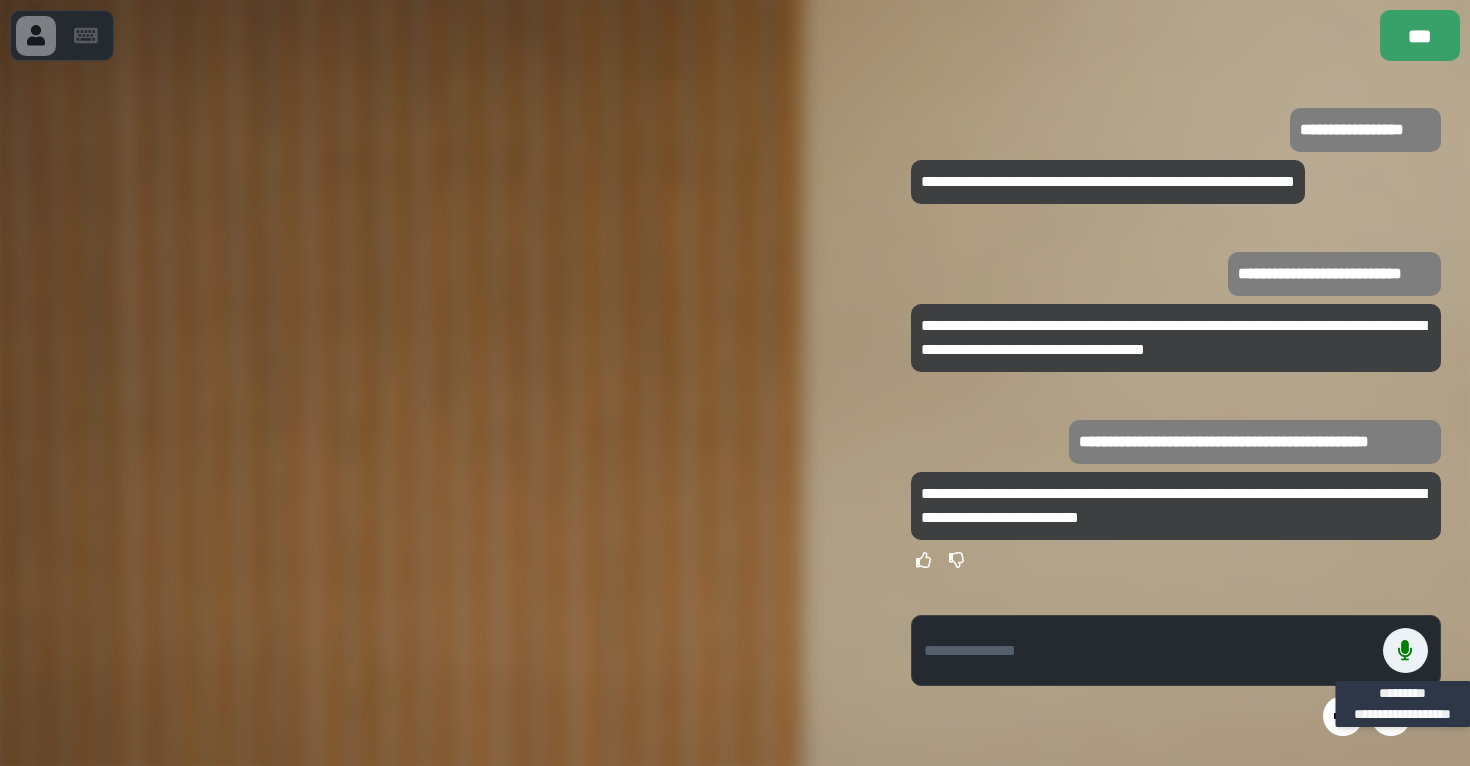 click at bounding box center (1153, 650) 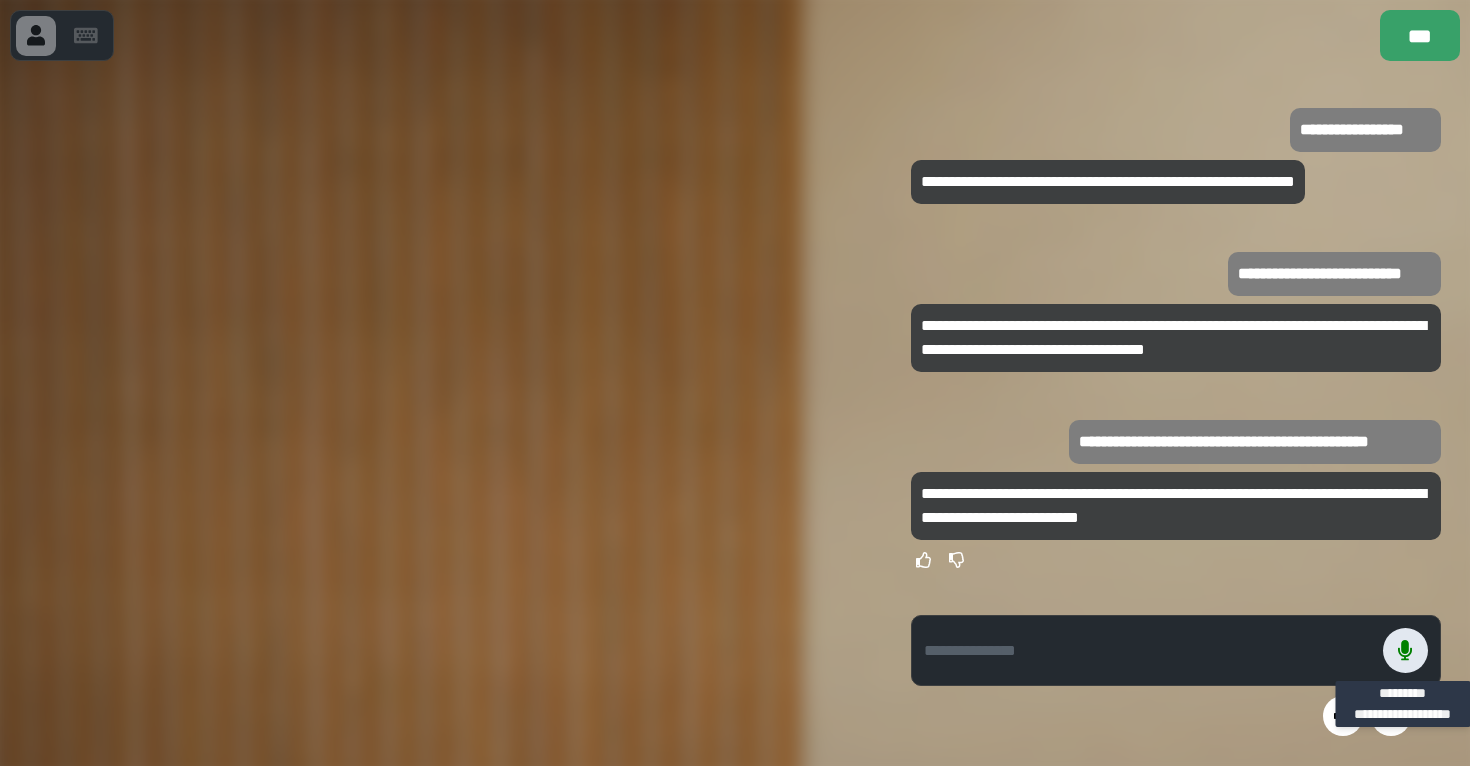 click at bounding box center [1405, 650] 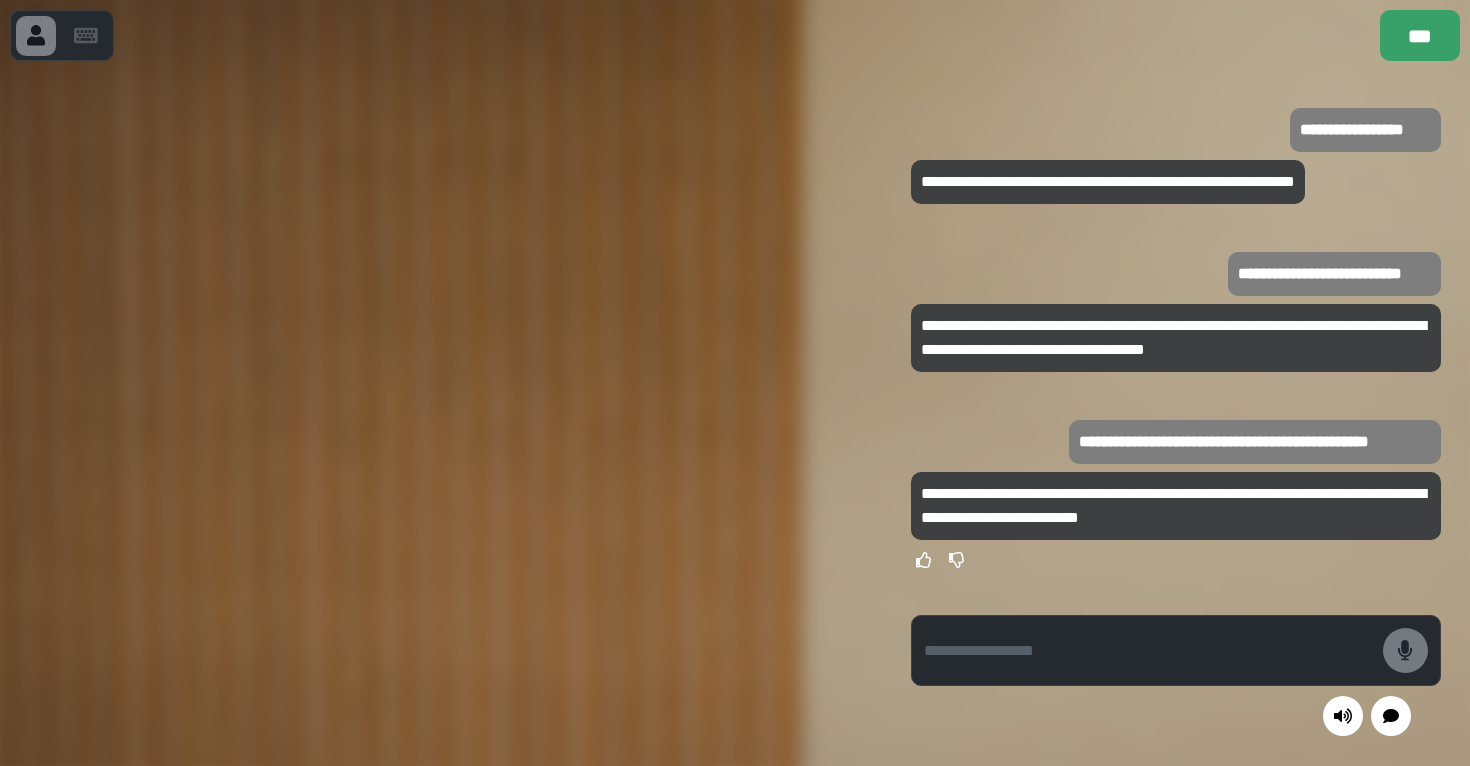 click at bounding box center (1153, 650) 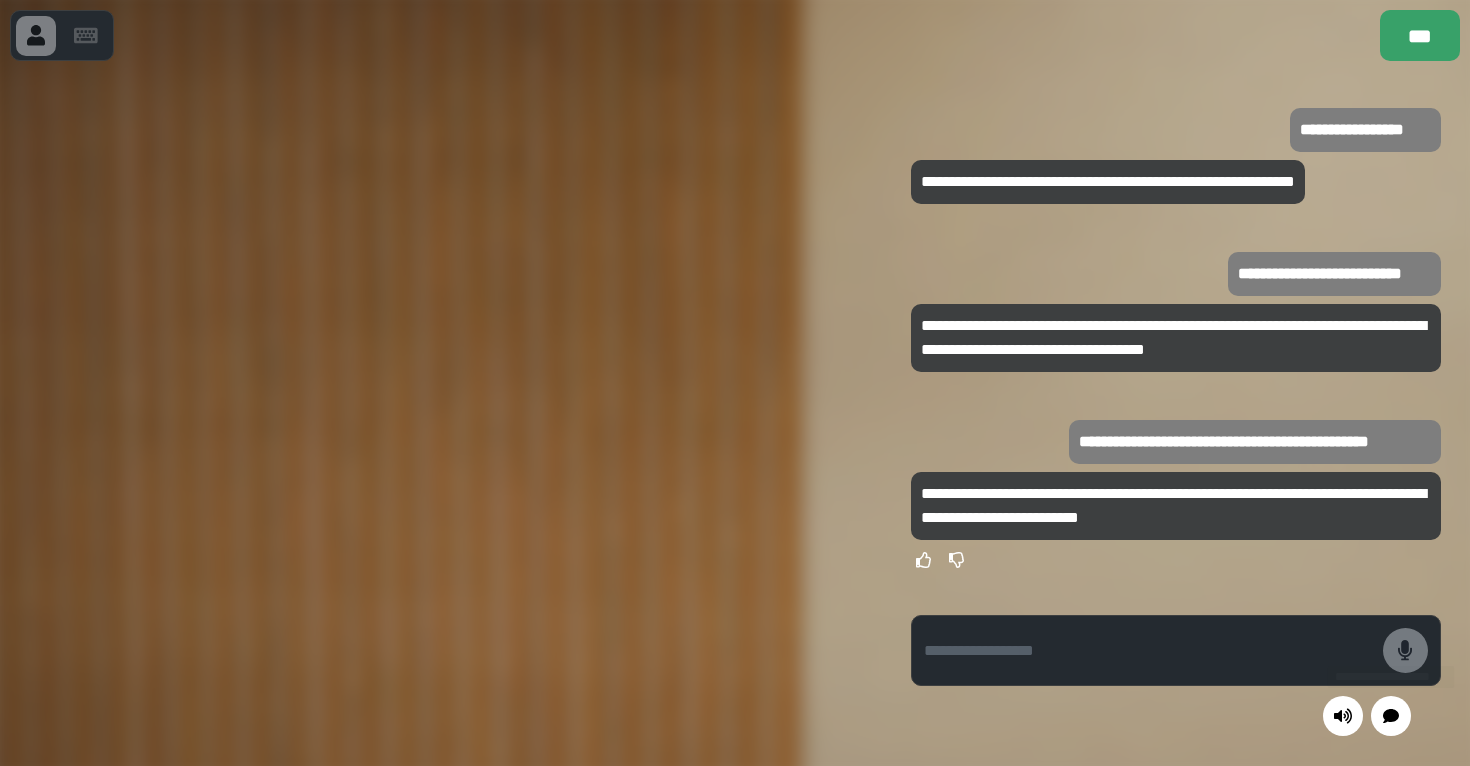 click at bounding box center [1153, 650] 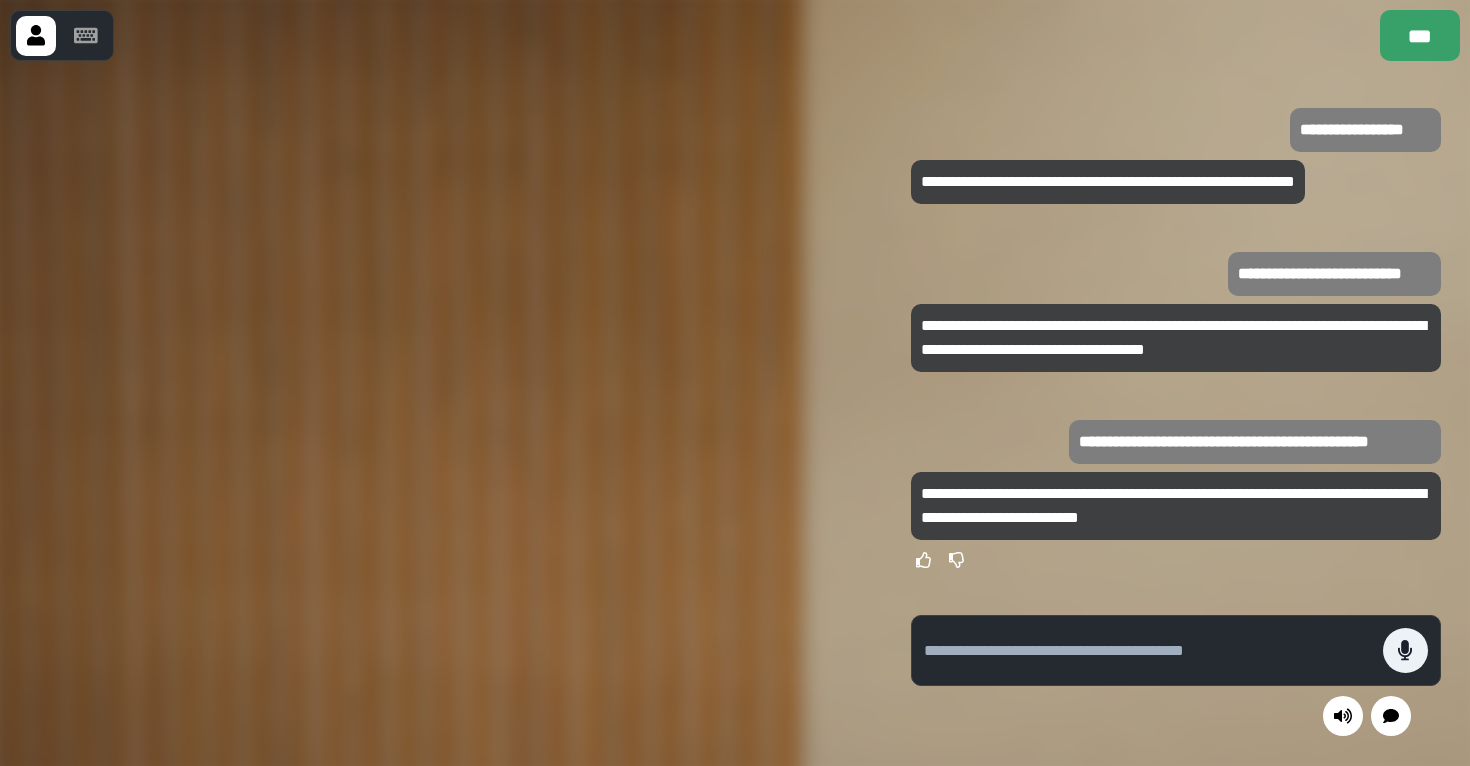 click at bounding box center [1148, 651] 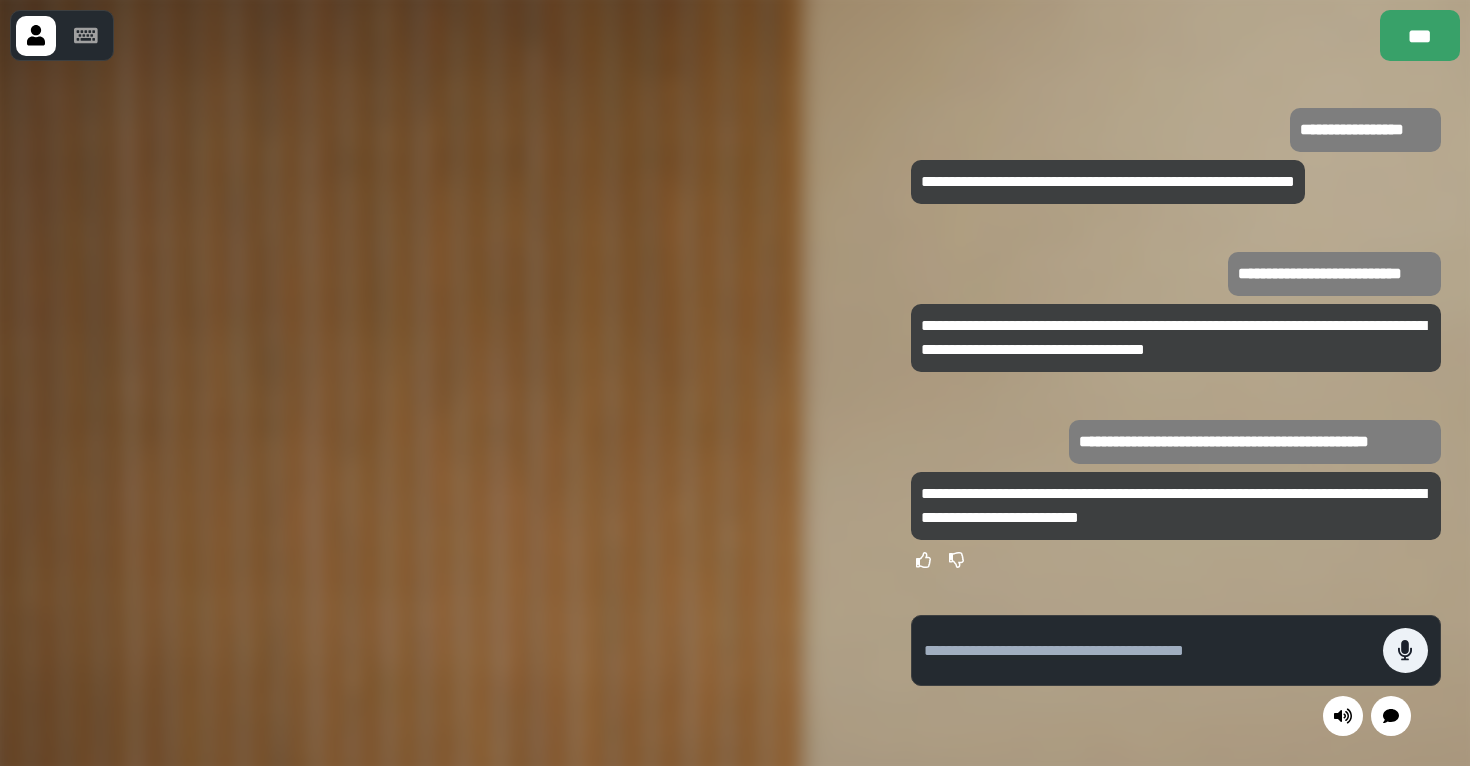 click at bounding box center (441, 413) 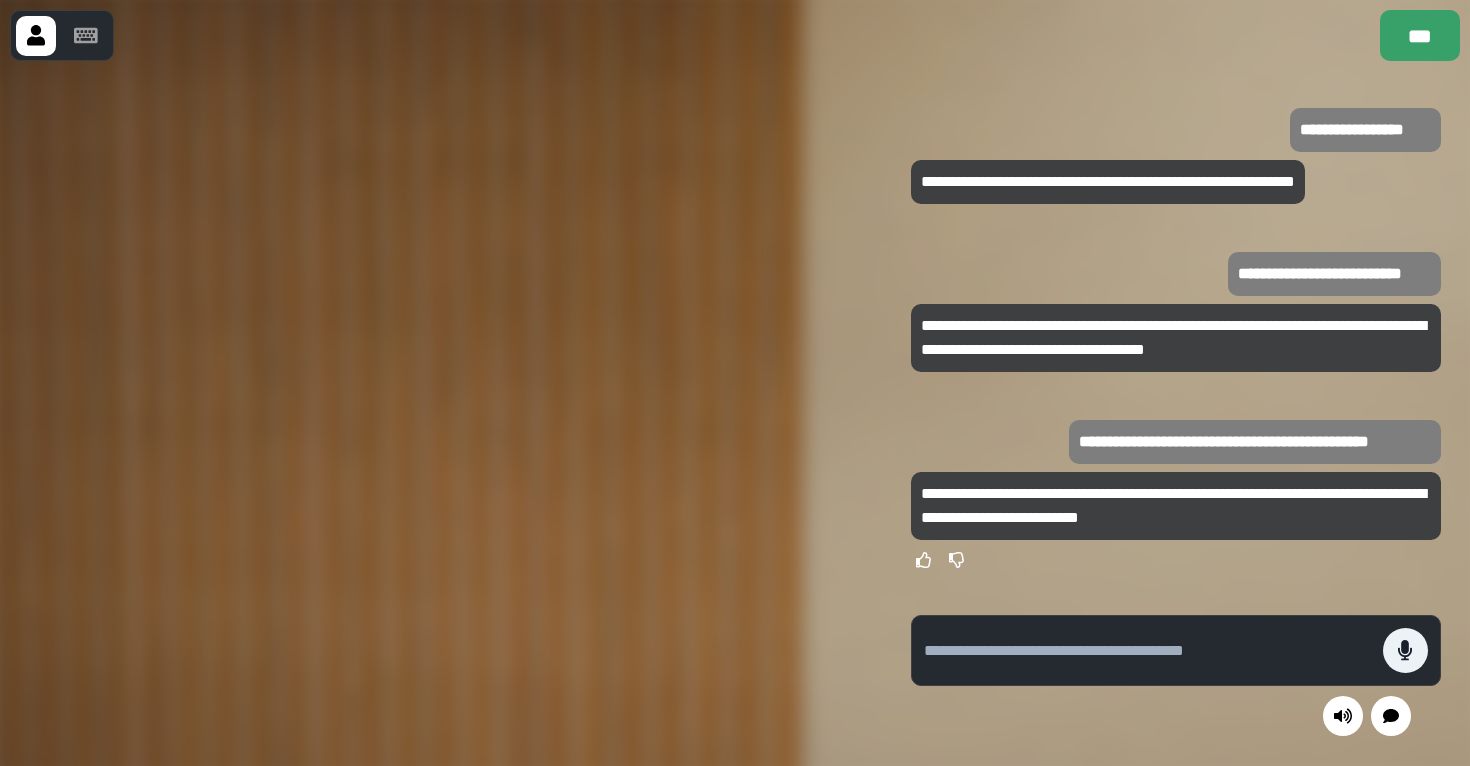 click at bounding box center [1153, 650] 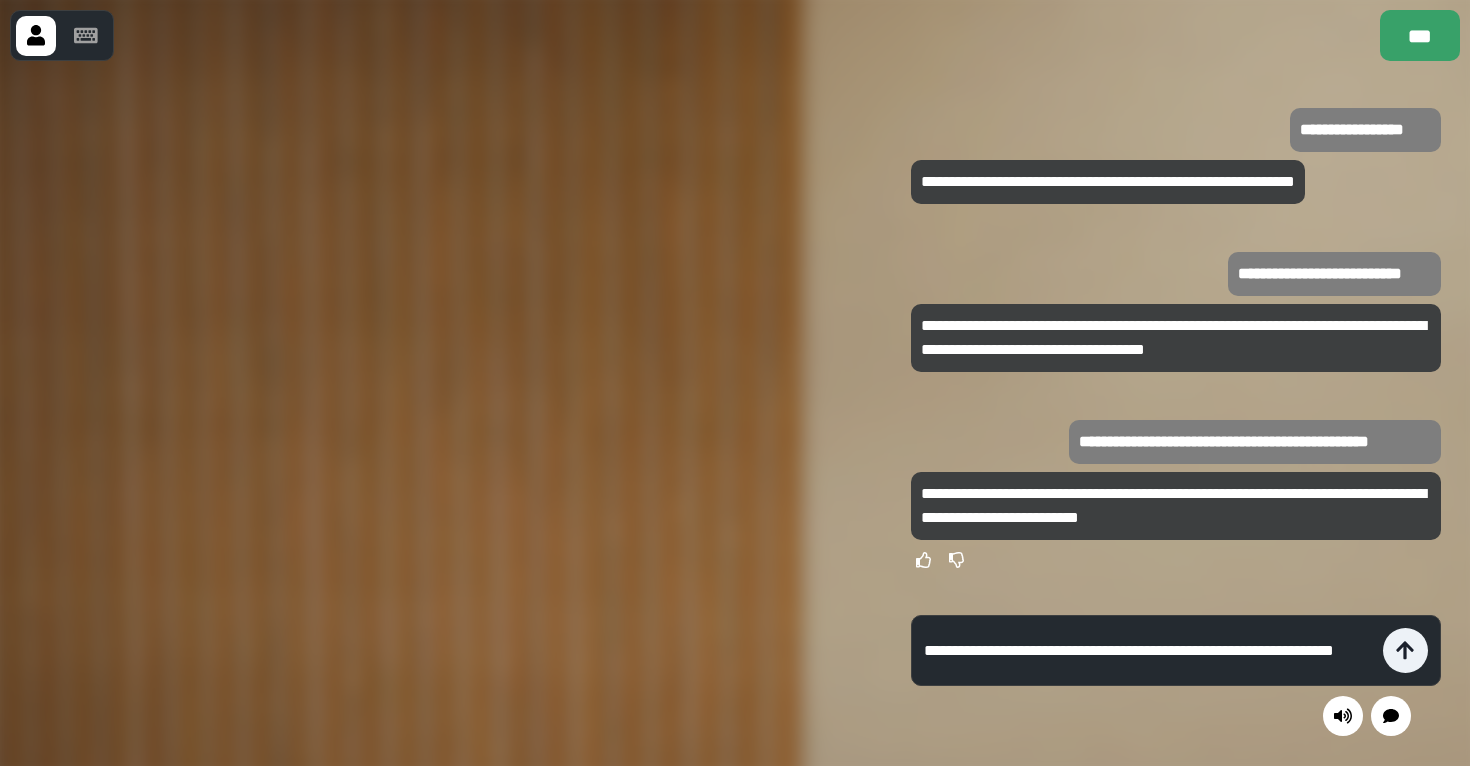 type on "**********" 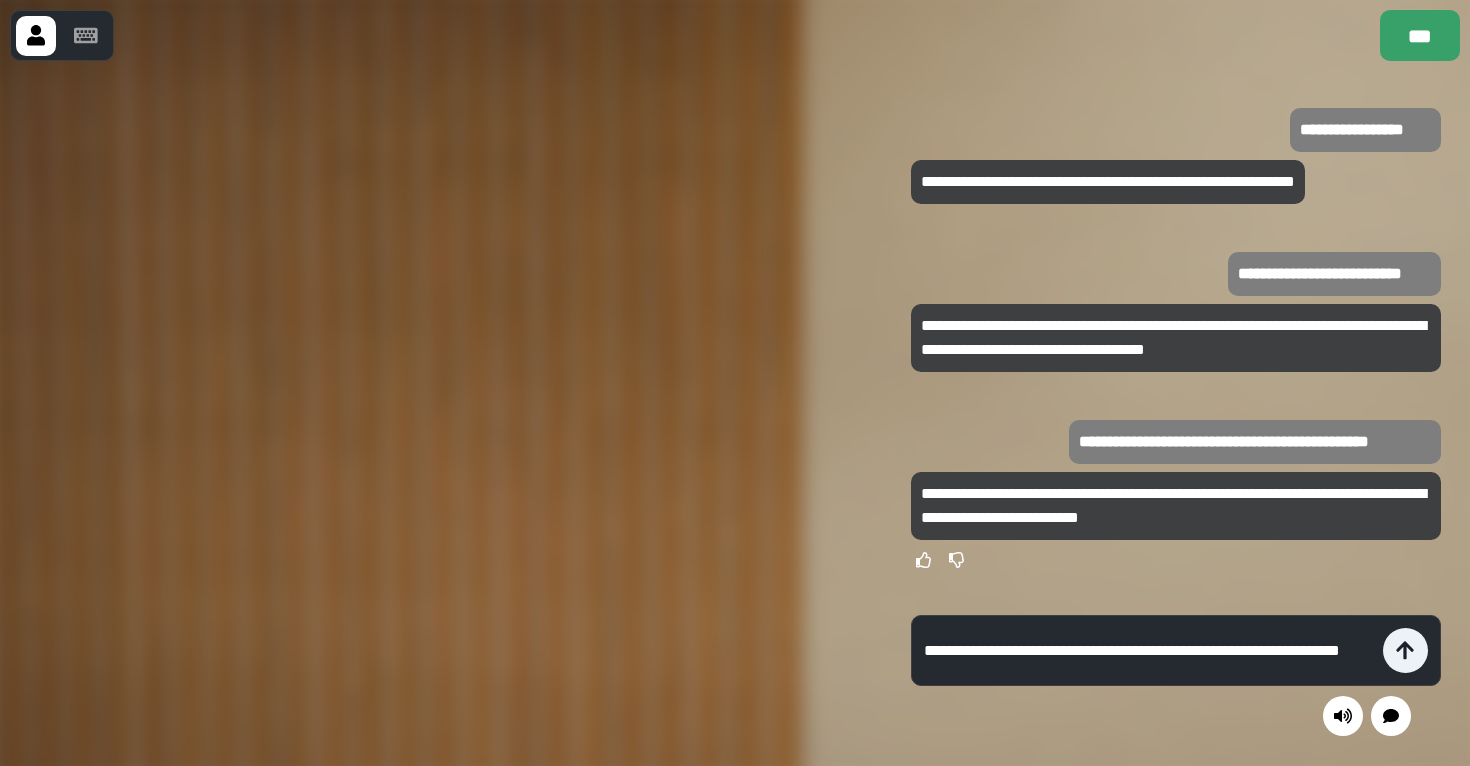 type 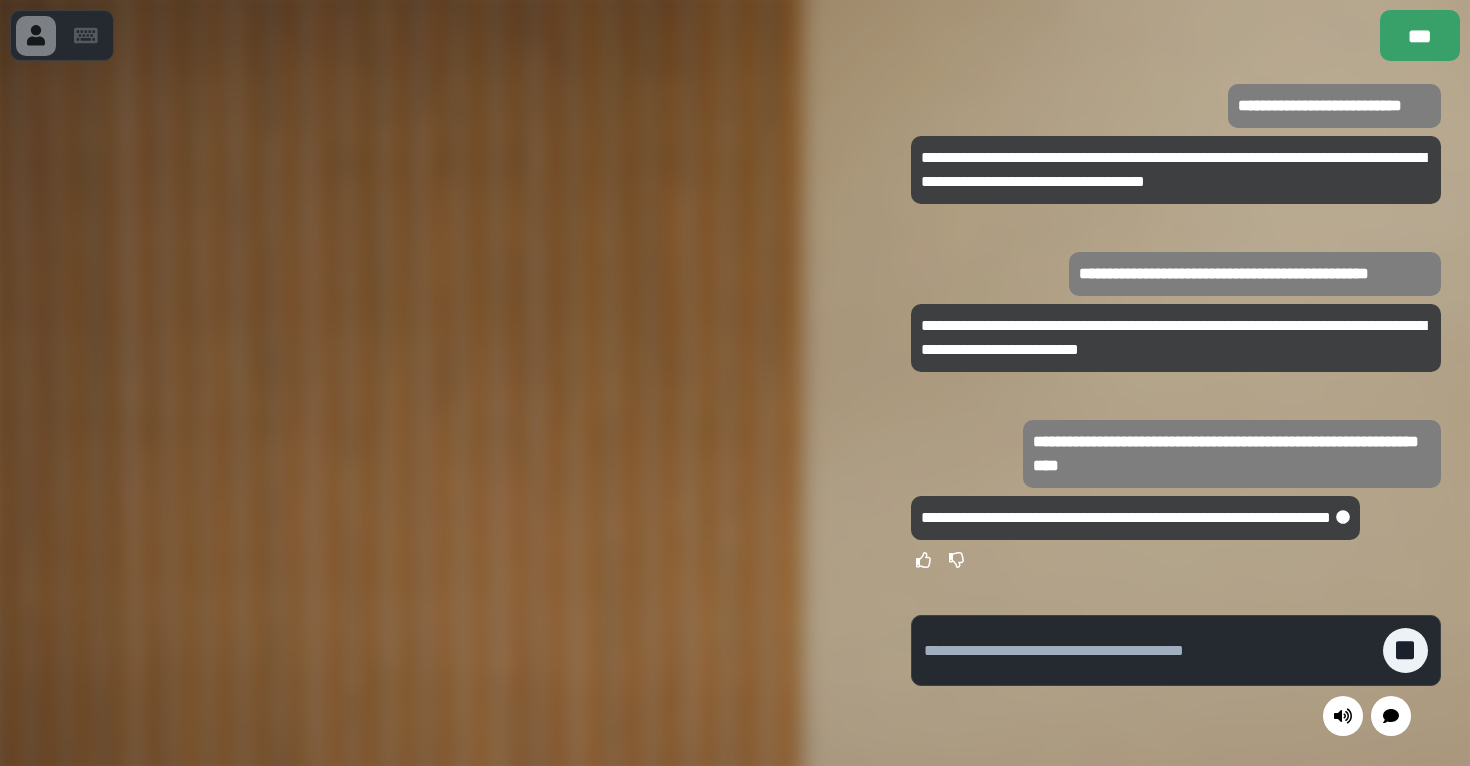 click at bounding box center [441, 413] 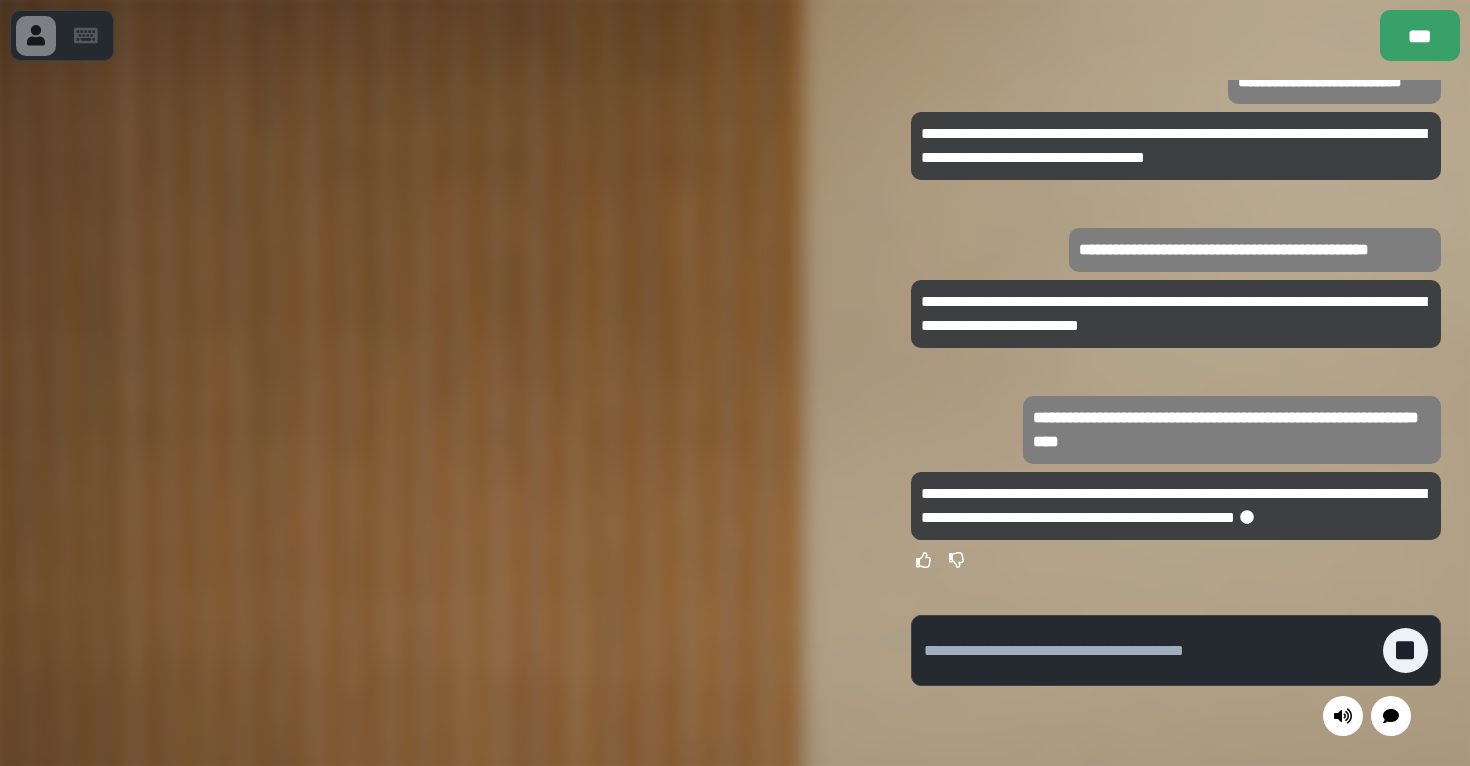 click at bounding box center (441, 413) 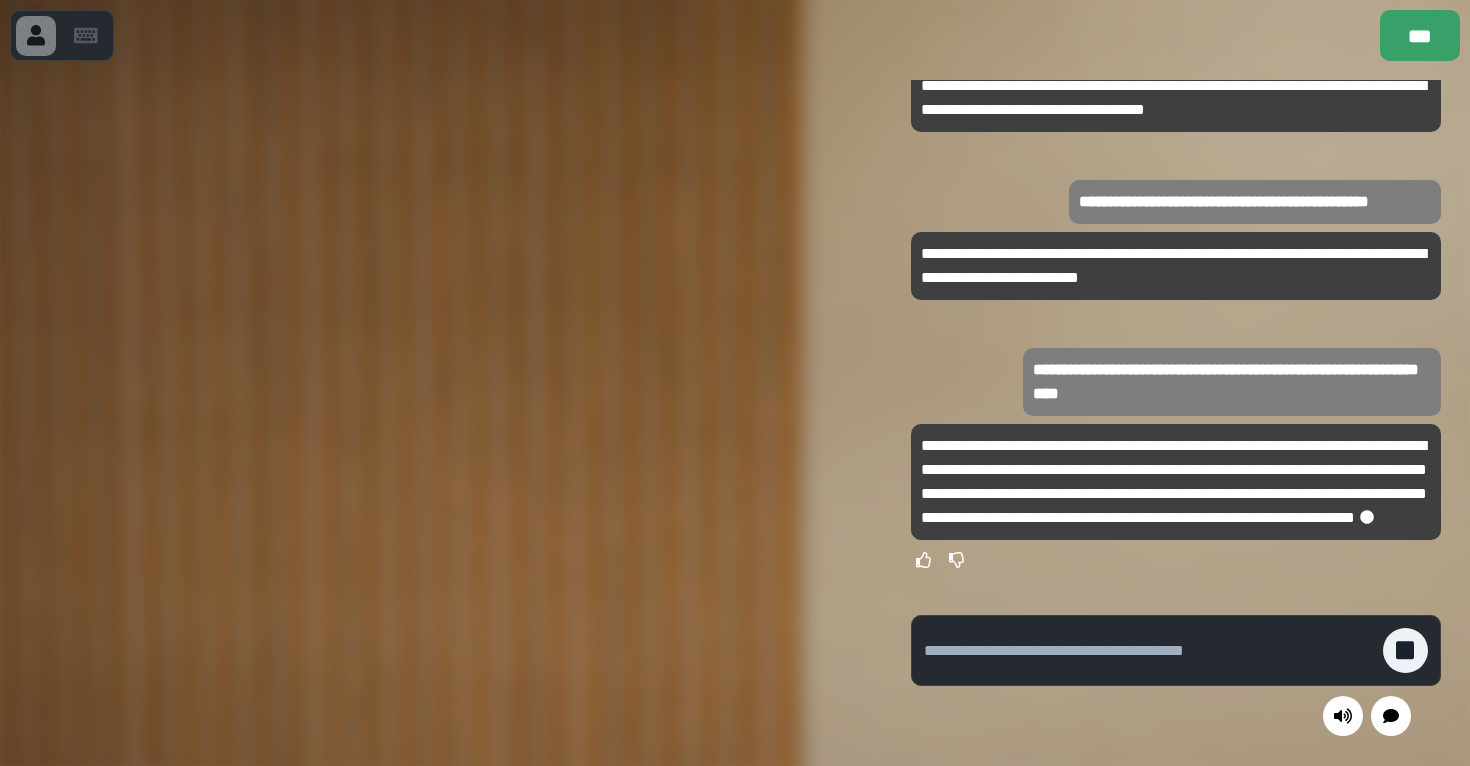 click on "**********" at bounding box center [1174, 481] 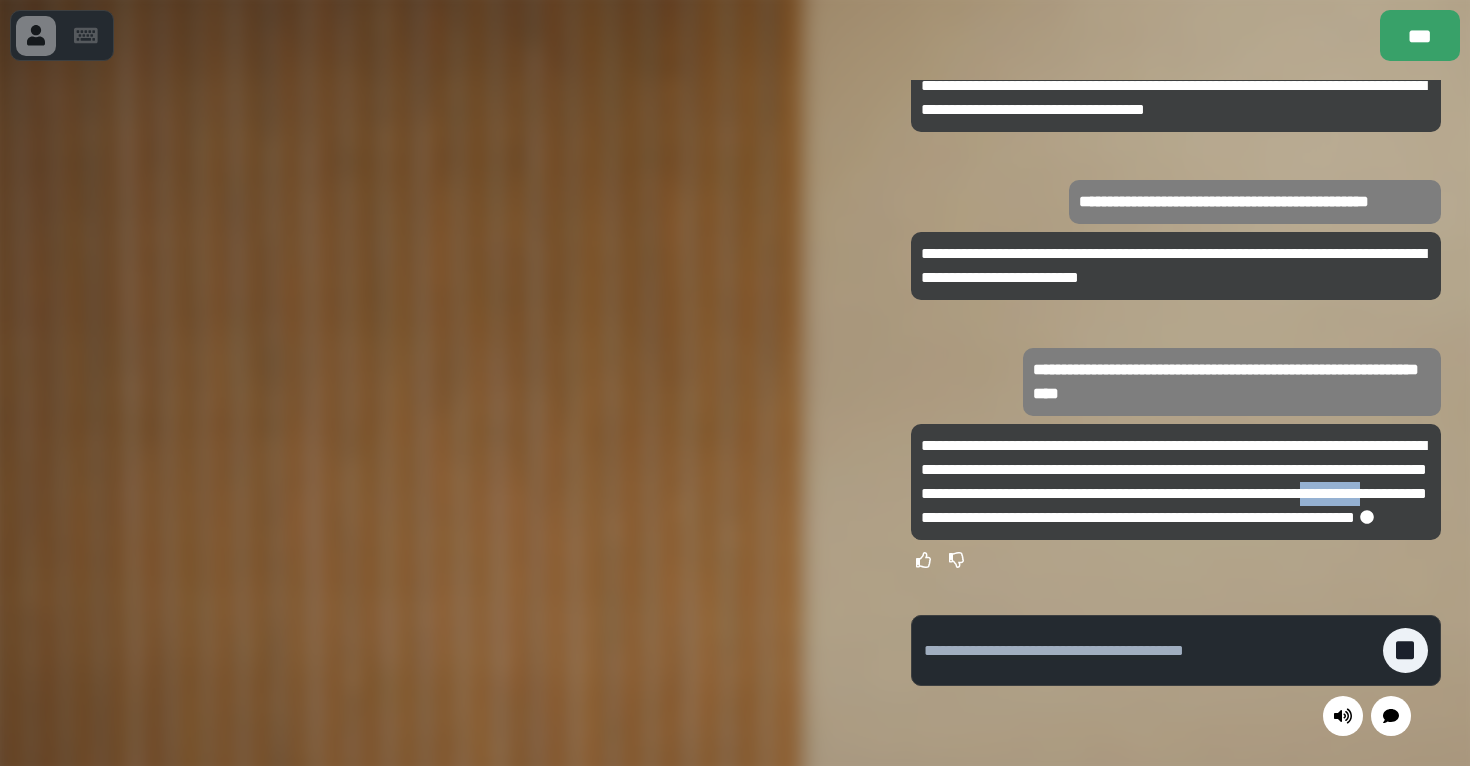 click on "**********" at bounding box center [1174, 481] 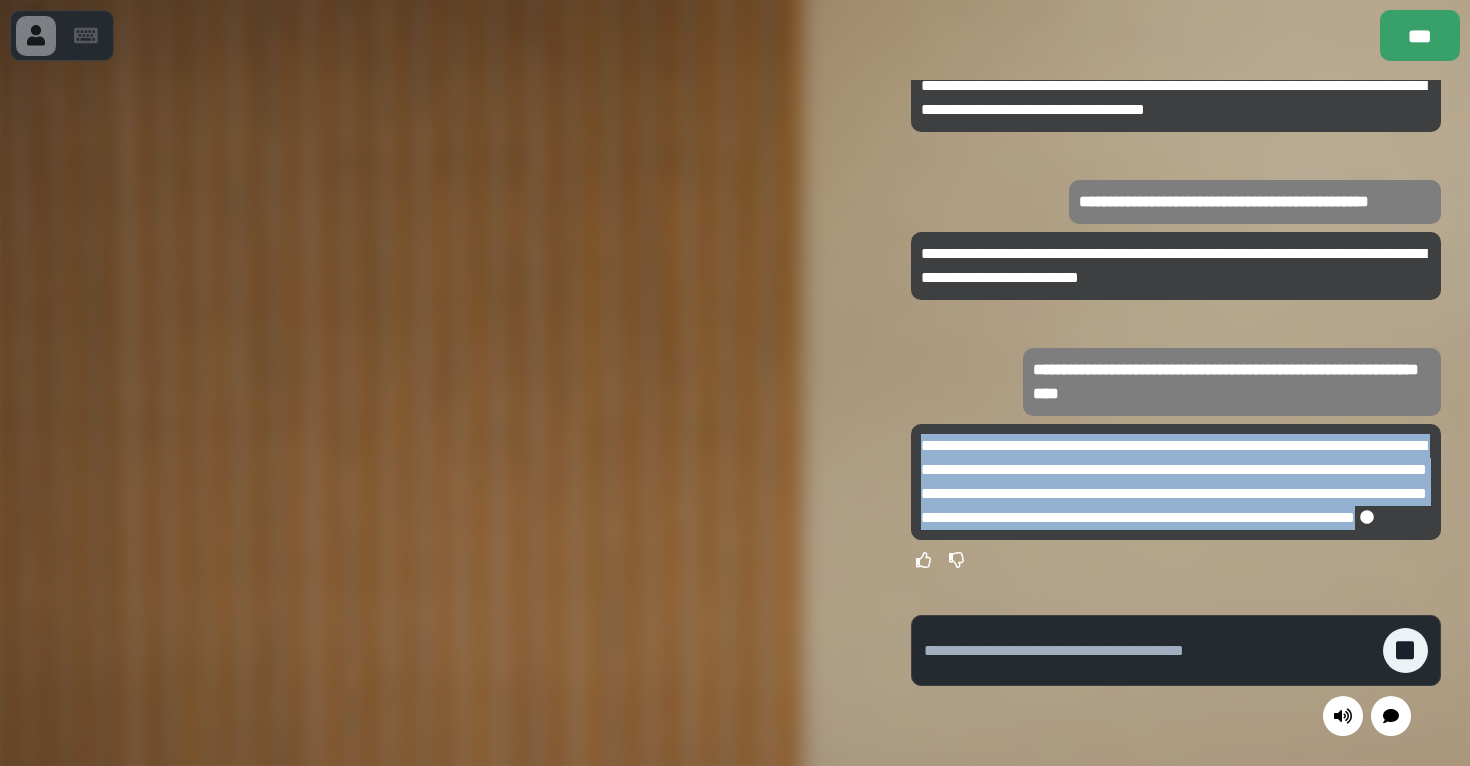 click on "**********" at bounding box center (1174, 481) 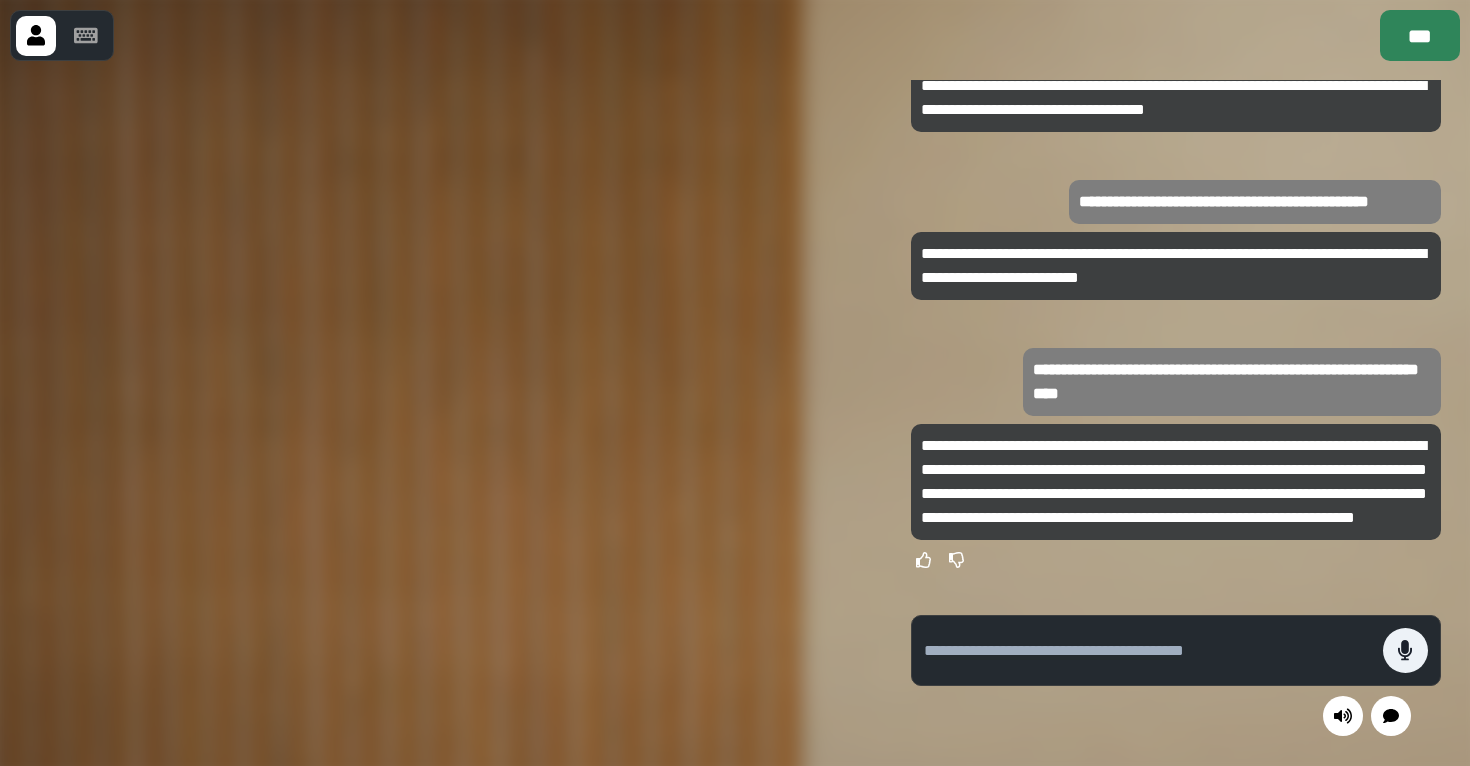 click on "***" at bounding box center [1420, 35] 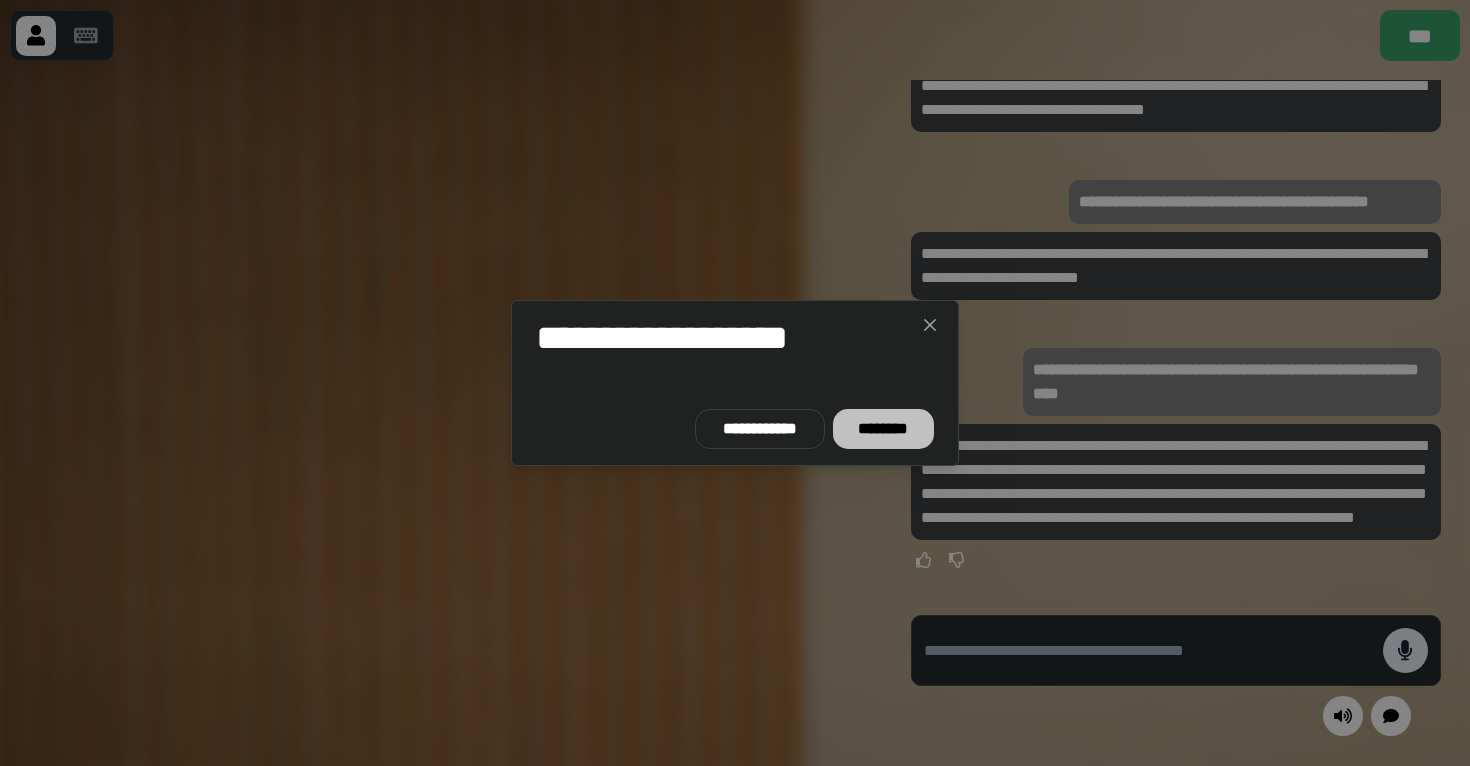 click on "********" at bounding box center [883, 429] 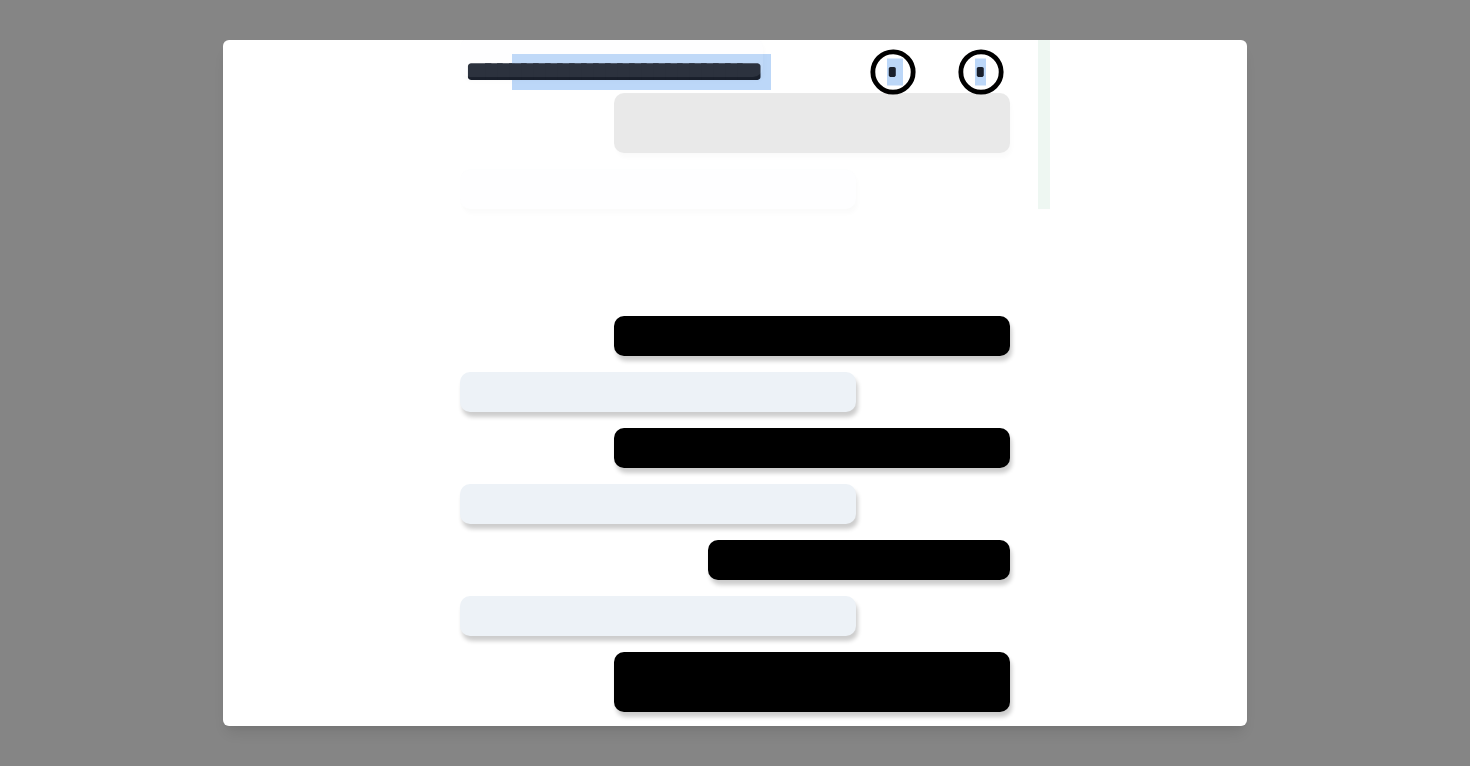 drag, startPoint x: 528, startPoint y: 63, endPoint x: 796, endPoint y: 79, distance: 268.47717 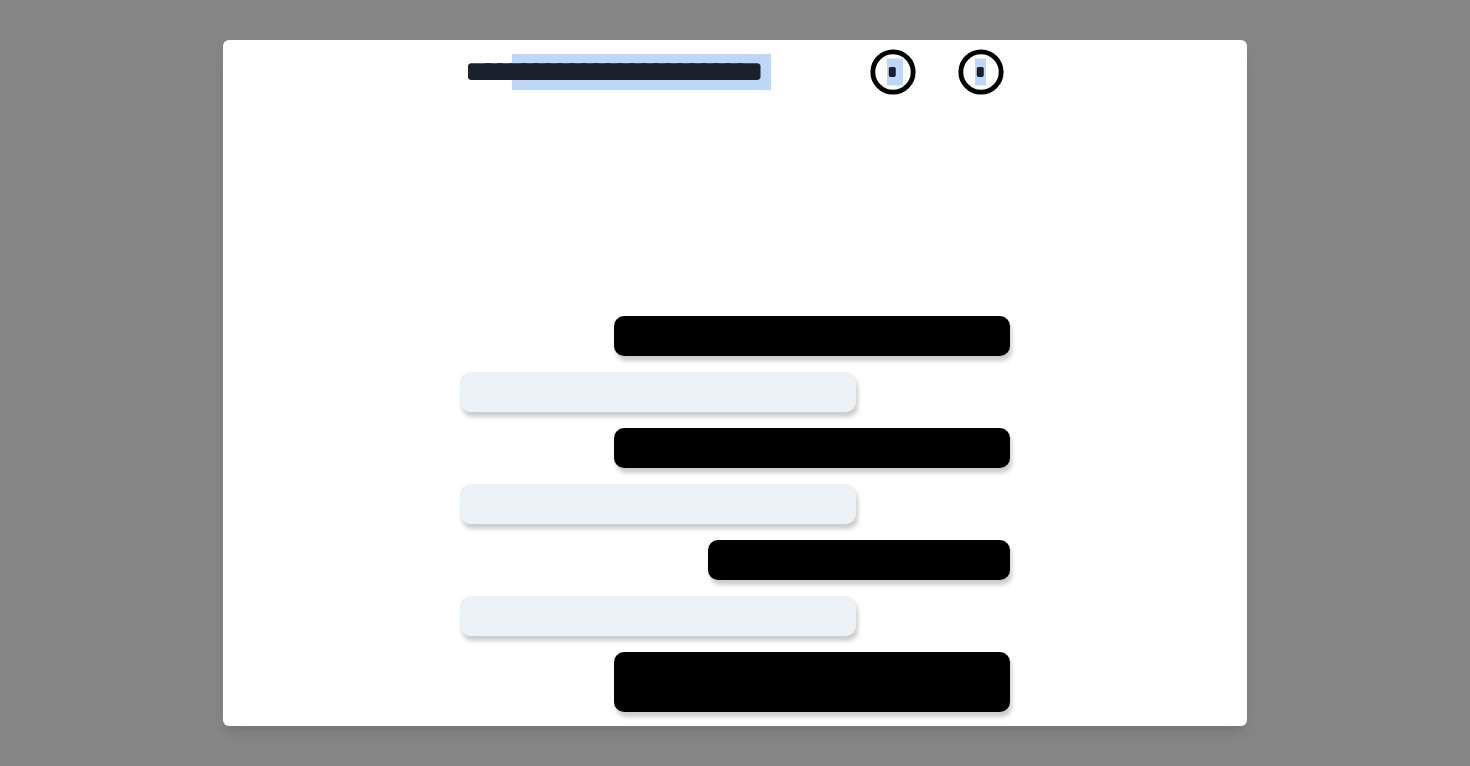 click at bounding box center [735, 113] 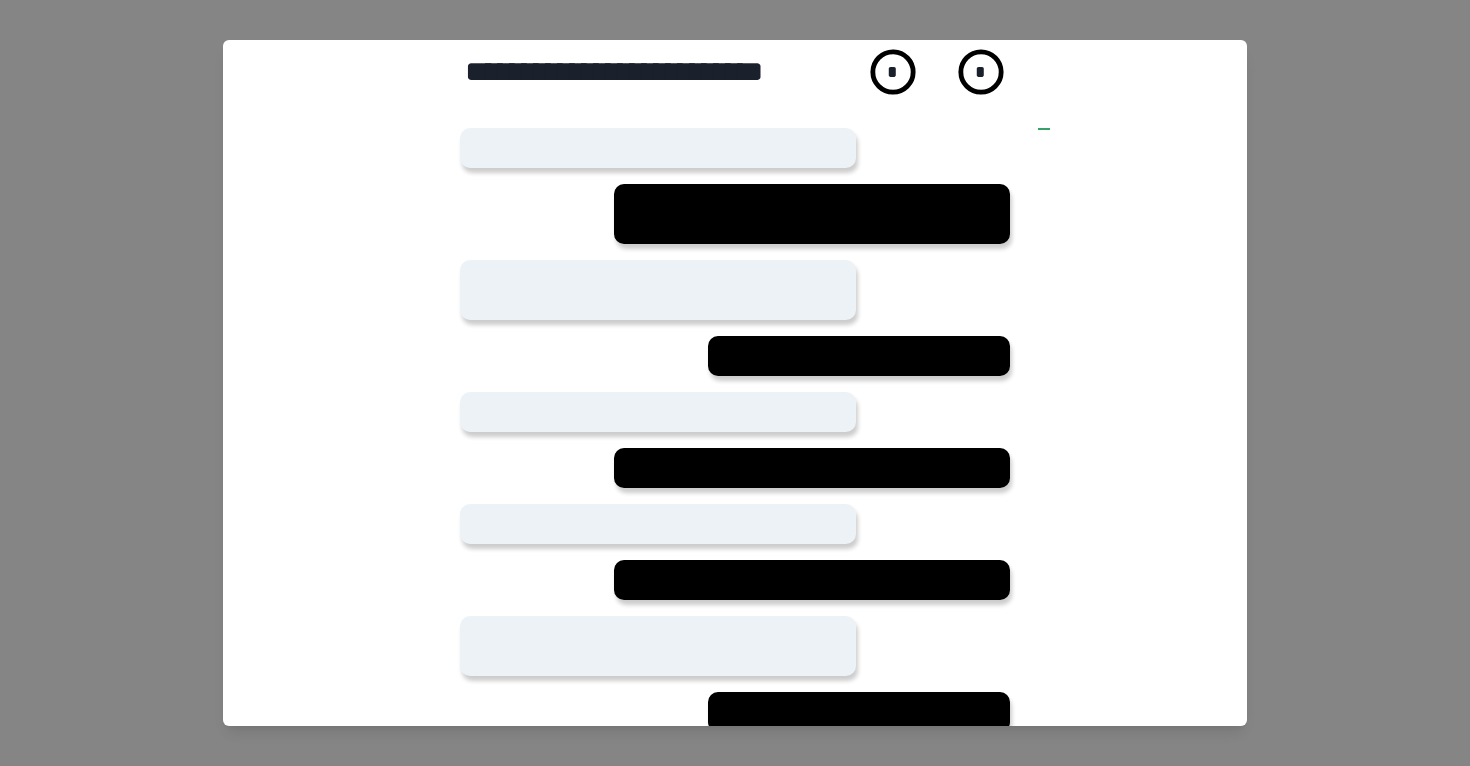 click at bounding box center (658, 412) 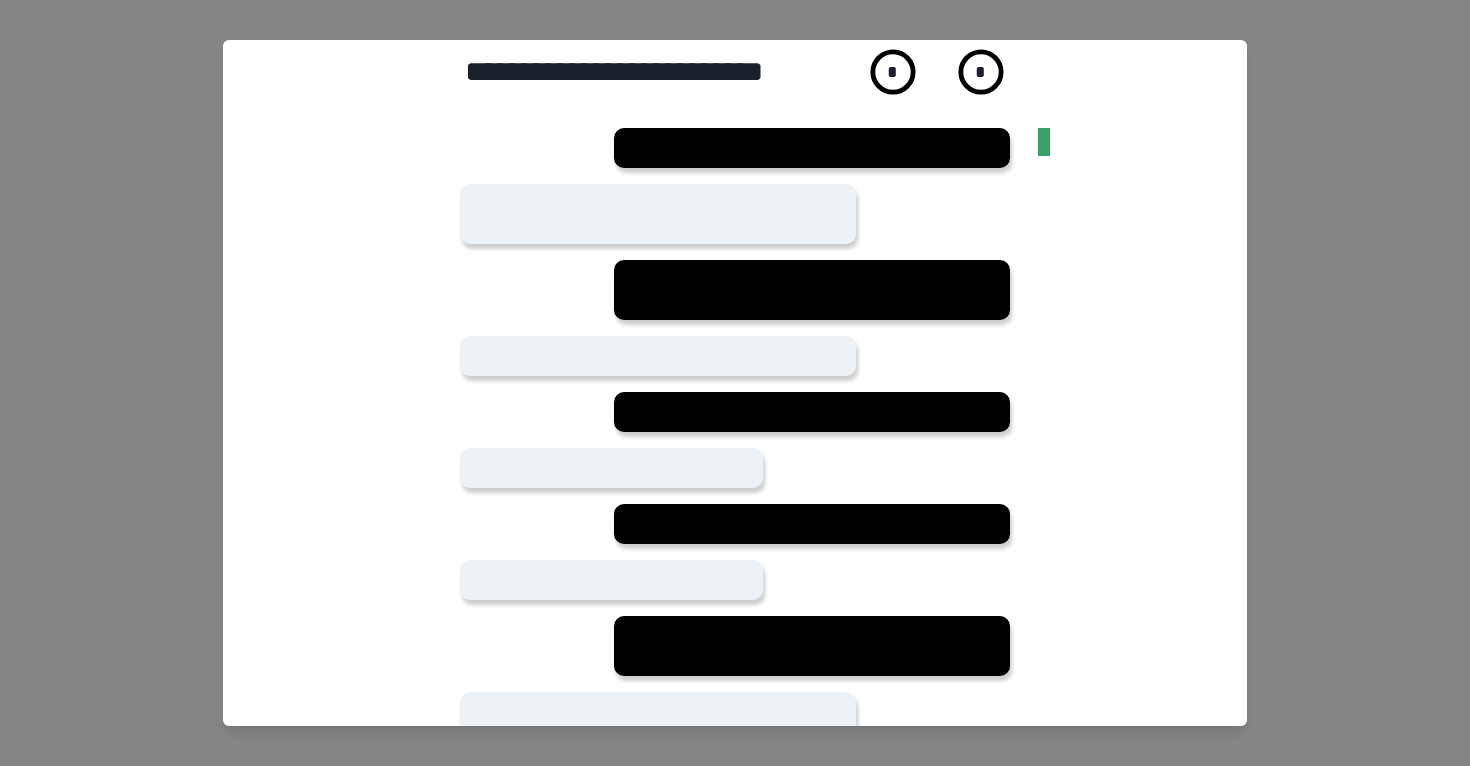 click at bounding box center [812, 148] 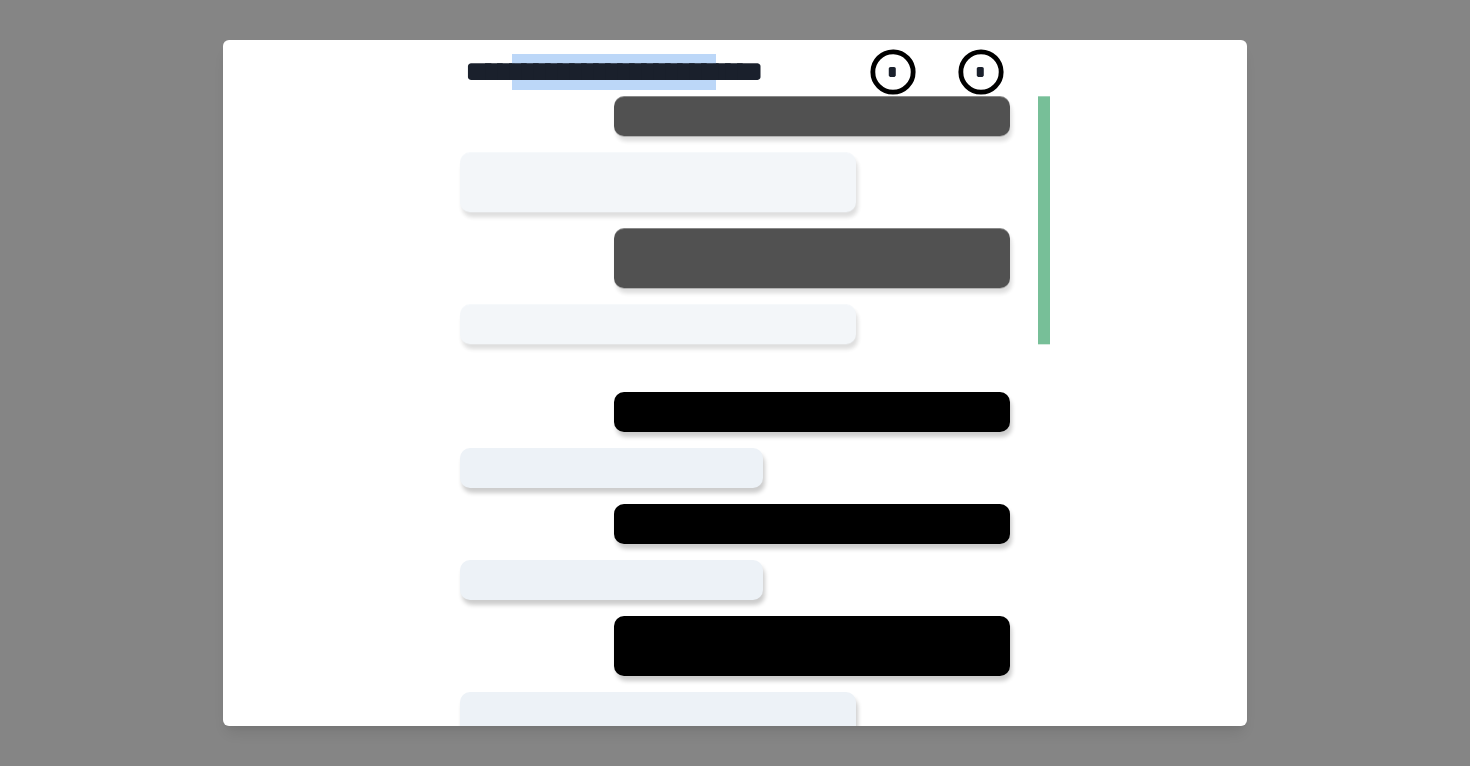 drag, startPoint x: 536, startPoint y: 71, endPoint x: 773, endPoint y: 72, distance: 237.0021 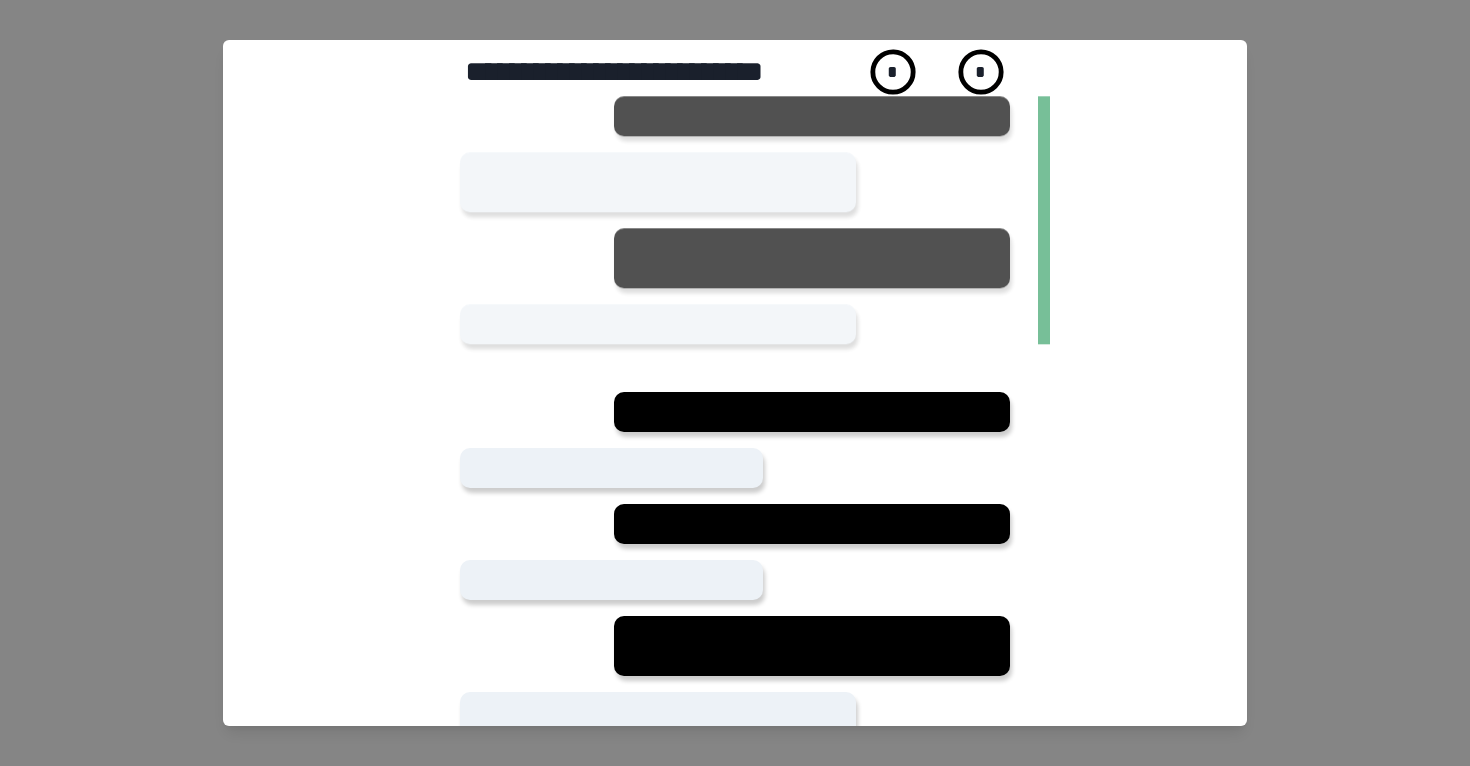 click at bounding box center (735, 220) 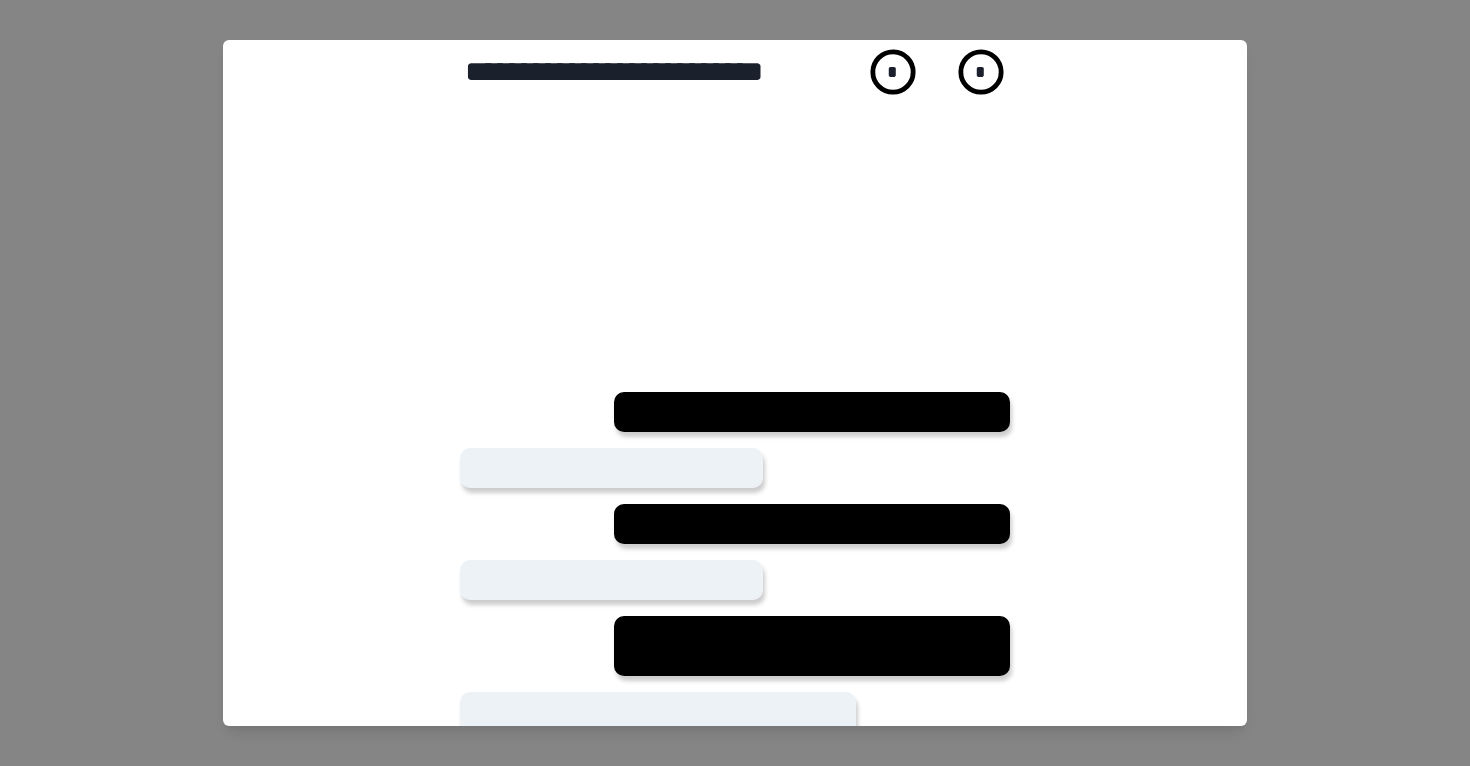 click at bounding box center [735, 149] 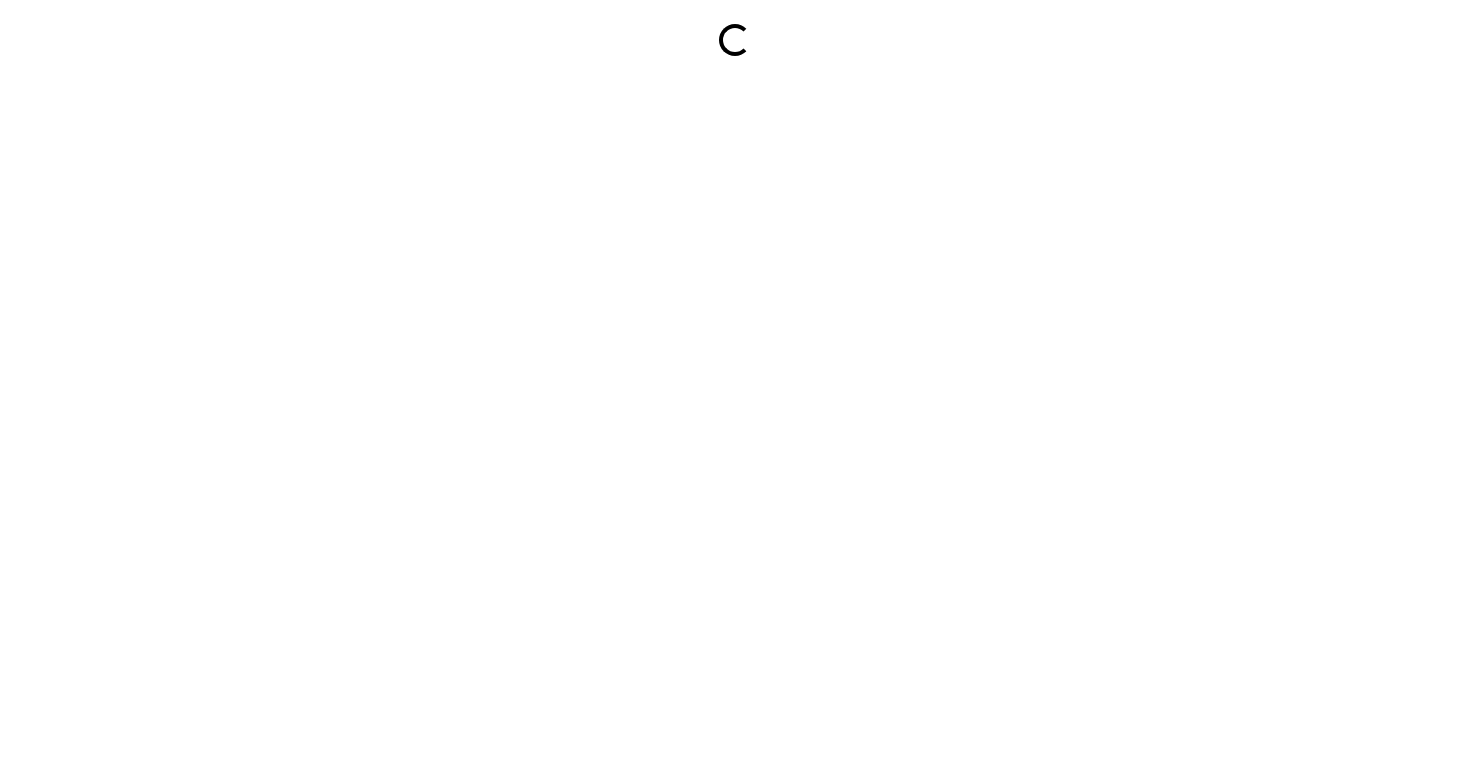 scroll, scrollTop: 0, scrollLeft: 0, axis: both 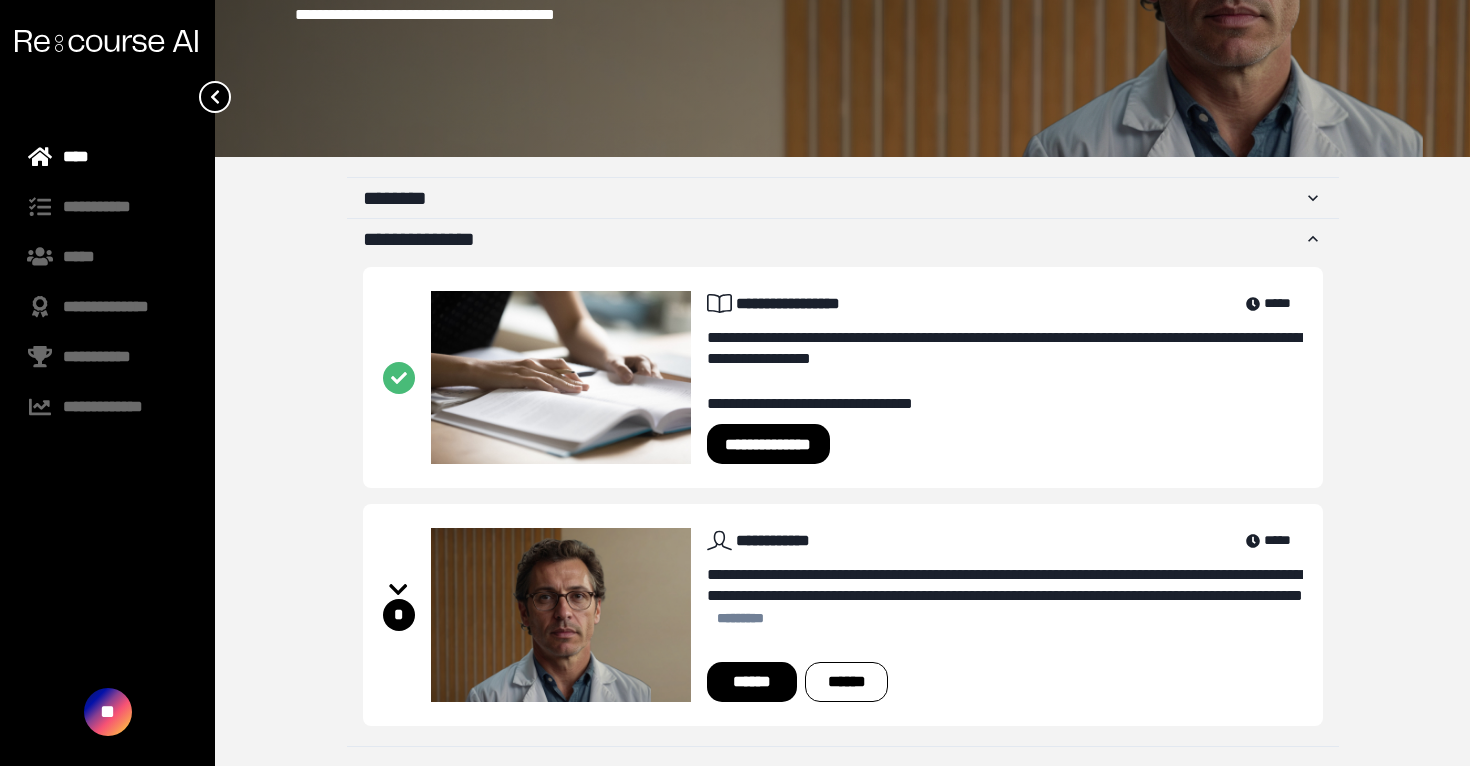 click on "******" at bounding box center (752, 682) 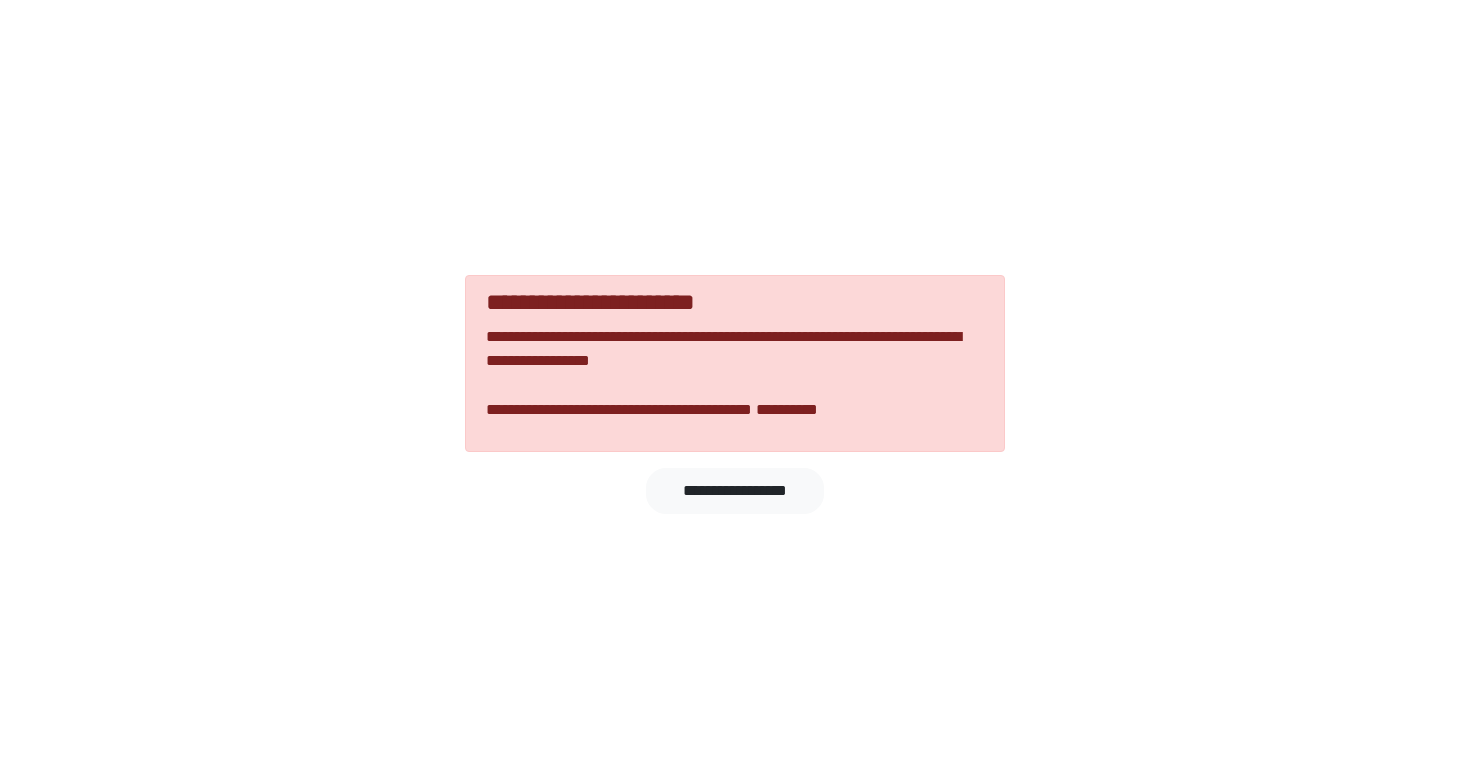 click on "**********" at bounding box center [787, 410] 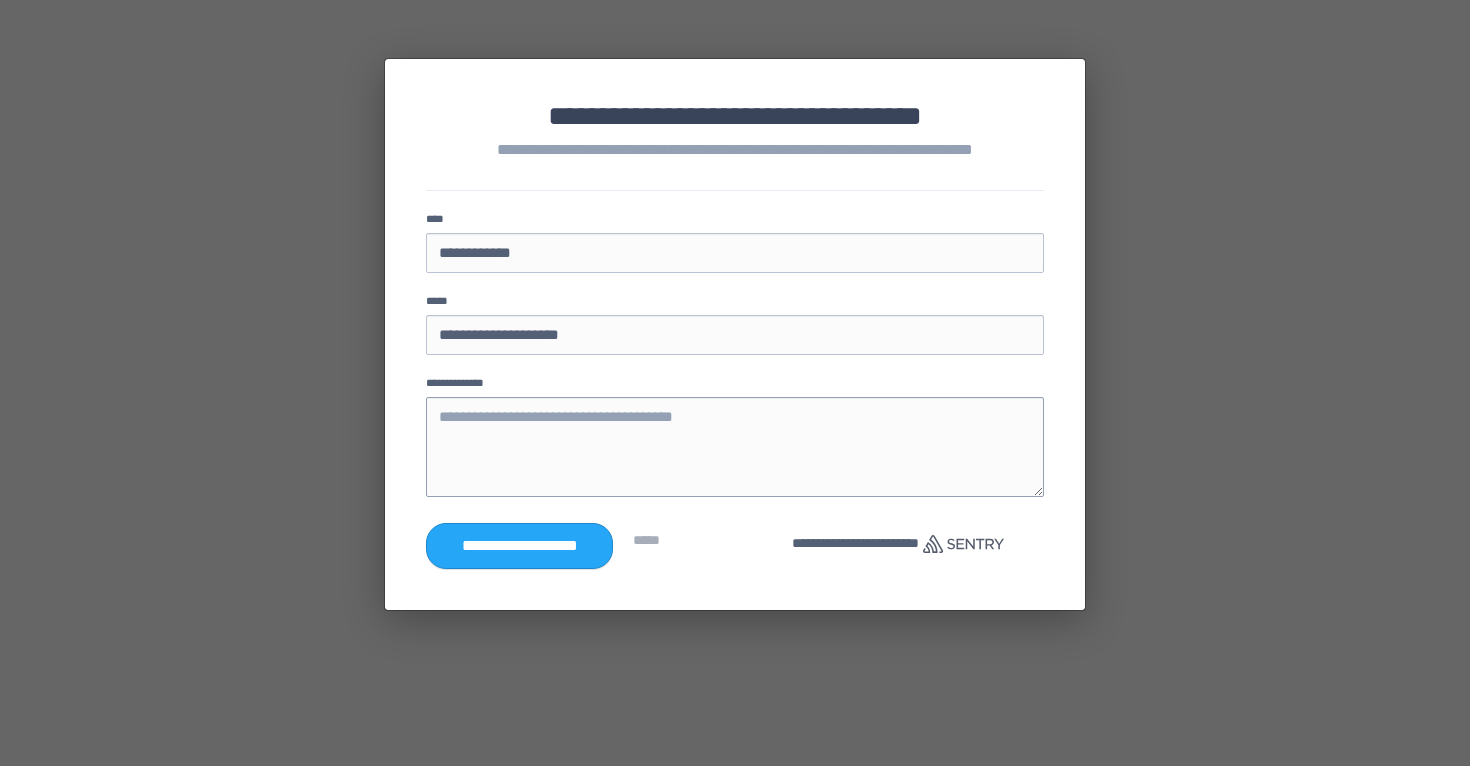 click at bounding box center (735, 447) 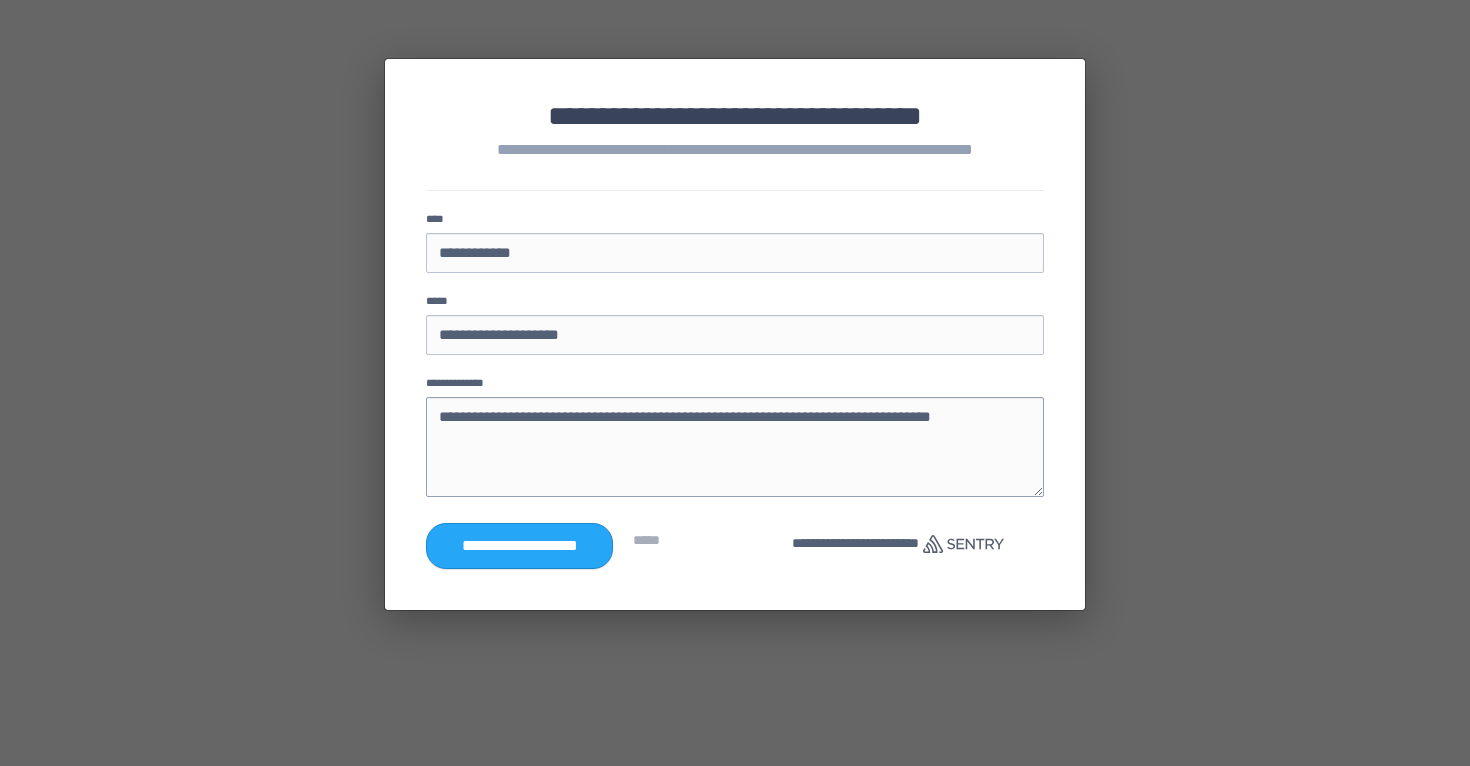click on "**********" at bounding box center [735, 447] 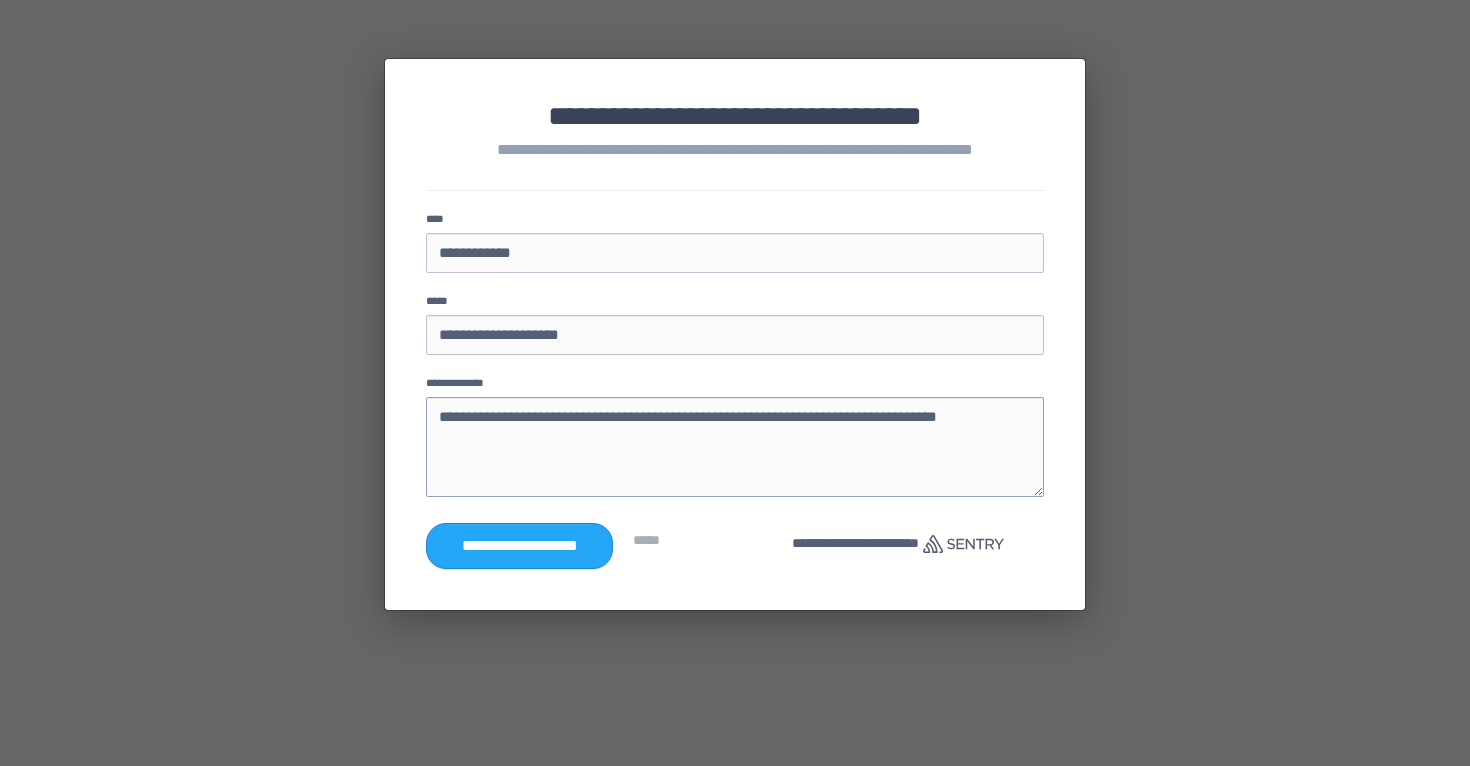 click on "**********" at bounding box center (735, 447) 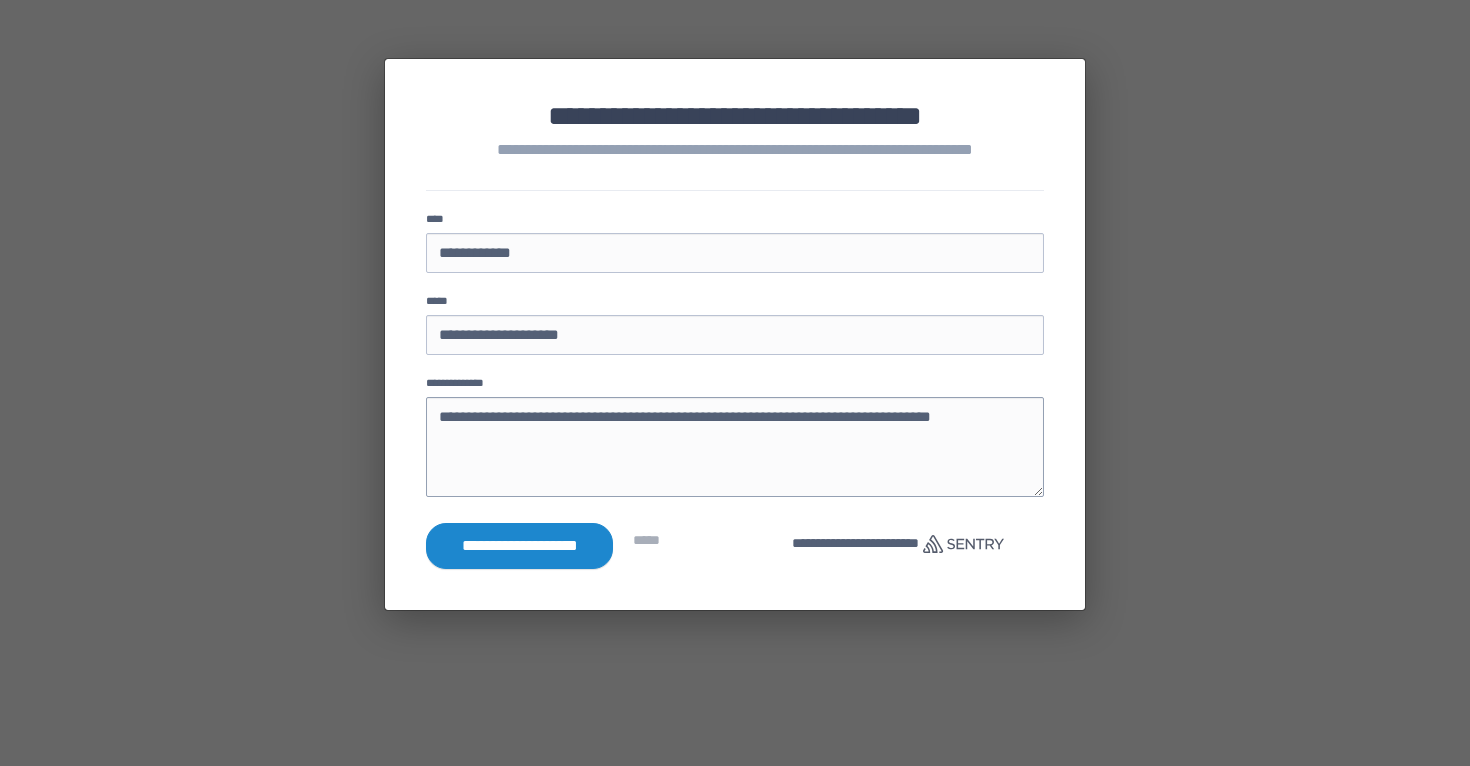 type on "**********" 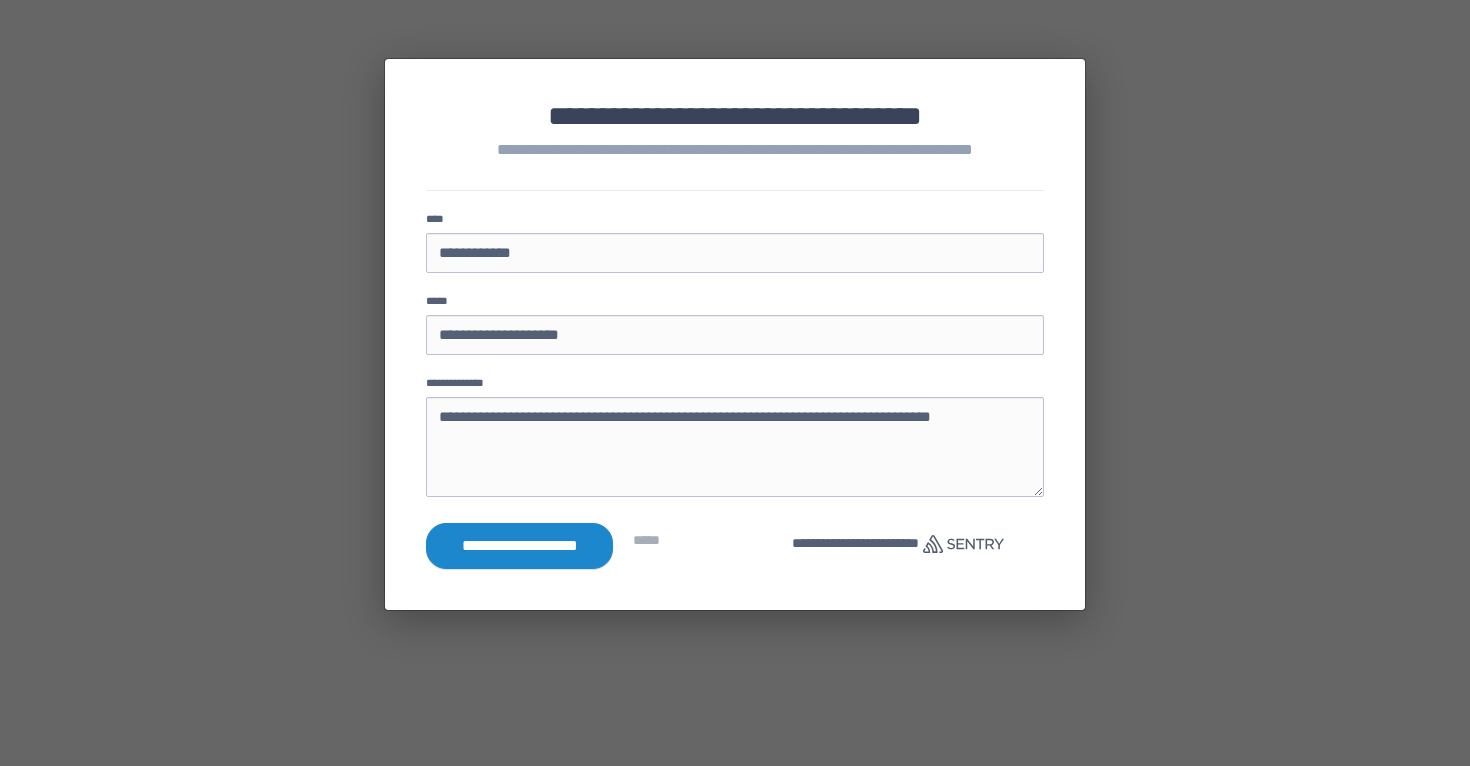 click on "**********" at bounding box center (519, 546) 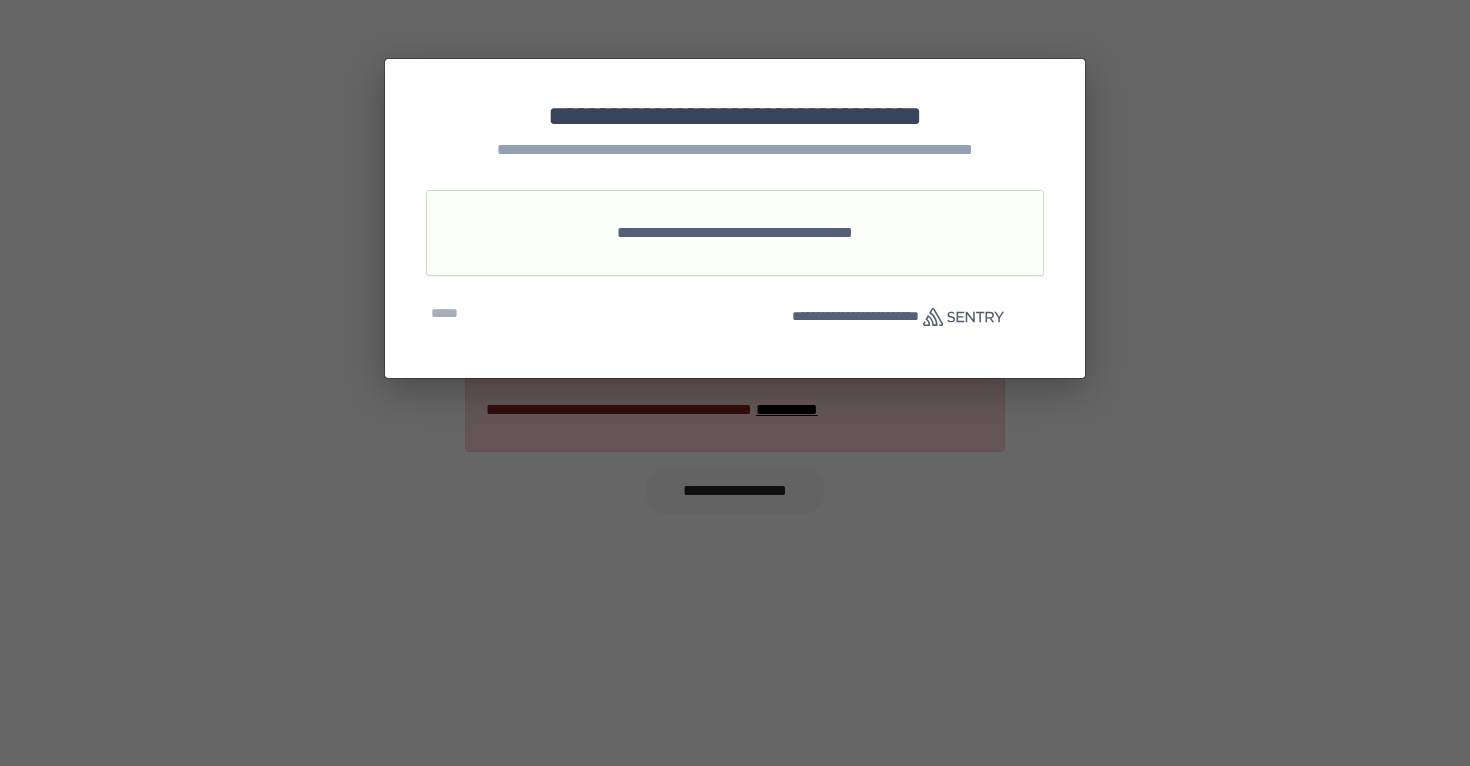 click on "**********" at bounding box center (735, 383) 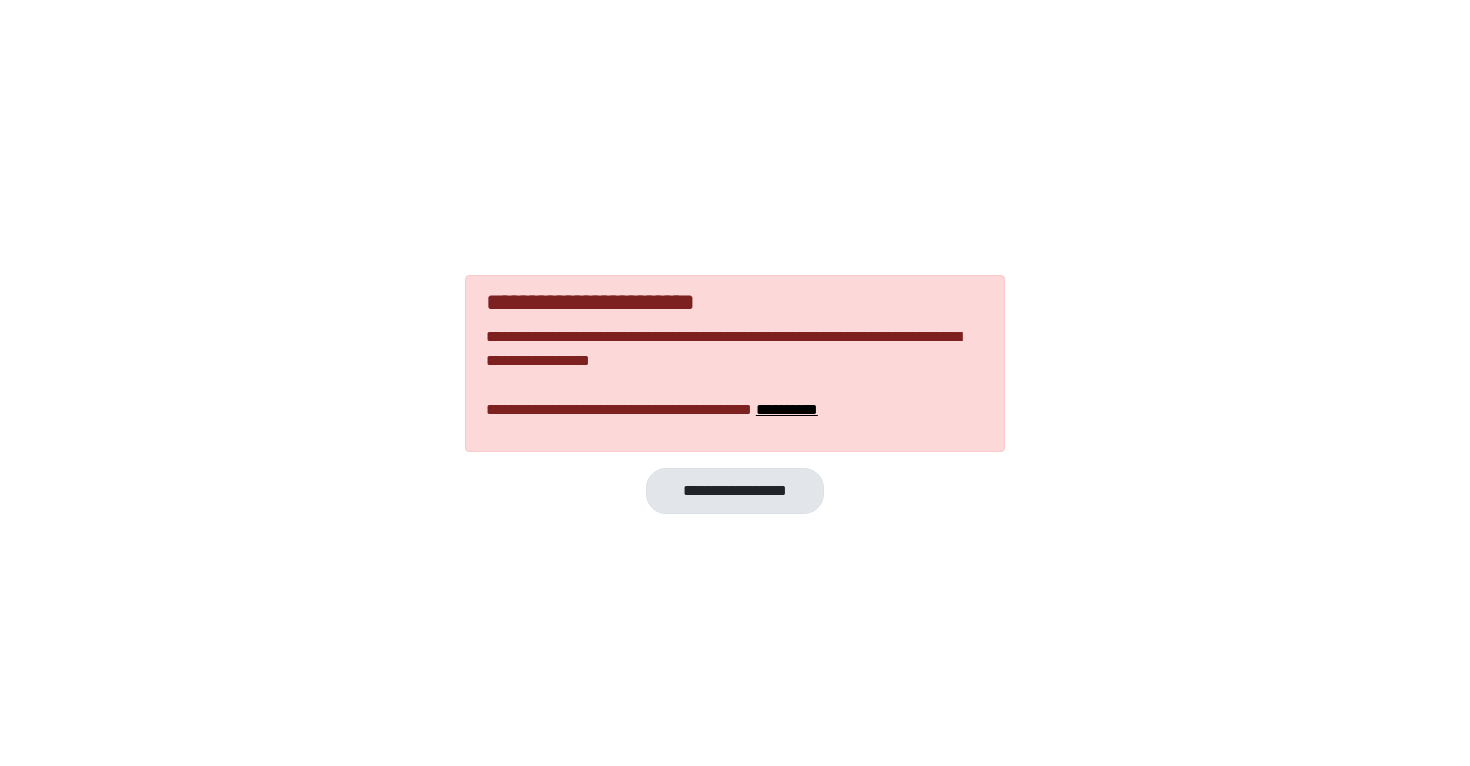 click on "**********" at bounding box center [734, 490] 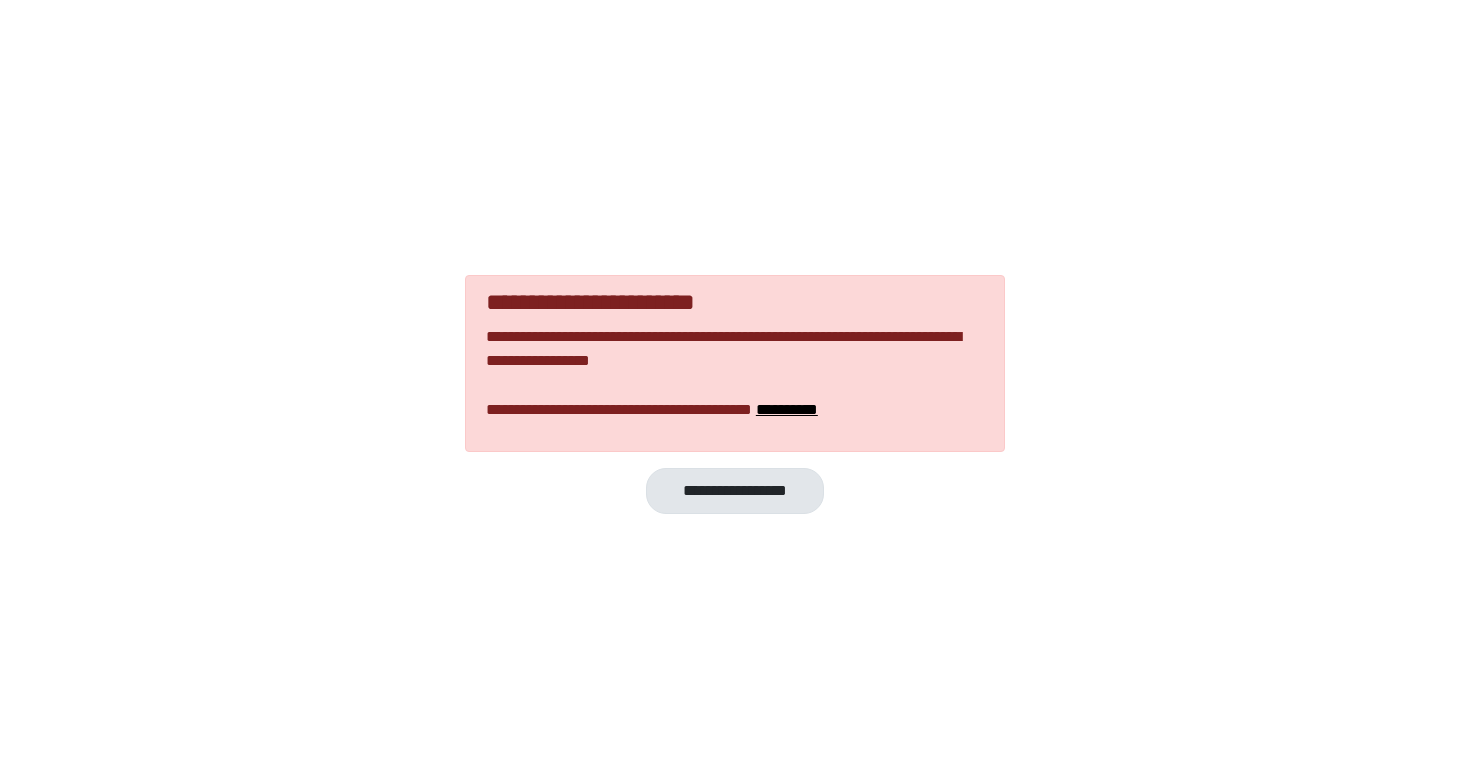 click on "**********" at bounding box center (734, 490) 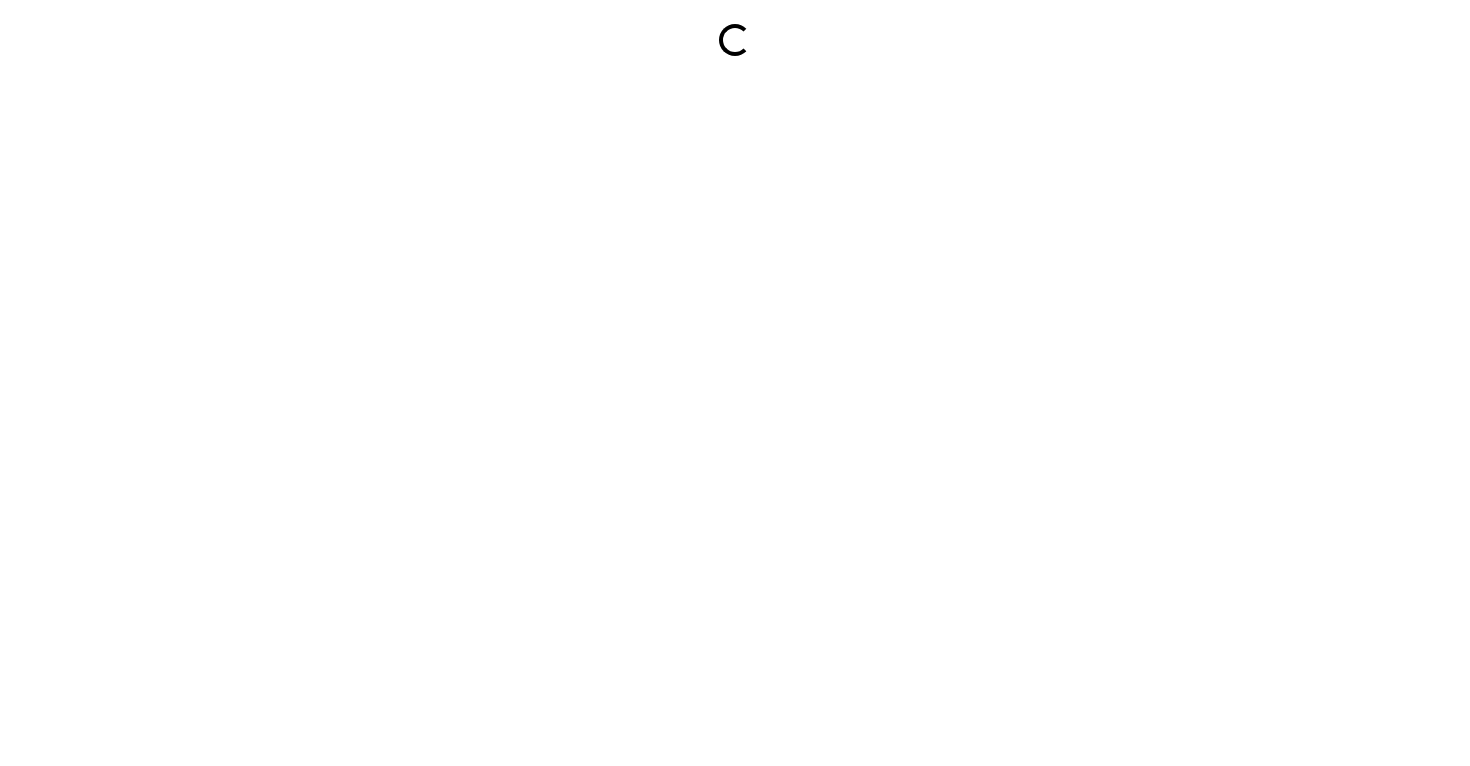 scroll, scrollTop: 0, scrollLeft: 0, axis: both 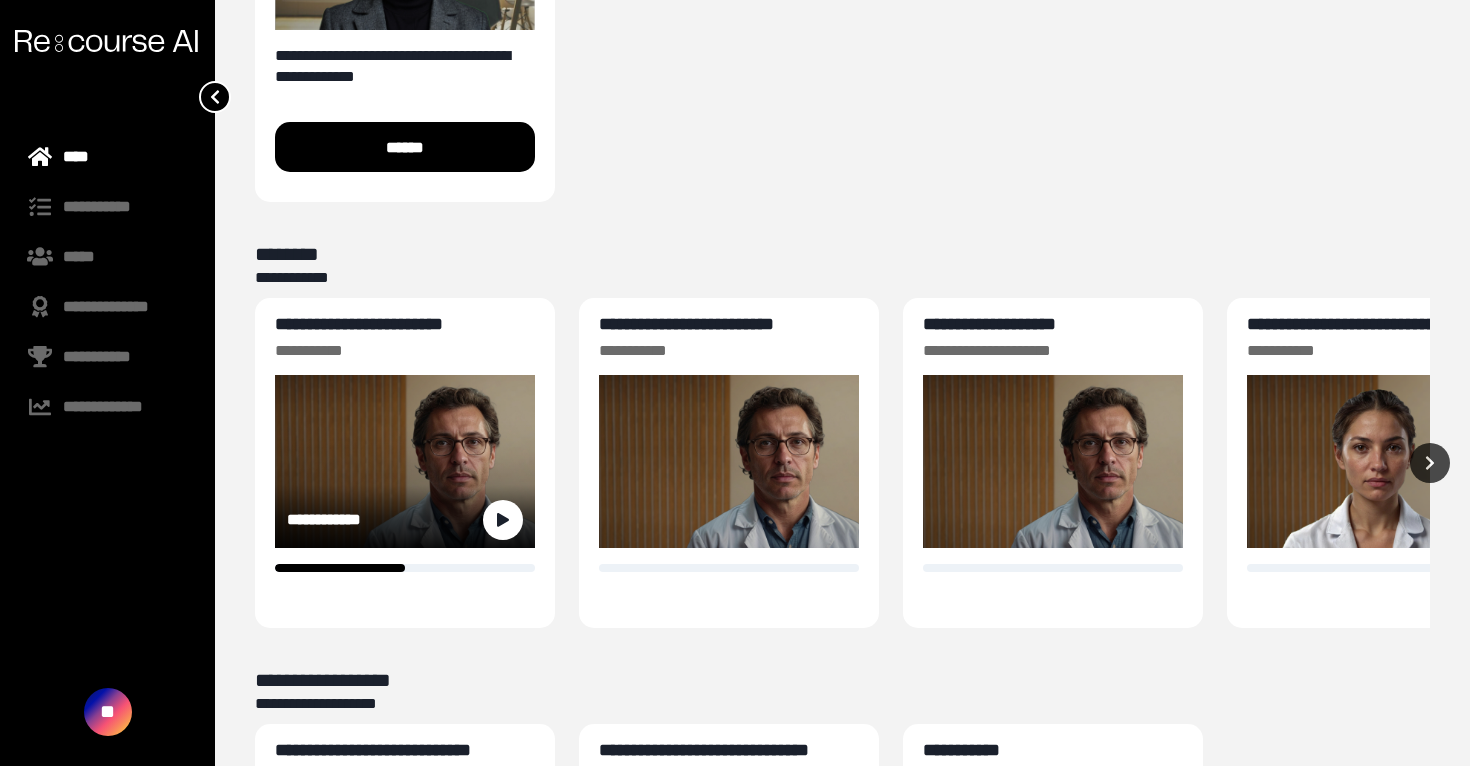 click on "**********" at bounding box center [359, 324] 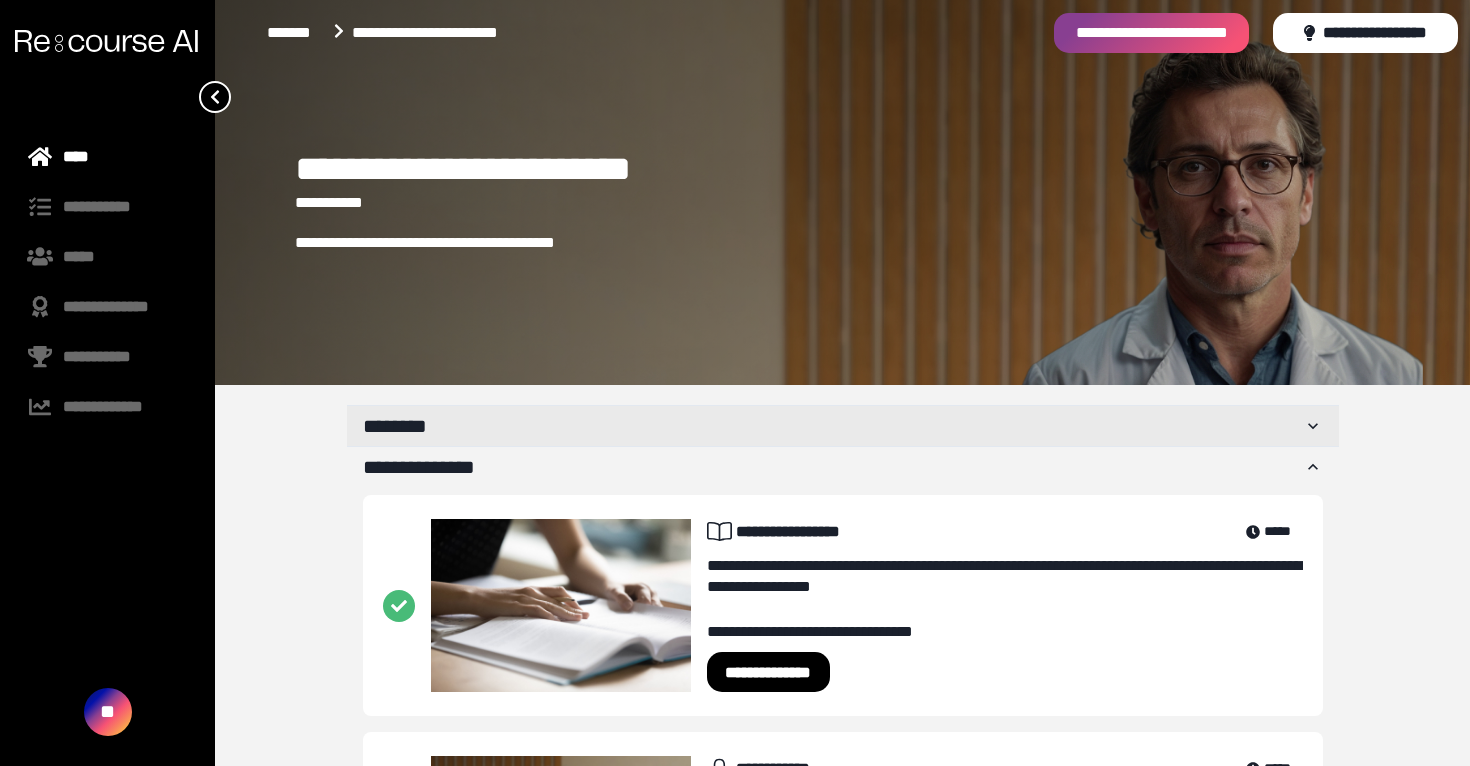 scroll, scrollTop: 228, scrollLeft: 0, axis: vertical 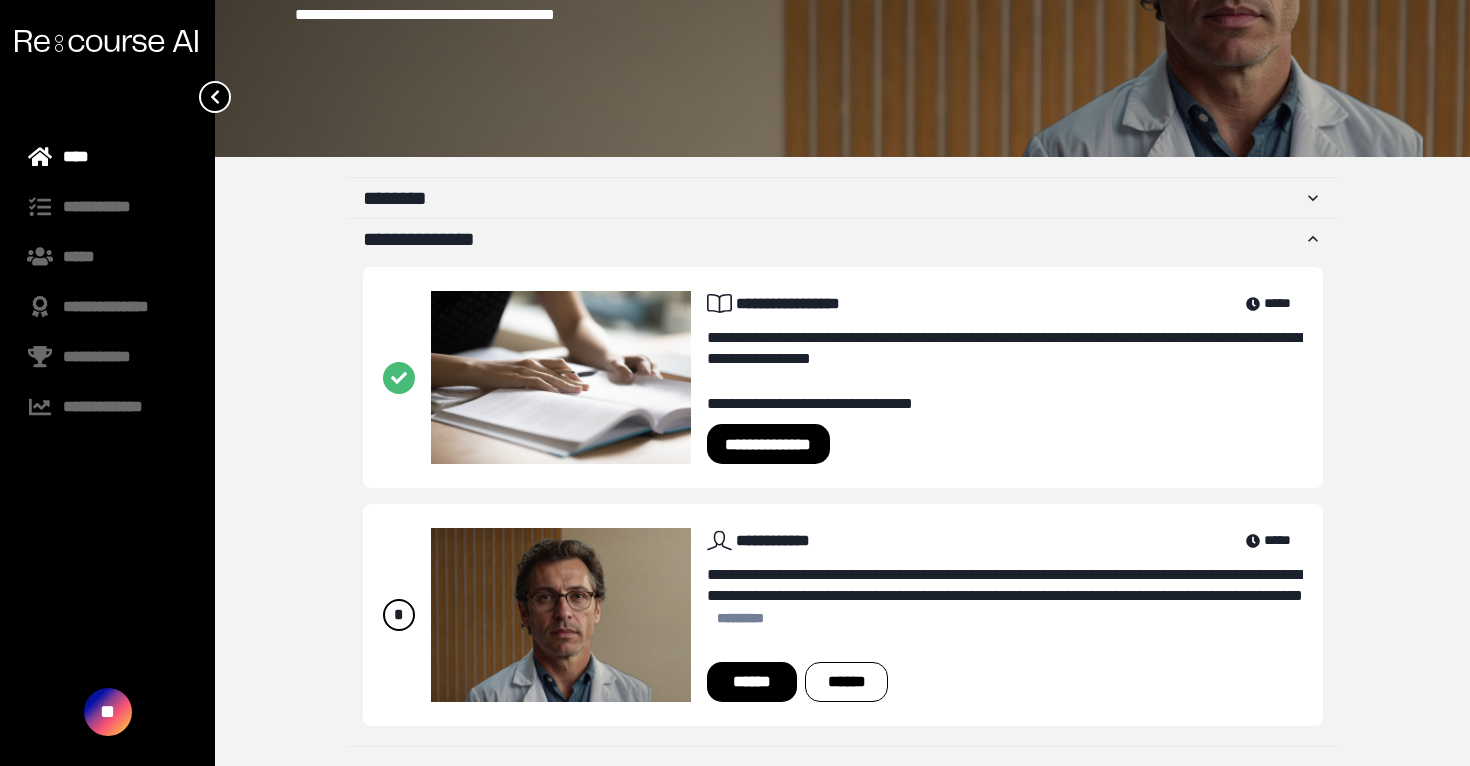 click on "******" at bounding box center (752, 682) 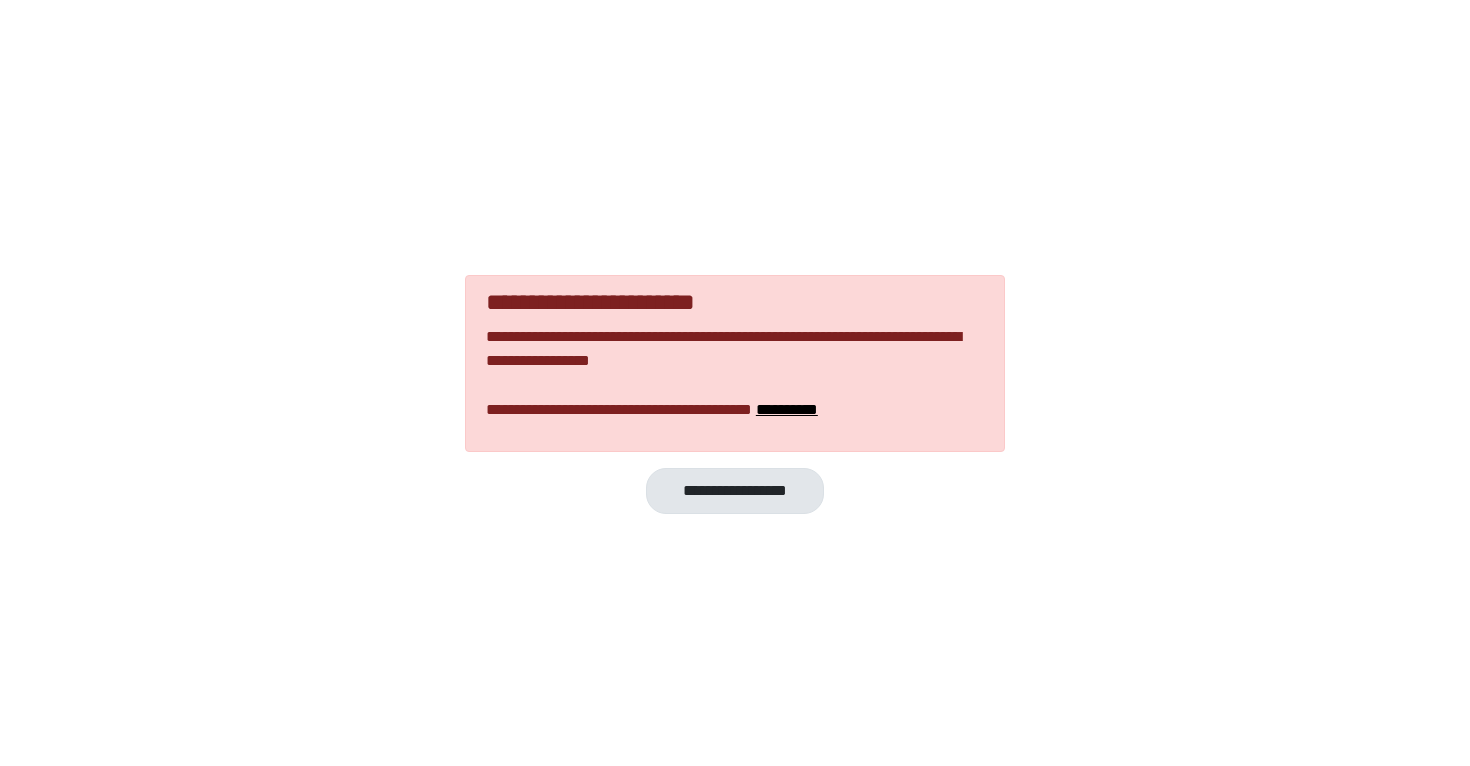 click on "**********" at bounding box center [734, 490] 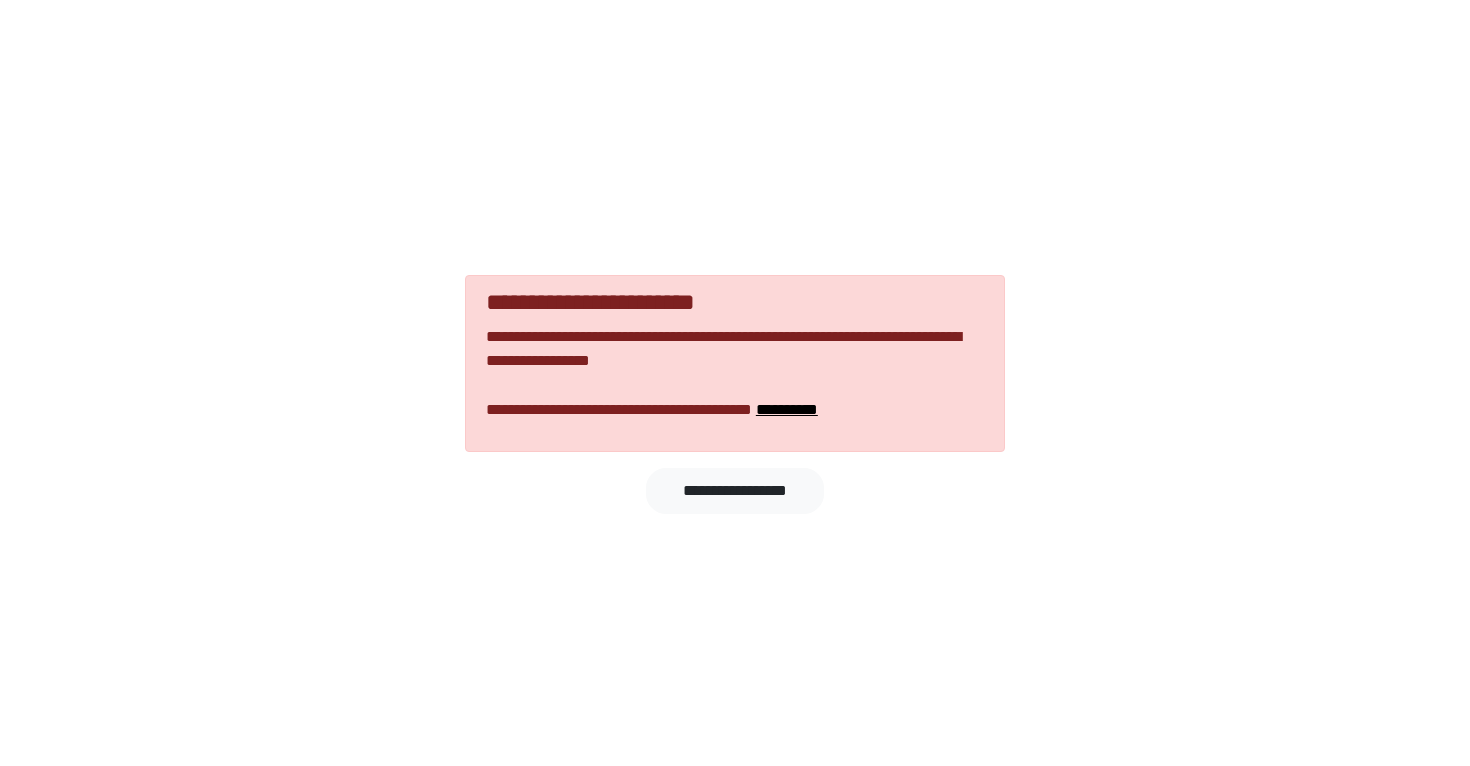 click at bounding box center [307, 244] 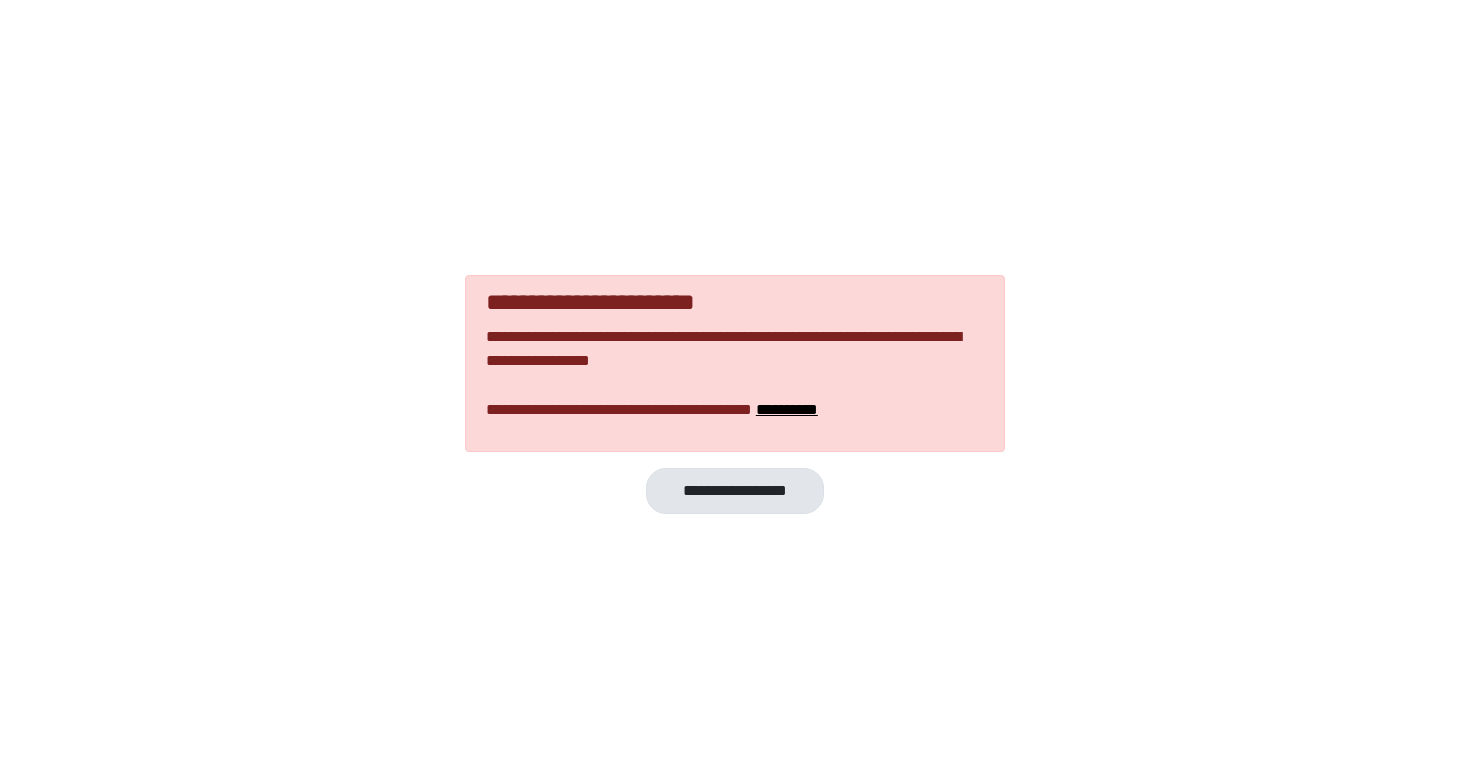click on "**********" at bounding box center (734, 490) 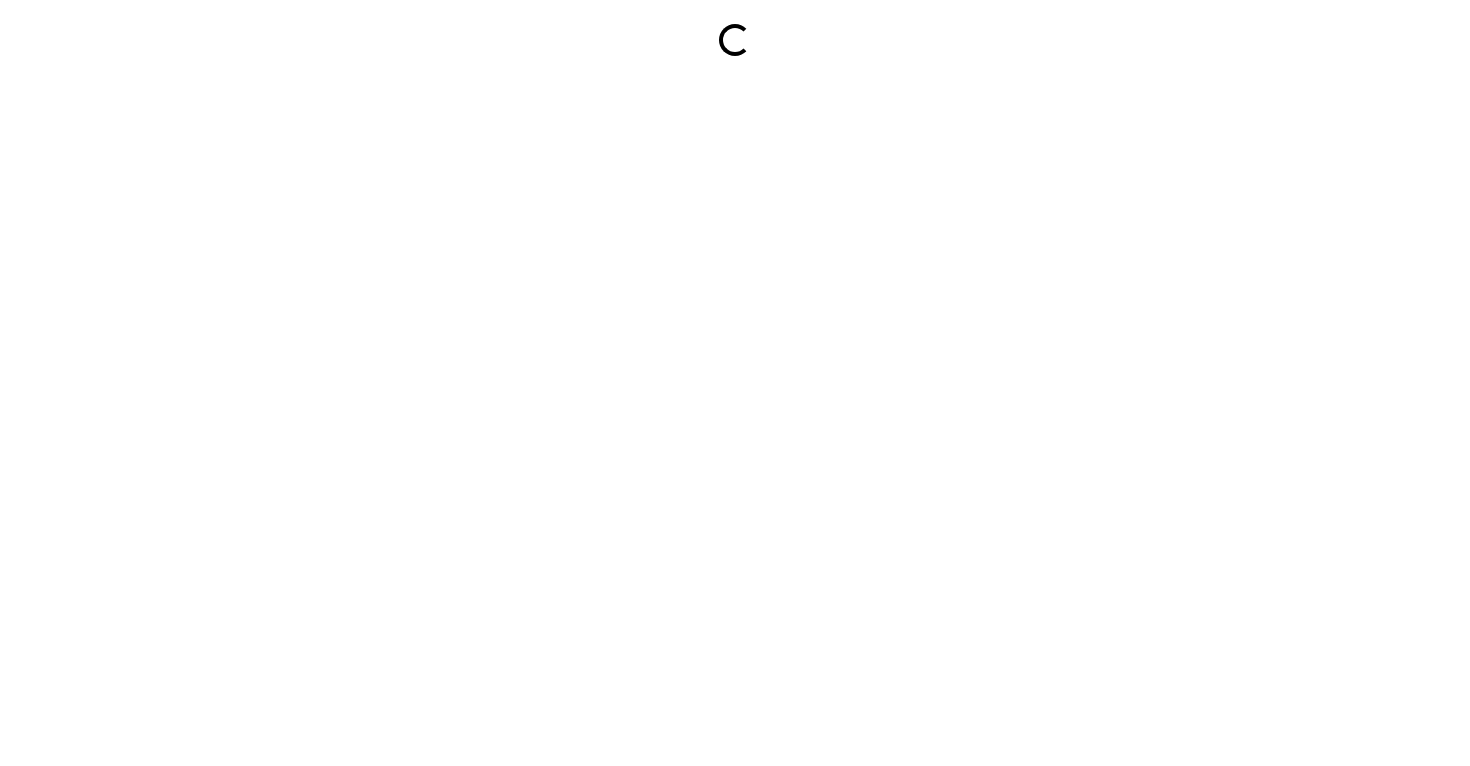 scroll, scrollTop: 0, scrollLeft: 0, axis: both 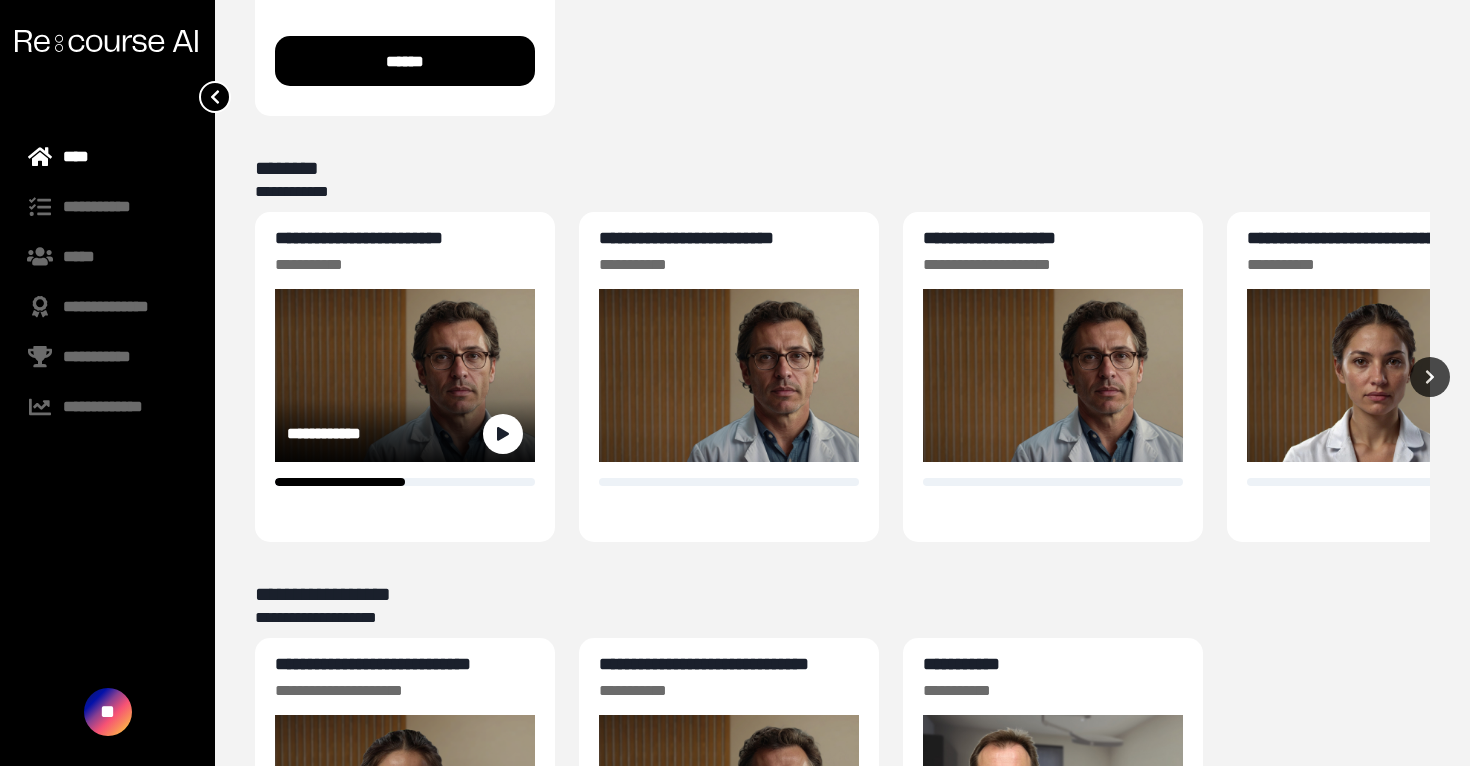 click on "**********" at bounding box center (359, 238) 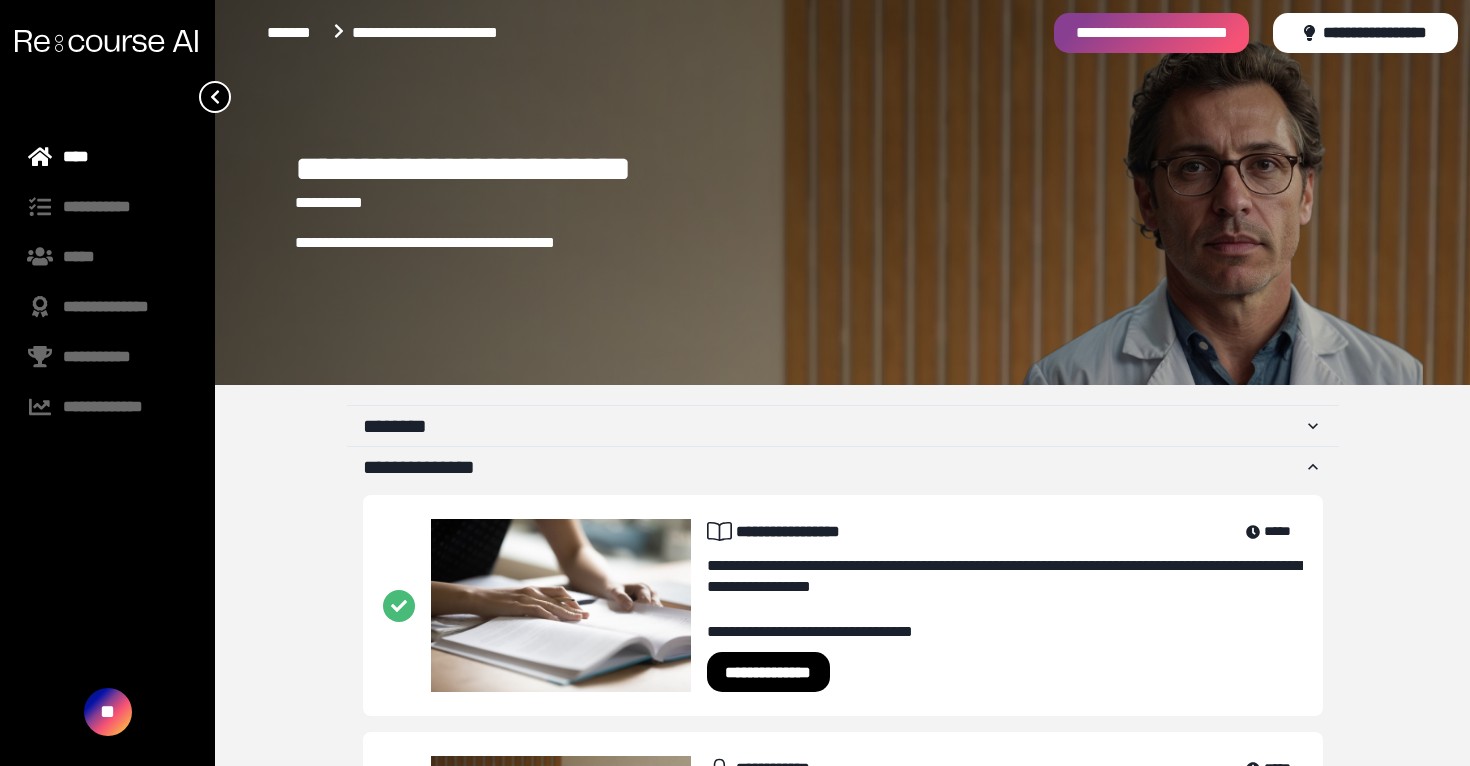 scroll, scrollTop: 228, scrollLeft: 0, axis: vertical 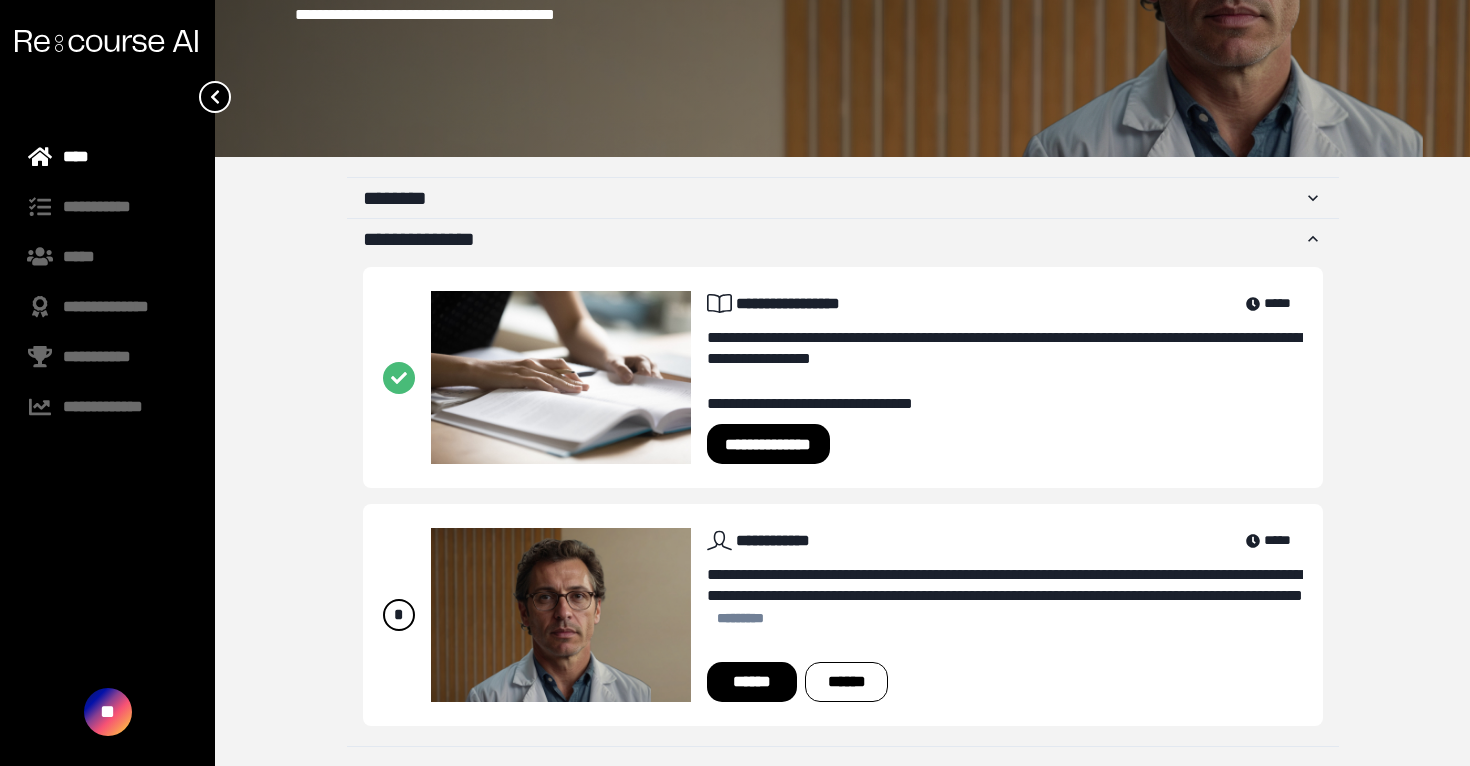 click on "******" at bounding box center [752, 682] 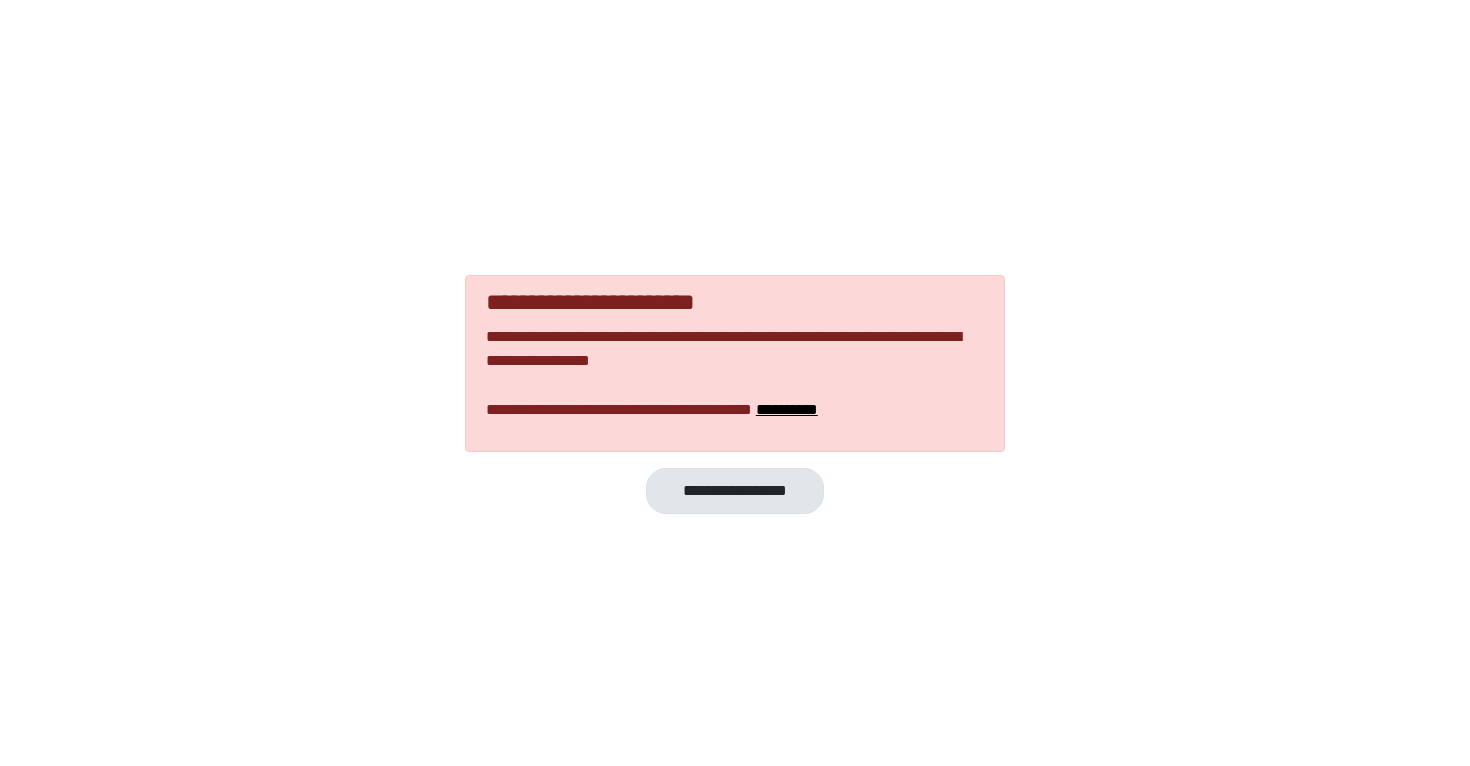 click on "**********" at bounding box center (734, 490) 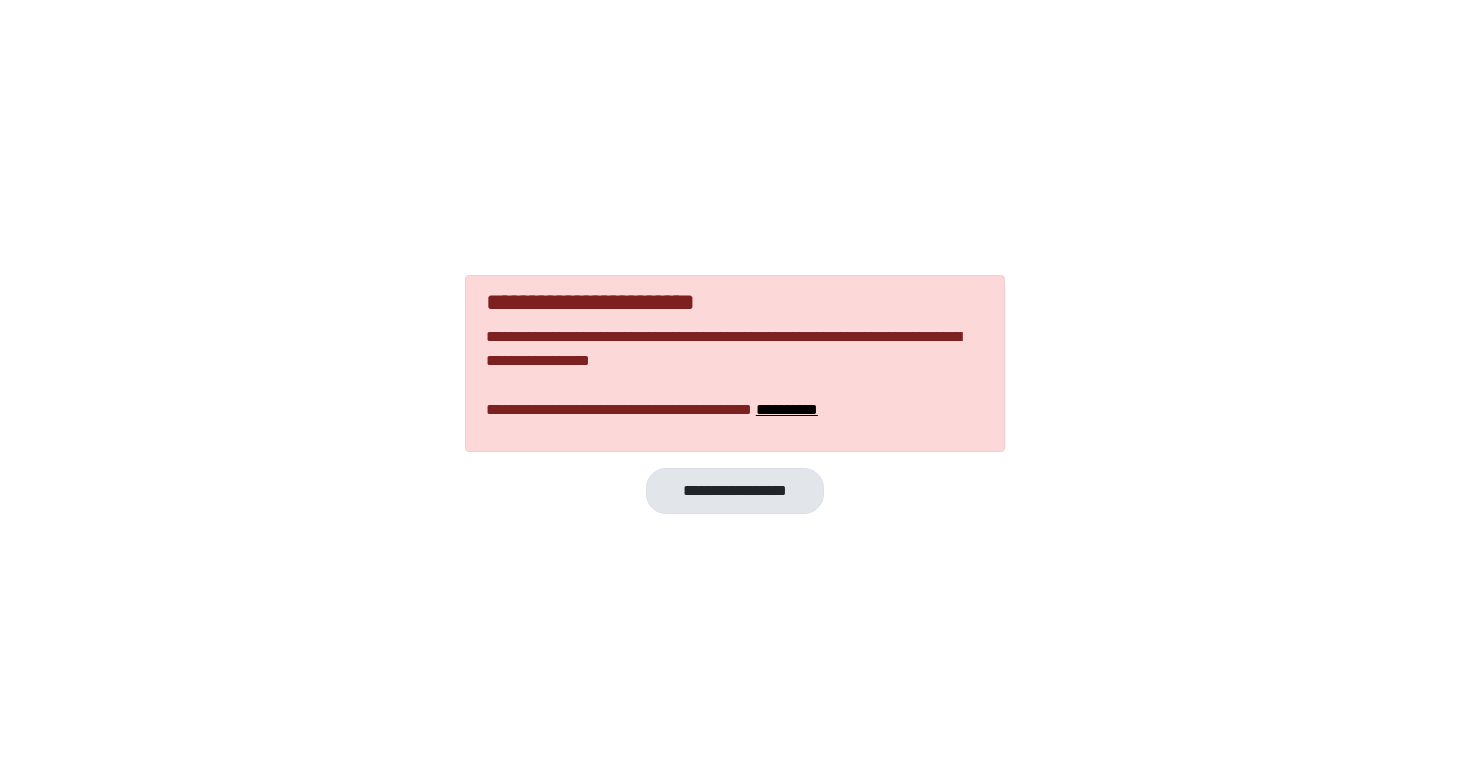 click on "**********" at bounding box center [734, 490] 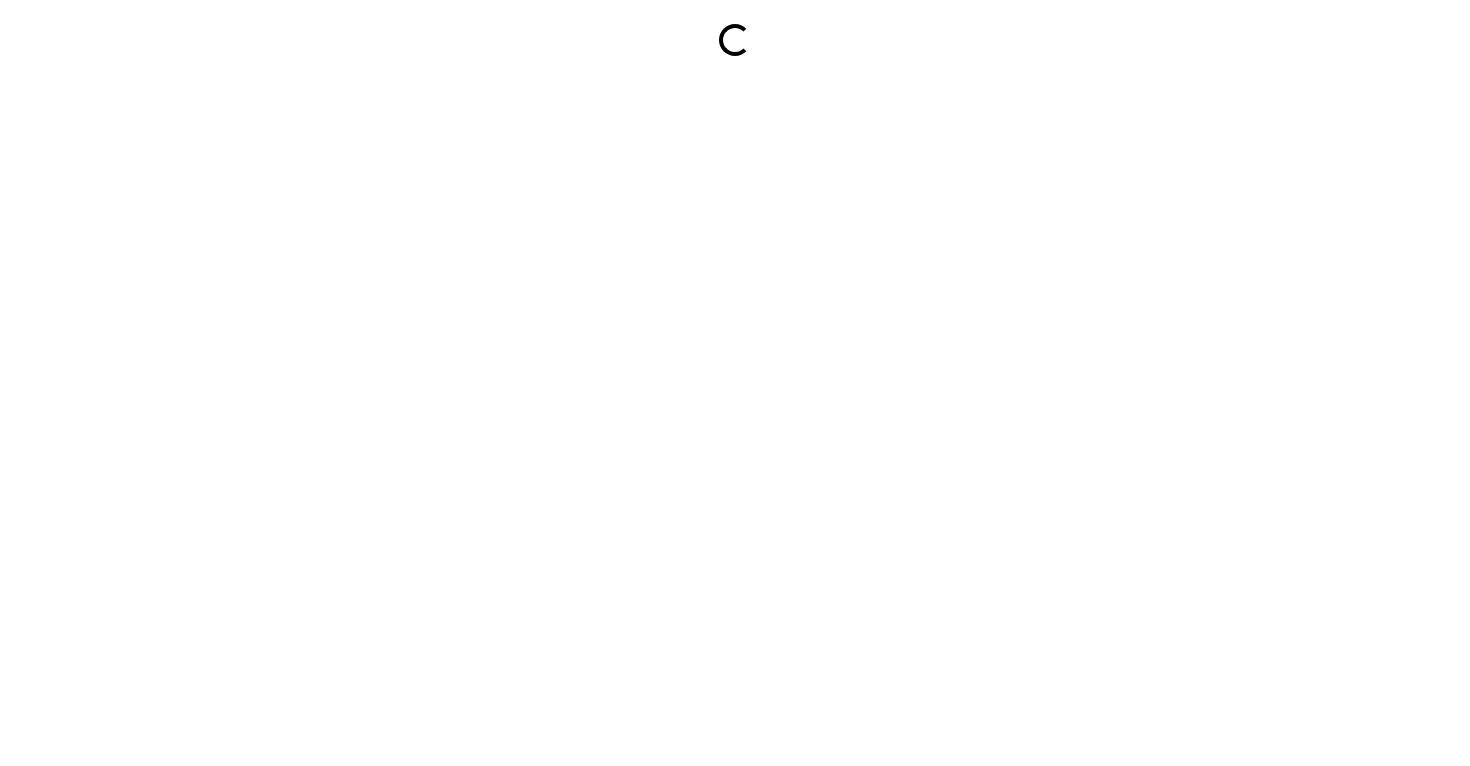 scroll, scrollTop: 0, scrollLeft: 0, axis: both 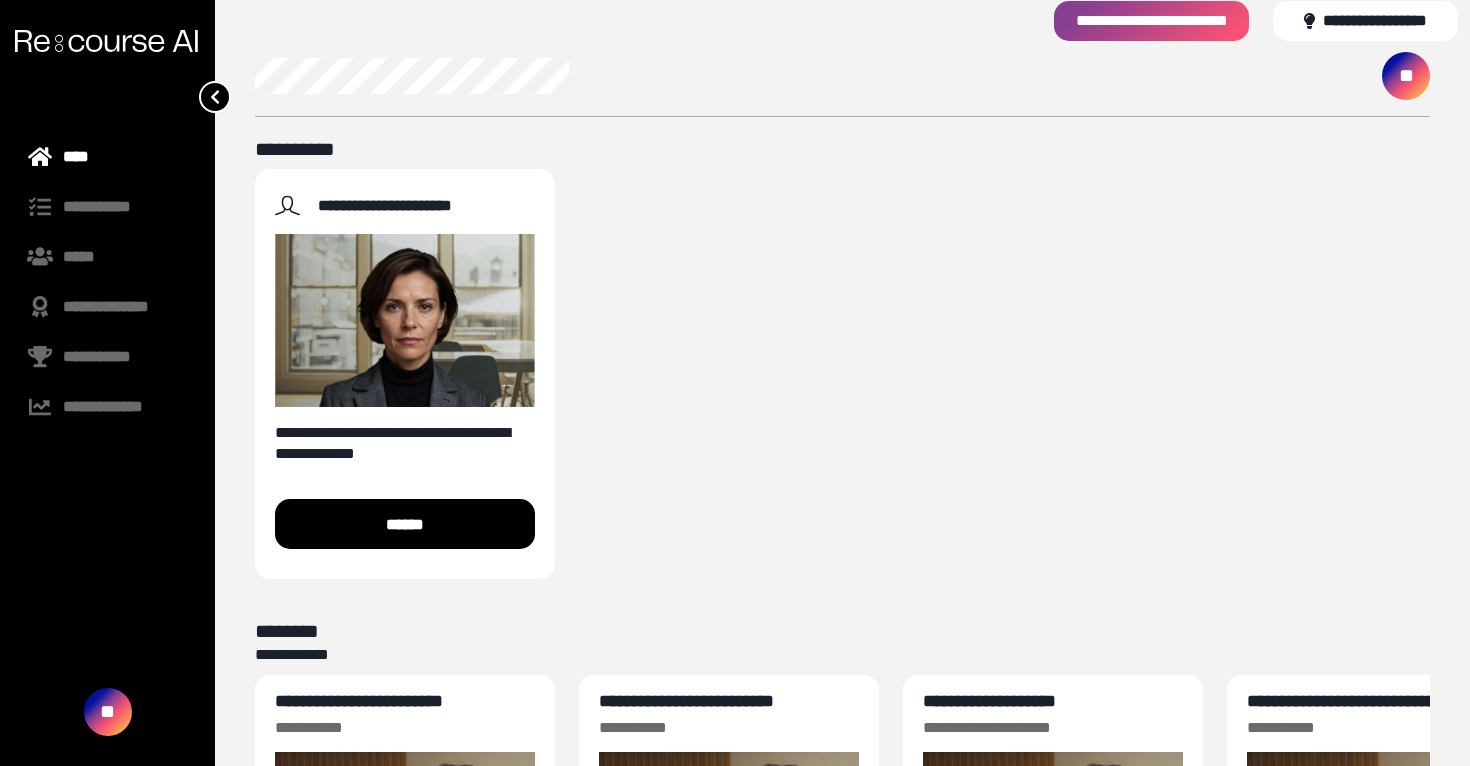 click on "**********" at bounding box center [842, 374] 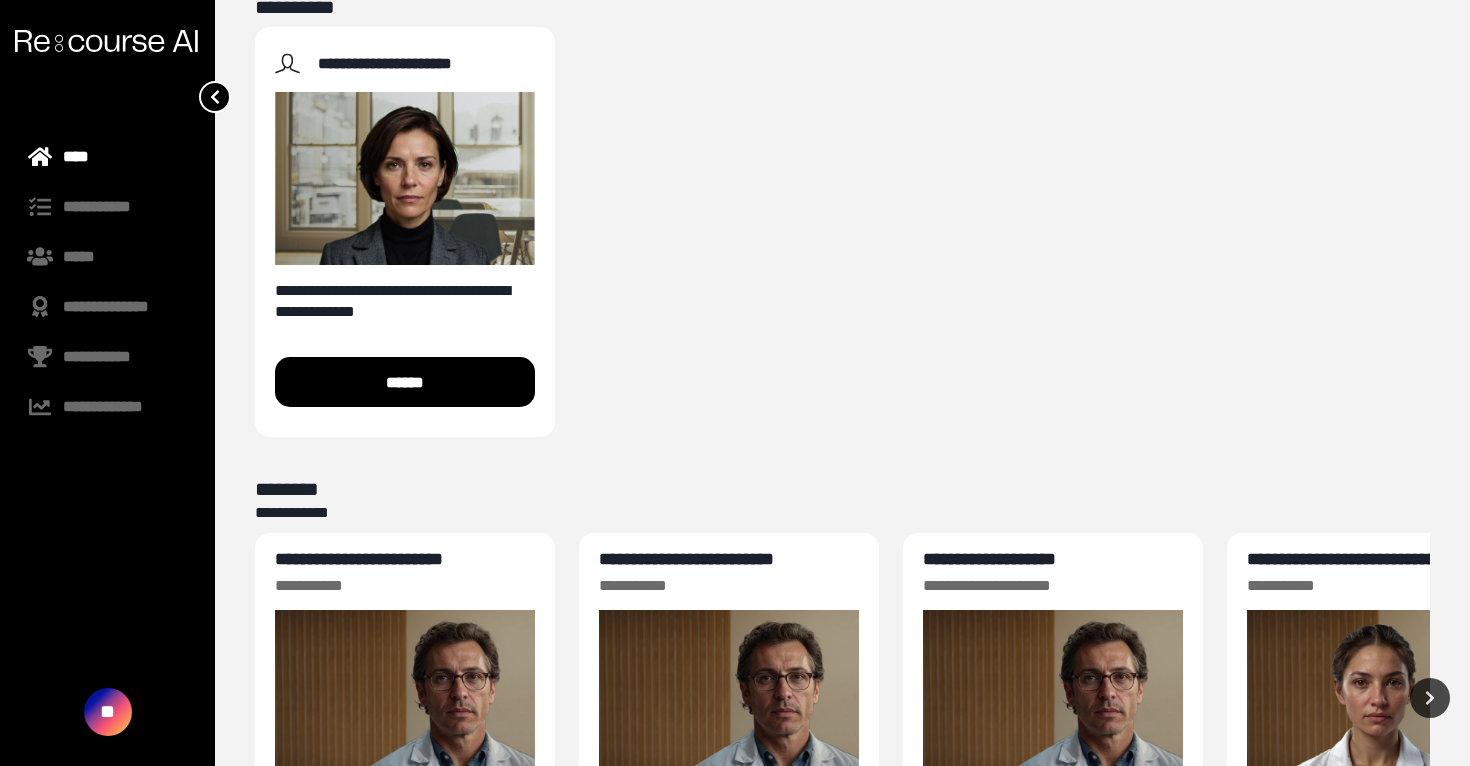 scroll, scrollTop: 392, scrollLeft: 0, axis: vertical 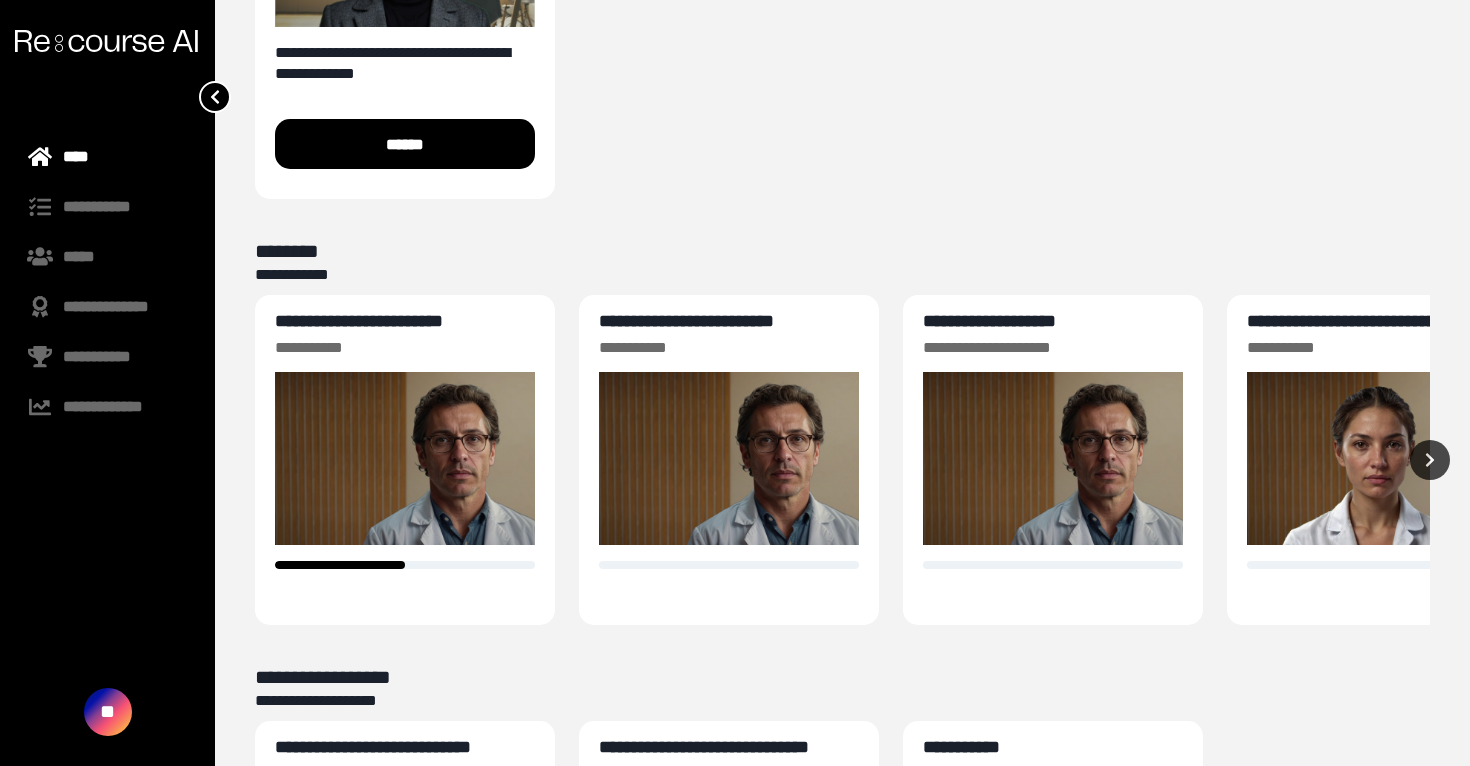 click on "**********" at bounding box center [842, 457] 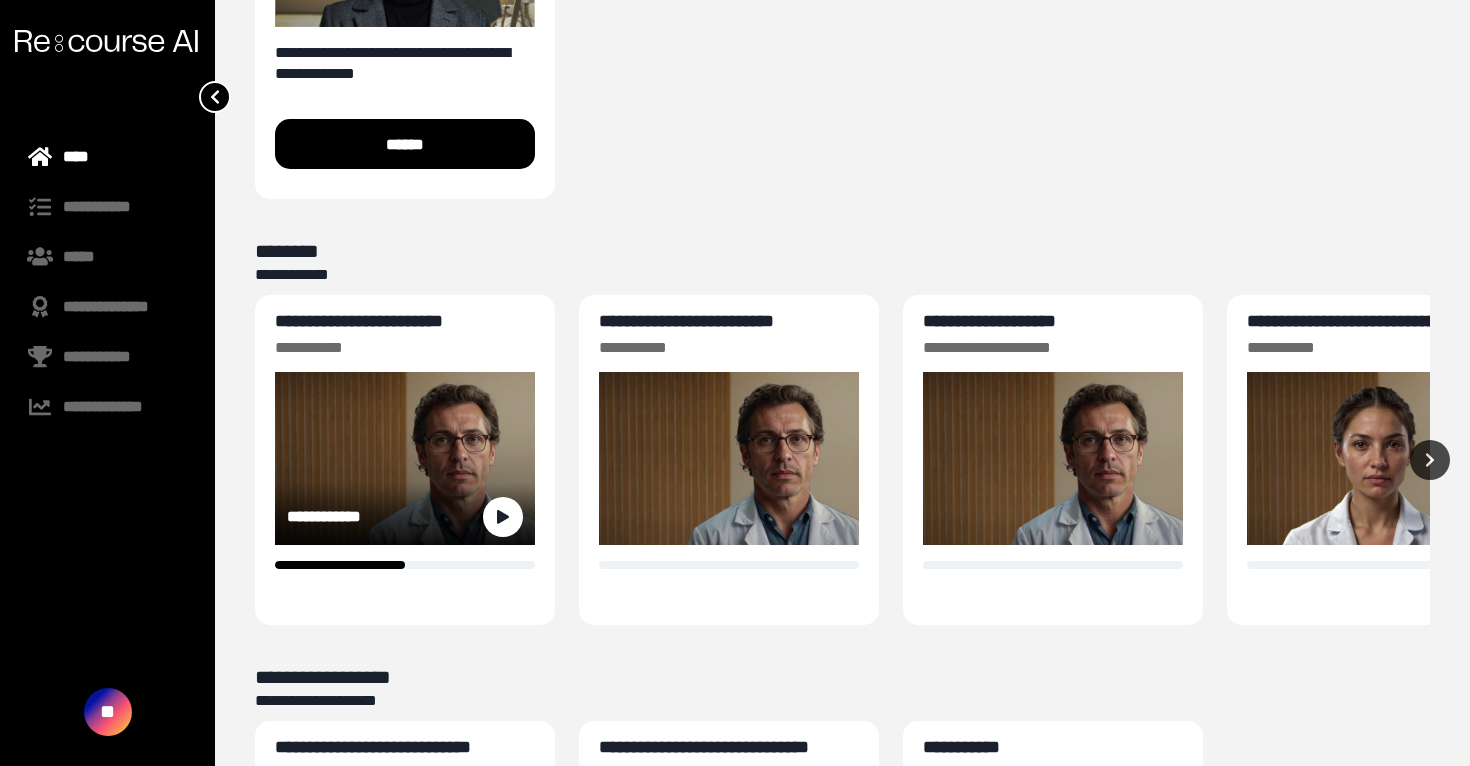 click on "**********" at bounding box center [359, 321] 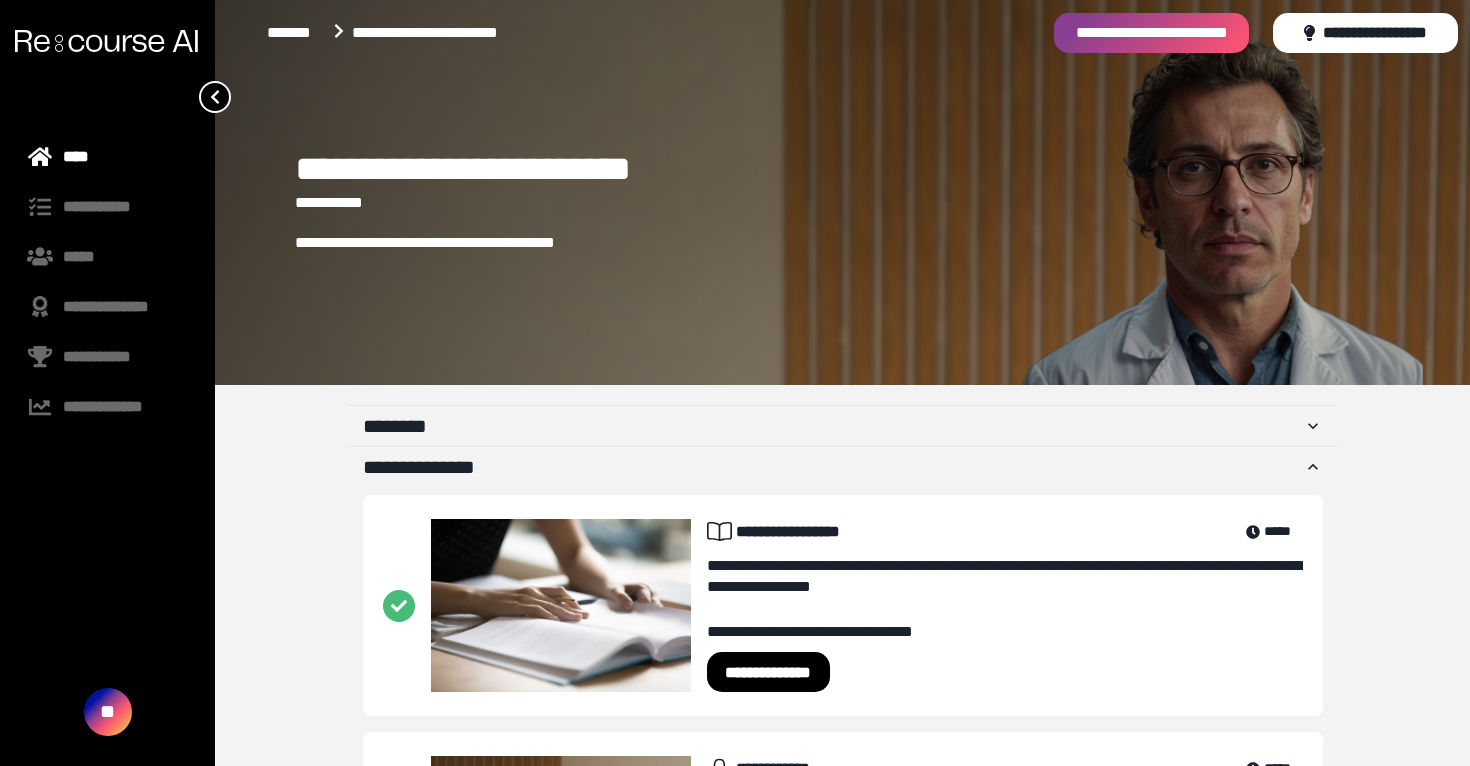 scroll, scrollTop: 228, scrollLeft: 0, axis: vertical 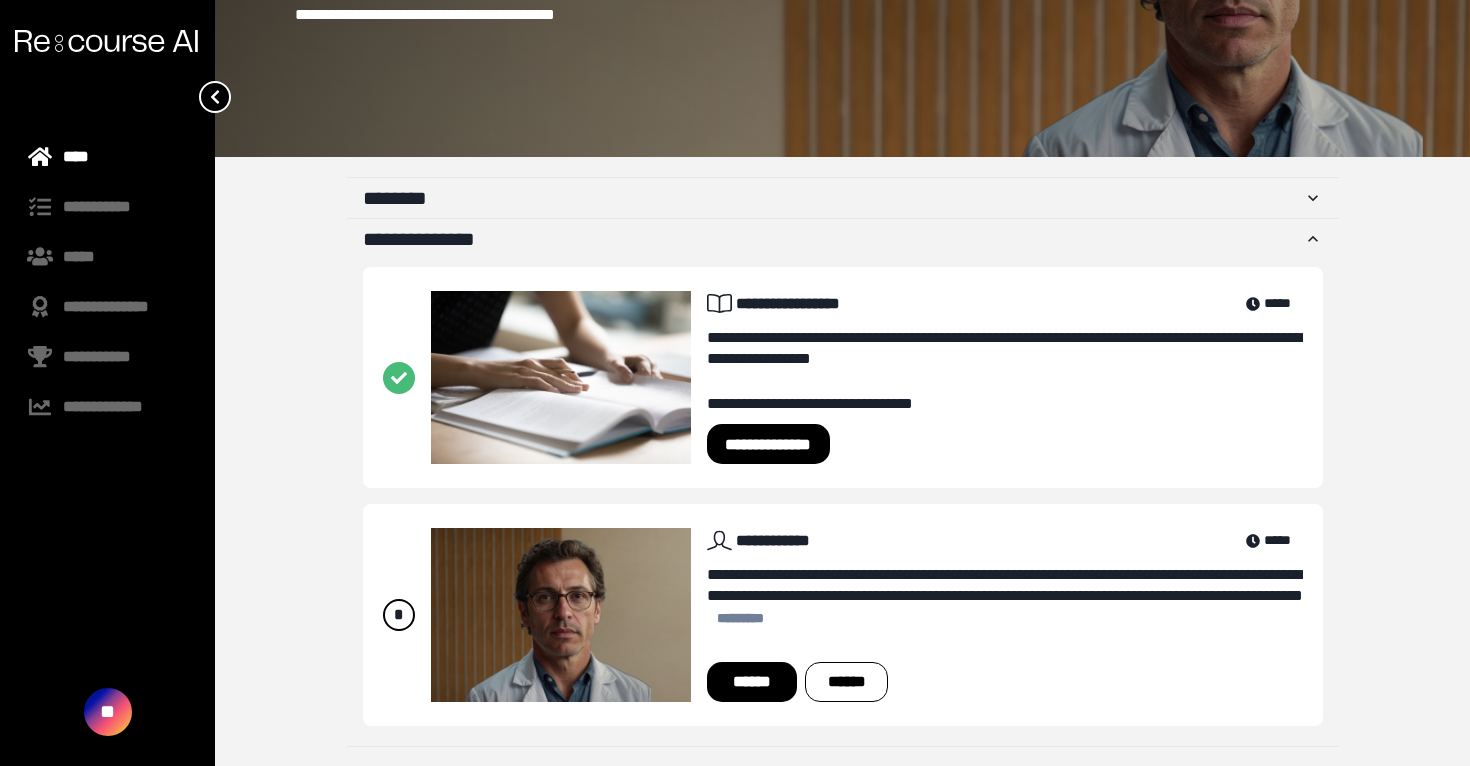 click at bounding box center (1042, 540) 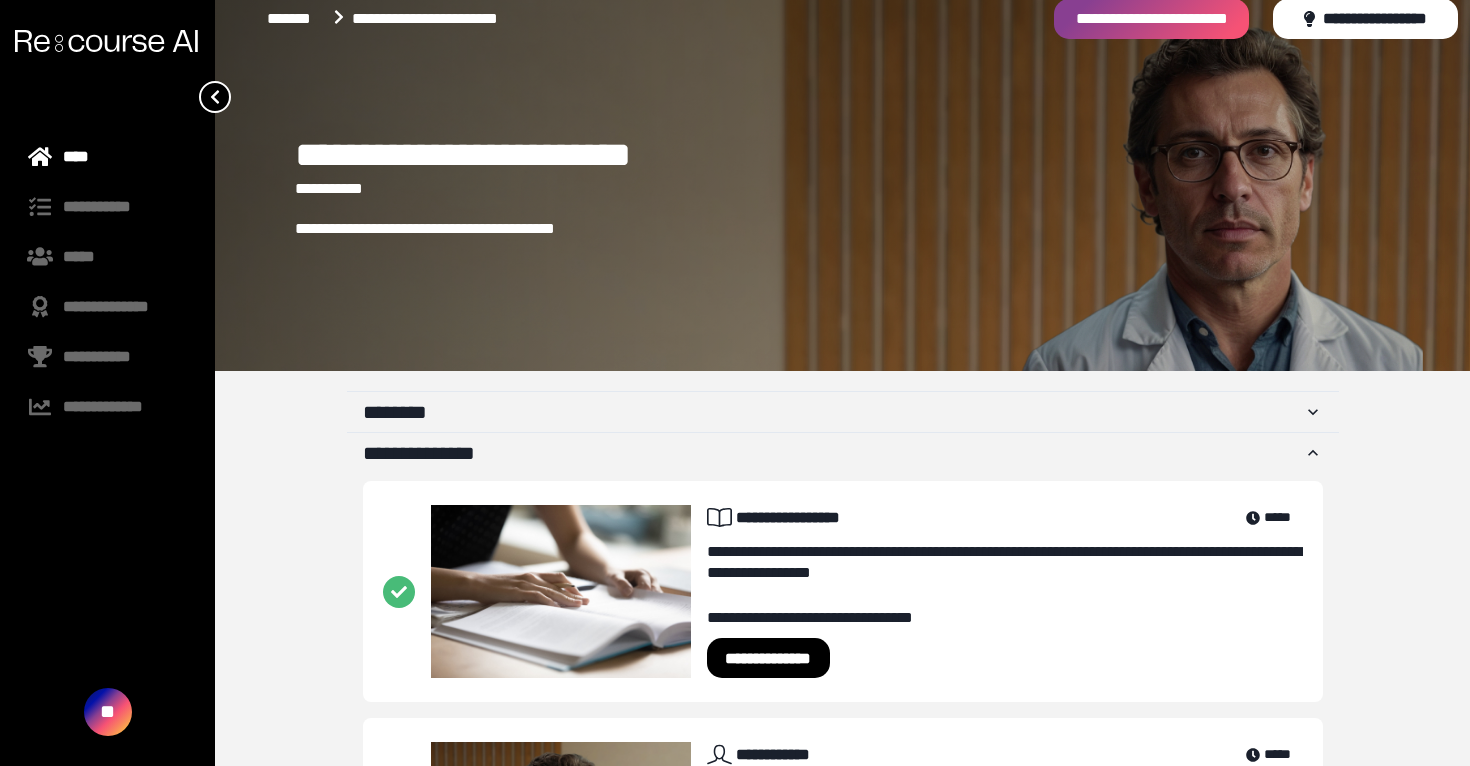 scroll, scrollTop: 228, scrollLeft: 0, axis: vertical 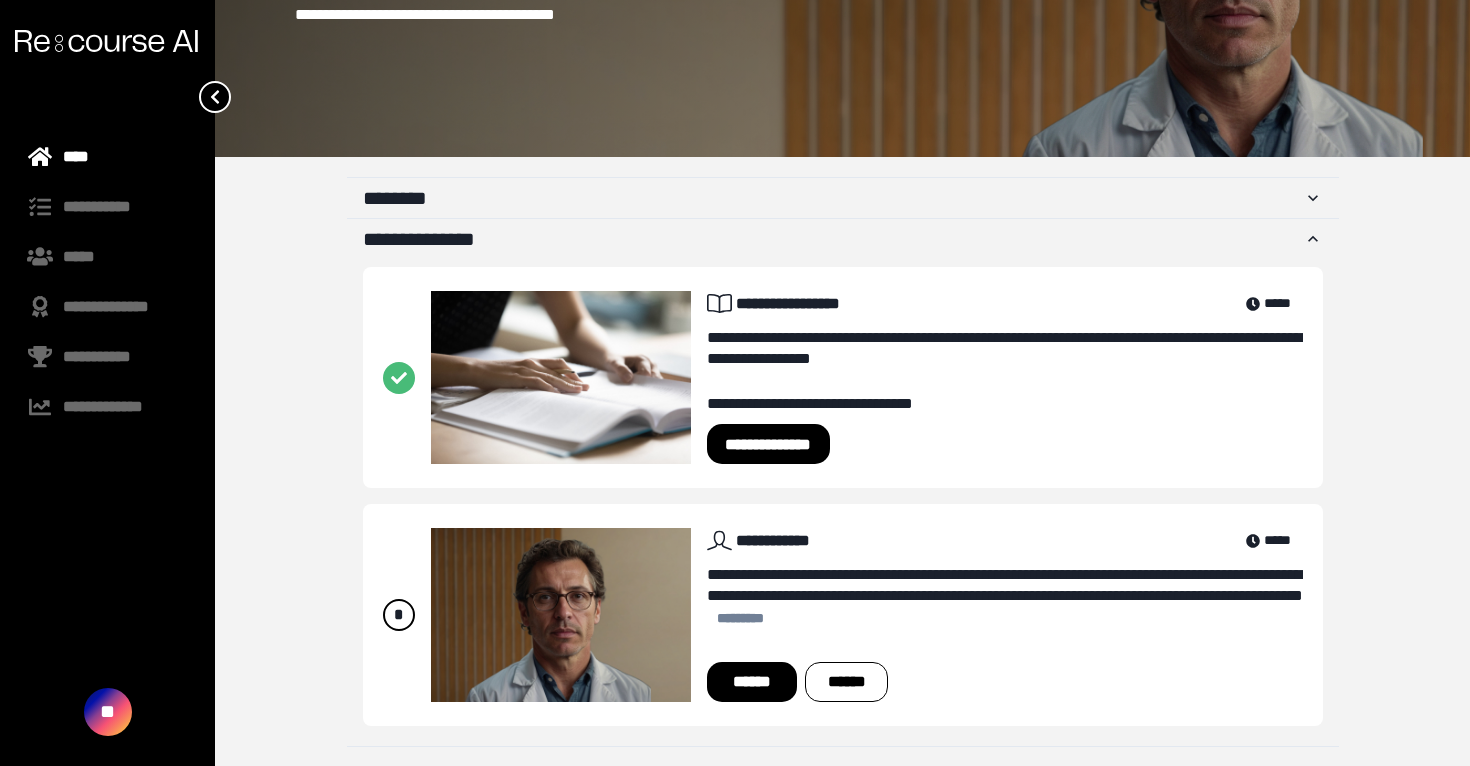 click on "******" at bounding box center [752, 682] 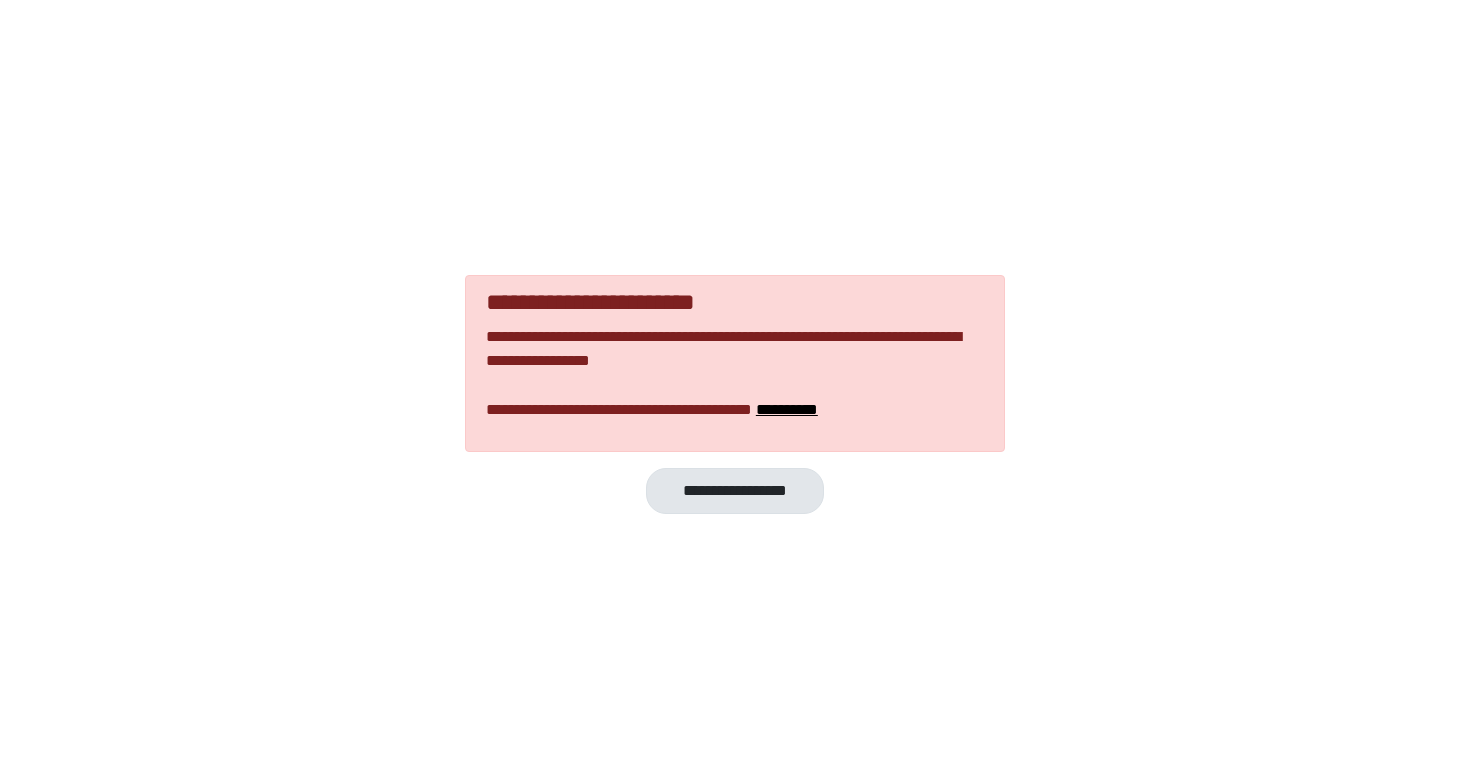 click on "**********" at bounding box center [734, 490] 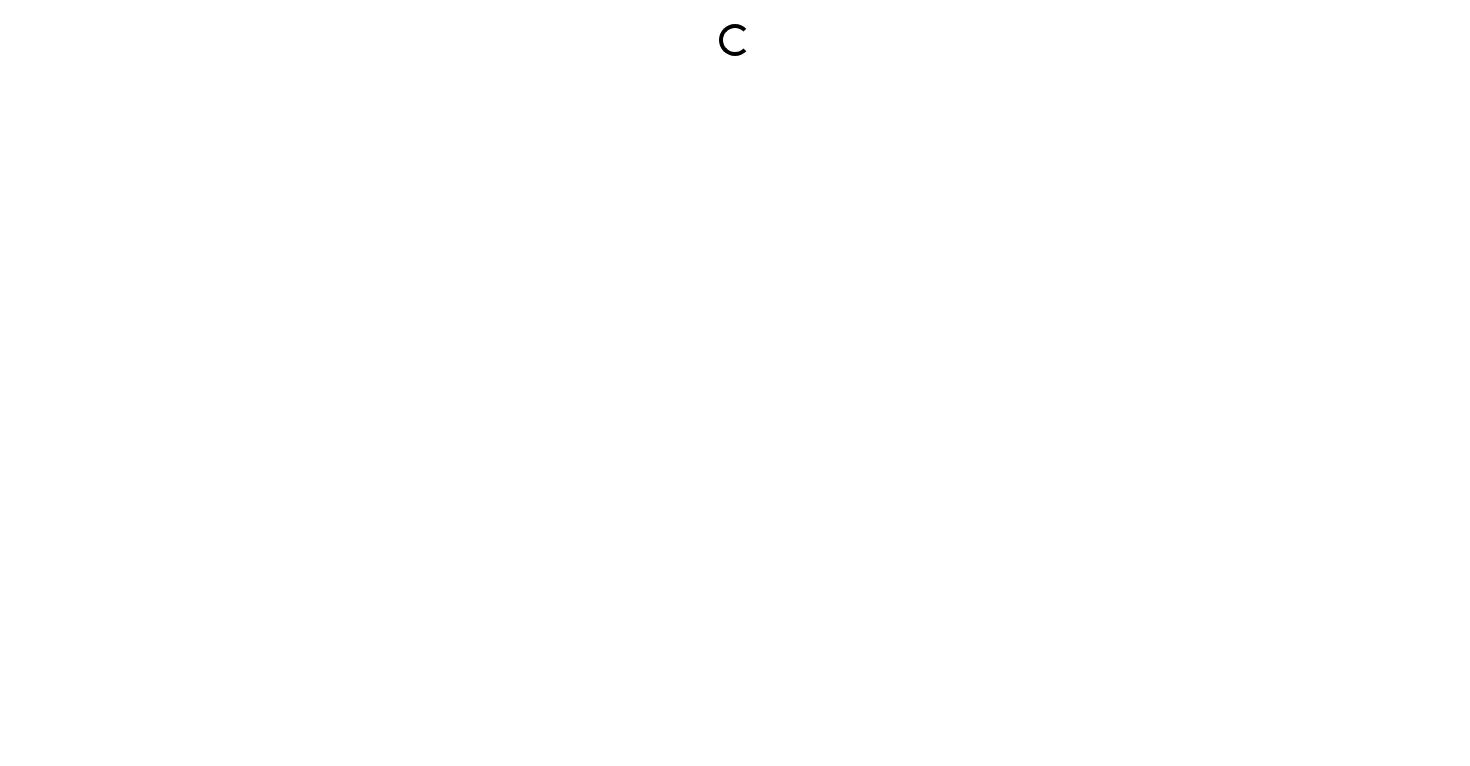 scroll, scrollTop: 0, scrollLeft: 0, axis: both 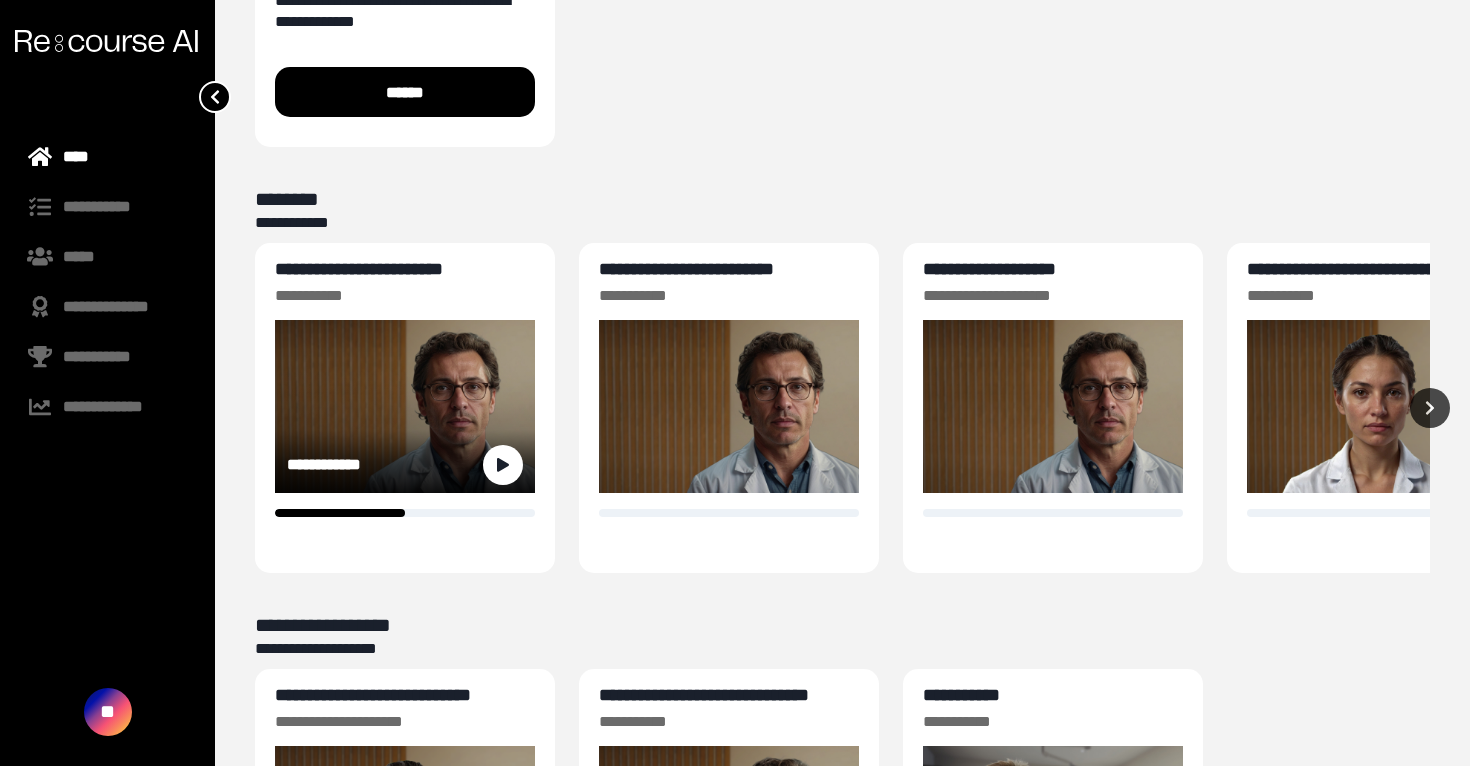 click on "**********" at bounding box center (359, 269) 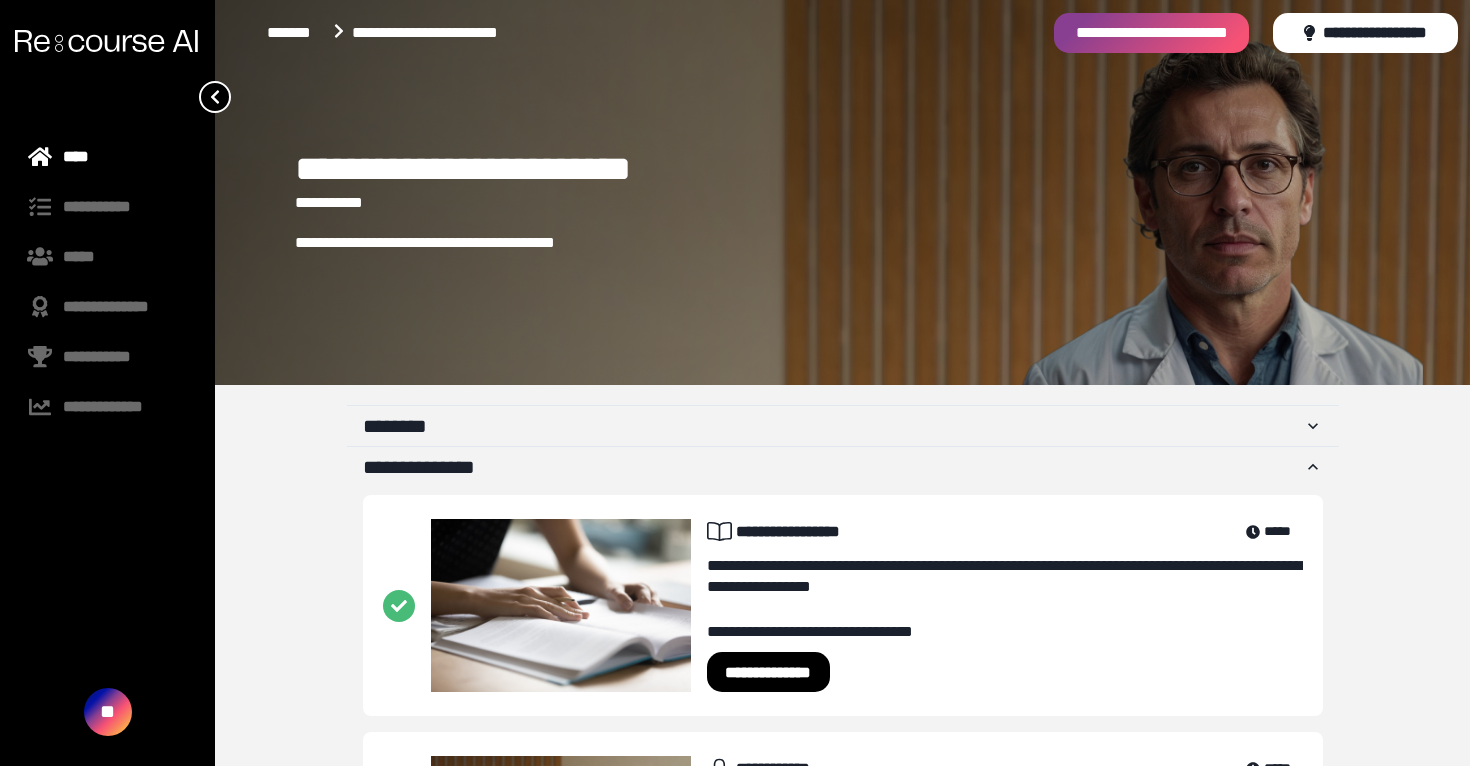 scroll, scrollTop: 228, scrollLeft: 0, axis: vertical 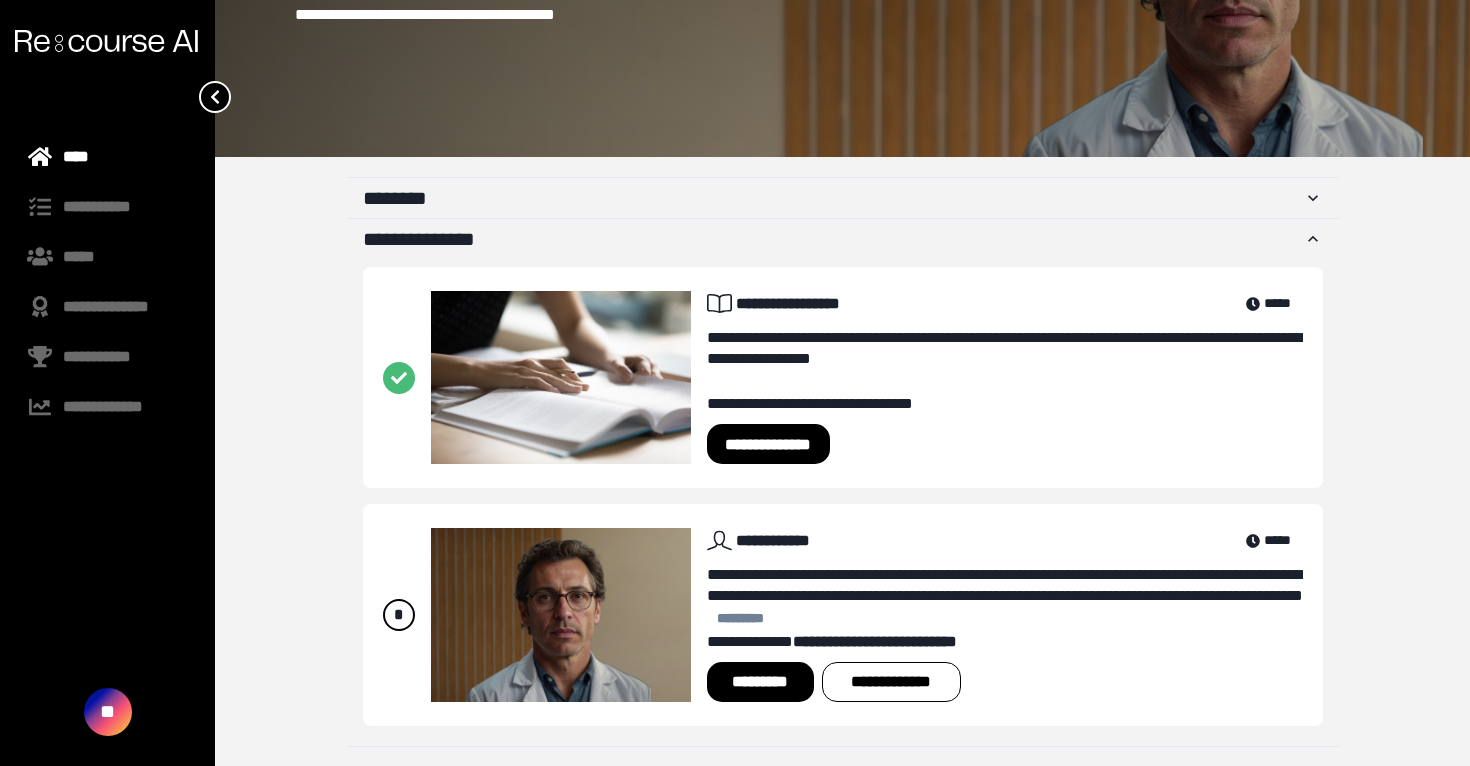 click on "*********" at bounding box center (760, 682) 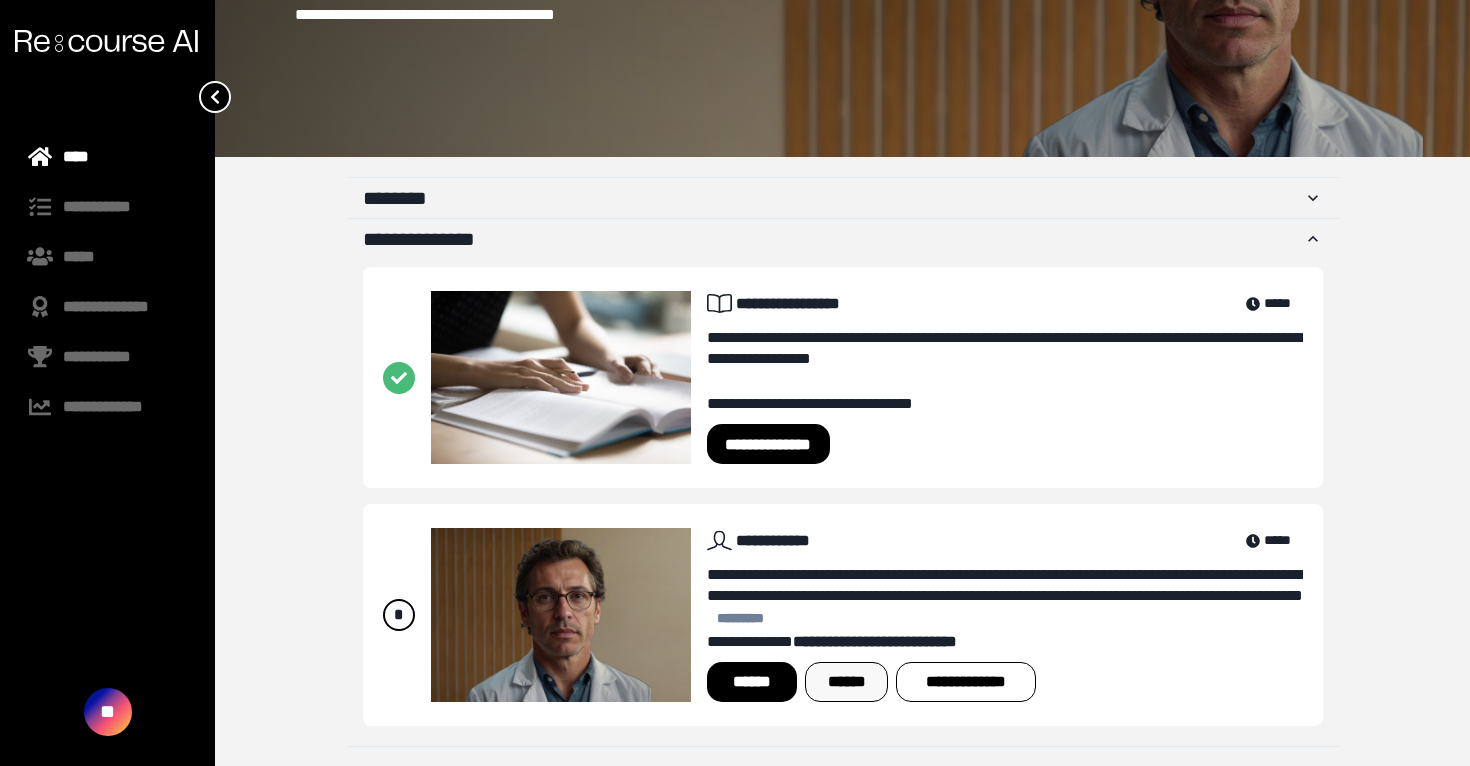 click on "******" at bounding box center (846, 682) 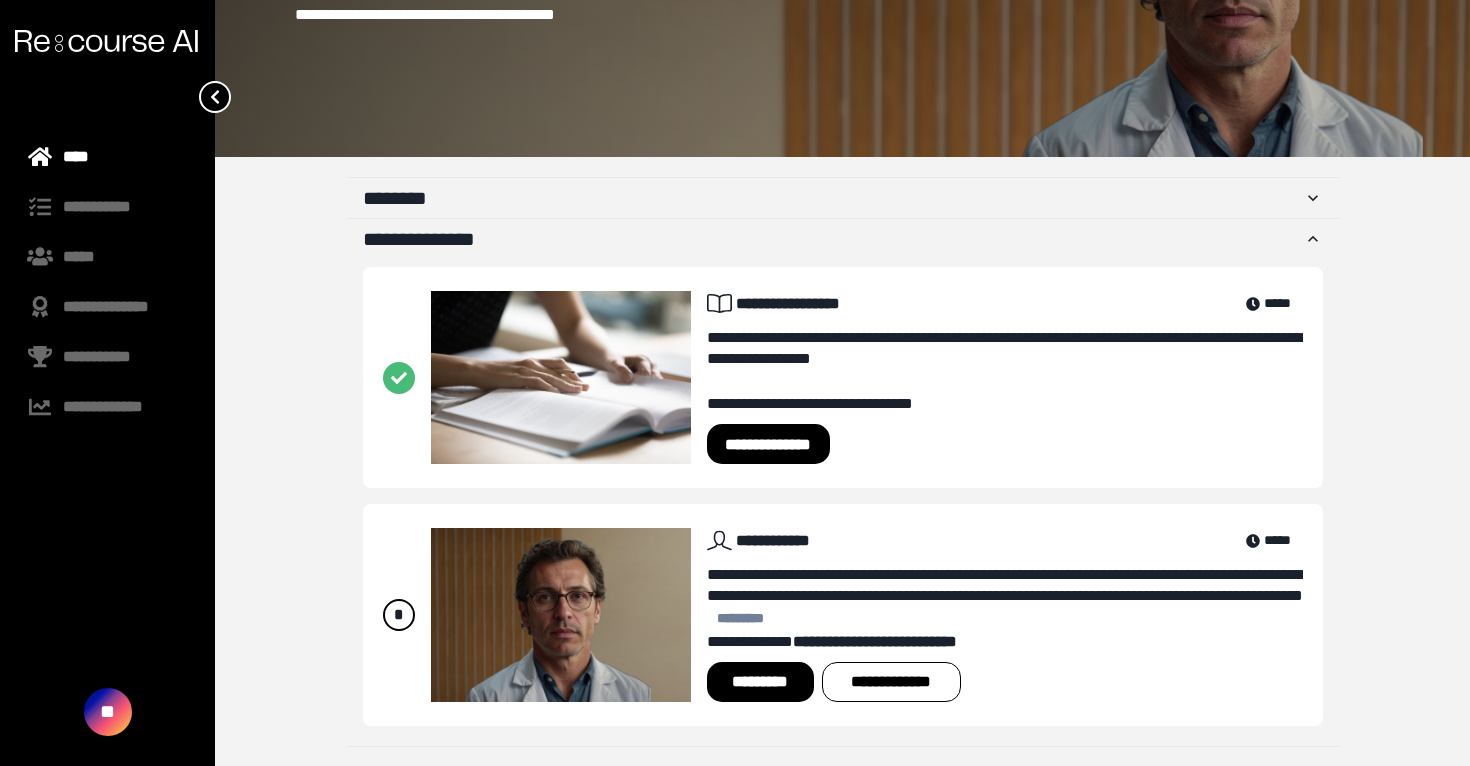 click on "**********" at bounding box center (1005, 682) 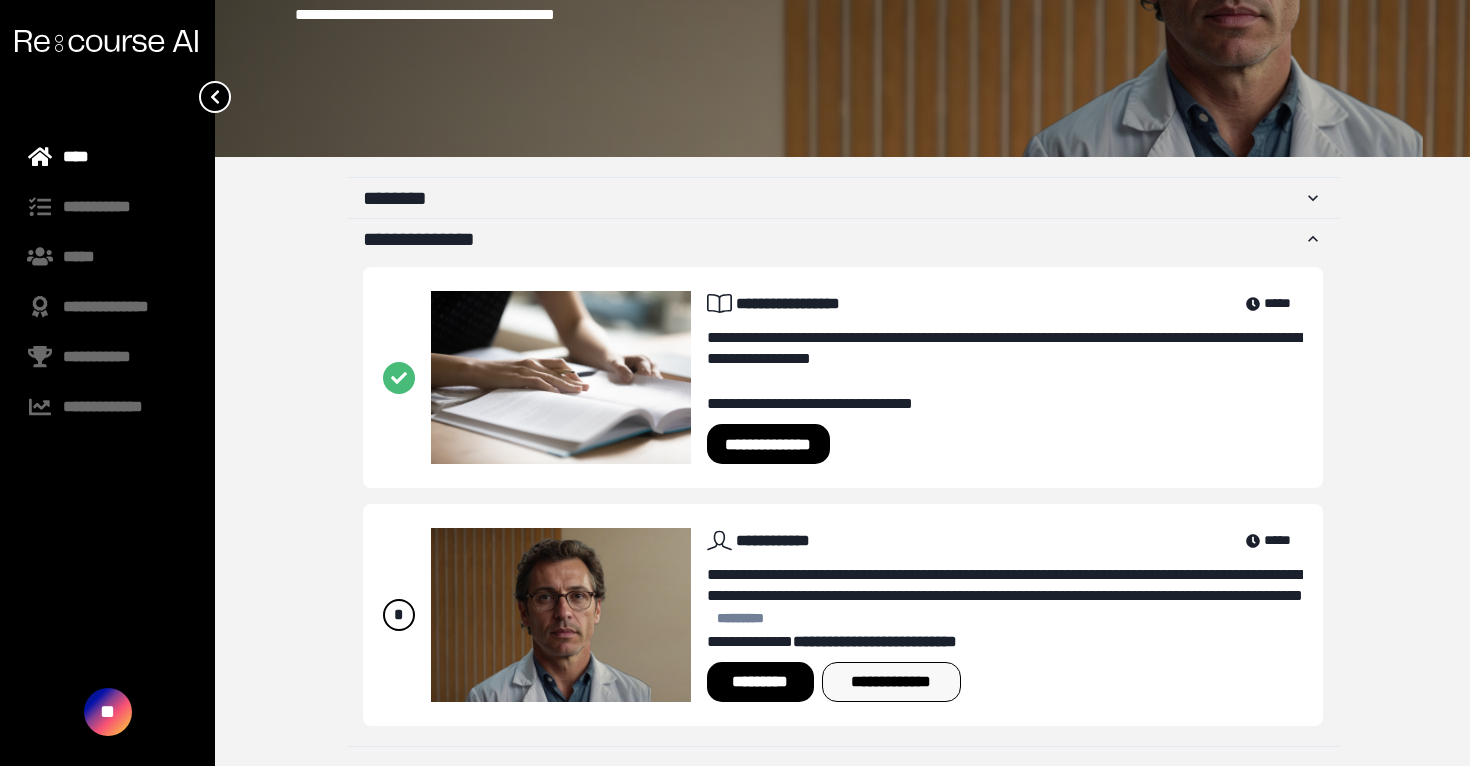 click on "**********" at bounding box center [891, 682] 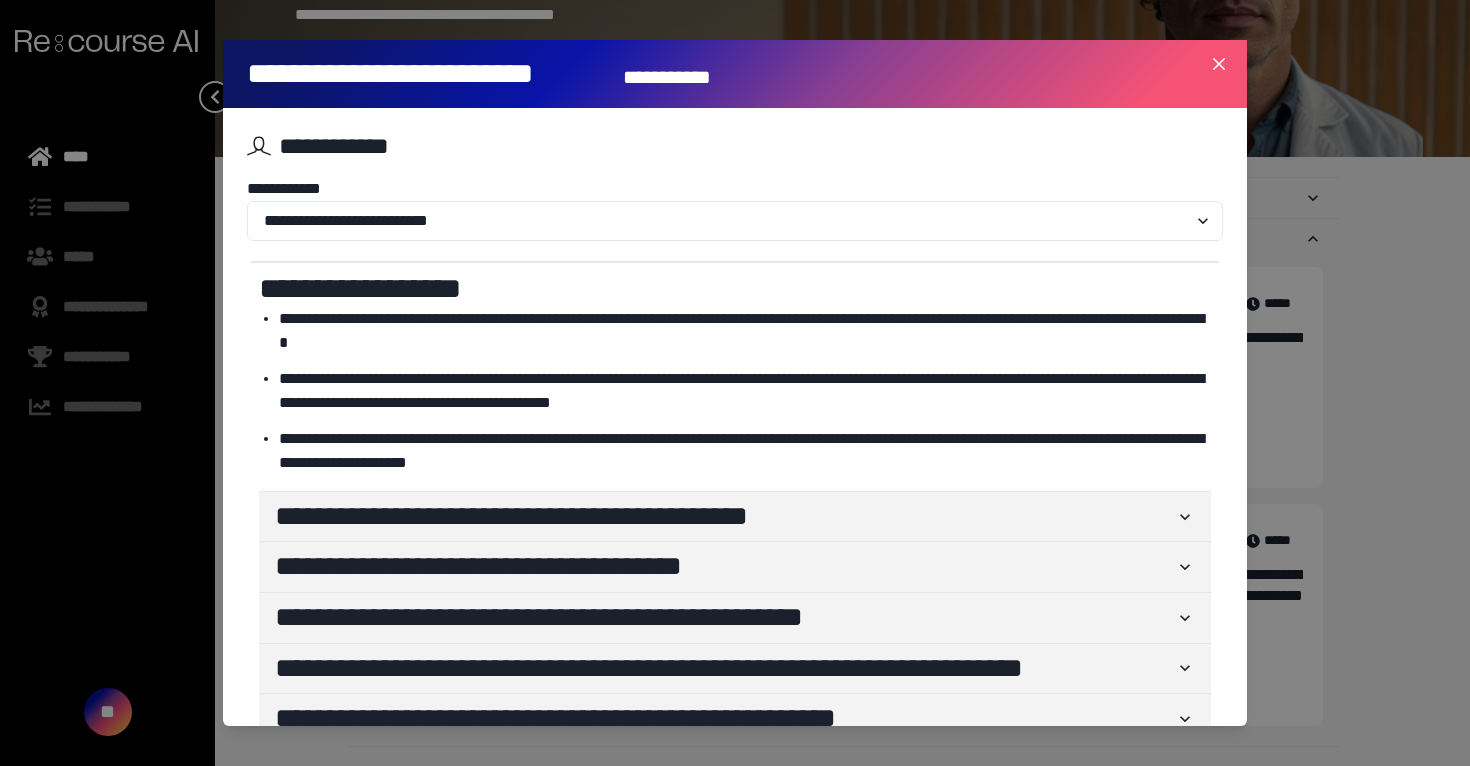 scroll, scrollTop: 39, scrollLeft: 0, axis: vertical 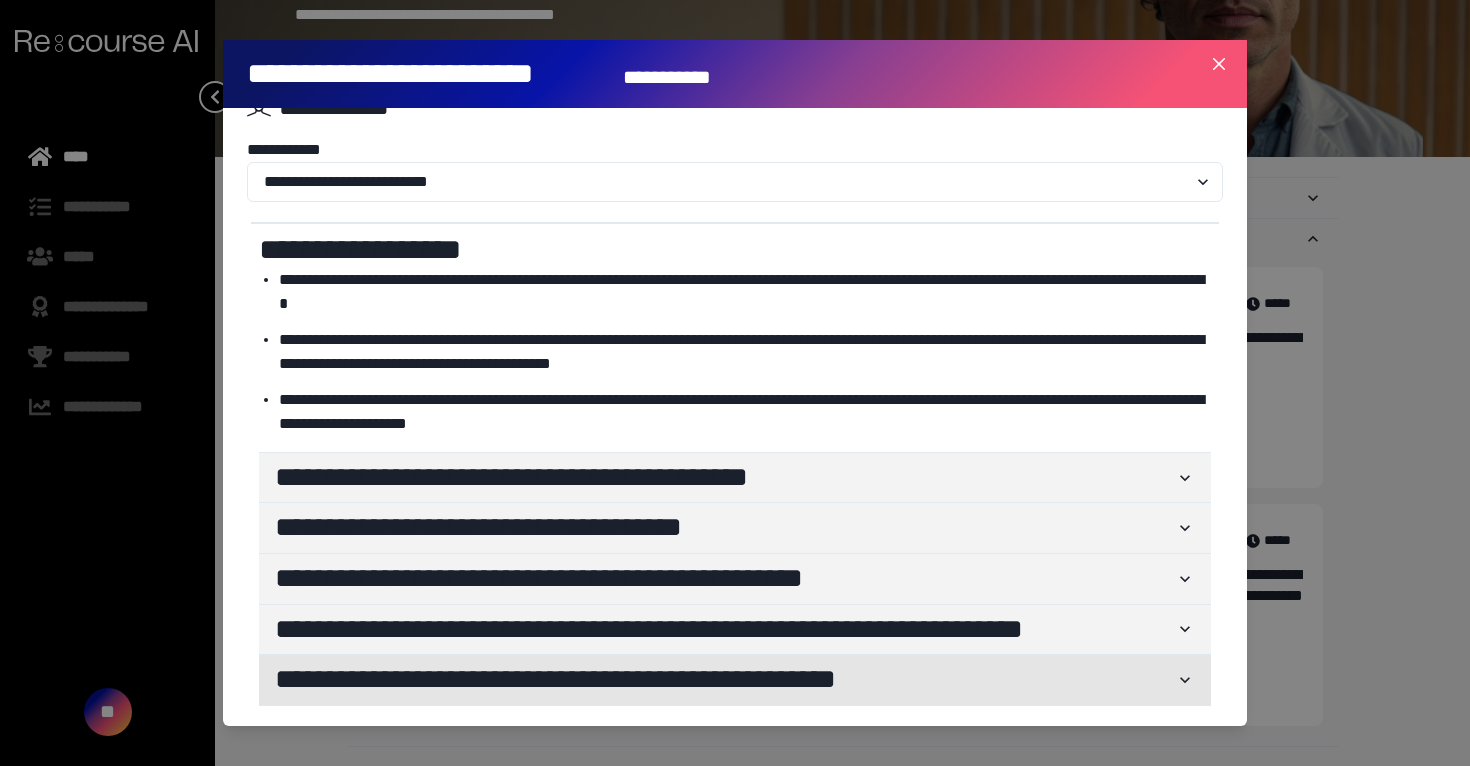 click on "**********" at bounding box center (725, 680) 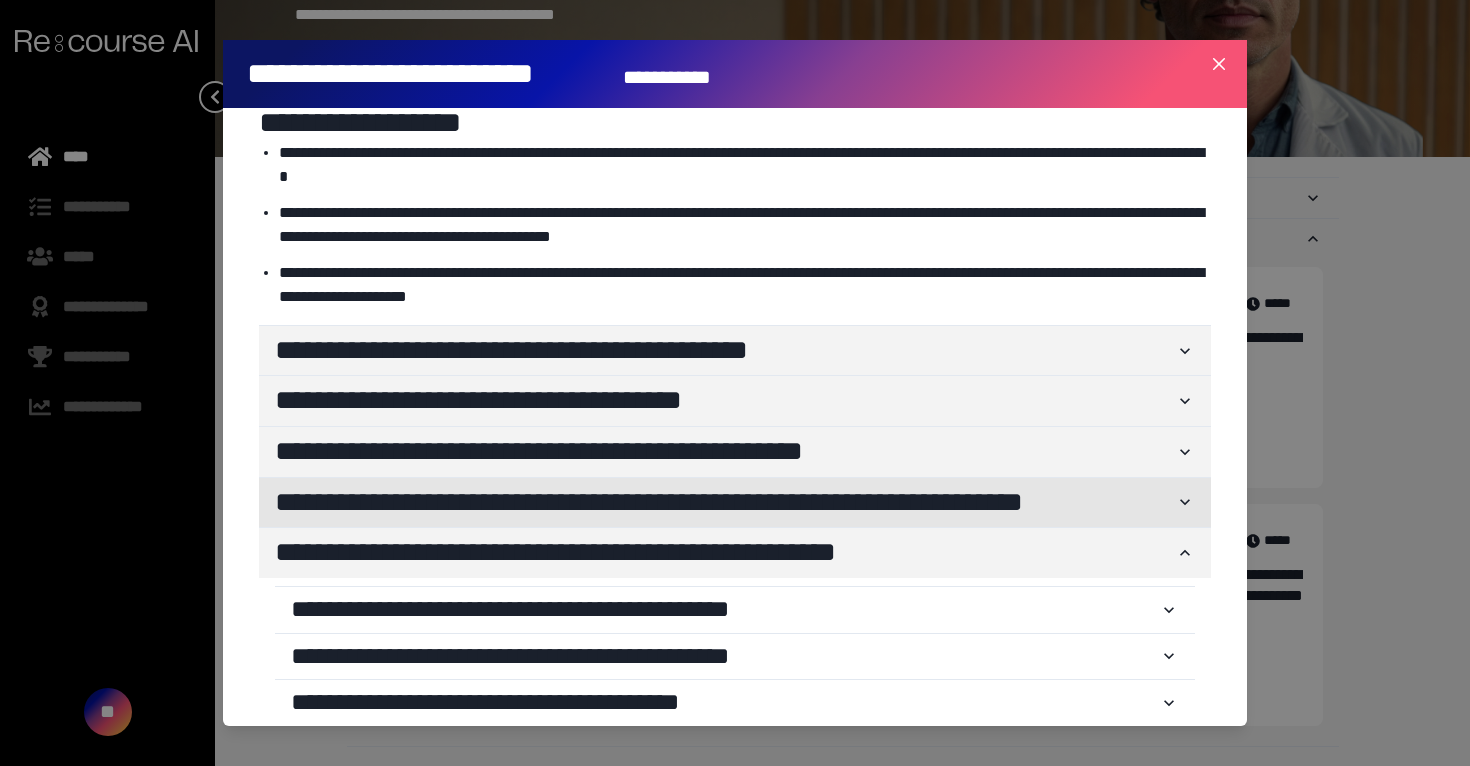 scroll, scrollTop: 204, scrollLeft: 0, axis: vertical 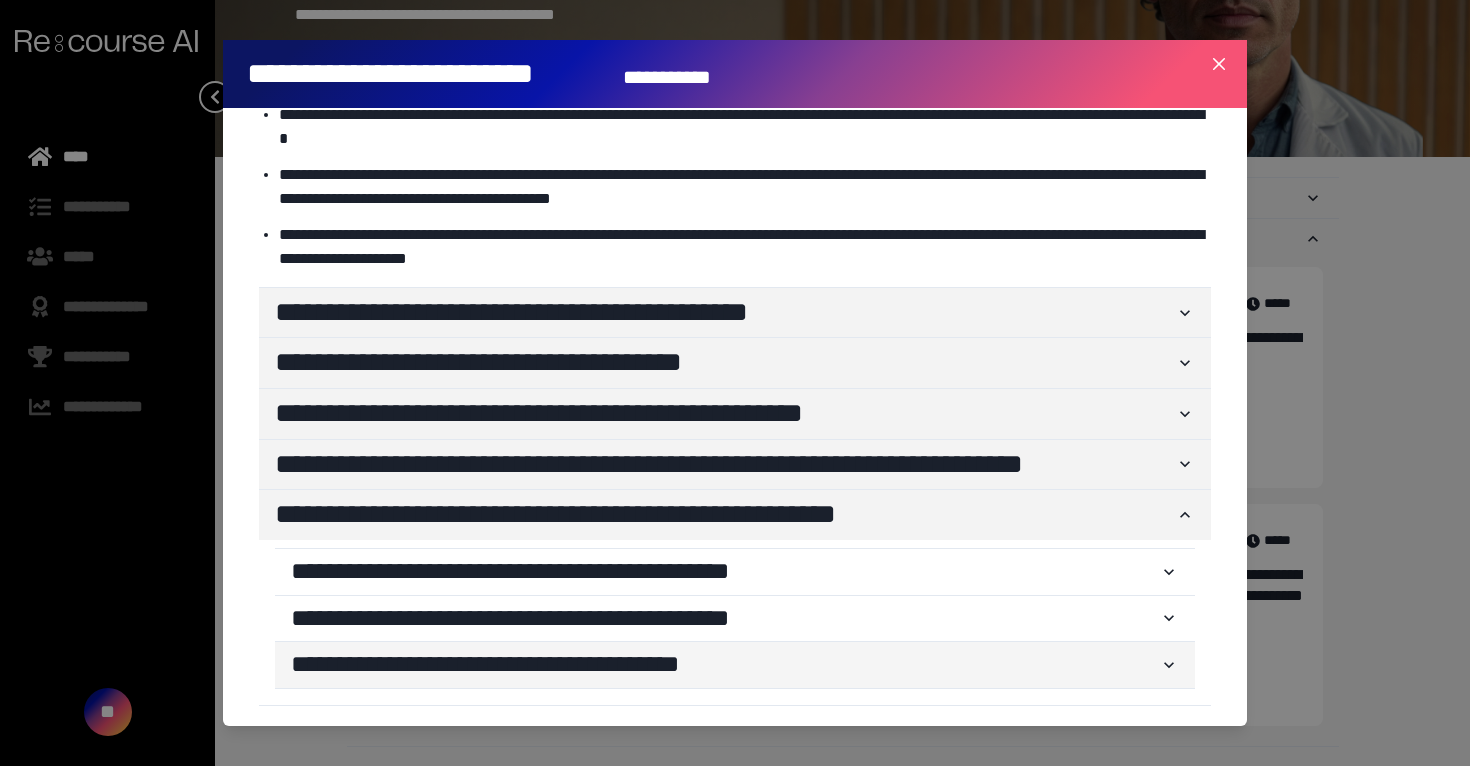 click on "**********" at bounding box center (725, 665) 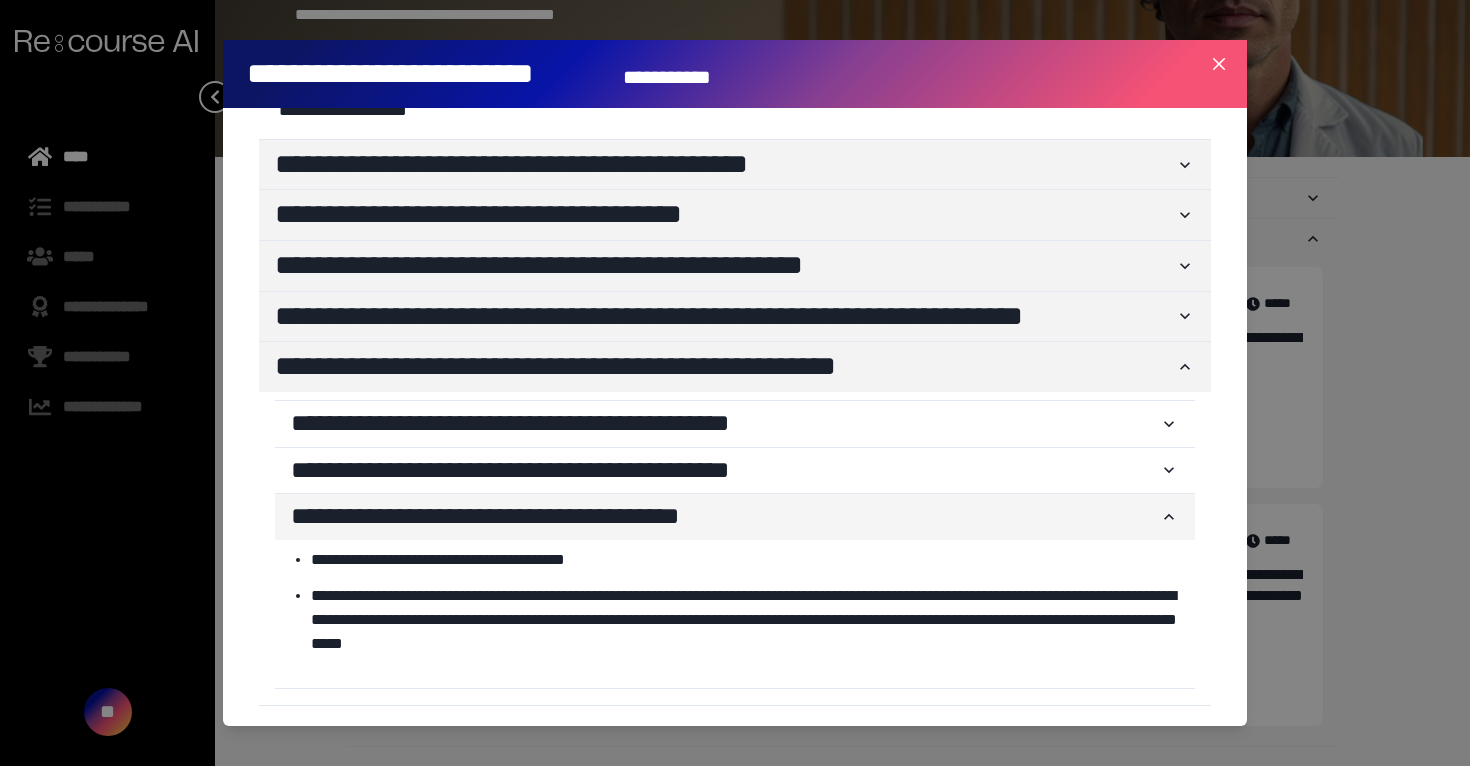 click on "**********" at bounding box center (725, 517) 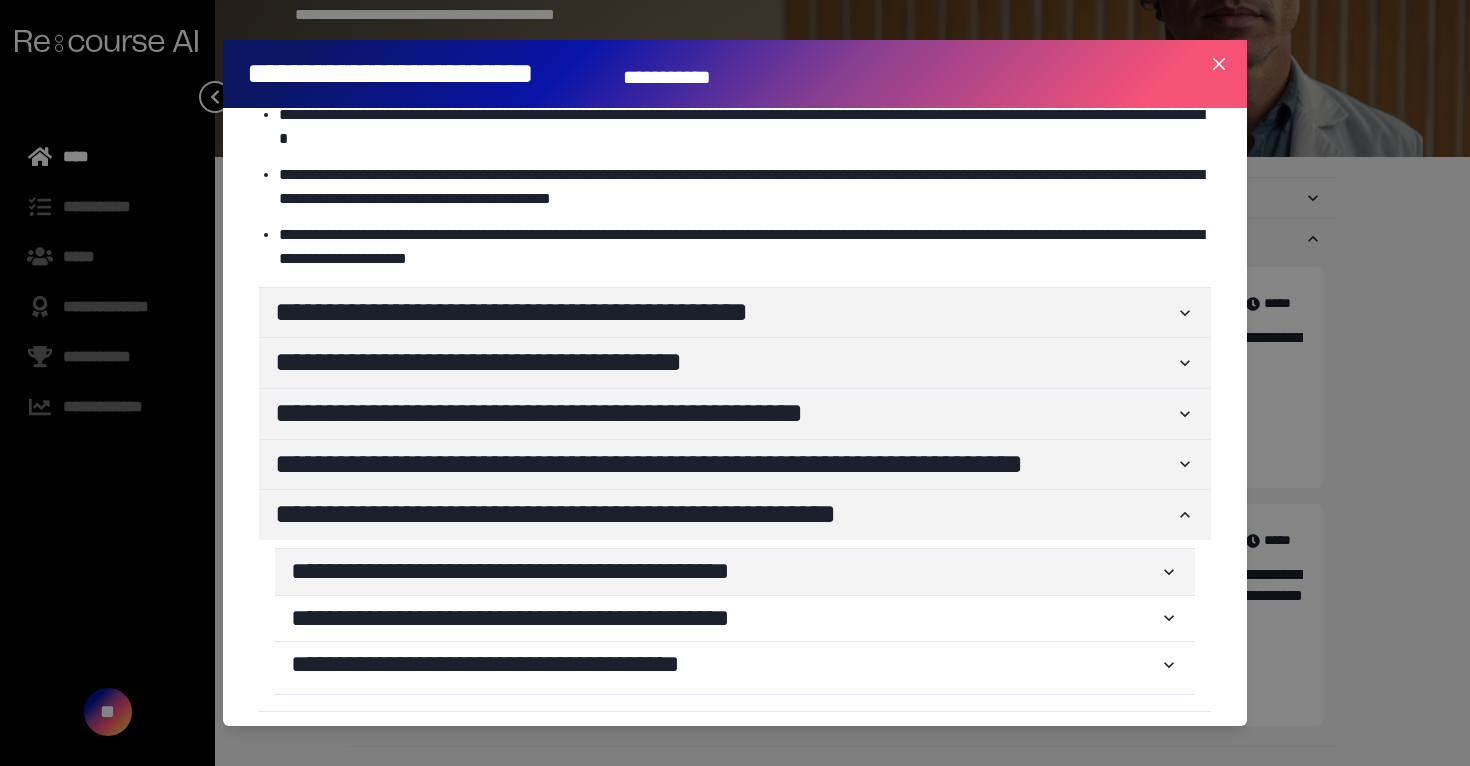 scroll, scrollTop: 204, scrollLeft: 0, axis: vertical 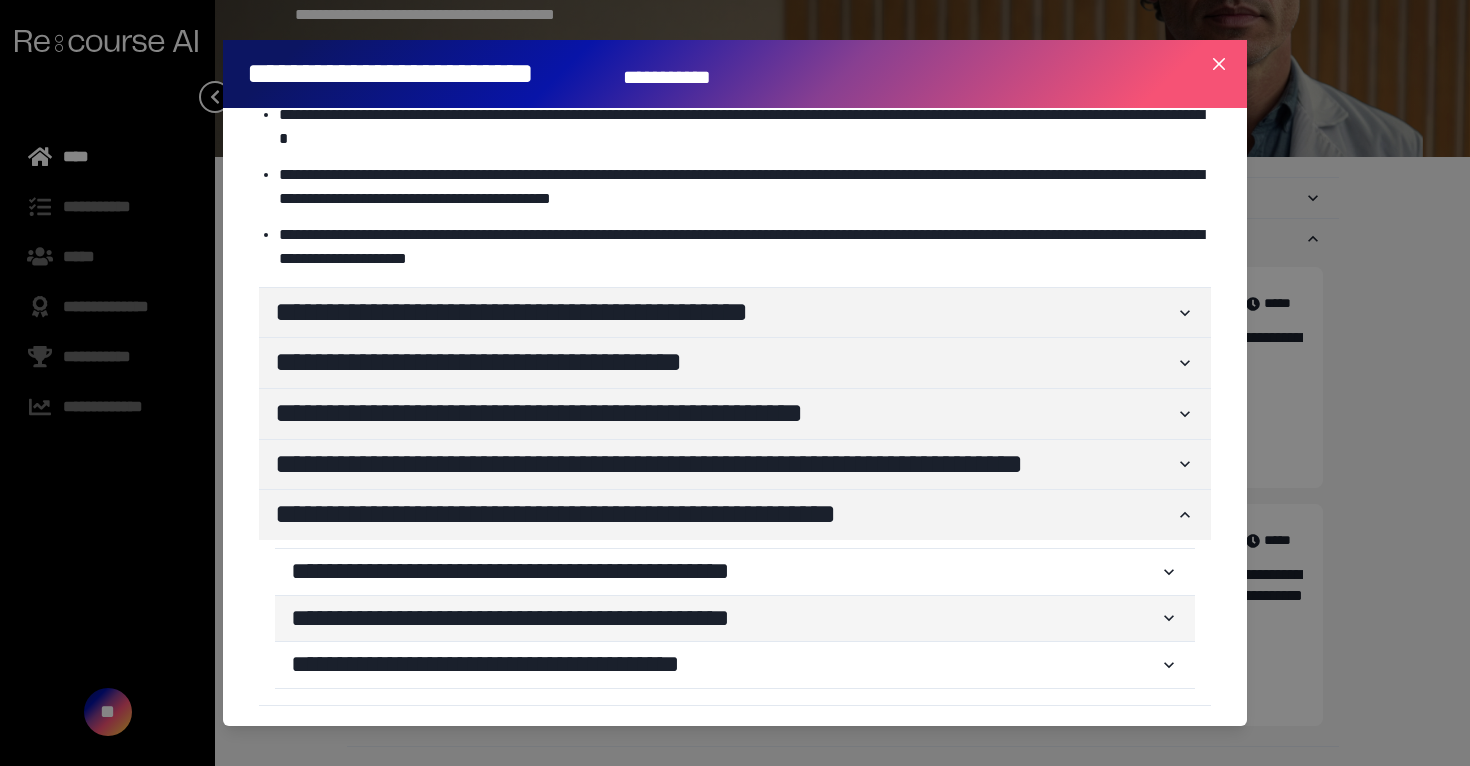 click on "**********" at bounding box center [725, 619] 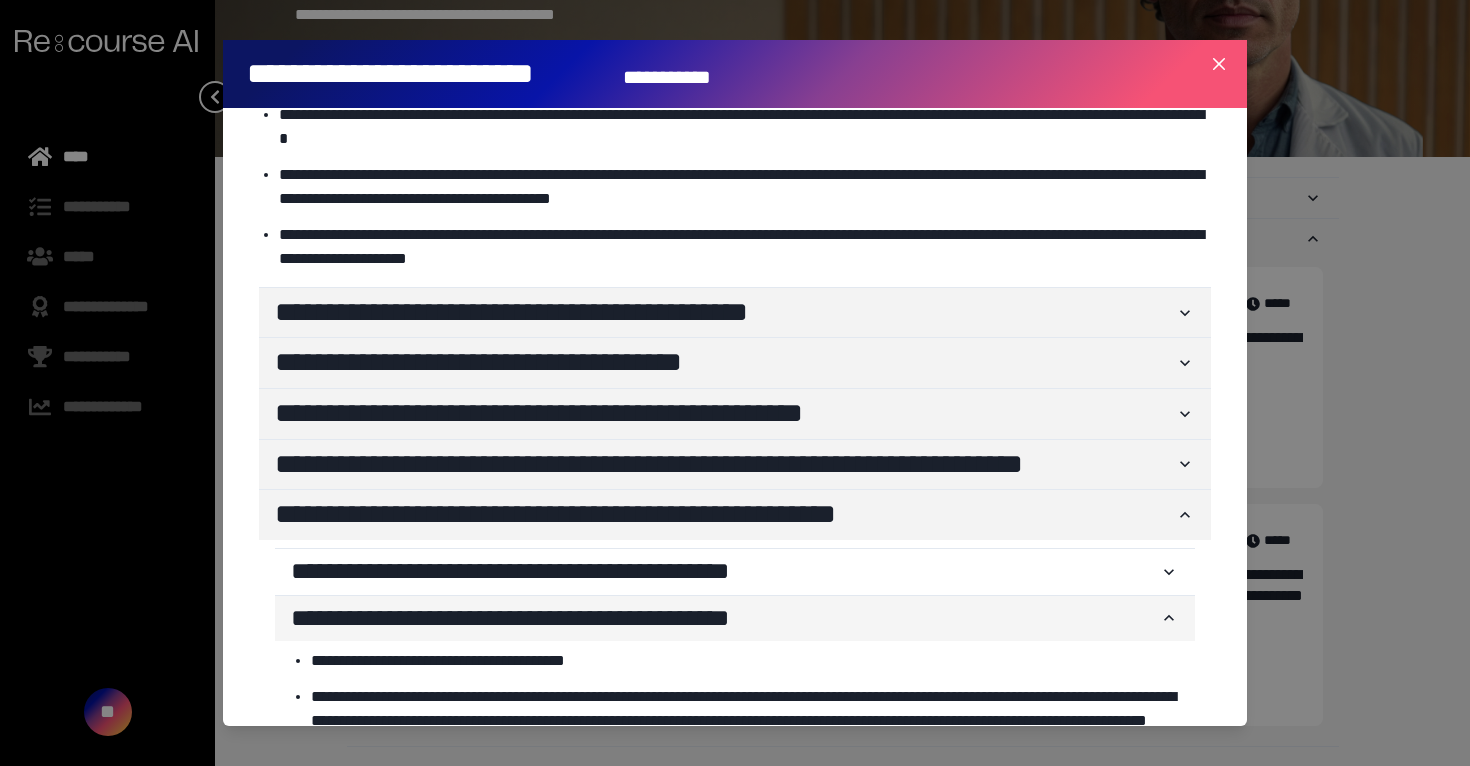 click on "**********" at bounding box center (725, 619) 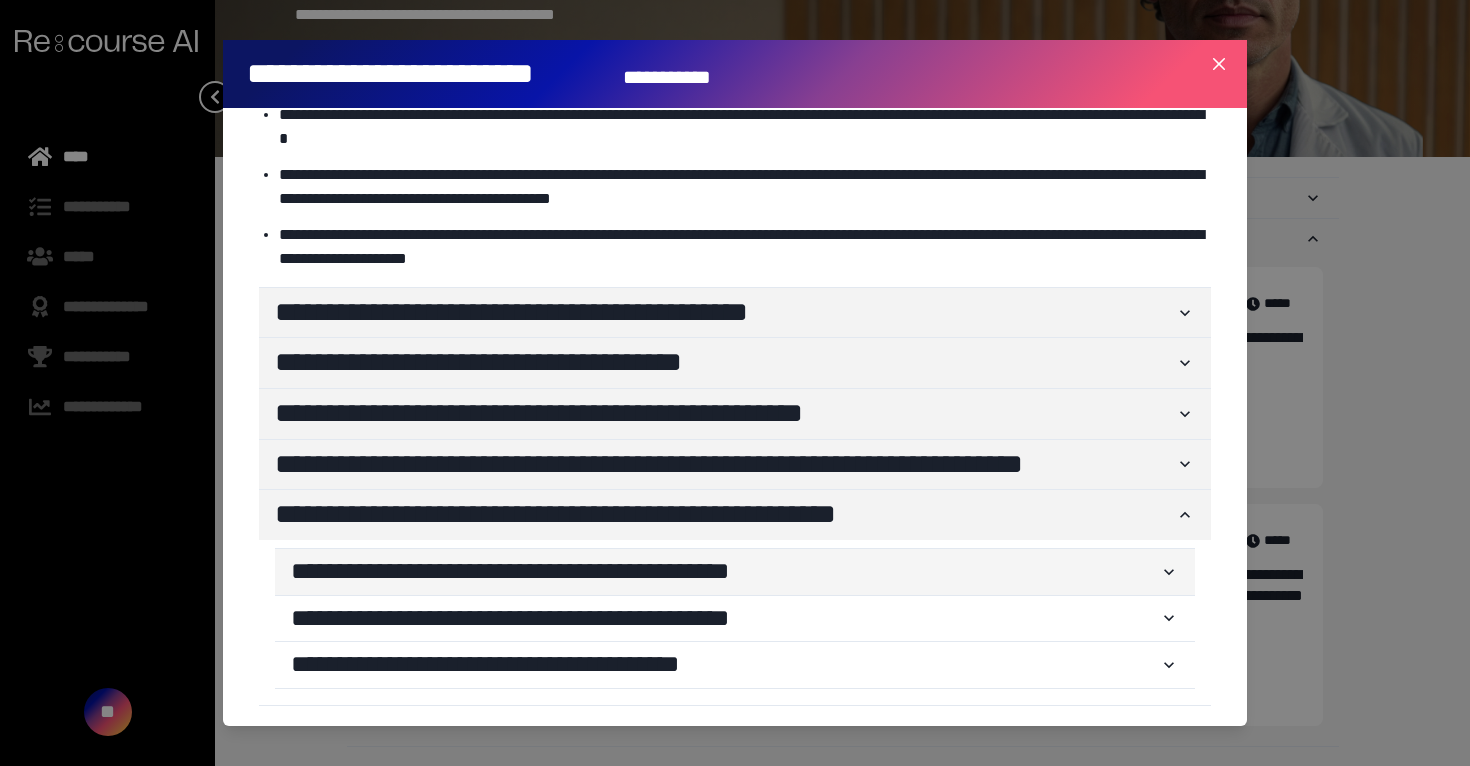 click on "**********" at bounding box center [725, 572] 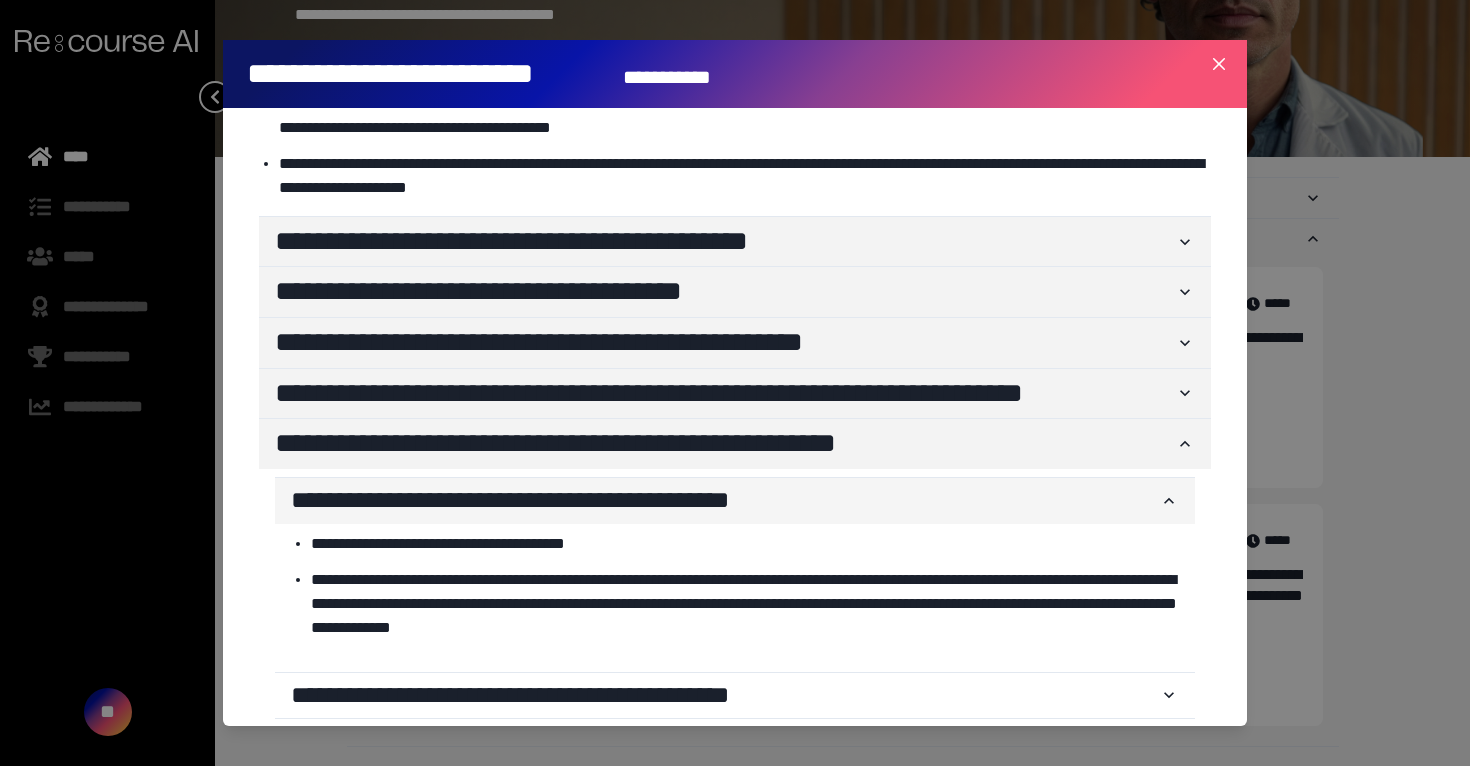 click on "**********" at bounding box center (725, 501) 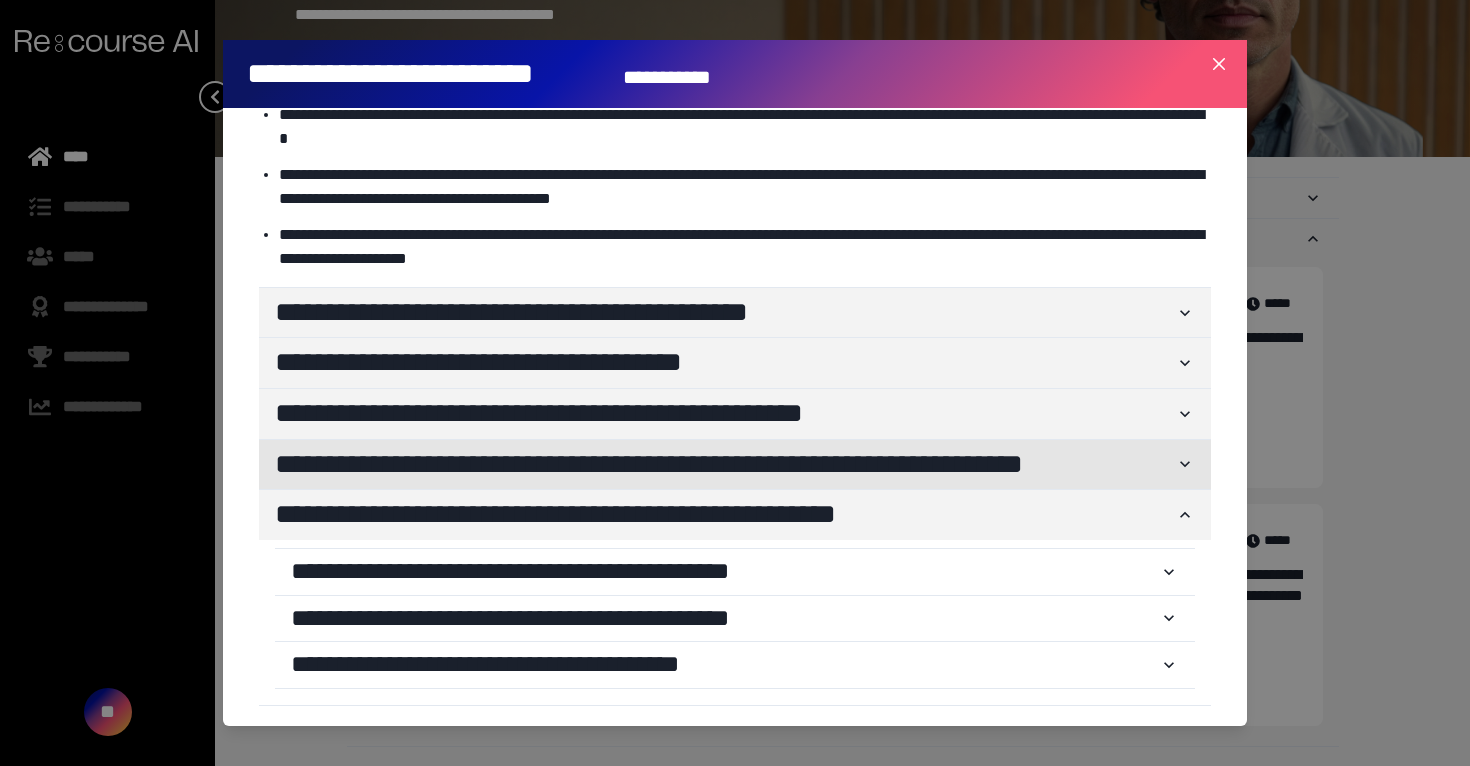 scroll, scrollTop: 204, scrollLeft: 0, axis: vertical 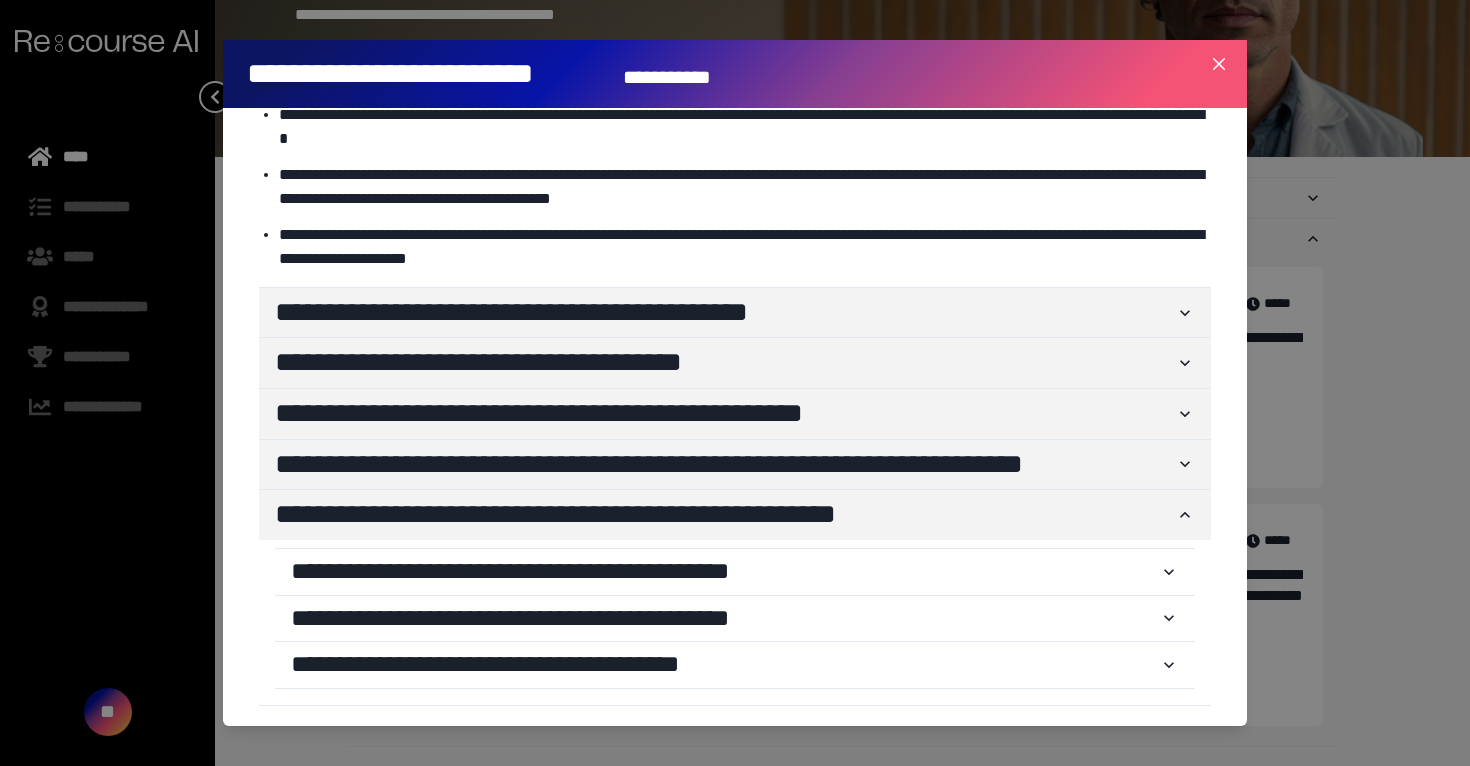 click on "**********" at bounding box center (735, 622) 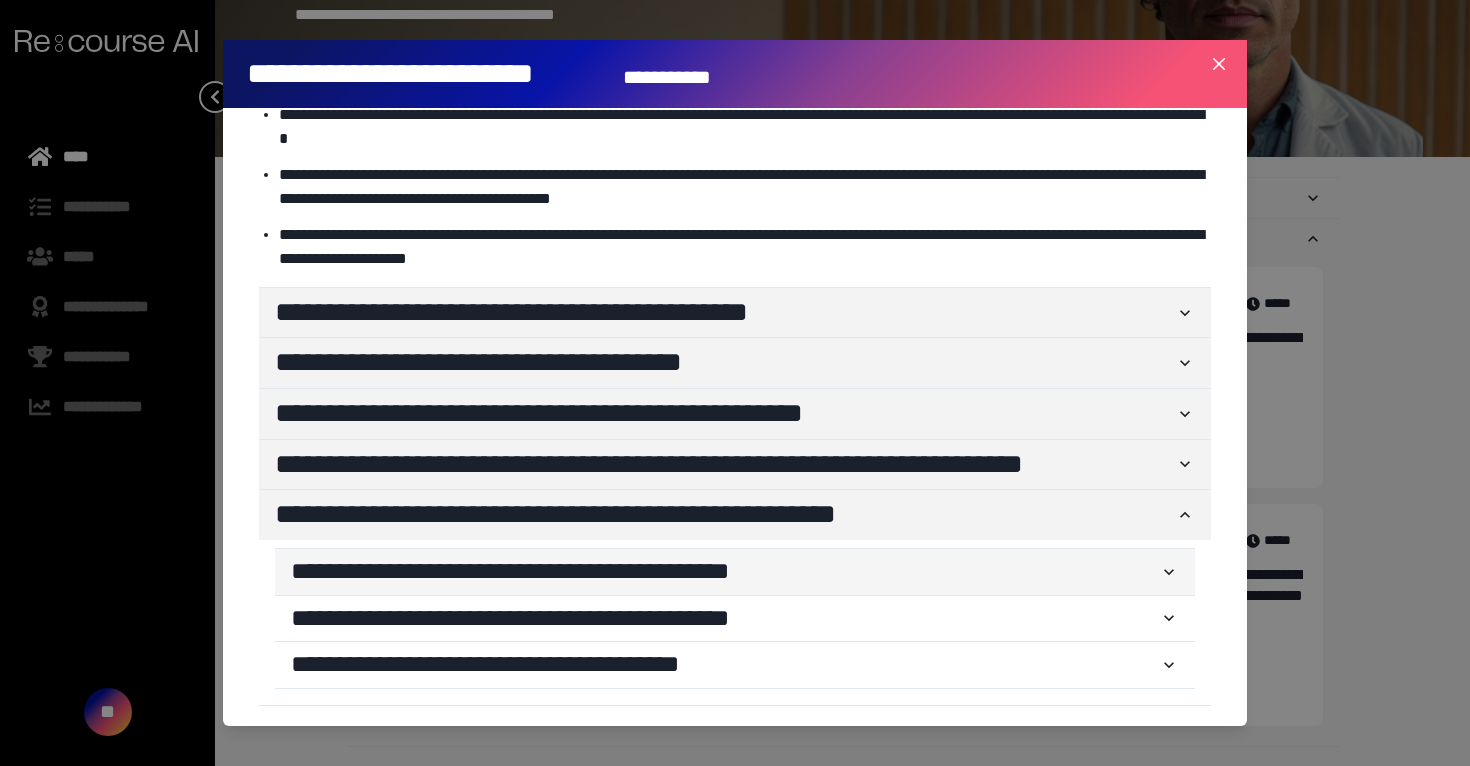 click on "**********" at bounding box center (725, 572) 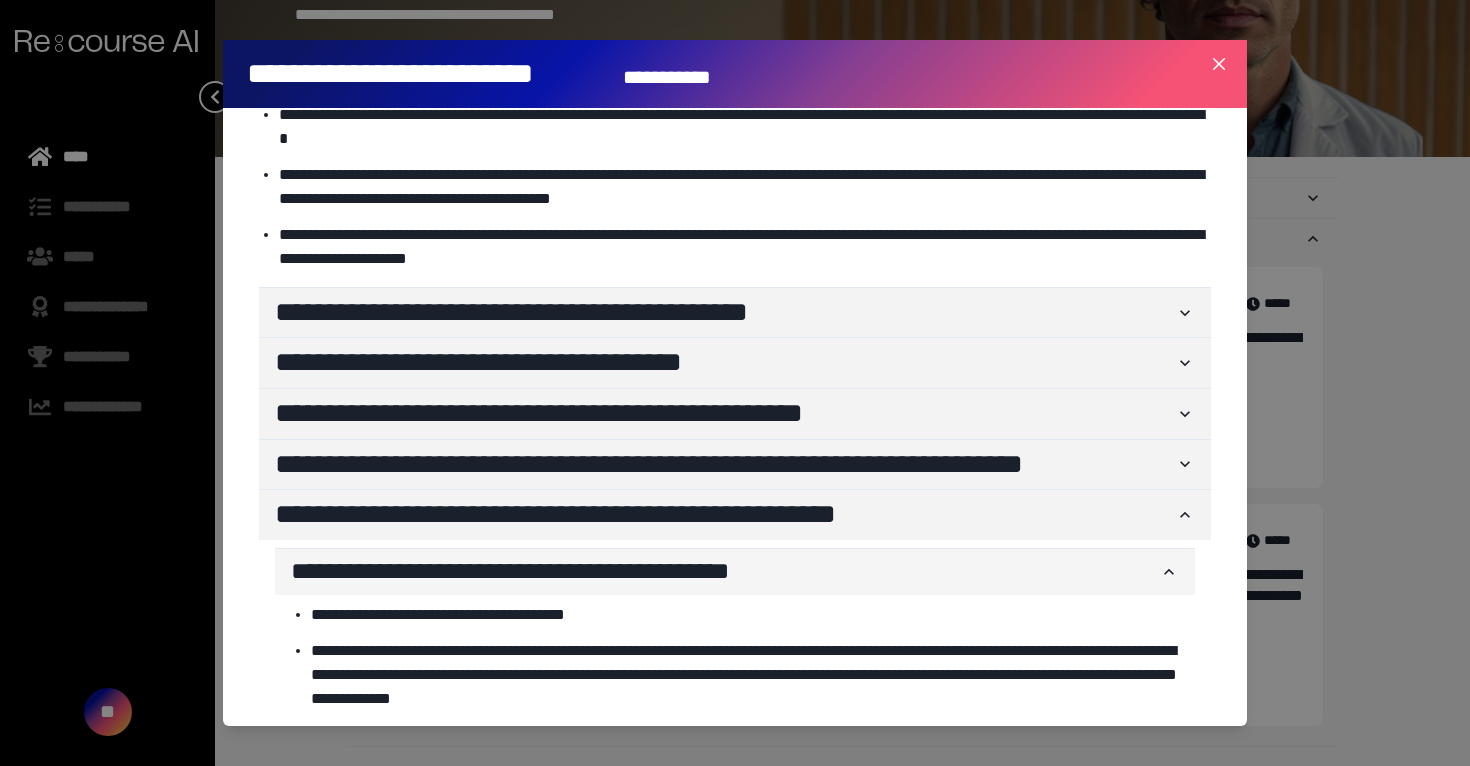 click on "**********" at bounding box center (725, 572) 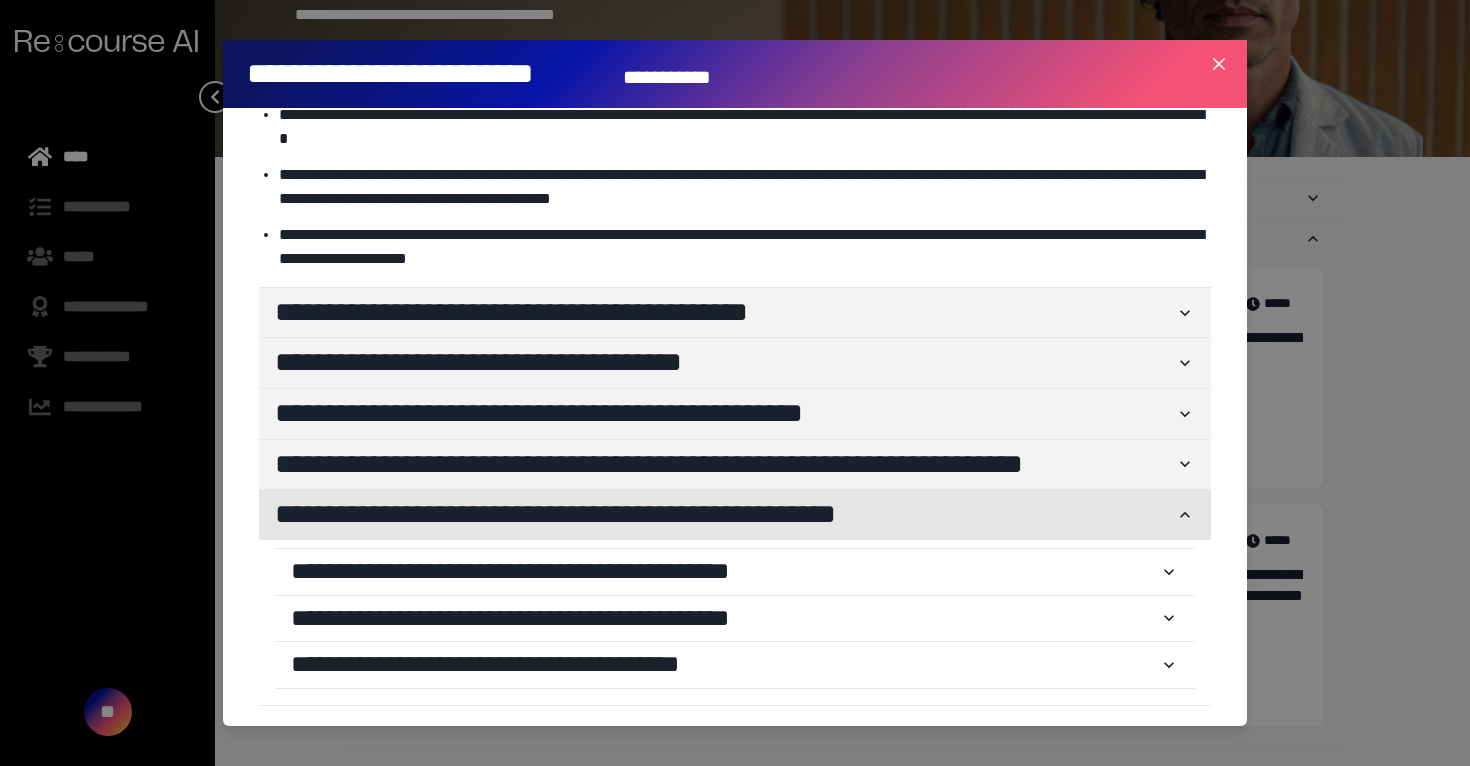 click on "**********" at bounding box center (735, 515) 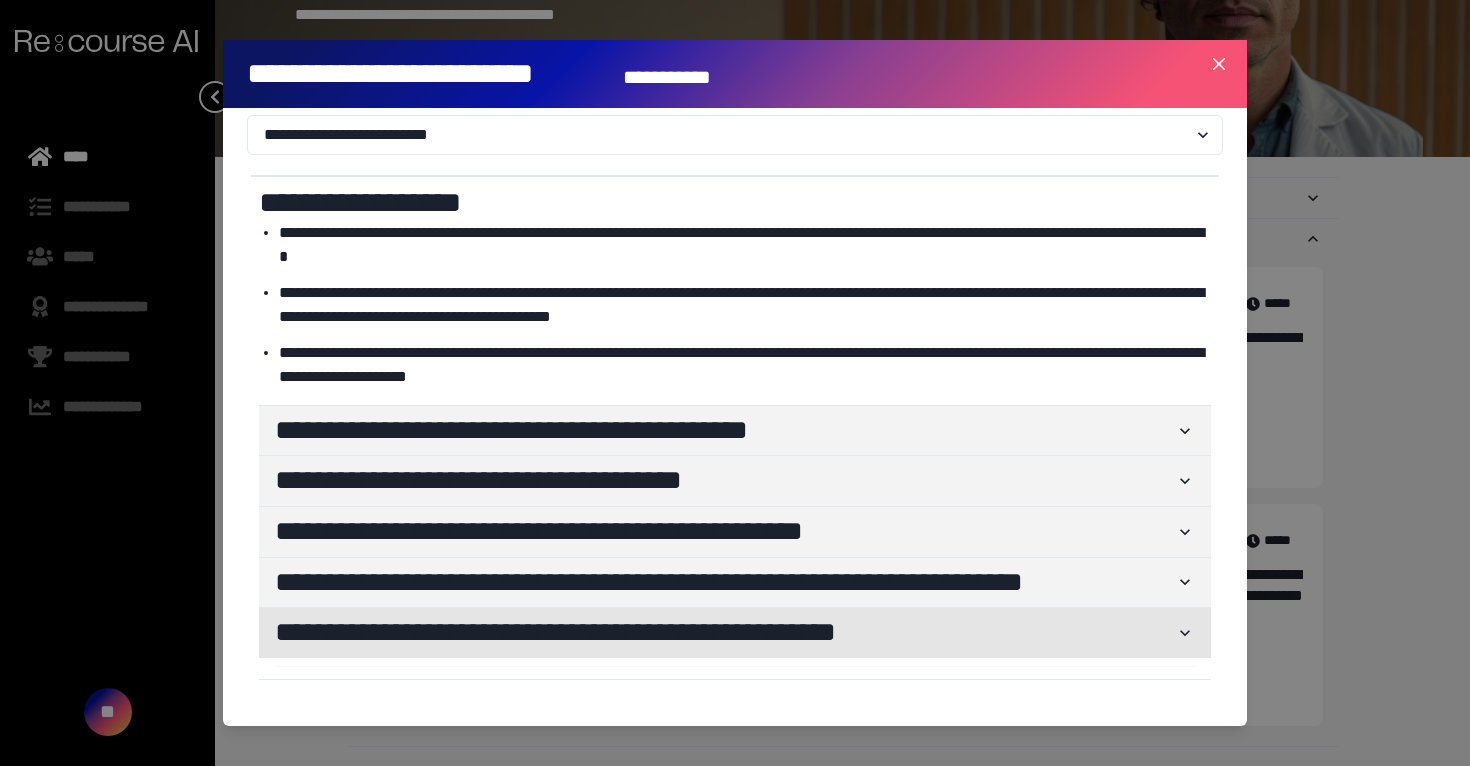 scroll, scrollTop: 39, scrollLeft: 0, axis: vertical 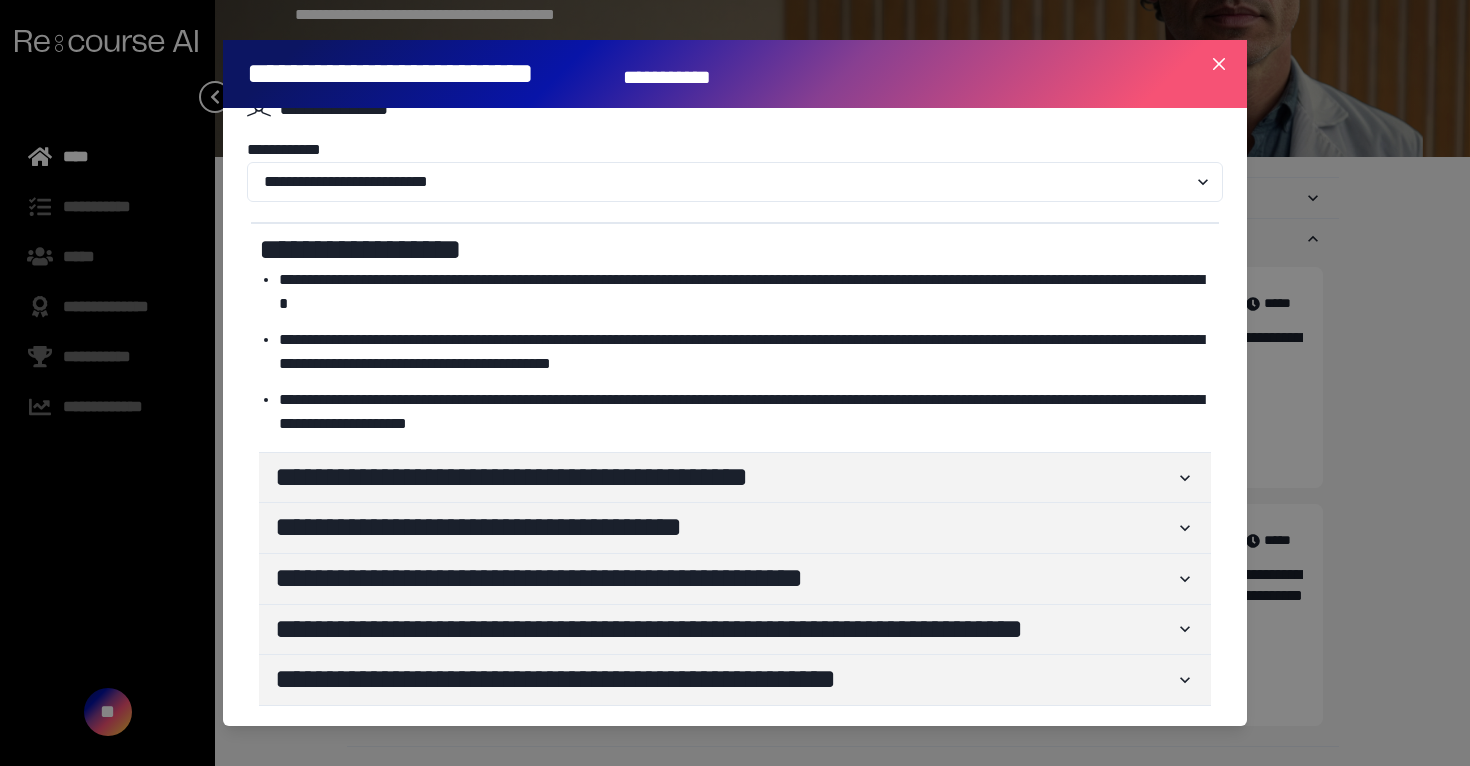 click on "**********" at bounding box center [735, 250] 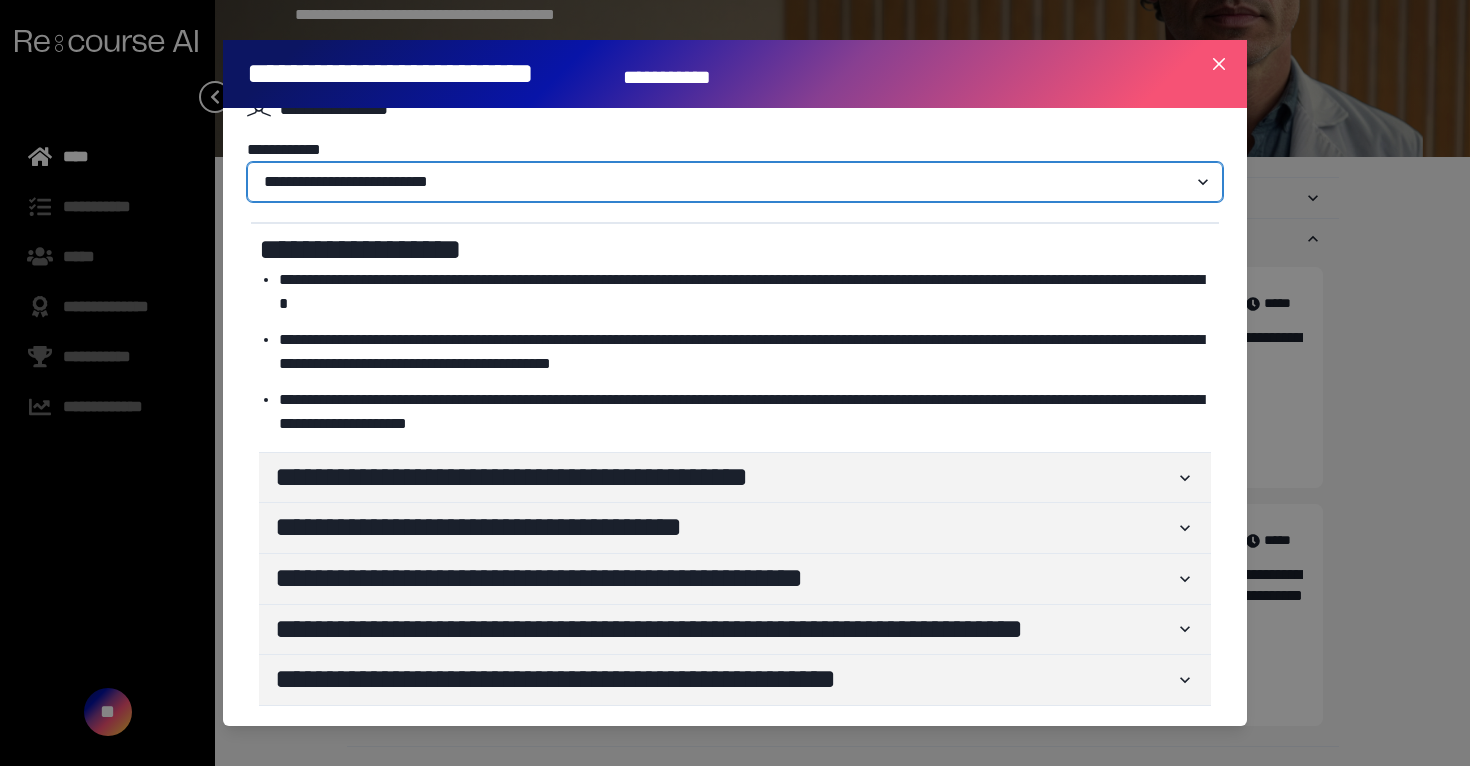 click on "**********" at bounding box center [735, 182] 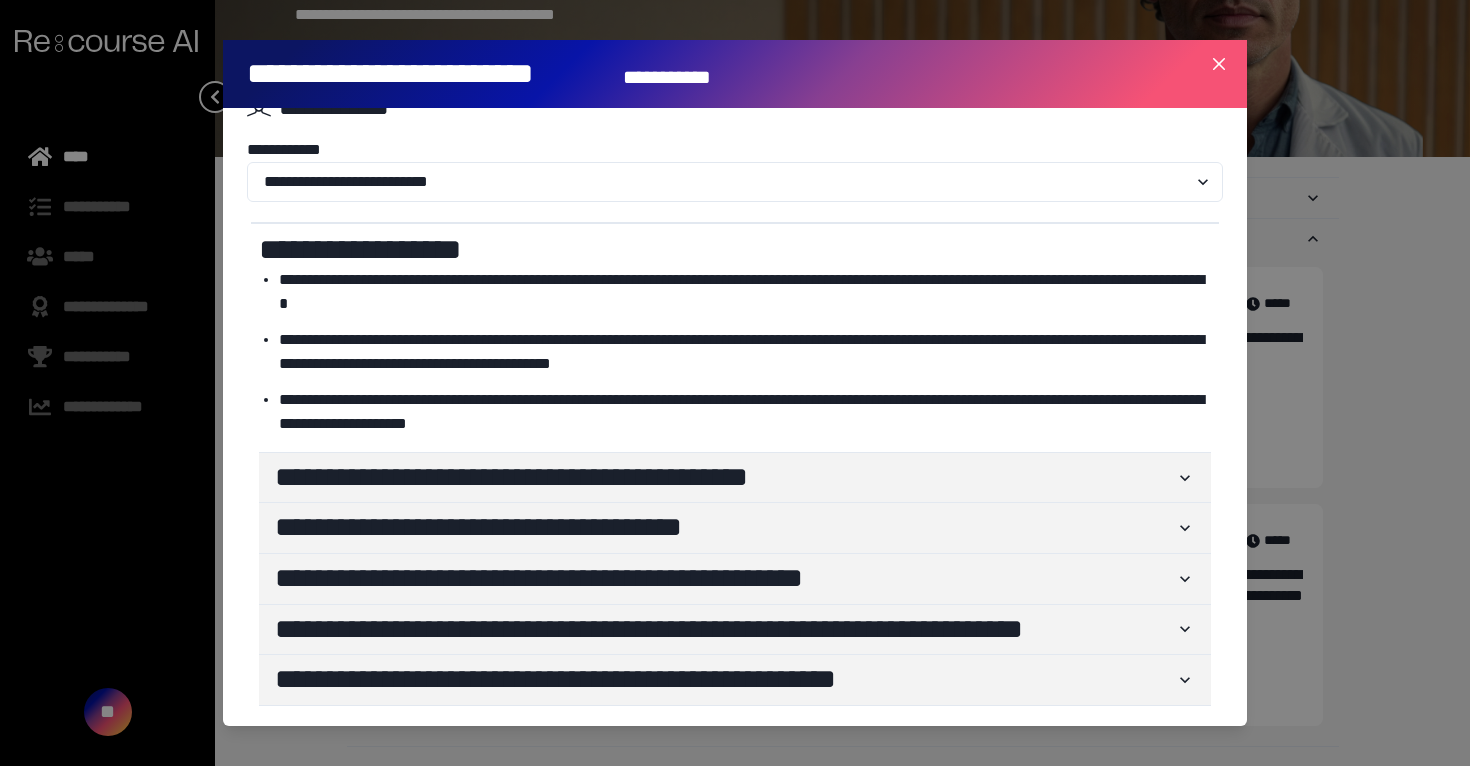 click on "**********" at bounding box center [745, 292] 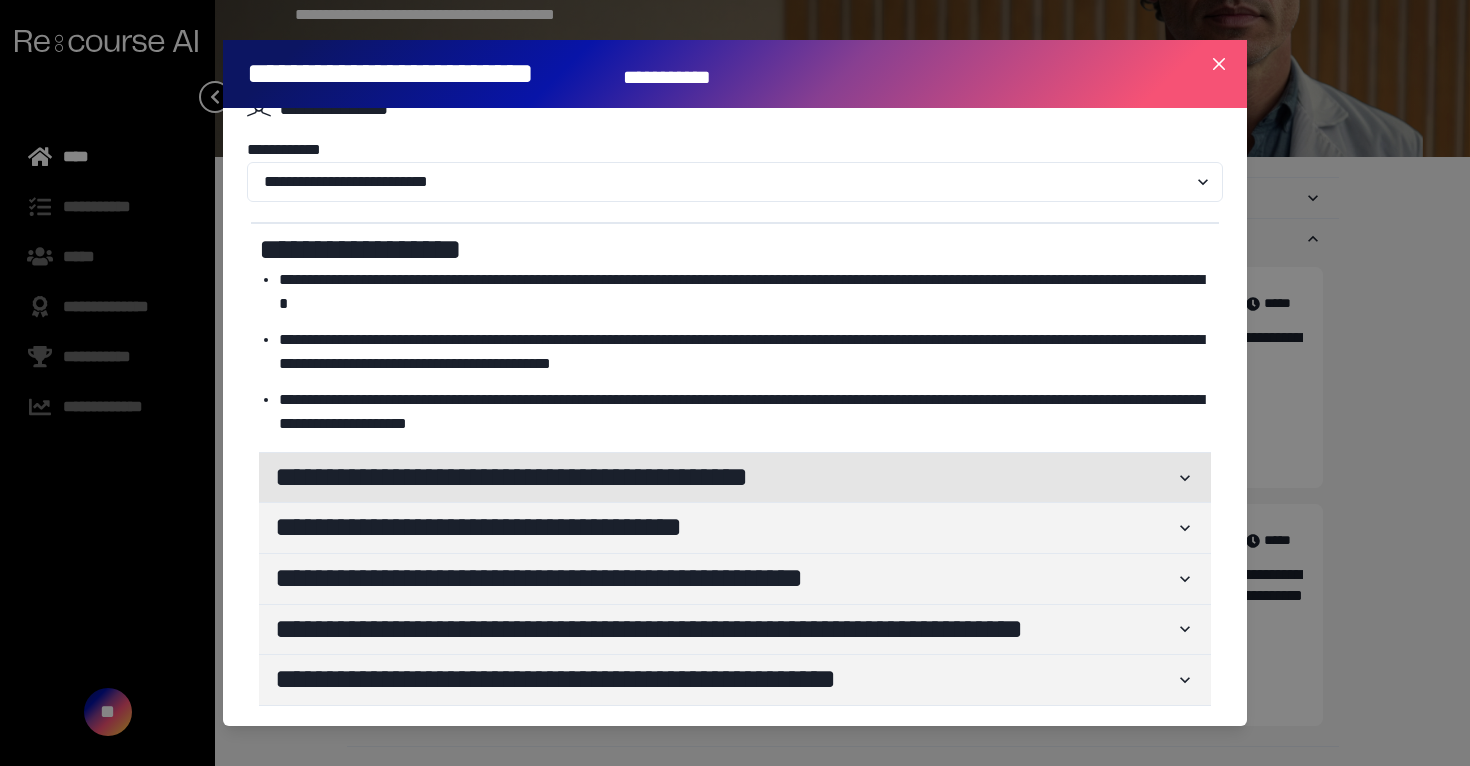 click on "**********" at bounding box center [725, 478] 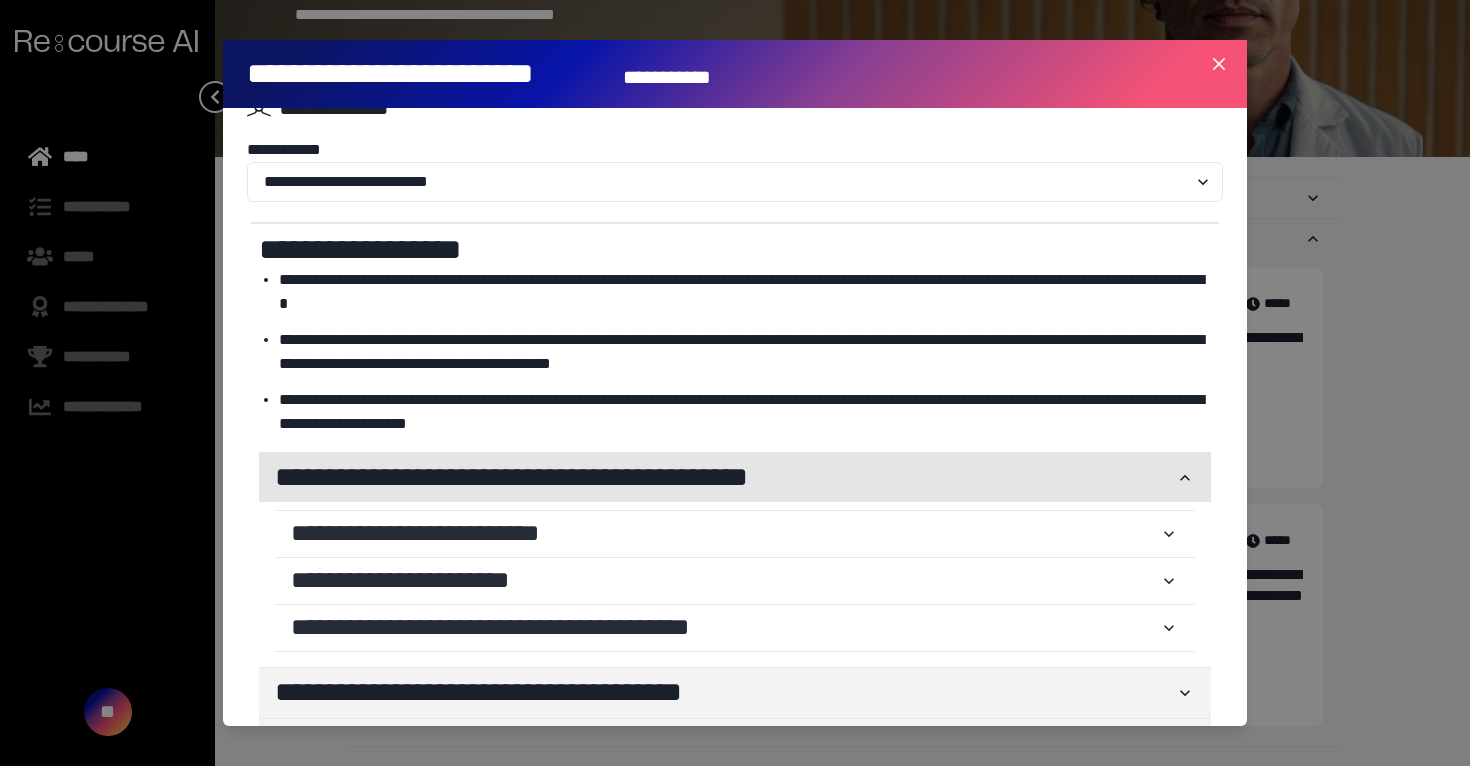 scroll, scrollTop: 204, scrollLeft: 0, axis: vertical 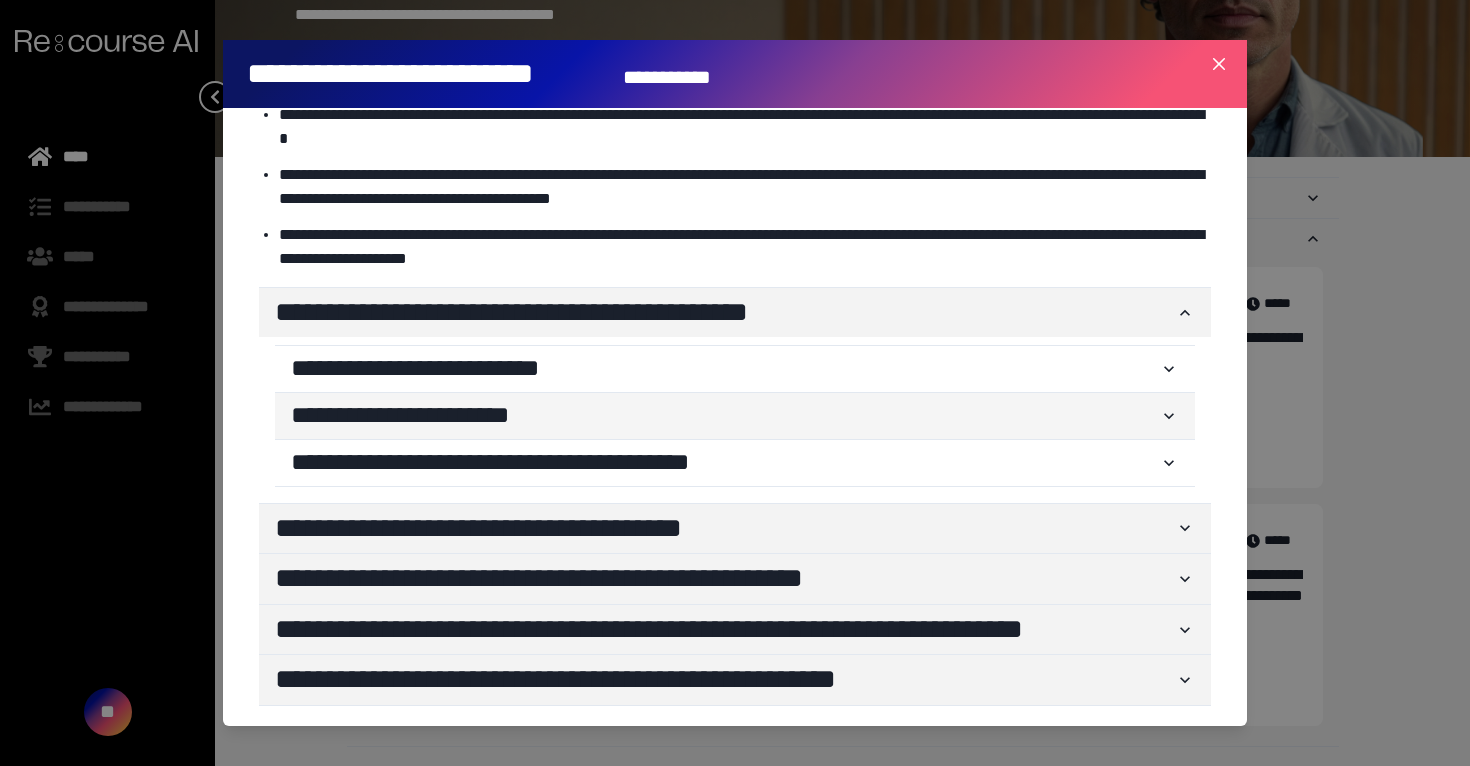 click on "**********" at bounding box center [725, 416] 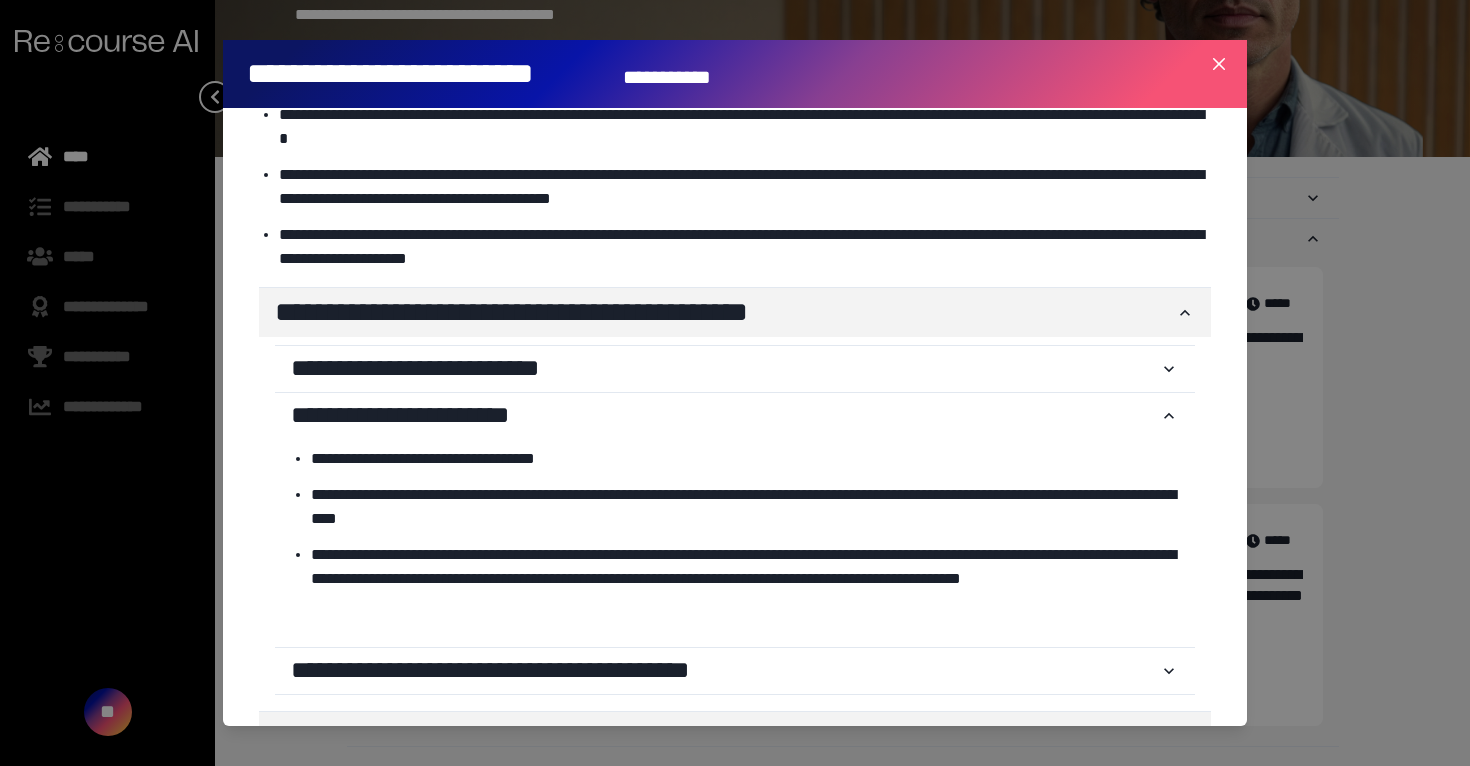 scroll, scrollTop: 270, scrollLeft: 0, axis: vertical 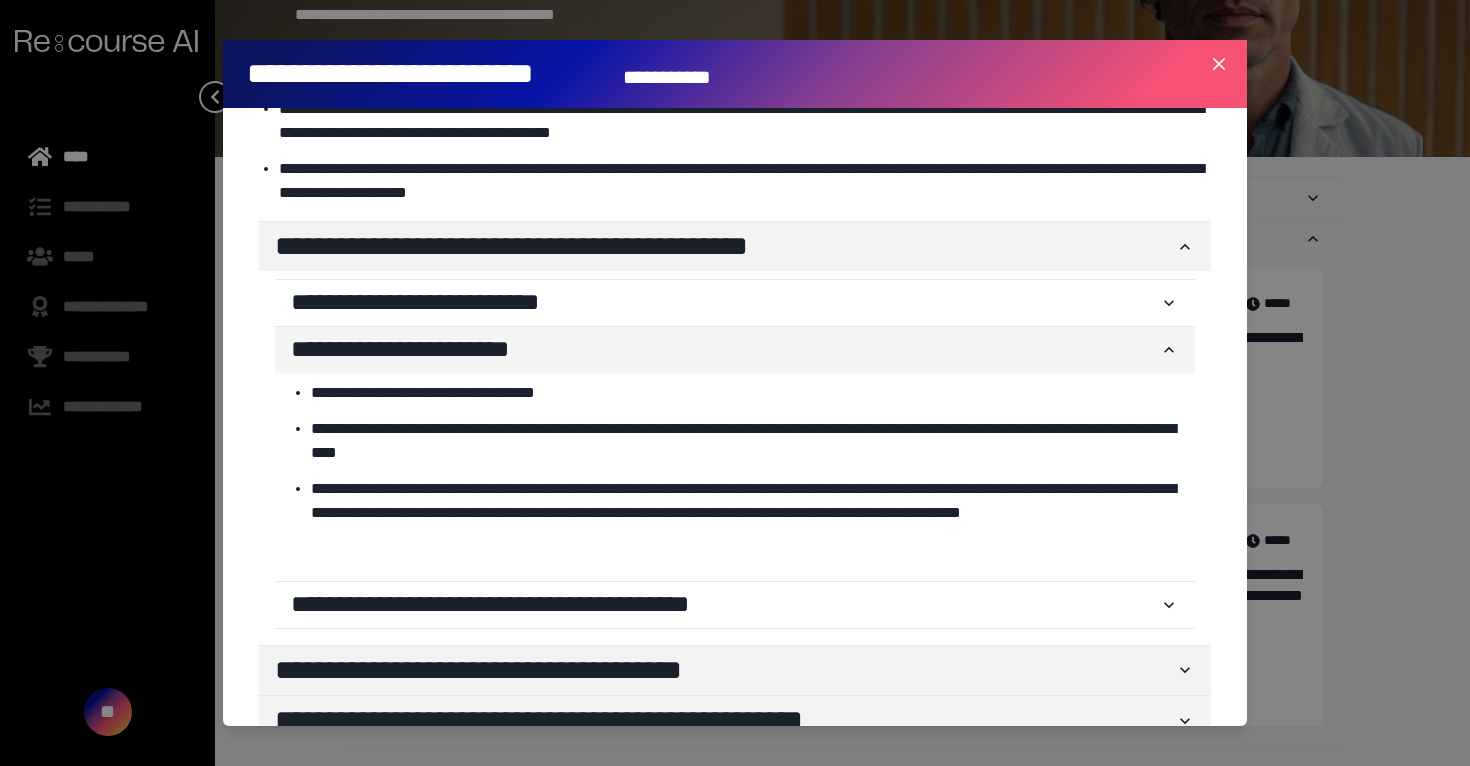 click on "**********" at bounding box center [725, 350] 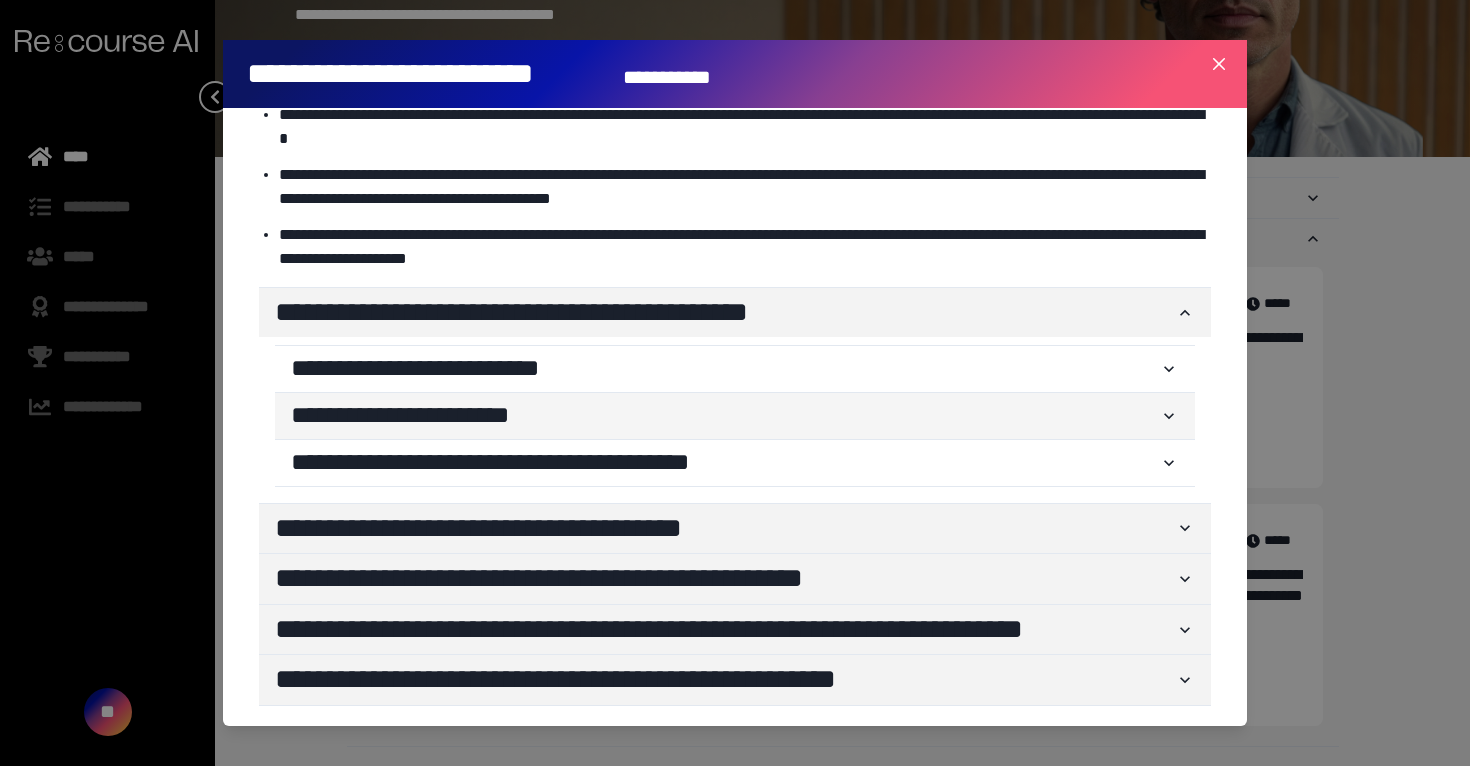 scroll, scrollTop: 204, scrollLeft: 0, axis: vertical 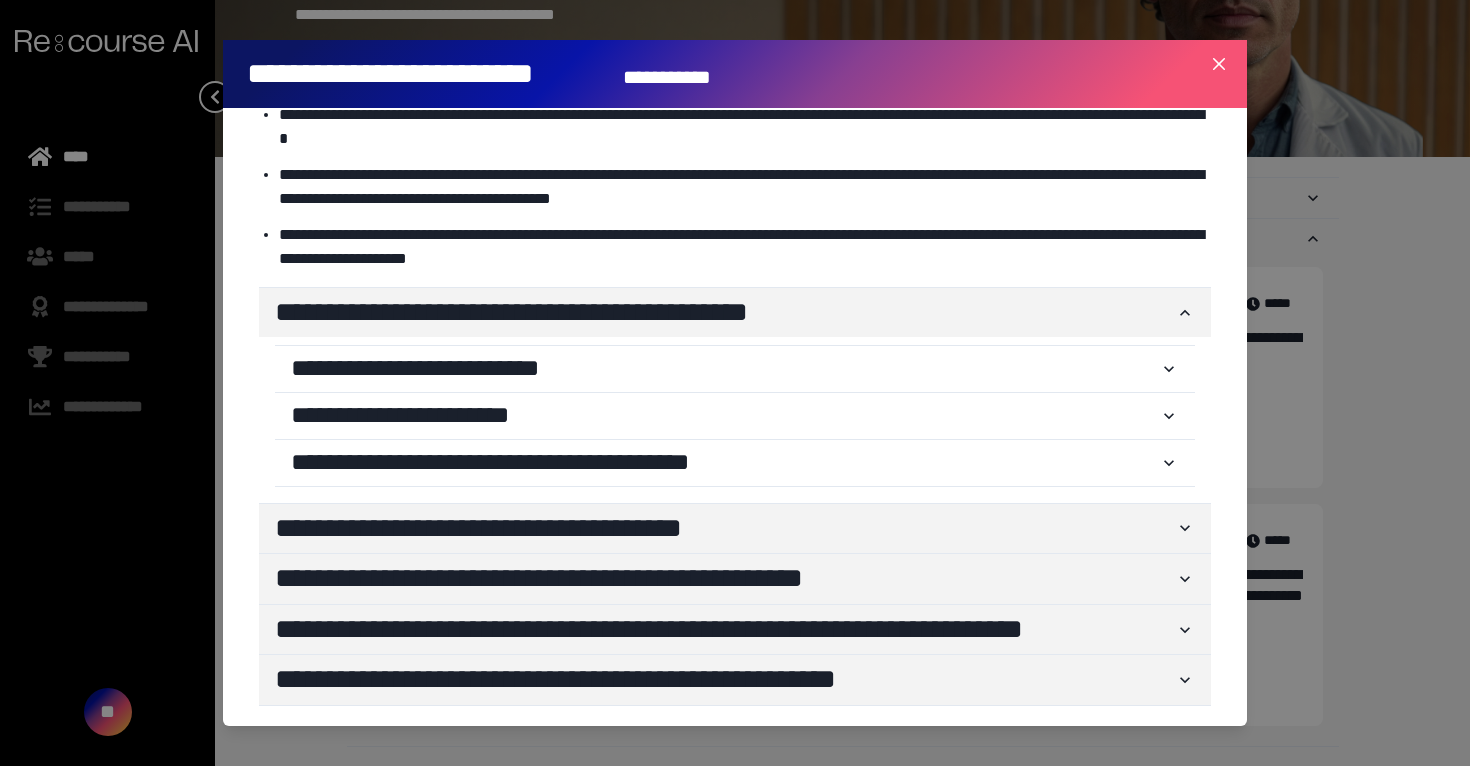 click on "**********" at bounding box center [735, 419] 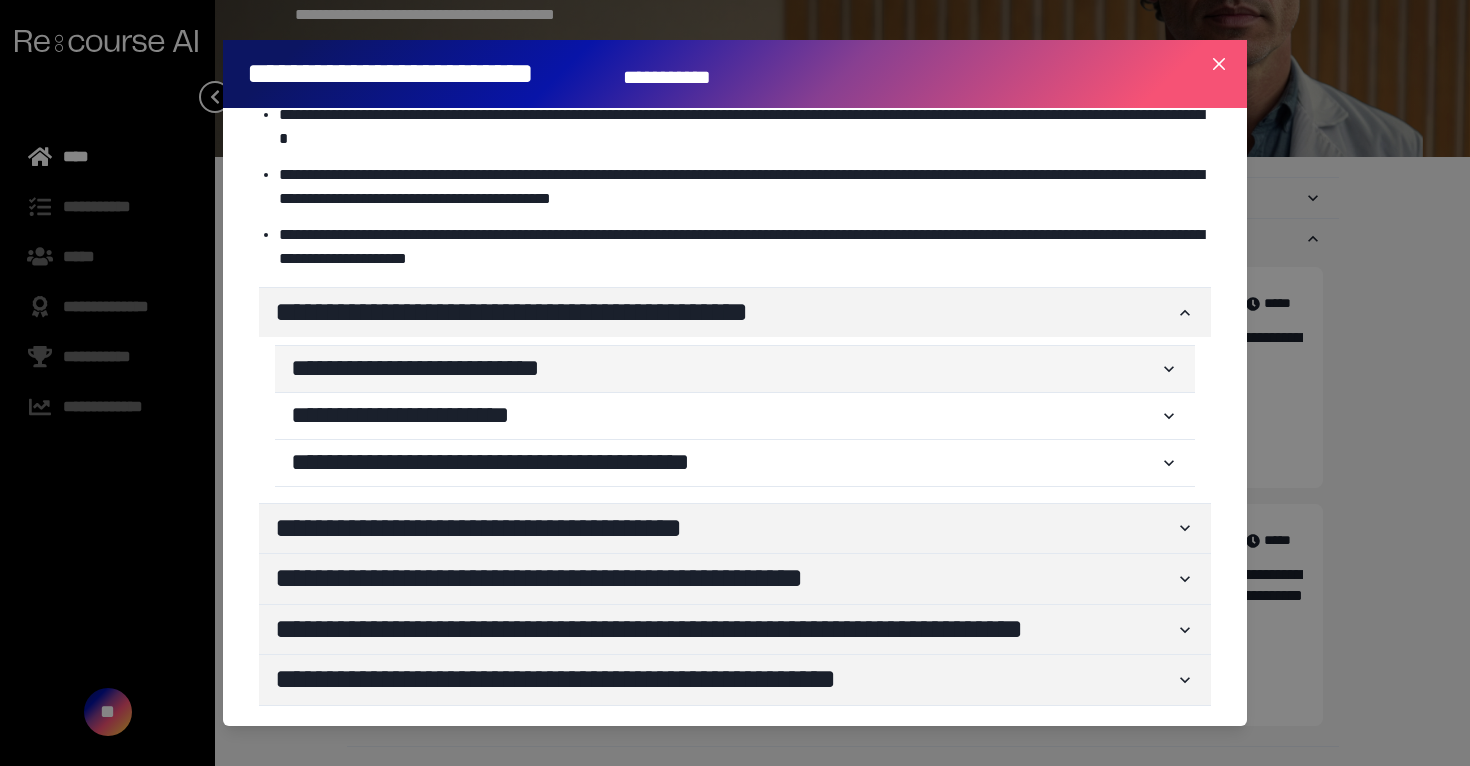 click on "**********" at bounding box center [735, 369] 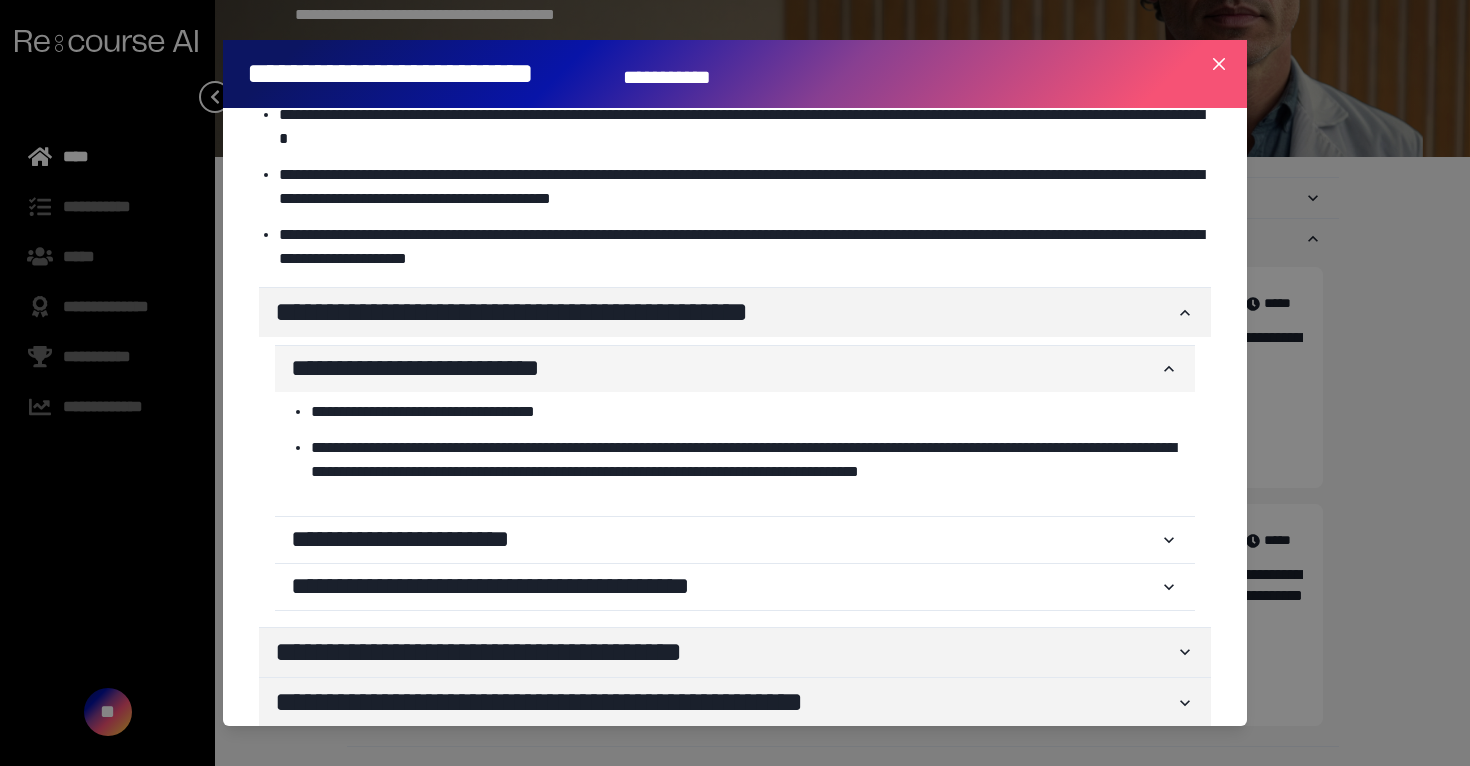 click on "**********" at bounding box center [725, 369] 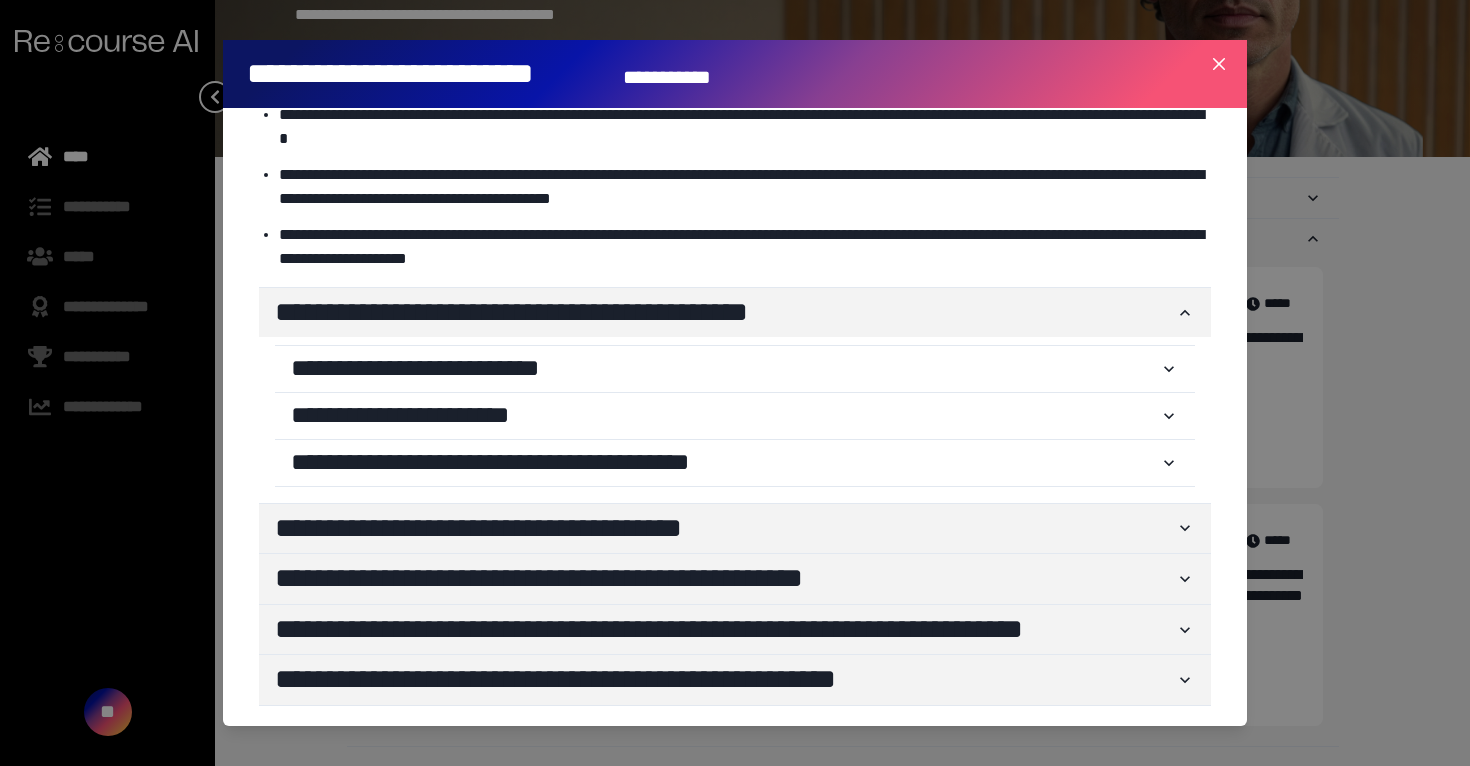 scroll, scrollTop: 89, scrollLeft: 0, axis: vertical 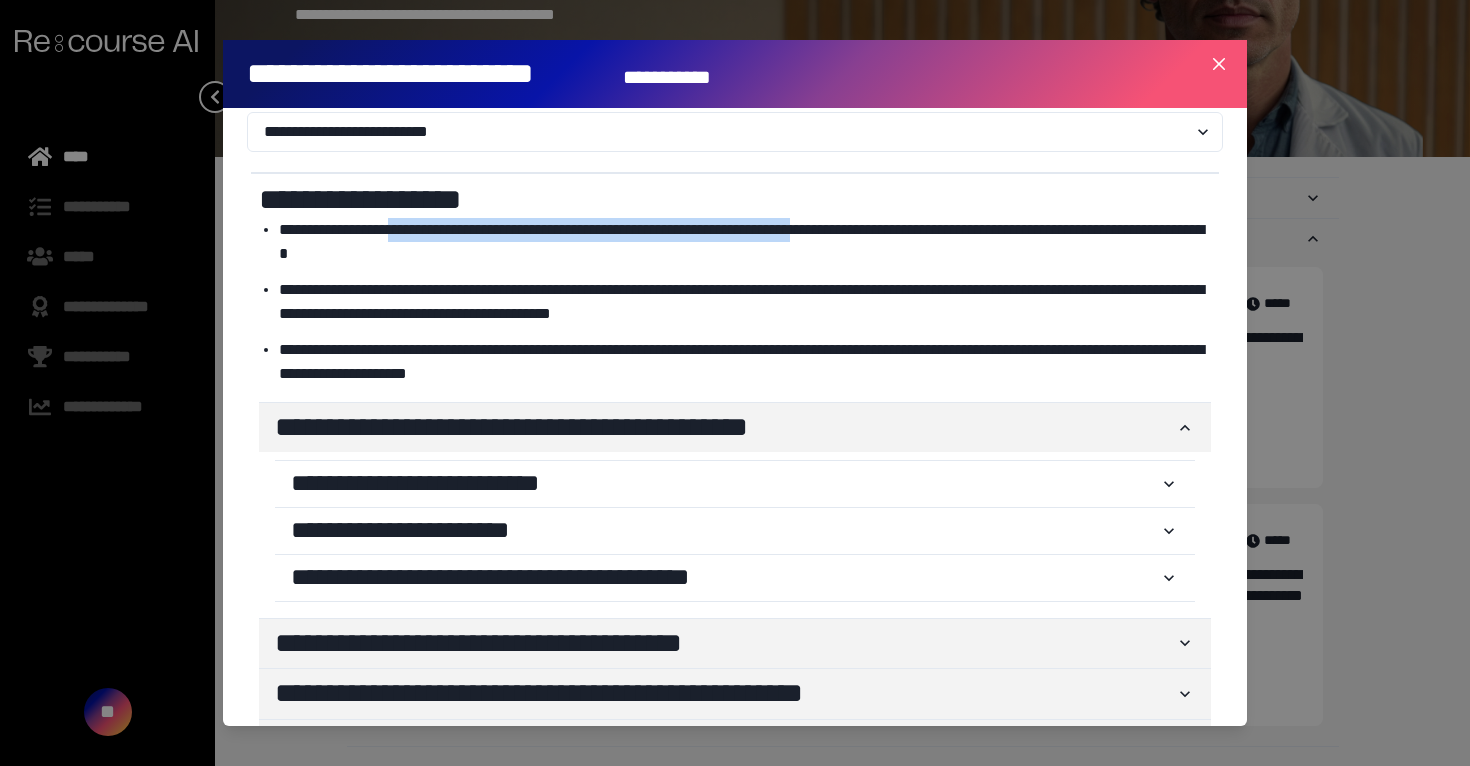 drag, startPoint x: 409, startPoint y: 230, endPoint x: 880, endPoint y: 230, distance: 471 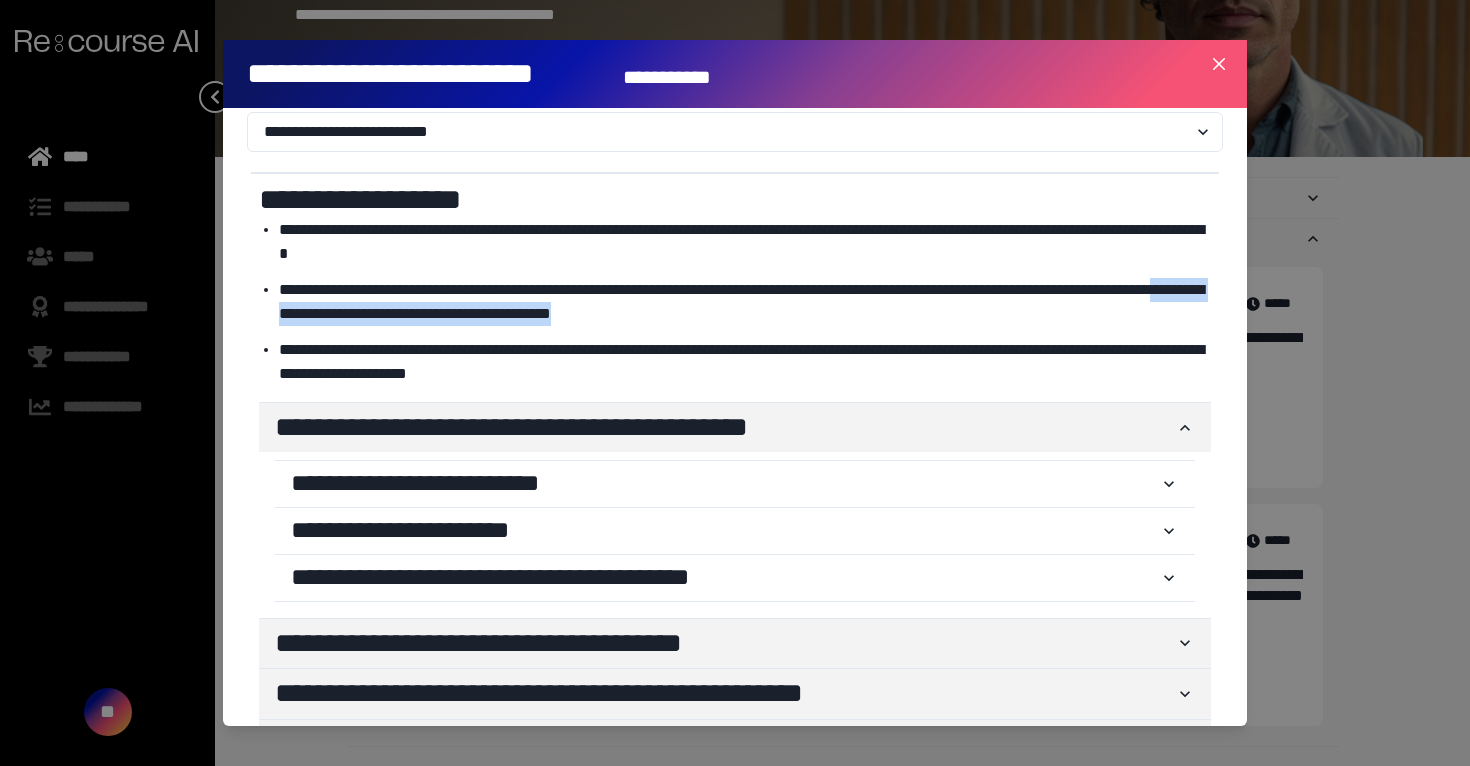 drag, startPoint x: 387, startPoint y: 306, endPoint x: 847, endPoint y: 305, distance: 460.0011 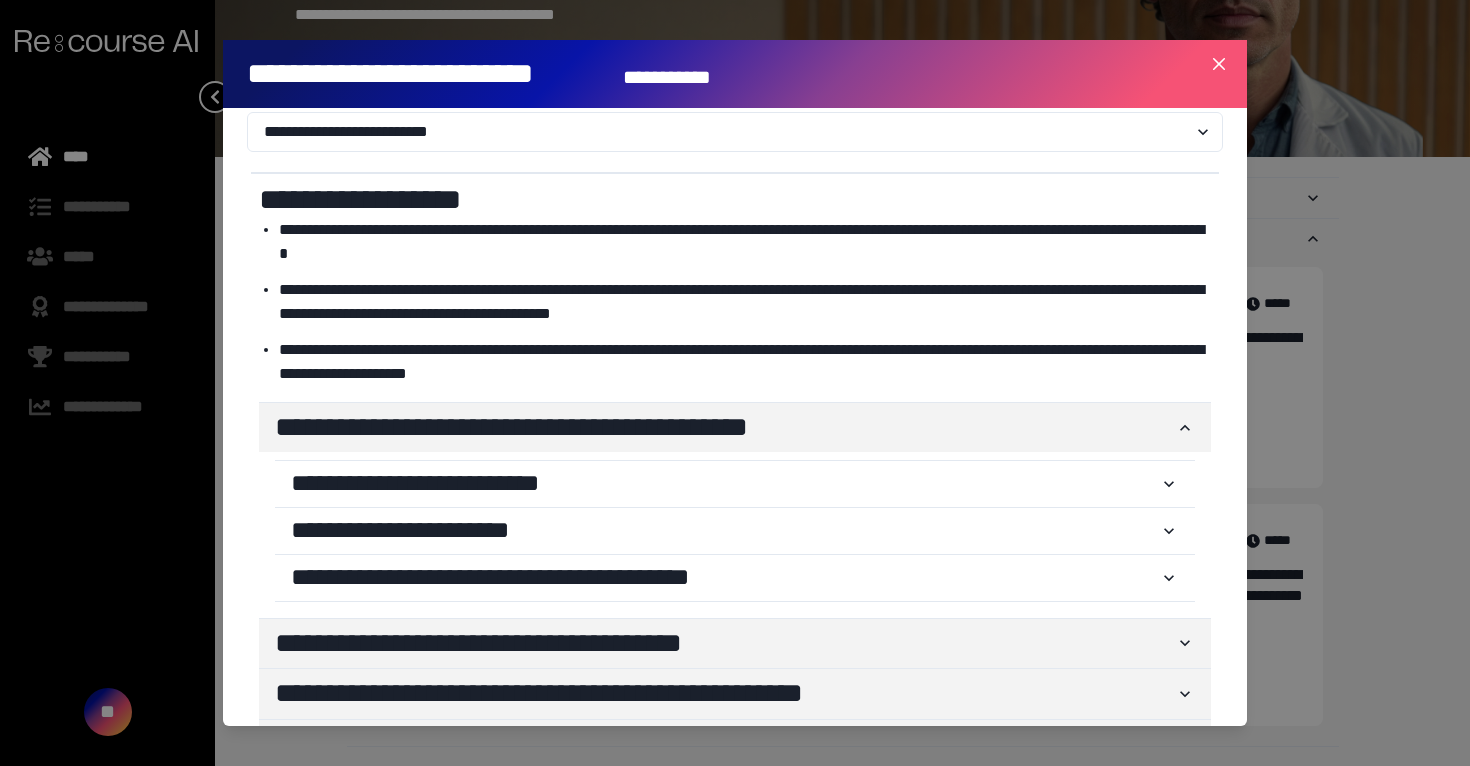 click on "**********" at bounding box center (745, 362) 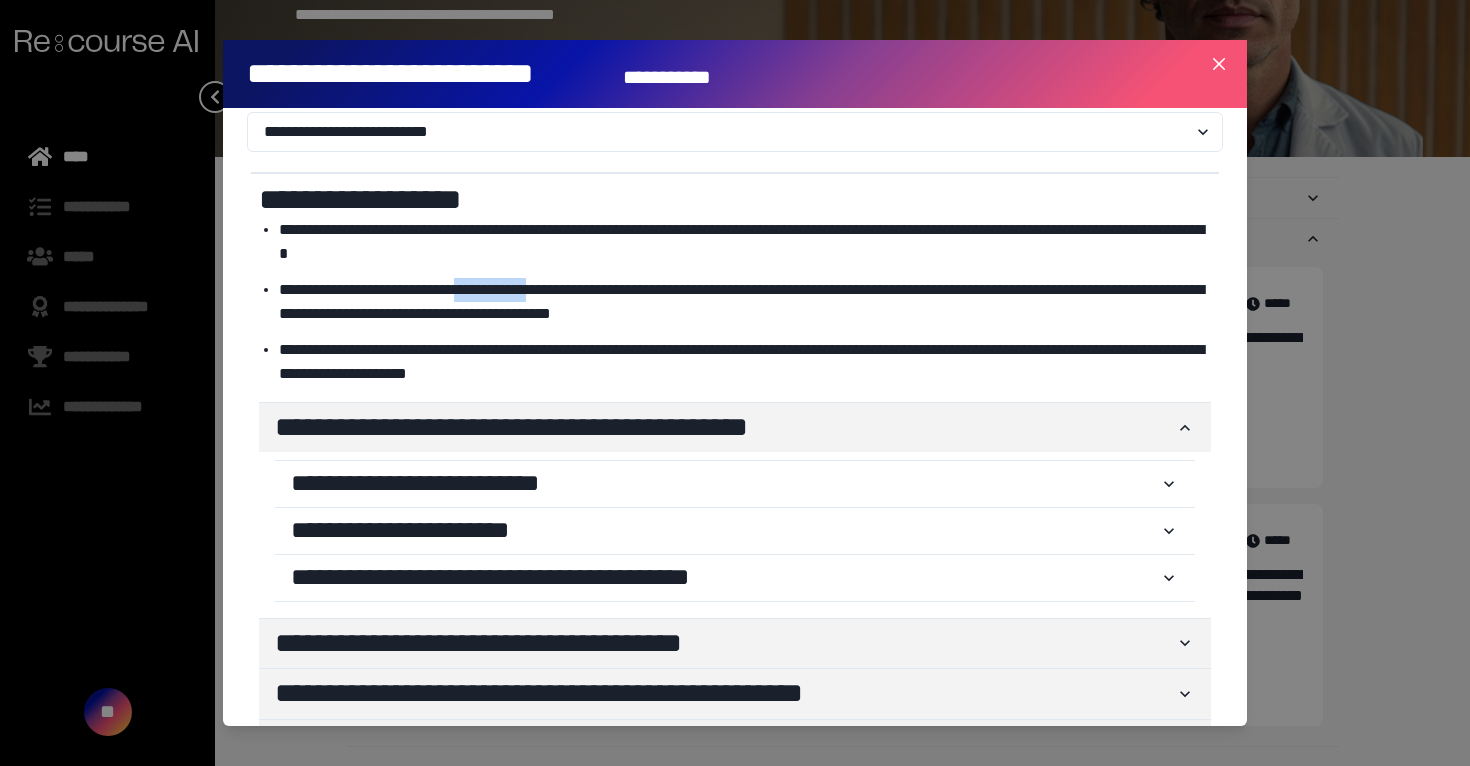drag, startPoint x: 500, startPoint y: 294, endPoint x: 819, endPoint y: 294, distance: 319 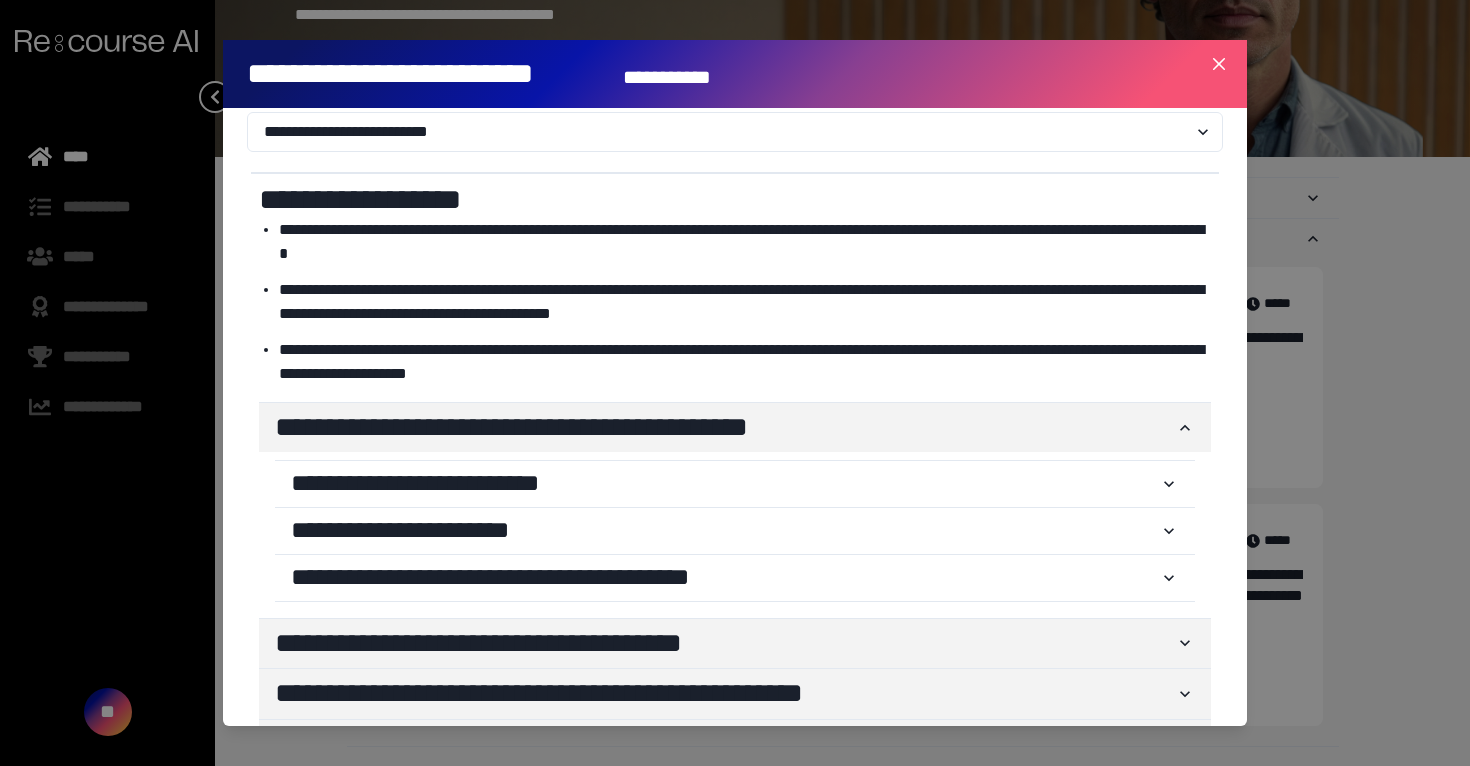 click on "**********" at bounding box center (745, 302) 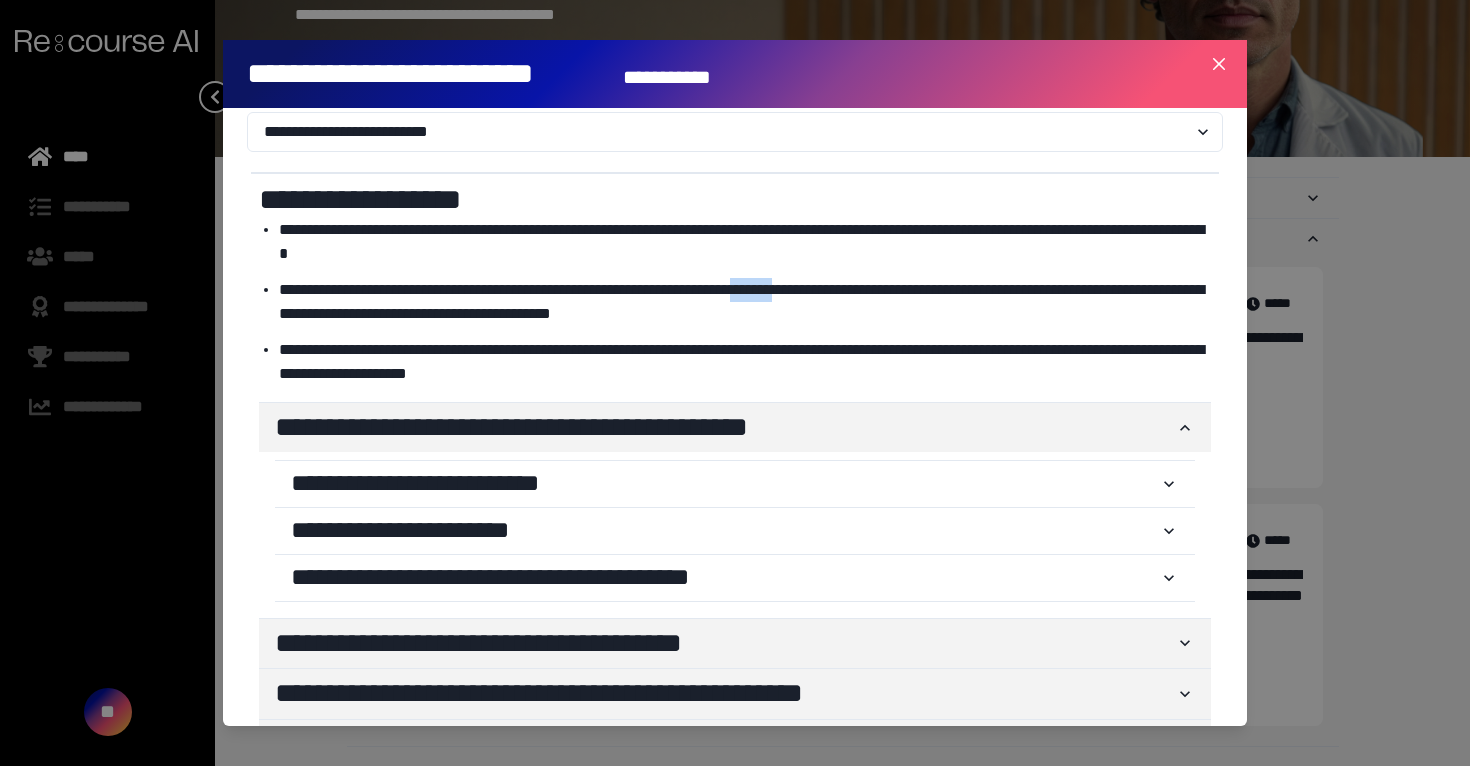 click on "**********" at bounding box center [745, 302] 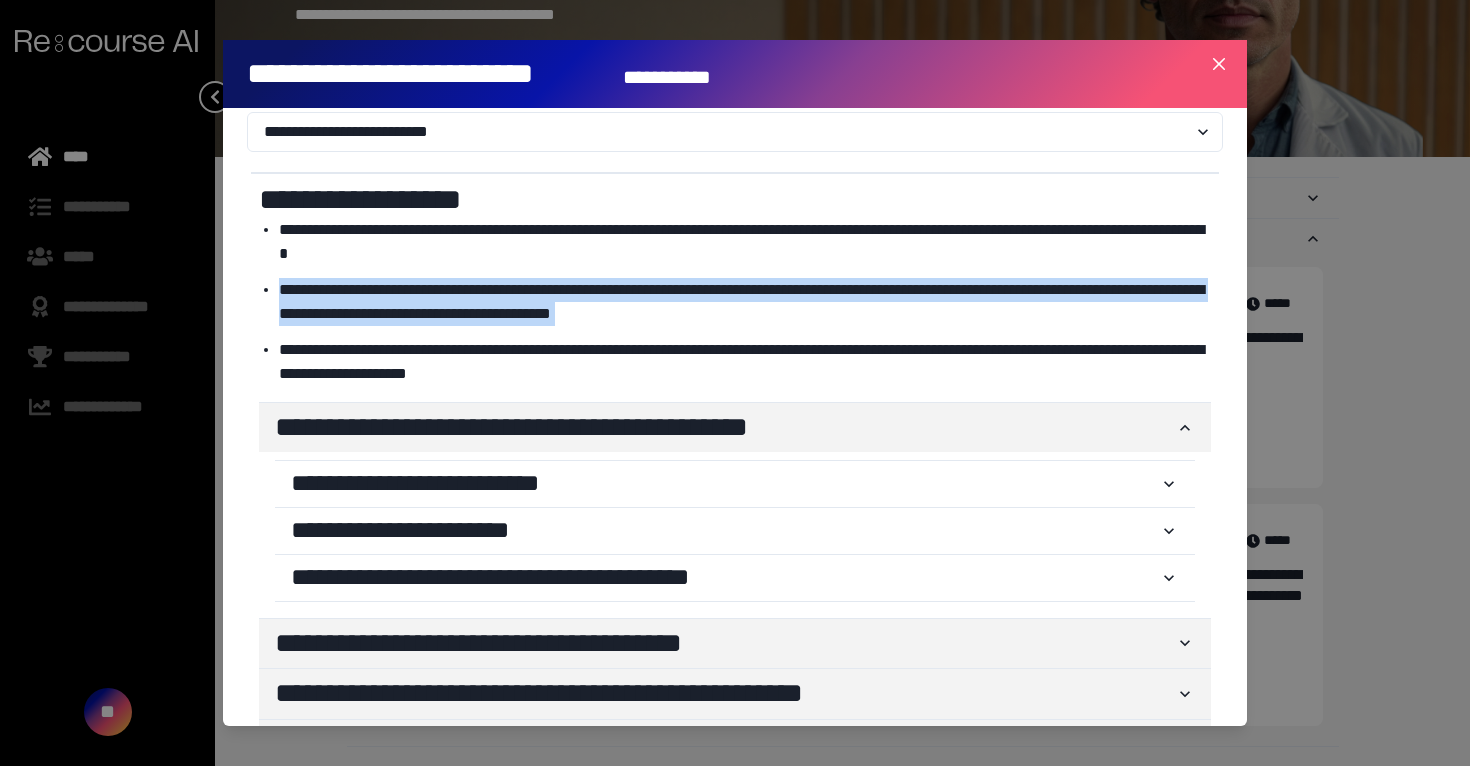 click on "**********" at bounding box center [745, 302] 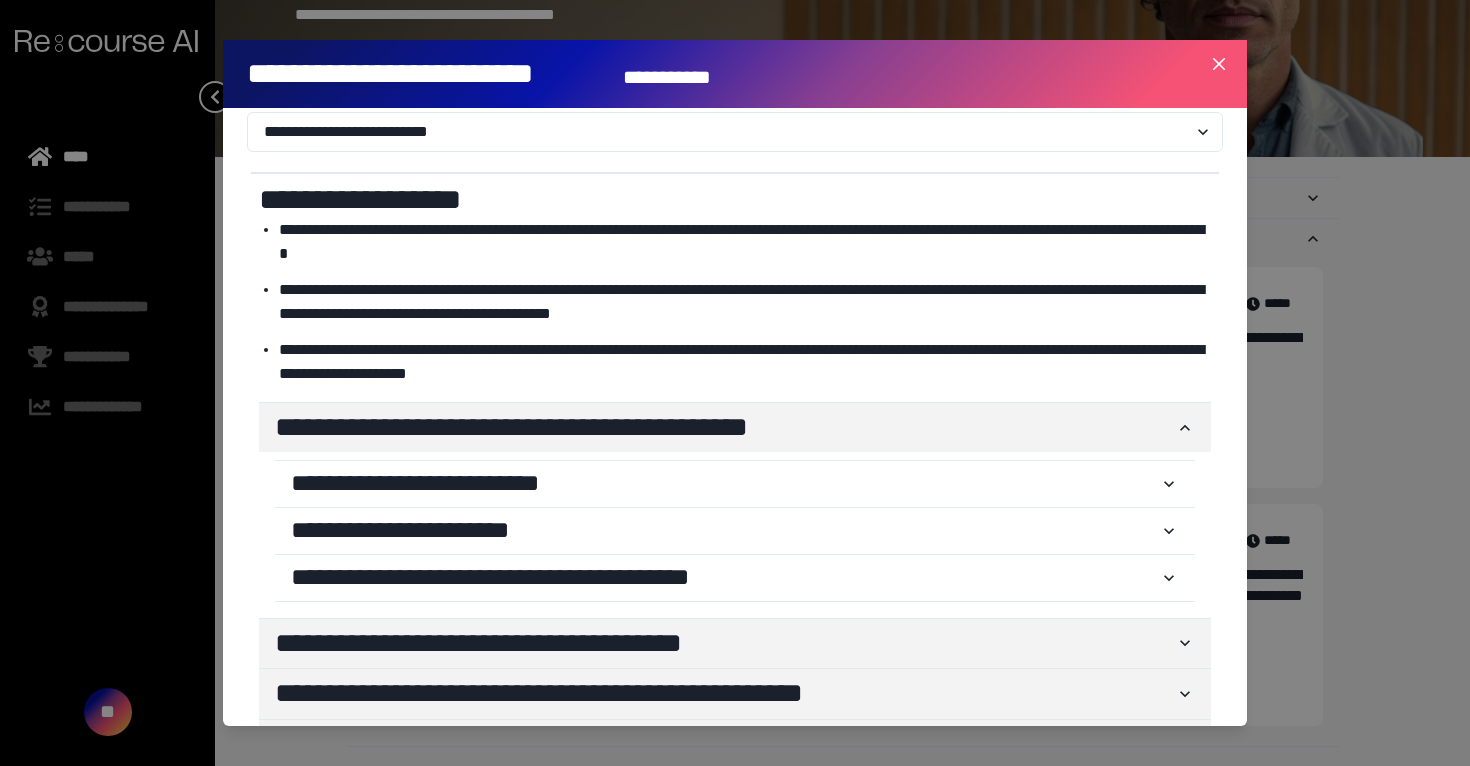 click on "**********" at bounding box center (745, 302) 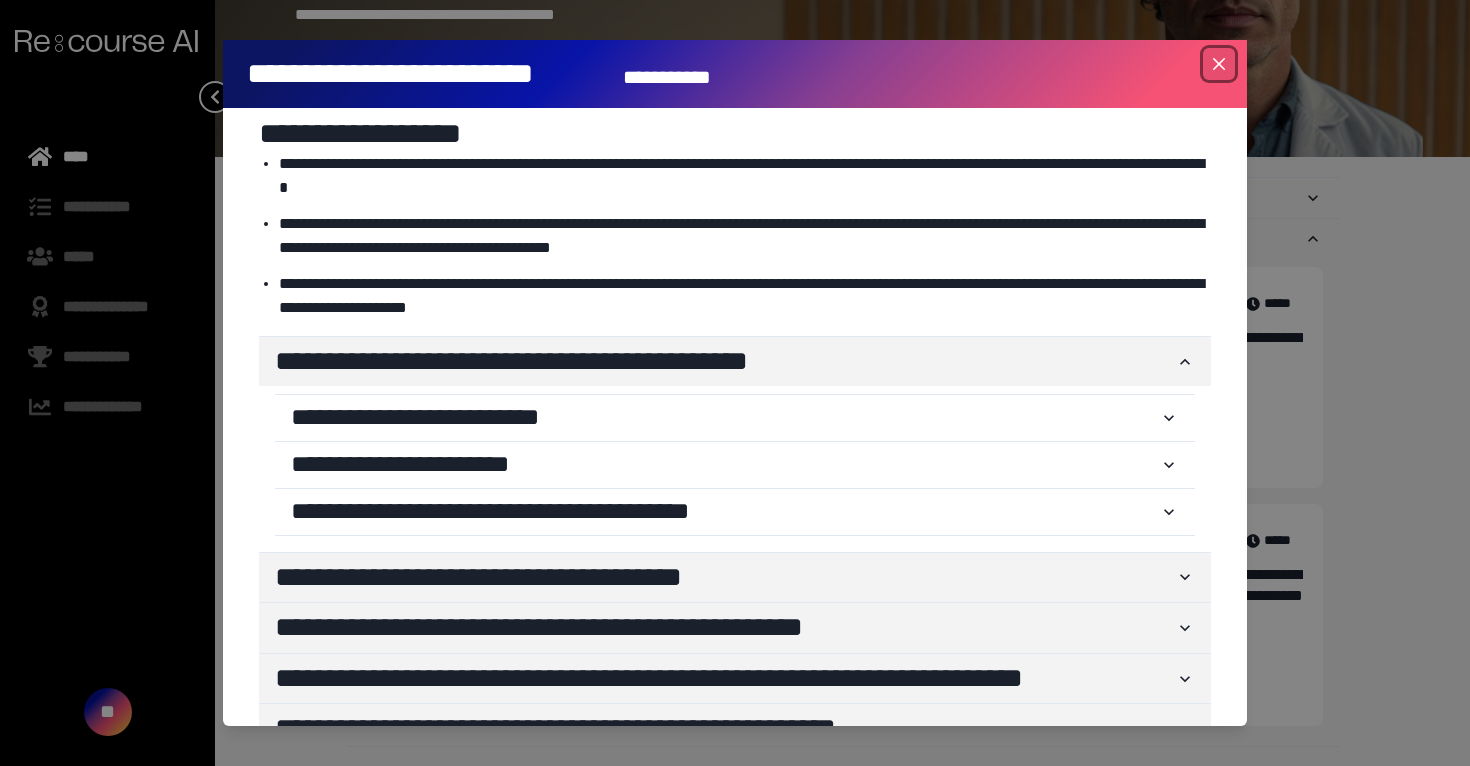click at bounding box center [1219, 64] 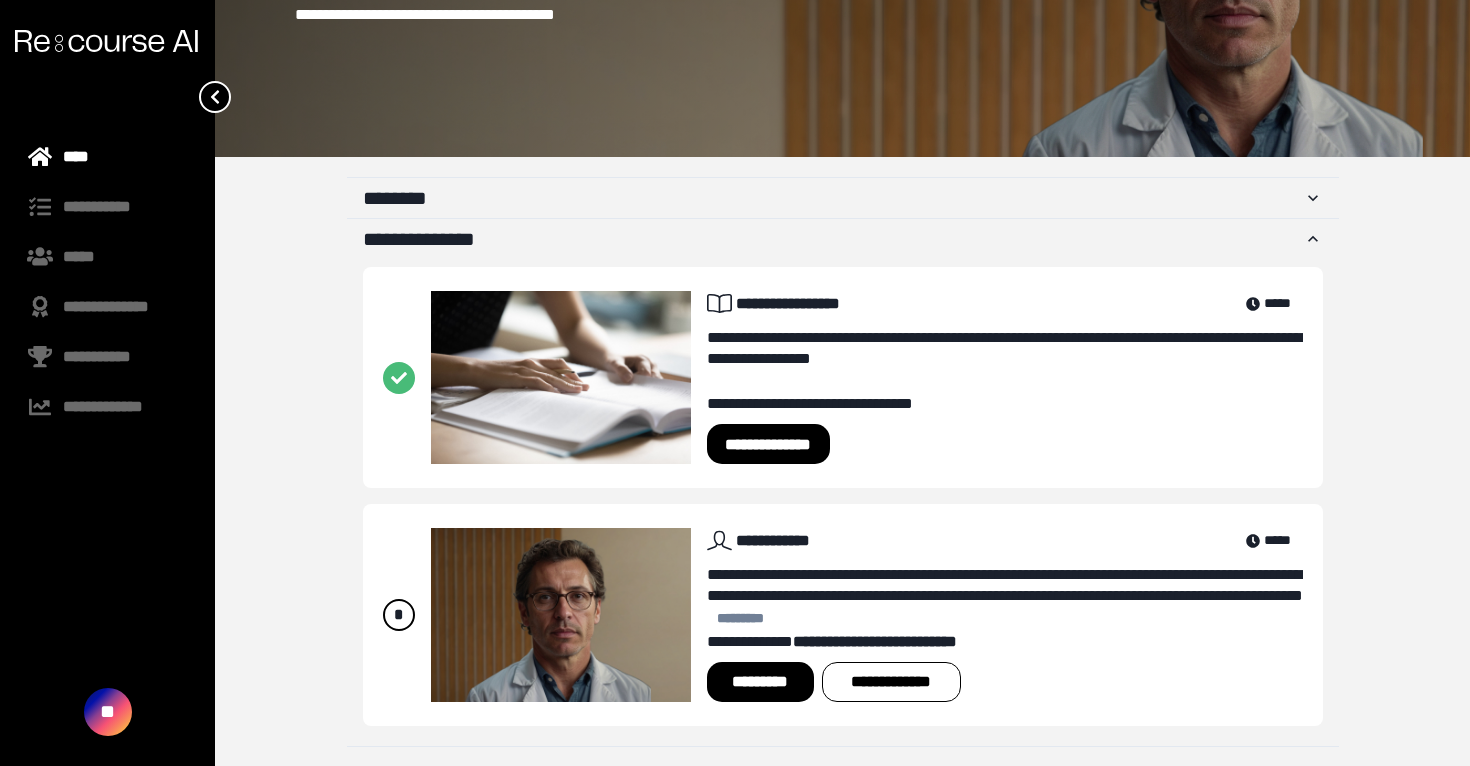 scroll, scrollTop: 0, scrollLeft: 0, axis: both 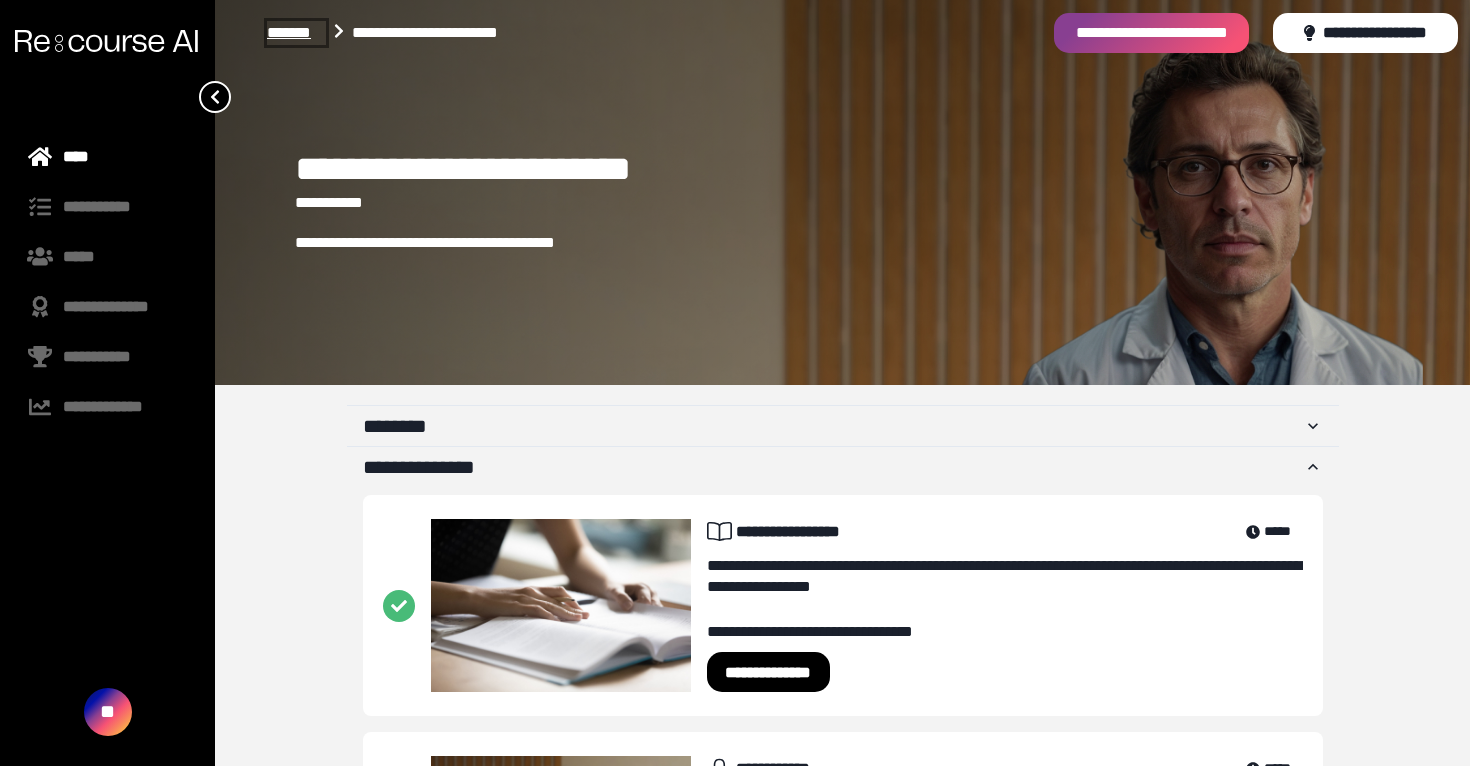 click on "*******" at bounding box center [296, 33] 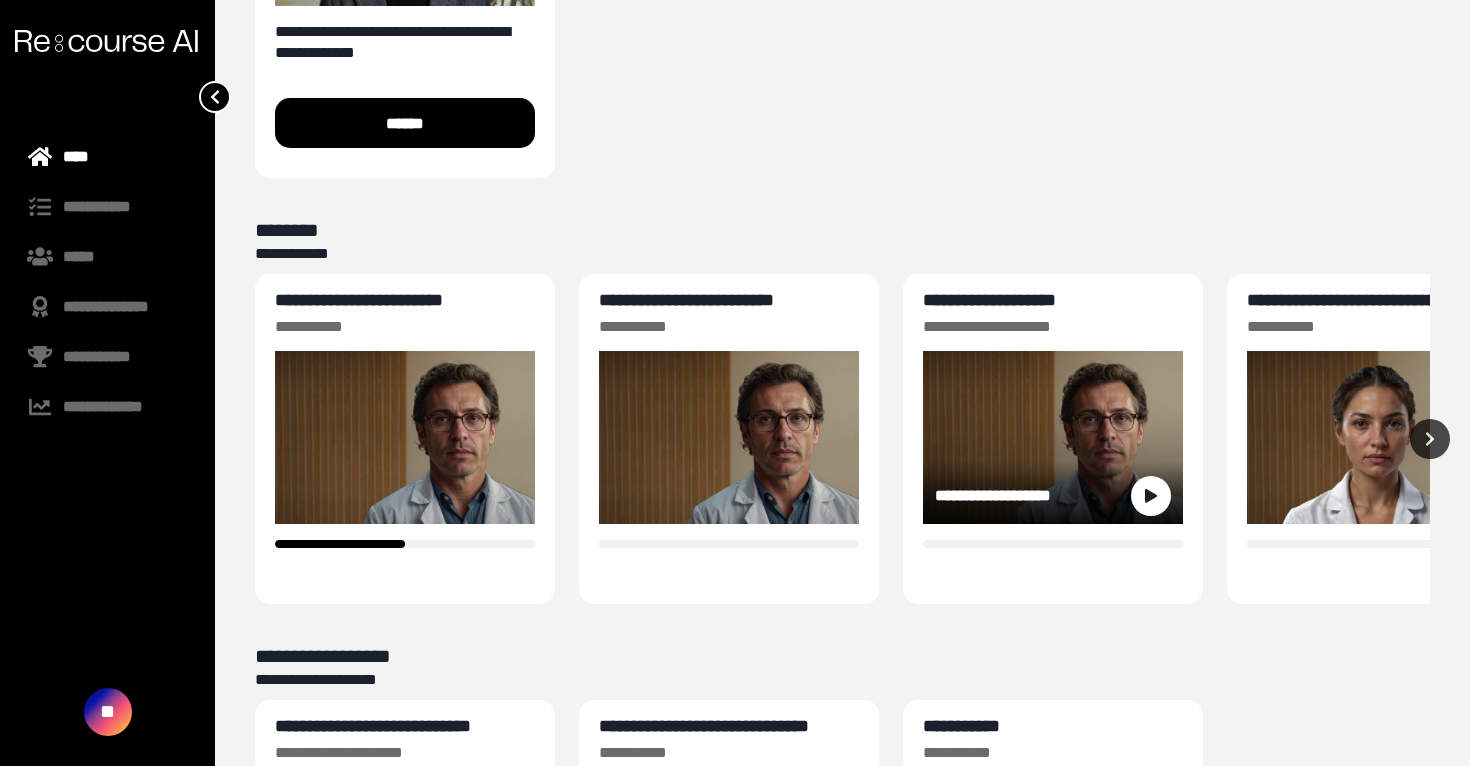 scroll, scrollTop: 575, scrollLeft: 0, axis: vertical 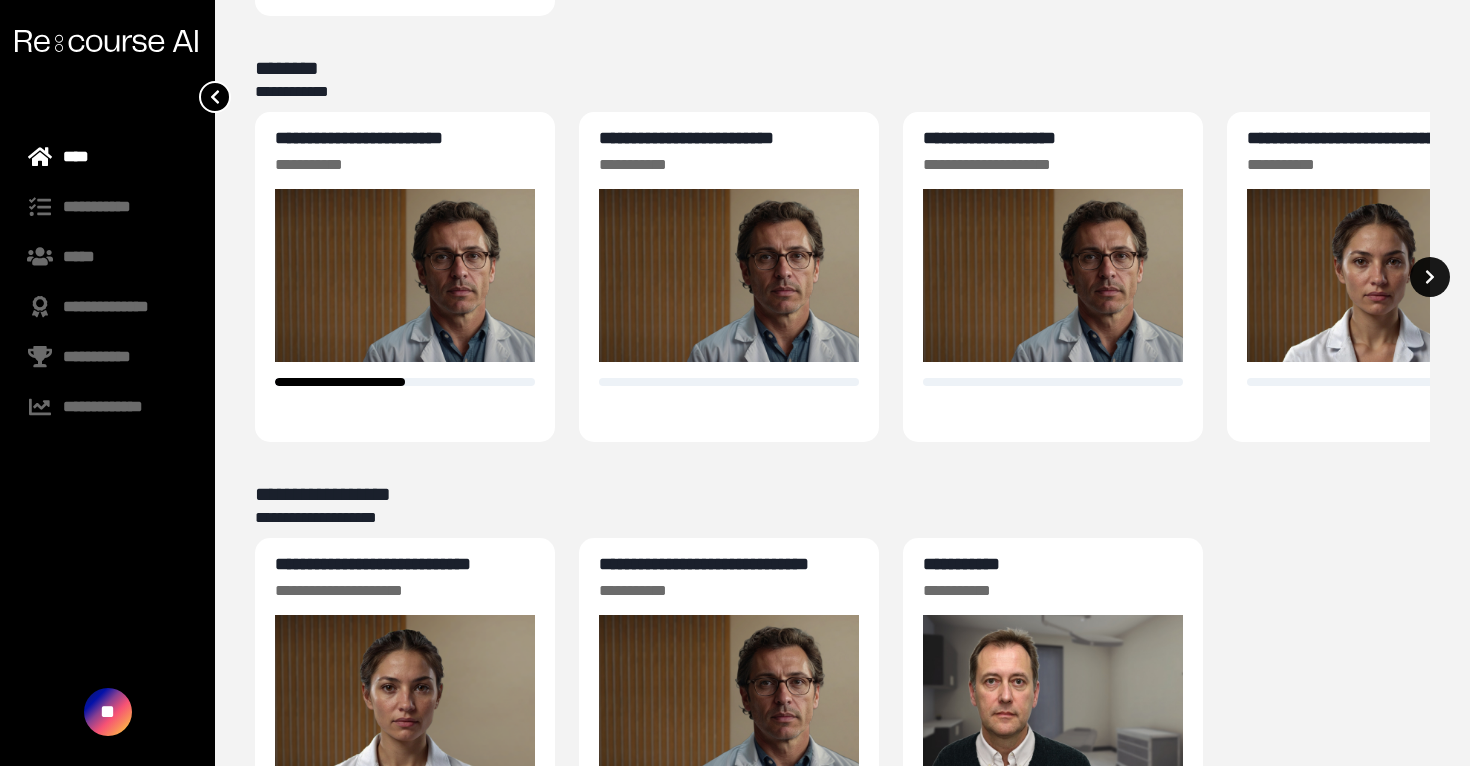 click at bounding box center [1430, 277] 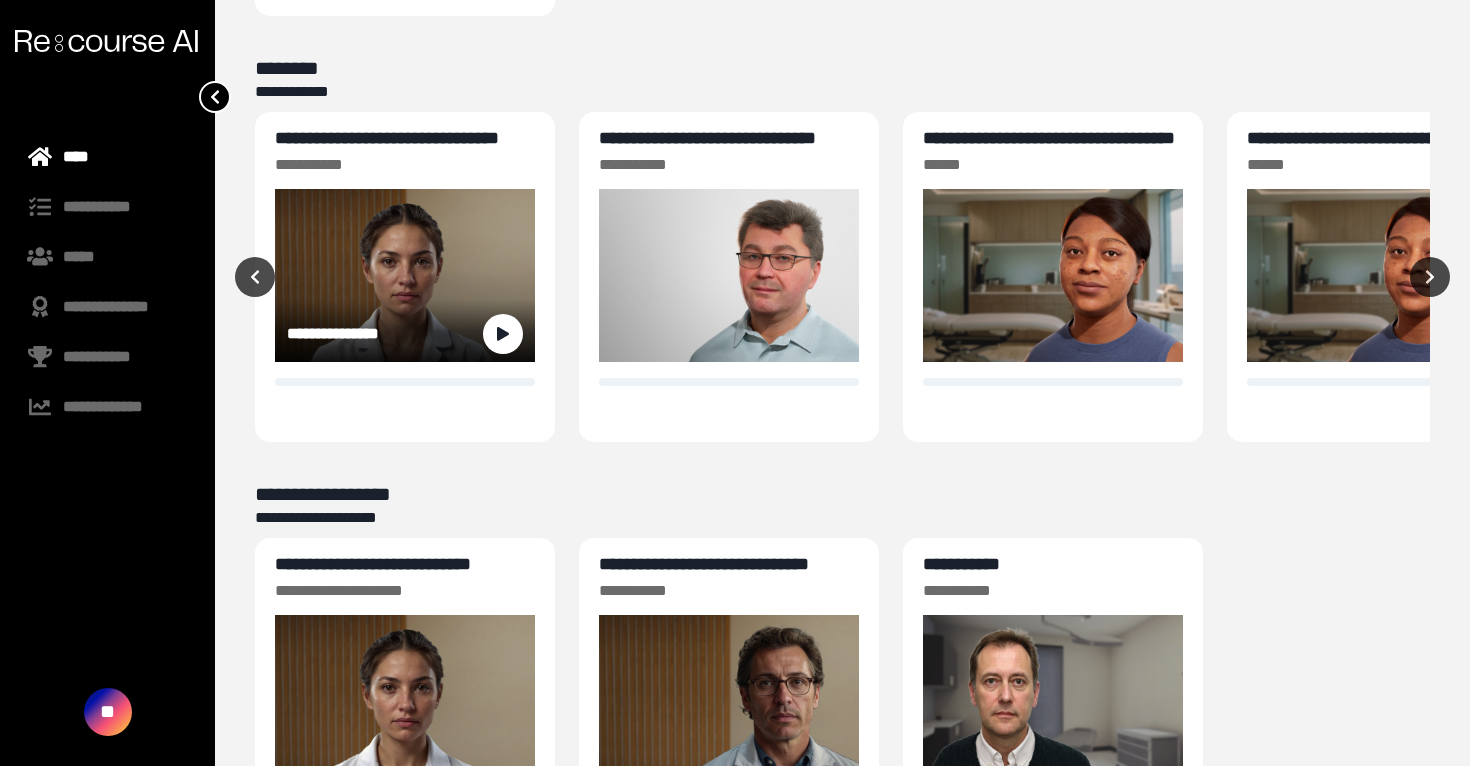 click on "**********" at bounding box center [387, 138] 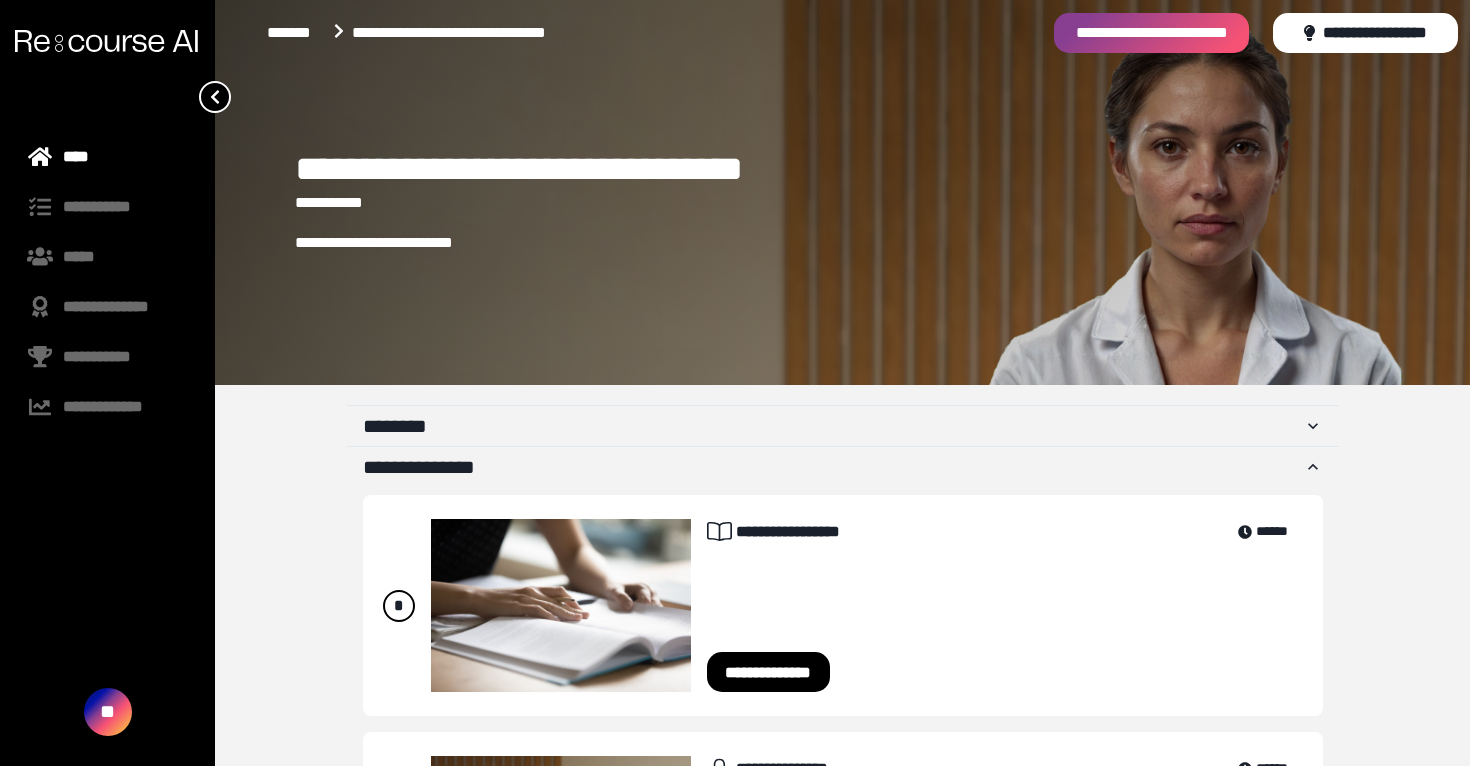 scroll, scrollTop: 228, scrollLeft: 0, axis: vertical 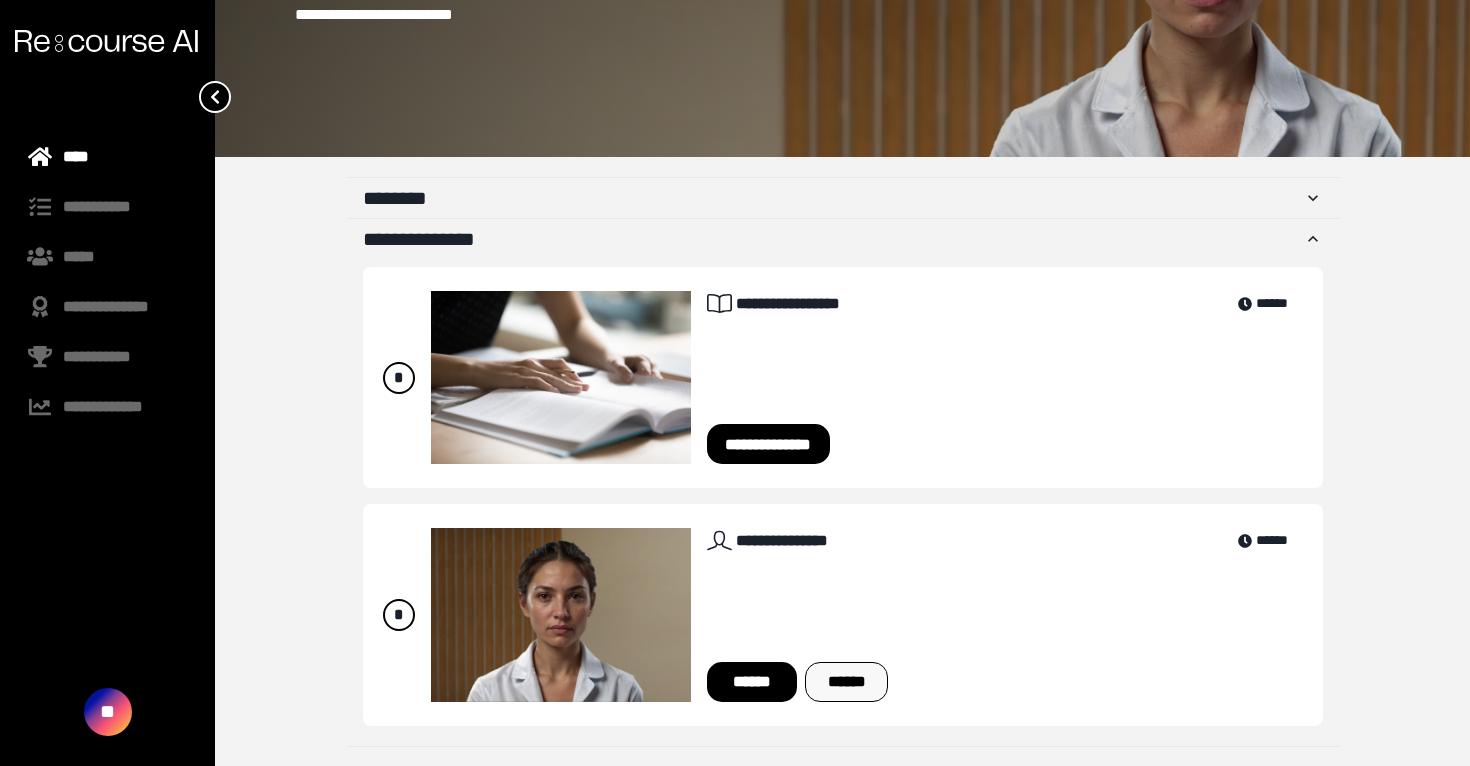 click on "******" at bounding box center [846, 682] 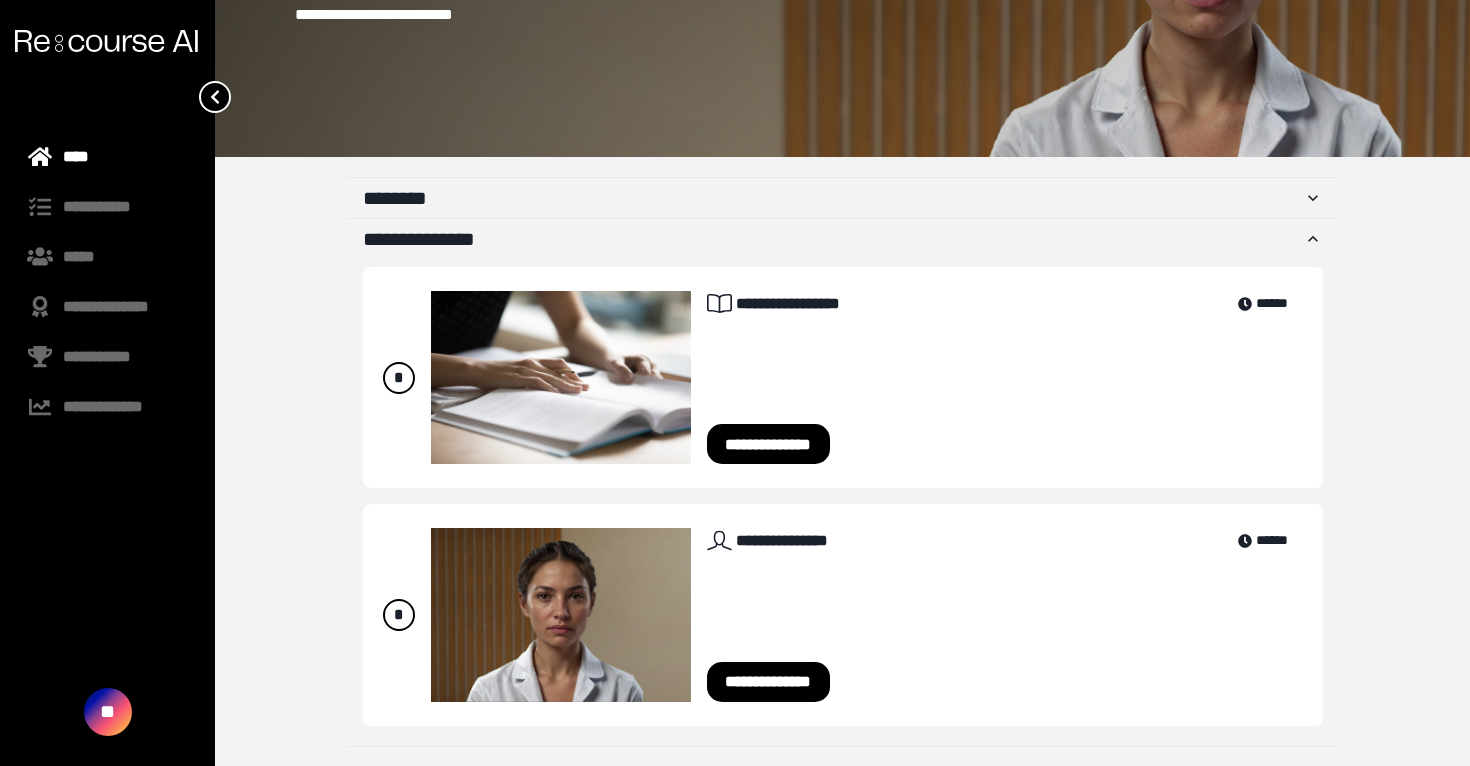 click on "**********" at bounding box center [769, 682] 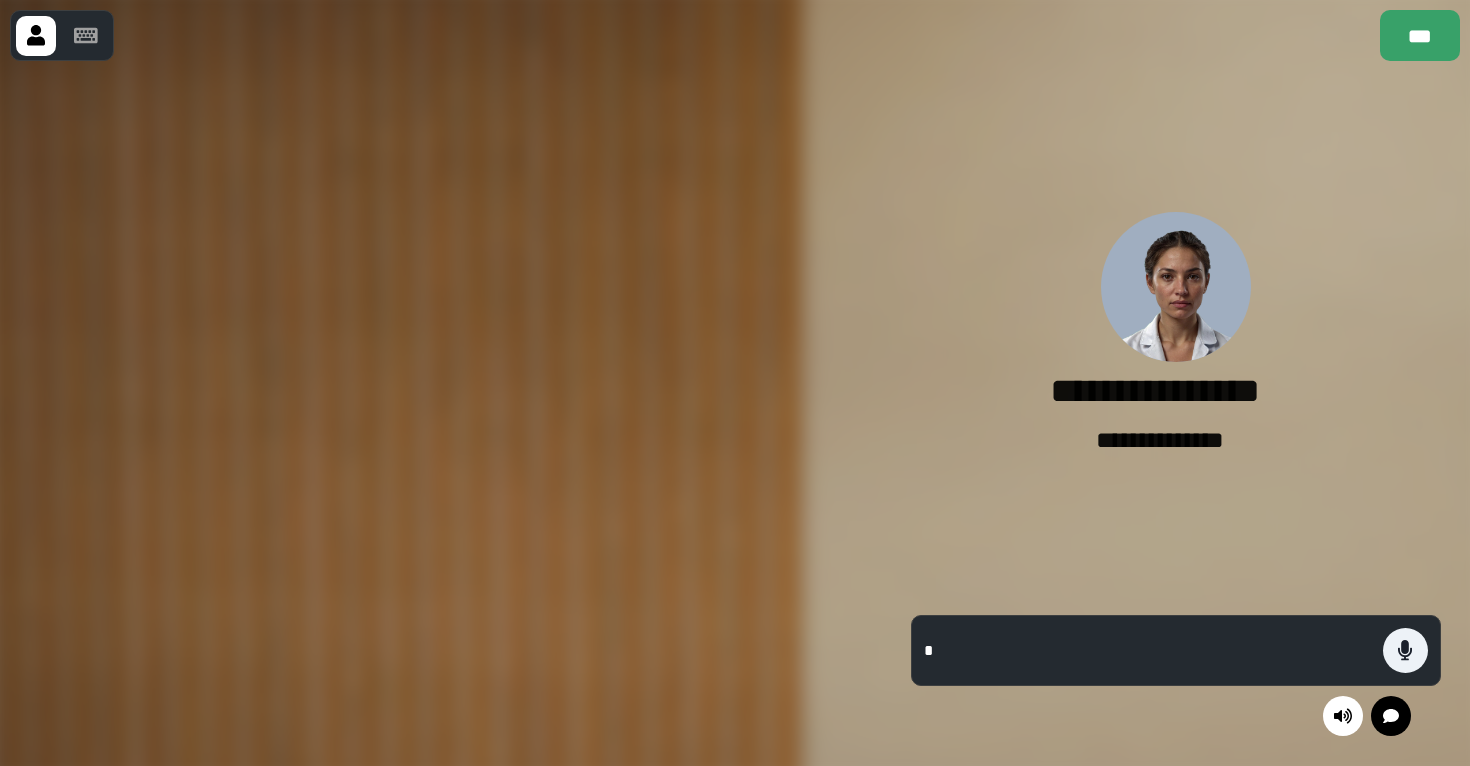 type on "**" 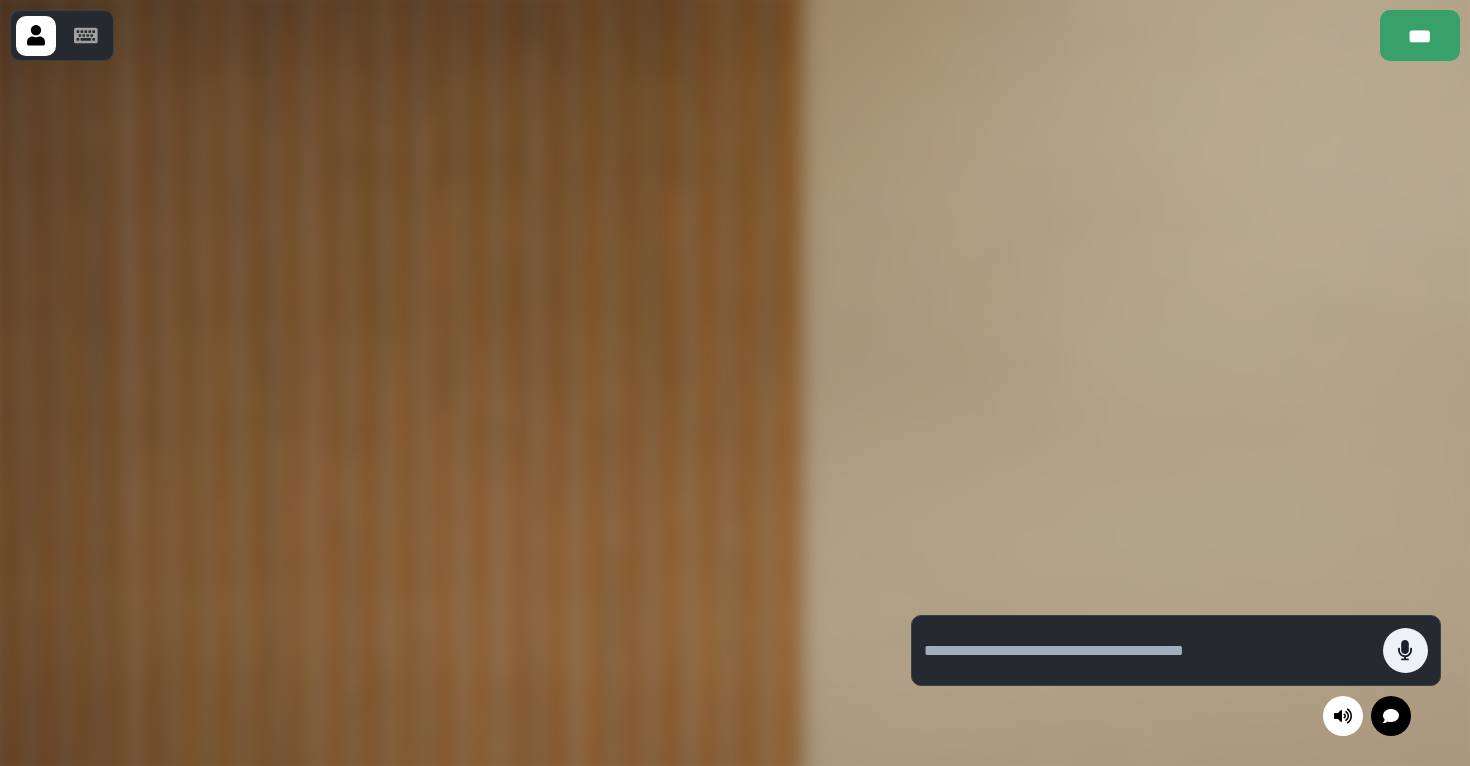 click 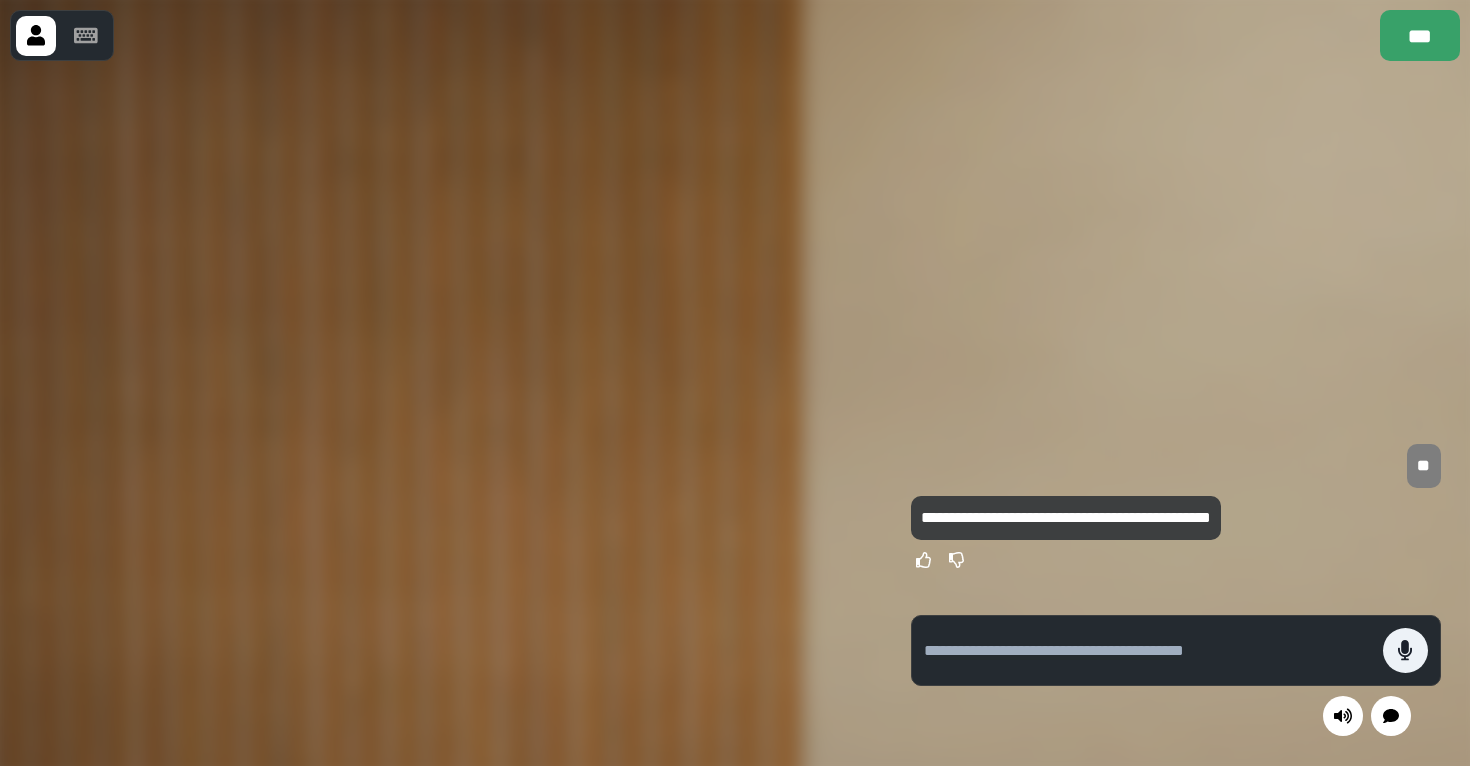 click at bounding box center [1175, 650] 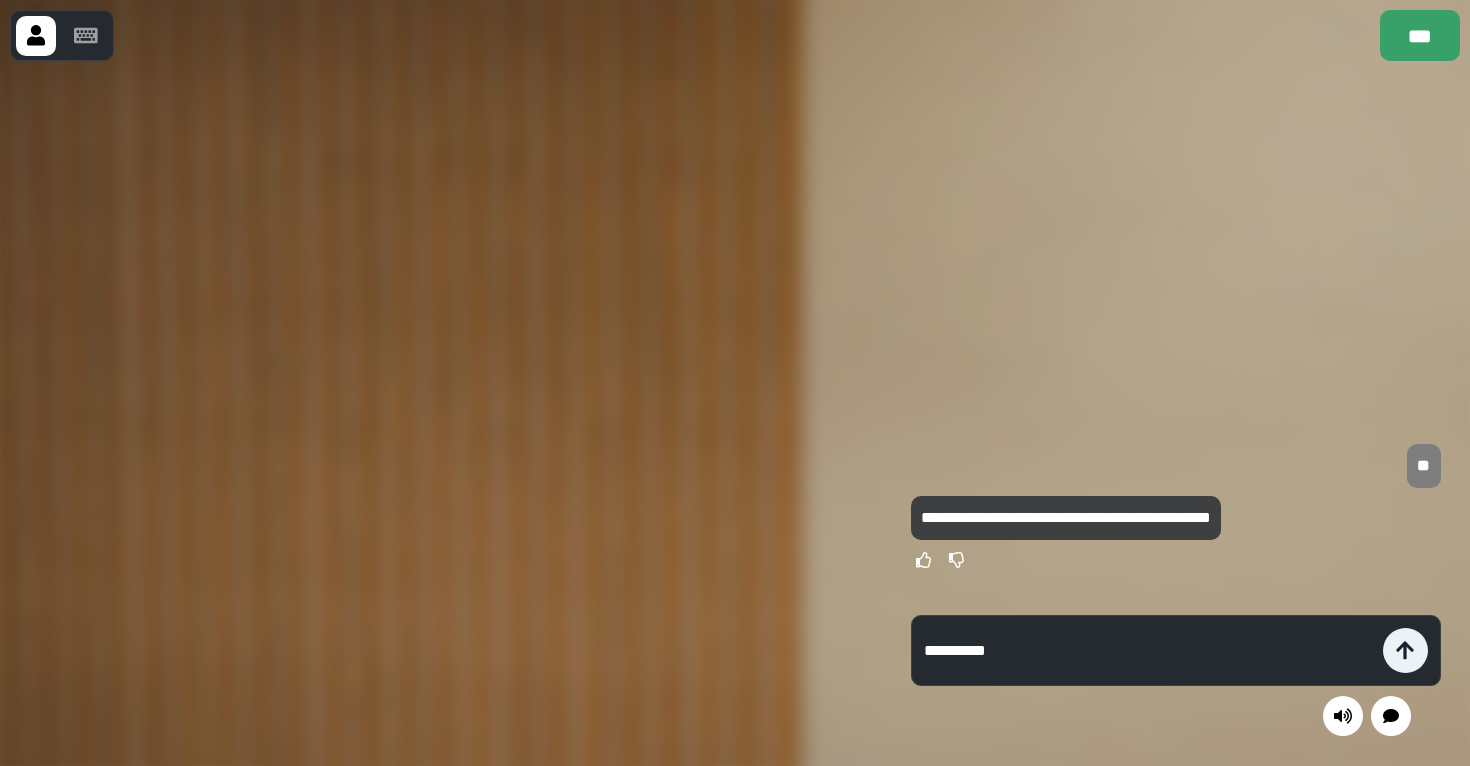 type on "**********" 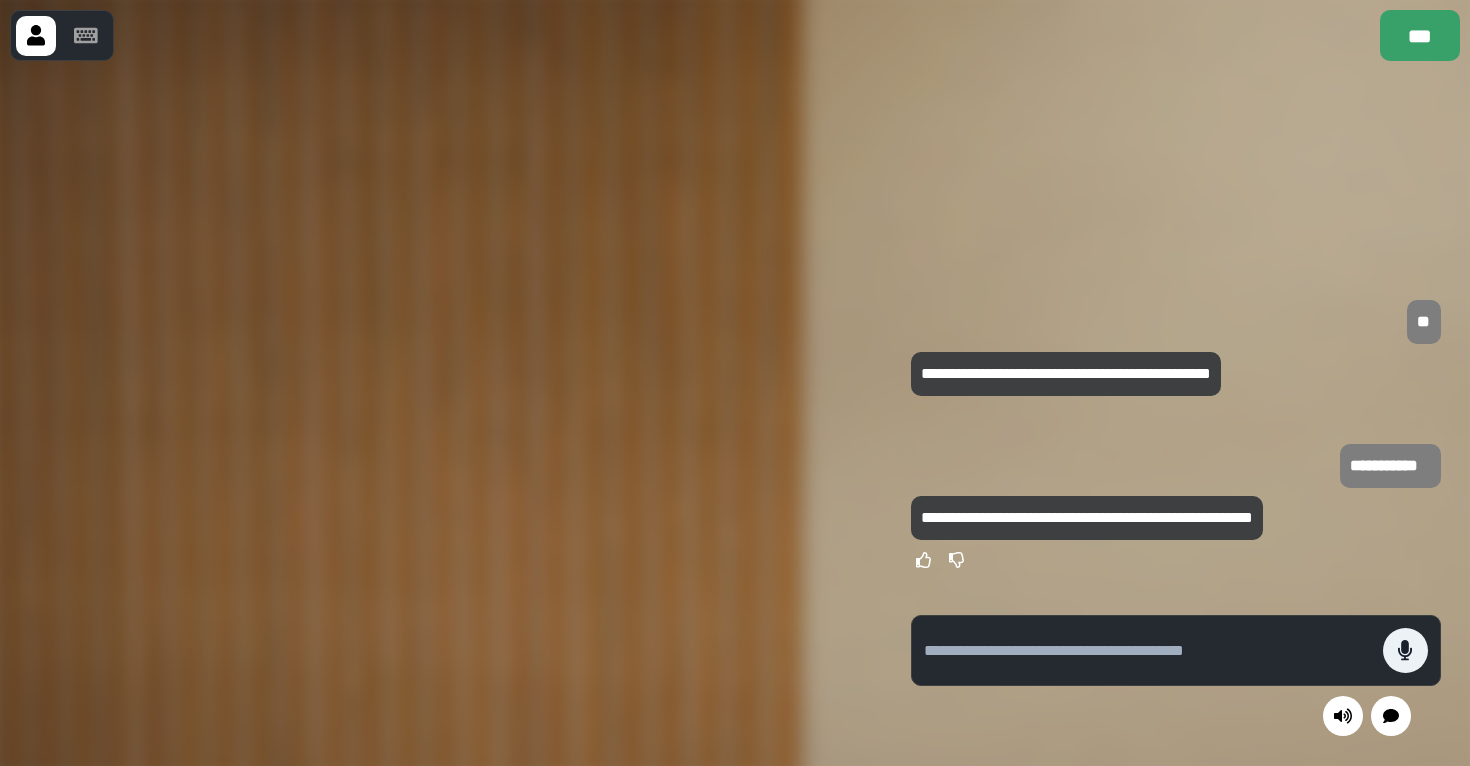 click at bounding box center (1153, 650) 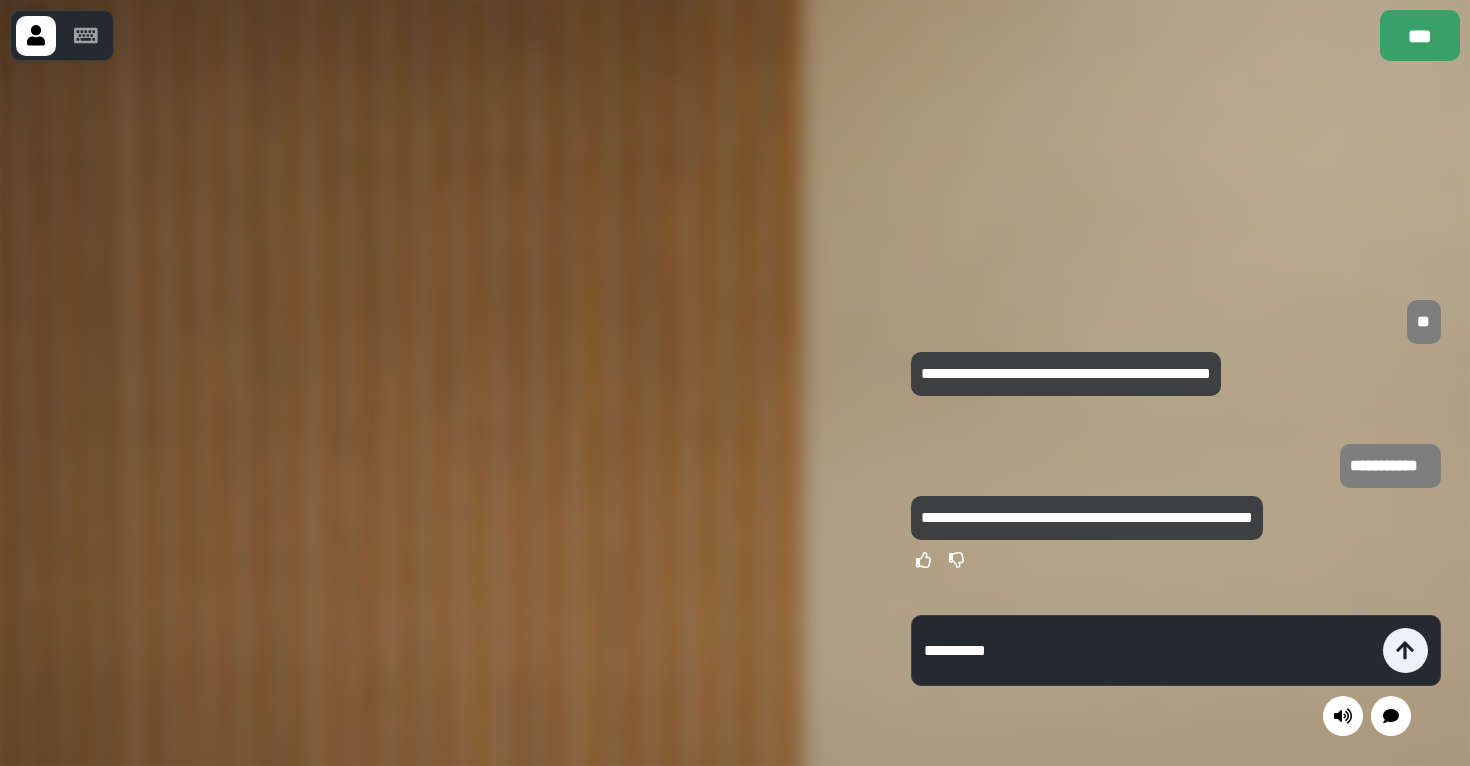 type on "**********" 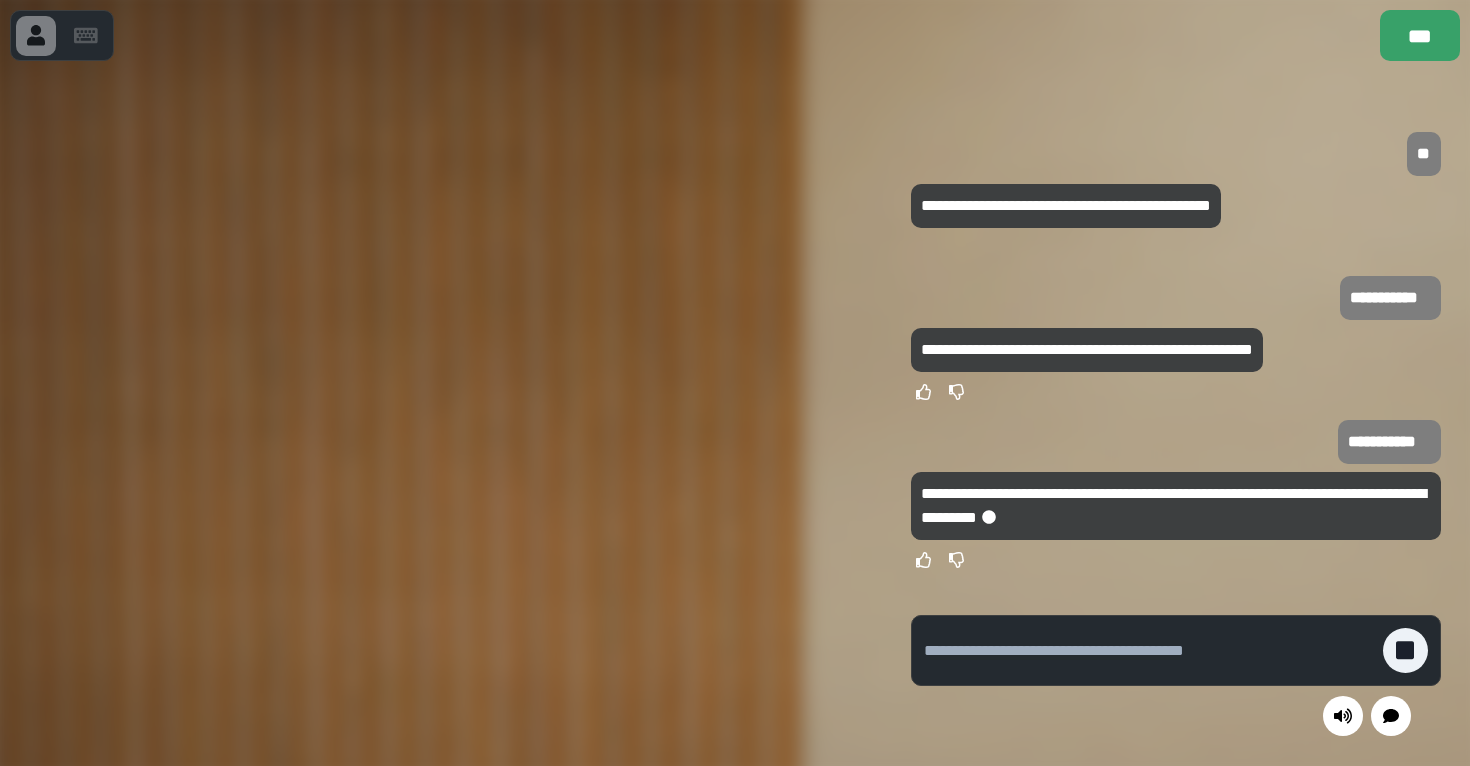 click on "**********" at bounding box center [1087, 349] 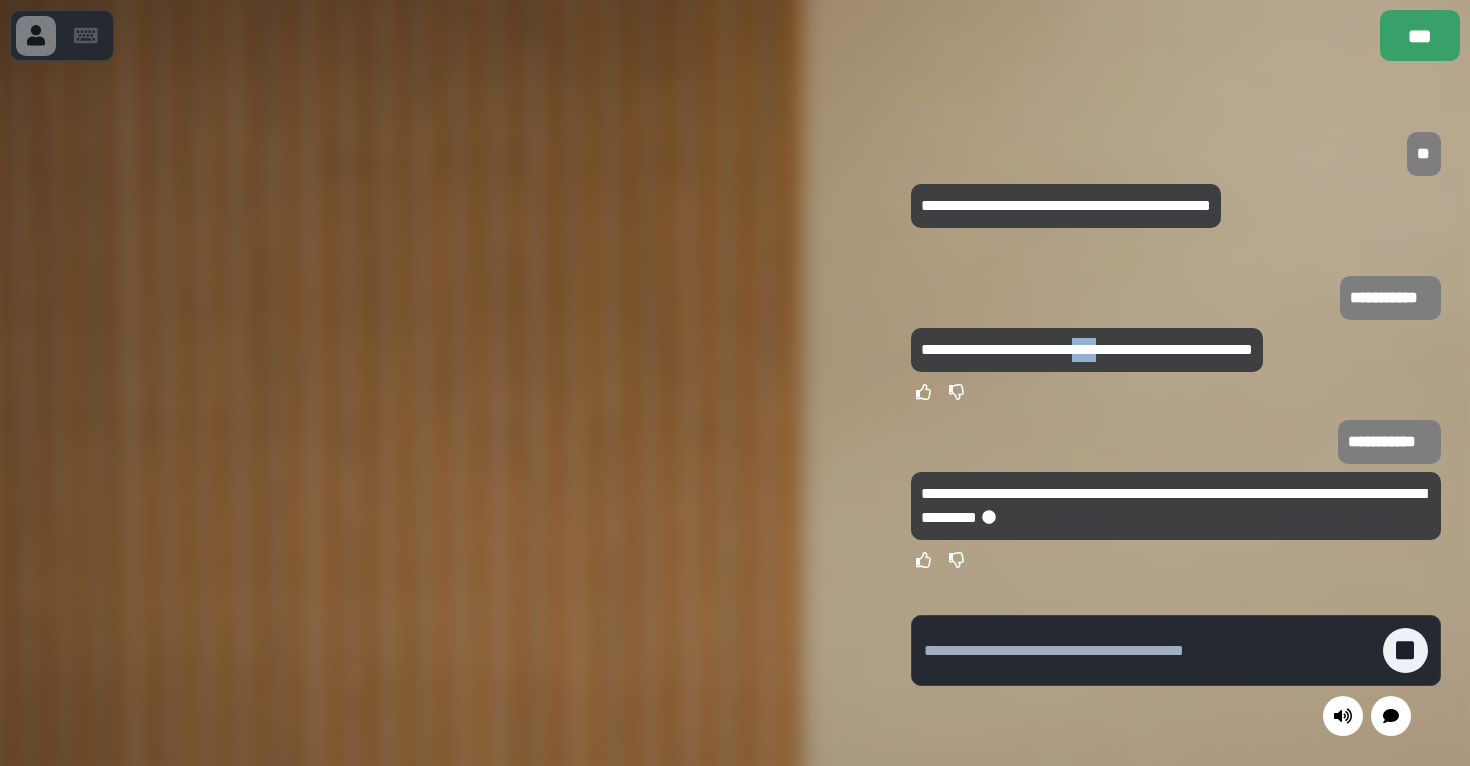 click on "**********" at bounding box center (1087, 349) 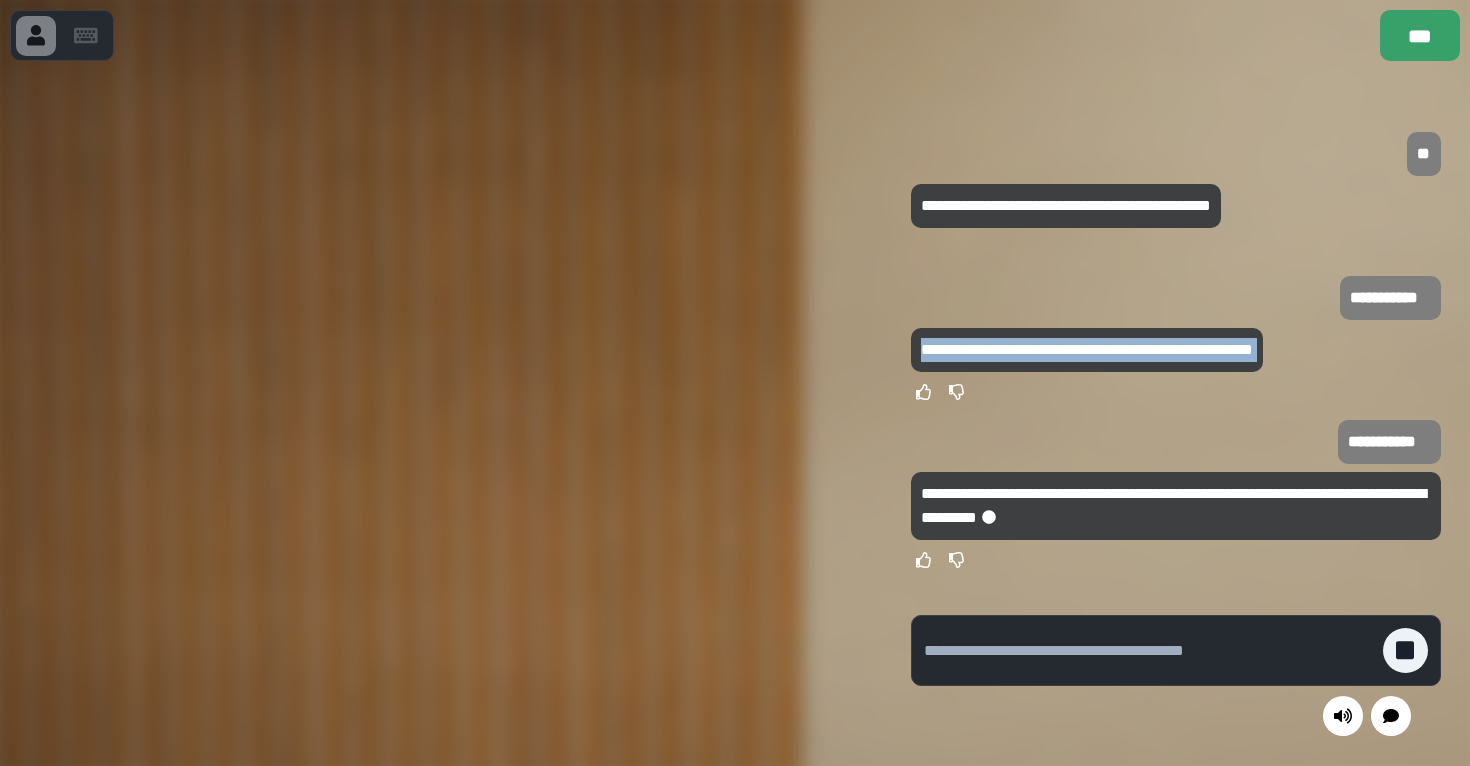 click on "**********" at bounding box center (1087, 349) 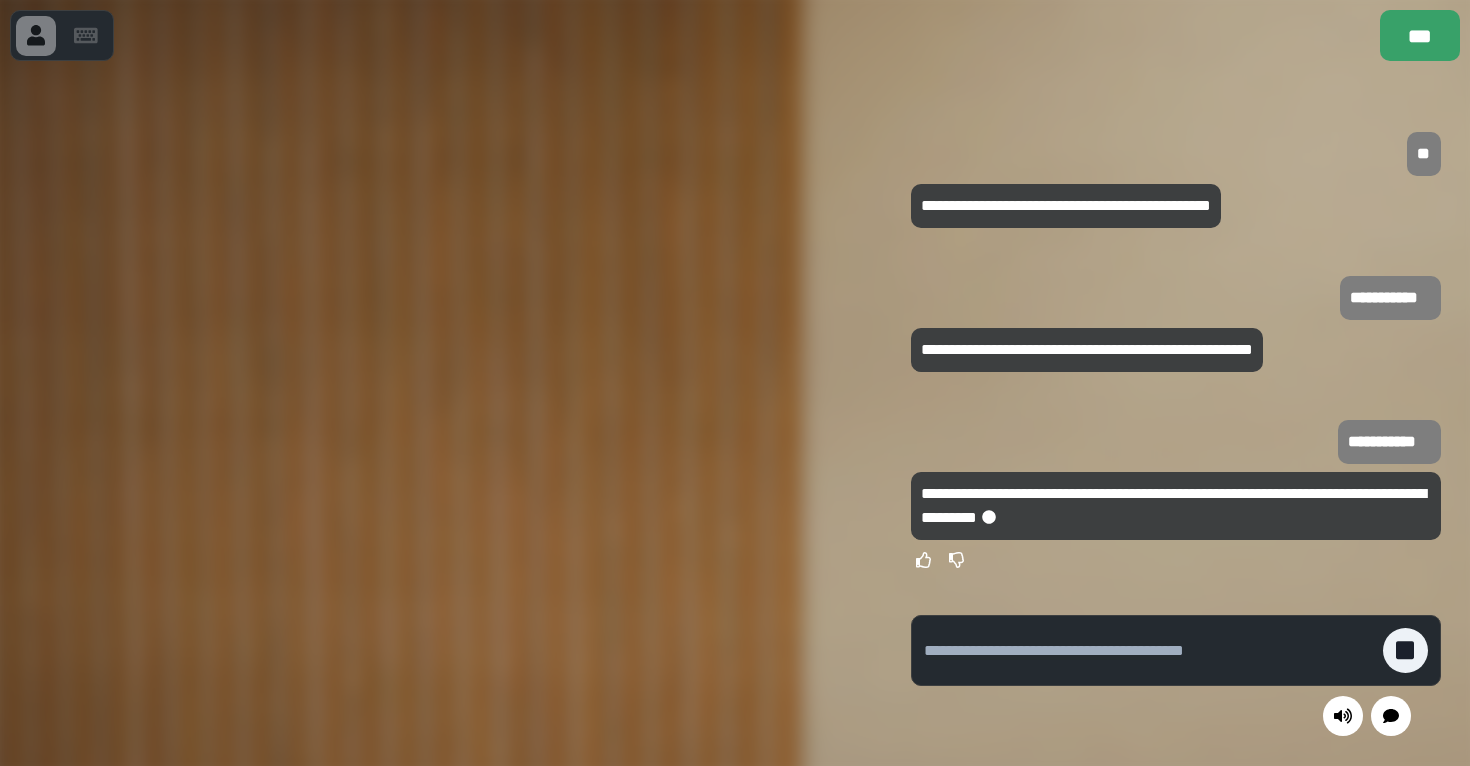 click on "**********" at bounding box center (1175, 506) 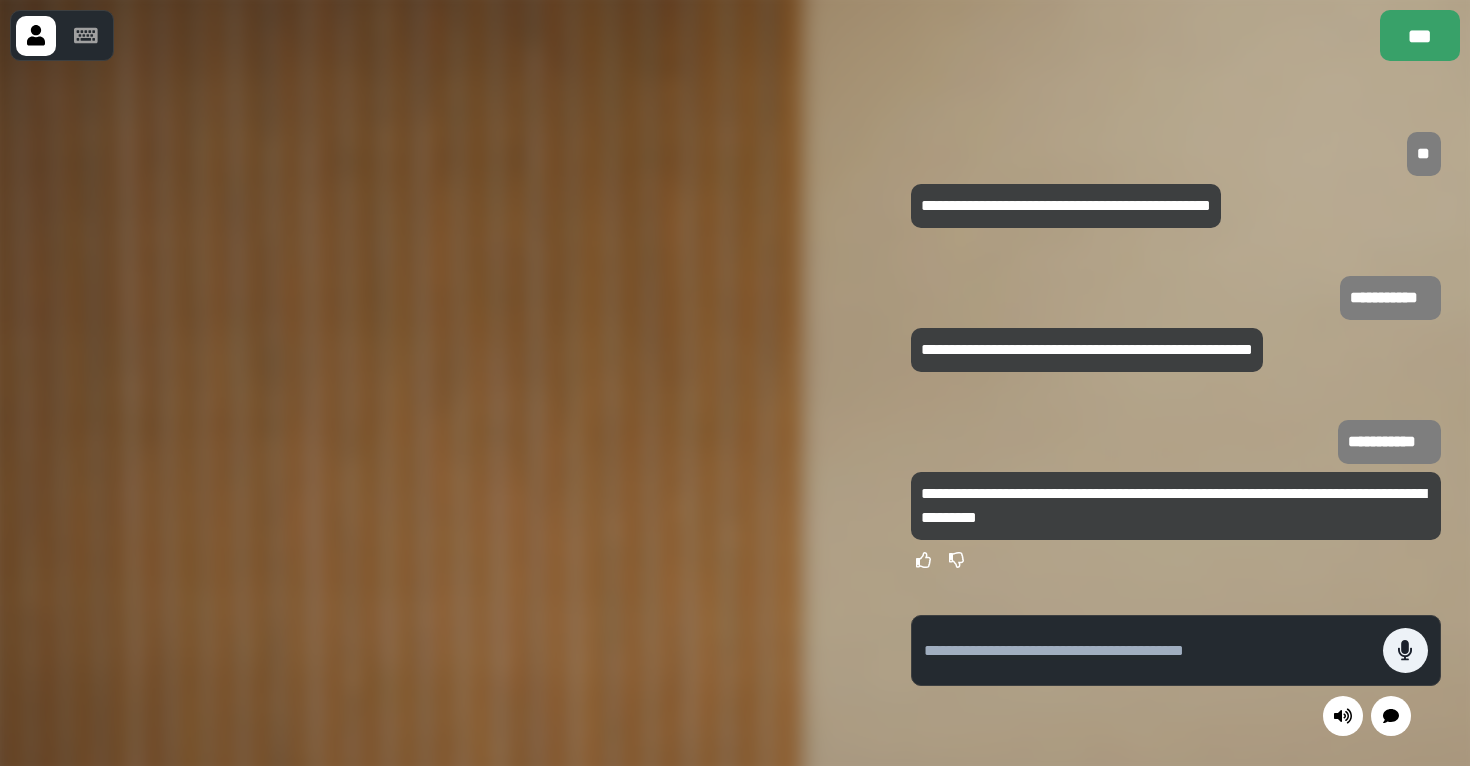 click on "**********" at bounding box center (1390, 298) 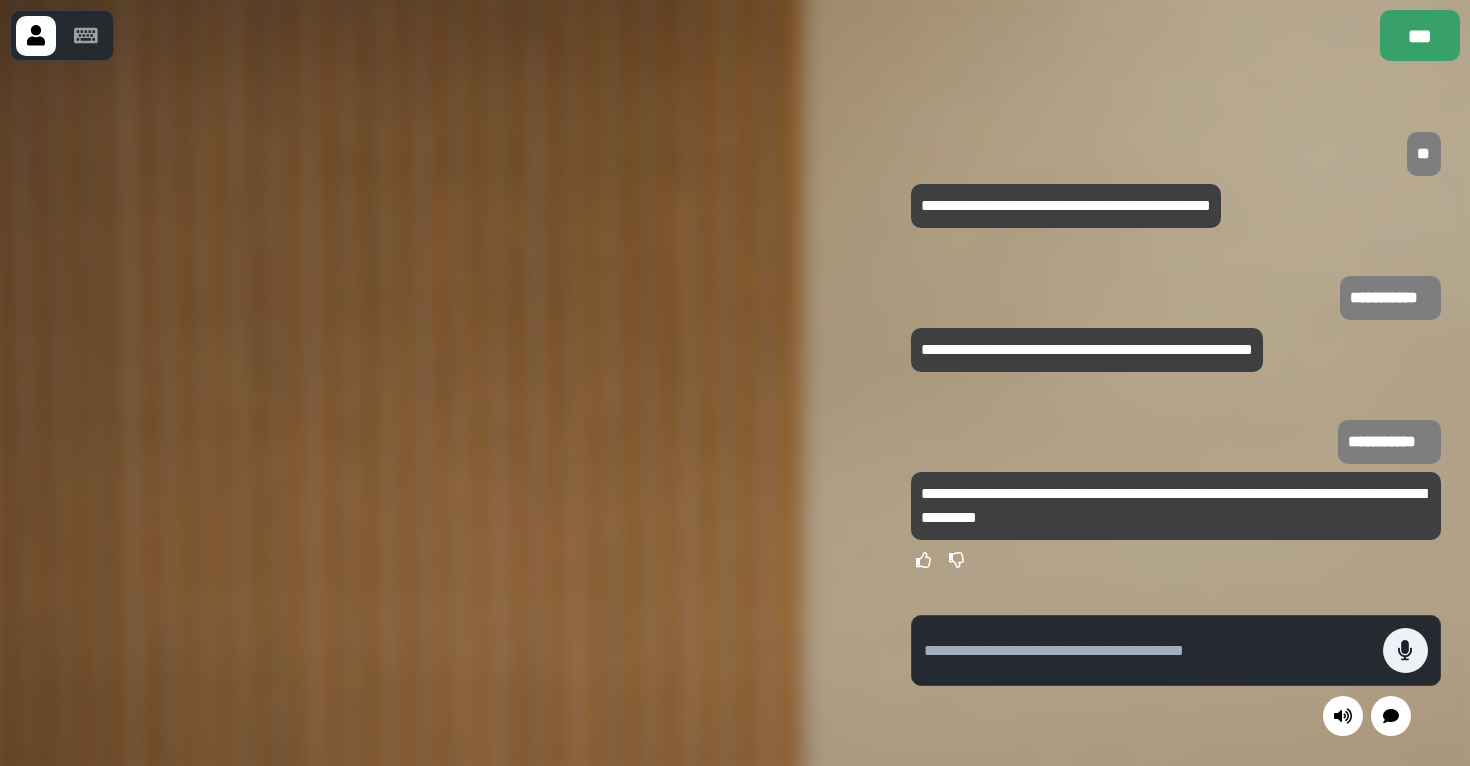 click at bounding box center (1148, 651) 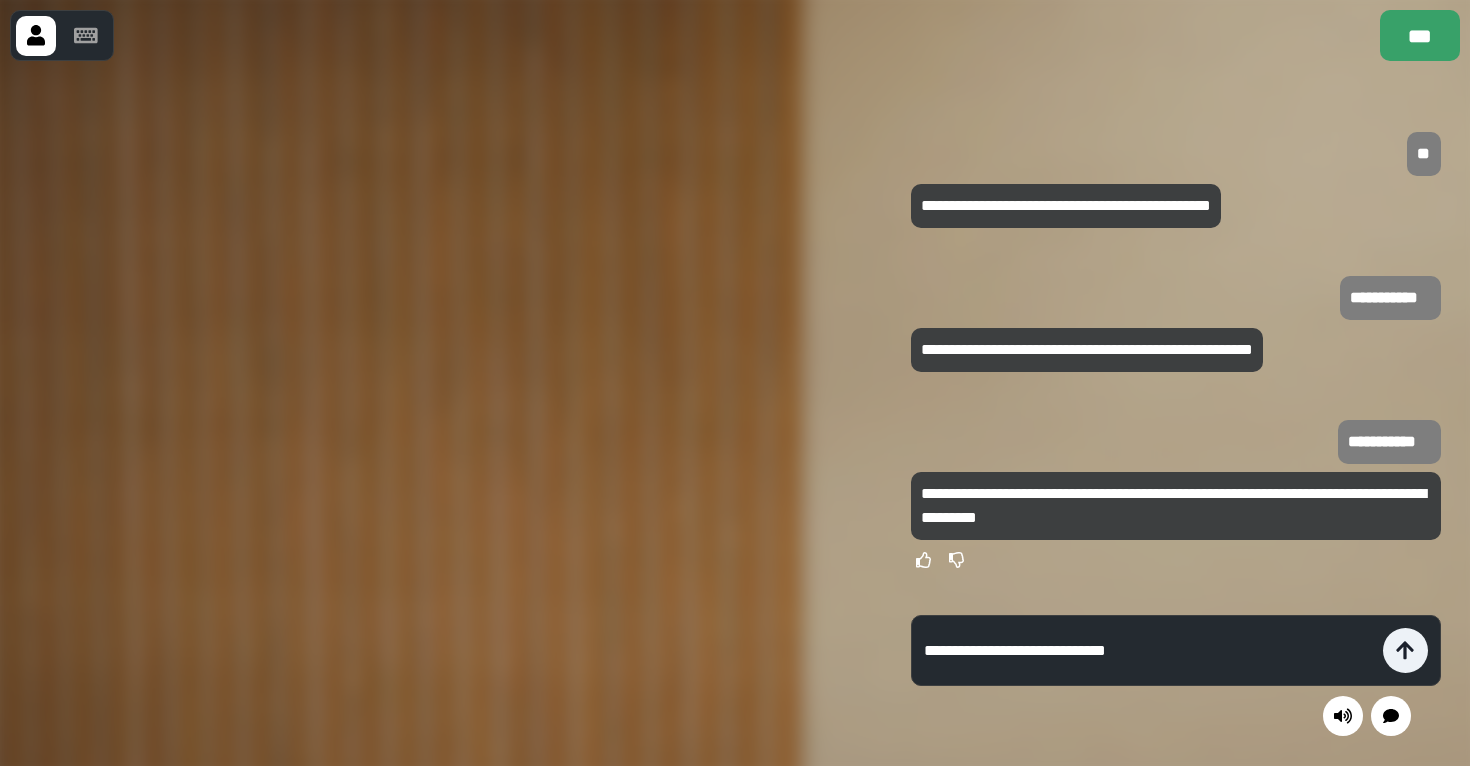 type on "**********" 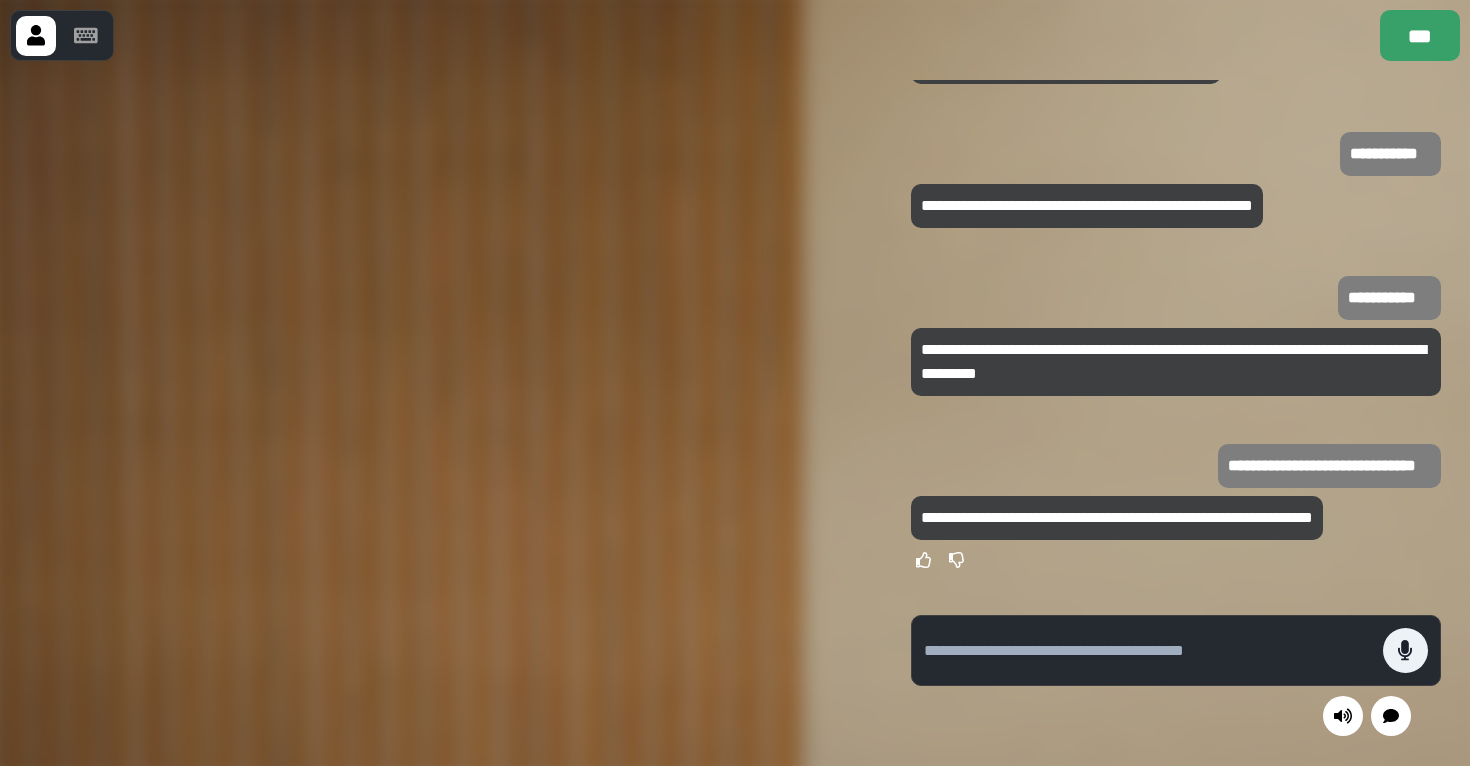 click at bounding box center (1117, 560) 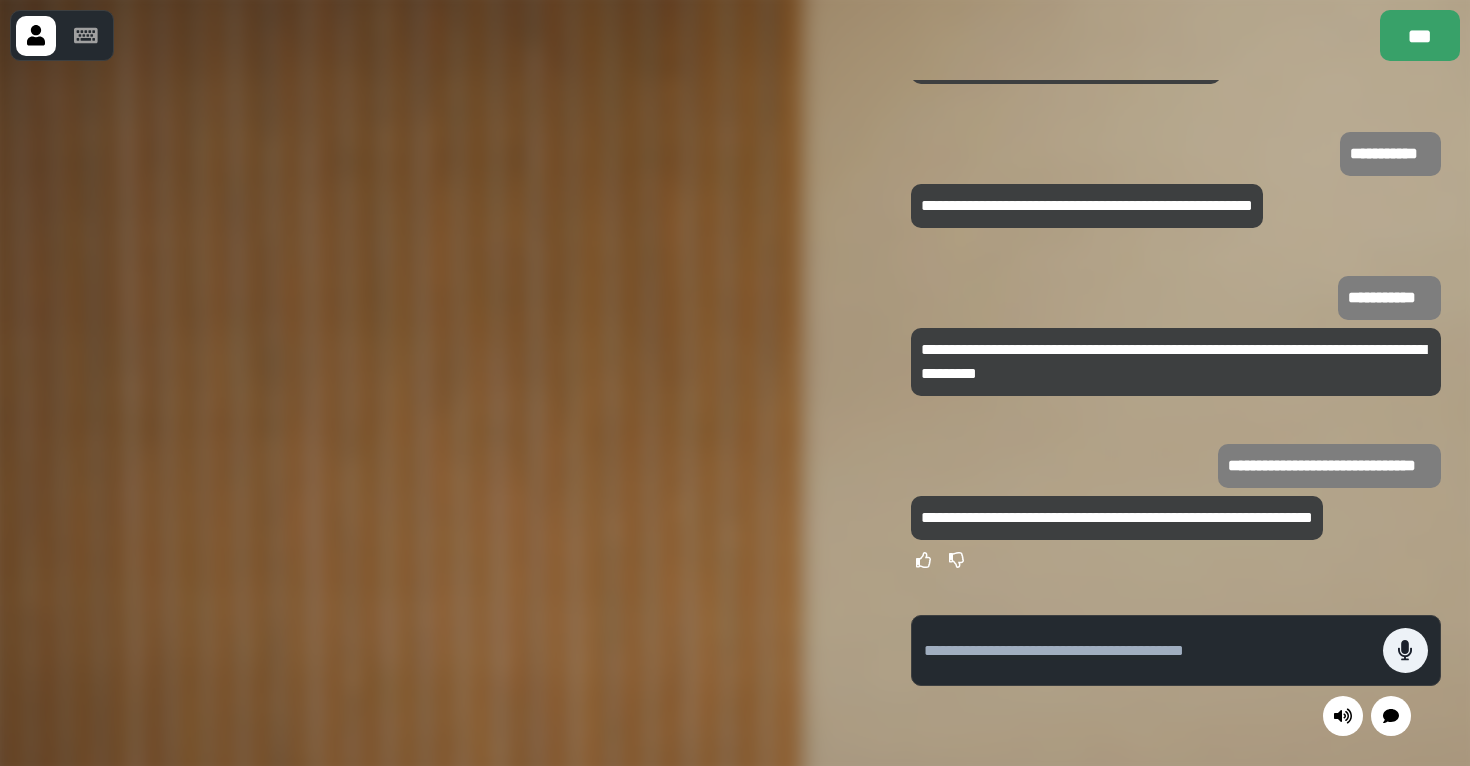 click at bounding box center (1153, 650) 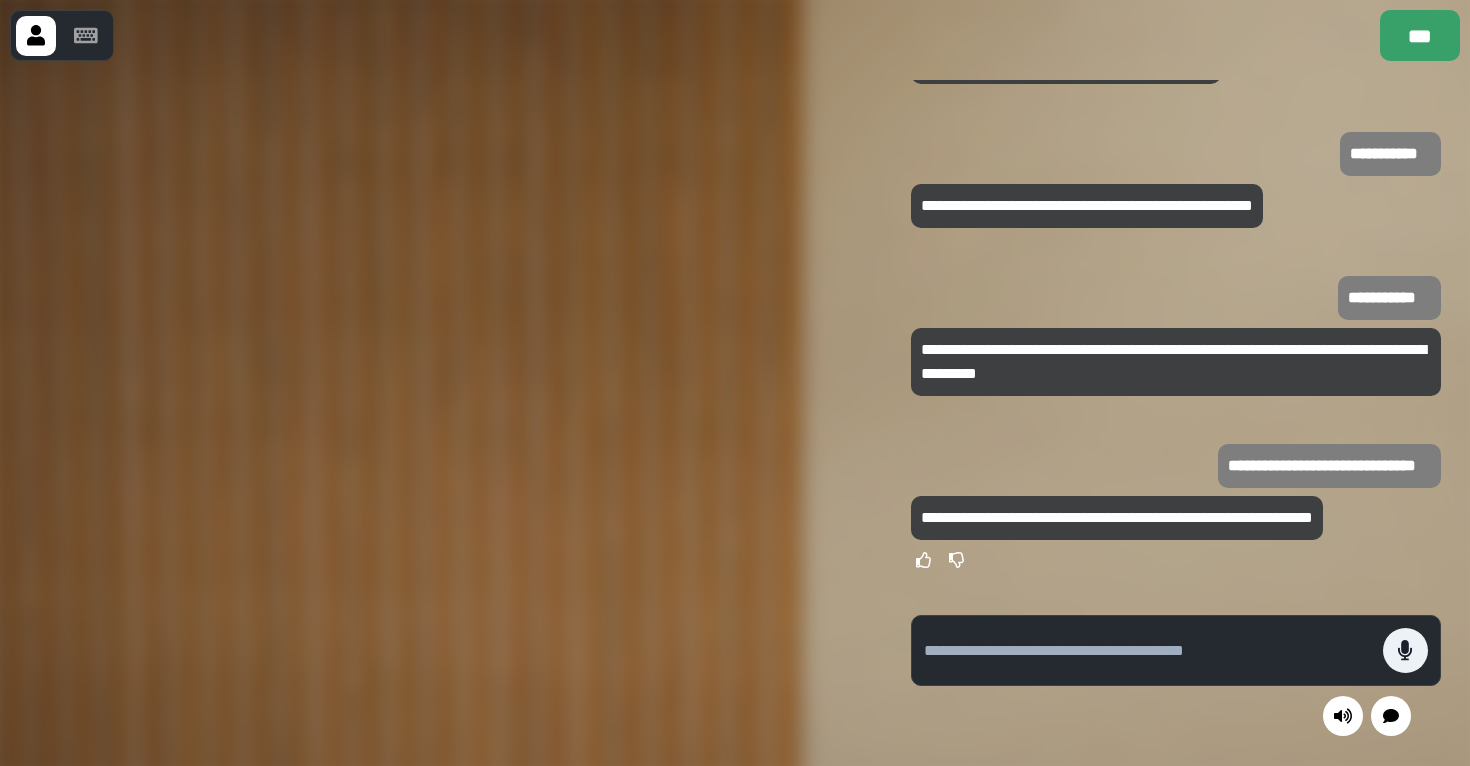 click at bounding box center [1148, 651] 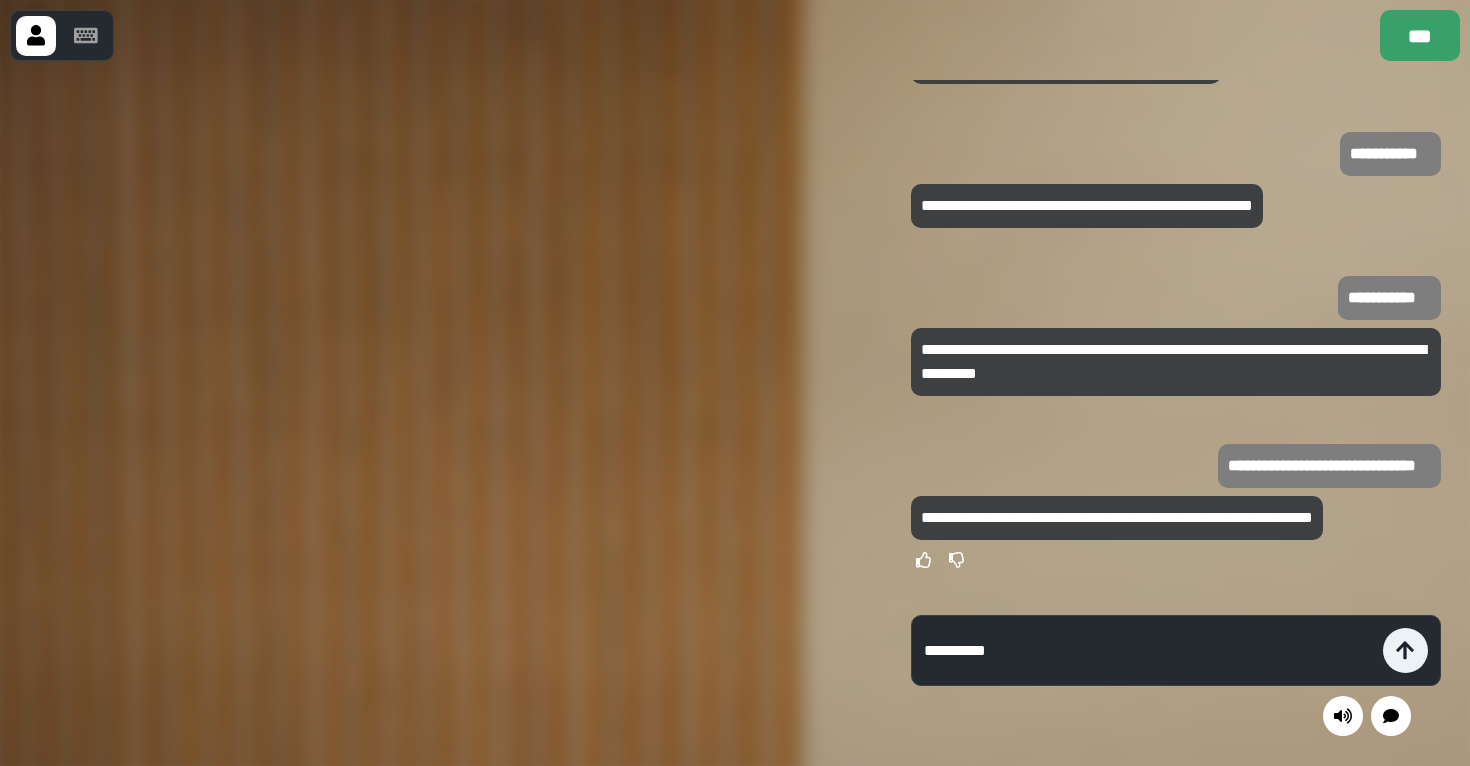 type on "**********" 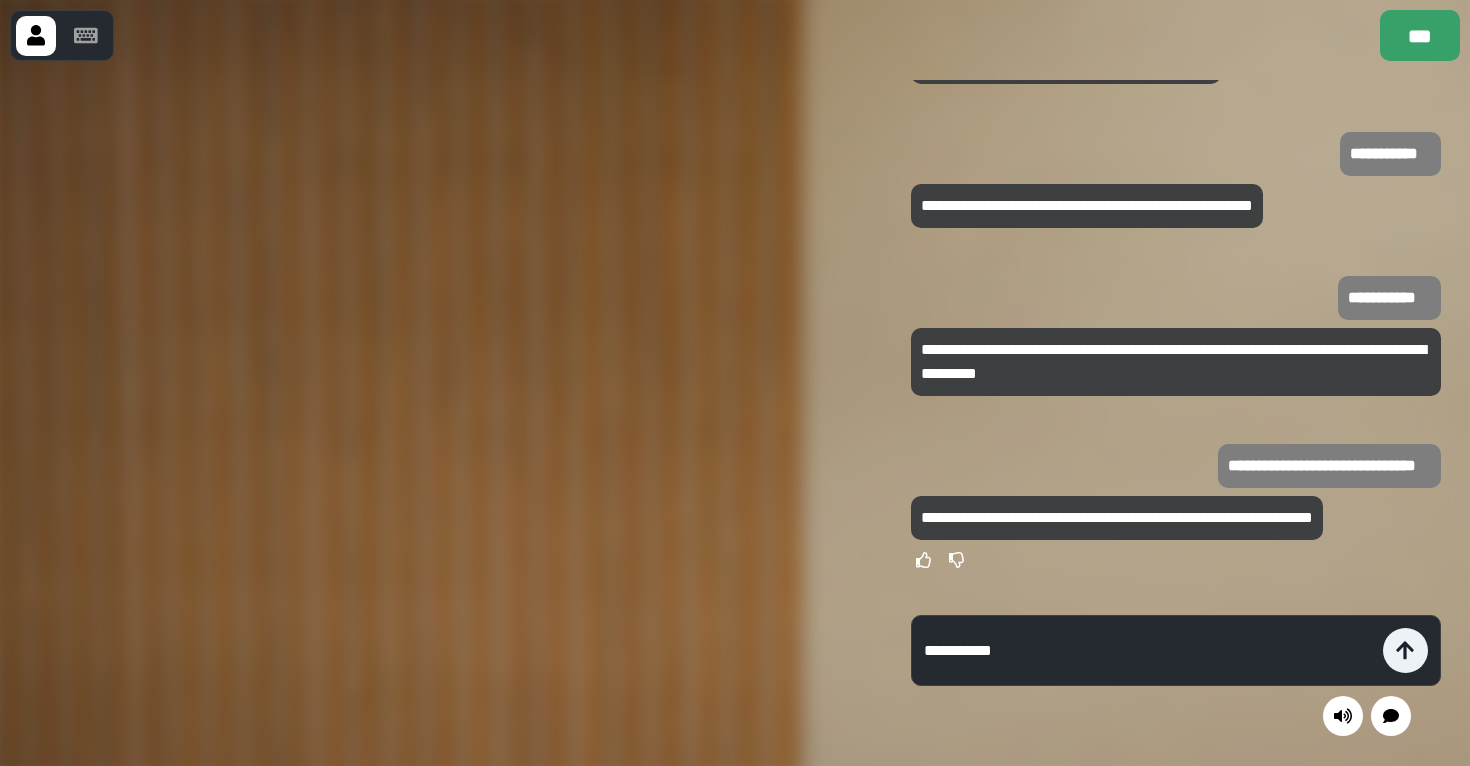 type 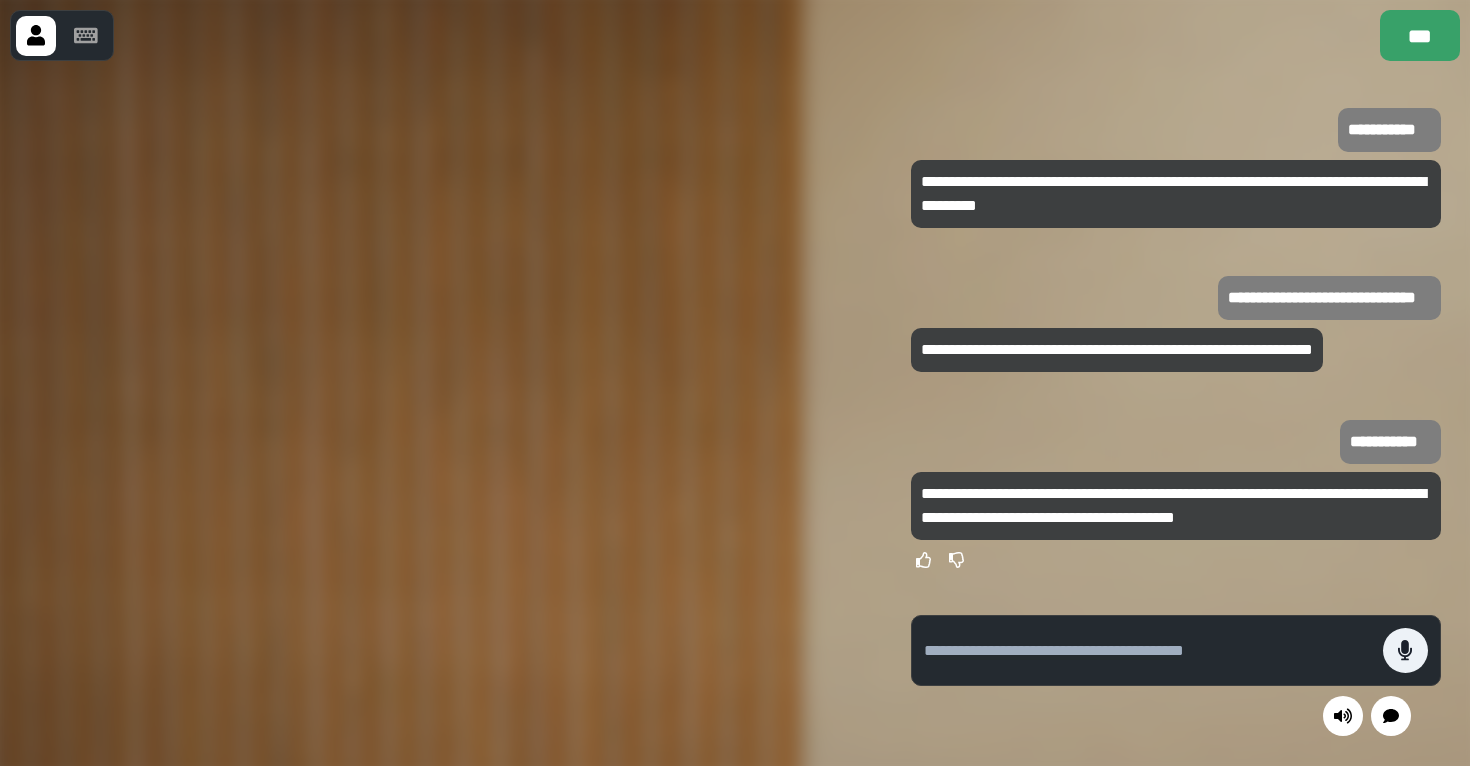 click at bounding box center [441, 413] 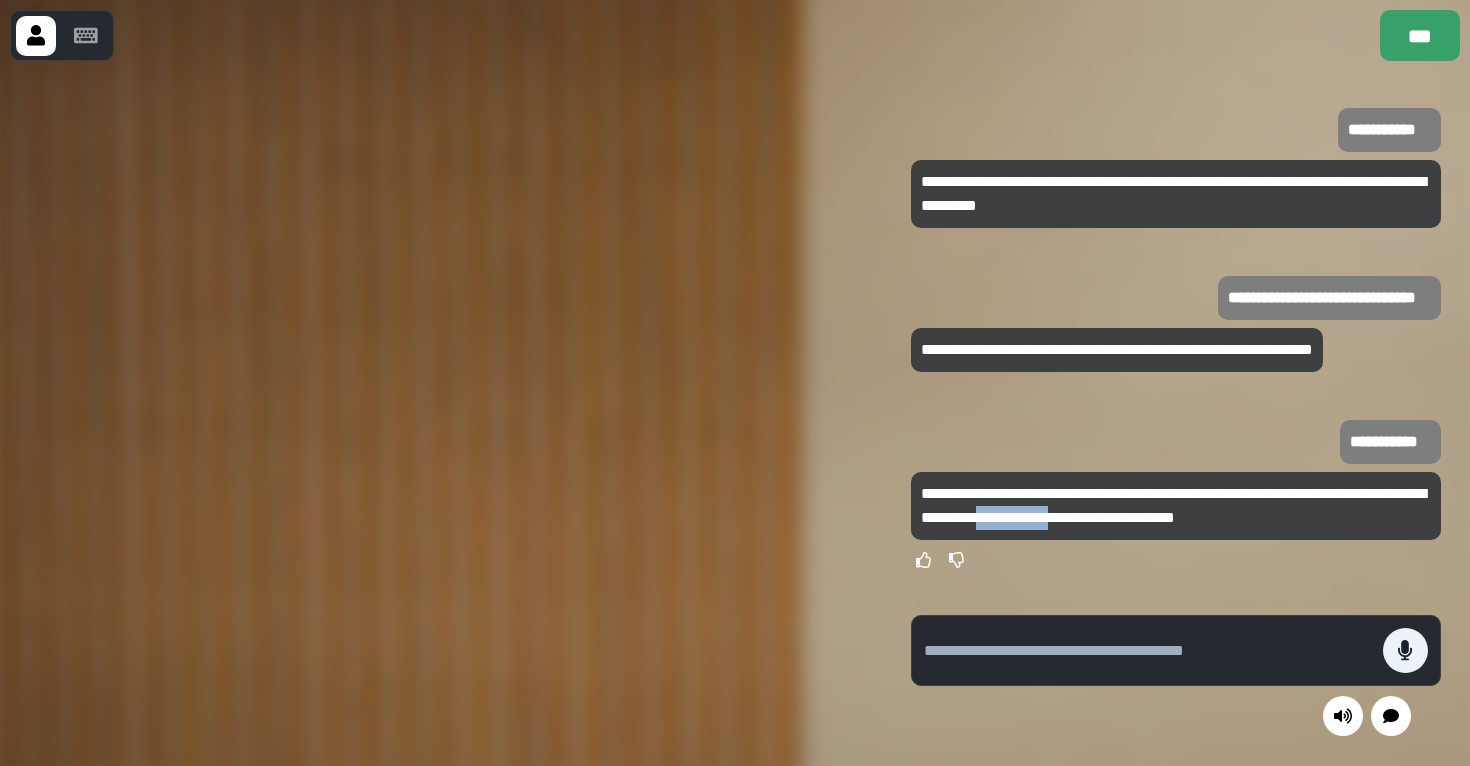 click on "**********" at bounding box center (1173, 505) 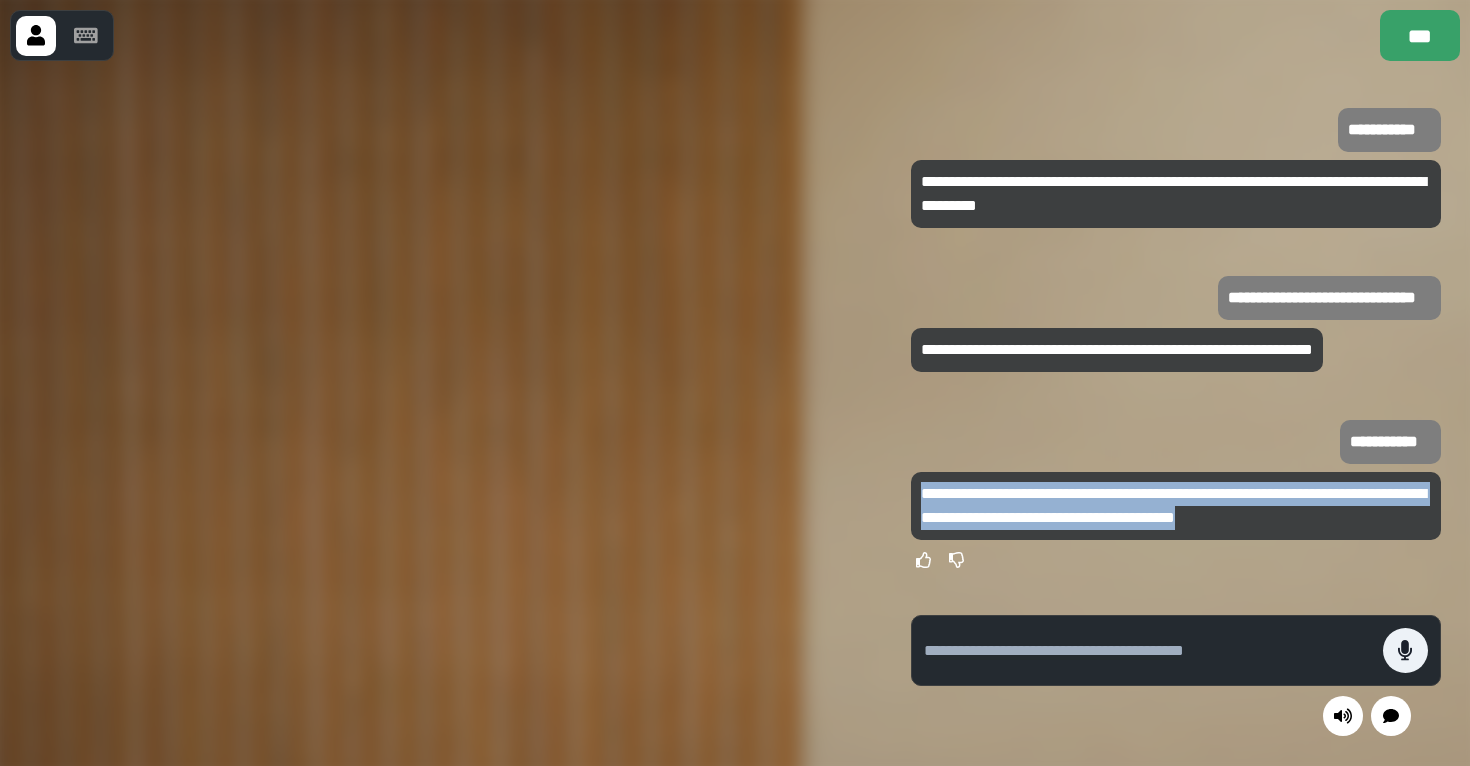 click on "**********" at bounding box center [1173, 505] 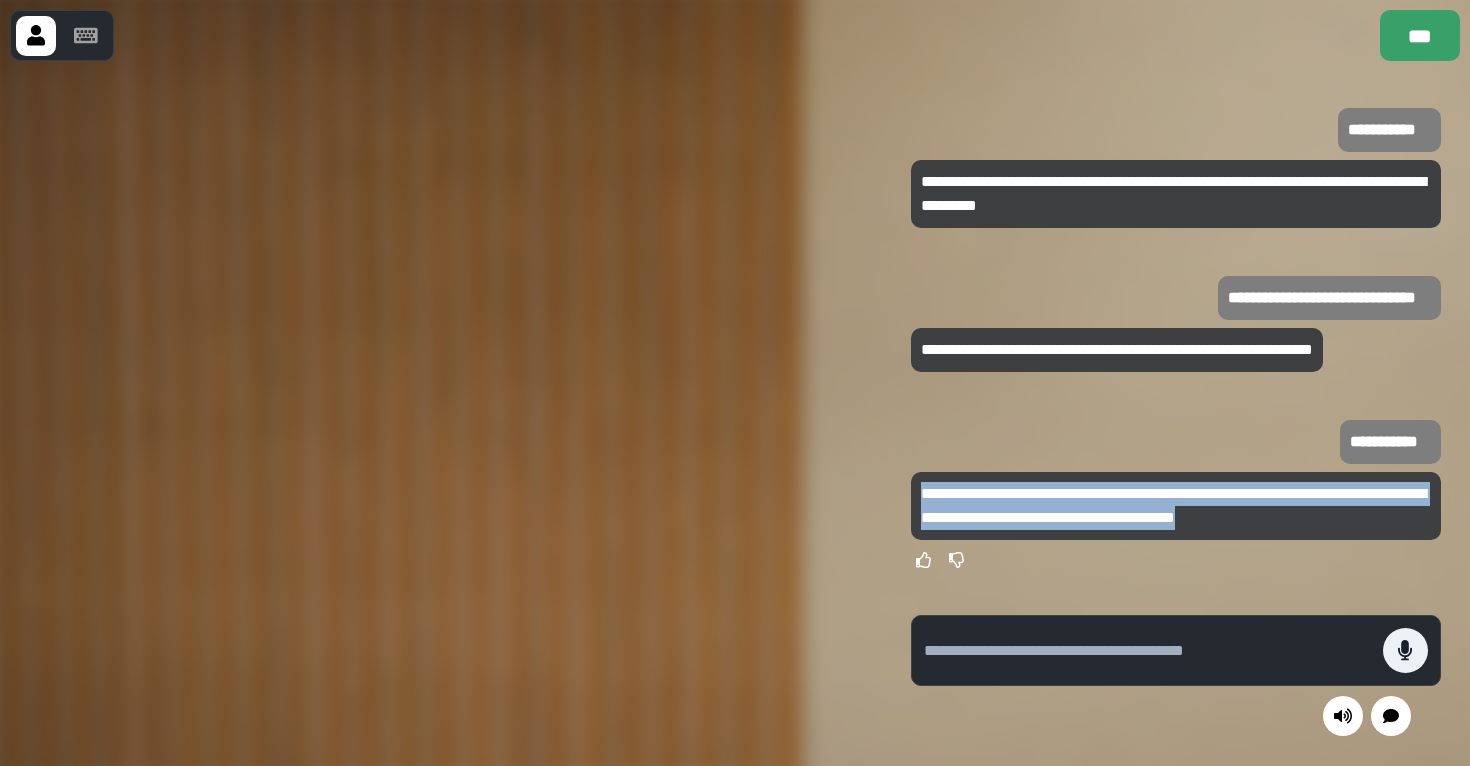 click at bounding box center (1148, 651) 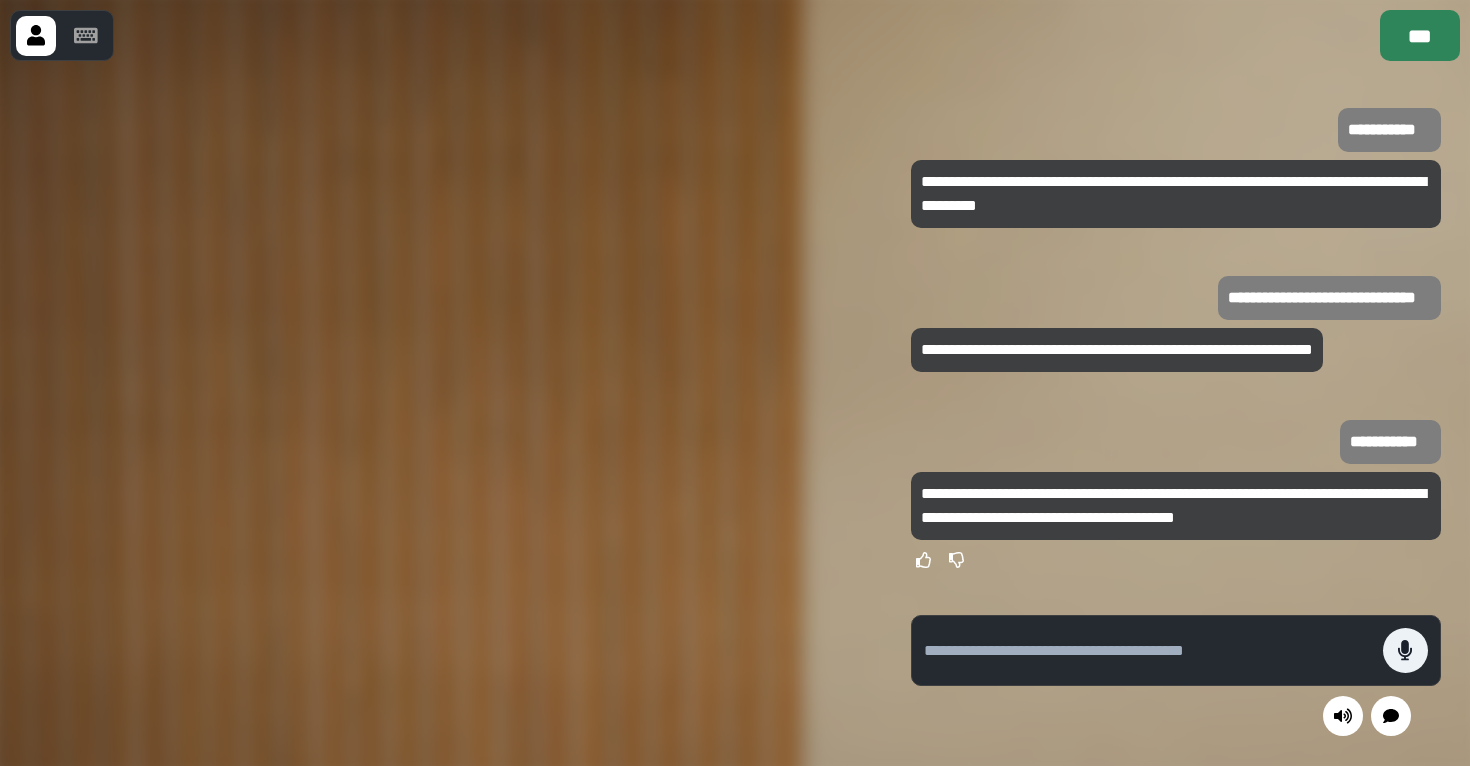 click on "***" at bounding box center [1420, 35] 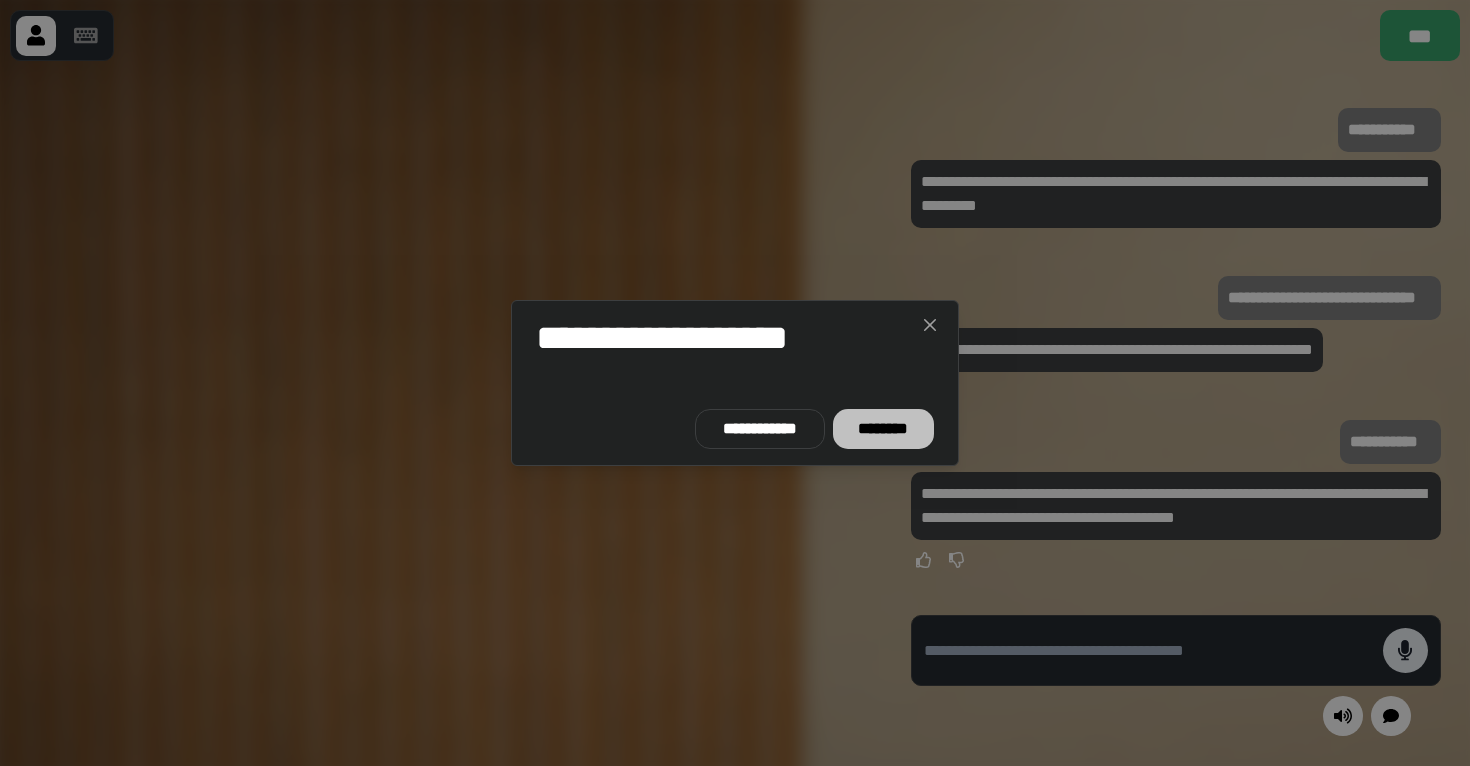 click on "********" at bounding box center (883, 429) 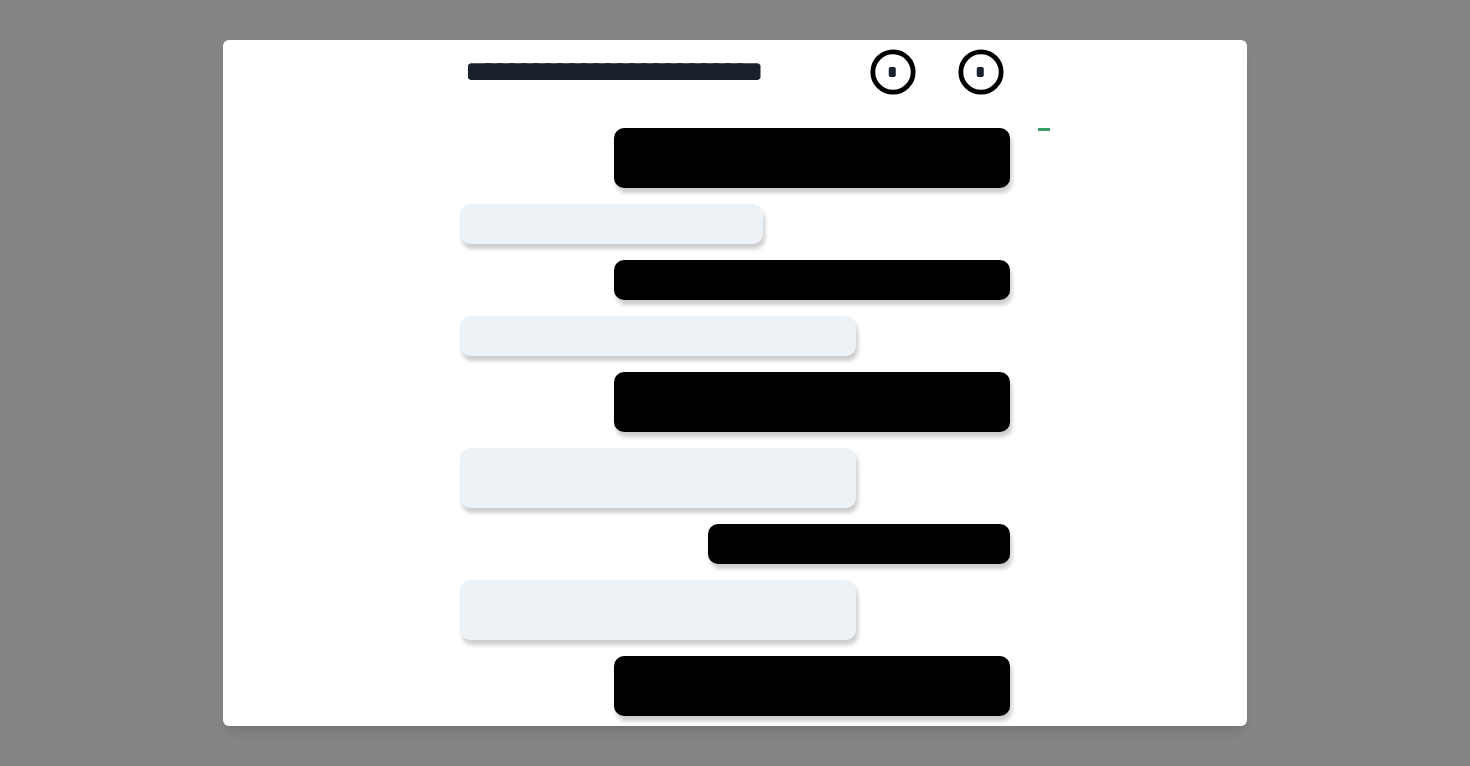 click at bounding box center [658, 336] 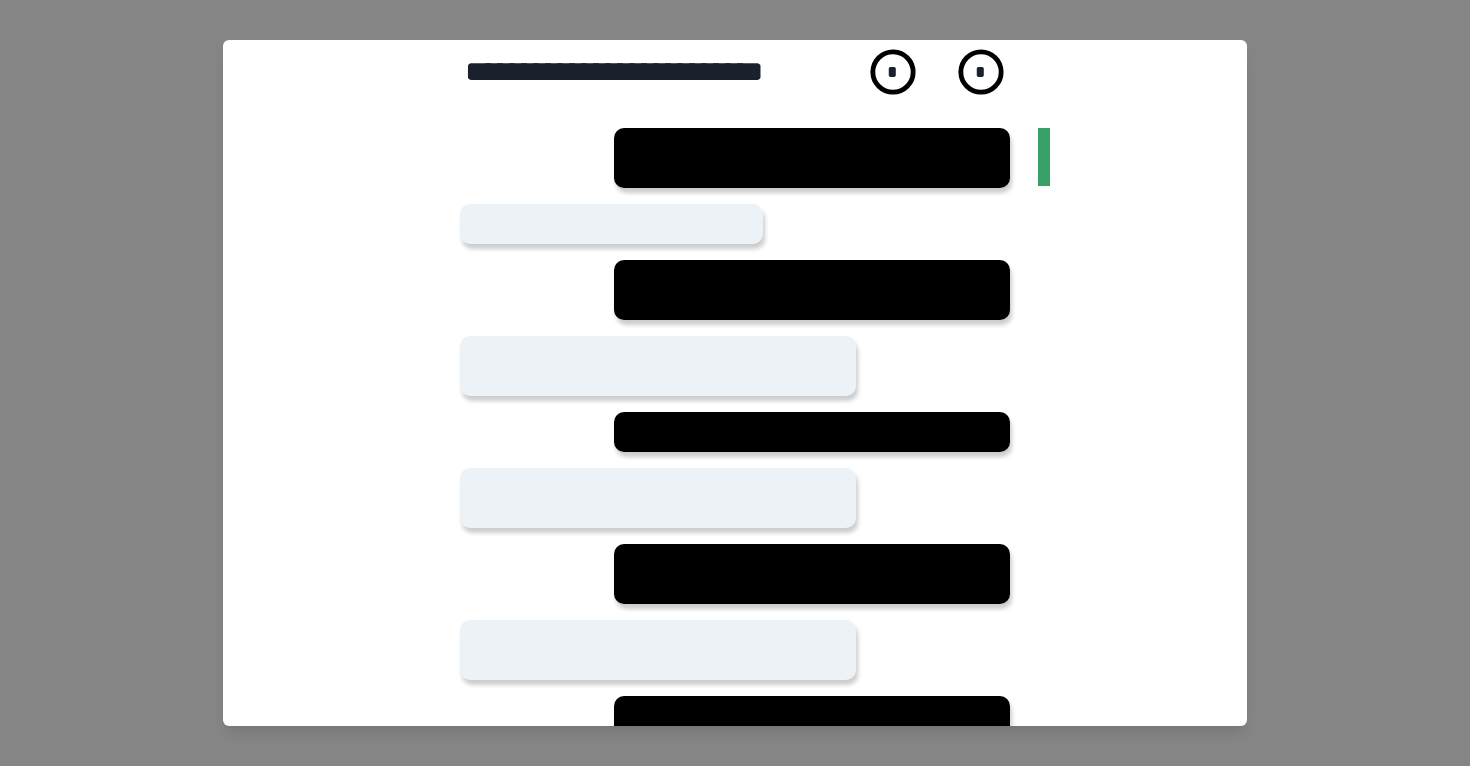 drag, startPoint x: 164, startPoint y: 231, endPoint x: 431, endPoint y: 0, distance: 353.05807 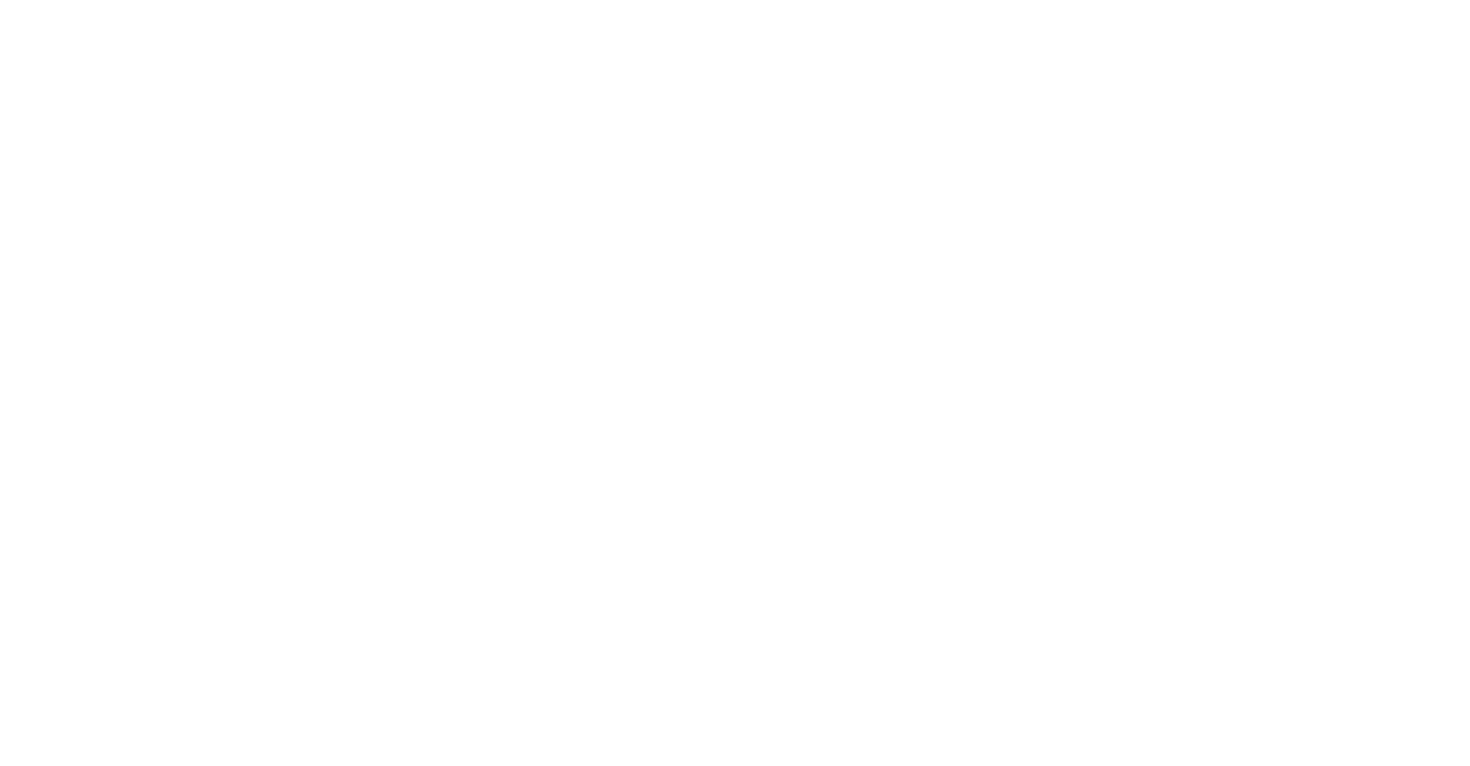 scroll, scrollTop: 0, scrollLeft: 0, axis: both 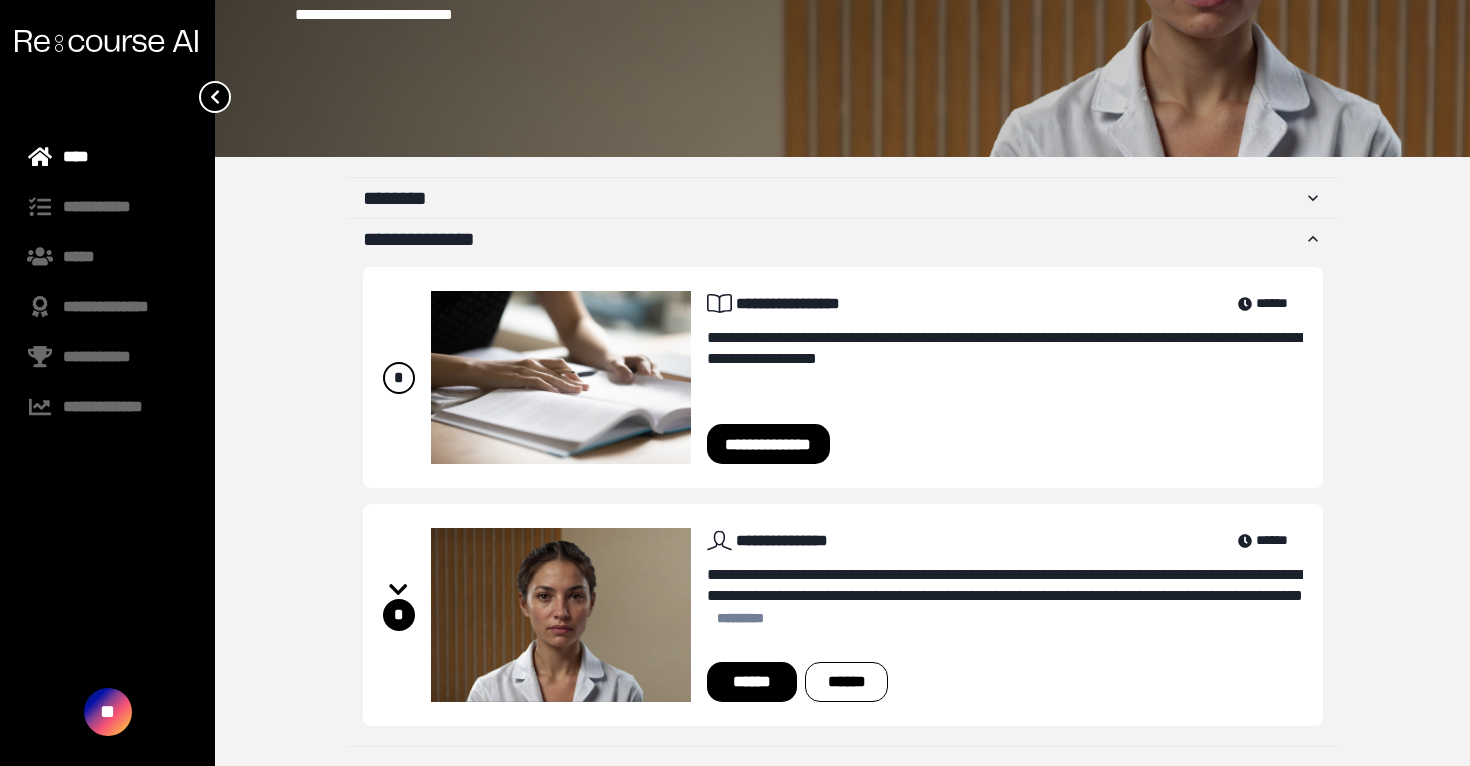 click on "******" at bounding box center (752, 682) 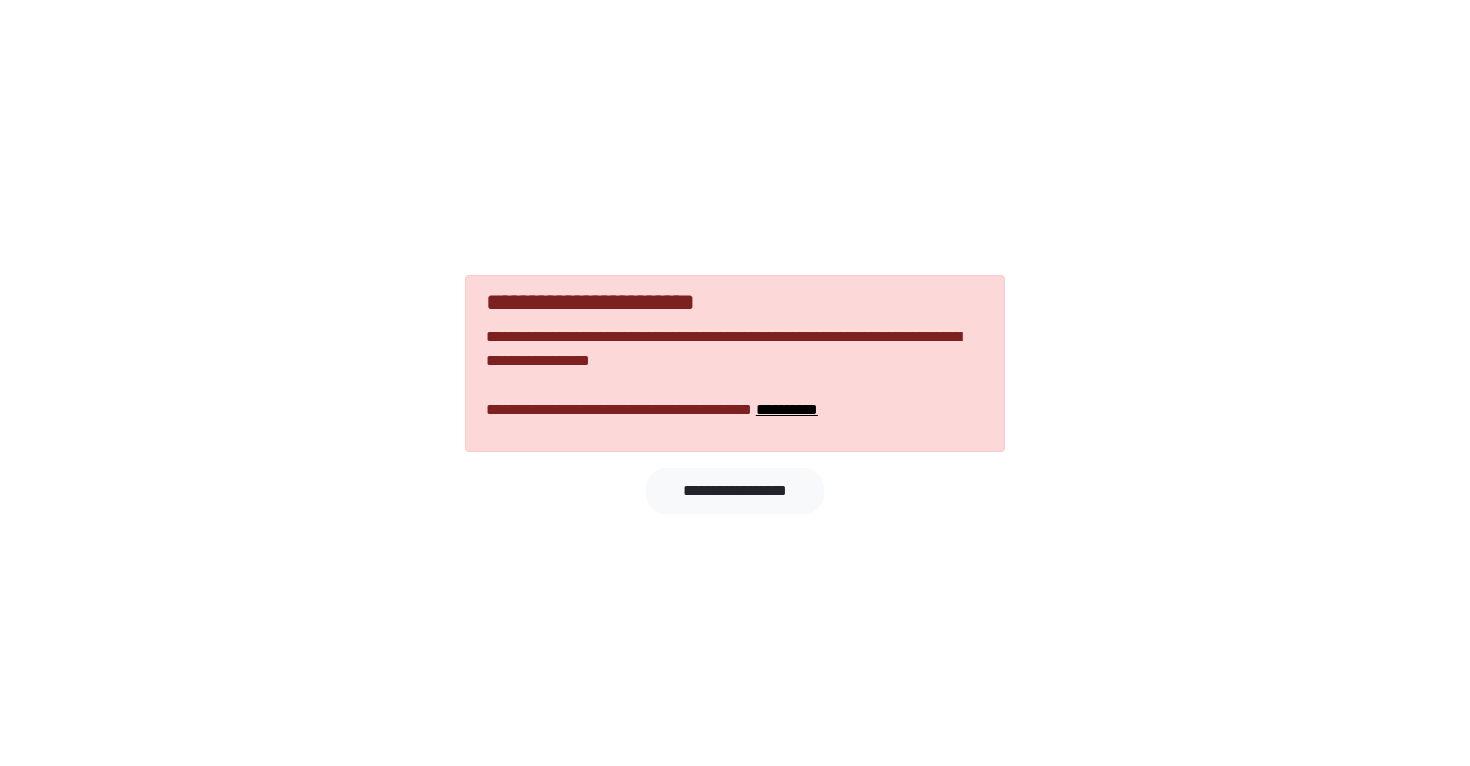 click on "**********" at bounding box center [735, 410] 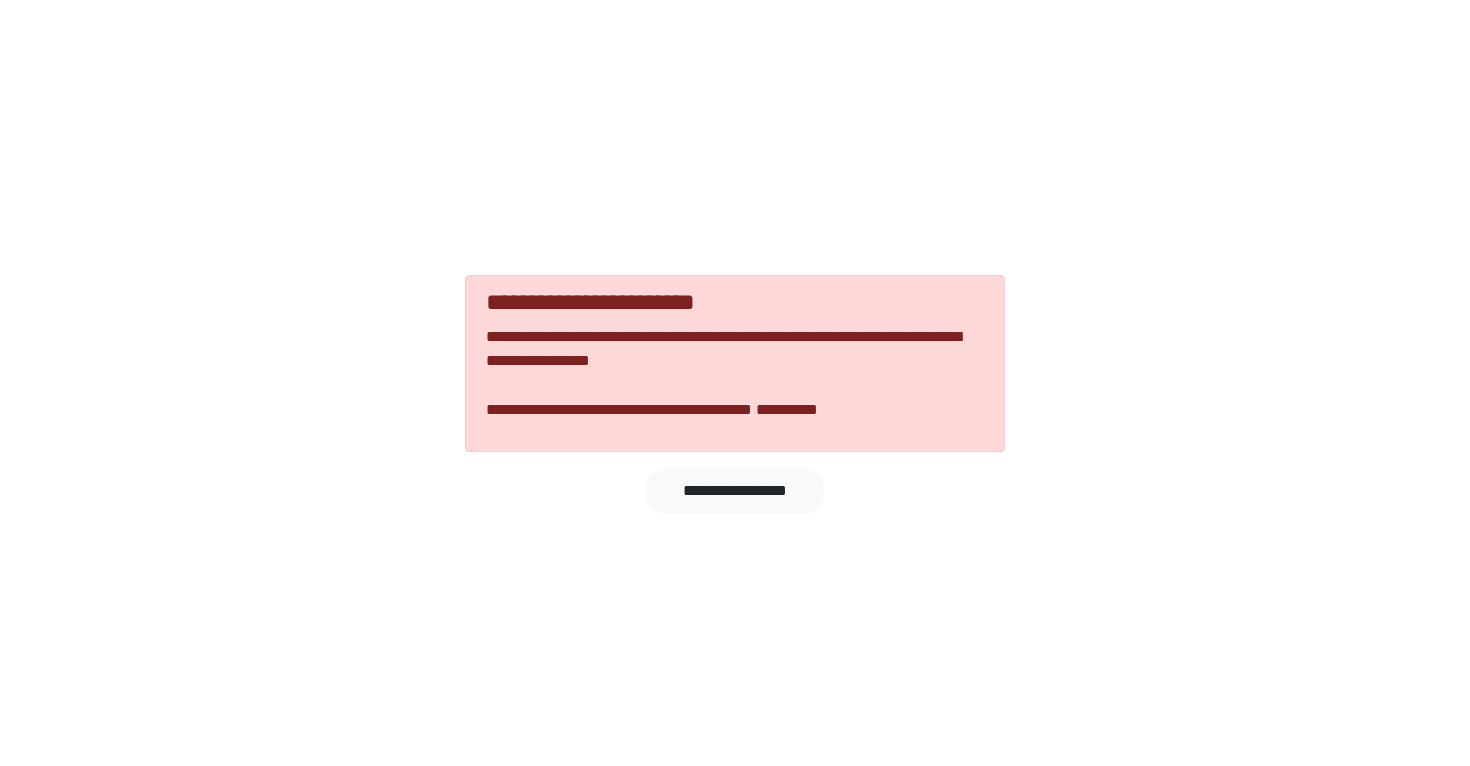 click on "**********" at bounding box center (787, 410) 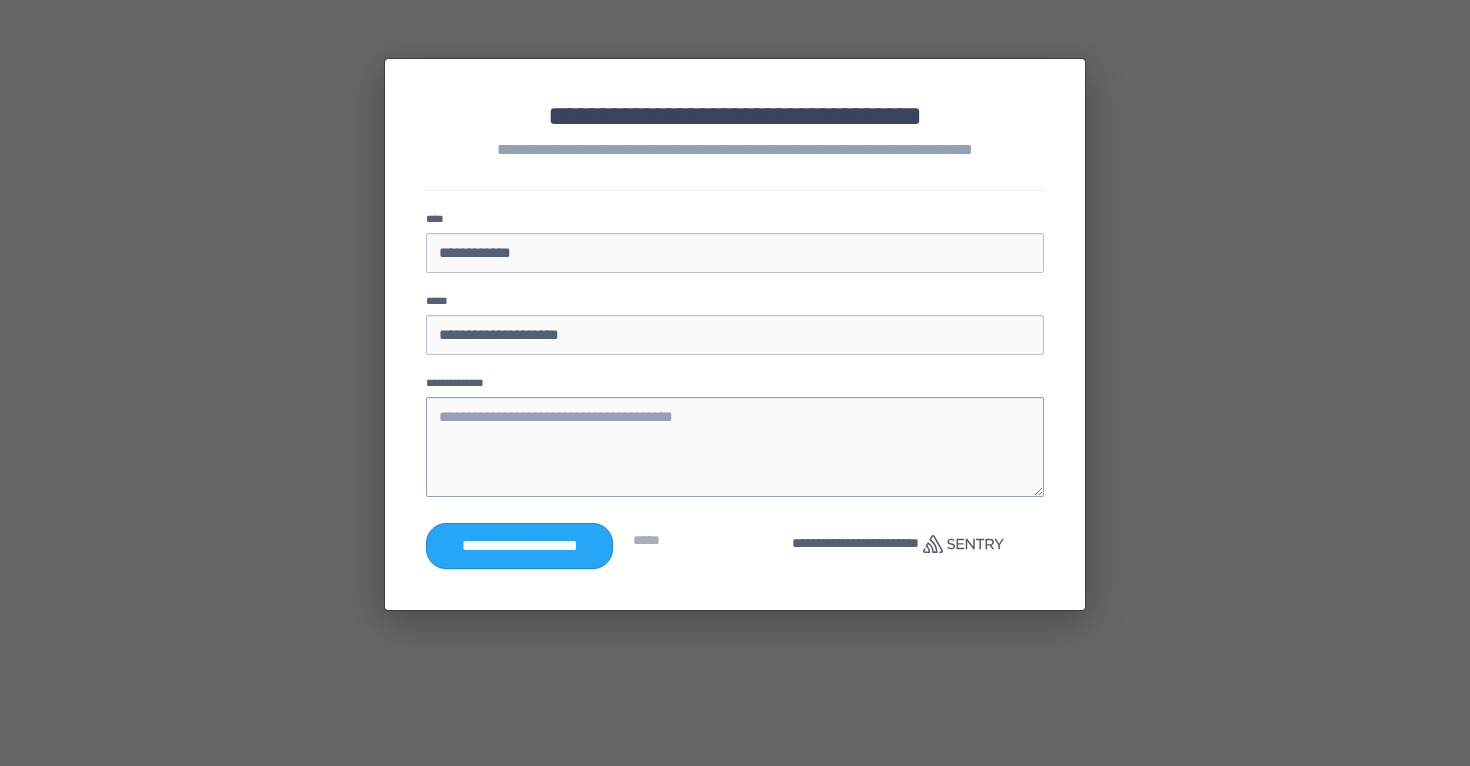 click at bounding box center (735, 447) 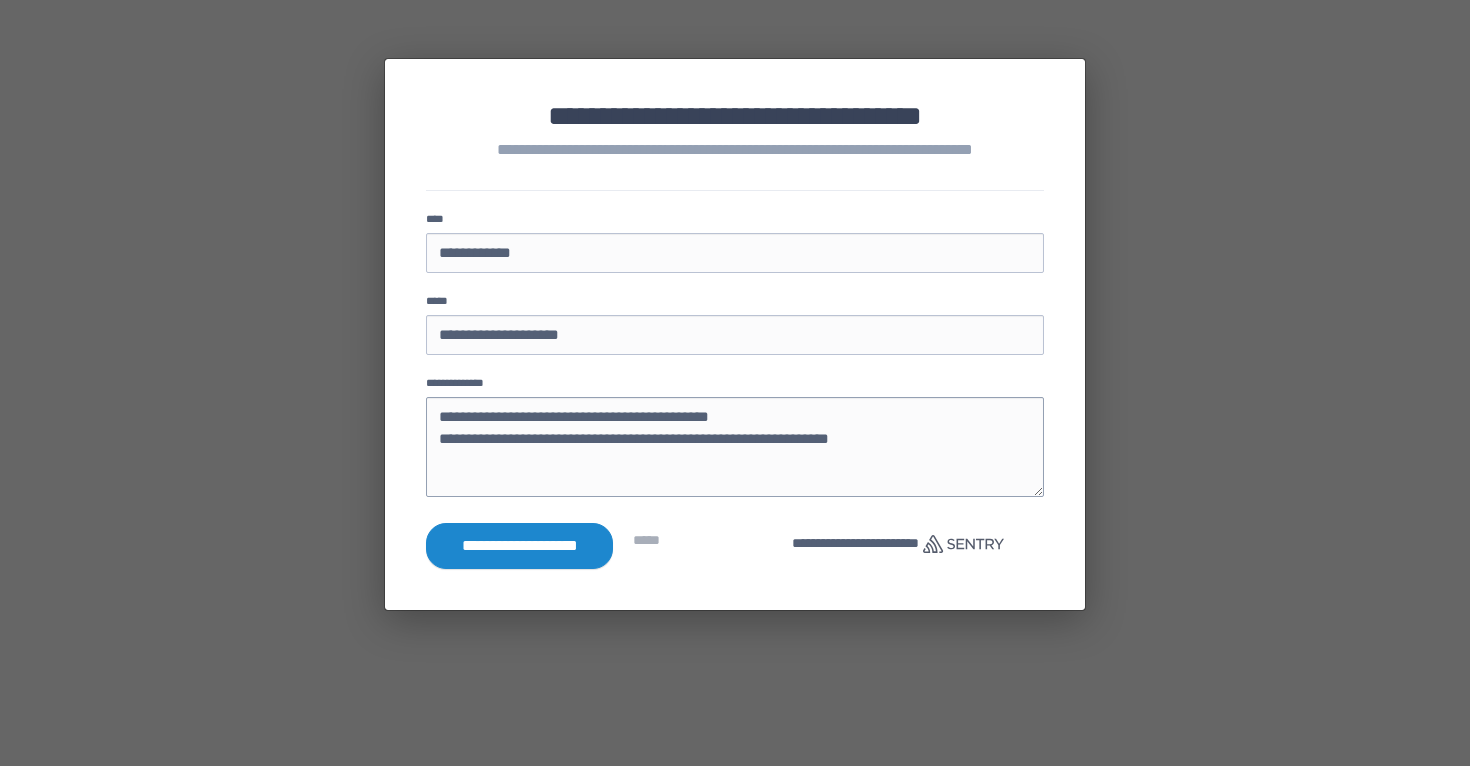 type on "**********" 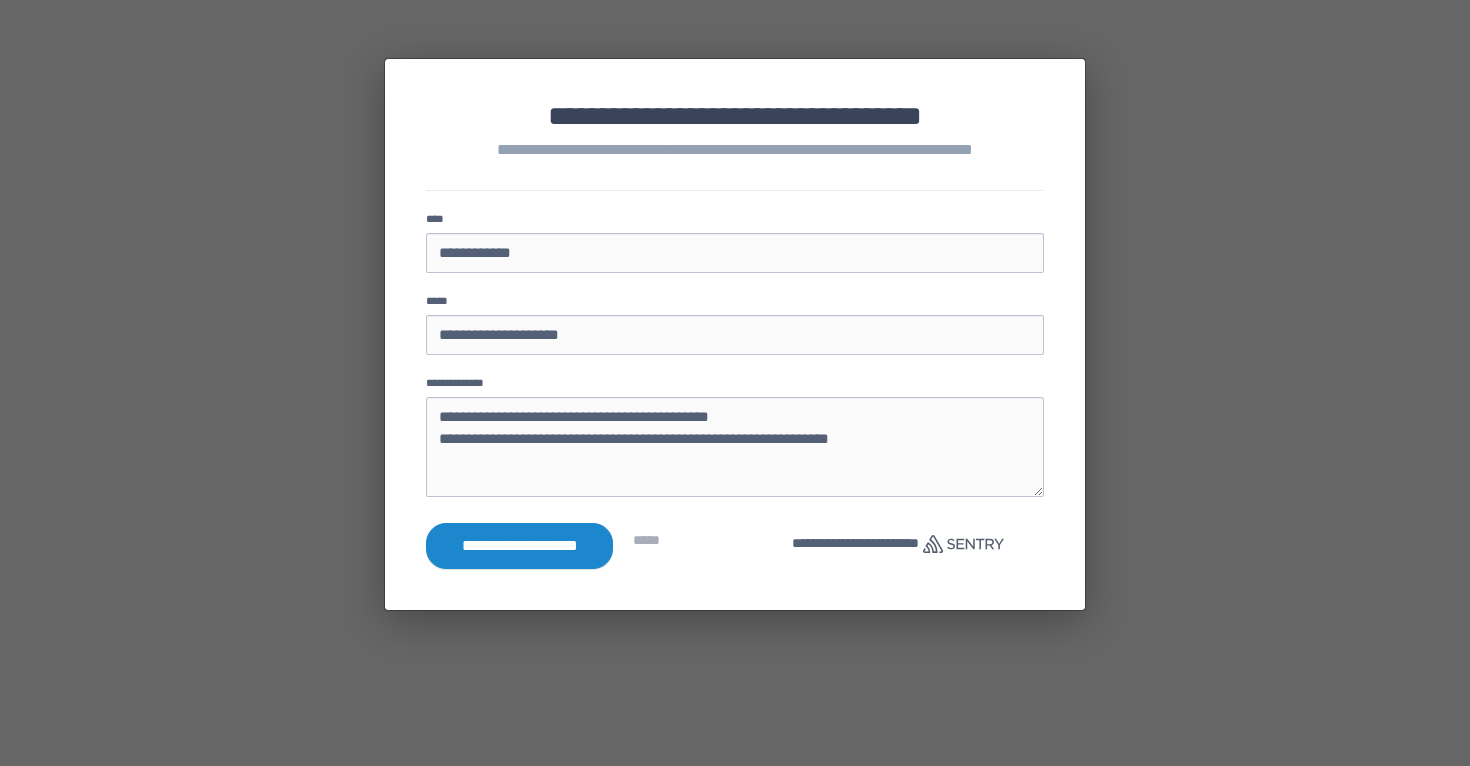 click on "**********" at bounding box center (519, 546) 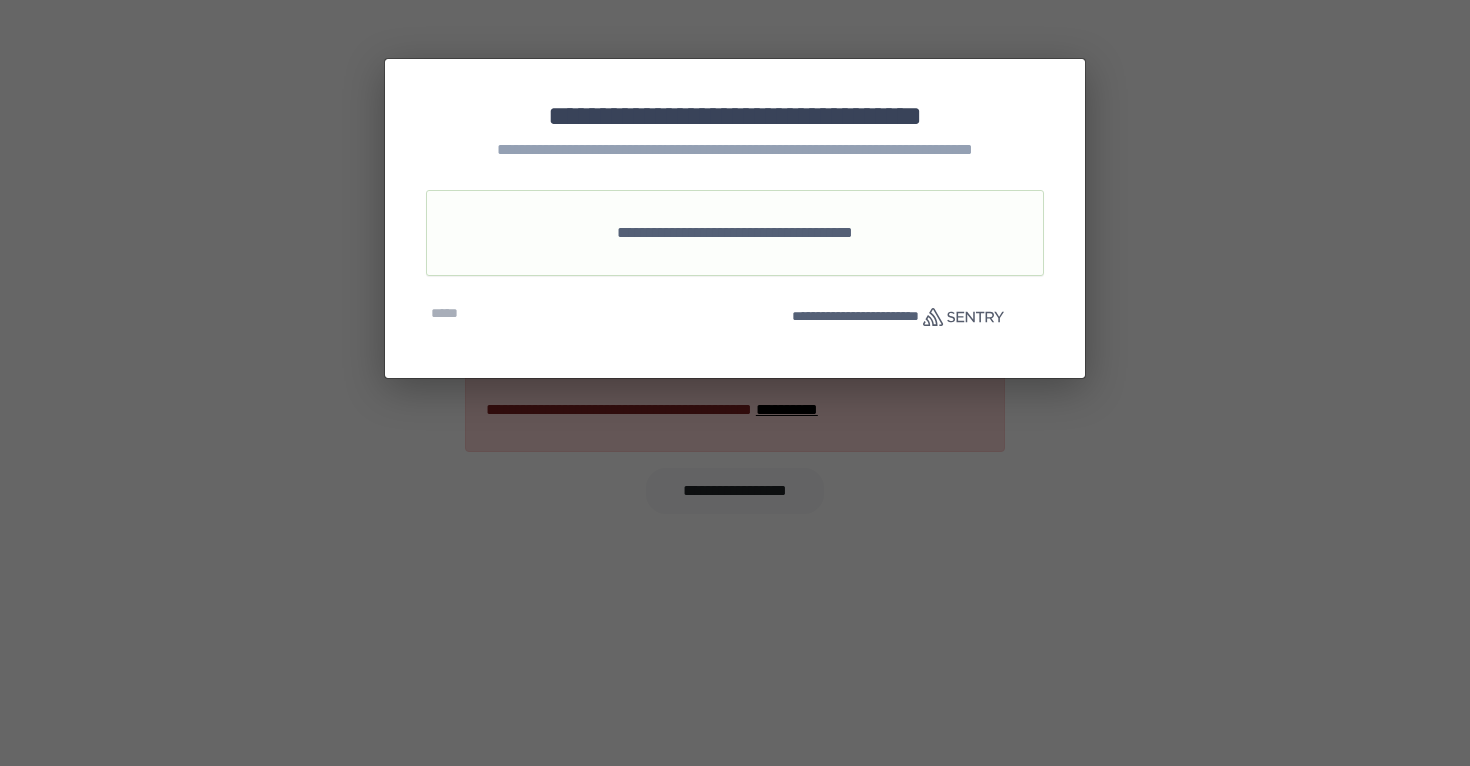 click on "**********" at bounding box center [735, 383] 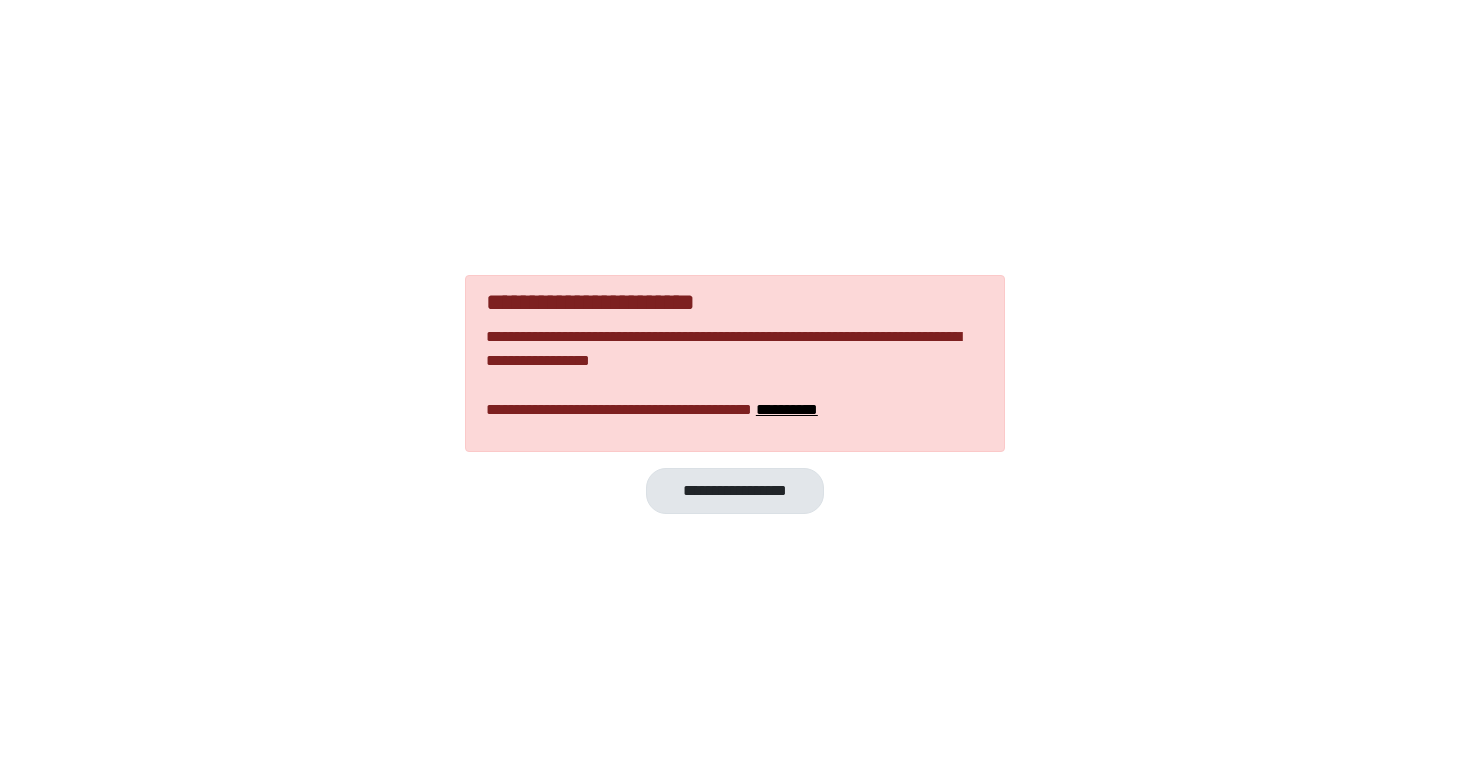 click on "**********" at bounding box center (734, 490) 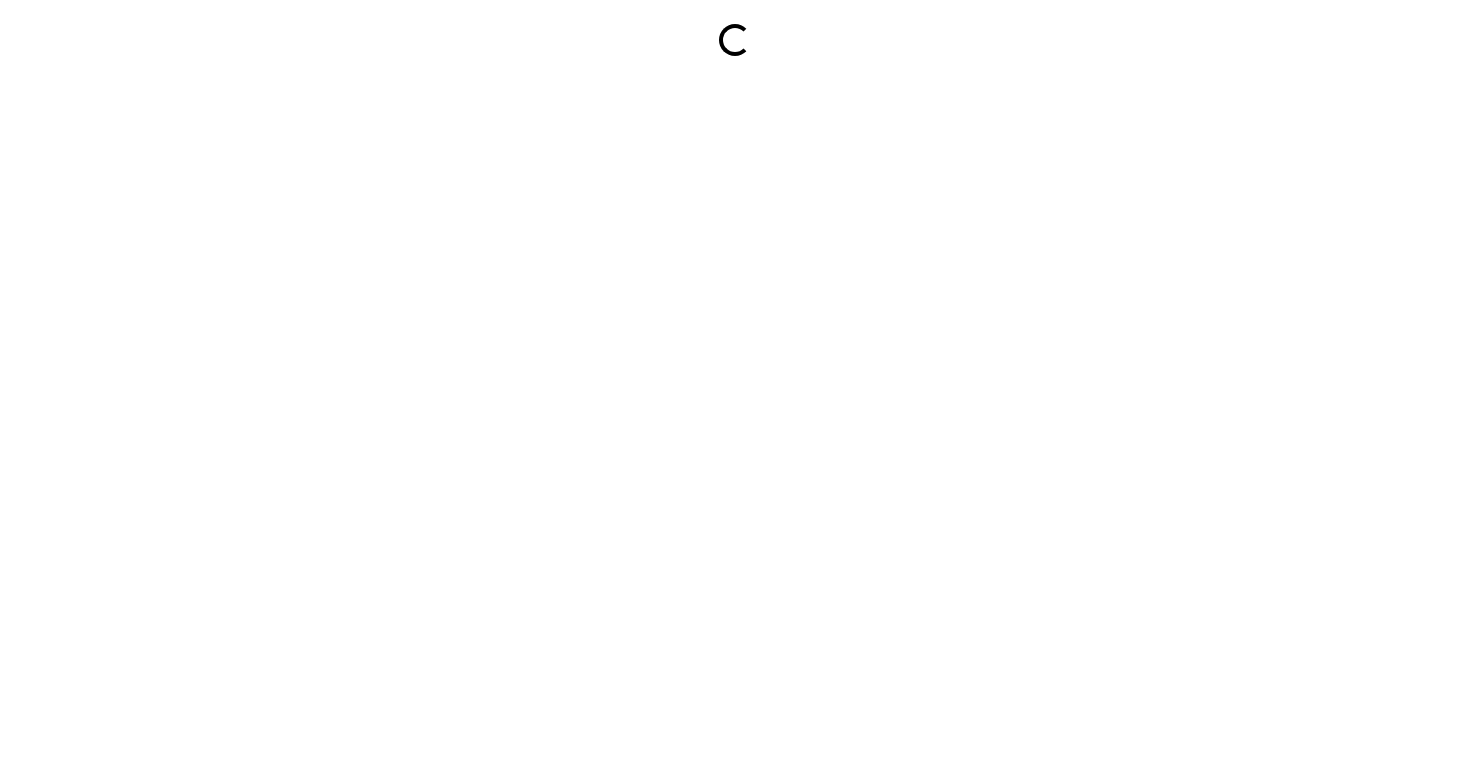 scroll, scrollTop: 0, scrollLeft: 0, axis: both 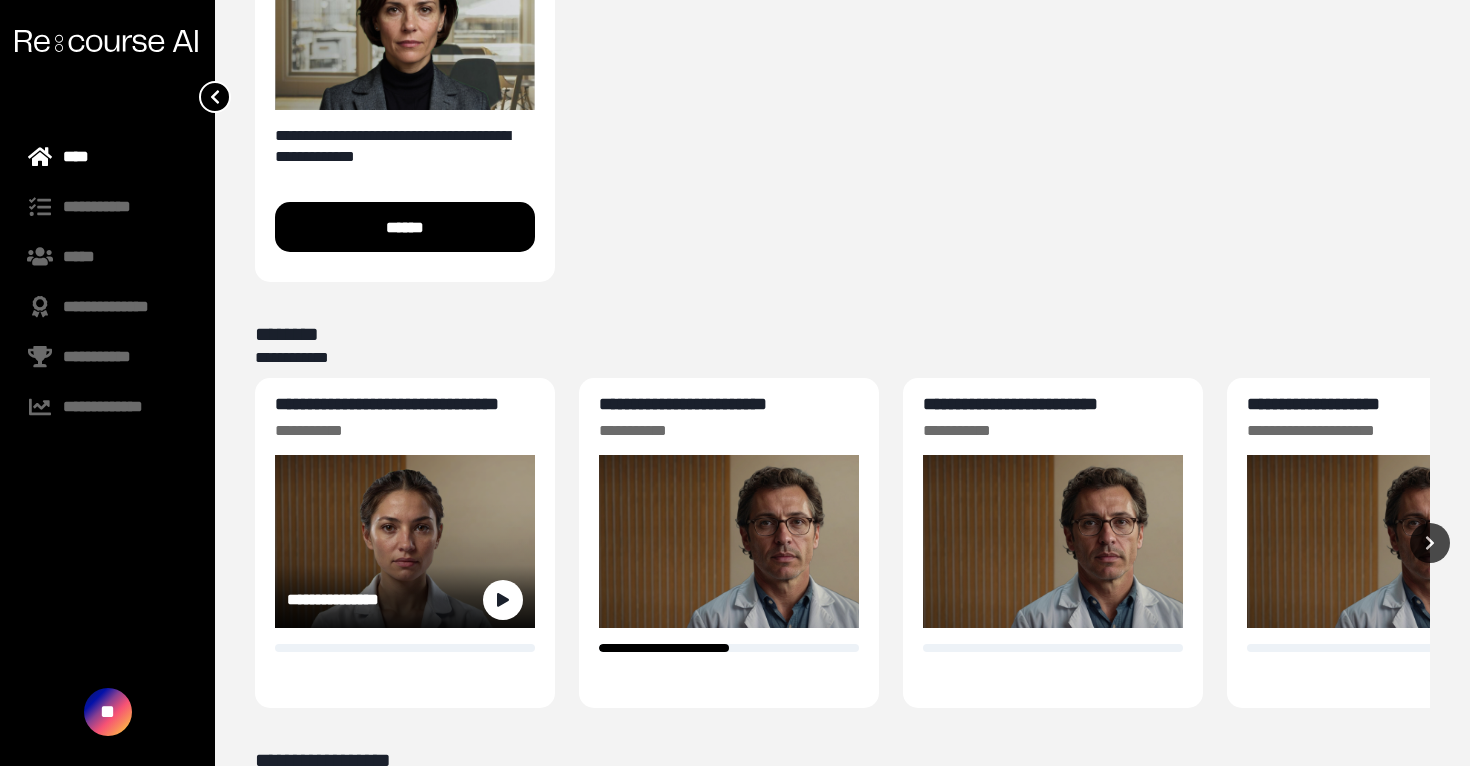 click on "**********" at bounding box center [387, 404] 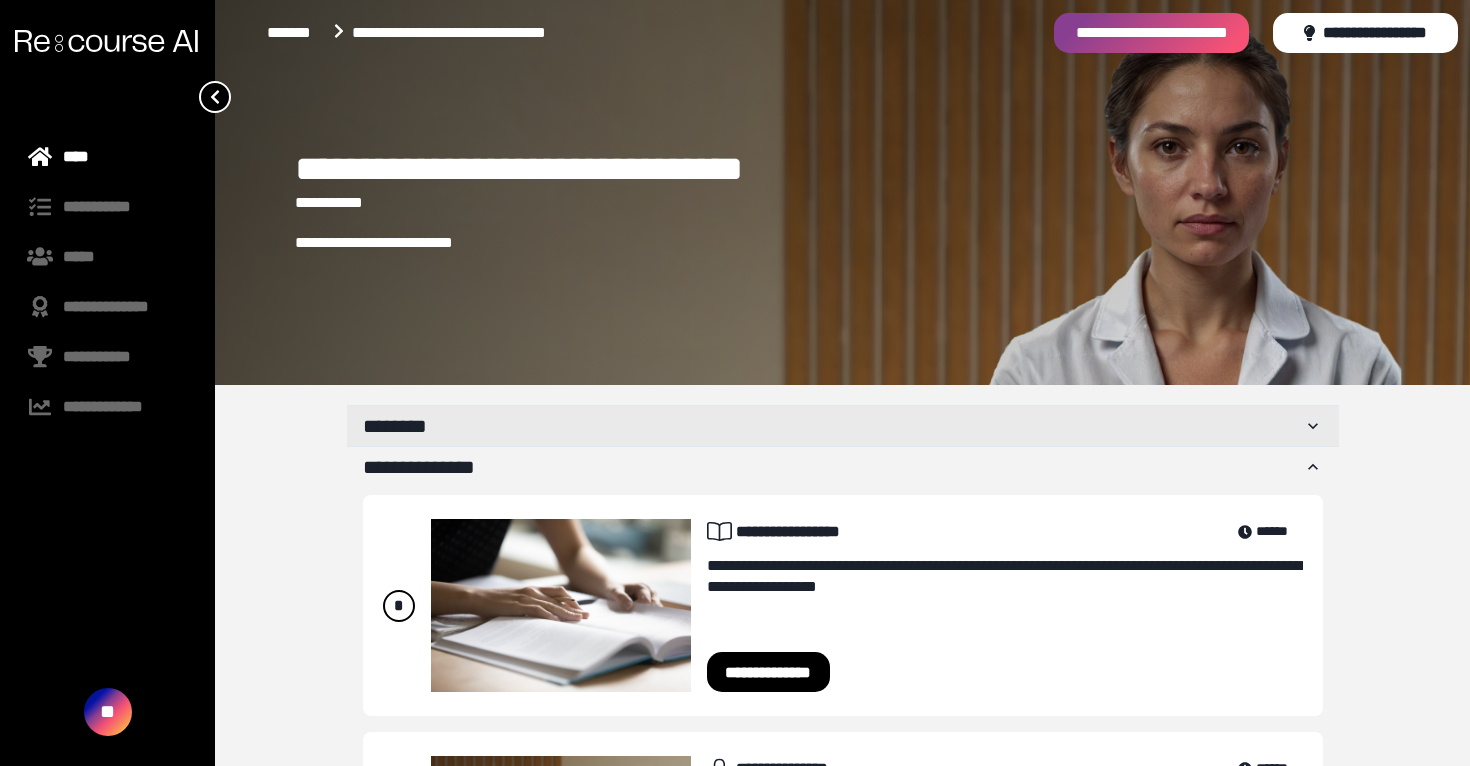 scroll, scrollTop: 228, scrollLeft: 0, axis: vertical 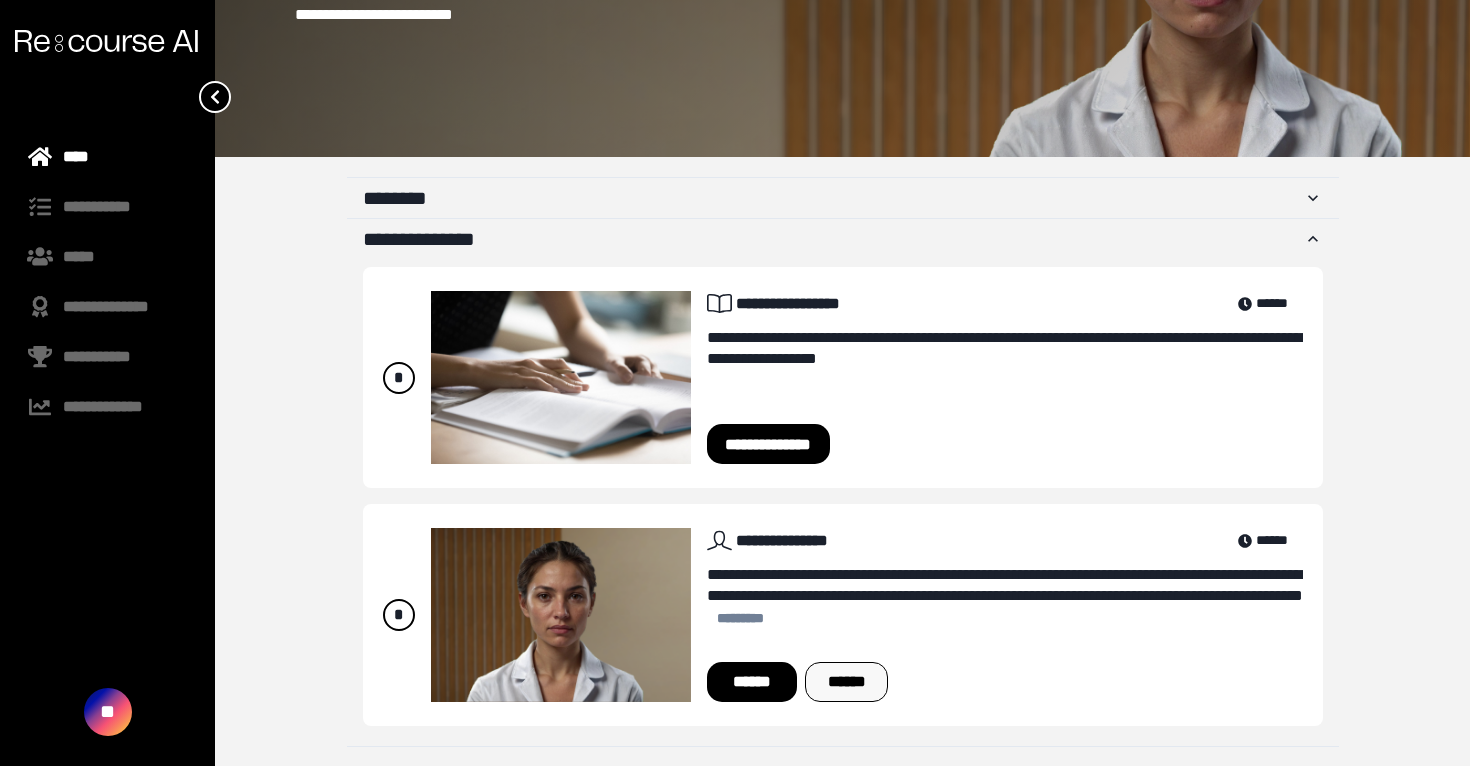 click on "******" at bounding box center (846, 682) 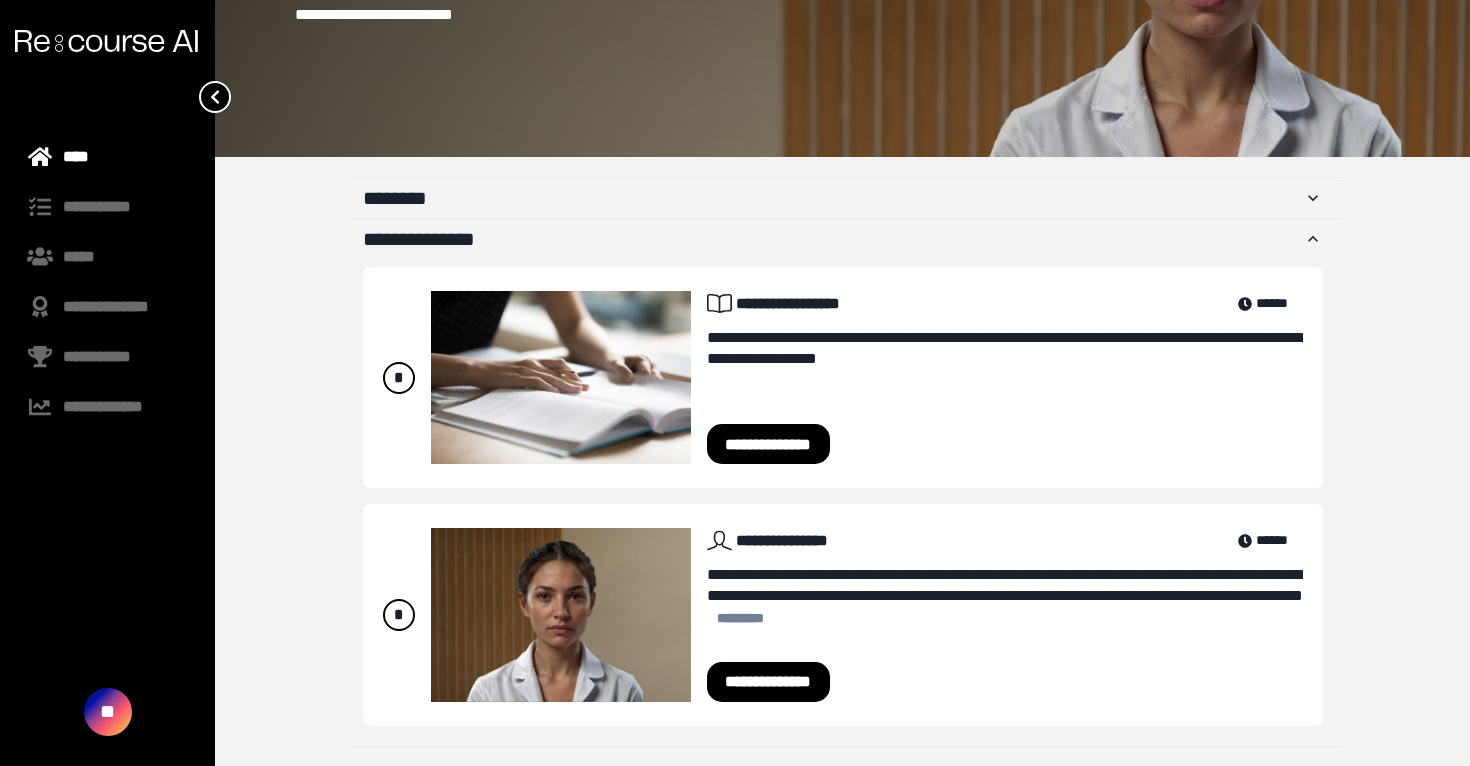 click on "**********" at bounding box center [769, 682] 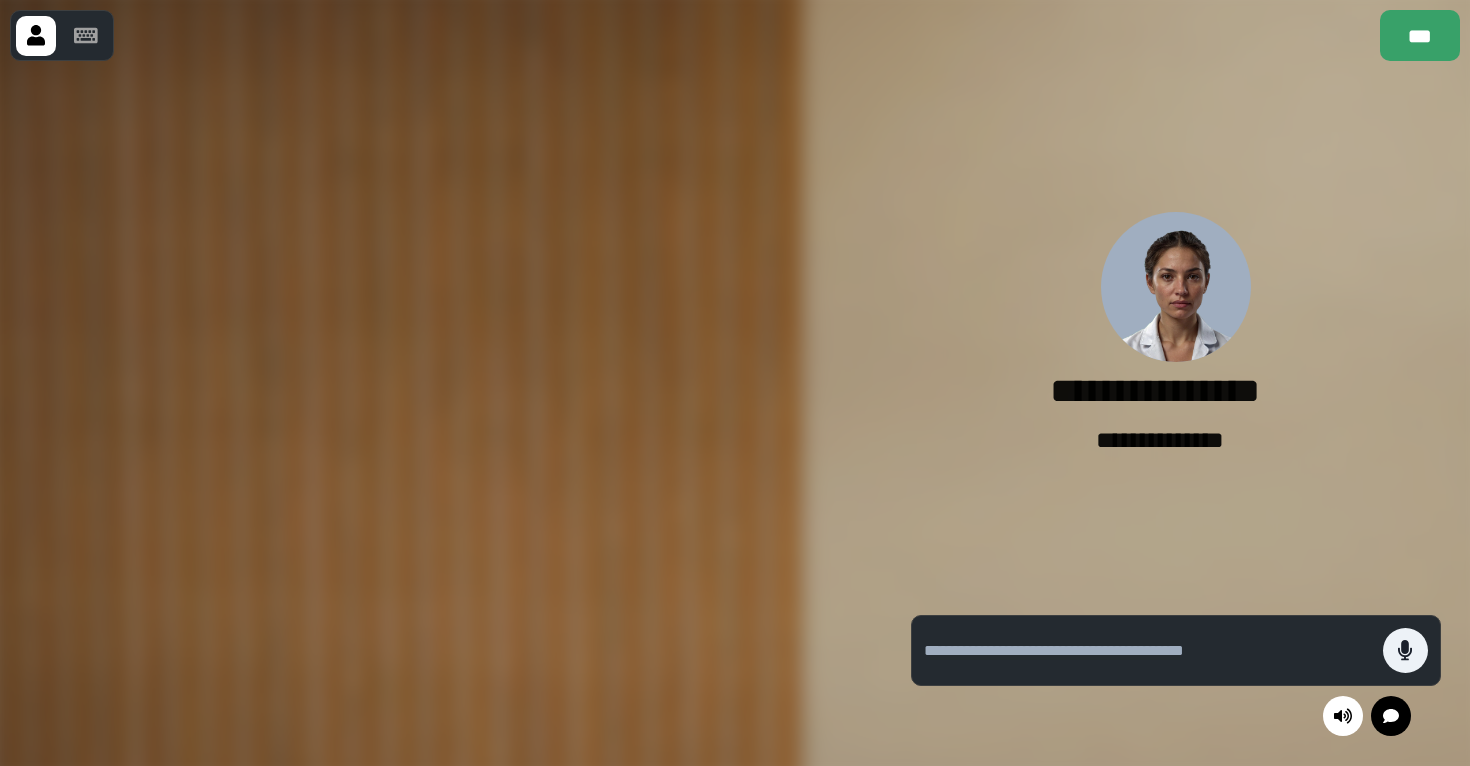 click at bounding box center [1148, 651] 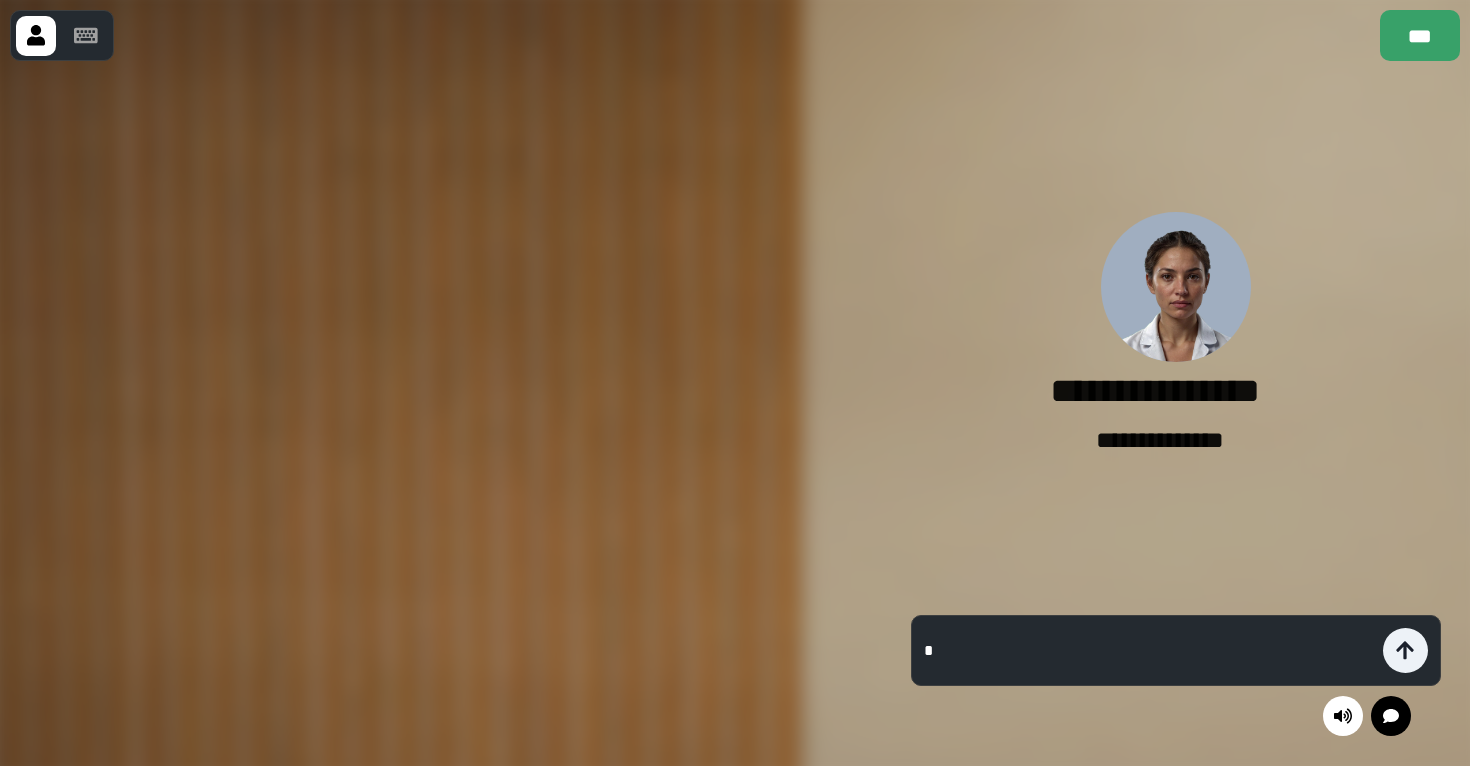 type on "**" 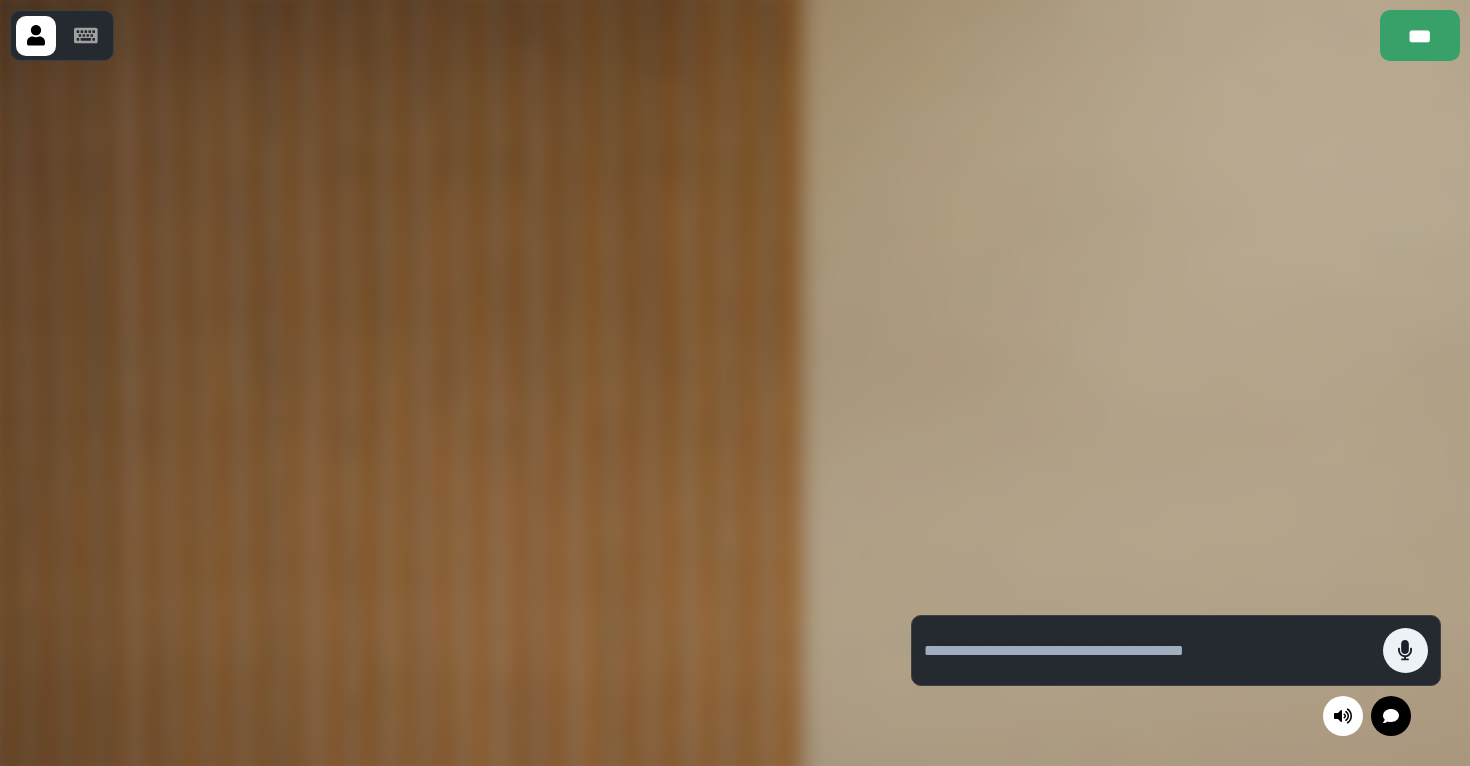 click at bounding box center (1148, 651) 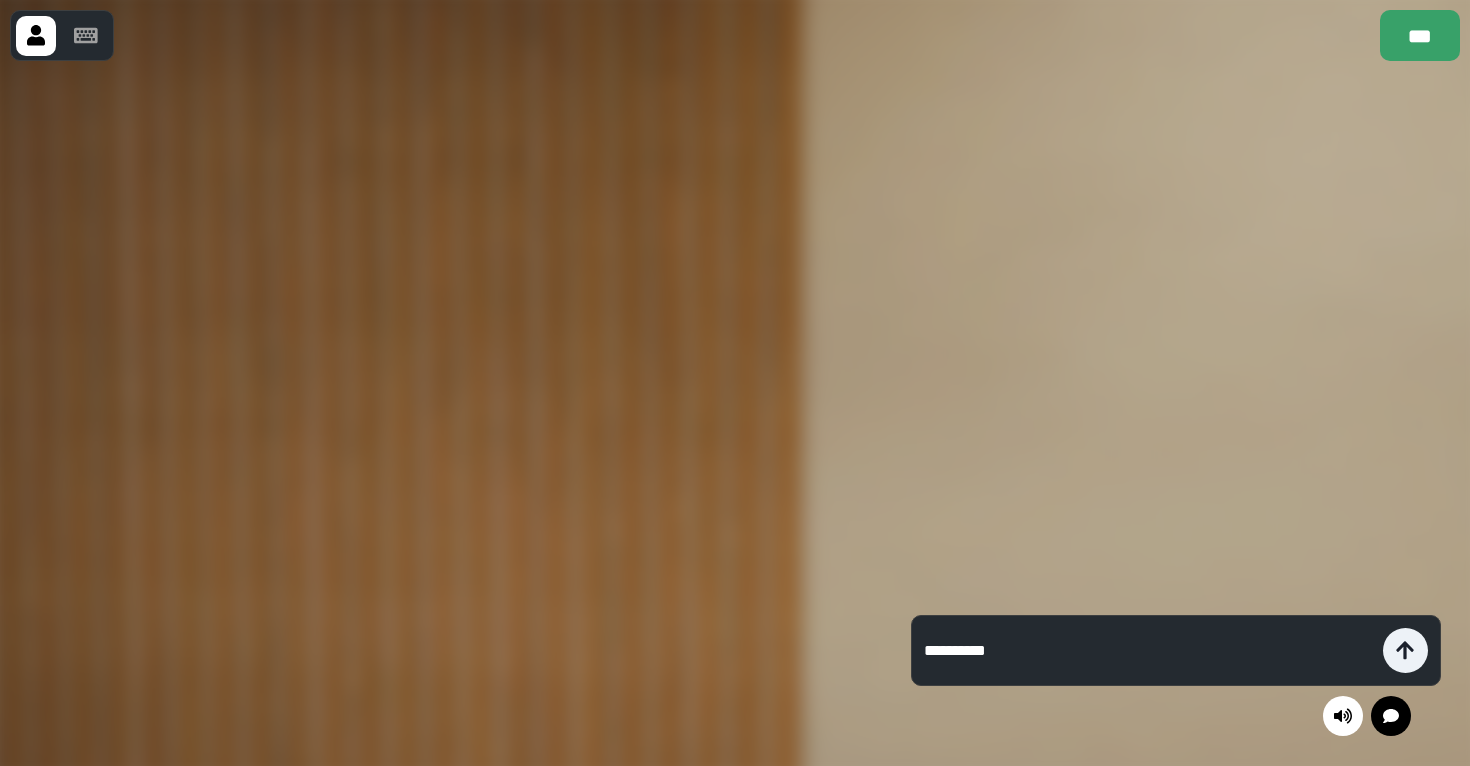 type on "**********" 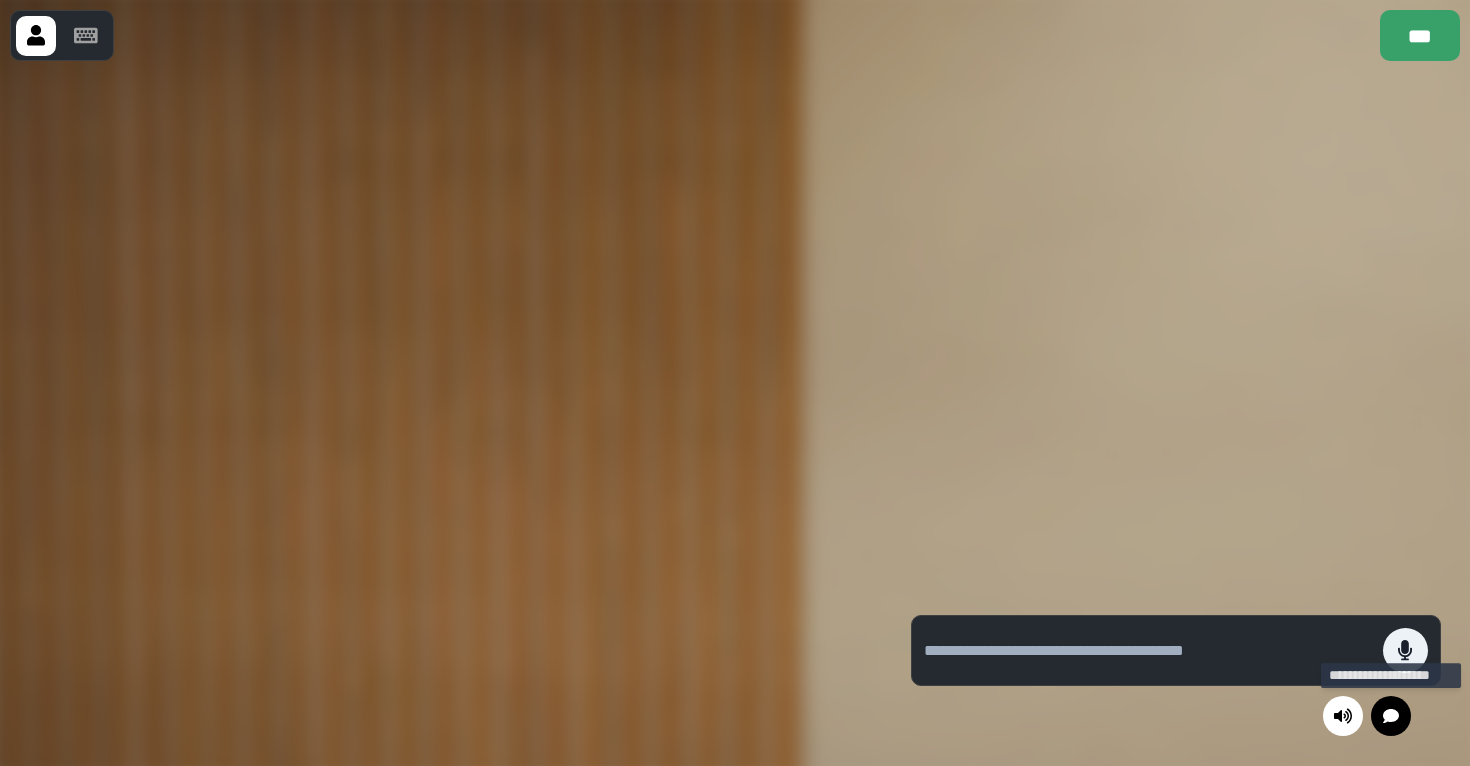 click at bounding box center [1176, 413] 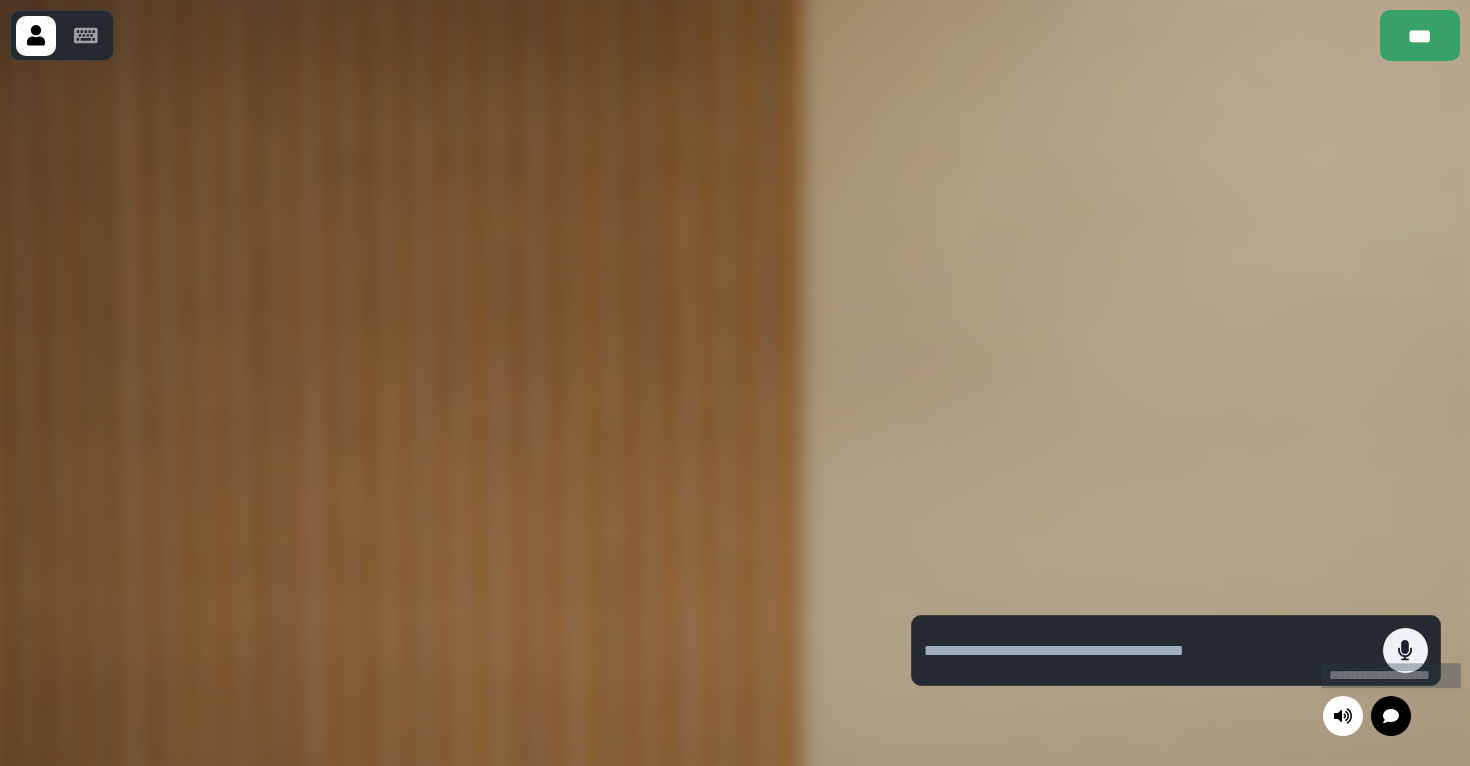 click 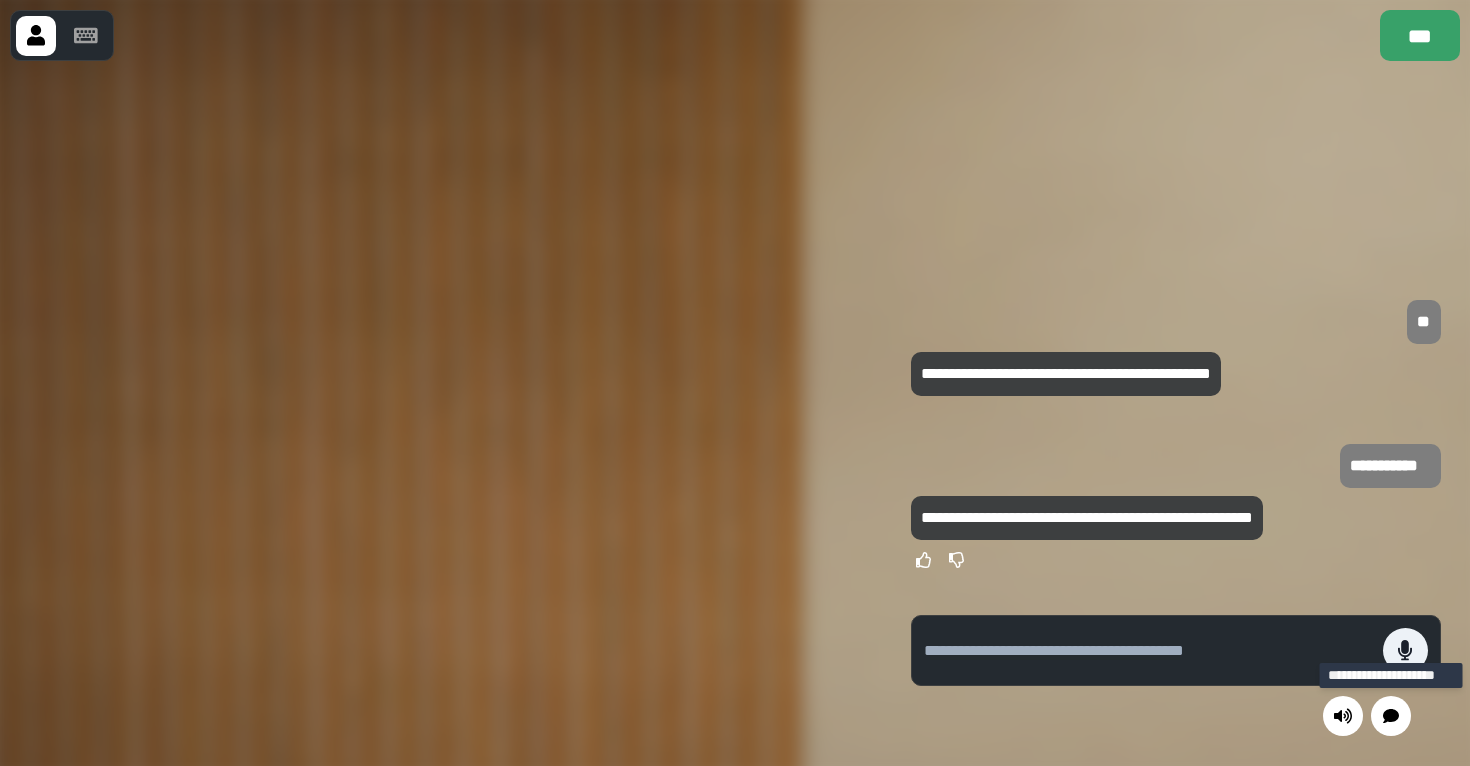 click at bounding box center [1148, 651] 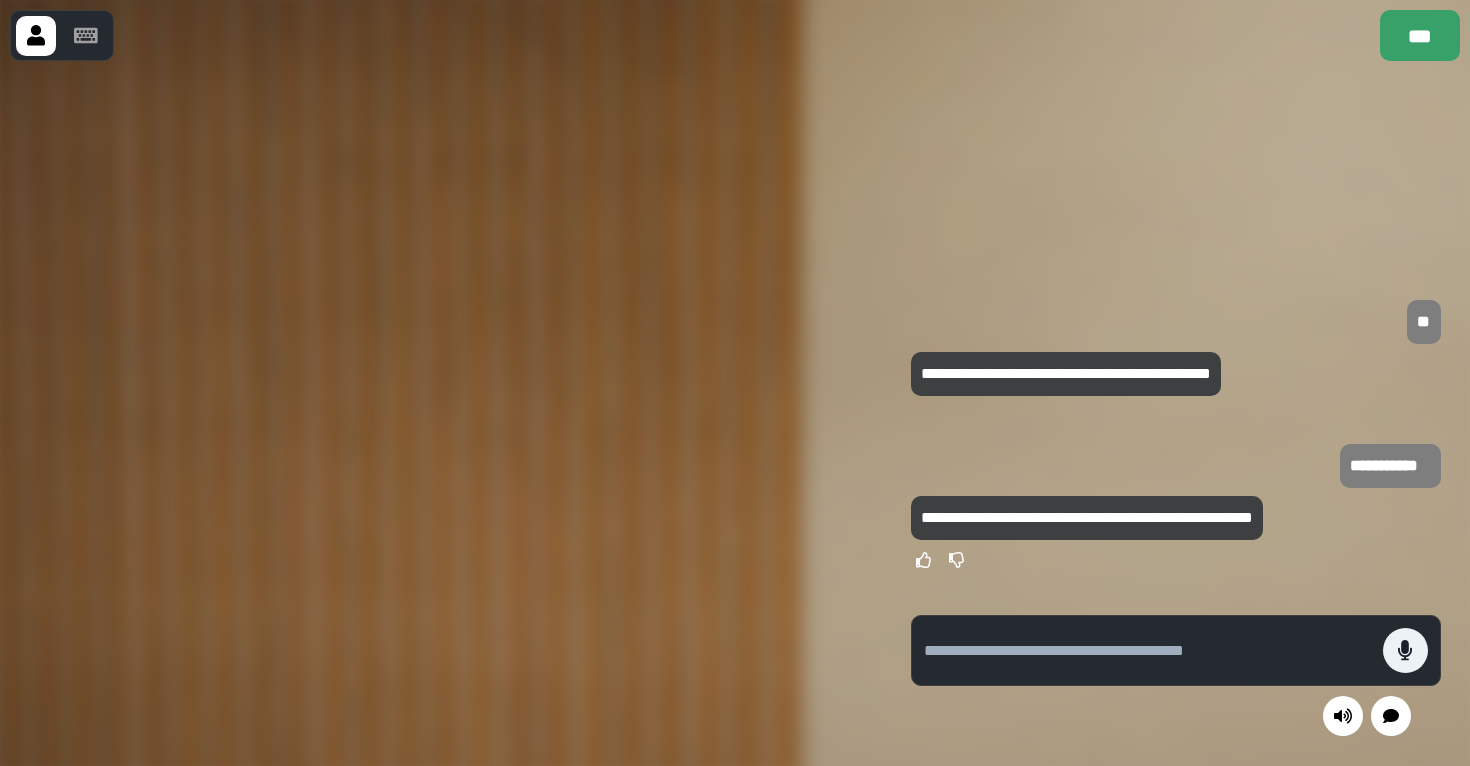 click at bounding box center [1148, 651] 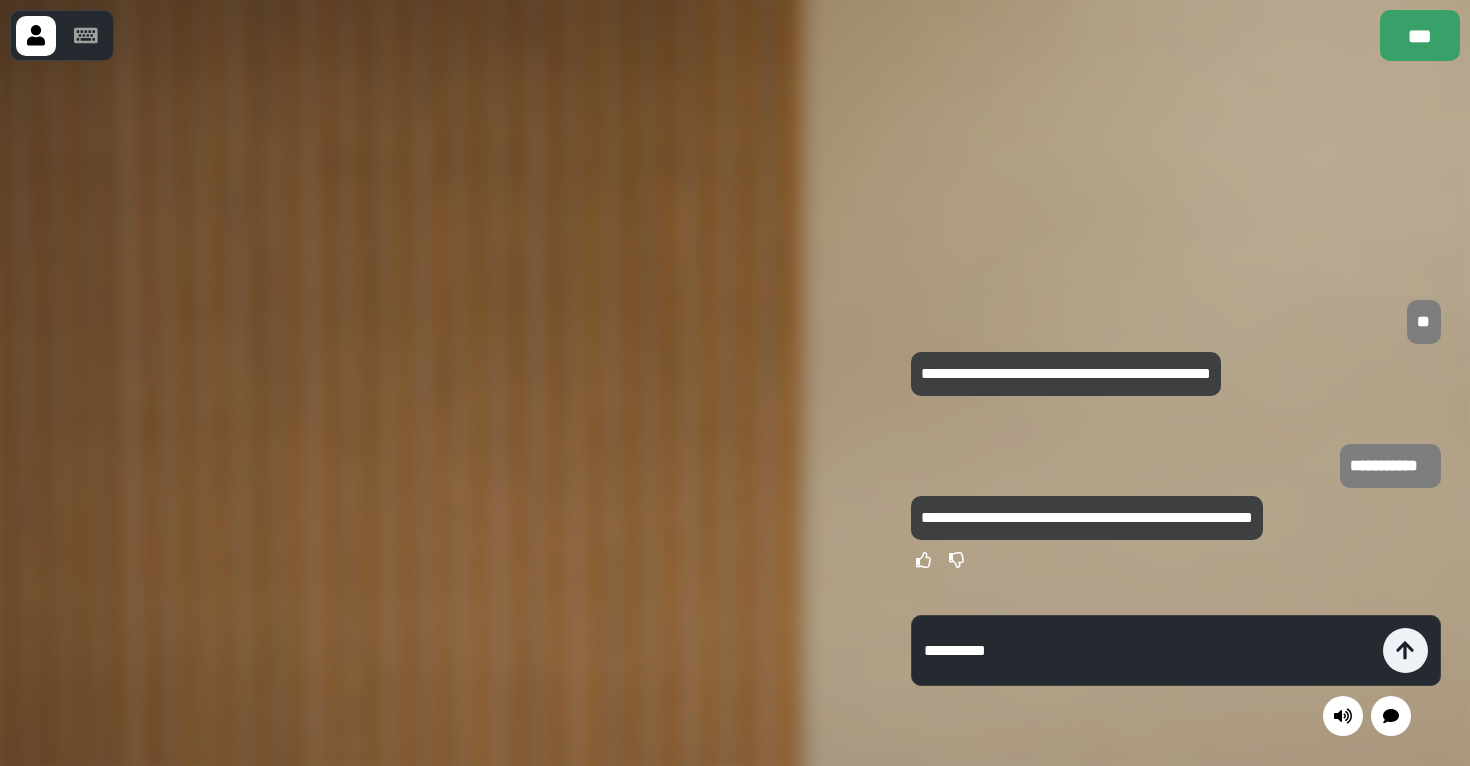 type on "**********" 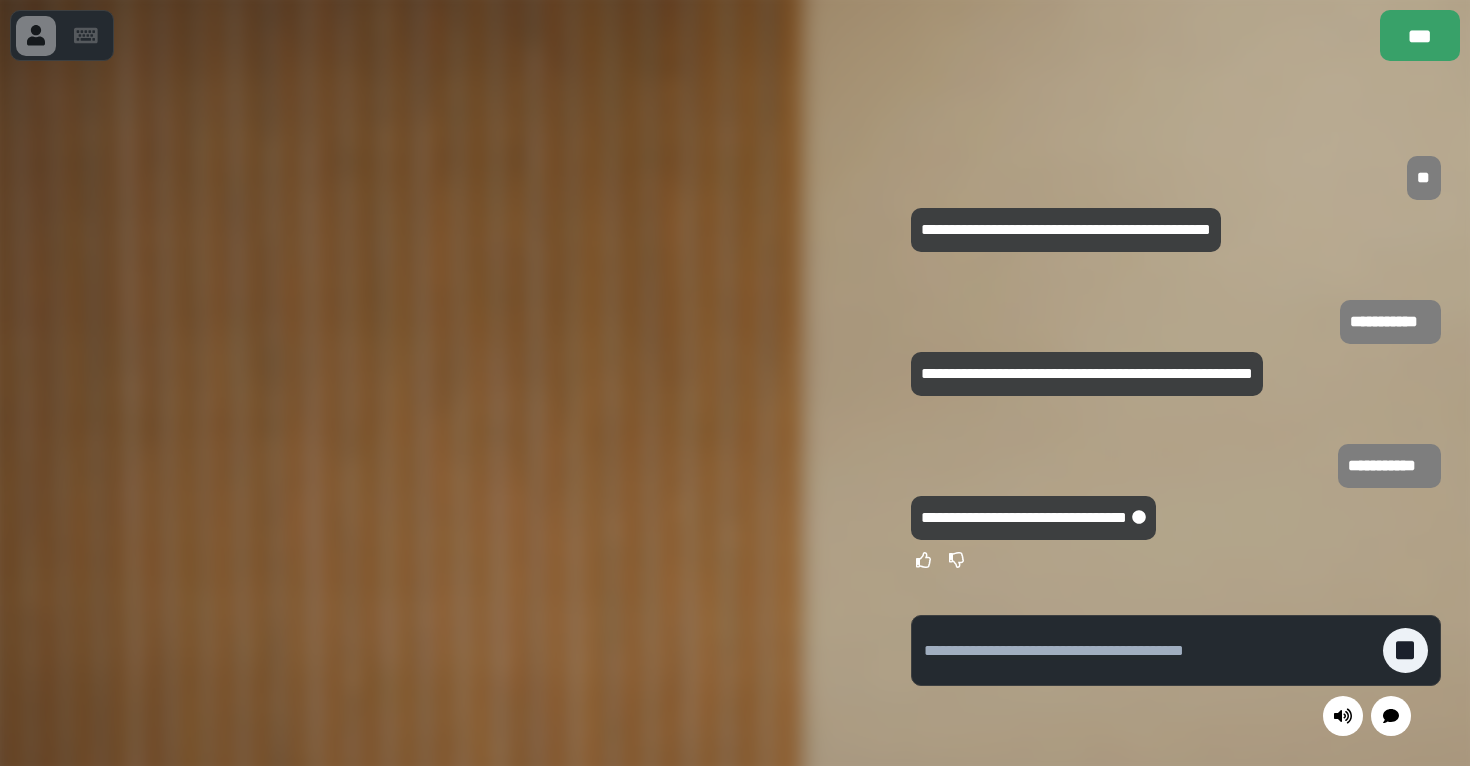 click at bounding box center (1148, 651) 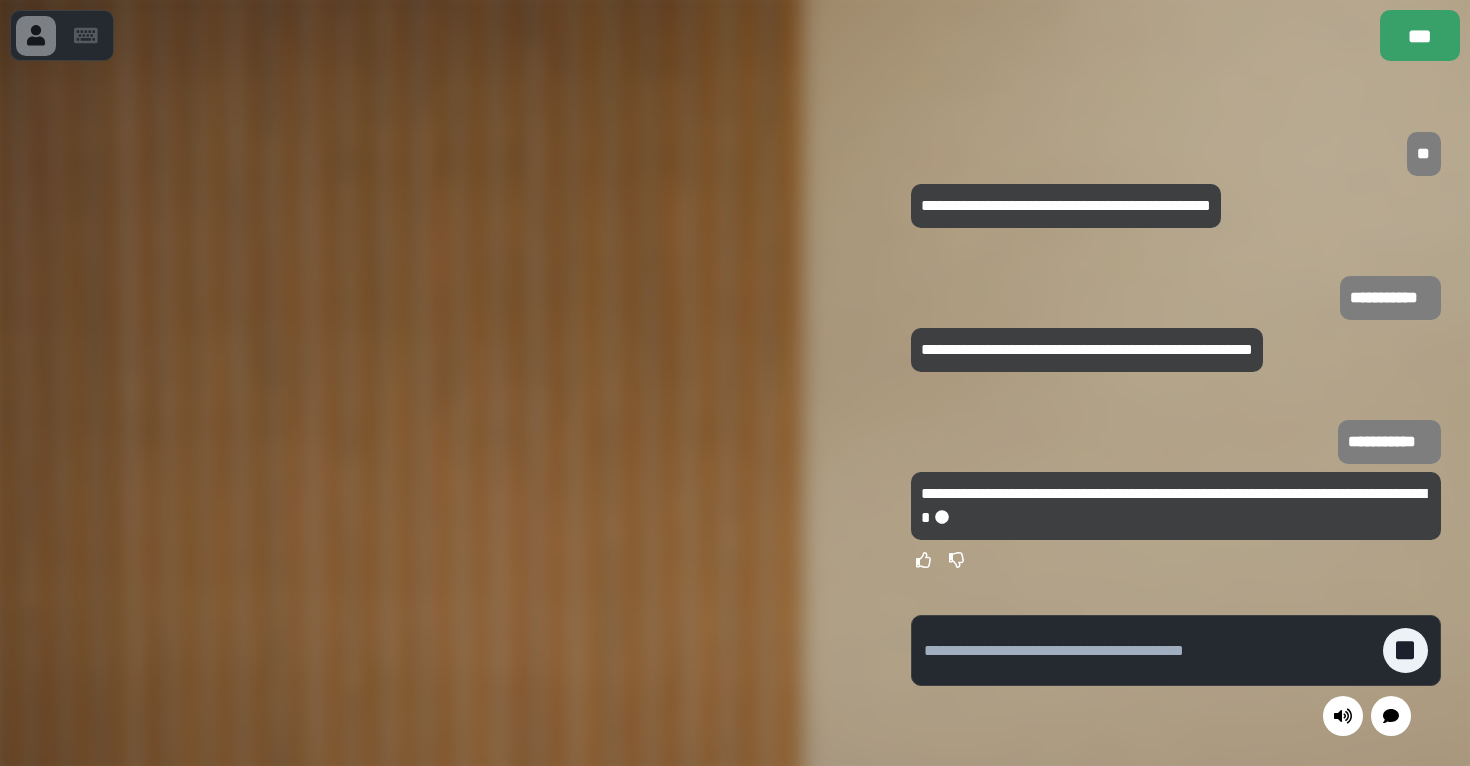 click at bounding box center (1148, 651) 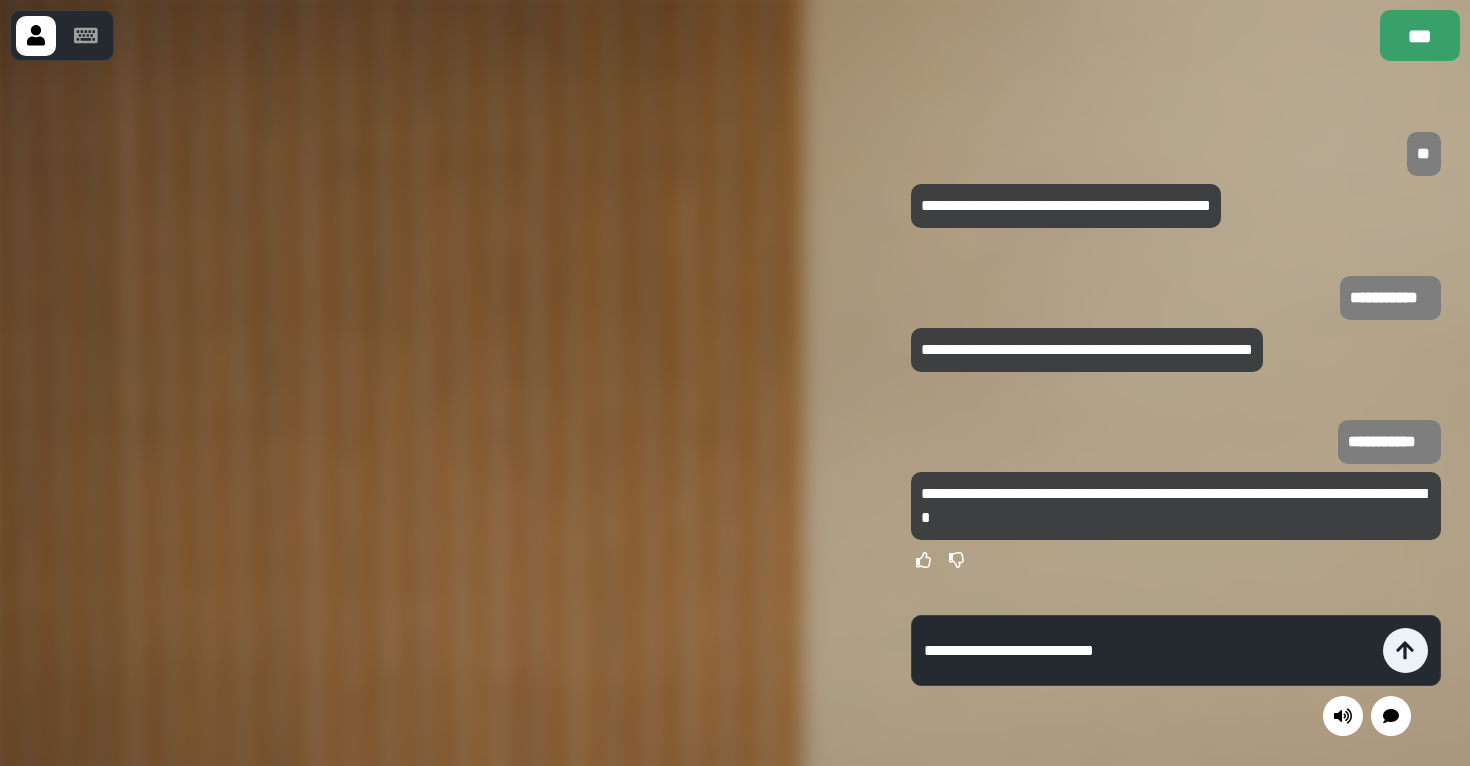 type on "**********" 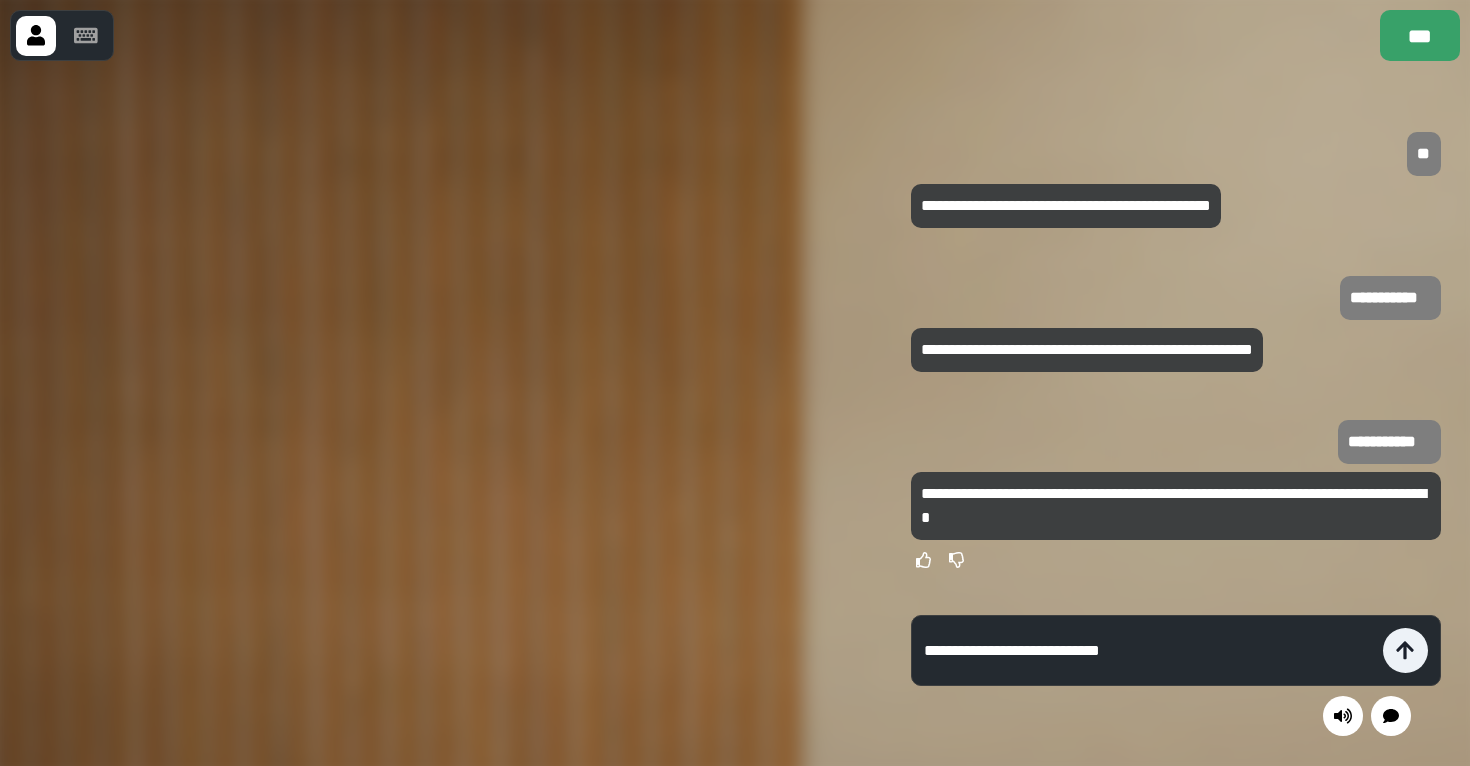 type 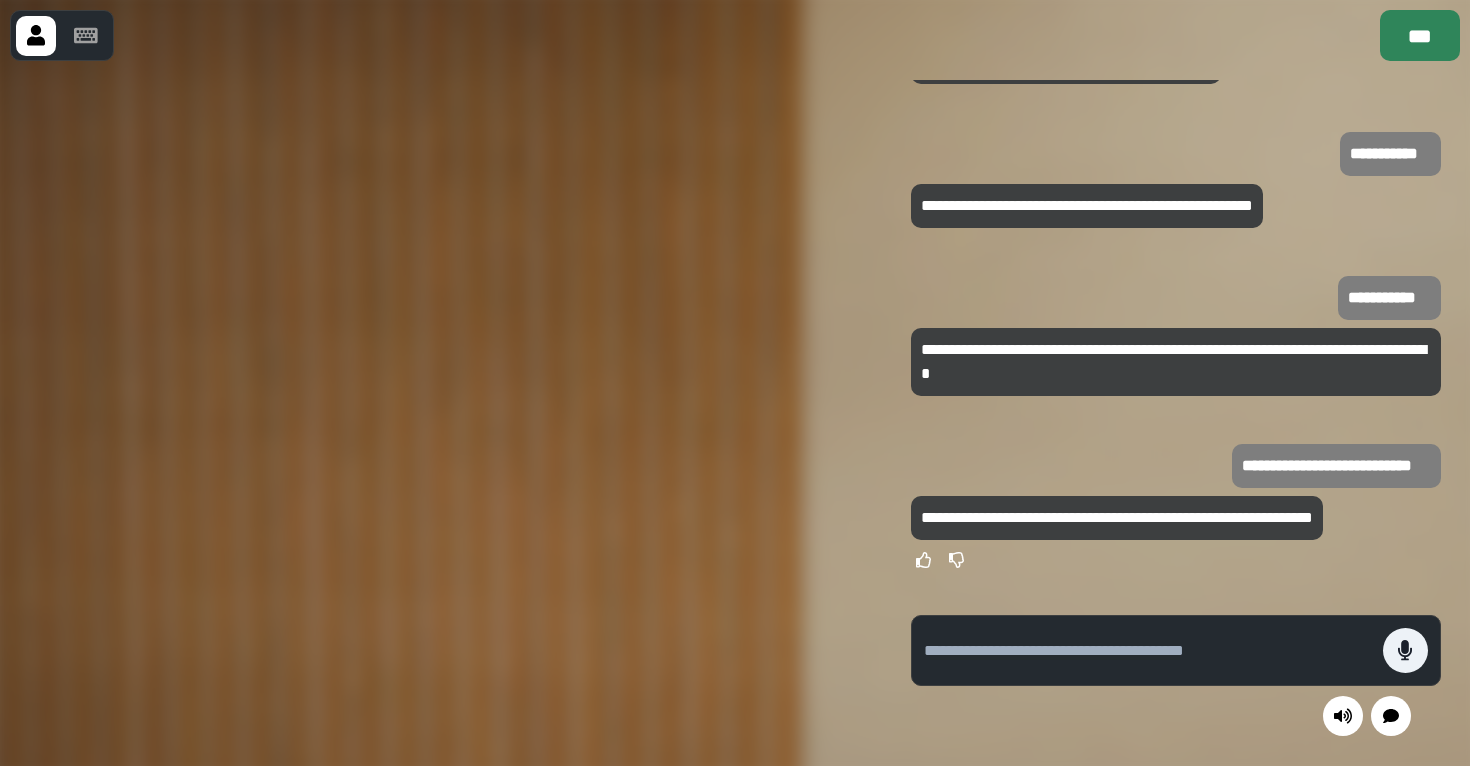 click on "***" at bounding box center (1420, 35) 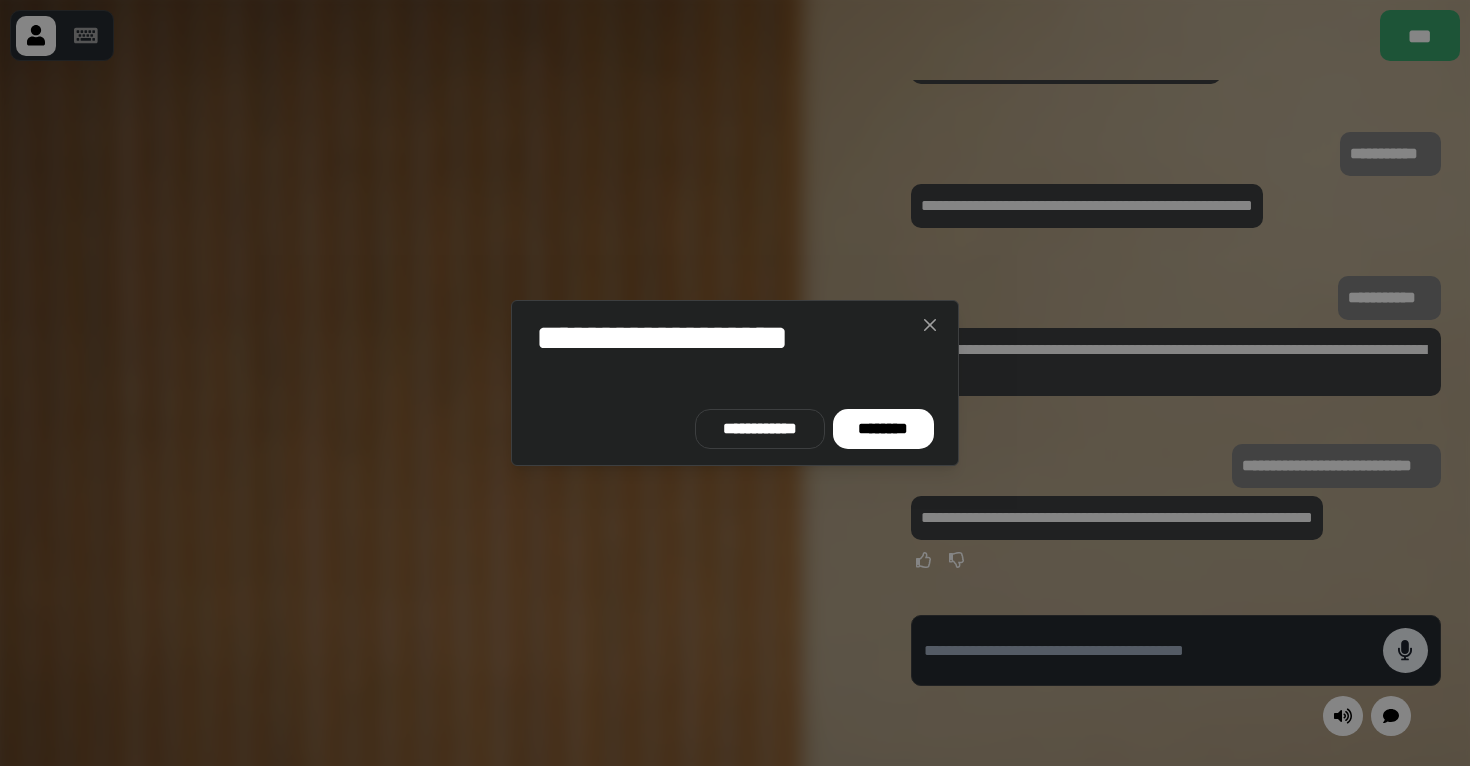 click on "**********" at bounding box center [735, 429] 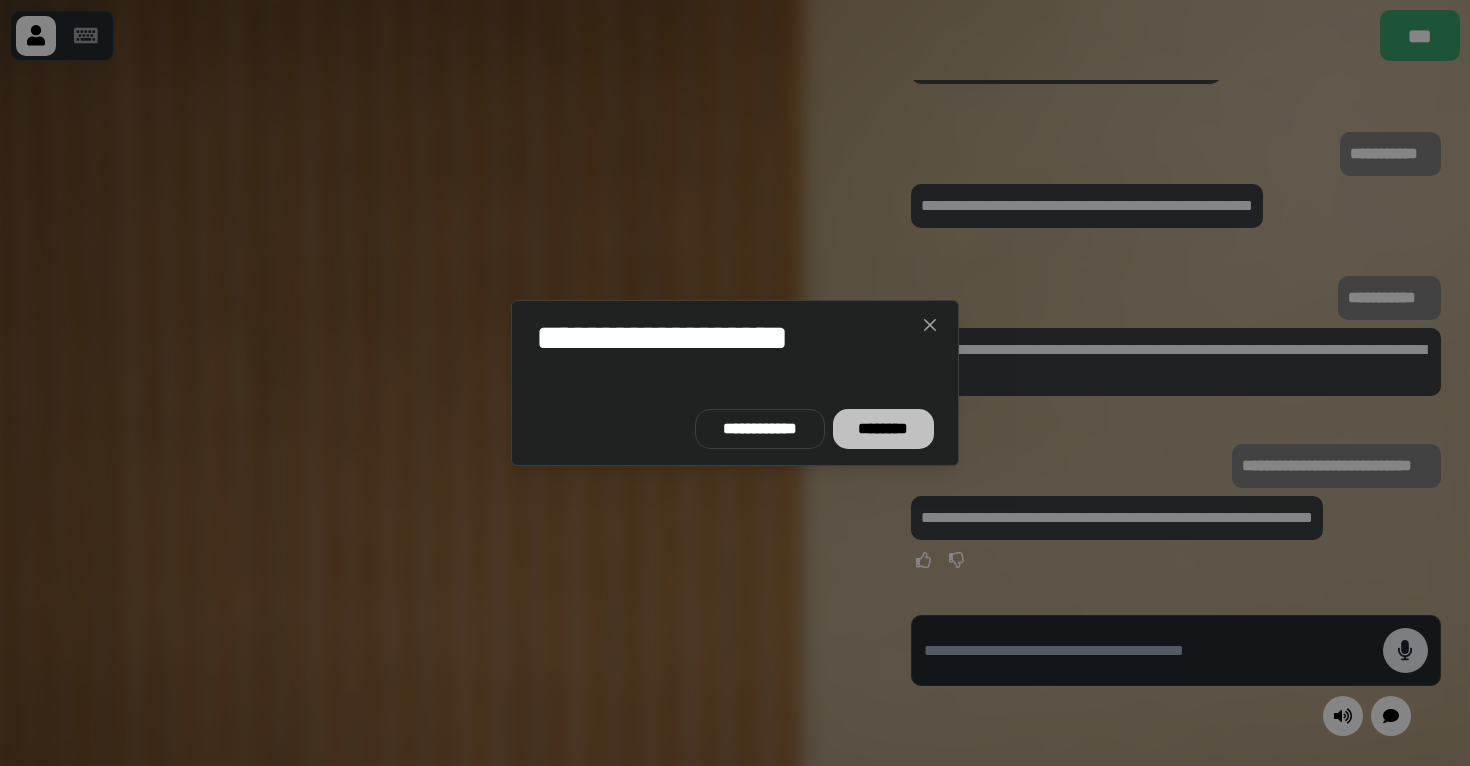 click on "********" at bounding box center (883, 429) 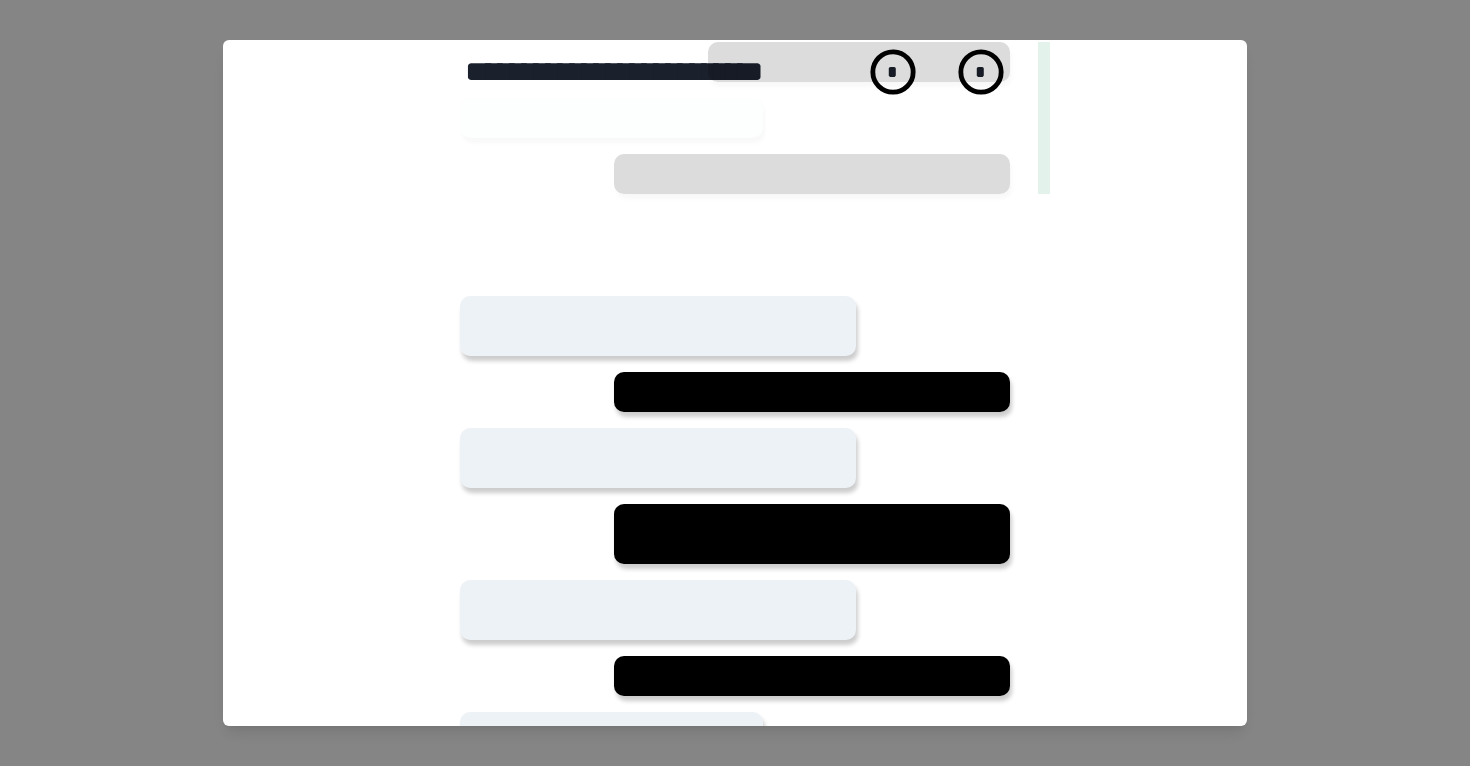 click on "**********" at bounding box center (735, 1208) 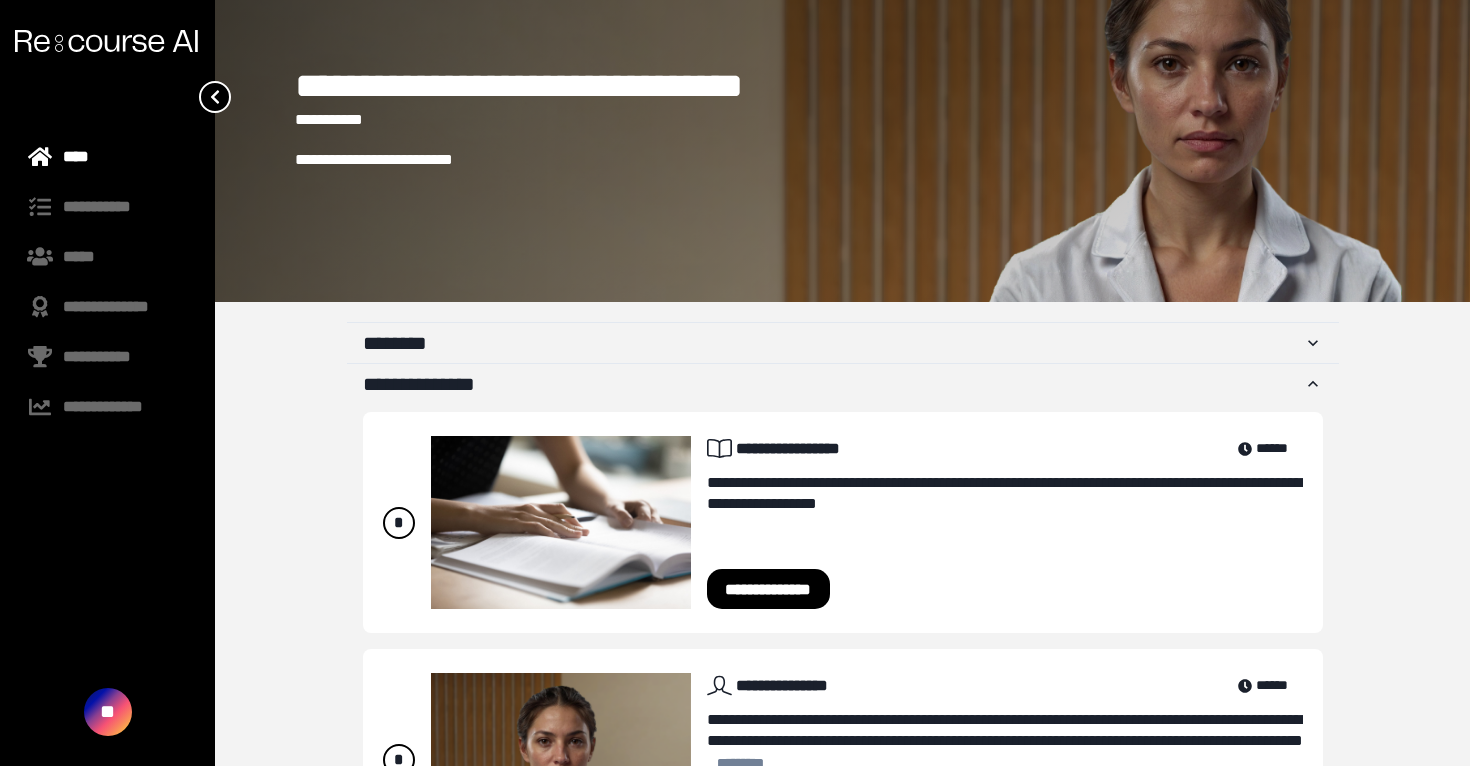 scroll, scrollTop: 0, scrollLeft: 0, axis: both 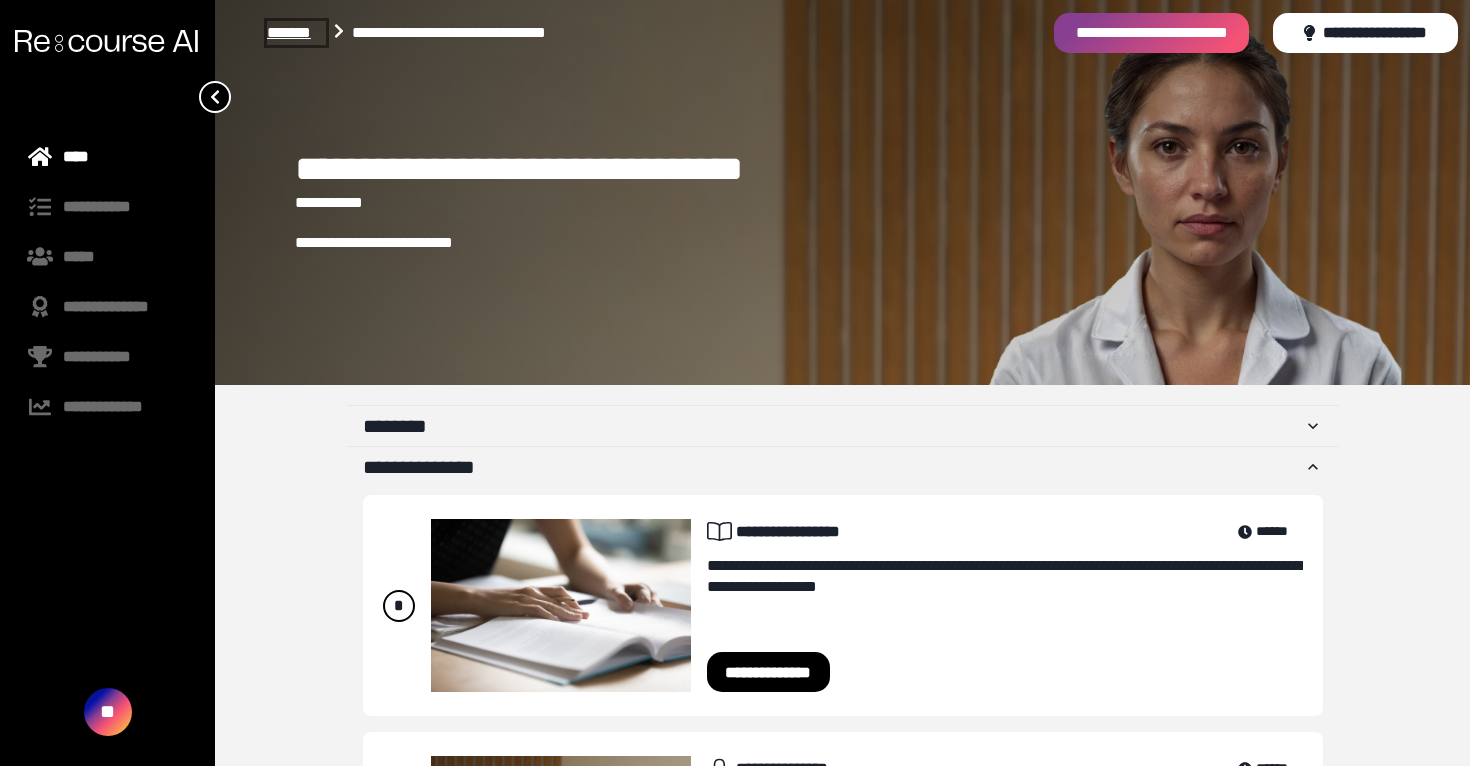 click on "*******" at bounding box center [296, 33] 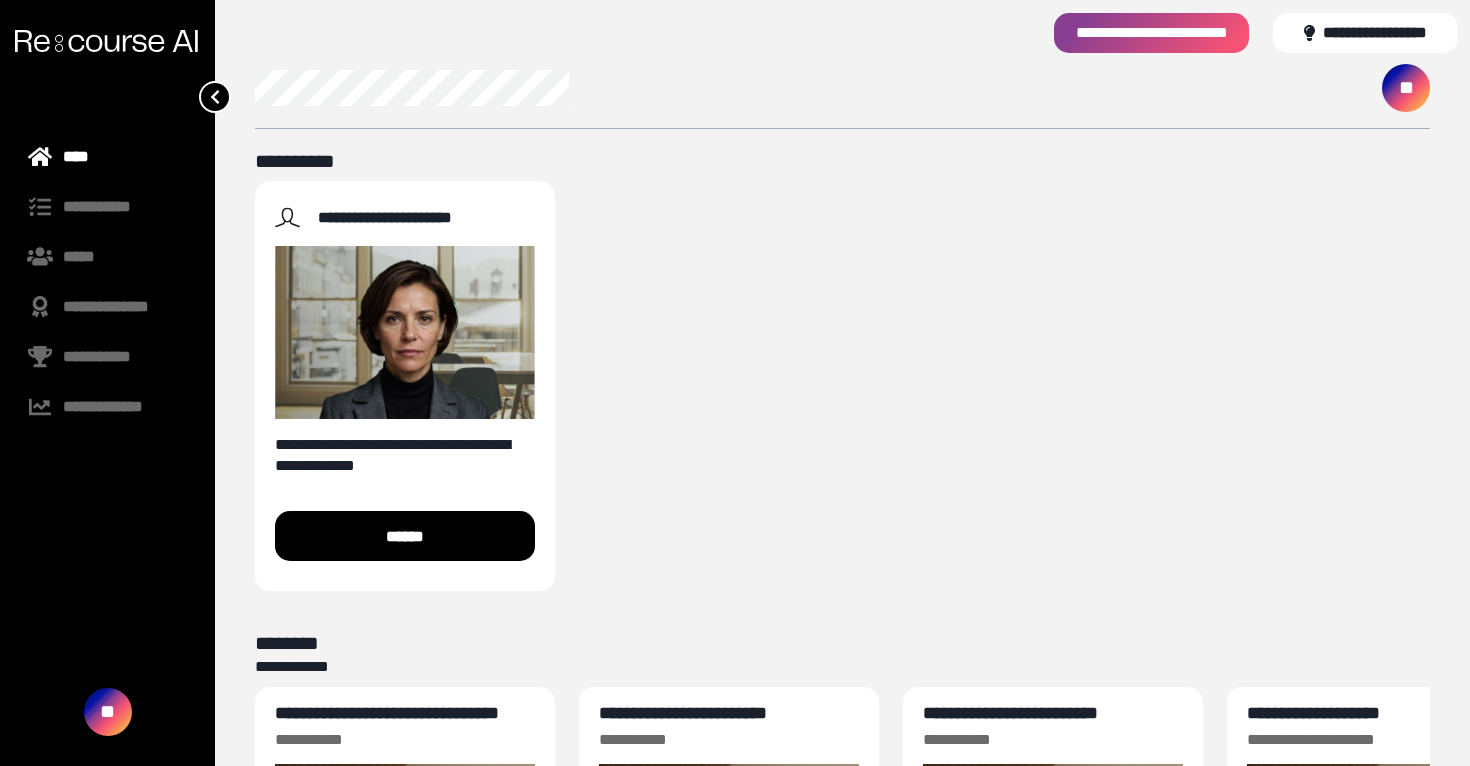 scroll, scrollTop: 309, scrollLeft: 0, axis: vertical 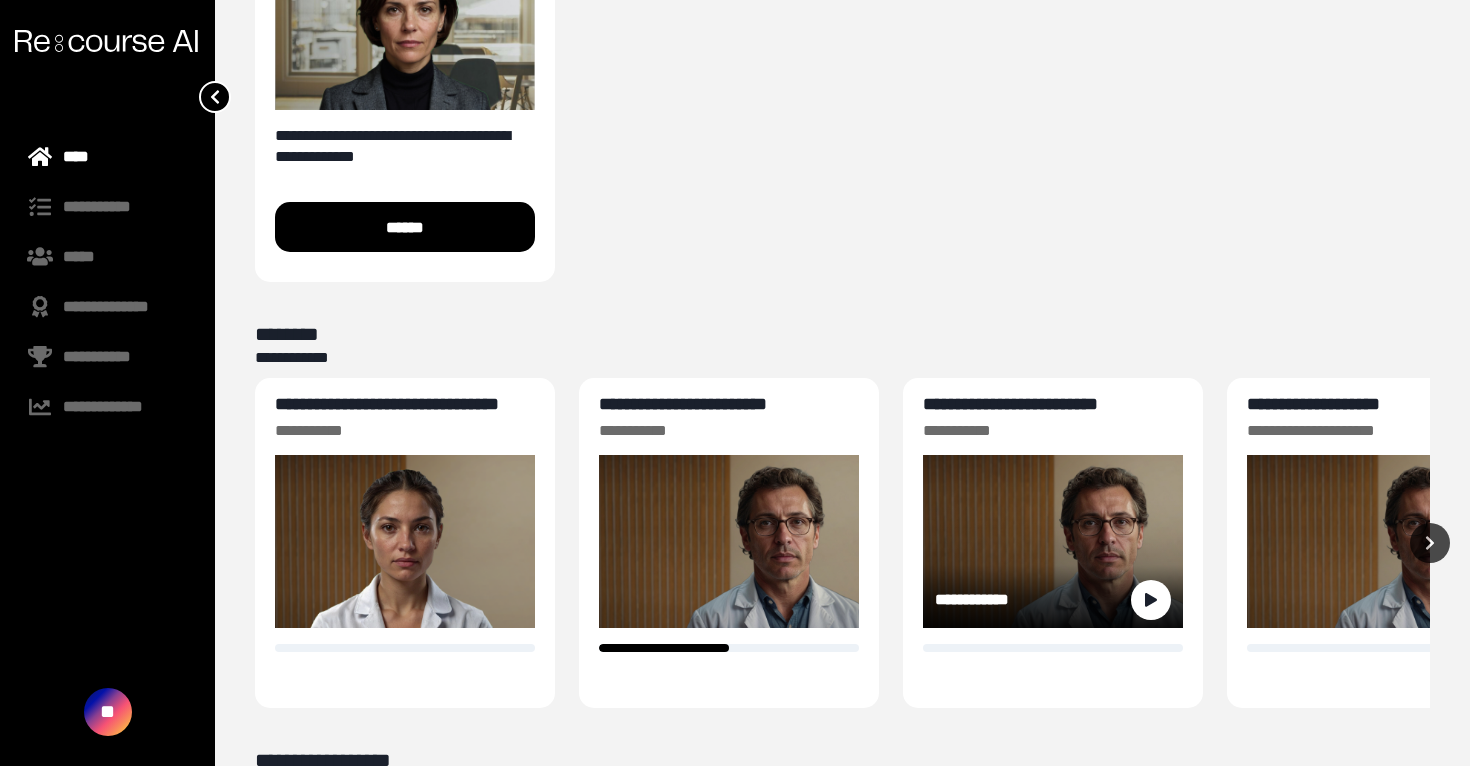 click on "**********" at bounding box center [1010, 404] 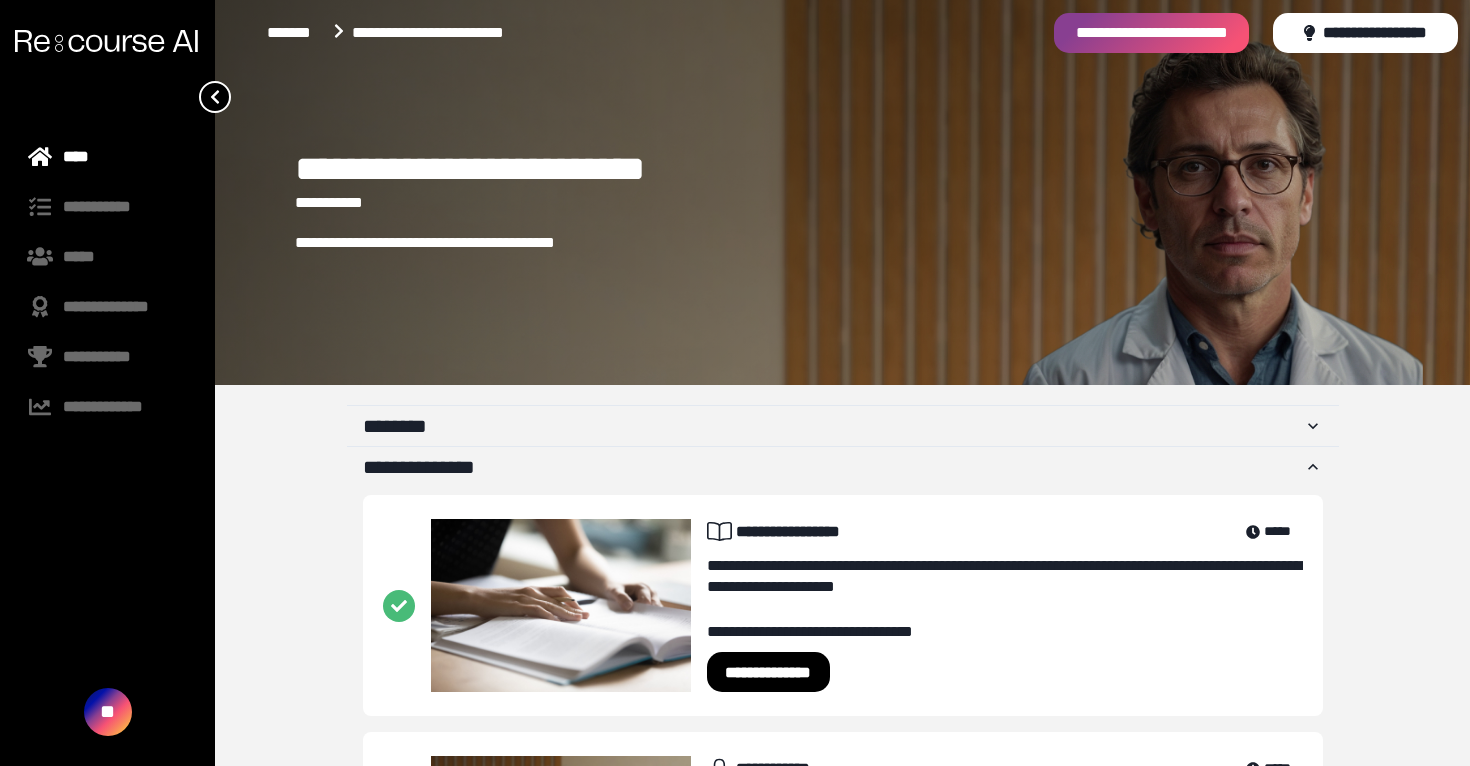 scroll, scrollTop: 228, scrollLeft: 0, axis: vertical 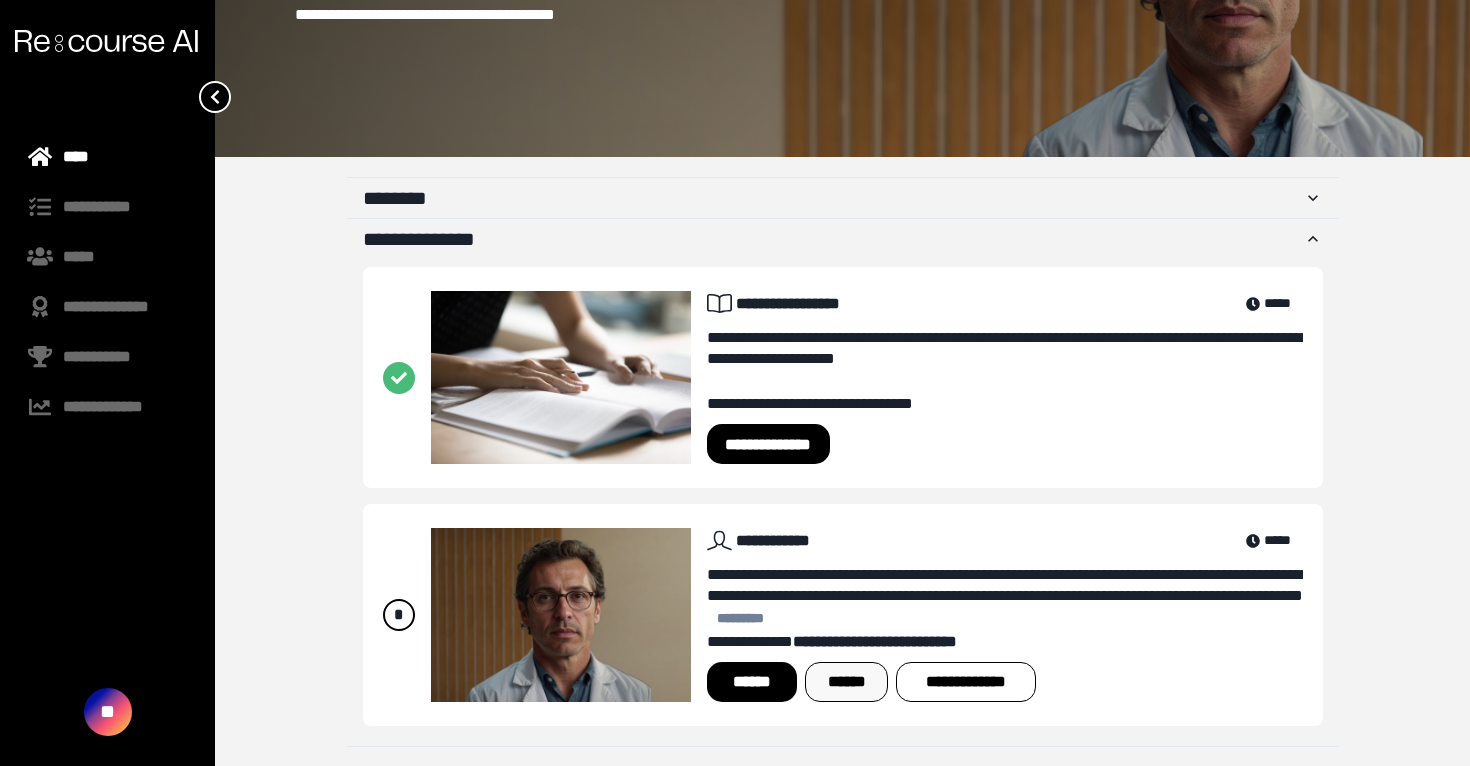 drag, startPoint x: 834, startPoint y: 684, endPoint x: 819, endPoint y: 685, distance: 15.033297 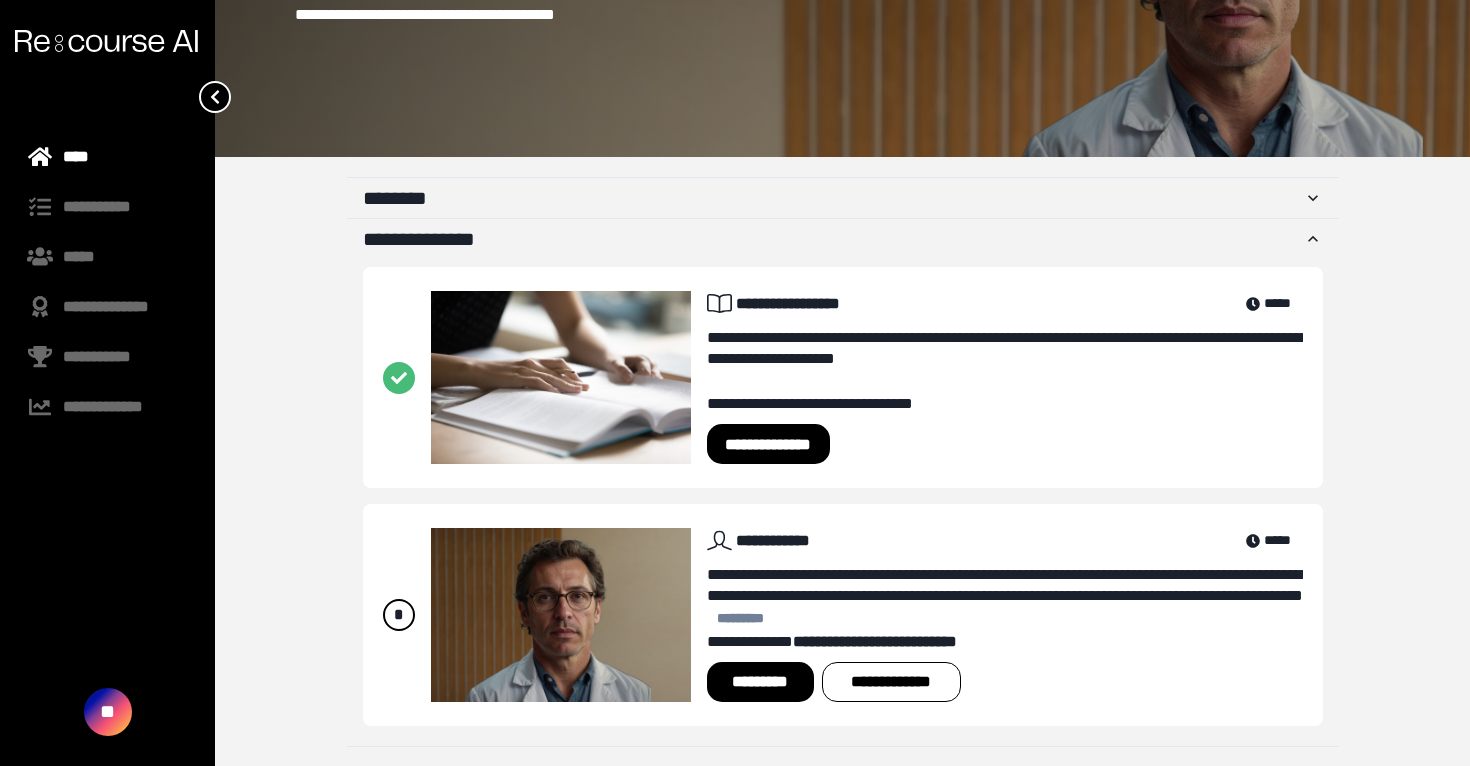 click on "*********" at bounding box center [760, 682] 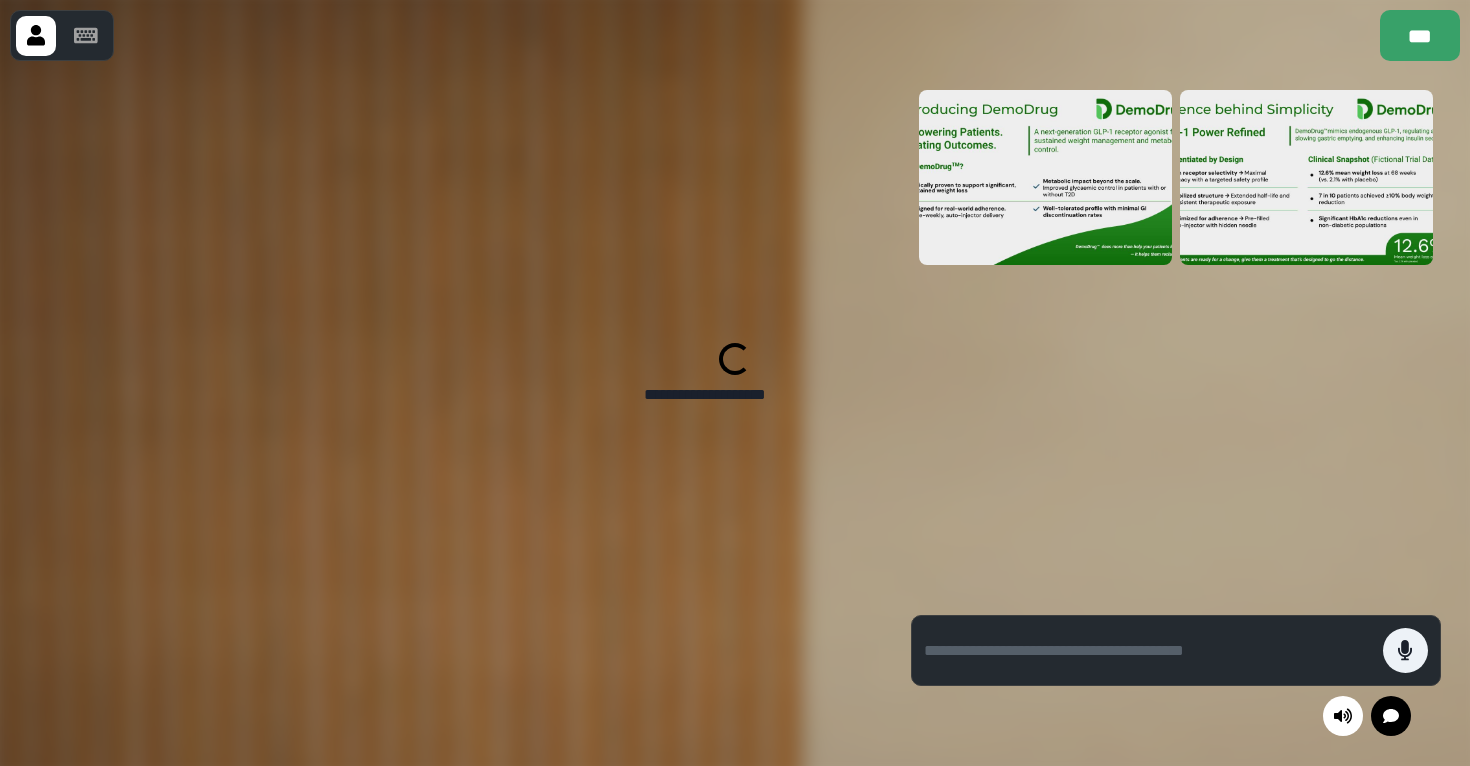 click at bounding box center [441, 413] 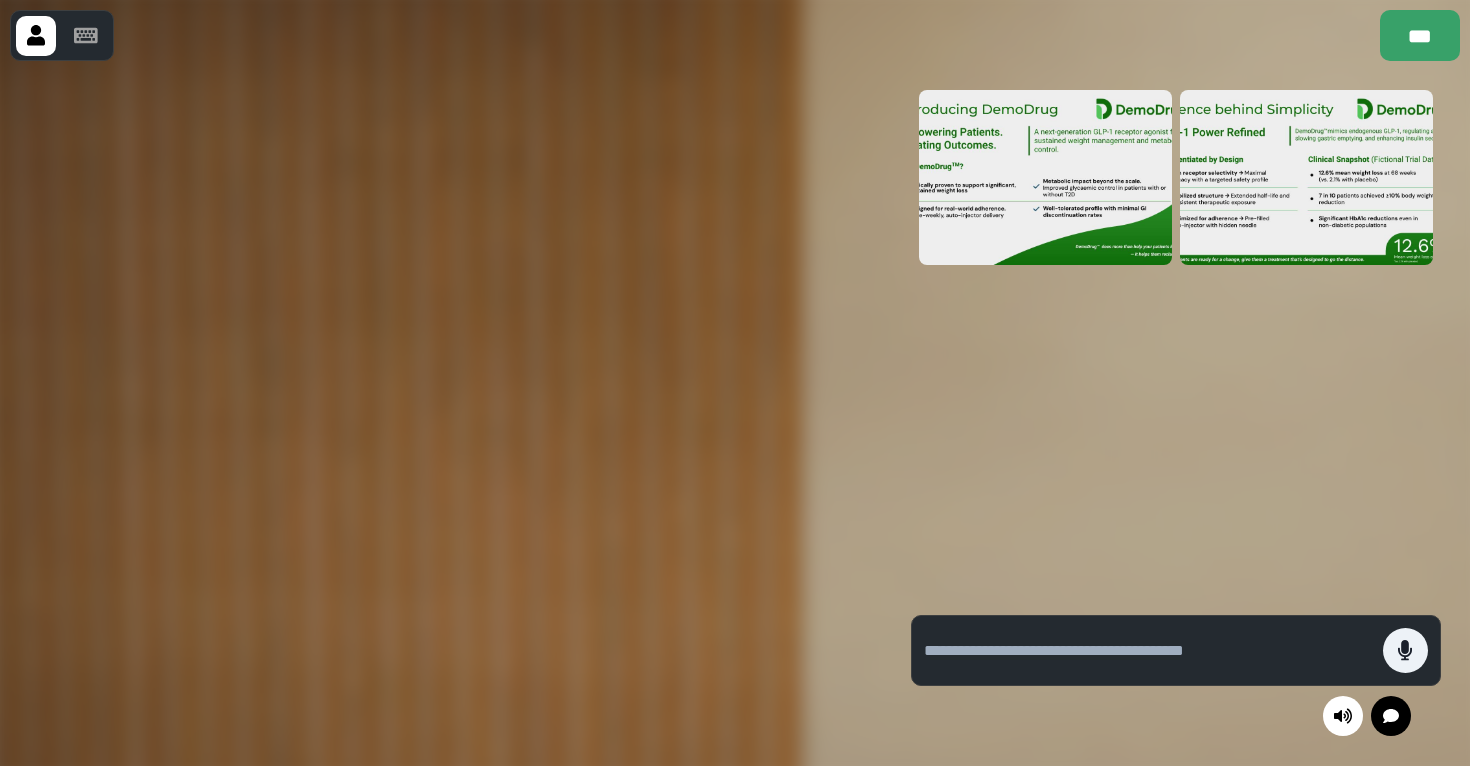 click at bounding box center (1153, 650) 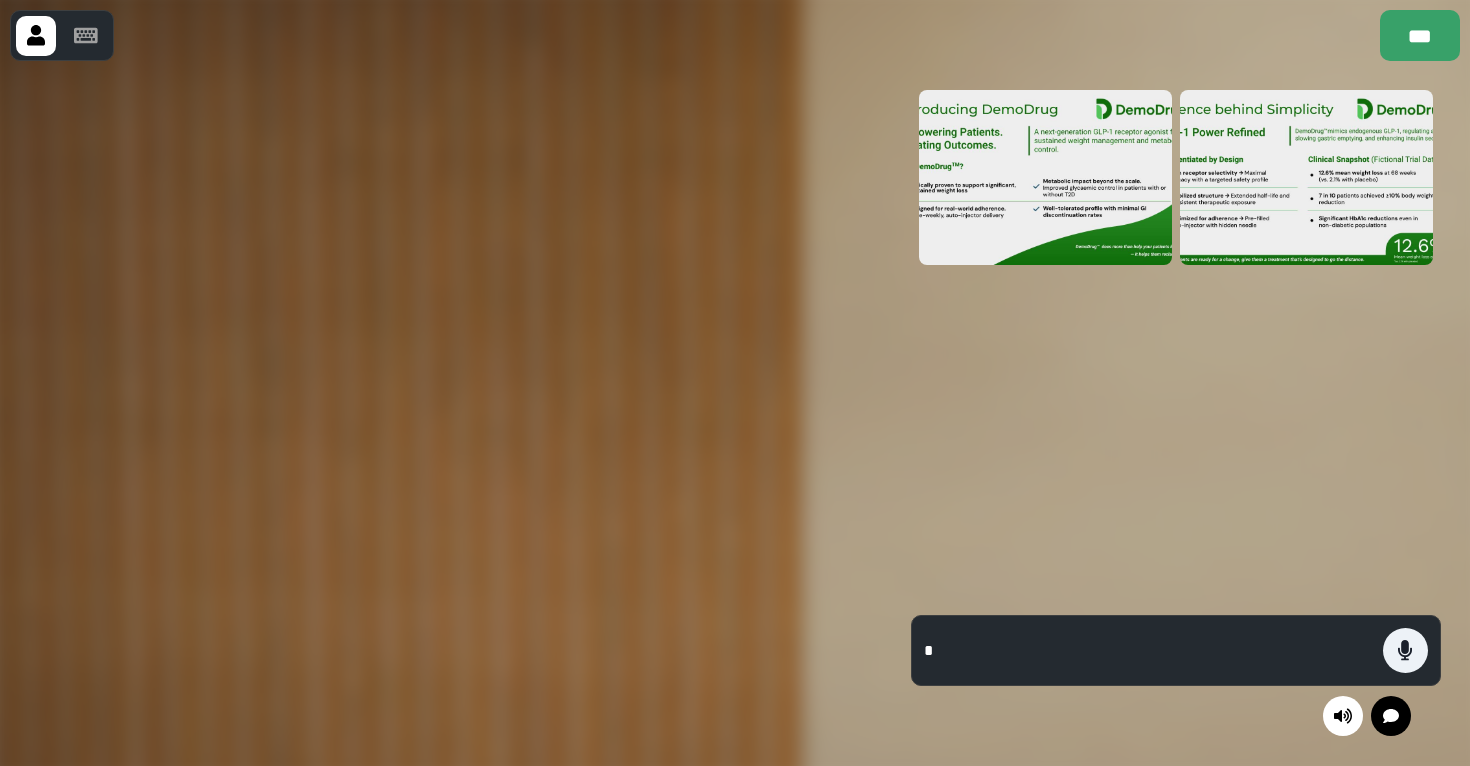 type on "**" 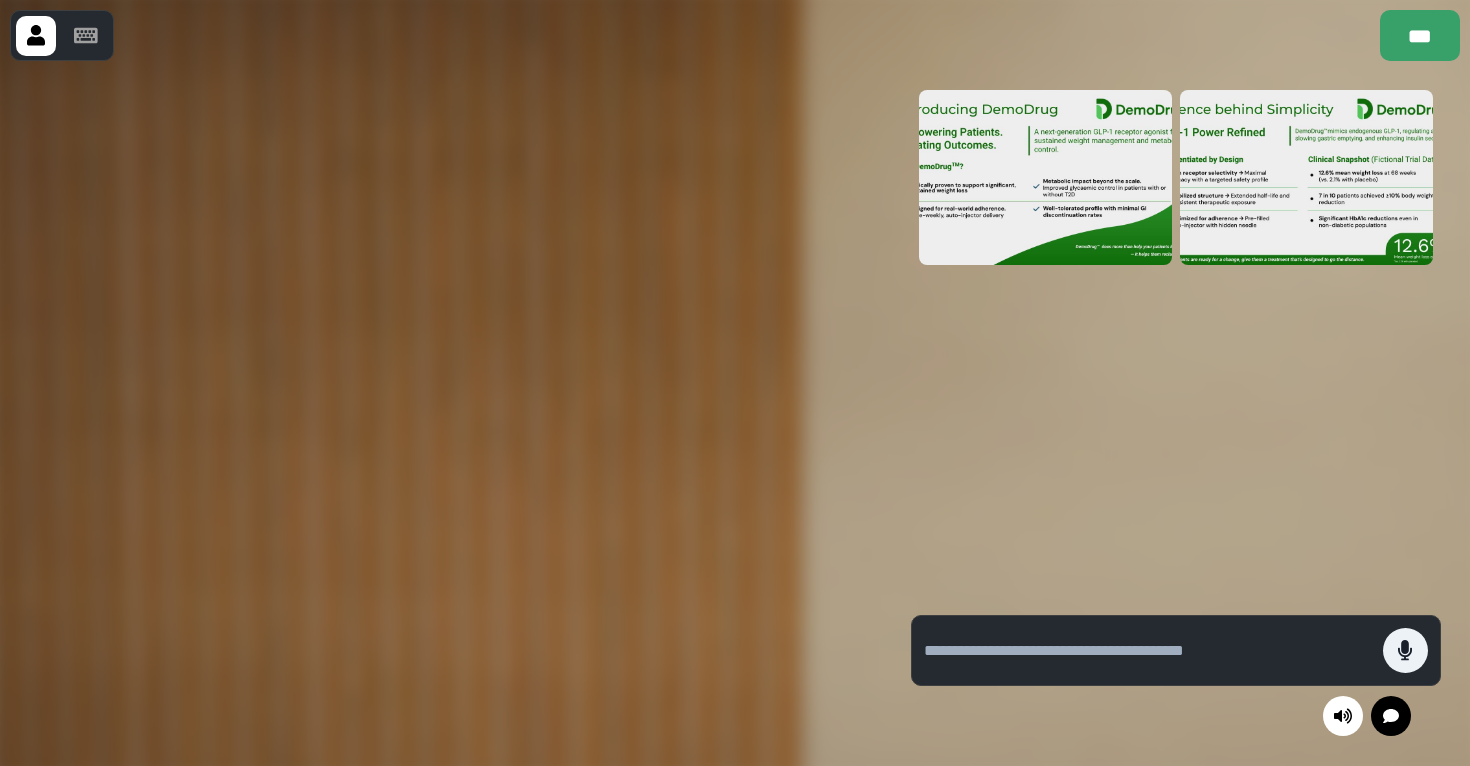 type on "*" 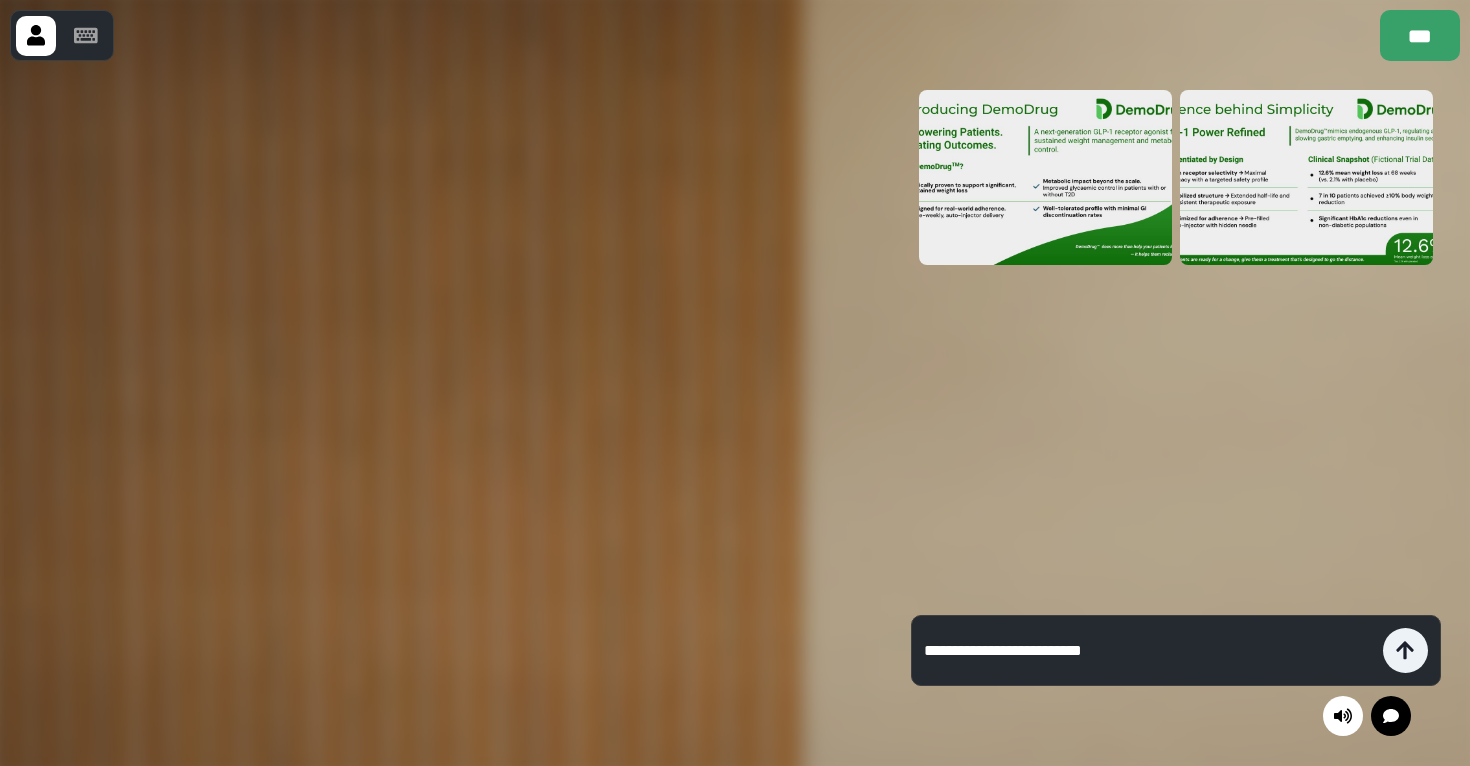 type on "**********" 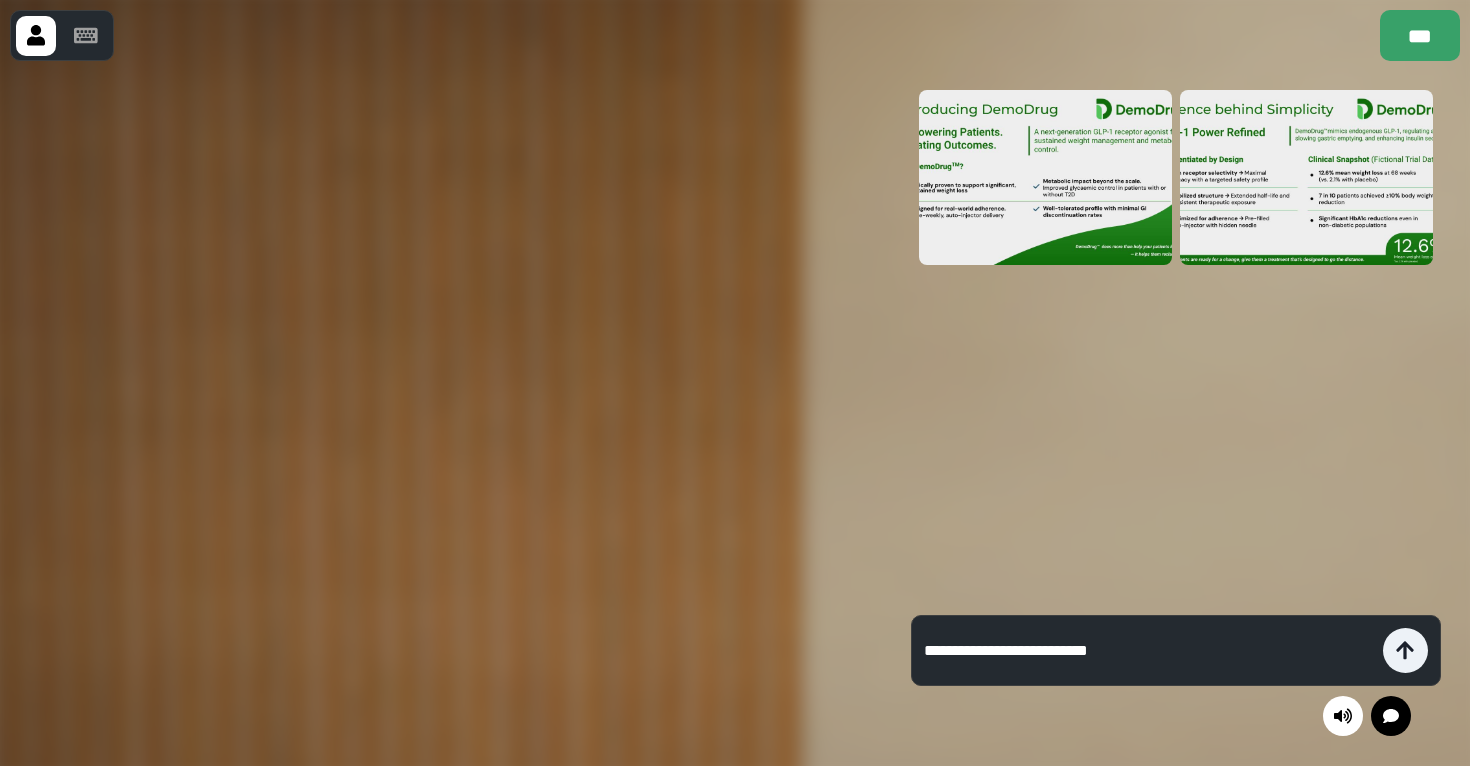type 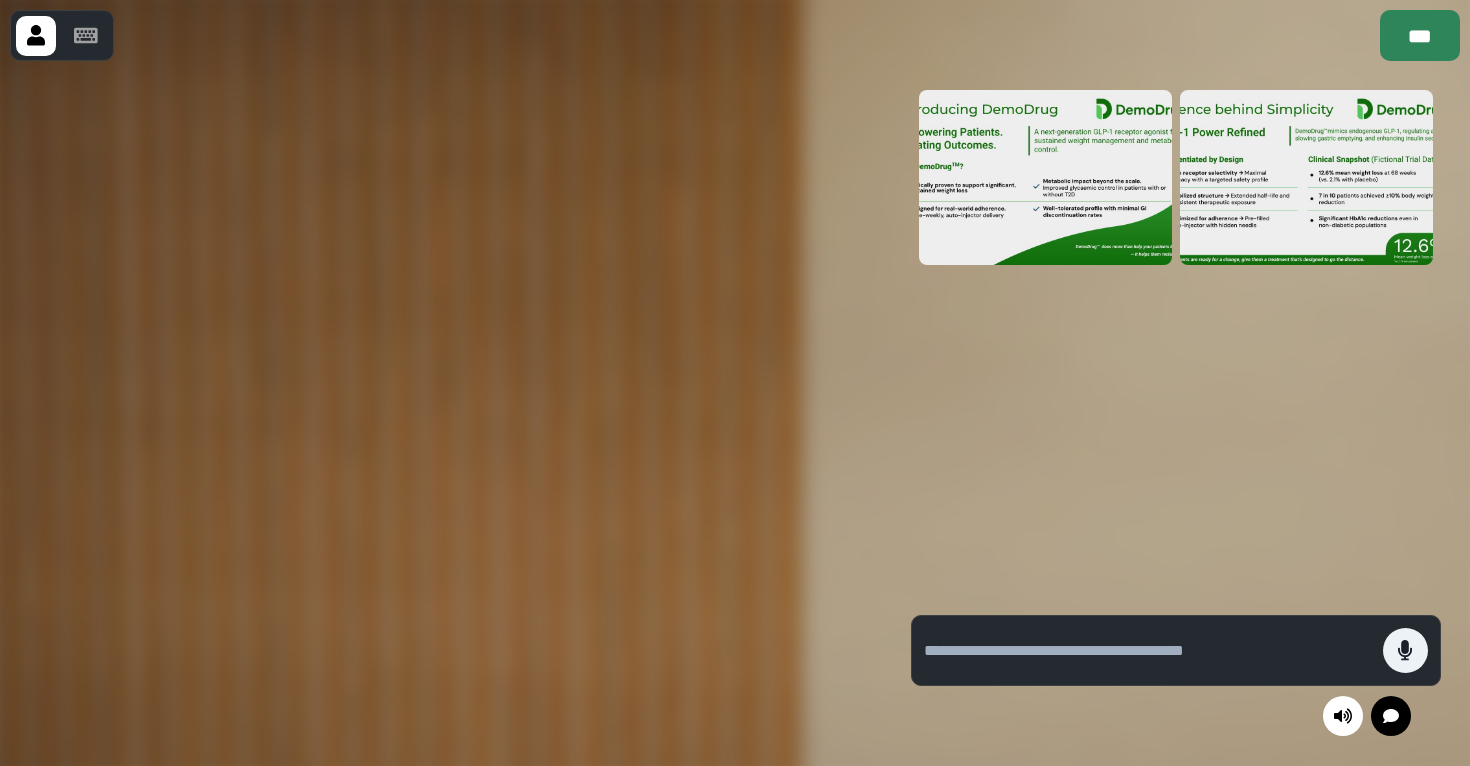 click on "***" at bounding box center [1420, 35] 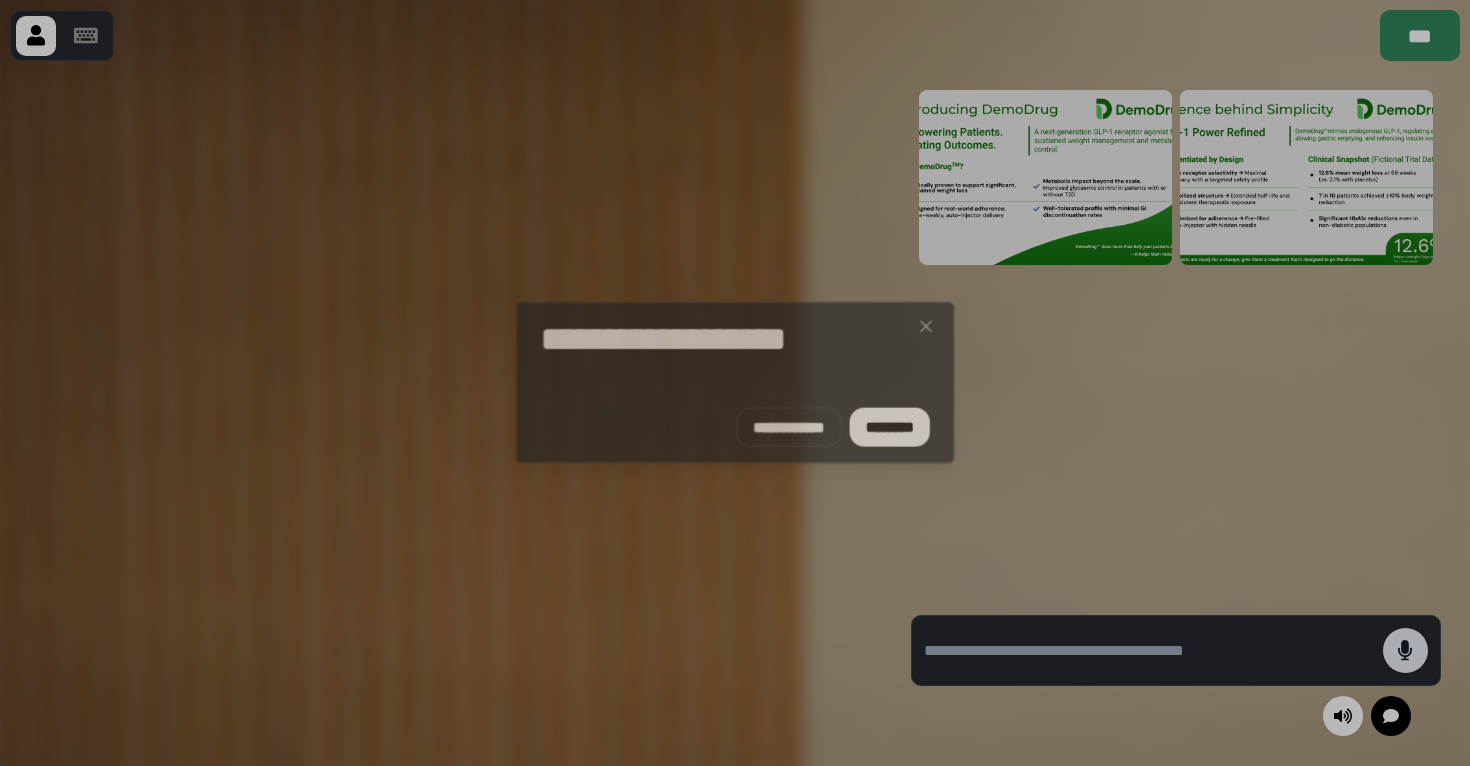 click on "**********" at bounding box center [735, 383] 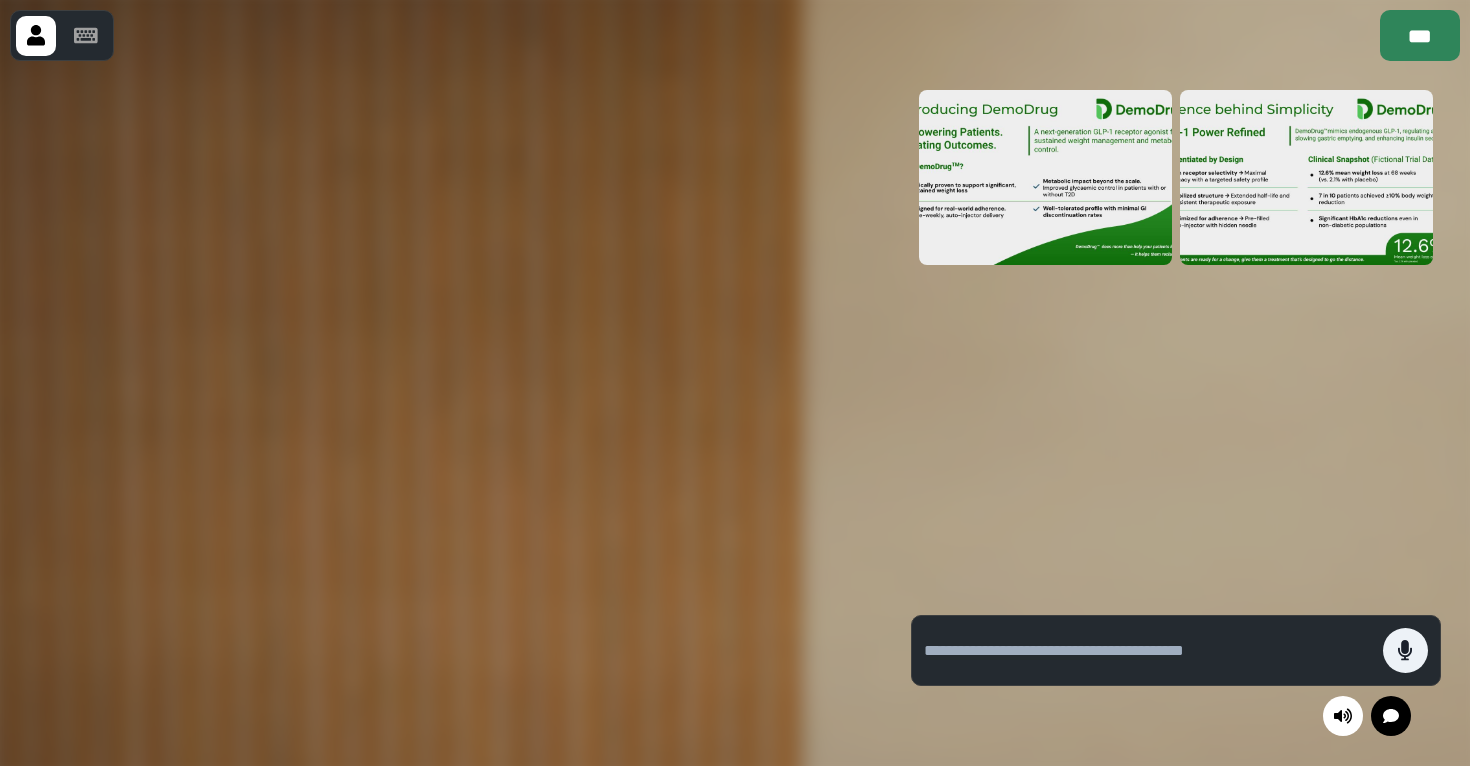 click on "***" at bounding box center [1420, 35] 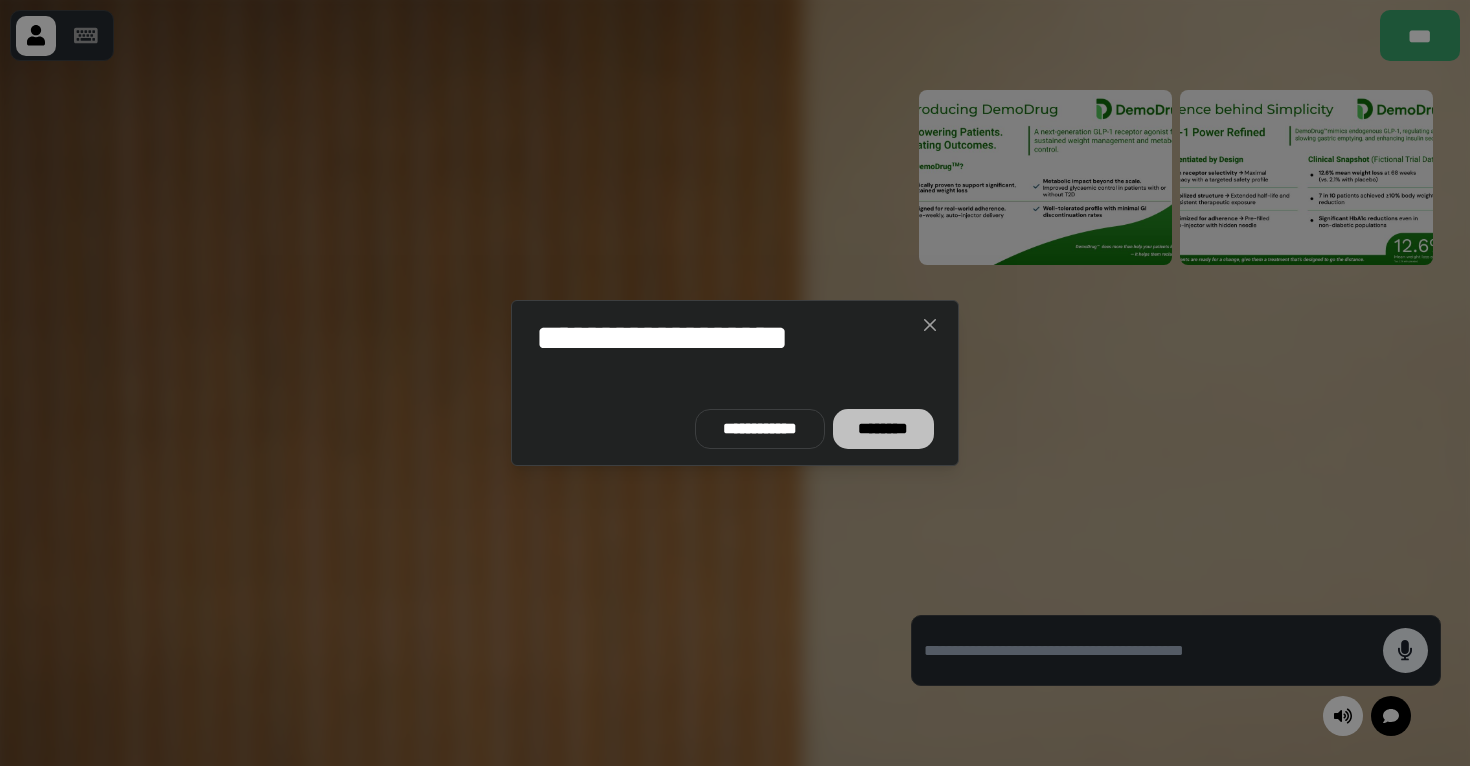 click on "********" at bounding box center [883, 429] 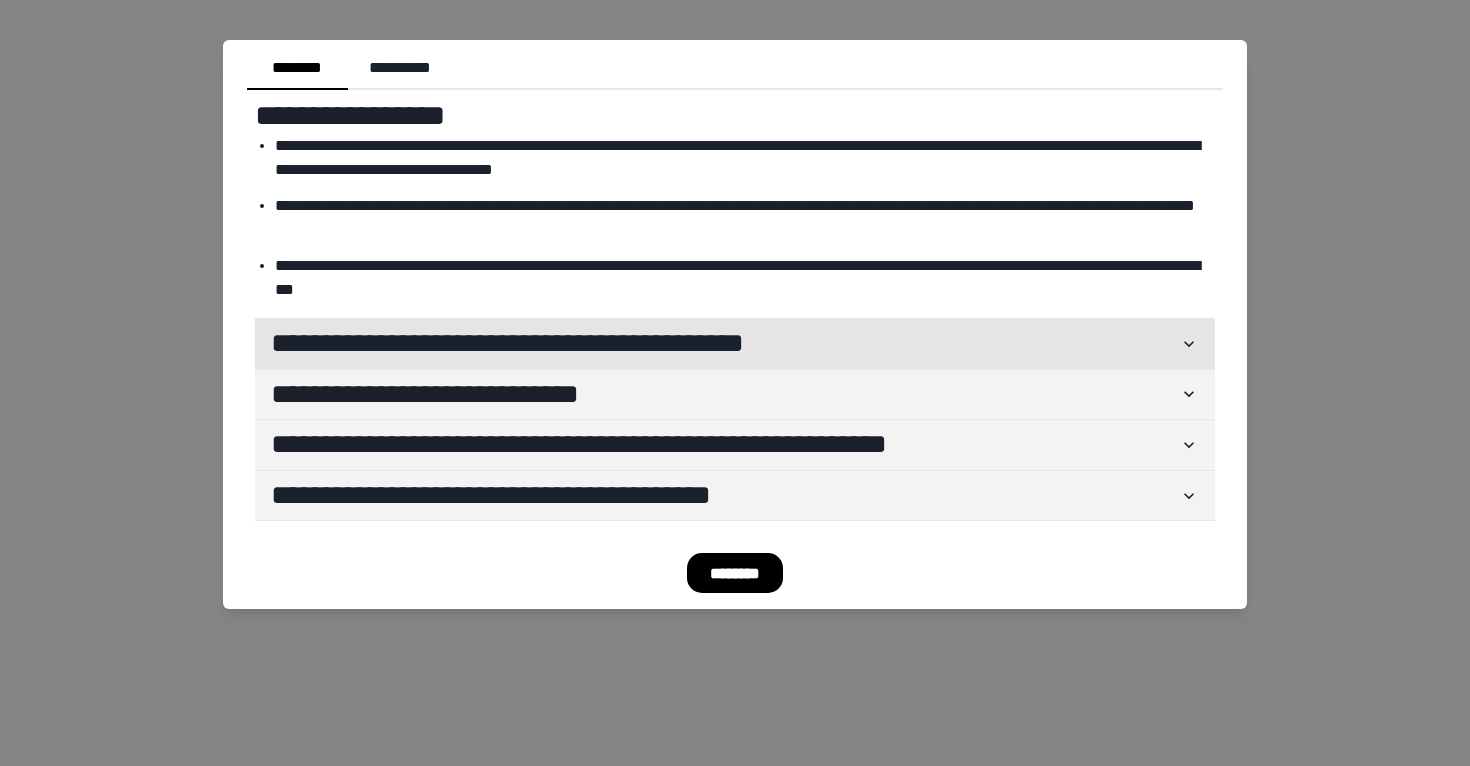 click on "**********" at bounding box center (725, 344) 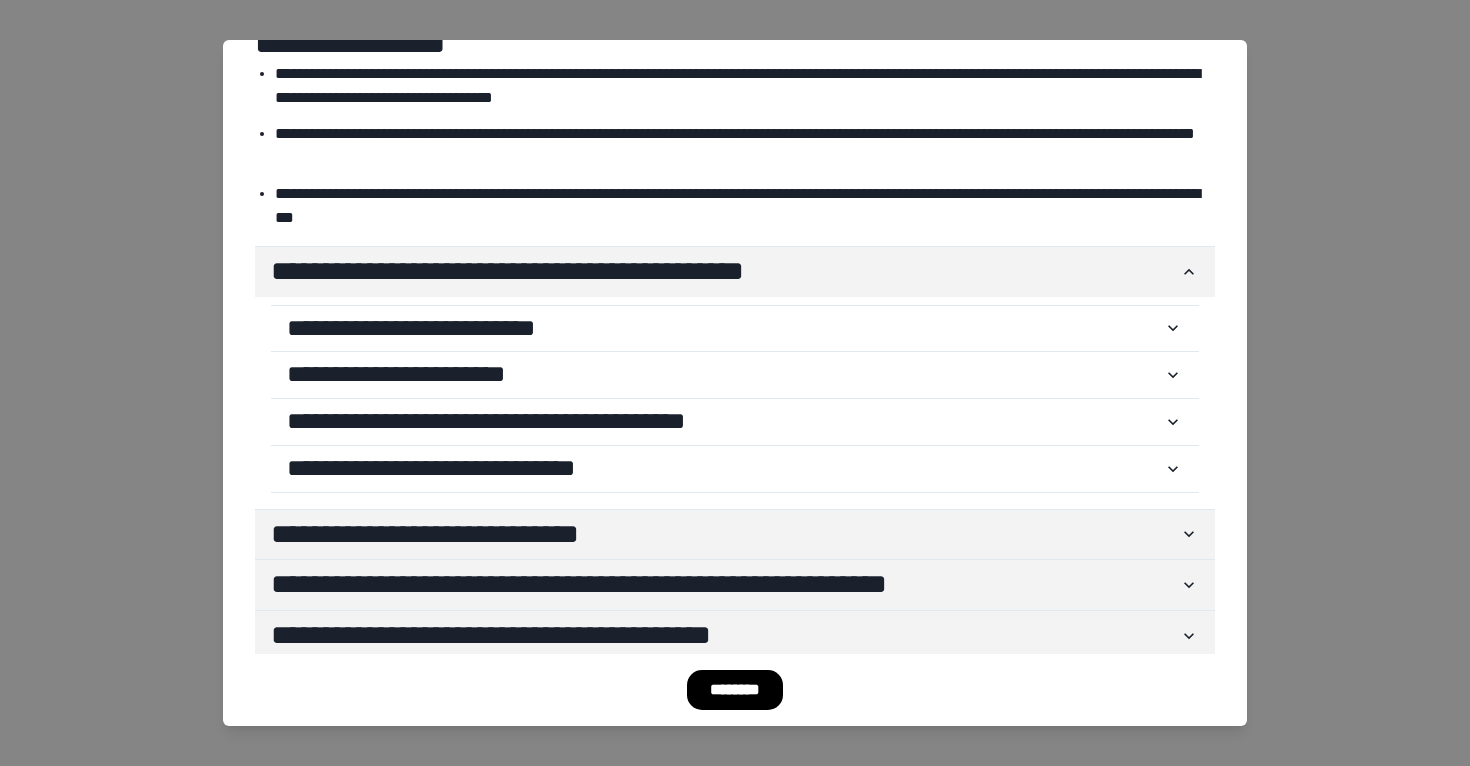 scroll, scrollTop: 95, scrollLeft: 0, axis: vertical 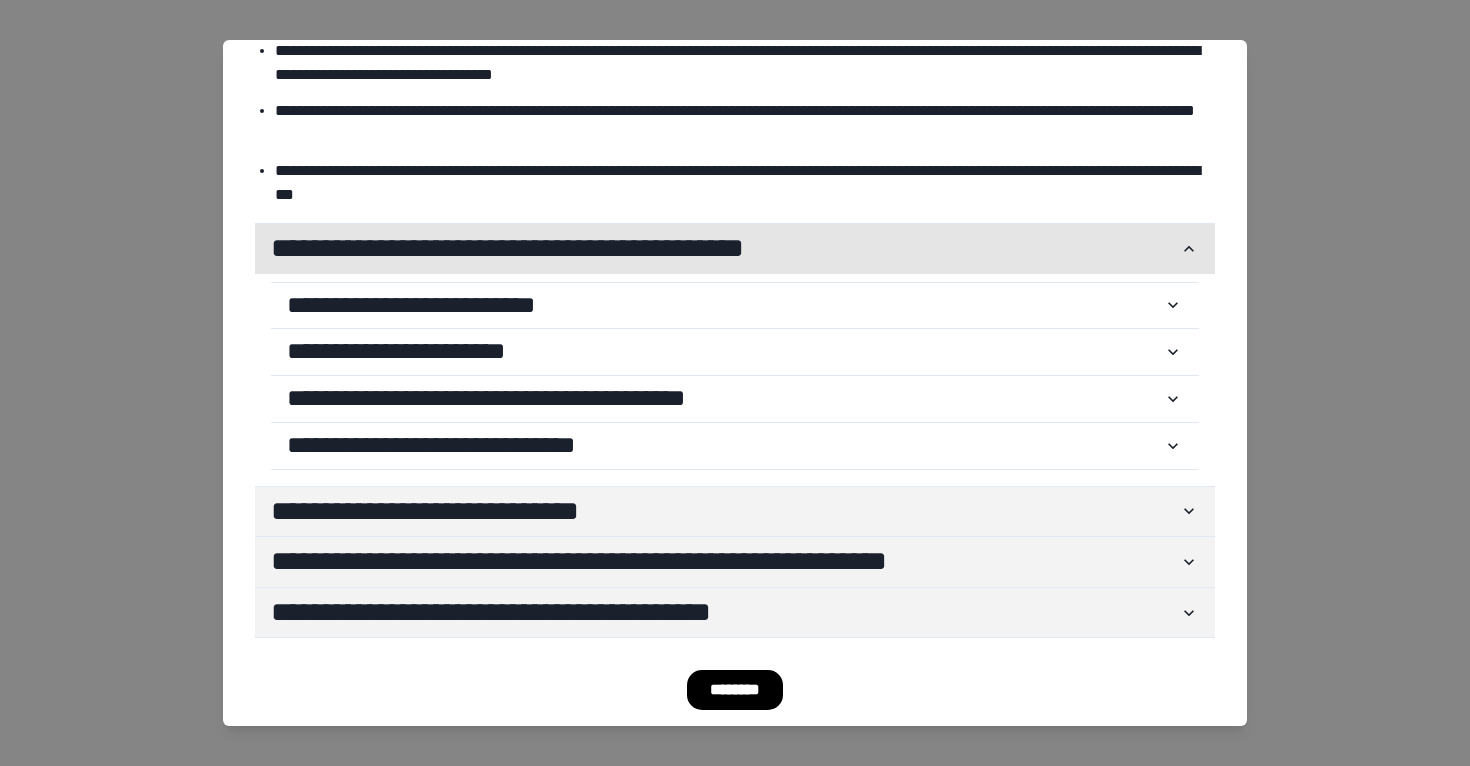 click on "**********" at bounding box center [725, 249] 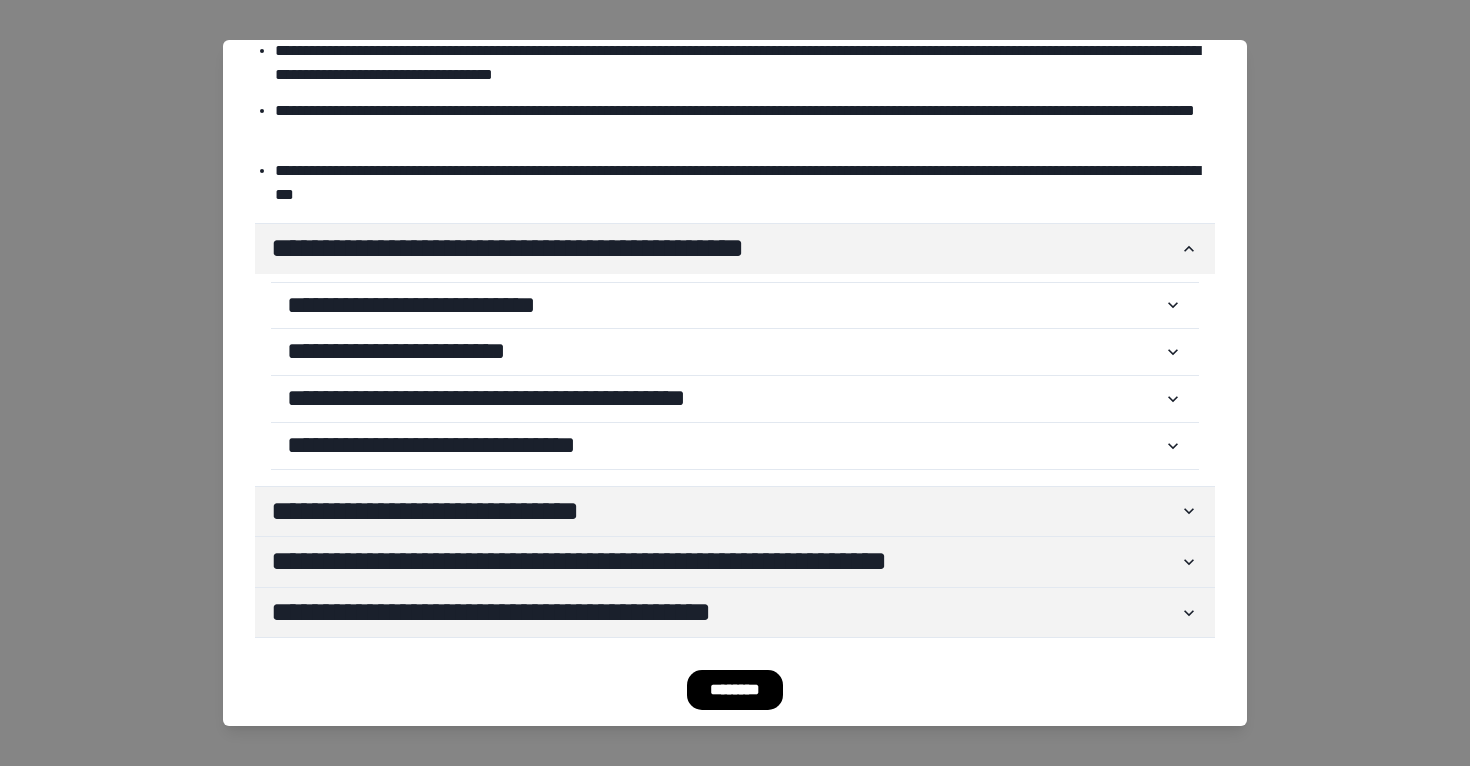 scroll, scrollTop: 0, scrollLeft: 0, axis: both 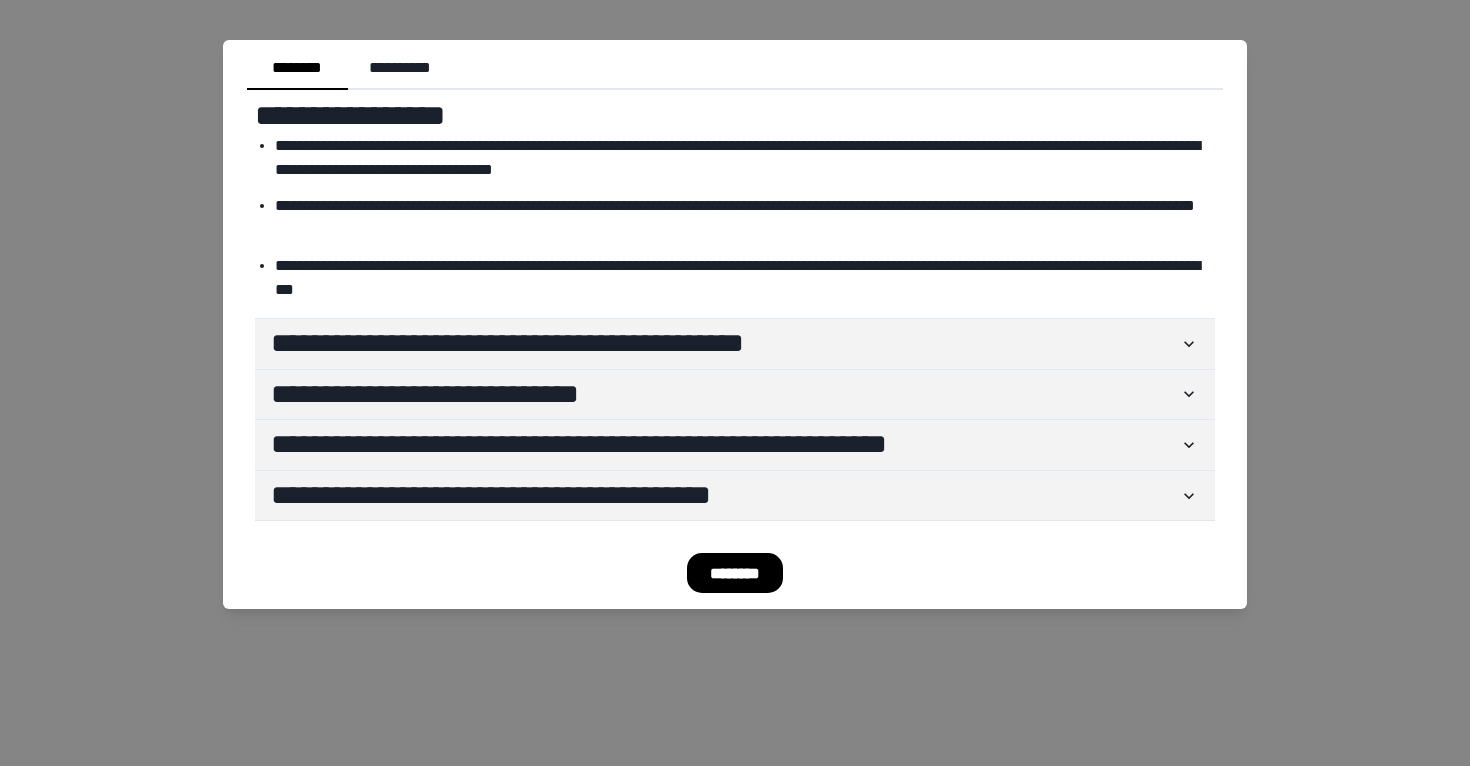 click on "**********" at bounding box center [735, 383] 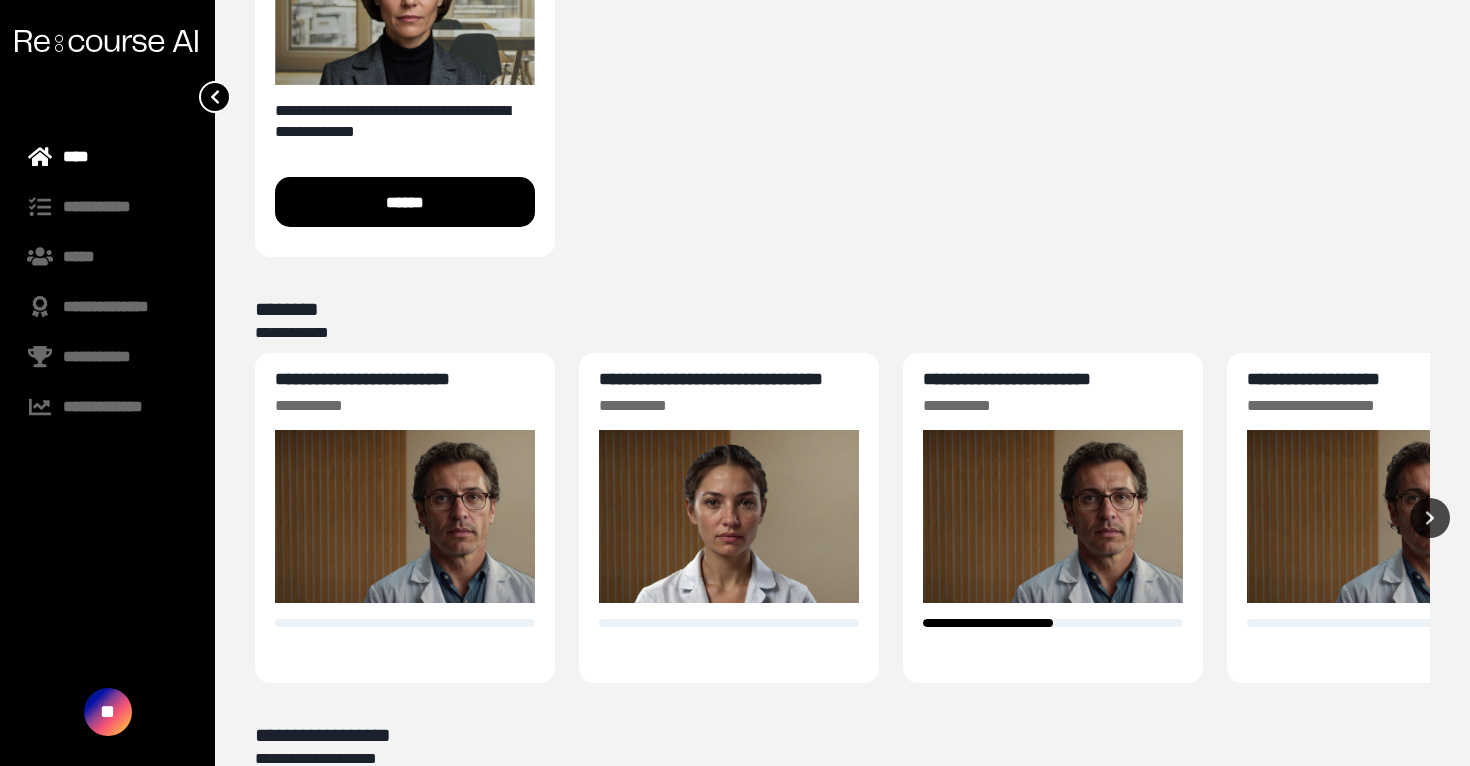 scroll, scrollTop: 601, scrollLeft: 0, axis: vertical 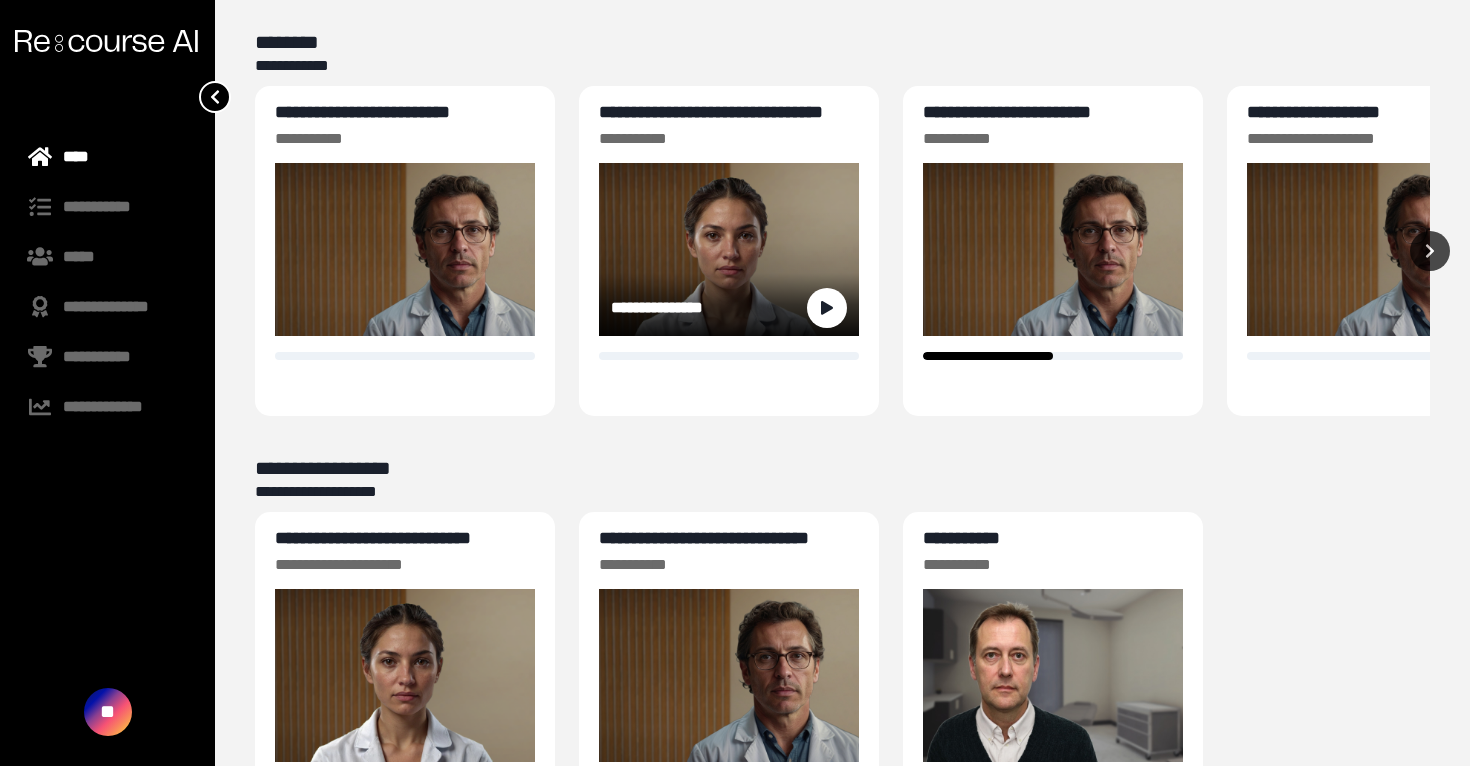 click on "**********" at bounding box center (711, 112) 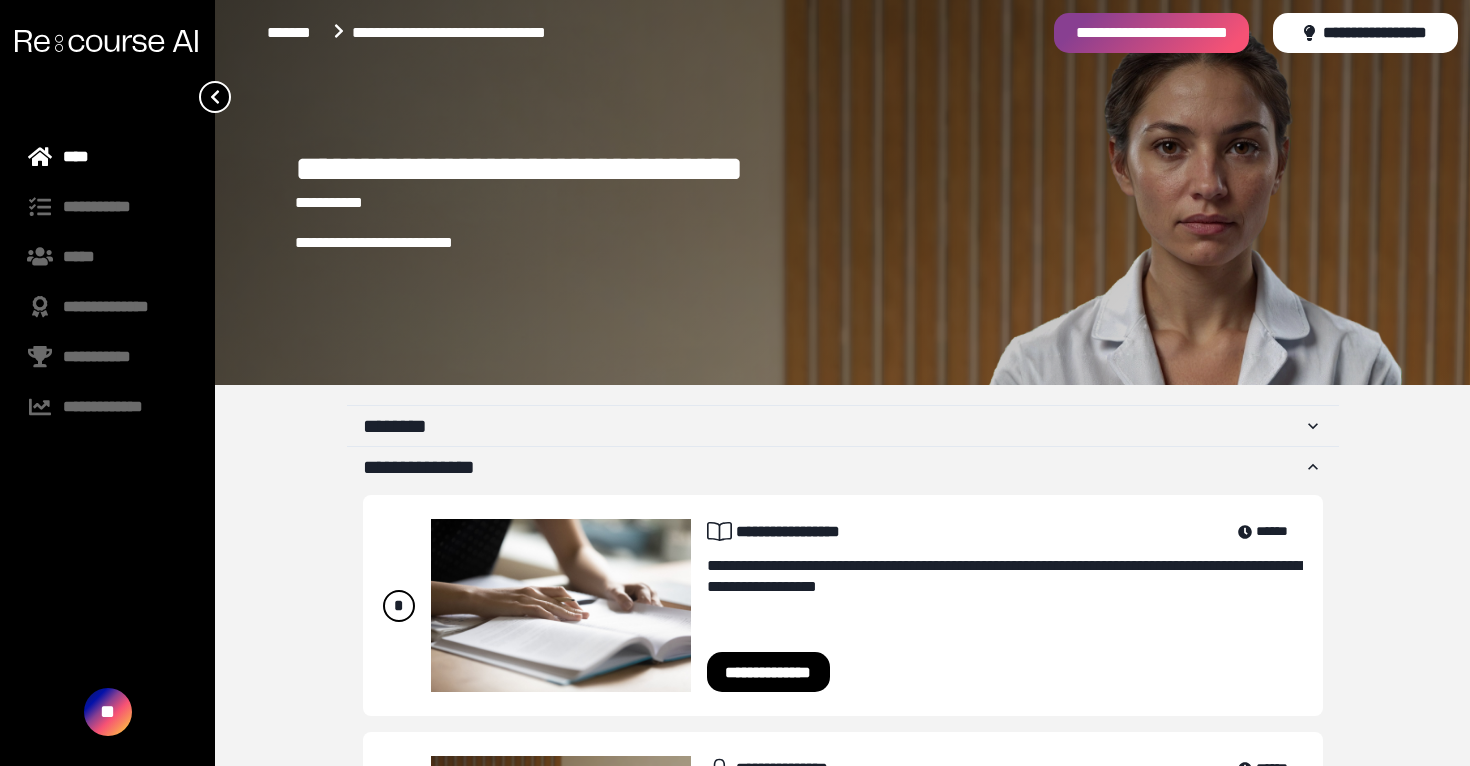 scroll, scrollTop: 228, scrollLeft: 0, axis: vertical 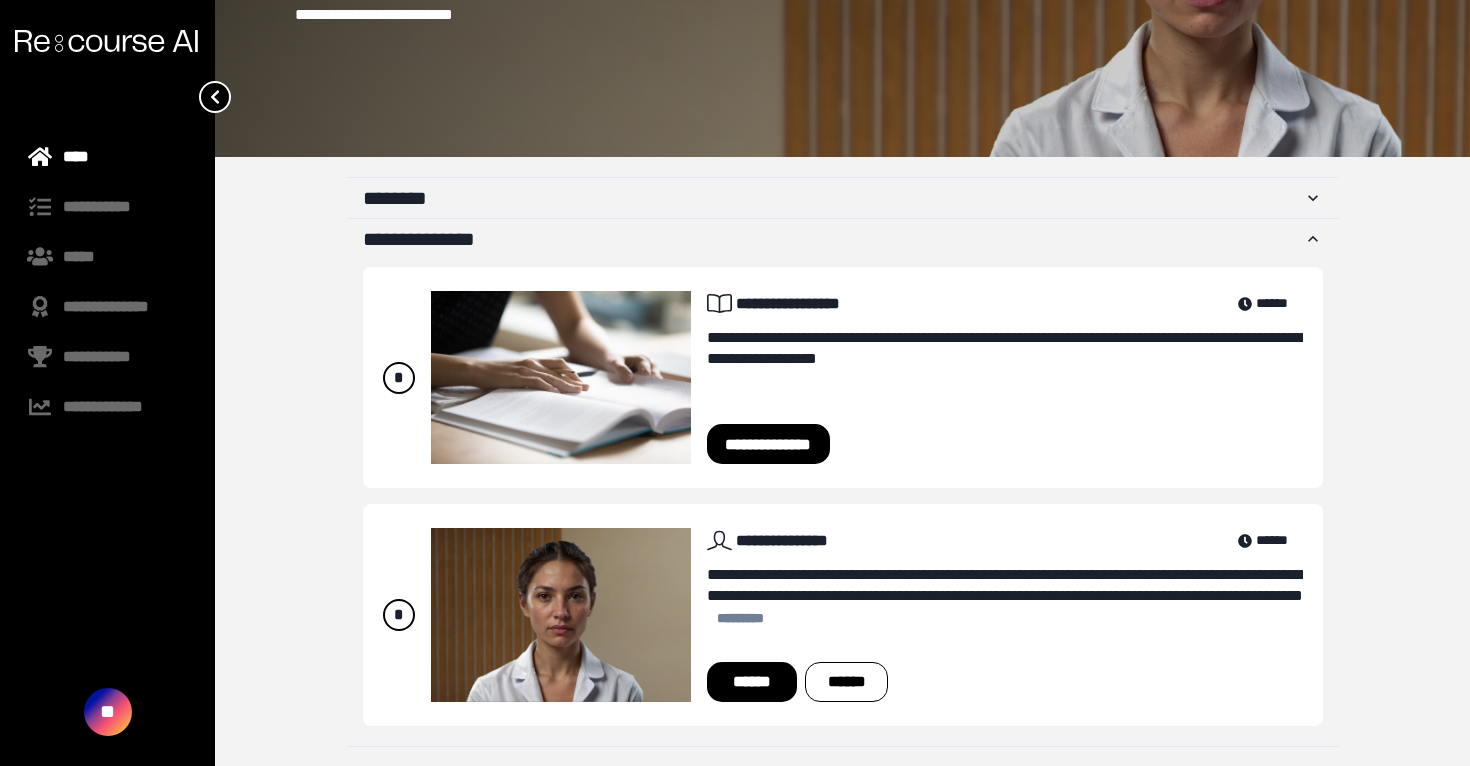 click on "**********" at bounding box center [769, 444] 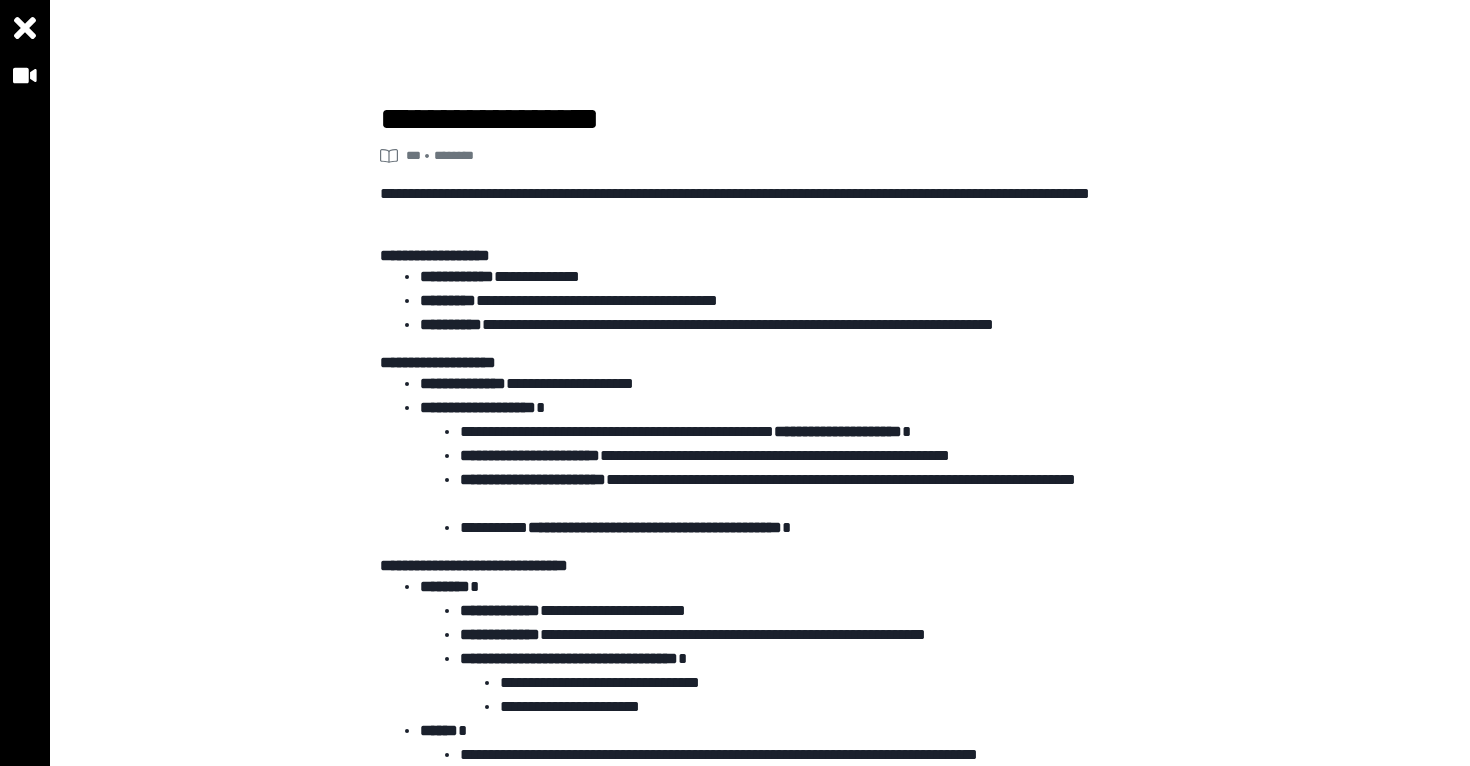 scroll, scrollTop: 30, scrollLeft: 0, axis: vertical 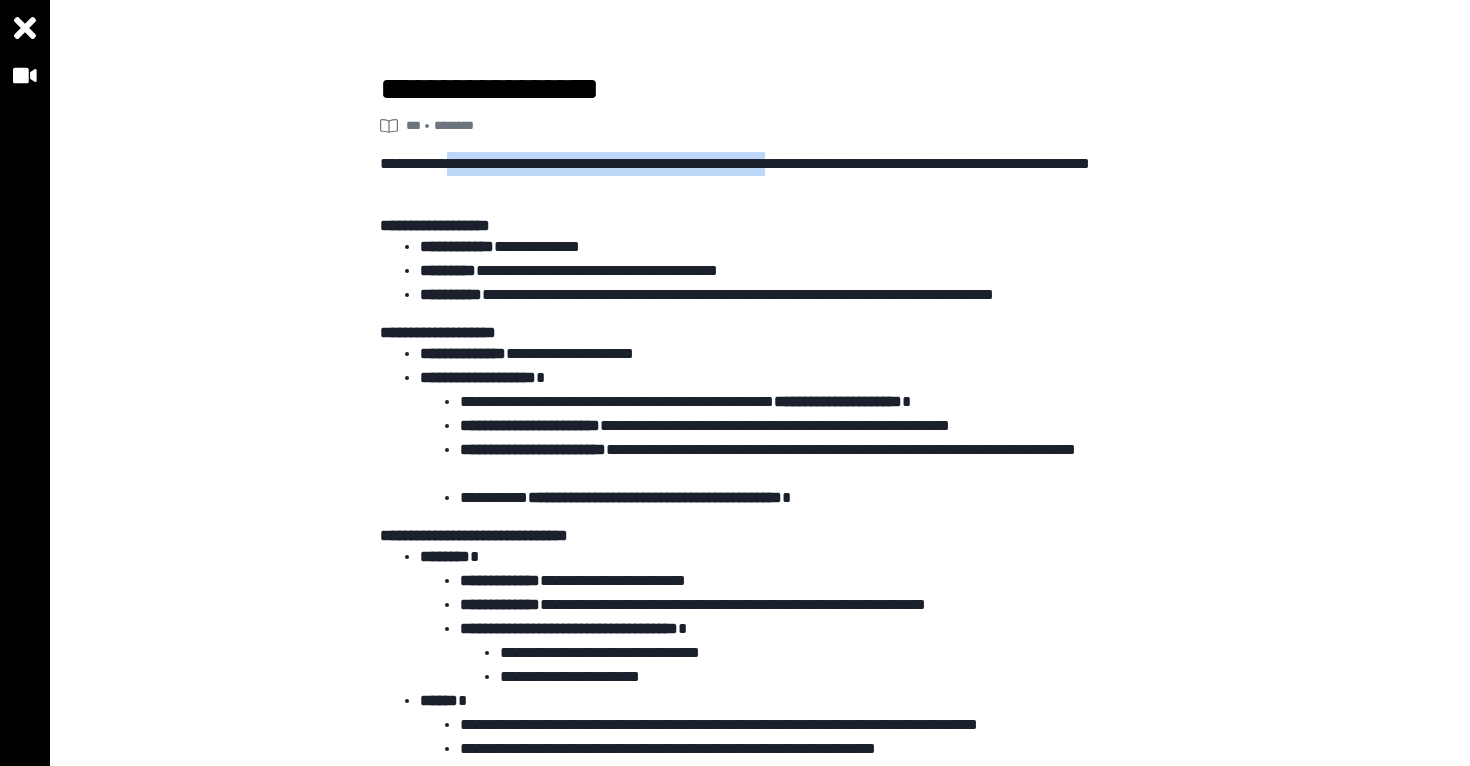 drag, startPoint x: 499, startPoint y: 156, endPoint x: 898, endPoint y: 158, distance: 399.005 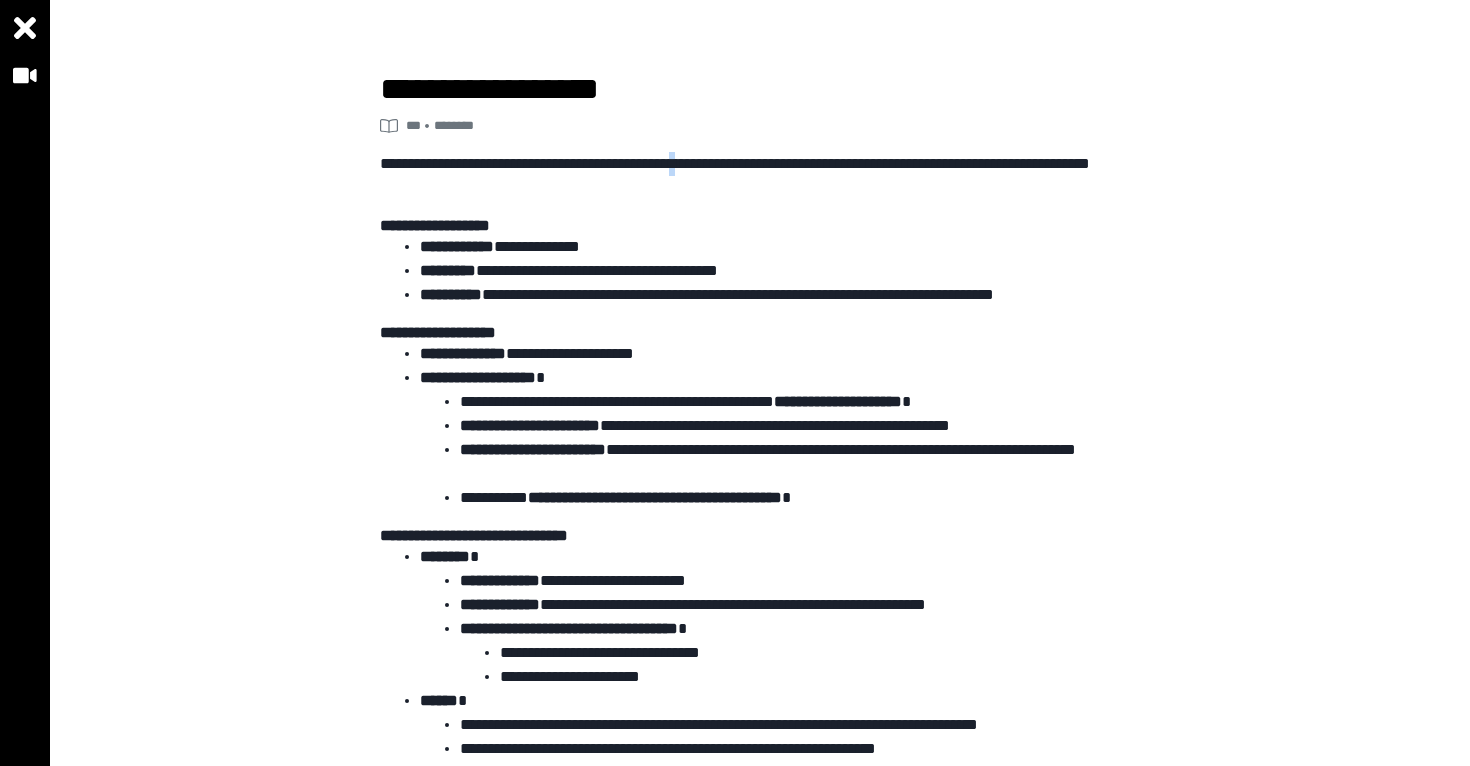 click on "**********" at bounding box center (760, 176) 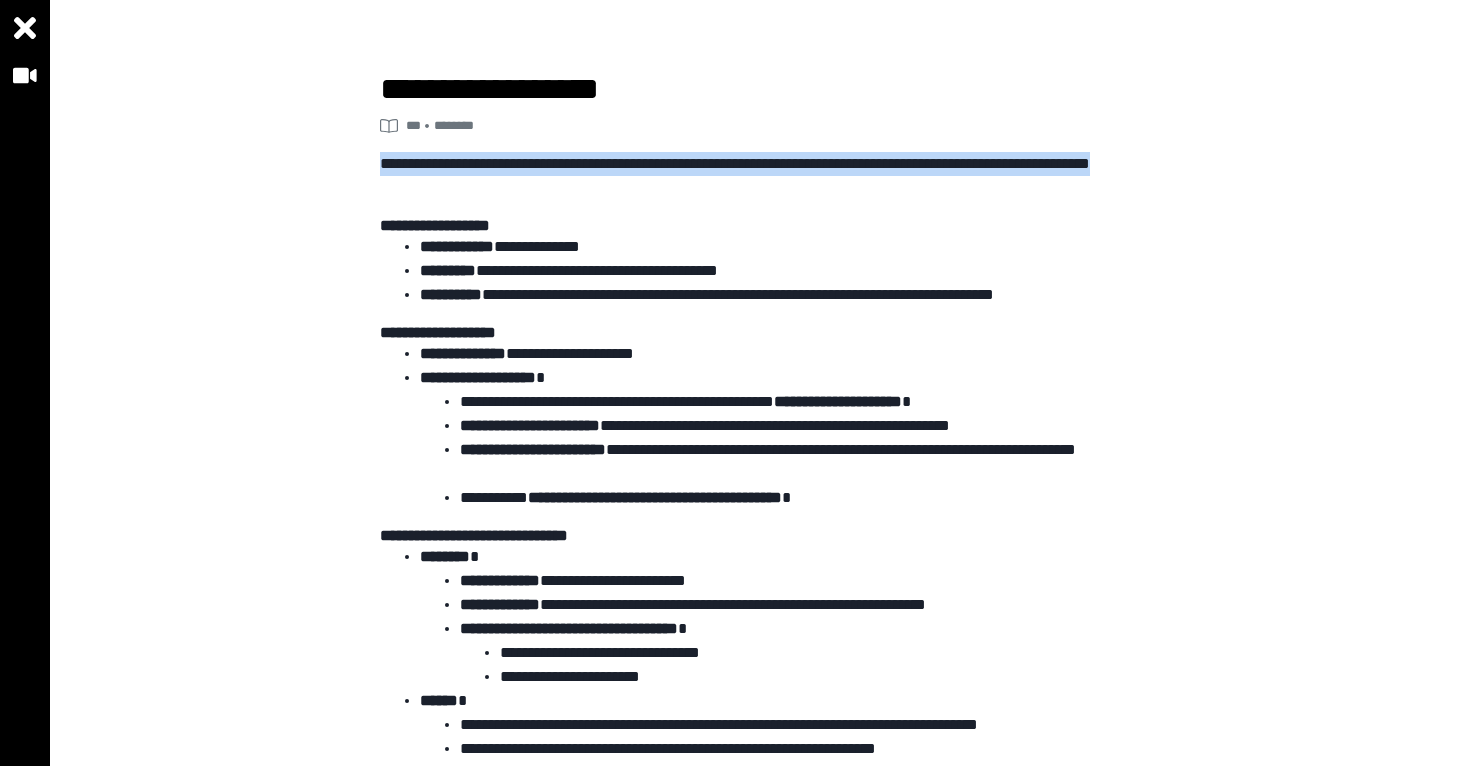 click on "**********" at bounding box center [760, 176] 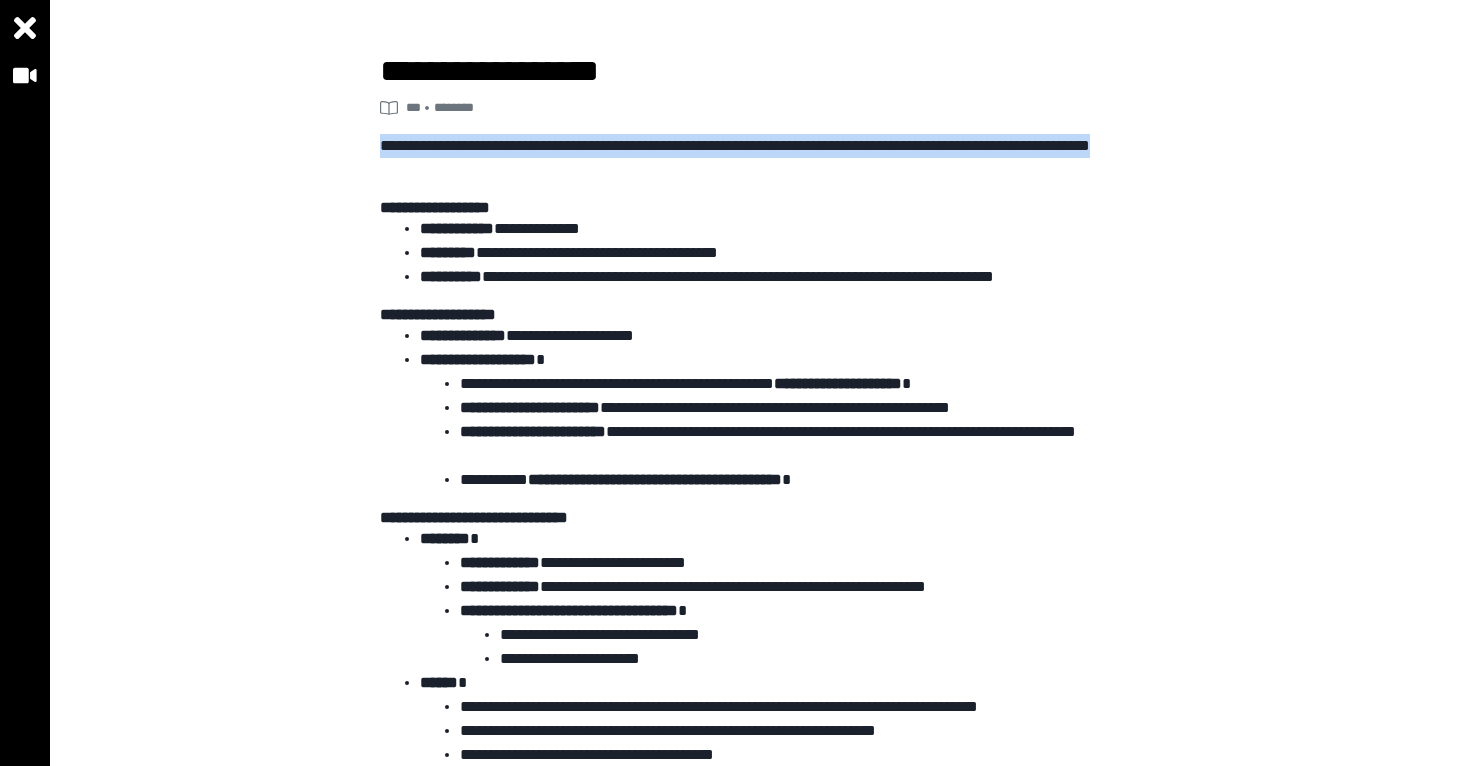scroll, scrollTop: 543, scrollLeft: 0, axis: vertical 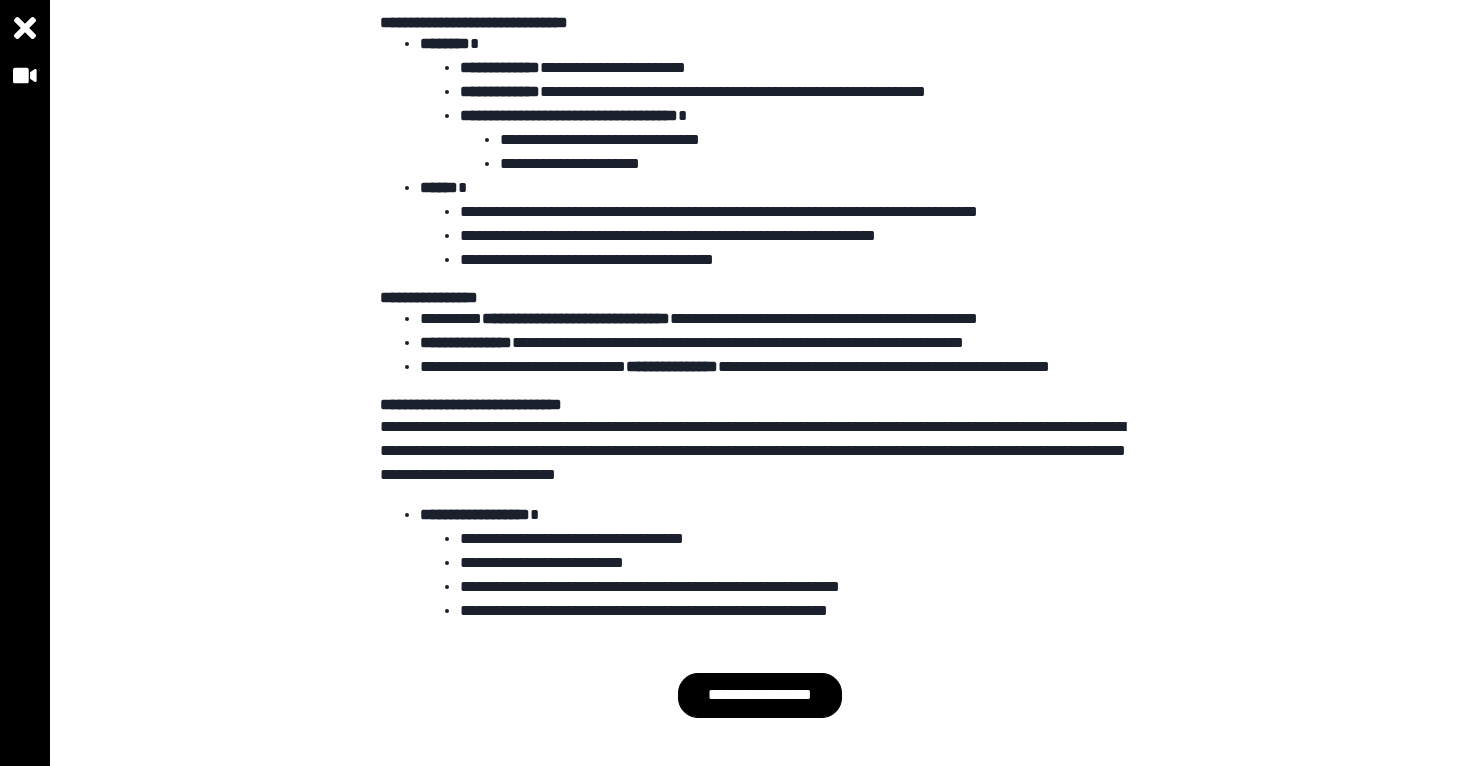 click on "**********" at bounding box center [760, 451] 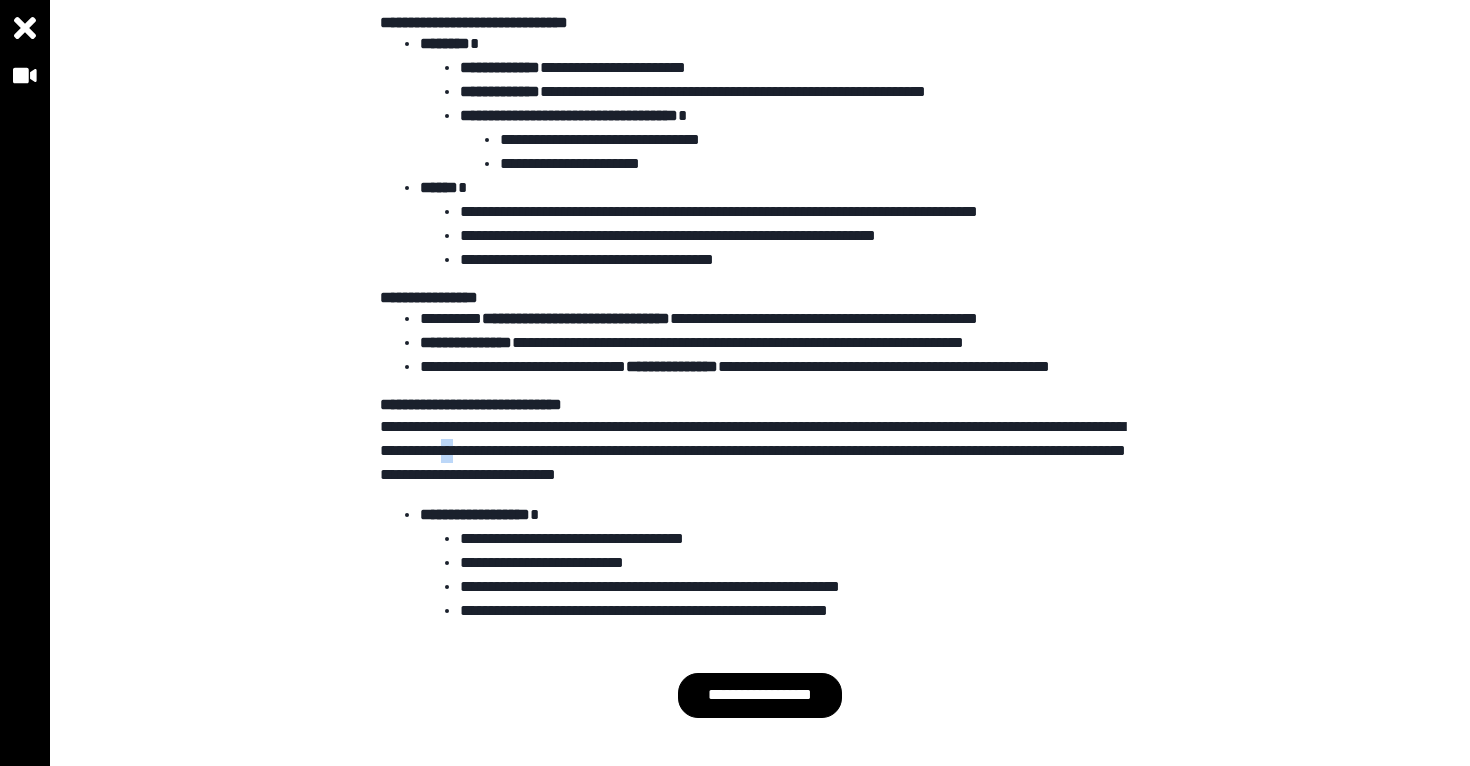 click on "**********" at bounding box center [760, 451] 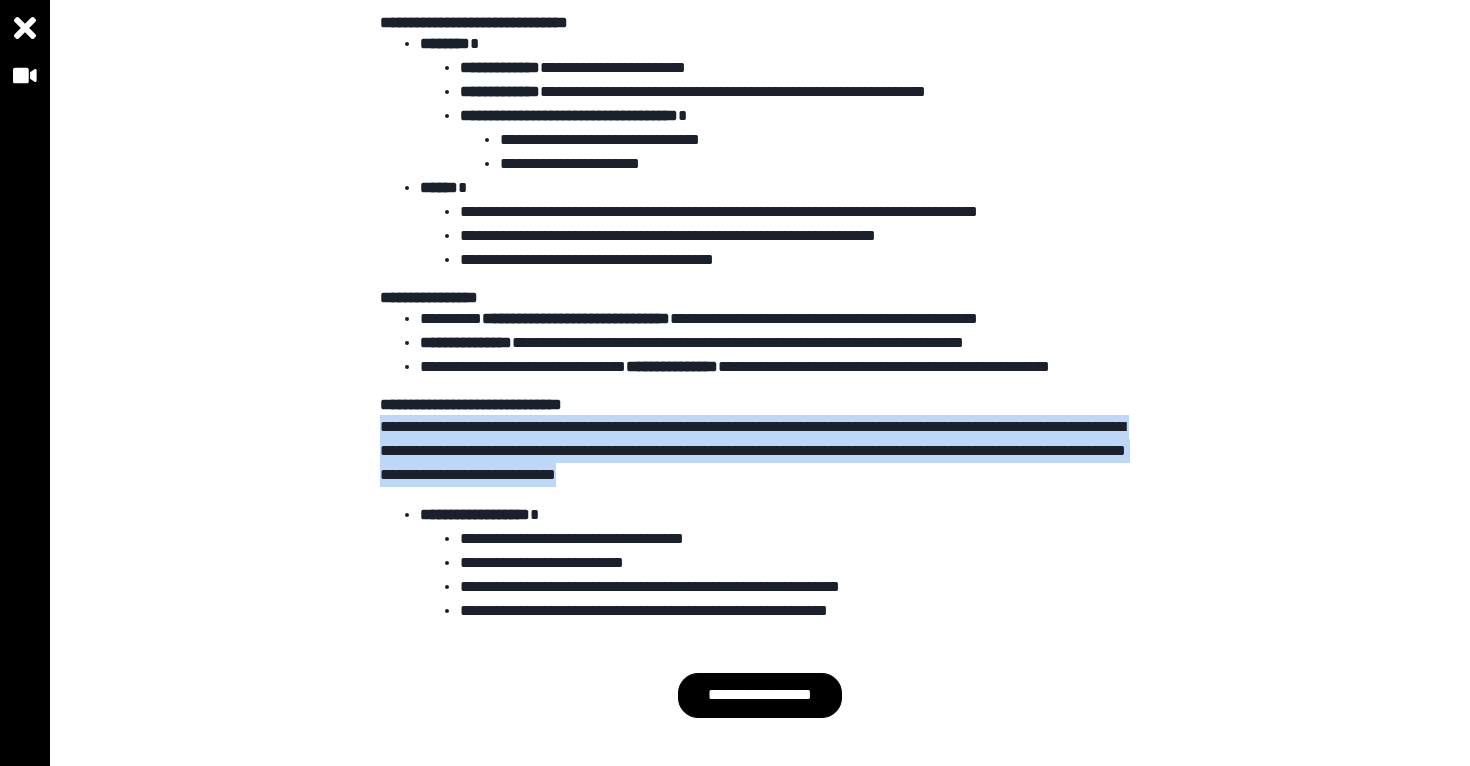 click on "**********" at bounding box center [760, 451] 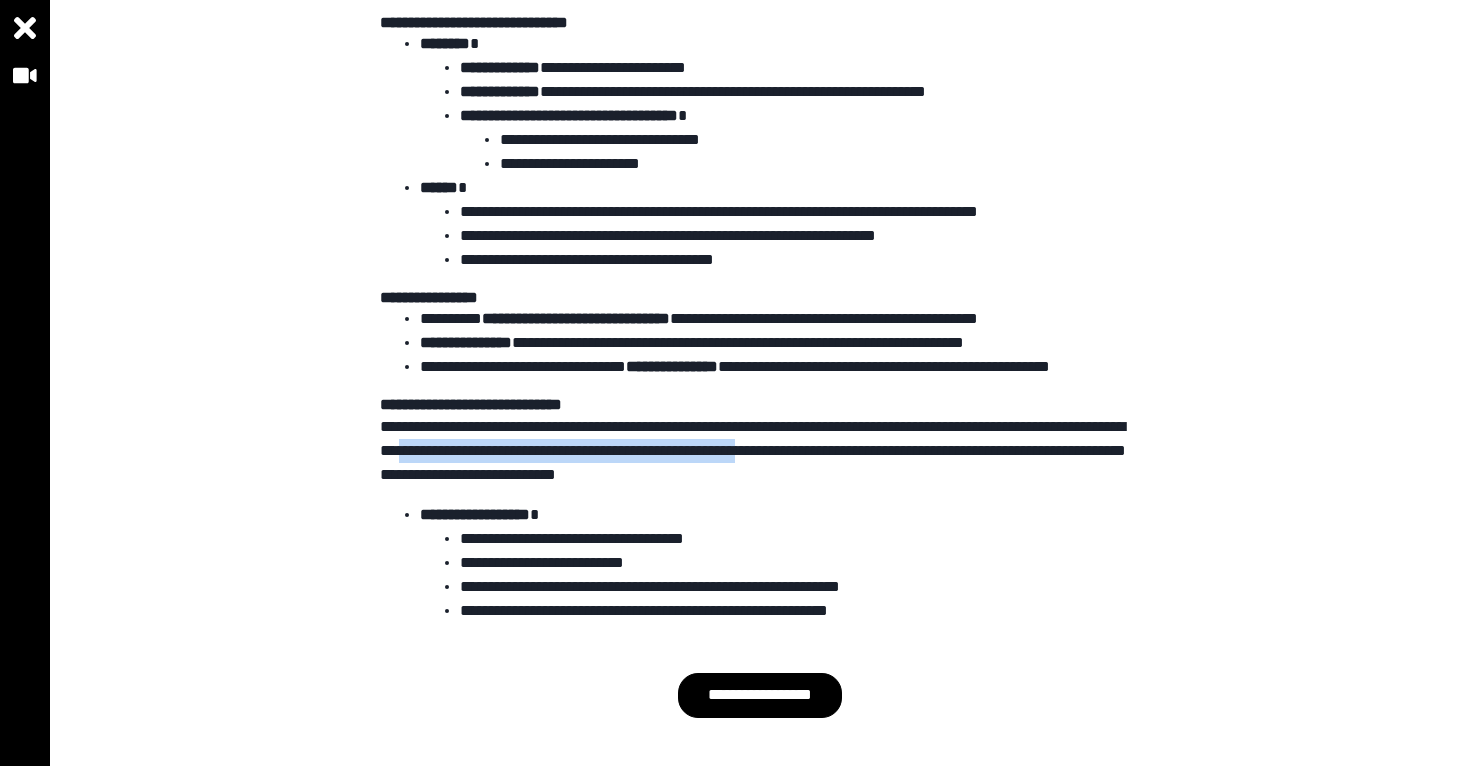 drag, startPoint x: 528, startPoint y: 446, endPoint x: 970, endPoint y: 446, distance: 442 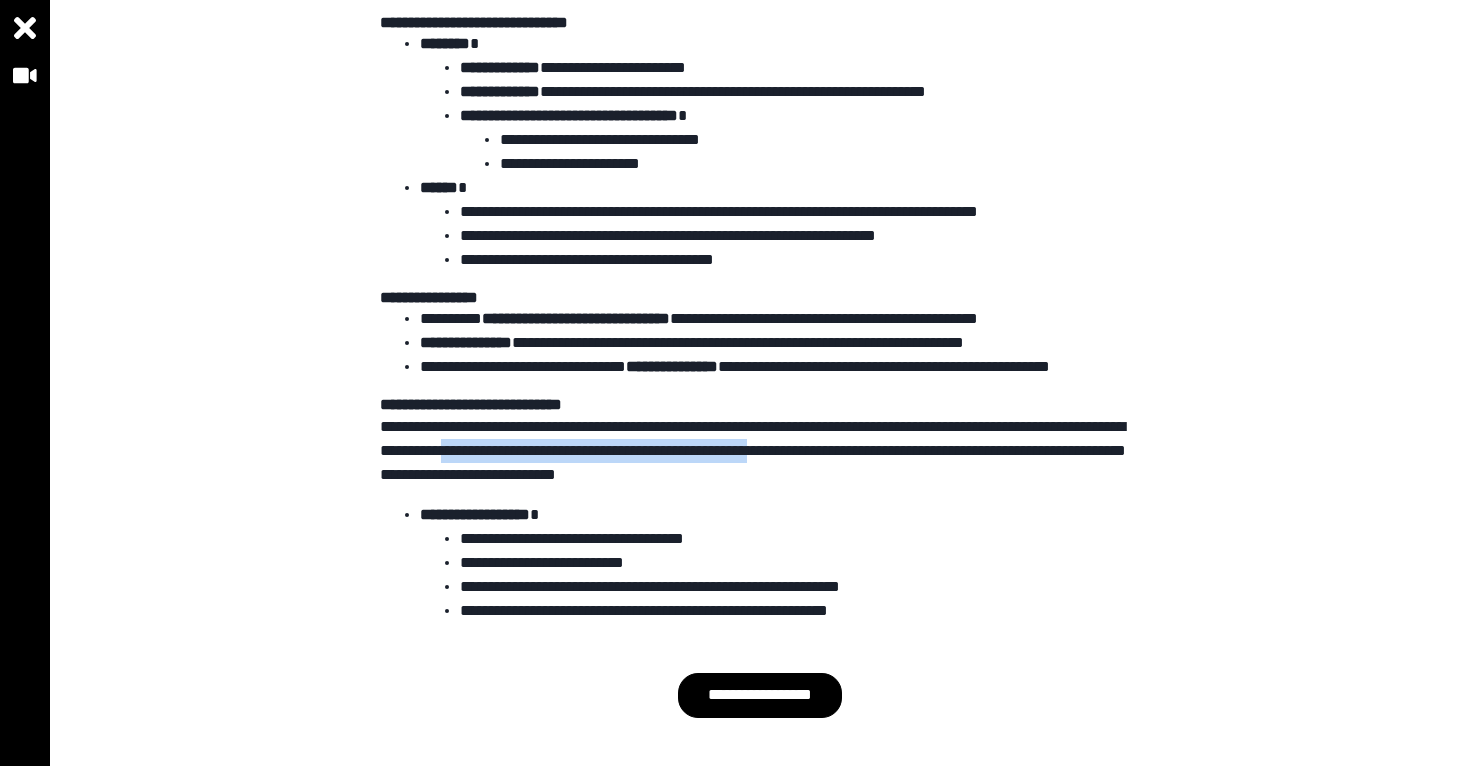 drag, startPoint x: 970, startPoint y: 446, endPoint x: 556, endPoint y: 446, distance: 414 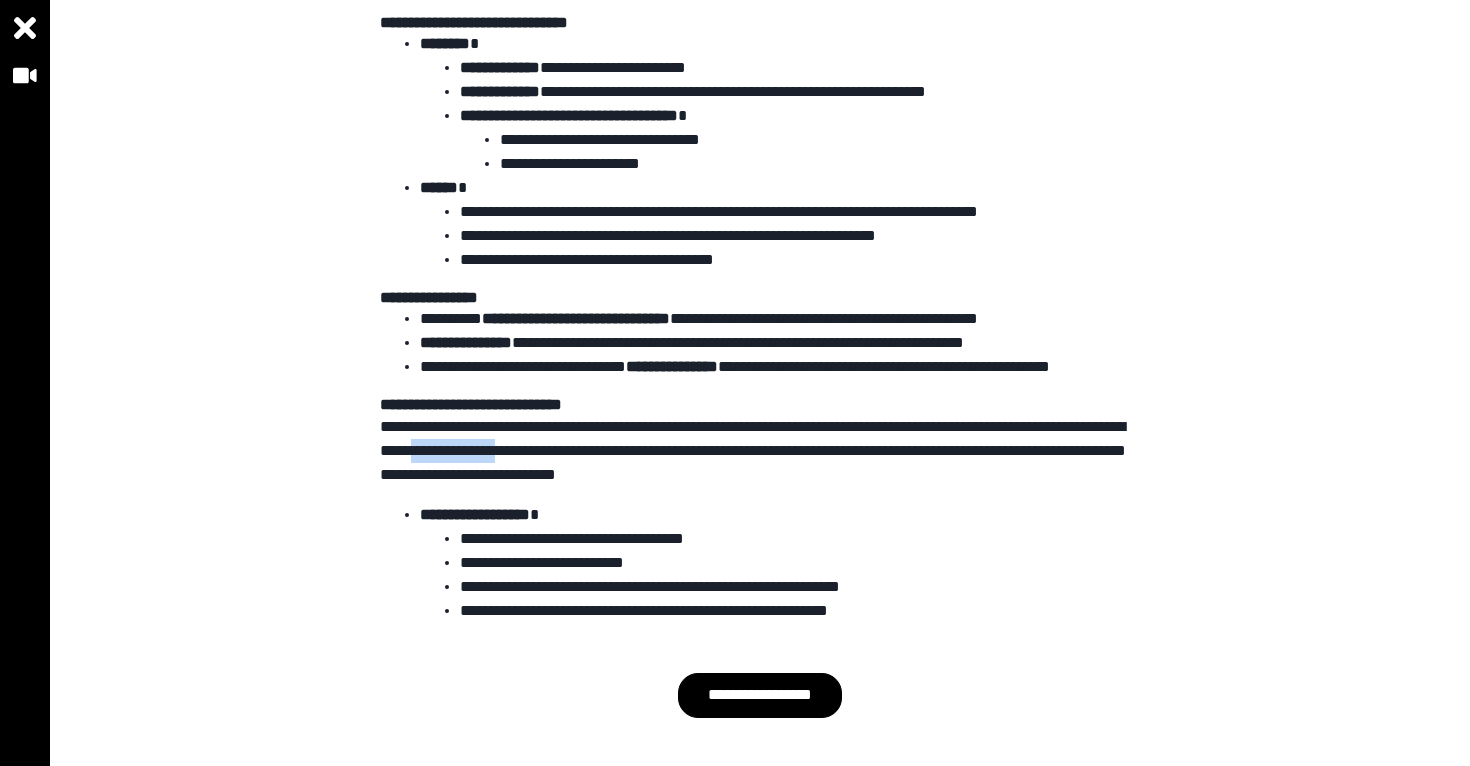 drag, startPoint x: 550, startPoint y: 446, endPoint x: 859, endPoint y: 446, distance: 309 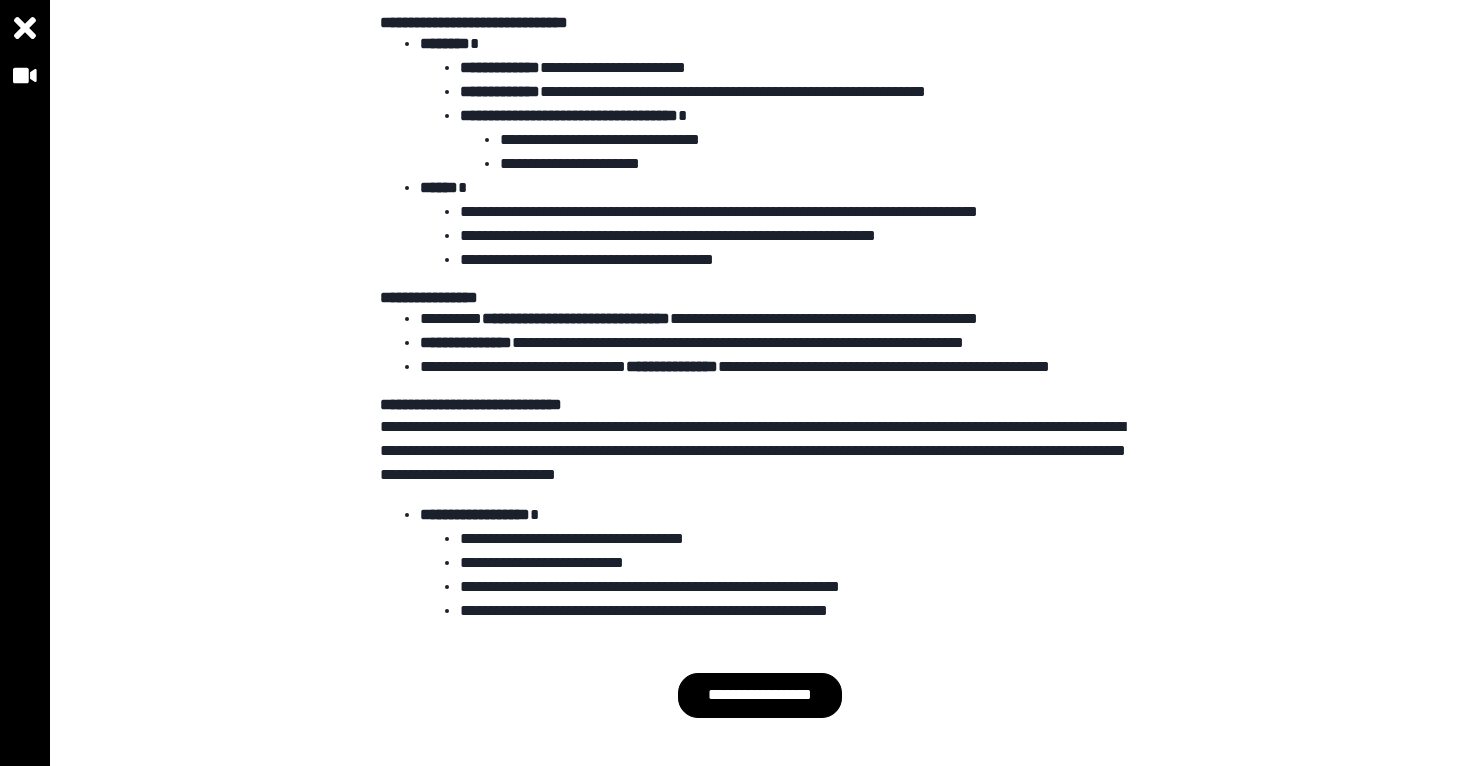 click on "**********" at bounding box center [760, 451] 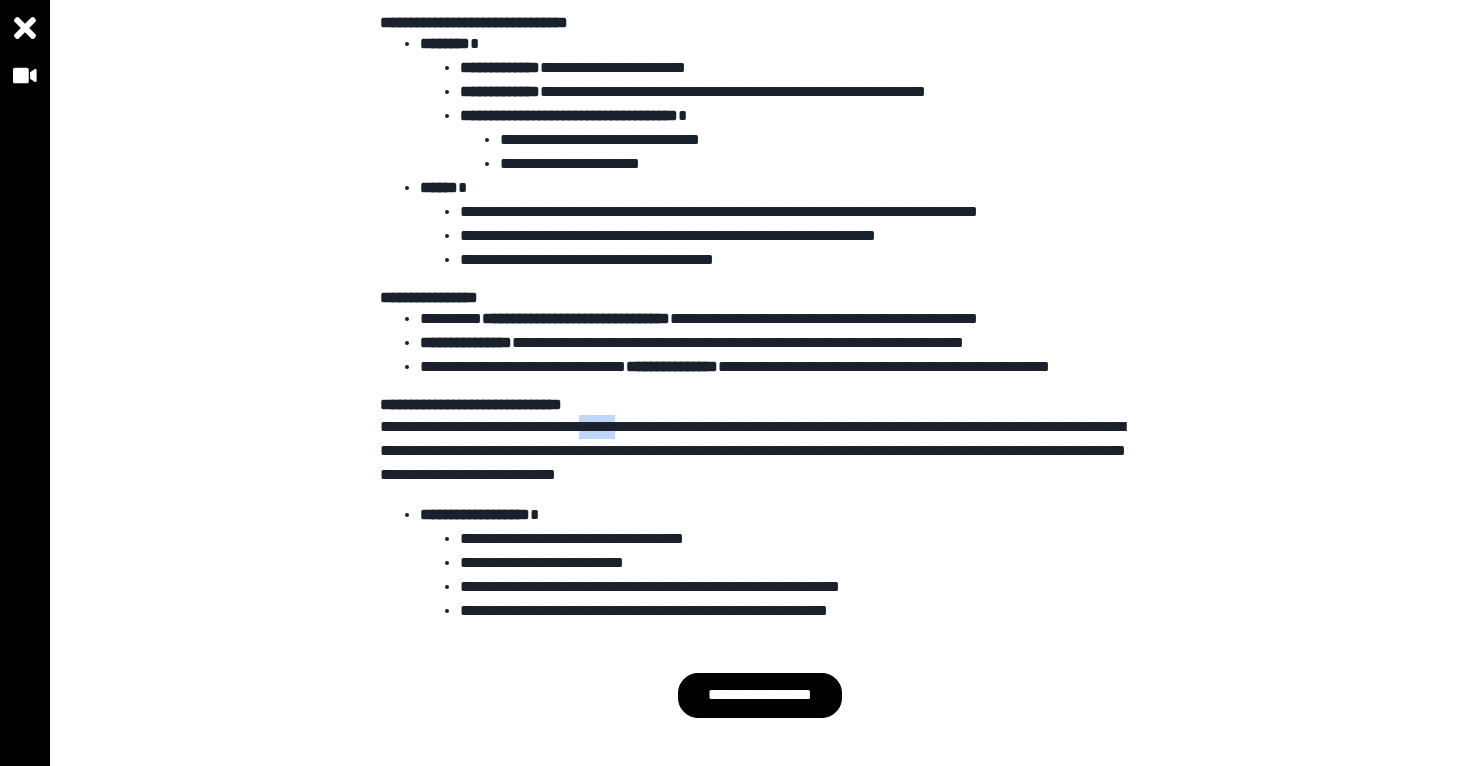 click on "**********" at bounding box center [760, 451] 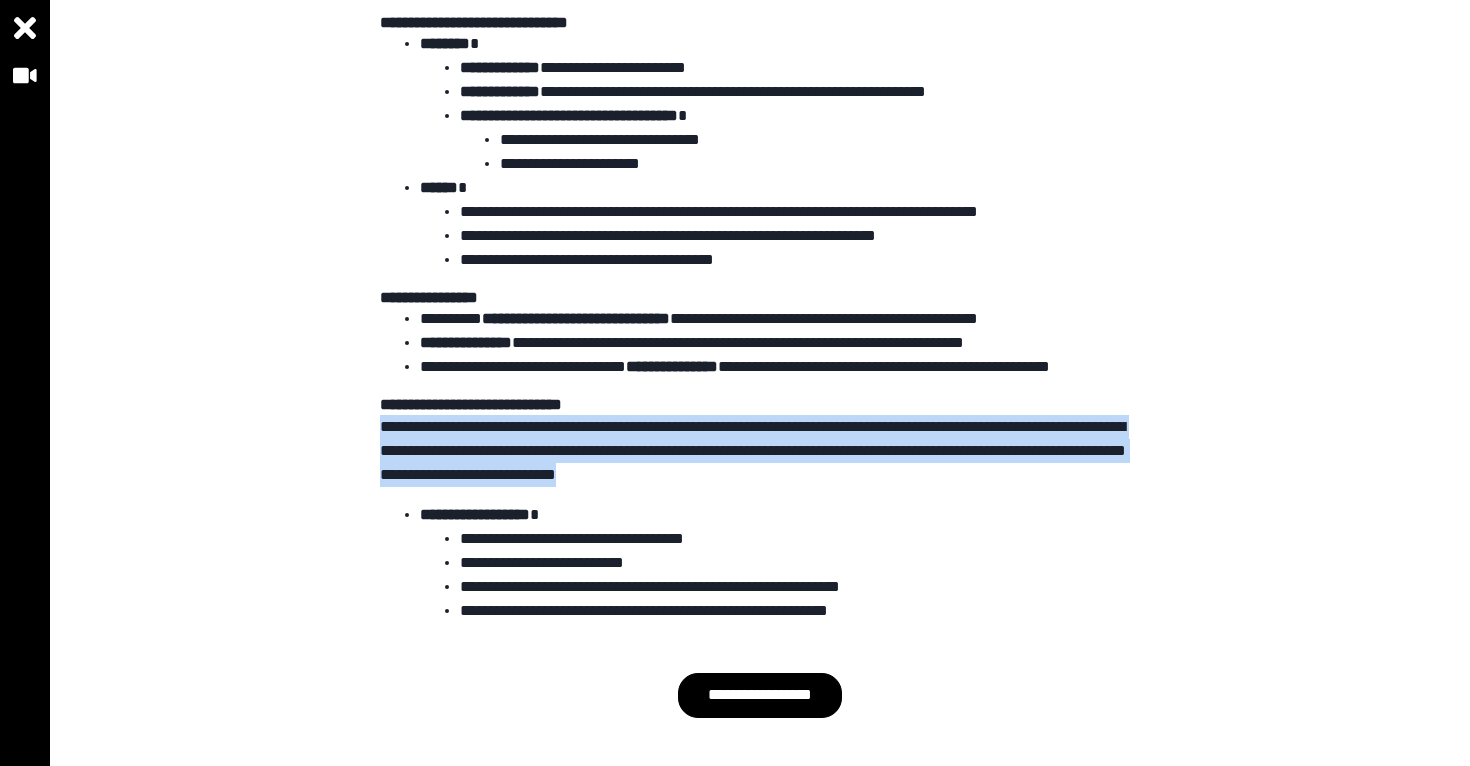drag, startPoint x: 649, startPoint y: 435, endPoint x: 716, endPoint y: 444, distance: 67.601776 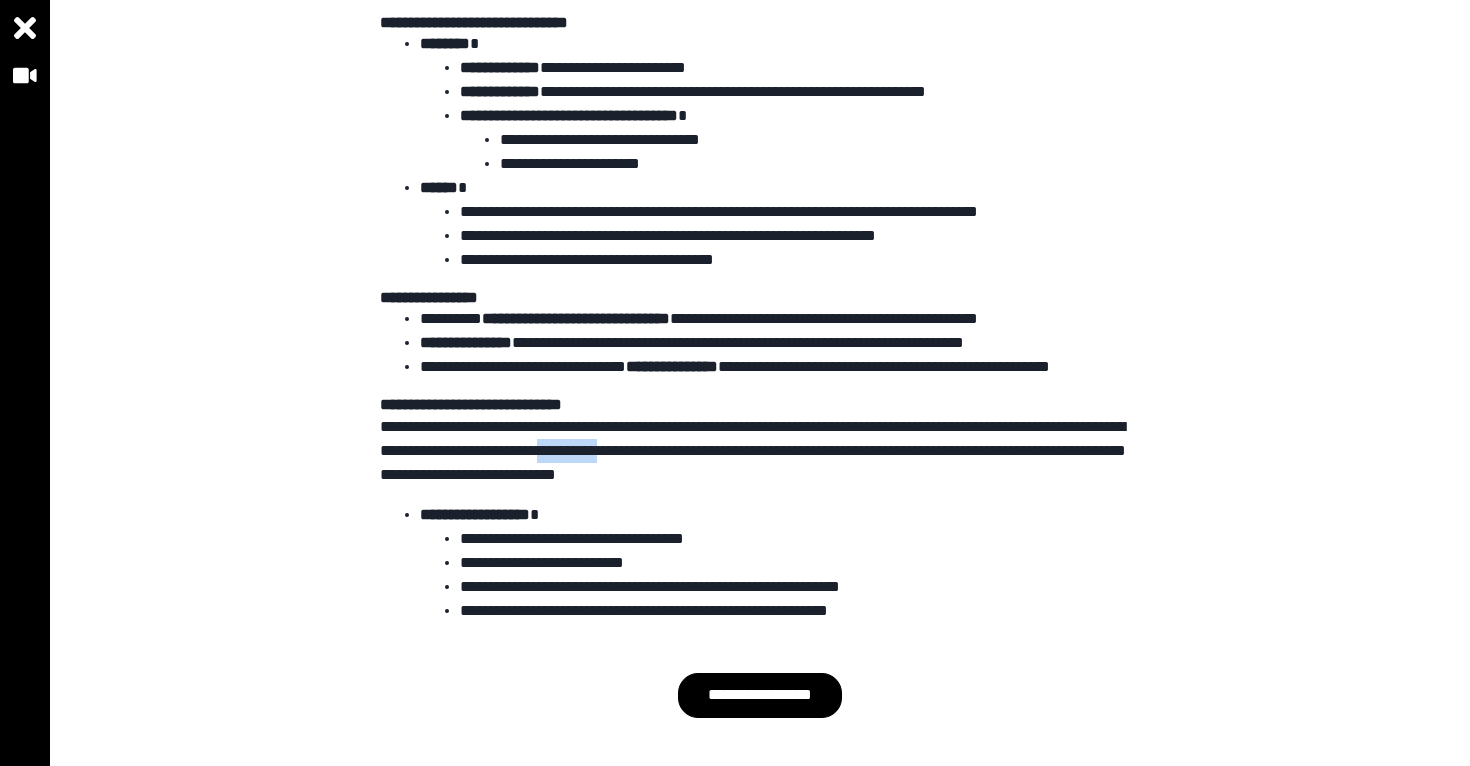 click on "**********" at bounding box center (760, 451) 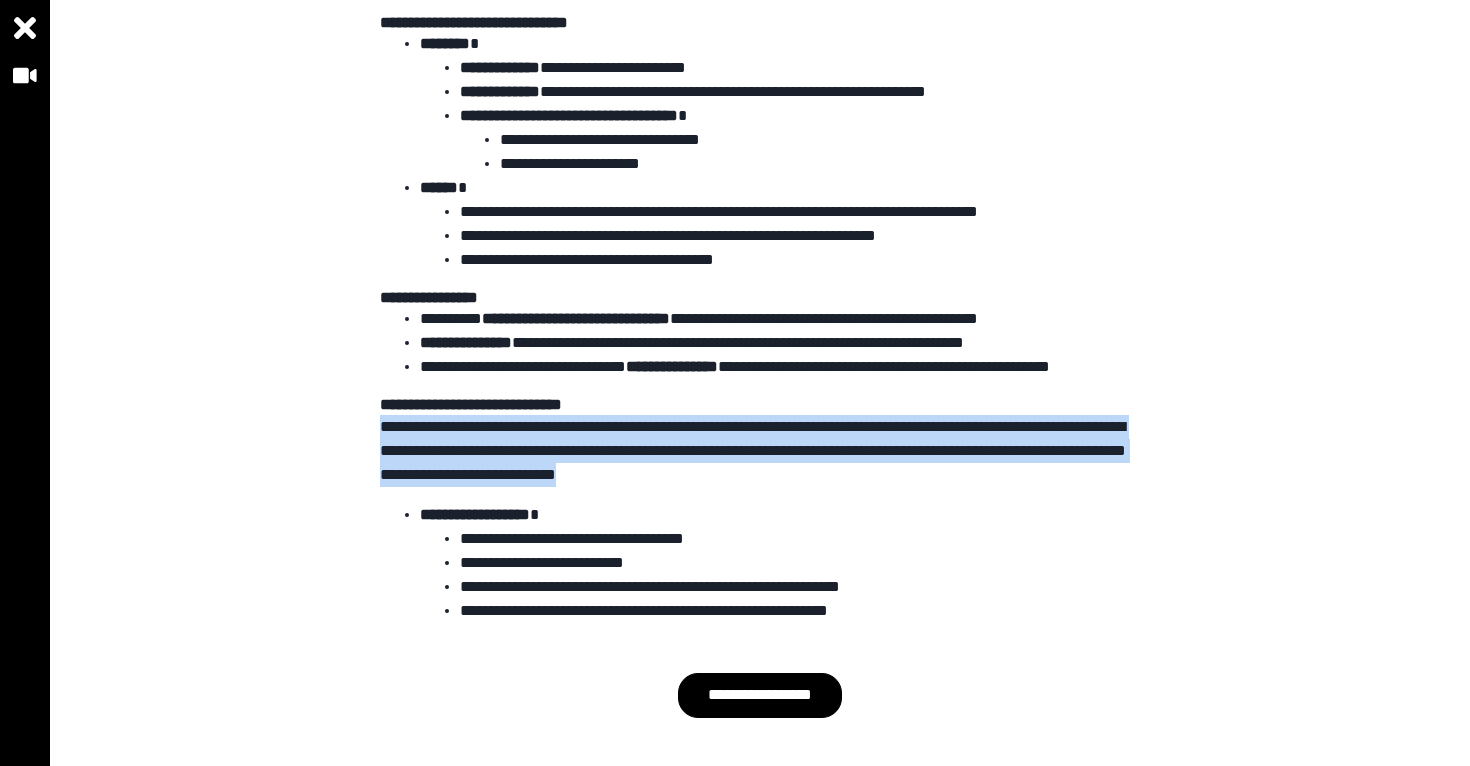 click on "**********" at bounding box center (760, 451) 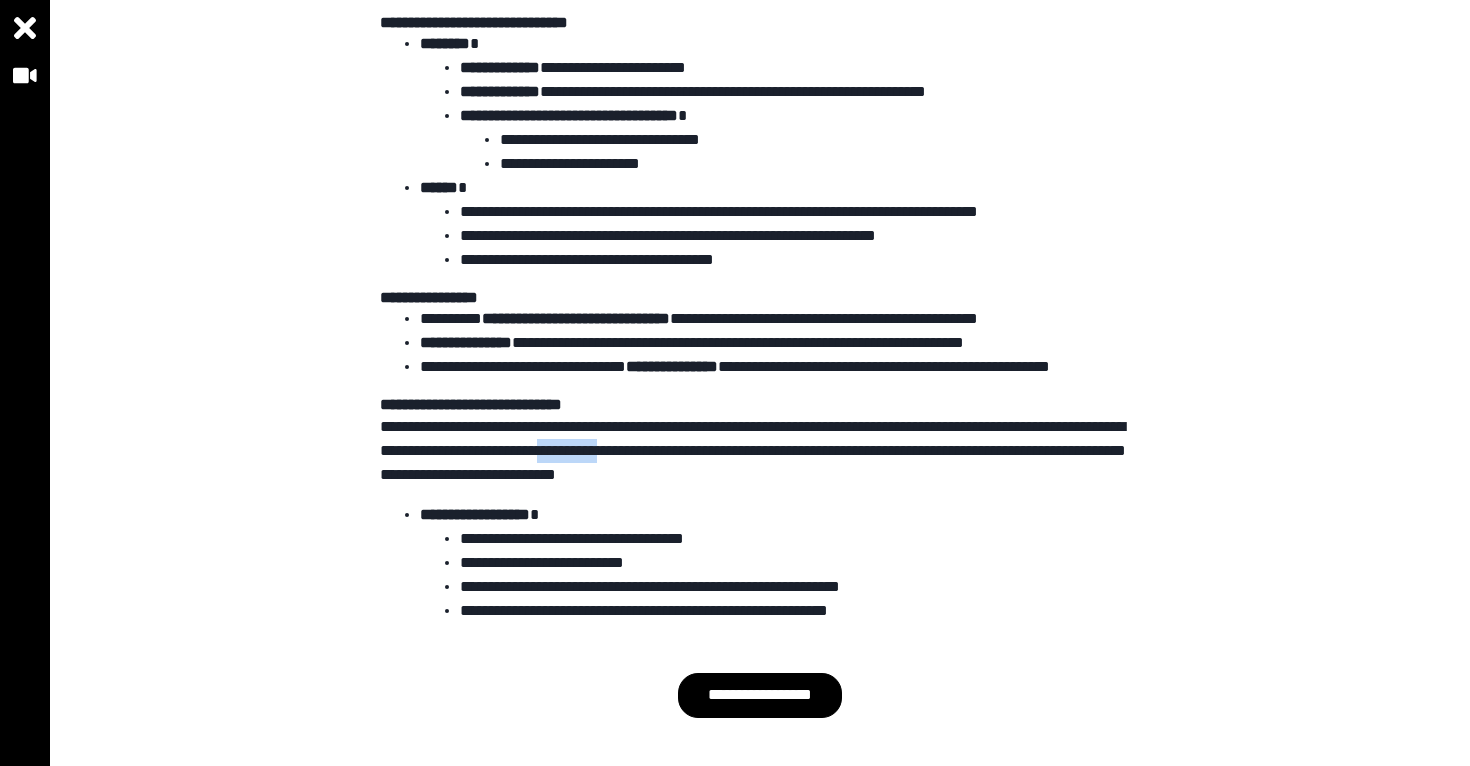 click on "**********" at bounding box center (760, 451) 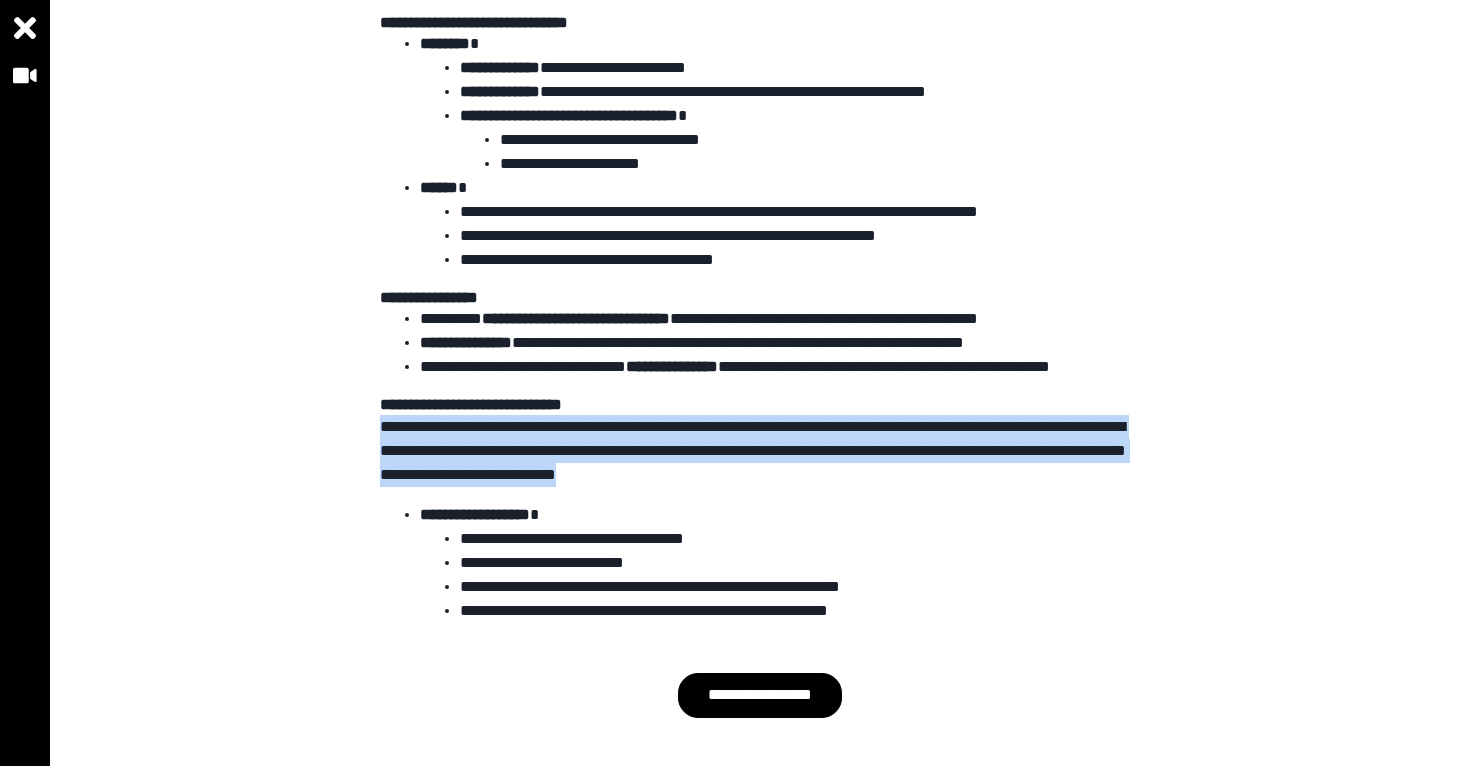 drag, startPoint x: 716, startPoint y: 444, endPoint x: 606, endPoint y: 538, distance: 144.69278 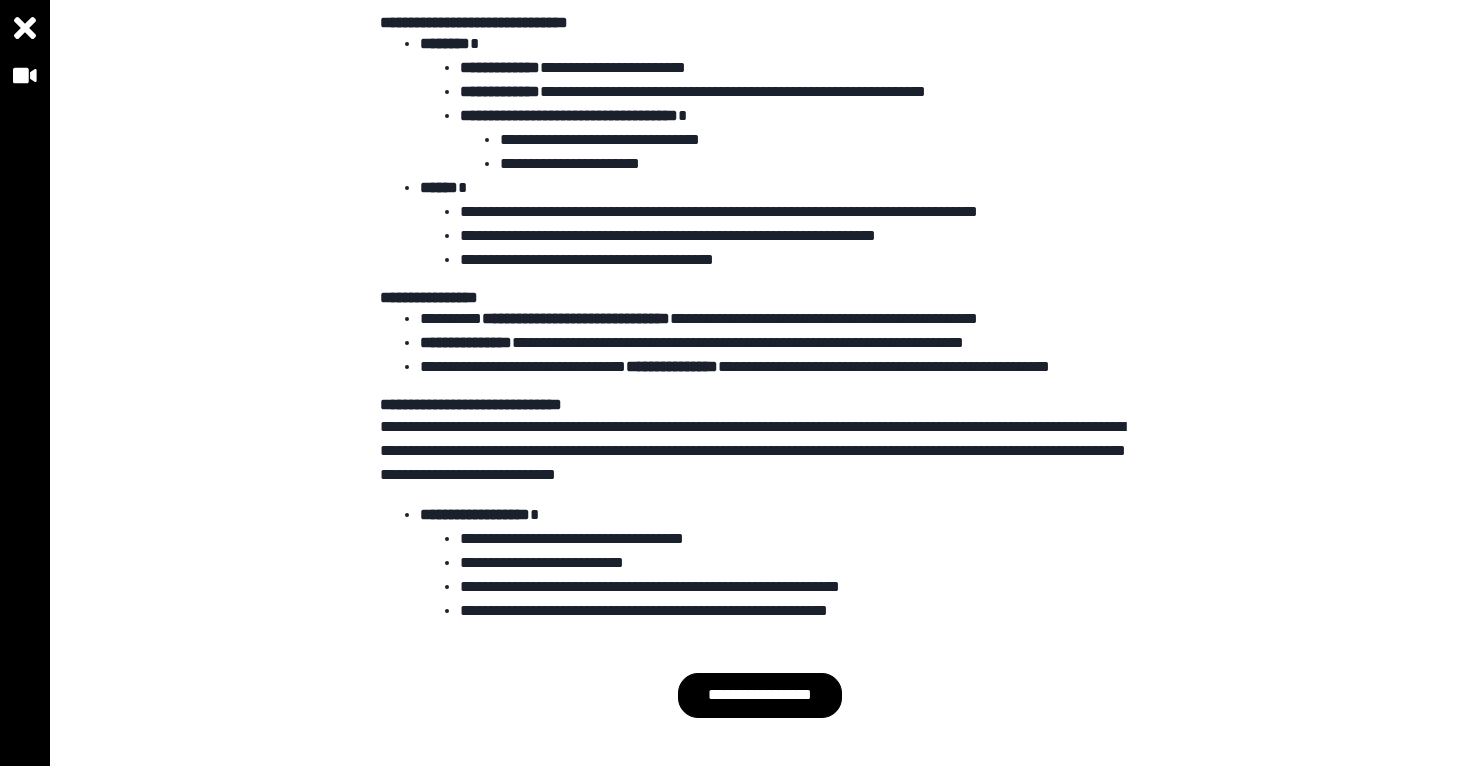 click on "**********" at bounding box center [800, 539] 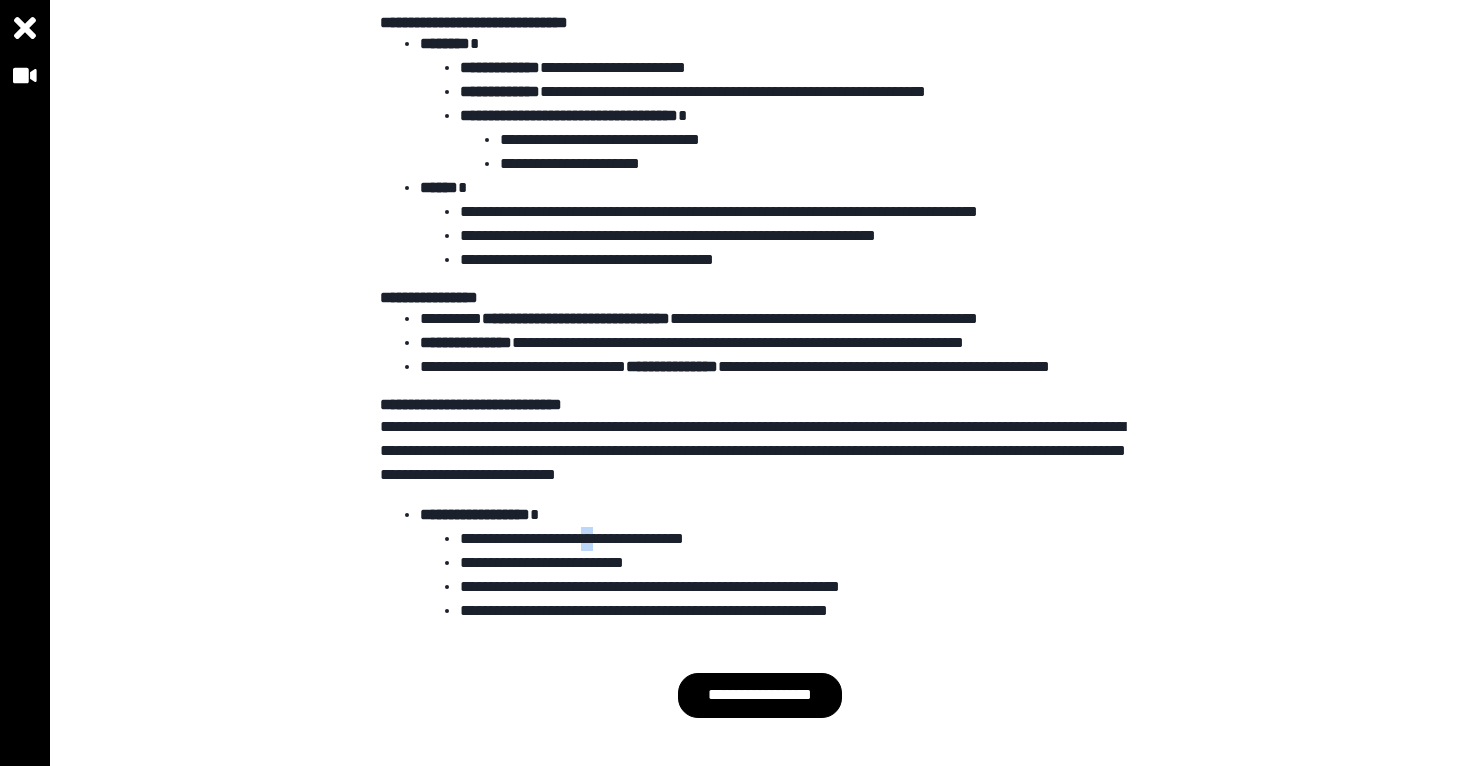 click on "**********" at bounding box center [800, 539] 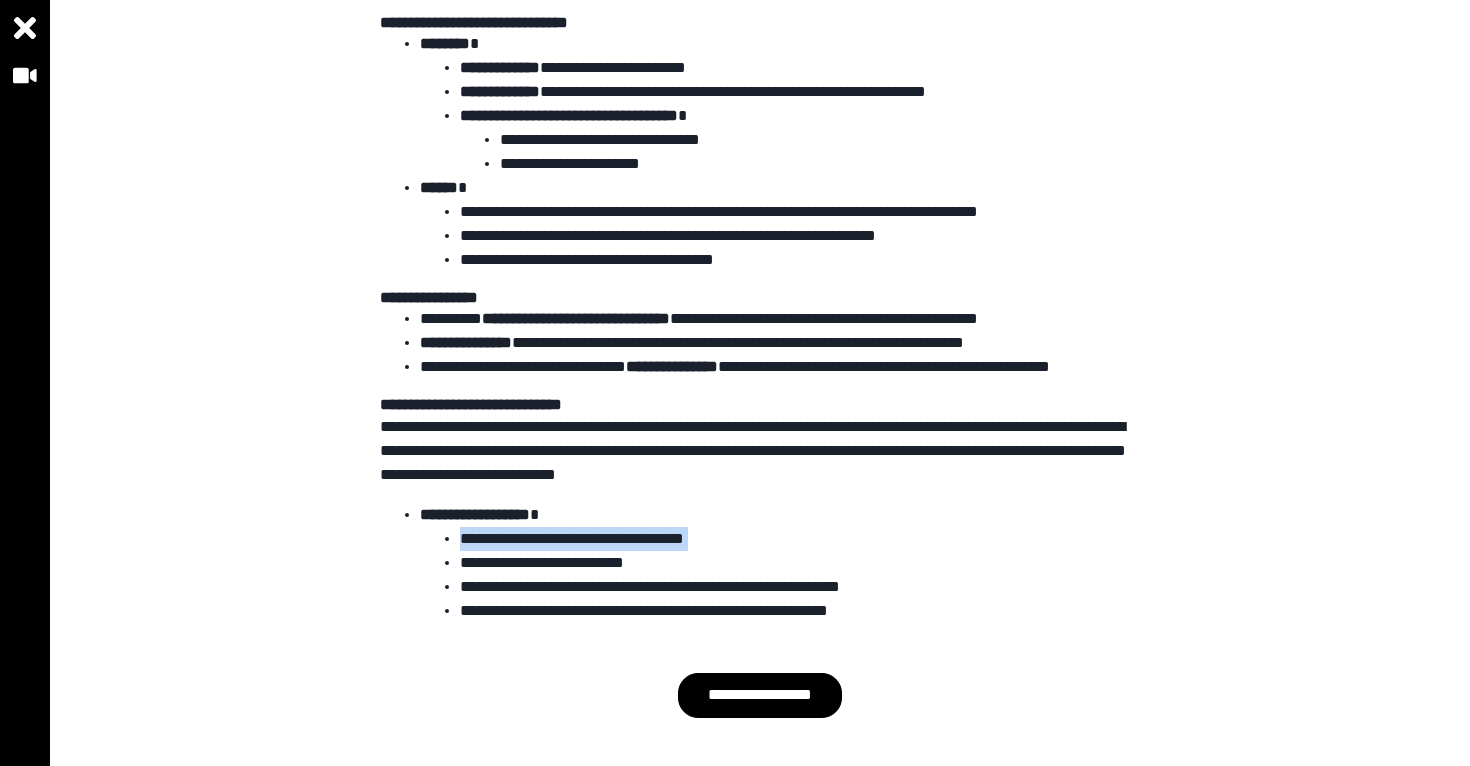 click on "**********" at bounding box center [800, 539] 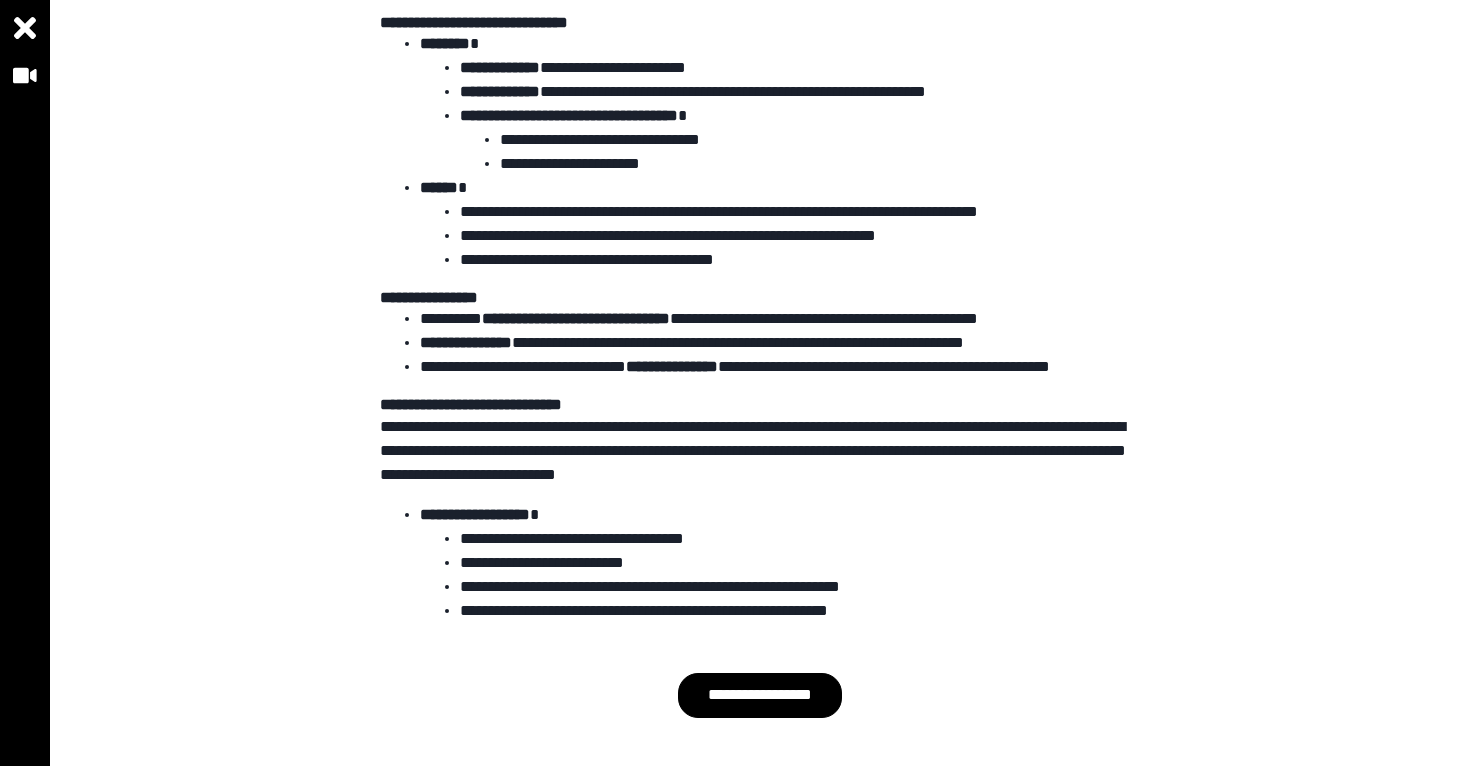 click on "**********" at bounding box center (800, 563) 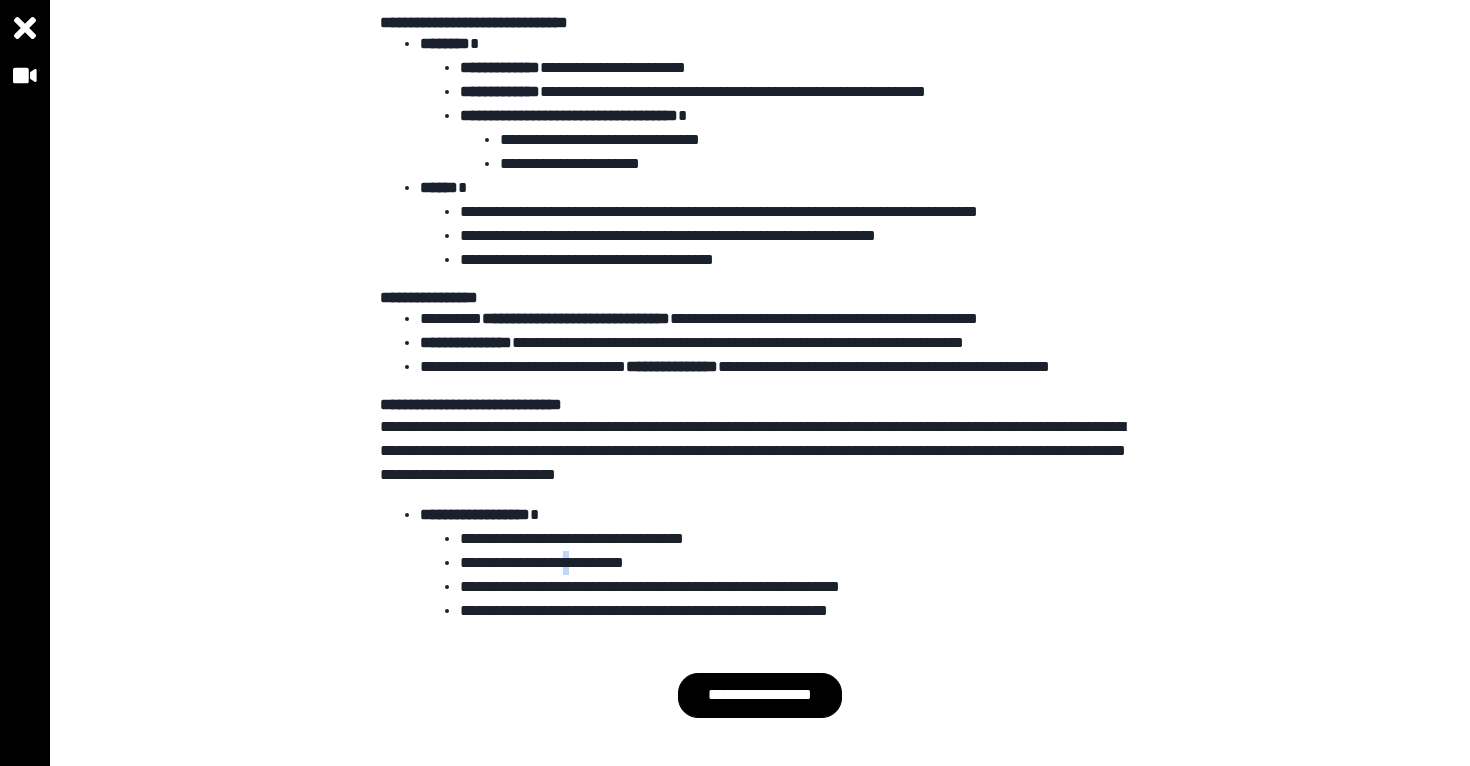 click on "**********" at bounding box center (800, 563) 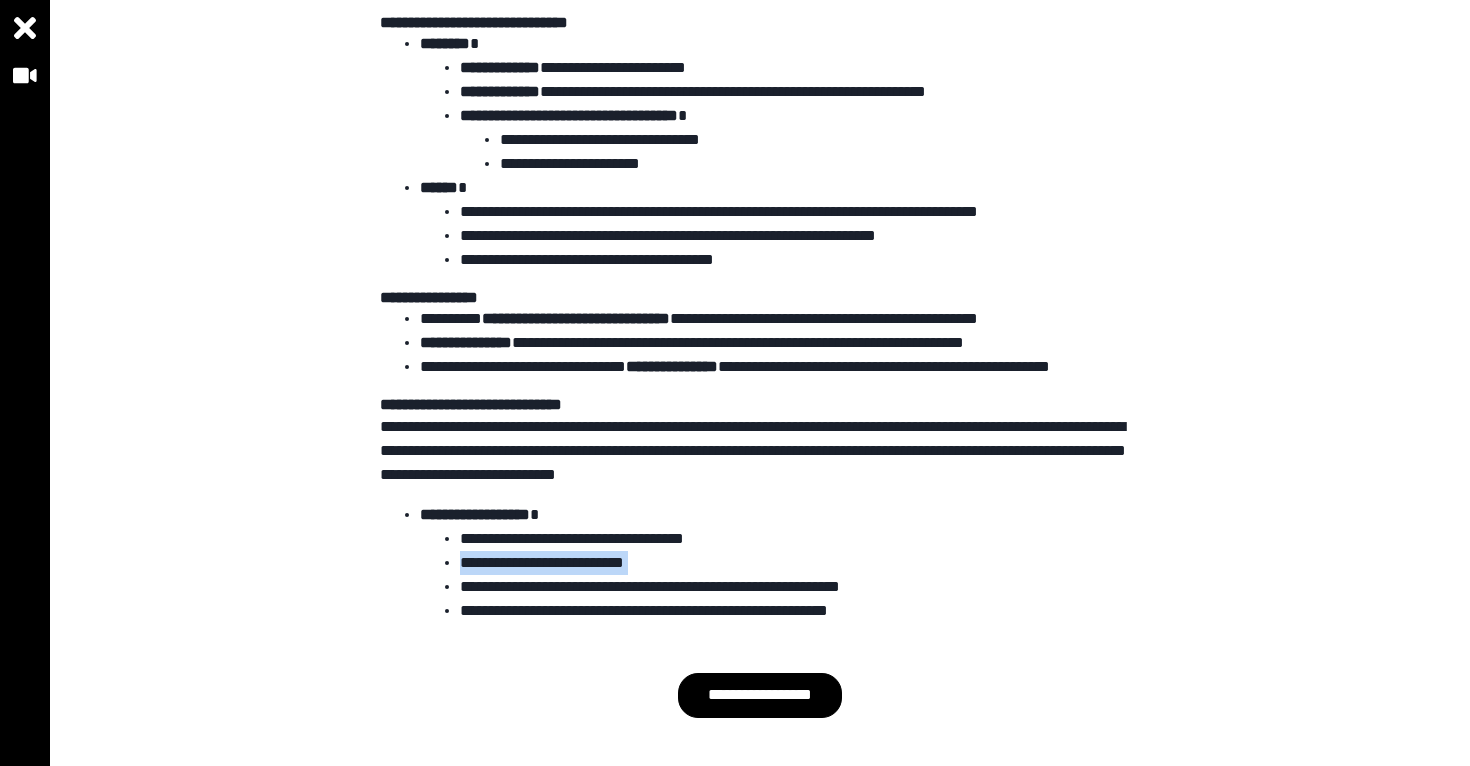 drag, startPoint x: 585, startPoint y: 558, endPoint x: 585, endPoint y: 578, distance: 20 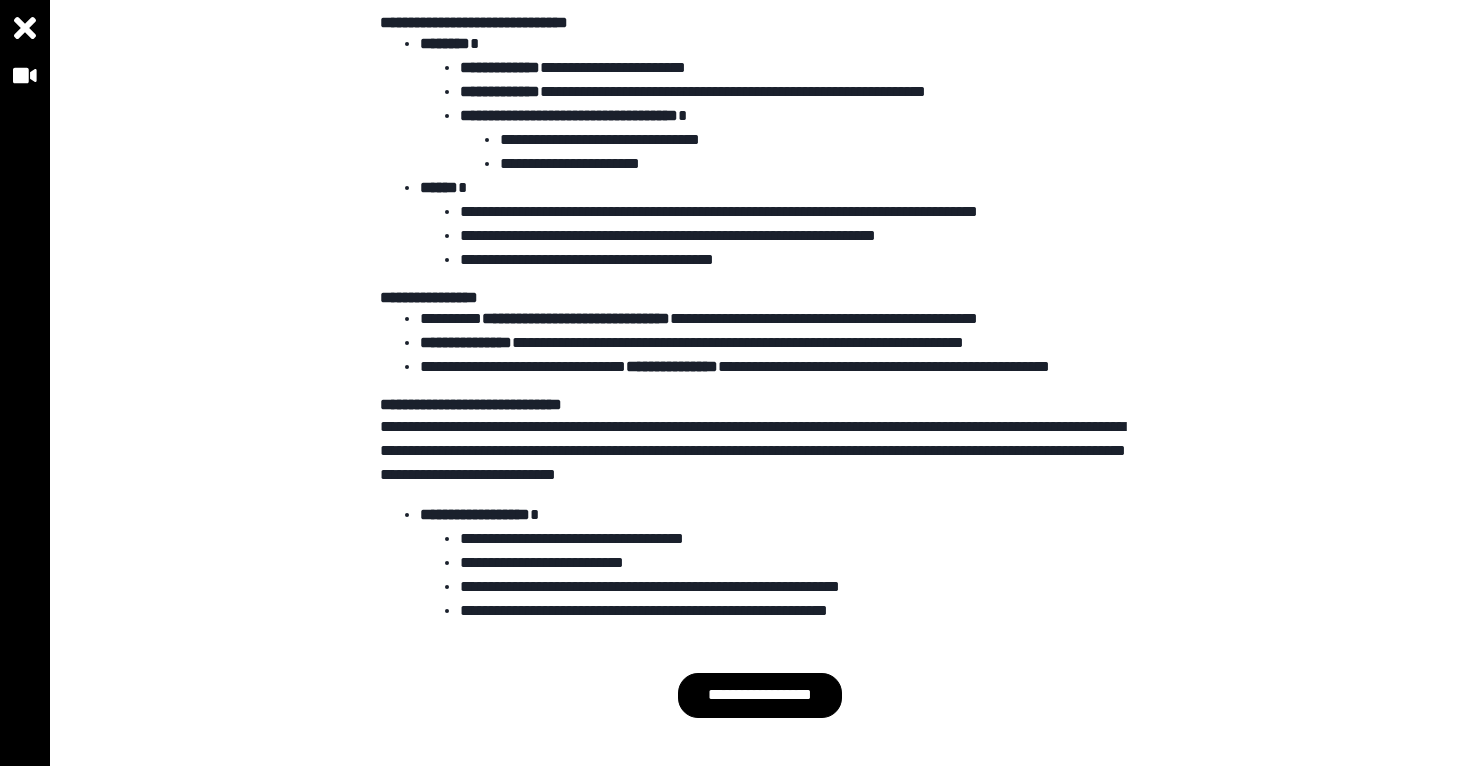 click on "**********" at bounding box center [800, 587] 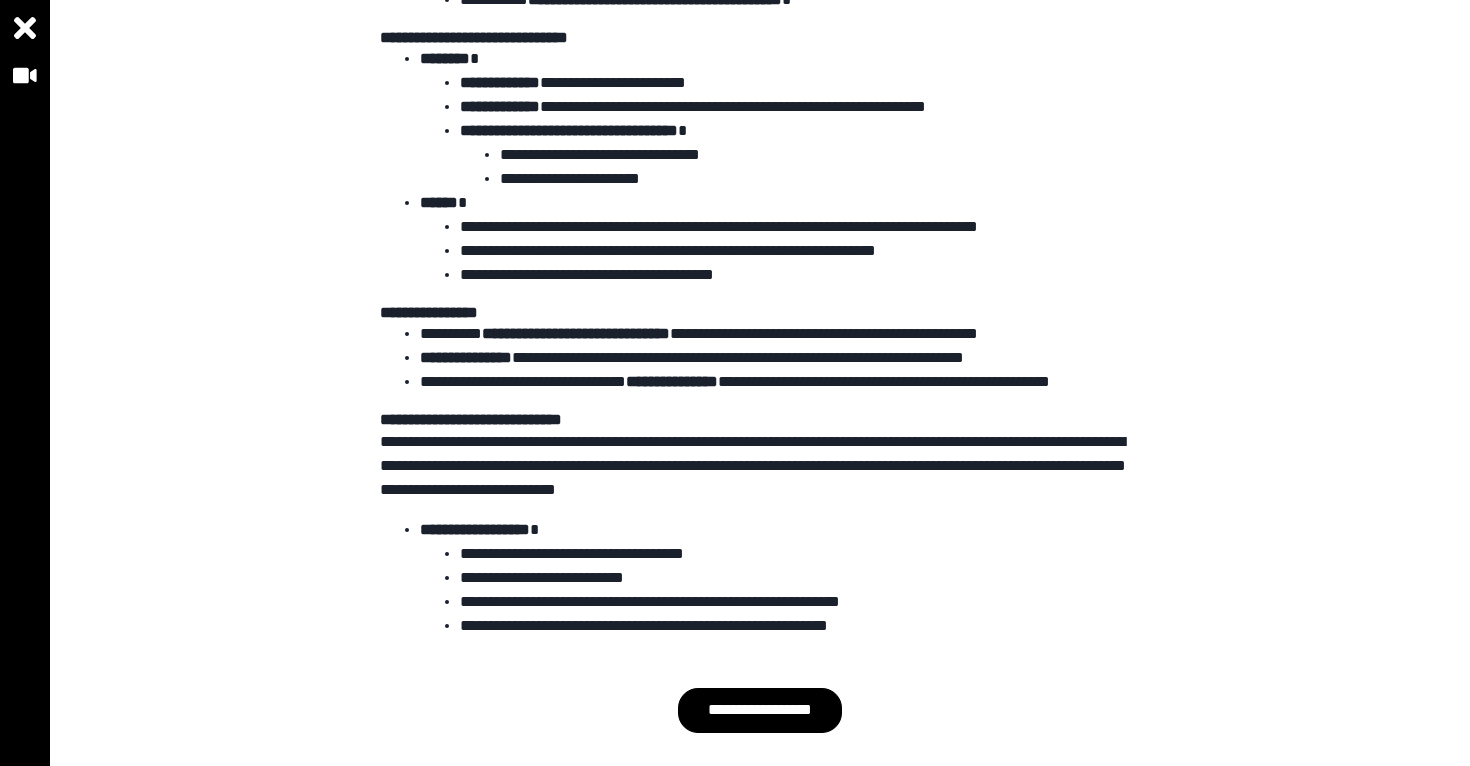 scroll, scrollTop: 543, scrollLeft: 0, axis: vertical 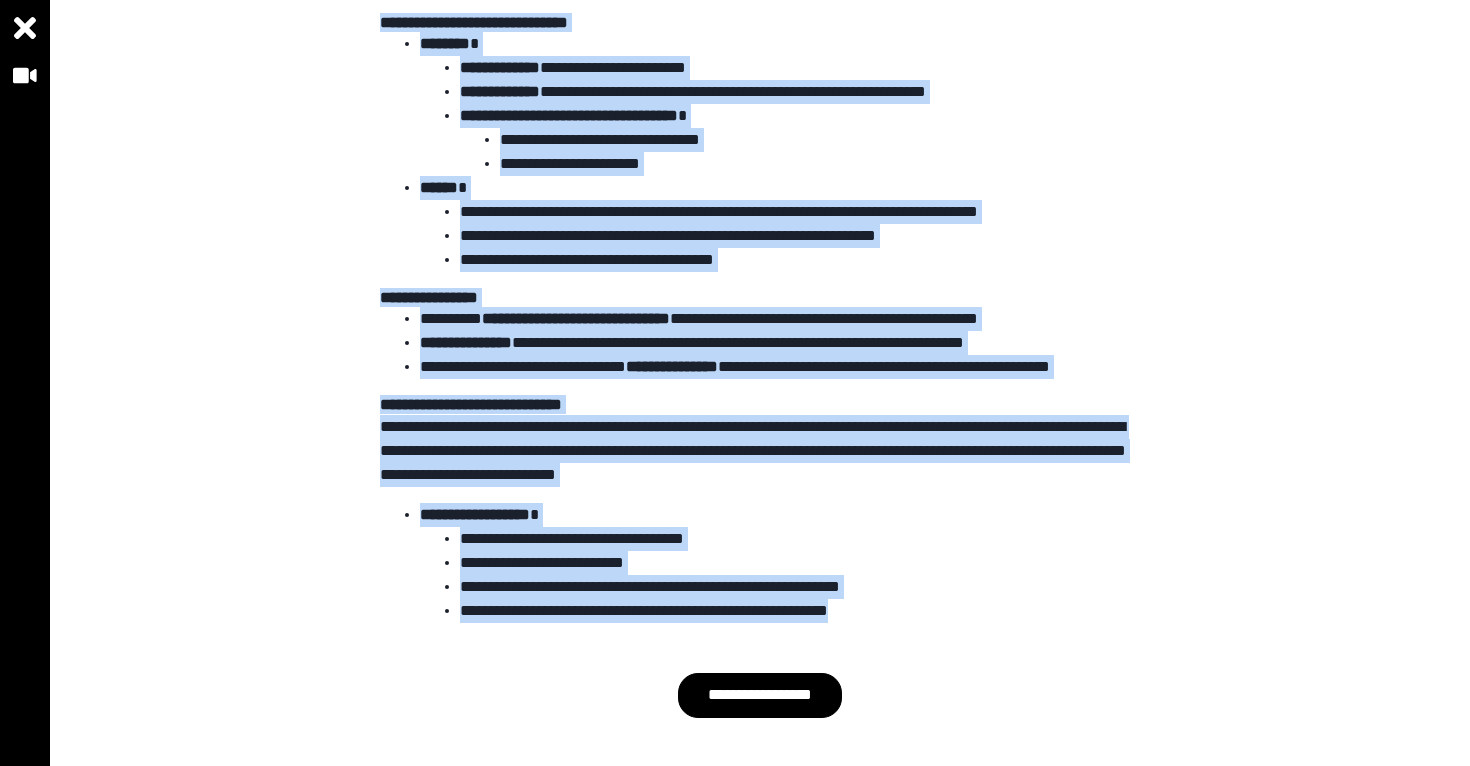 drag, startPoint x: 383, startPoint y: 191, endPoint x: 917, endPoint y: 578, distance: 659.48846 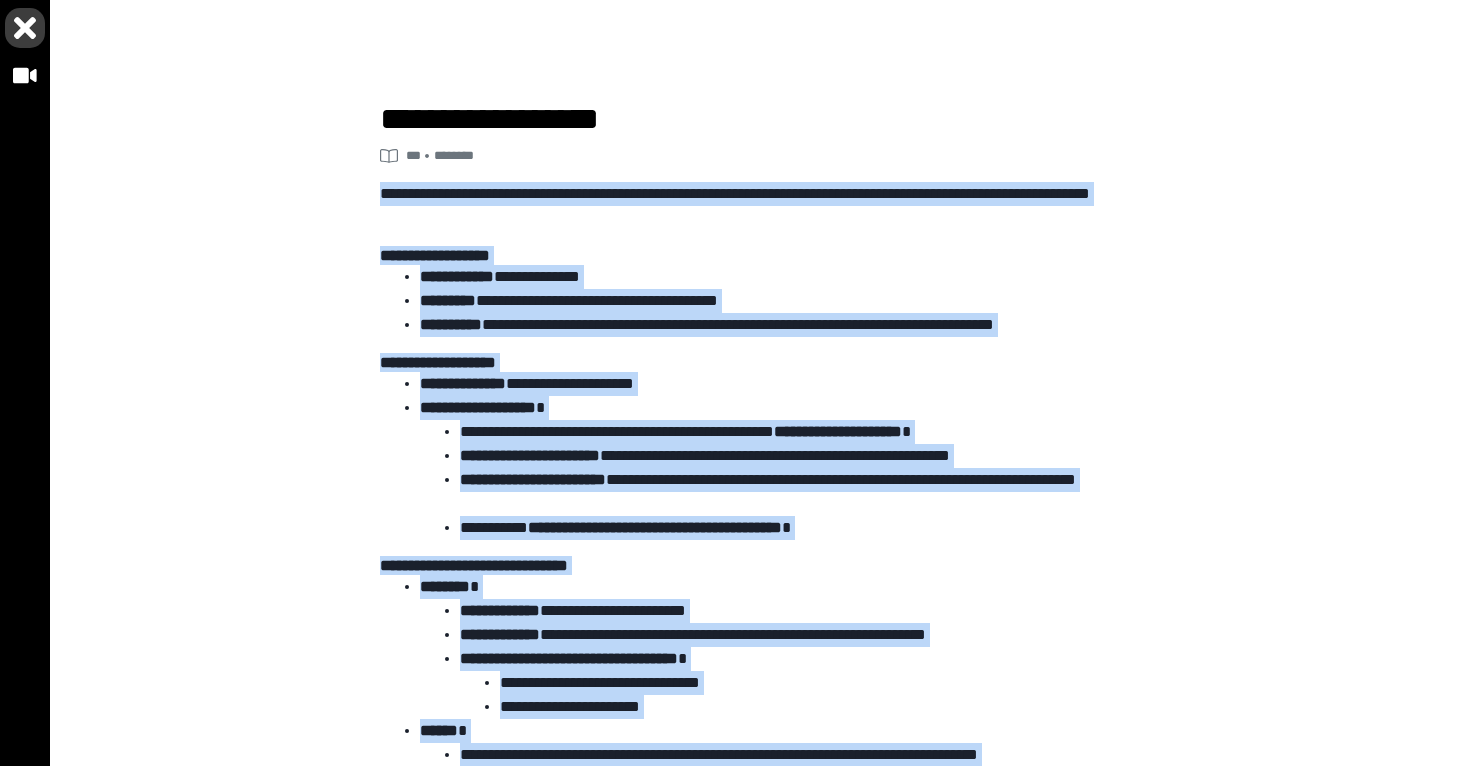 click 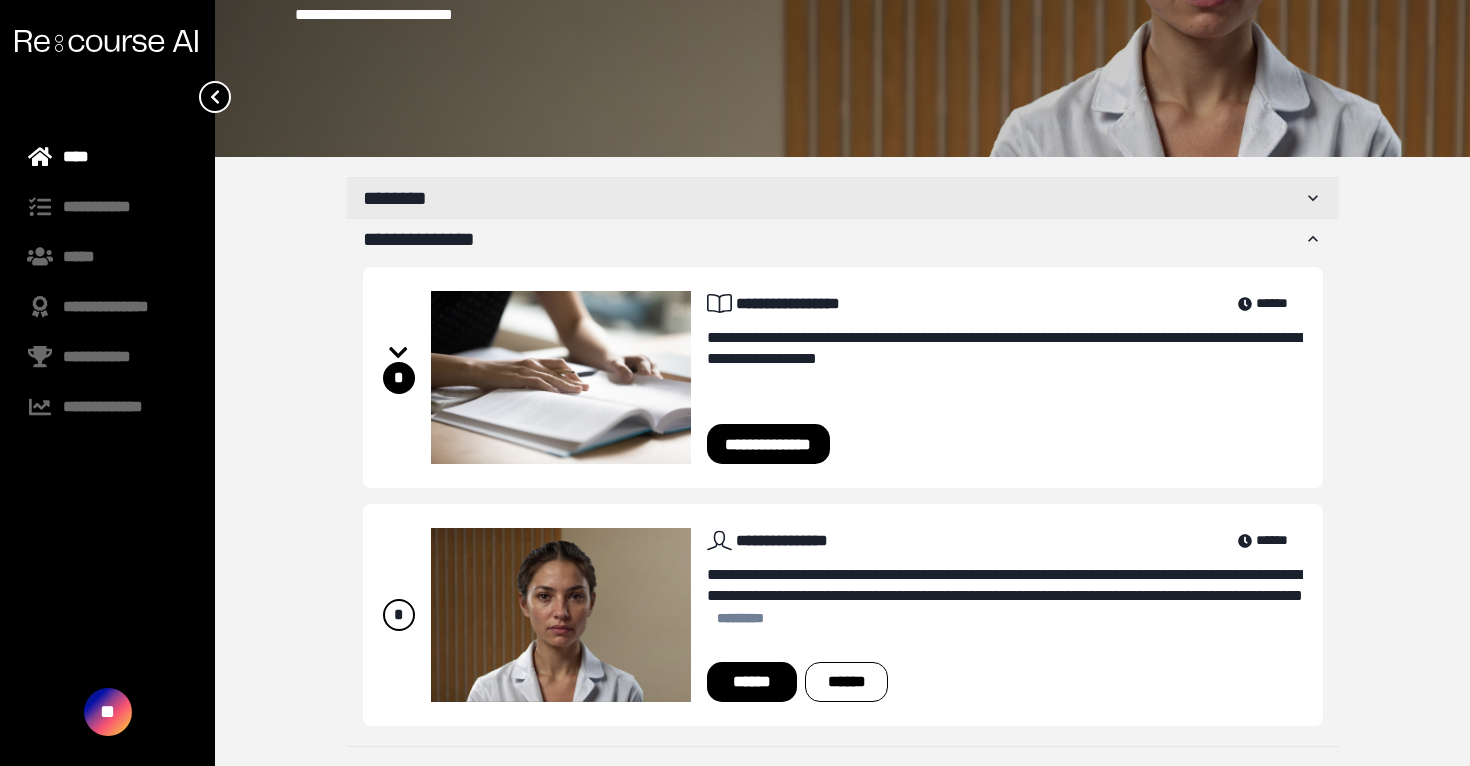 scroll, scrollTop: 0, scrollLeft: 0, axis: both 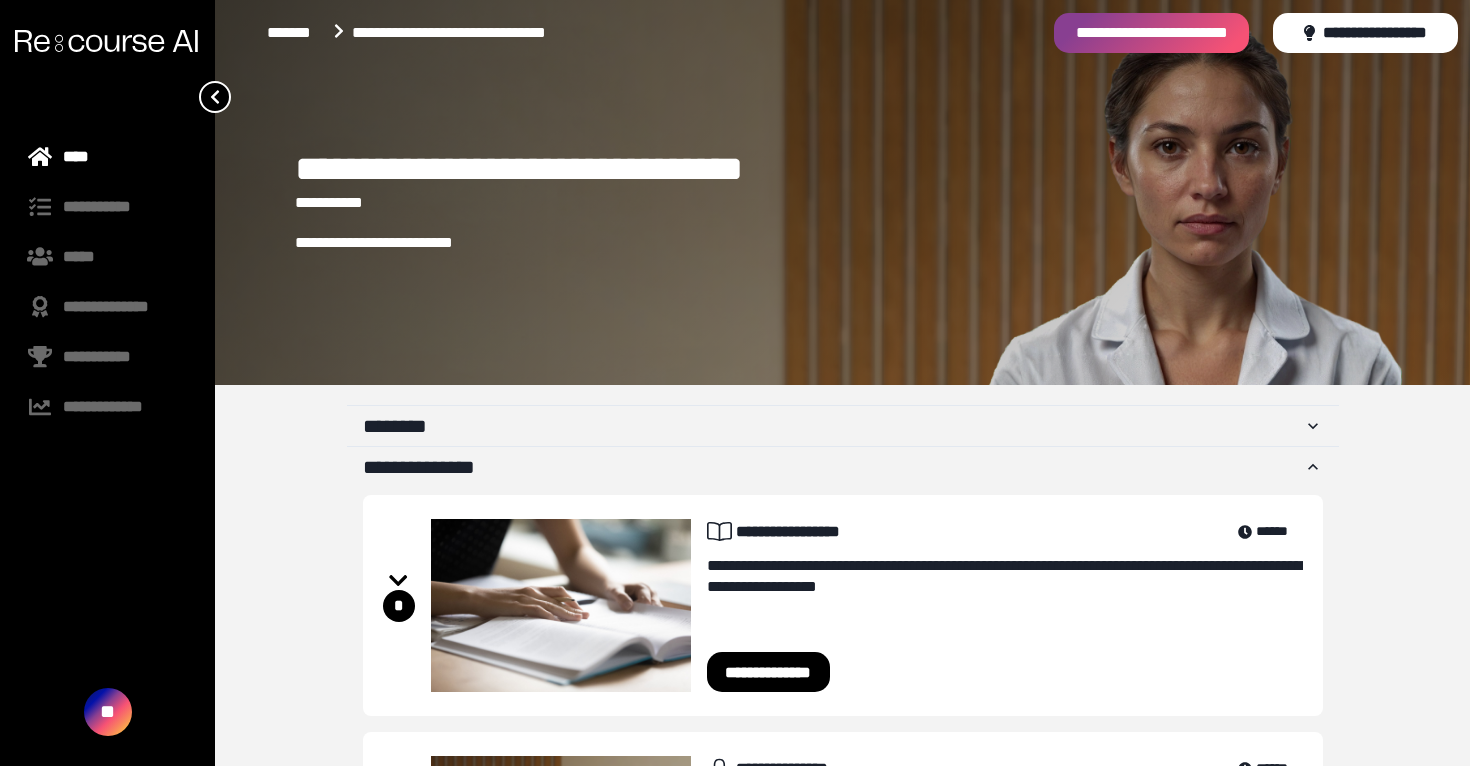 click on "**********" at bounding box center [596, 169] 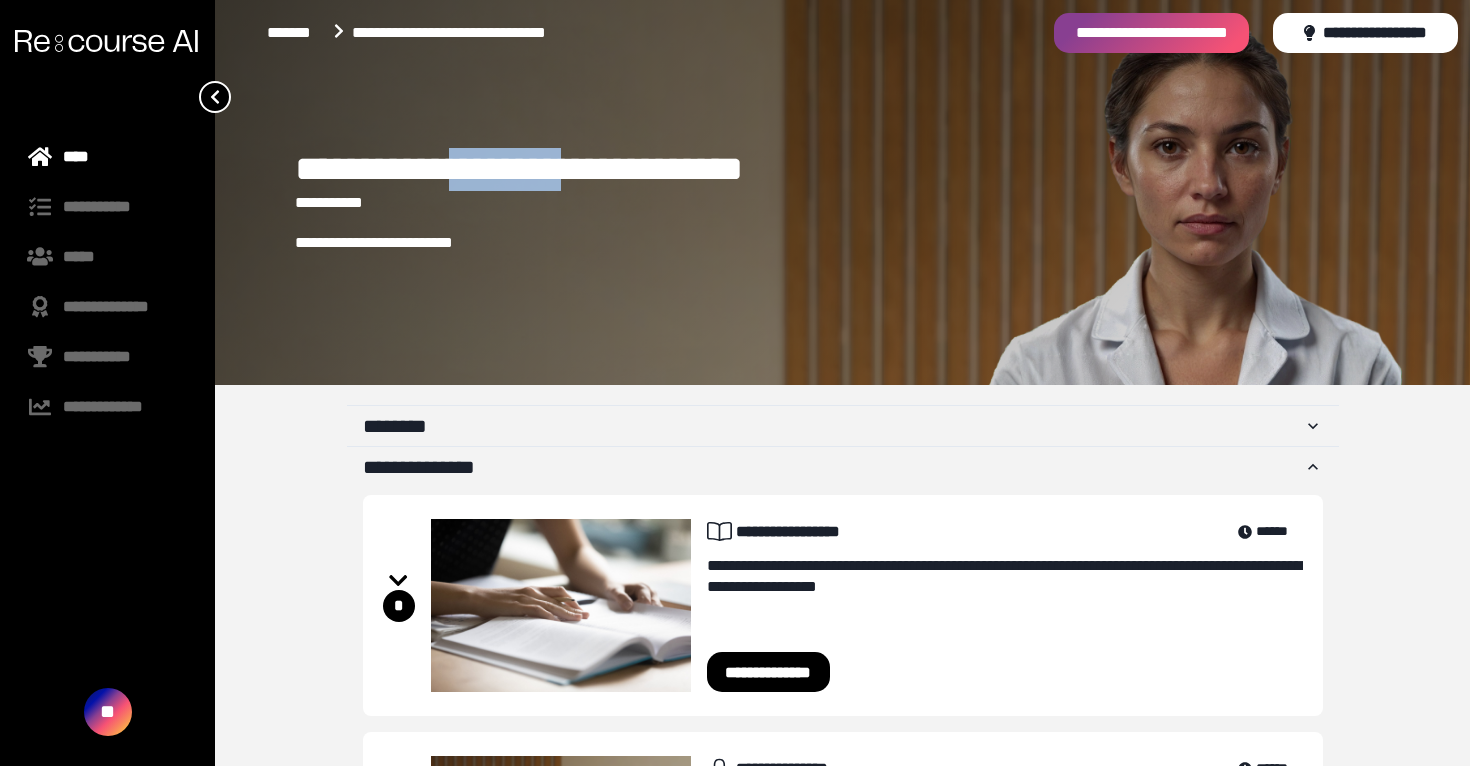 click on "**********" at bounding box center (596, 169) 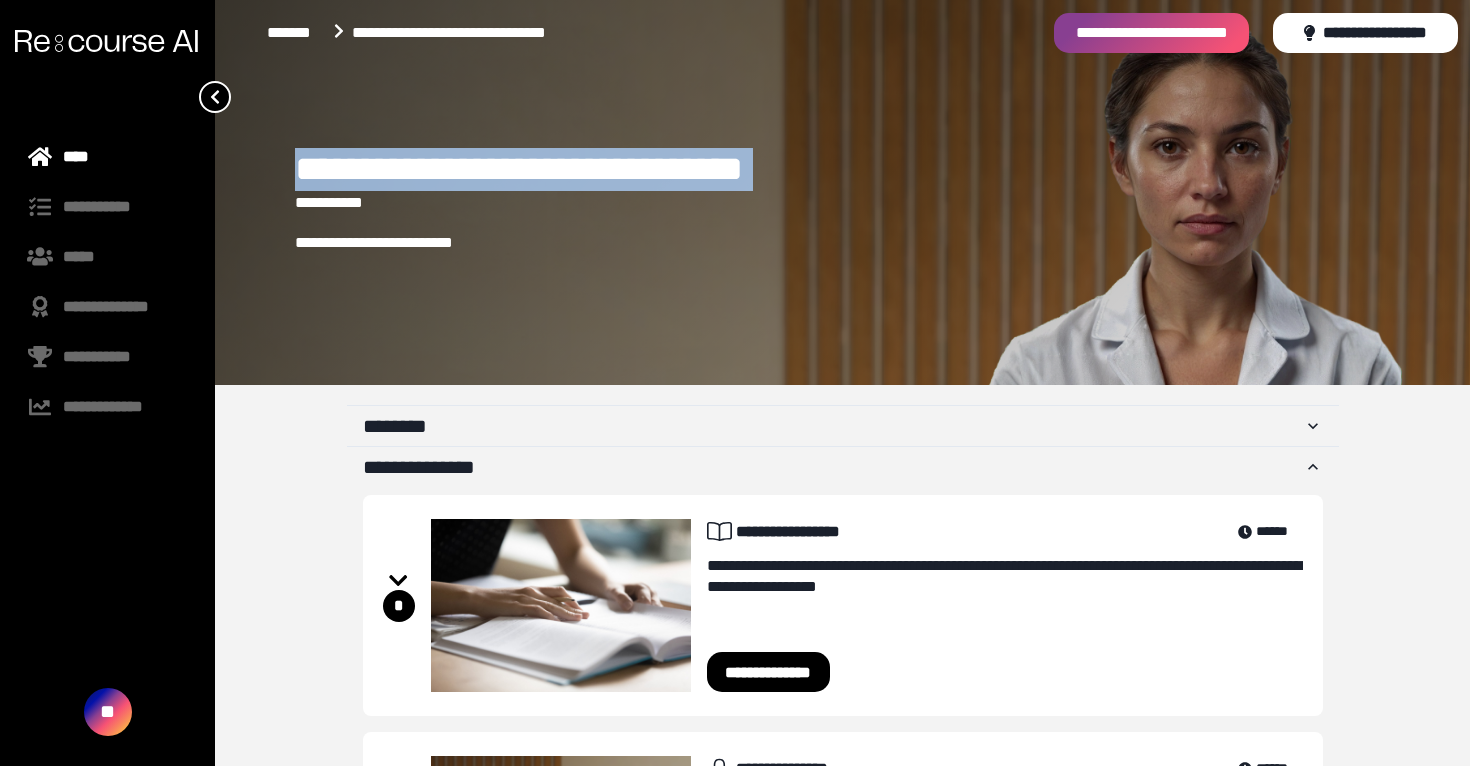 click on "**********" at bounding box center (596, 169) 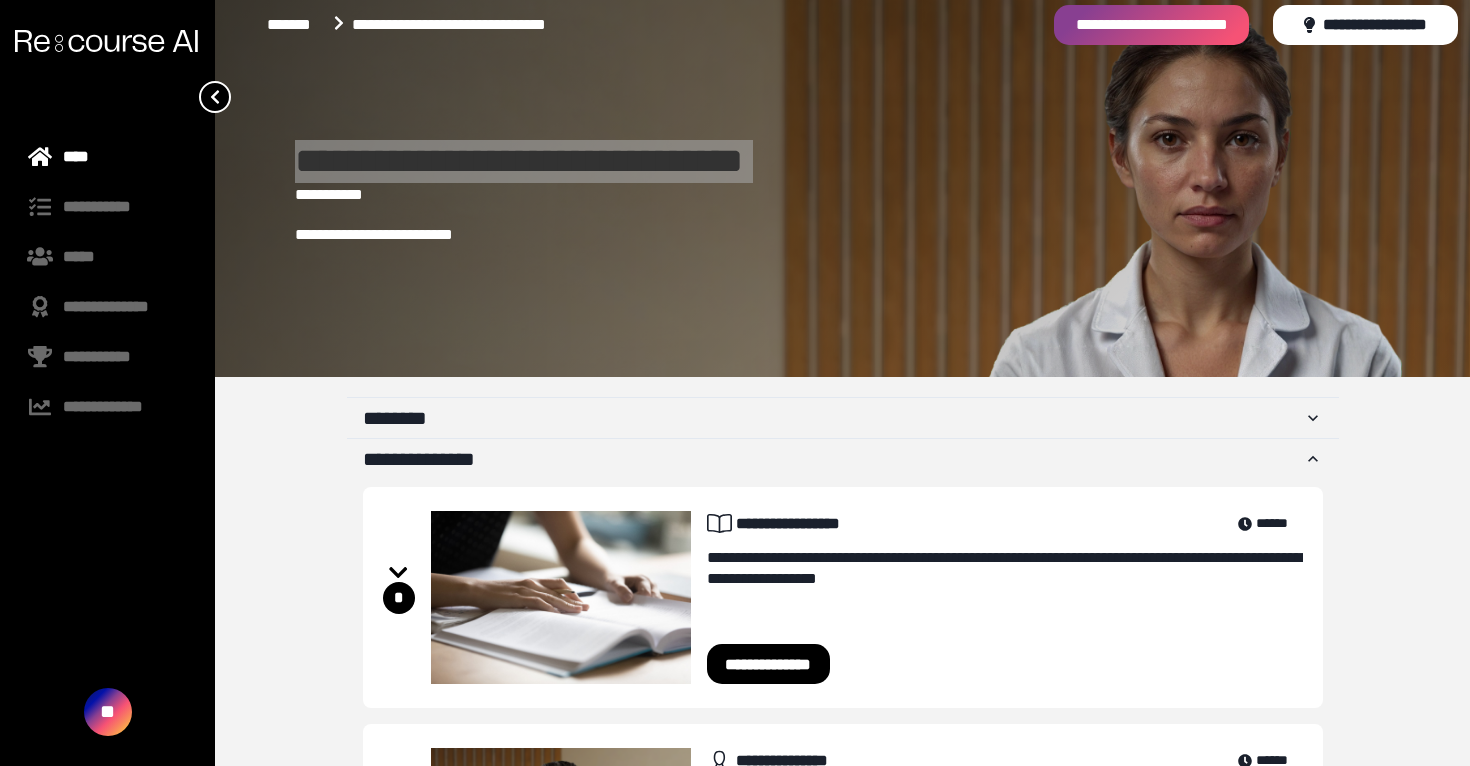 scroll, scrollTop: 228, scrollLeft: 0, axis: vertical 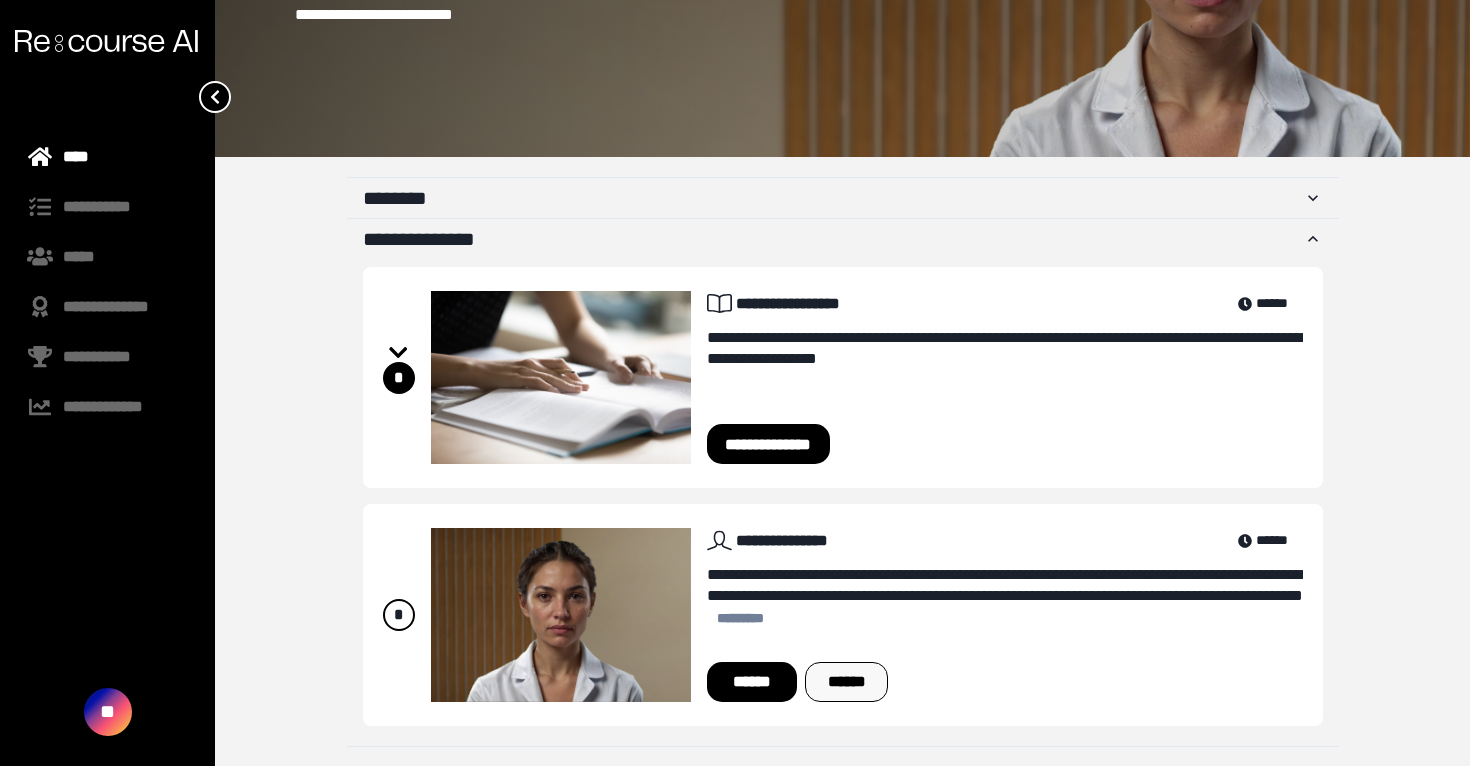 click on "******" at bounding box center [846, 682] 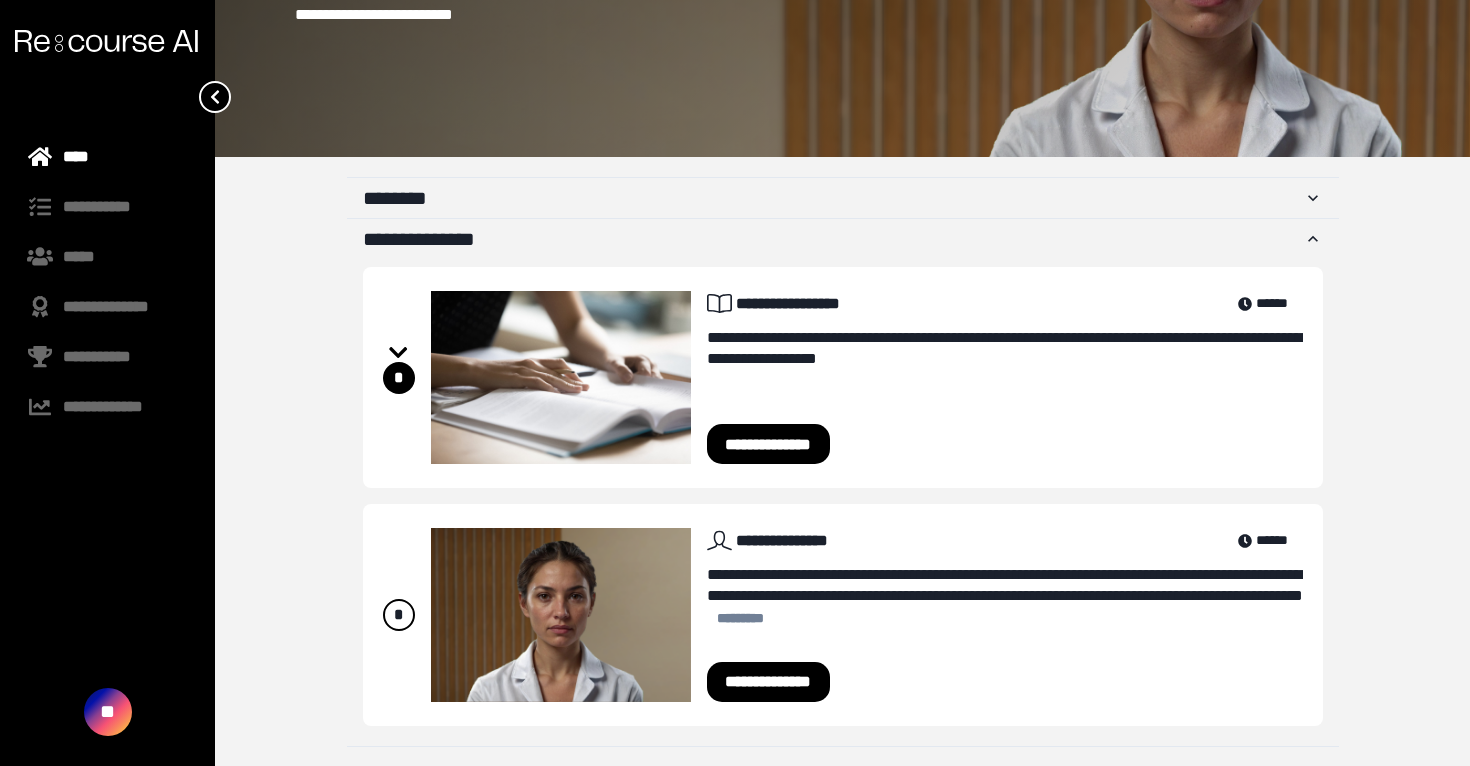 click on "**********" at bounding box center [769, 682] 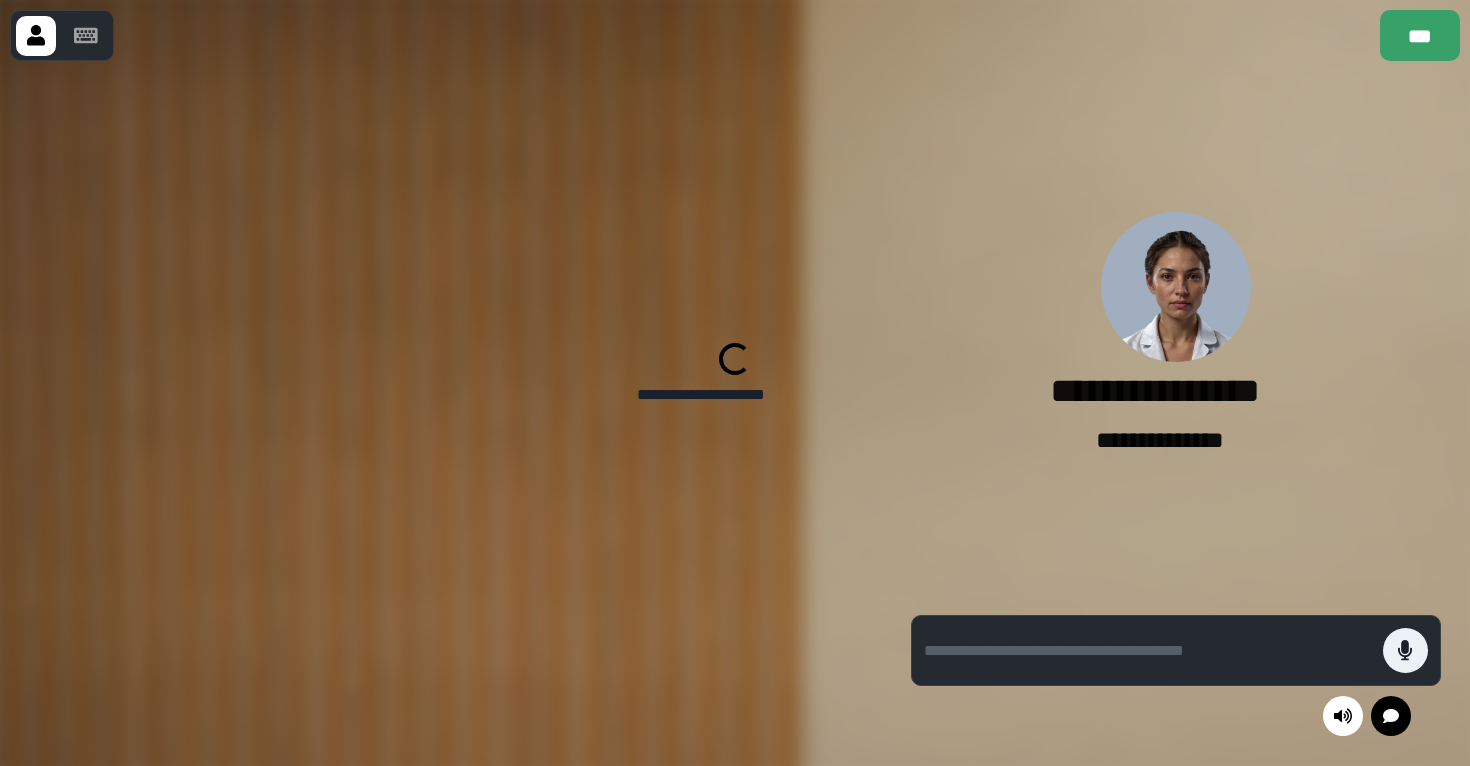 click at bounding box center (1153, 650) 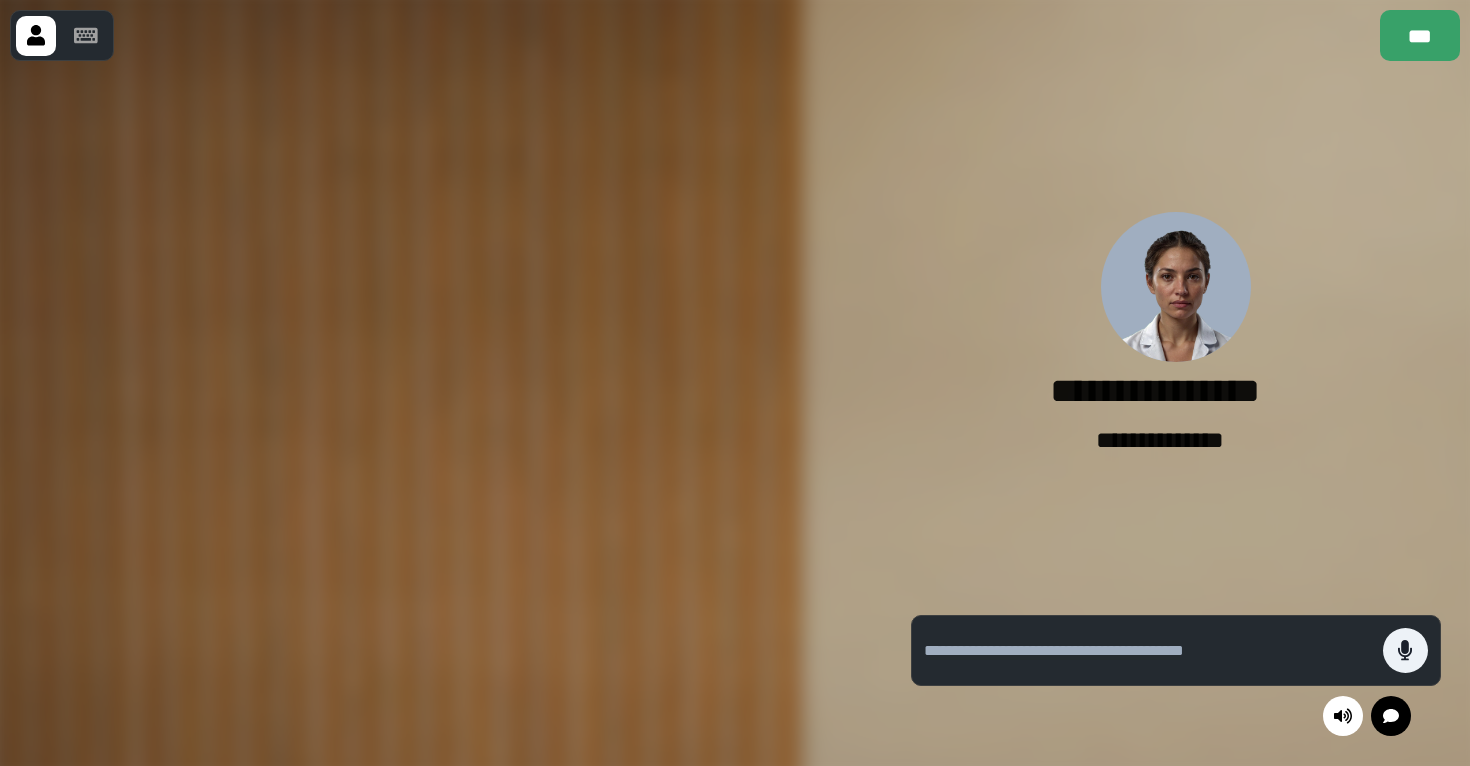 click at bounding box center [1148, 651] 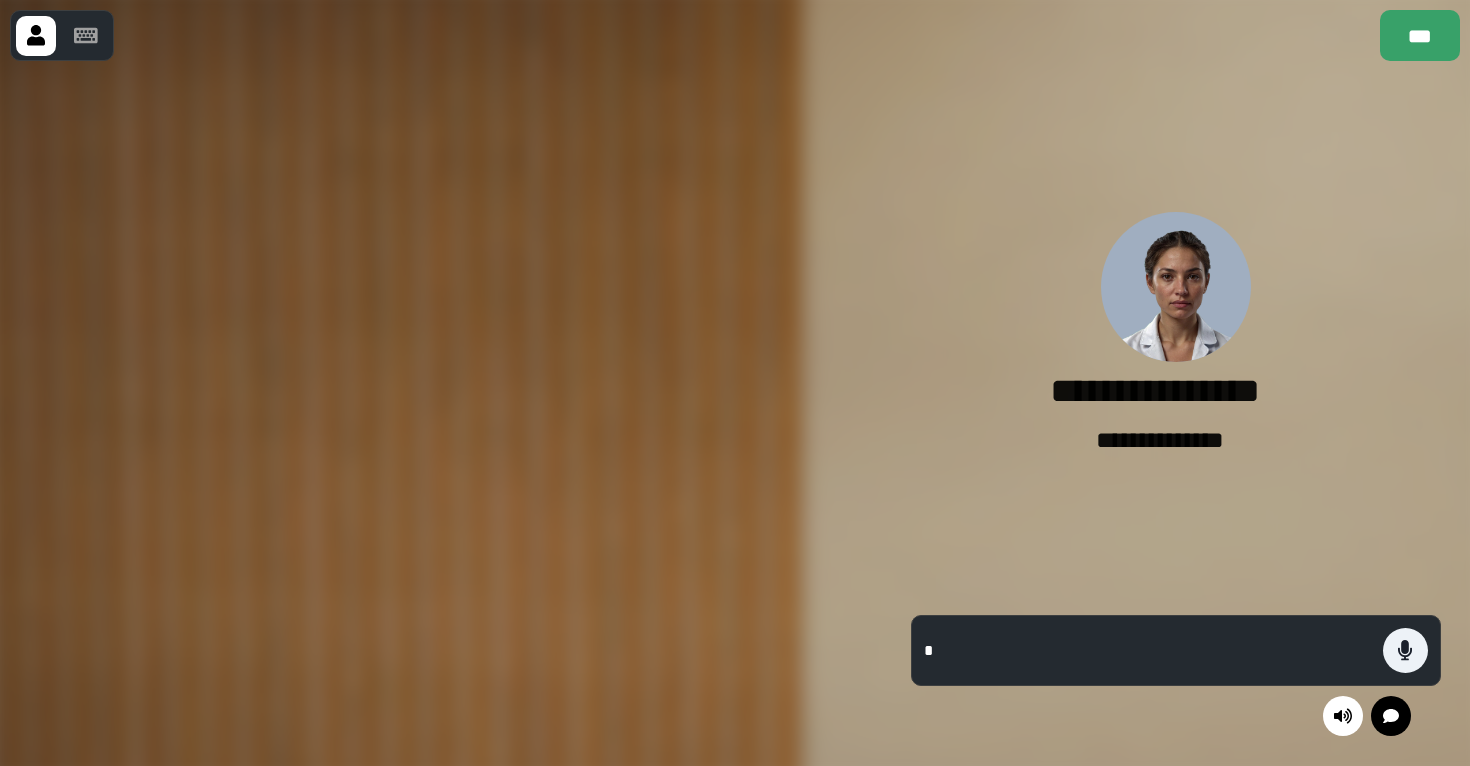 type on "**" 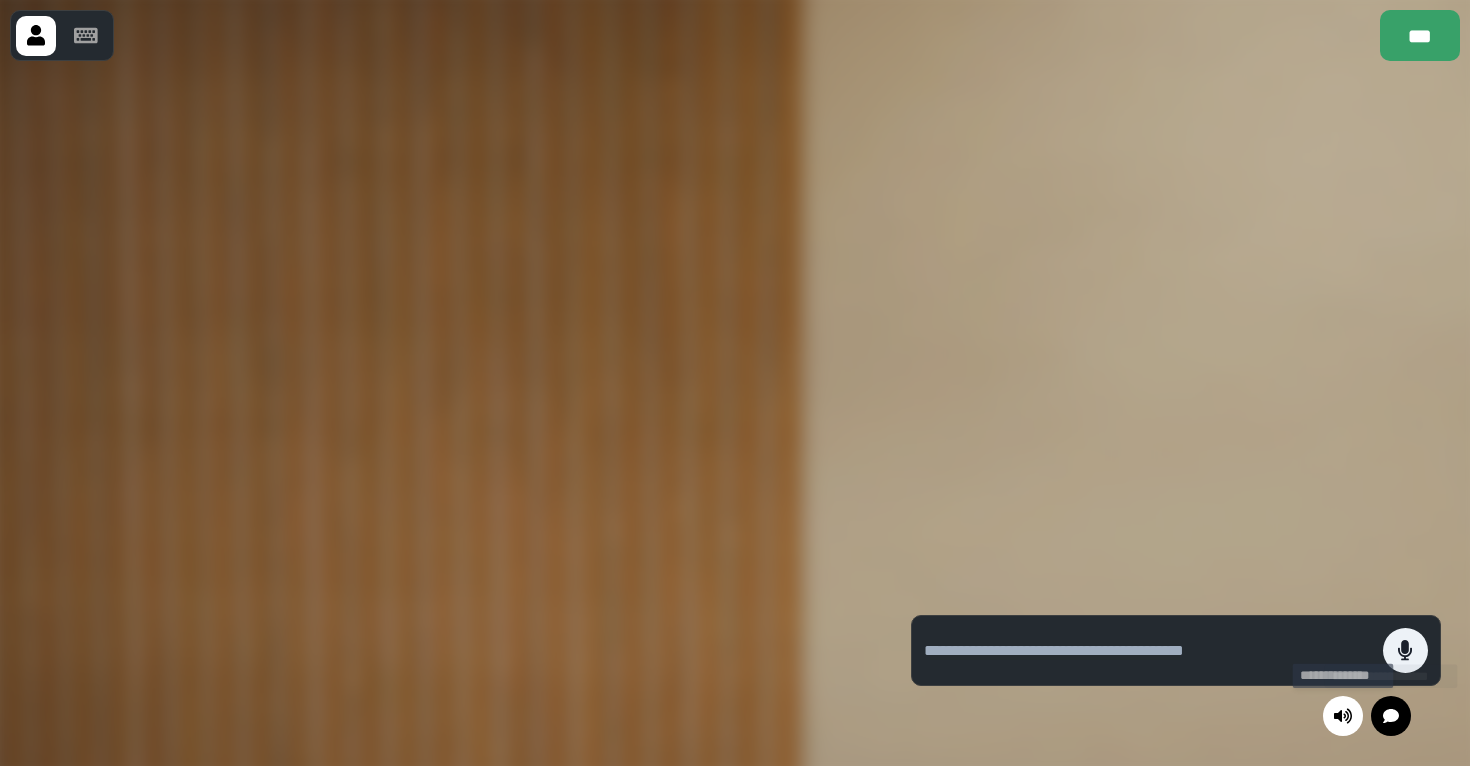 click at bounding box center [1391, 716] 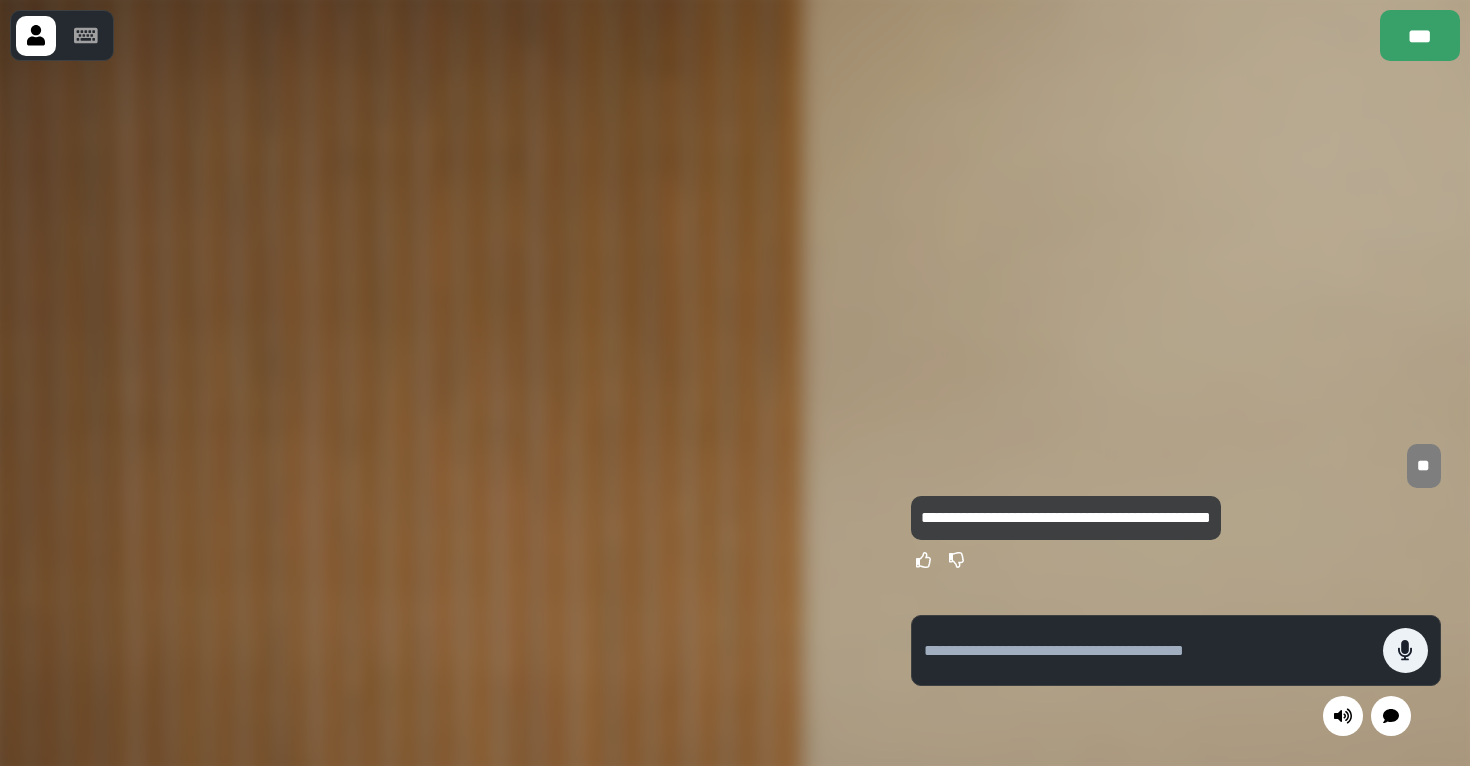 click at bounding box center [1148, 651] 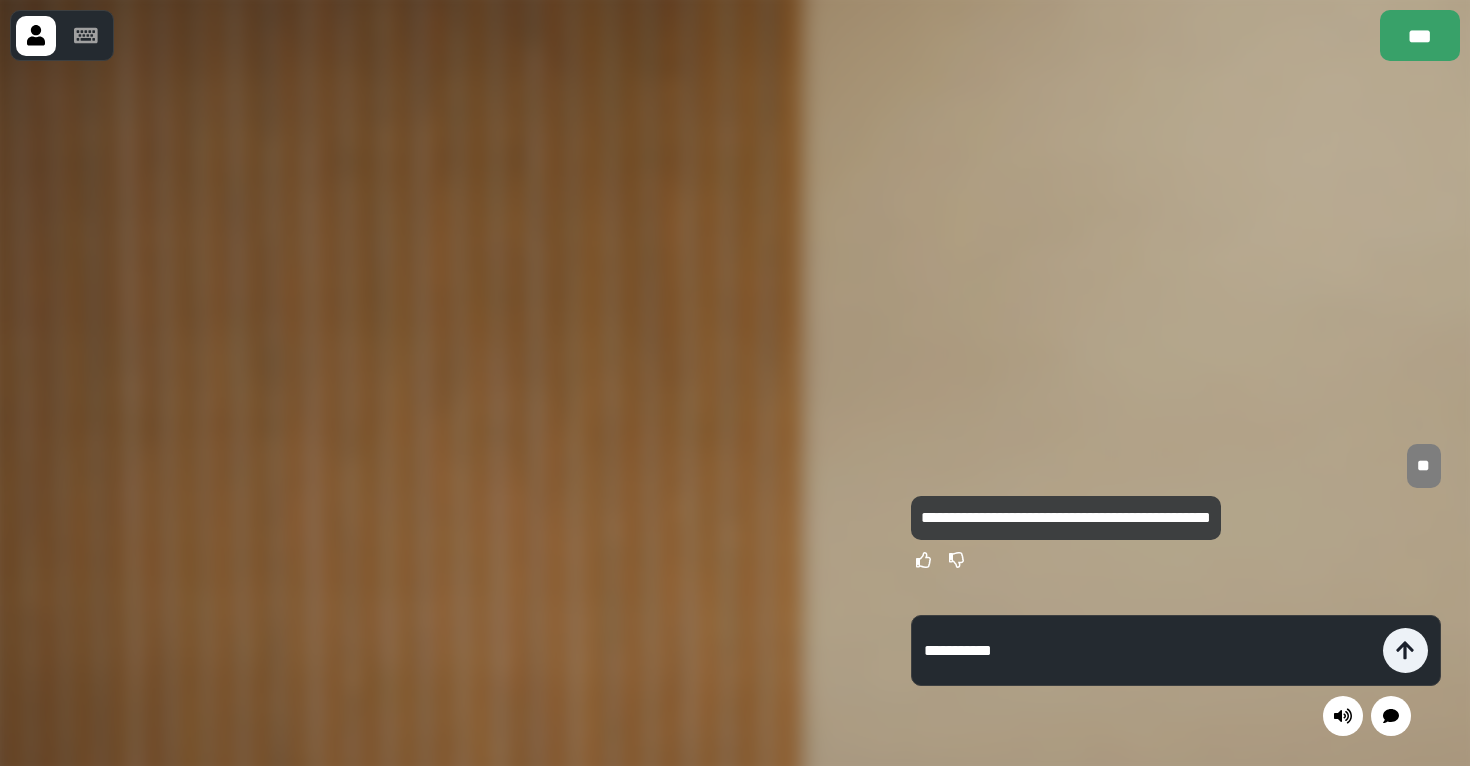 type on "**********" 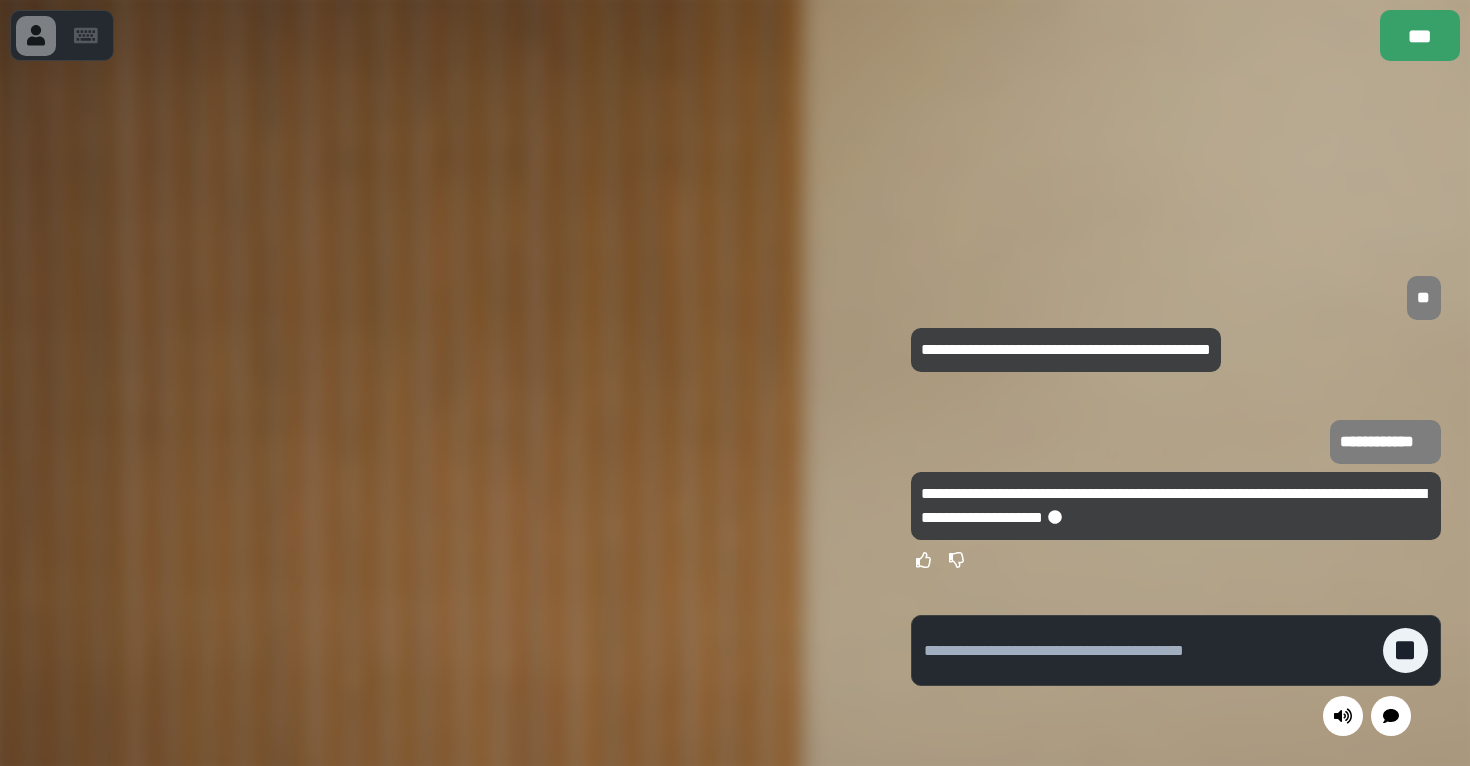 click at bounding box center (1153, 650) 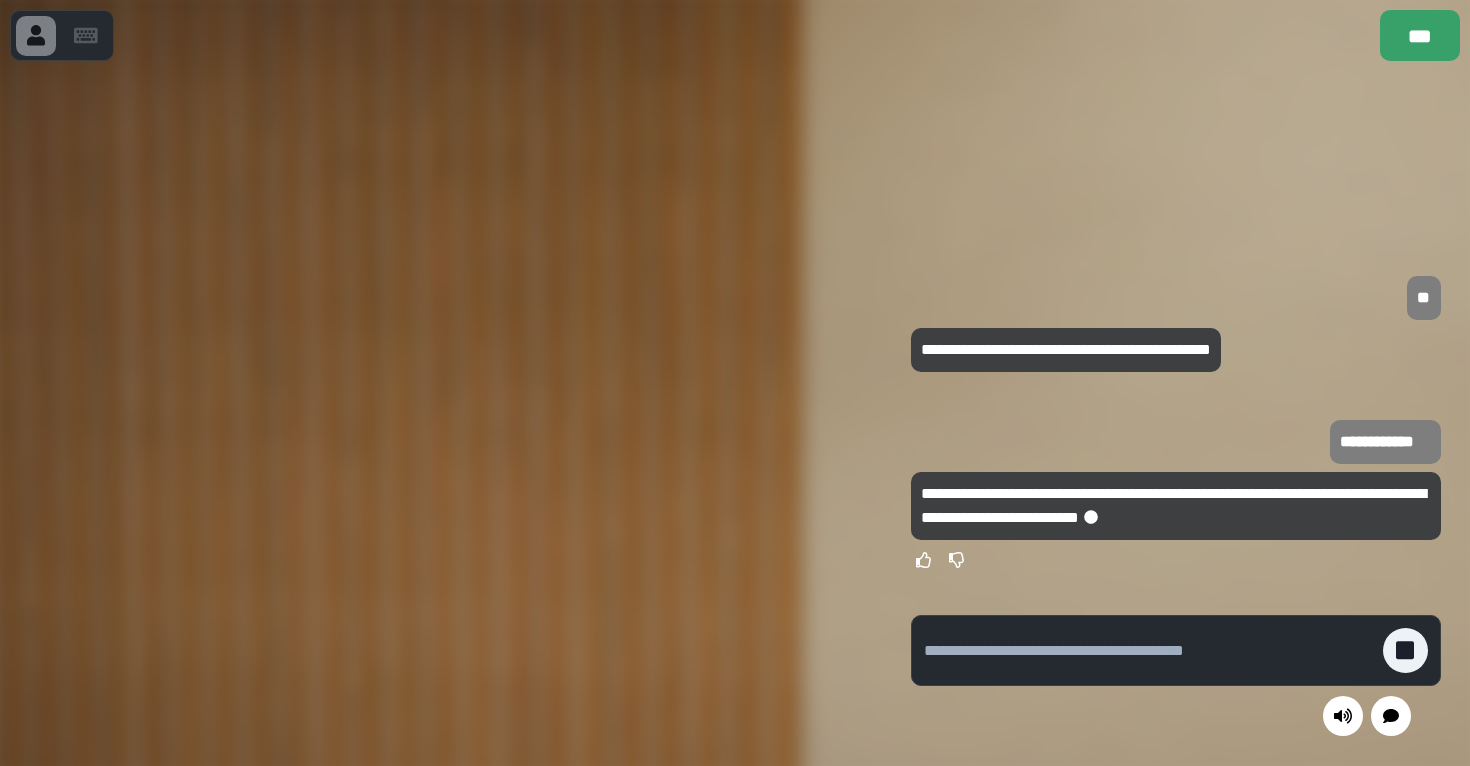 click at bounding box center (1148, 651) 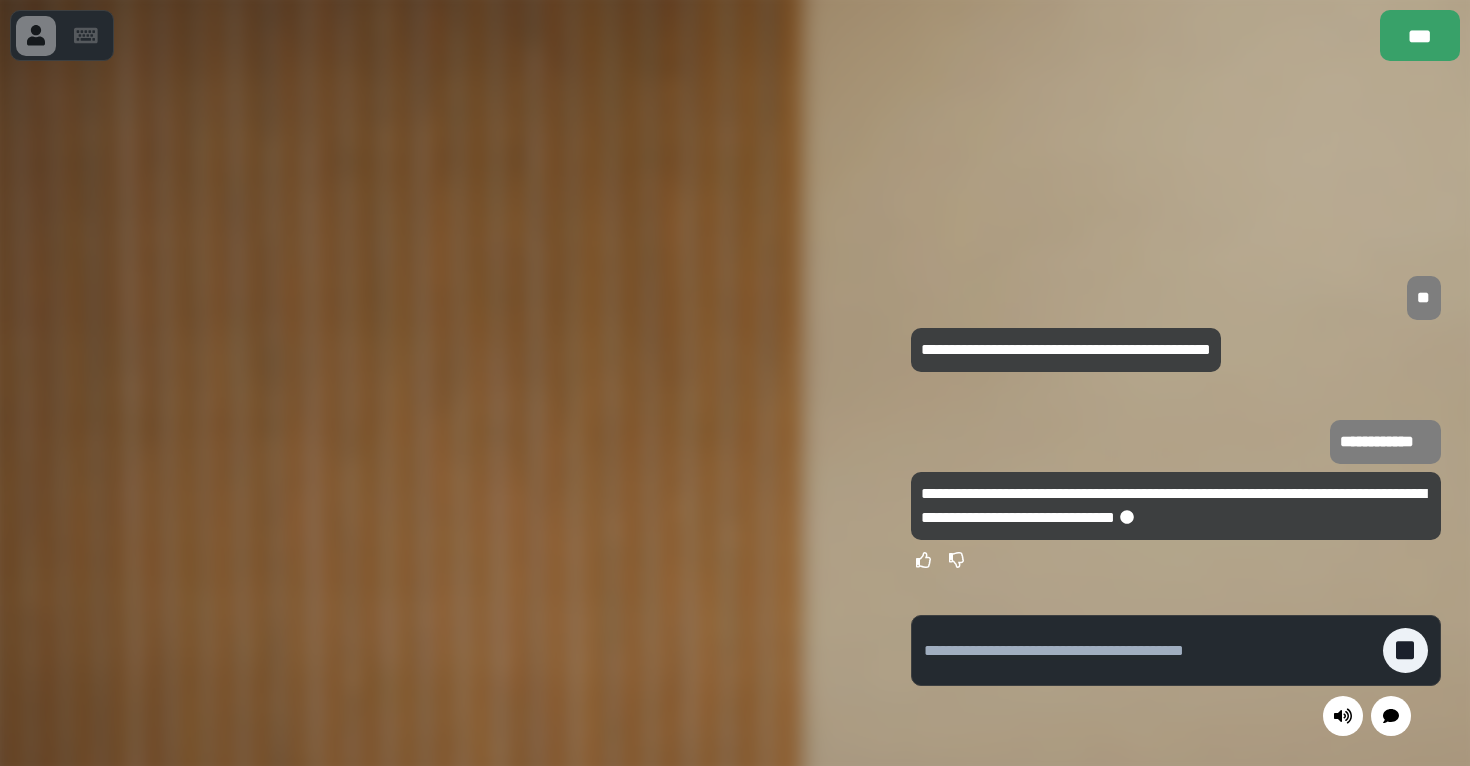 click at bounding box center [1148, 651] 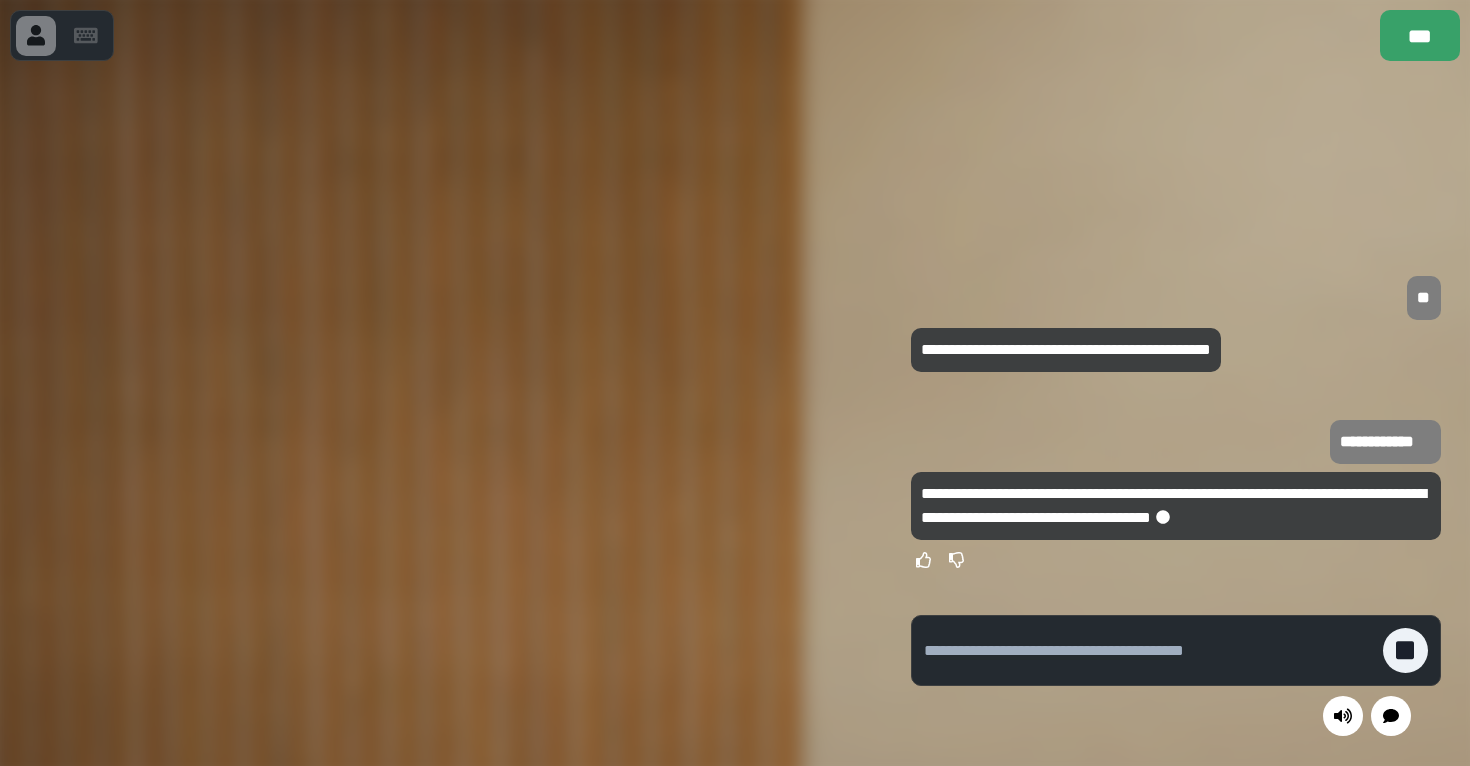 click at bounding box center (1148, 651) 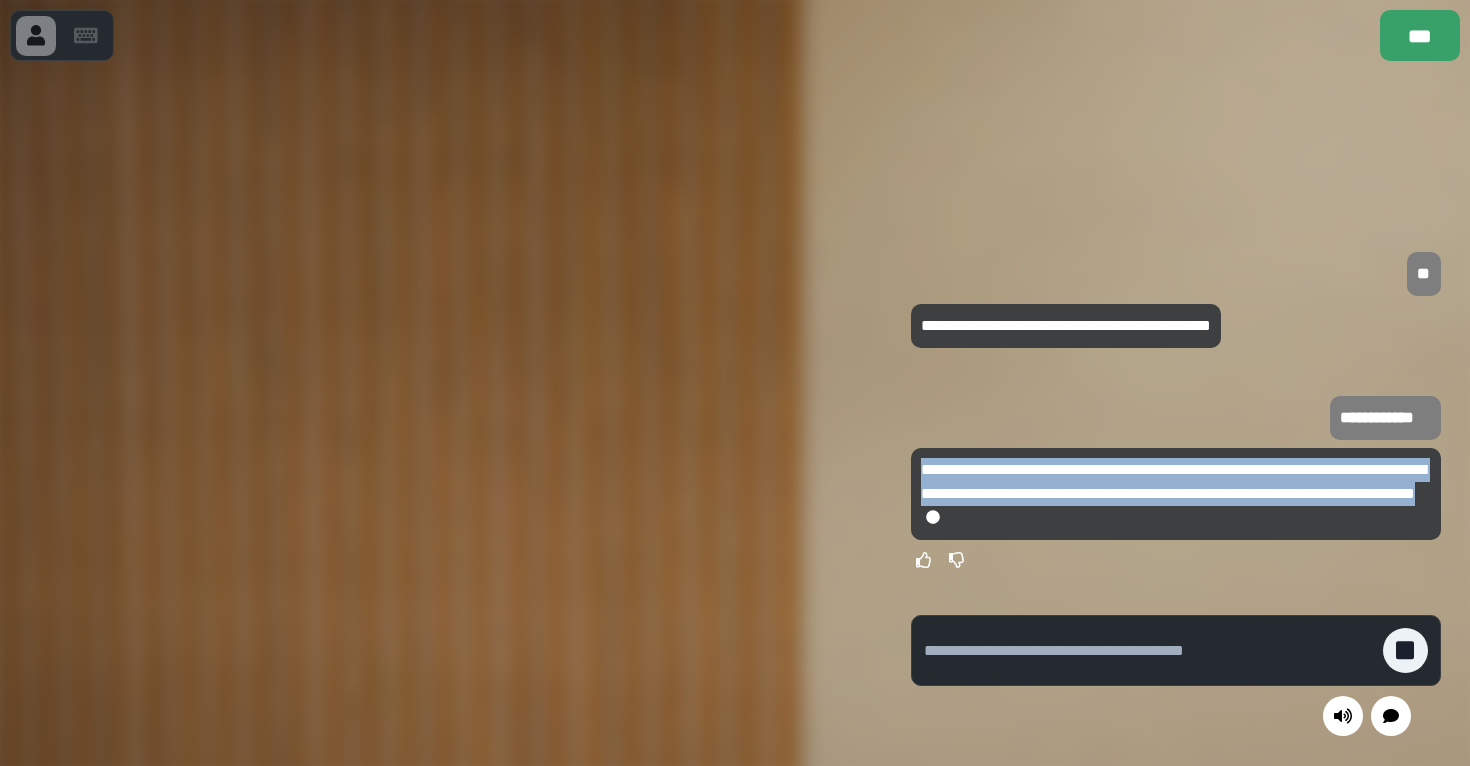 click on "**********" at bounding box center [1175, 494] 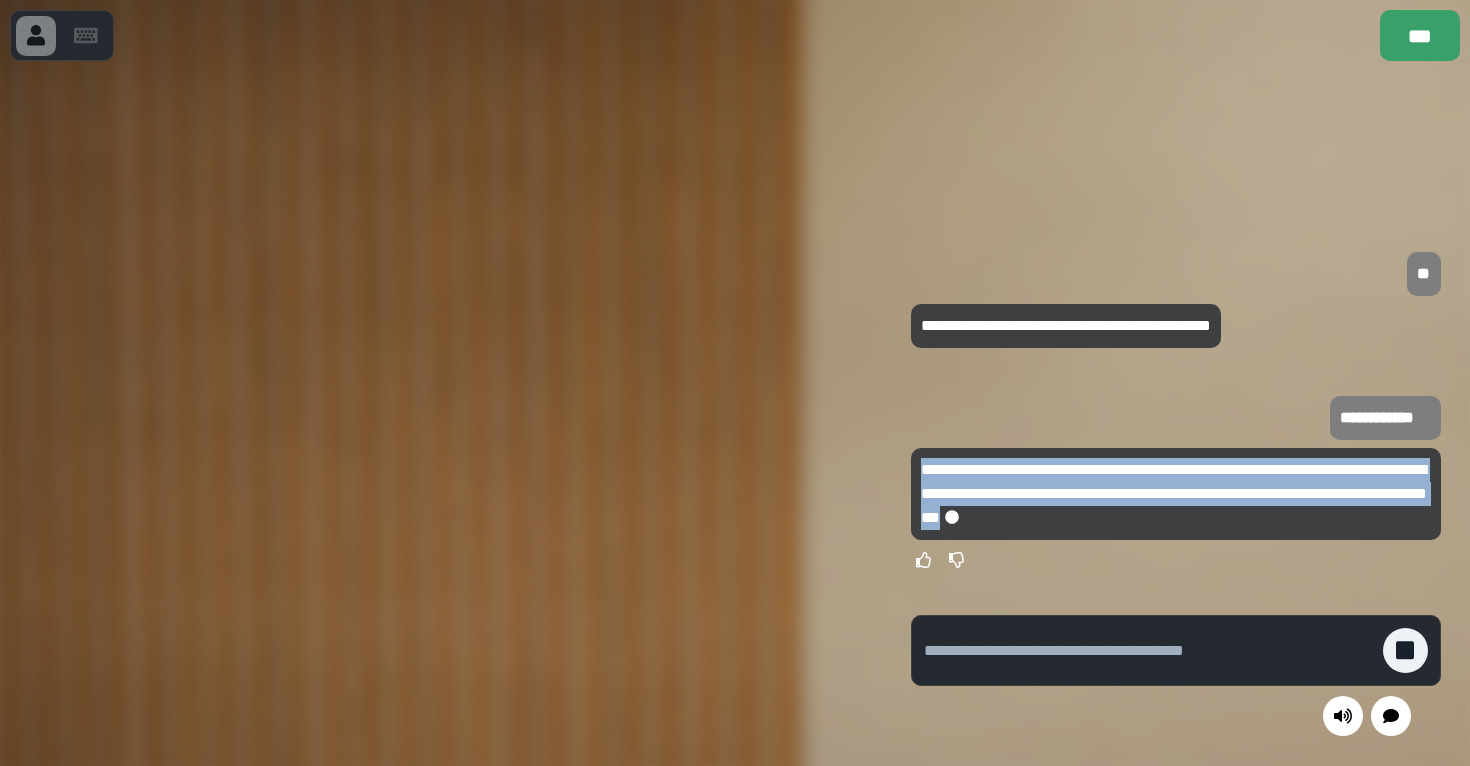 click on "**********" at bounding box center (1175, 494) 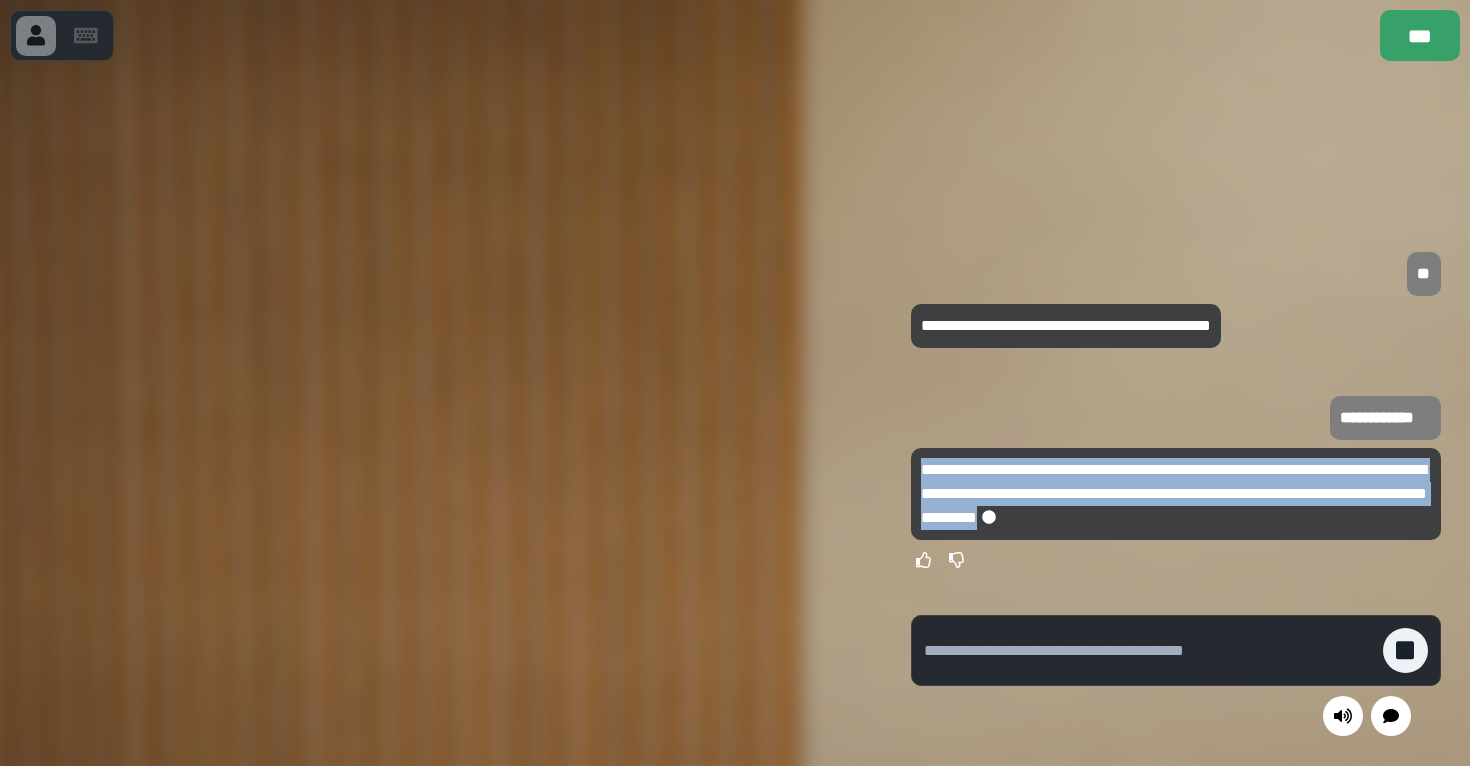 click on "**********" at bounding box center [1175, 494] 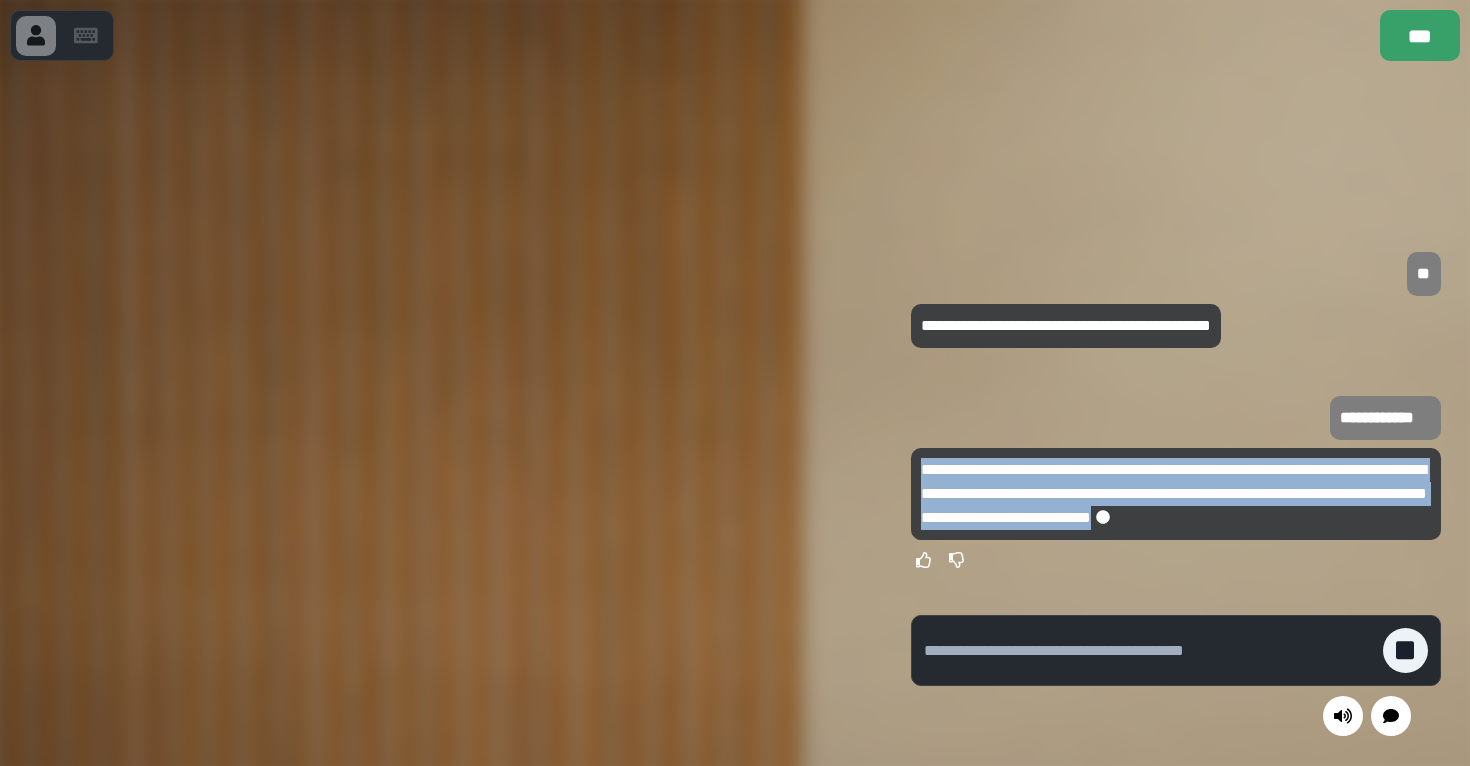 click on "**********" at bounding box center [1175, 494] 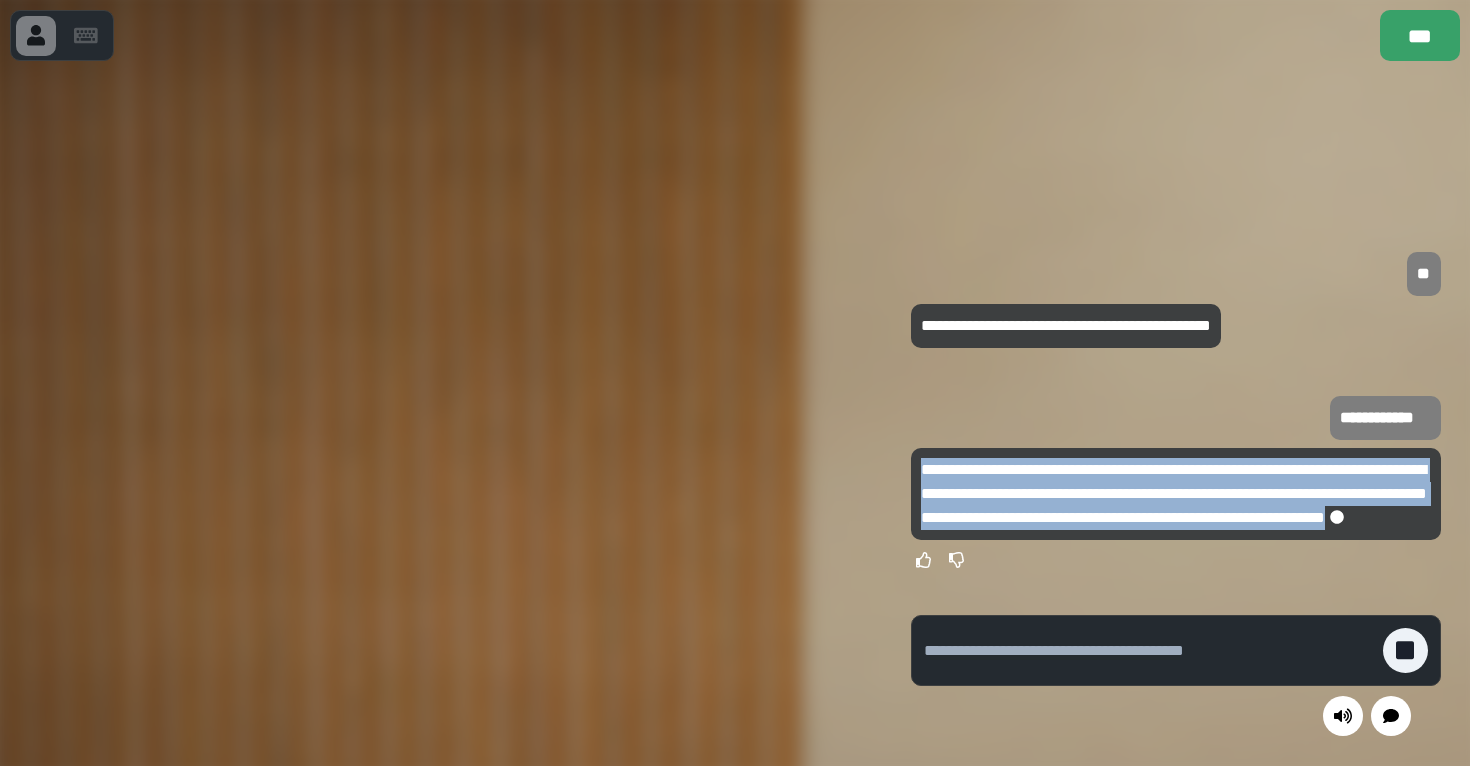 click on "**********" at bounding box center [1174, 493] 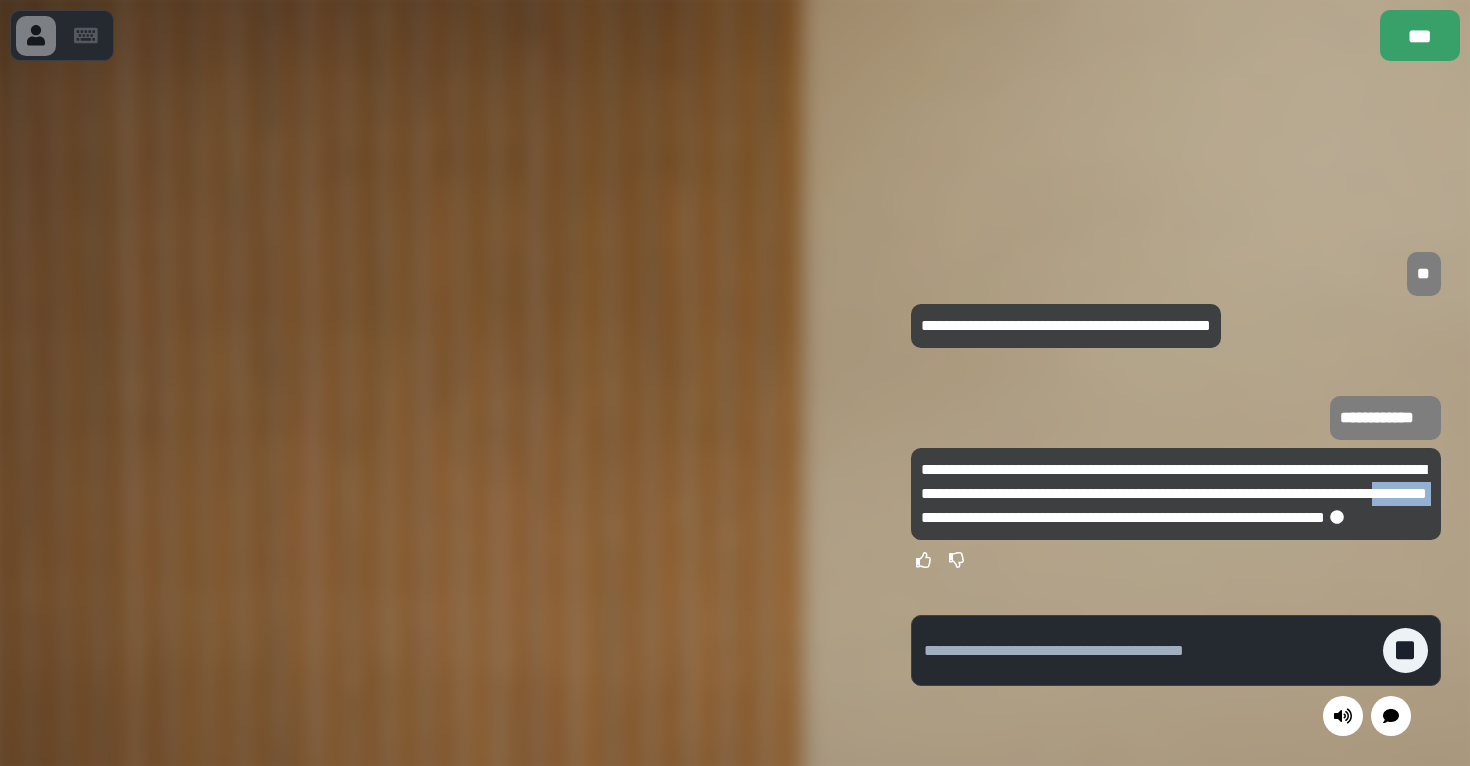 click on "**********" at bounding box center [1174, 493] 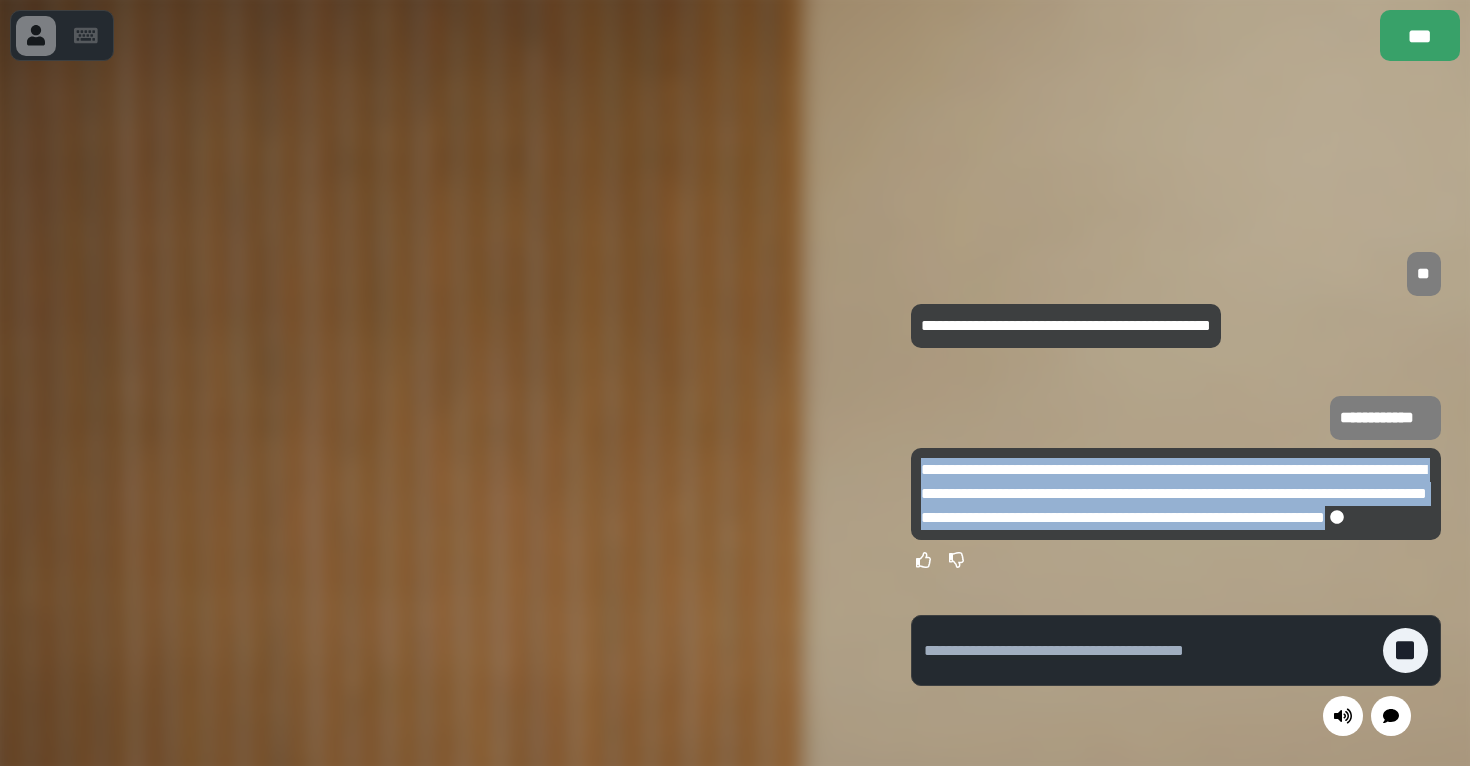 click on "**********" at bounding box center [1174, 493] 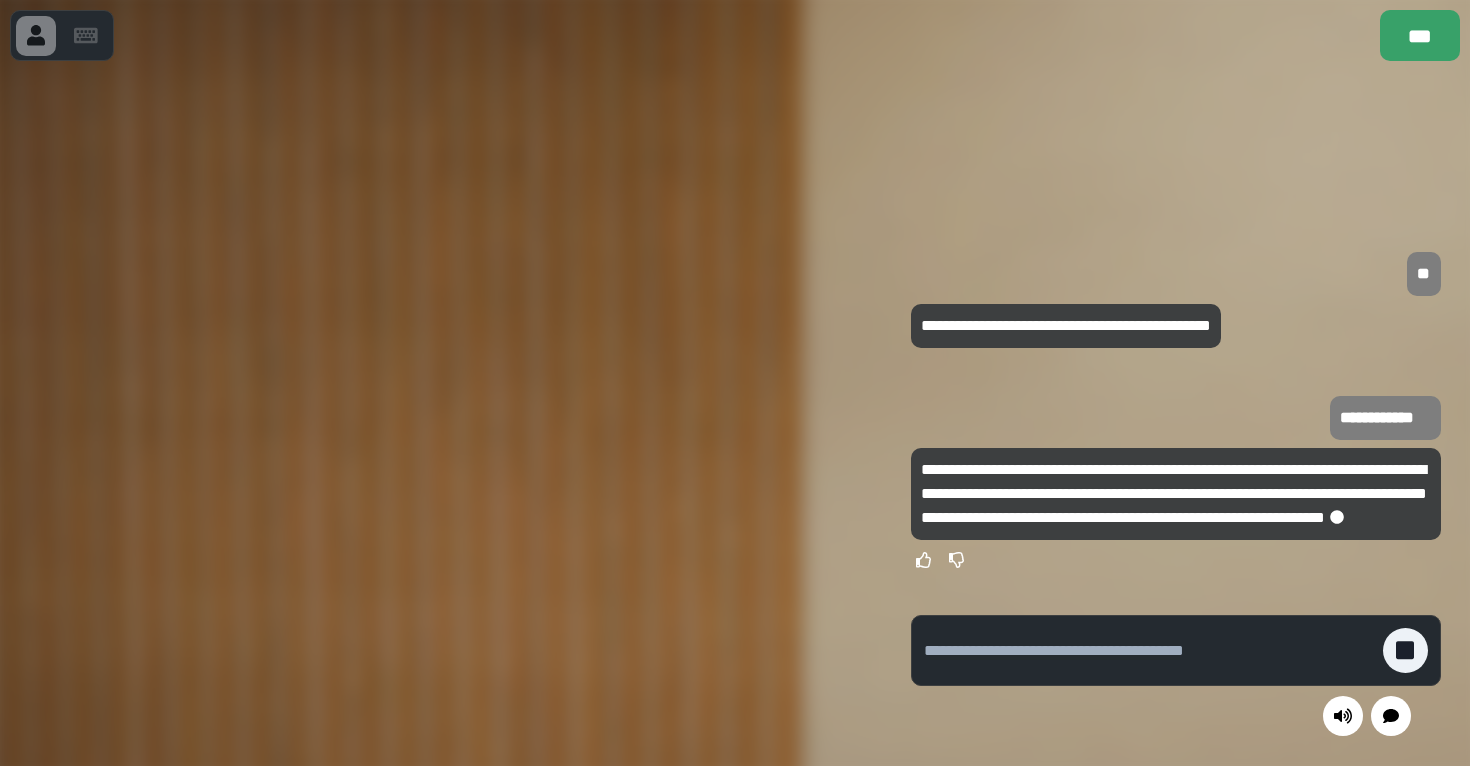click at bounding box center (1148, 651) 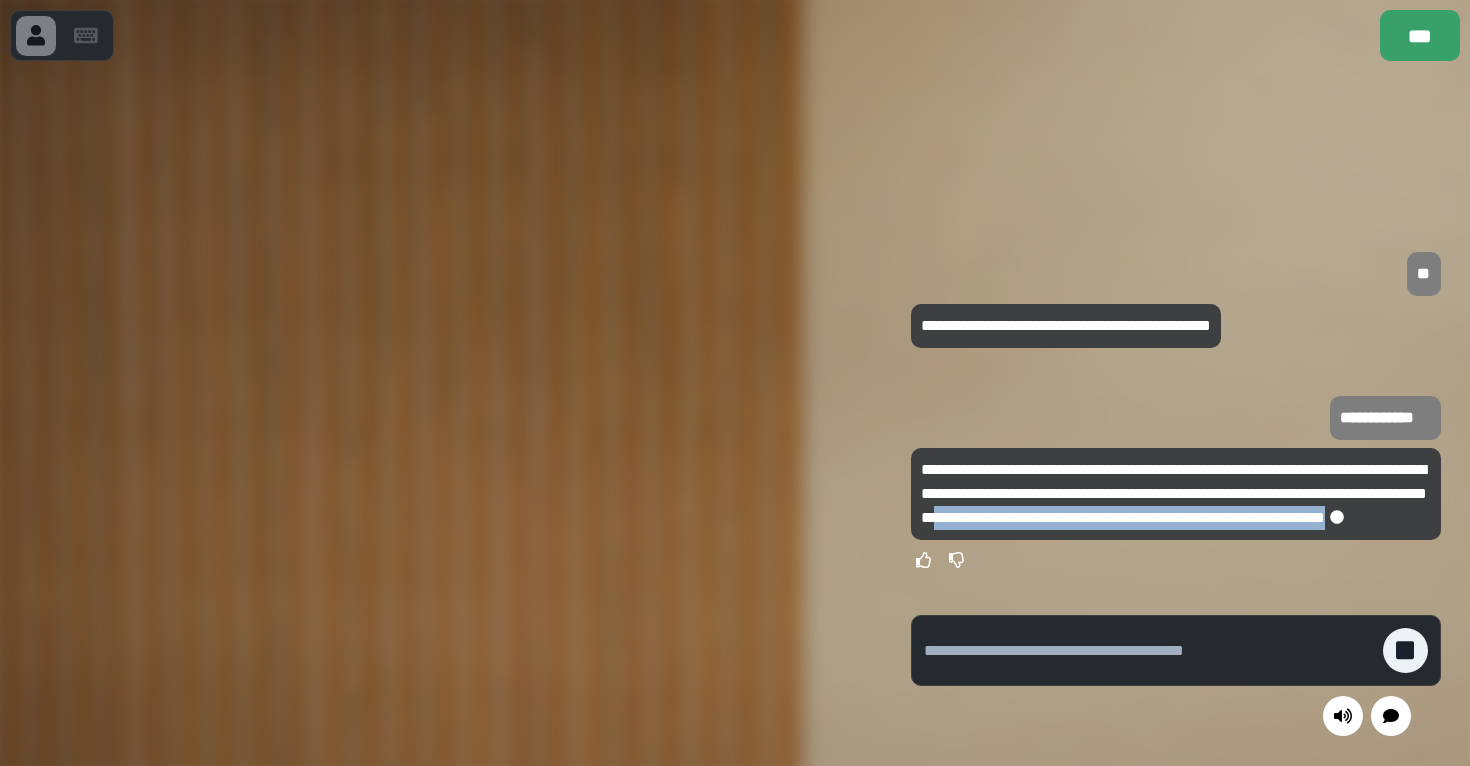 drag, startPoint x: 1153, startPoint y: 489, endPoint x: 1165, endPoint y: 542, distance: 54.34151 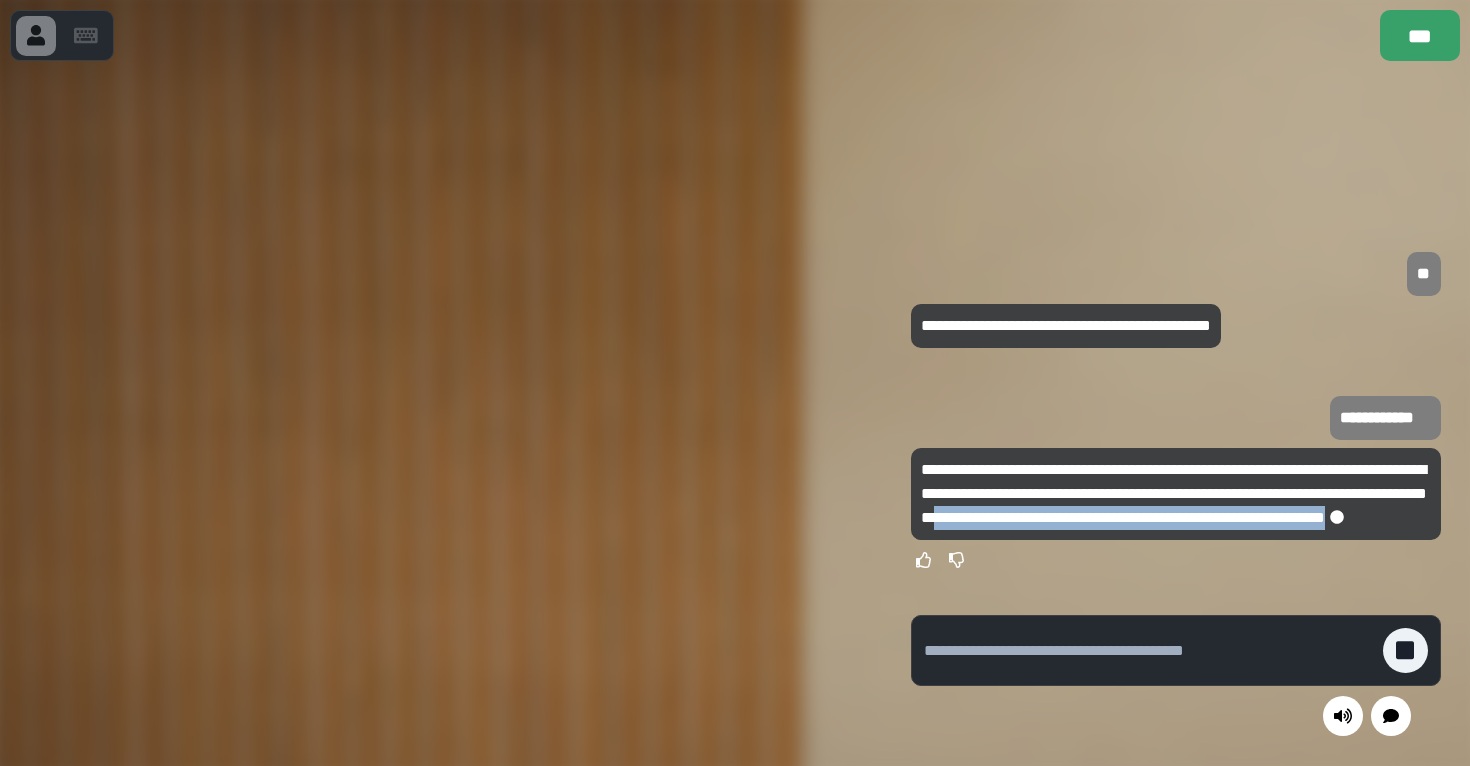 click on "**********" at bounding box center [1175, 514] 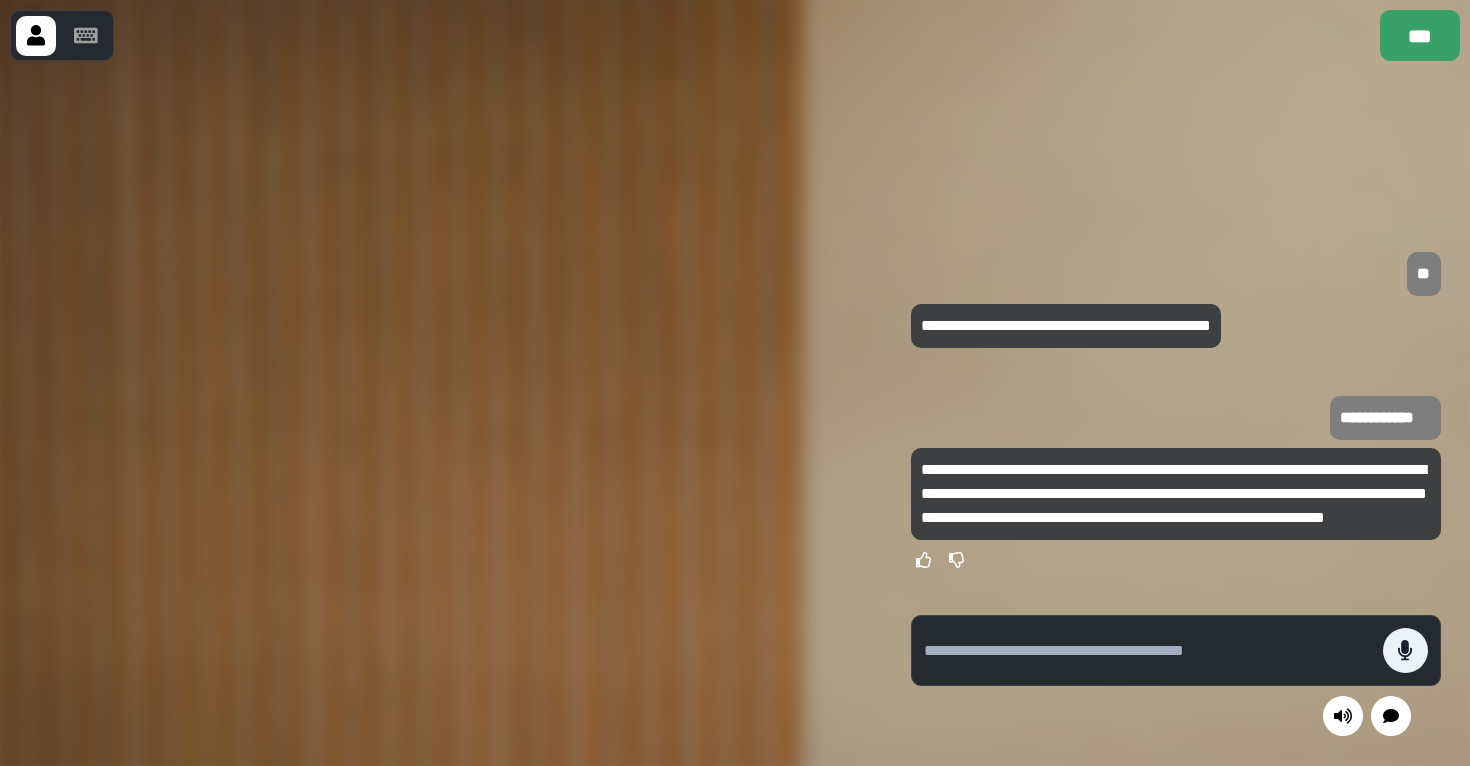 click at bounding box center (1153, 650) 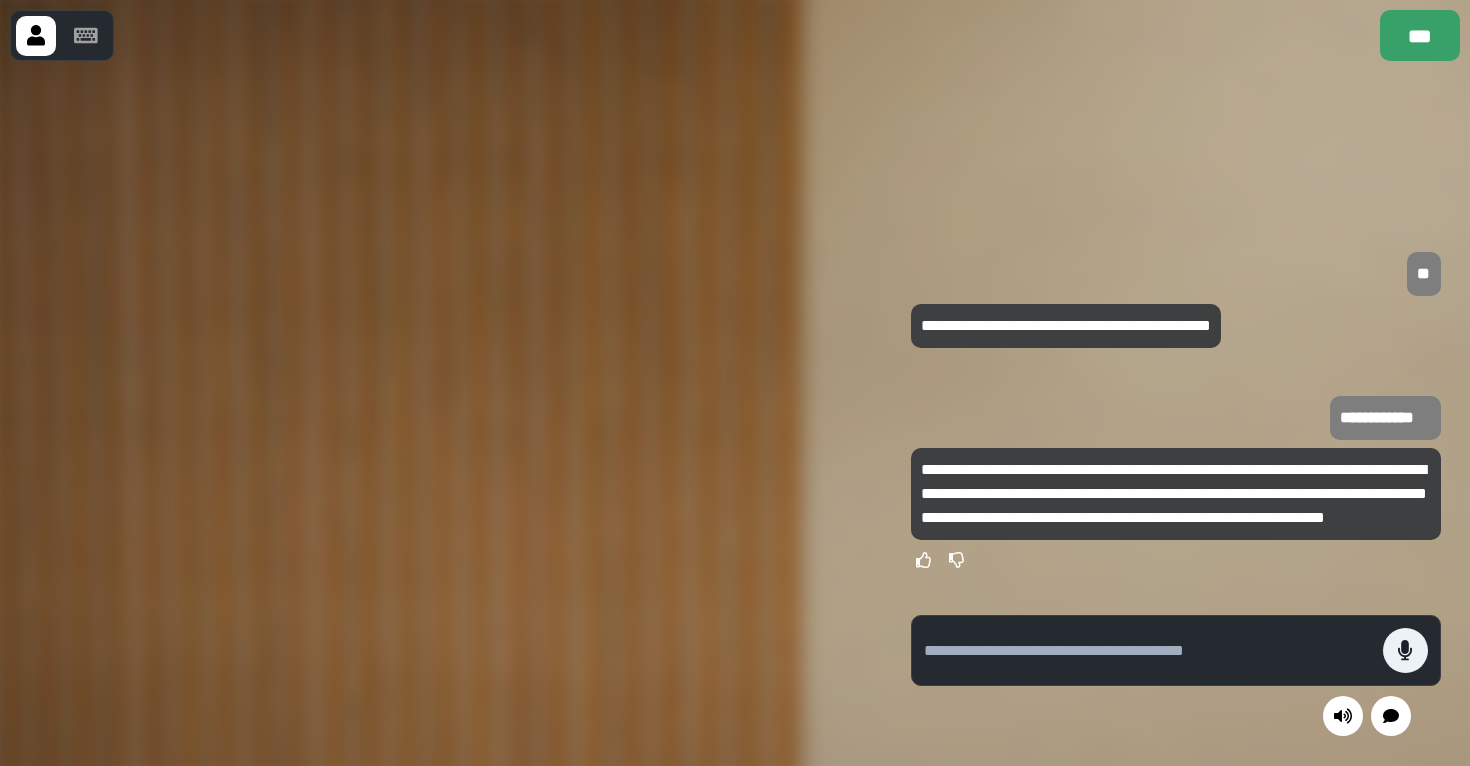 click at bounding box center [1148, 651] 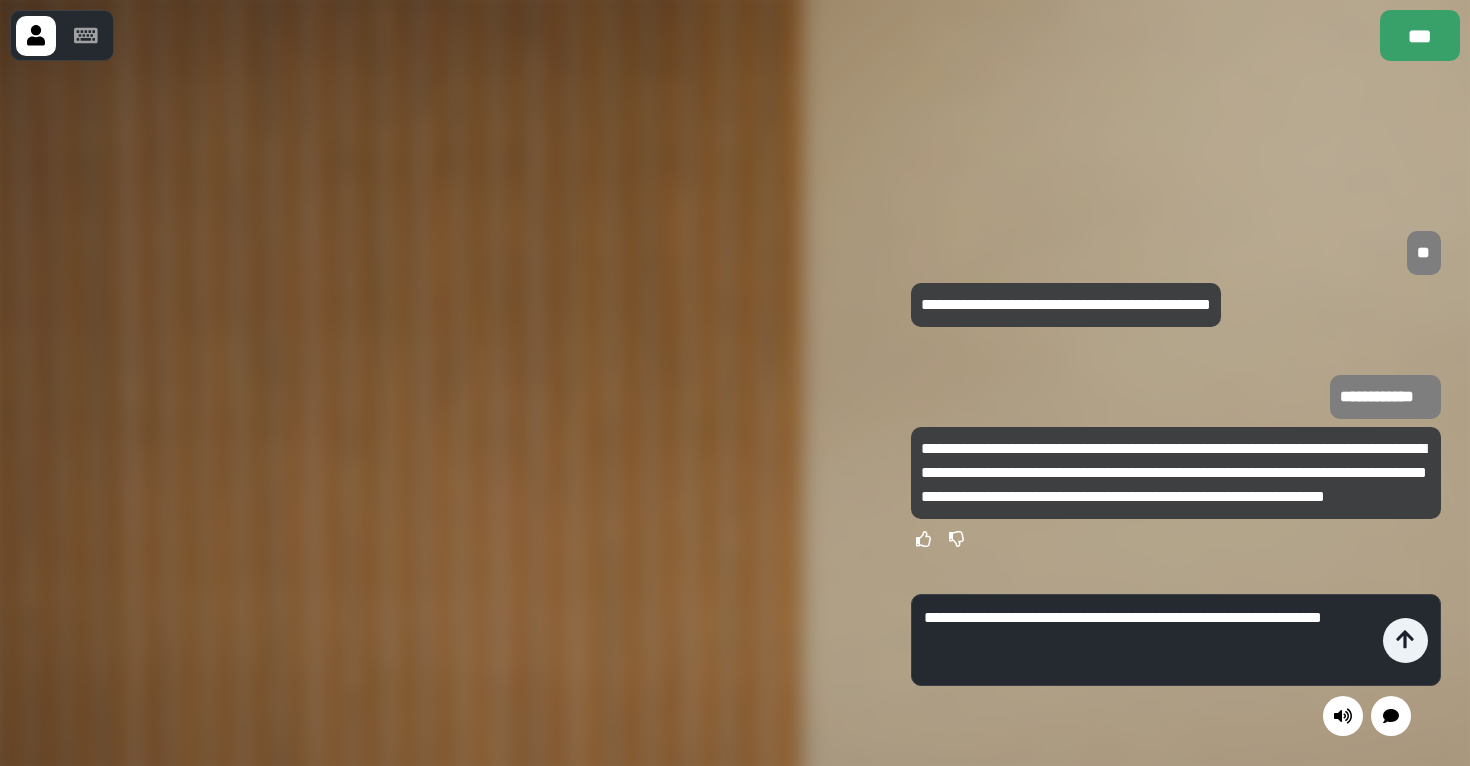 drag, startPoint x: 1056, startPoint y: 616, endPoint x: 971, endPoint y: 616, distance: 85 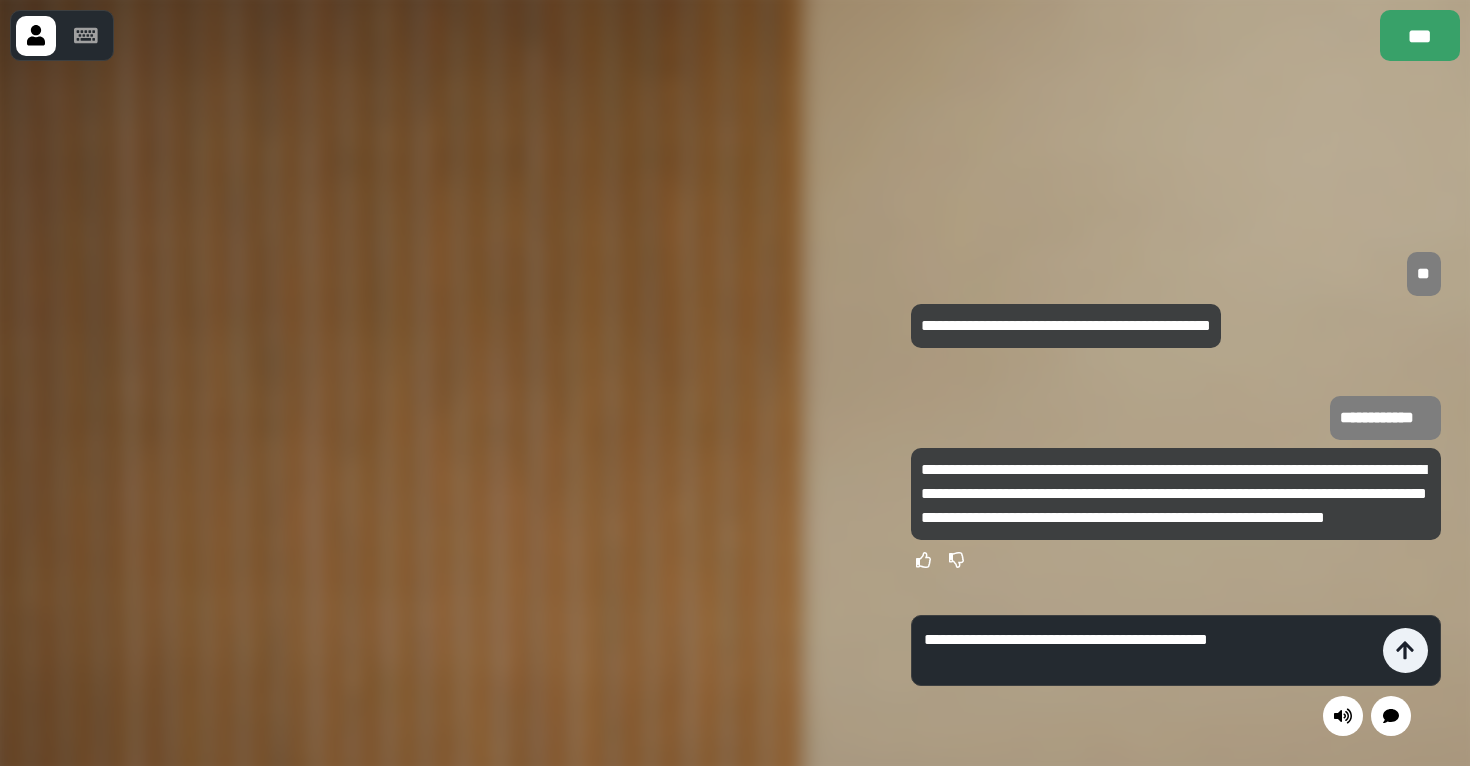 type on "**********" 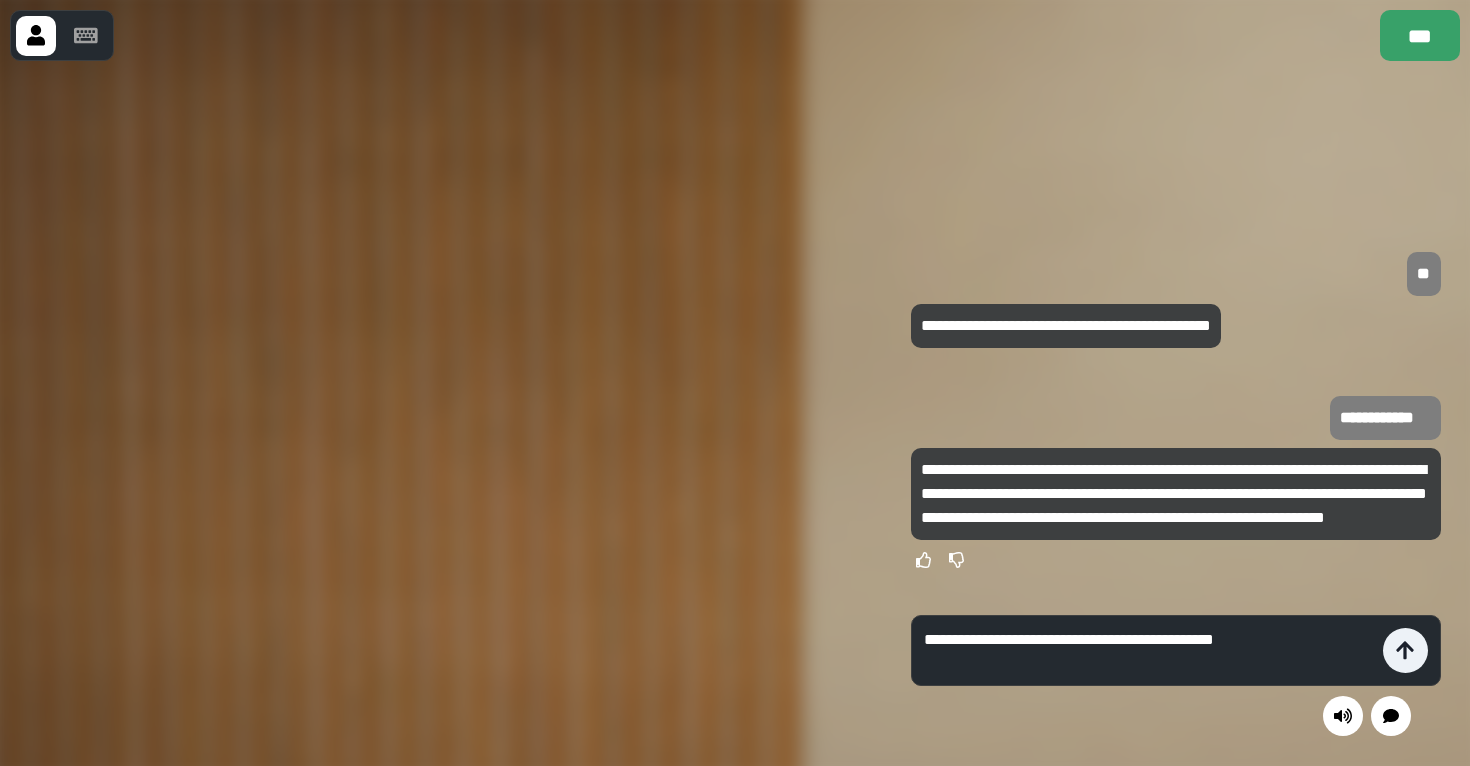 type 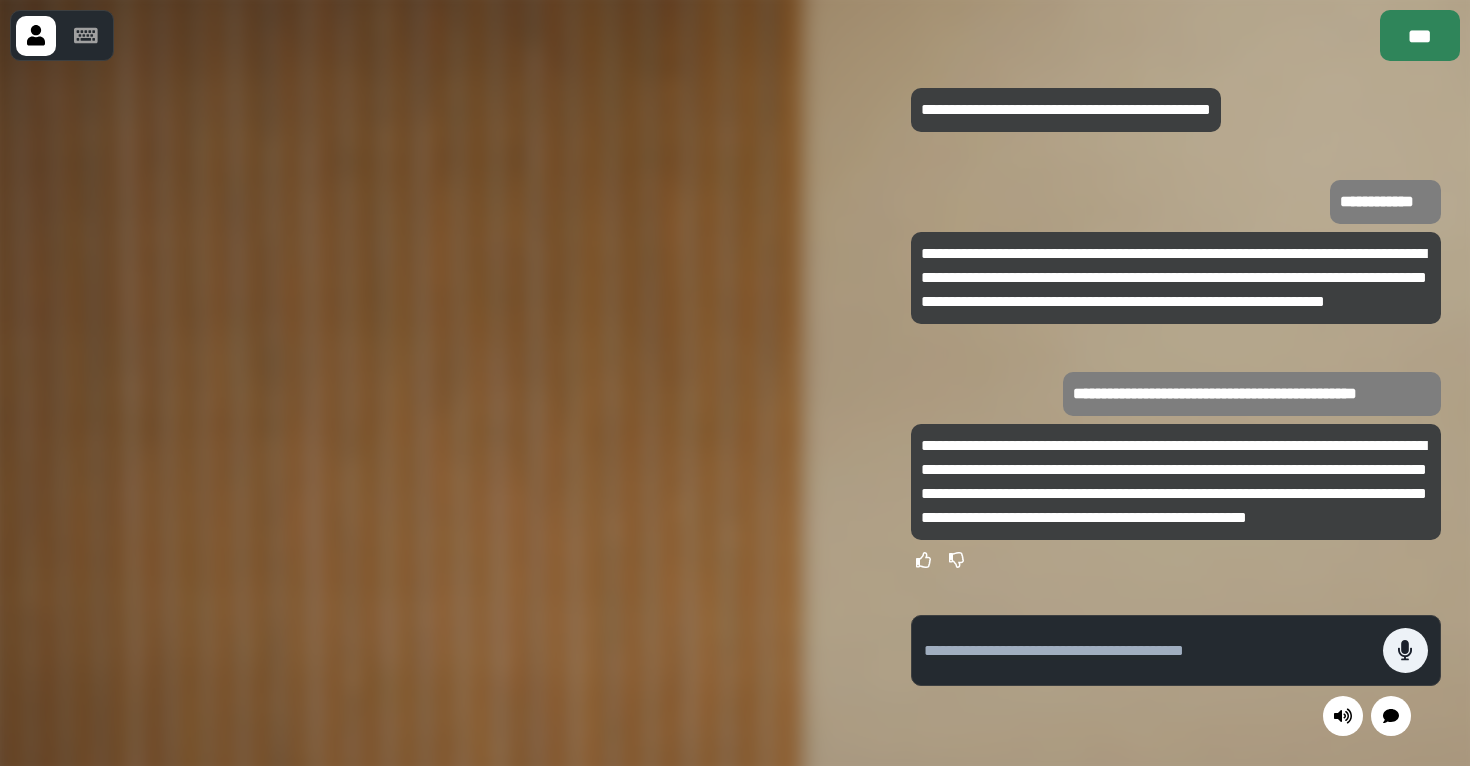 click on "***" at bounding box center [1420, 35] 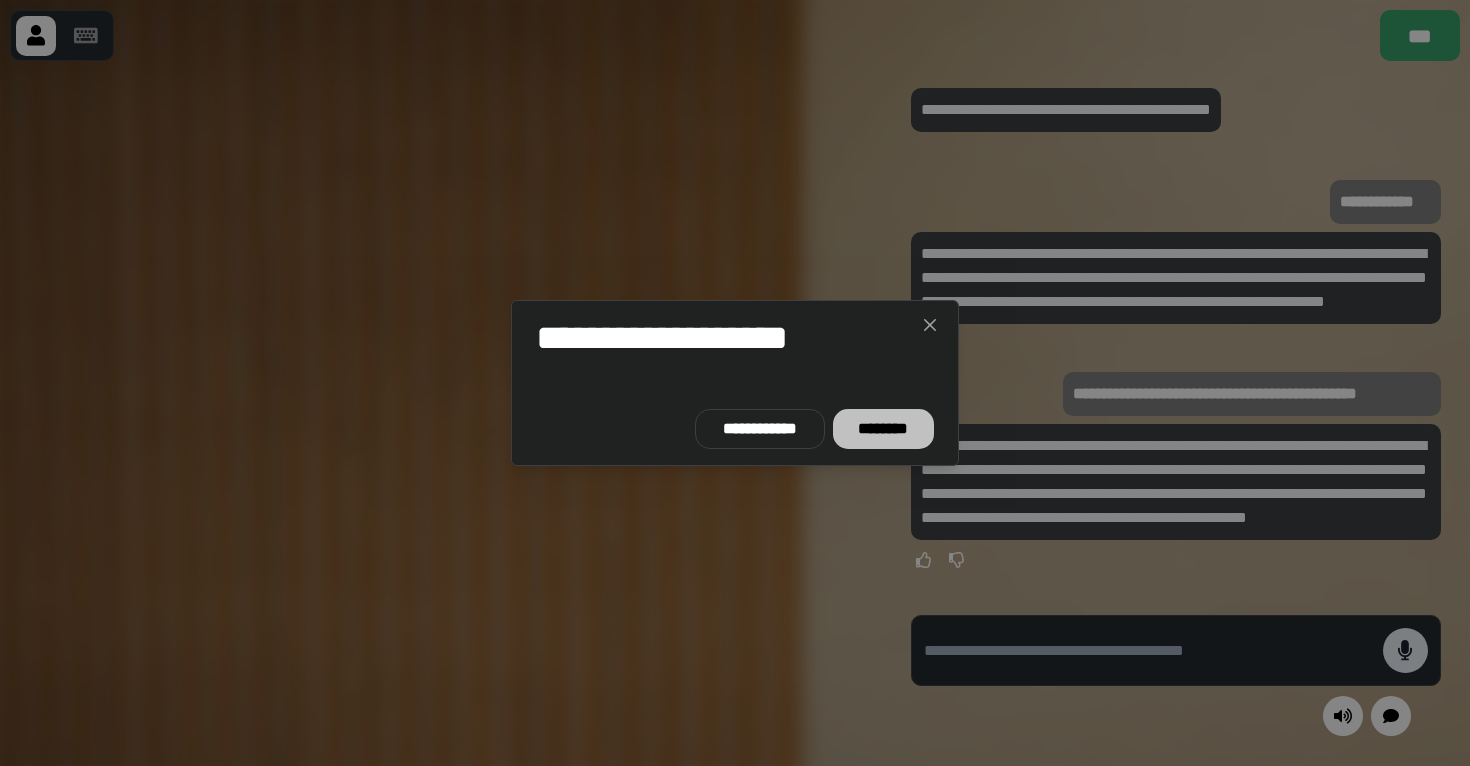 click on "********" at bounding box center (883, 429) 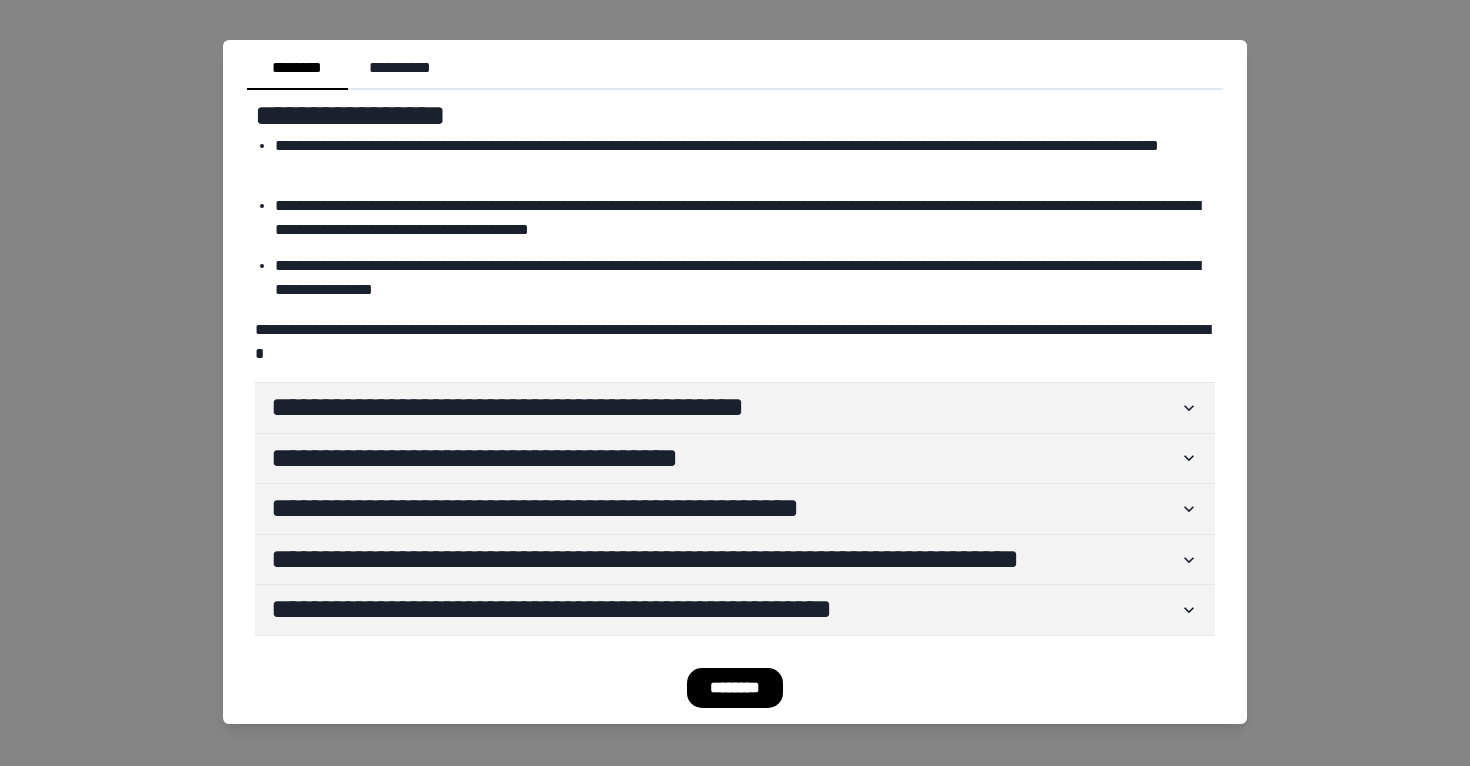 click on "**********" at bounding box center (725, 218) 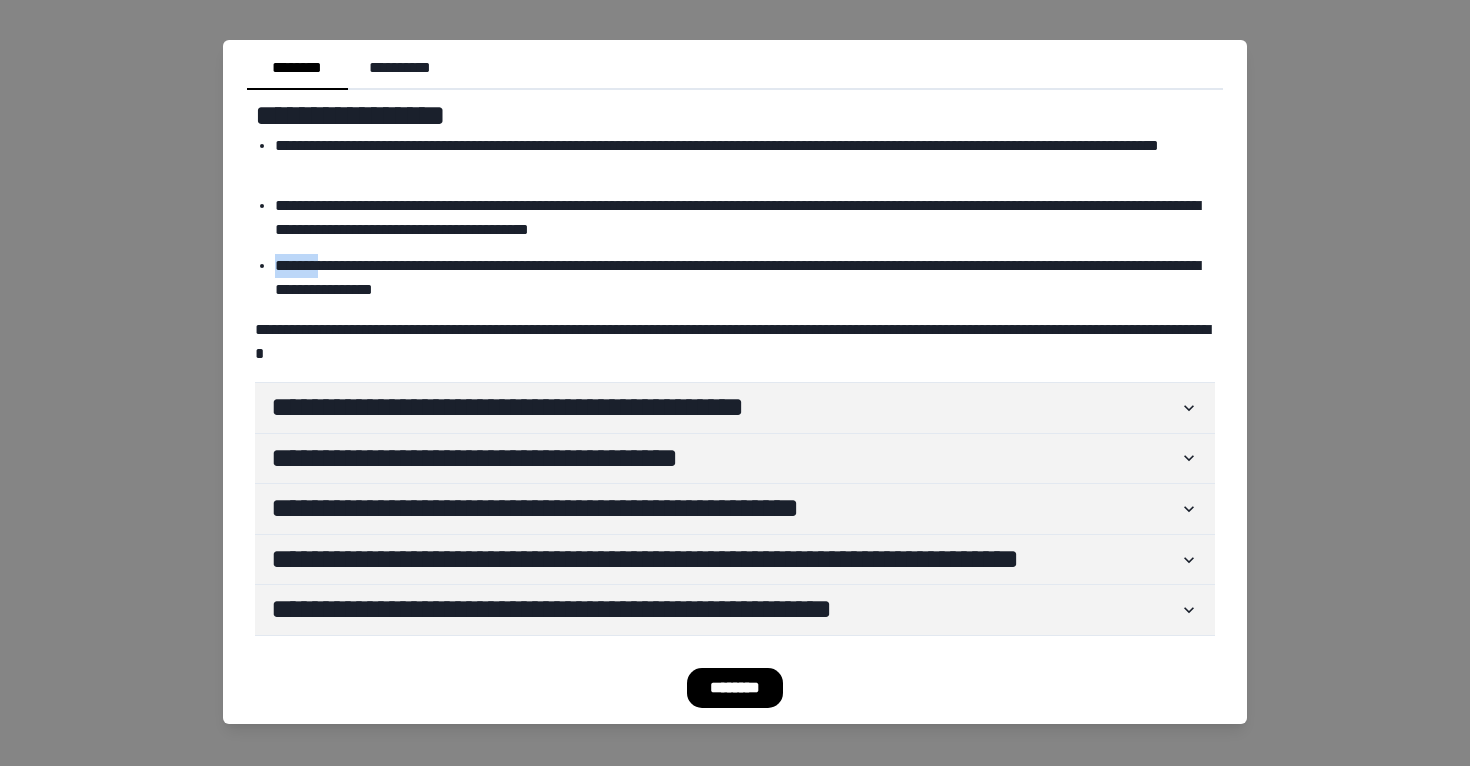 click on "**********" at bounding box center (725, 218) 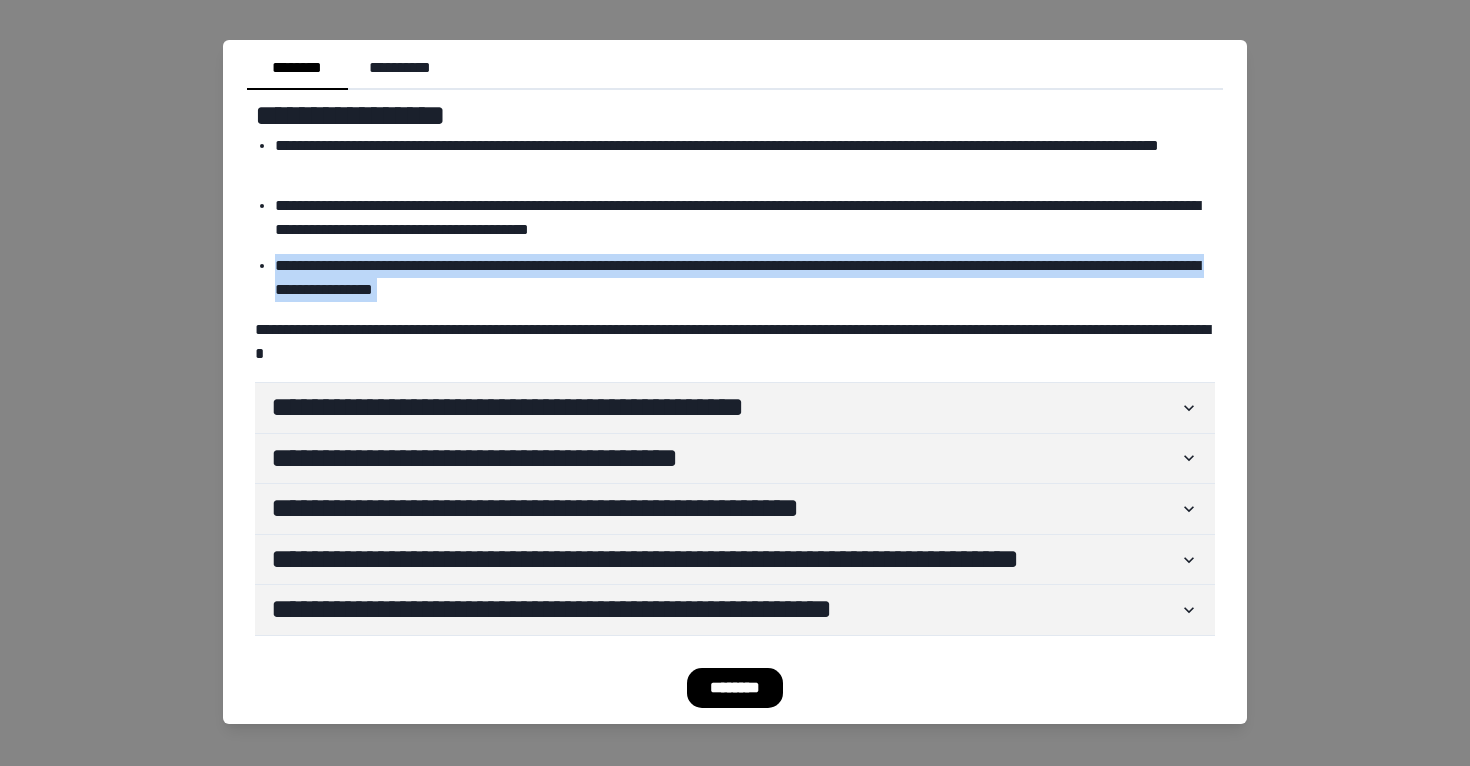 click on "**********" at bounding box center (725, 218) 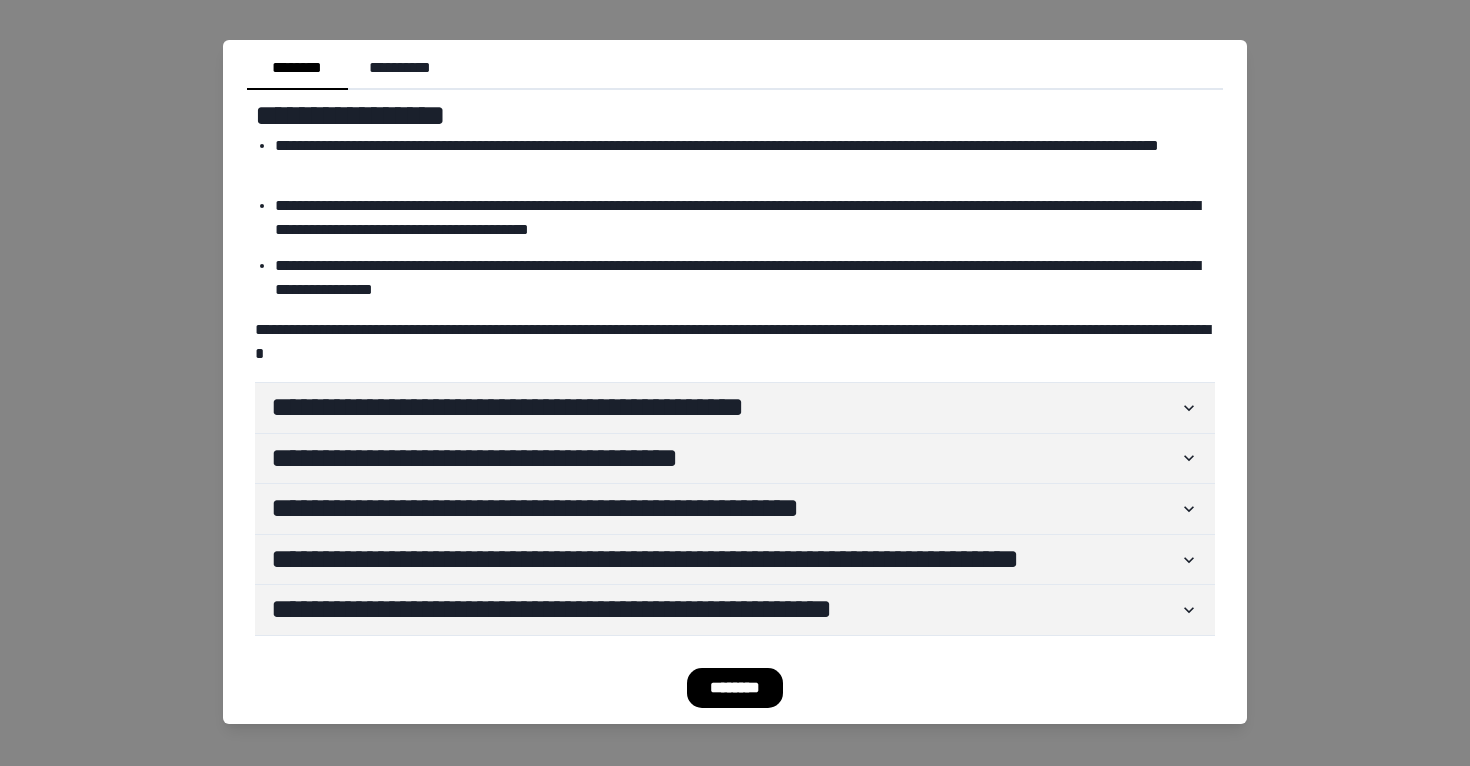 click on "**********" at bounding box center [735, 342] 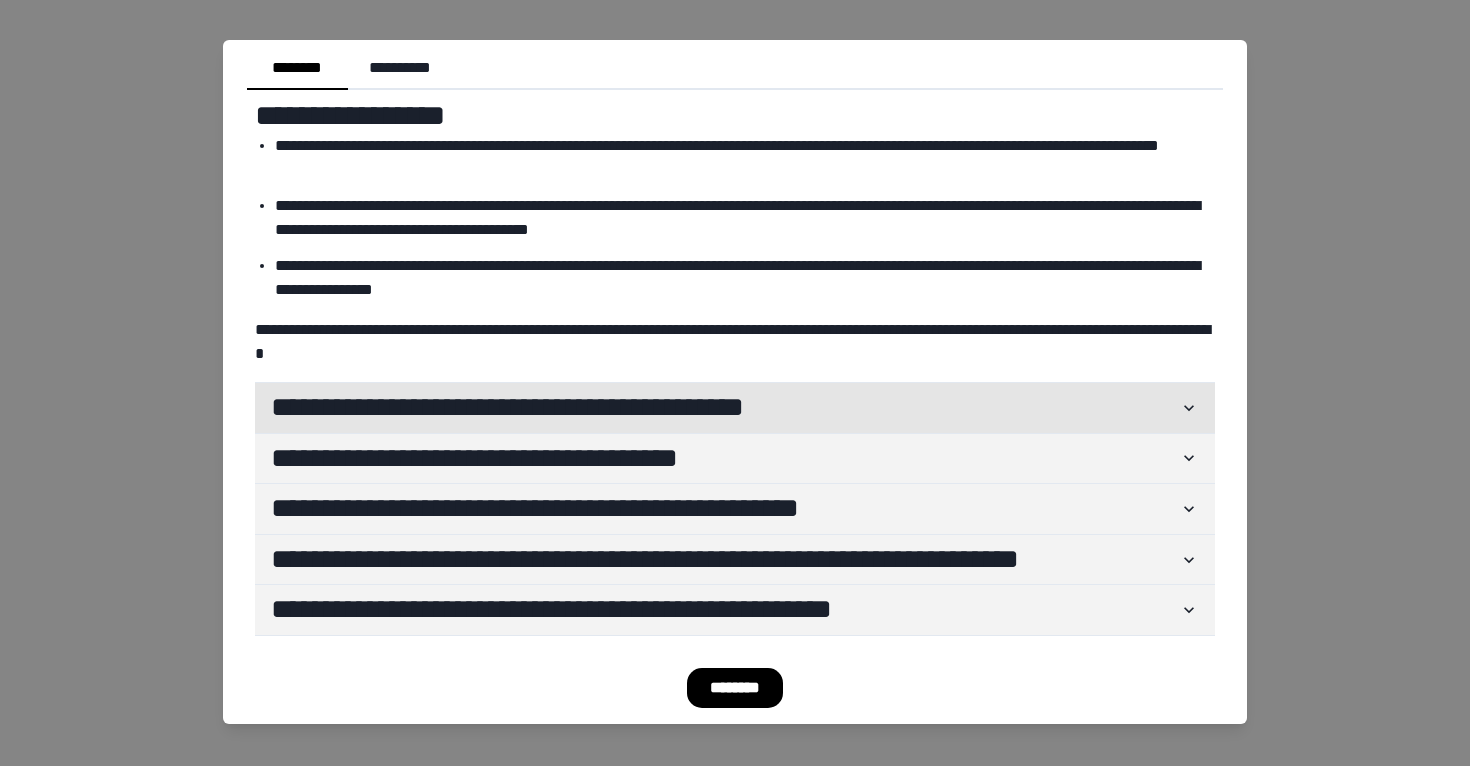 click on "**********" at bounding box center (725, 408) 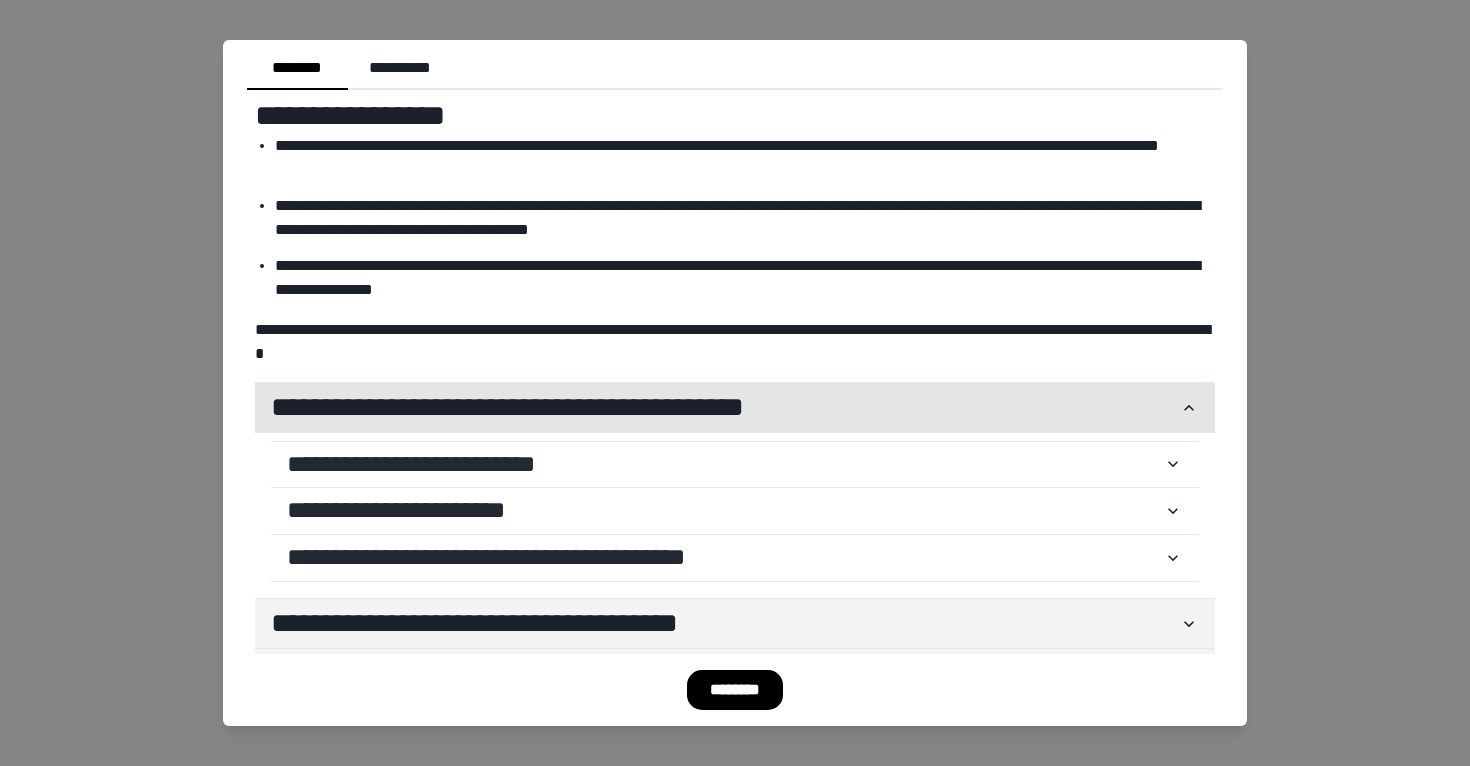 click on "**********" at bounding box center (725, 408) 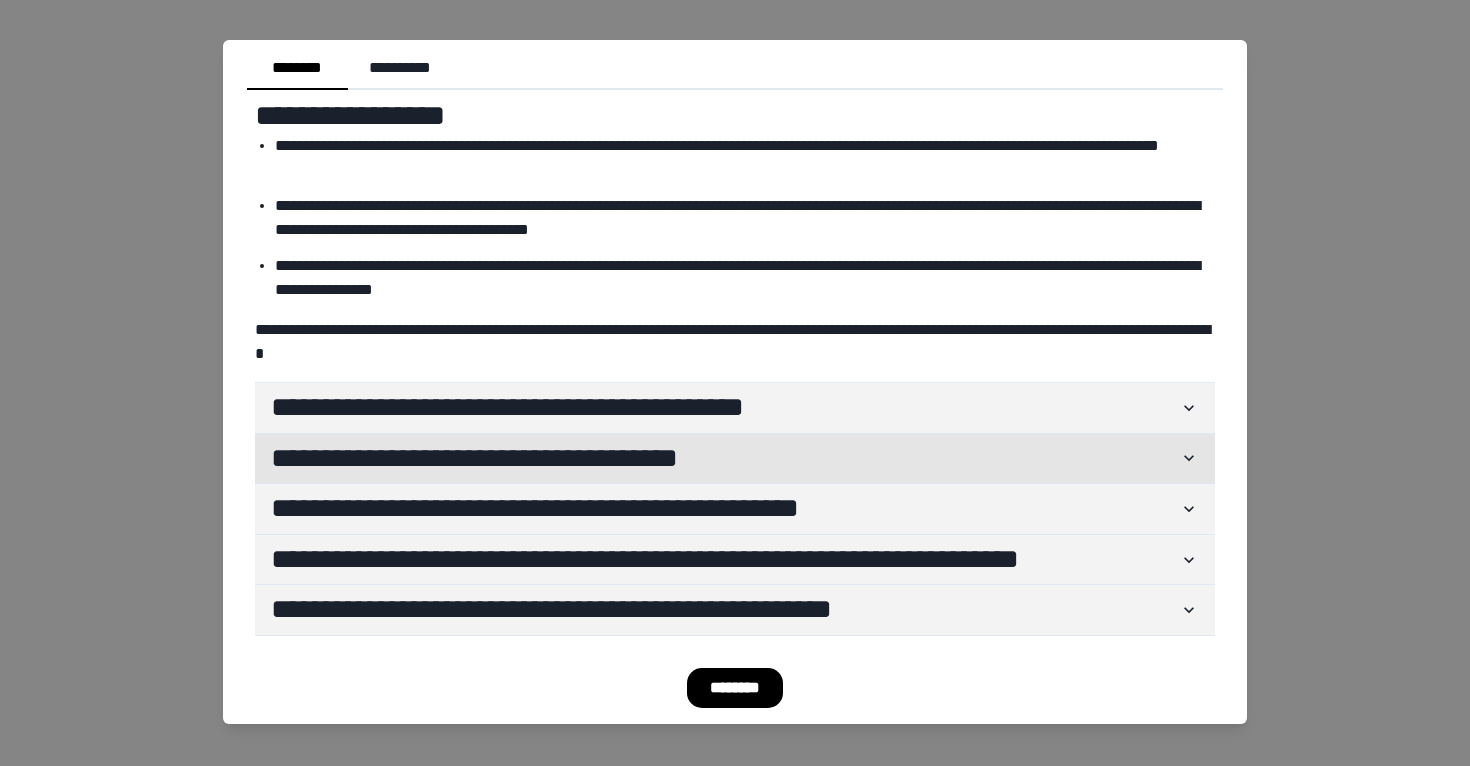 click on "**********" at bounding box center [725, 459] 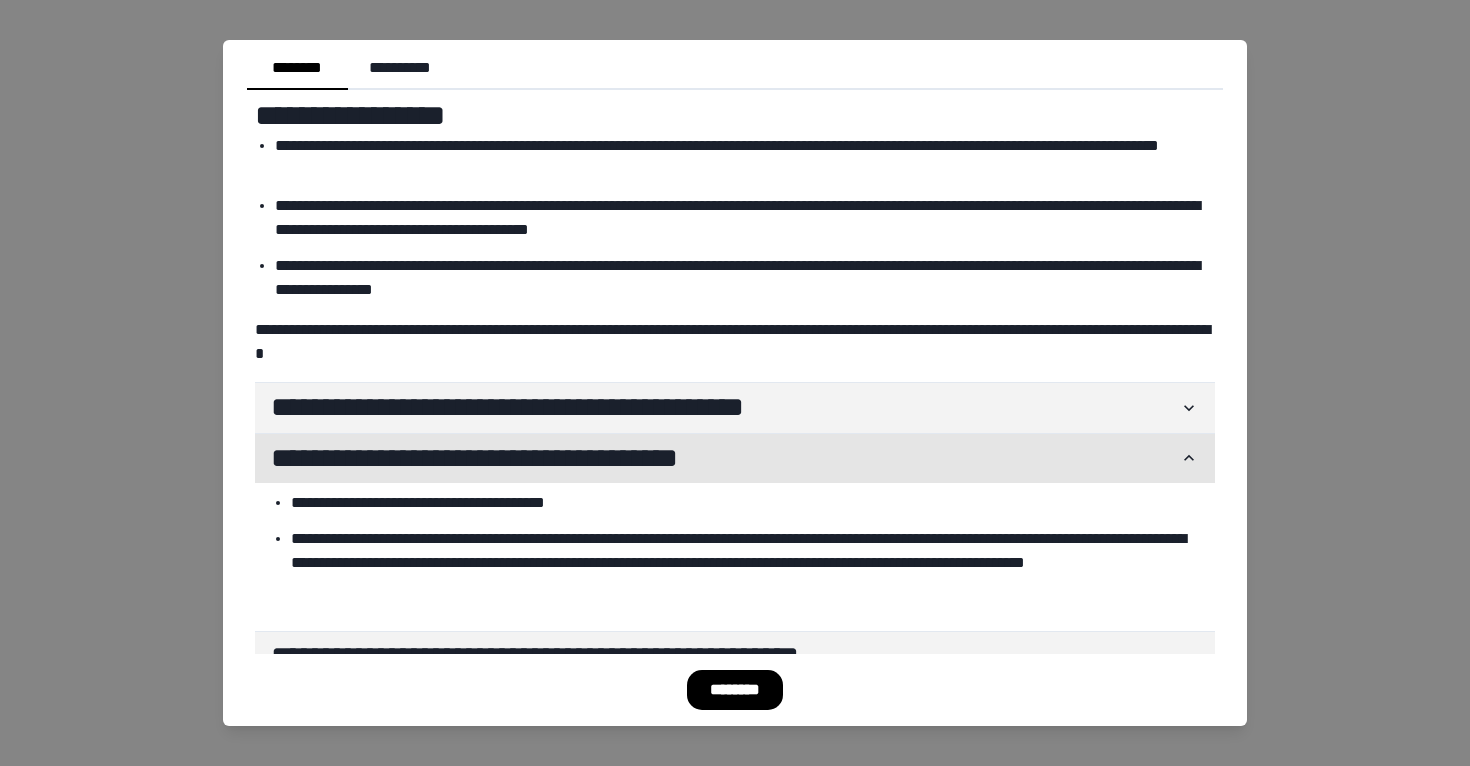 click on "**********" at bounding box center [725, 459] 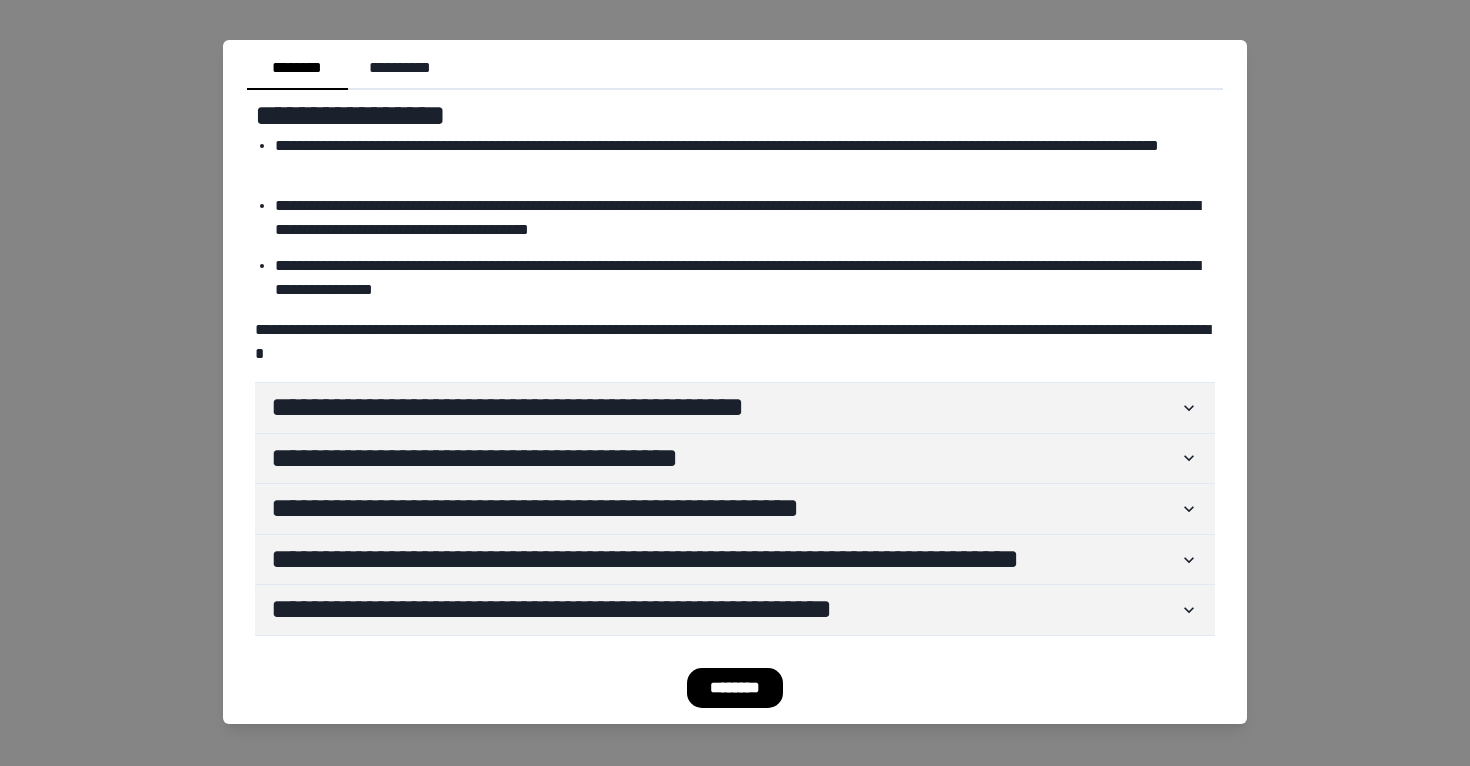 type 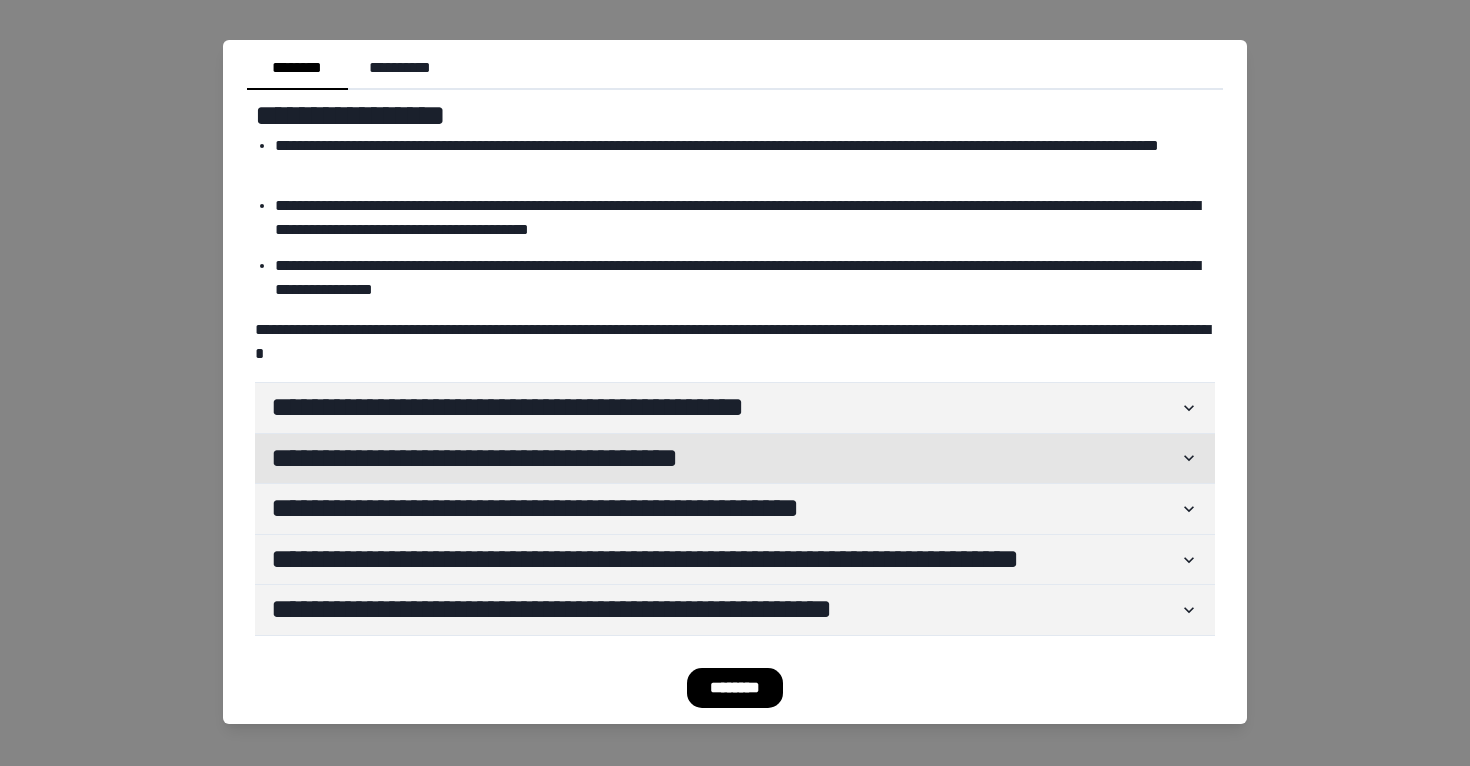 click on "**********" at bounding box center [725, 459] 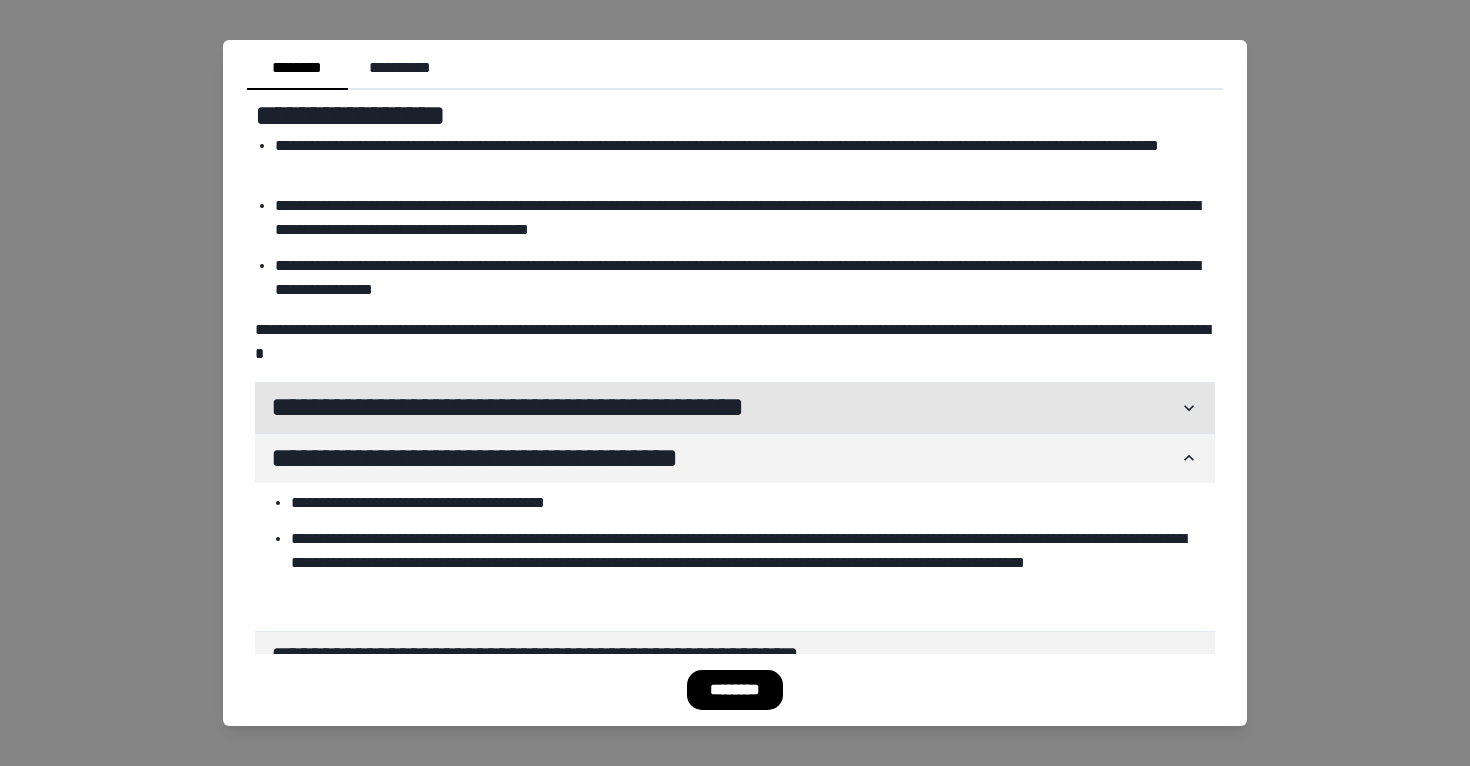 click on "**********" at bounding box center [725, 408] 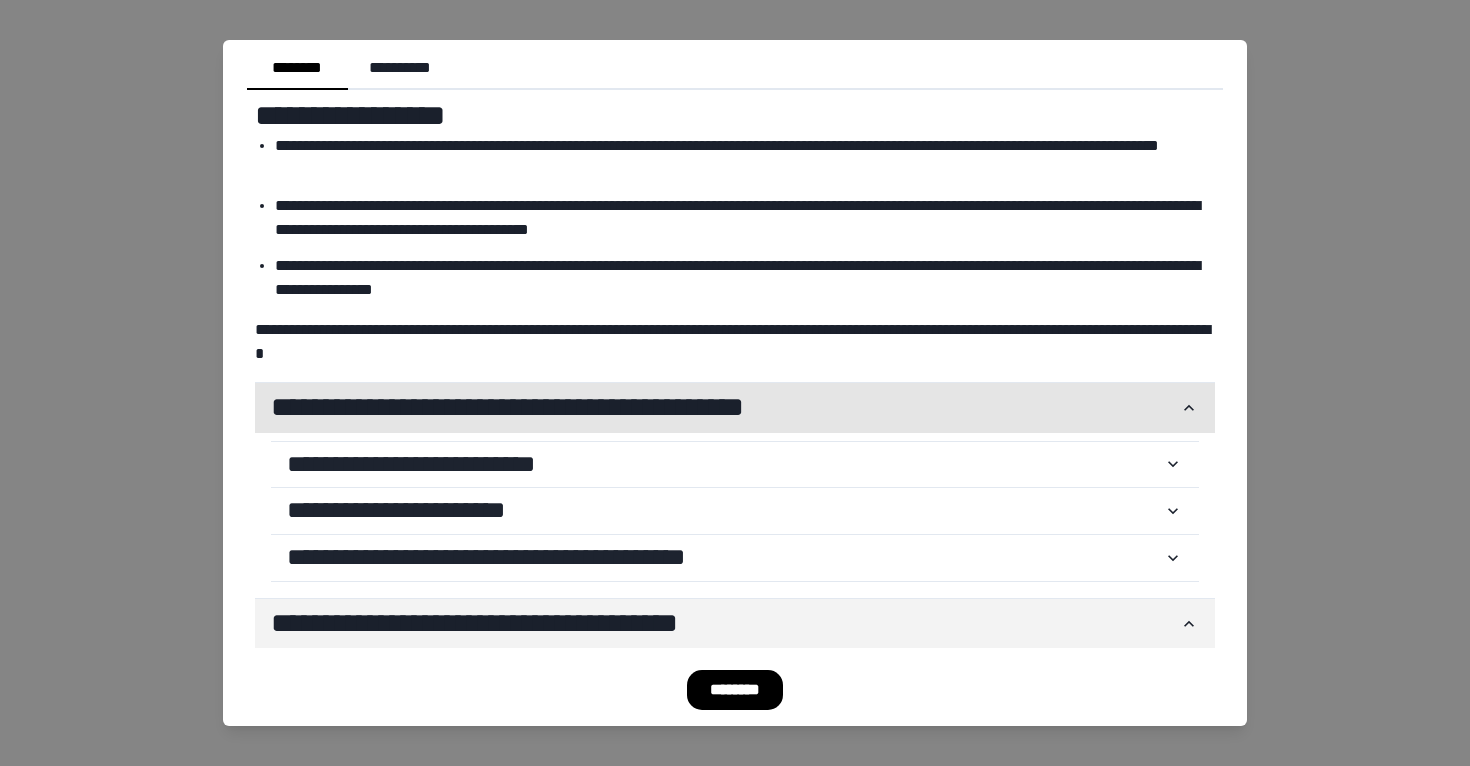 click on "**********" at bounding box center (725, 408) 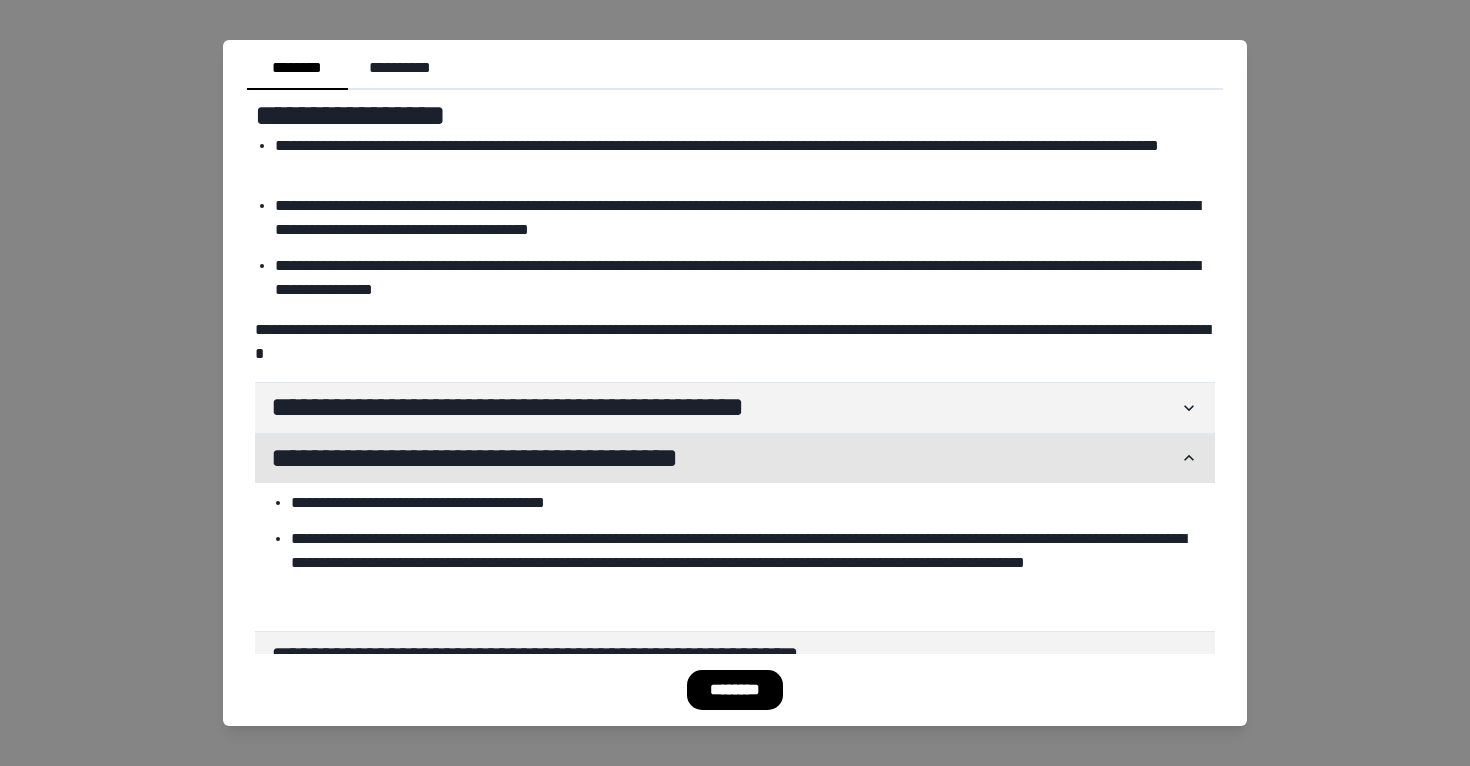 click on "**********" at bounding box center (725, 459) 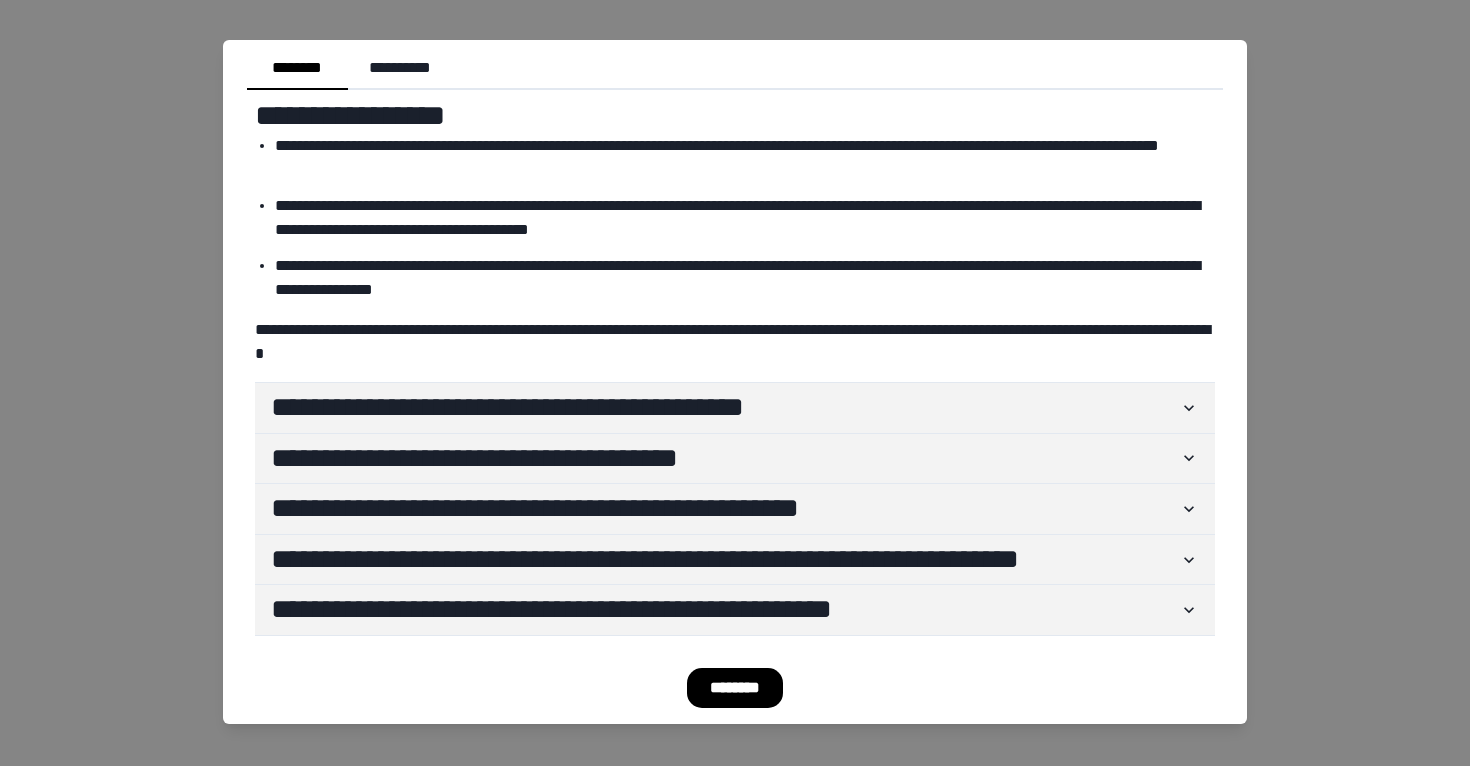click on "**********" at bounding box center (745, 278) 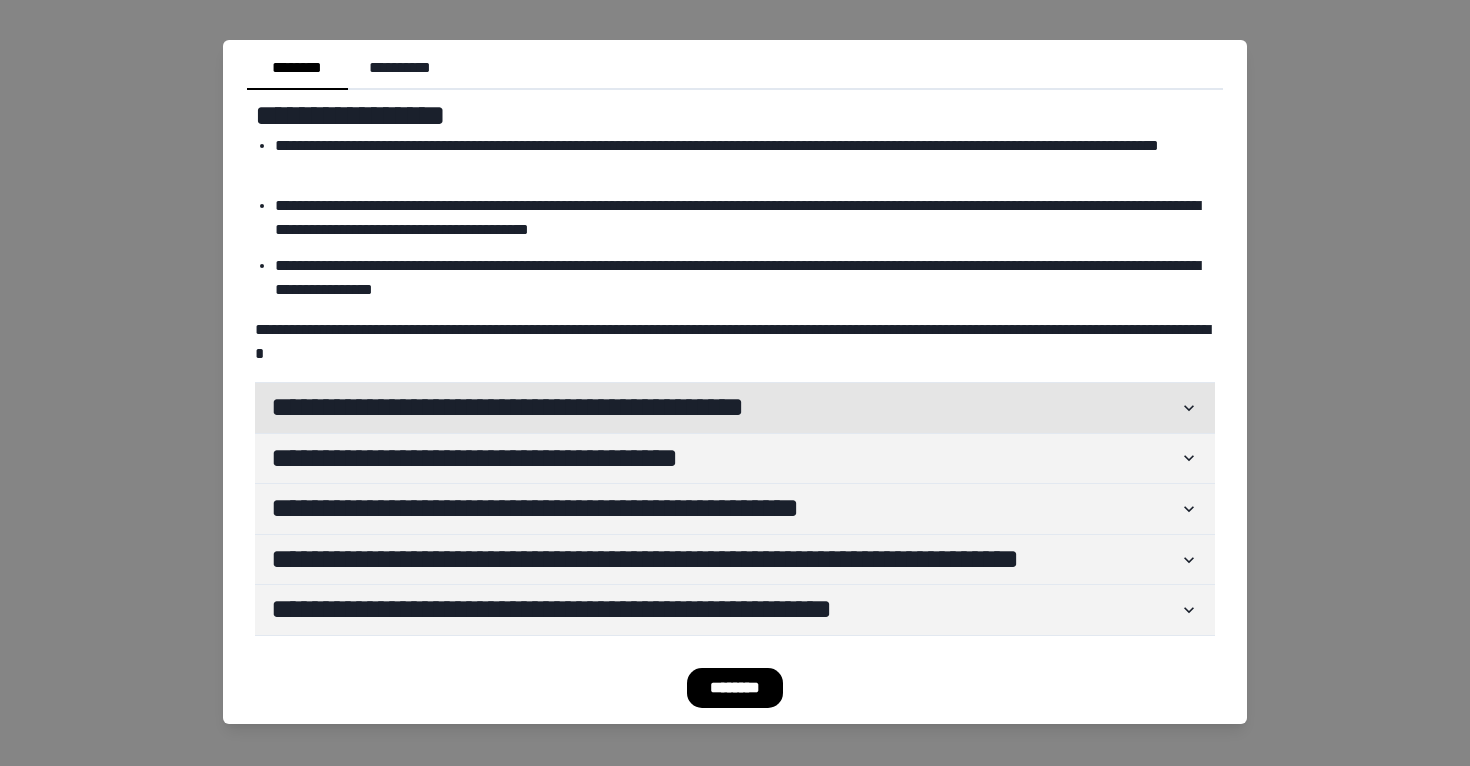 click on "**********" at bounding box center [725, 408] 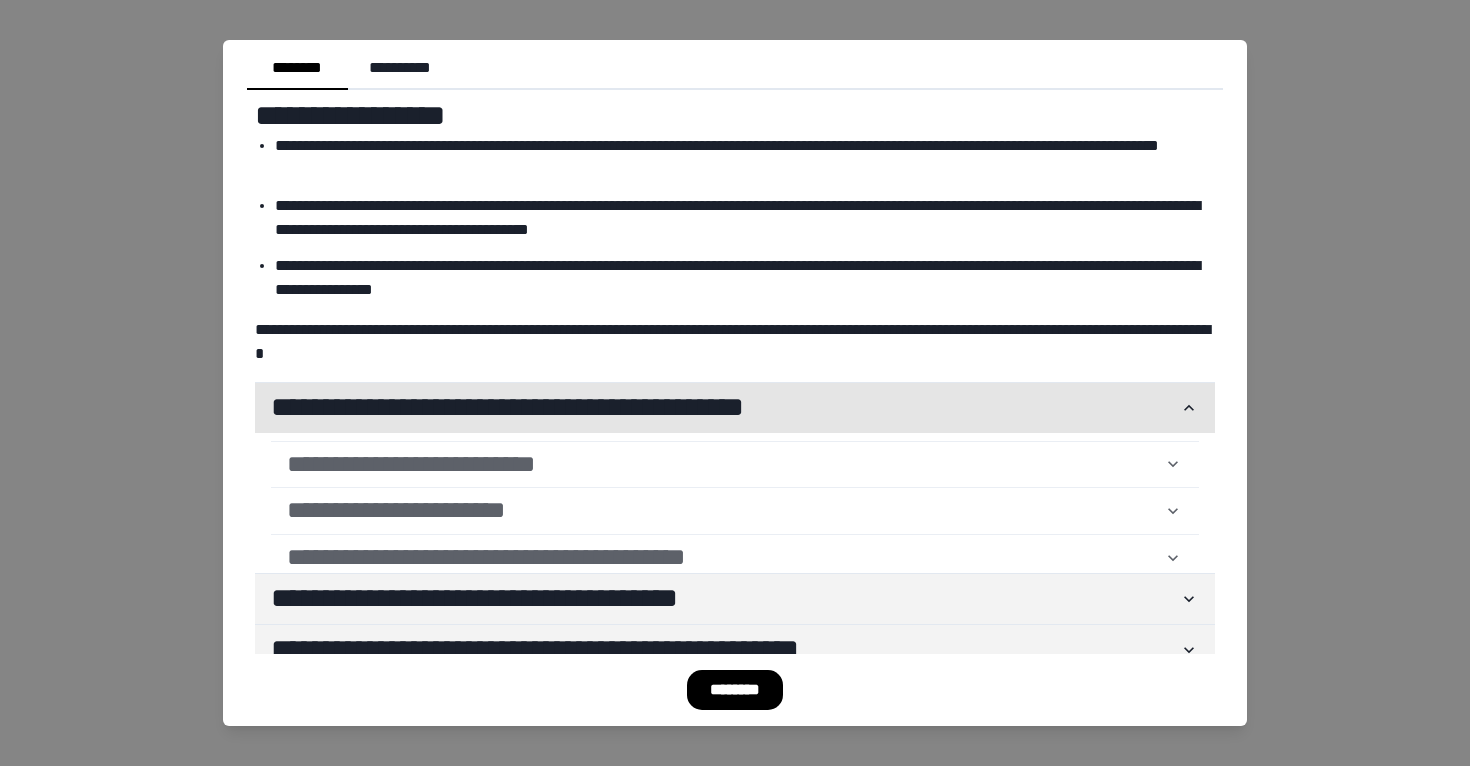 click on "**********" at bounding box center [725, 408] 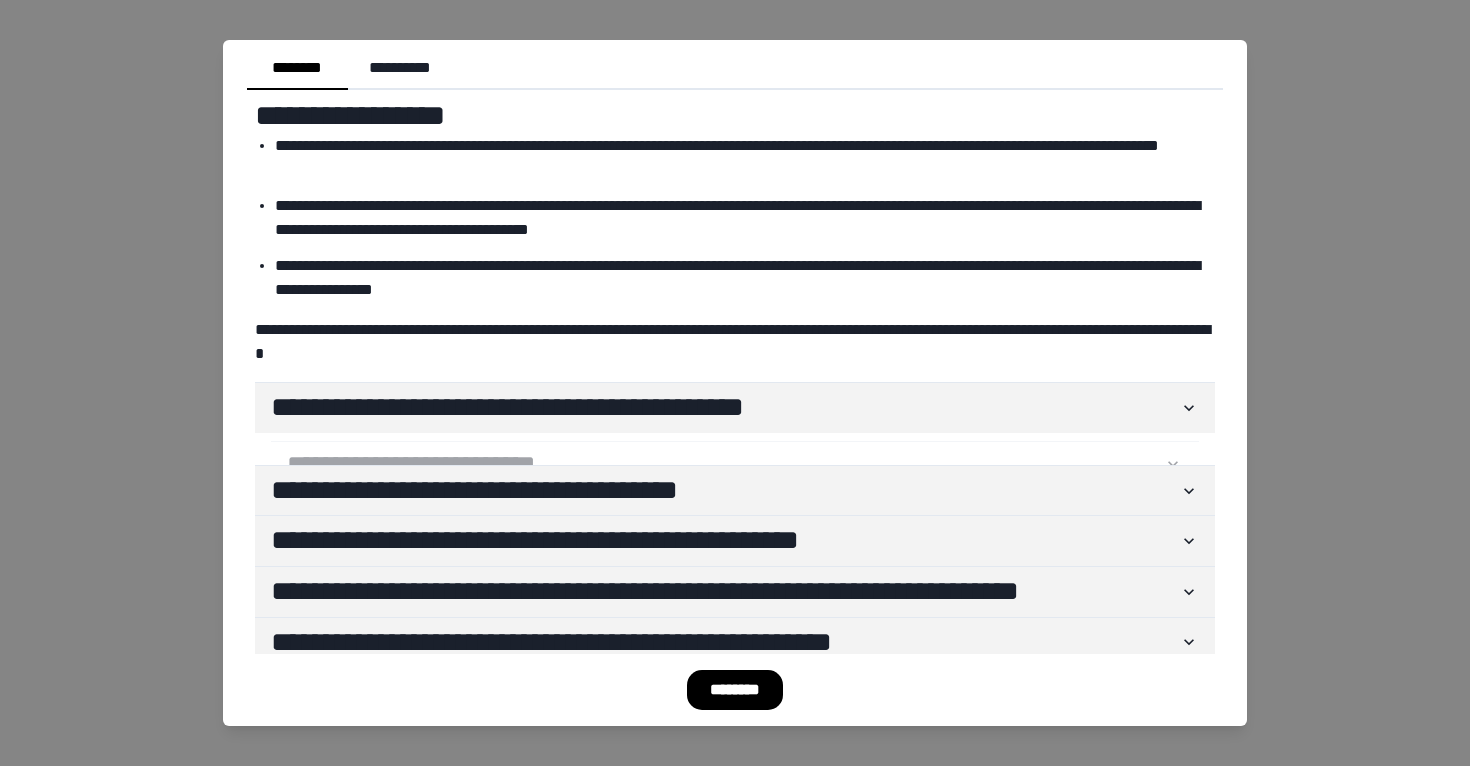 type 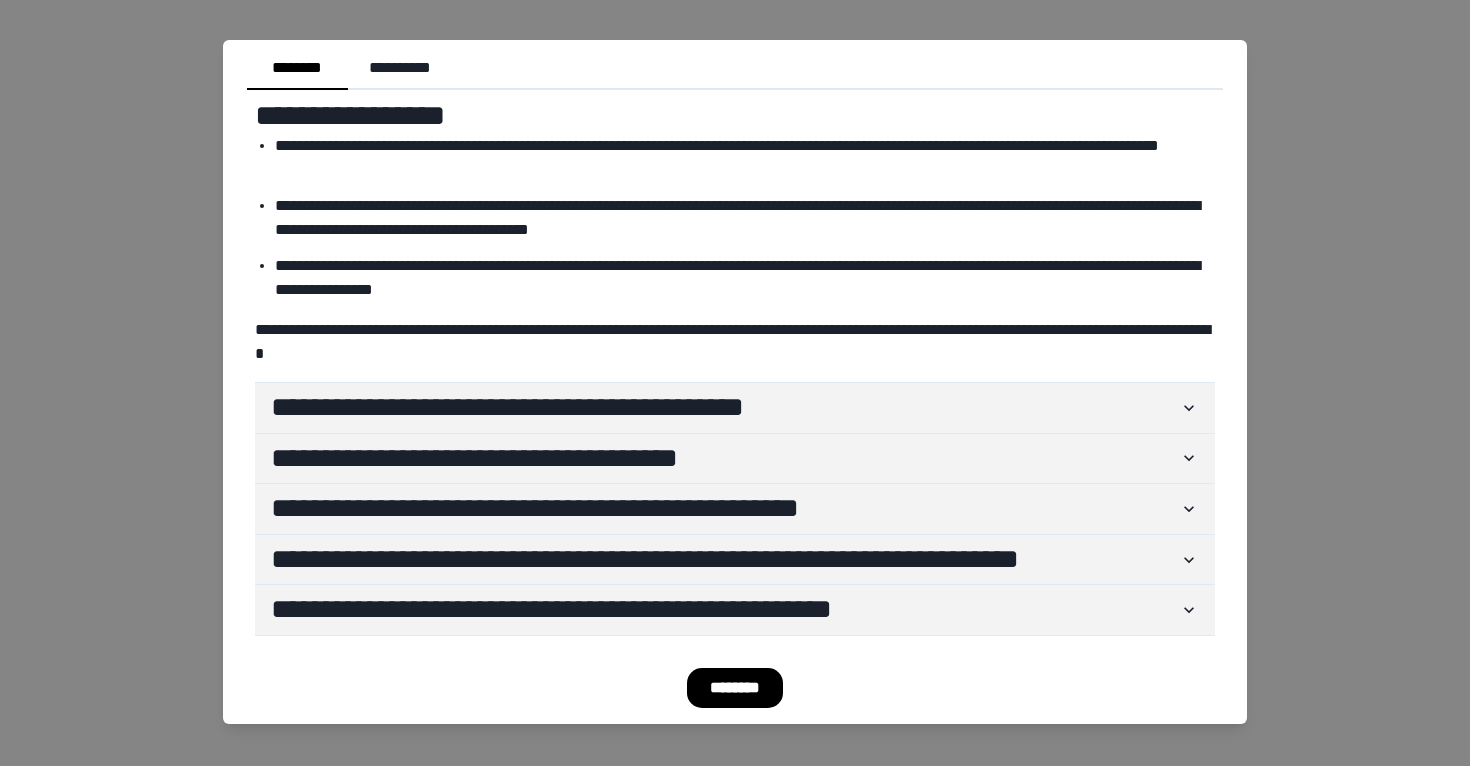 click on "**********" at bounding box center (745, 278) 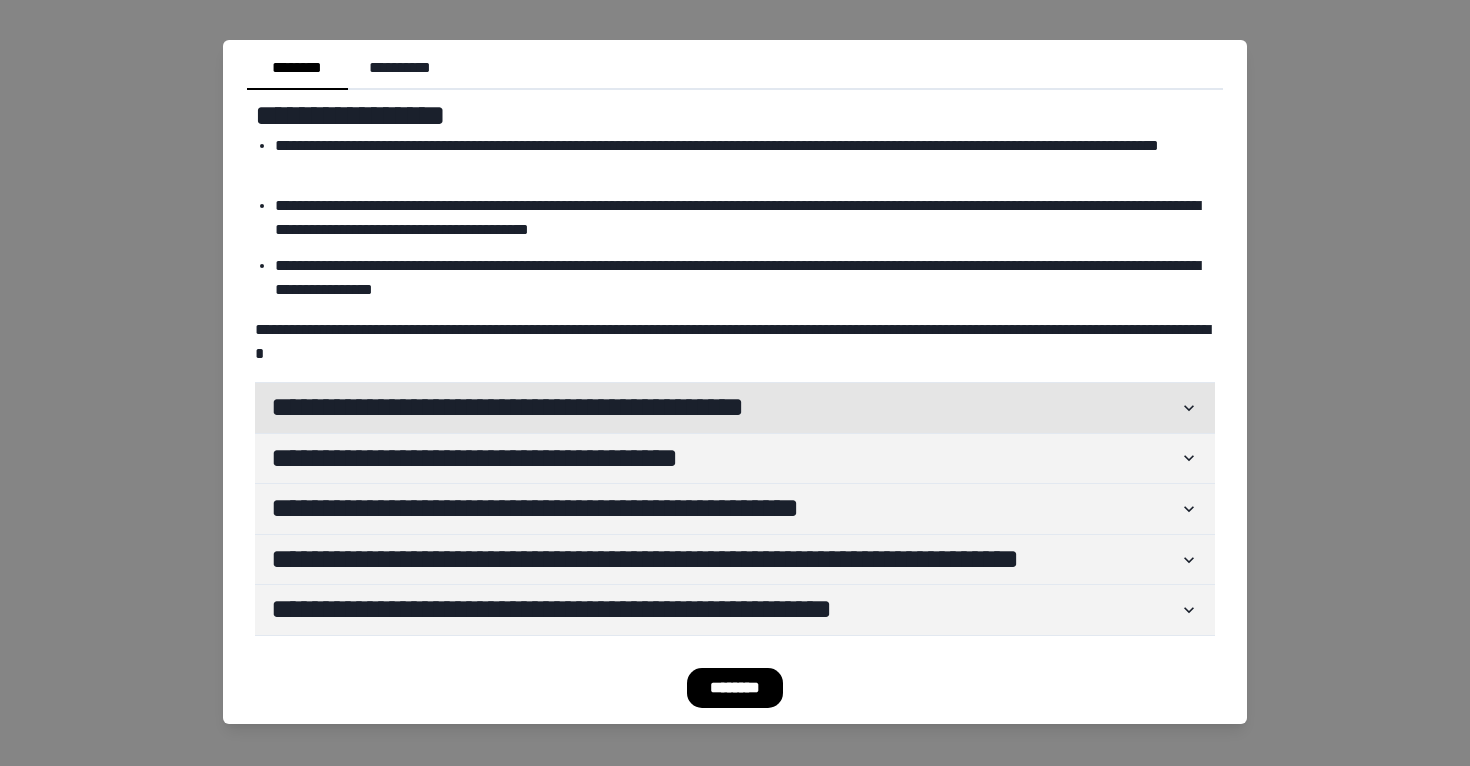 click on "**********" at bounding box center [725, 408] 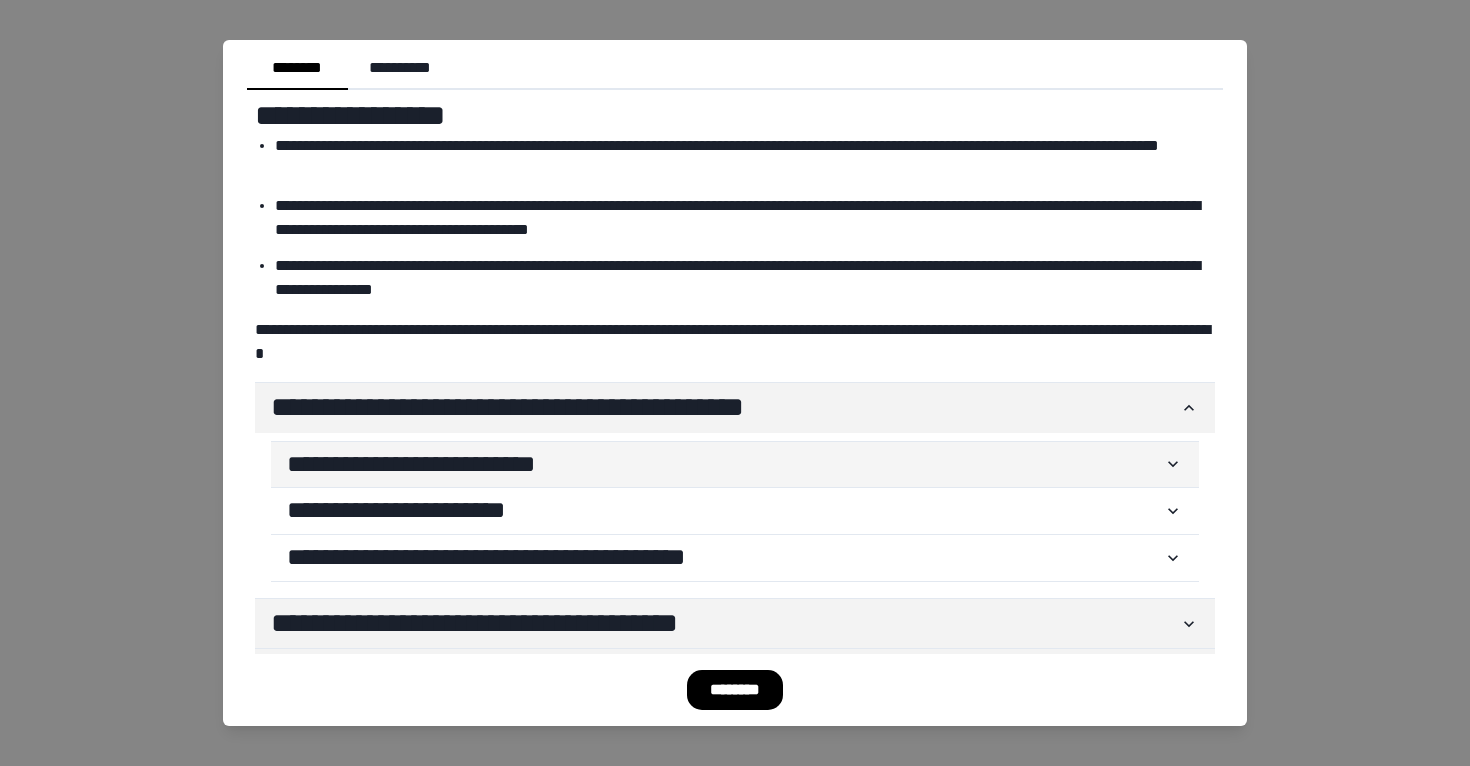 click on "**********" at bounding box center (725, 465) 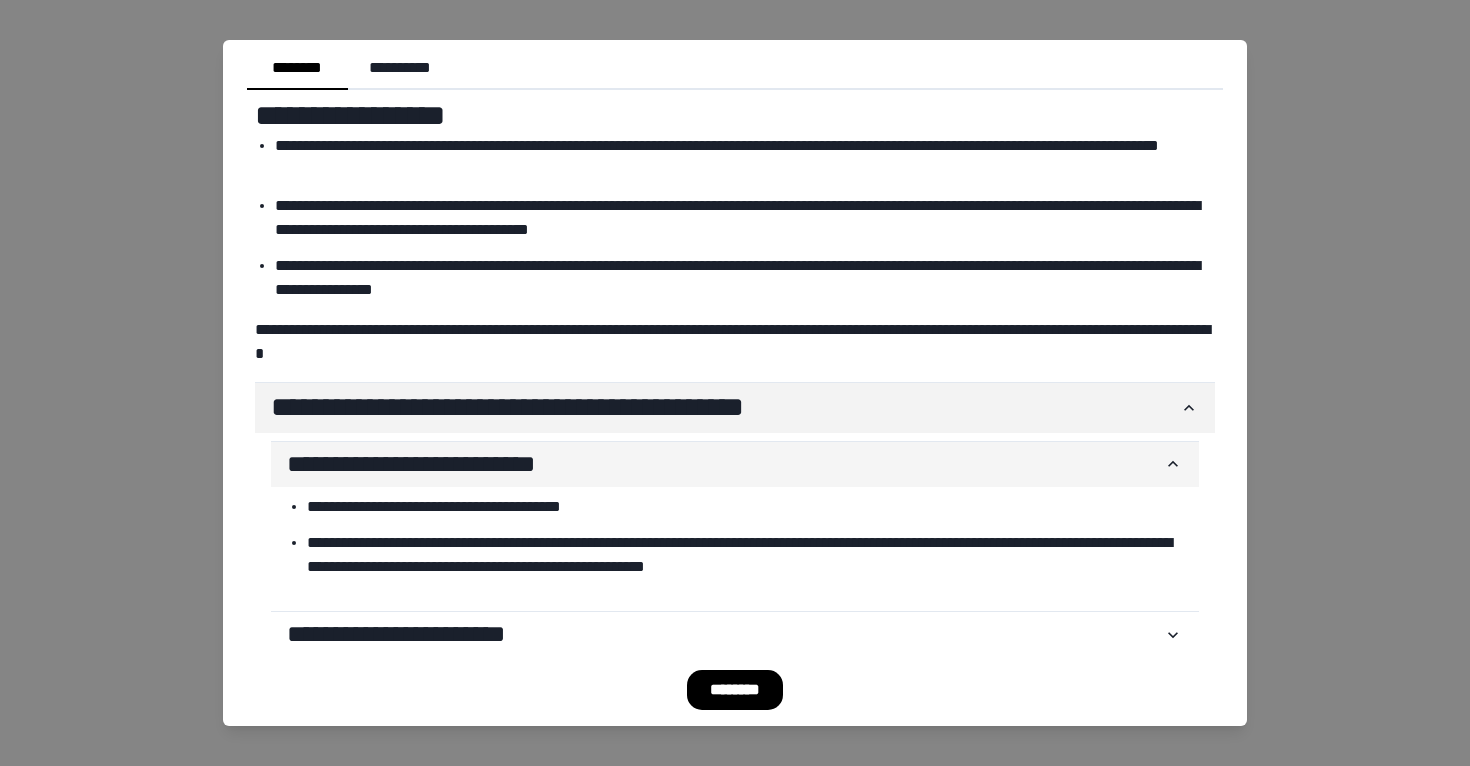 click on "**********" at bounding box center [725, 465] 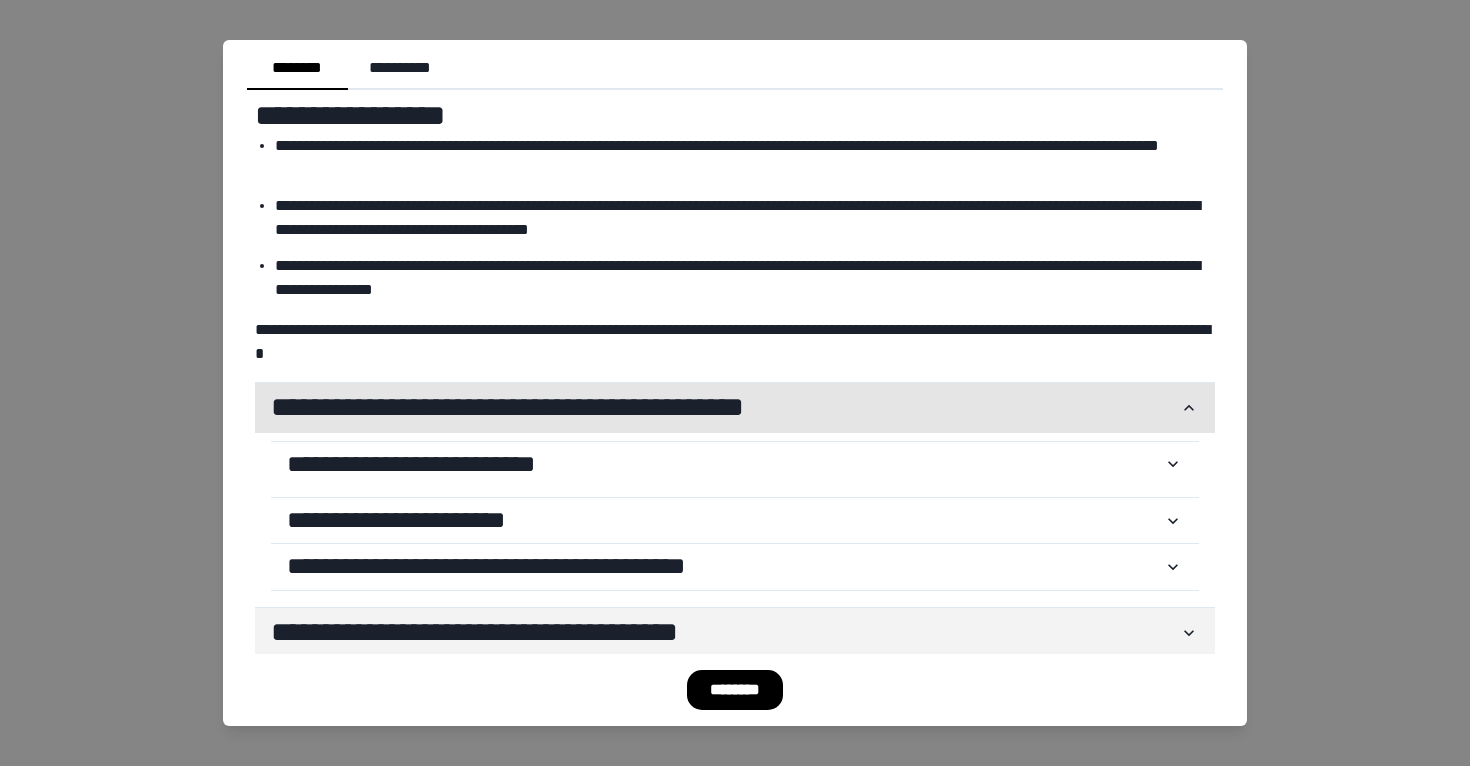 click on "**********" at bounding box center [725, 408] 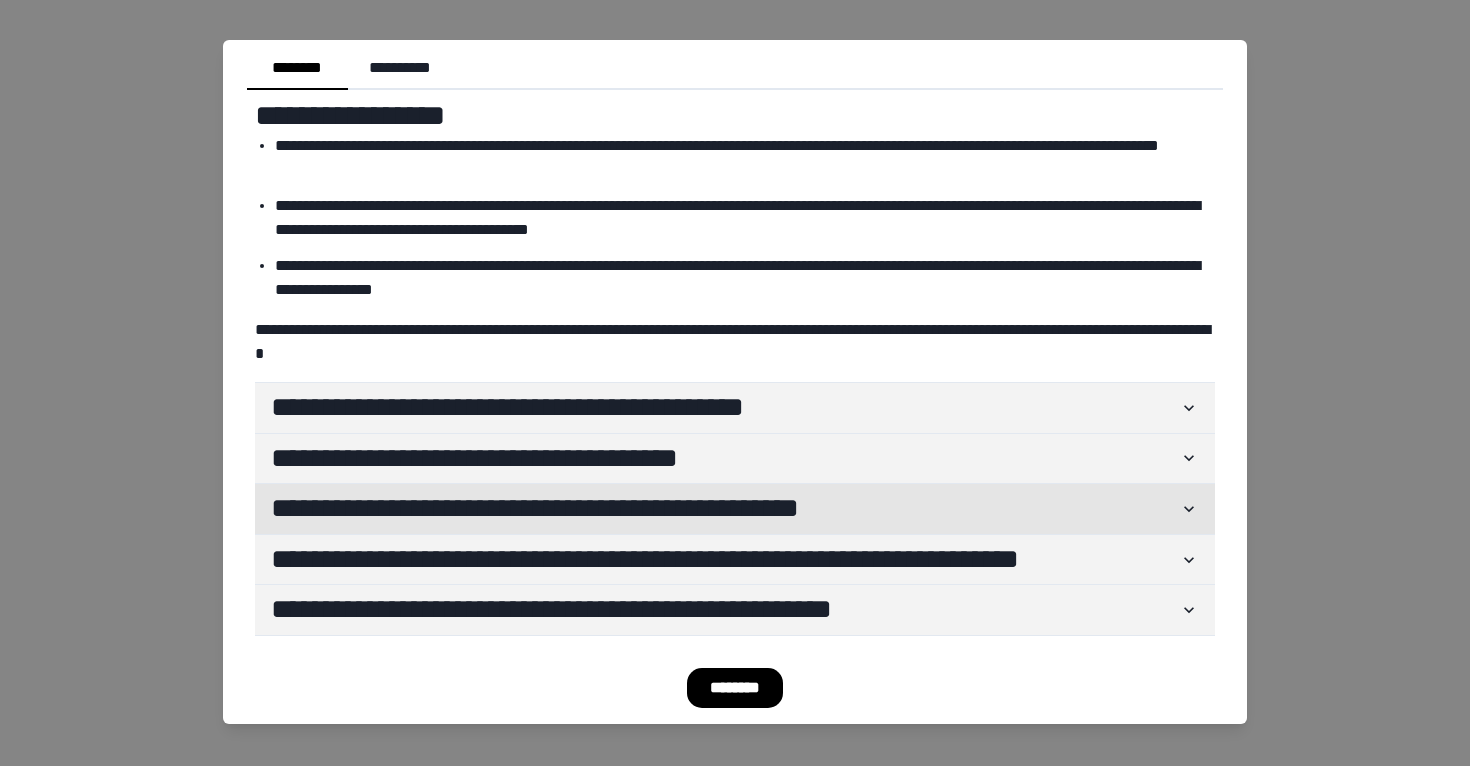 click on "**********" at bounding box center [725, 509] 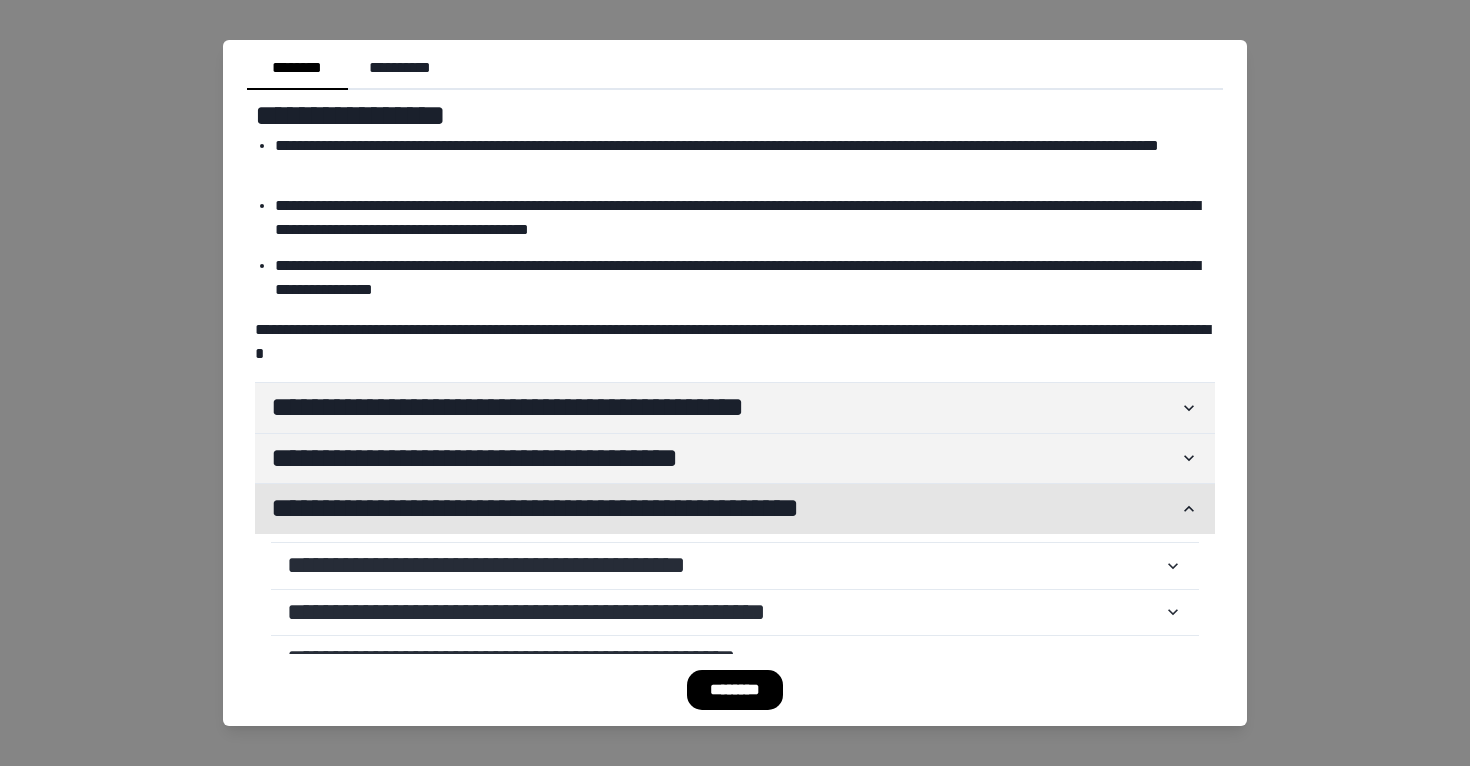 click on "**********" at bounding box center (725, 509) 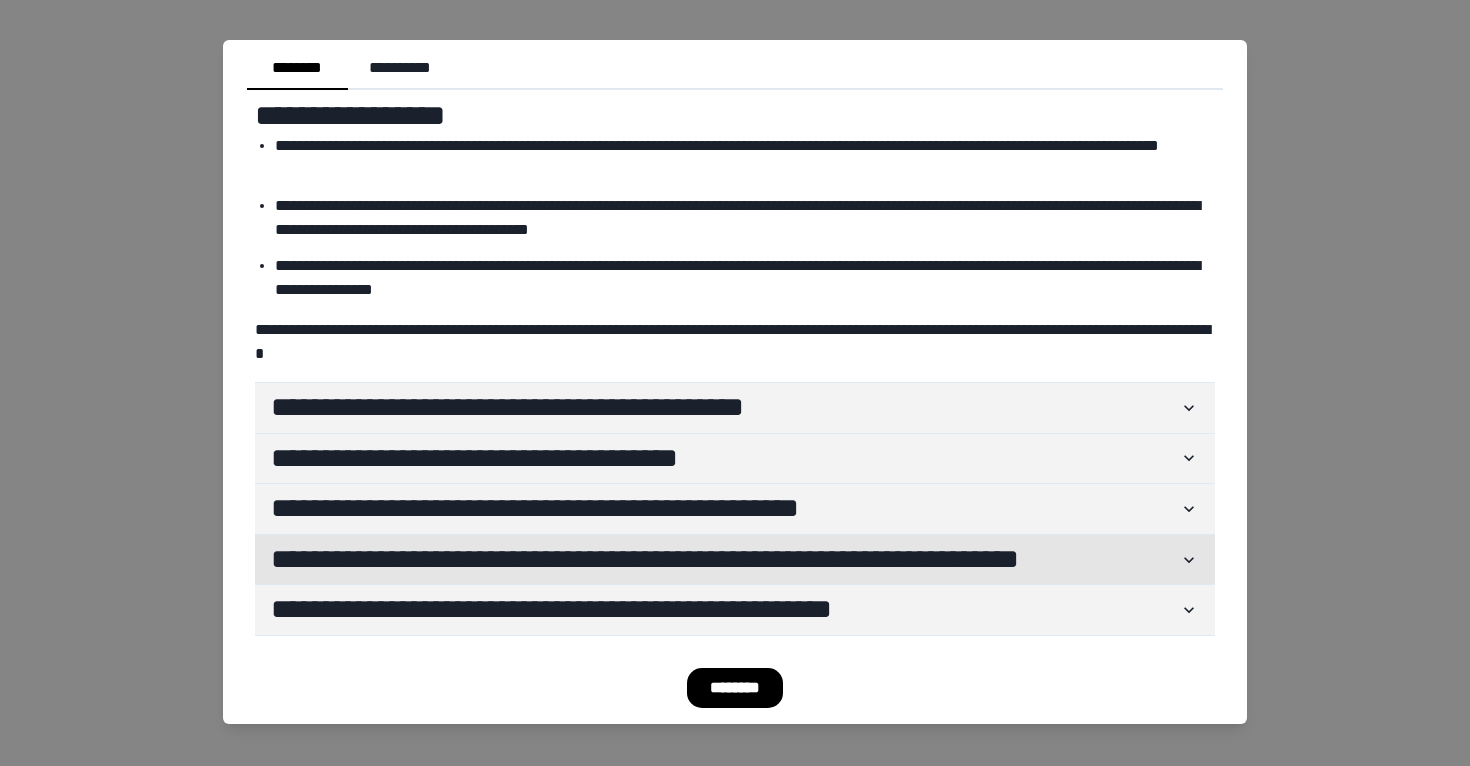 click on "**********" at bounding box center [725, 560] 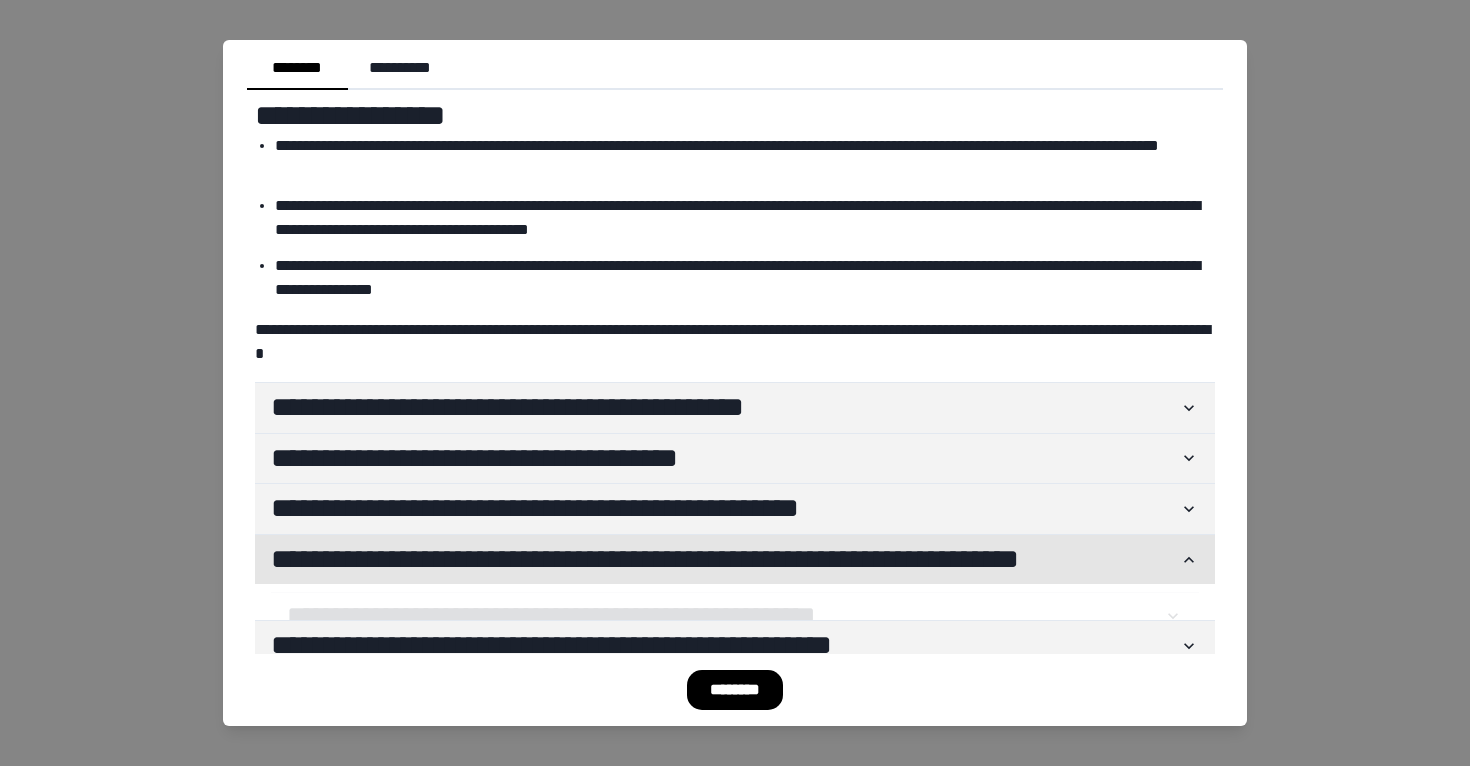 click on "**********" at bounding box center (725, 560) 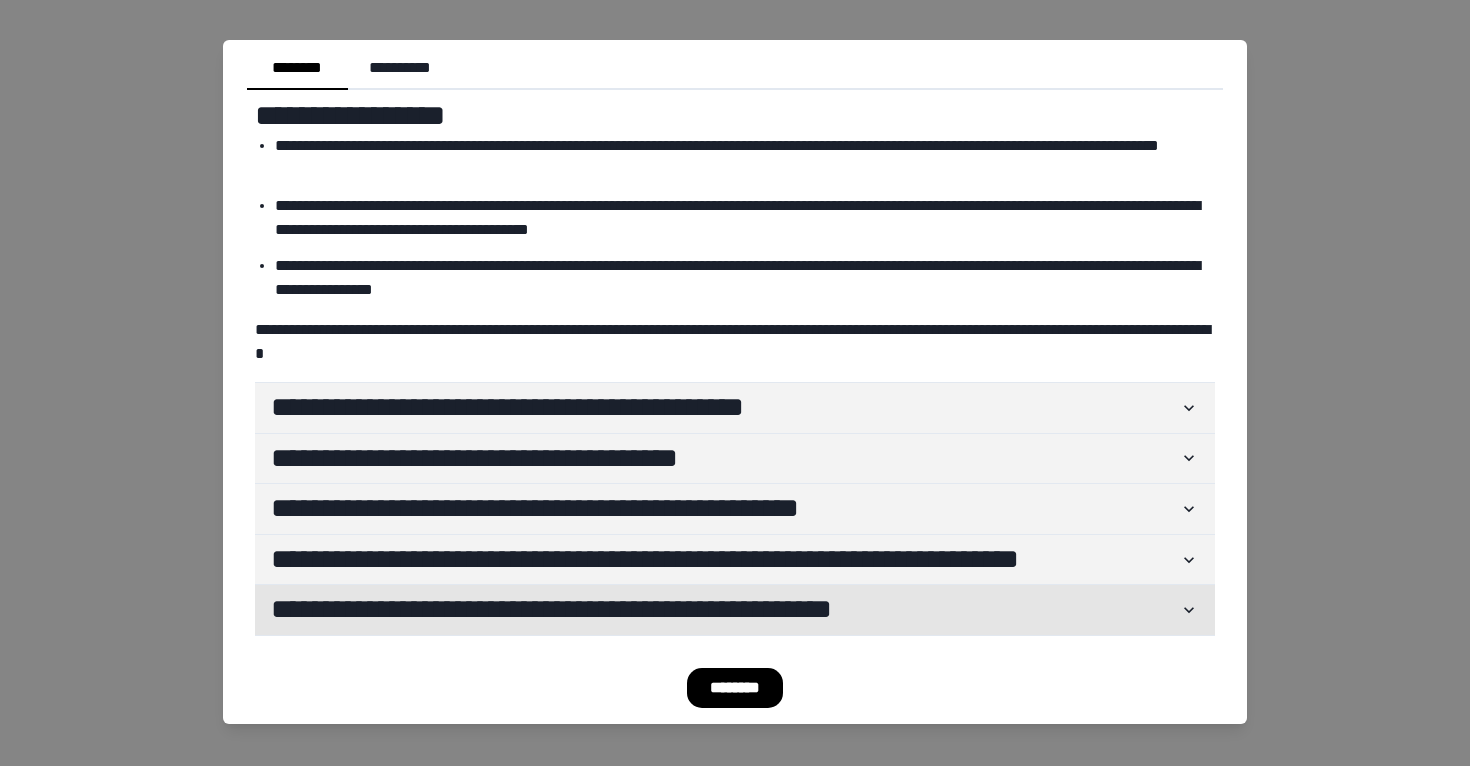 click on "**********" at bounding box center (725, 610) 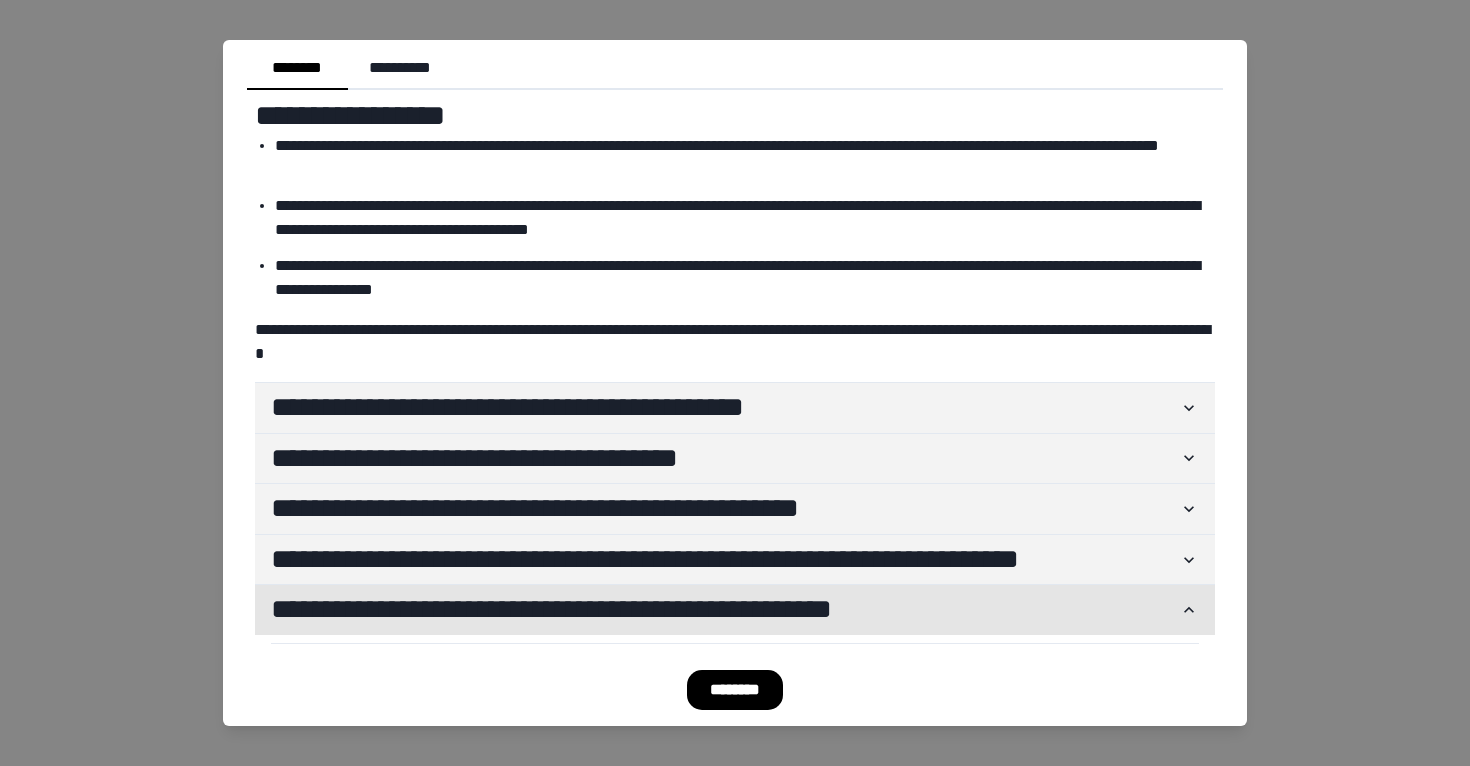 click on "**********" at bounding box center (725, 610) 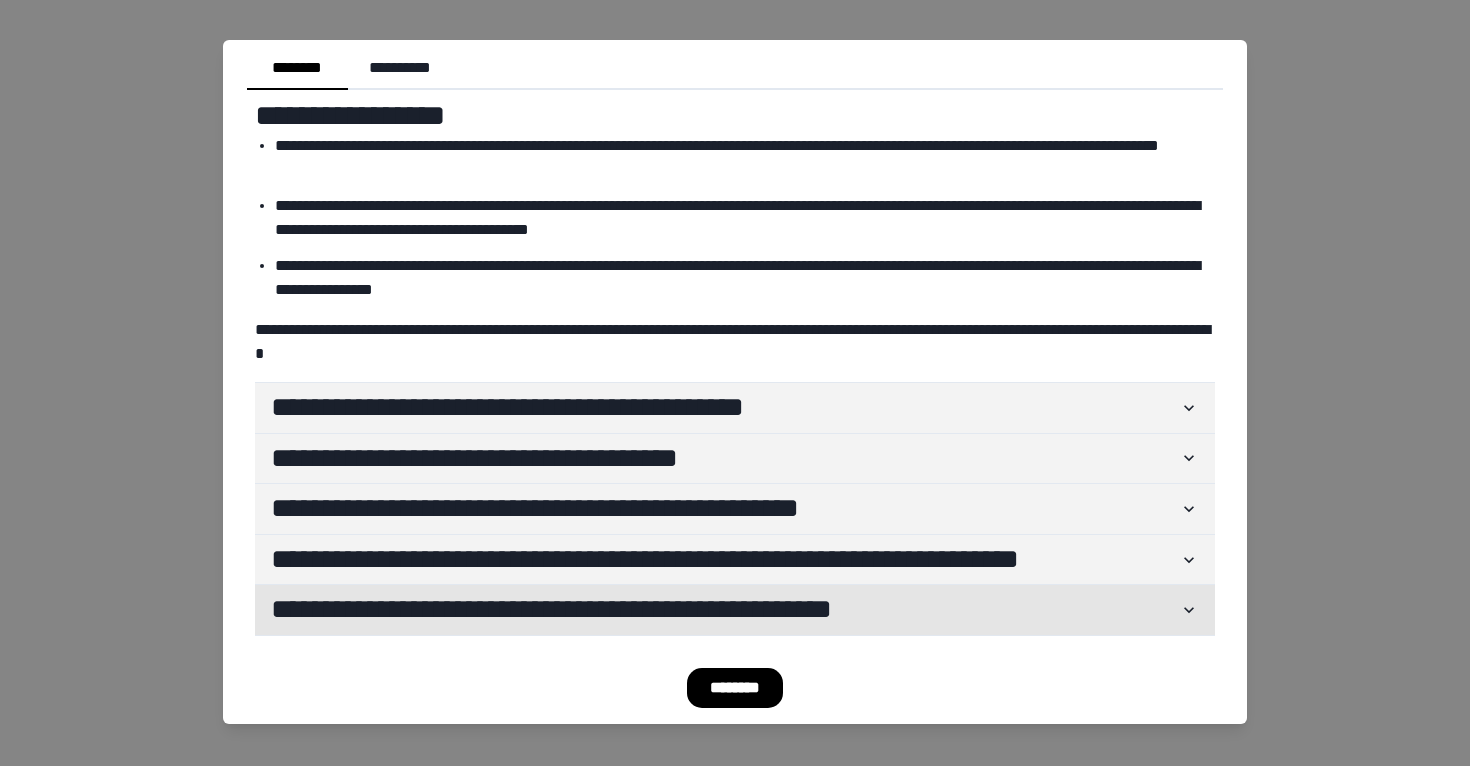 click on "**********" at bounding box center (725, 610) 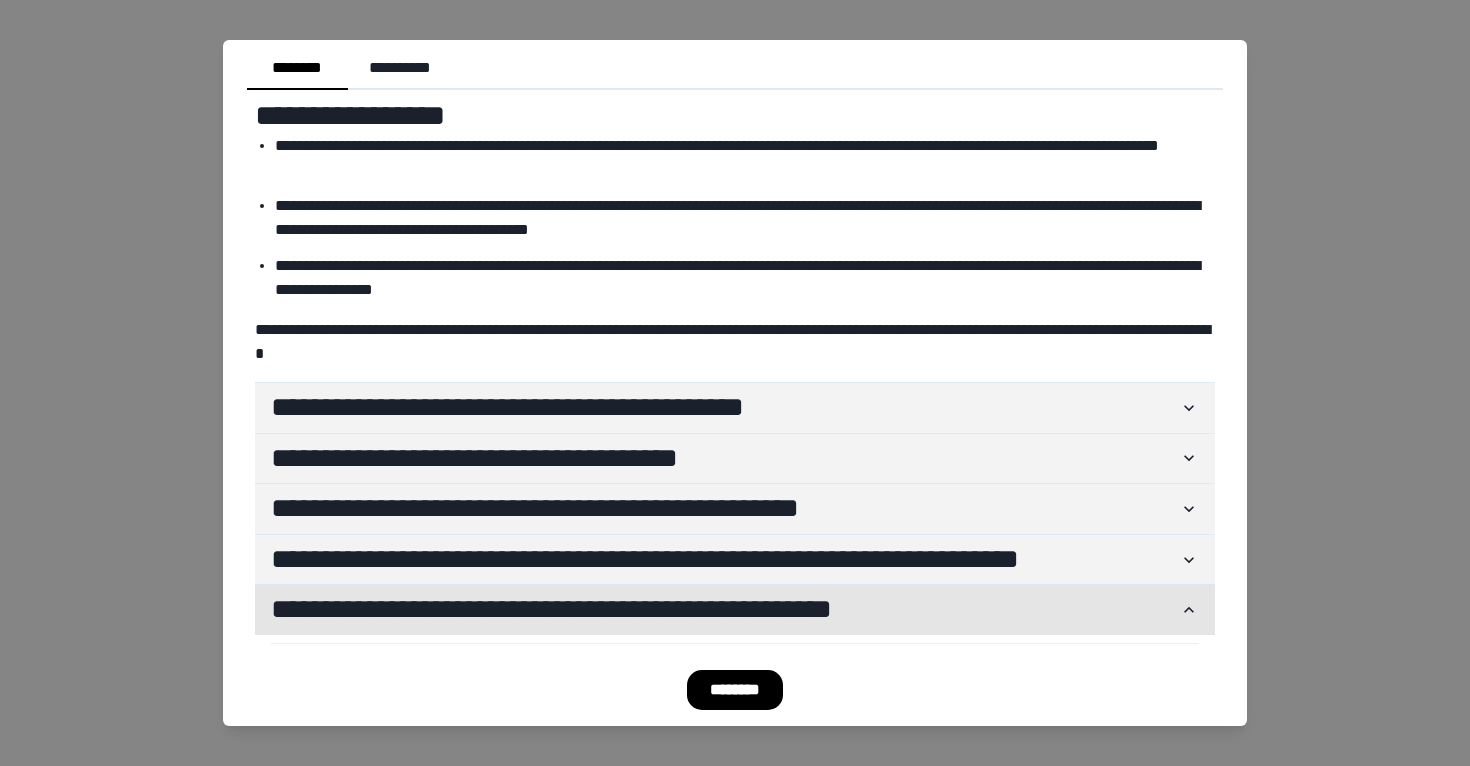 scroll, scrollTop: 163, scrollLeft: 0, axis: vertical 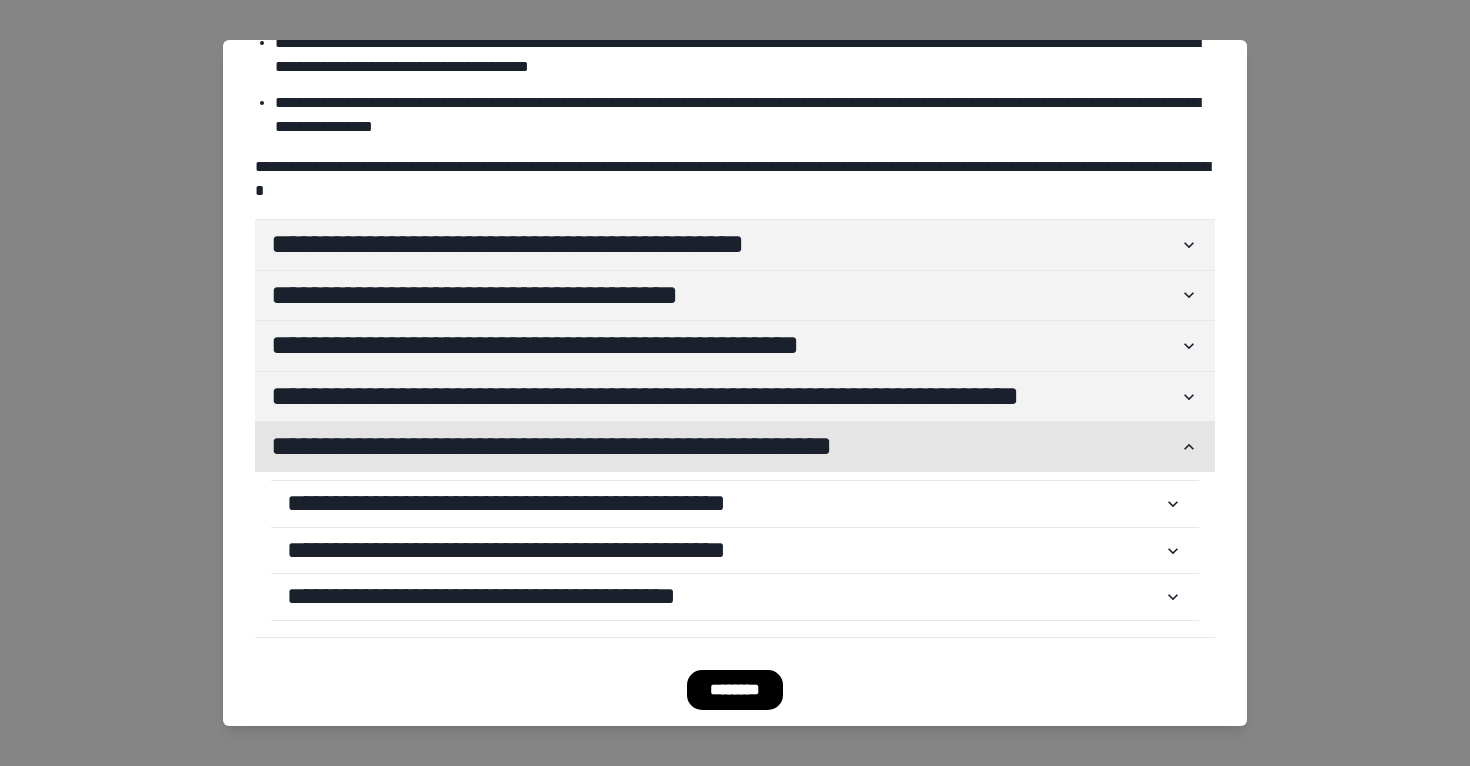 click on "**********" at bounding box center (725, 447) 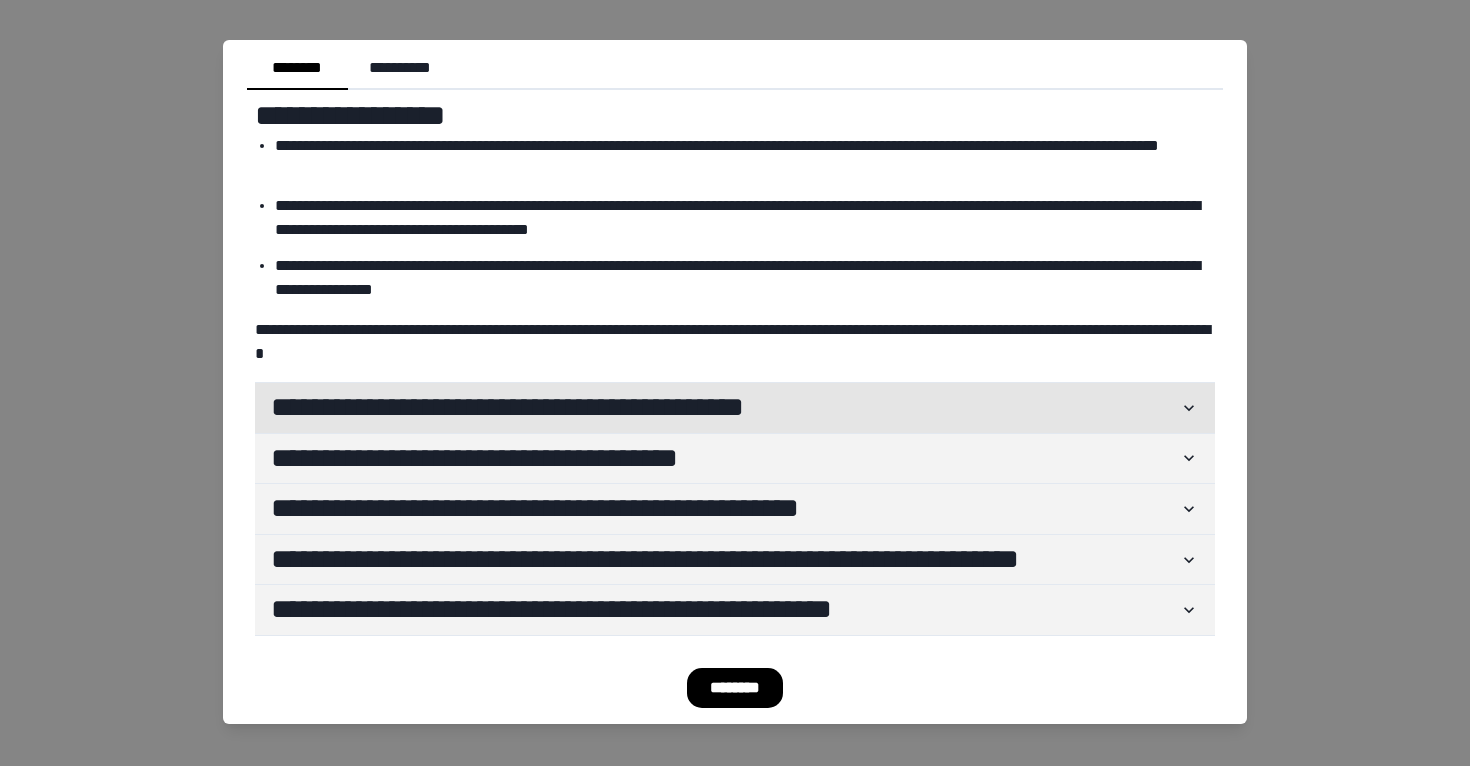 click on "**********" at bounding box center [735, 408] 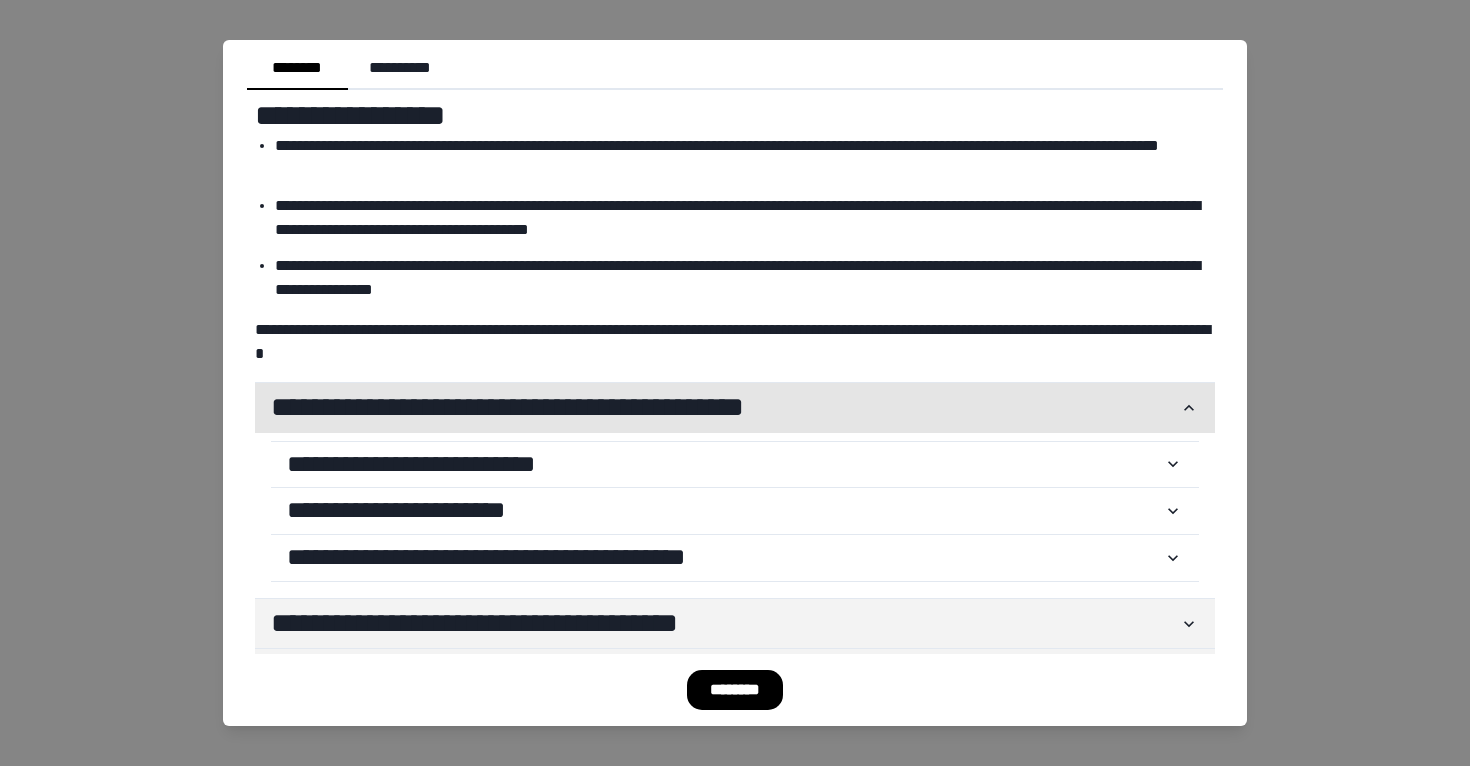 click on "**********" at bounding box center (725, 408) 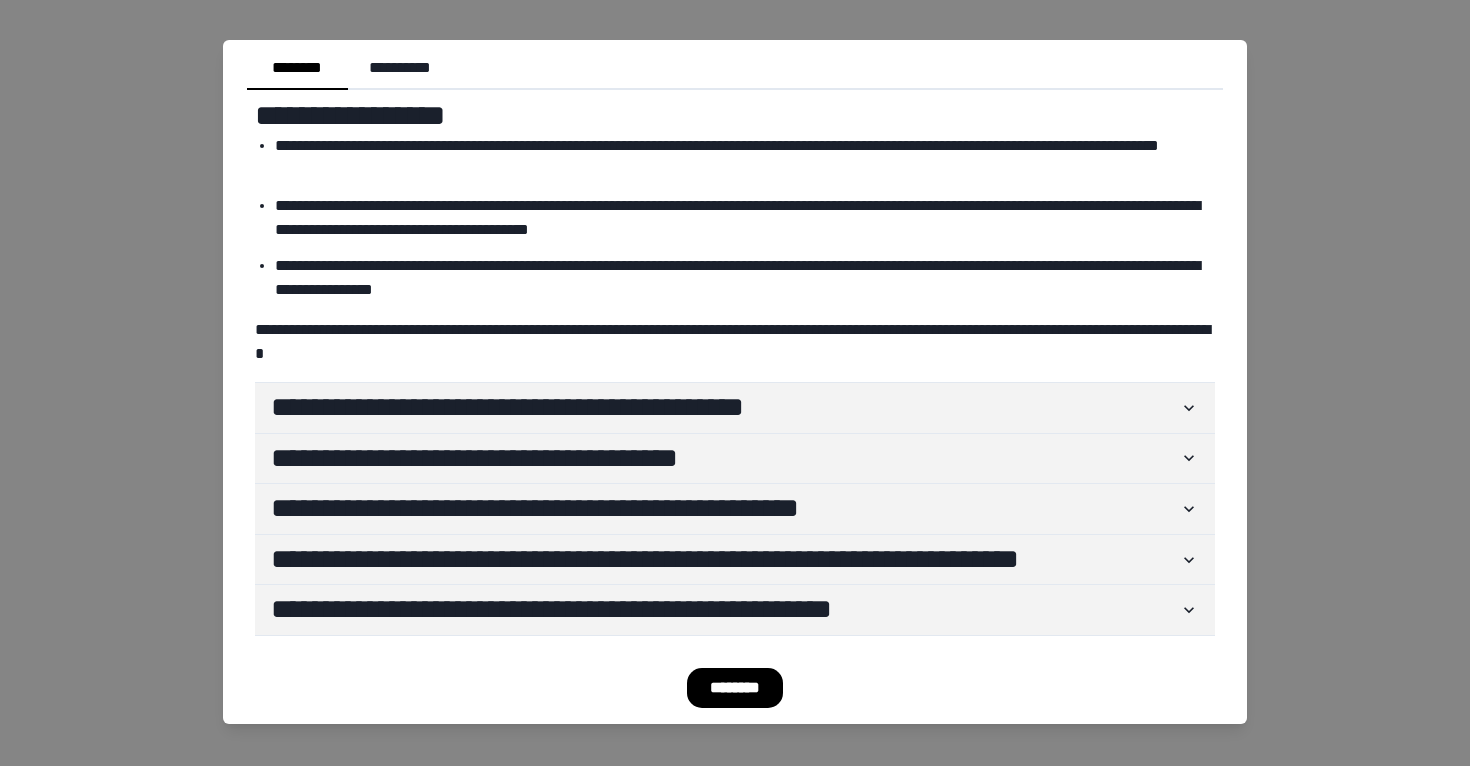 click on "**********" at bounding box center (735, 383) 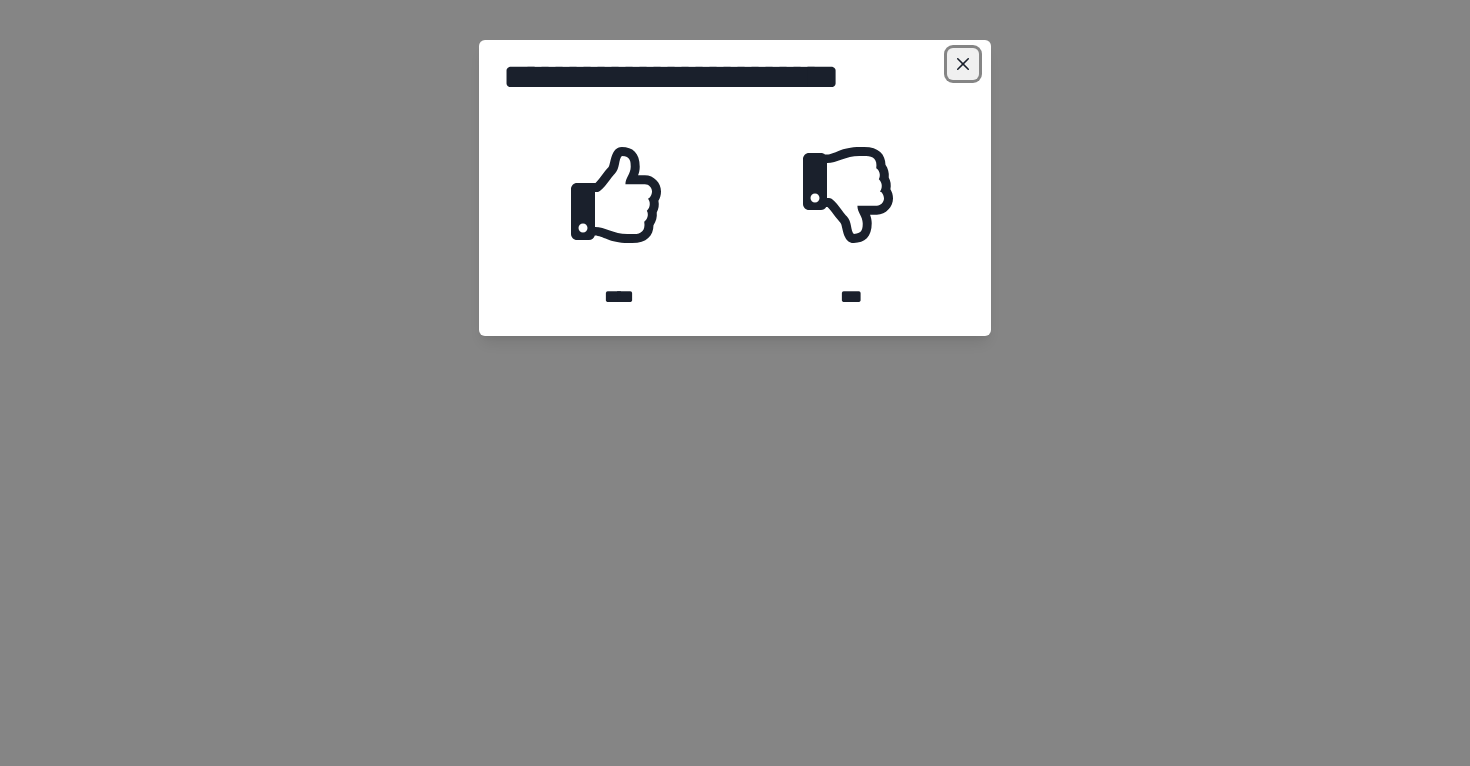 click 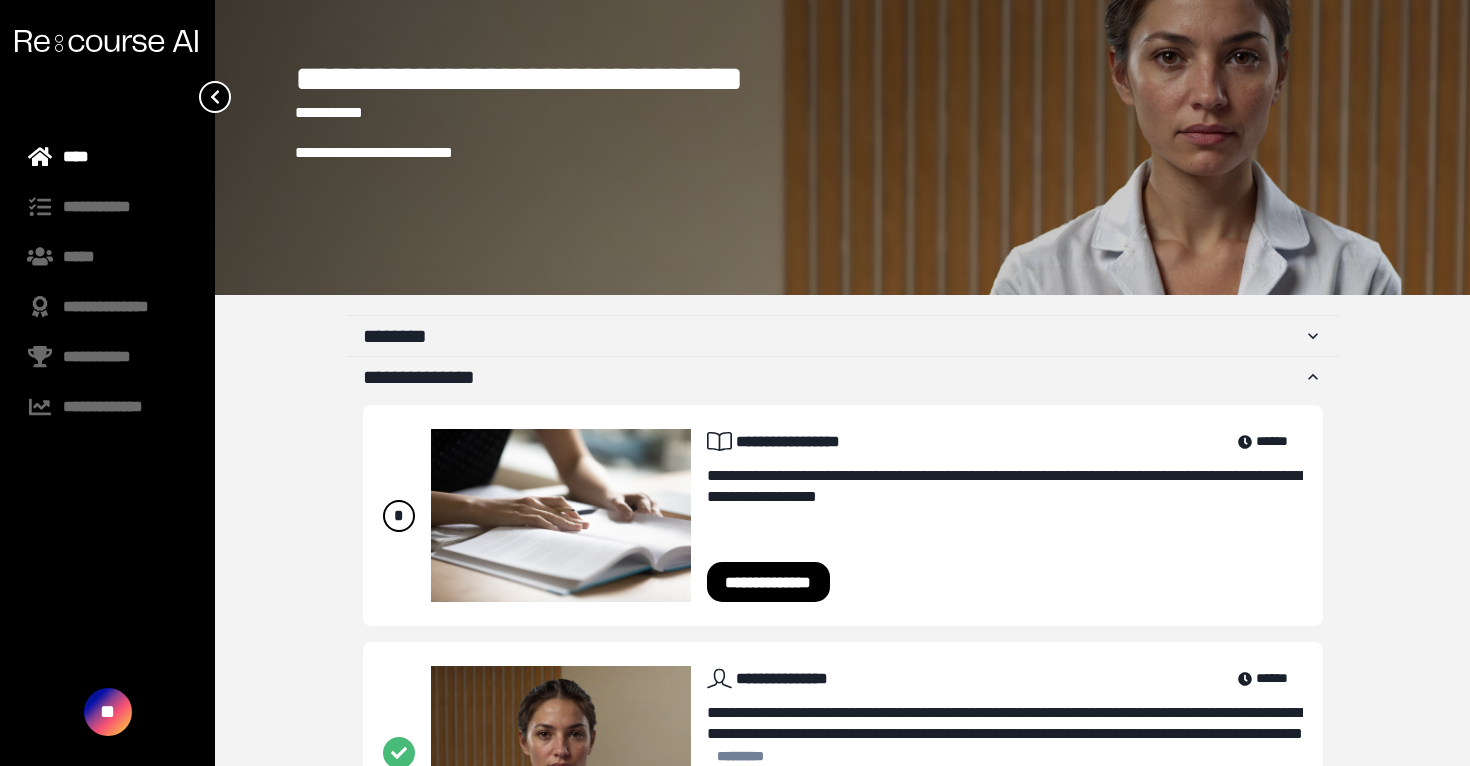 click on "**********" at bounding box center [769, 582] 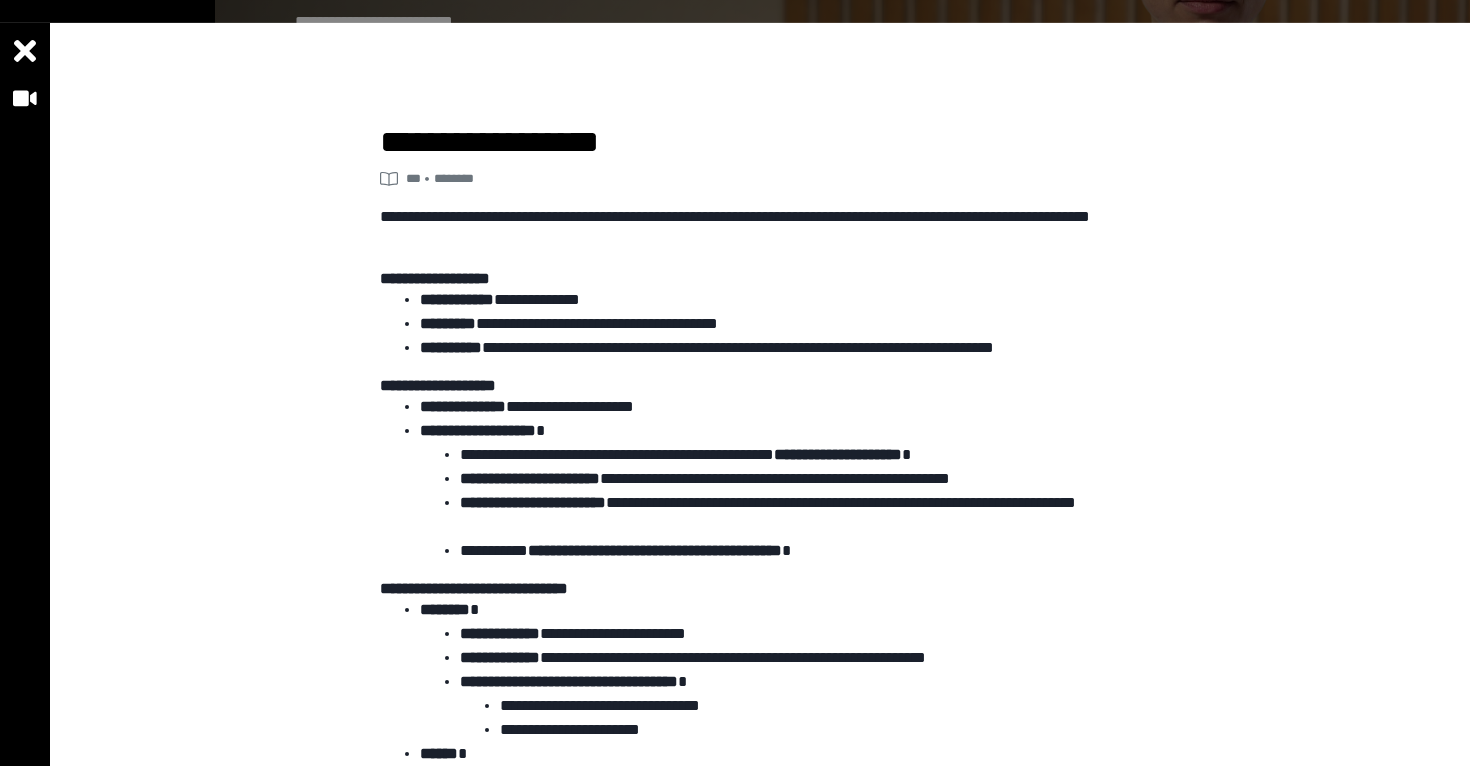 scroll, scrollTop: 228, scrollLeft: 0, axis: vertical 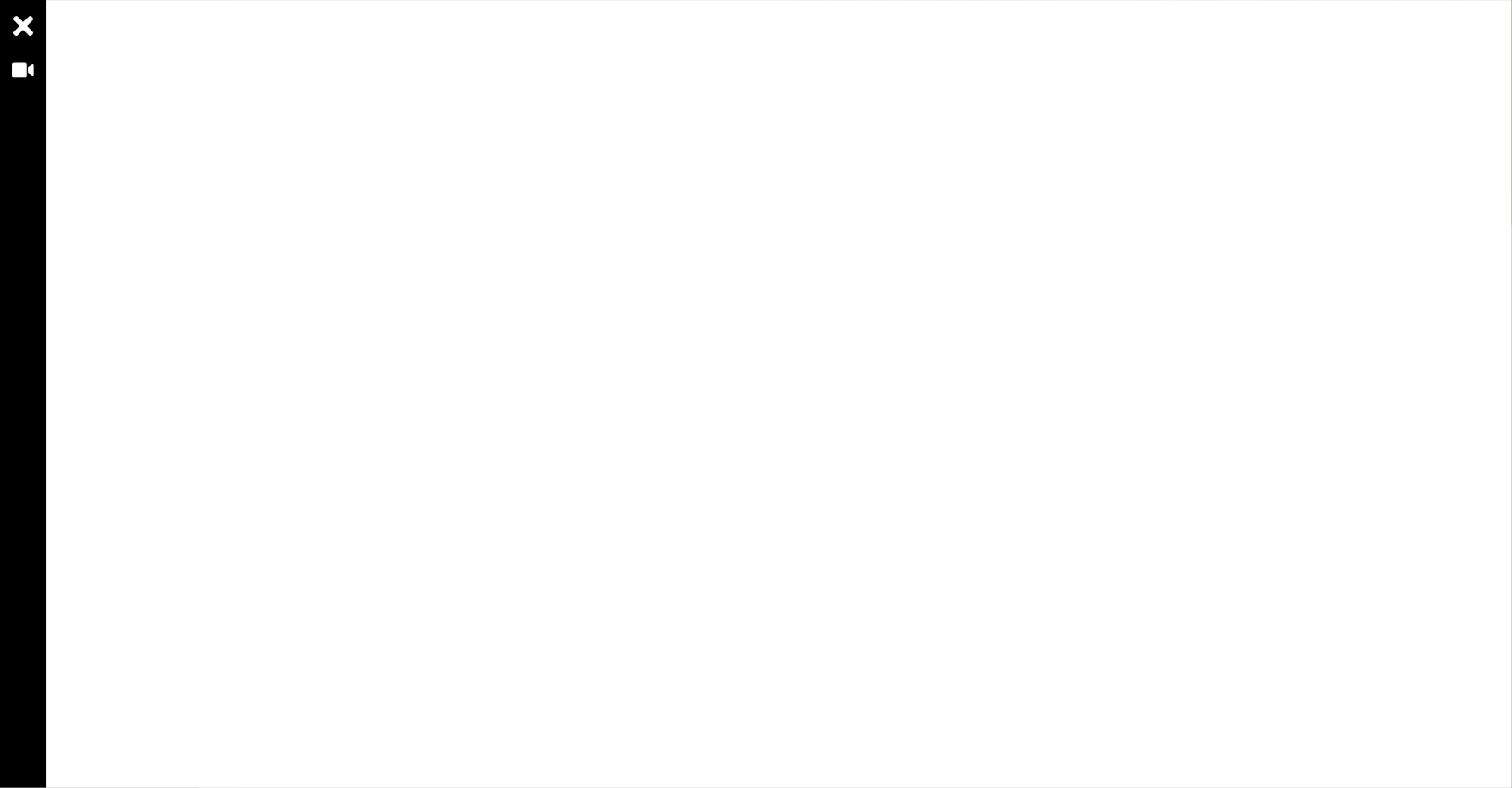 click on "**********" at bounding box center [732, 1182] 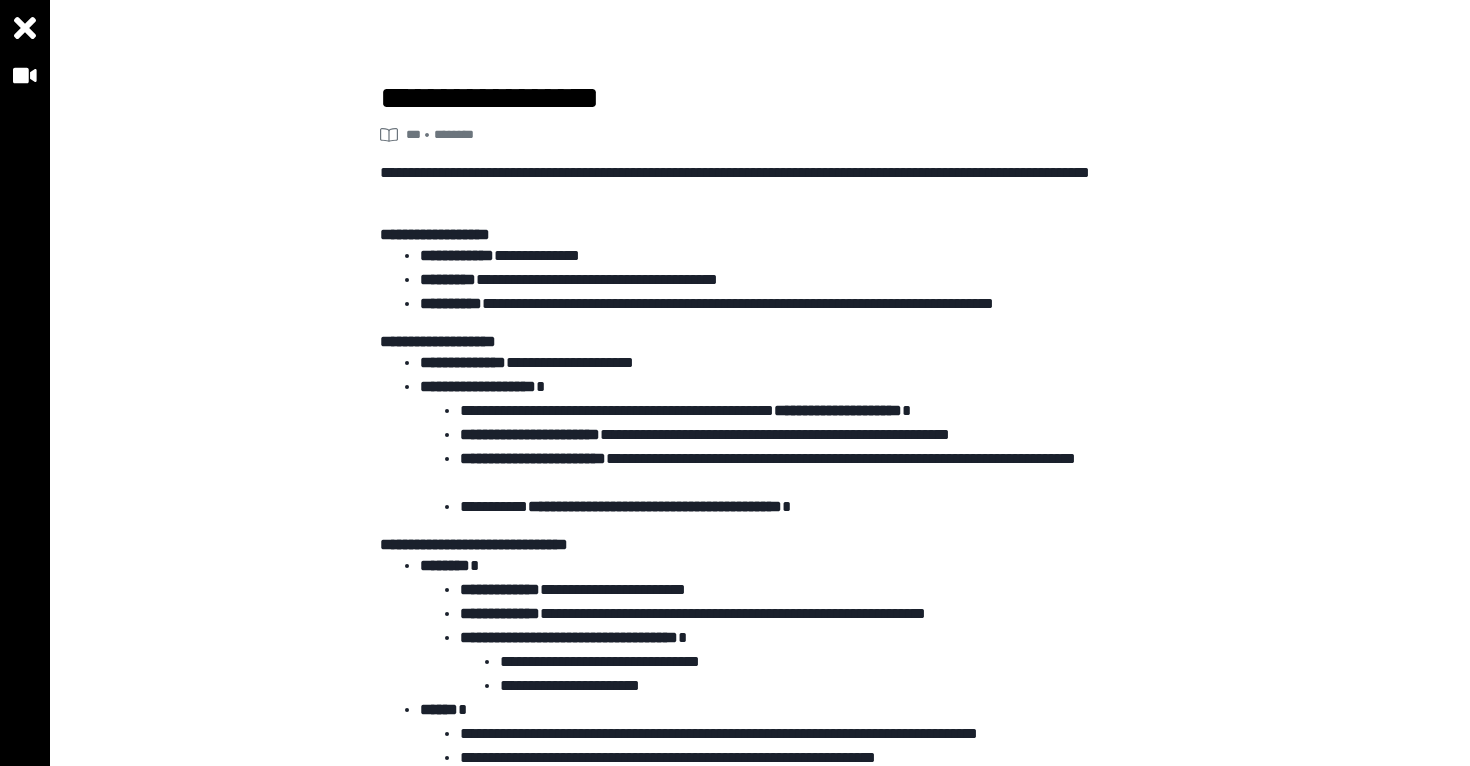 scroll, scrollTop: 142, scrollLeft: 0, axis: vertical 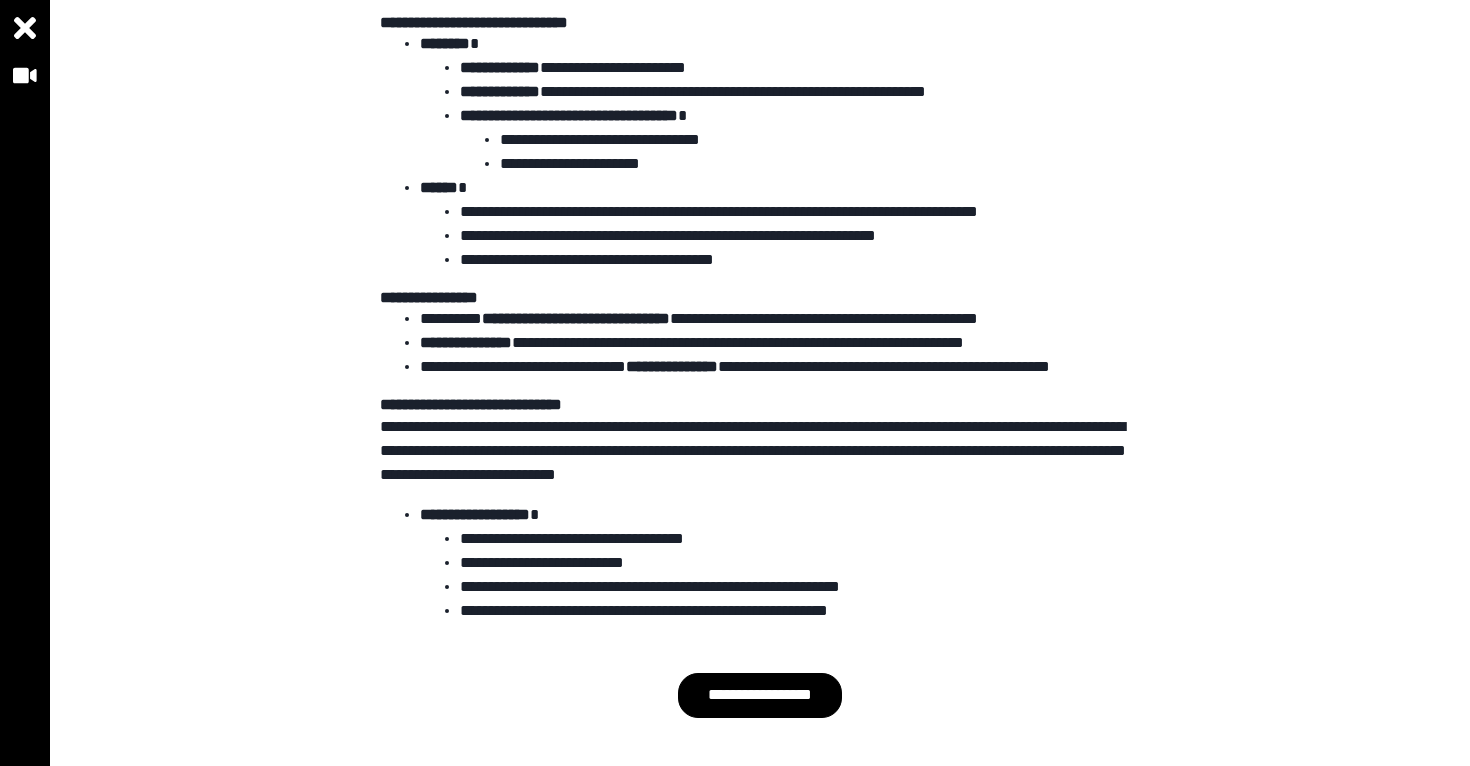 click on "**********" at bounding box center (760, 451) 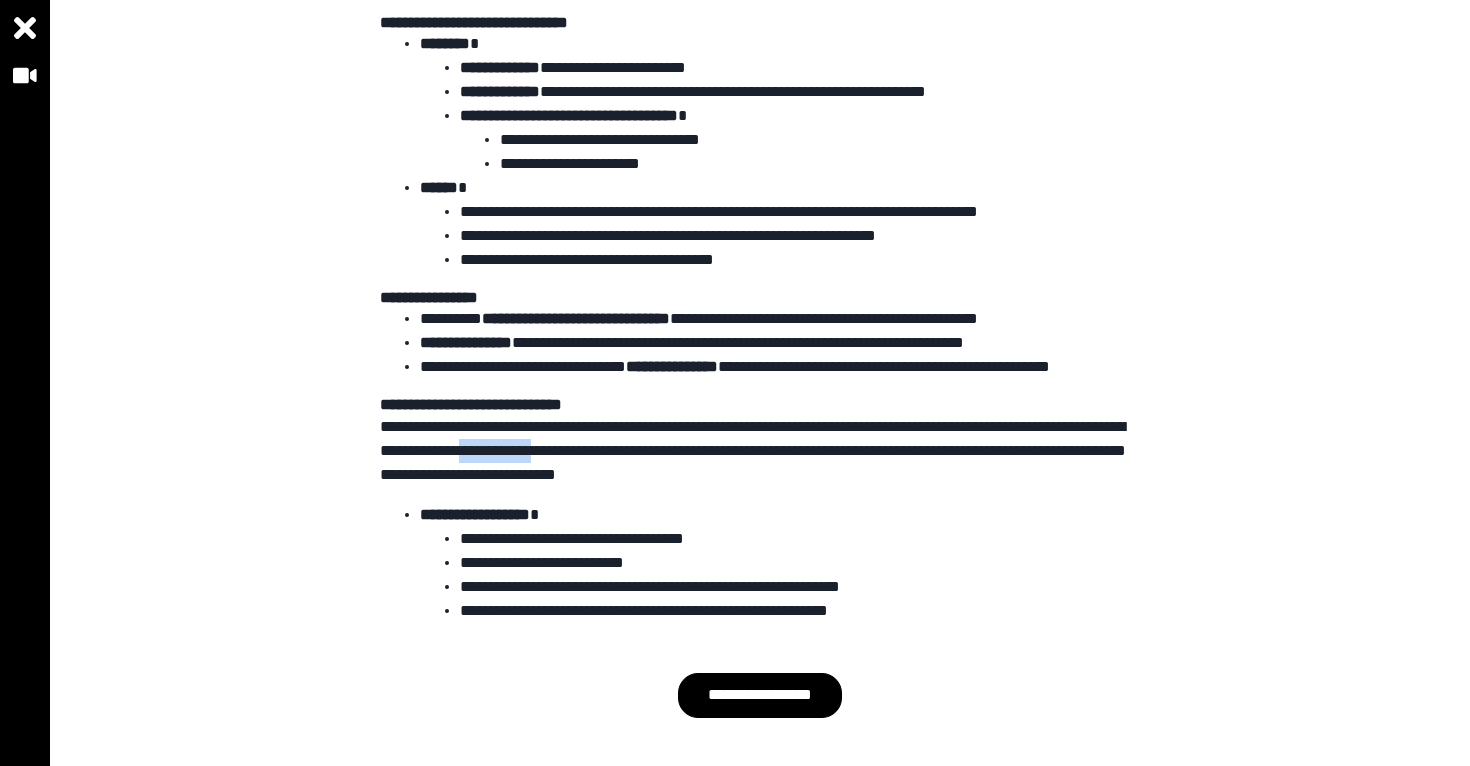 click on "**********" at bounding box center [760, 451] 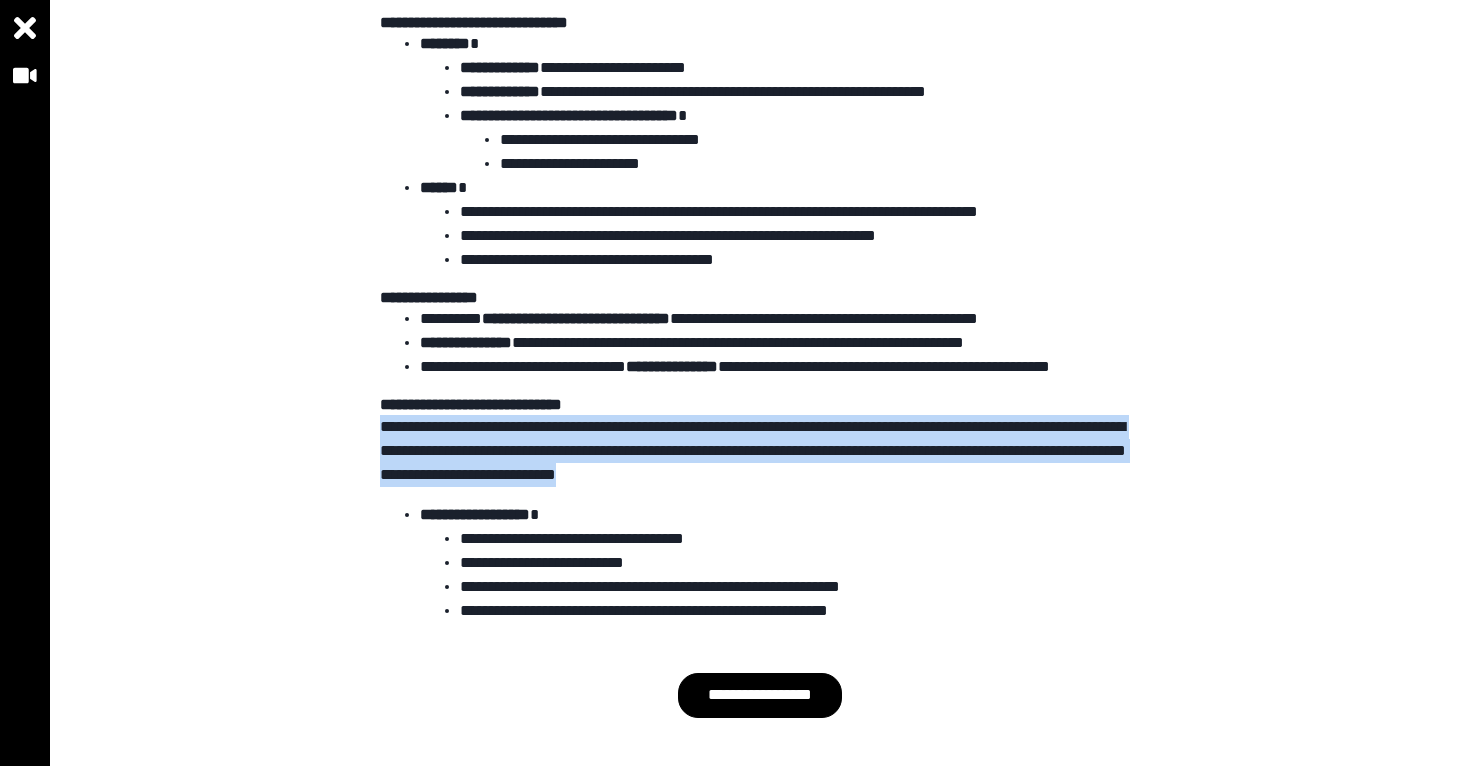 click on "**********" at bounding box center [760, 451] 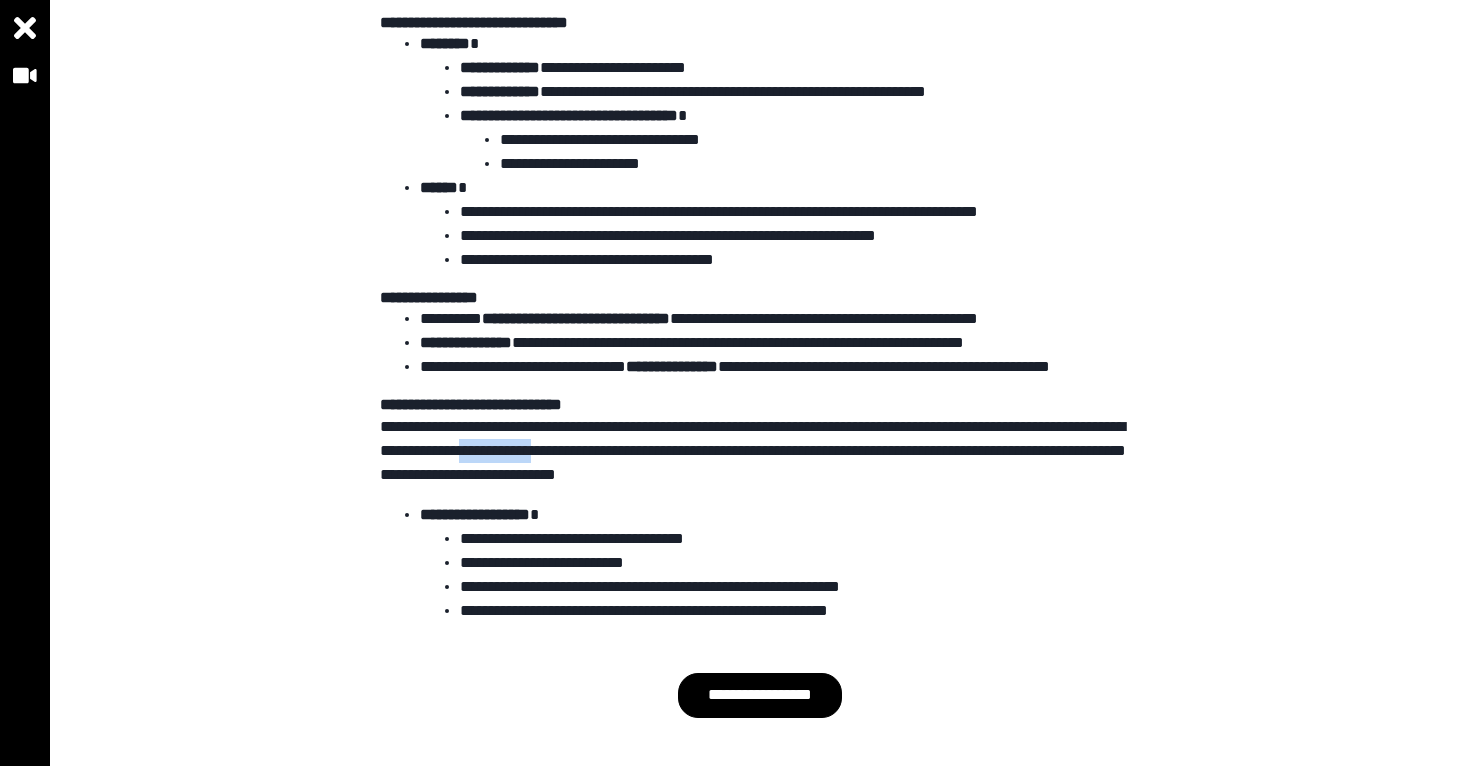 click on "**********" at bounding box center [760, 451] 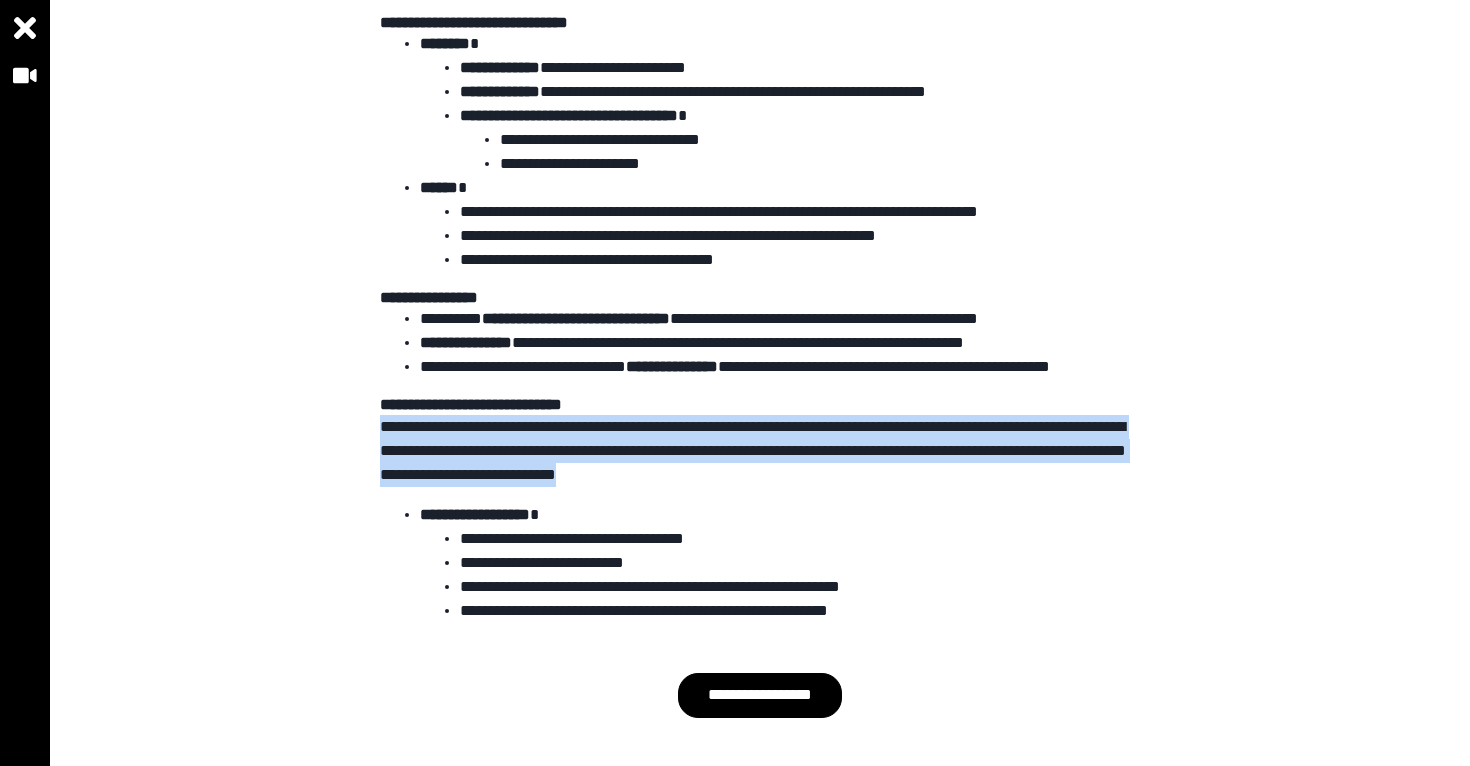 click on "**********" at bounding box center [760, 451] 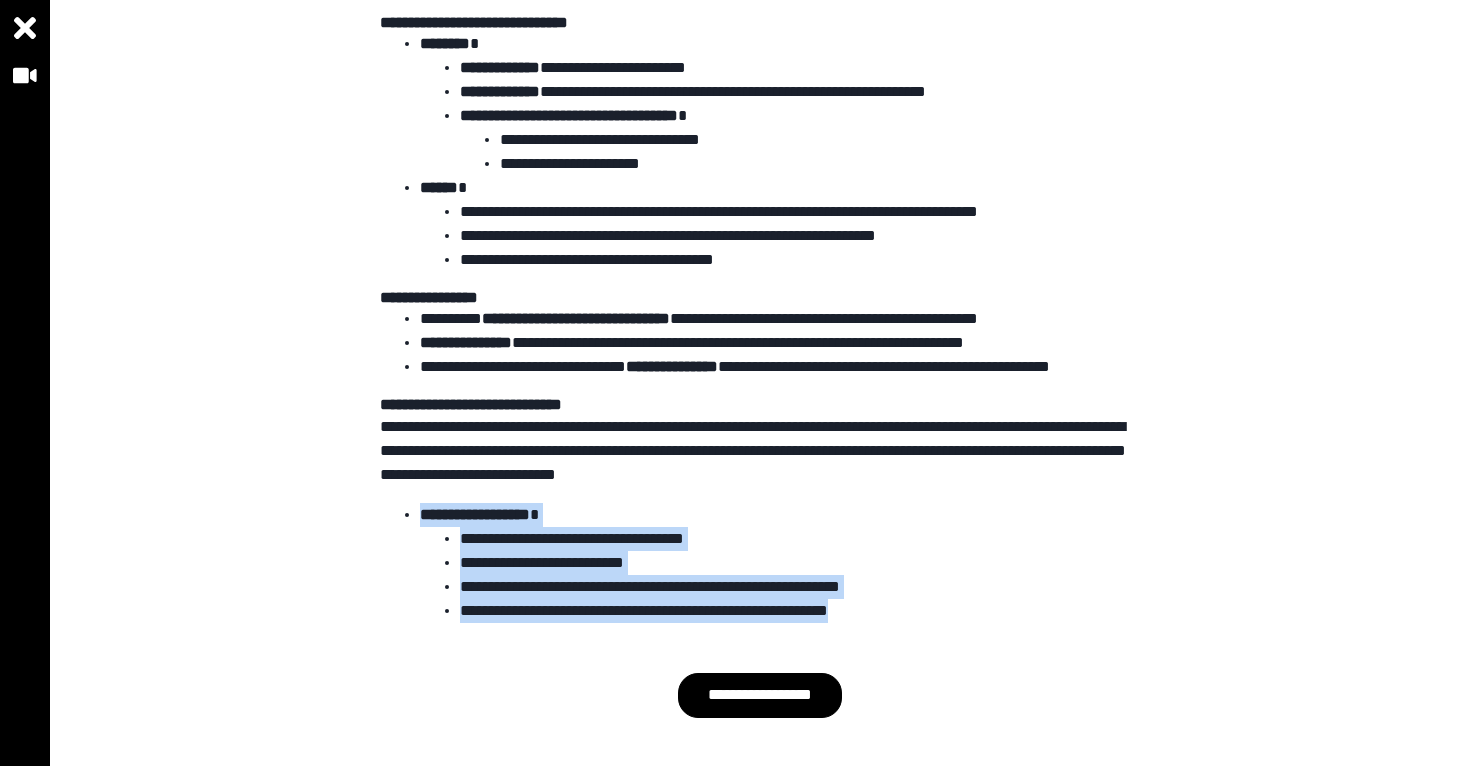 drag, startPoint x: 394, startPoint y: 501, endPoint x: 918, endPoint y: 627, distance: 538.936 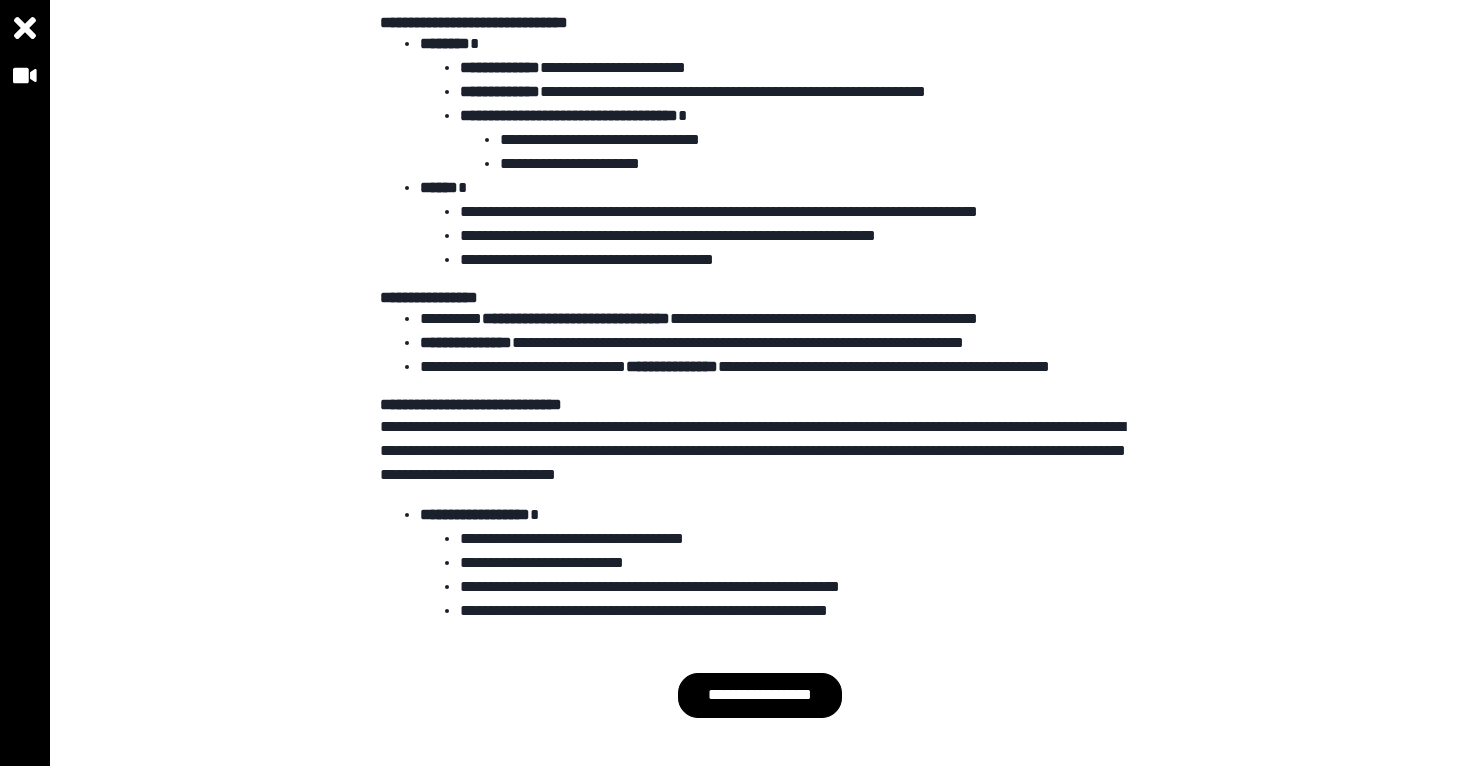 click on "**********" at bounding box center [760, 163] 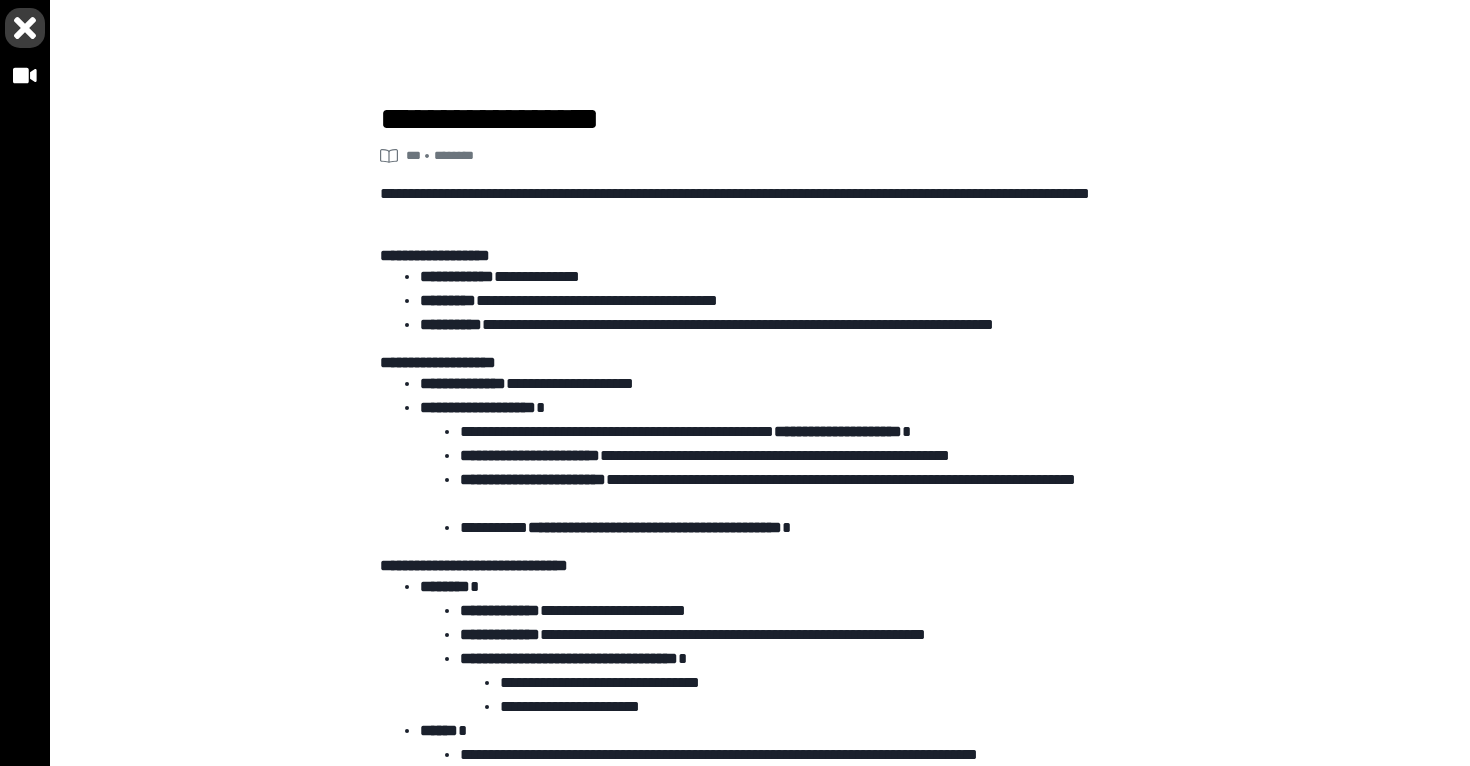 click 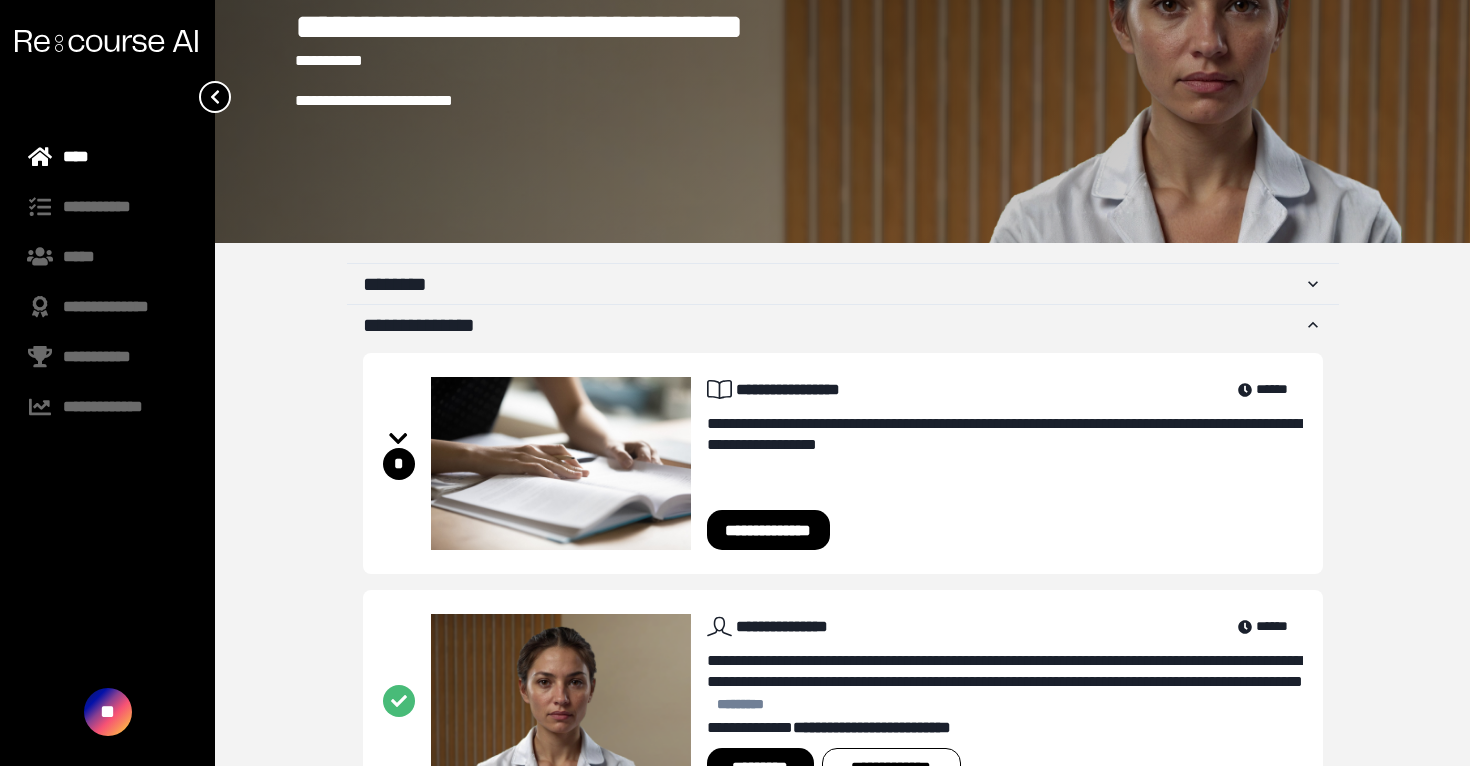 scroll, scrollTop: 228, scrollLeft: 0, axis: vertical 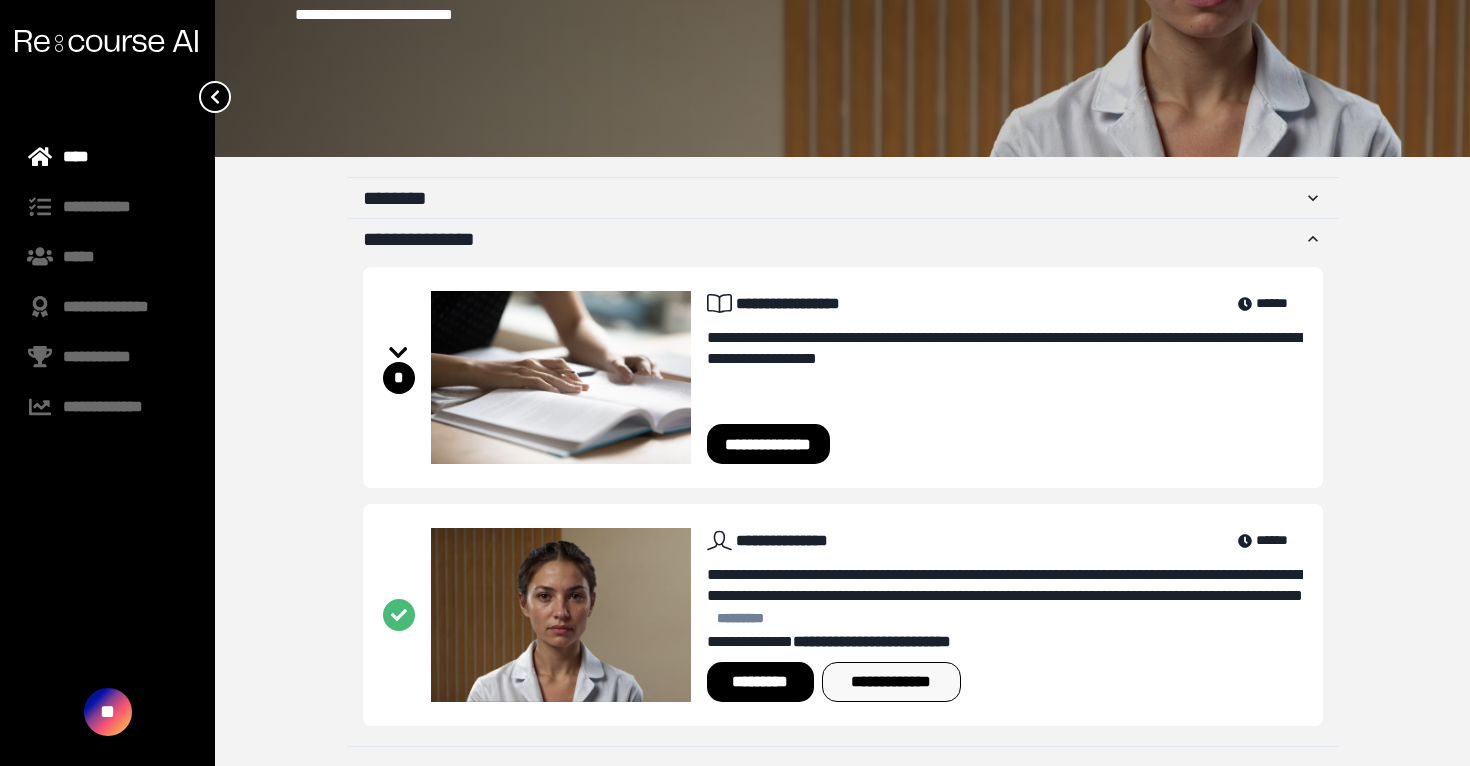 click on "**********" at bounding box center [891, 682] 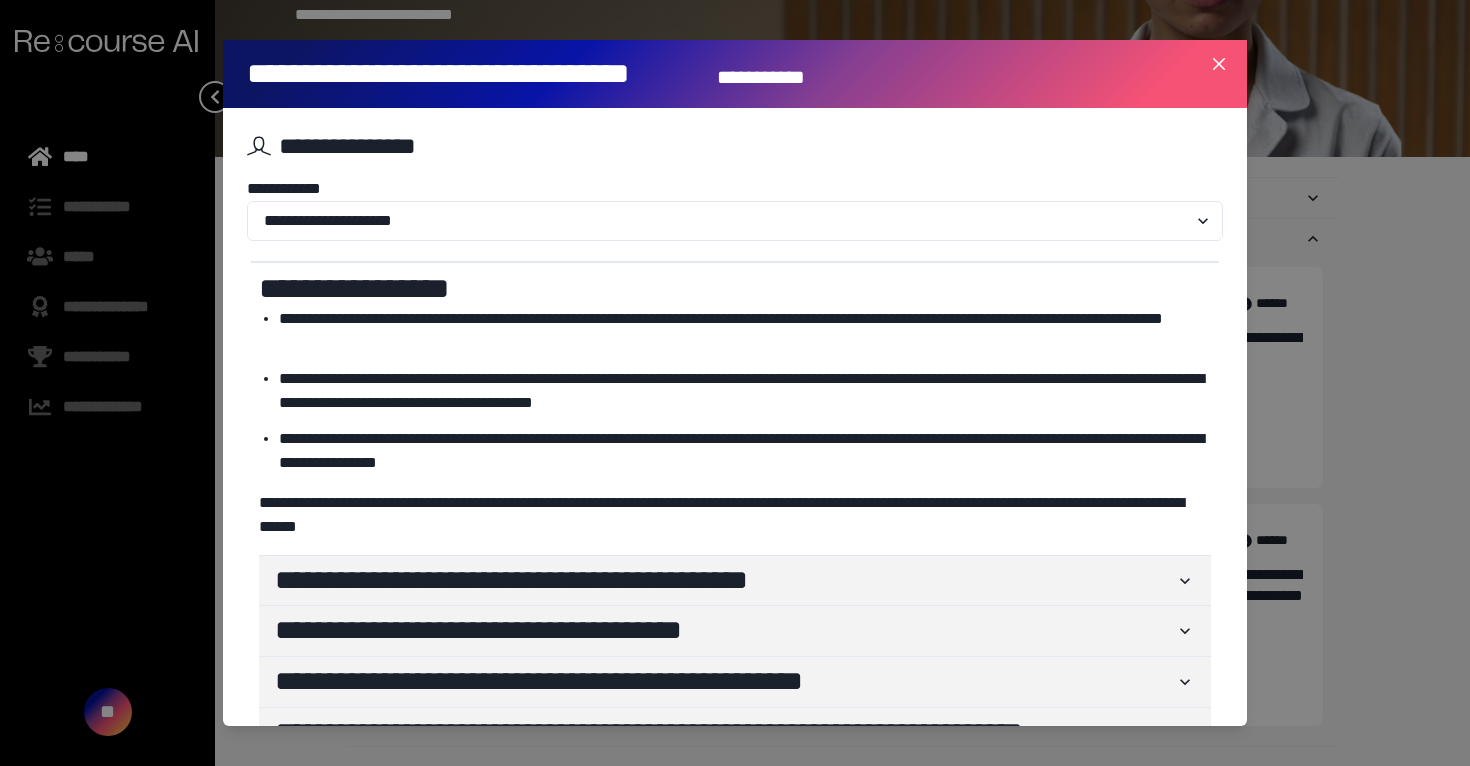 click on "**********" at bounding box center [735, 383] 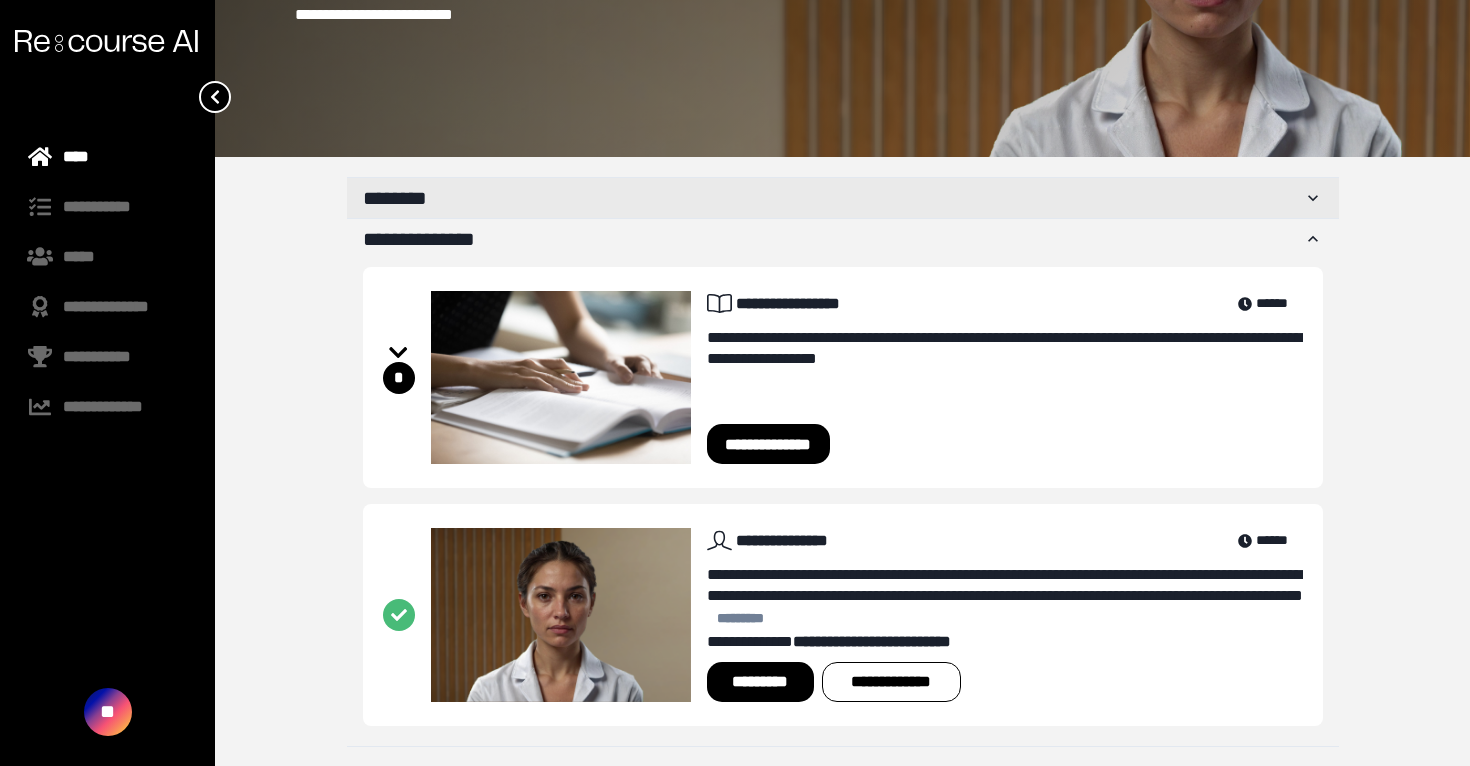 scroll, scrollTop: 0, scrollLeft: 0, axis: both 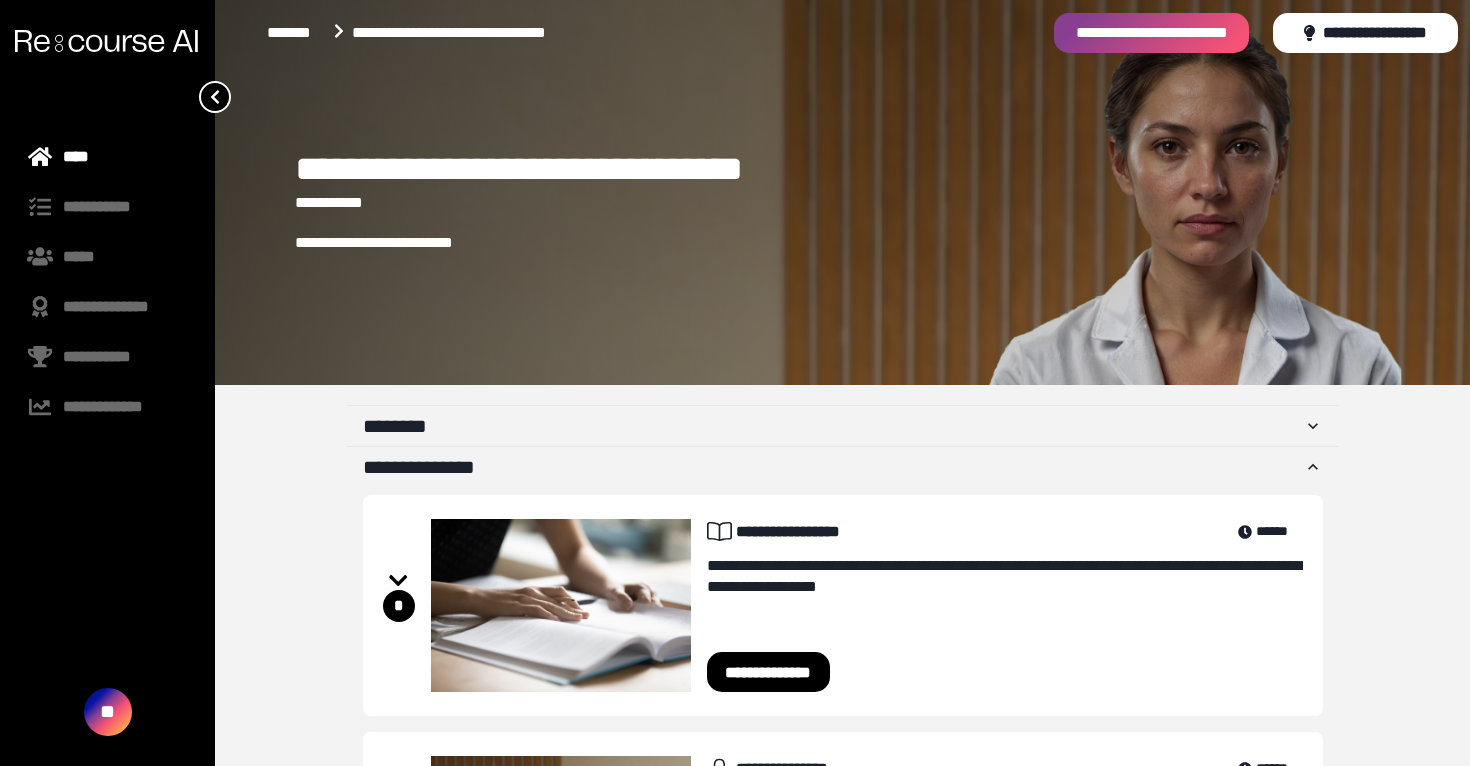 click at bounding box center (106, 41) 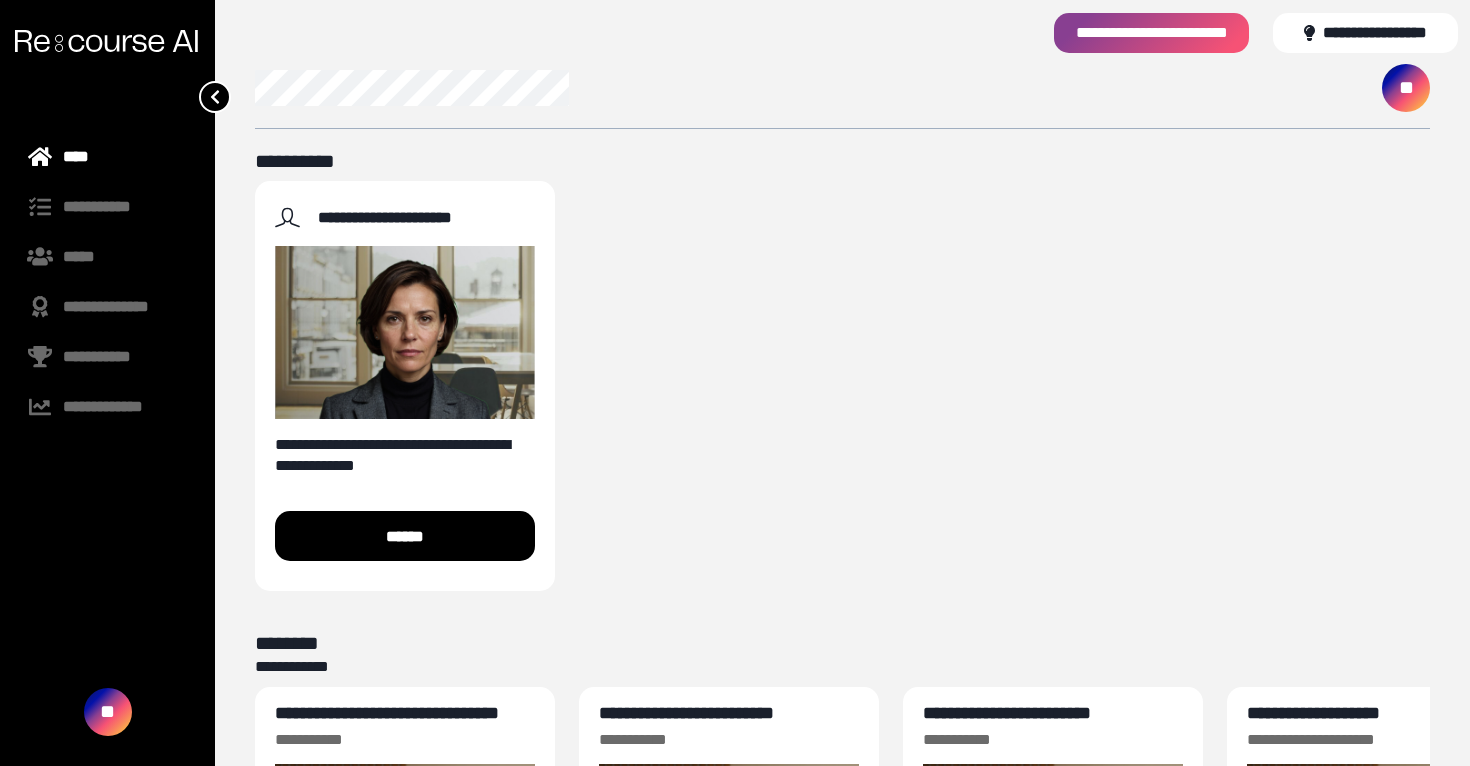 click on "**********" at bounding box center [842, 386] 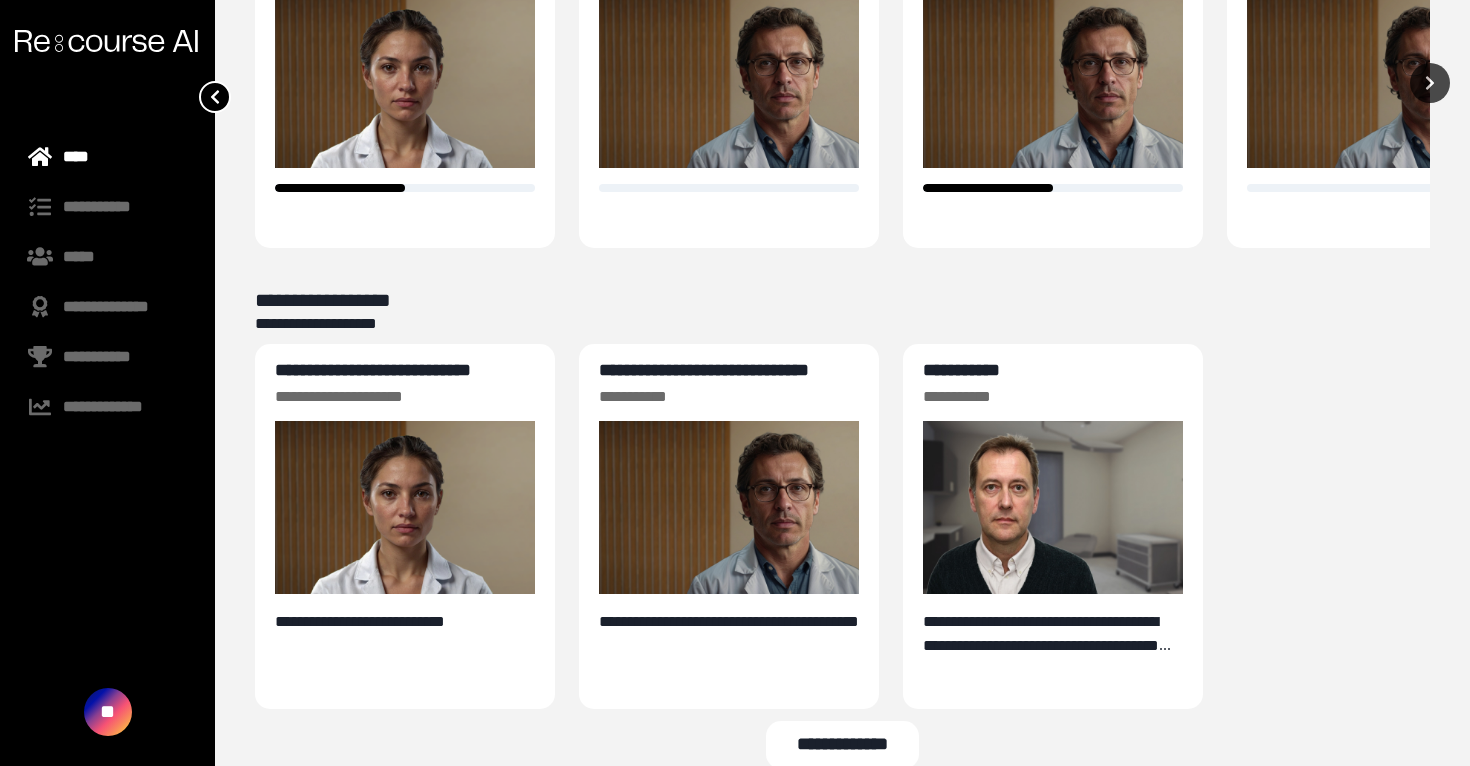 scroll, scrollTop: 741, scrollLeft: 0, axis: vertical 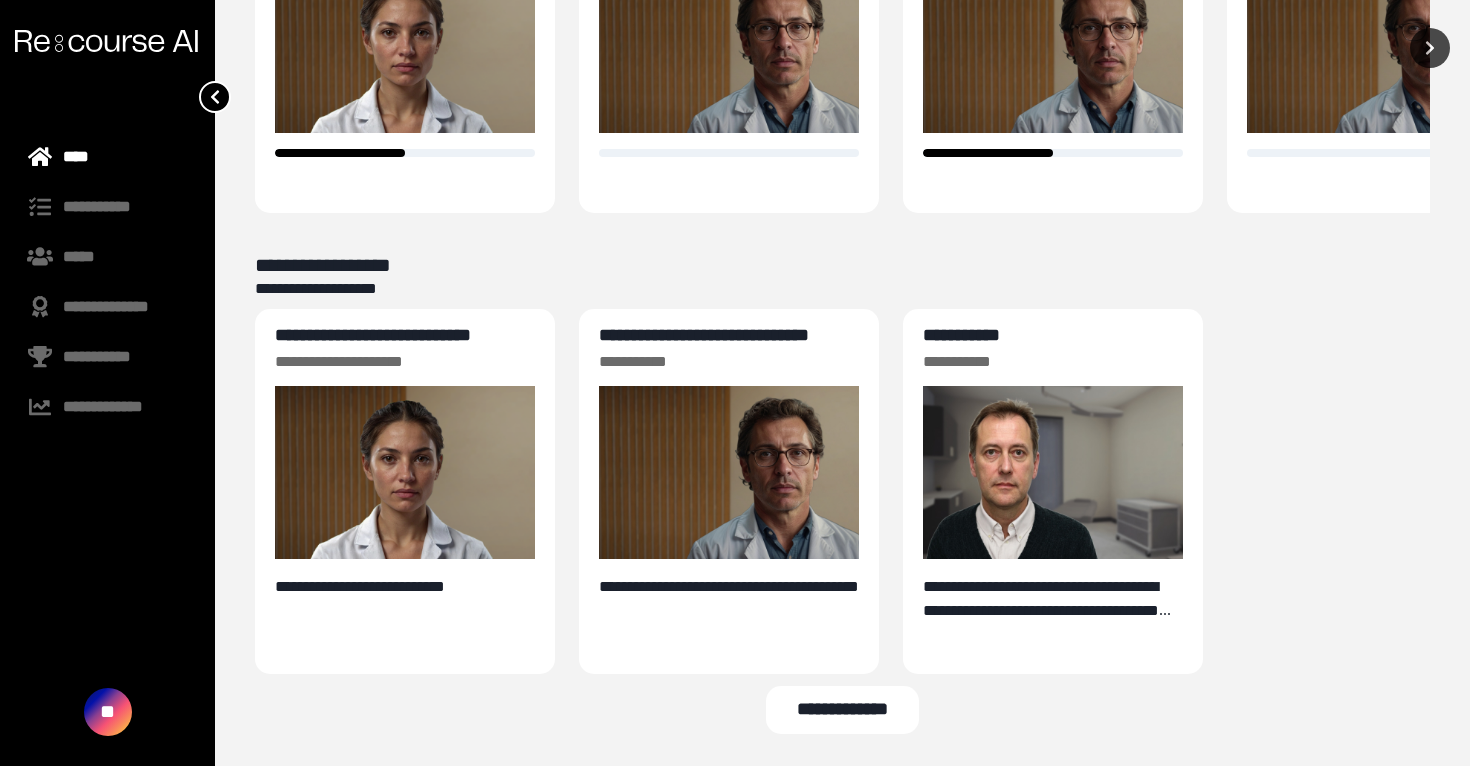 click on "**********" at bounding box center [843, 710] 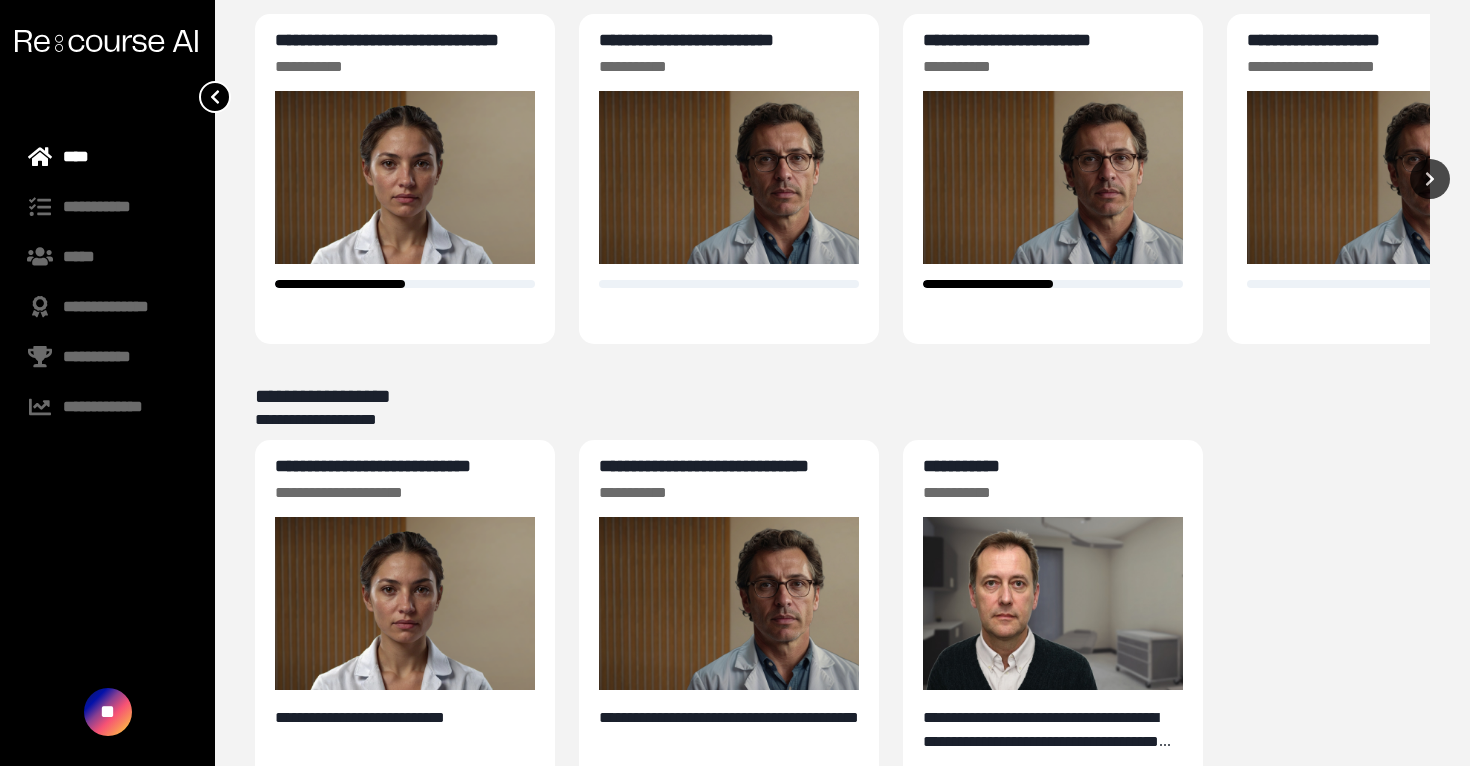 scroll, scrollTop: 548, scrollLeft: 0, axis: vertical 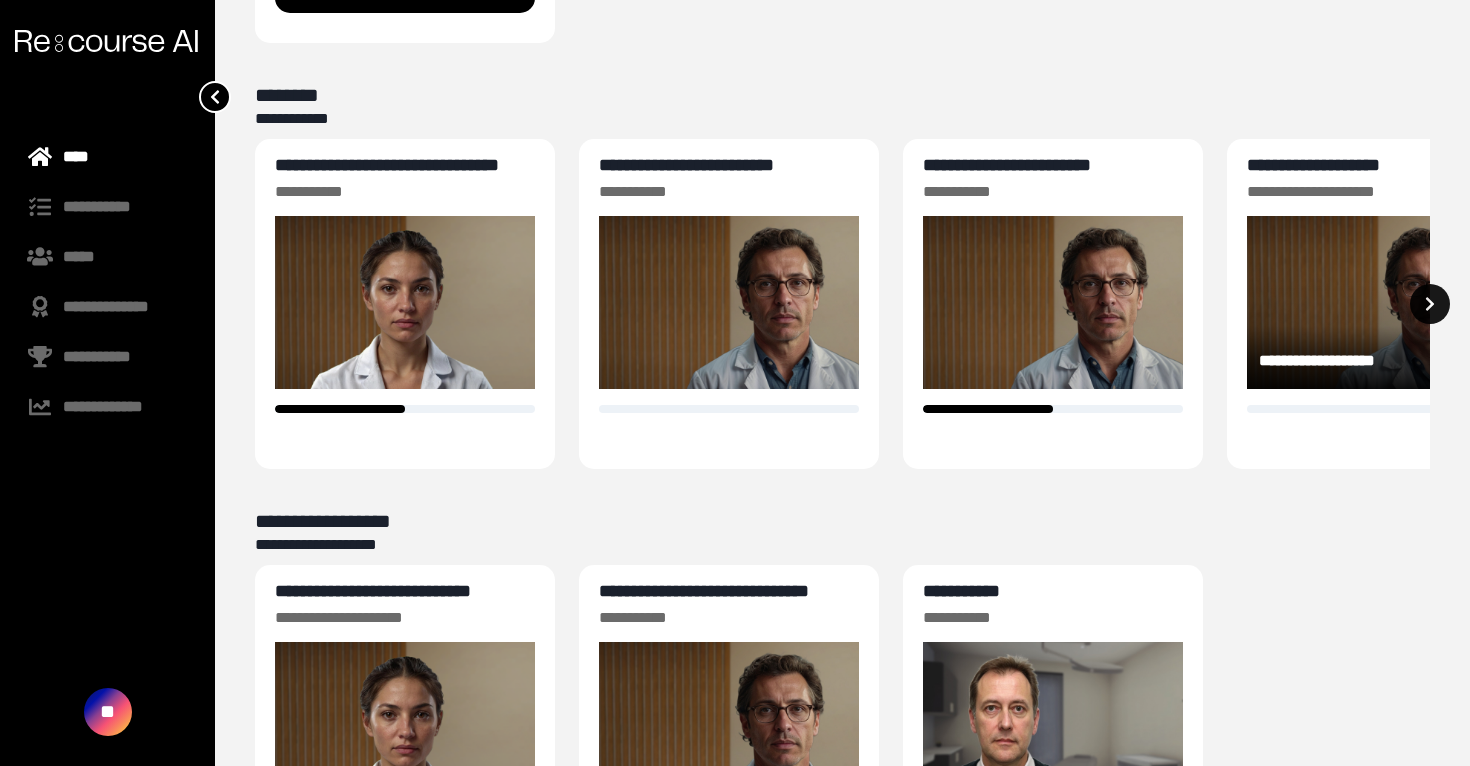 click 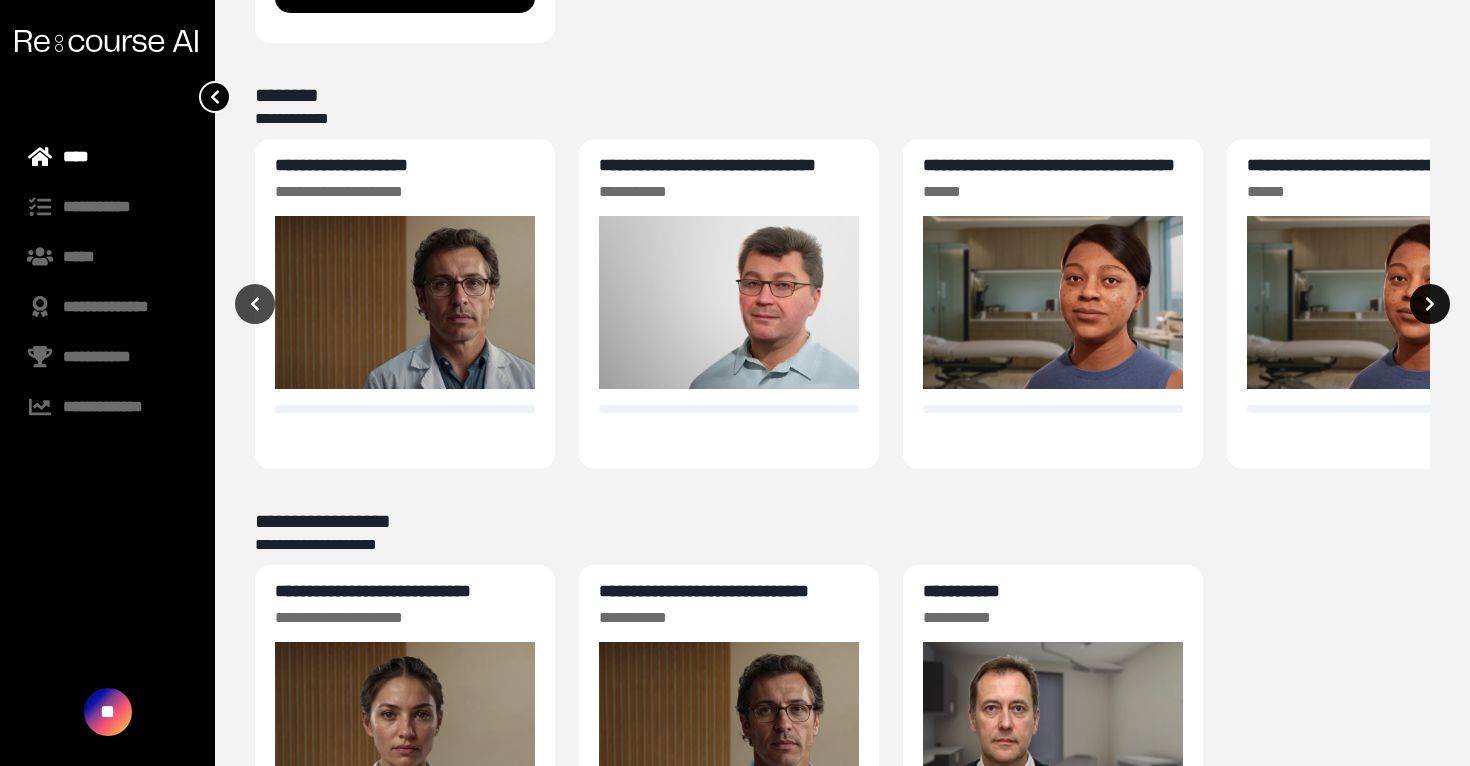 click 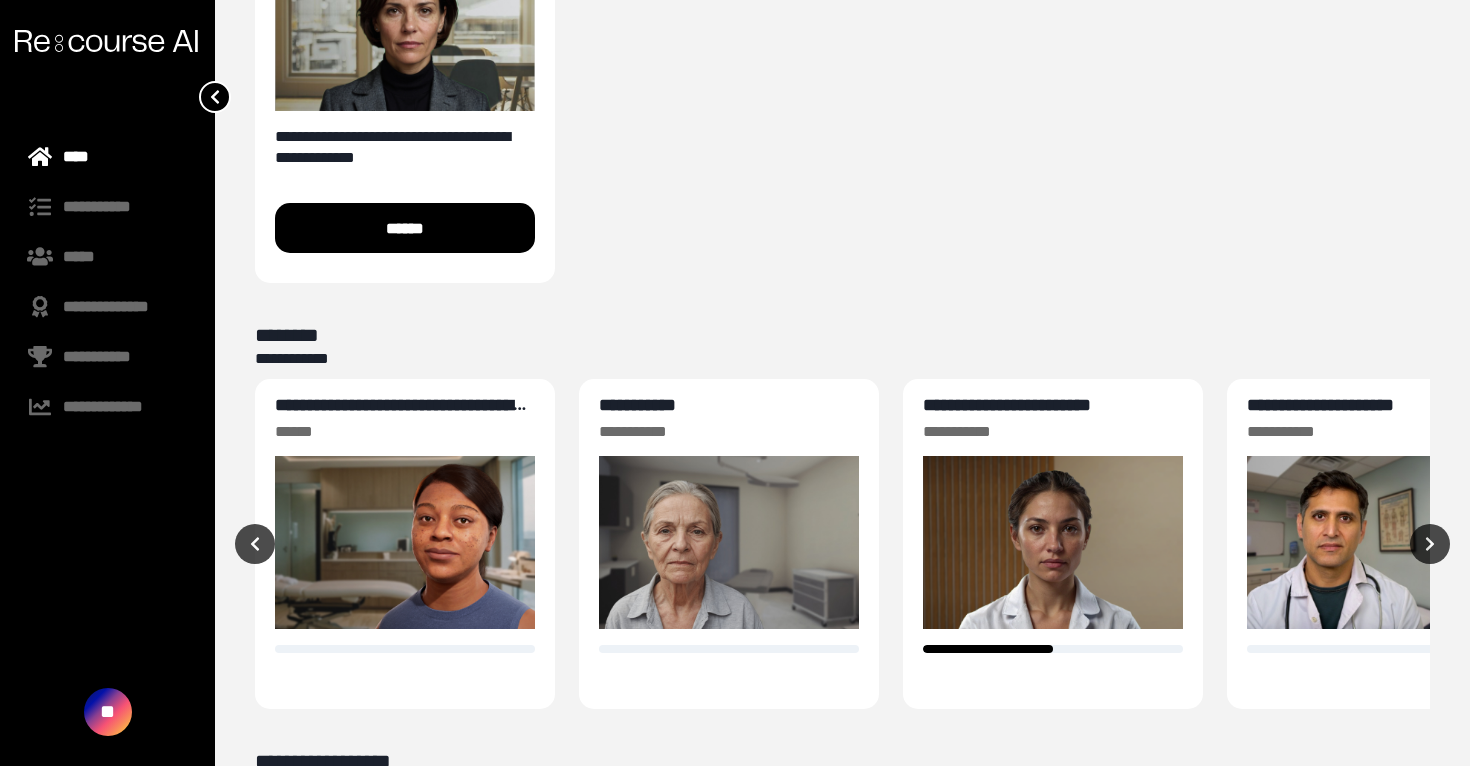 scroll, scrollTop: 0, scrollLeft: 0, axis: both 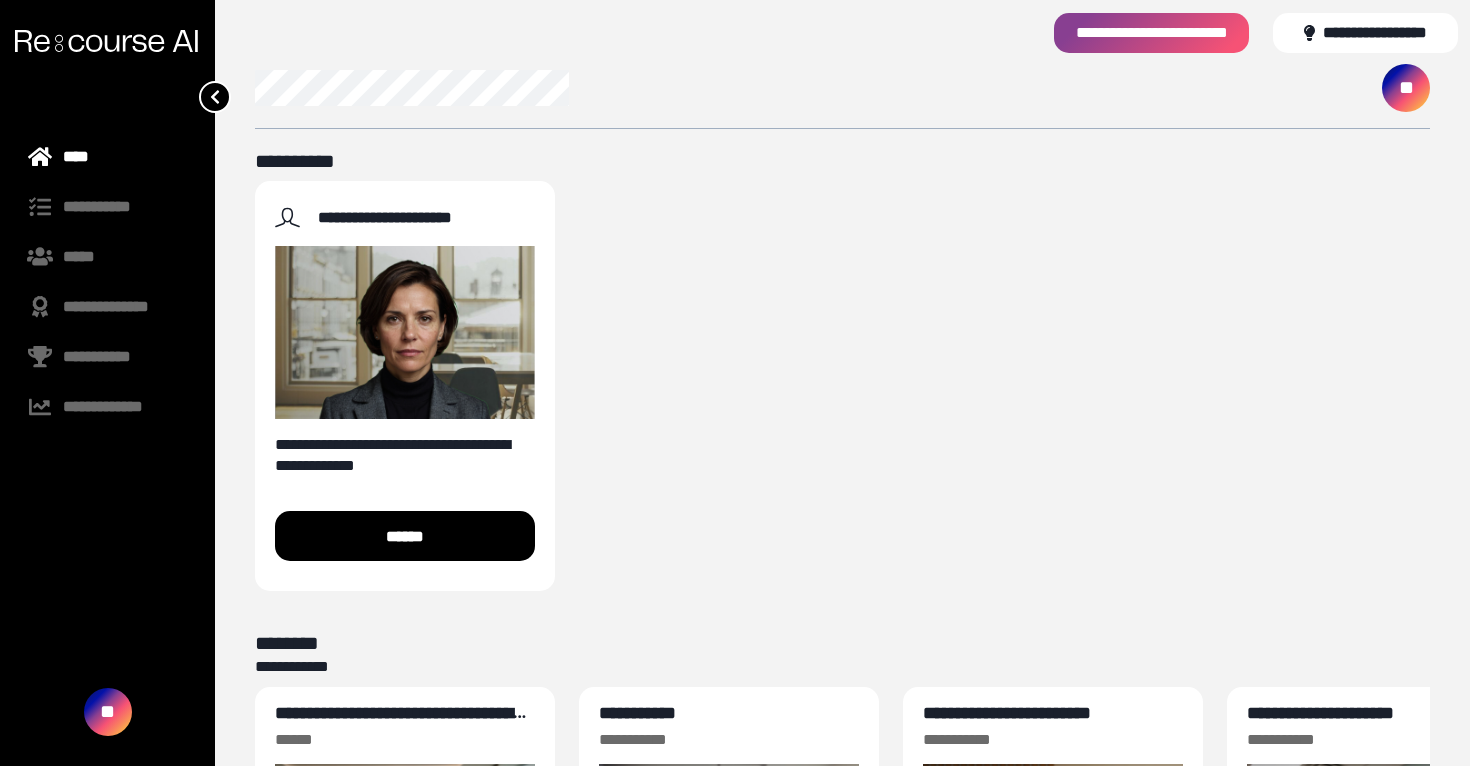 click on "**********" at bounding box center (842, 386) 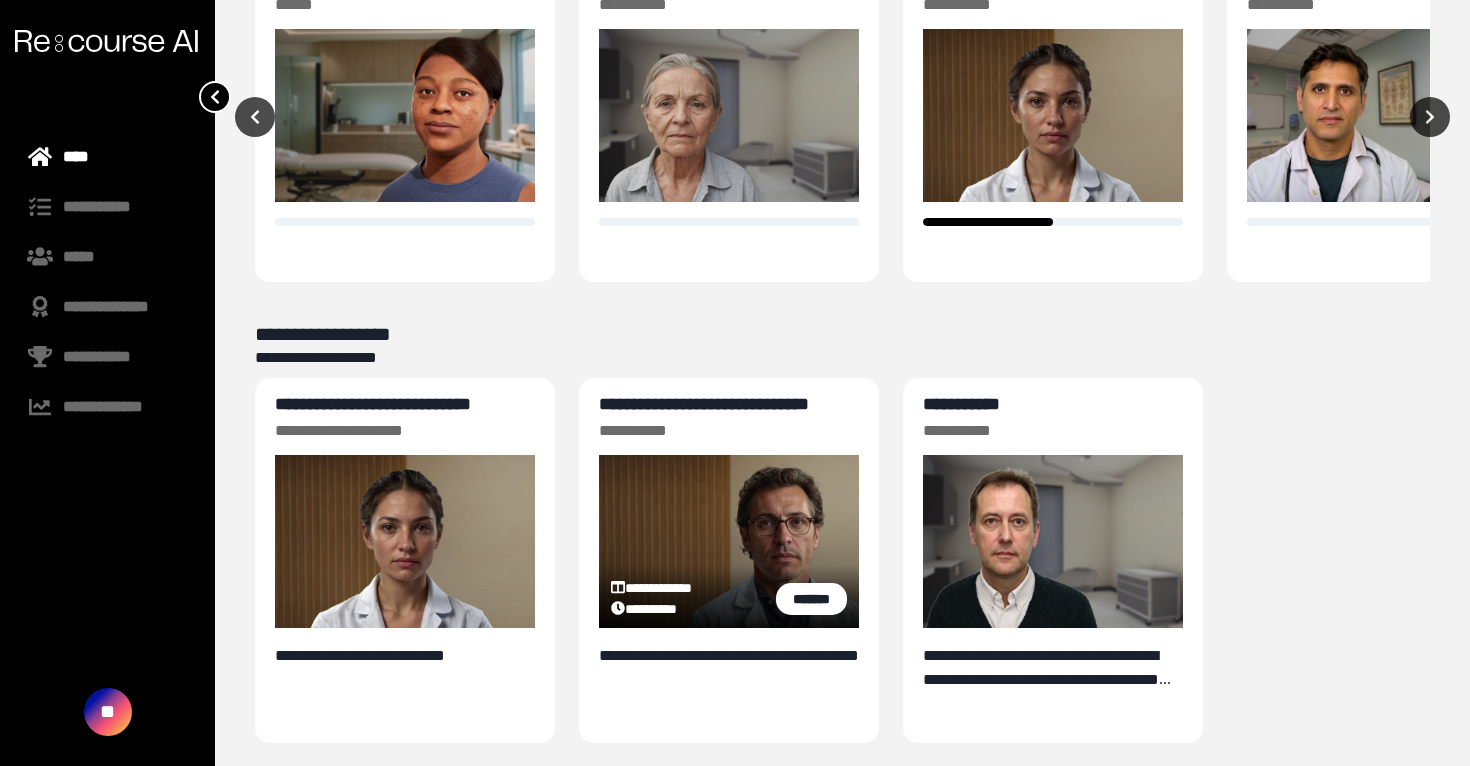 scroll, scrollTop: 984, scrollLeft: 0, axis: vertical 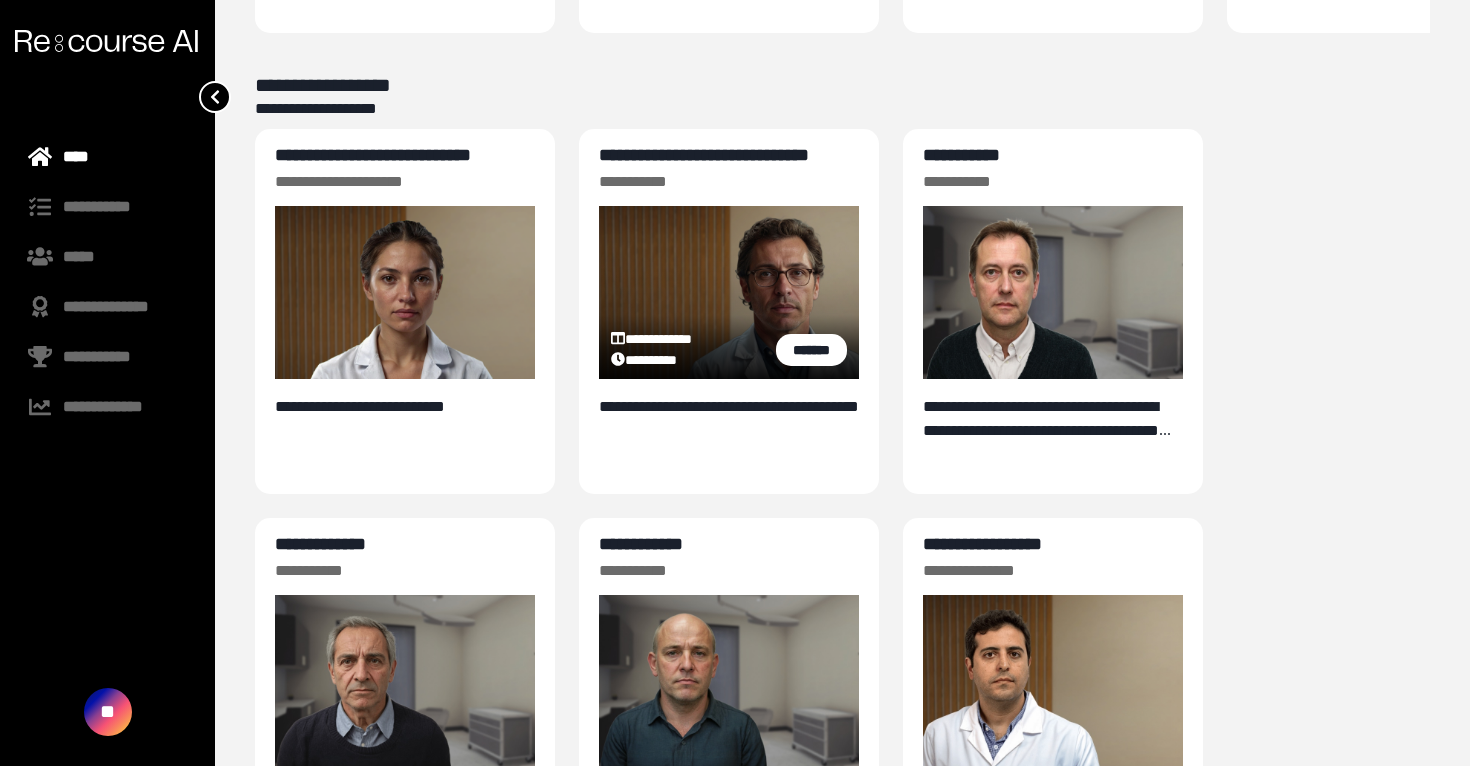 click on "**********" at bounding box center (704, 155) 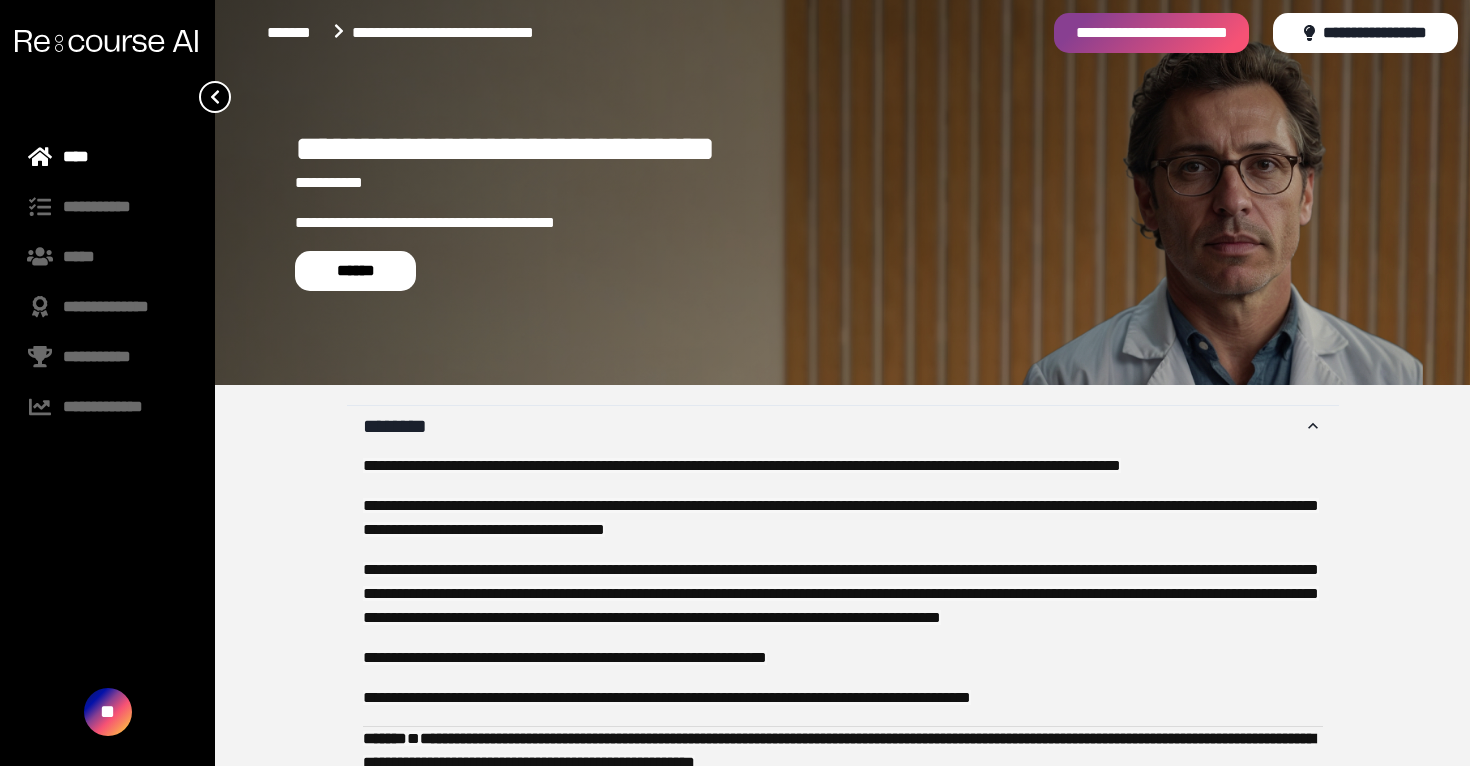 scroll, scrollTop: 380, scrollLeft: 0, axis: vertical 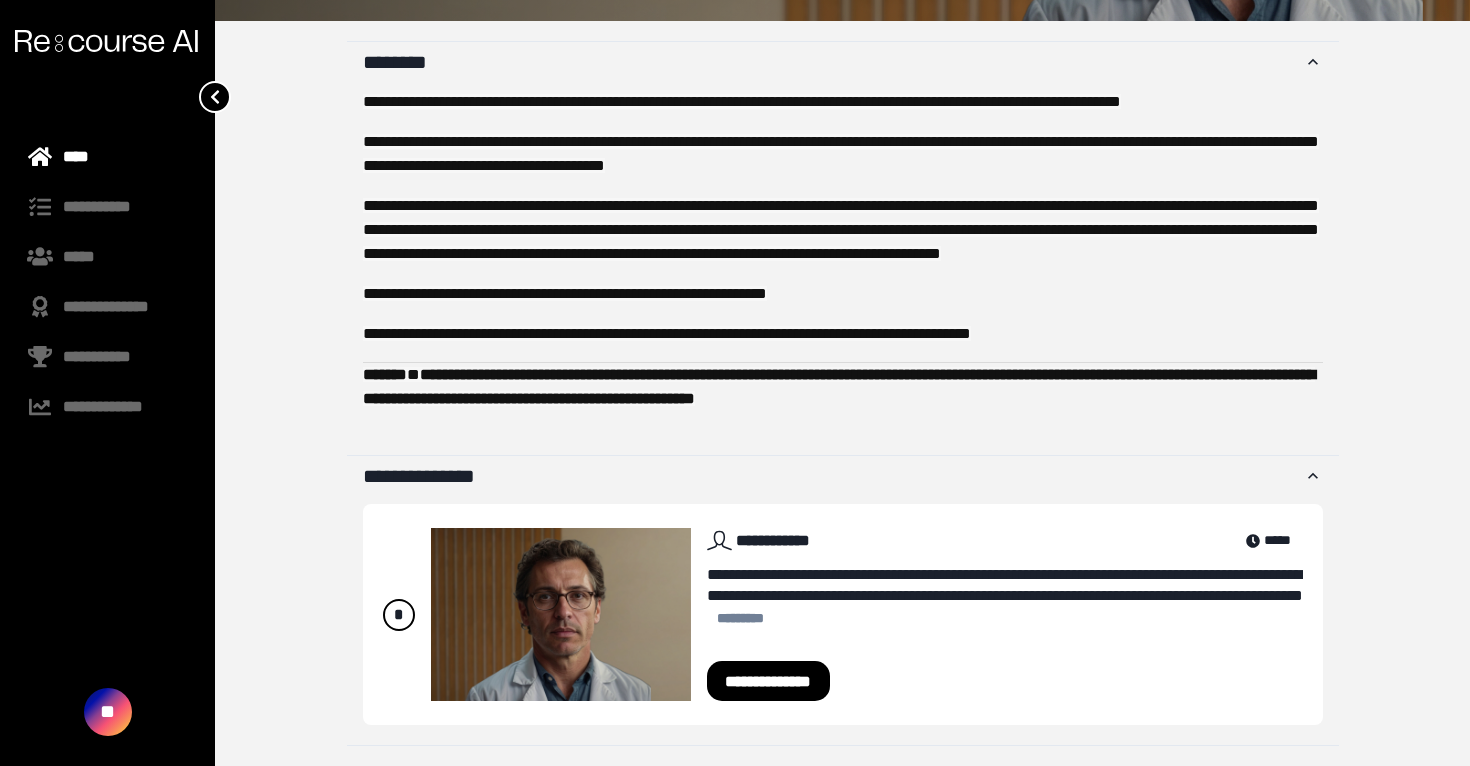 click on "**********" at bounding box center (843, 268) 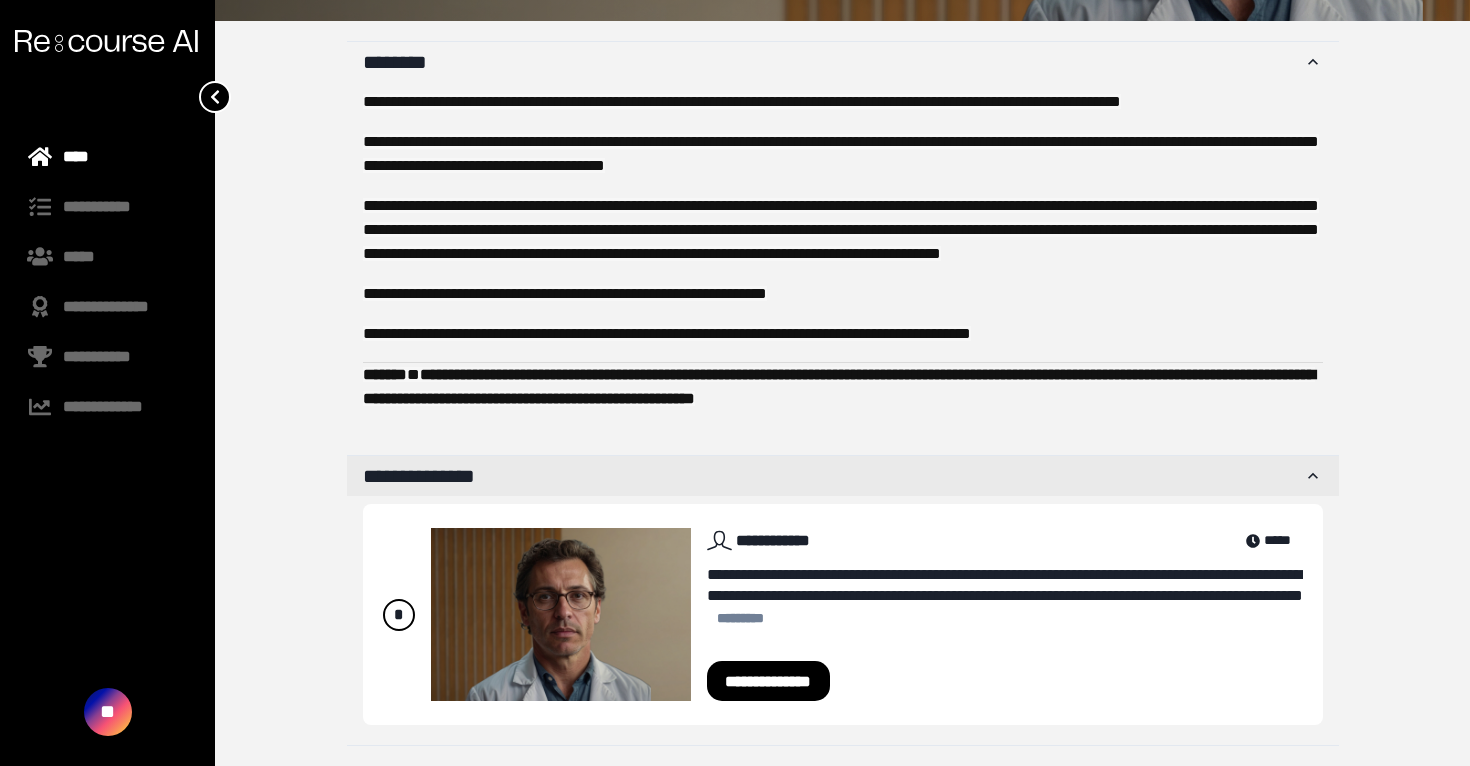 click on "**********" at bounding box center (833, 476) 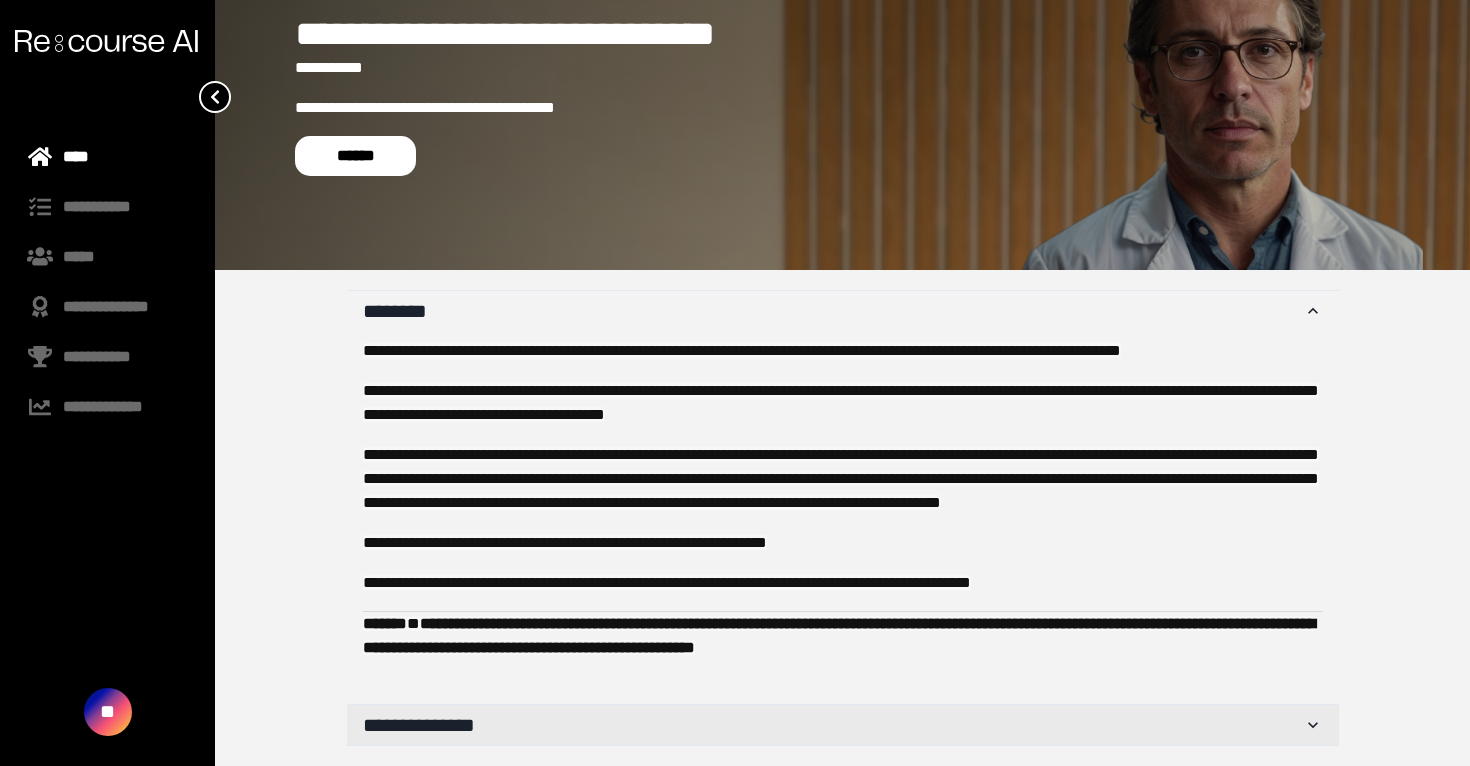 click on "**********" at bounding box center [833, 725] 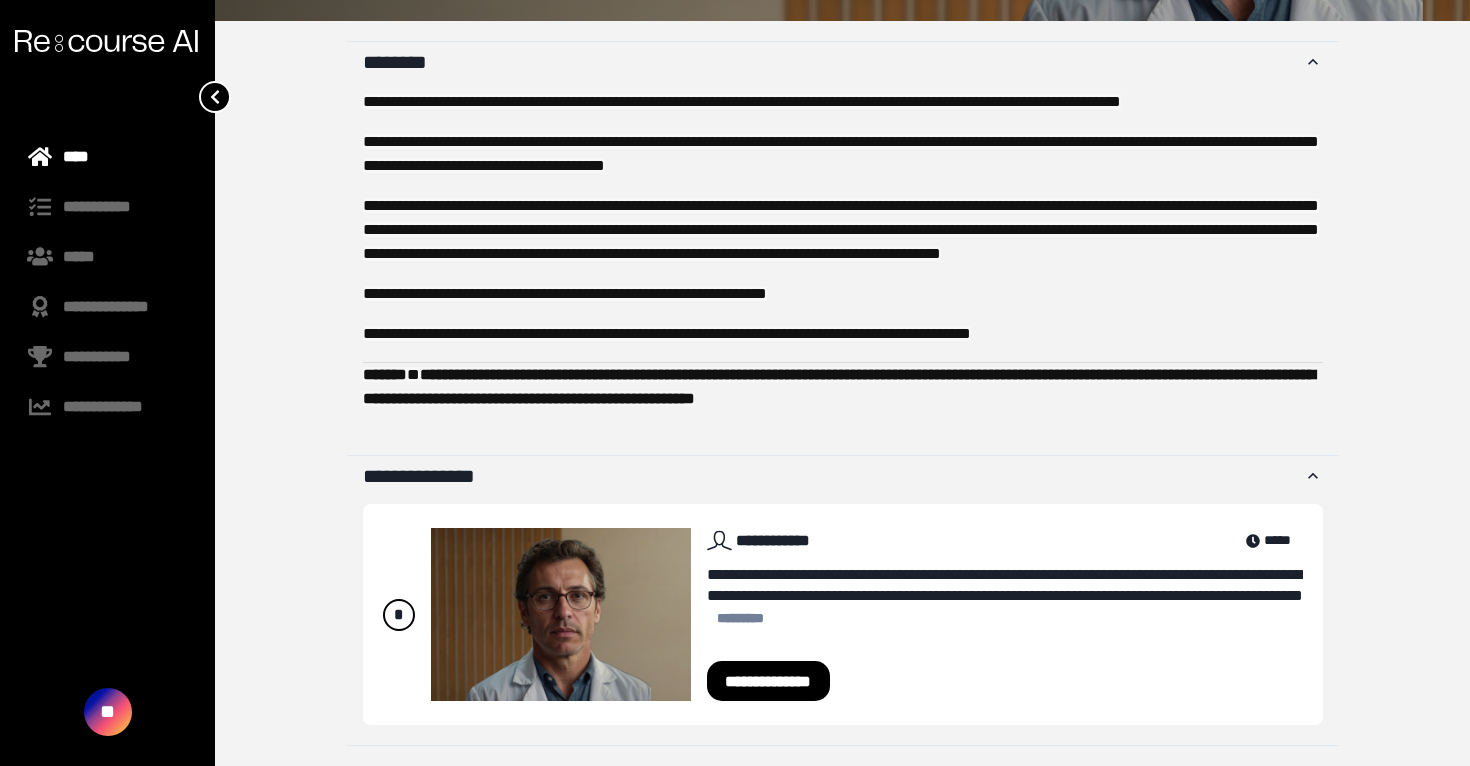scroll, scrollTop: 28, scrollLeft: 0, axis: vertical 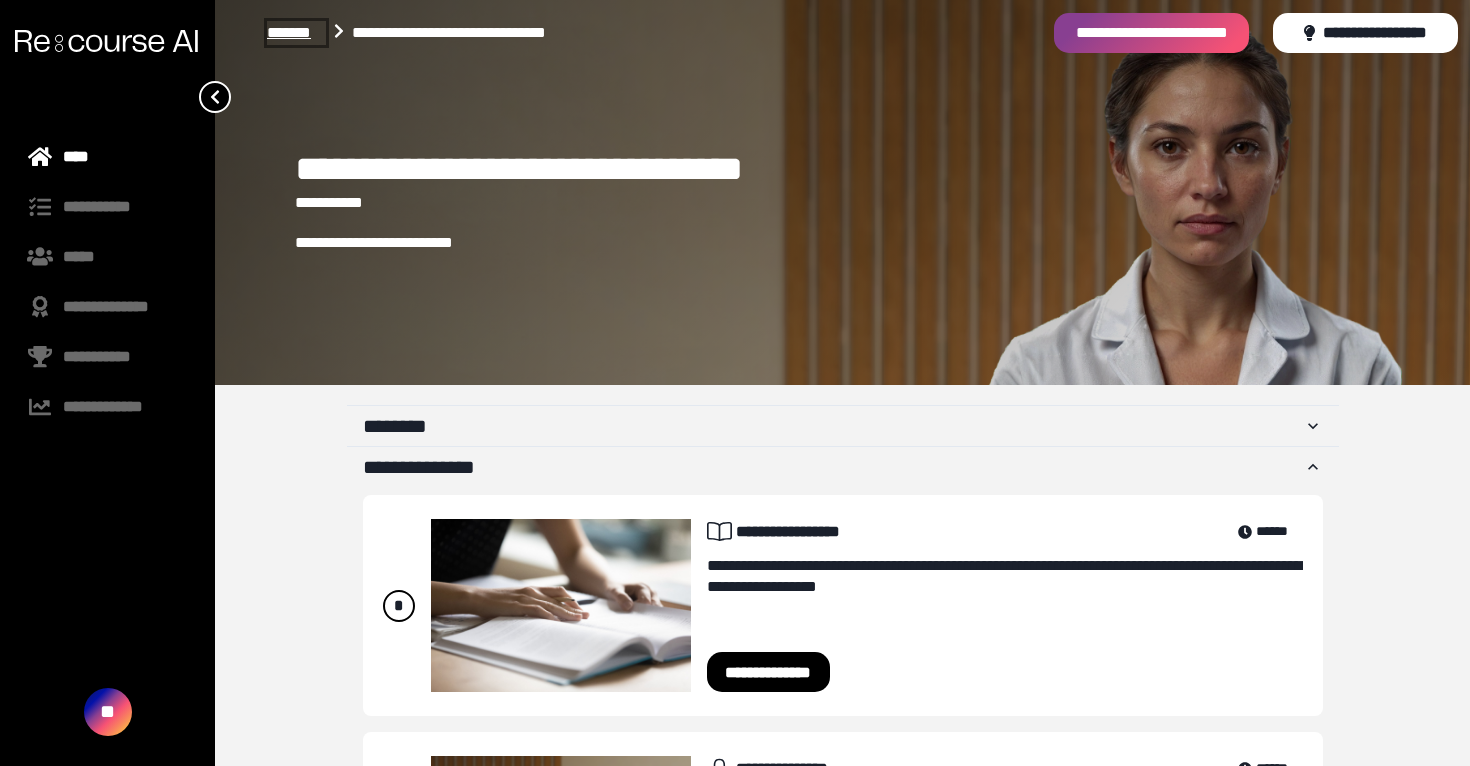 click on "*******" at bounding box center [296, 33] 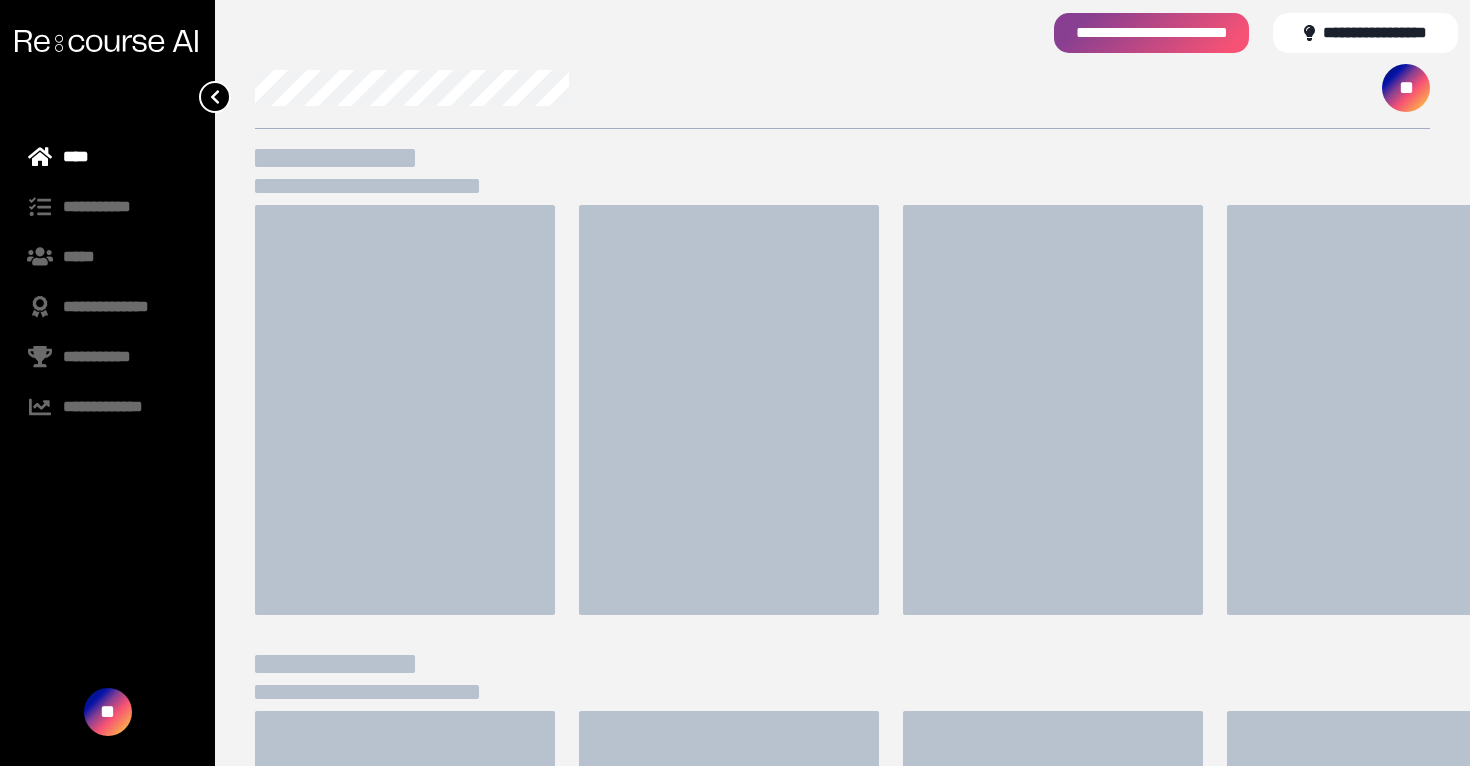 click at bounding box center [640, 32] 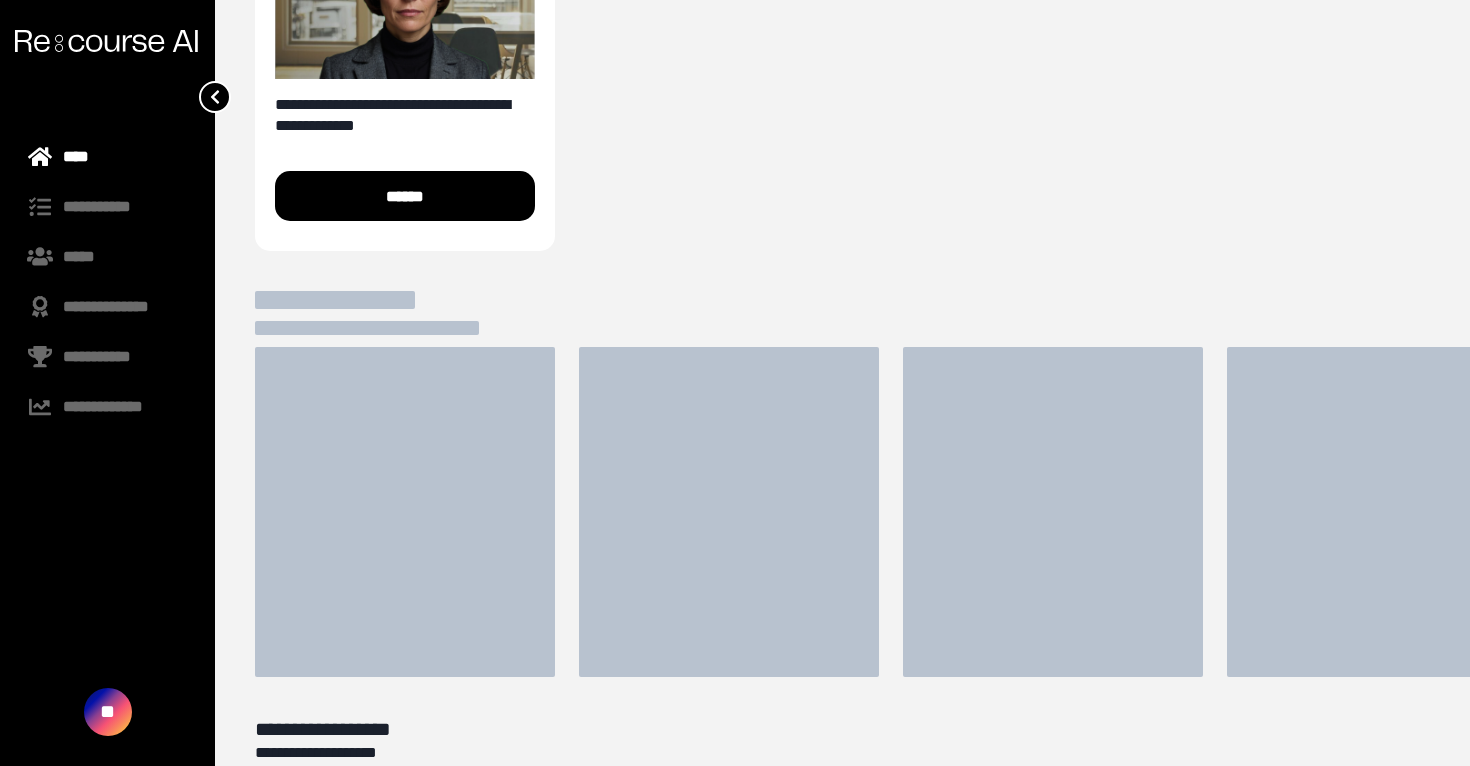 scroll, scrollTop: 465, scrollLeft: 0, axis: vertical 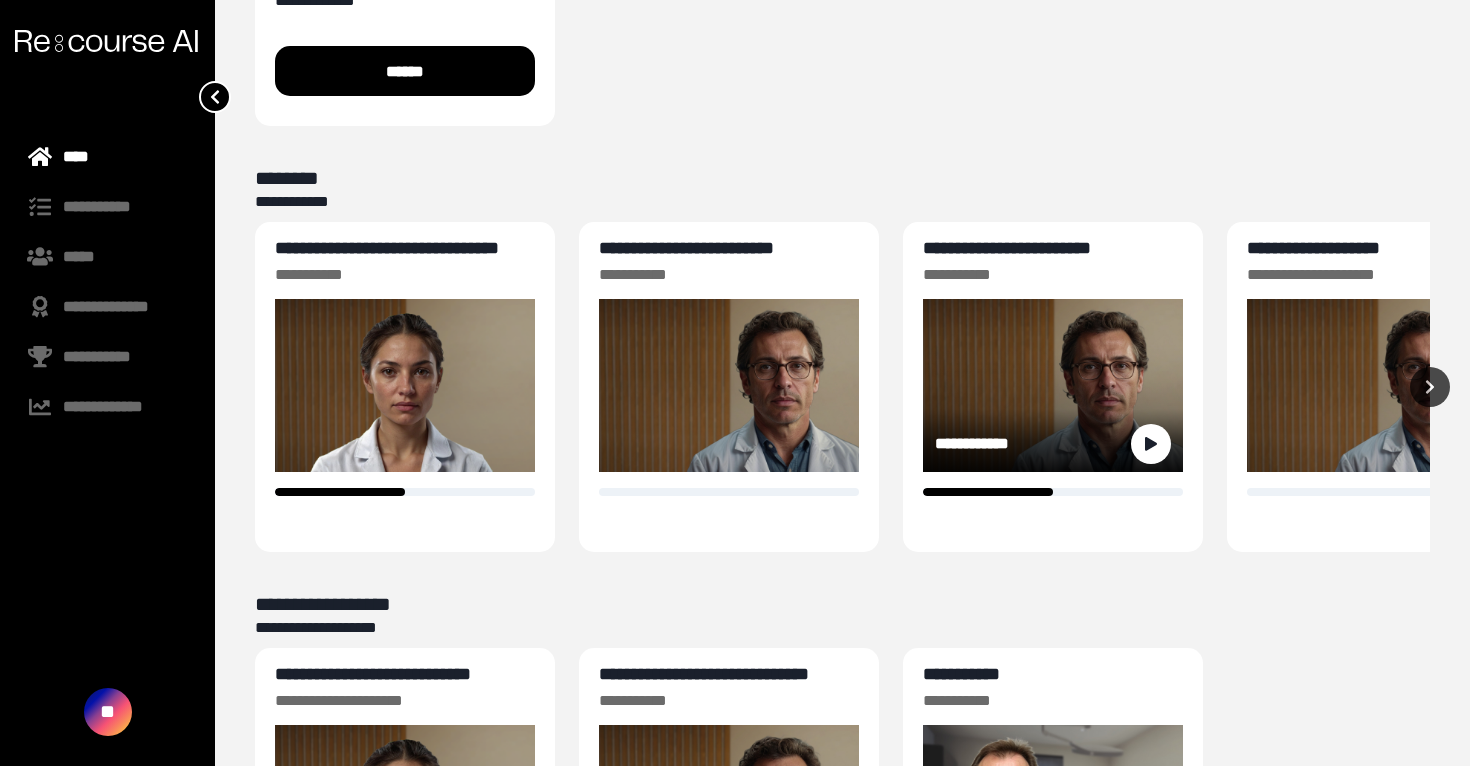 click on "**********" at bounding box center [1007, 248] 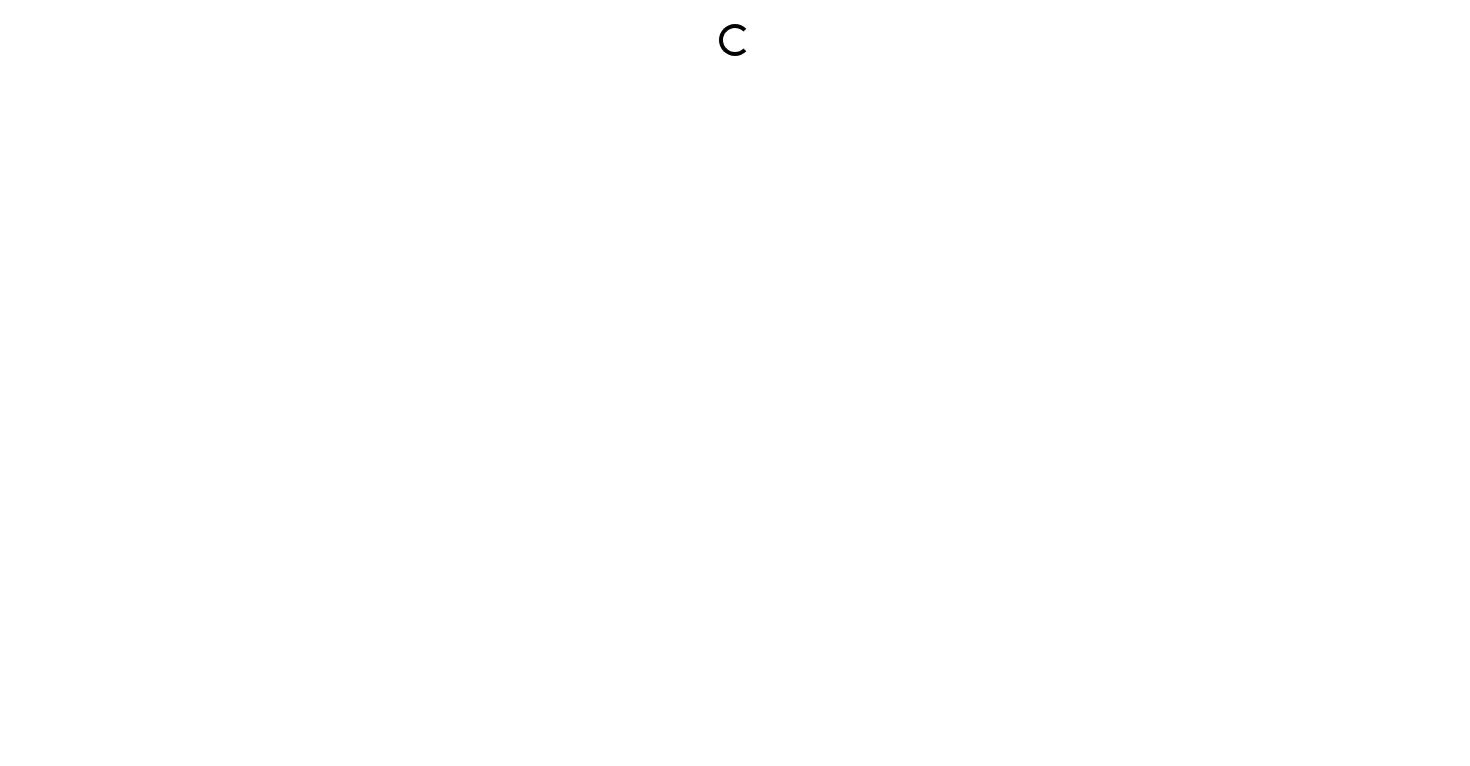 scroll, scrollTop: 0, scrollLeft: 0, axis: both 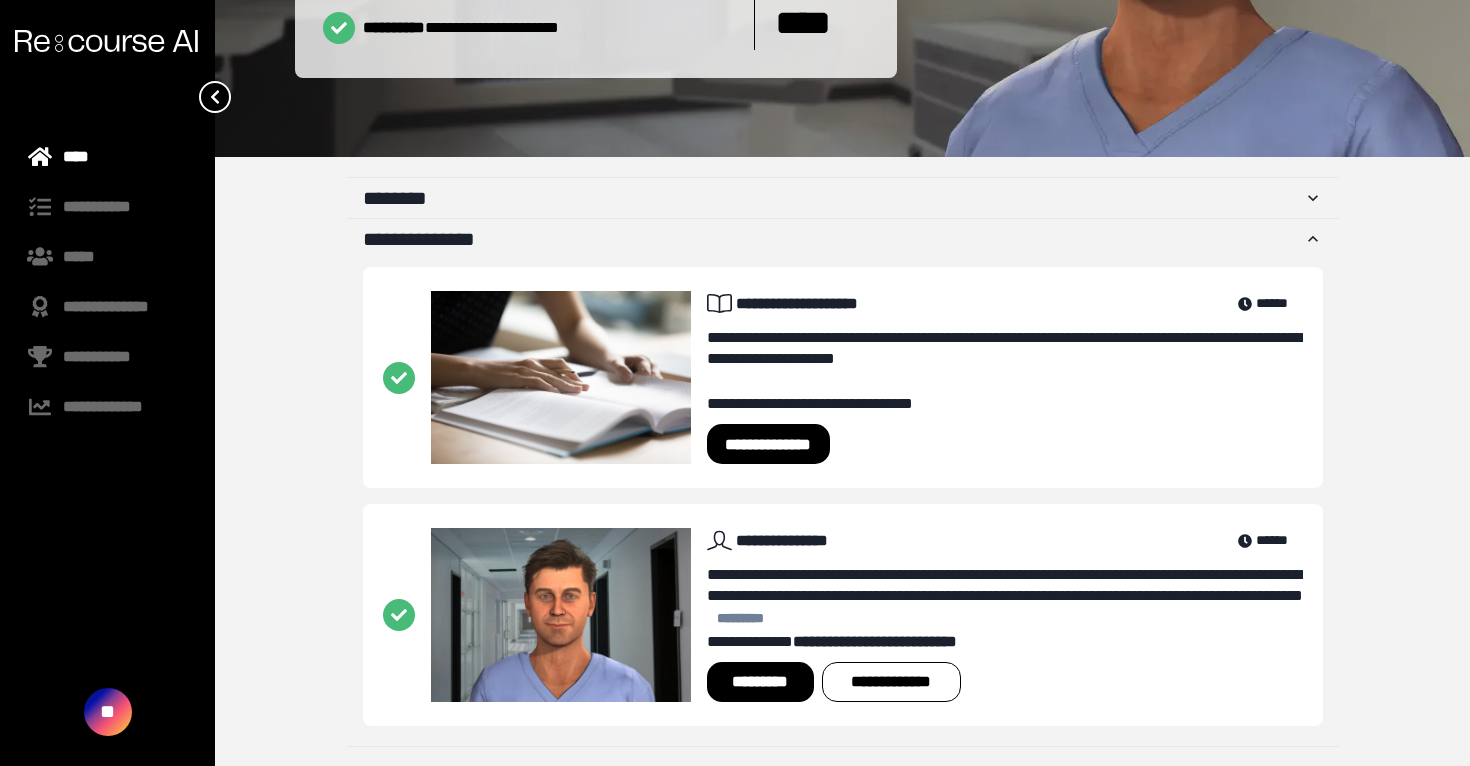 click at bounding box center (107, 41) 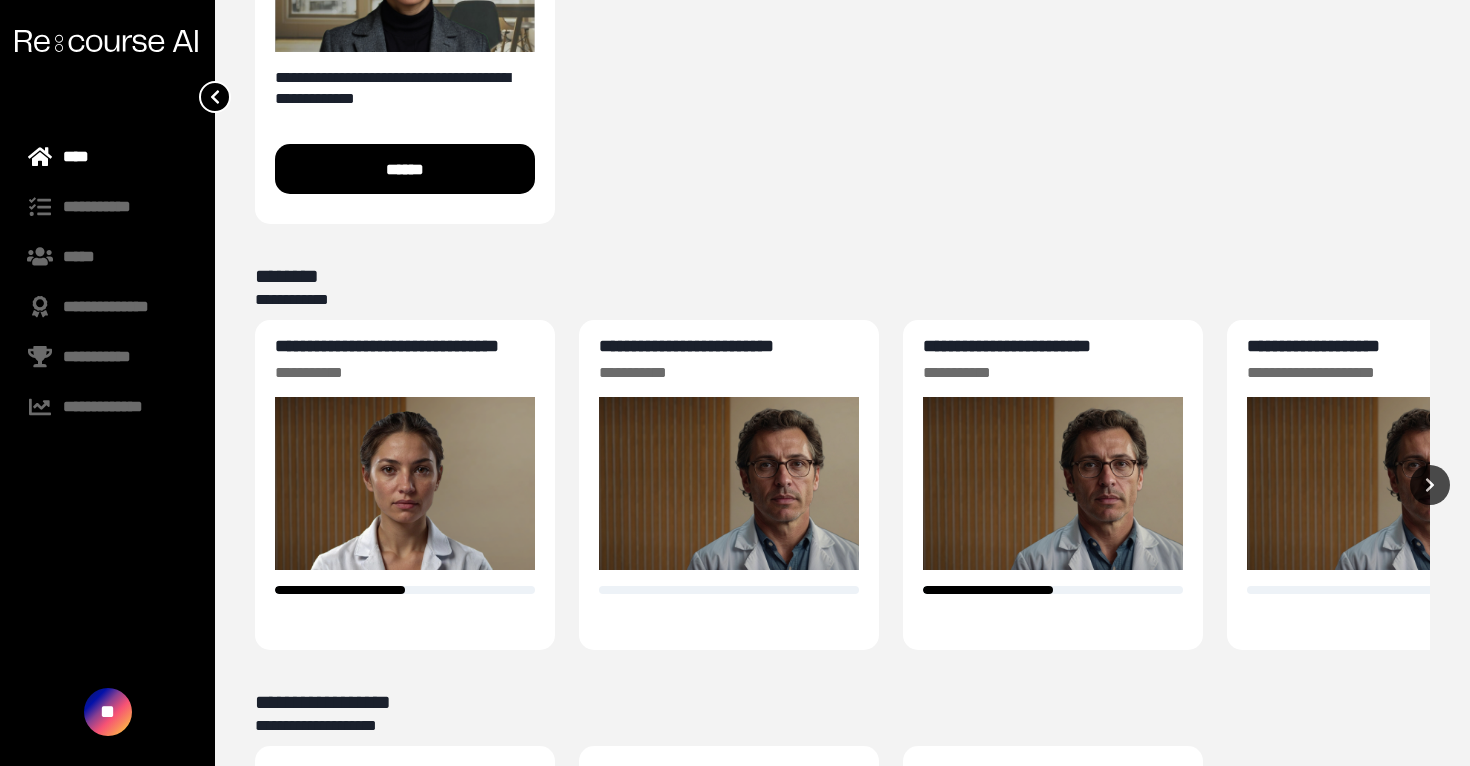 scroll, scrollTop: 417, scrollLeft: 0, axis: vertical 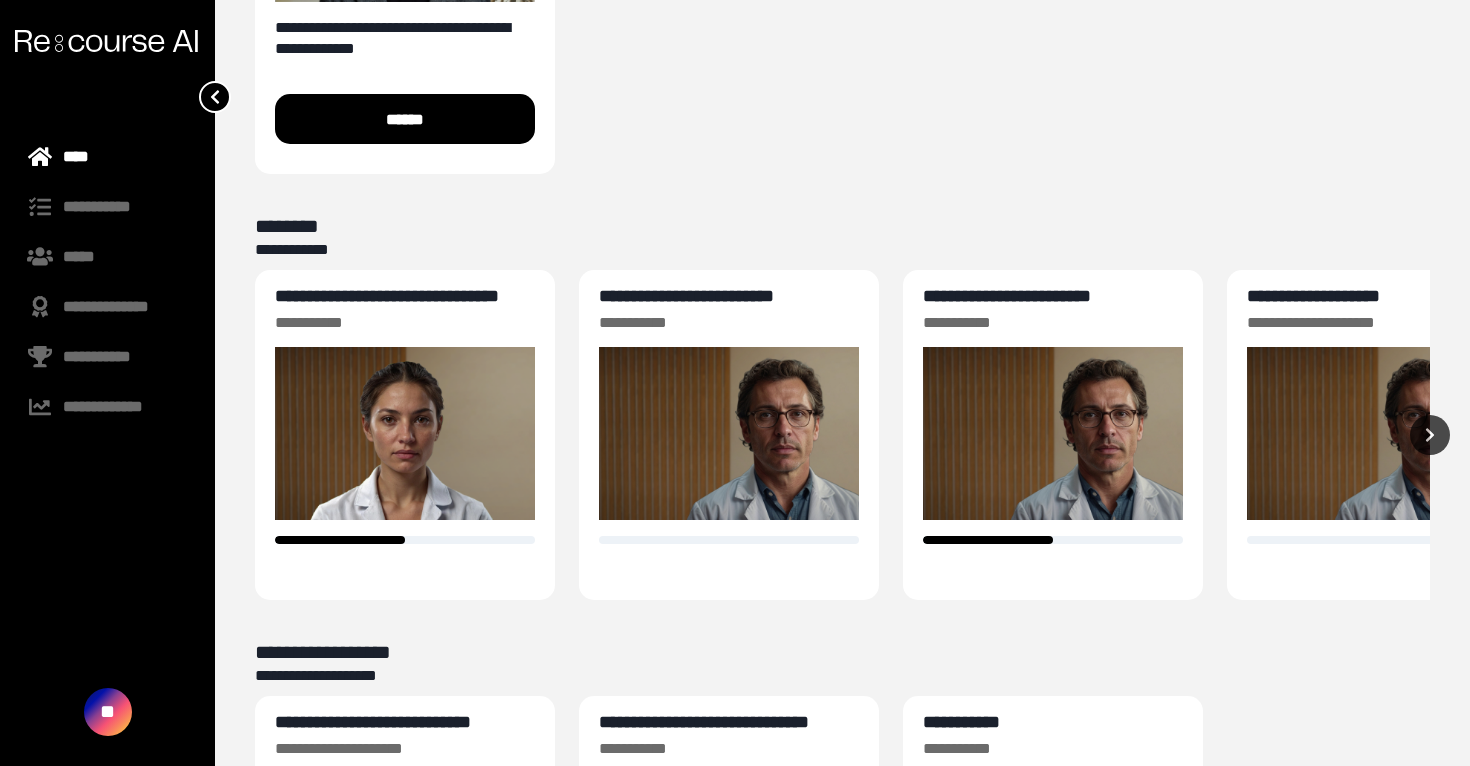 click on "**********" at bounding box center [842, -31] 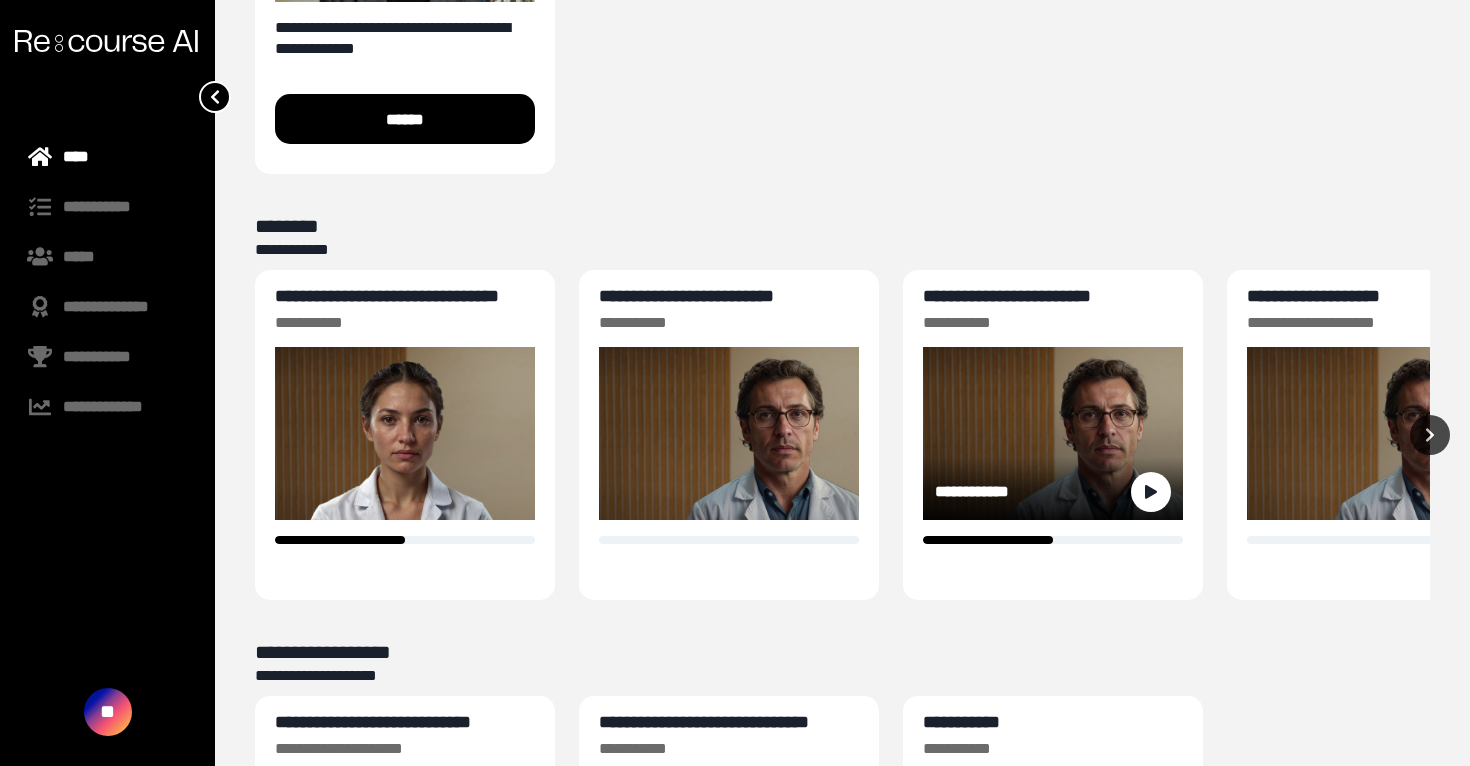 scroll, scrollTop: 804, scrollLeft: 0, axis: vertical 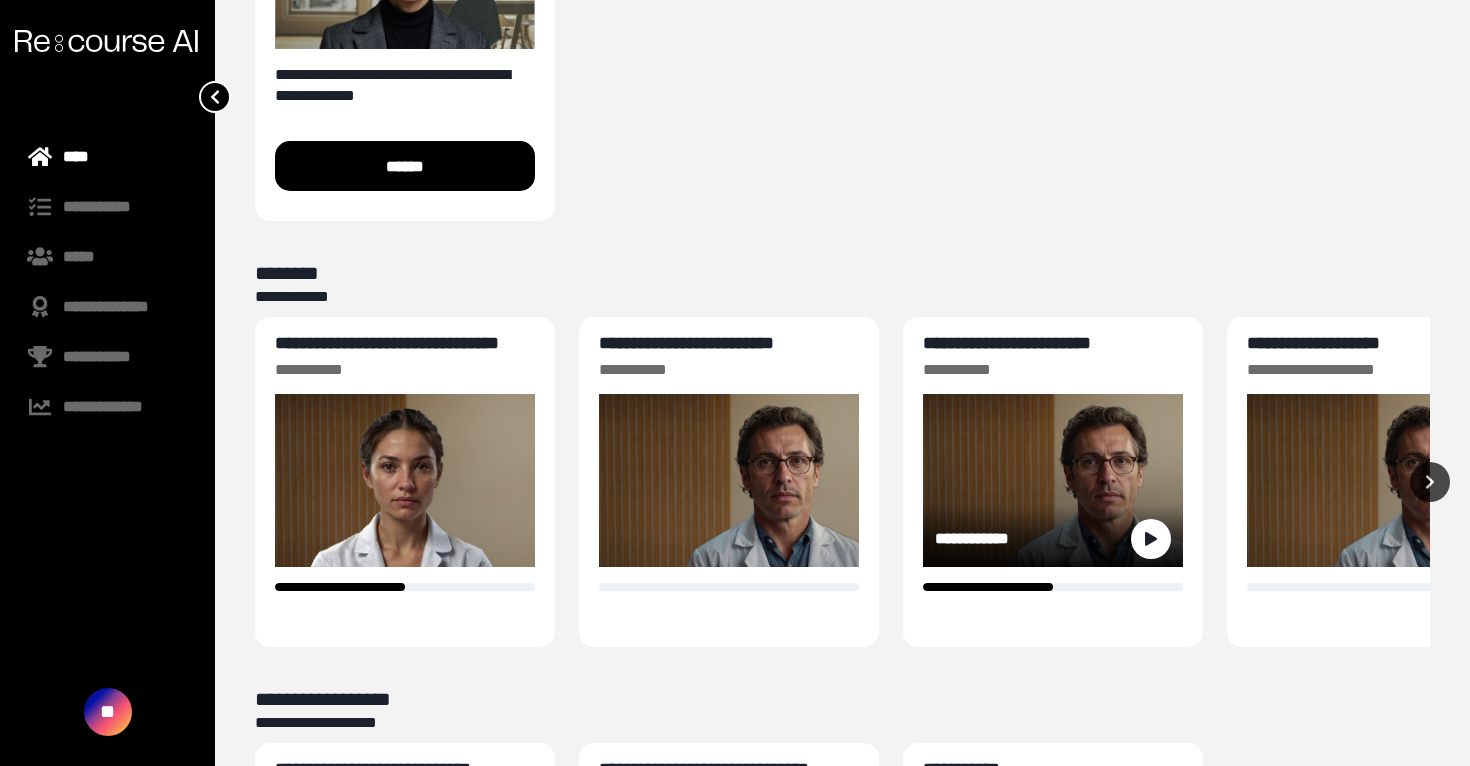 click on "**********" at bounding box center (1007, 343) 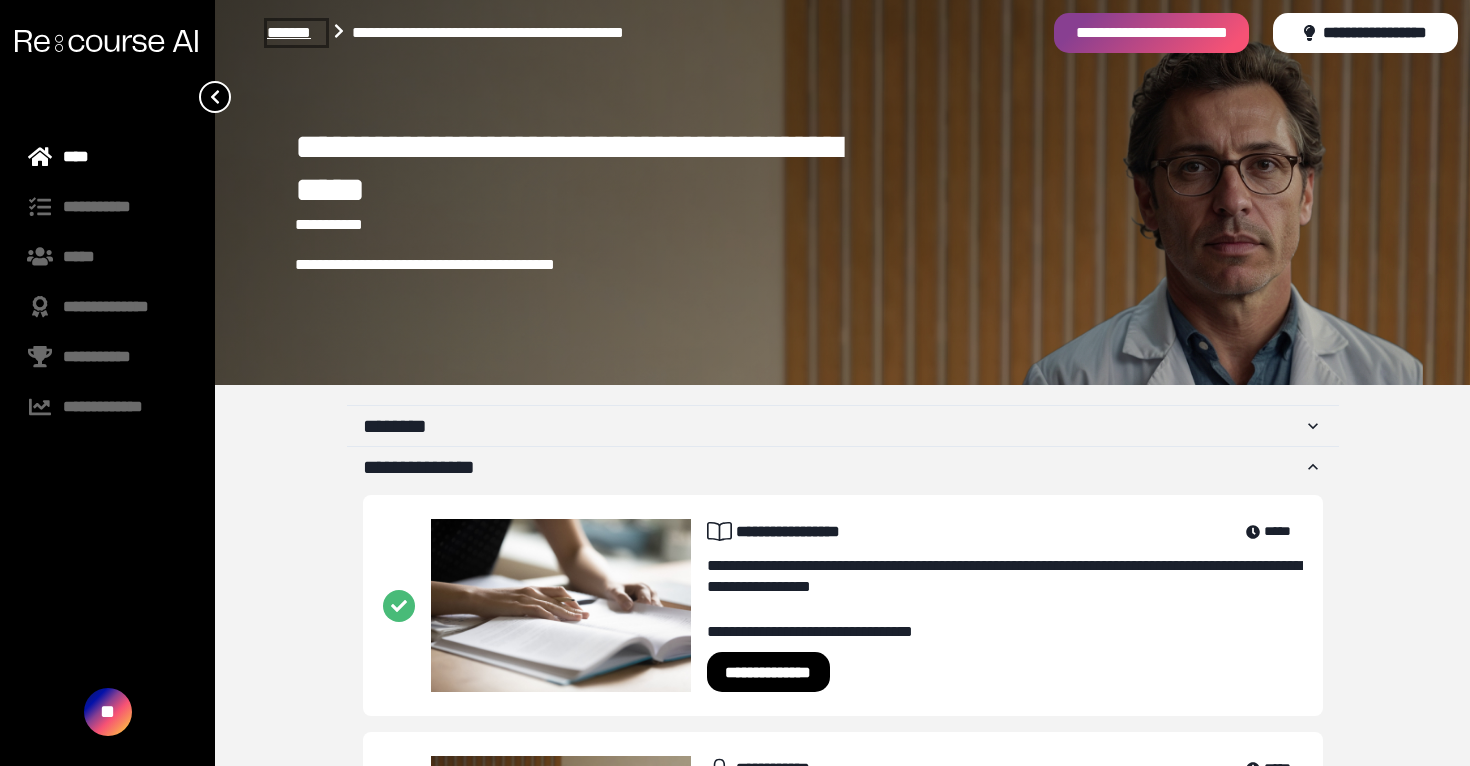 click on "*******" at bounding box center (296, 33) 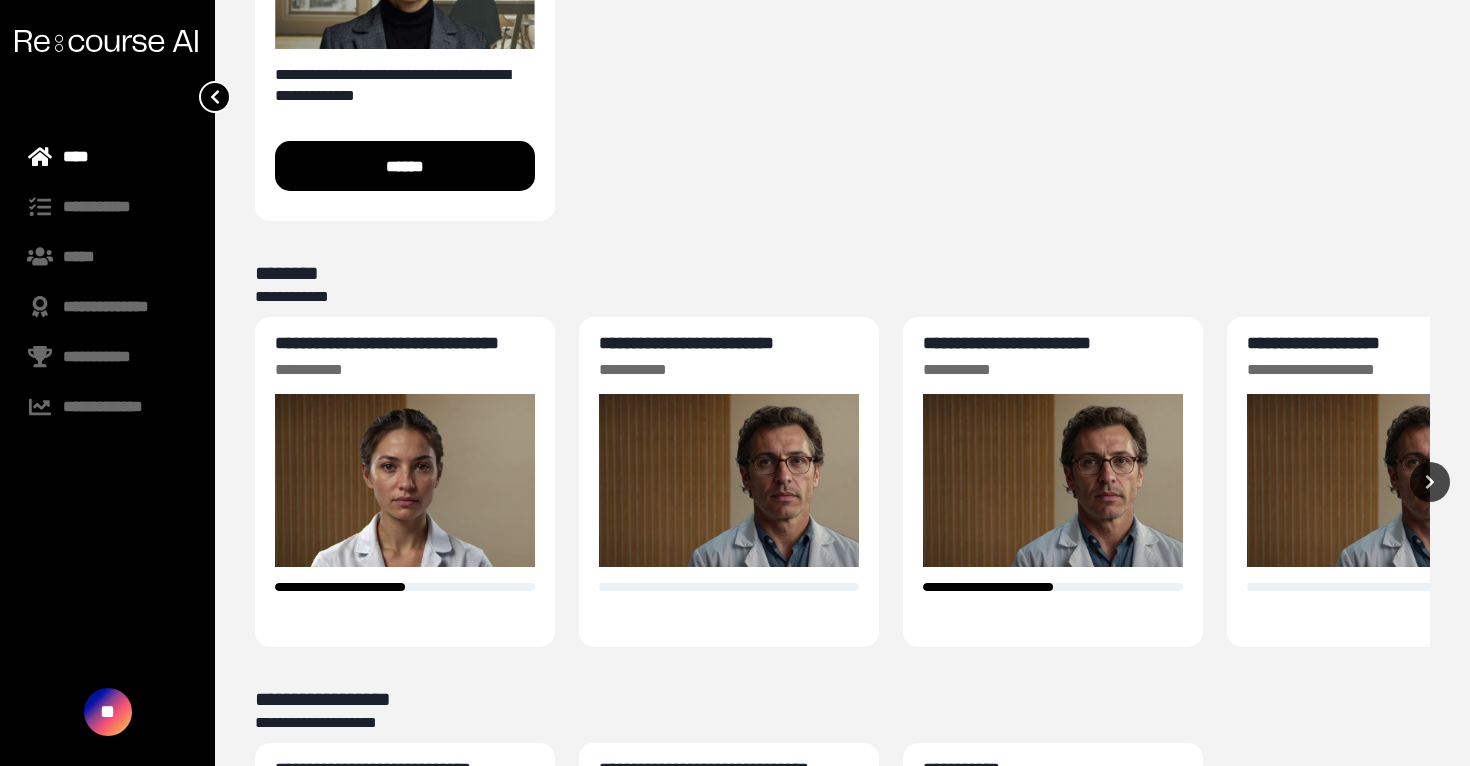 scroll, scrollTop: 407, scrollLeft: 0, axis: vertical 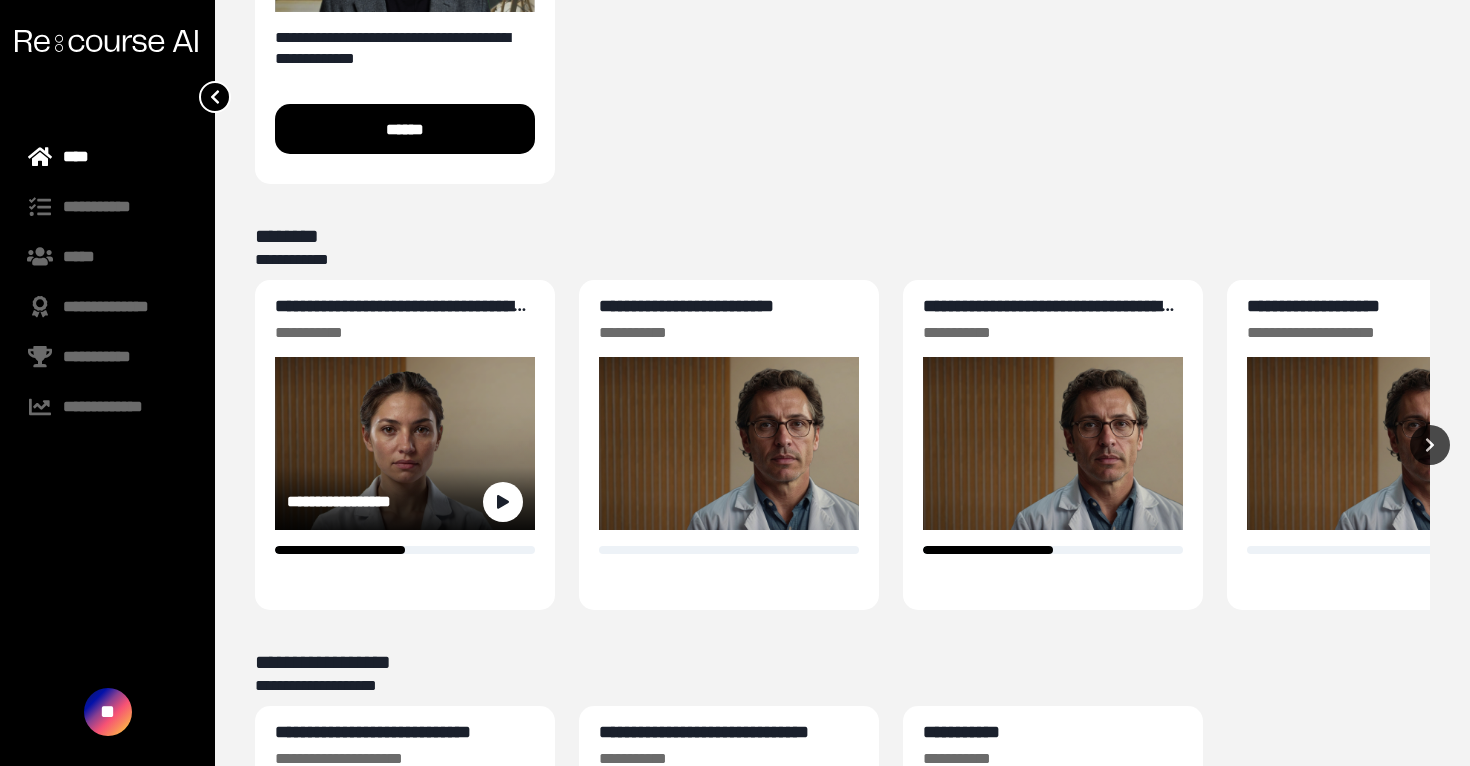 click on "**********" at bounding box center (400, 316) 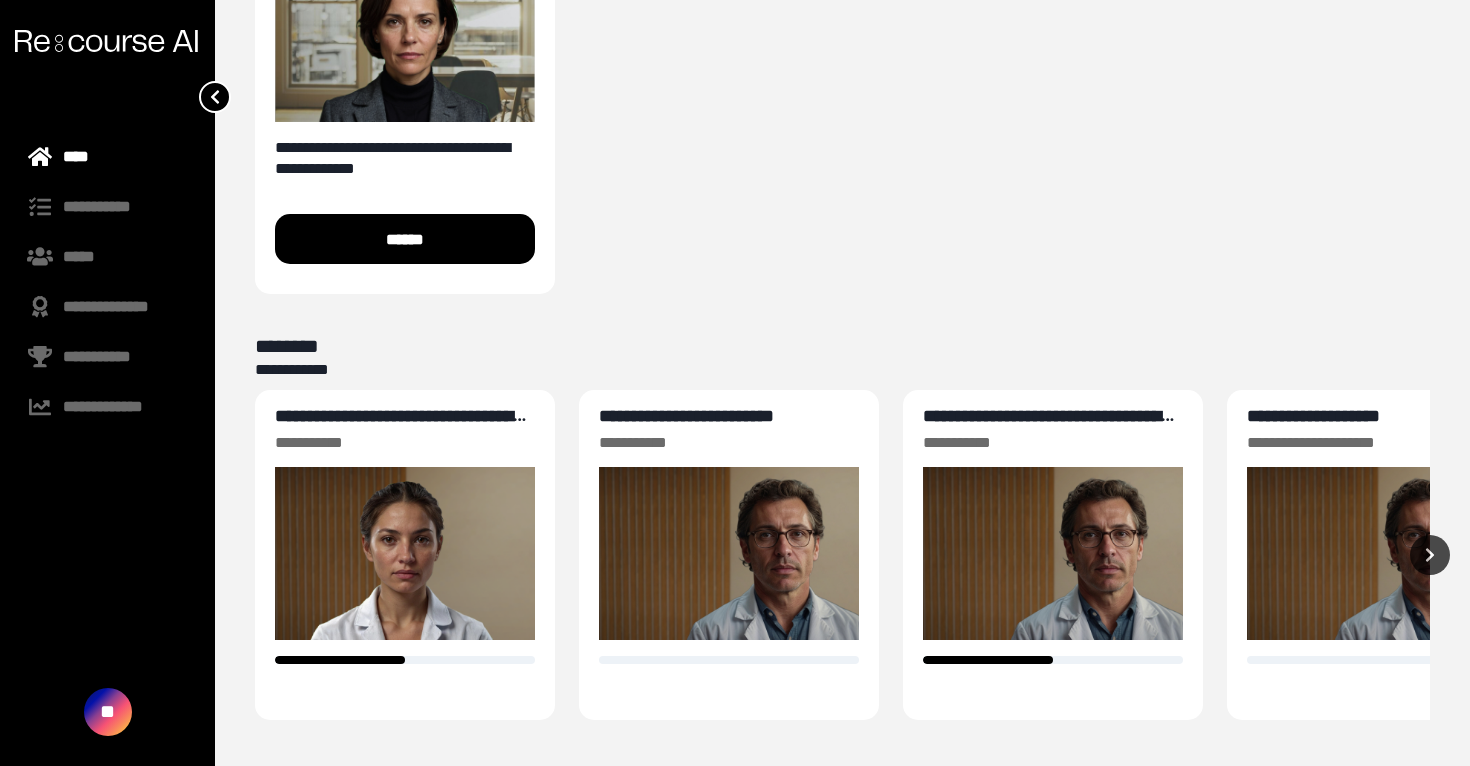 scroll, scrollTop: 324, scrollLeft: 0, axis: vertical 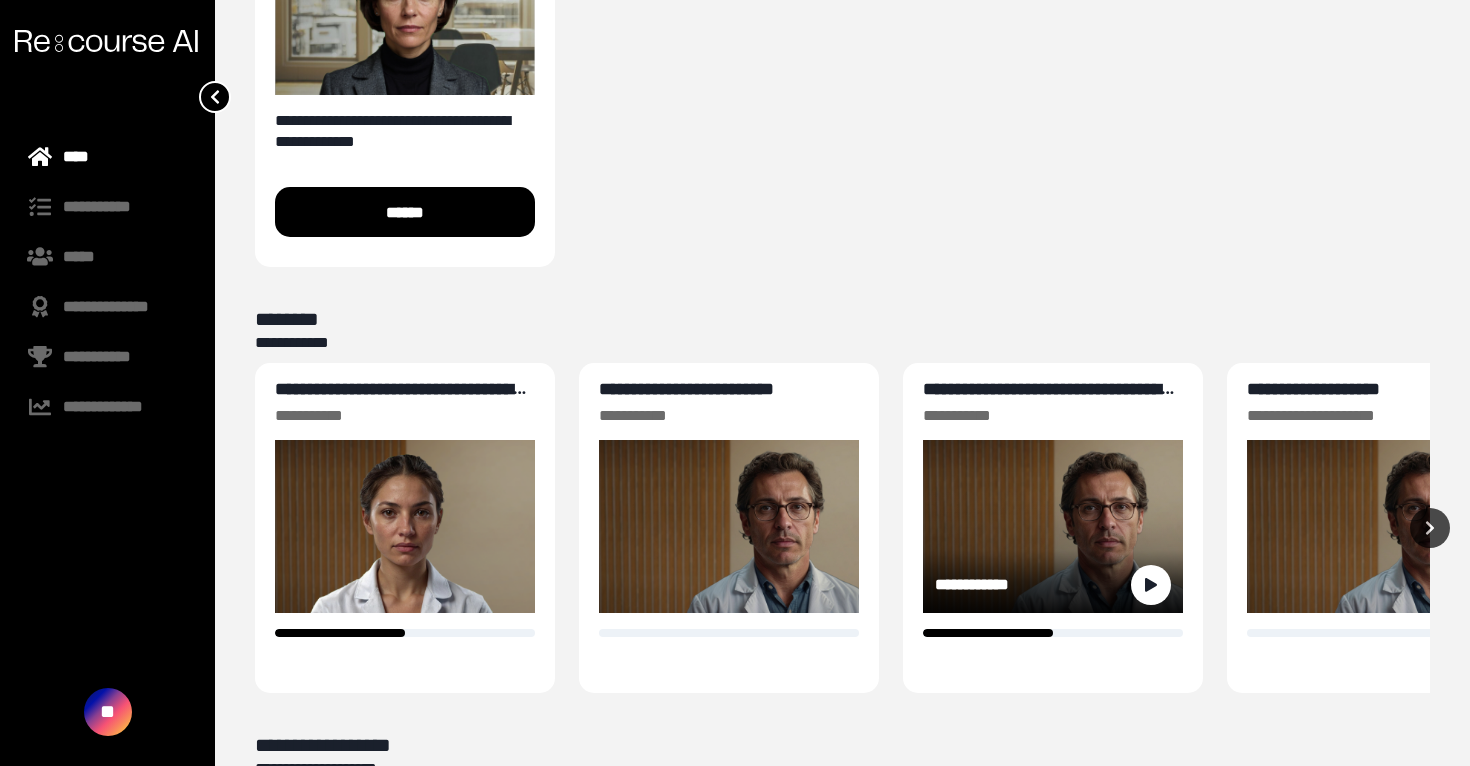 click on "**********" at bounding box center (1048, 399) 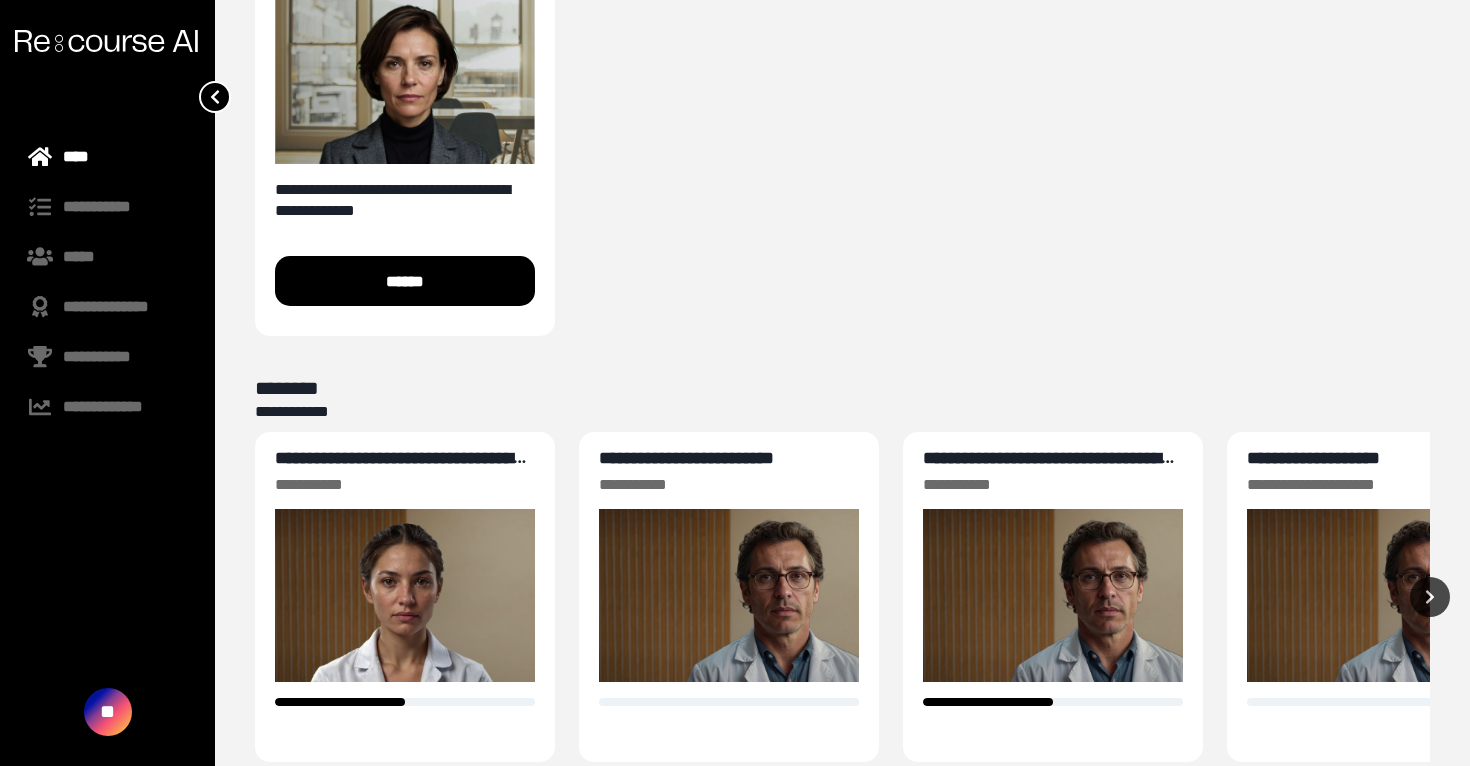 scroll, scrollTop: 302, scrollLeft: 0, axis: vertical 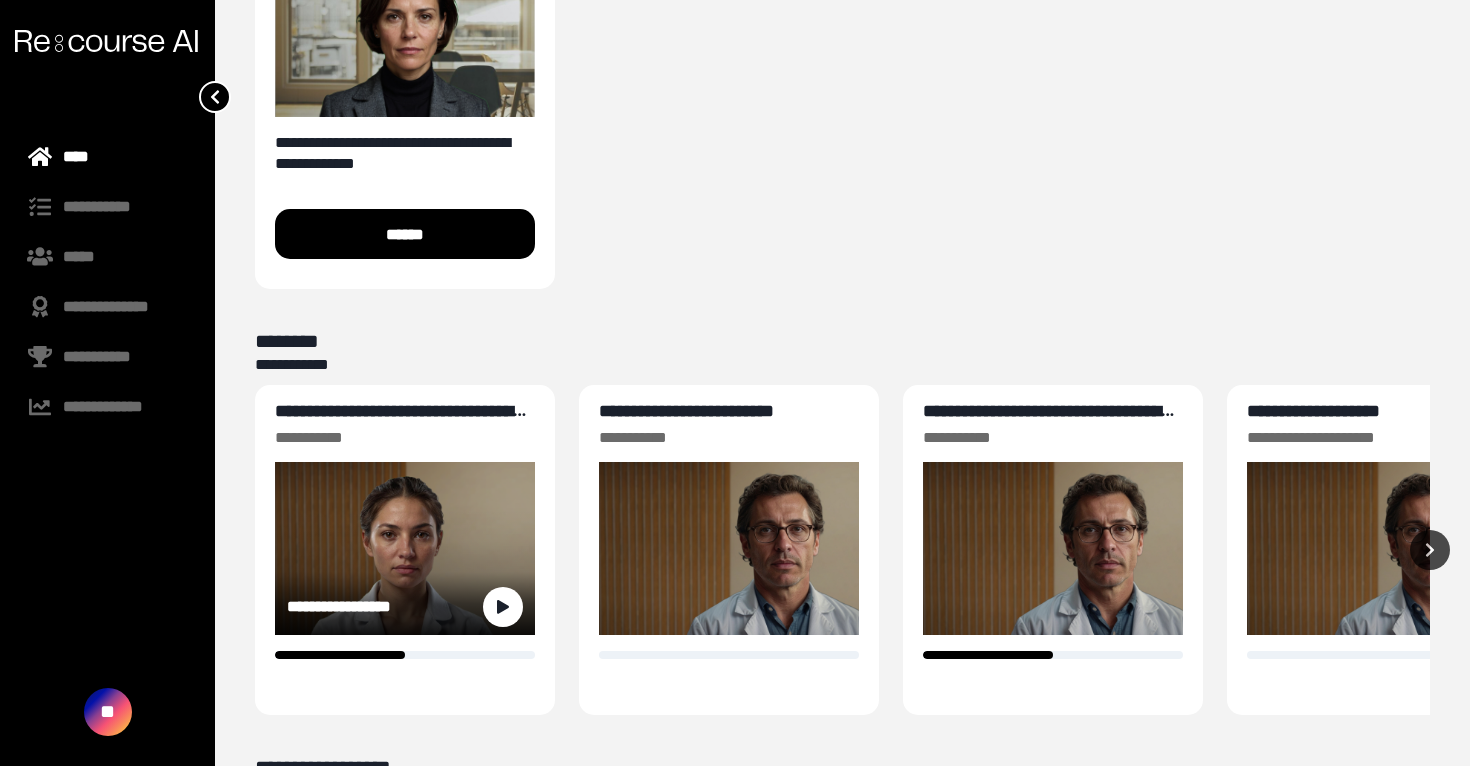 click on "**********" at bounding box center (400, 421) 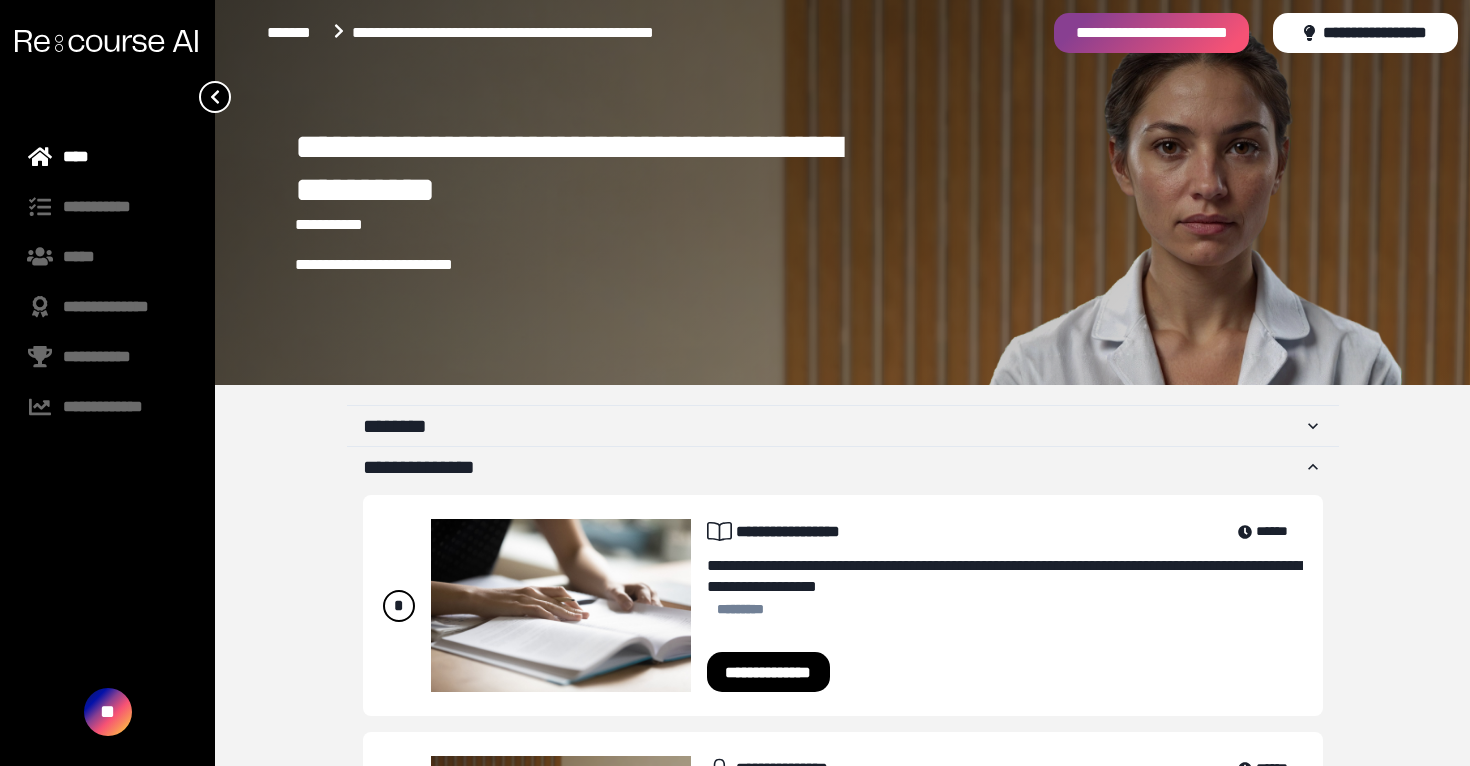 scroll, scrollTop: 228, scrollLeft: 0, axis: vertical 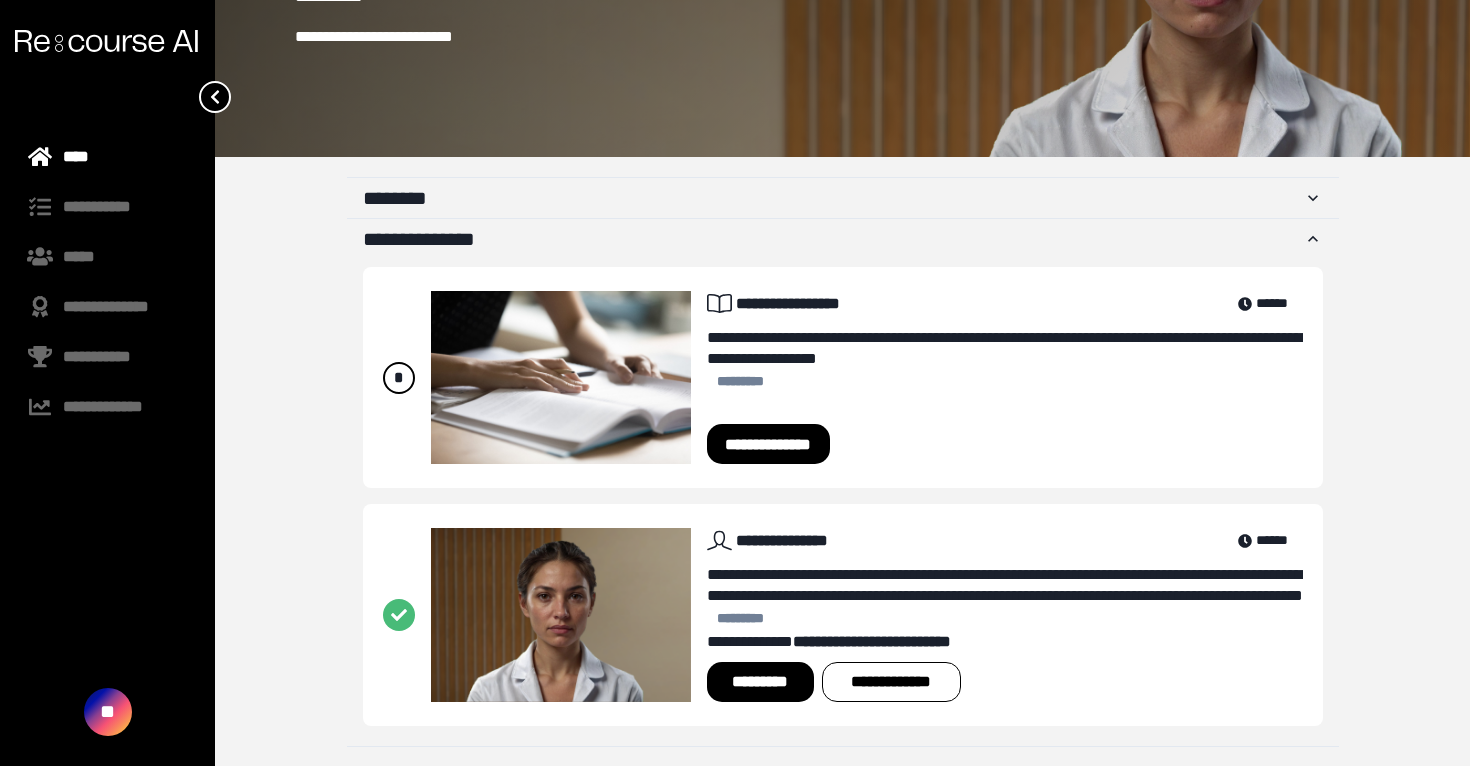 click on "*********" at bounding box center [760, 682] 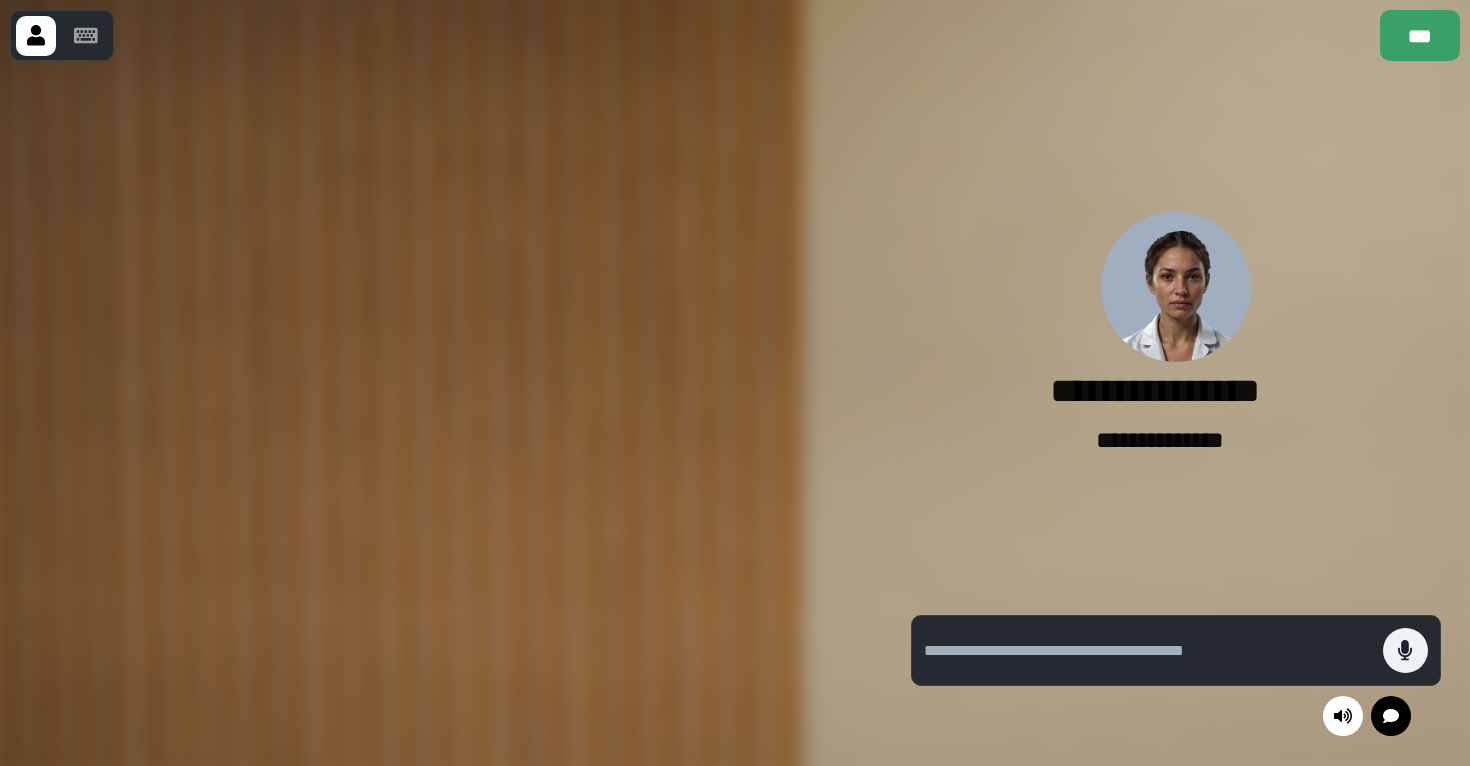 click at bounding box center (441, 413) 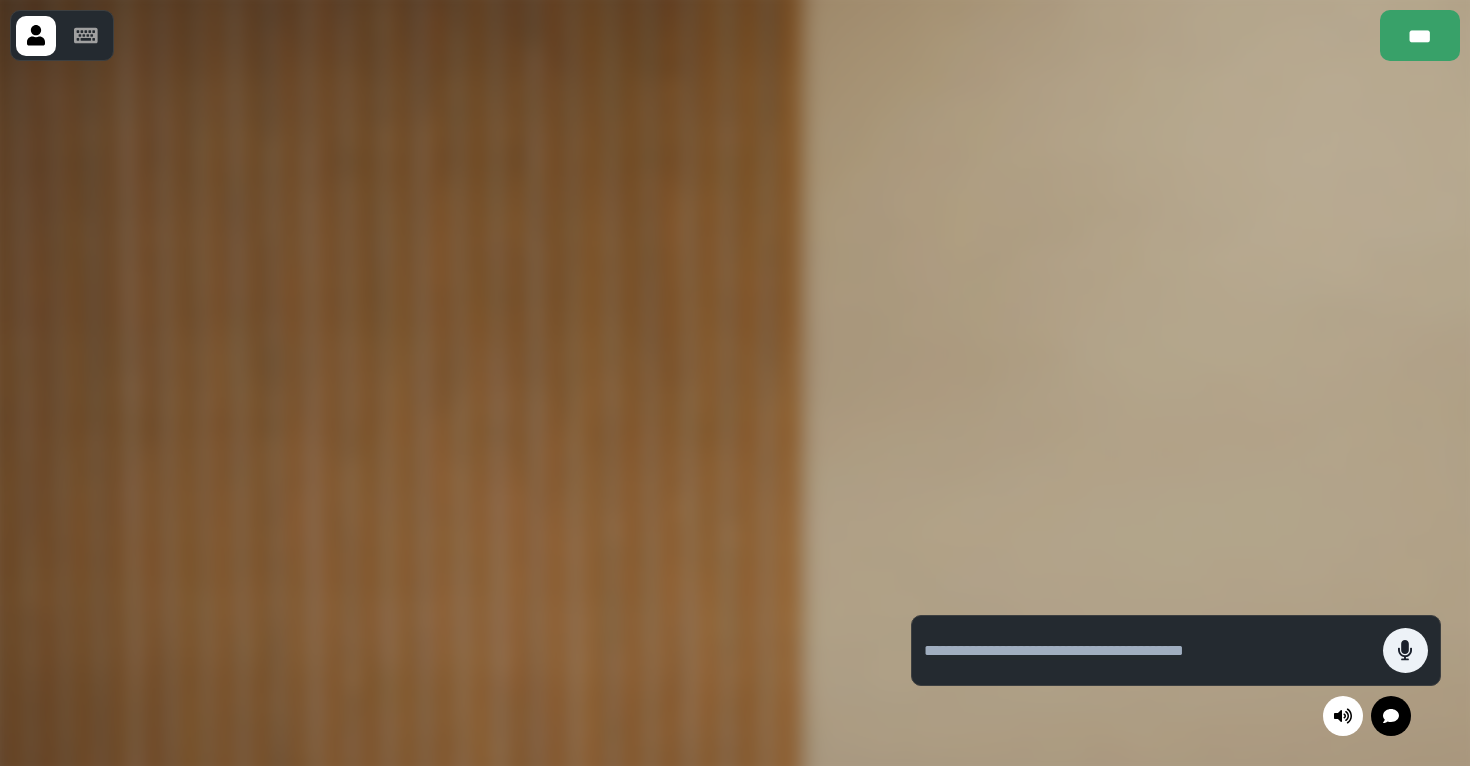click at bounding box center [441, 413] 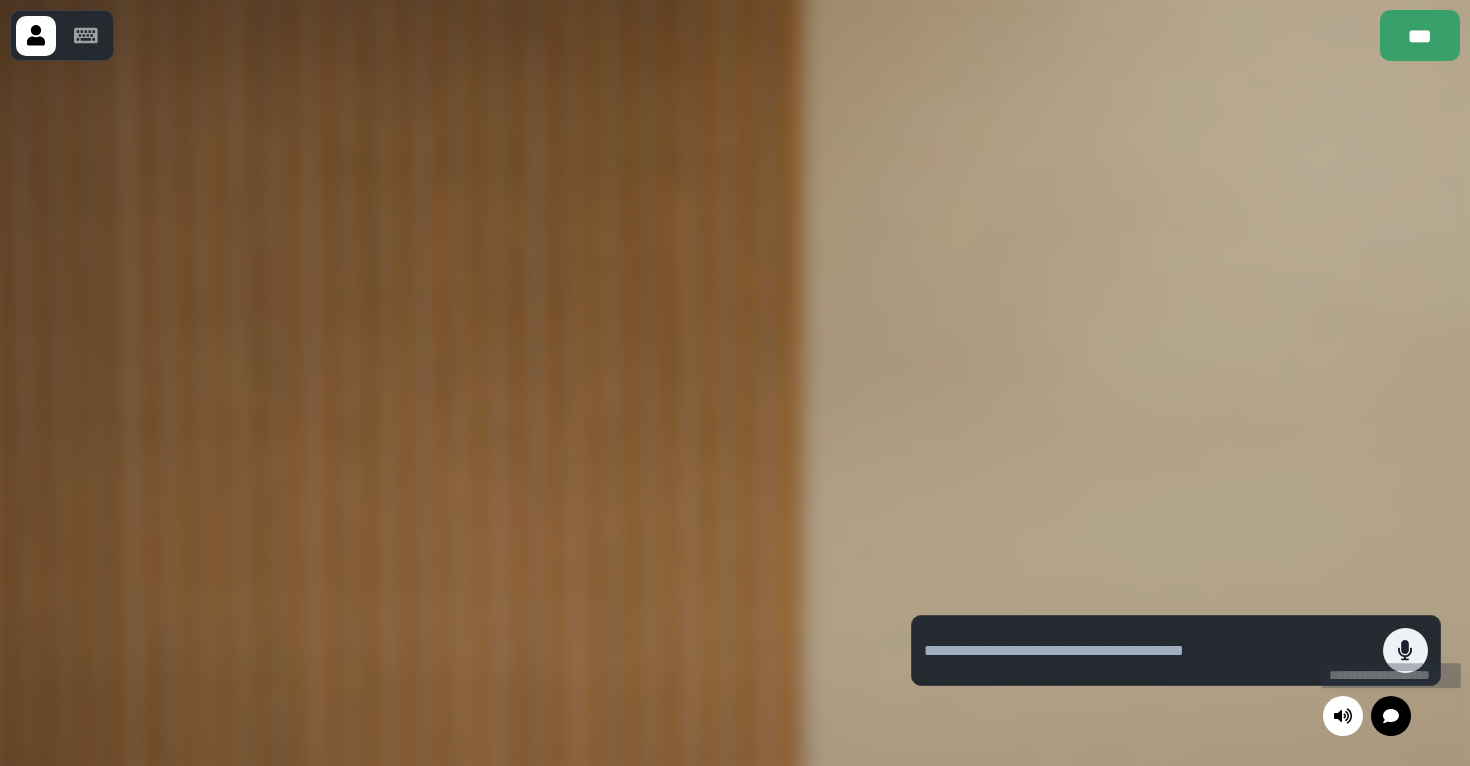 click at bounding box center [1391, 716] 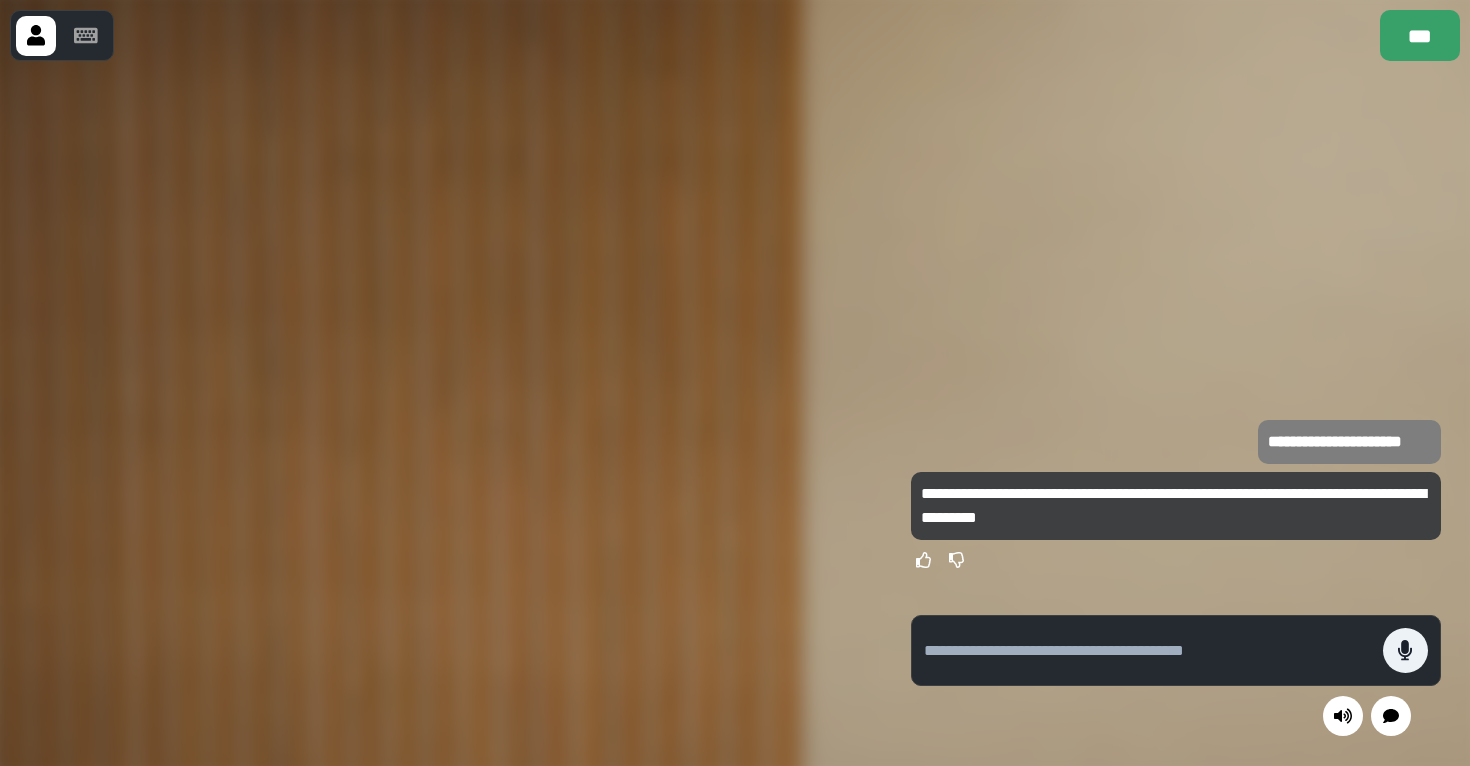 click at bounding box center (1153, 650) 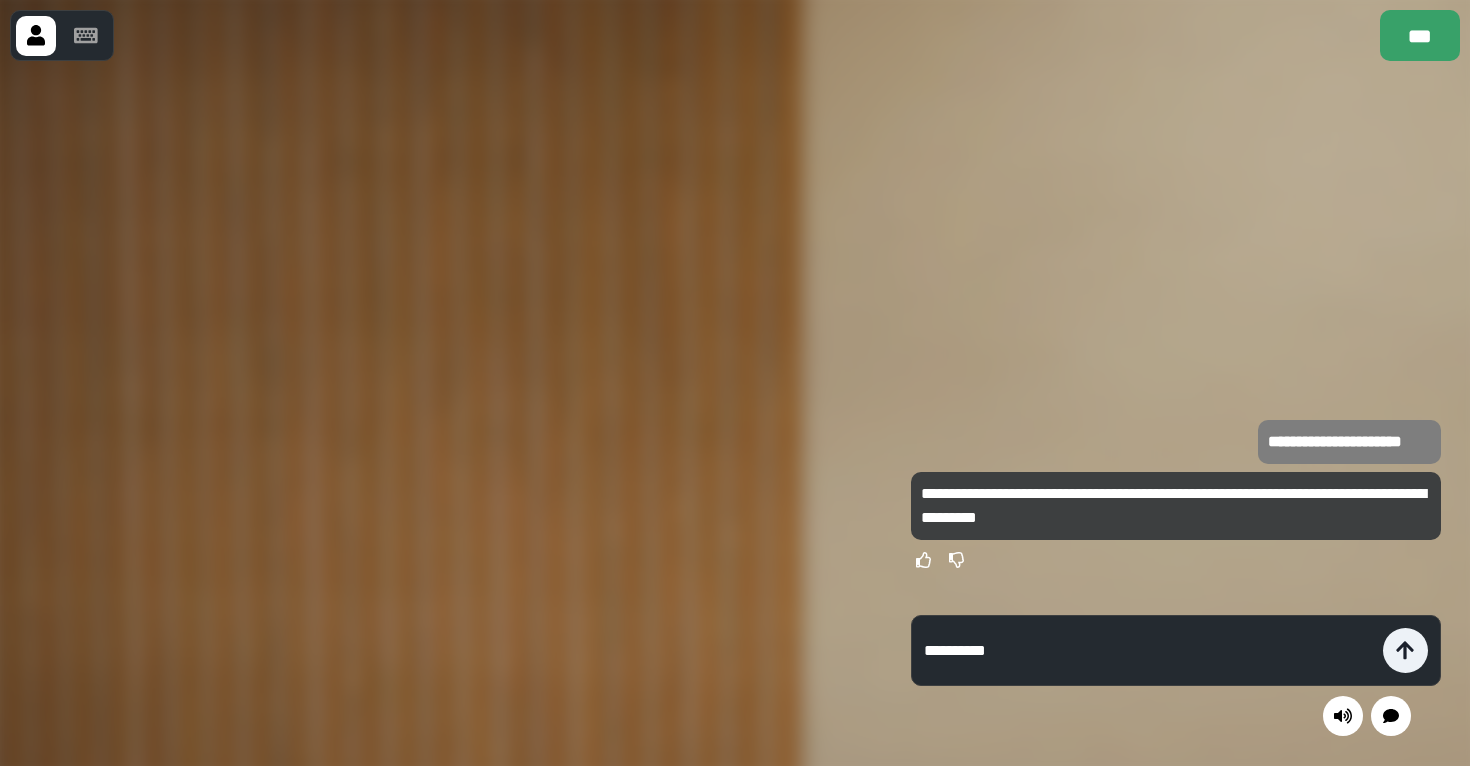 type on "**********" 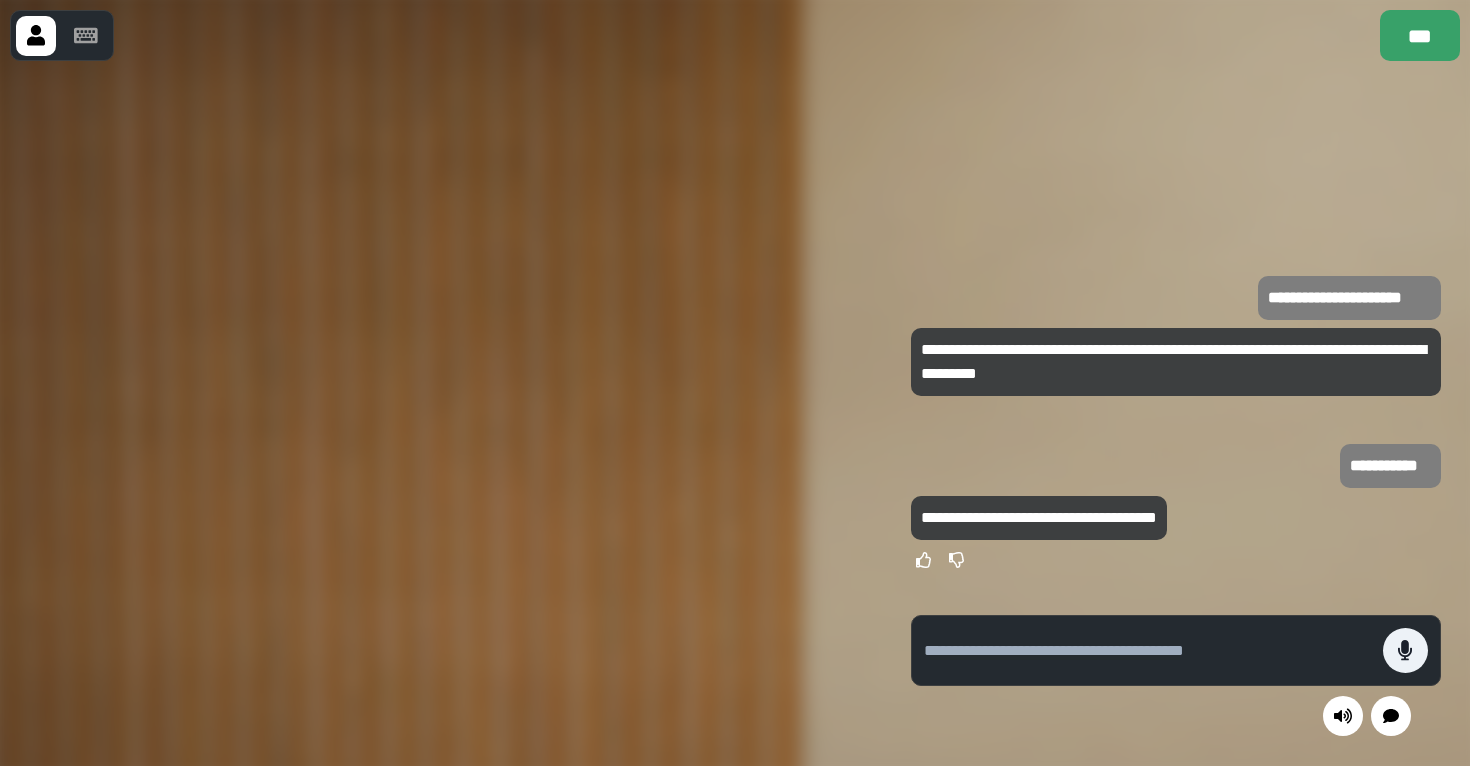 click at bounding box center [1039, 560] 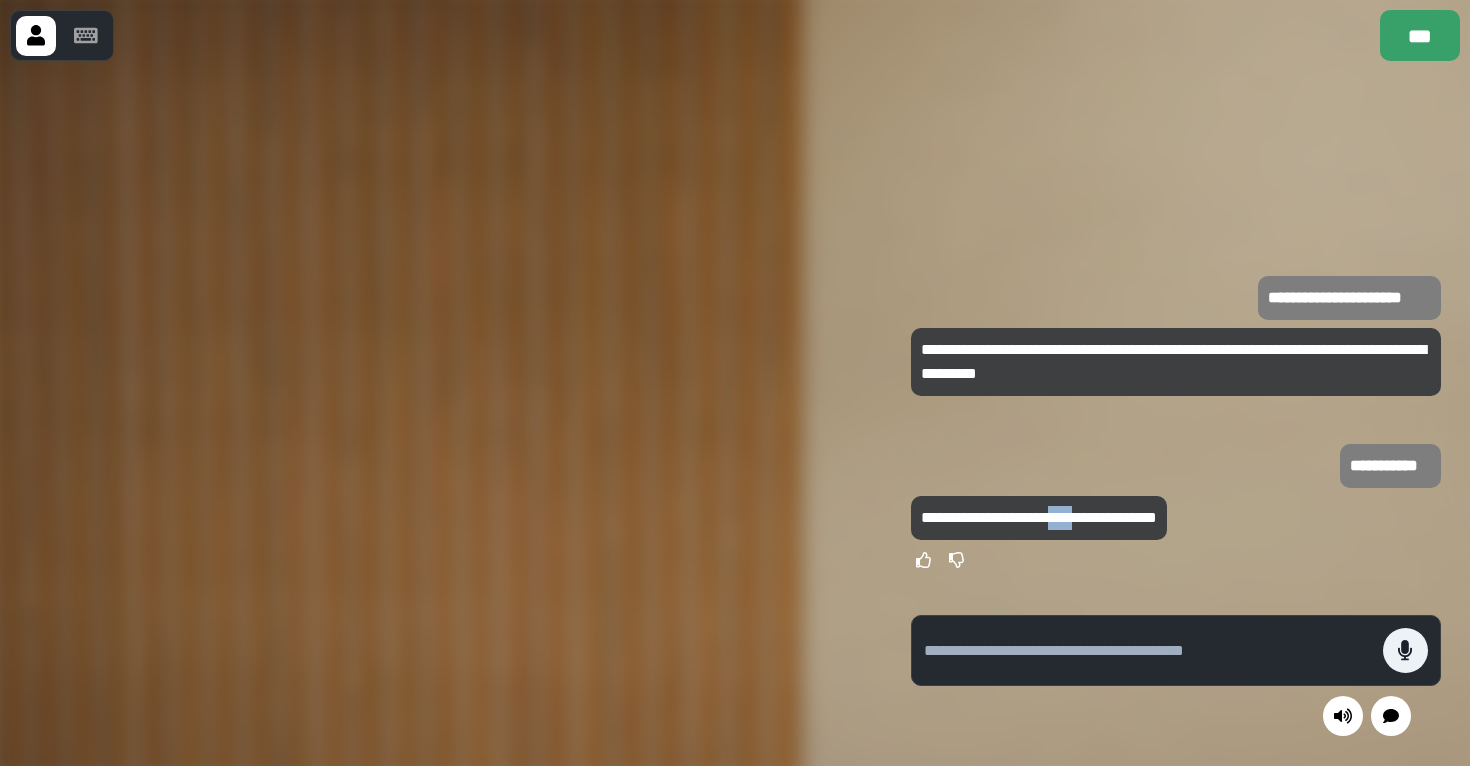 click on "**********" at bounding box center [1039, 517] 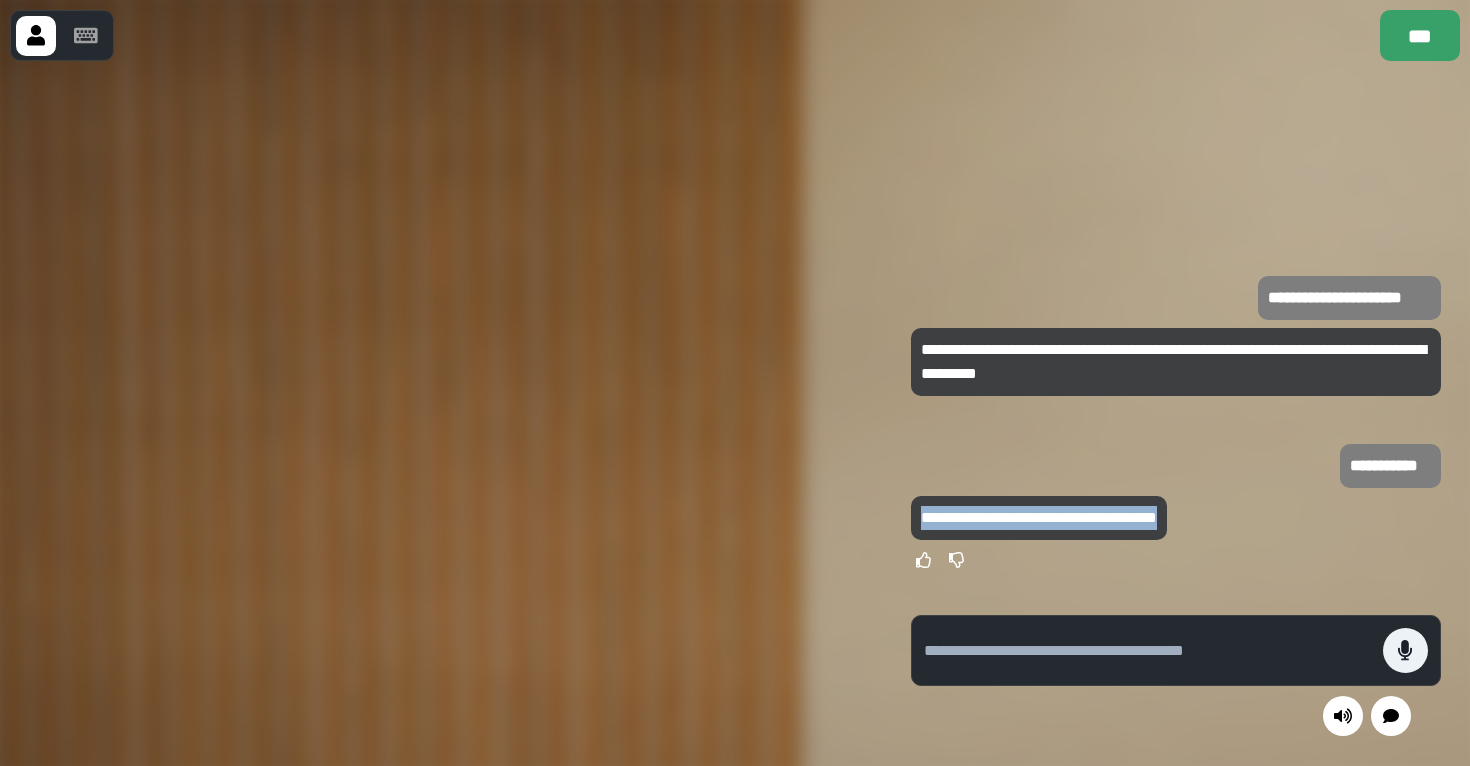 drag, startPoint x: 1094, startPoint y: 517, endPoint x: 1094, endPoint y: 613, distance: 96 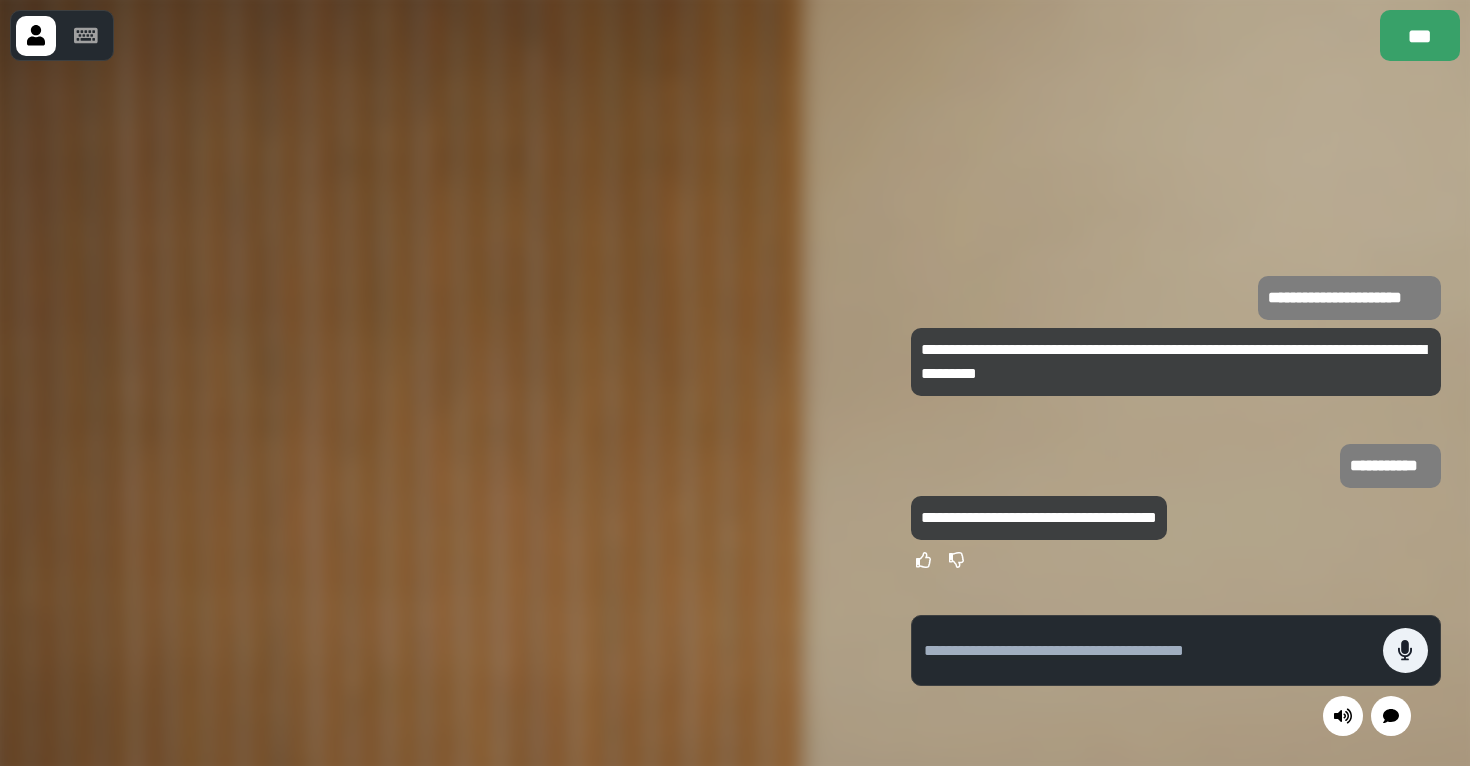 click at bounding box center (1148, 651) 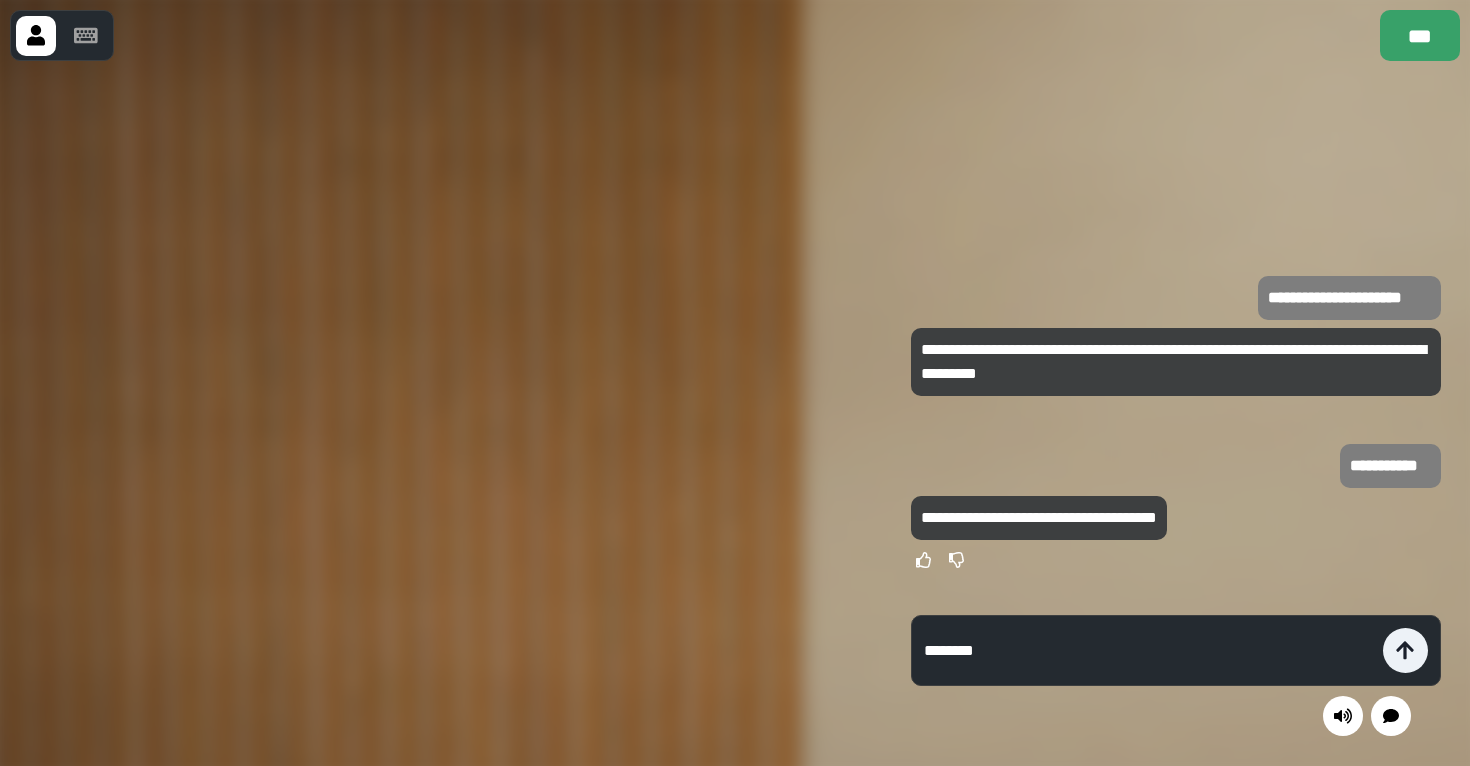 type on "*********" 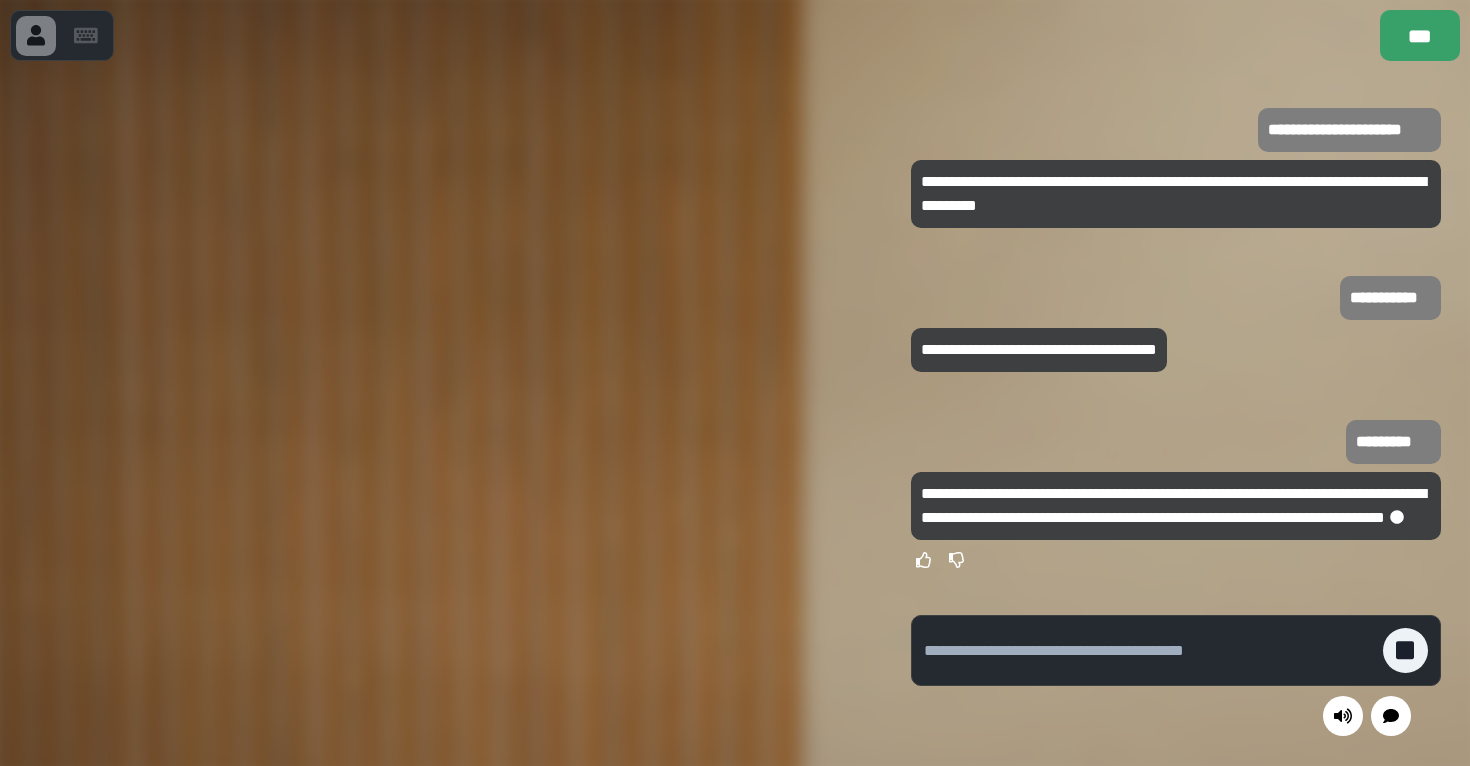 click at bounding box center (441, 413) 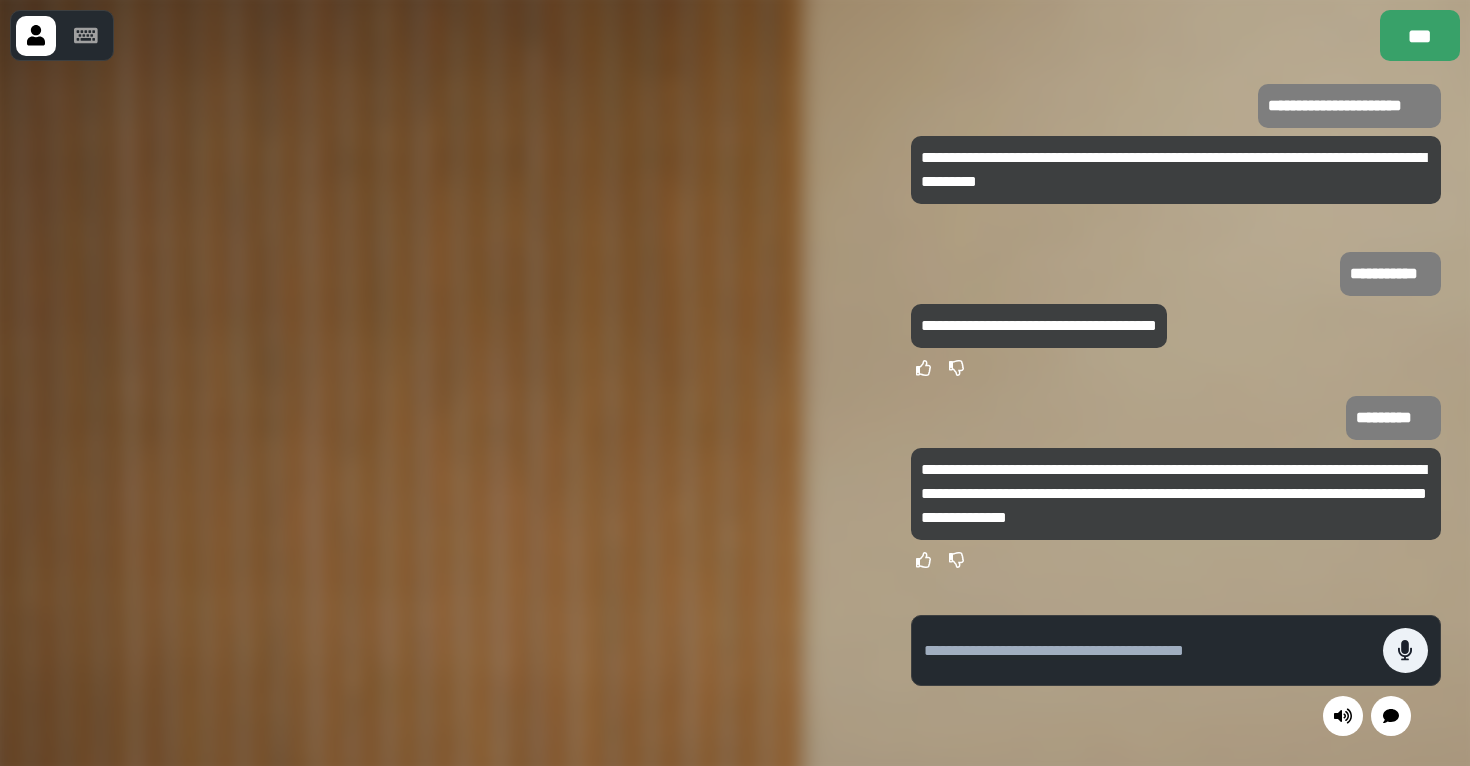 click on "**********" at bounding box center (1039, 325) 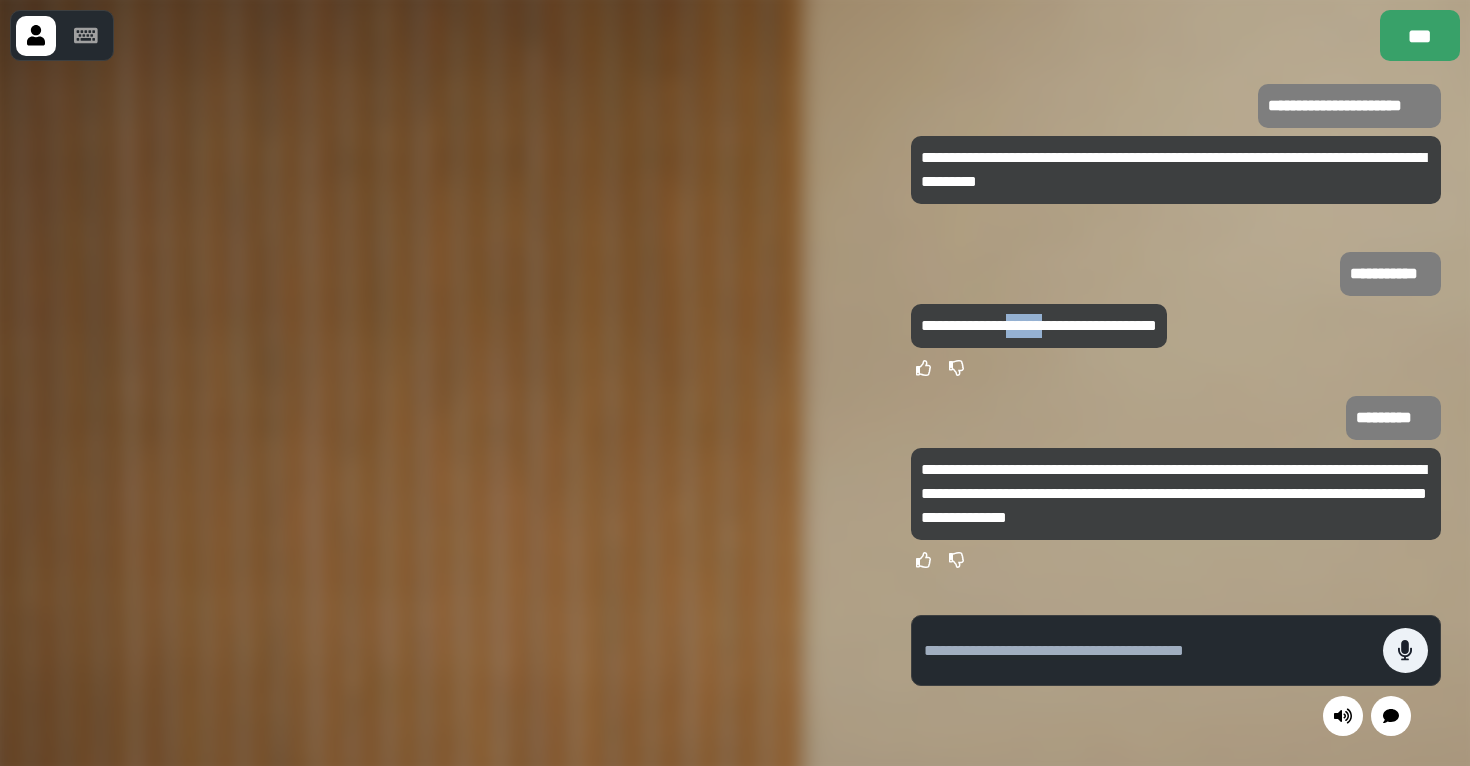 click on "**********" at bounding box center (1039, 325) 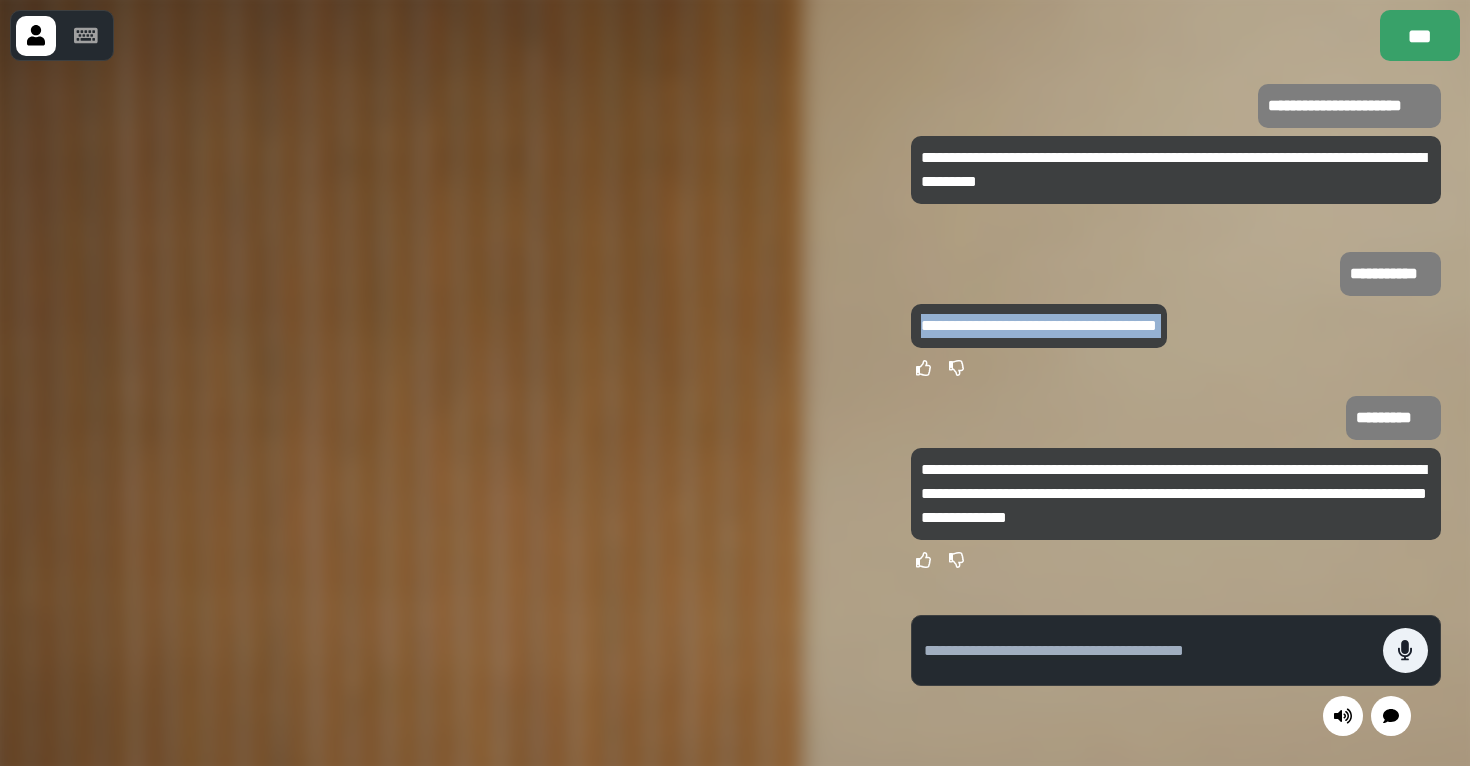 click on "**********" at bounding box center (1039, 325) 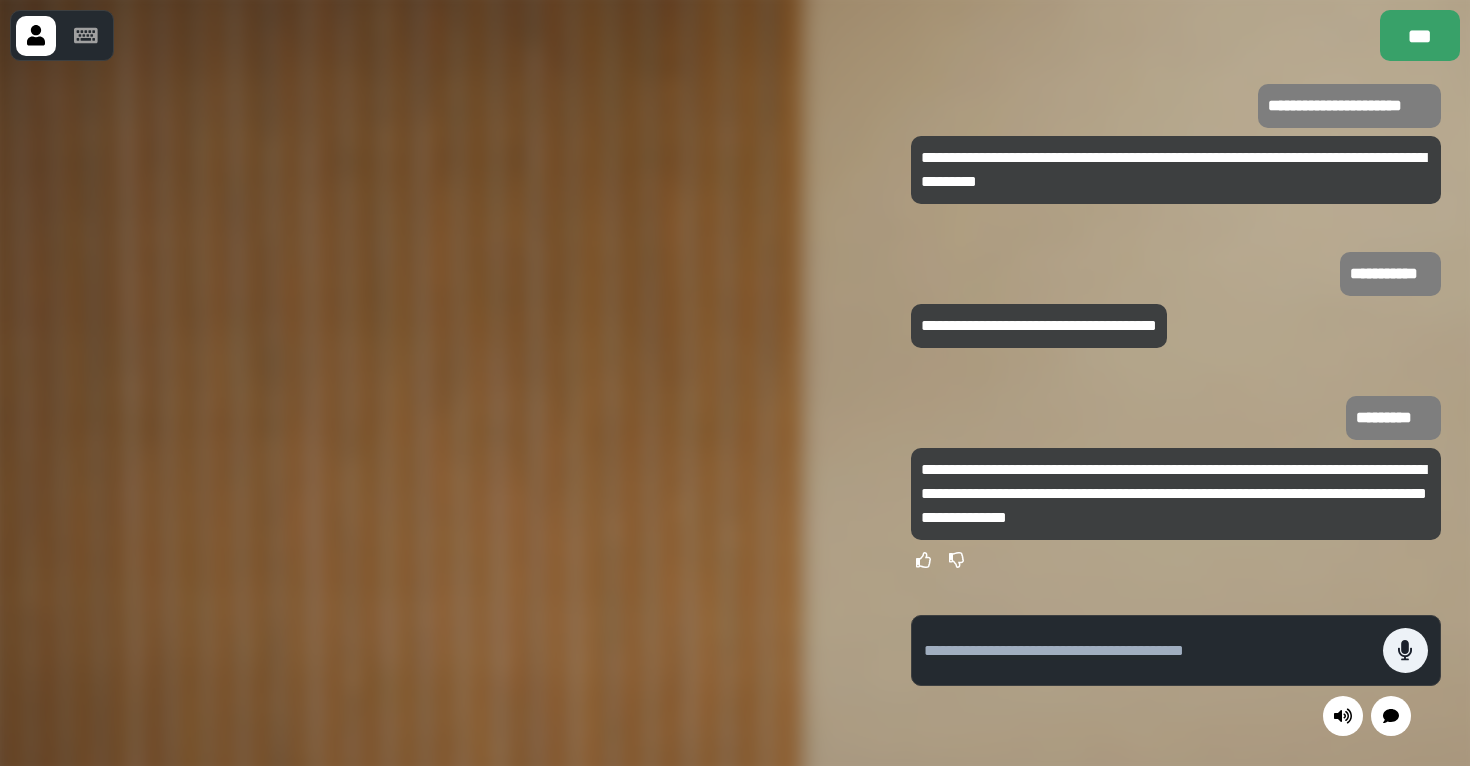 click on "**********" at bounding box center [1174, 493] 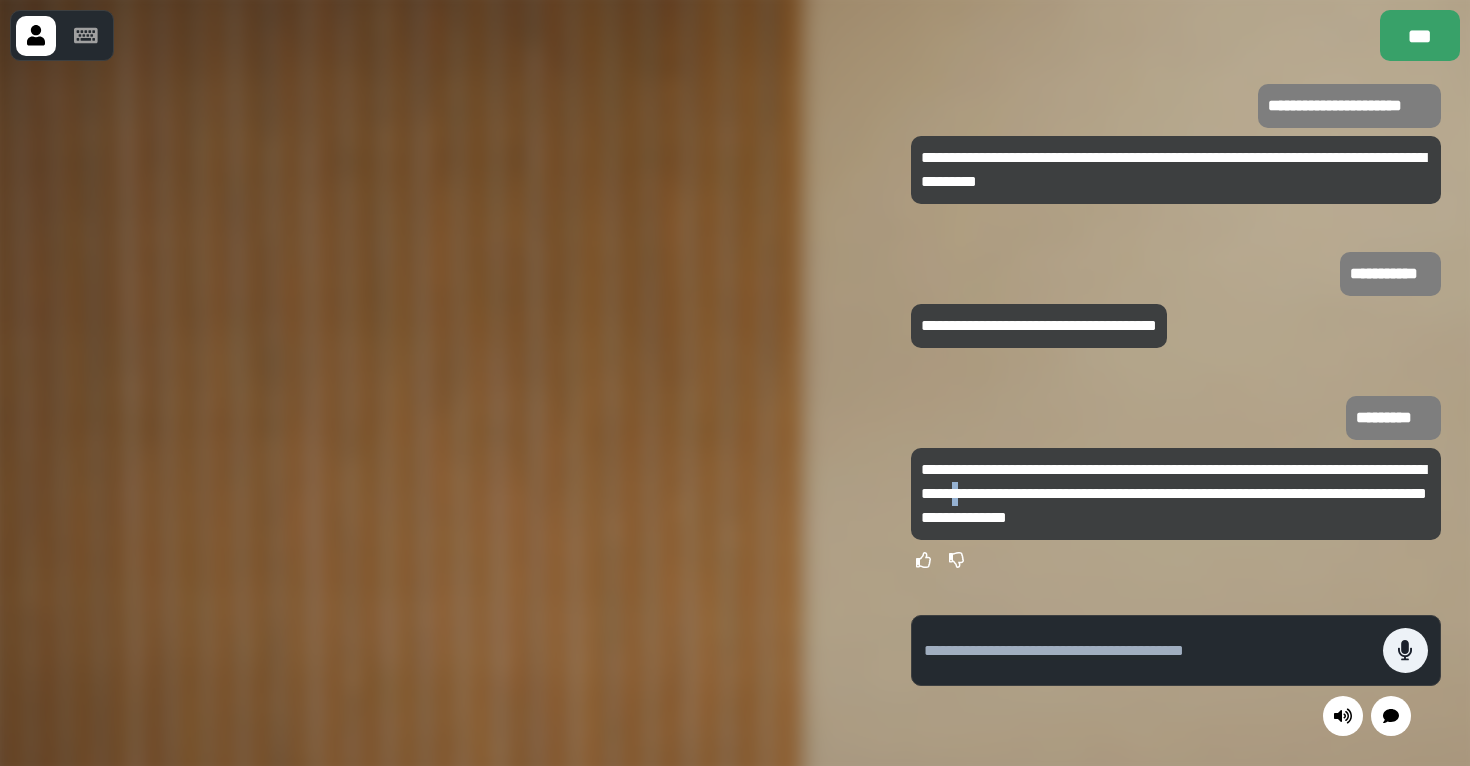 click on "**********" at bounding box center [1174, 493] 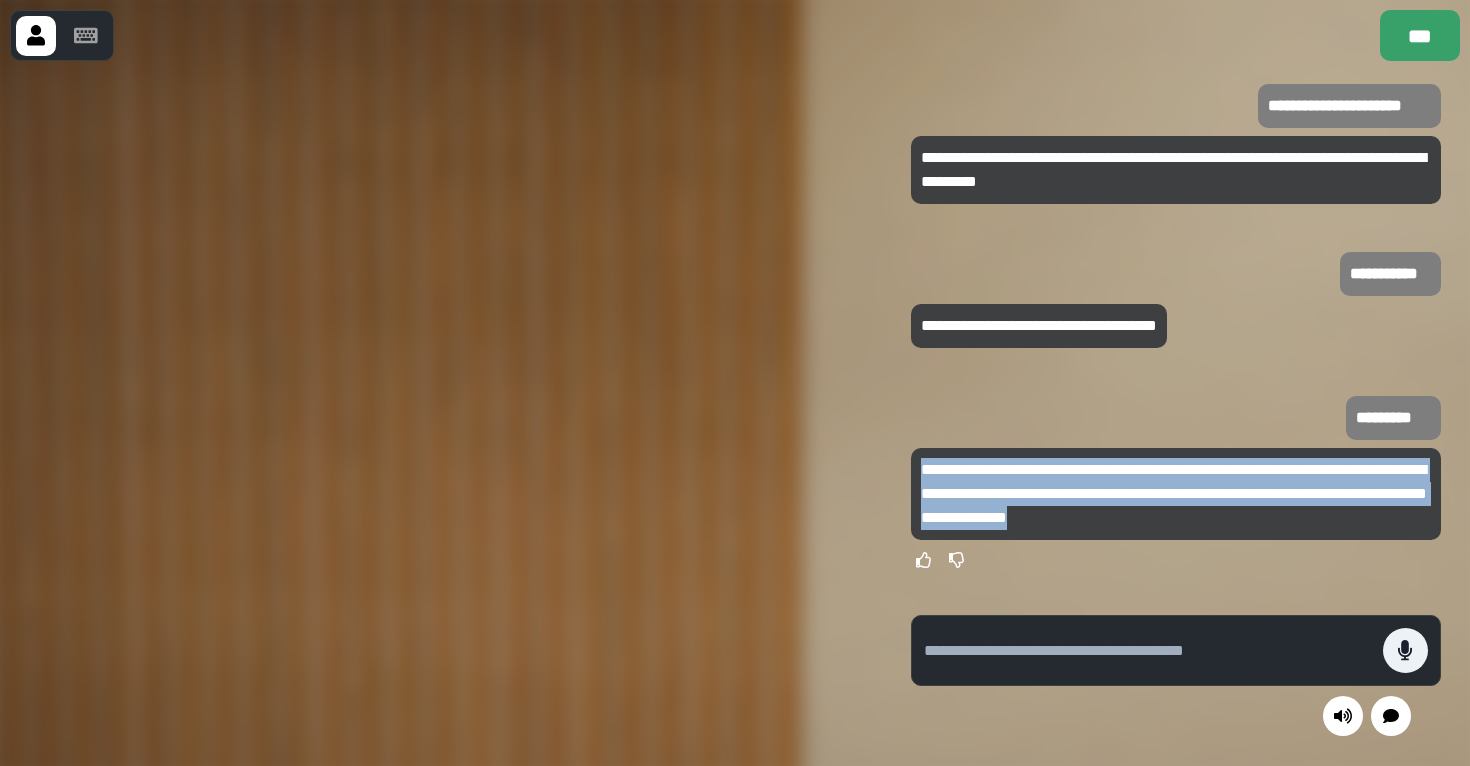 click on "**********" at bounding box center [1174, 493] 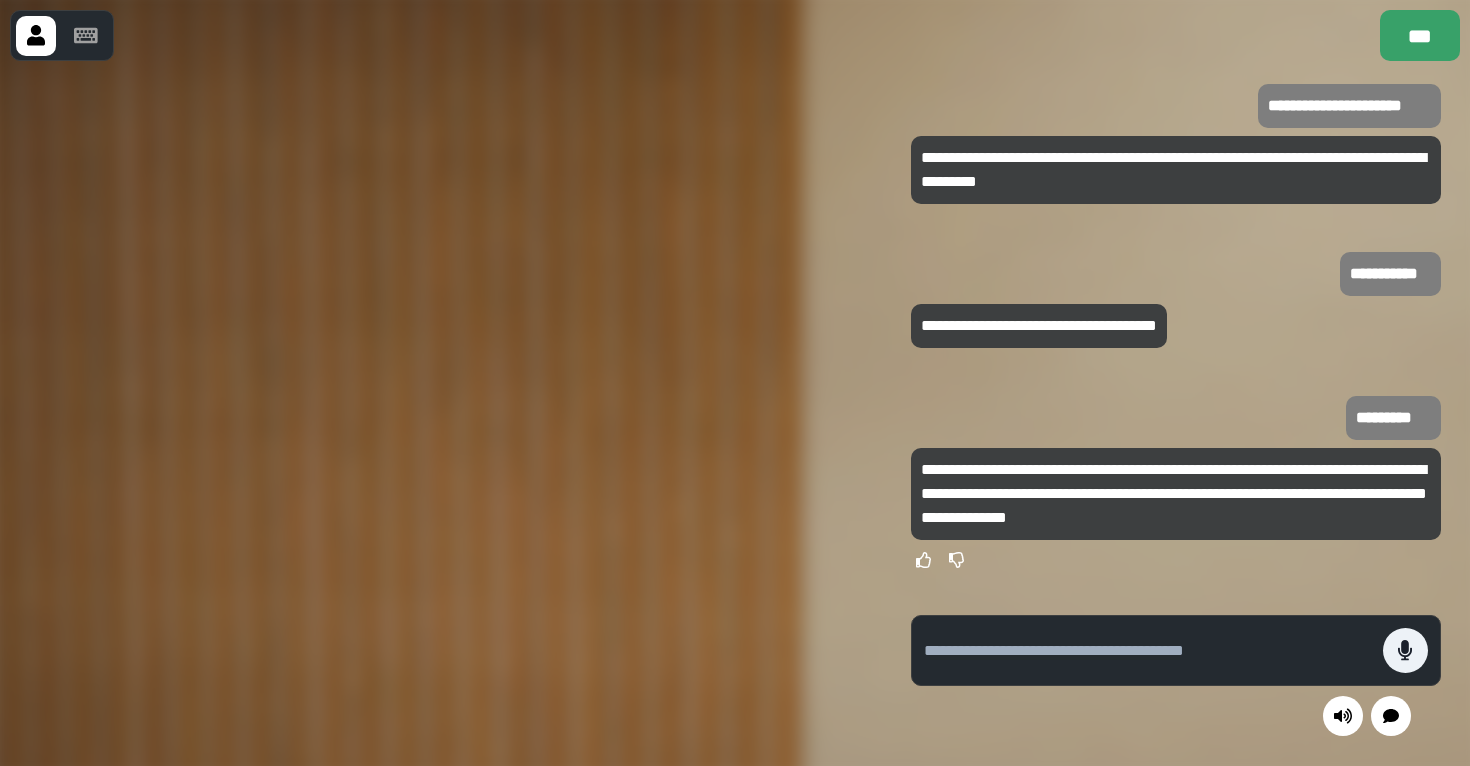 click at bounding box center (1153, 650) 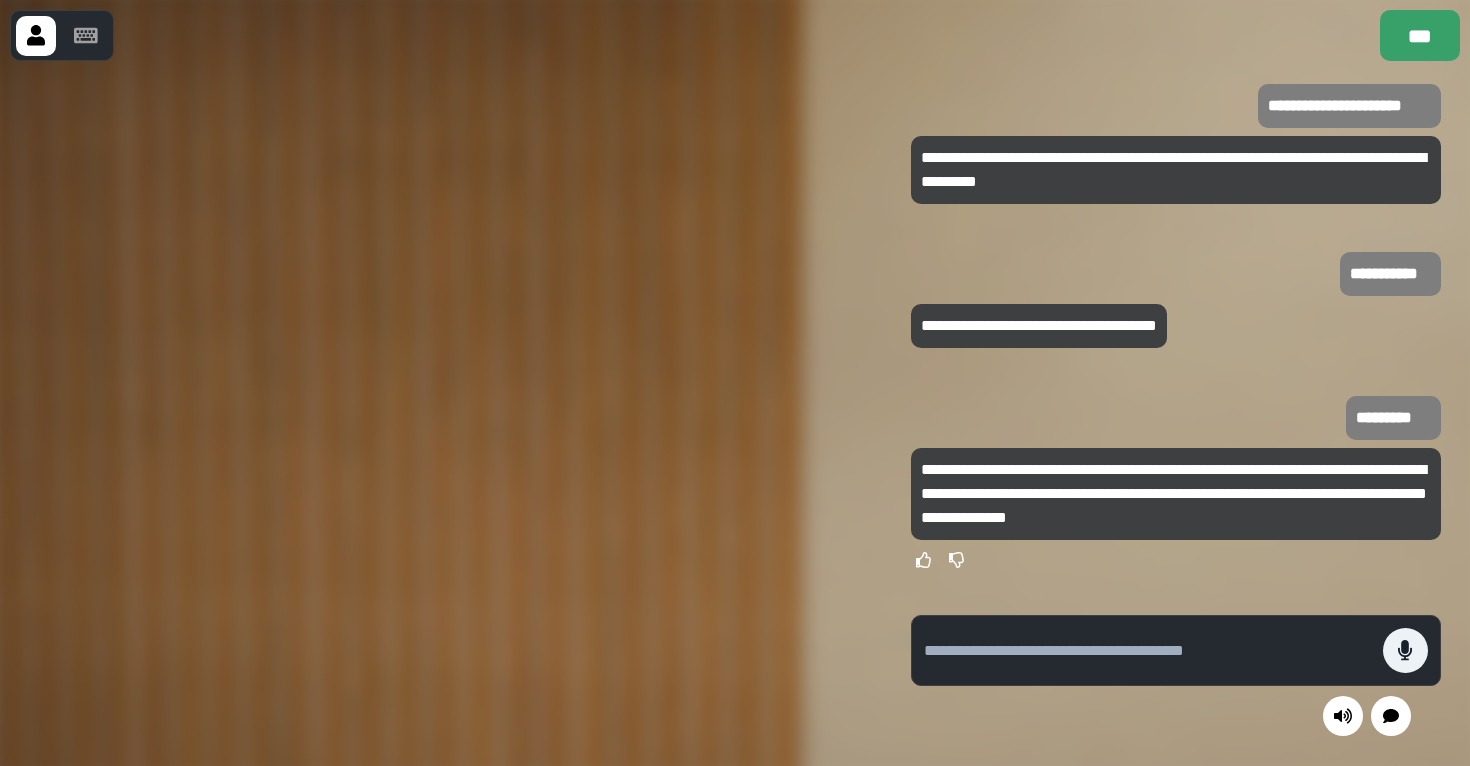 click at bounding box center [1148, 651] 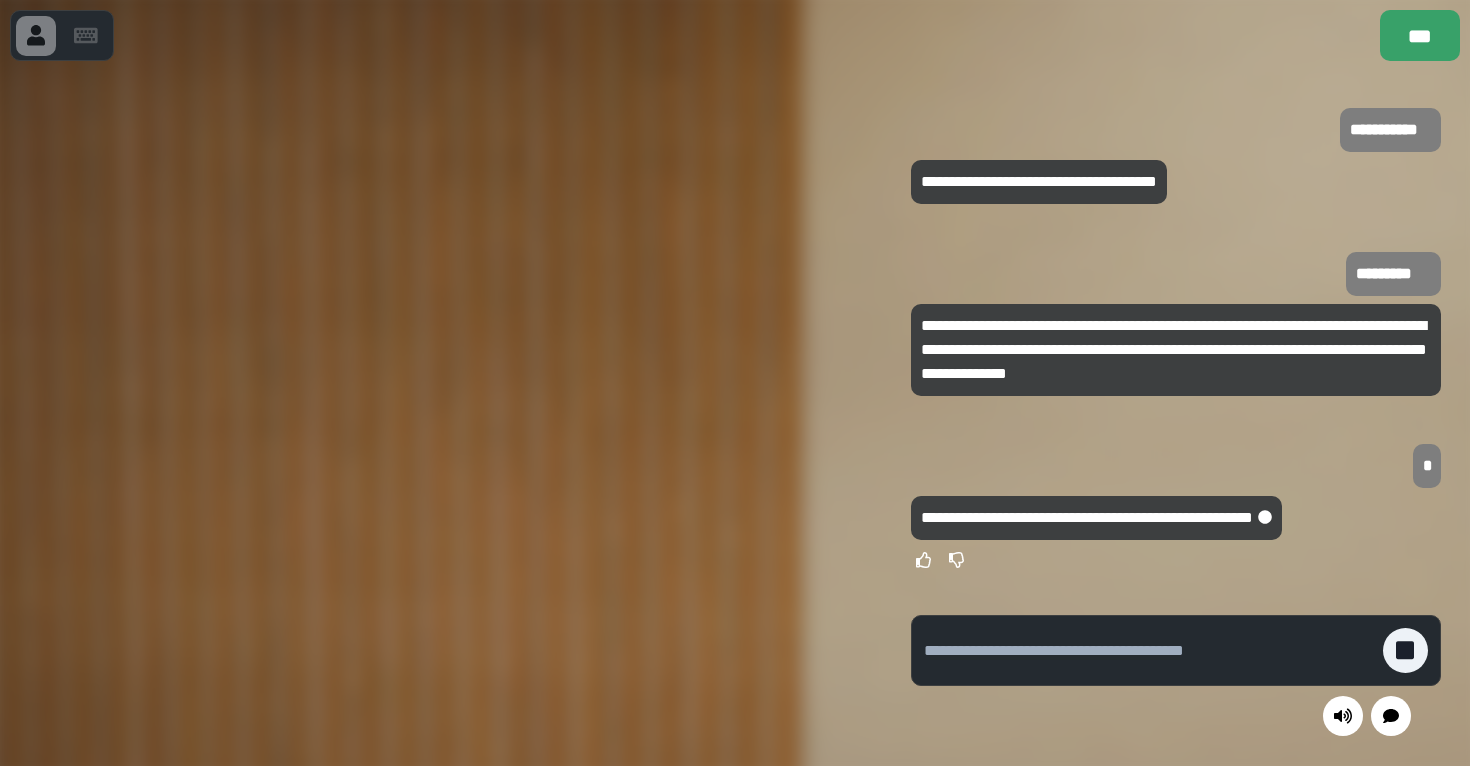 click at bounding box center (1148, 651) 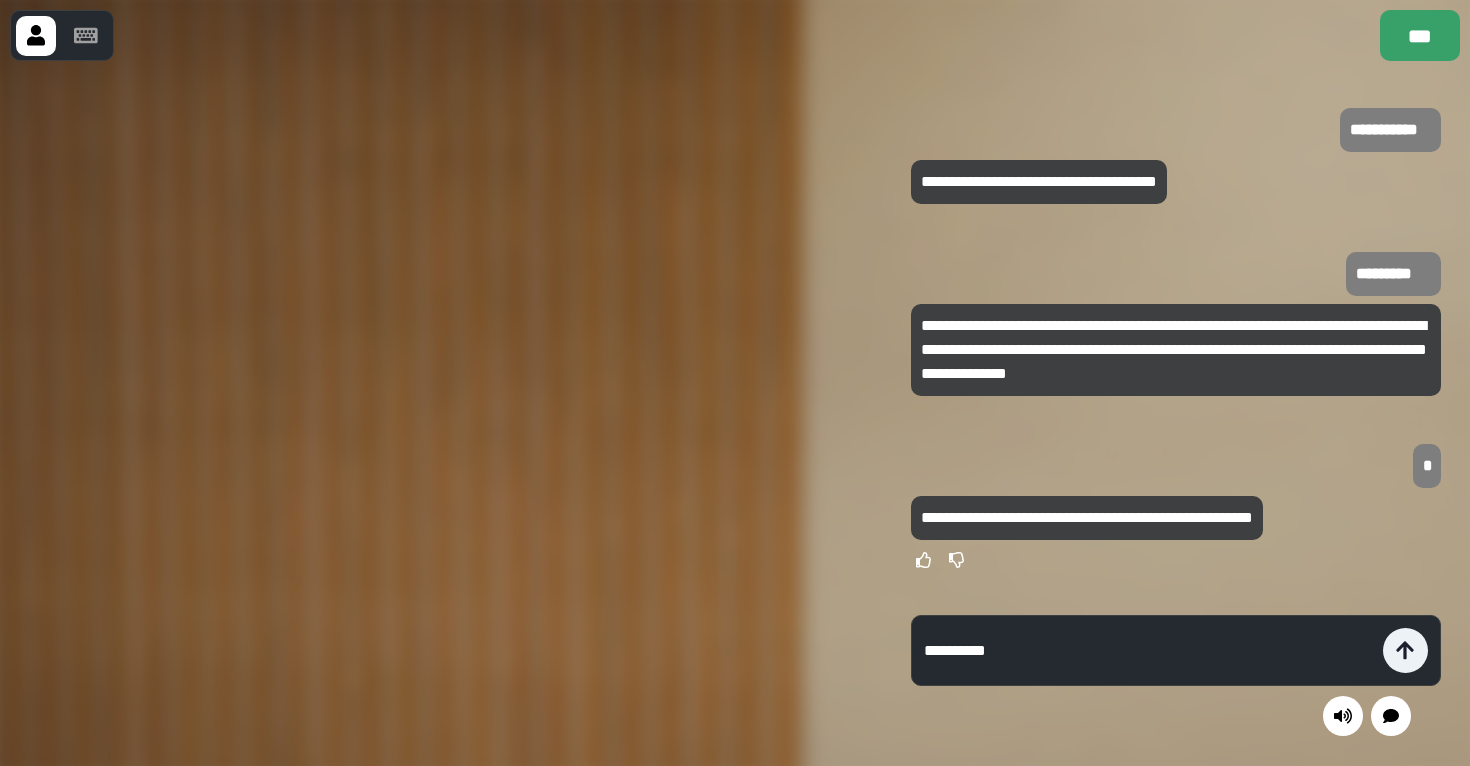 type on "**********" 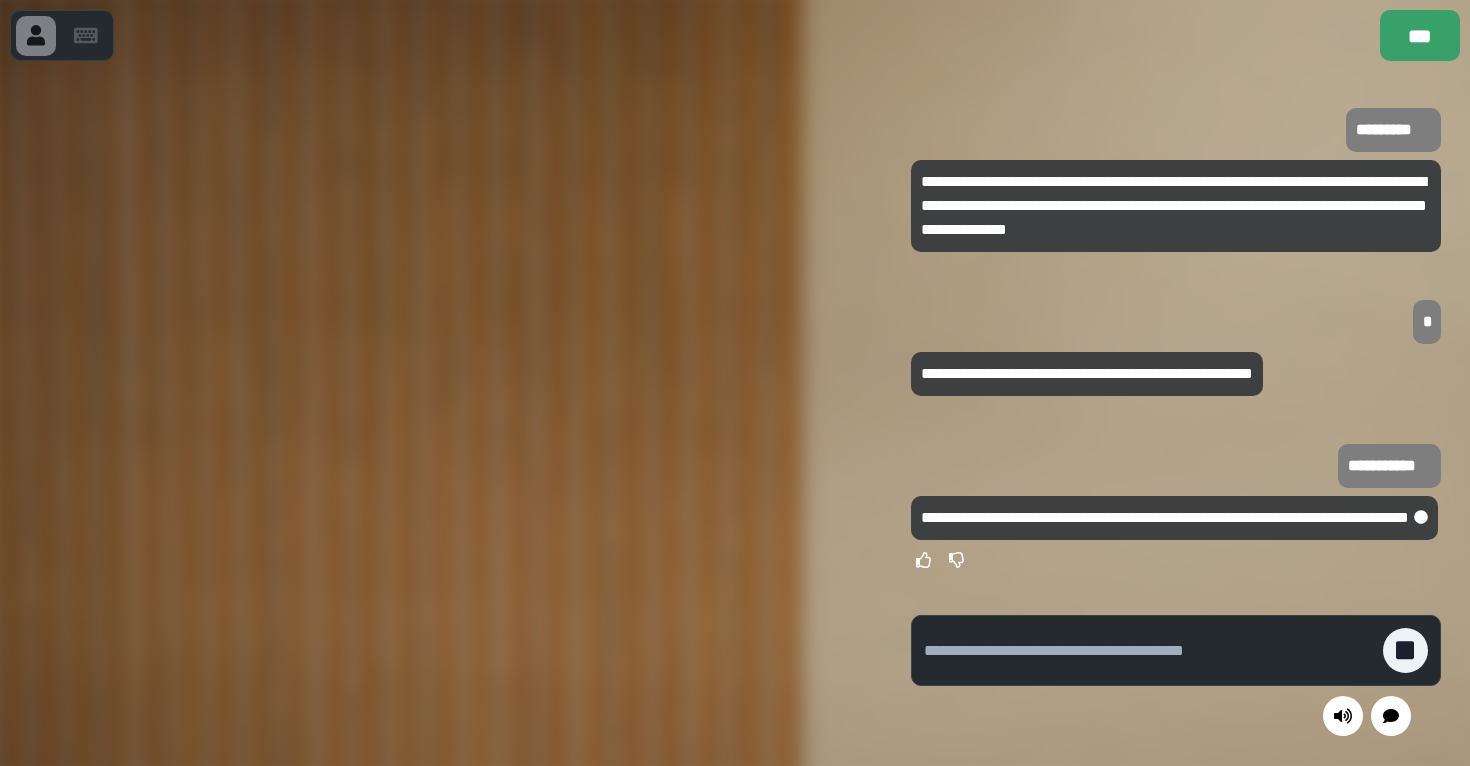 click at bounding box center [441, 413] 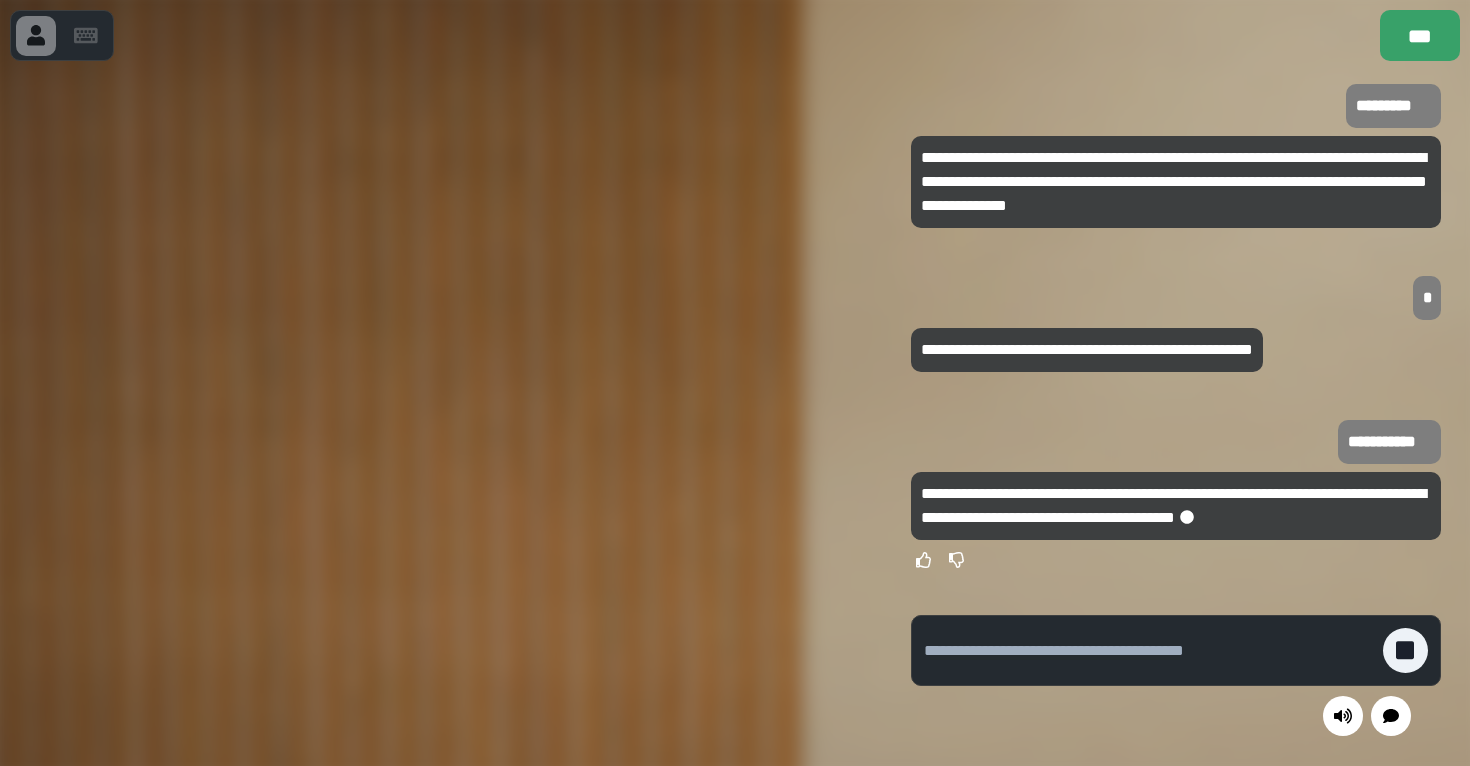 click at bounding box center [1153, 650] 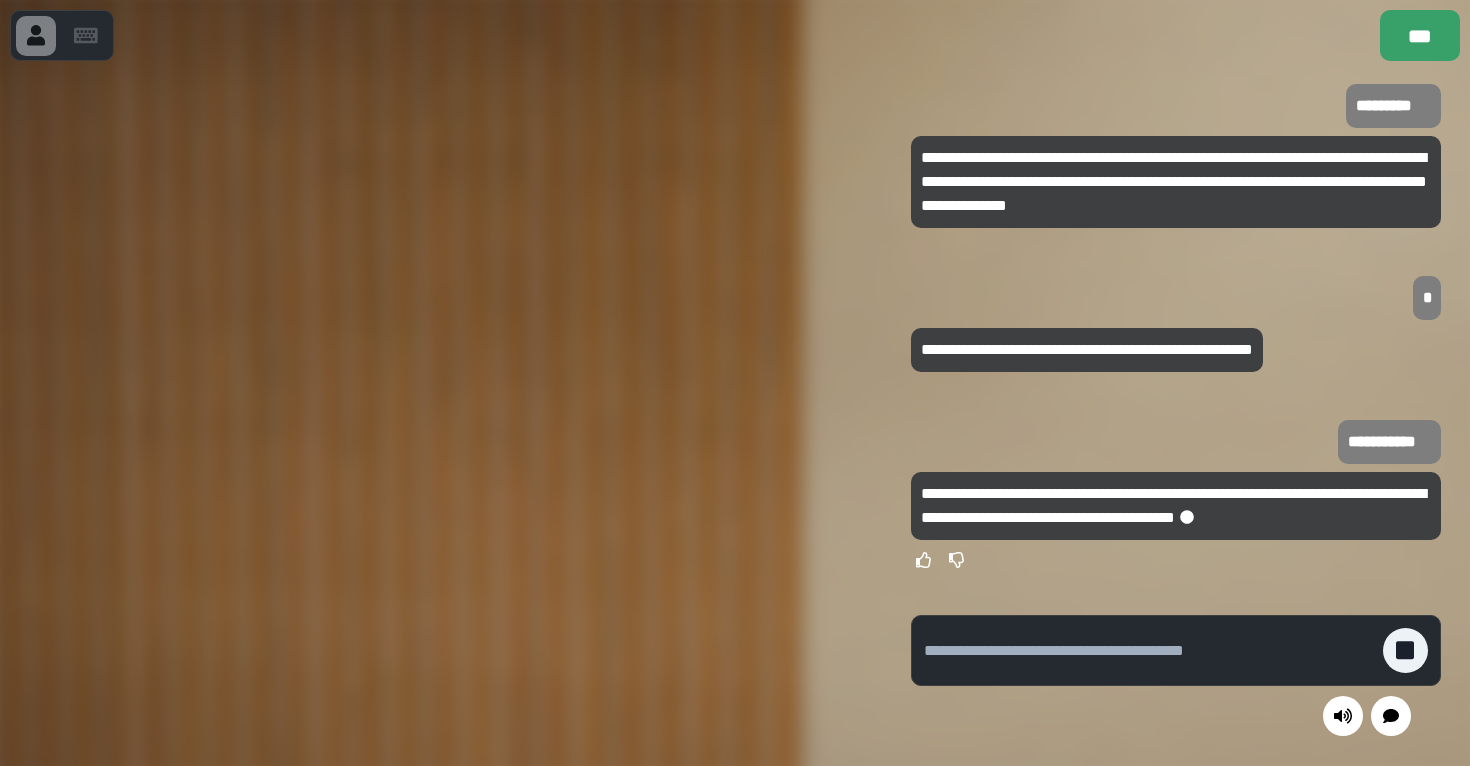 click at bounding box center [1148, 651] 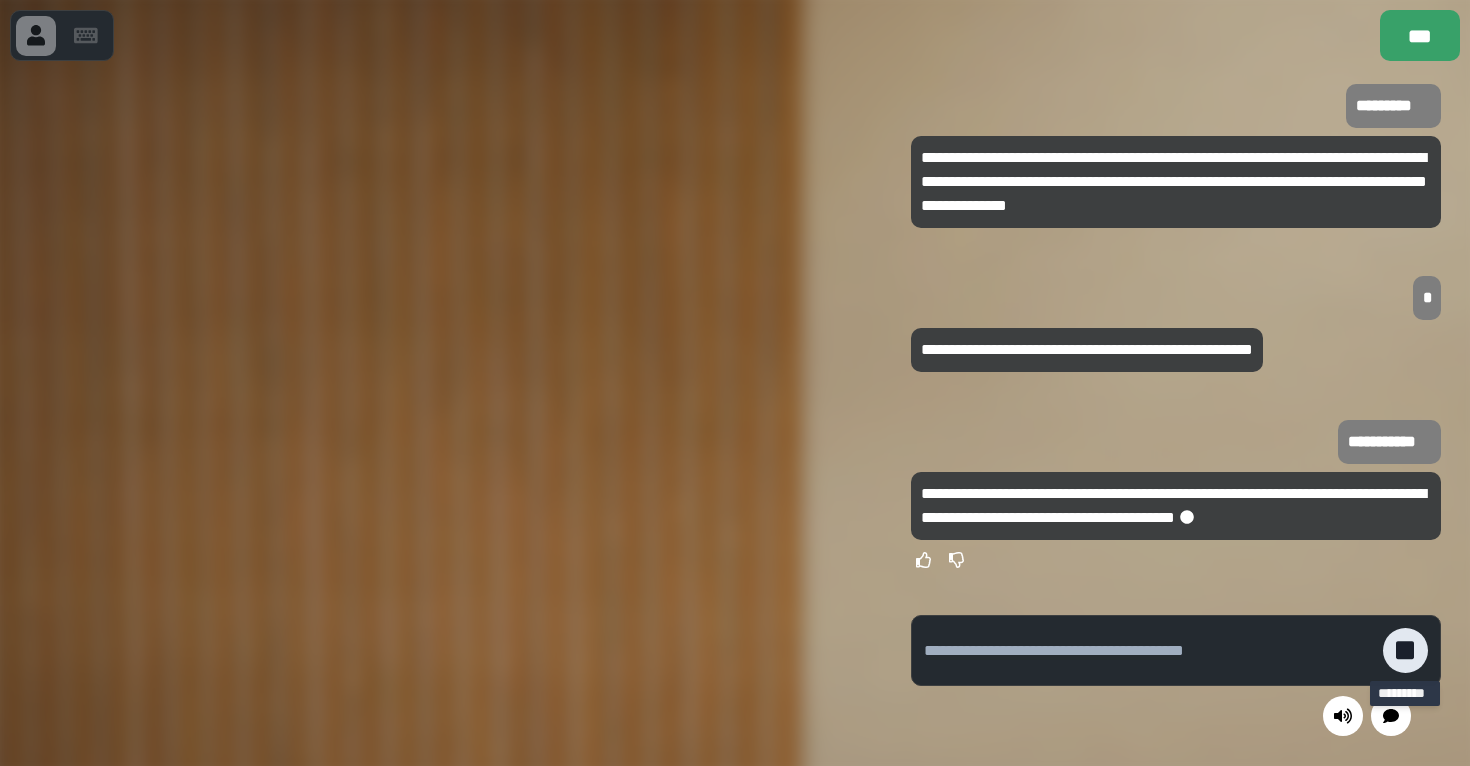 click 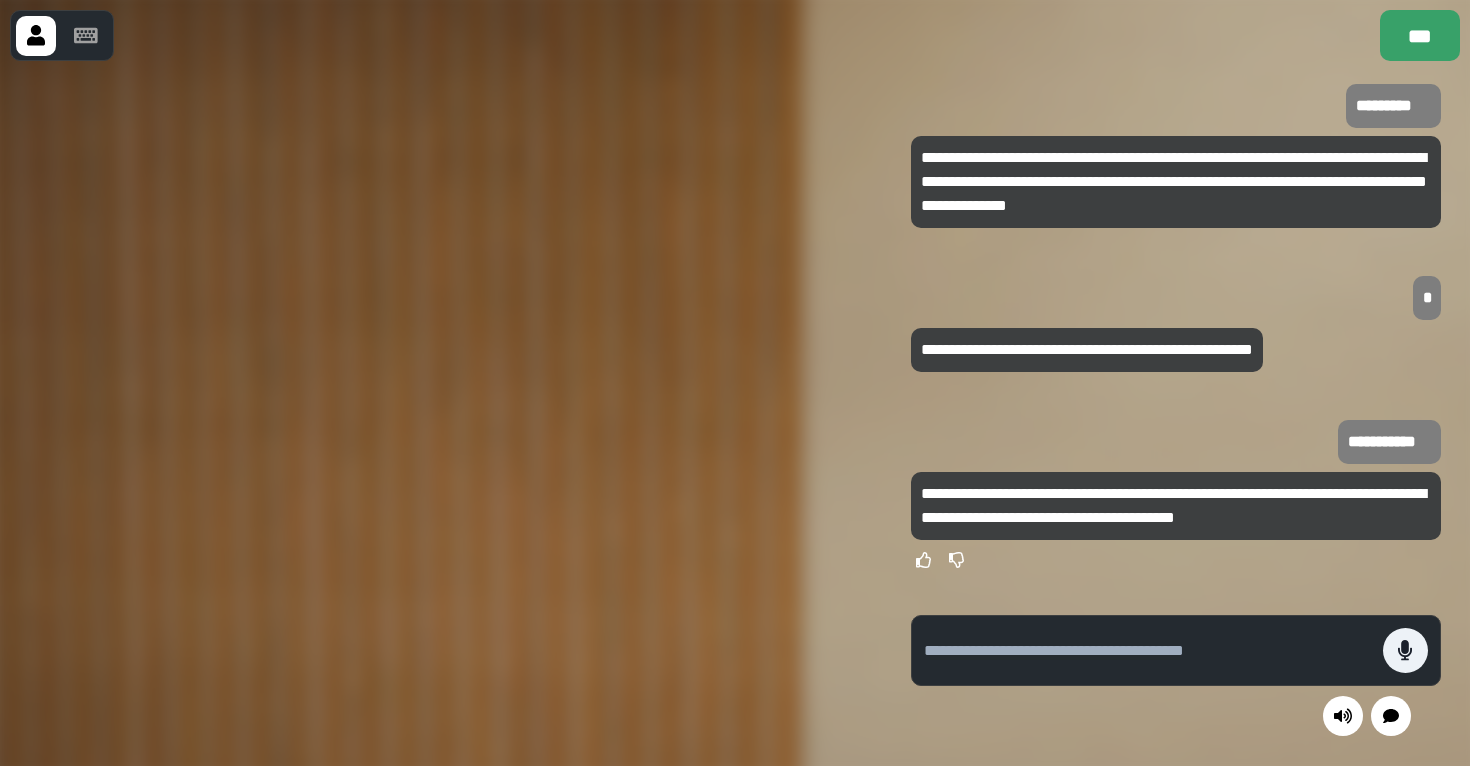 click at bounding box center (1148, 651) 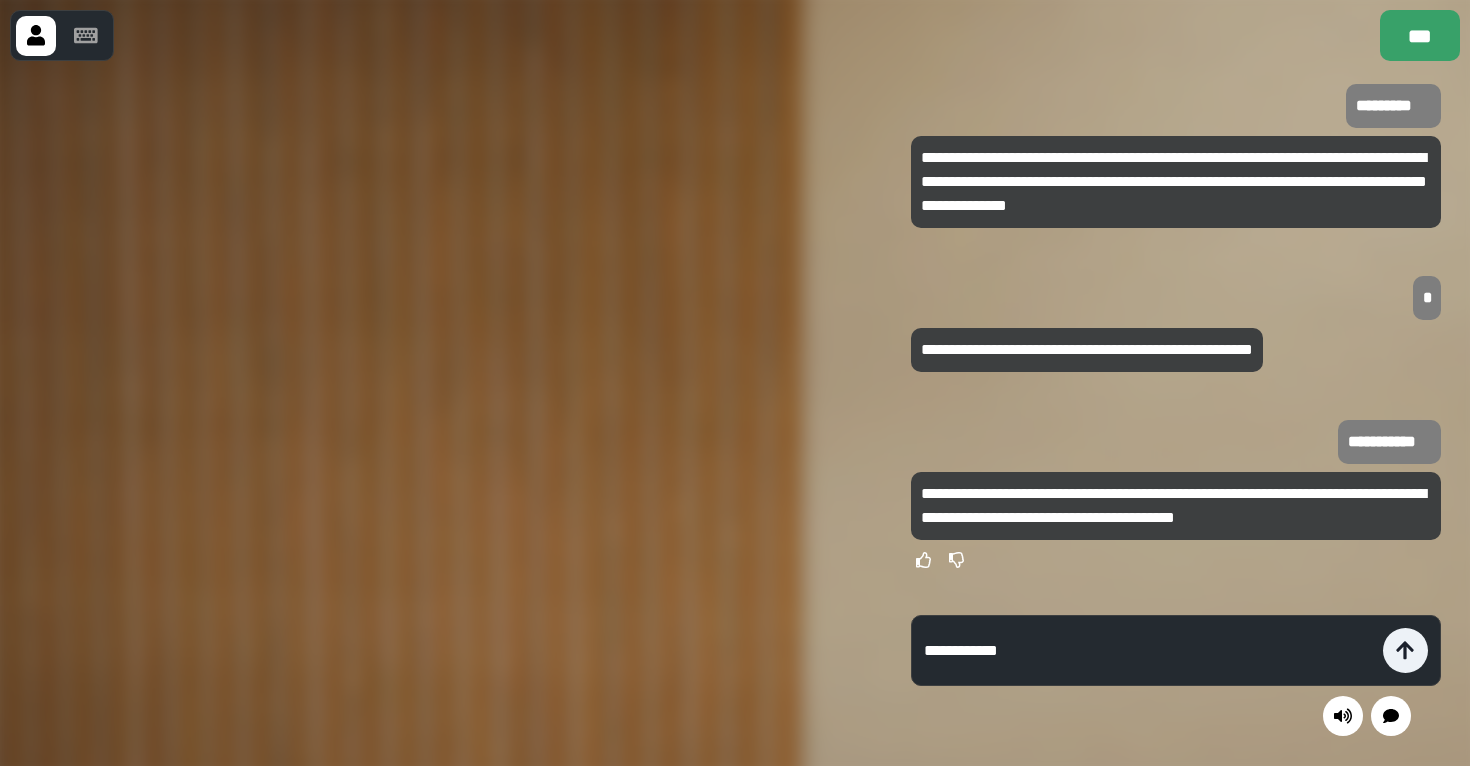 type on "**********" 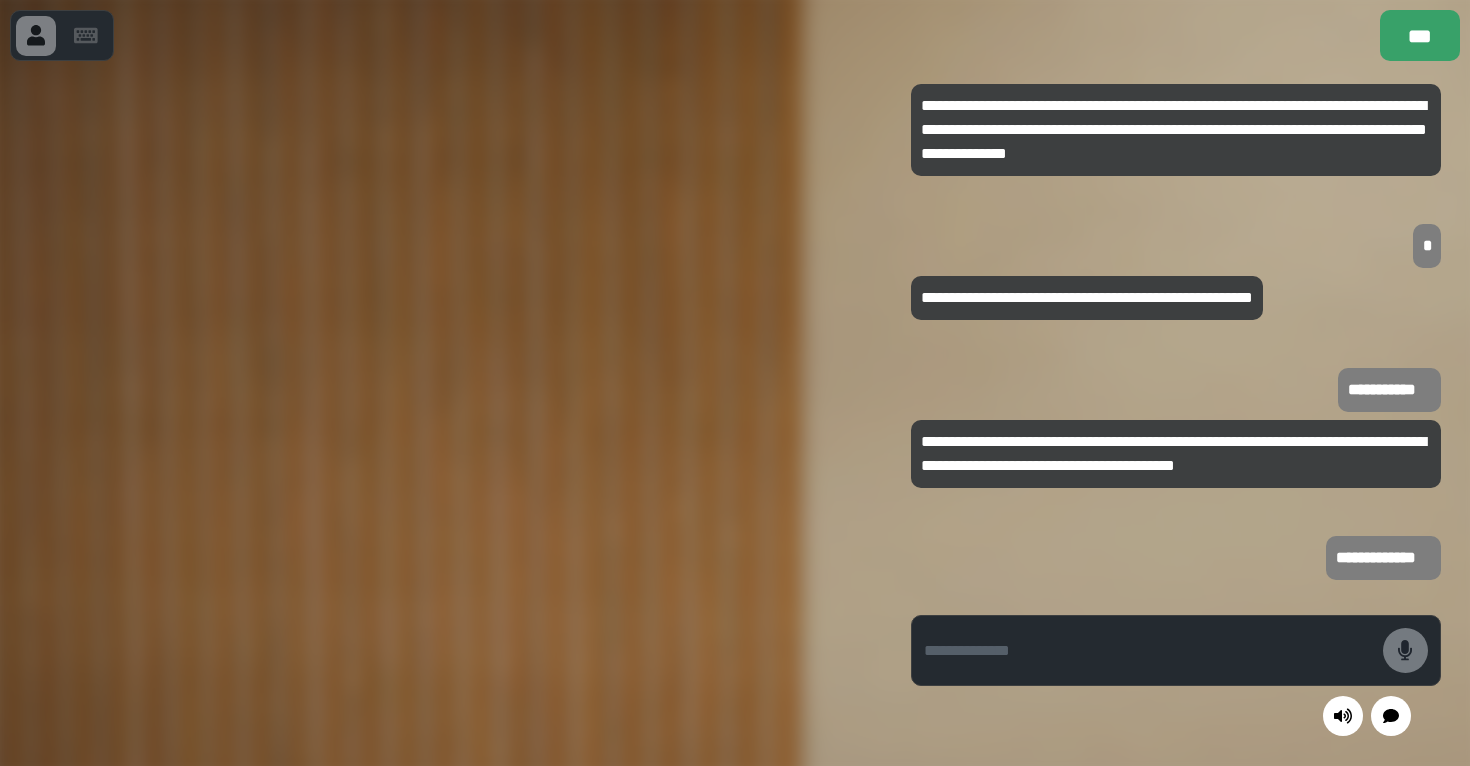 click on "**********" at bounding box center [1175, 150] 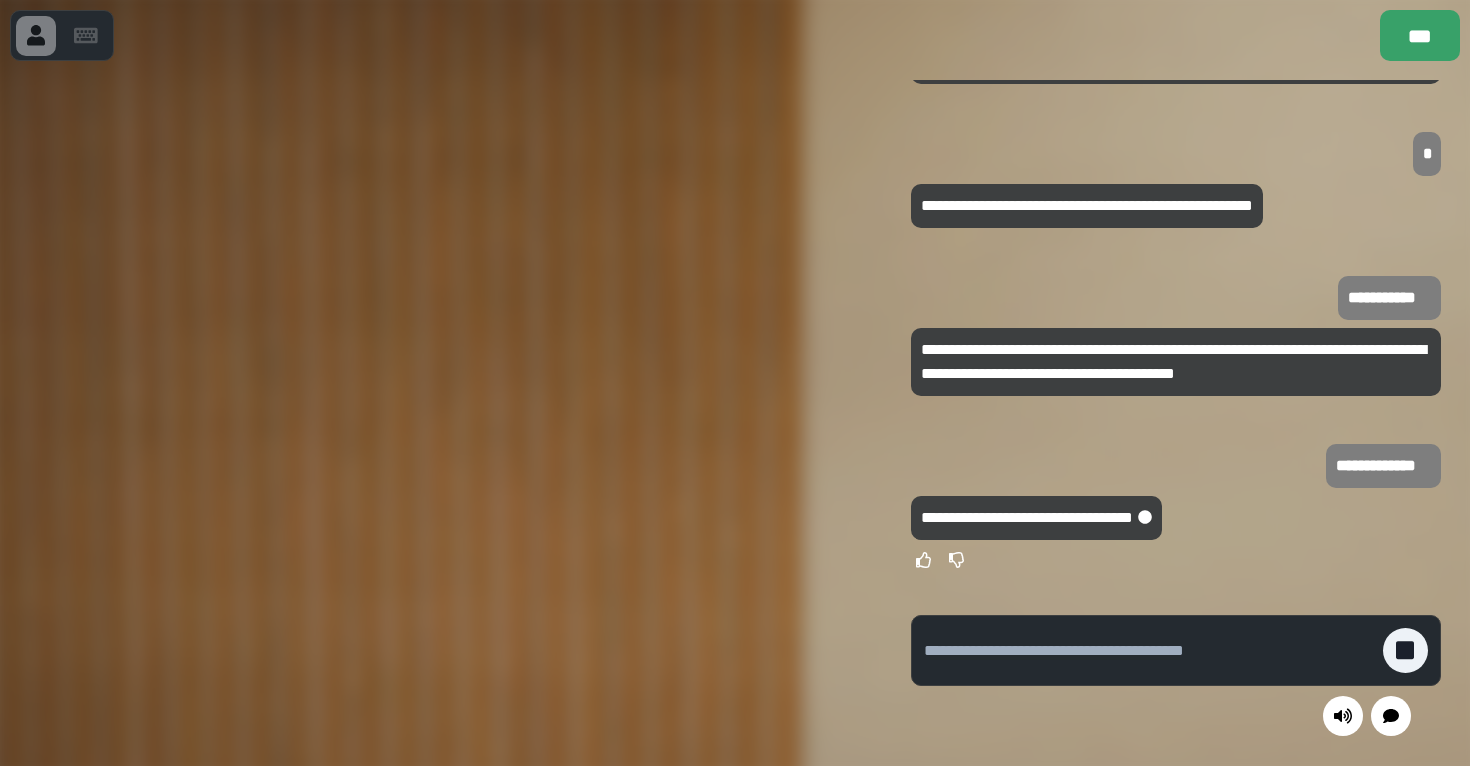 click at bounding box center [1175, 650] 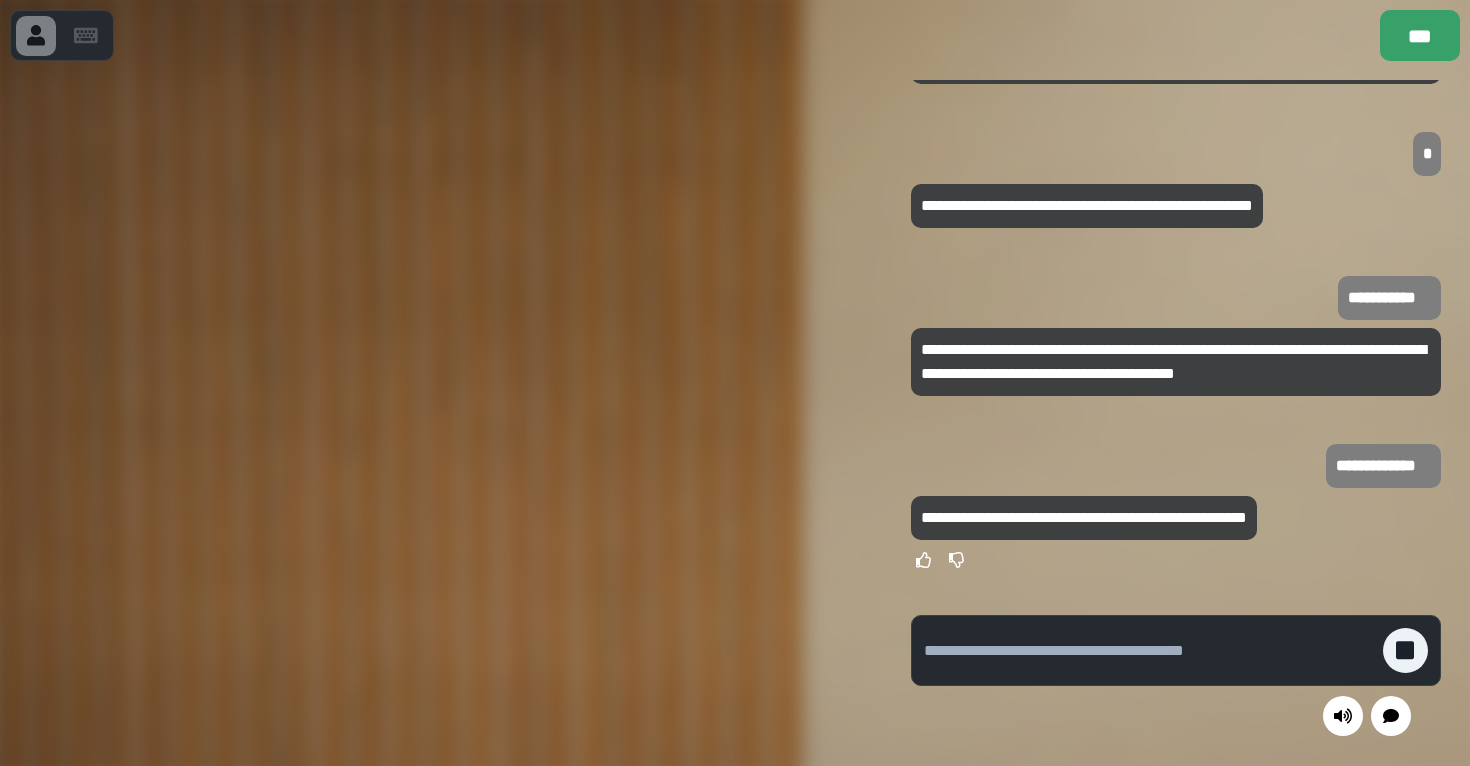 click at bounding box center [1153, 650] 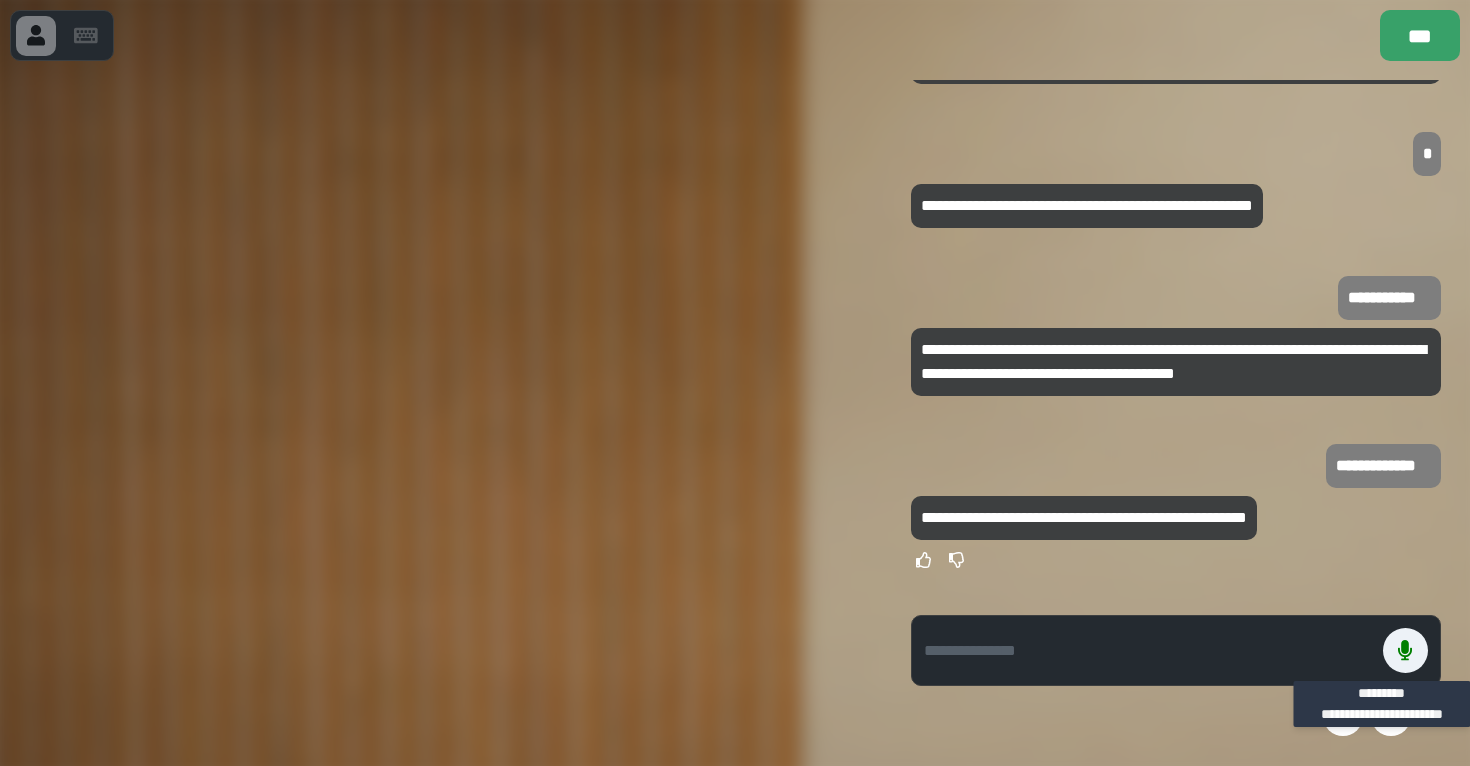 click at bounding box center (1153, 650) 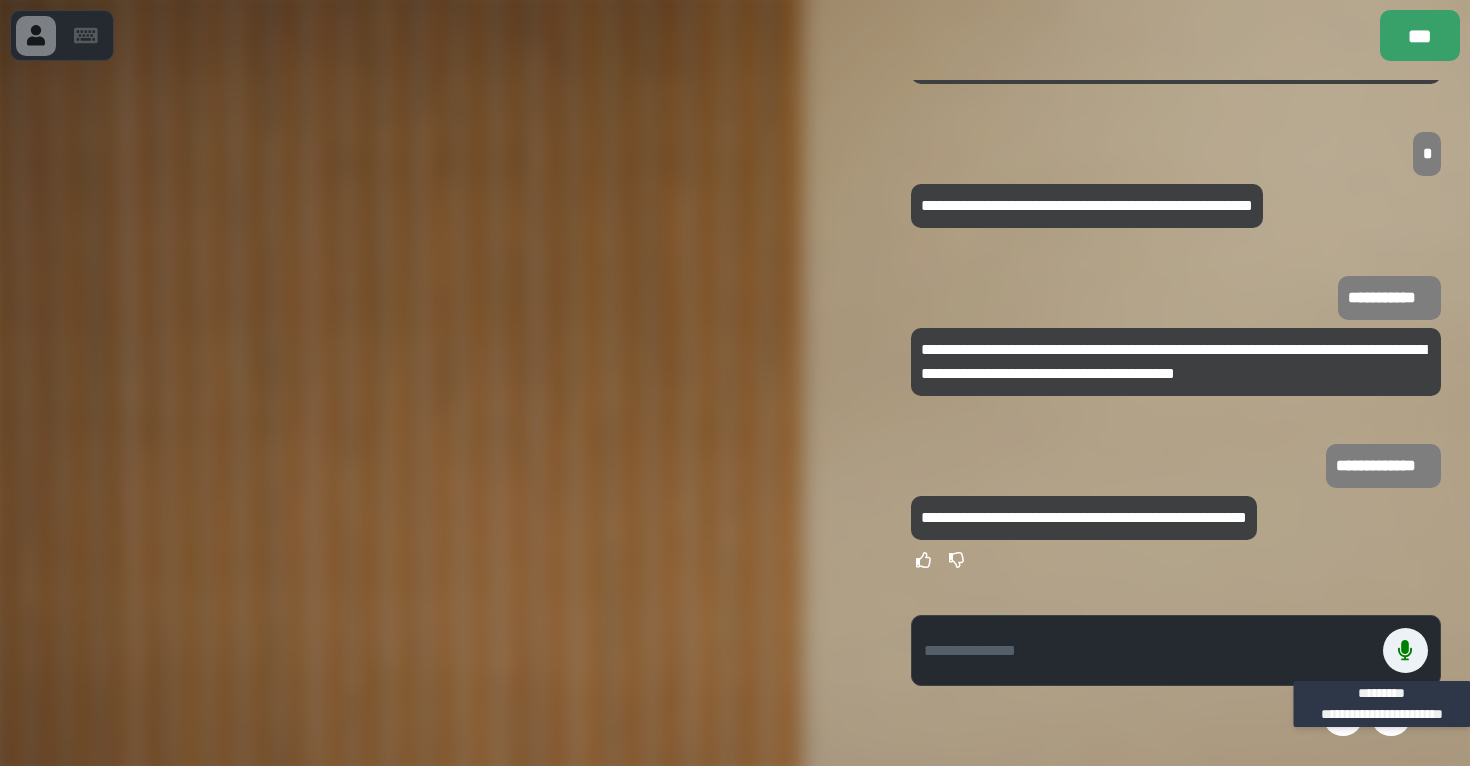 click at bounding box center (1176, 716) 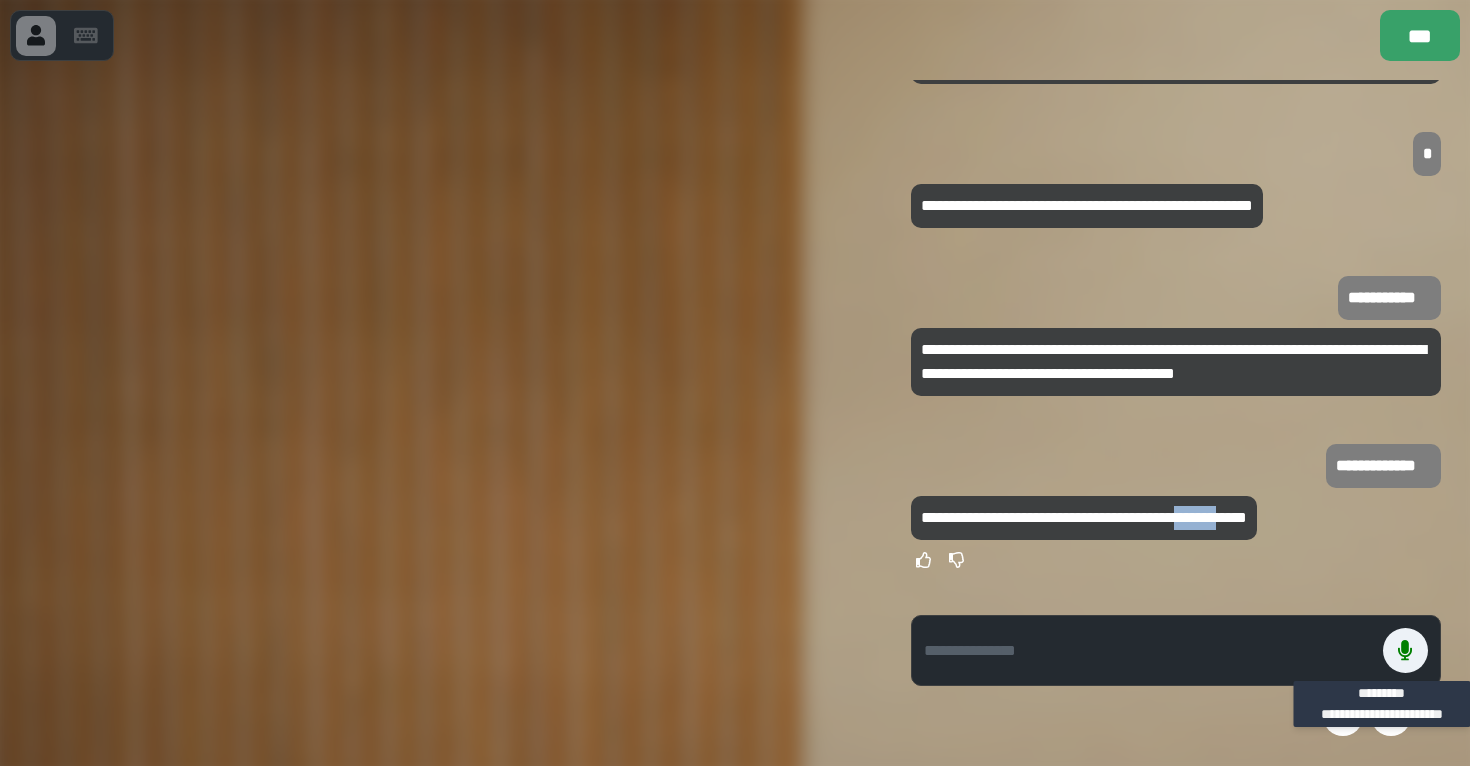 click on "**********" at bounding box center [1084, 517] 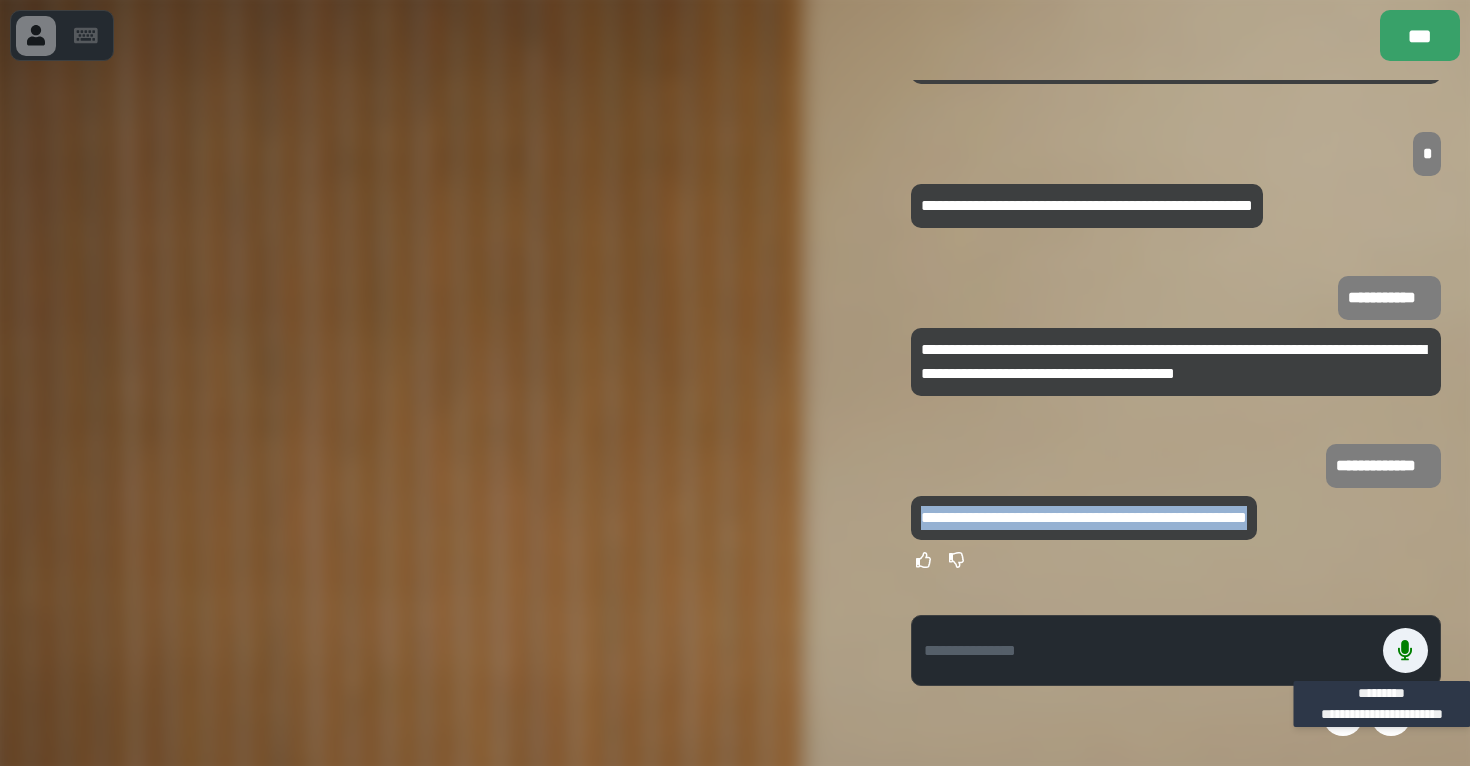 click on "**********" at bounding box center [1084, 517] 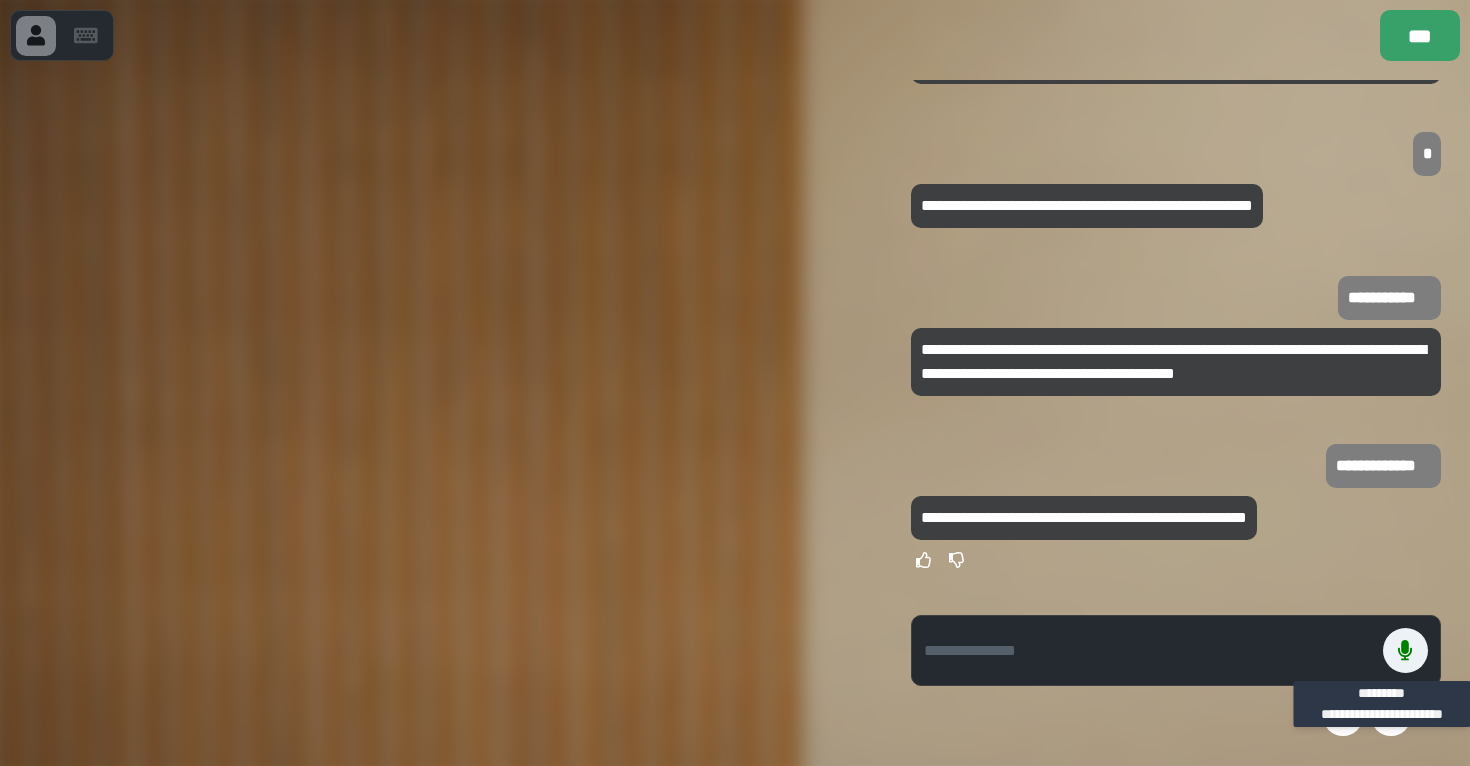 click on "**********" at bounding box center [1175, 104] 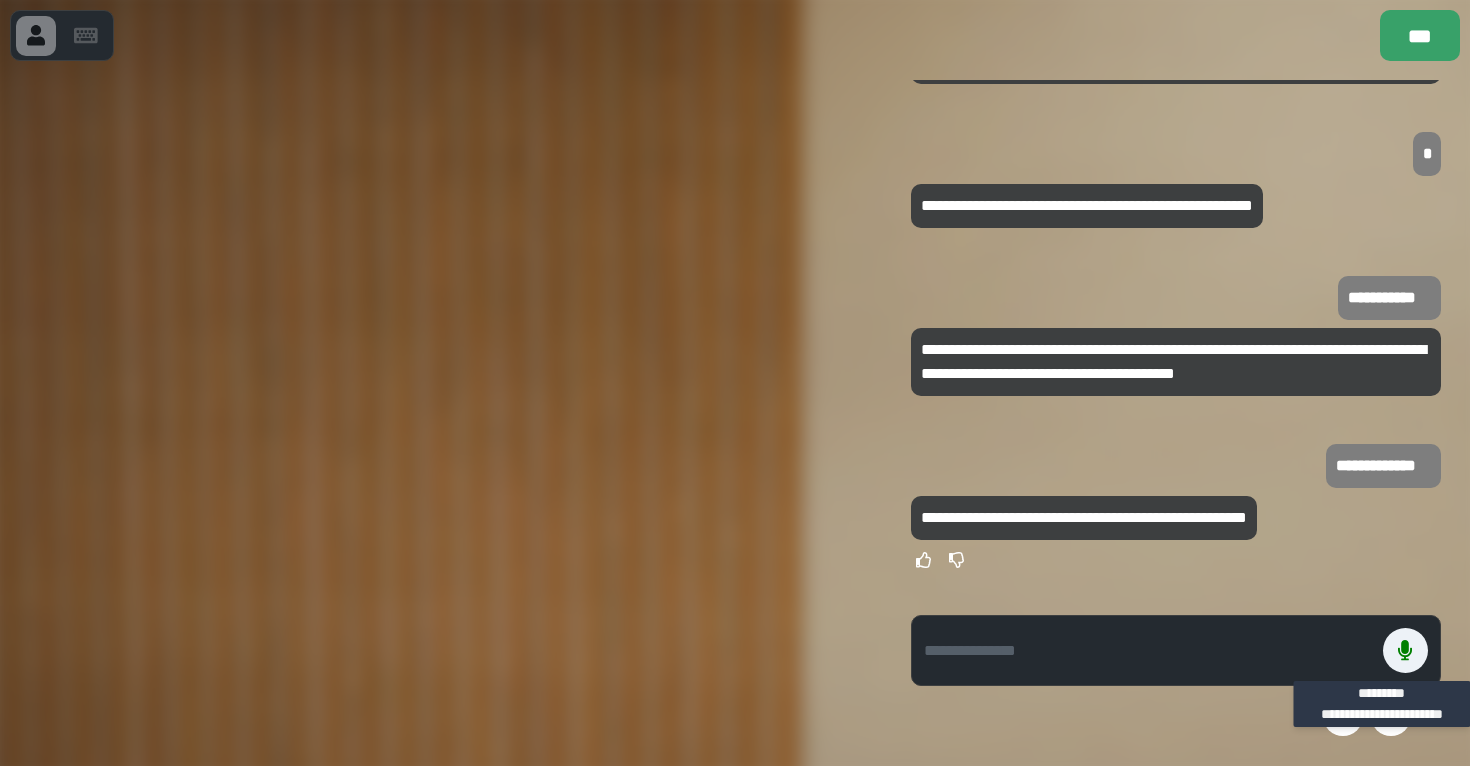 click at bounding box center (1391, 716) 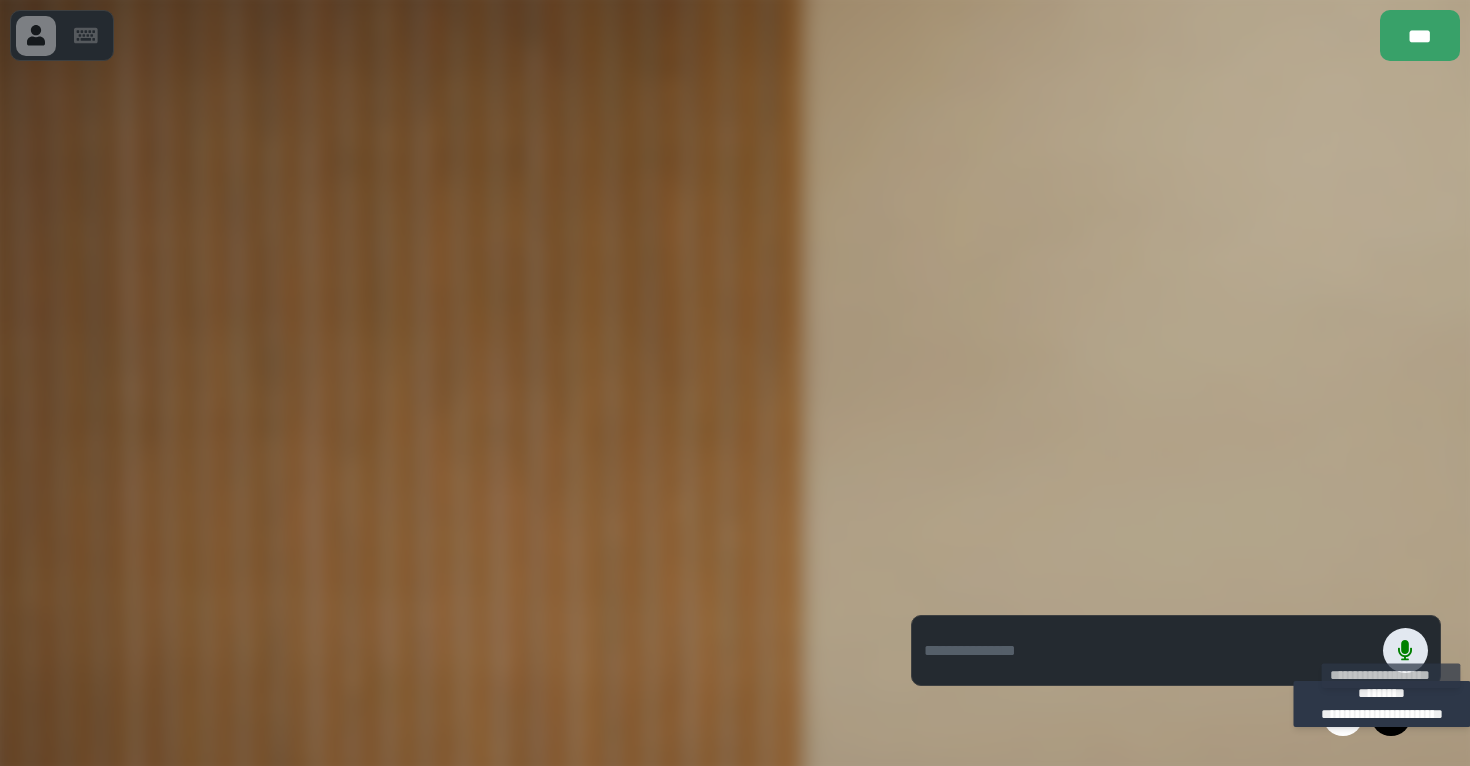 click at bounding box center (1405, 650) 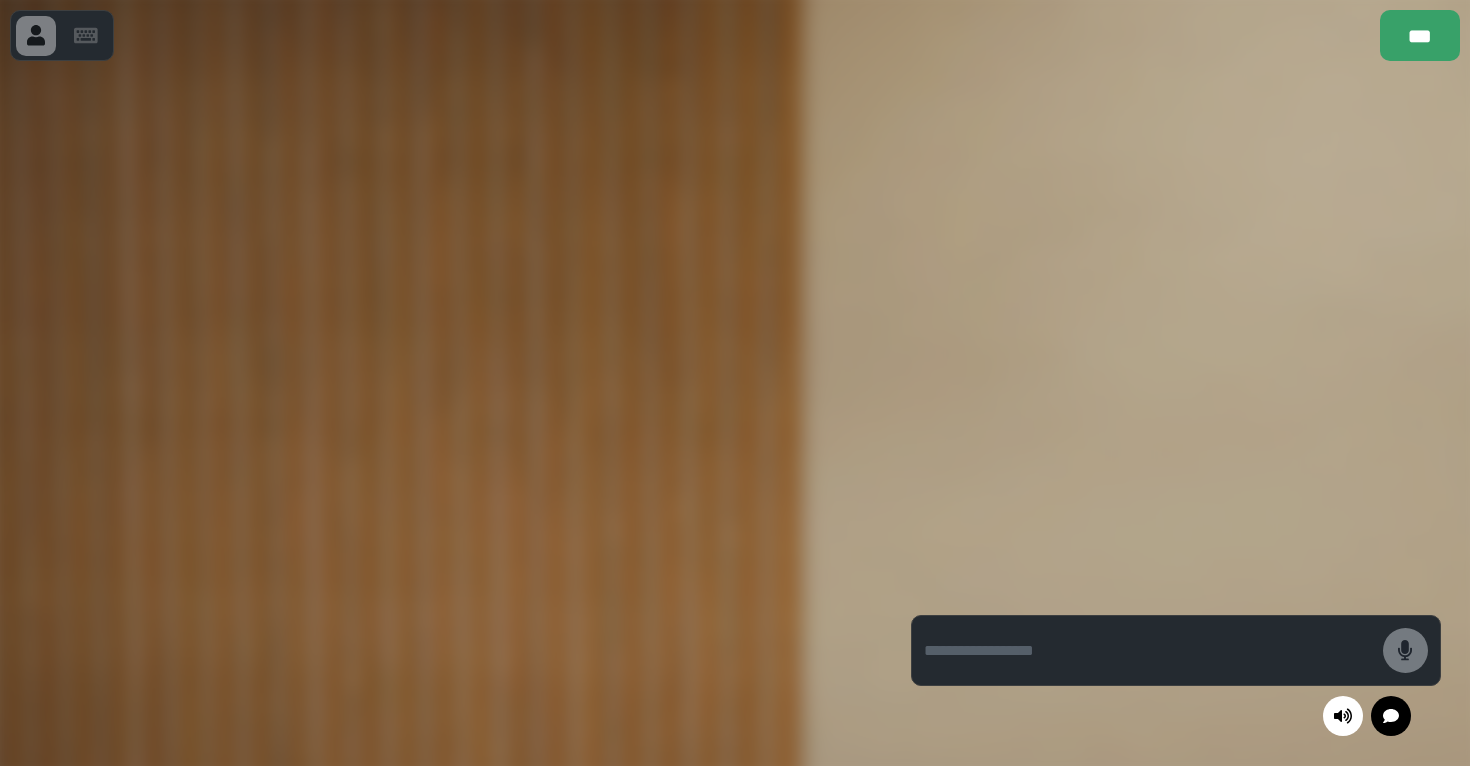 click at bounding box center [1153, 650] 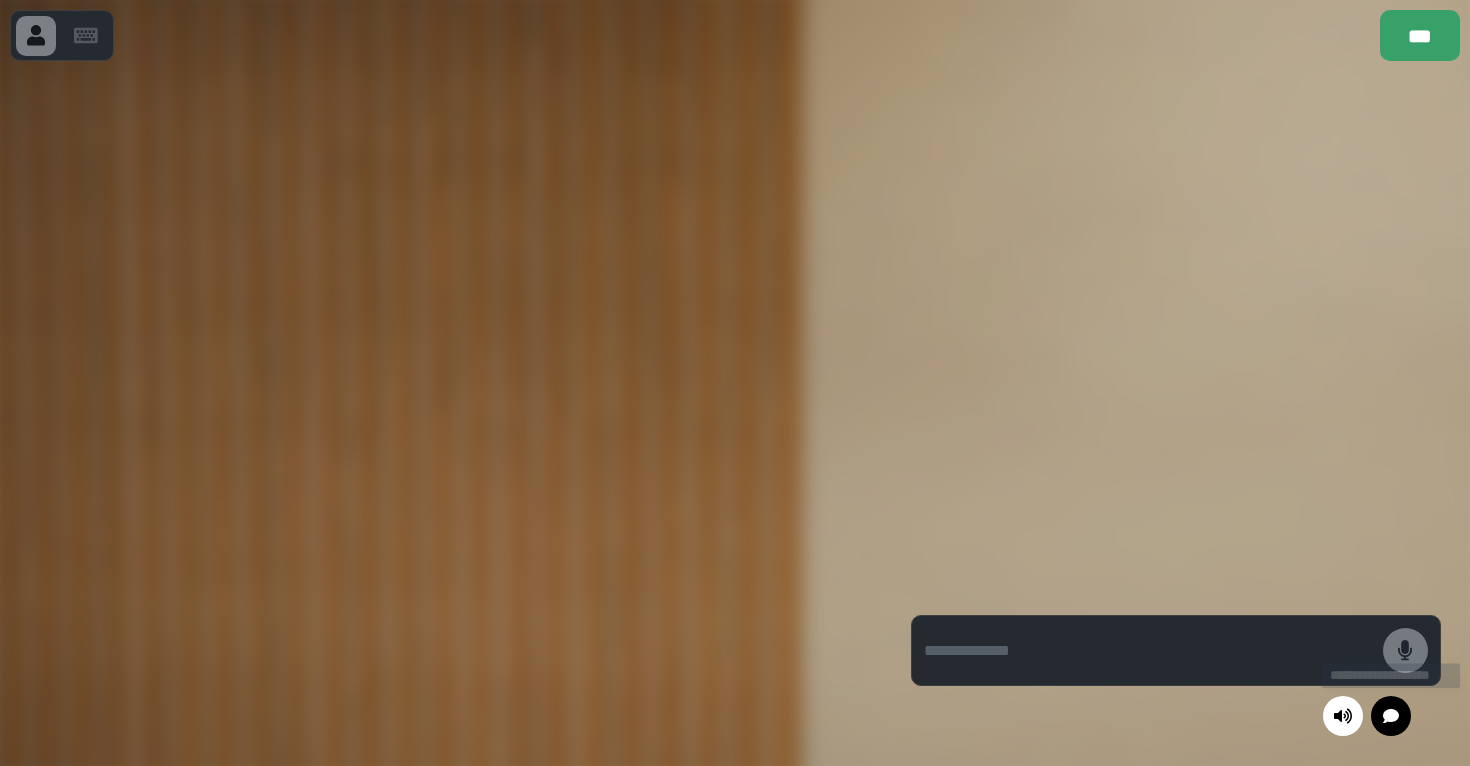 click 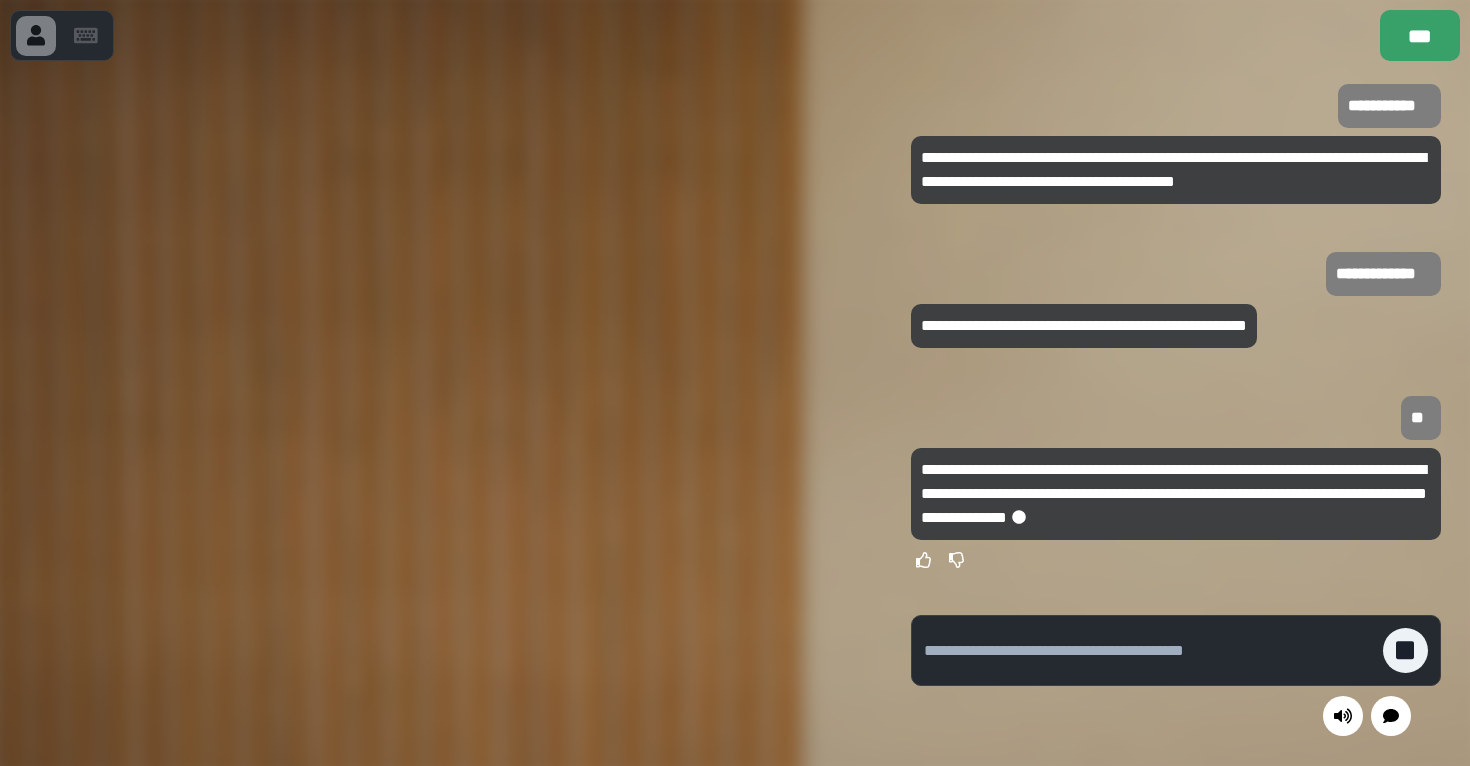 click at bounding box center [1153, 650] 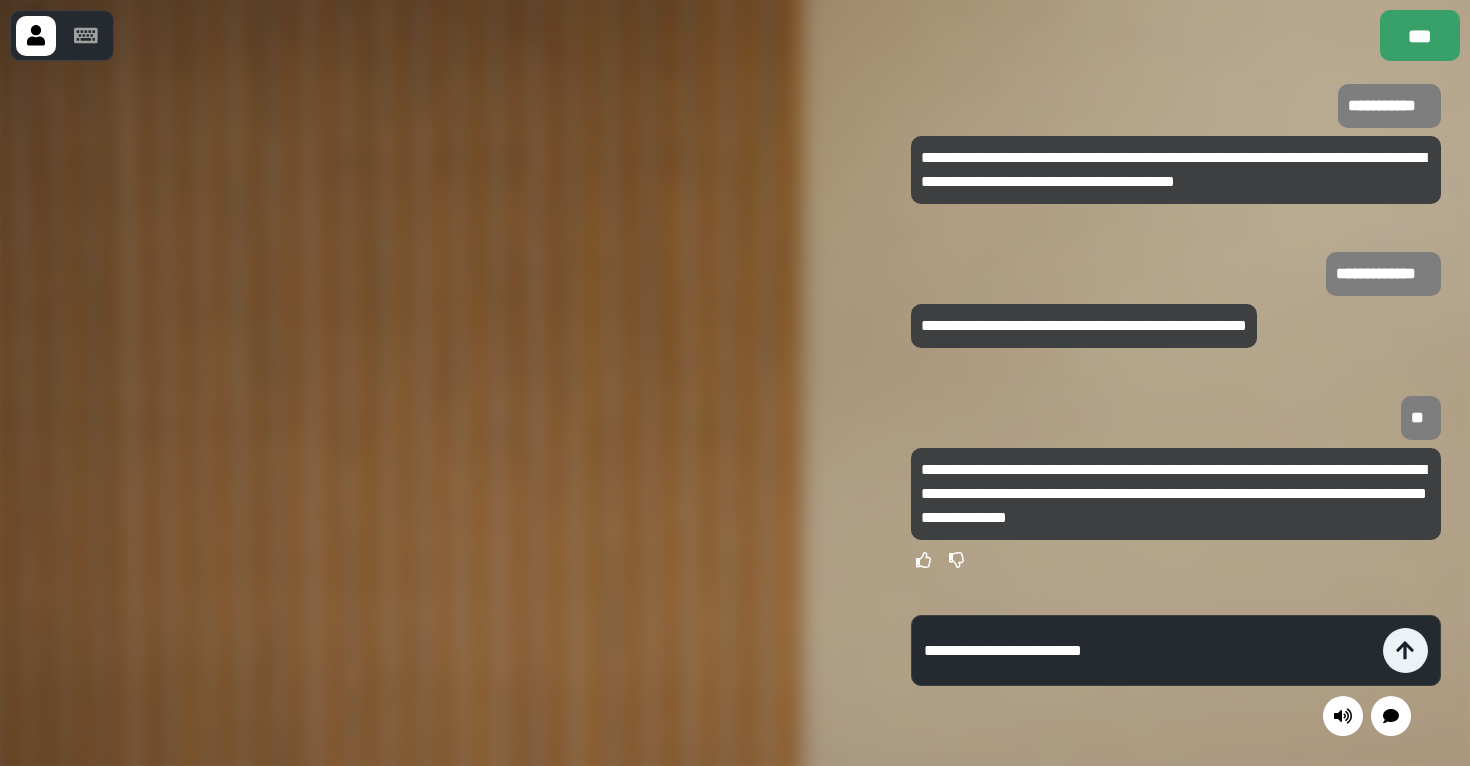 type on "**********" 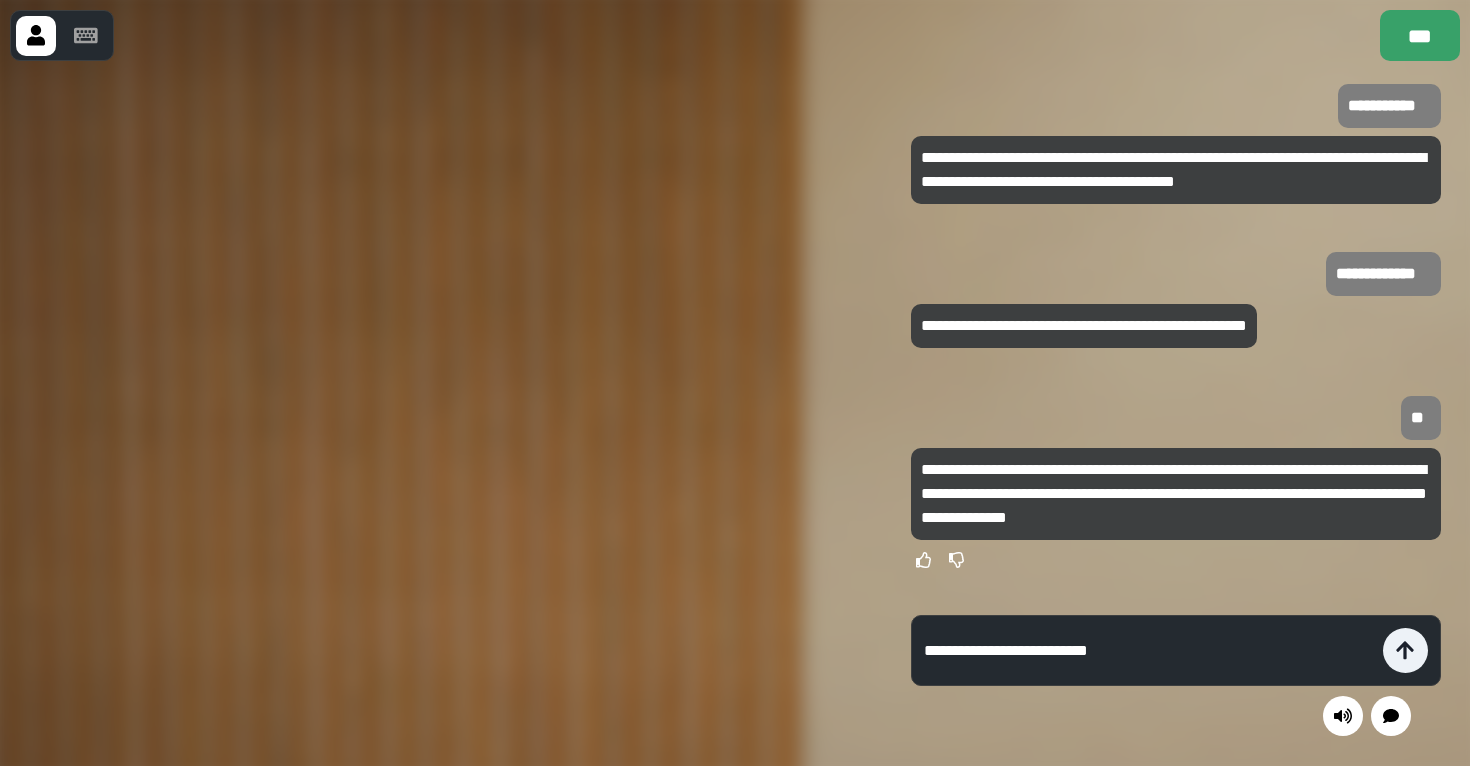 type 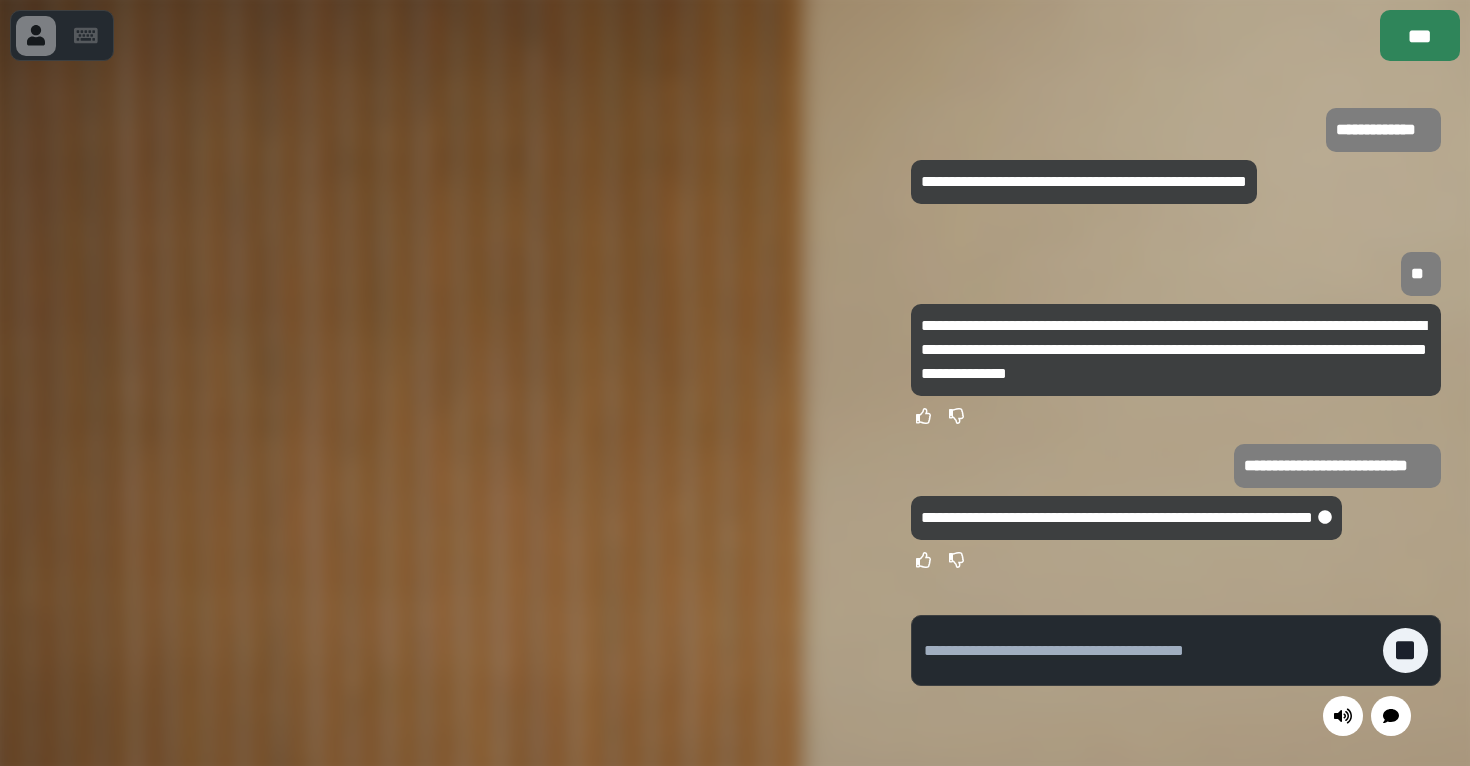 click on "***" at bounding box center [1420, 35] 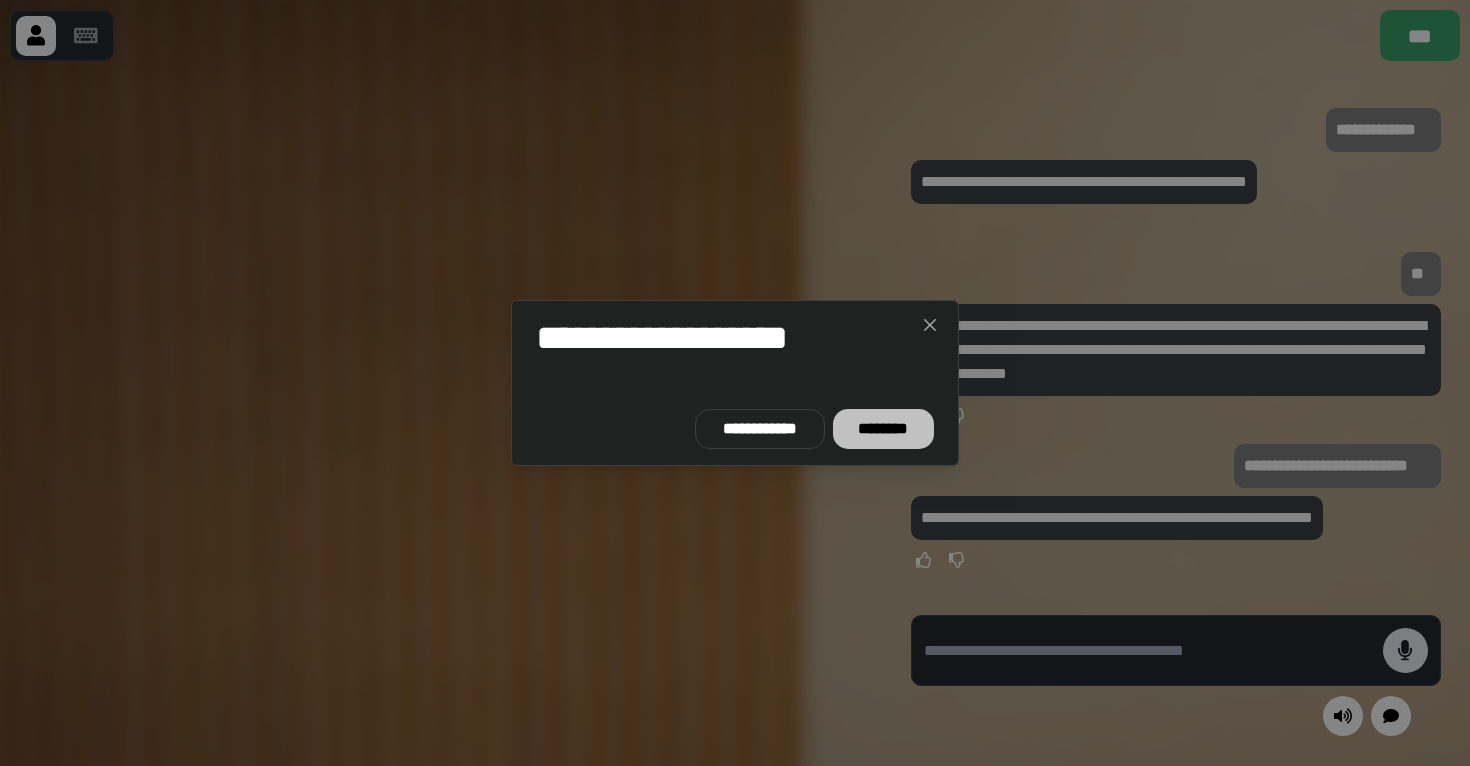 click on "********" at bounding box center [883, 429] 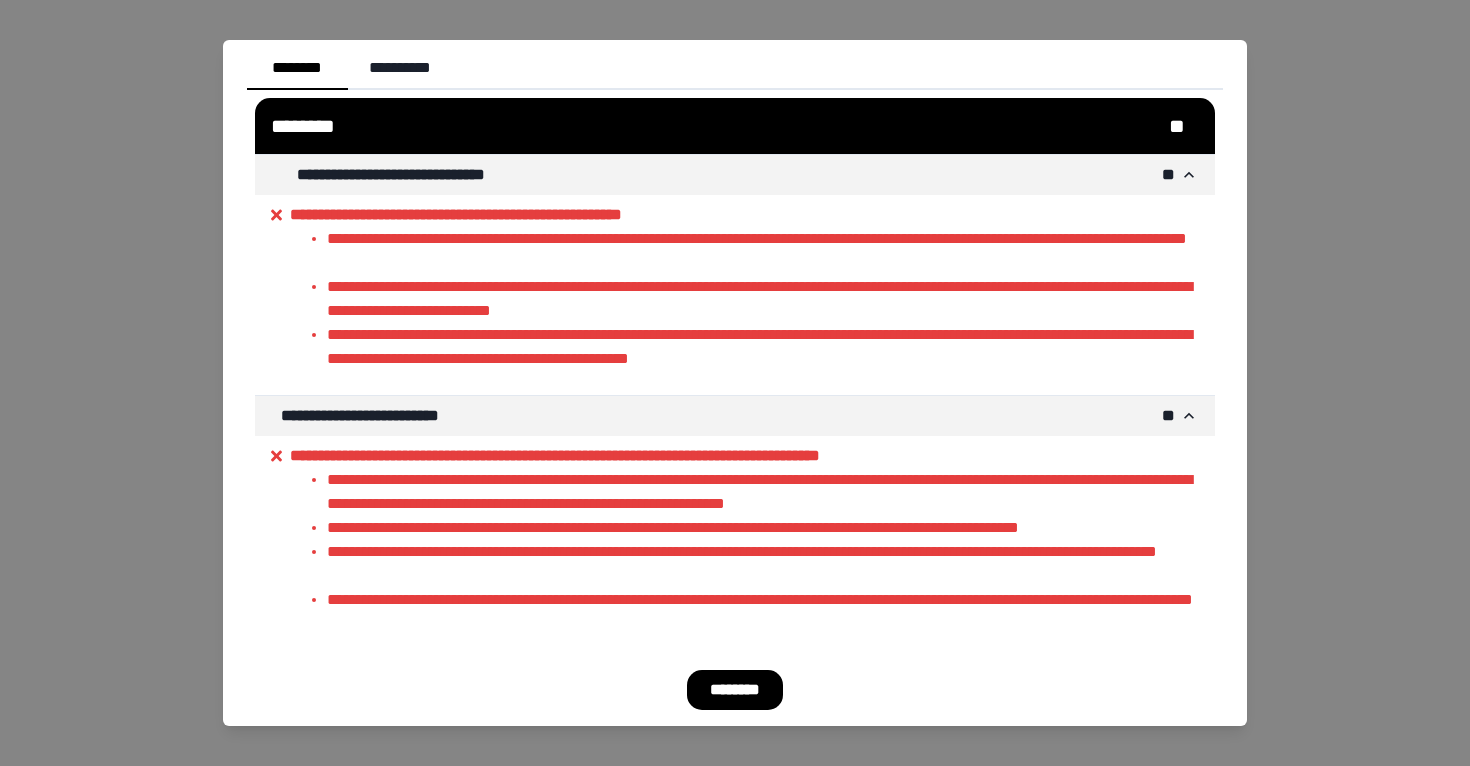 click on "**********" at bounding box center (763, 251) 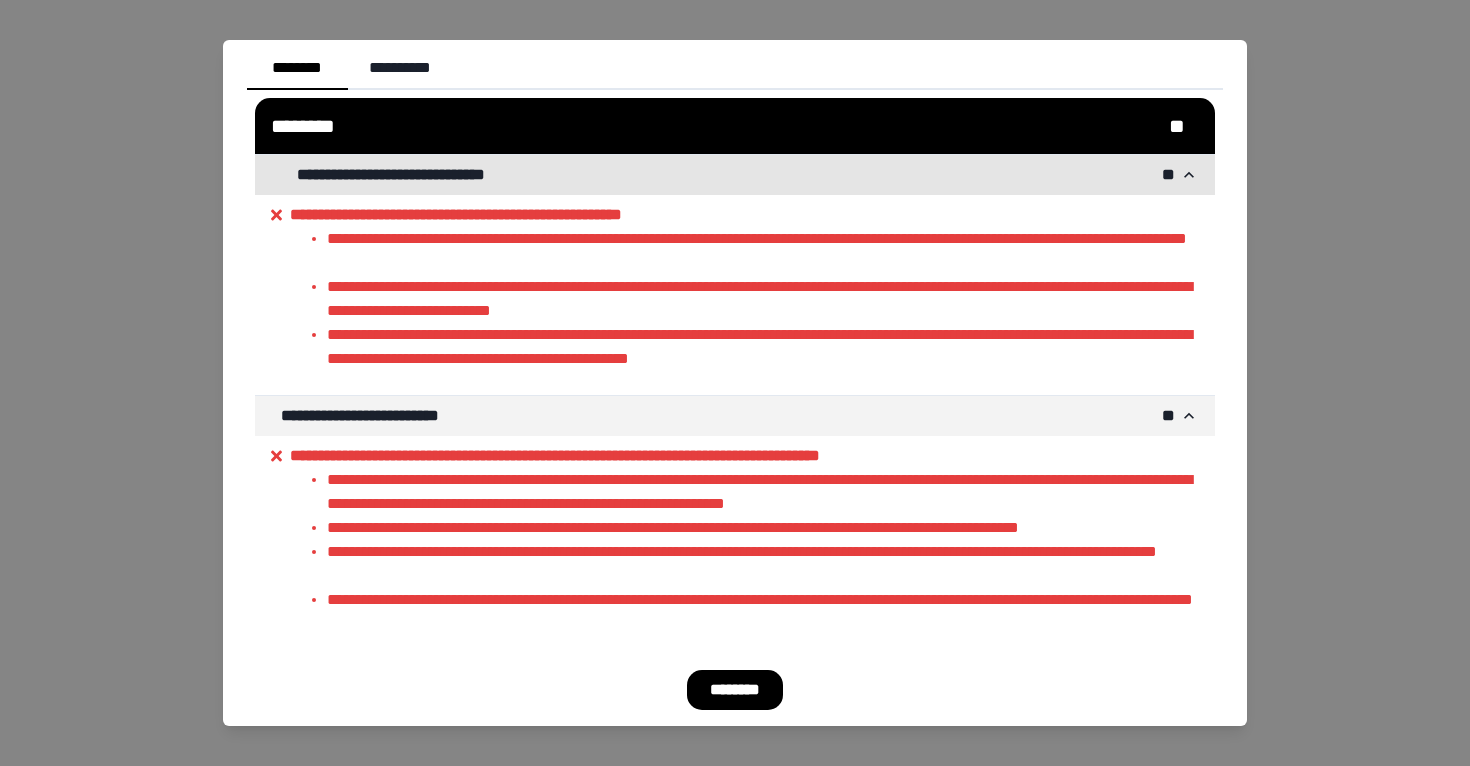 click on "**********" at bounding box center [725, 175] 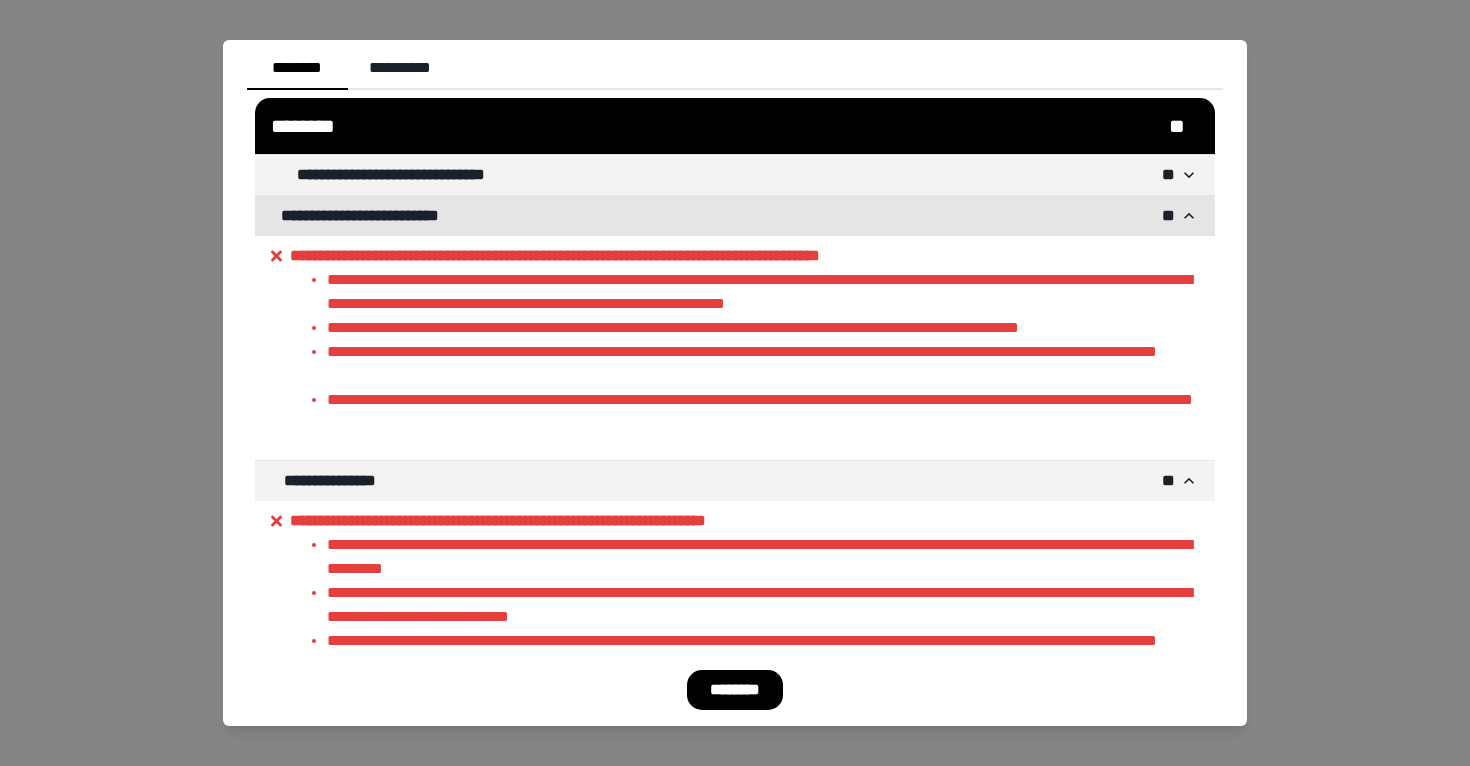 click on "**********" at bounding box center (725, 216) 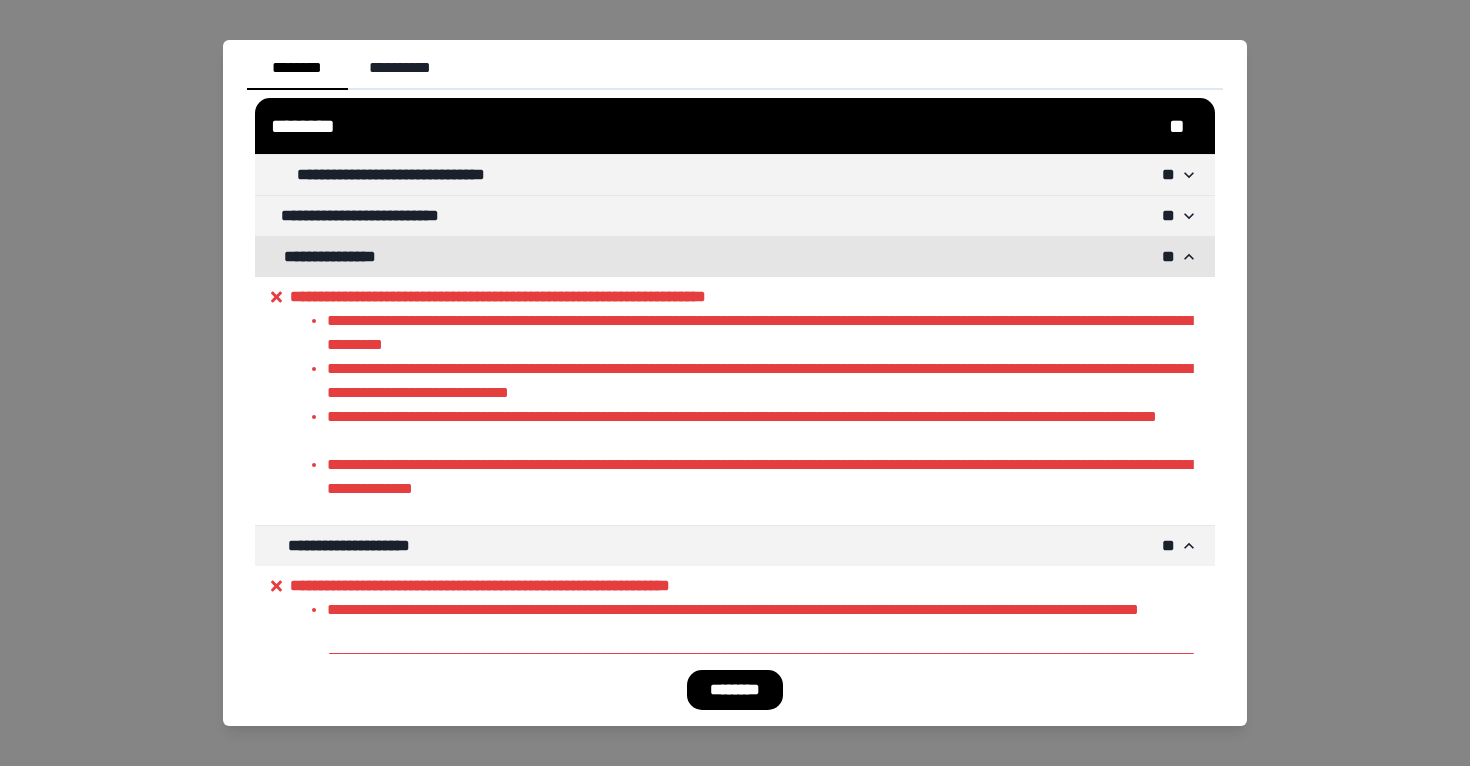 click on "**********" at bounding box center (735, 257) 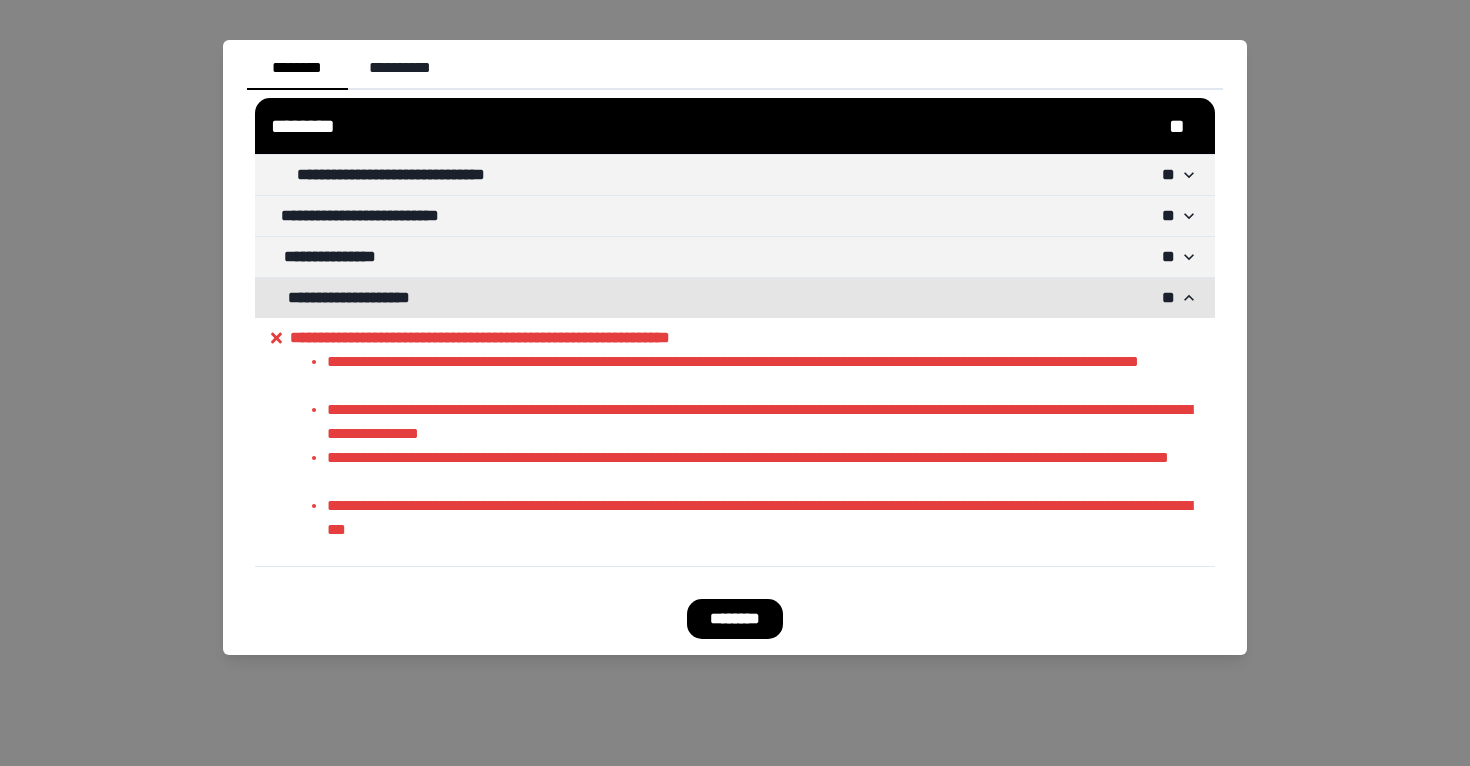 click on "**********" at bounding box center [725, 298] 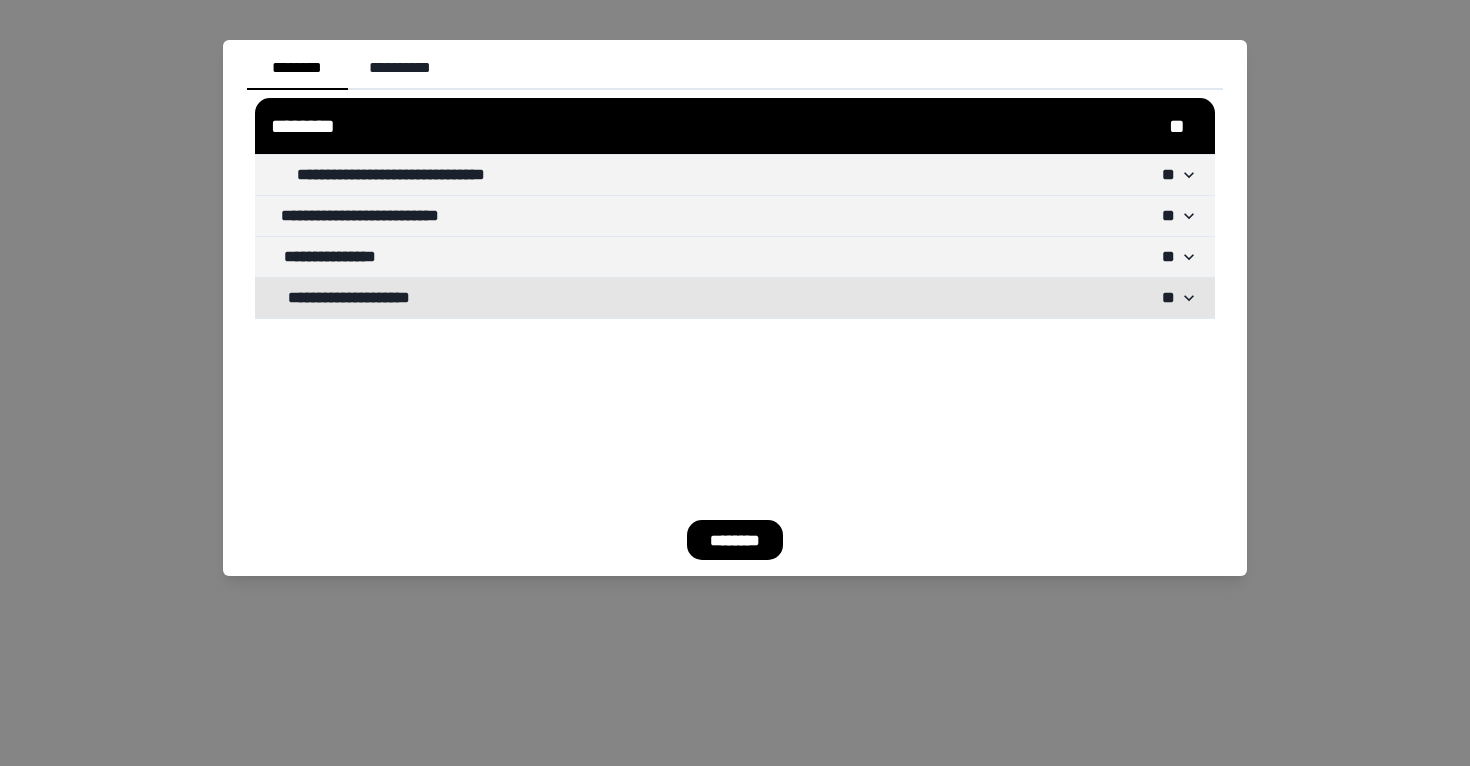 click on "**********" at bounding box center [725, 298] 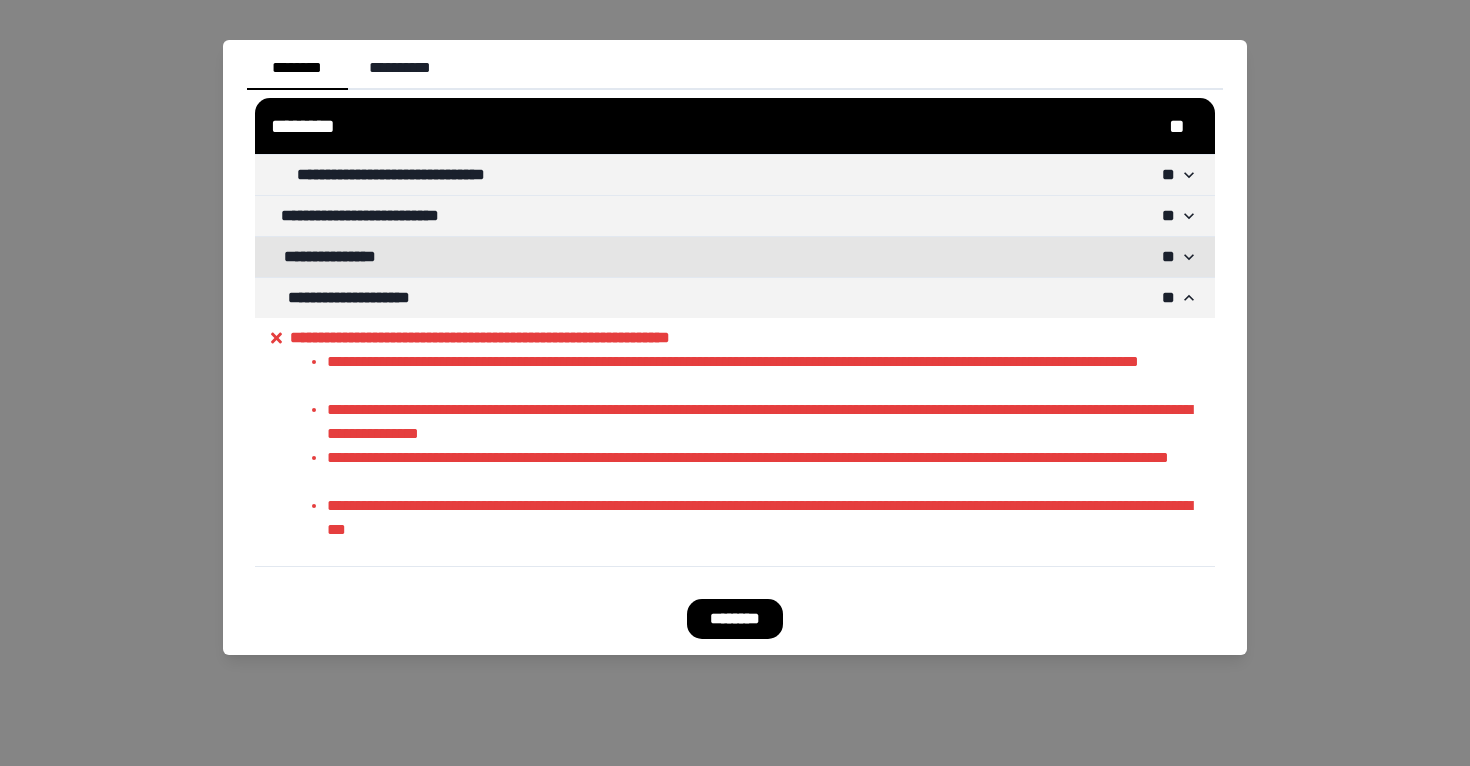 click on "**********" at bounding box center (725, 257) 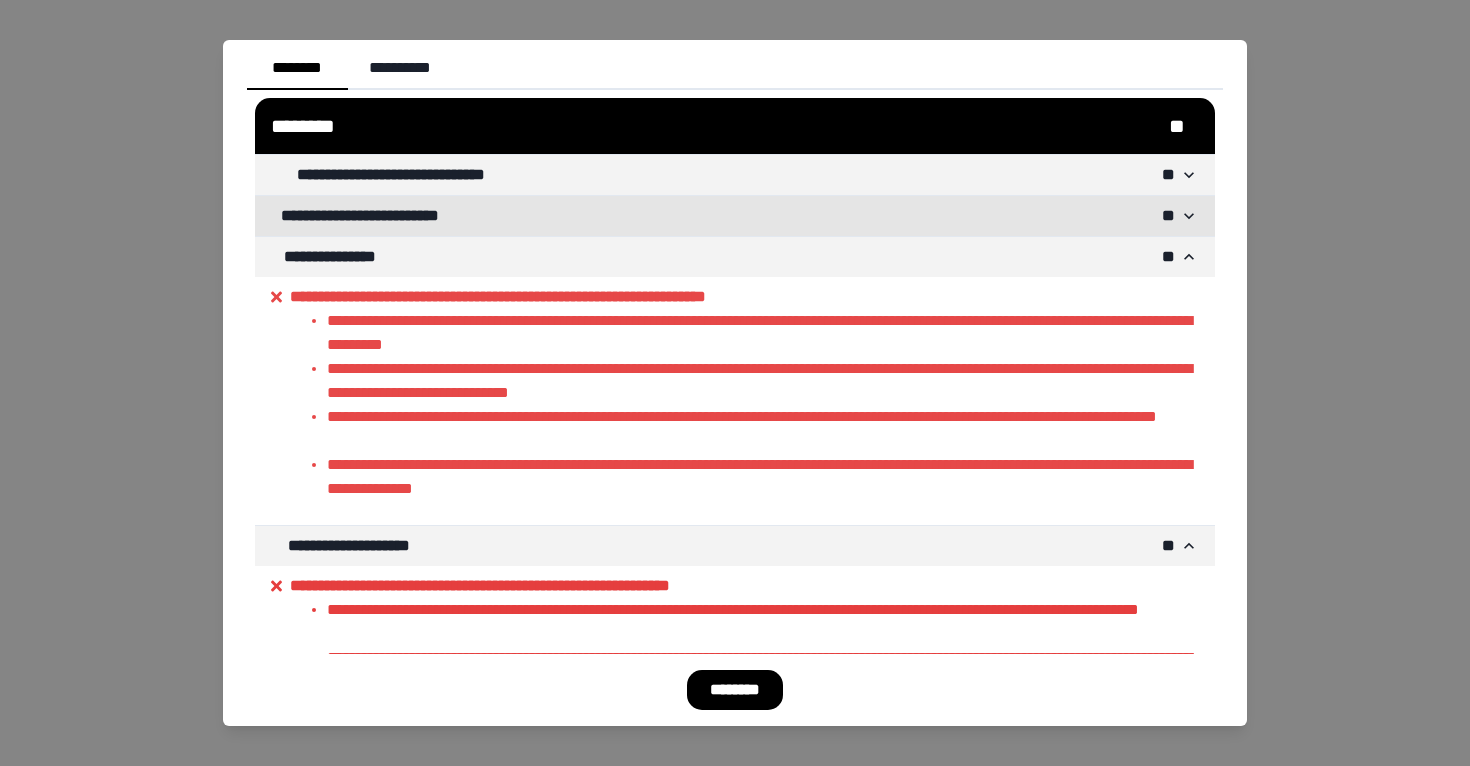 click on "**********" at bounding box center (725, 216) 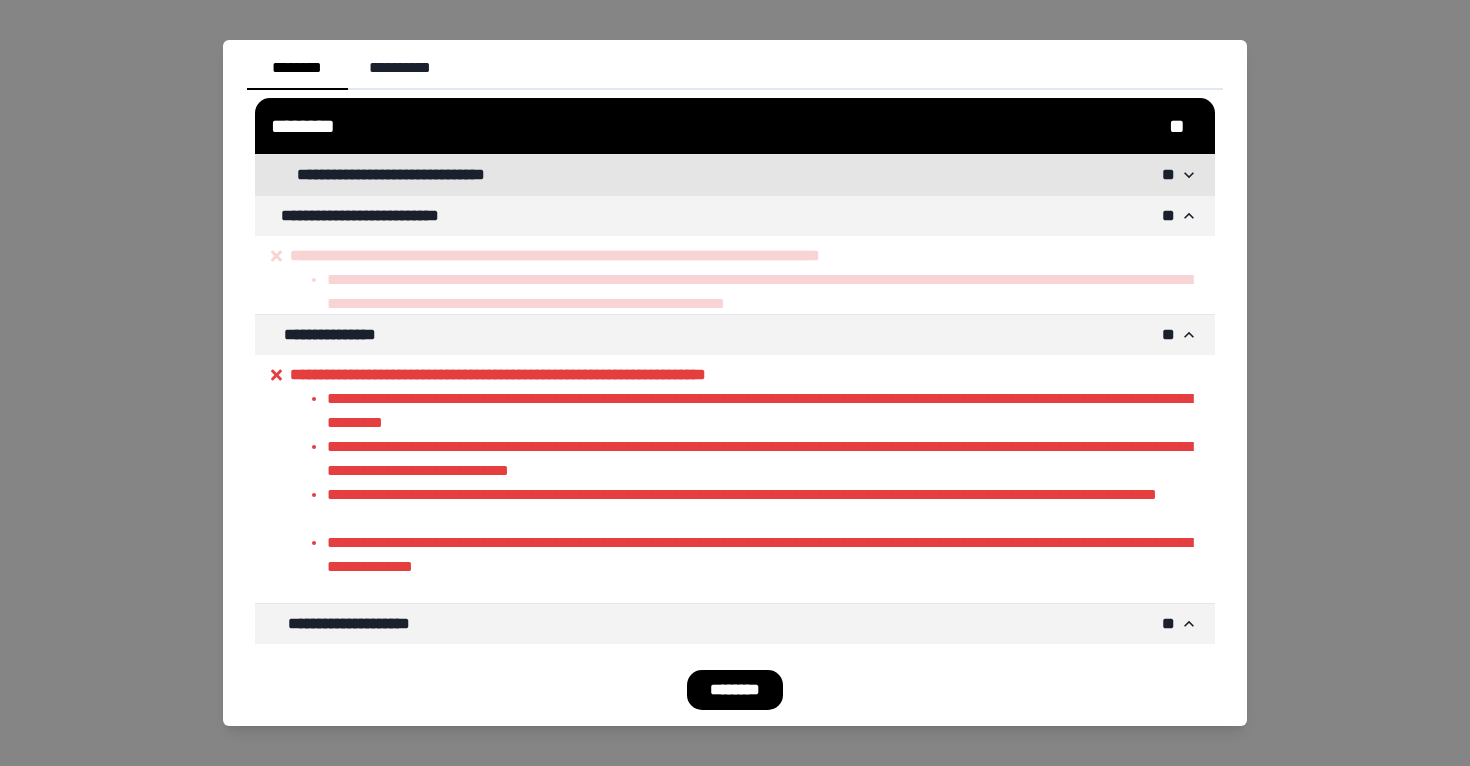click on "**********" at bounding box center (725, 175) 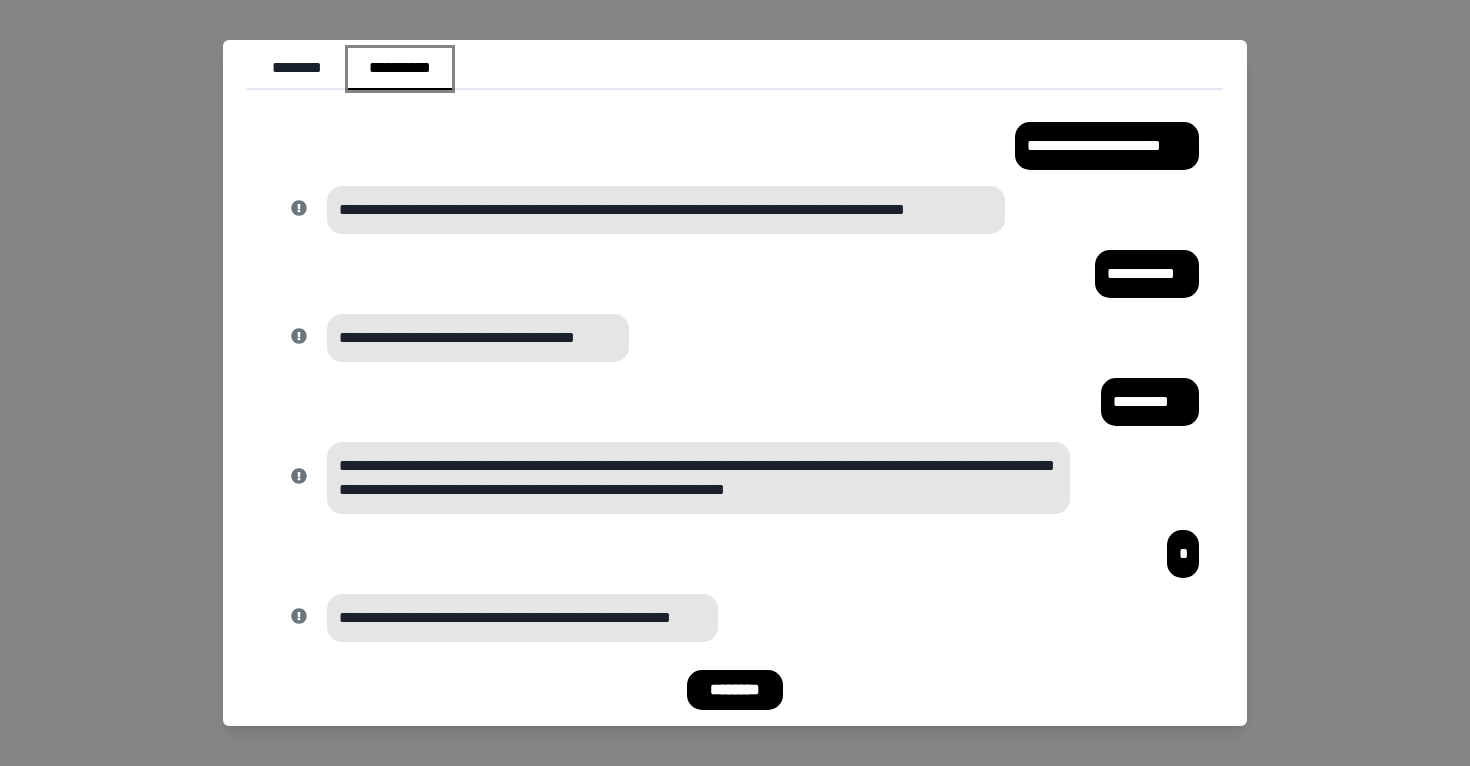 click on "**********" at bounding box center [400, 69] 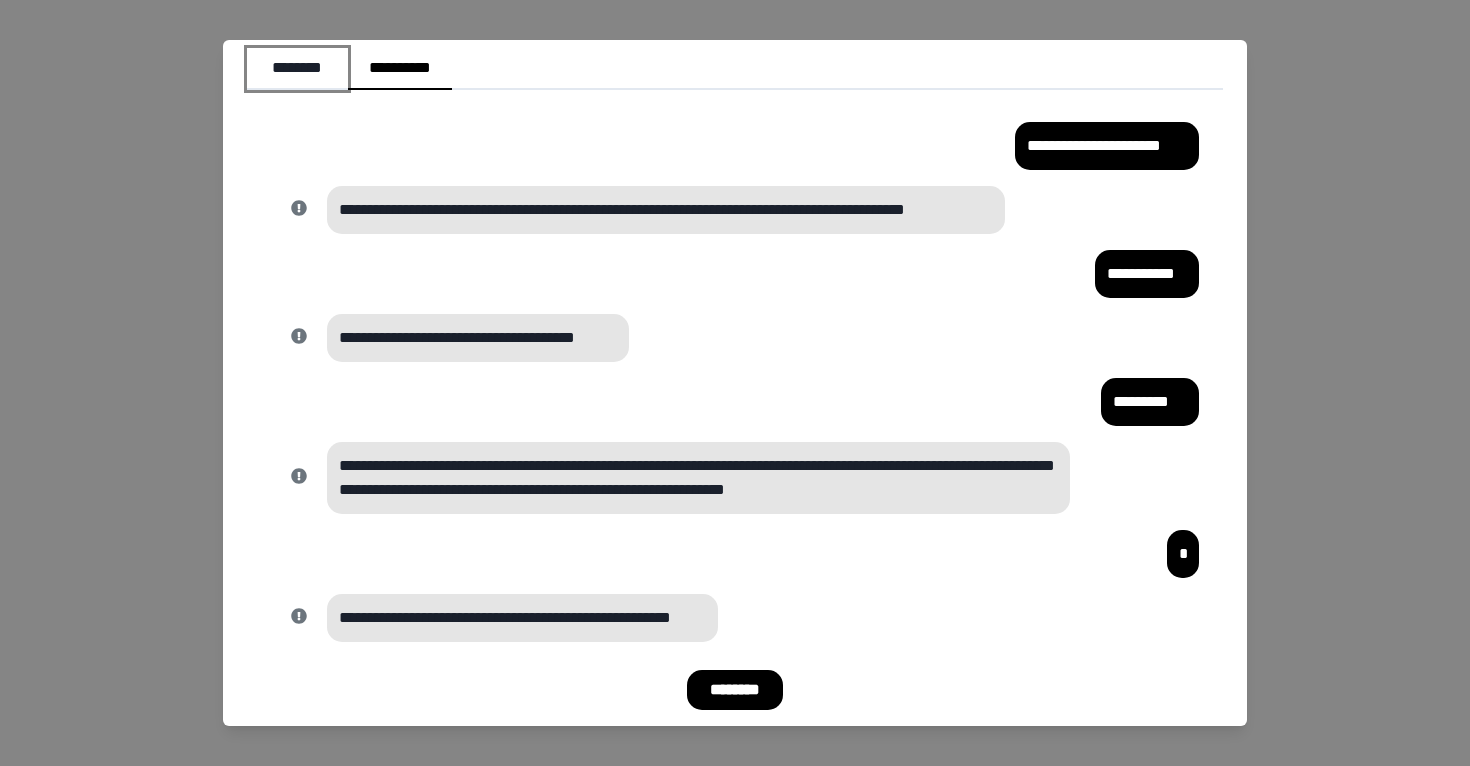 click on "********" at bounding box center (297, 69) 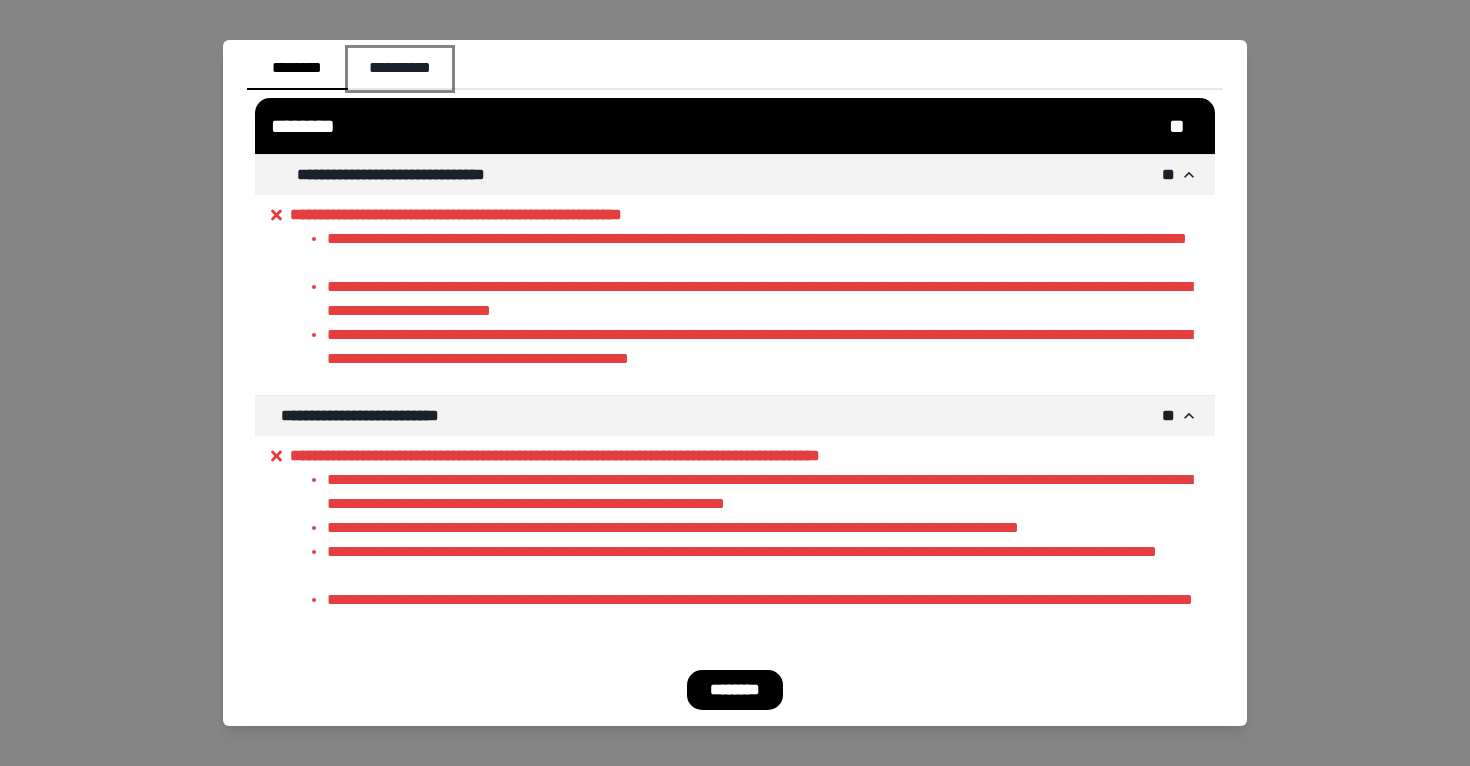click on "**********" at bounding box center (400, 69) 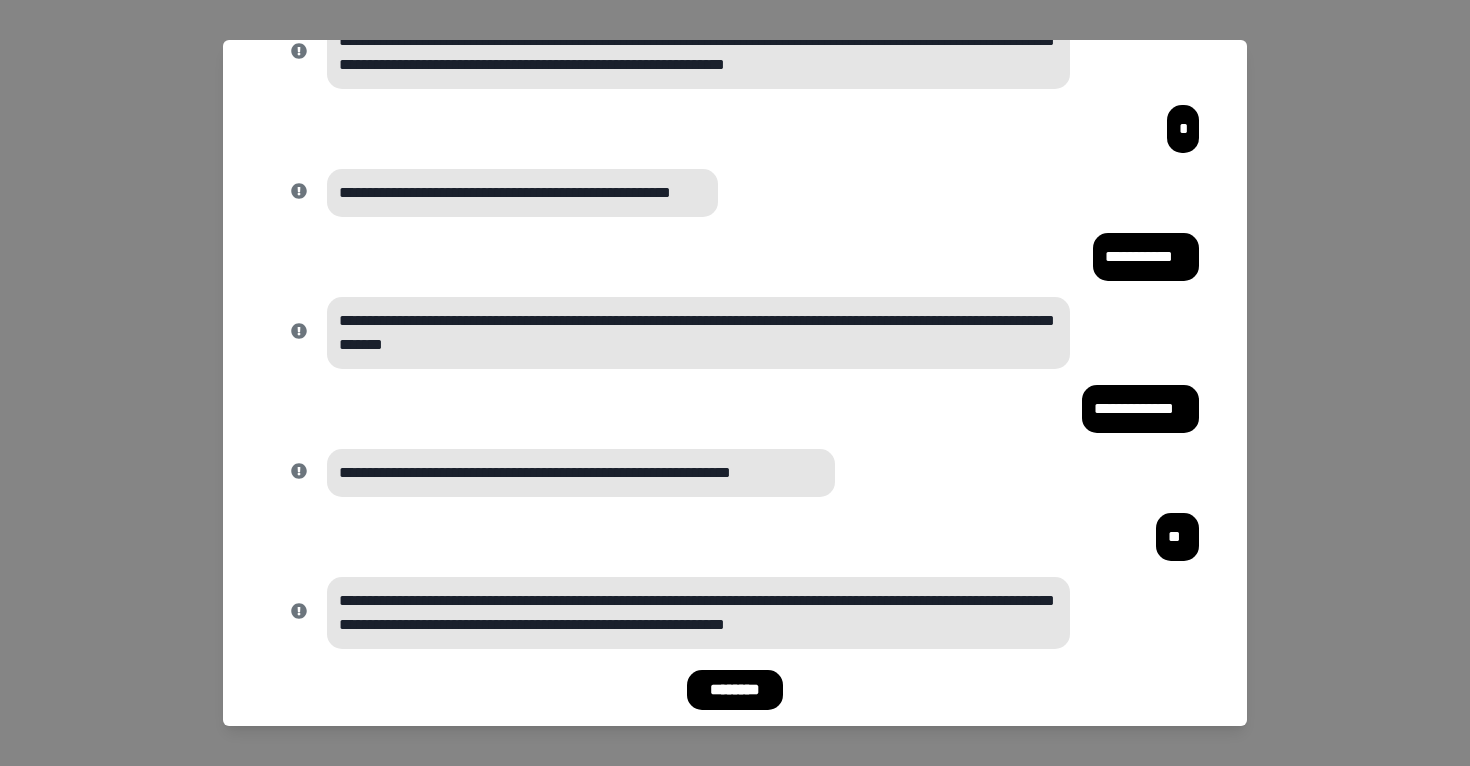 scroll, scrollTop: 588, scrollLeft: 0, axis: vertical 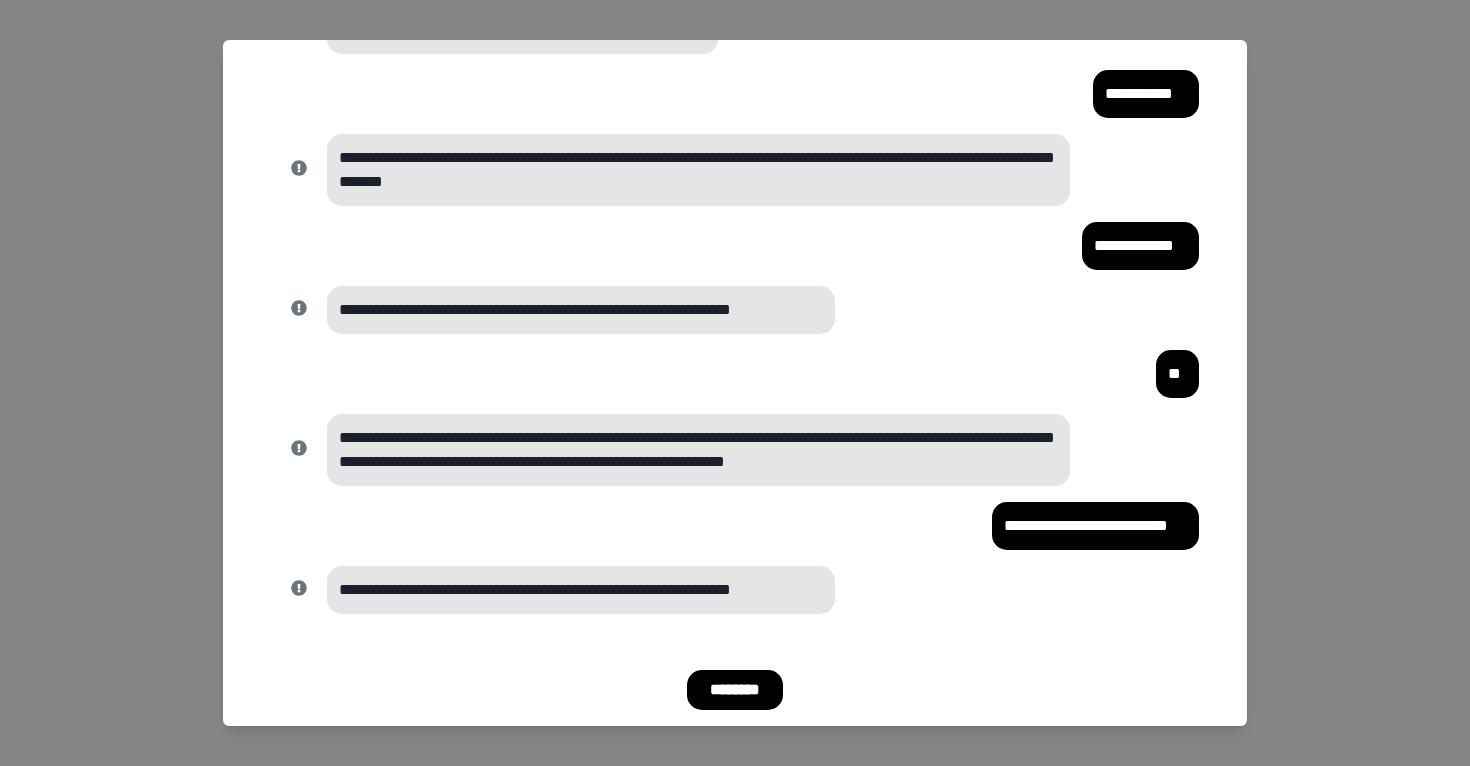 click on "**********" at bounding box center (698, 450) 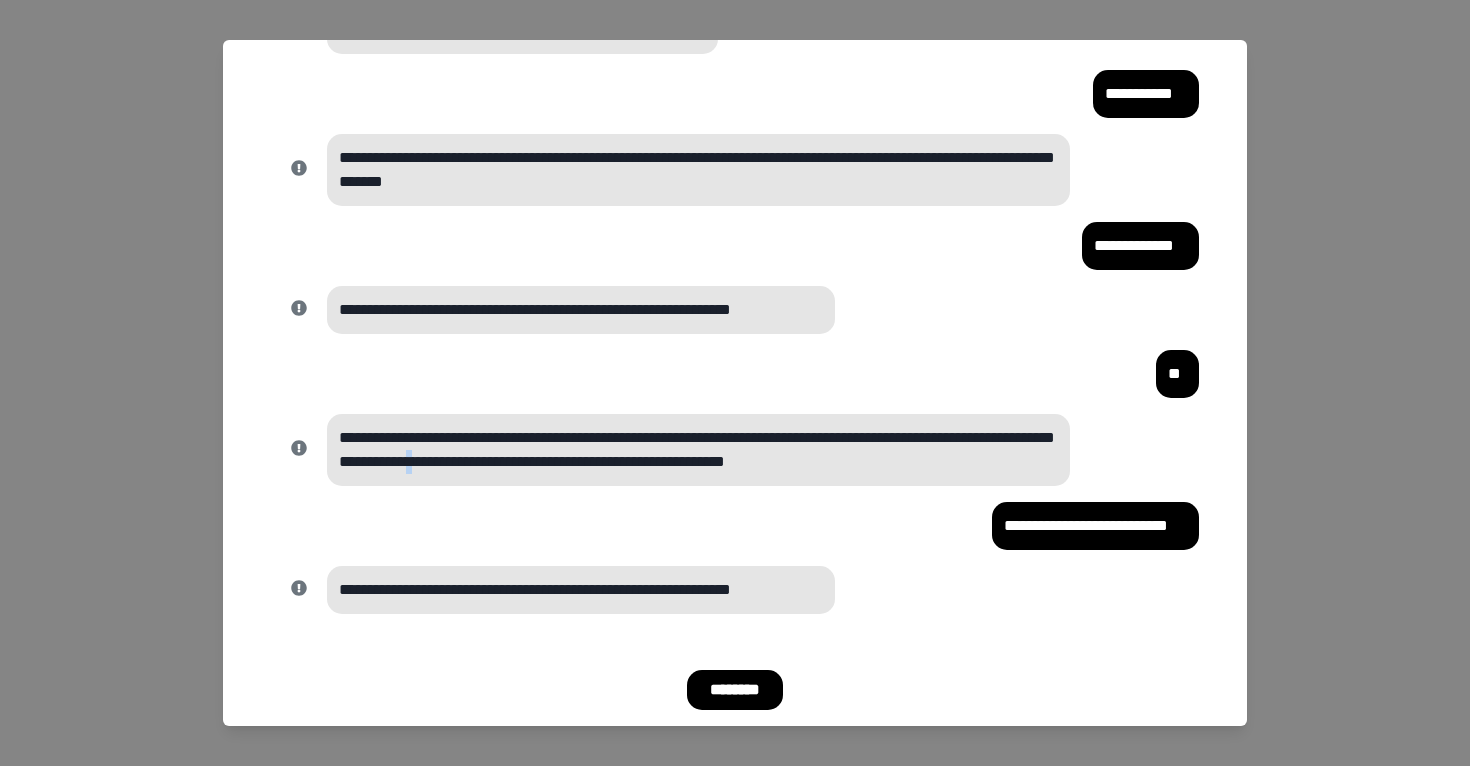 click on "**********" at bounding box center (698, 450) 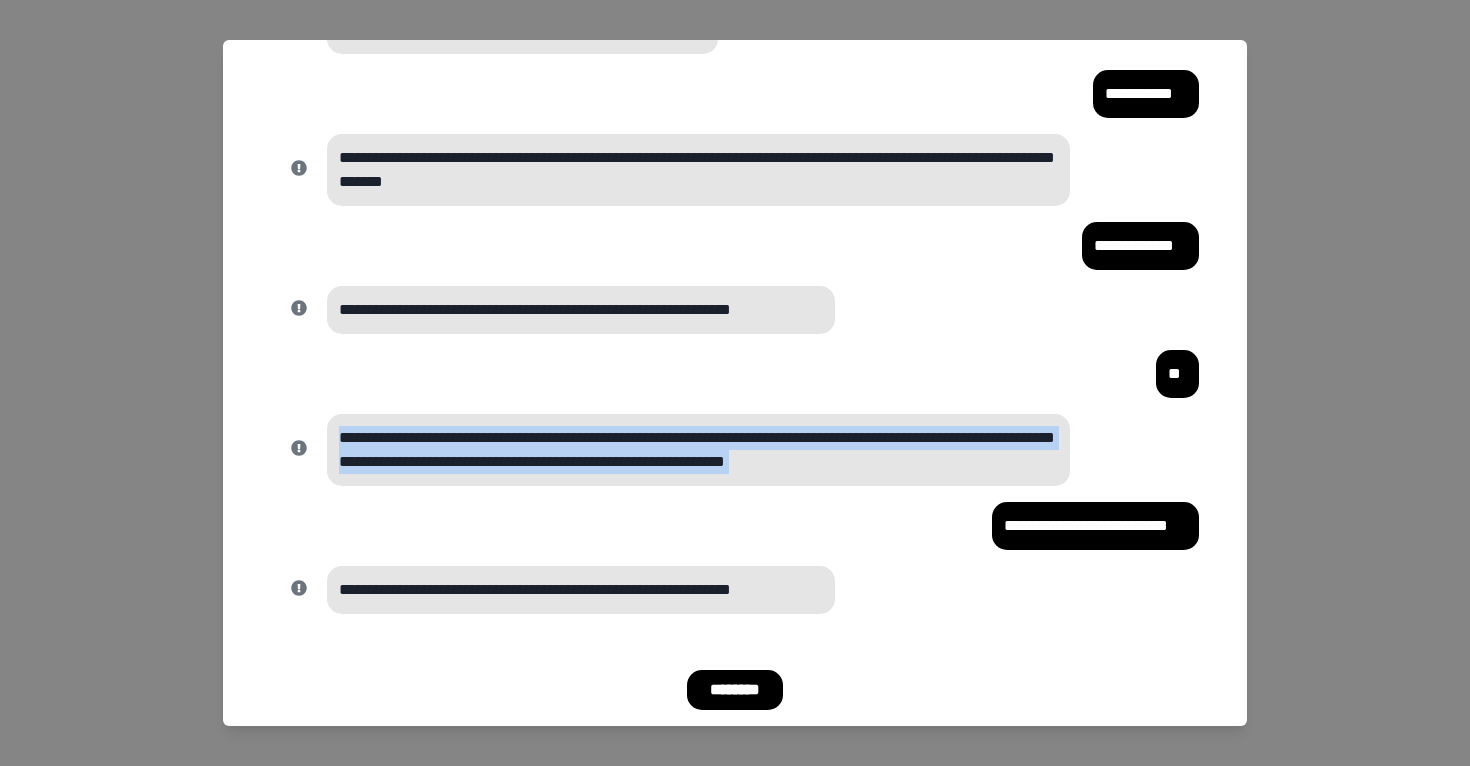 click on "**********" at bounding box center (698, 450) 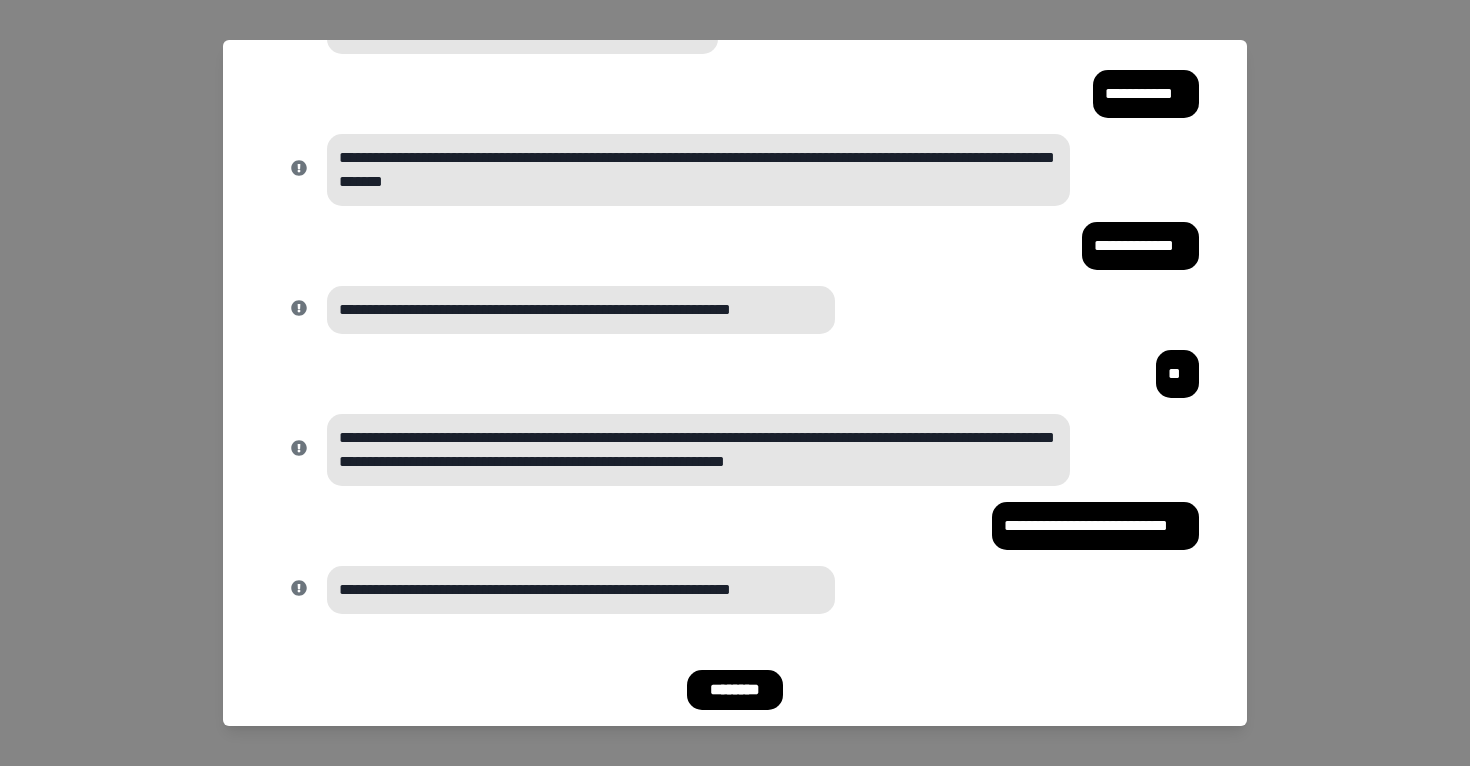 click on "**********" at bounding box center [735, 383] 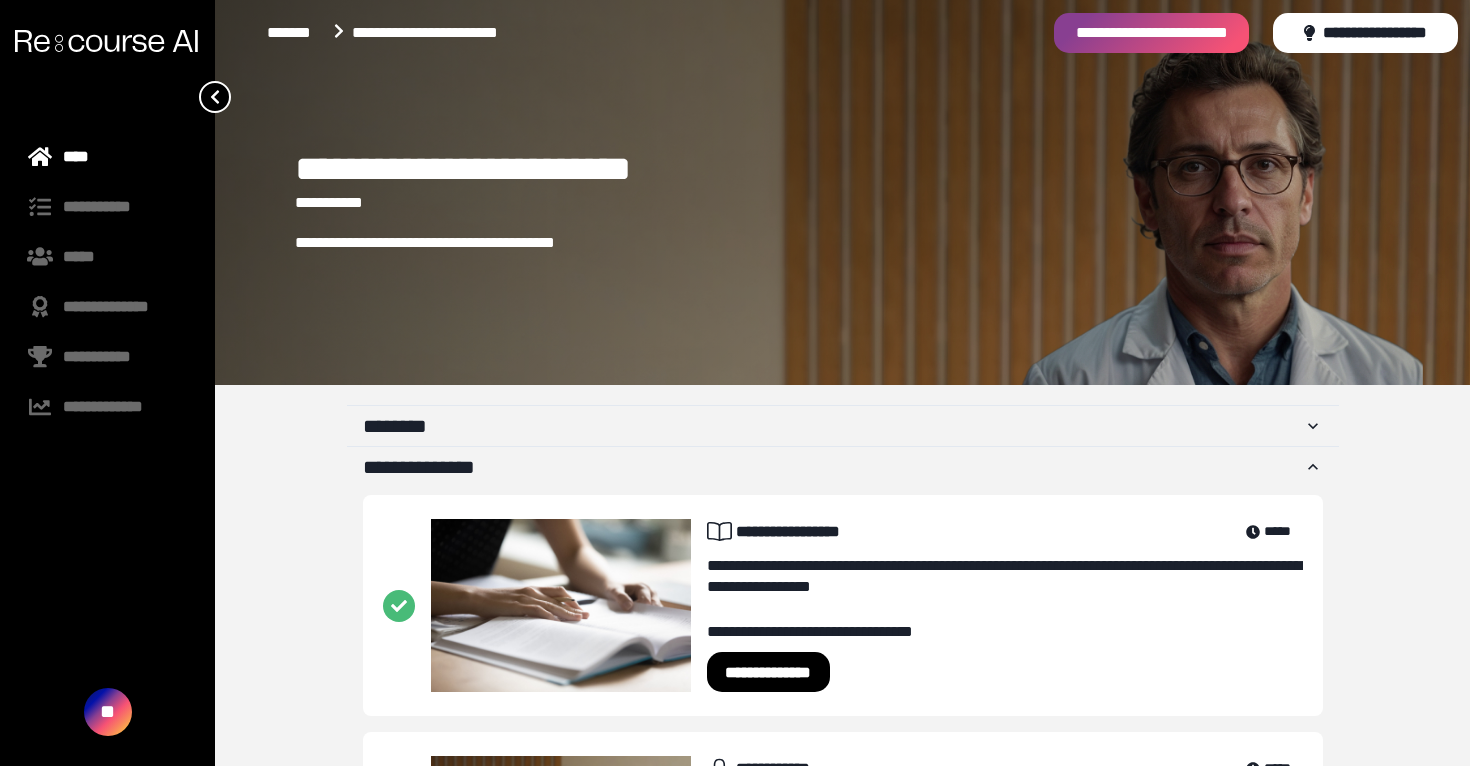 scroll, scrollTop: 0, scrollLeft: 0, axis: both 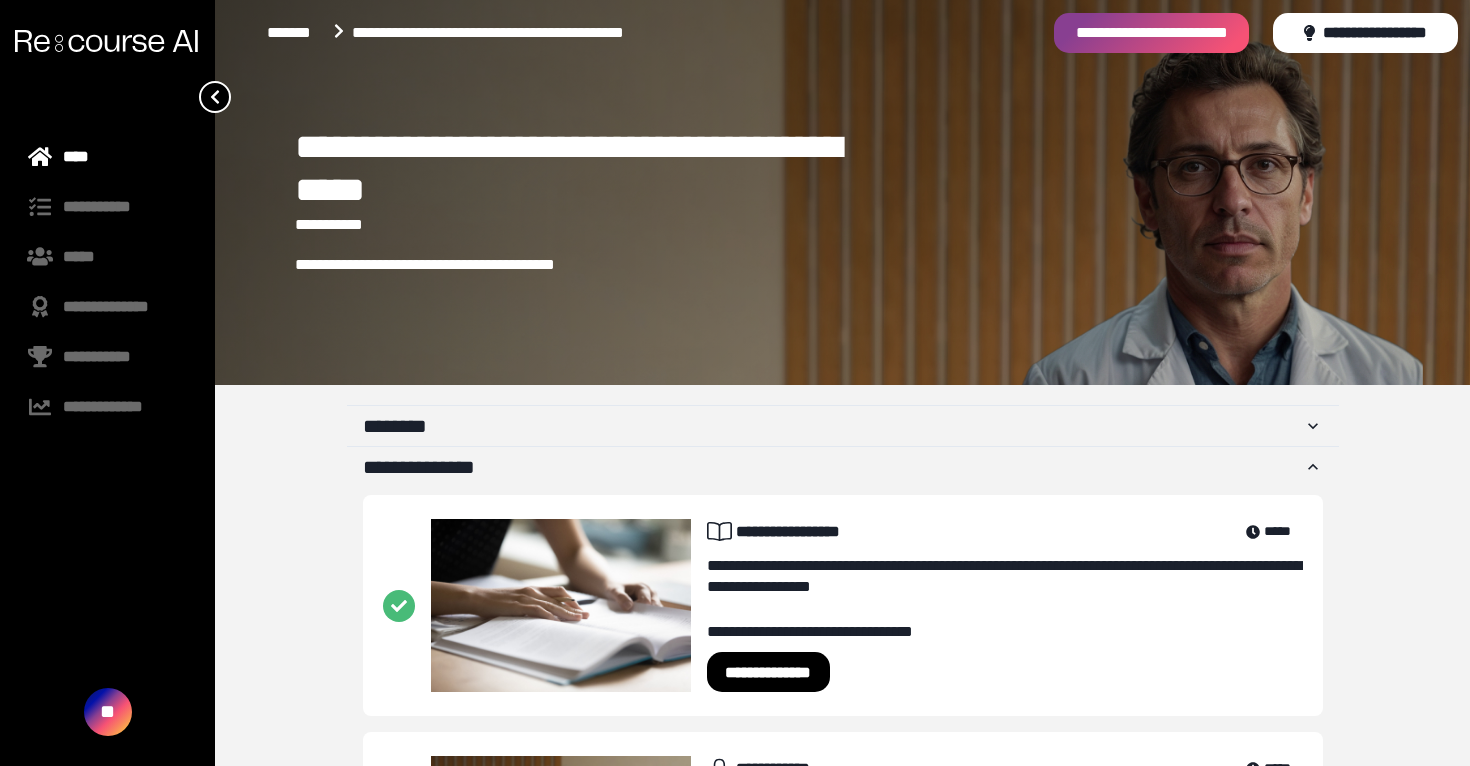click on "**********" at bounding box center [596, 169] 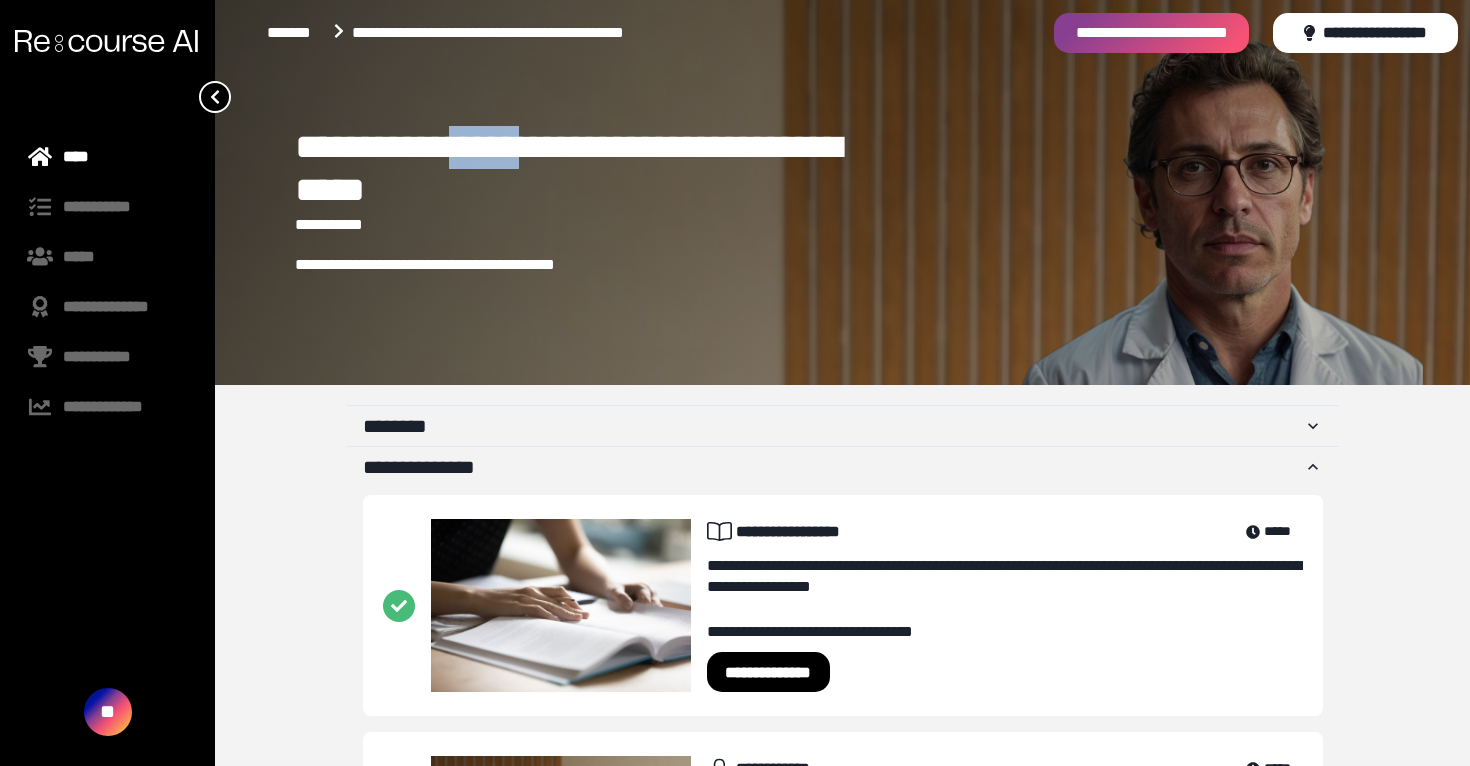 click on "**********" at bounding box center [596, 169] 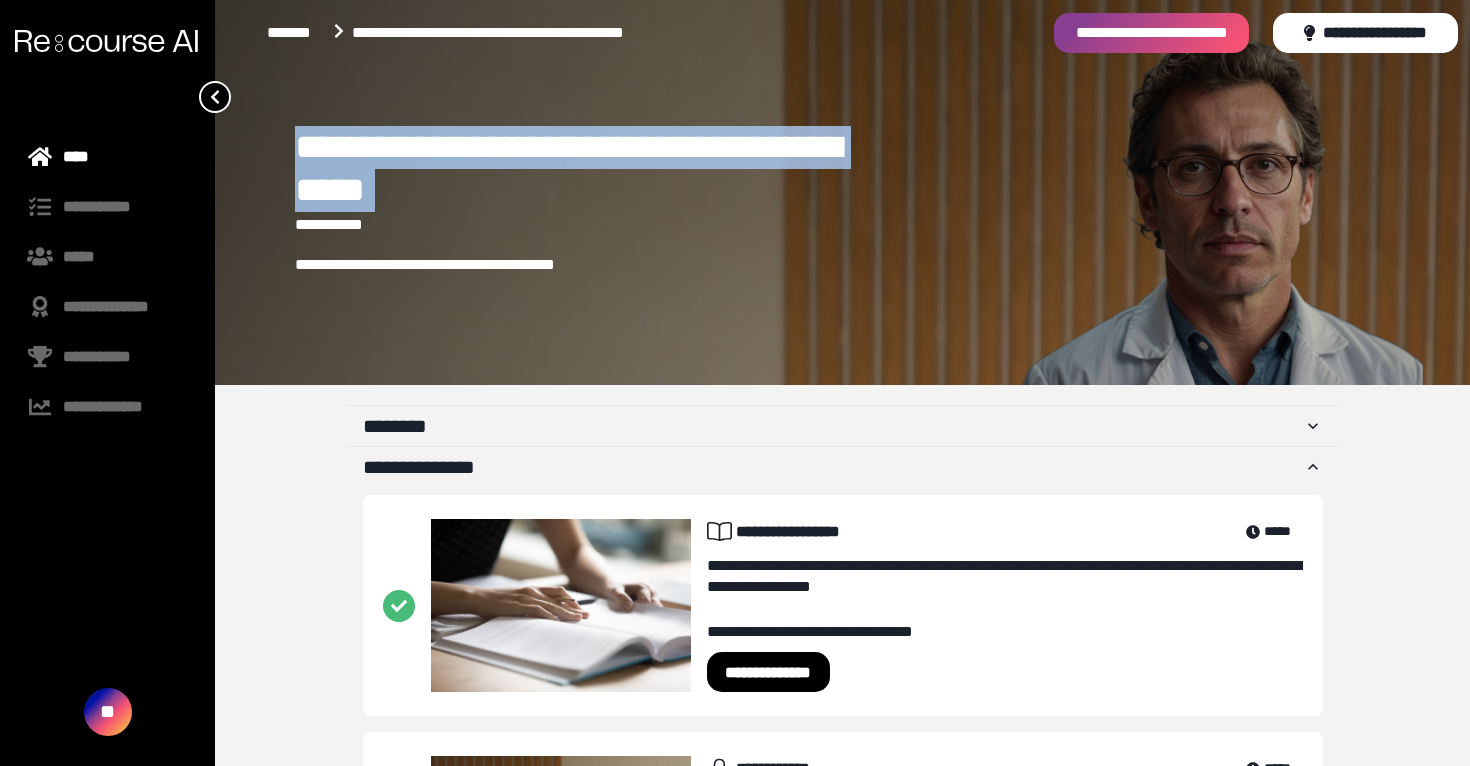 click on "**********" at bounding box center (596, 169) 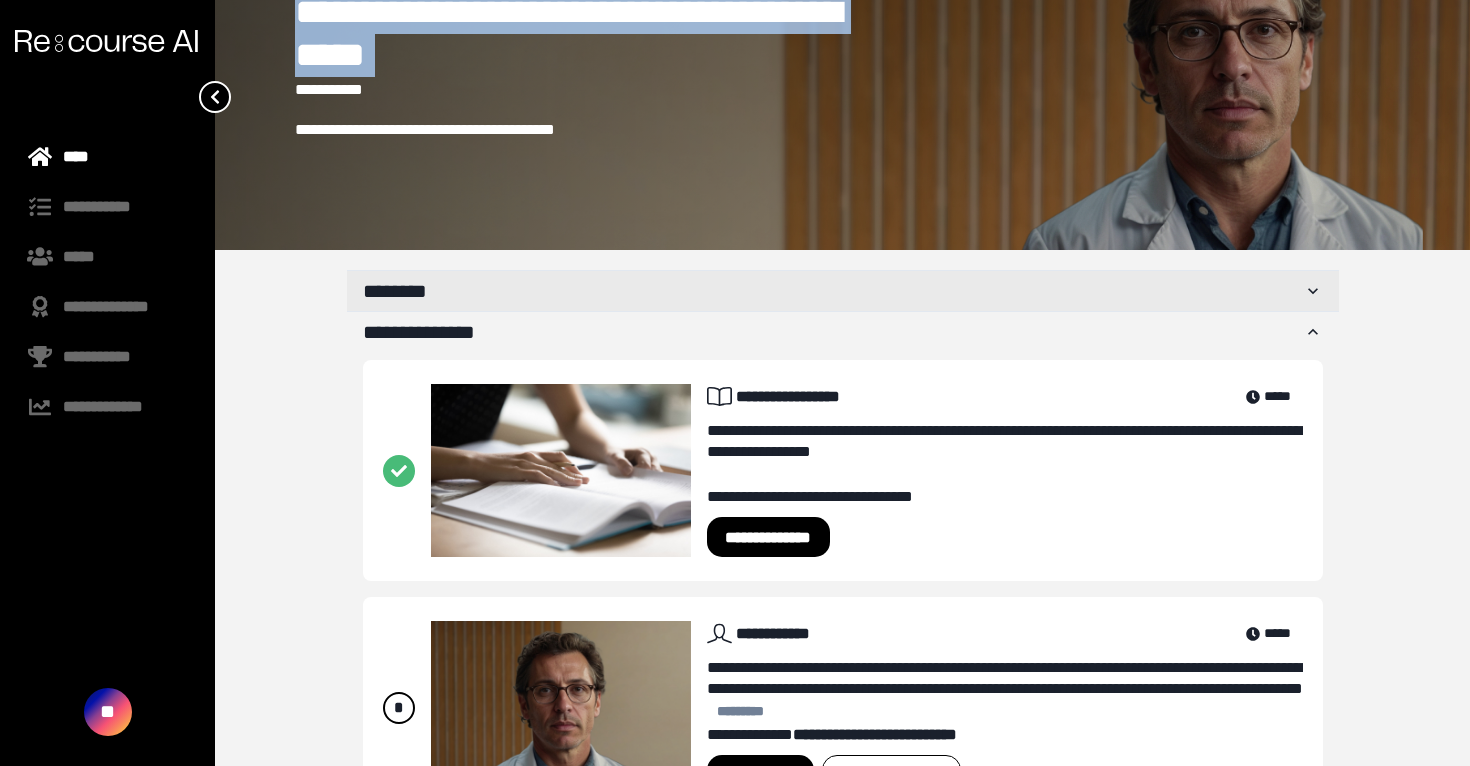 scroll, scrollTop: 0, scrollLeft: 0, axis: both 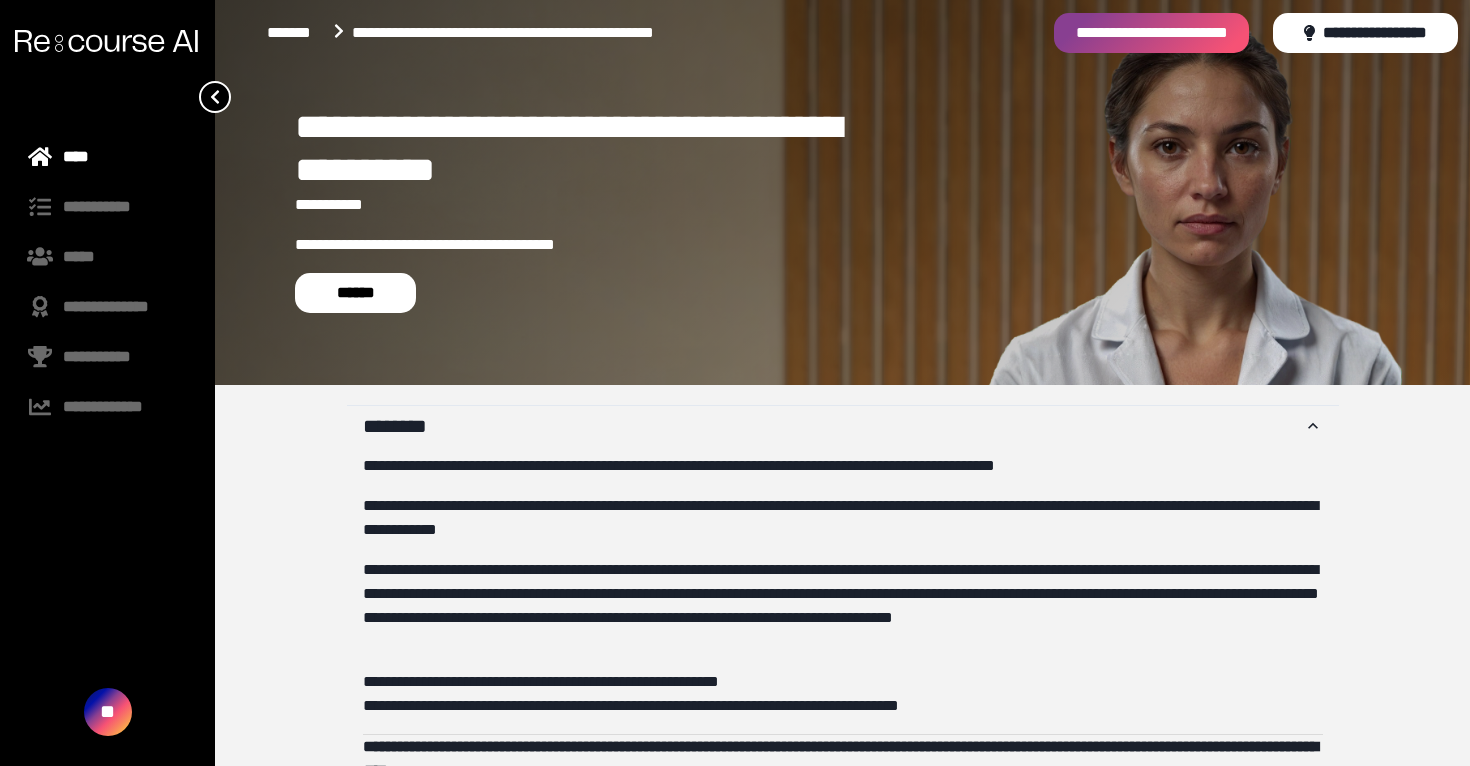 click on "**********" at bounding box center [843, 518] 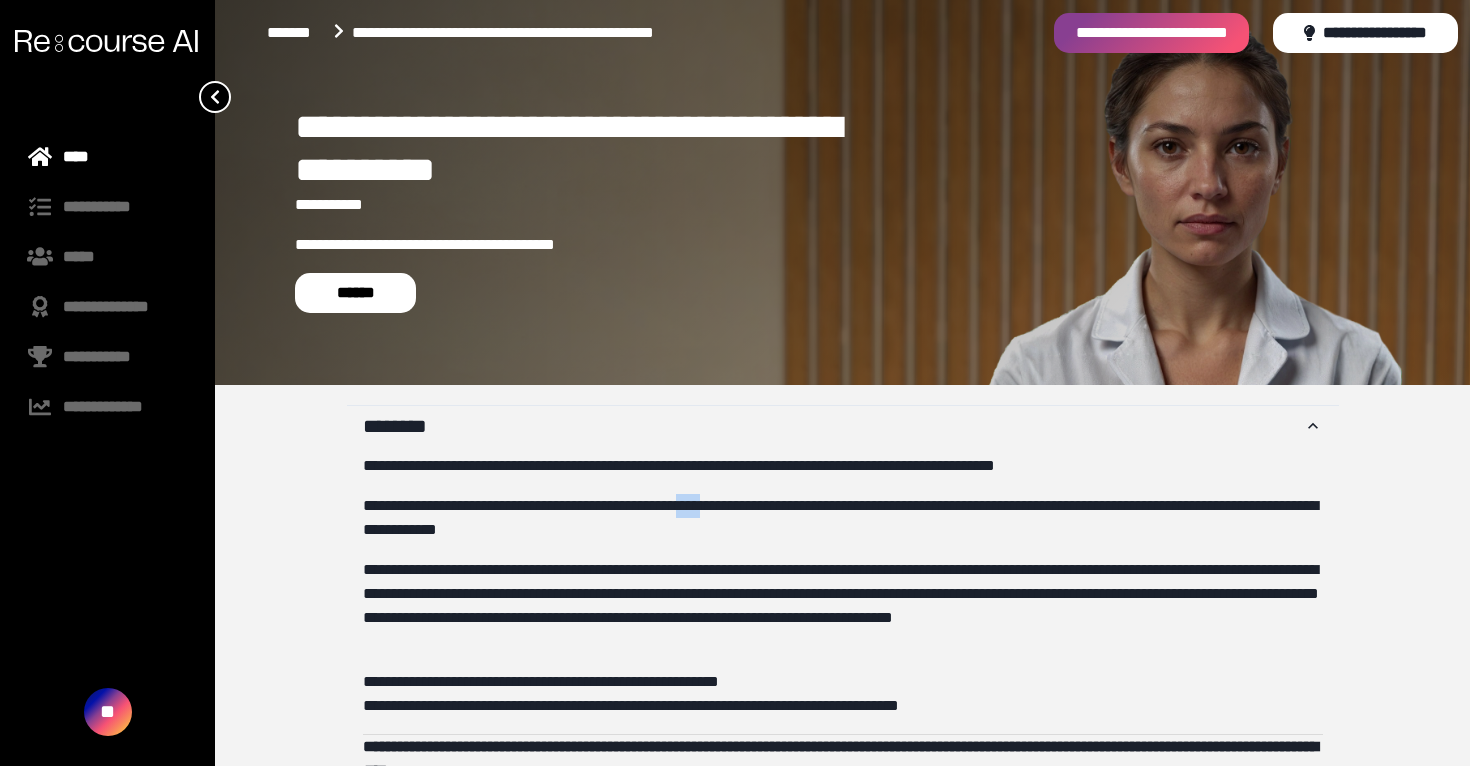 click on "**********" at bounding box center (843, 518) 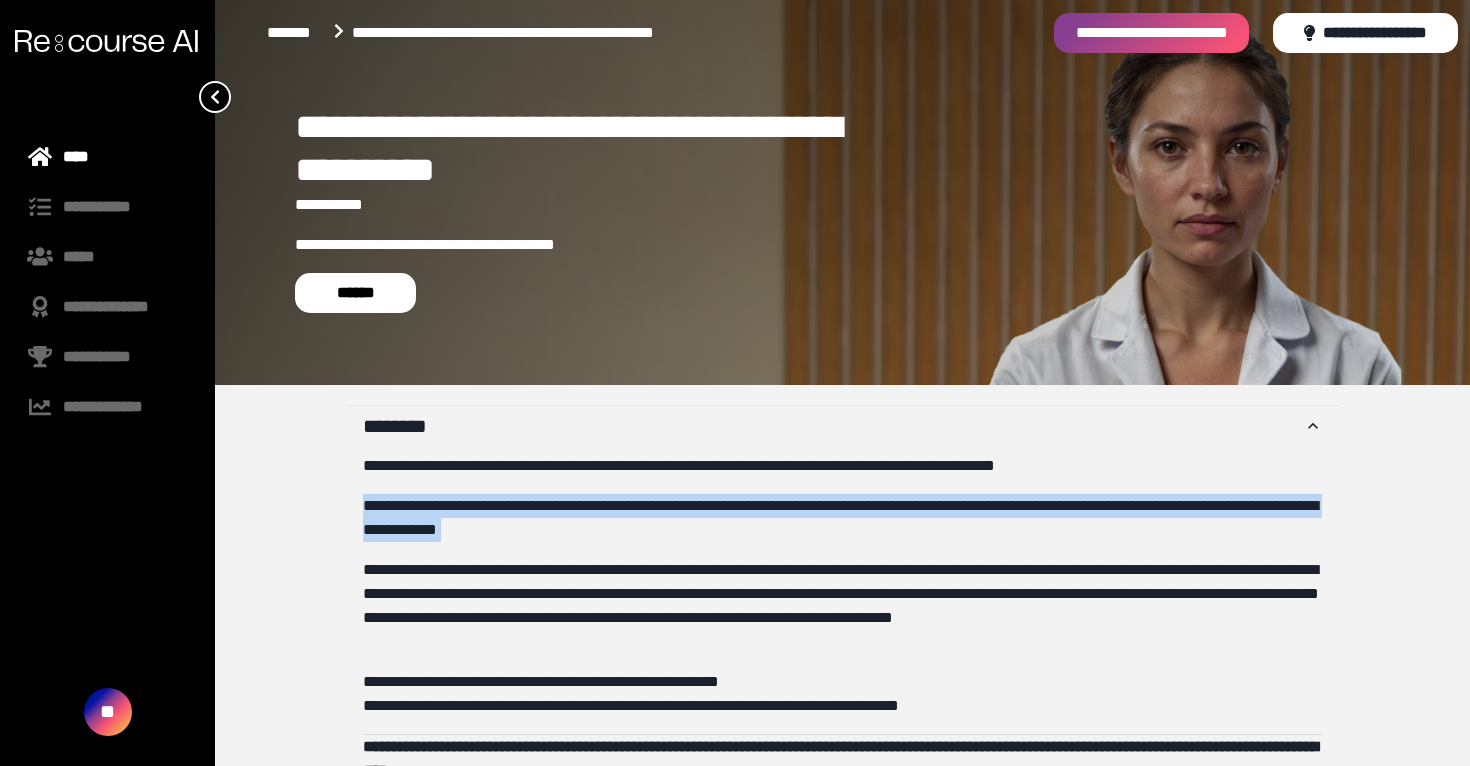 click on "**********" at bounding box center (843, 518) 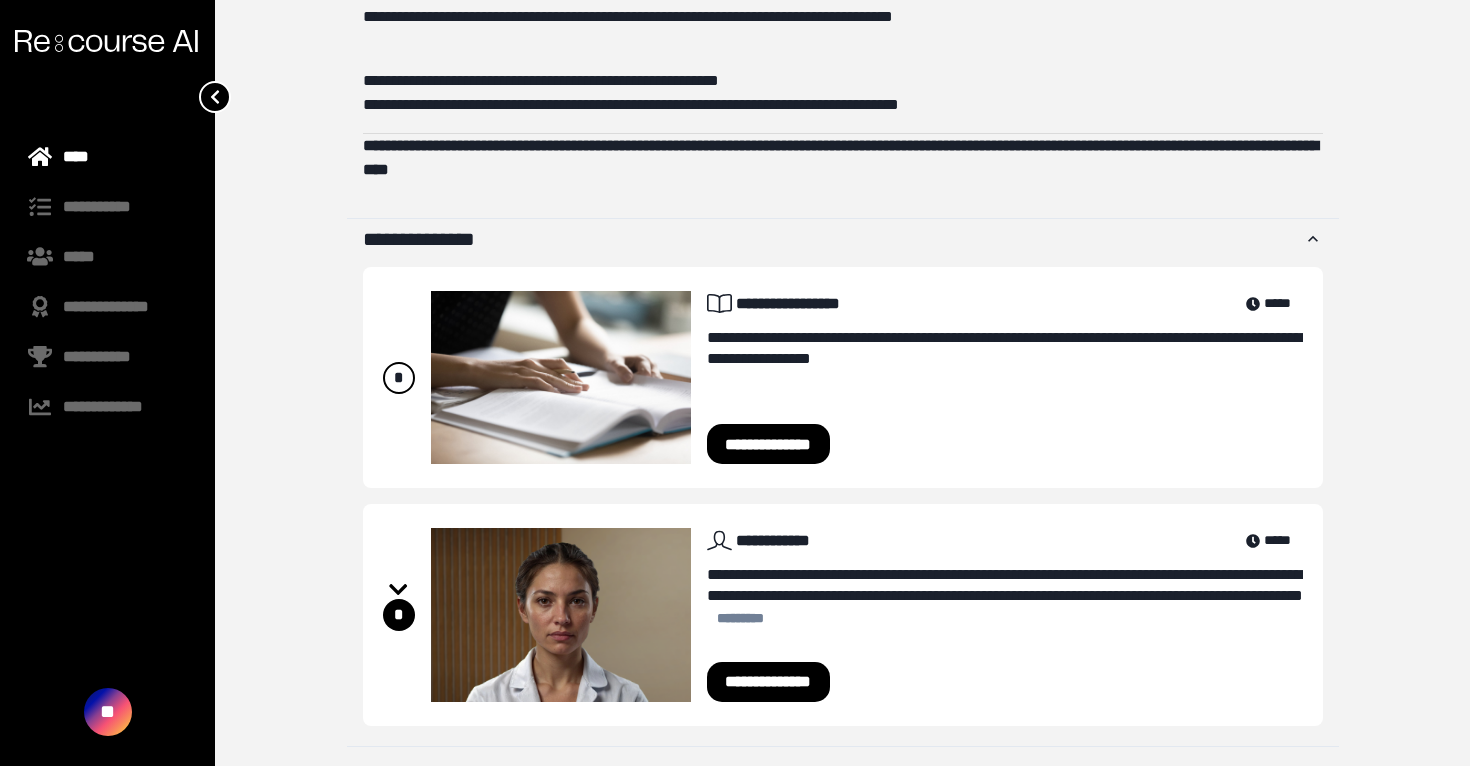click on "**********" at bounding box center (769, 682) 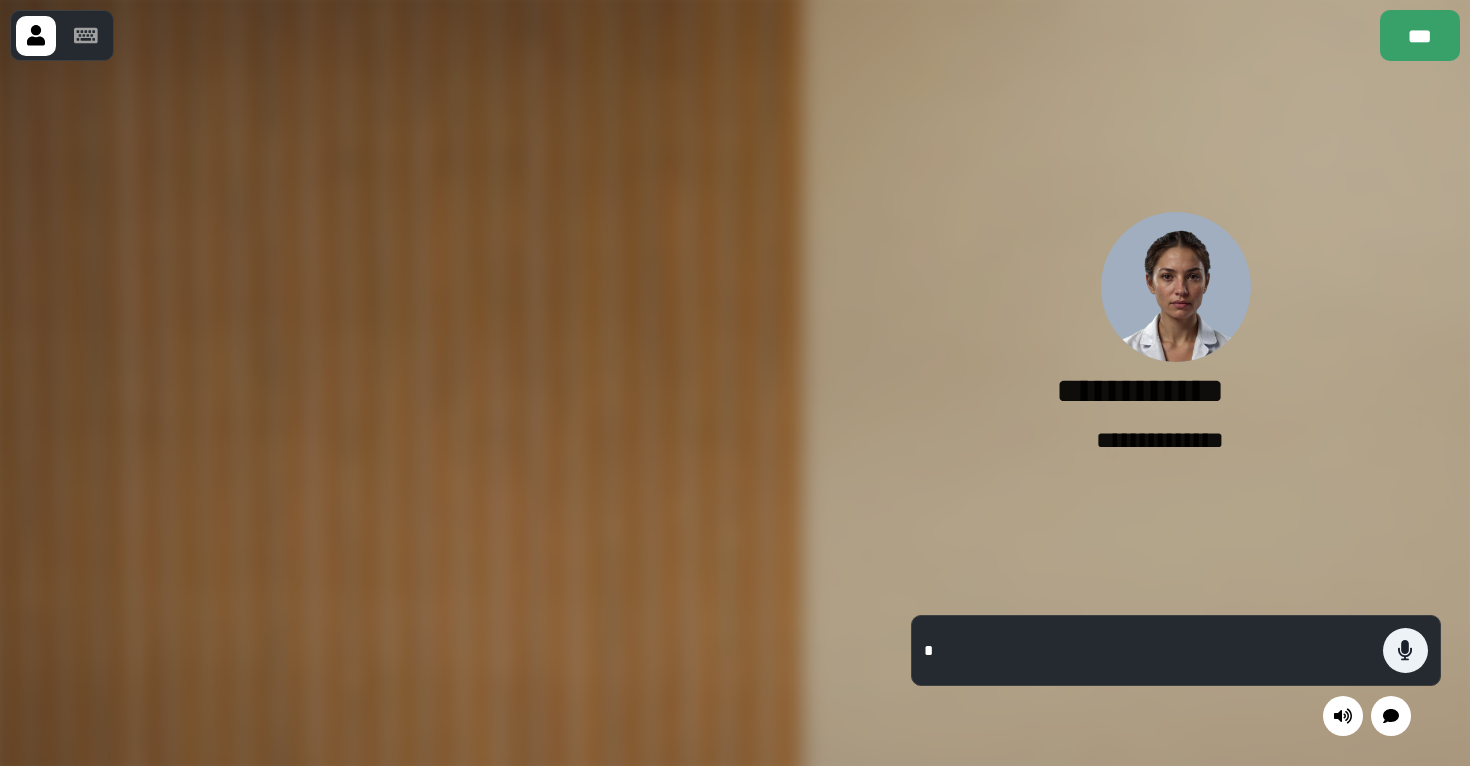 type on "**" 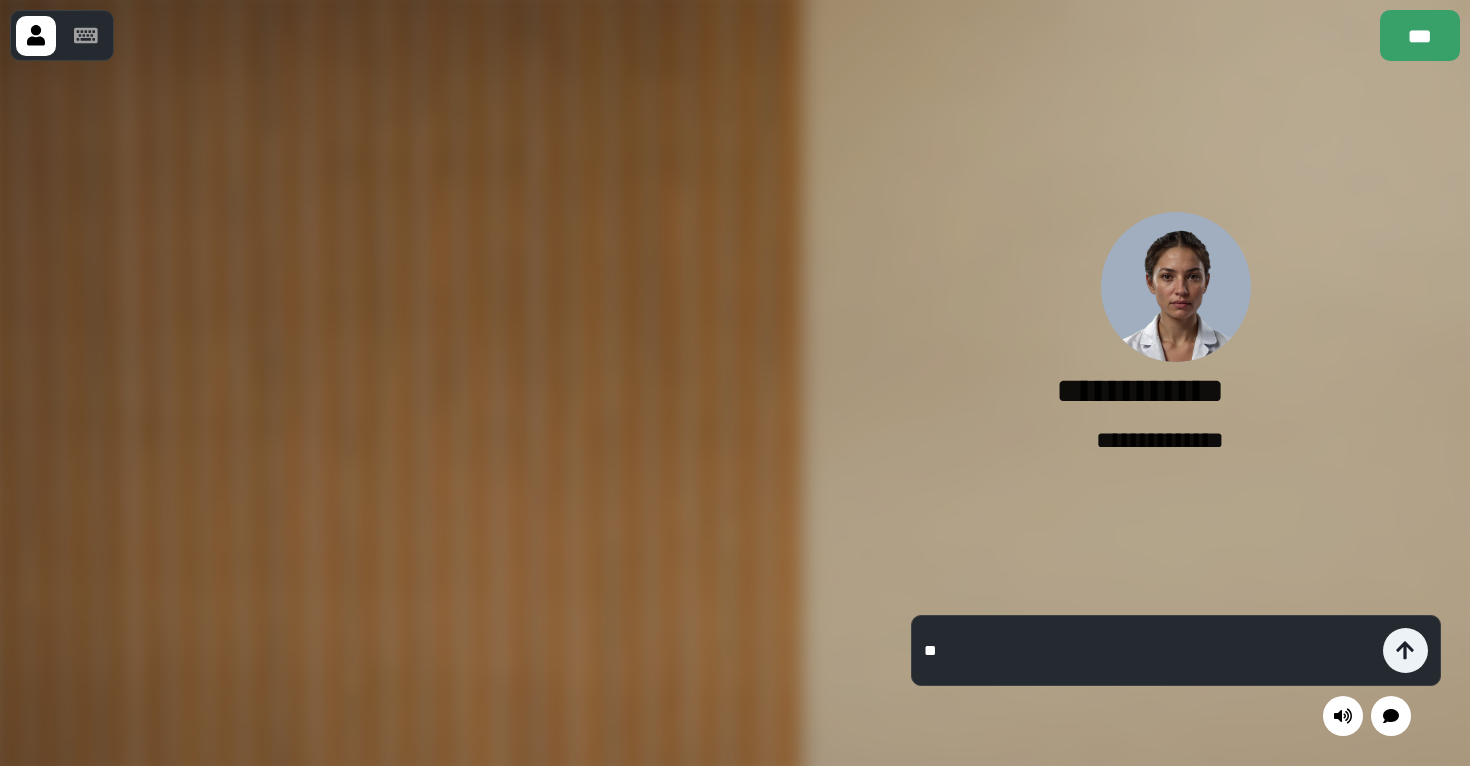type 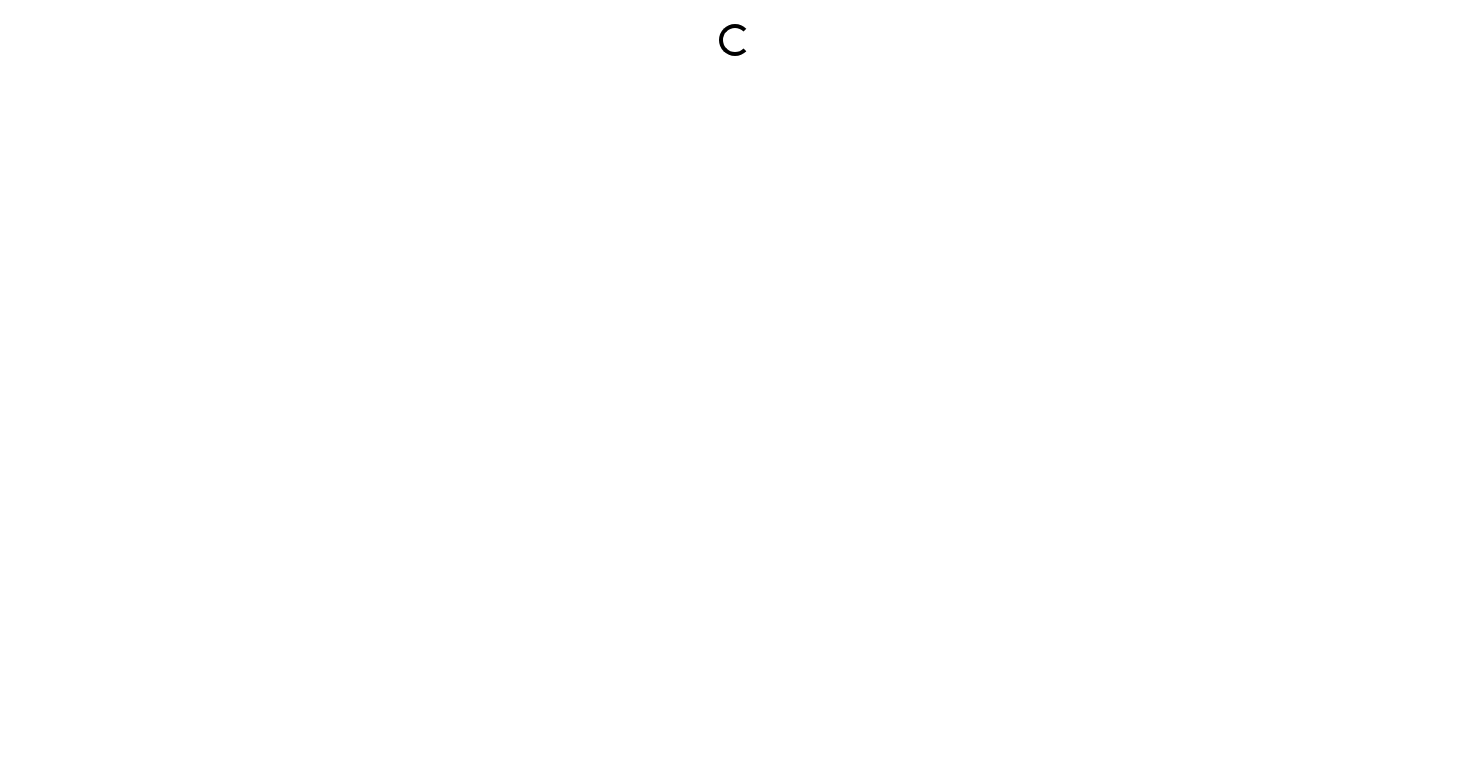 scroll, scrollTop: 0, scrollLeft: 0, axis: both 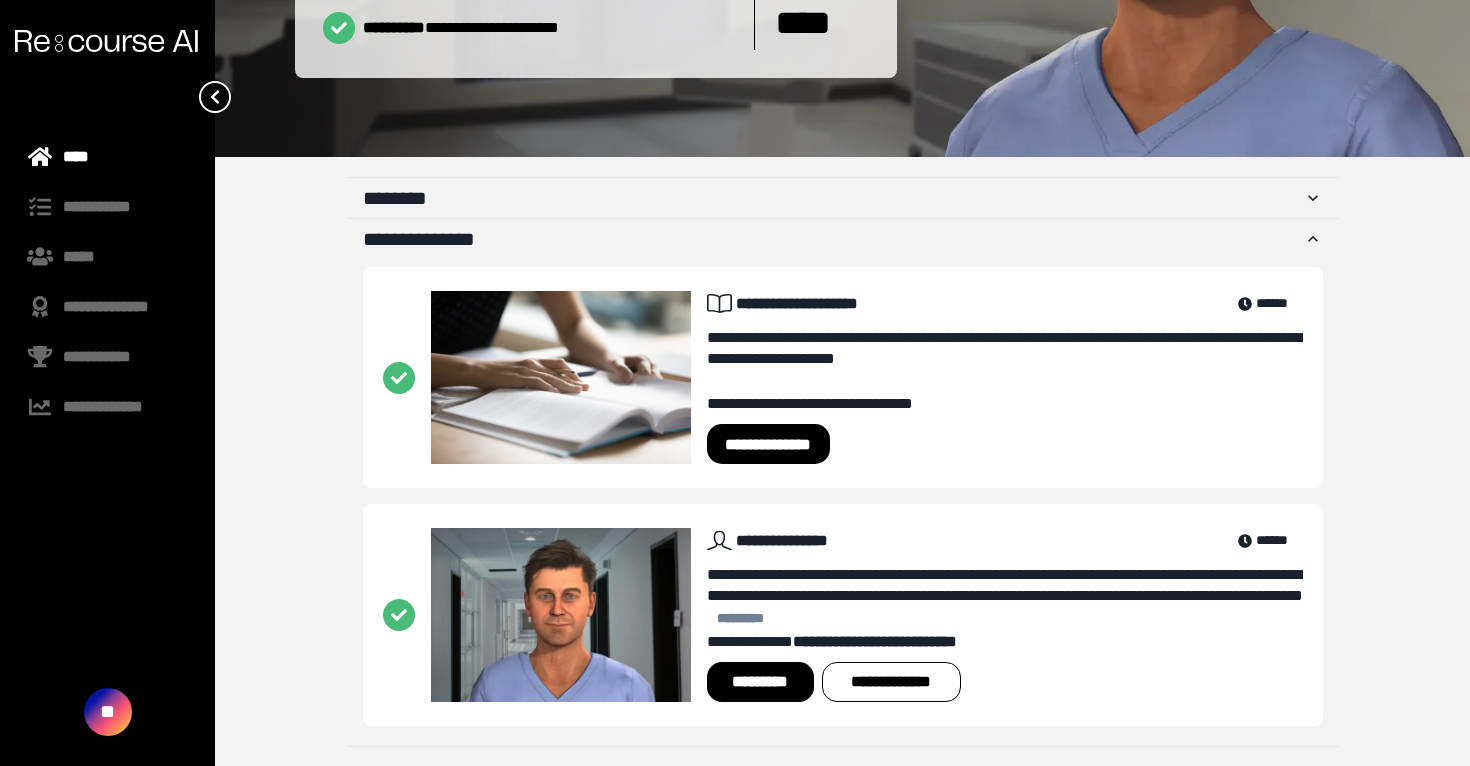 click at bounding box center [106, 41] 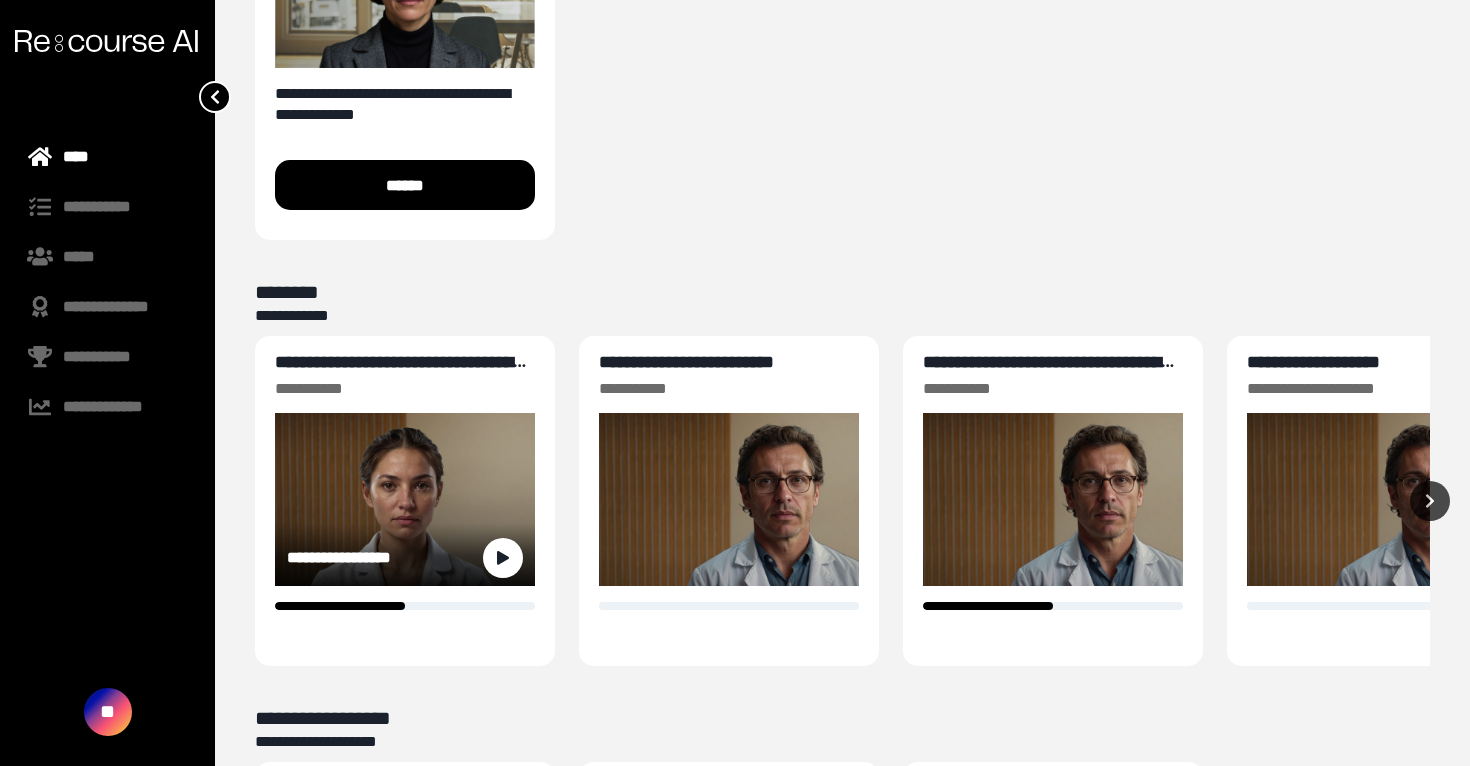 scroll, scrollTop: 375, scrollLeft: 0, axis: vertical 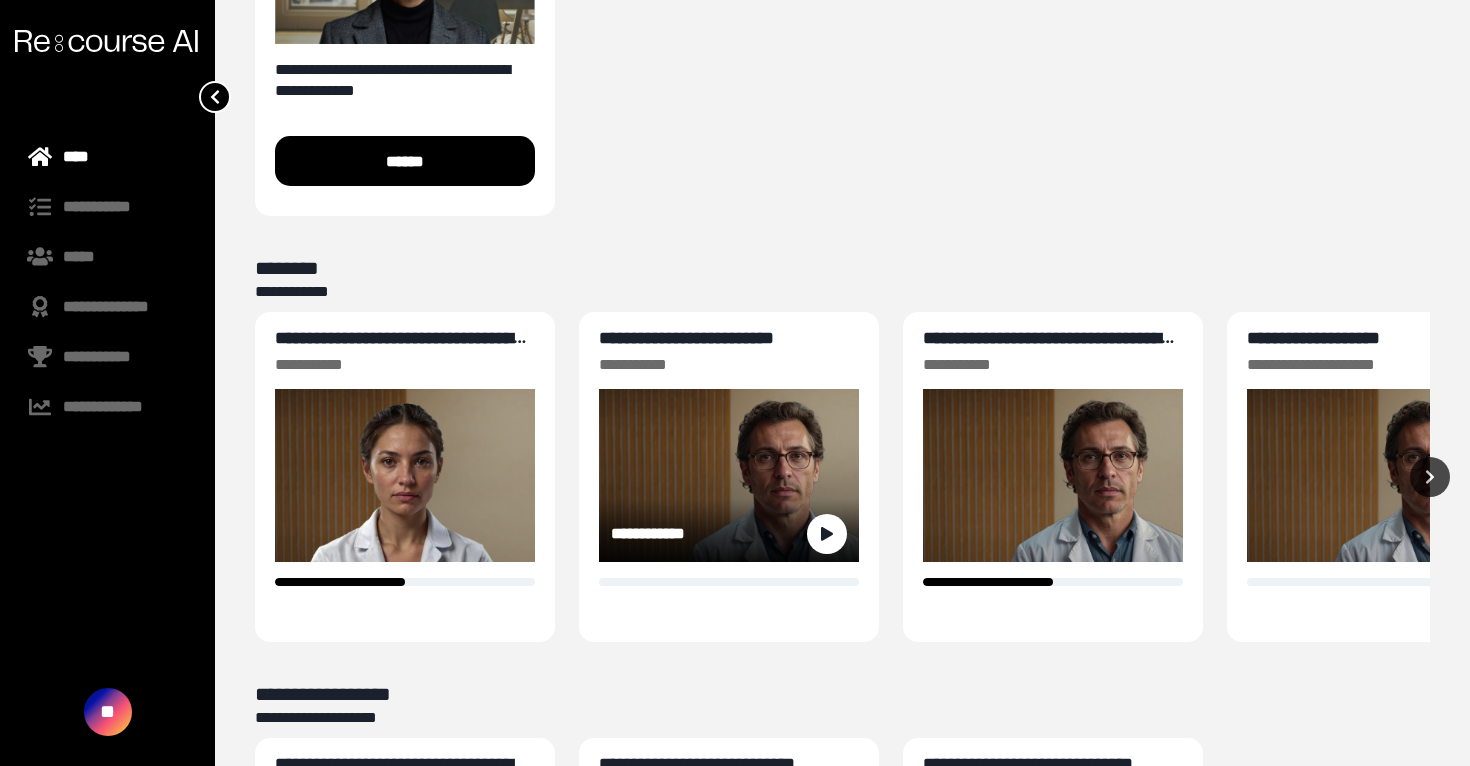 click on "**********" at bounding box center [686, 338] 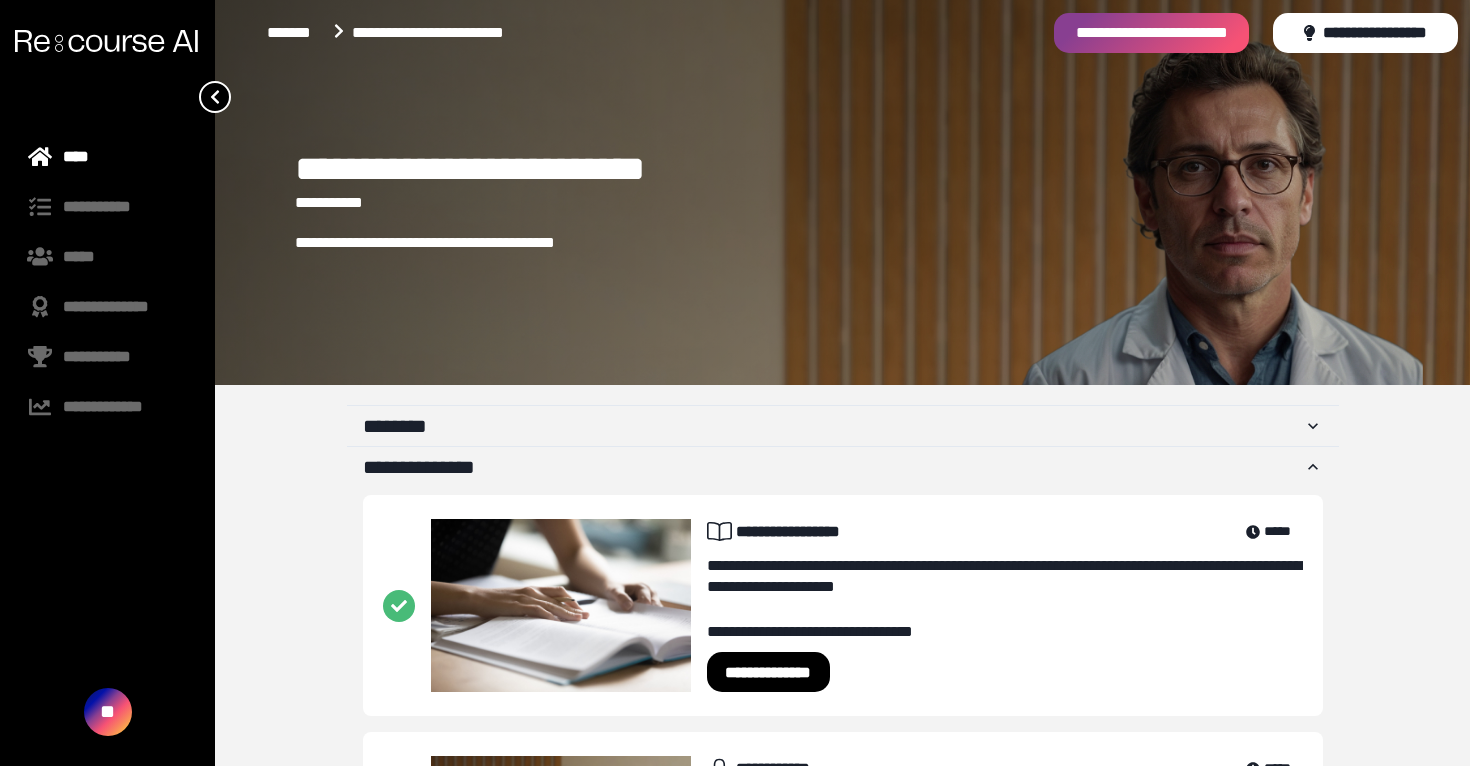 scroll, scrollTop: 228, scrollLeft: 0, axis: vertical 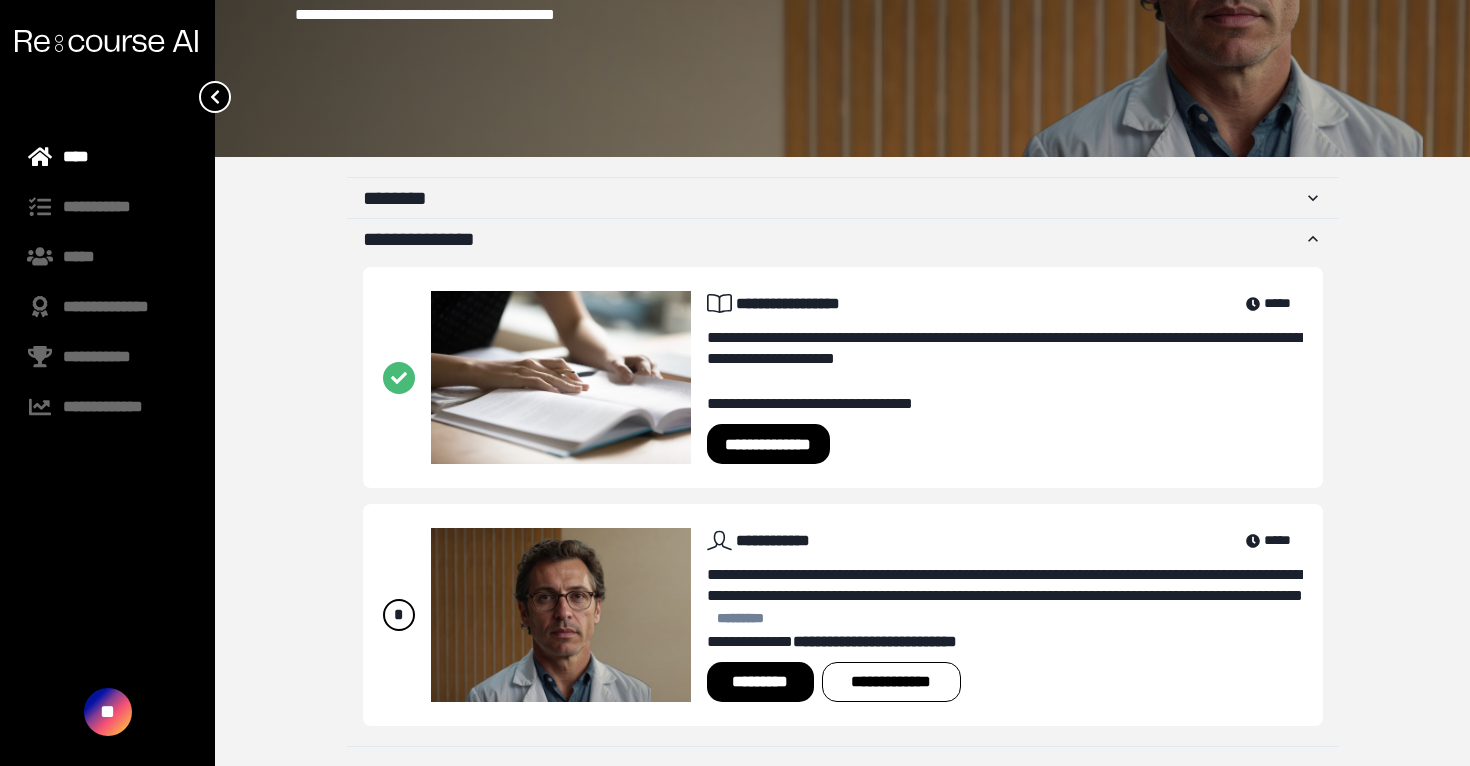 click on "*********" at bounding box center [760, 682] 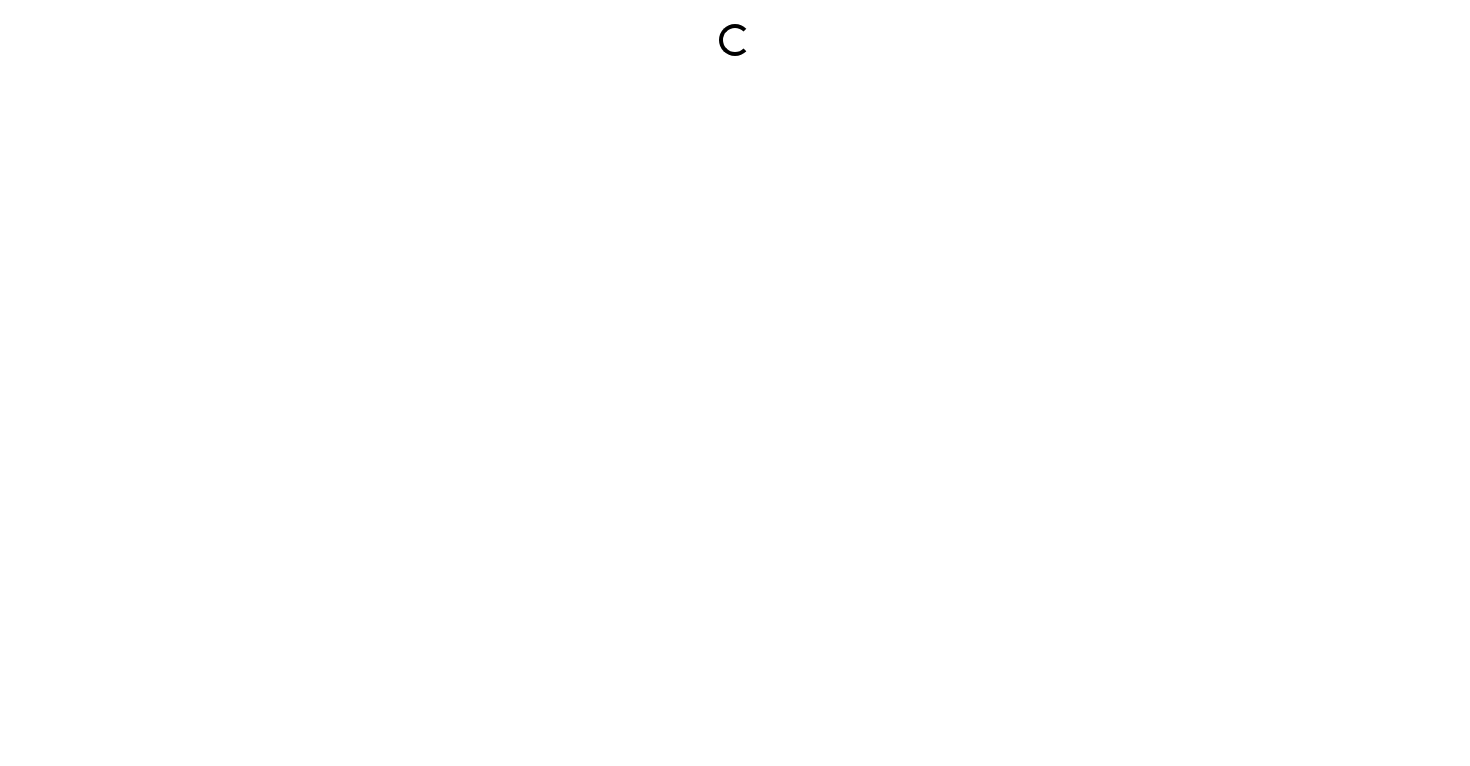 scroll, scrollTop: 0, scrollLeft: 0, axis: both 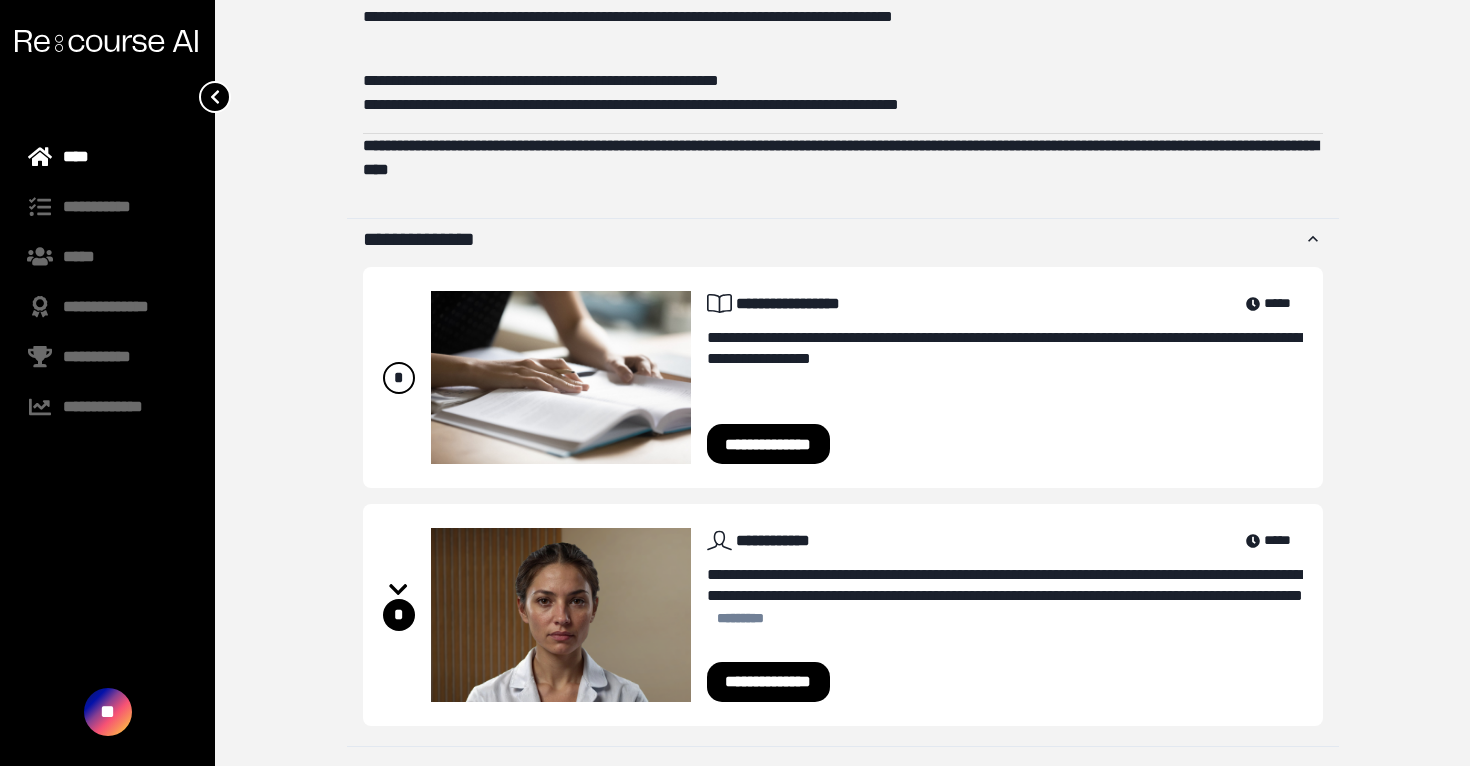 click on "**********" at bounding box center (769, 682) 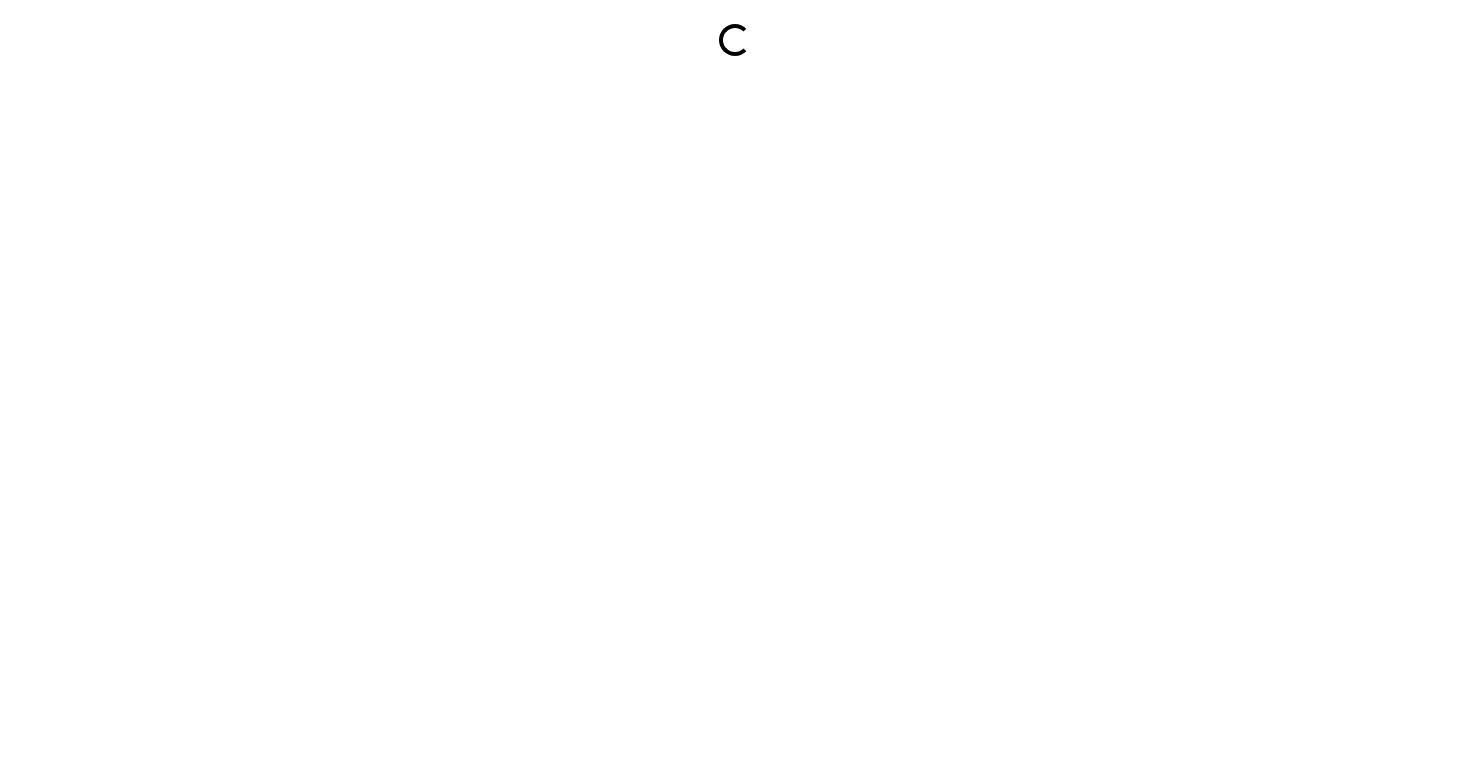 scroll, scrollTop: 0, scrollLeft: 0, axis: both 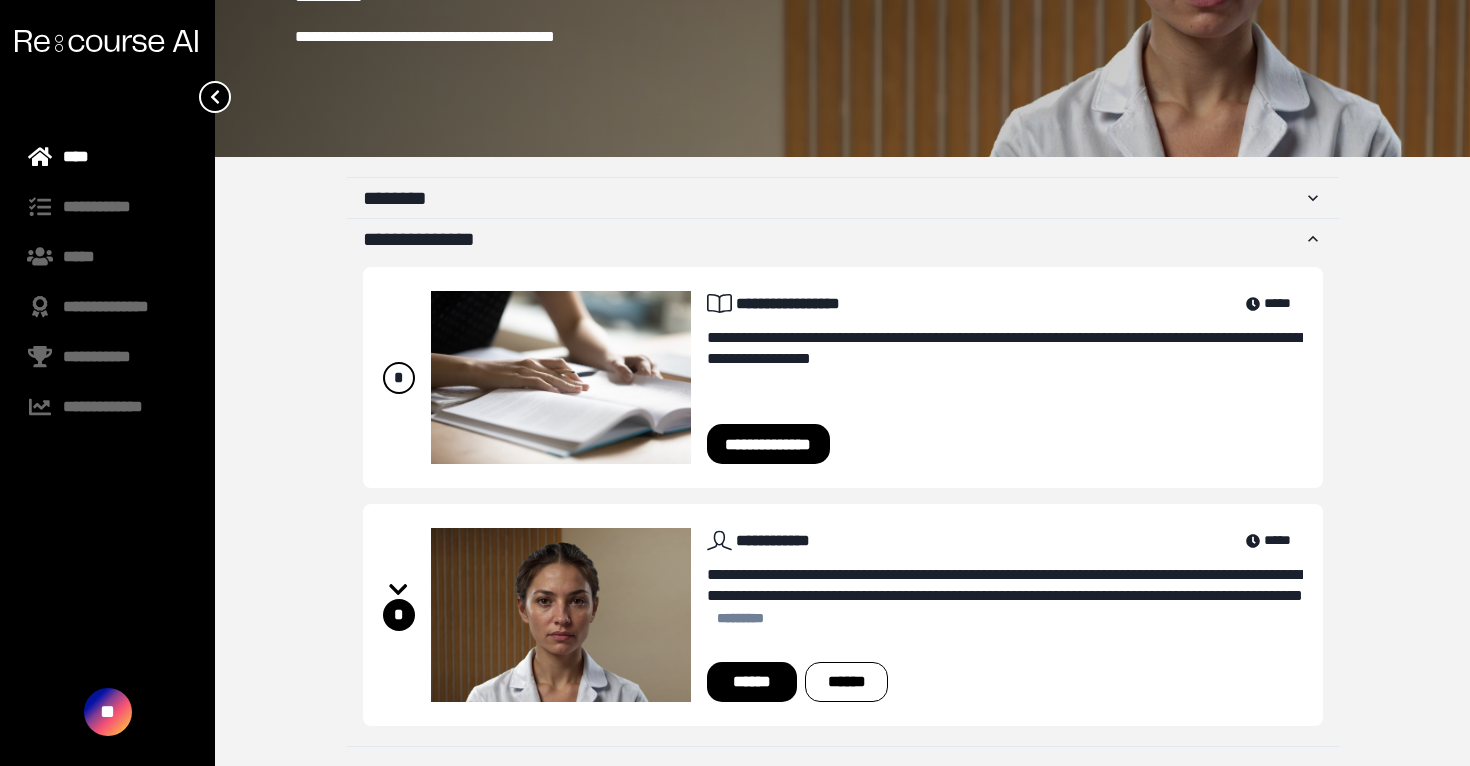 click on "******" at bounding box center (752, 682) 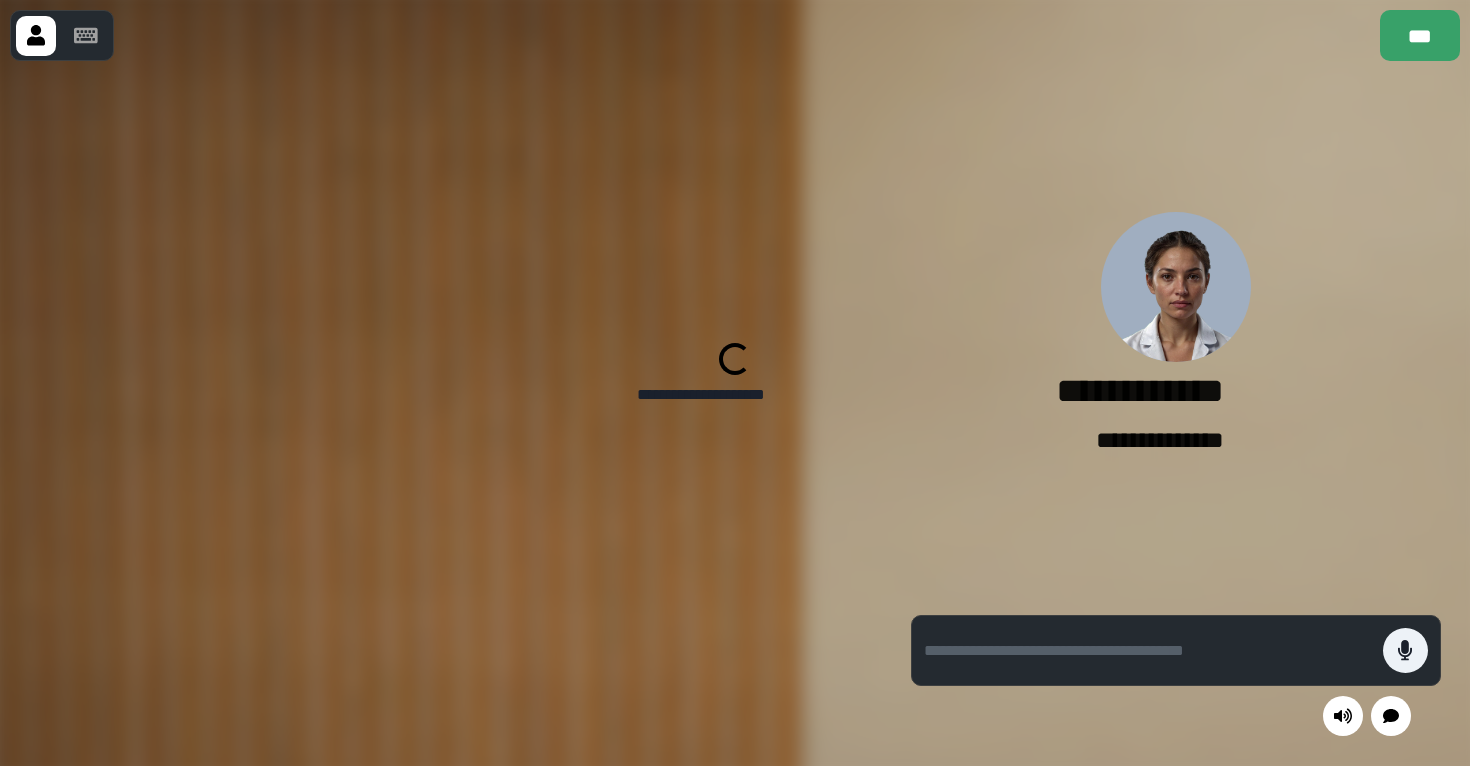 drag, startPoint x: 992, startPoint y: 628, endPoint x: 991, endPoint y: 646, distance: 18.027756 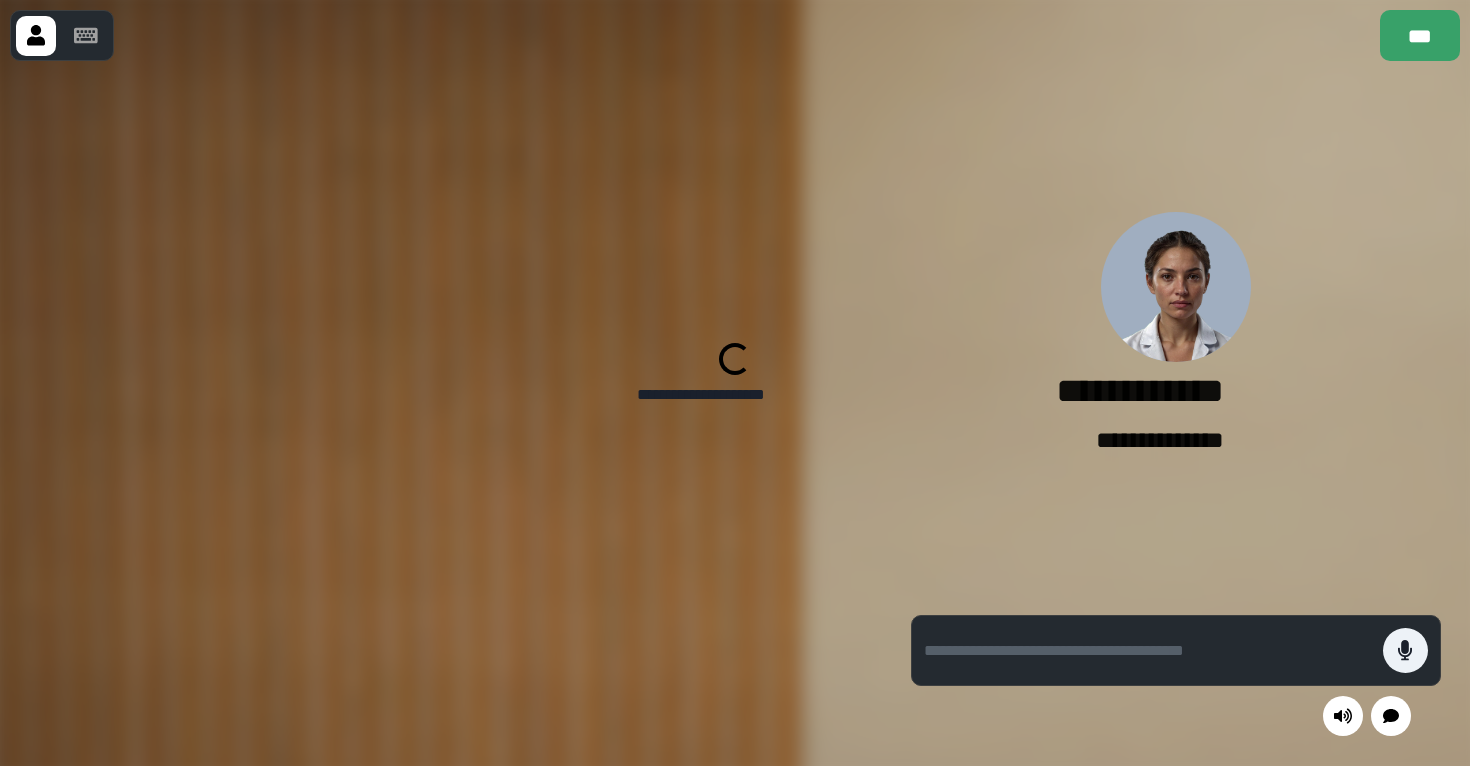 click at bounding box center (1153, 650) 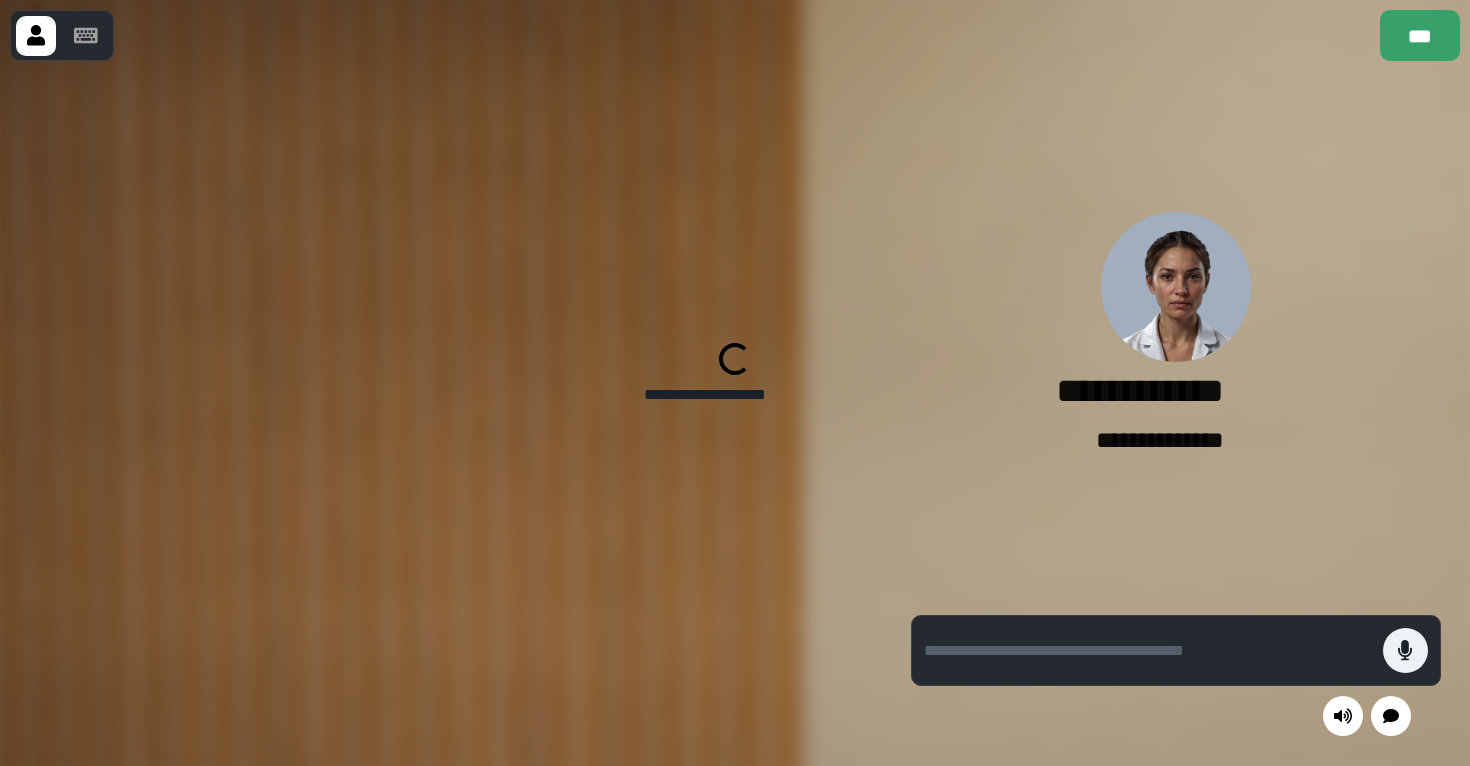 click at bounding box center [1153, 650] 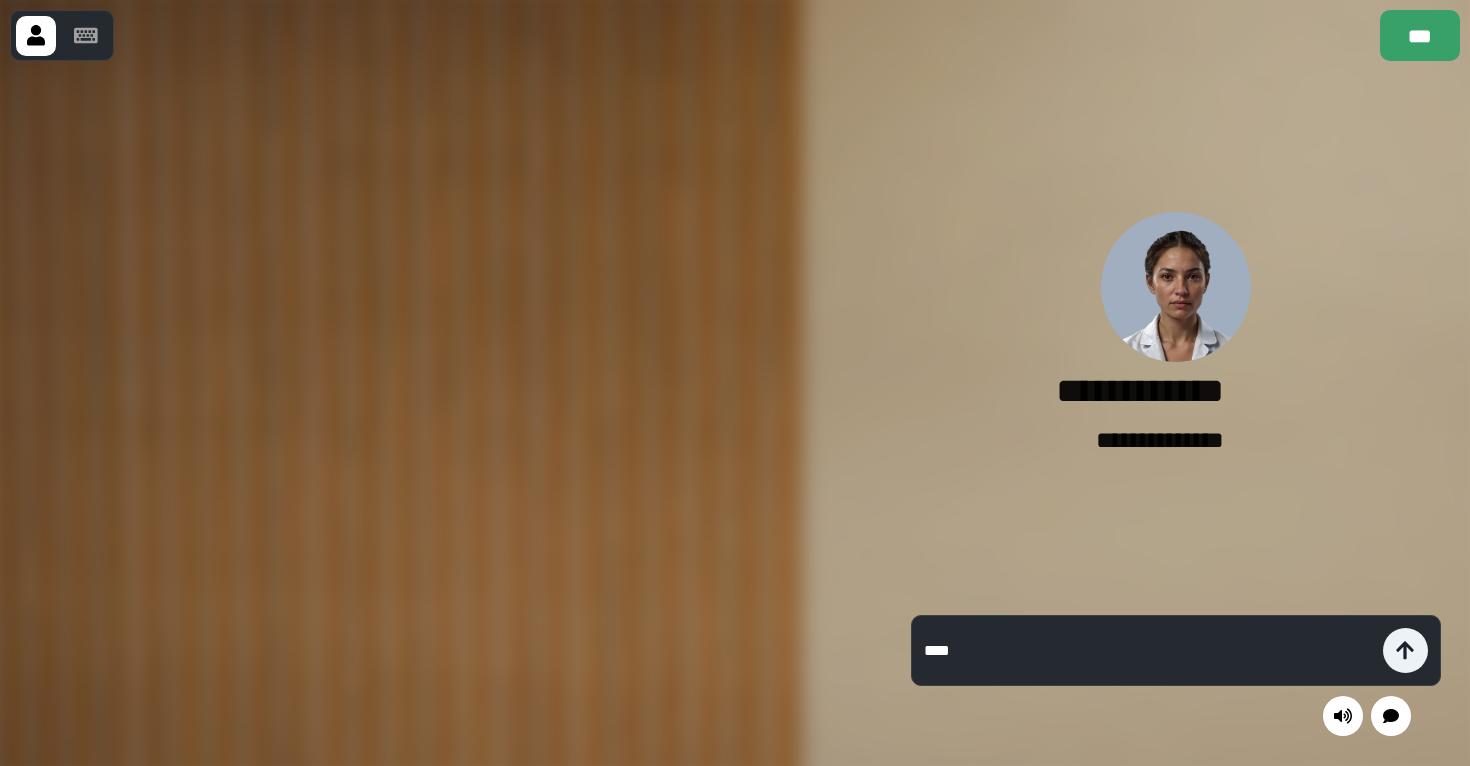 type on "*****" 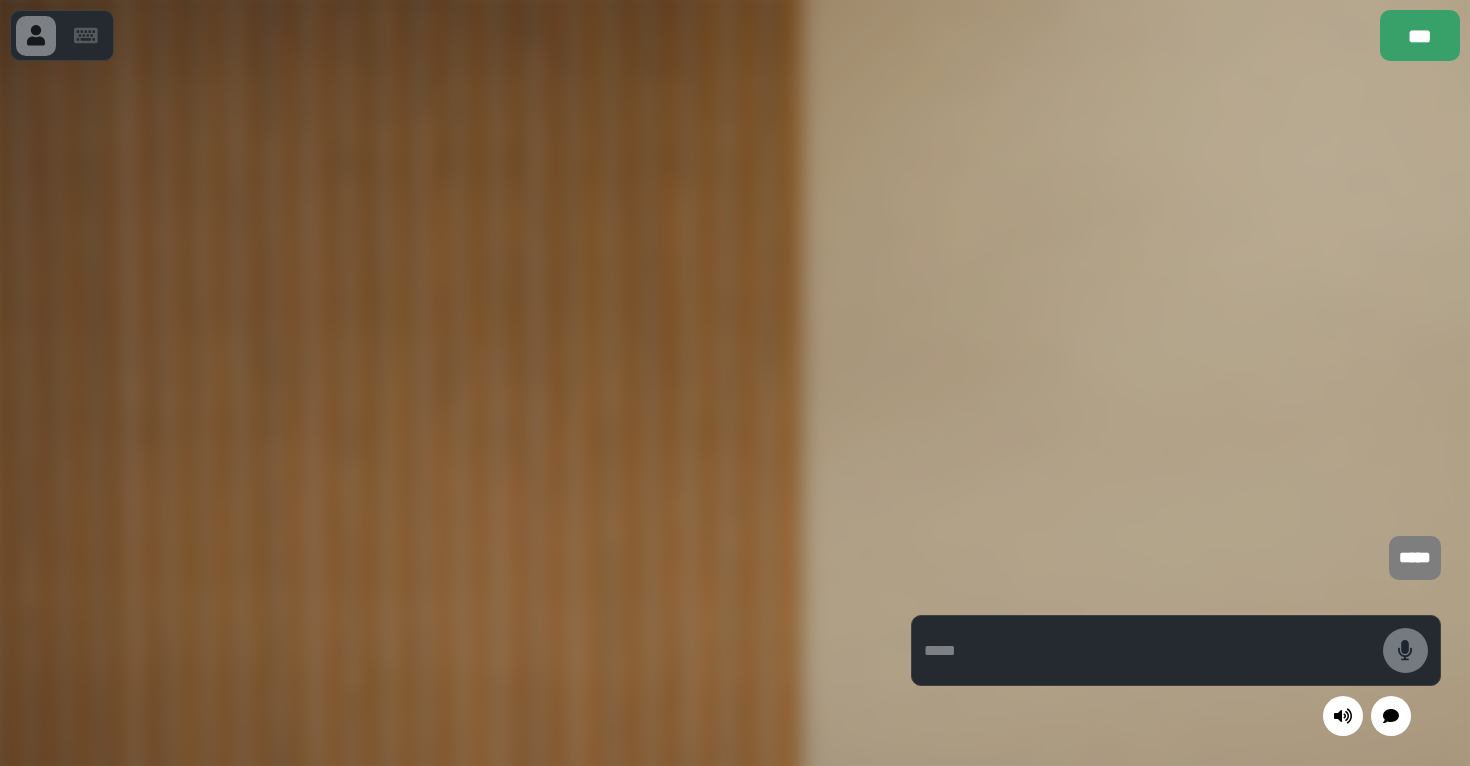 type 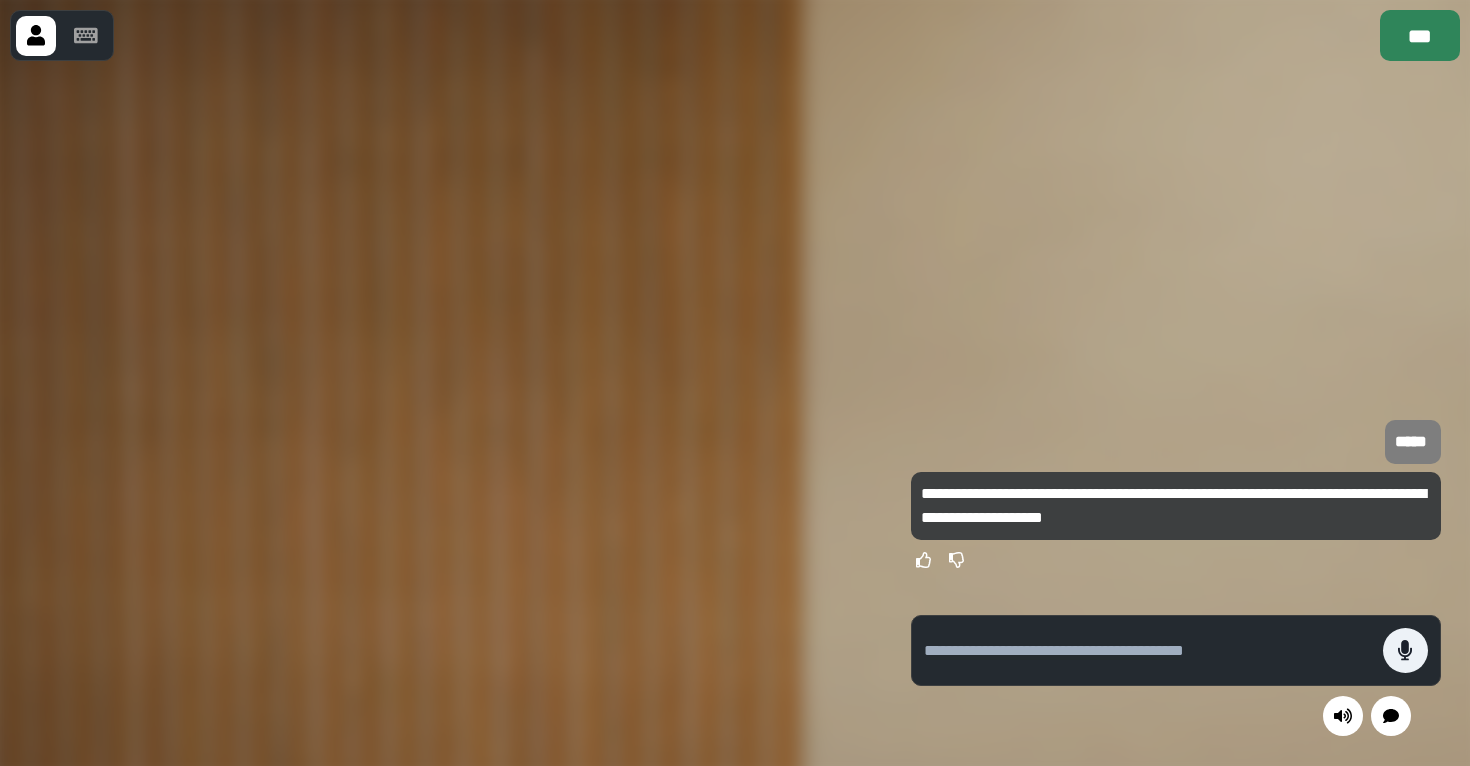 click on "***" at bounding box center (1420, 35) 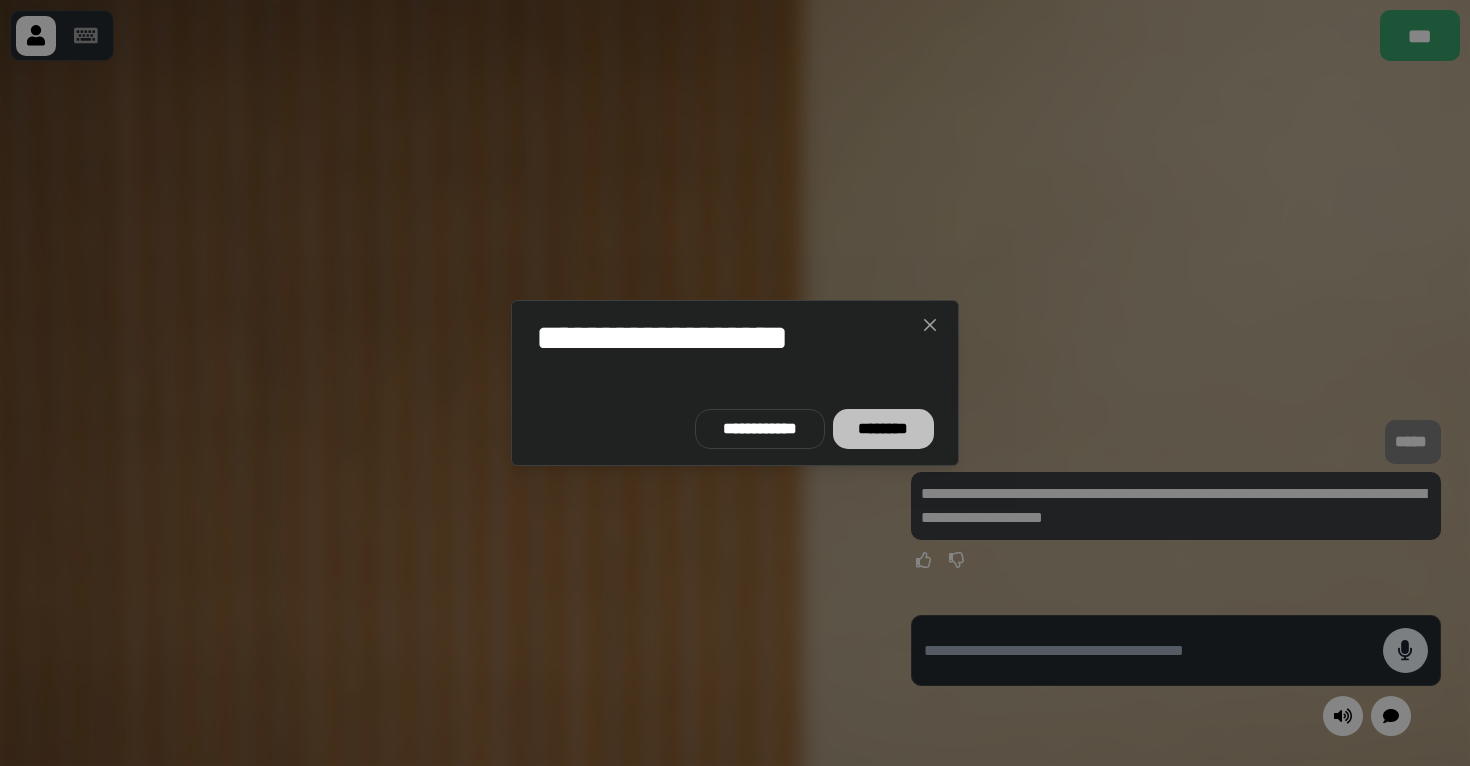 click on "********" at bounding box center (883, 429) 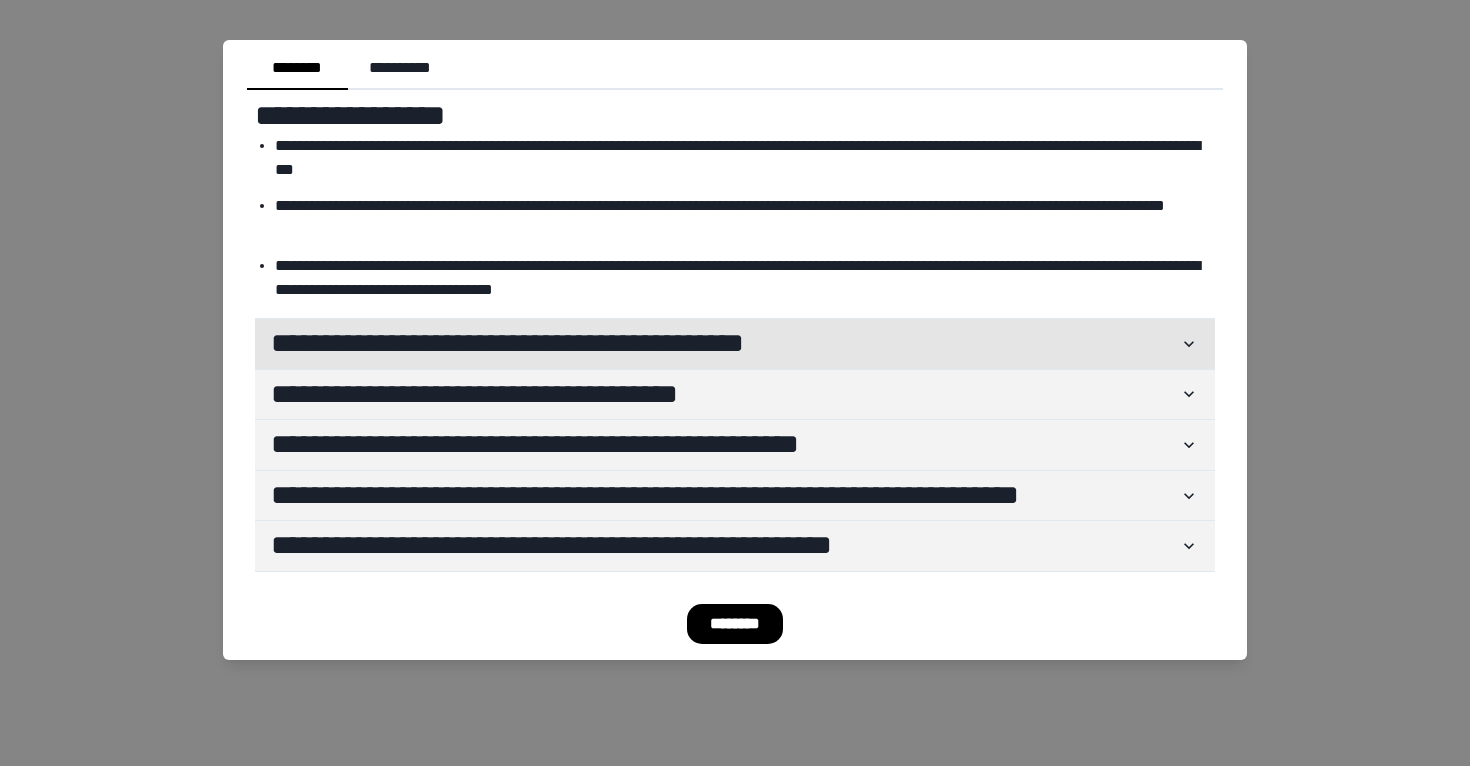 click on "**********" at bounding box center [725, 344] 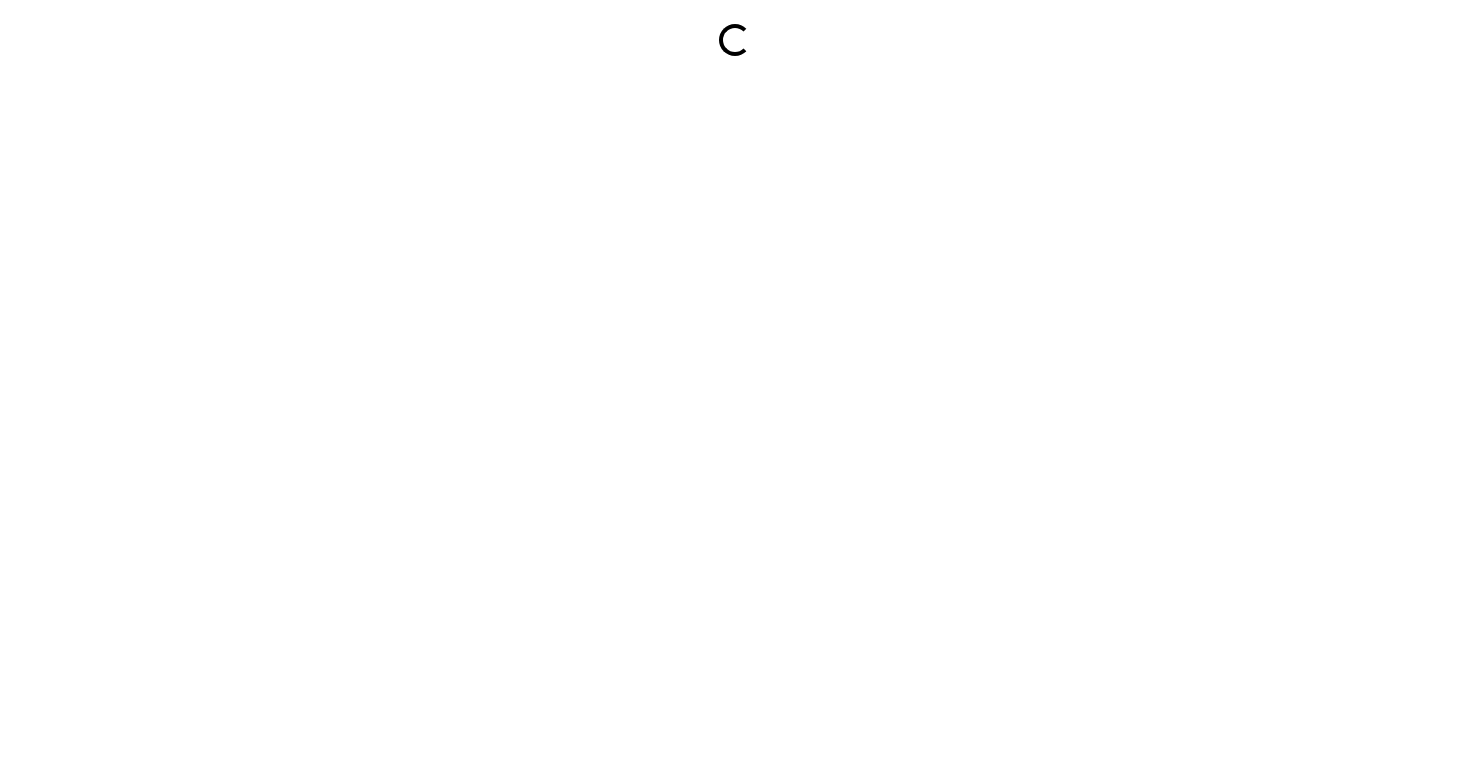 scroll, scrollTop: 0, scrollLeft: 0, axis: both 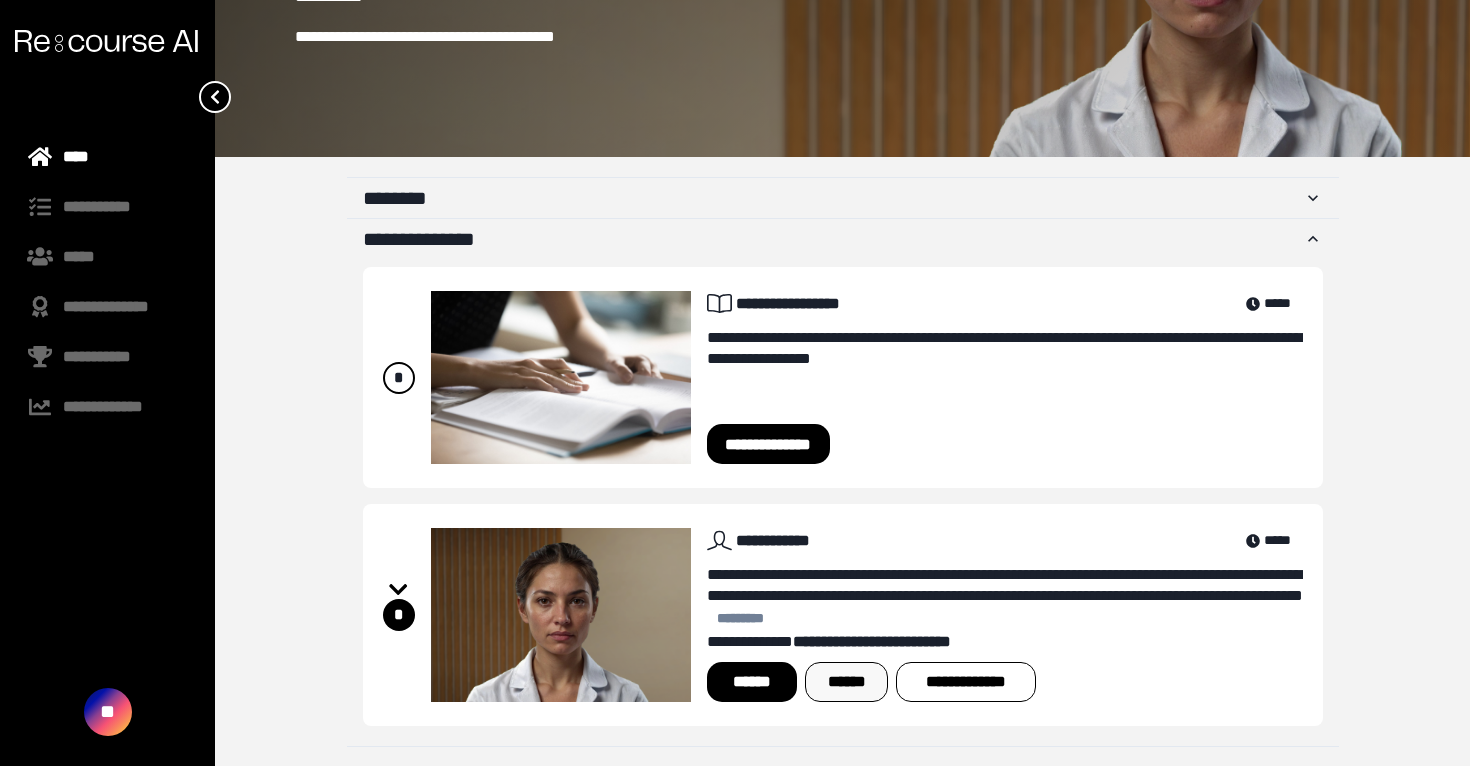 click on "******" at bounding box center [846, 682] 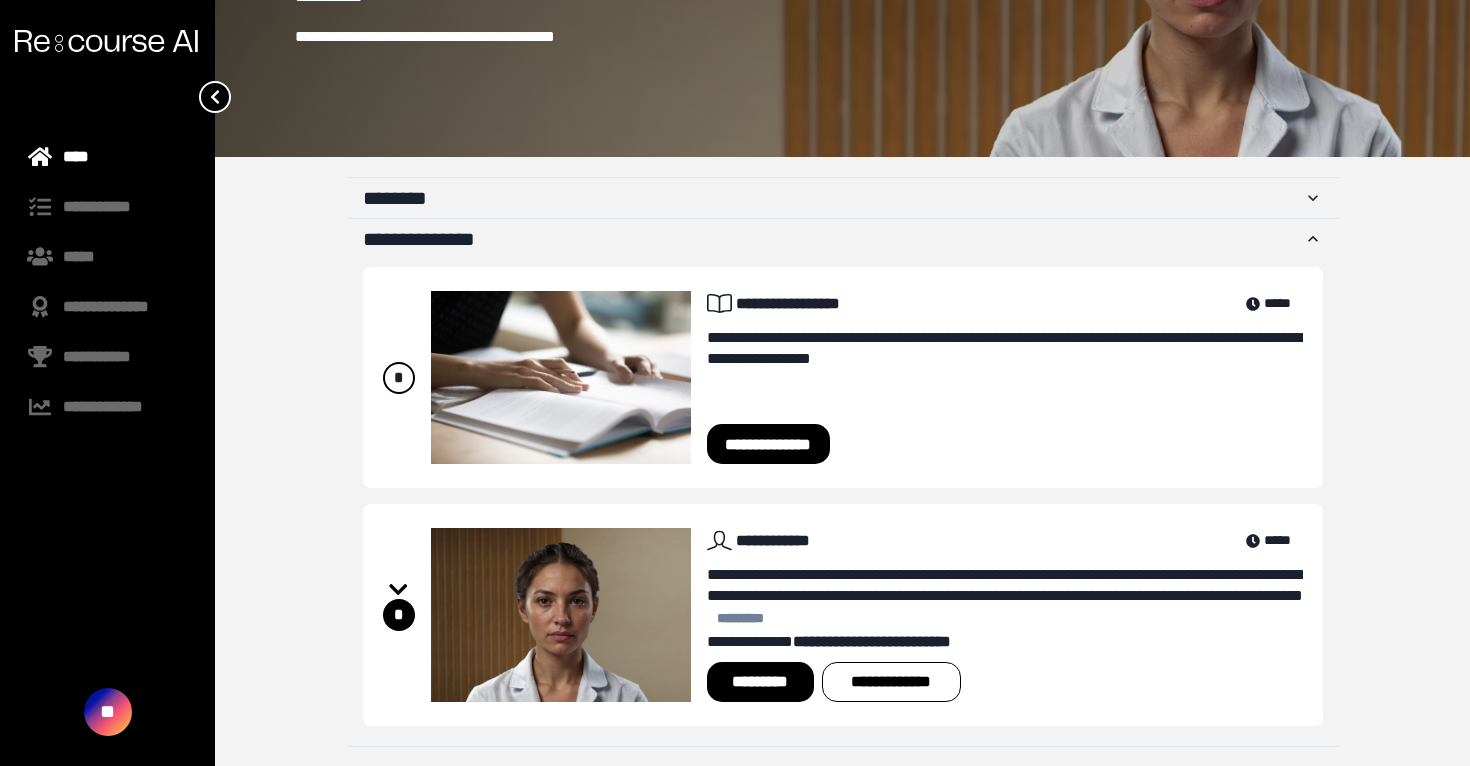 click on "*********" at bounding box center [760, 682] 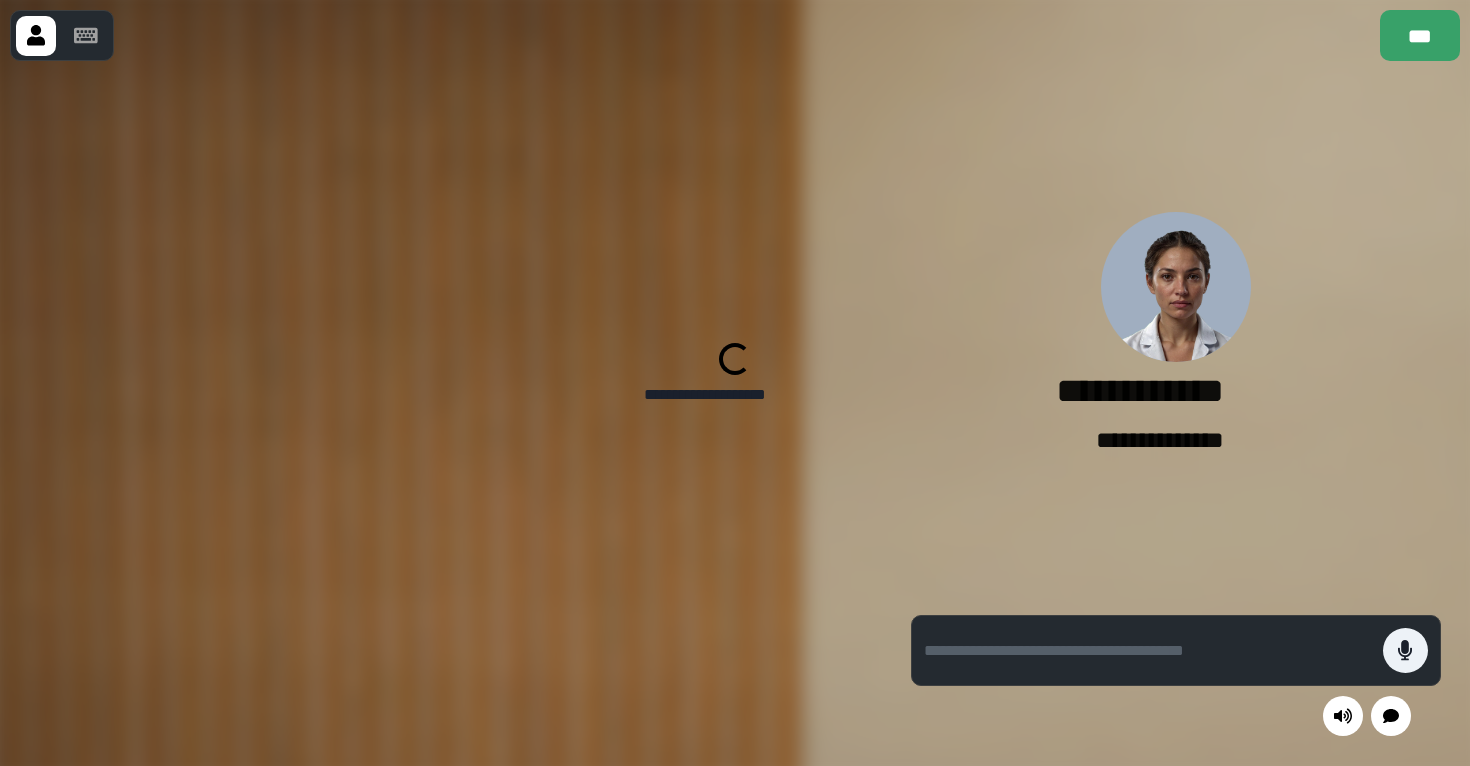 click at bounding box center (1153, 650) 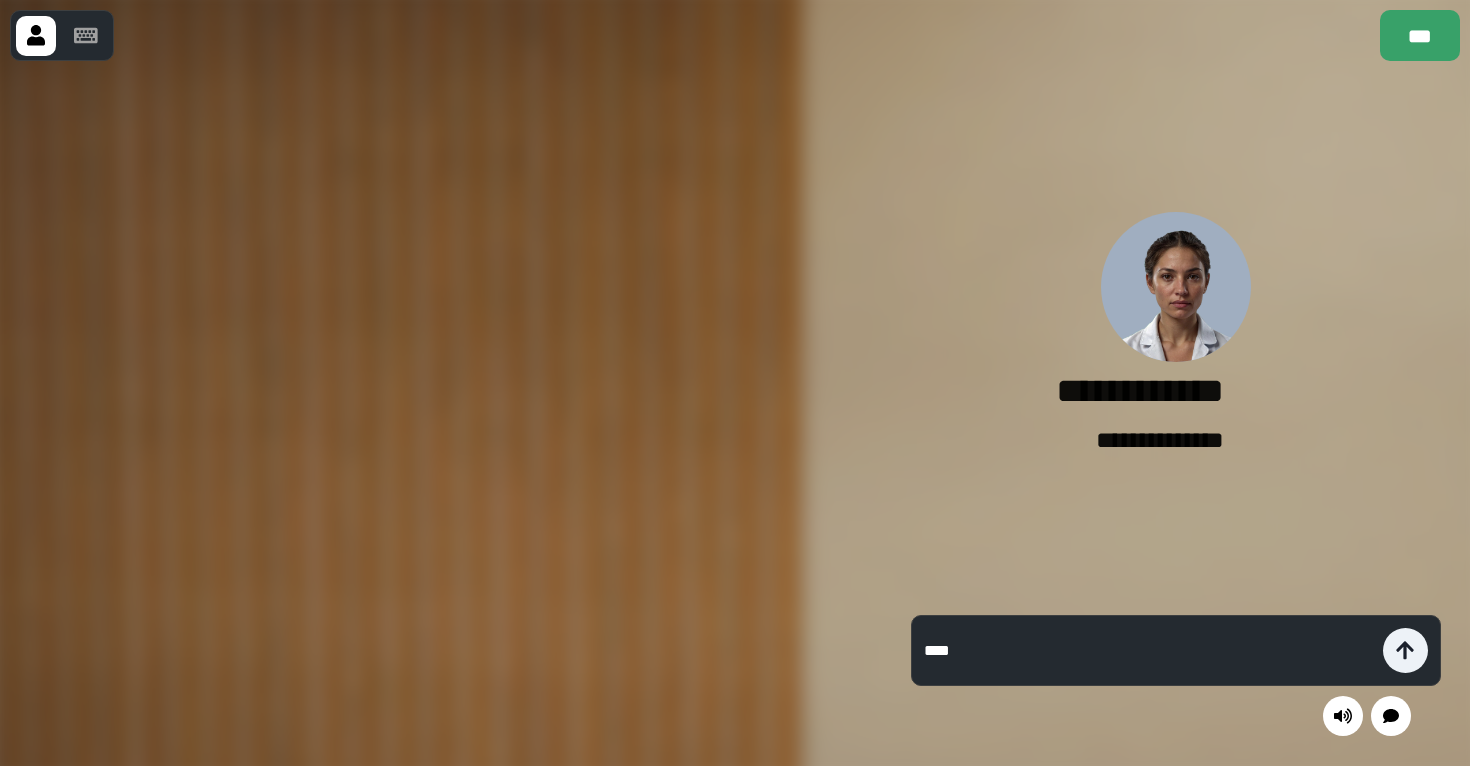 type on "*****" 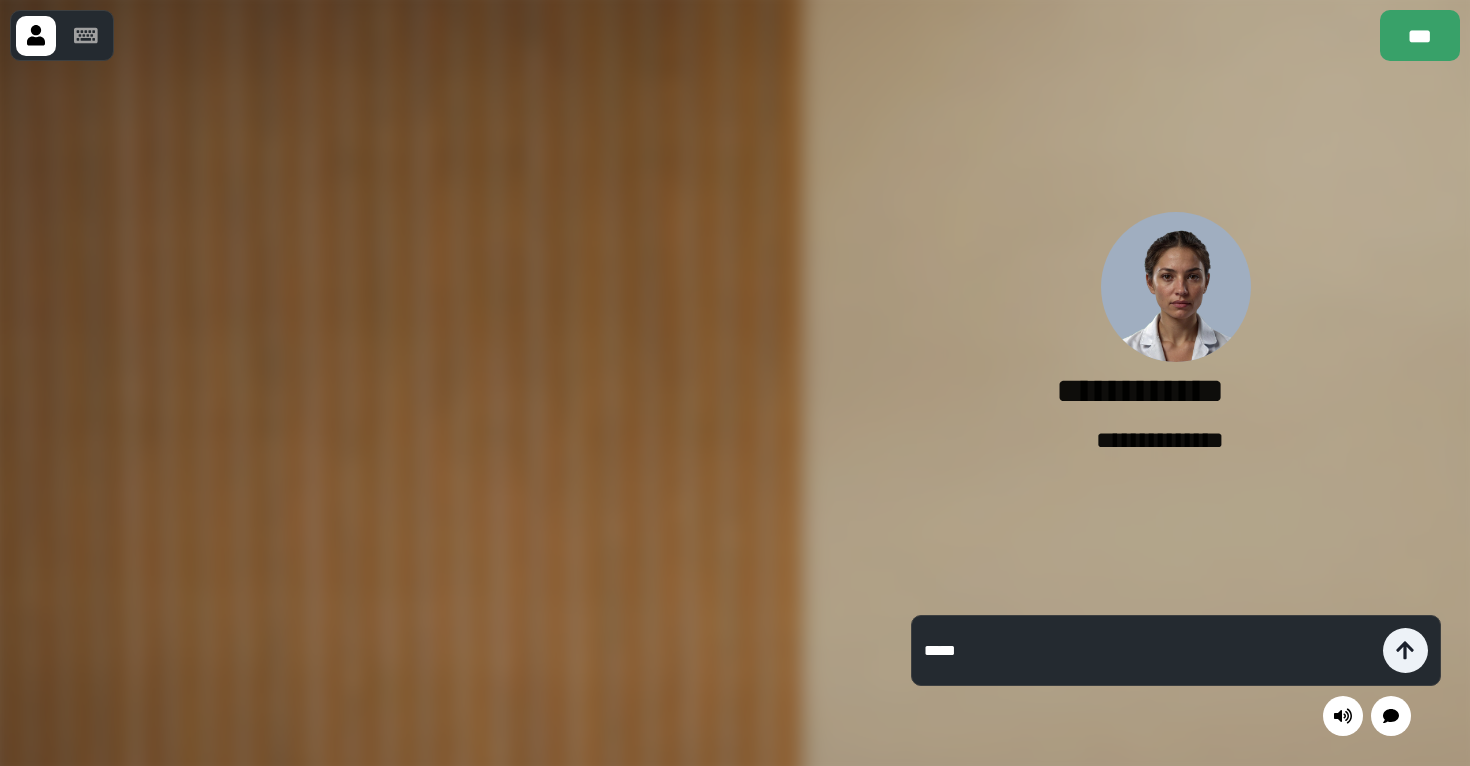 type 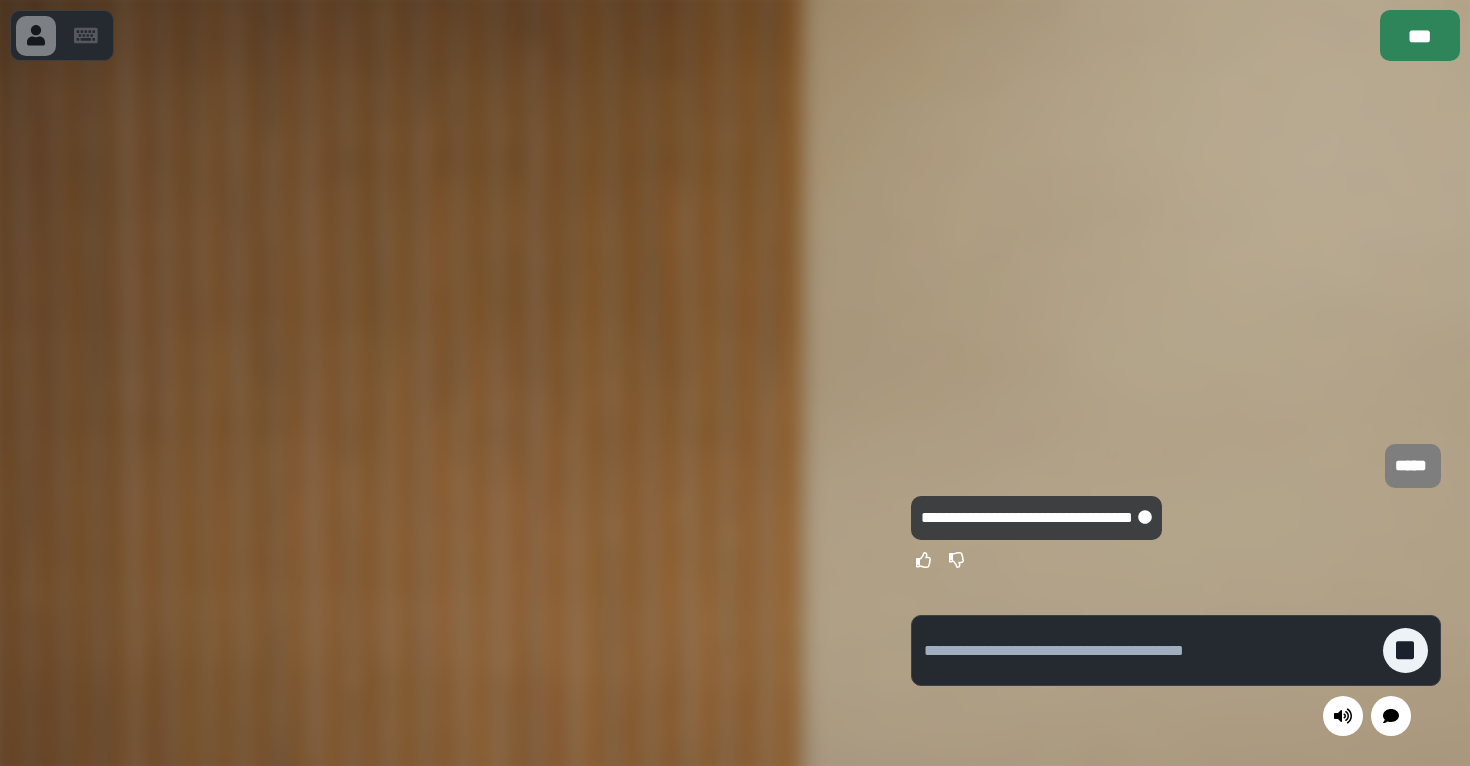 click on "***" at bounding box center [1420, 35] 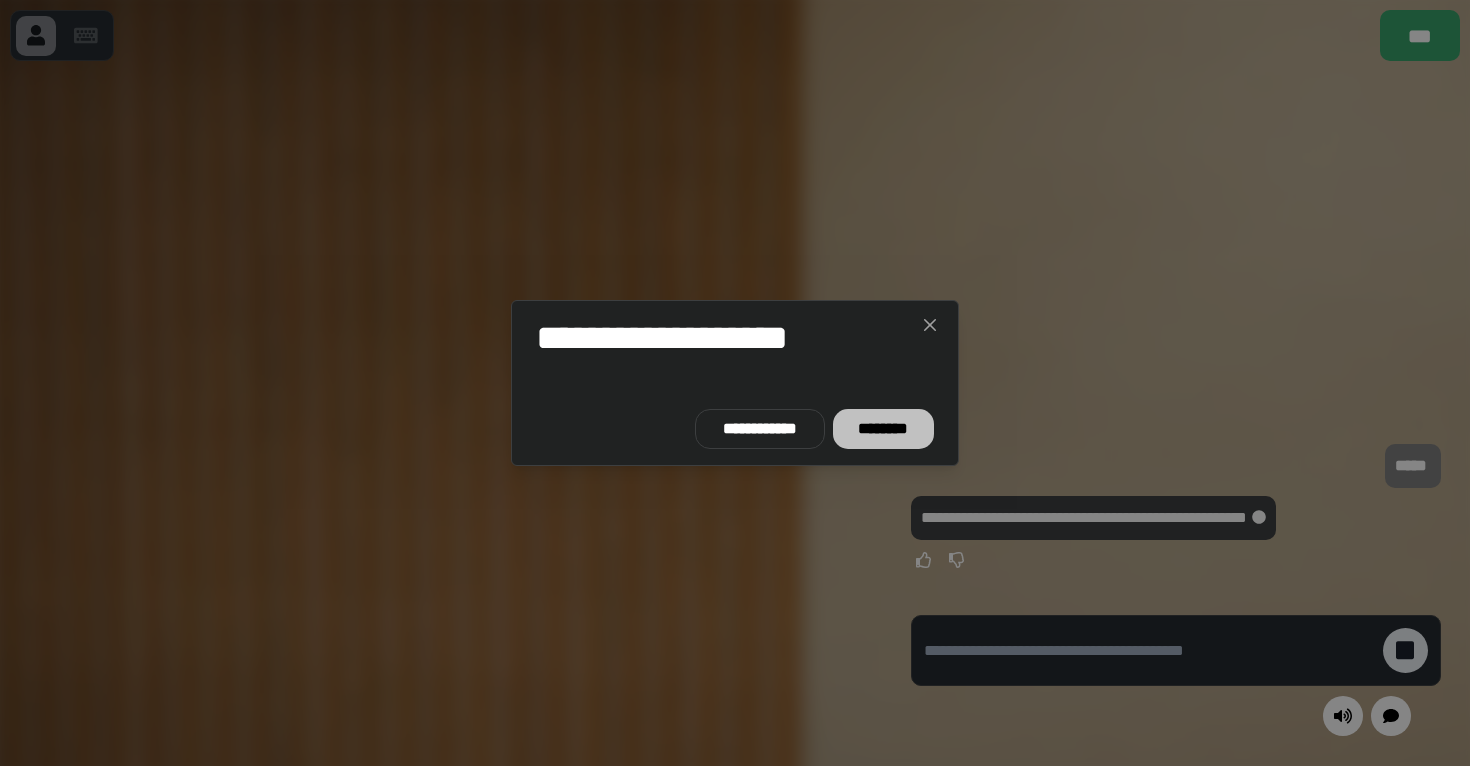 click on "********" at bounding box center (883, 429) 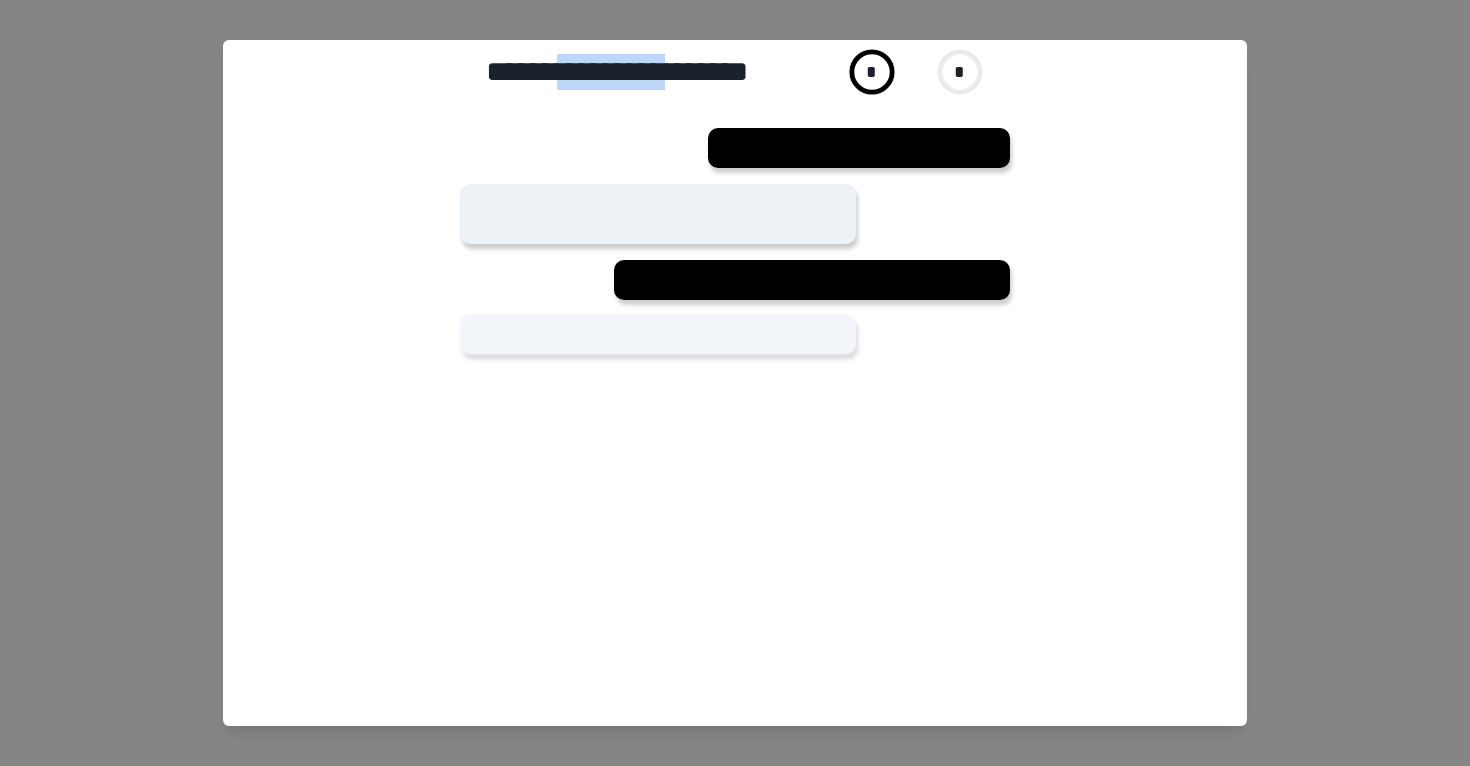 drag, startPoint x: 571, startPoint y: 58, endPoint x: 759, endPoint y: 58, distance: 188 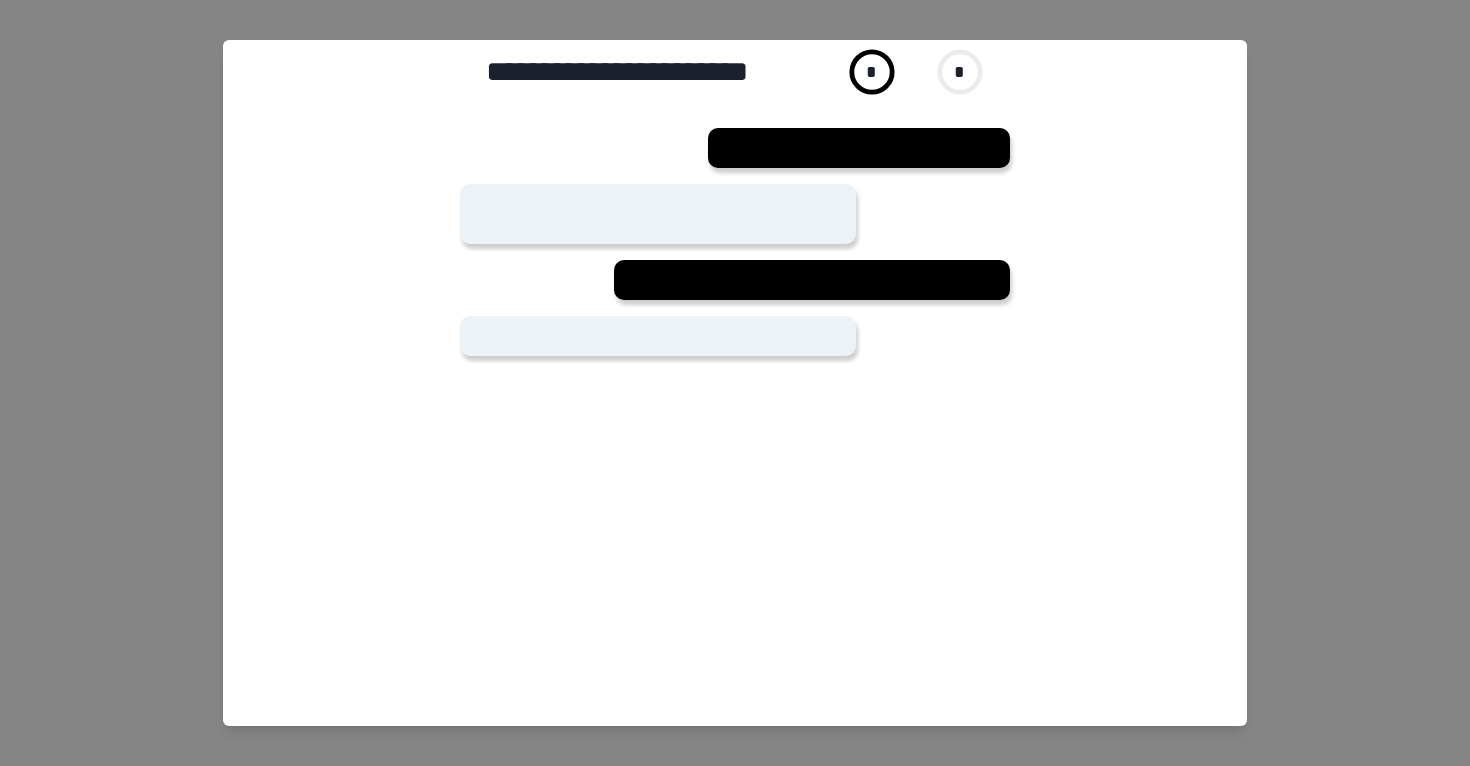 click on "**********" at bounding box center [646, 72] 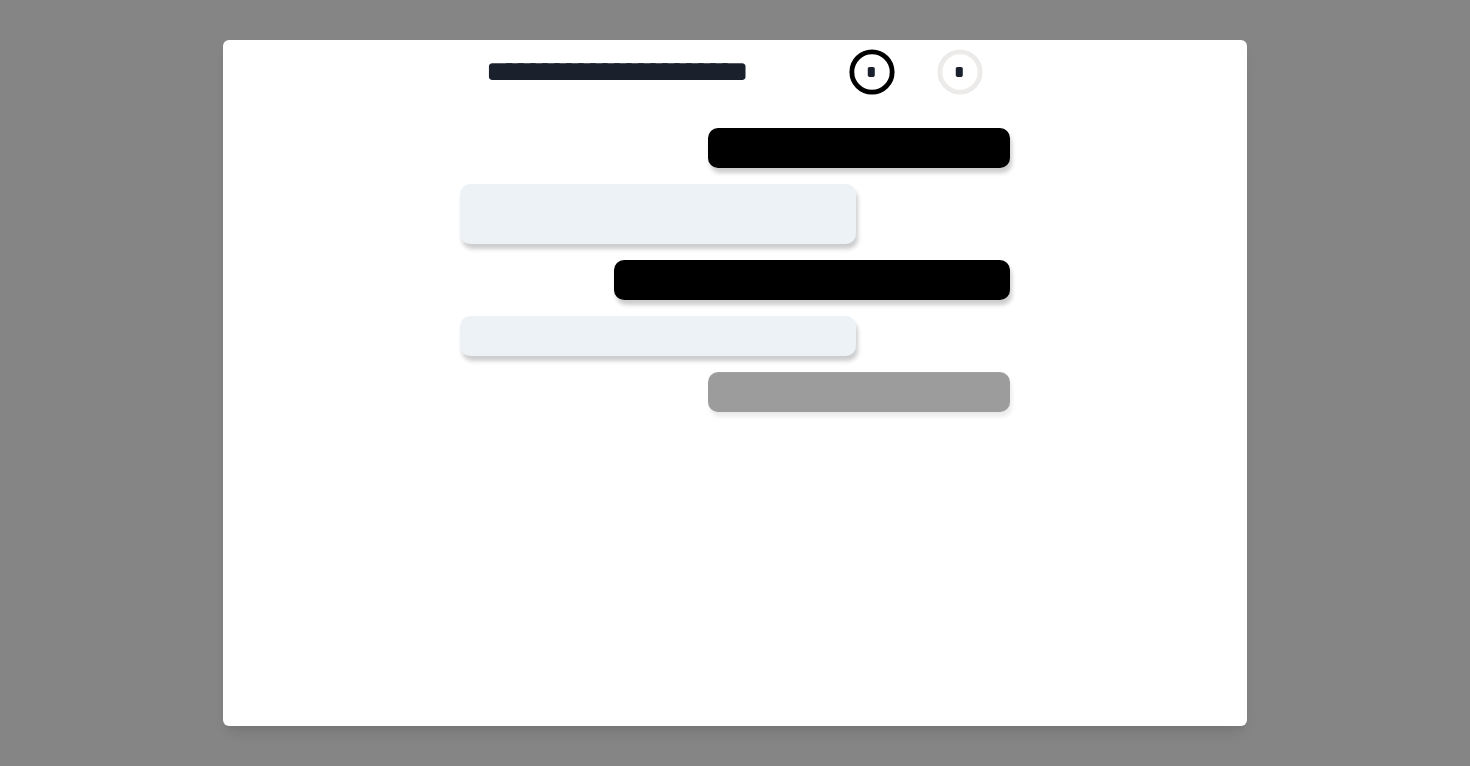 click on "**********" at bounding box center (646, 72) 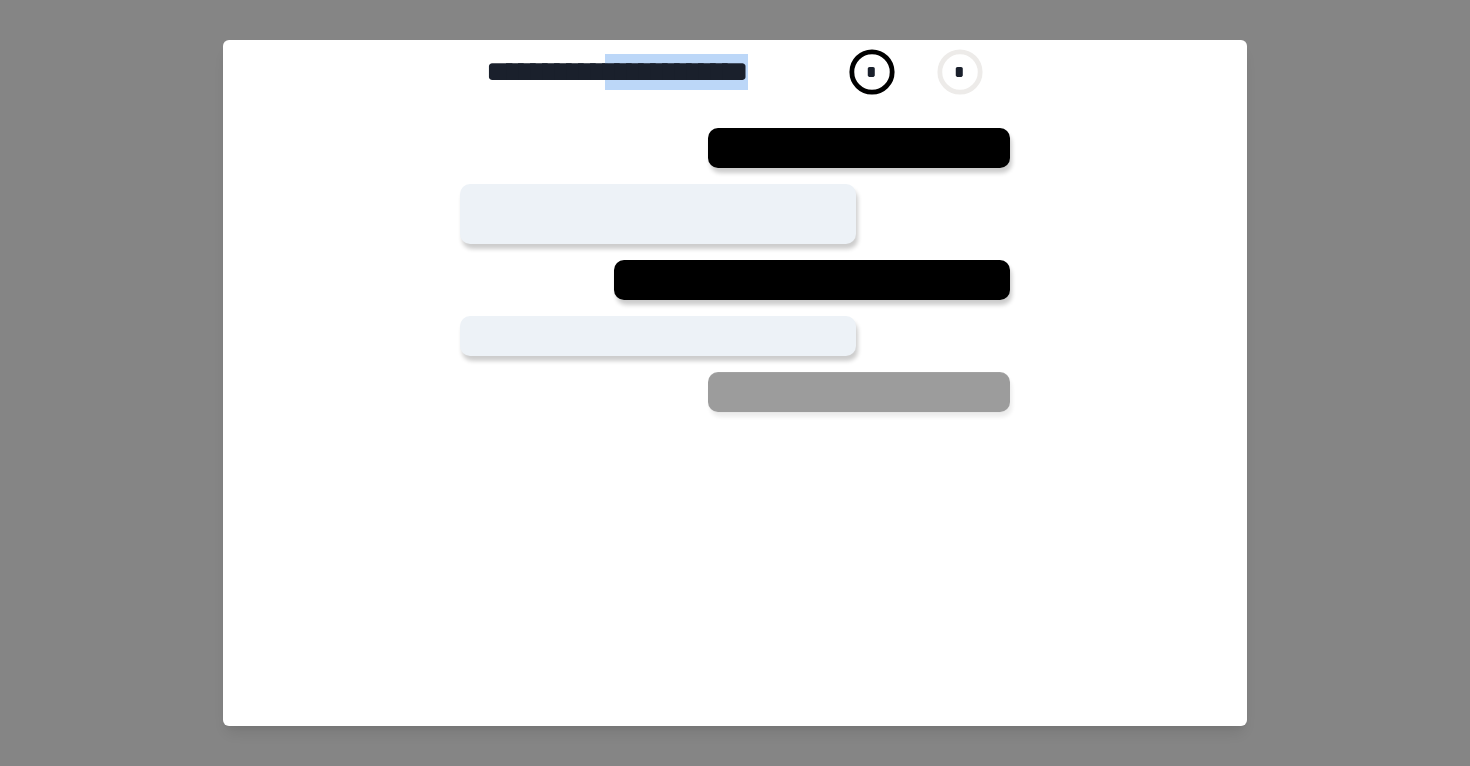 click on "**********" at bounding box center [646, 72] 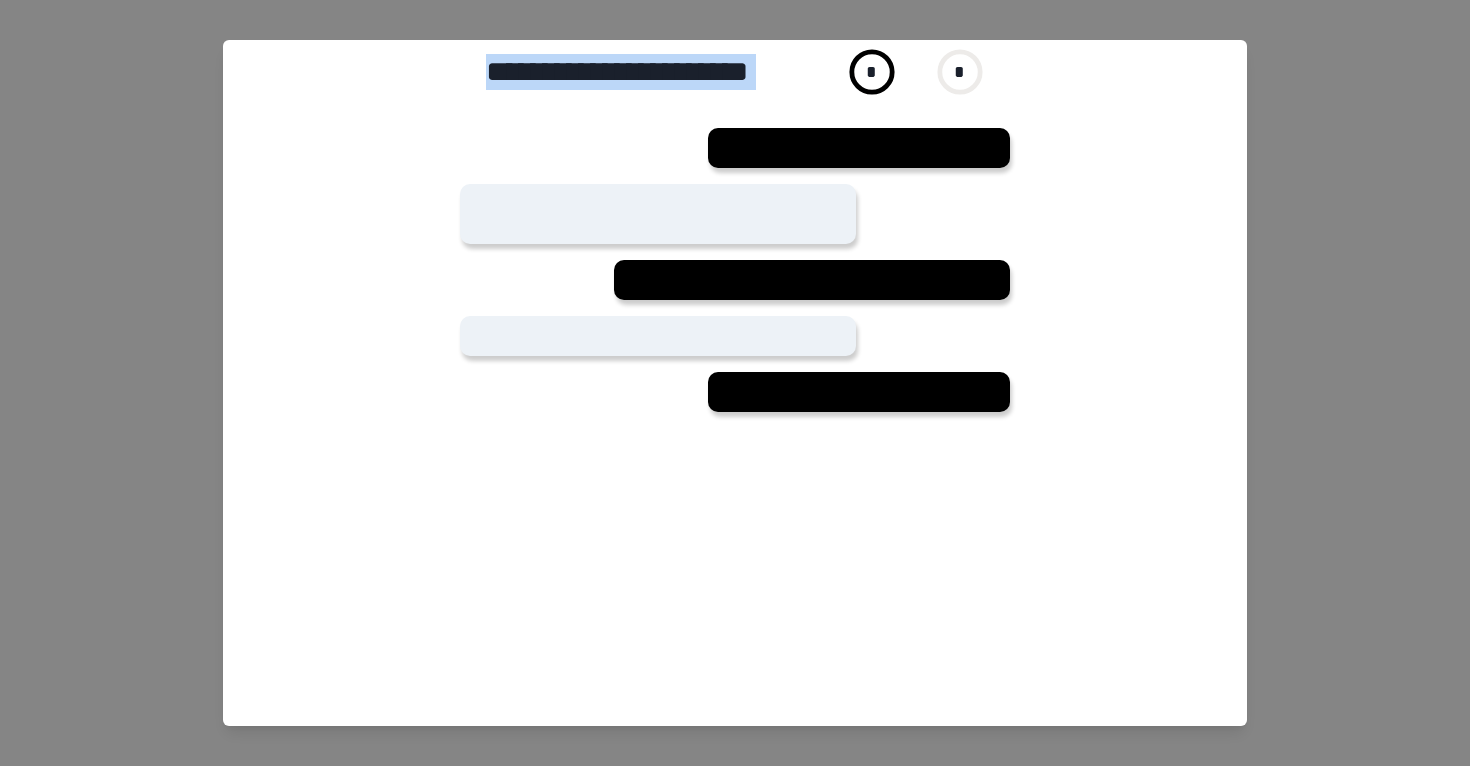 click on "**********" at bounding box center [646, 72] 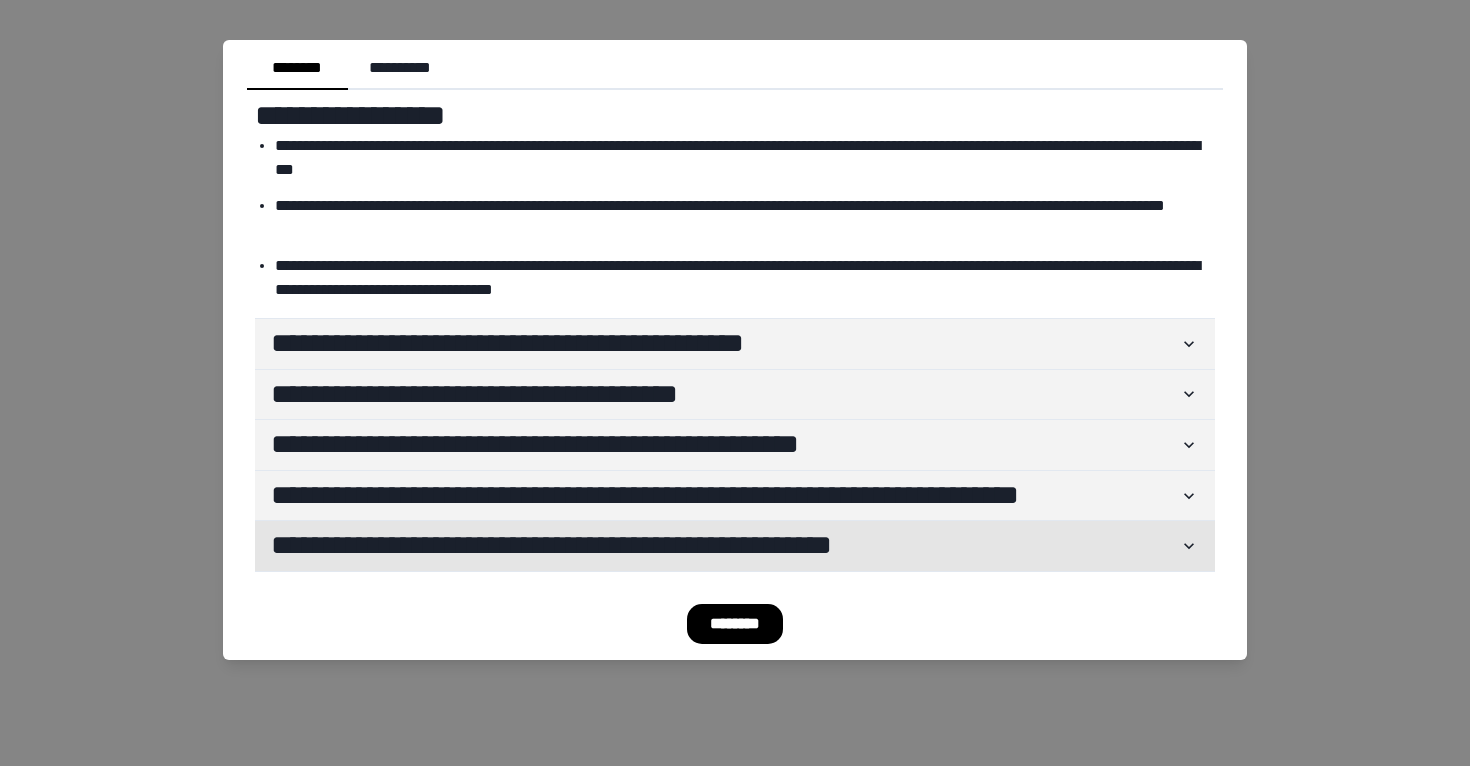click on "**********" at bounding box center [725, 546] 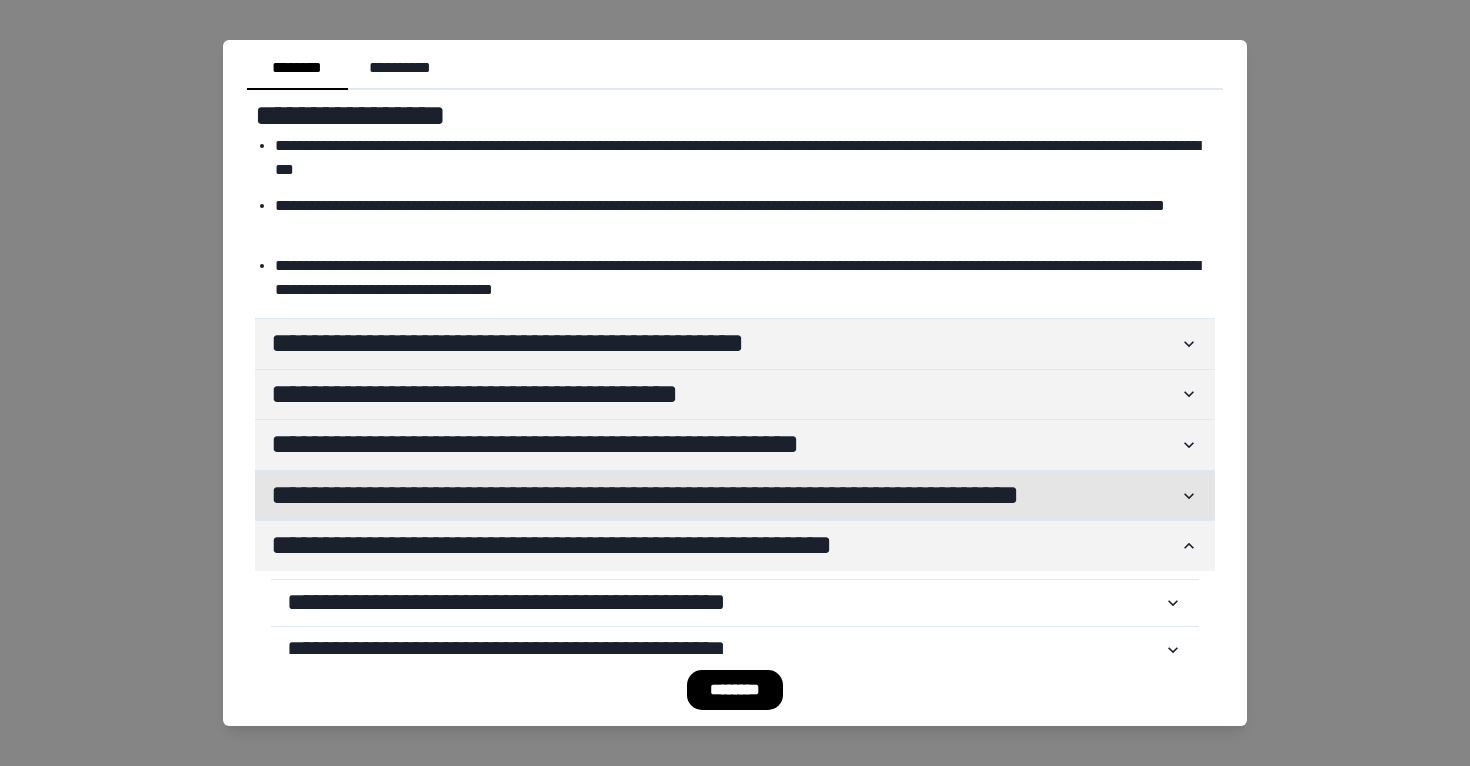 click on "**********" at bounding box center (725, 496) 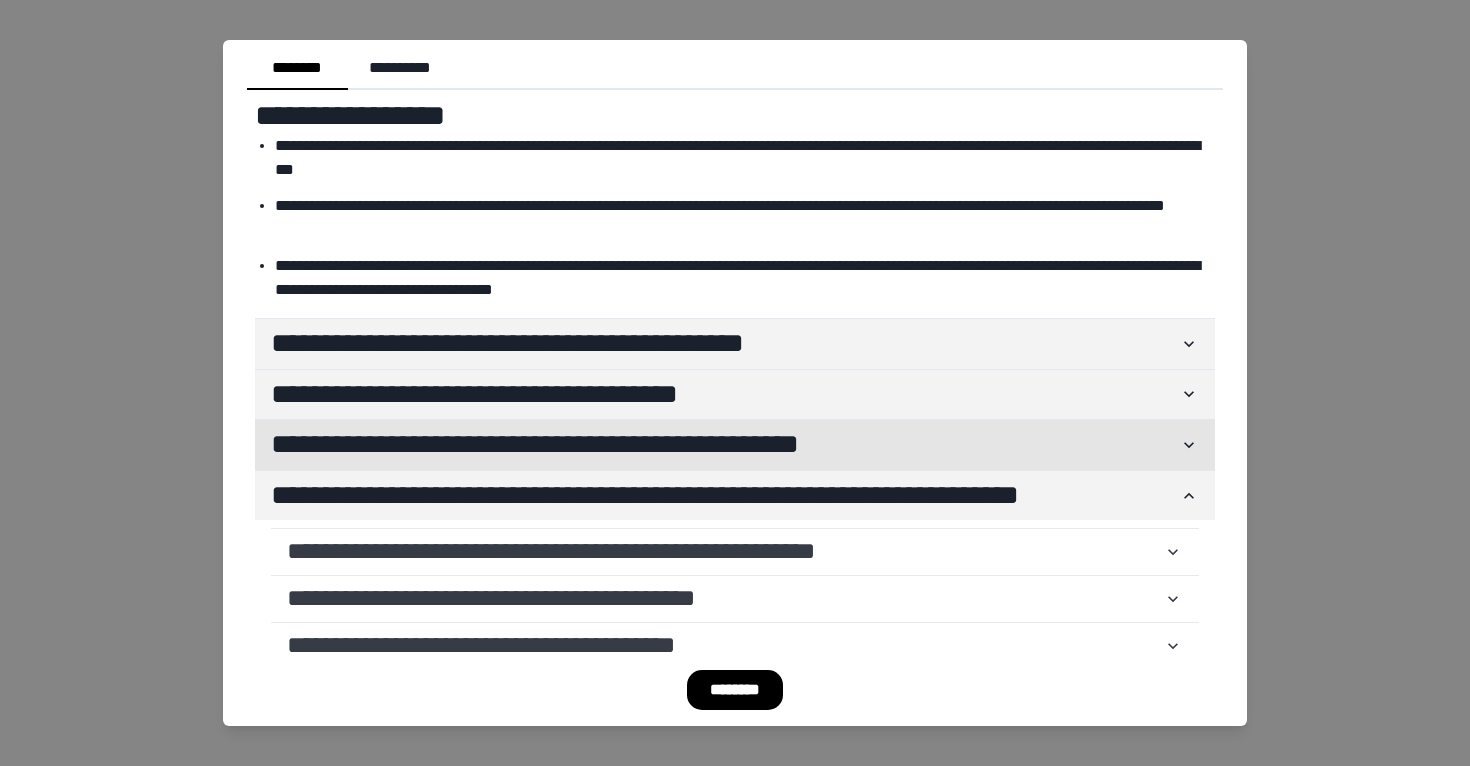 click on "**********" at bounding box center [725, 445] 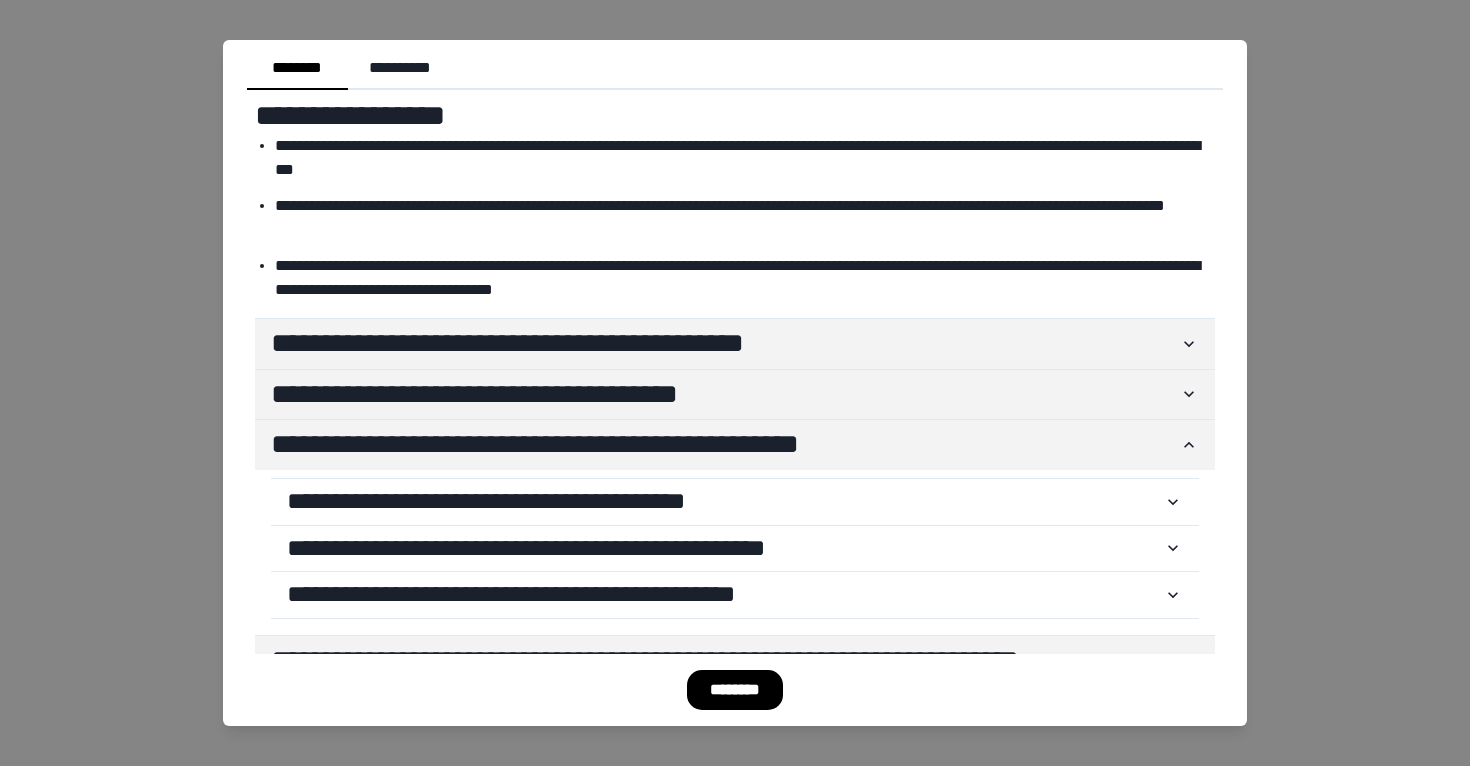 click on "**********" at bounding box center [735, 383] 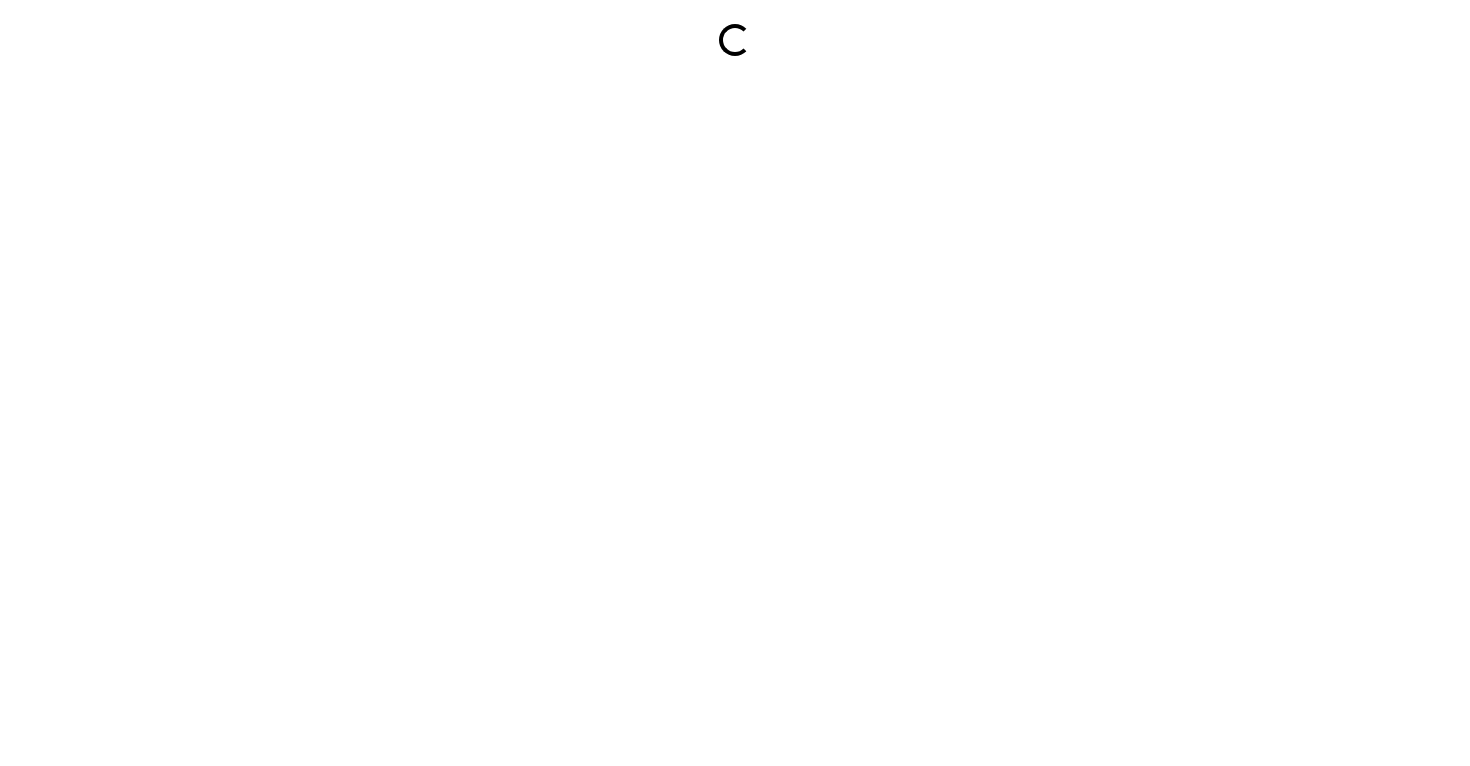scroll, scrollTop: 0, scrollLeft: 0, axis: both 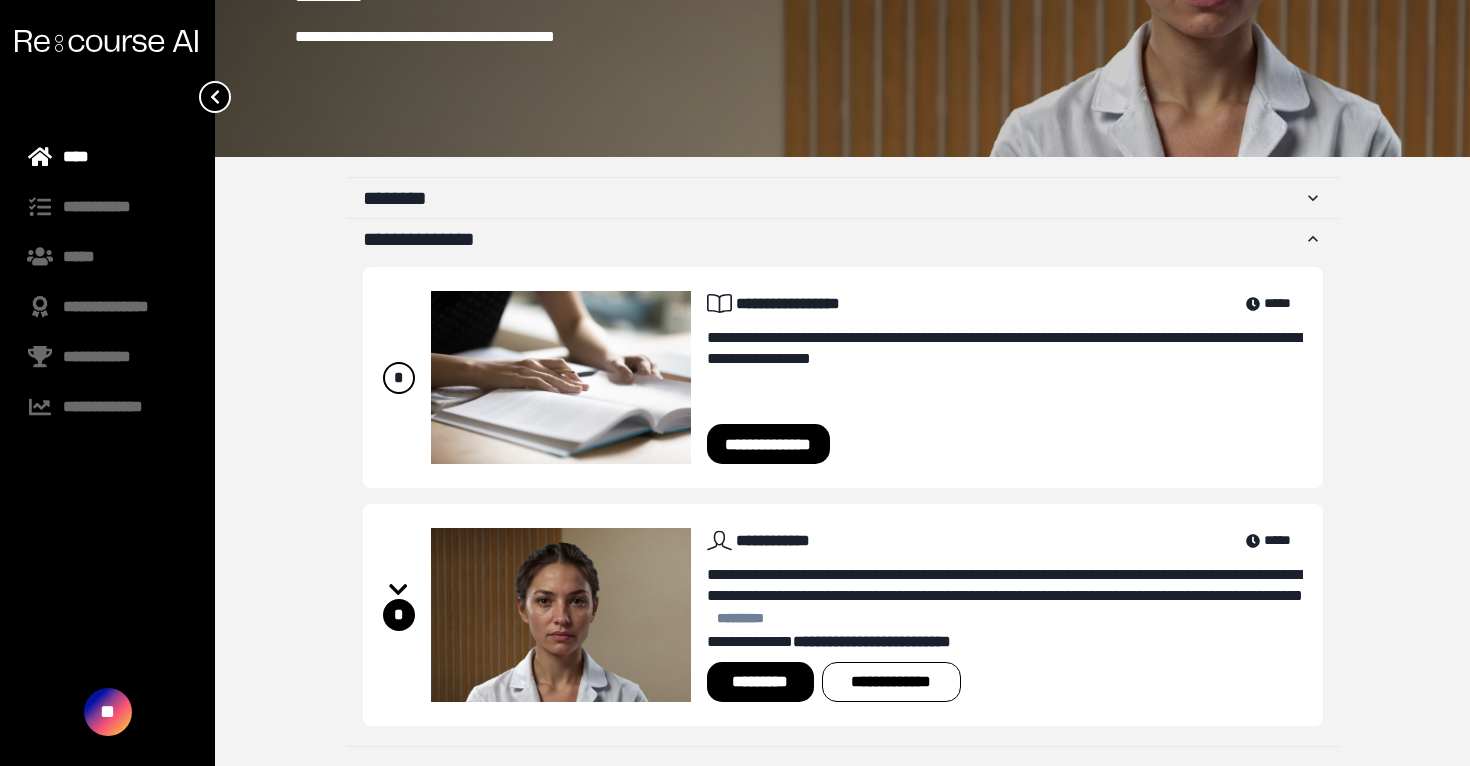 click on "*********" at bounding box center [760, 682] 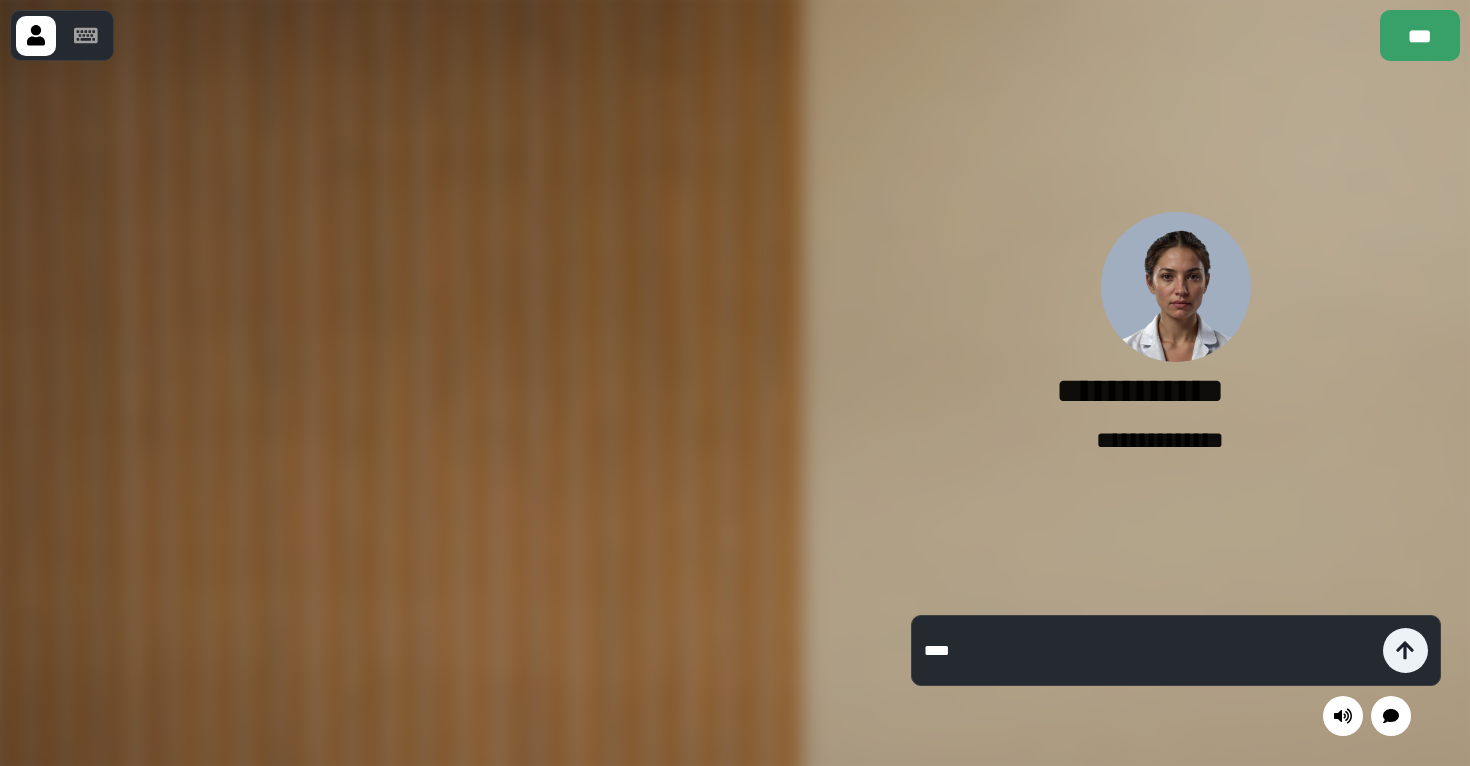 type on "*****" 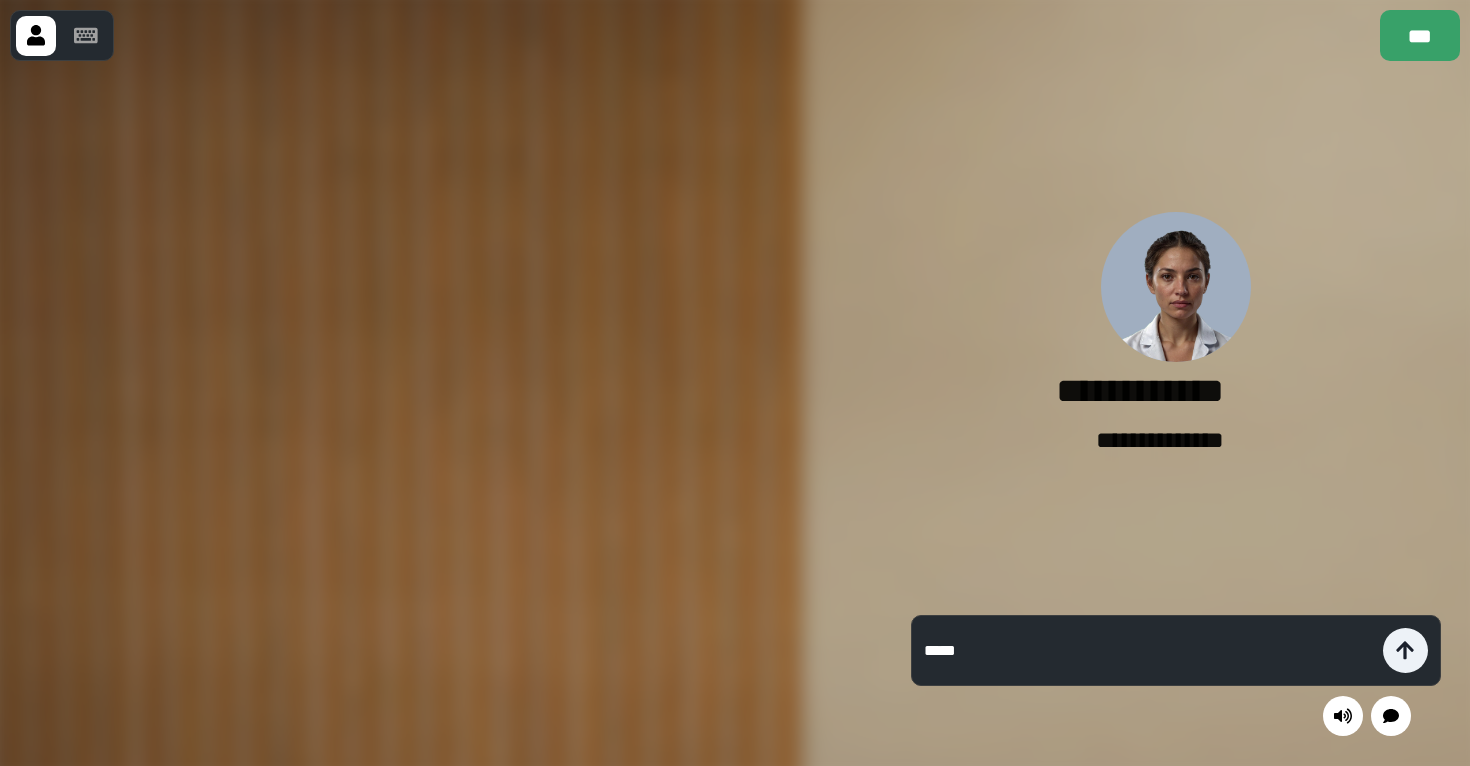 type 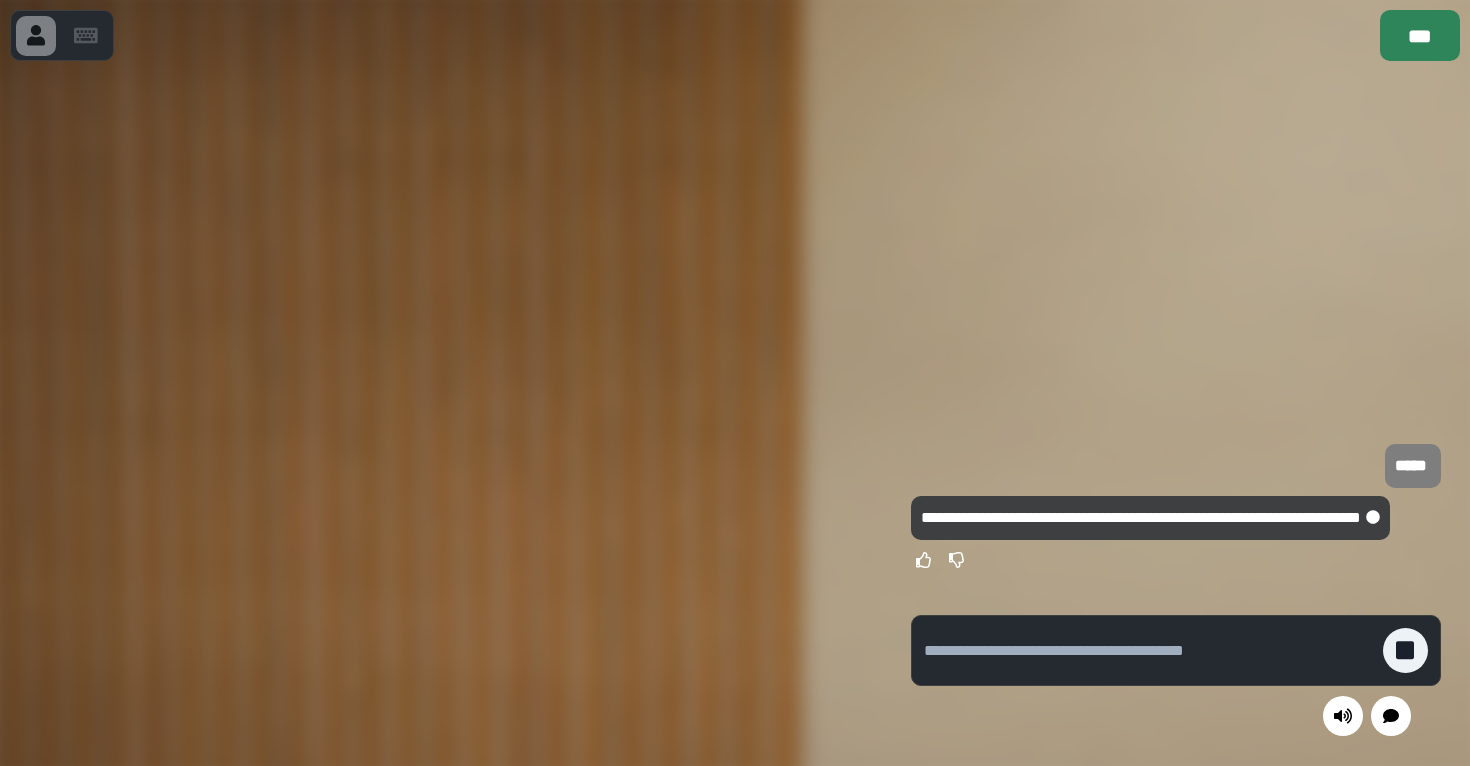 click on "***" at bounding box center (1420, 35) 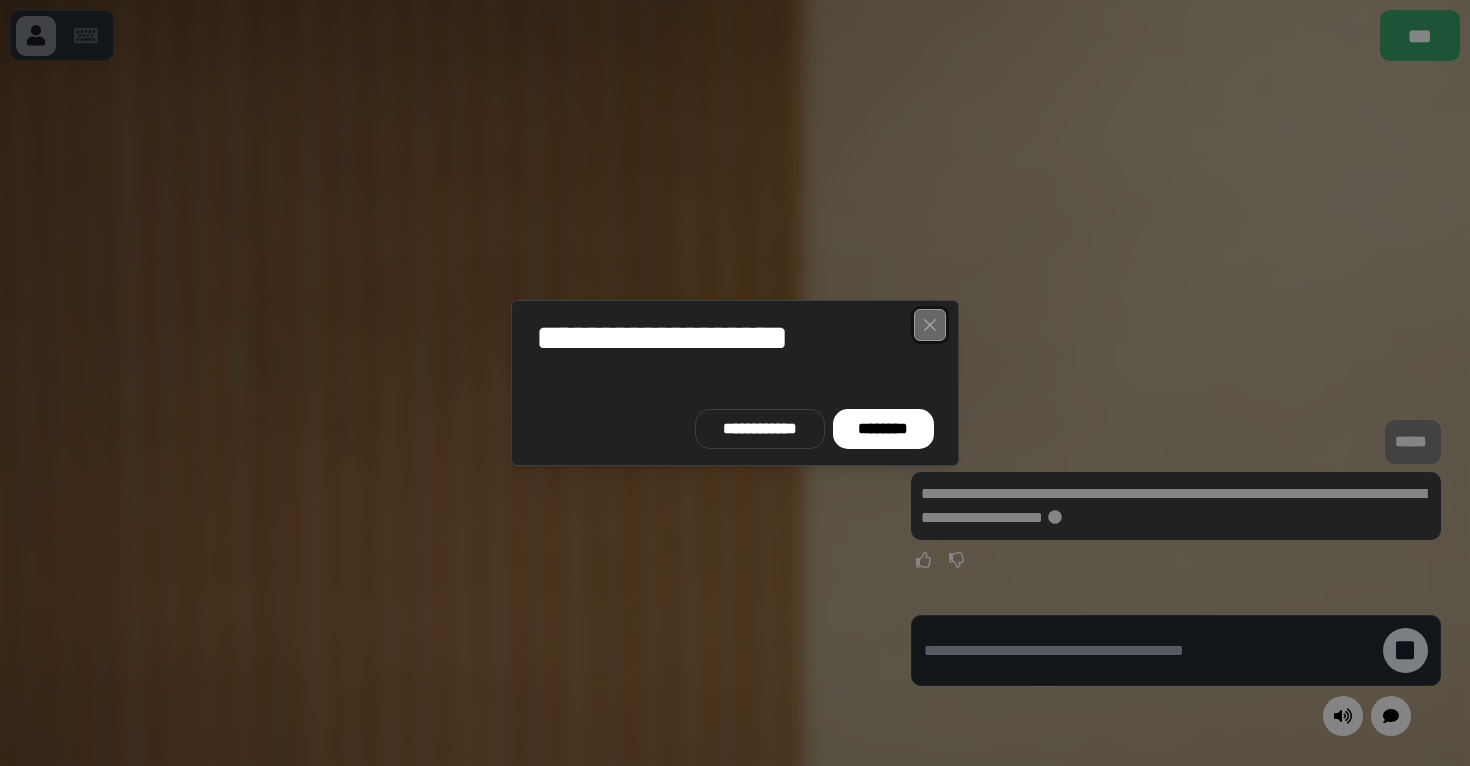 click 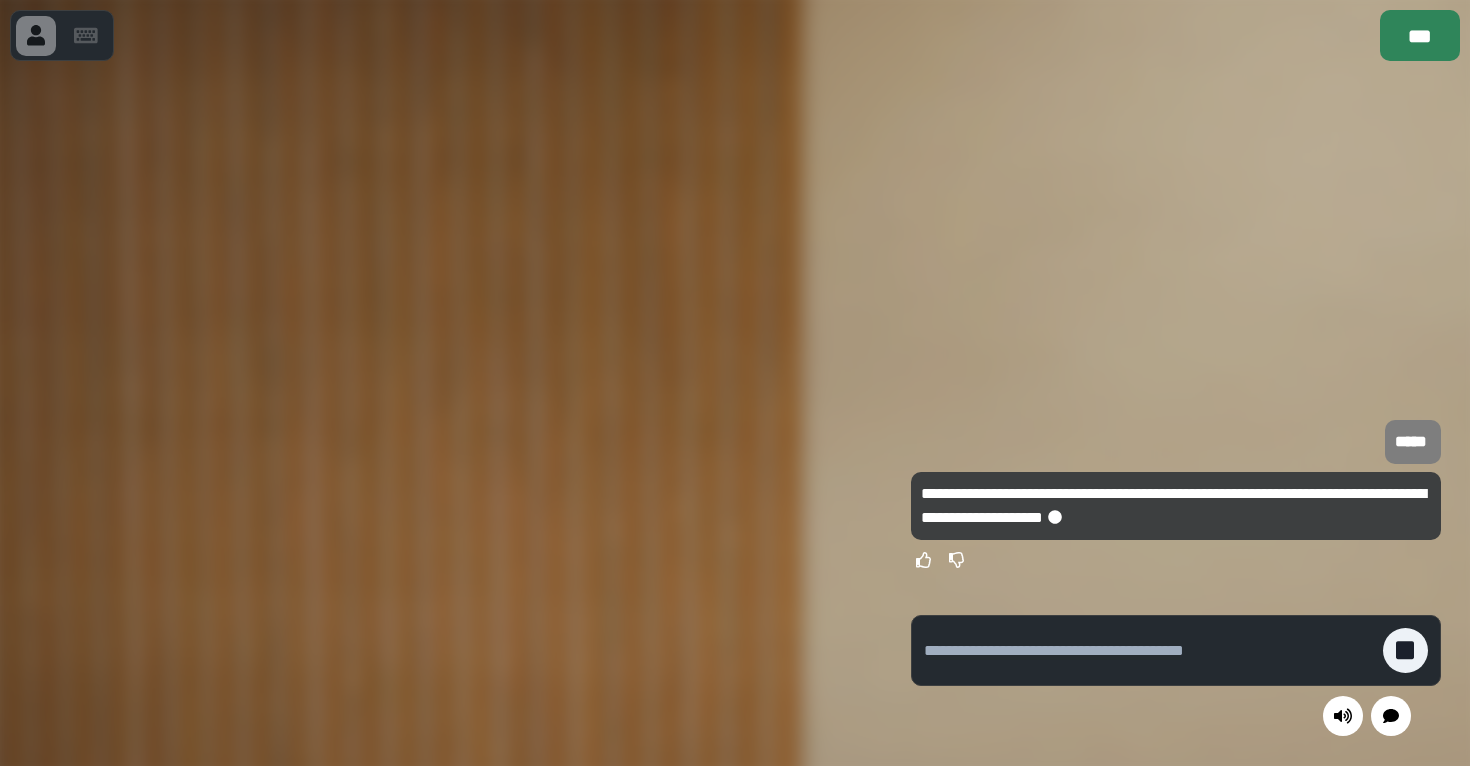 click on "***" at bounding box center [1420, 35] 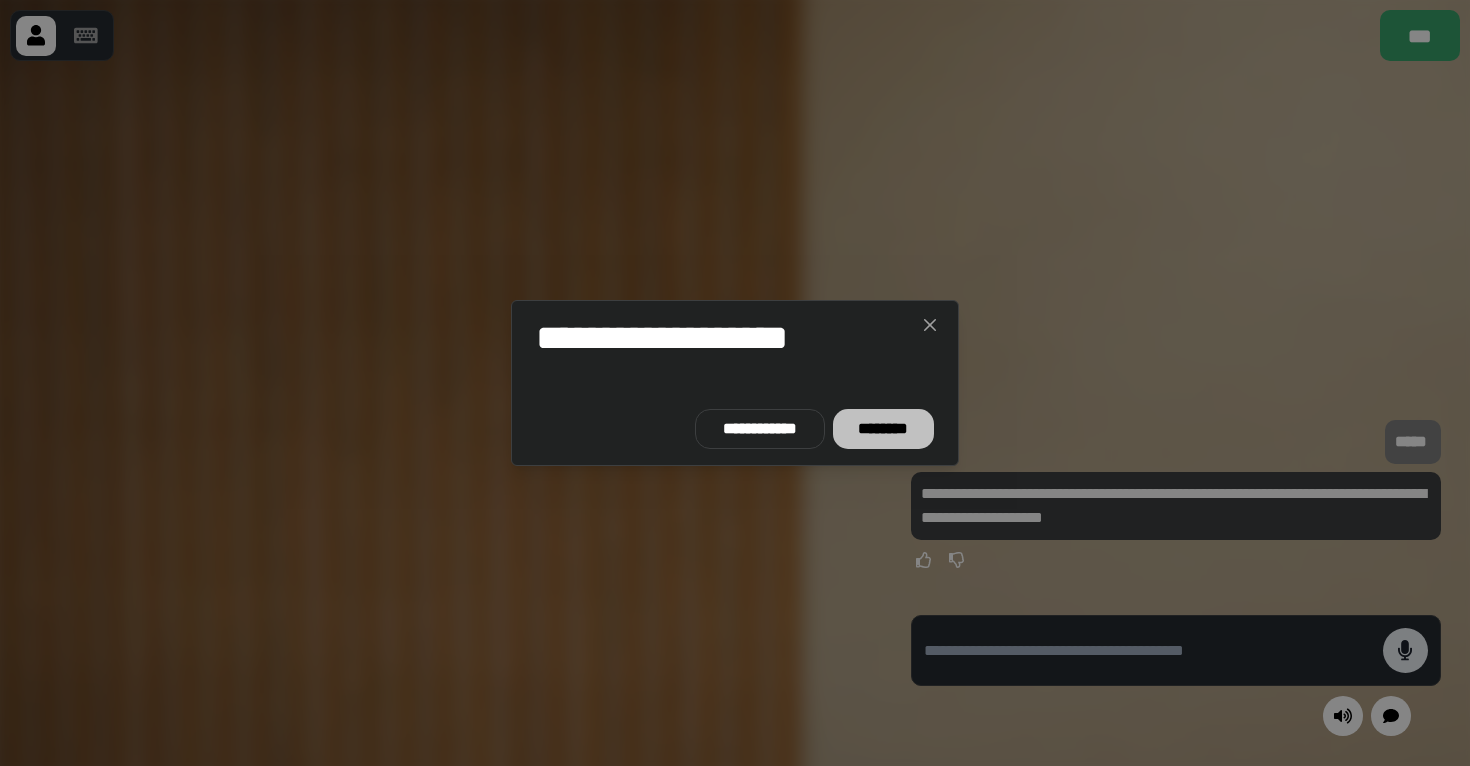 click on "********" at bounding box center [883, 429] 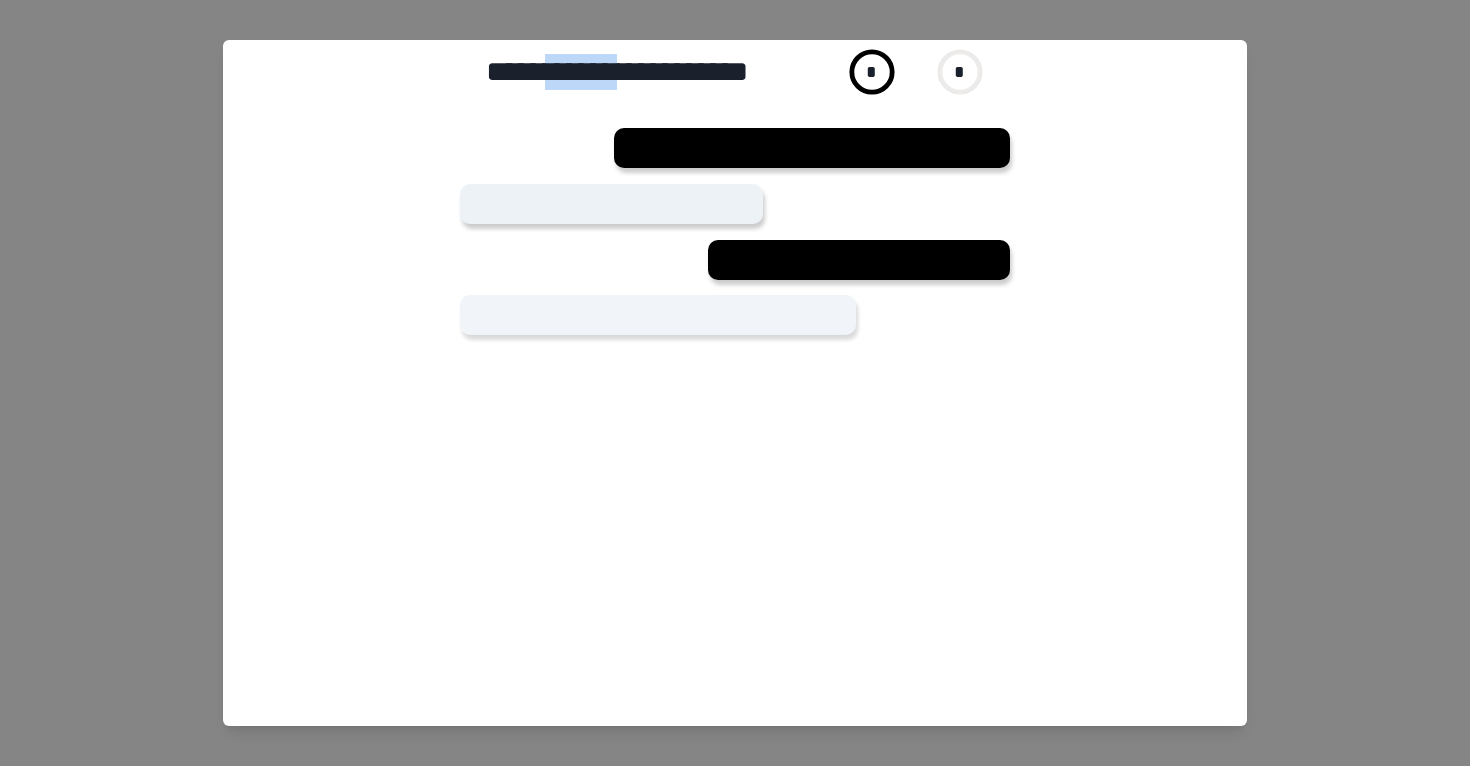 drag, startPoint x: 565, startPoint y: 73, endPoint x: 724, endPoint y: 73, distance: 159 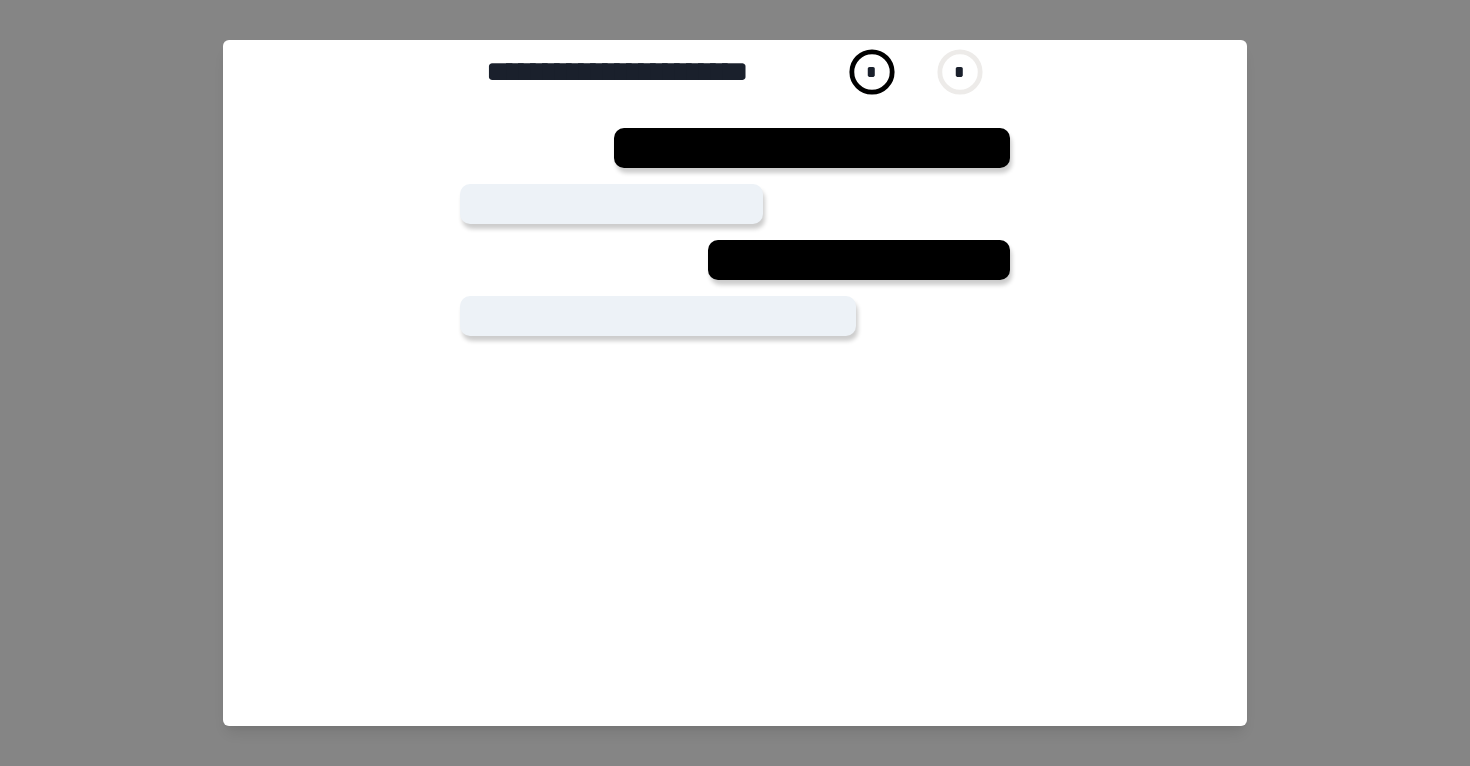 click on "**********" at bounding box center (646, 72) 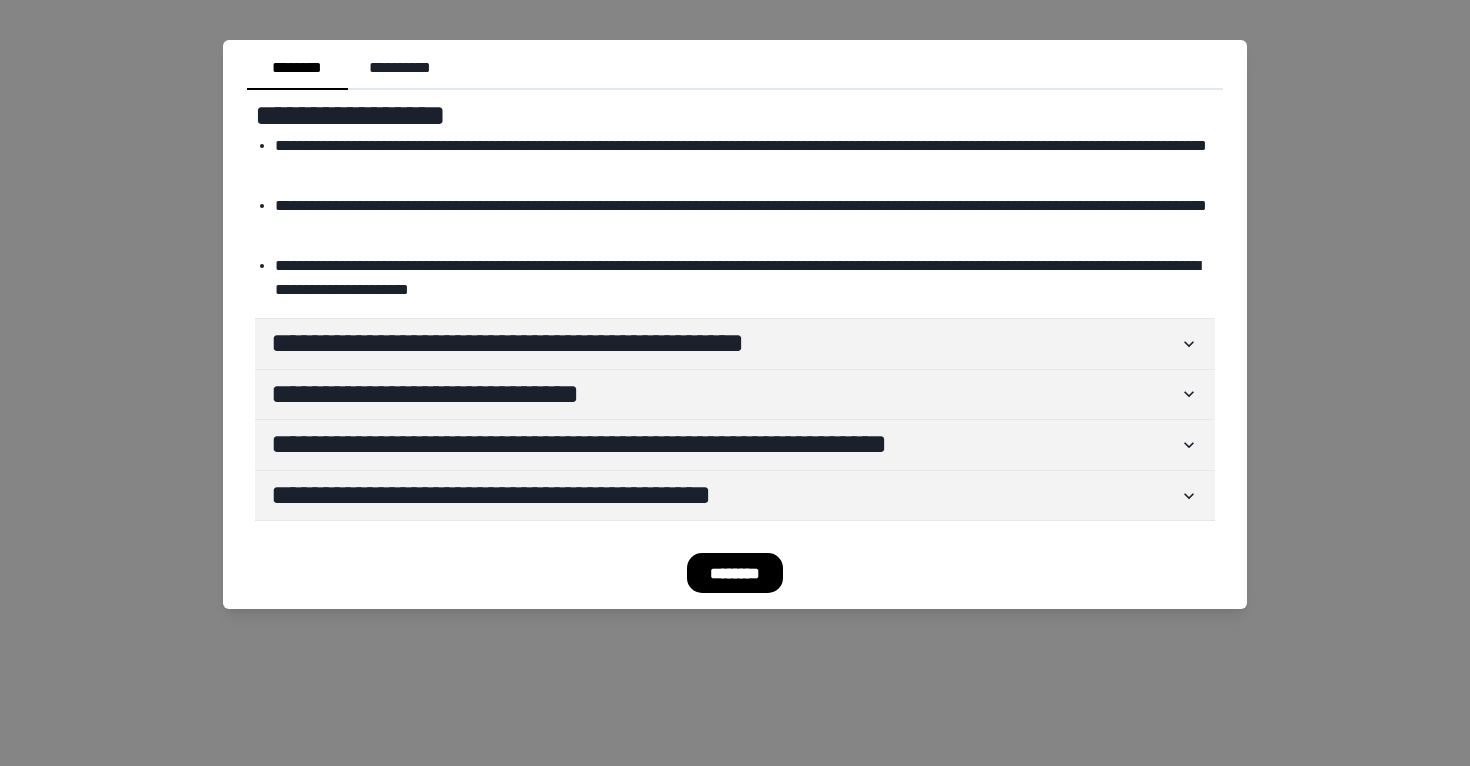 click on "**********" 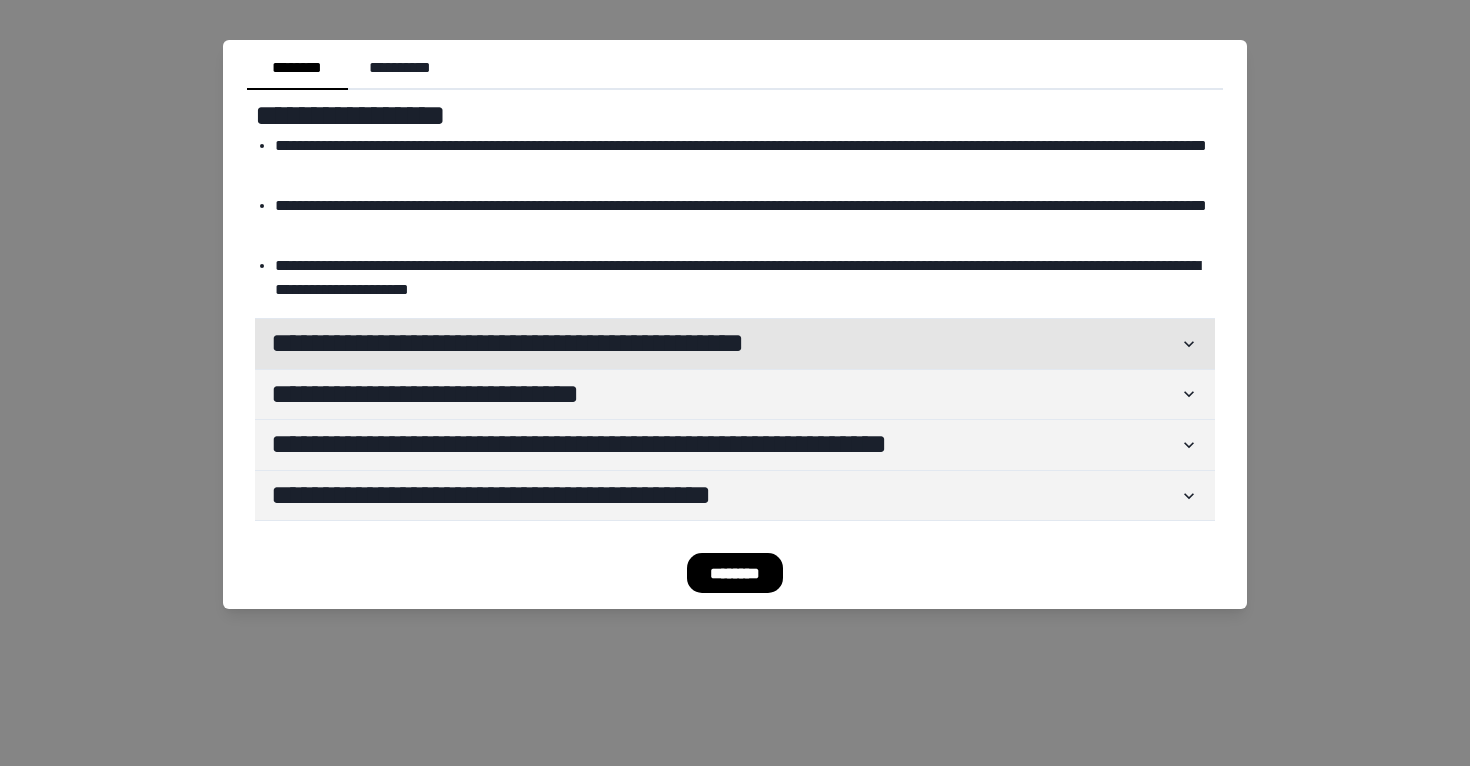 click on "**********" at bounding box center [735, 344] 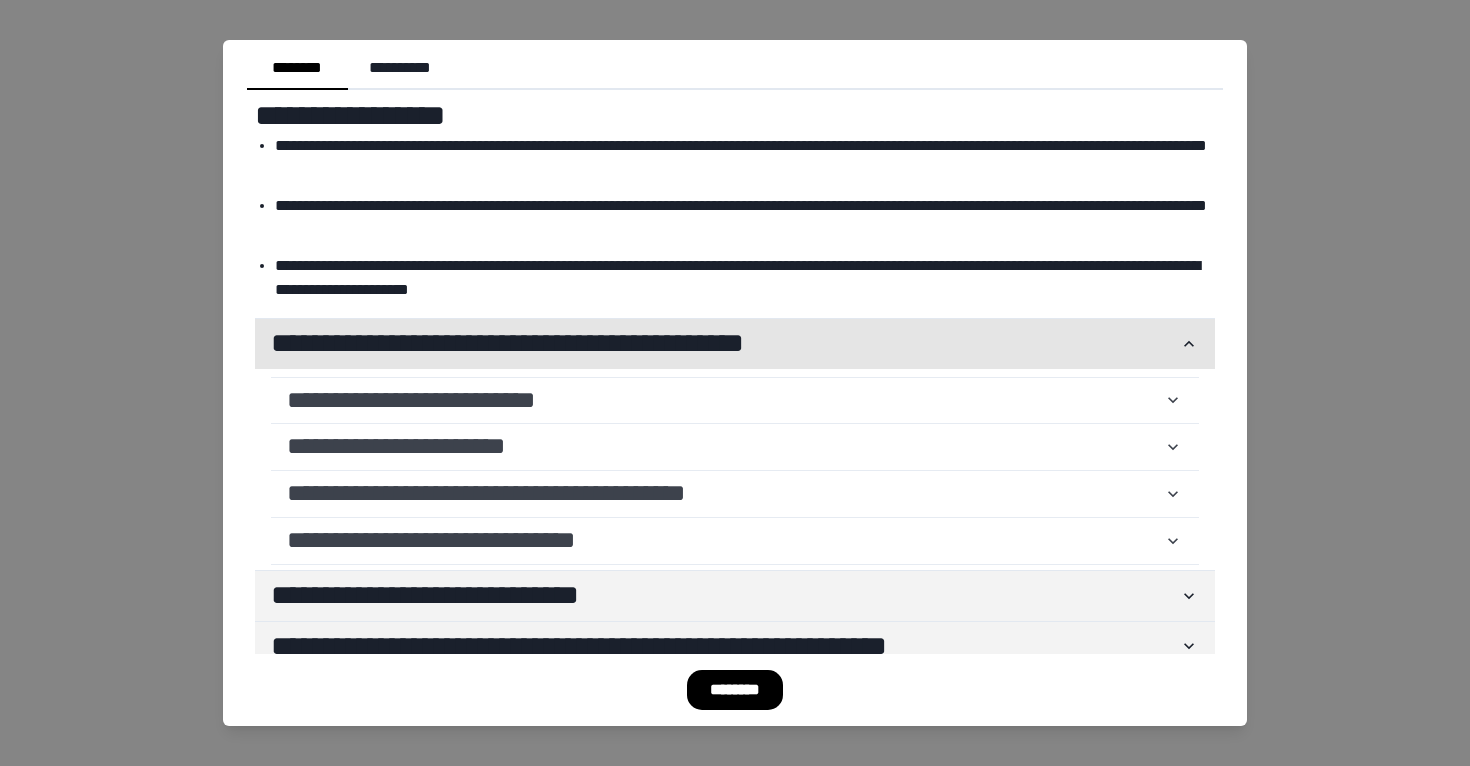 click on "**********" at bounding box center (735, 344) 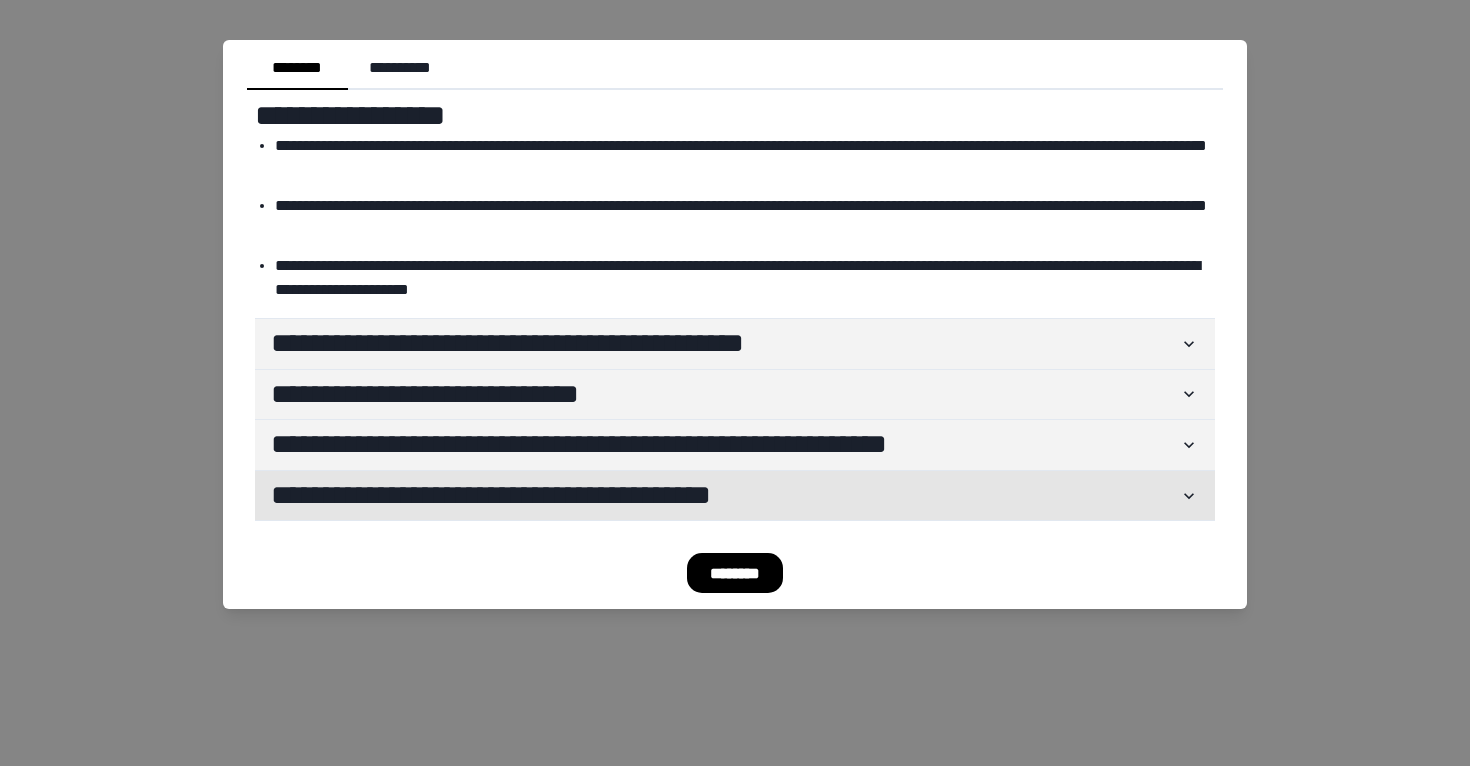 click on "**********" at bounding box center [725, 496] 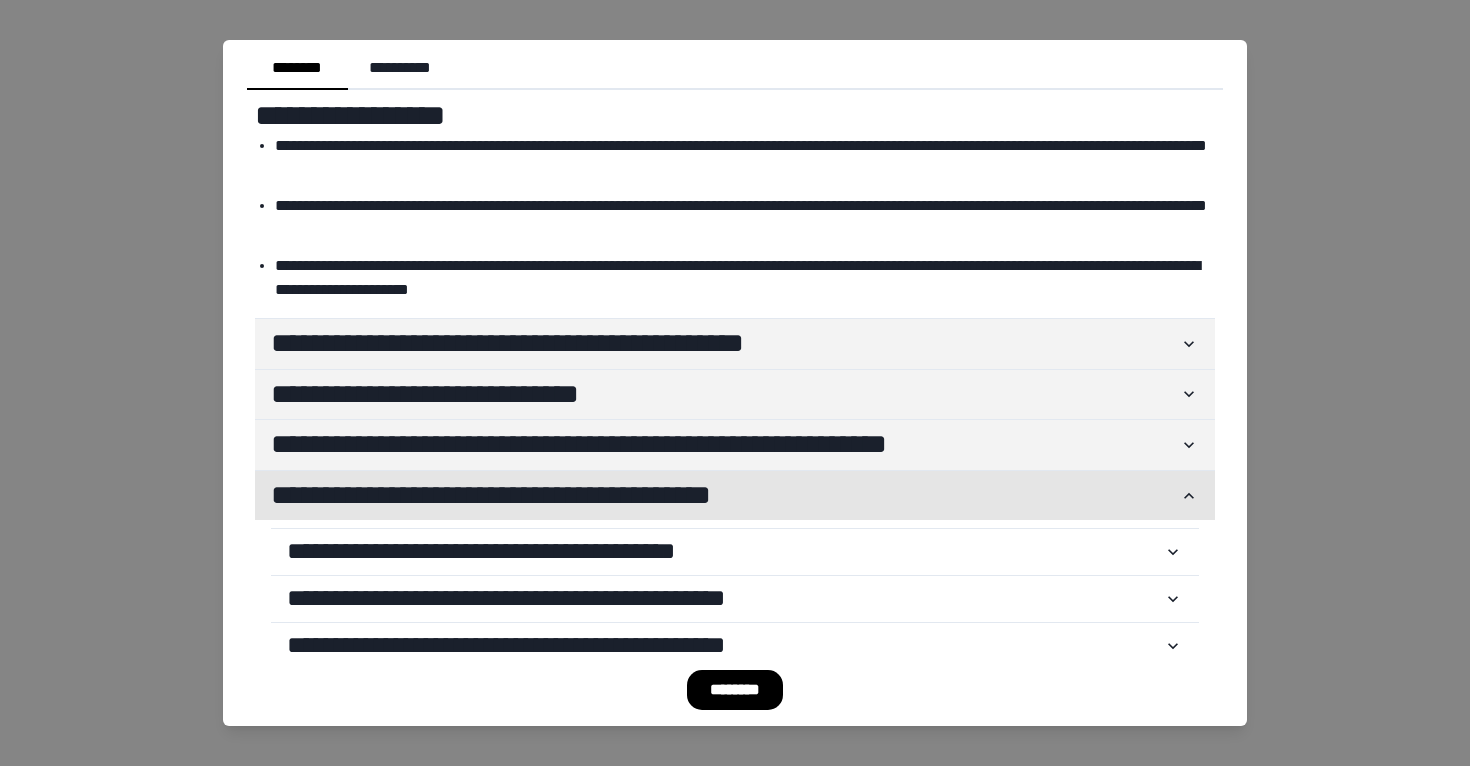 click on "**********" at bounding box center [725, 496] 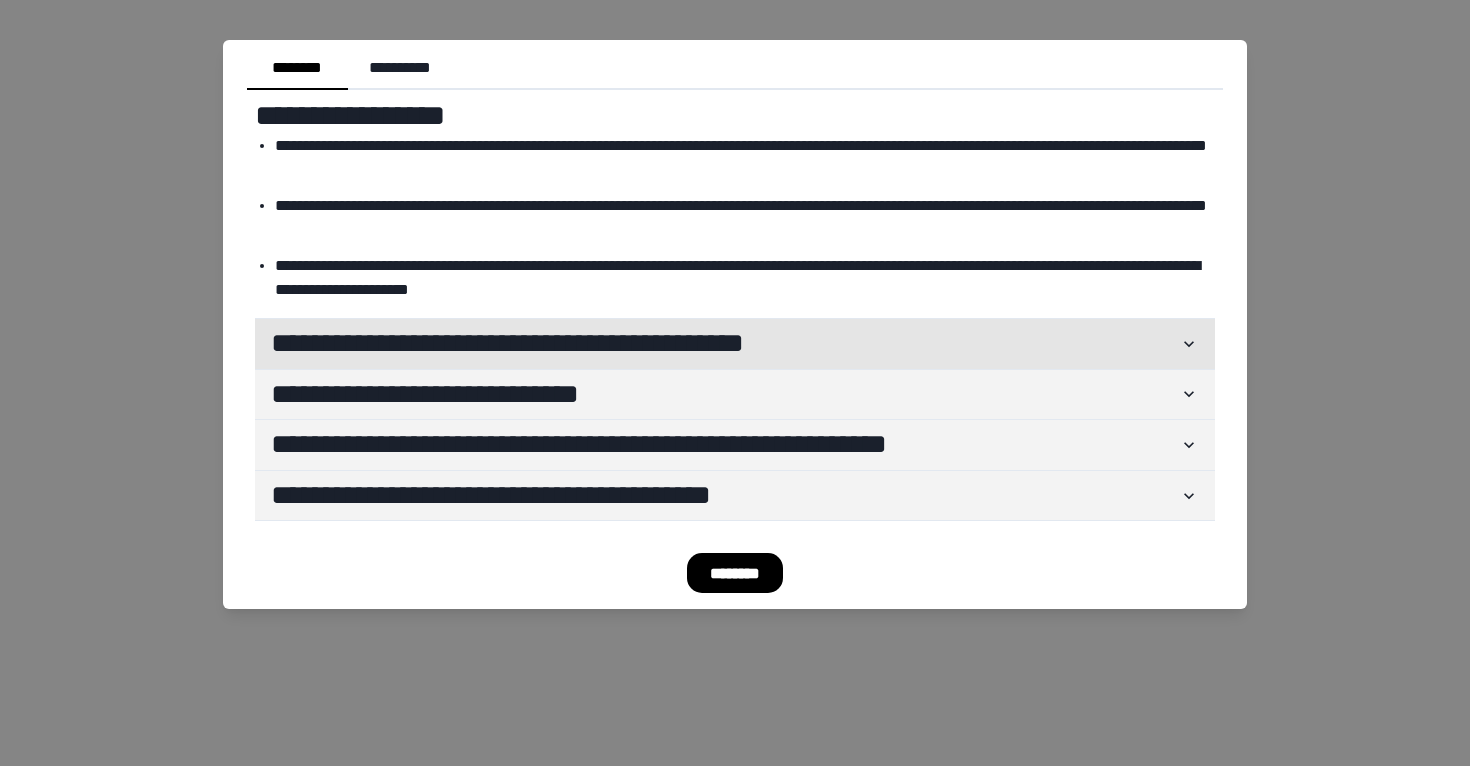 click on "**********" at bounding box center (725, 344) 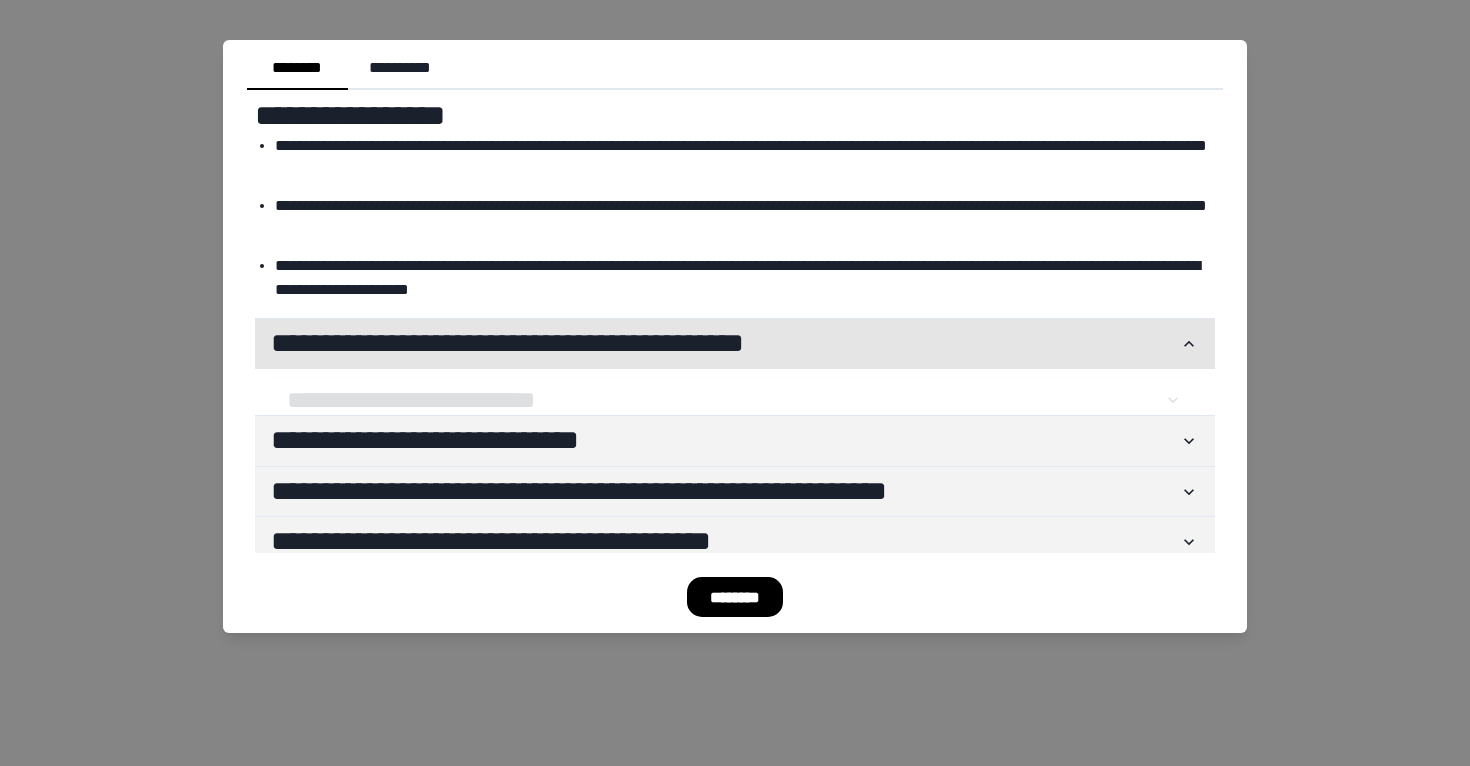 click on "**********" at bounding box center [725, 344] 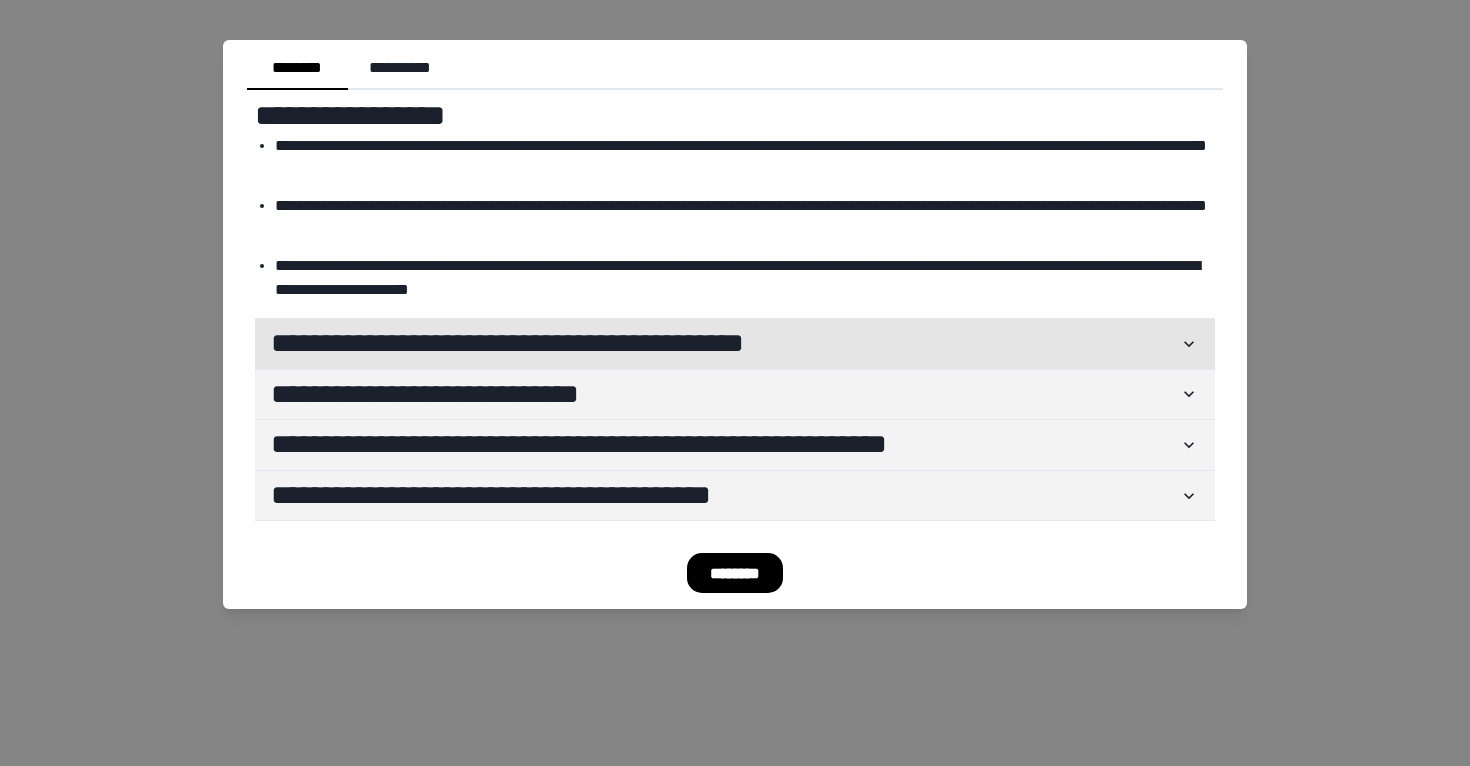 click on "**********" at bounding box center [725, 344] 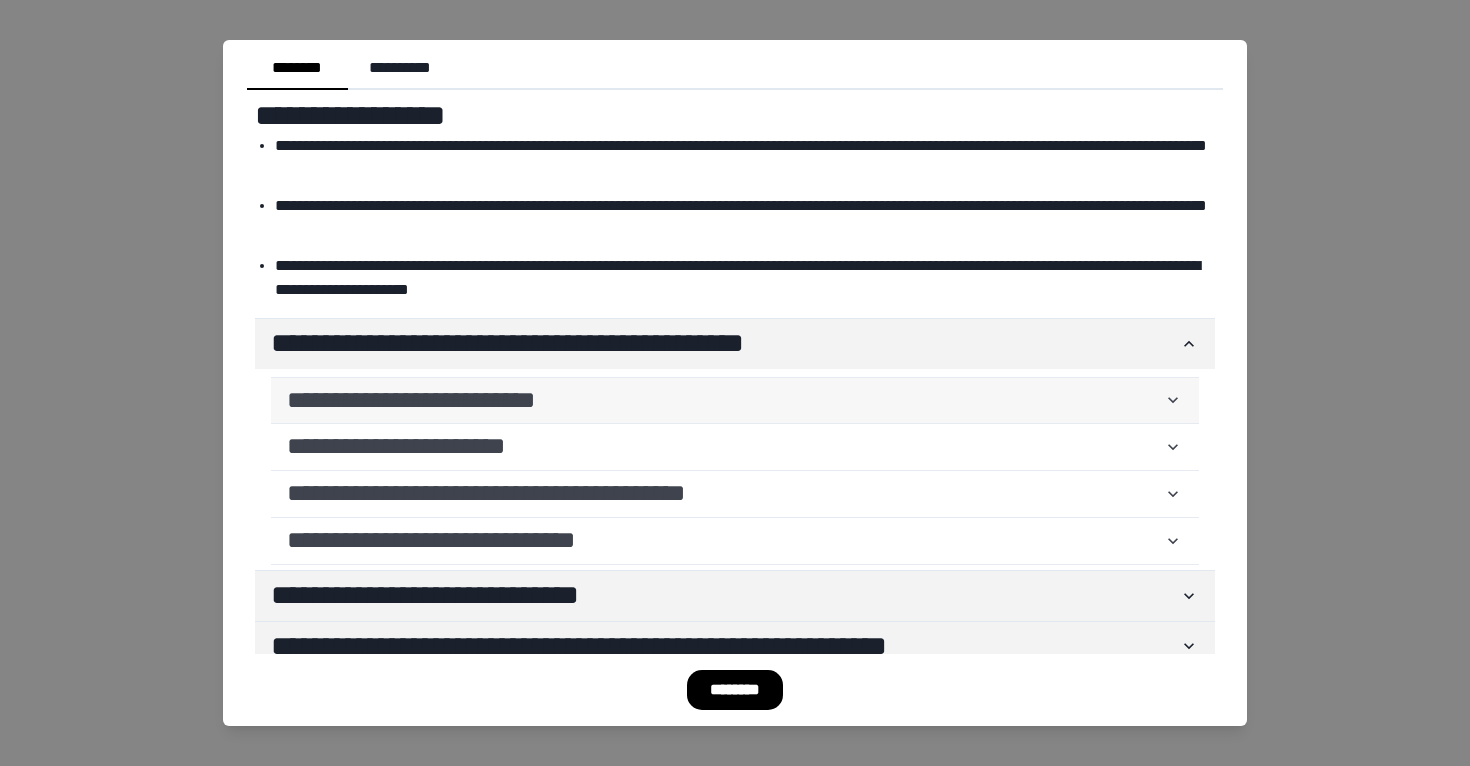 click on "**********" at bounding box center [725, 401] 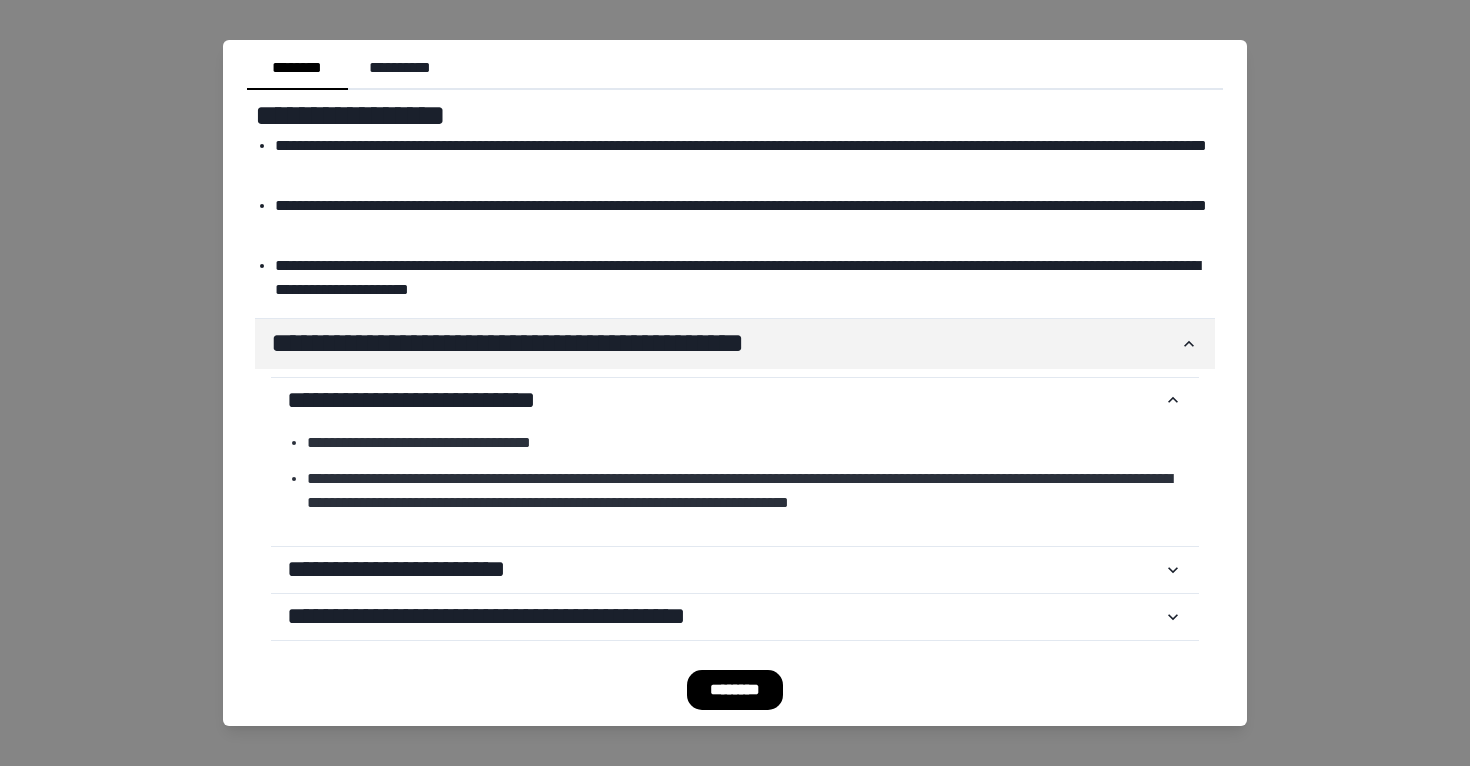 click on "**********" at bounding box center (745, 278) 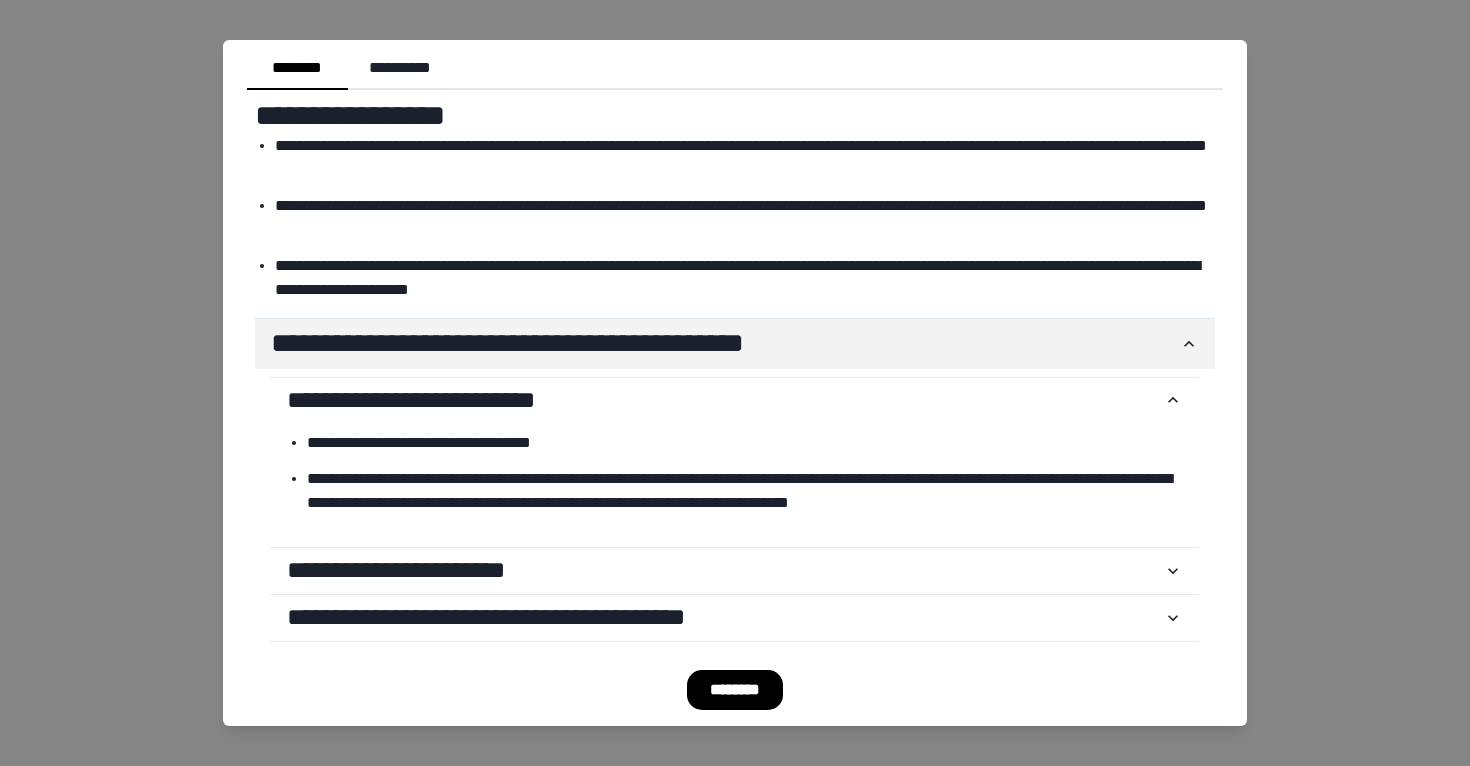 click on "**********" at bounding box center (735, 383) 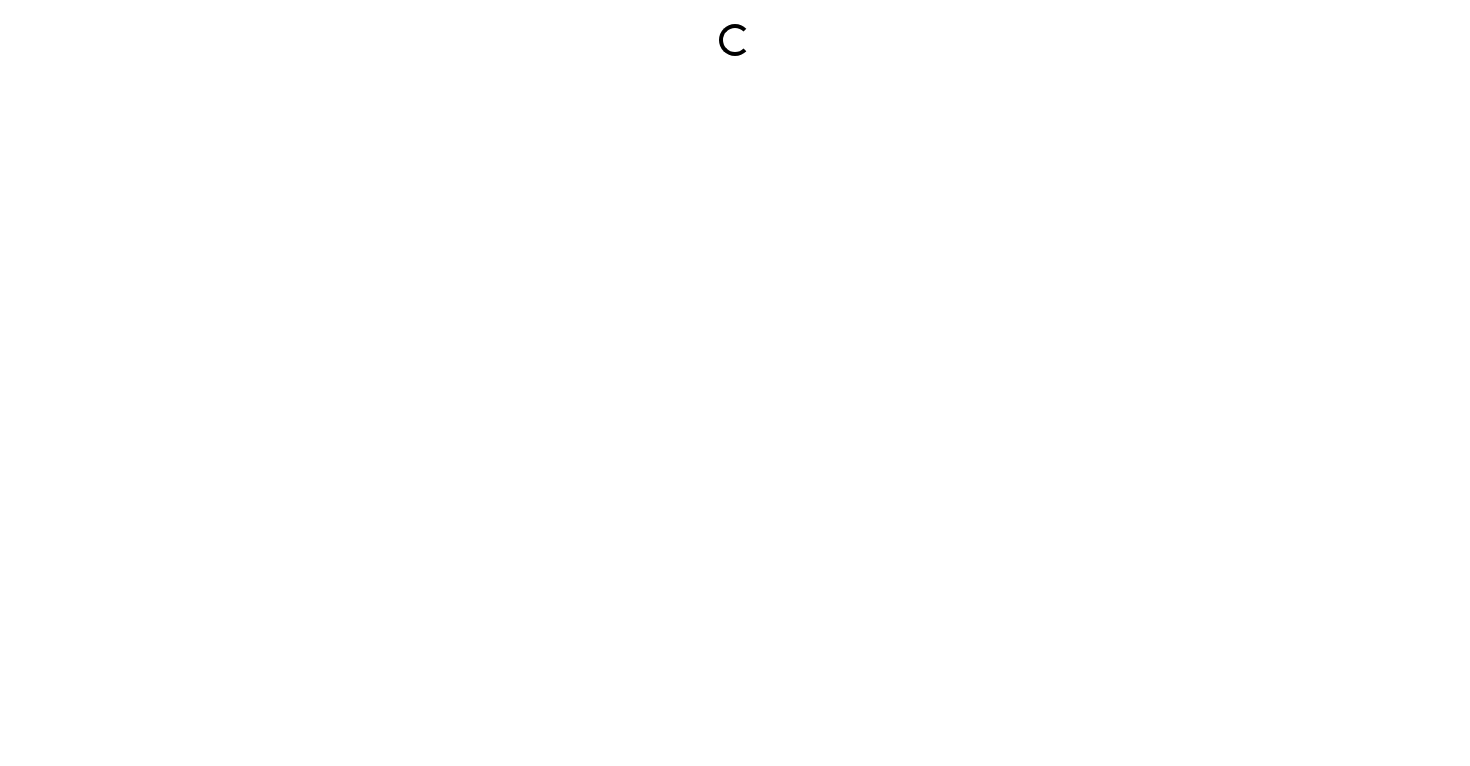 scroll, scrollTop: 0, scrollLeft: 0, axis: both 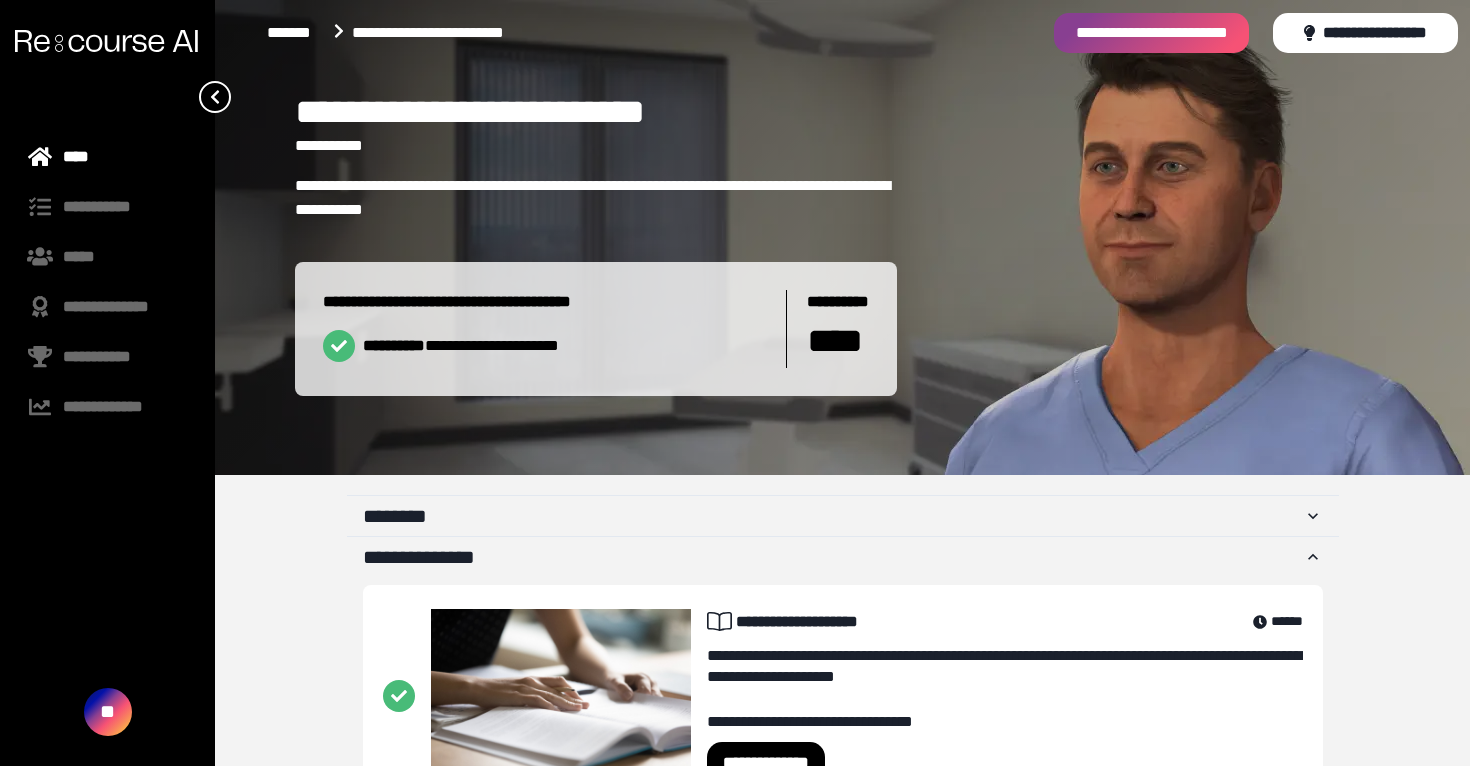 click at bounding box center (107, 41) 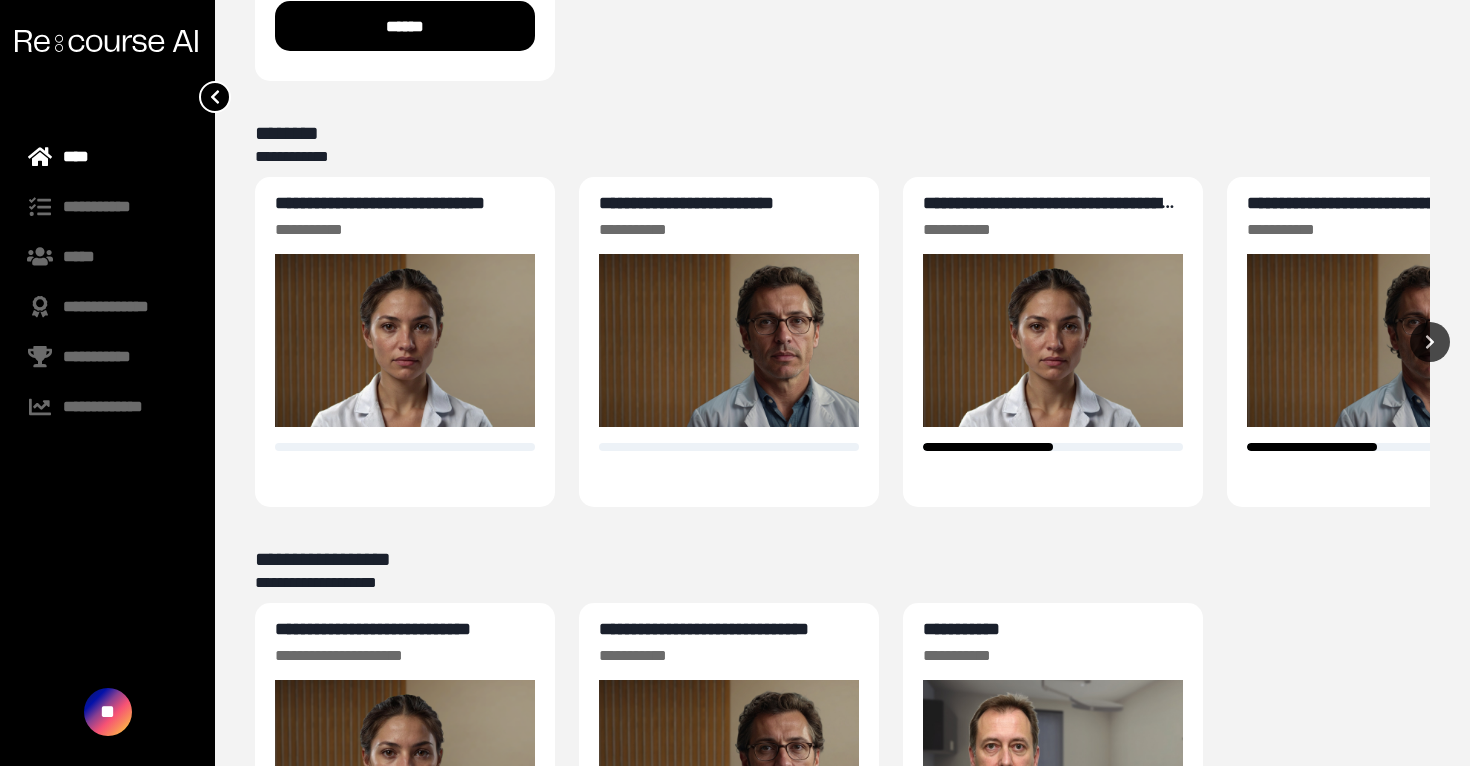 scroll, scrollTop: 577, scrollLeft: 0, axis: vertical 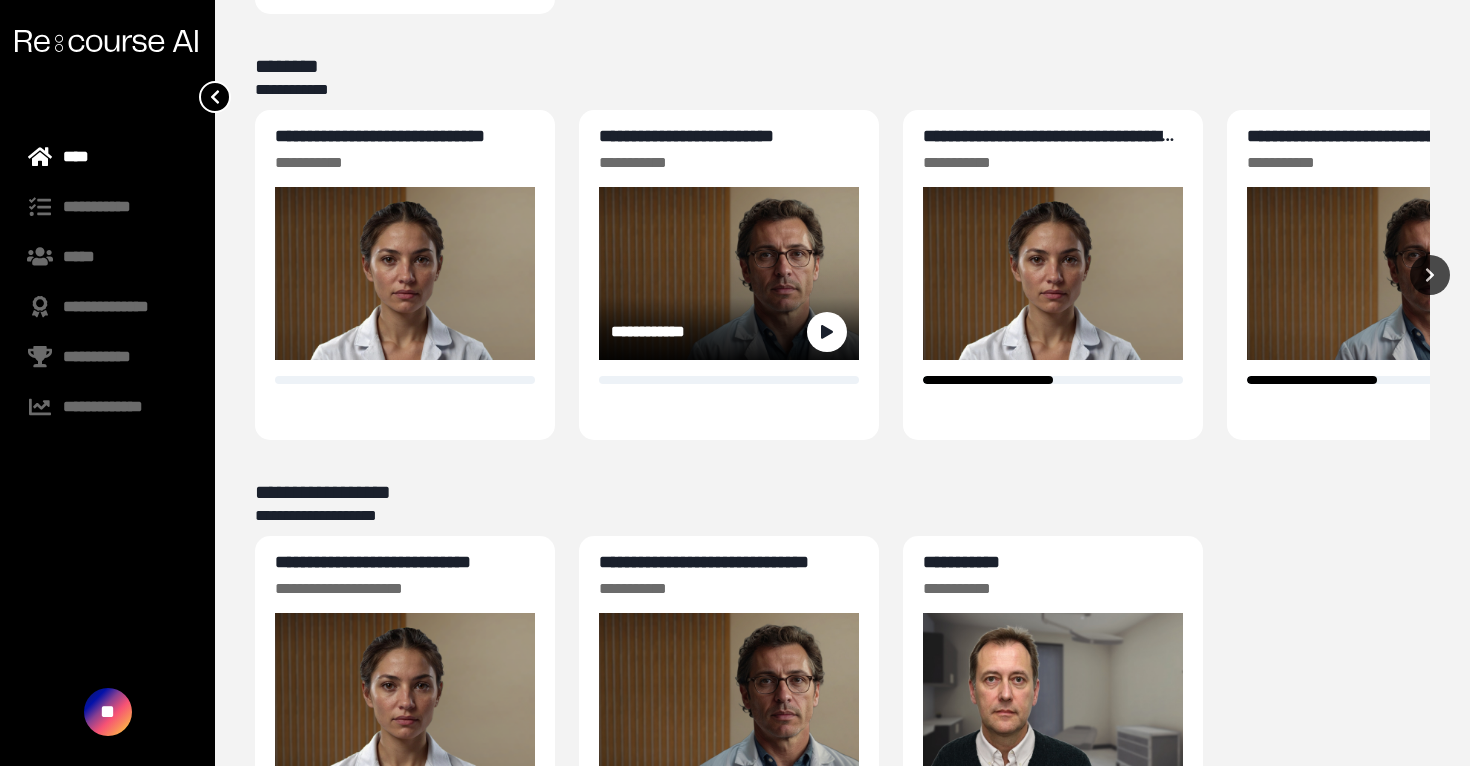 click on "**********" at bounding box center (686, 136) 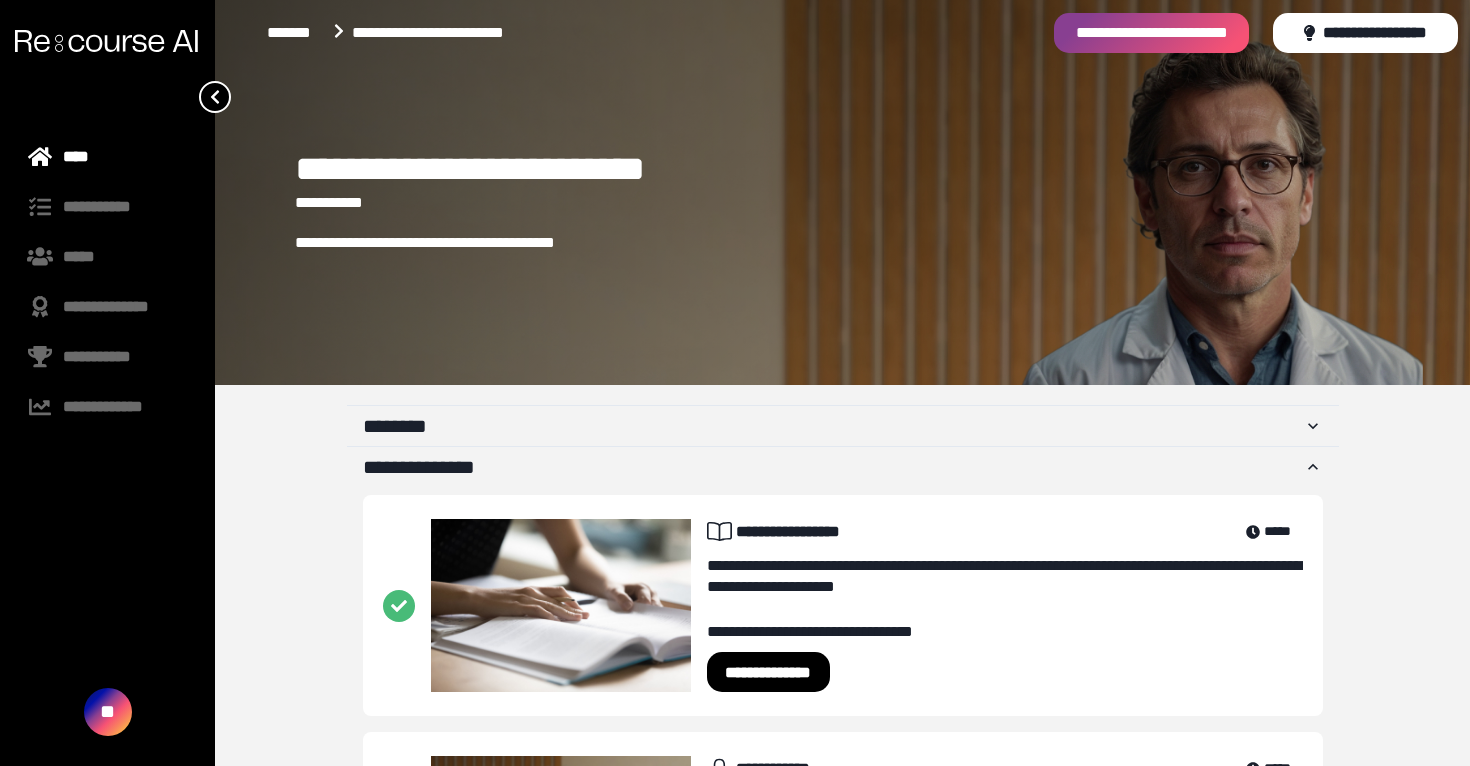 scroll, scrollTop: 228, scrollLeft: 0, axis: vertical 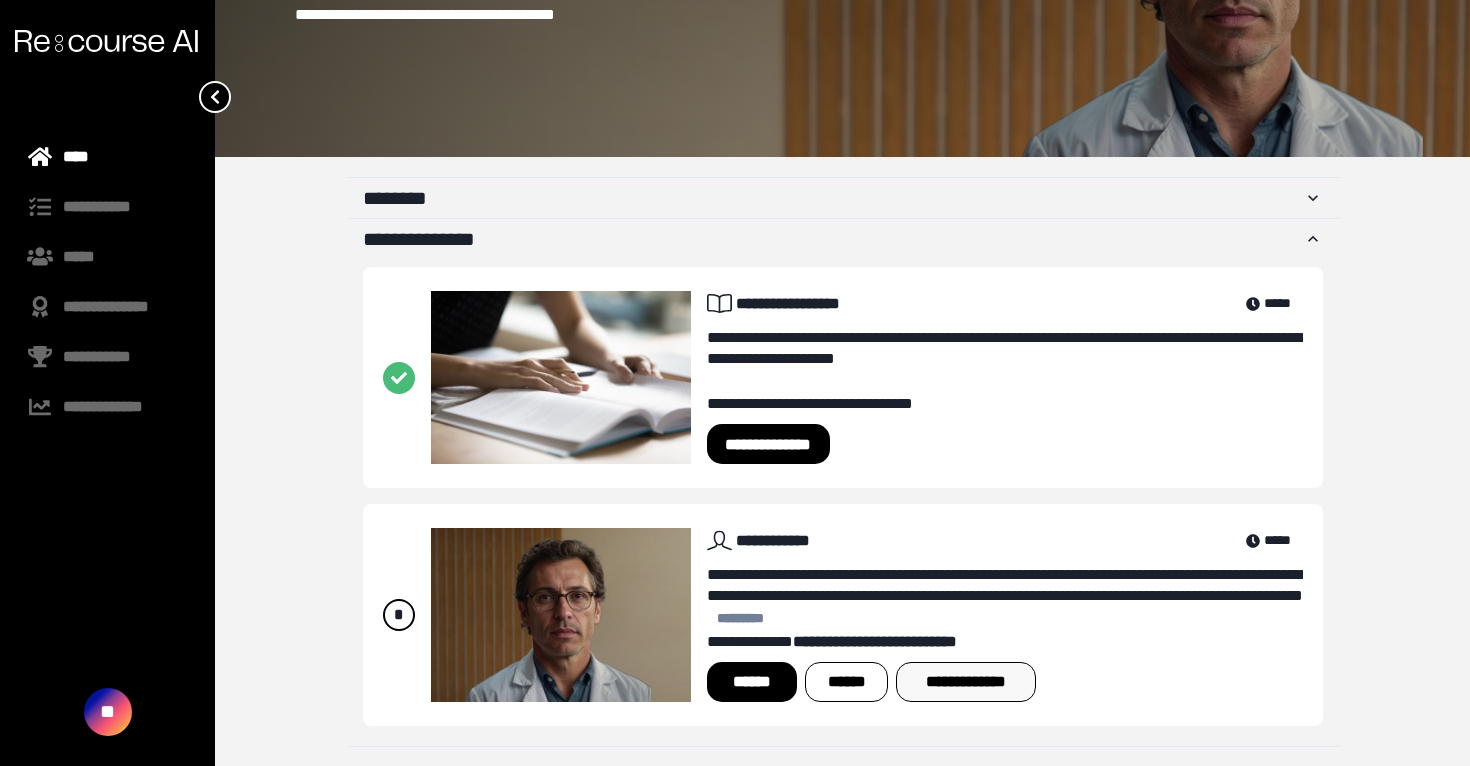 click on "**********" at bounding box center [965, 682] 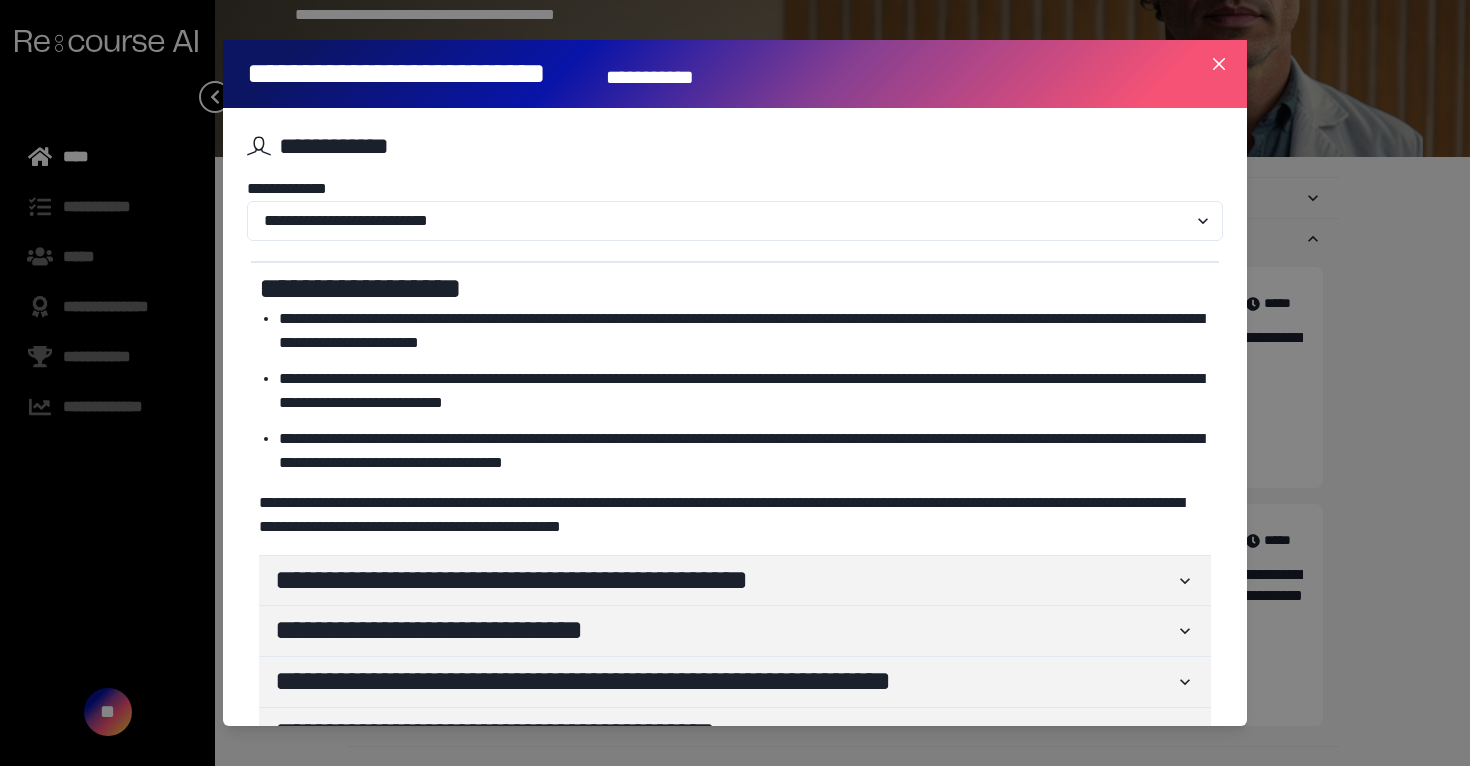 scroll, scrollTop: 52, scrollLeft: 0, axis: vertical 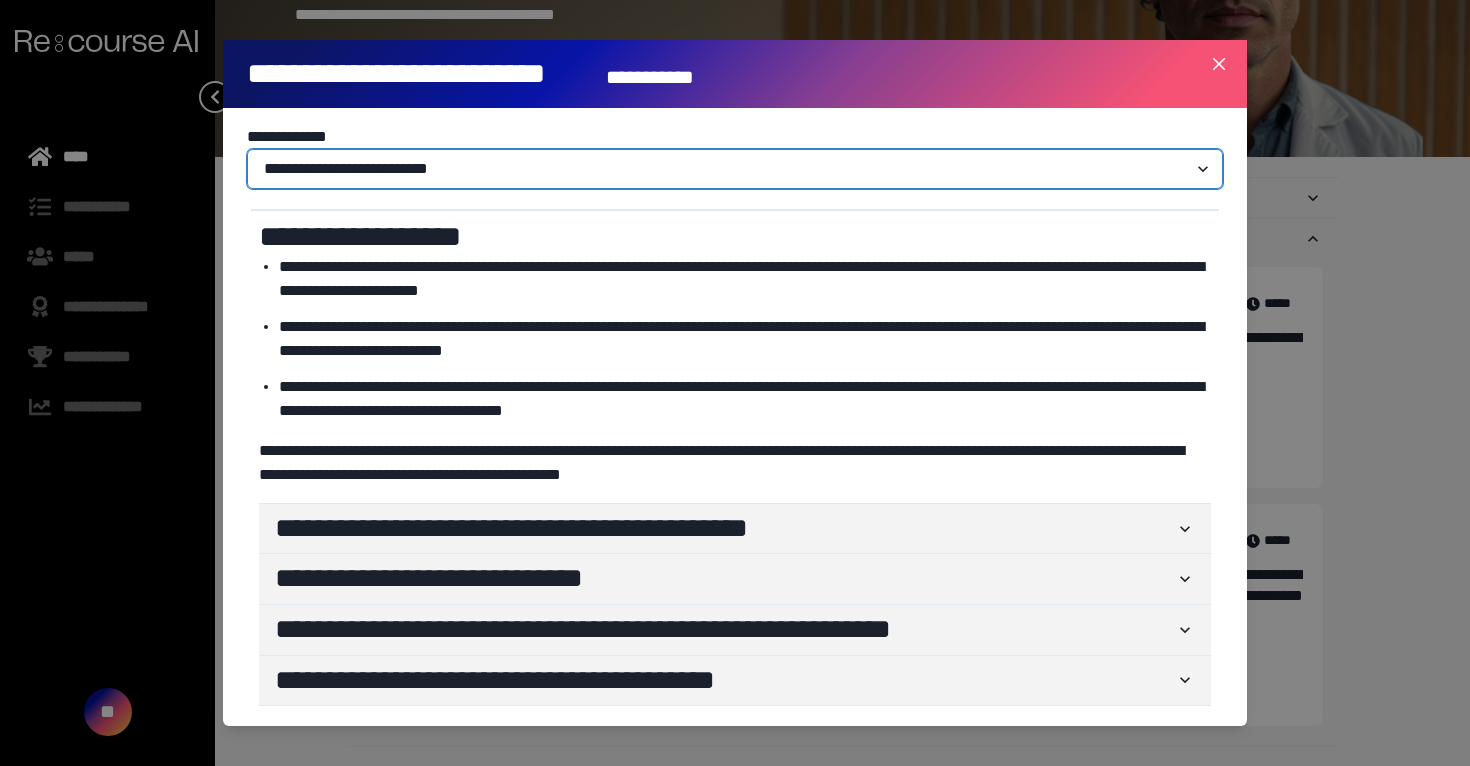 click on "**********" at bounding box center (735, 169) 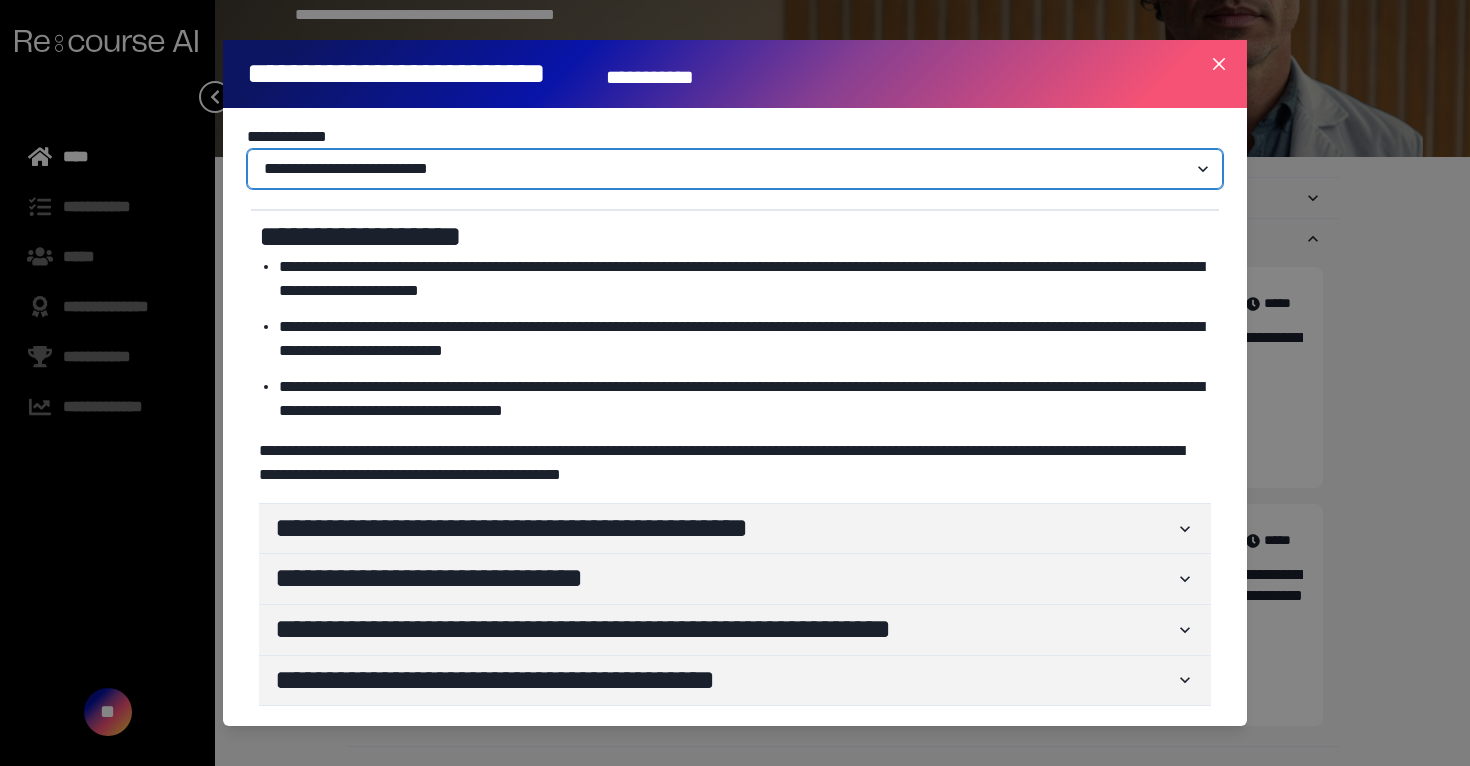select on "*****" 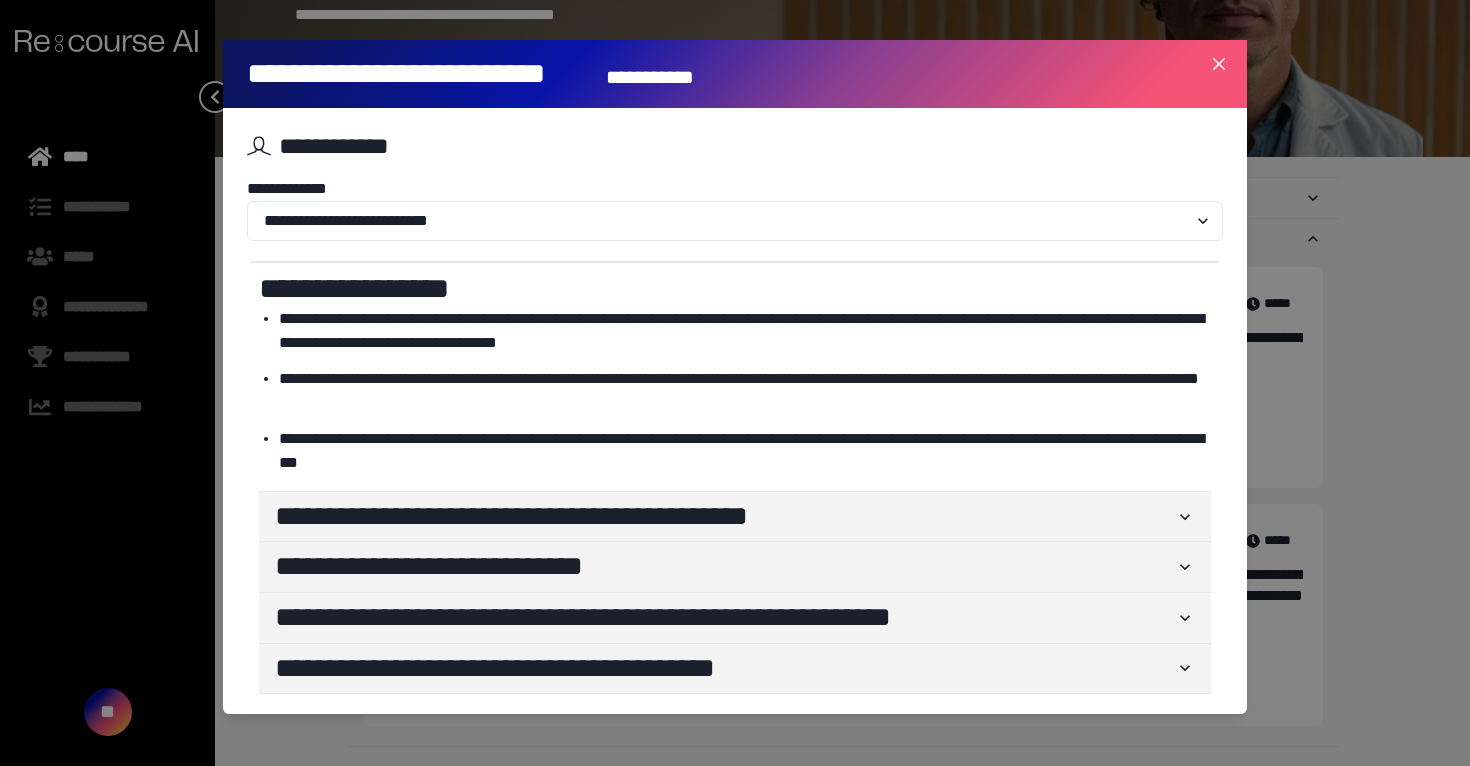 click on "**********" at bounding box center [745, 391] 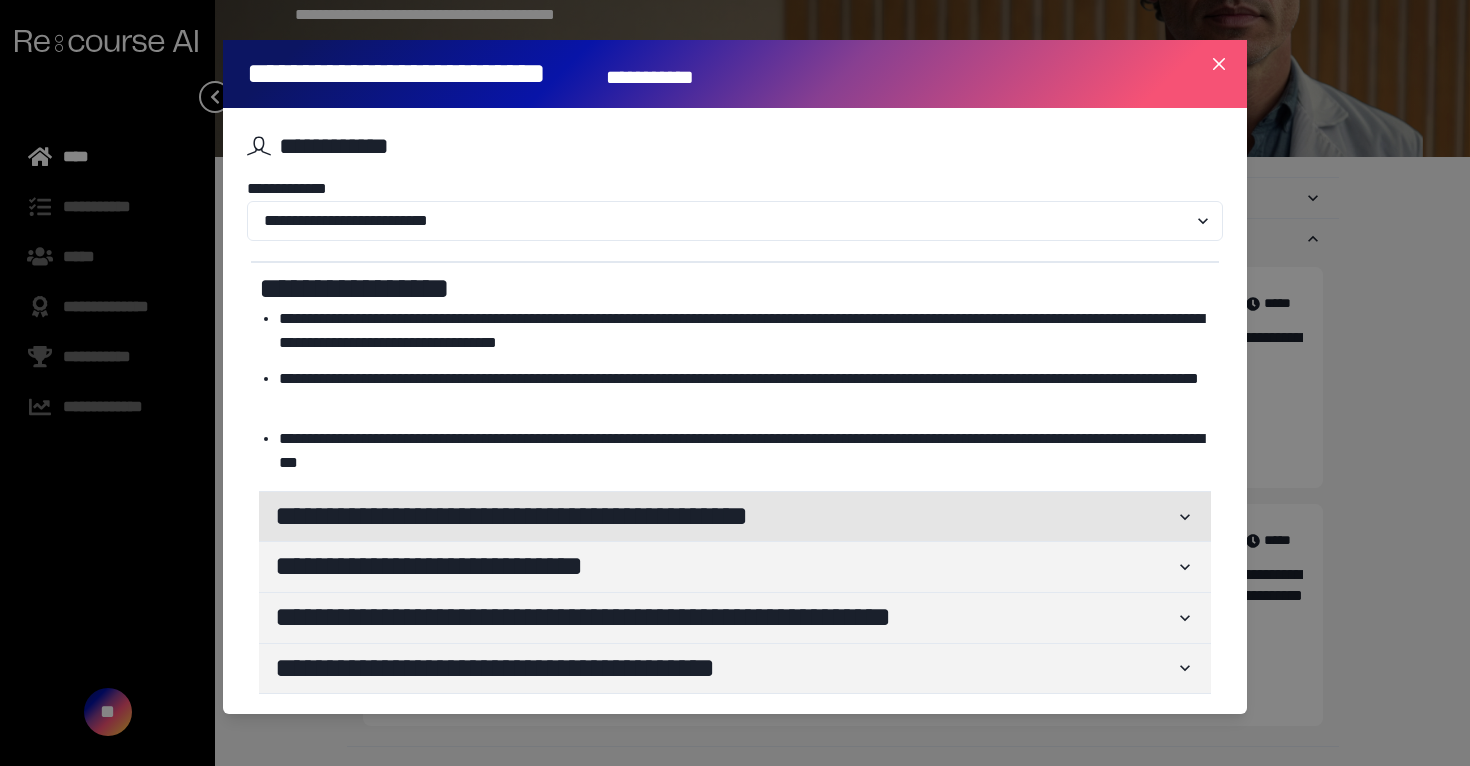 click on "**********" at bounding box center [725, 517] 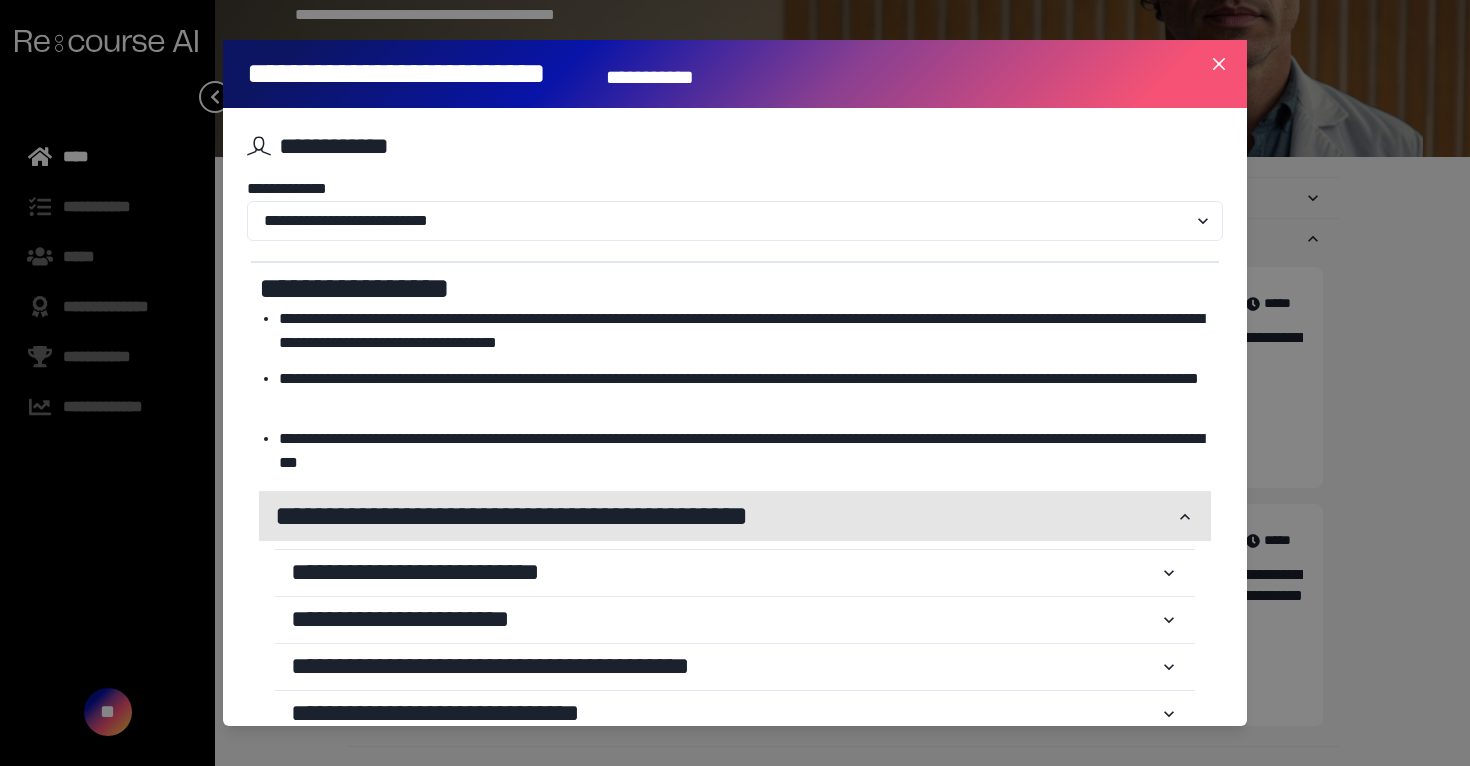 scroll, scrollTop: 200, scrollLeft: 0, axis: vertical 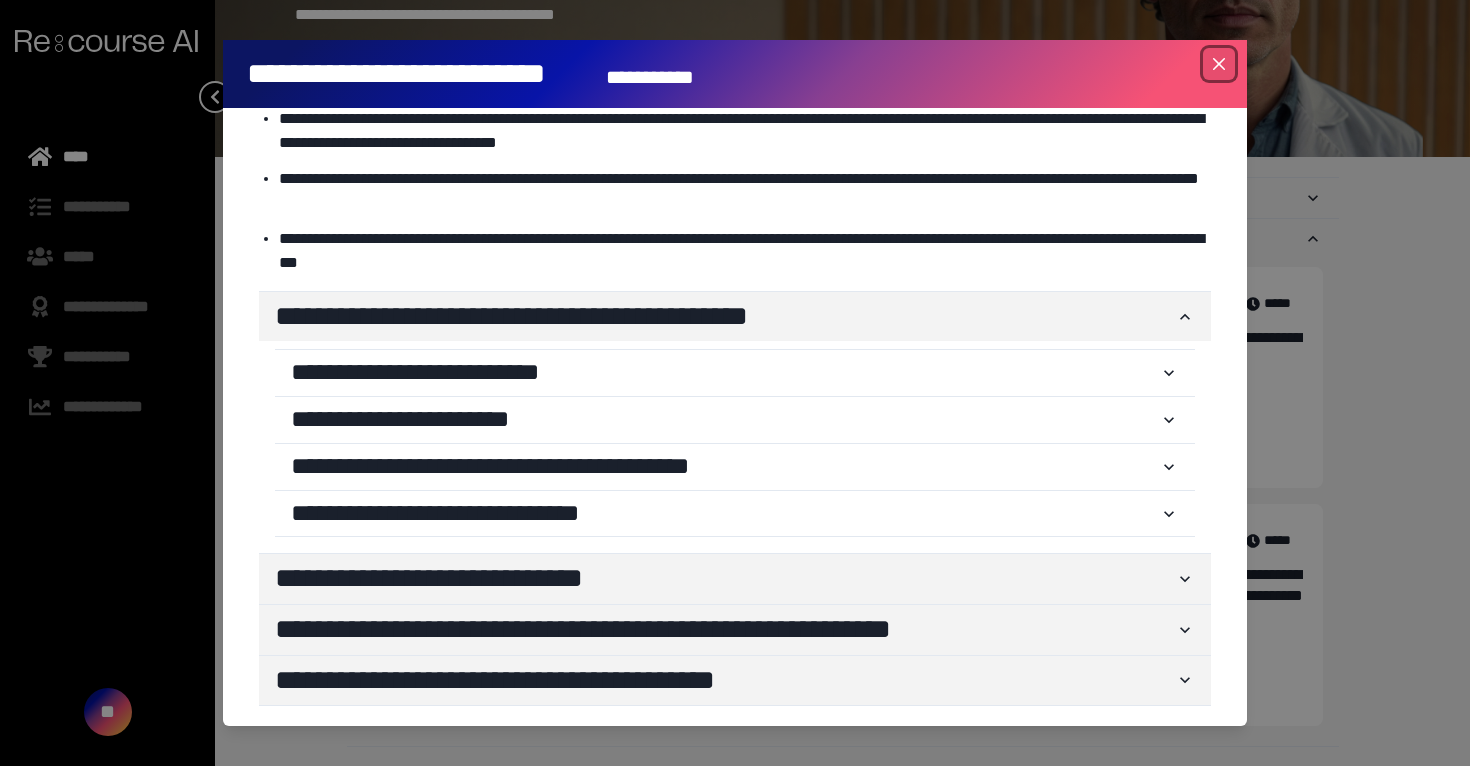 click at bounding box center (1219, 64) 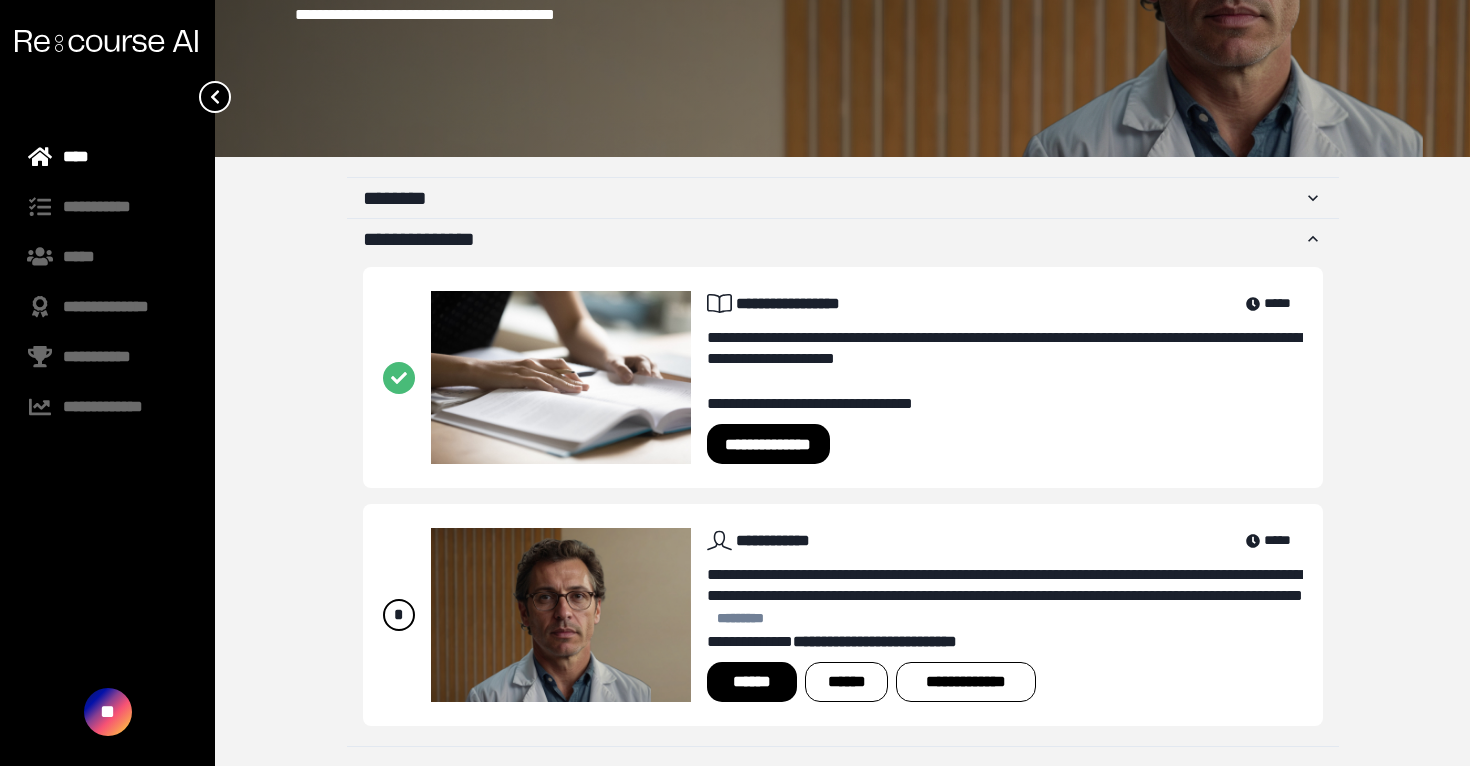 scroll, scrollTop: 0, scrollLeft: 0, axis: both 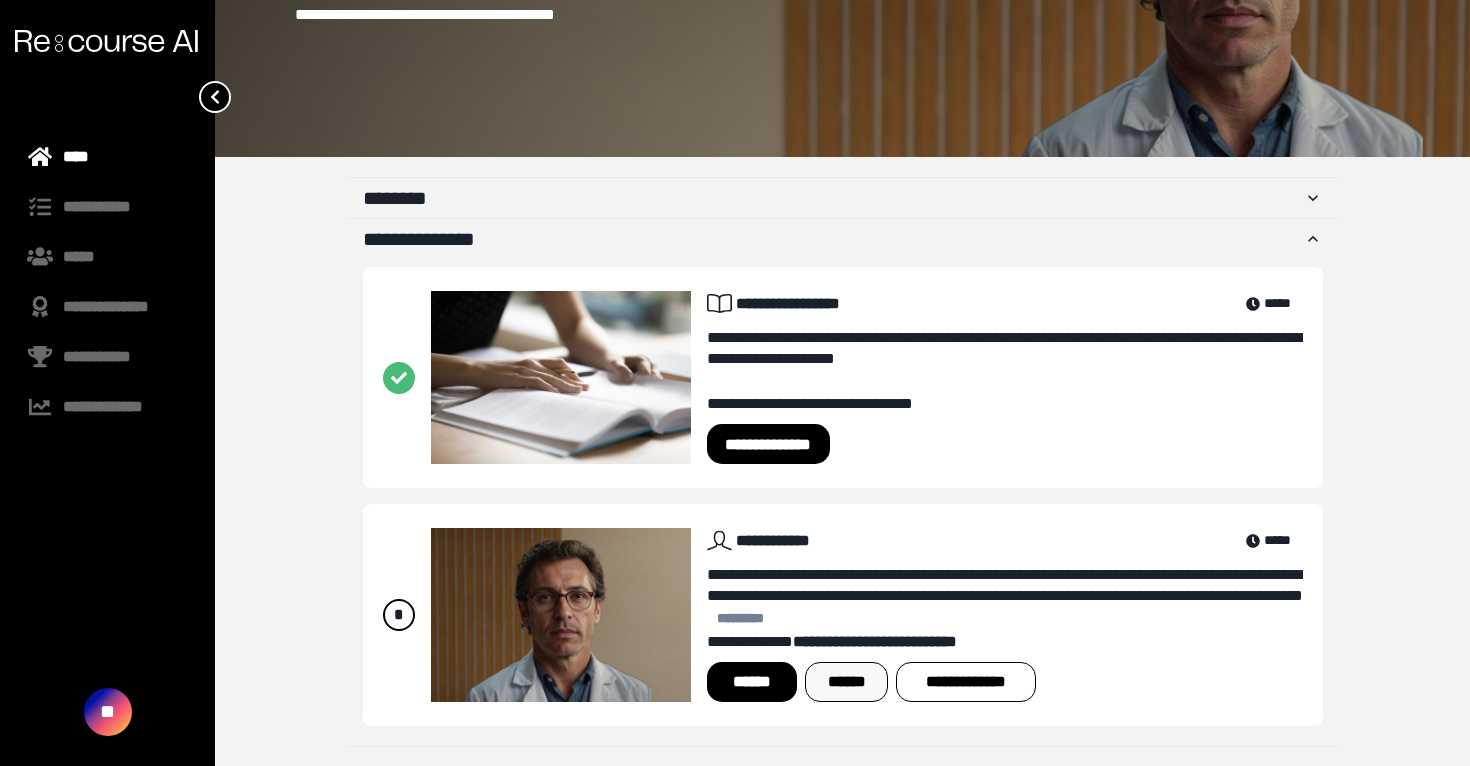 click on "******" at bounding box center [846, 682] 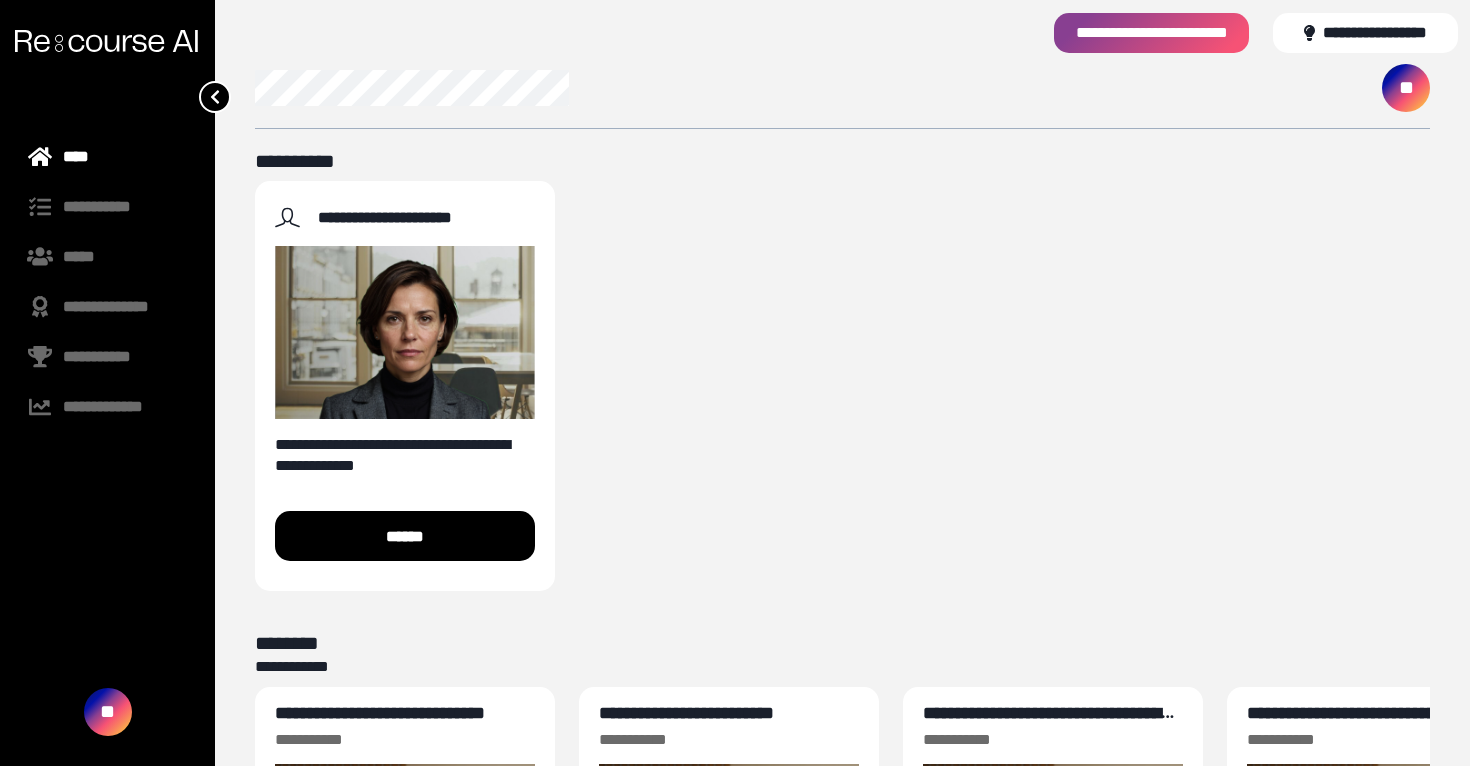 scroll, scrollTop: 0, scrollLeft: 0, axis: both 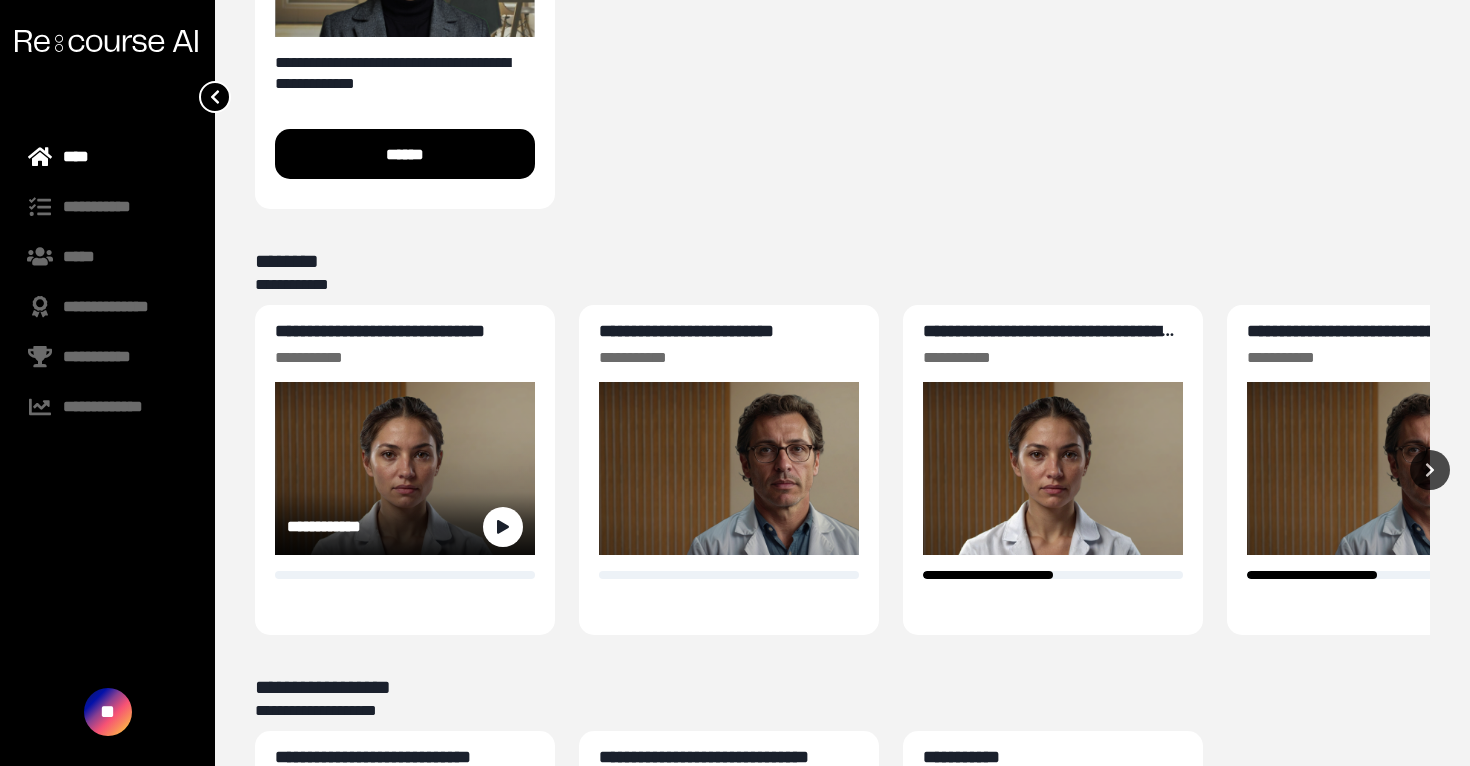 click on "**********" at bounding box center [842, 467] 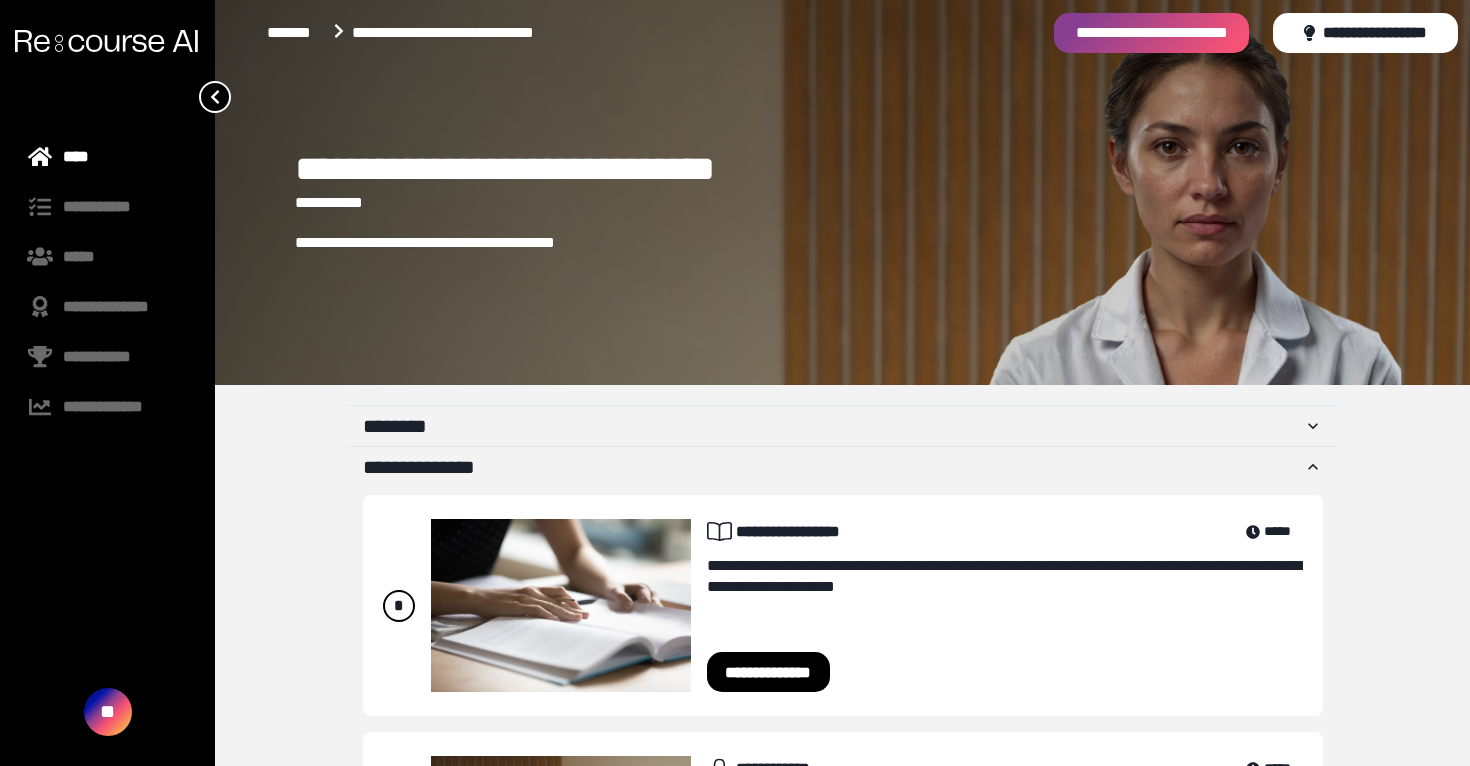 scroll, scrollTop: 228, scrollLeft: 0, axis: vertical 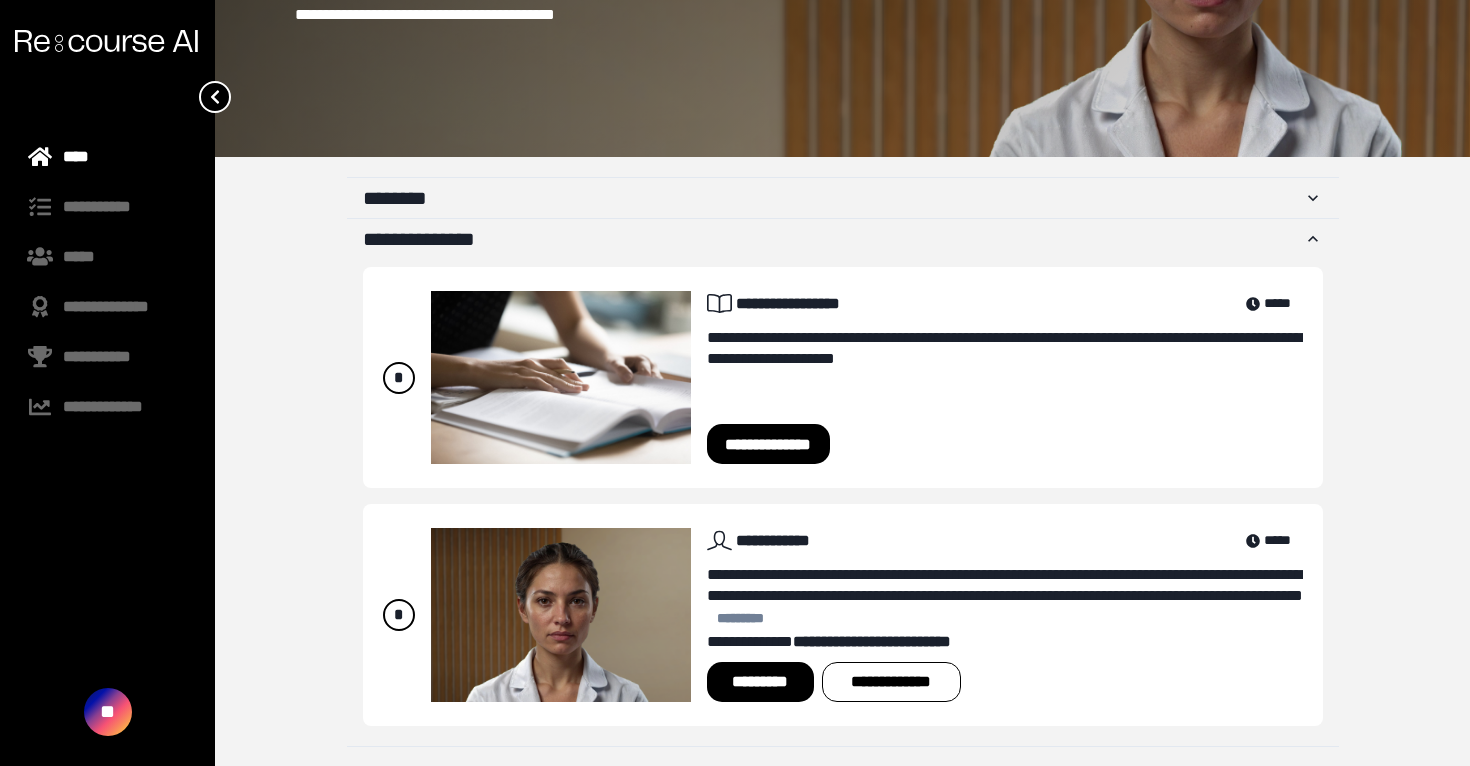 click on "*********" at bounding box center [760, 682] 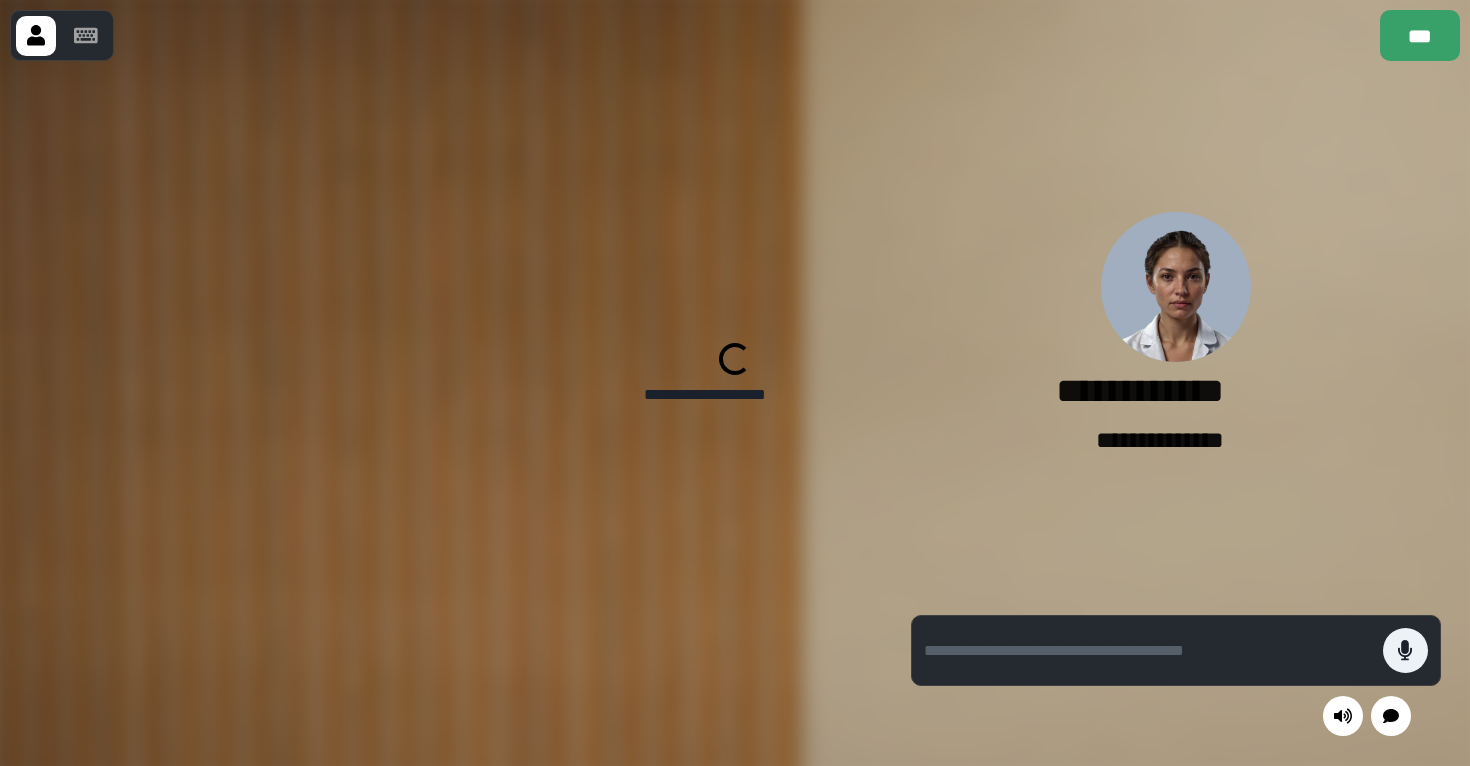 click at bounding box center [441, 413] 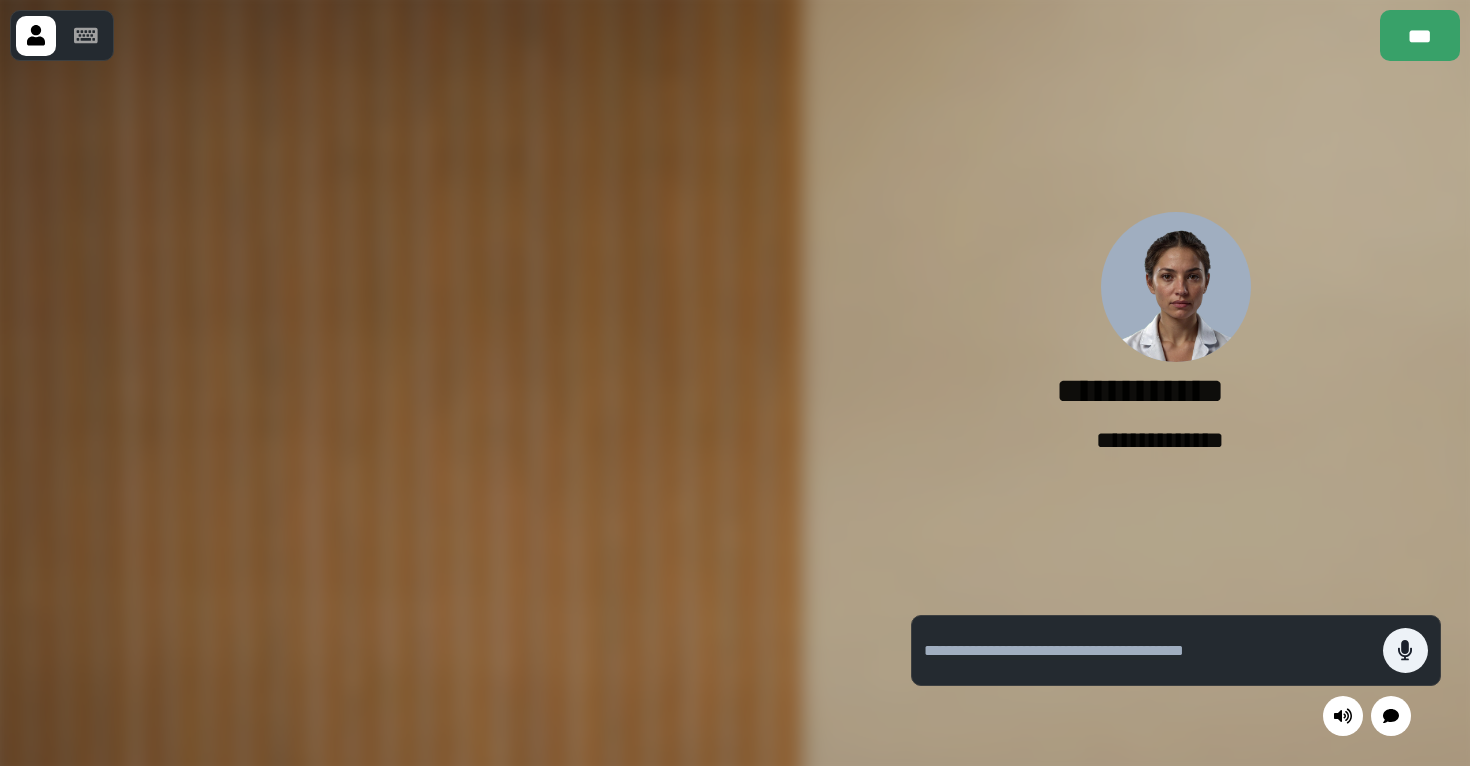 click at bounding box center [441, 413] 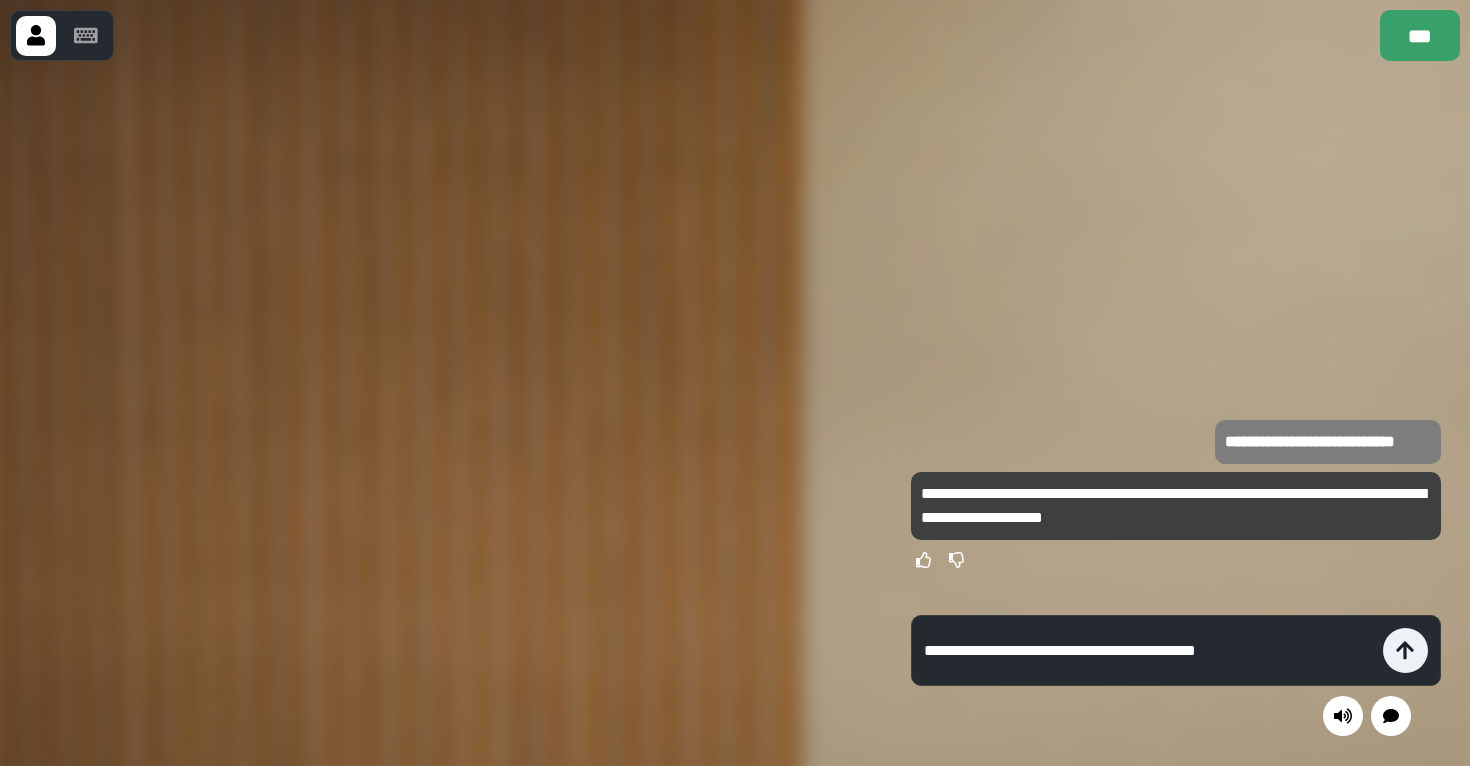 type on "**********" 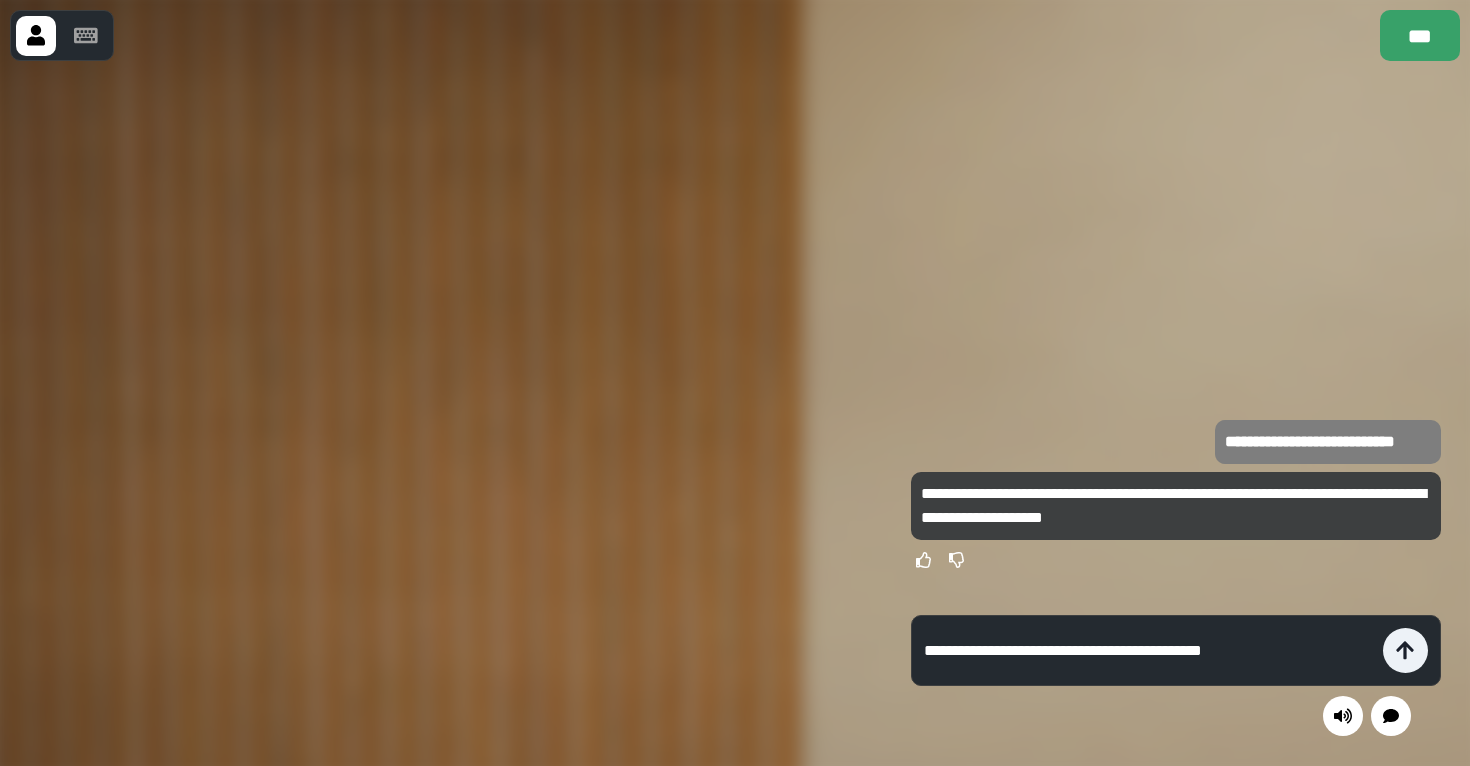 type 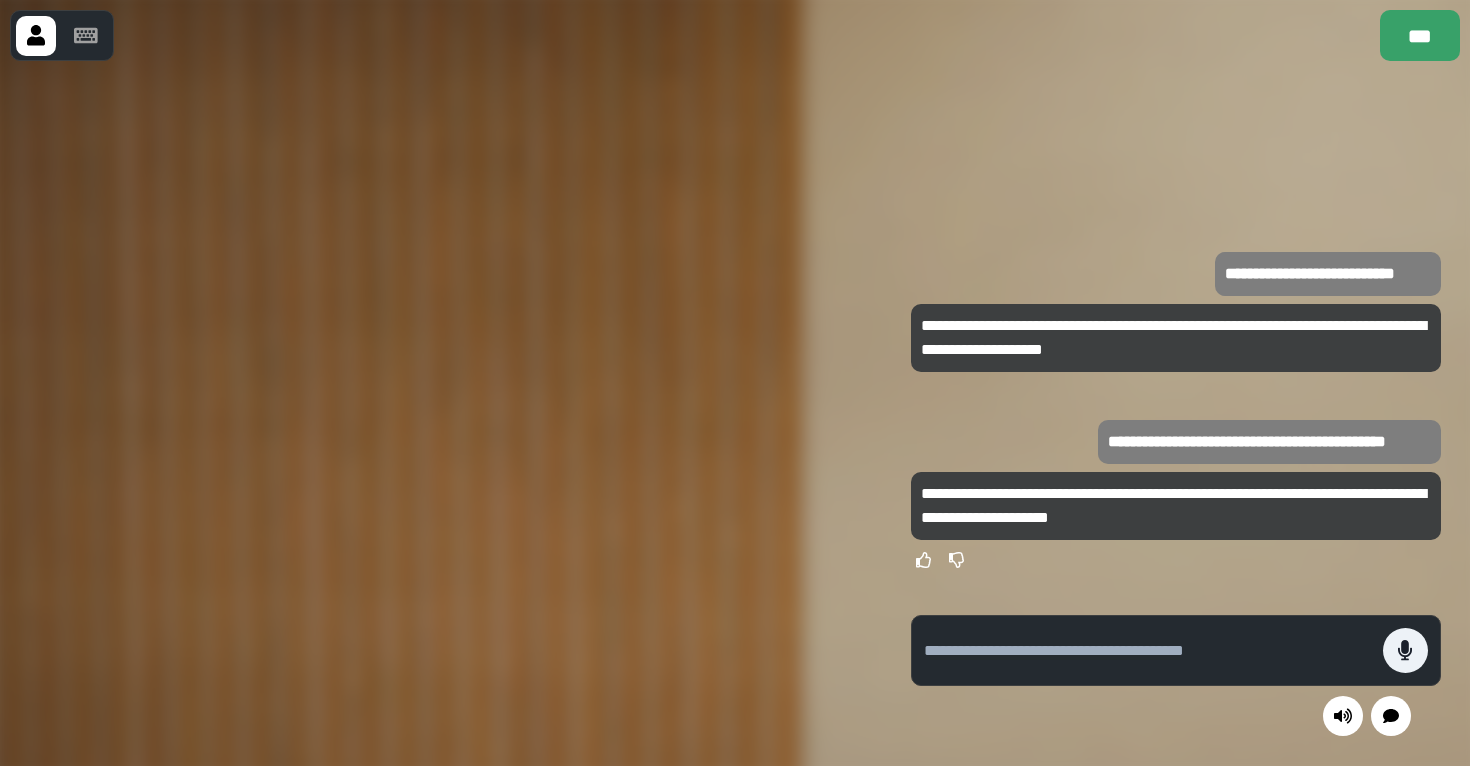 click at bounding box center (441, 413) 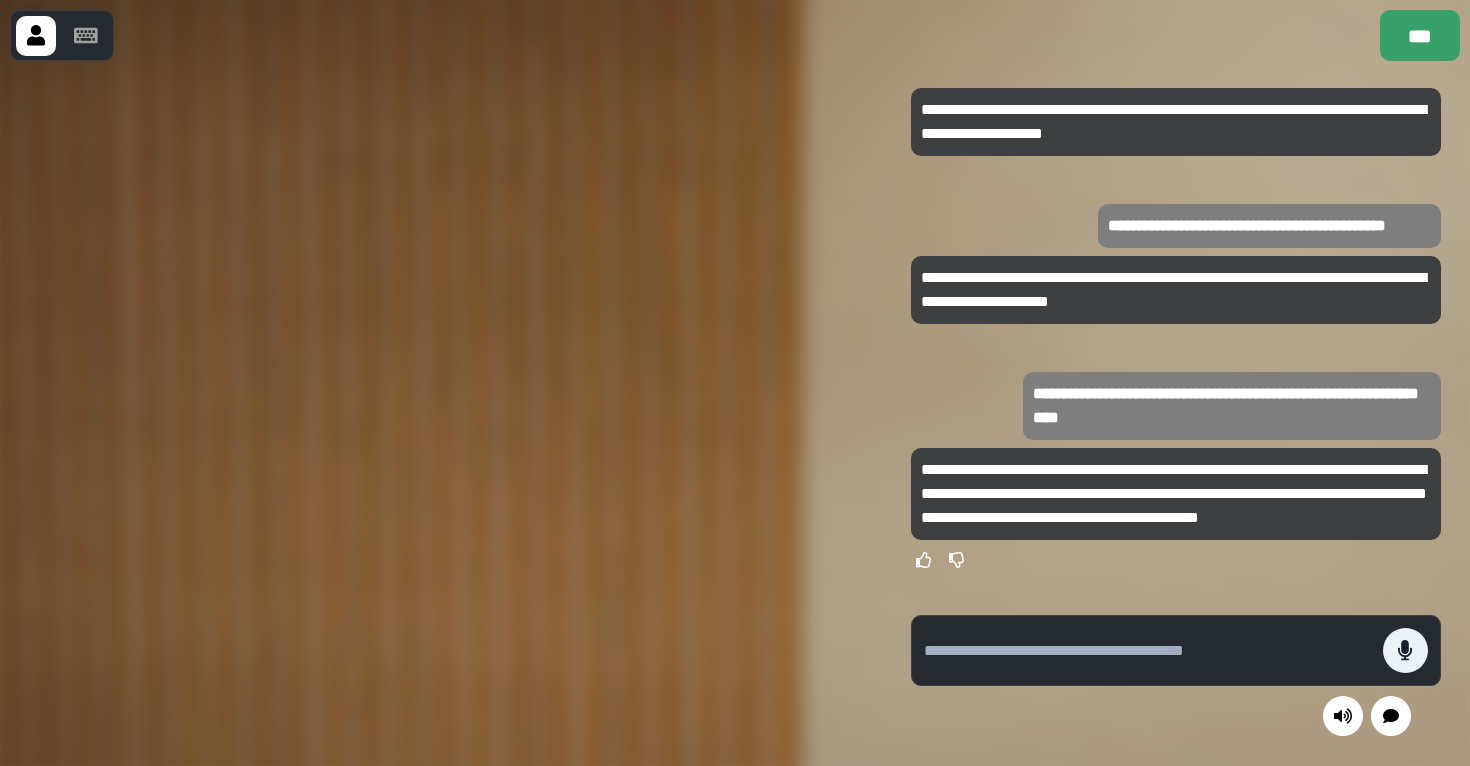 click on "**********" at bounding box center (1175, 494) 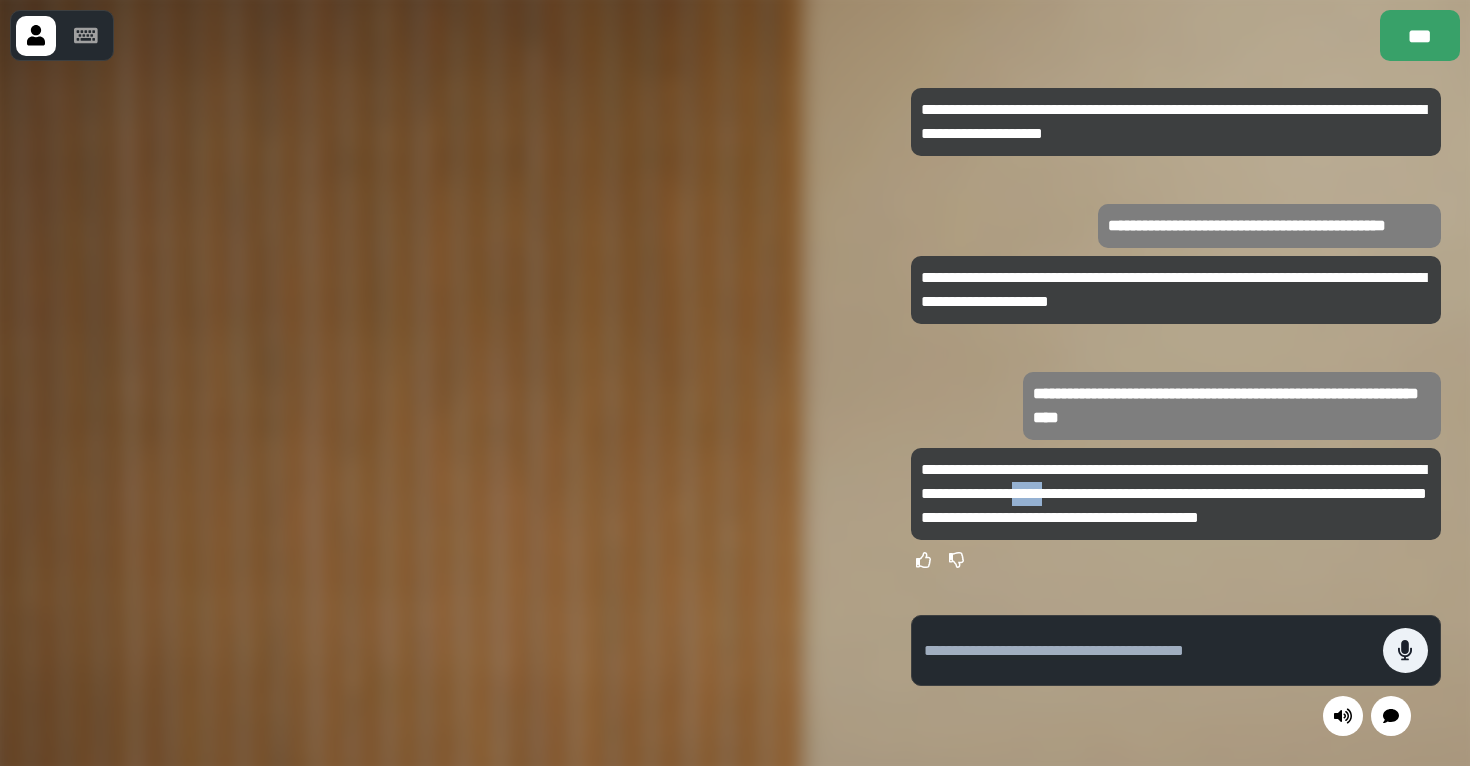 click on "**********" at bounding box center [1174, 493] 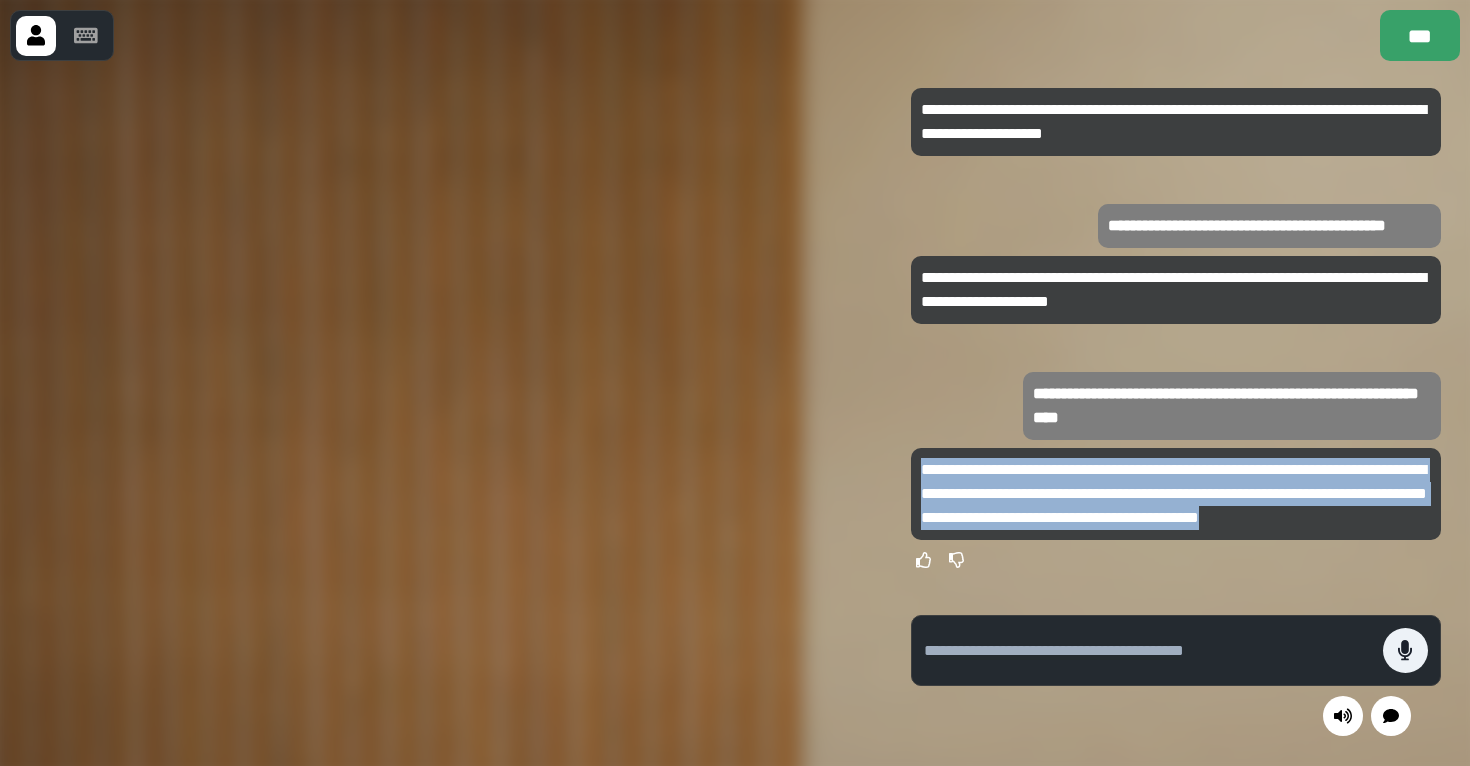 click on "**********" at bounding box center (1174, 493) 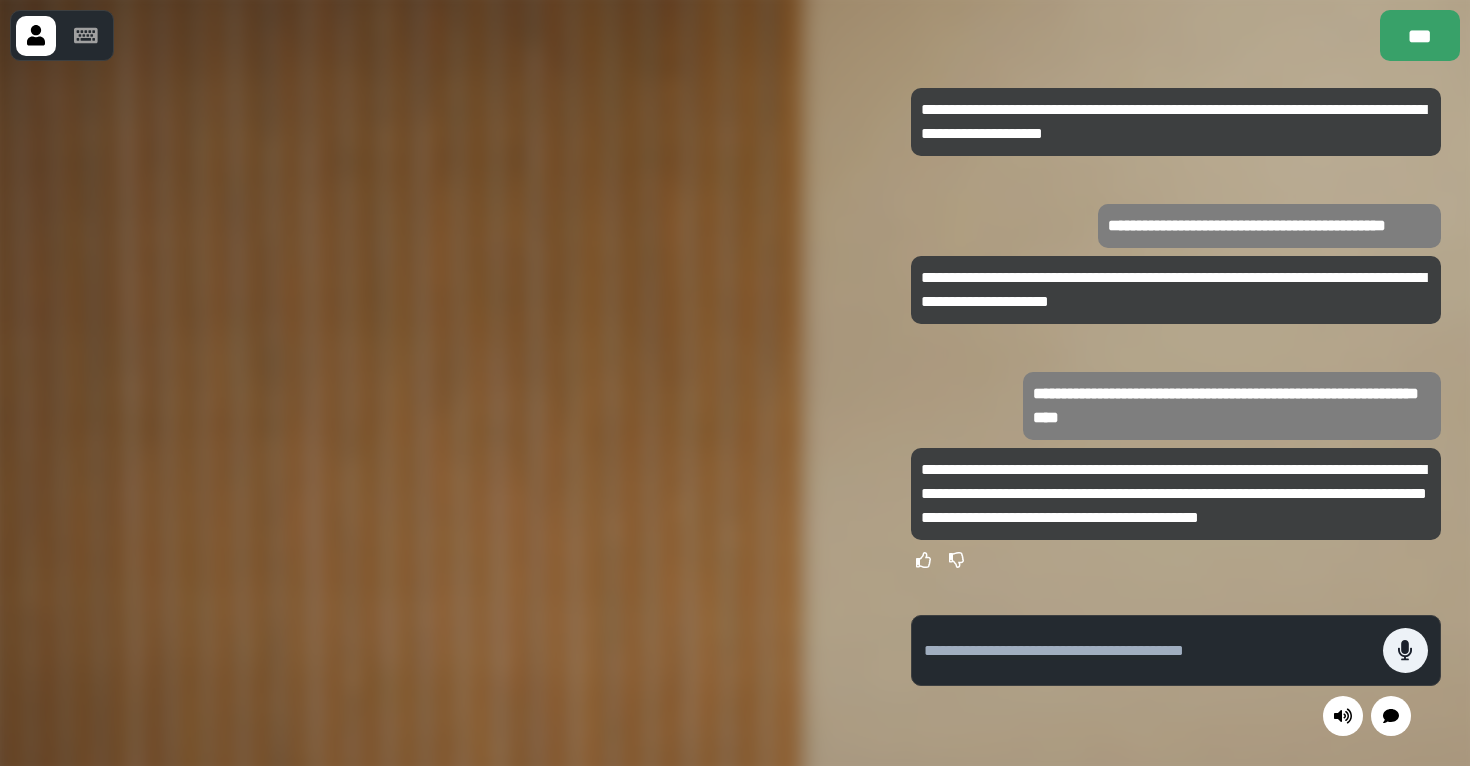 click at bounding box center (441, 413) 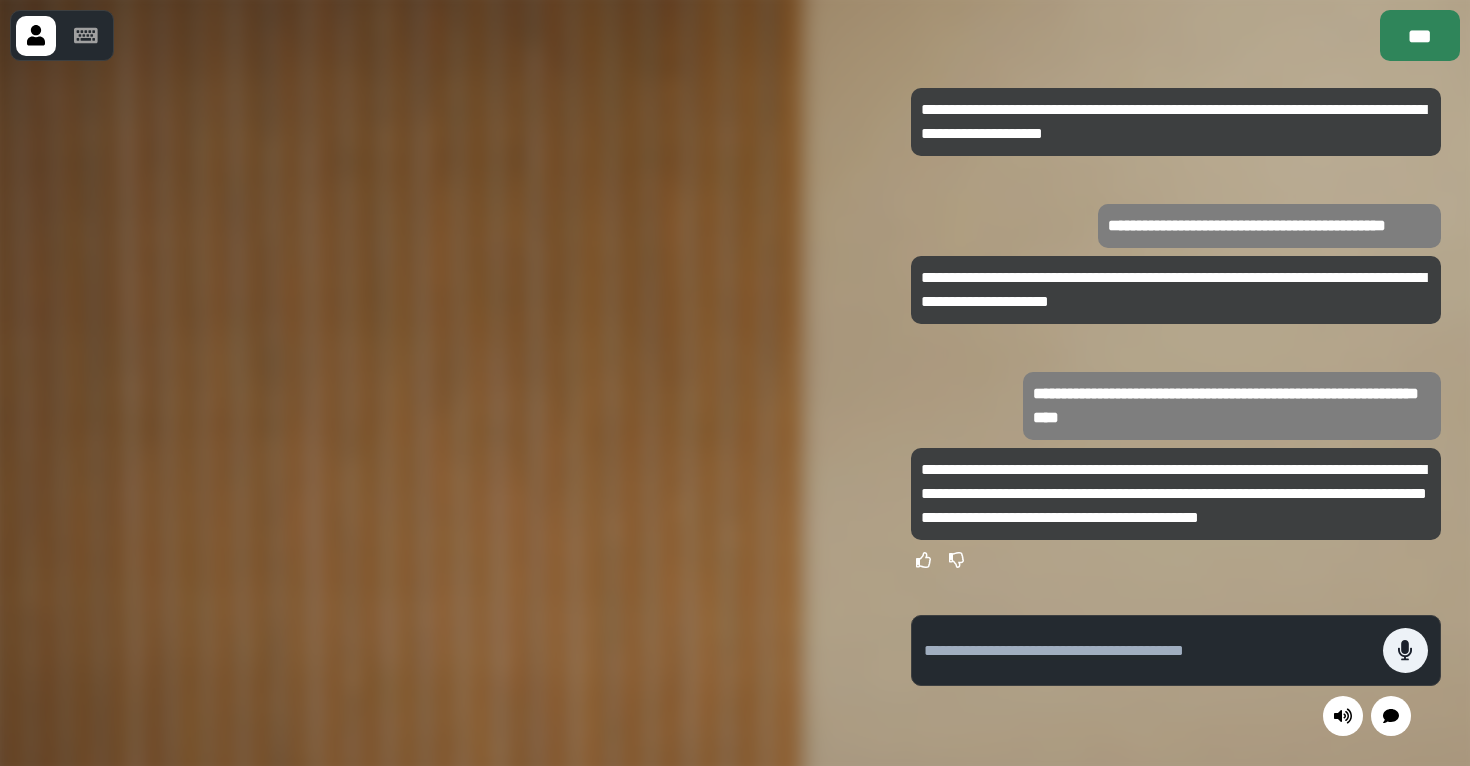 click on "***" at bounding box center (1420, 35) 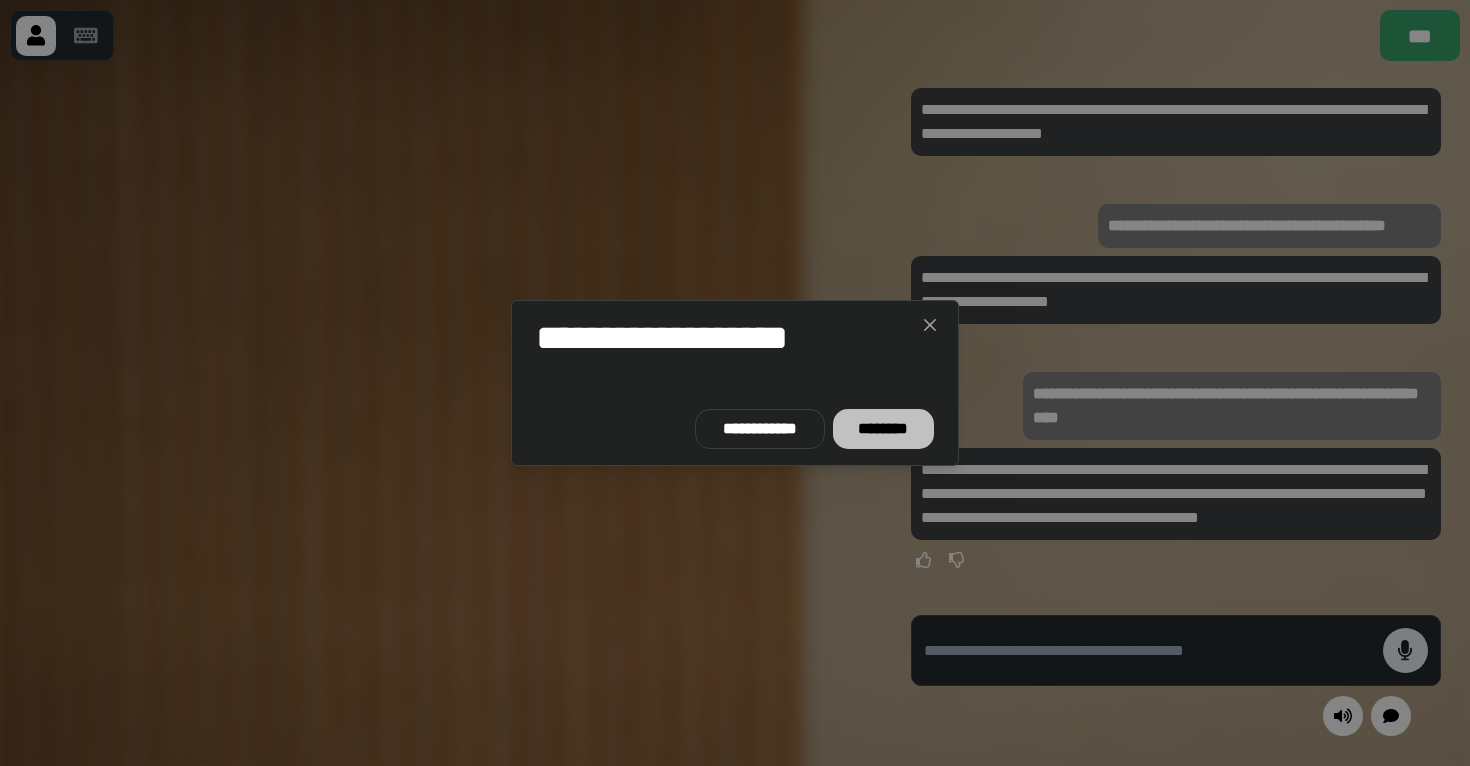 click on "********" at bounding box center (883, 429) 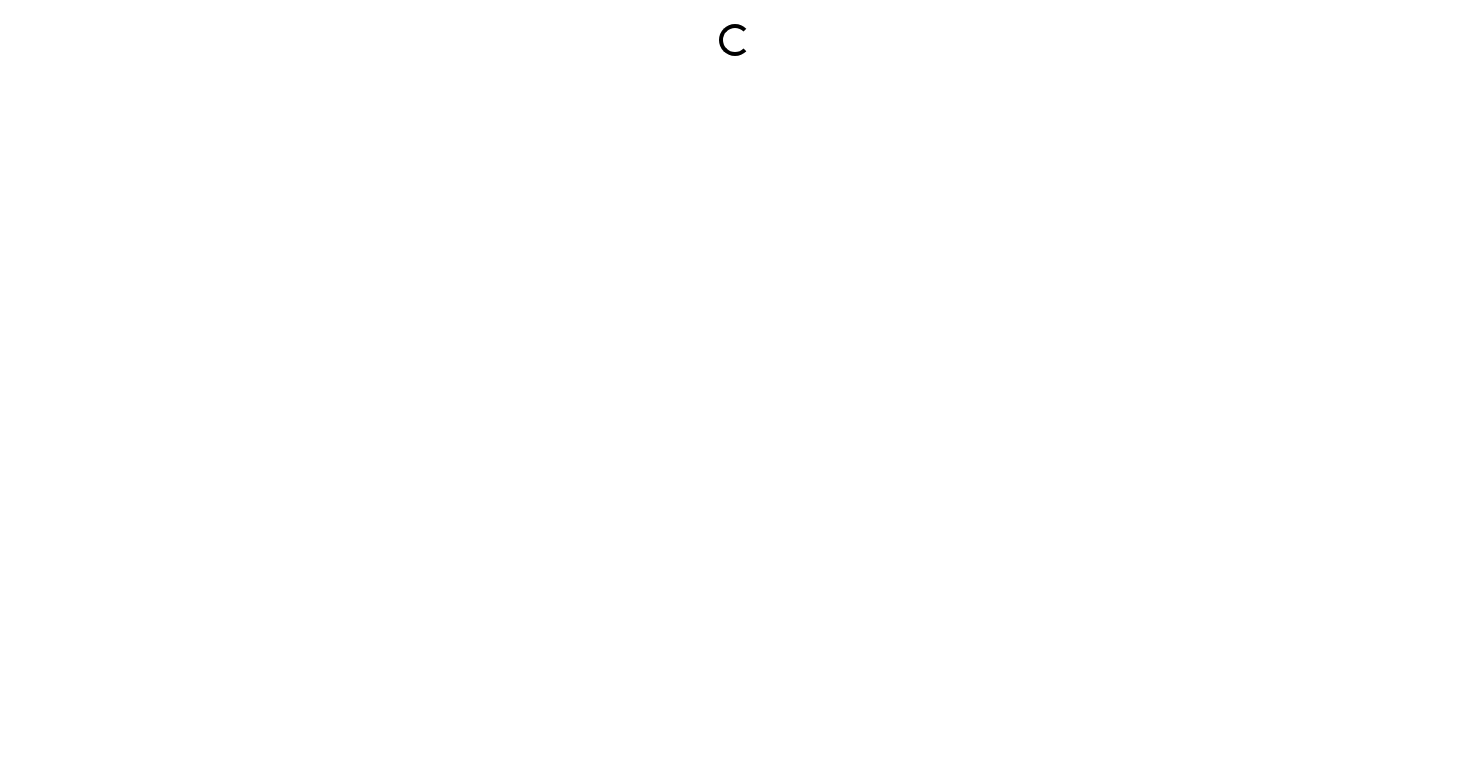 scroll, scrollTop: 0, scrollLeft: 0, axis: both 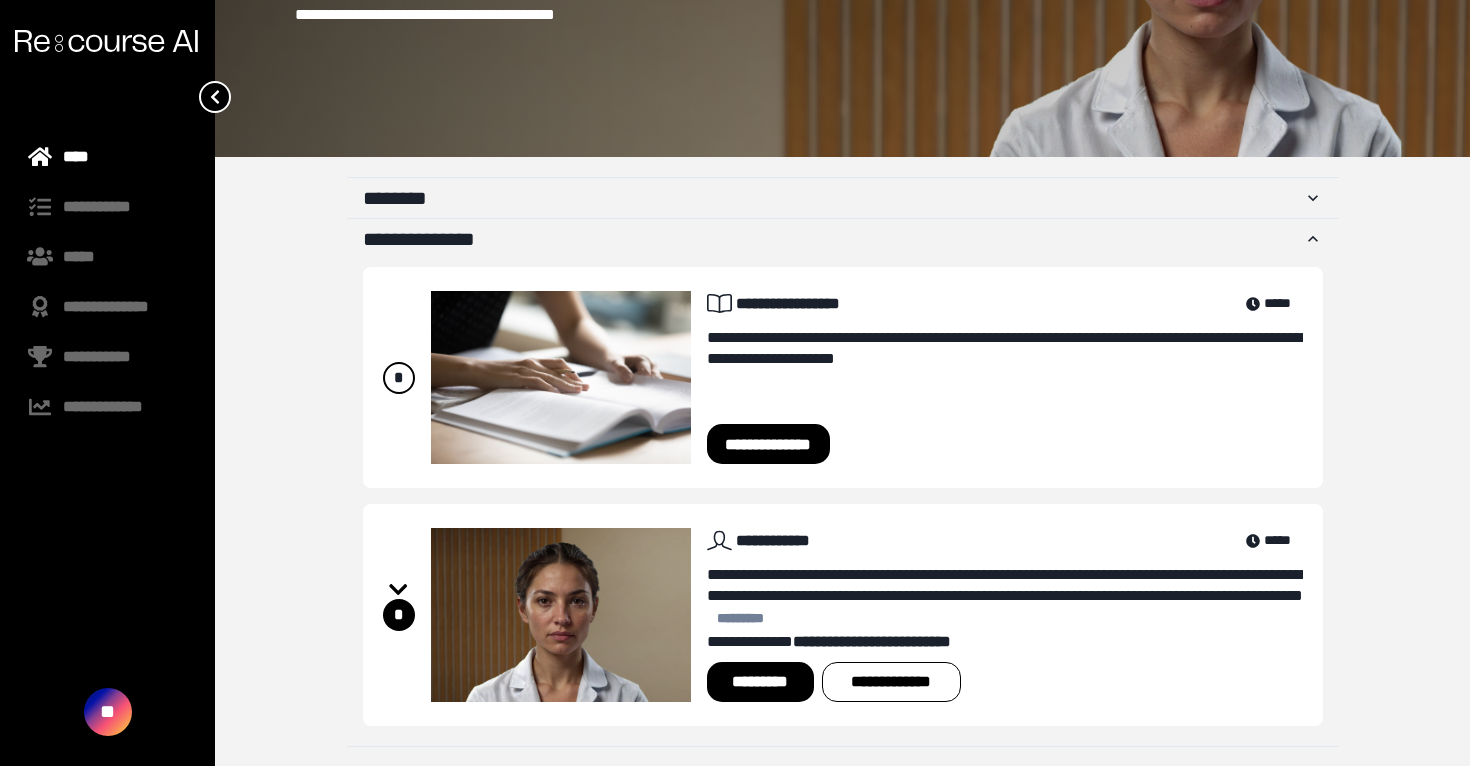 click on "*********" at bounding box center (760, 682) 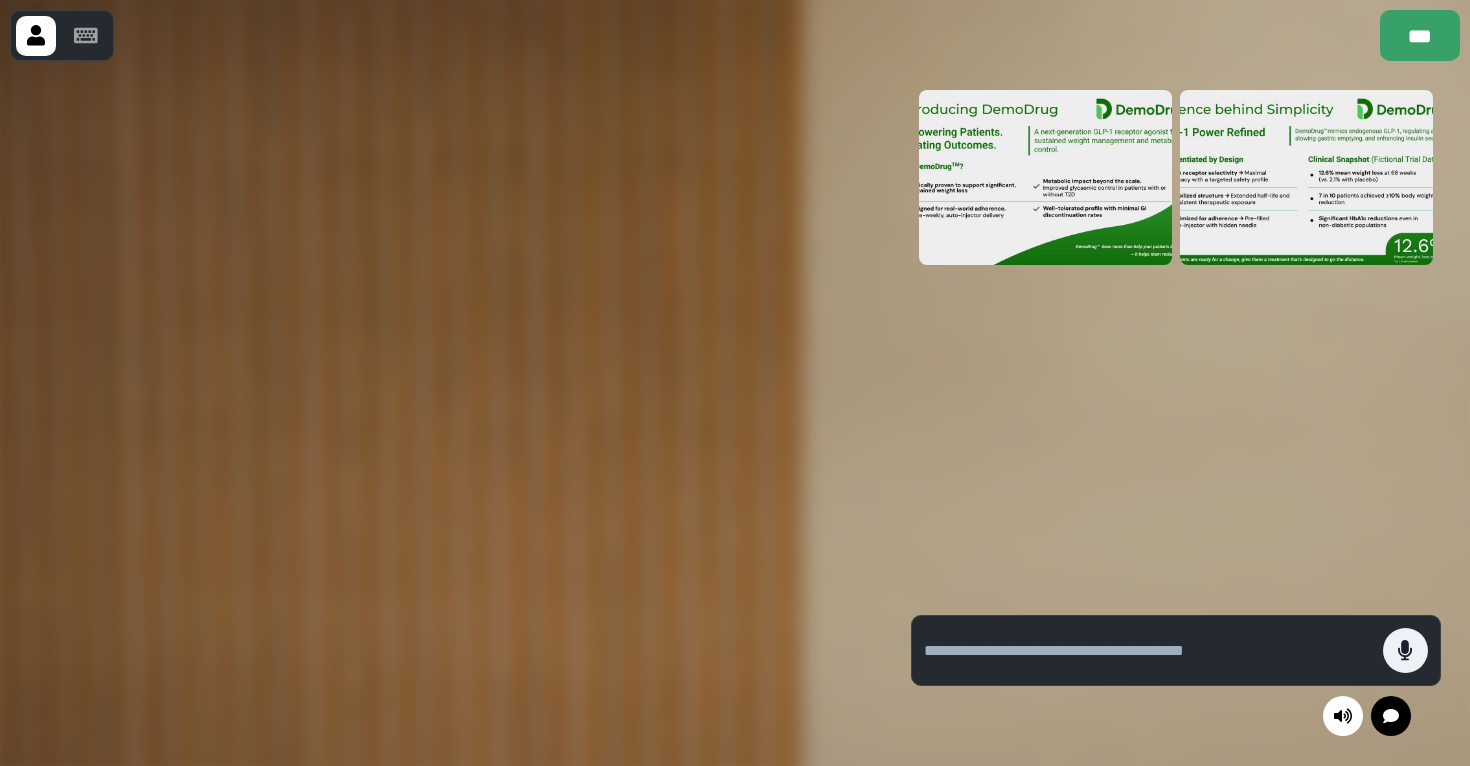 click at bounding box center (441, 413) 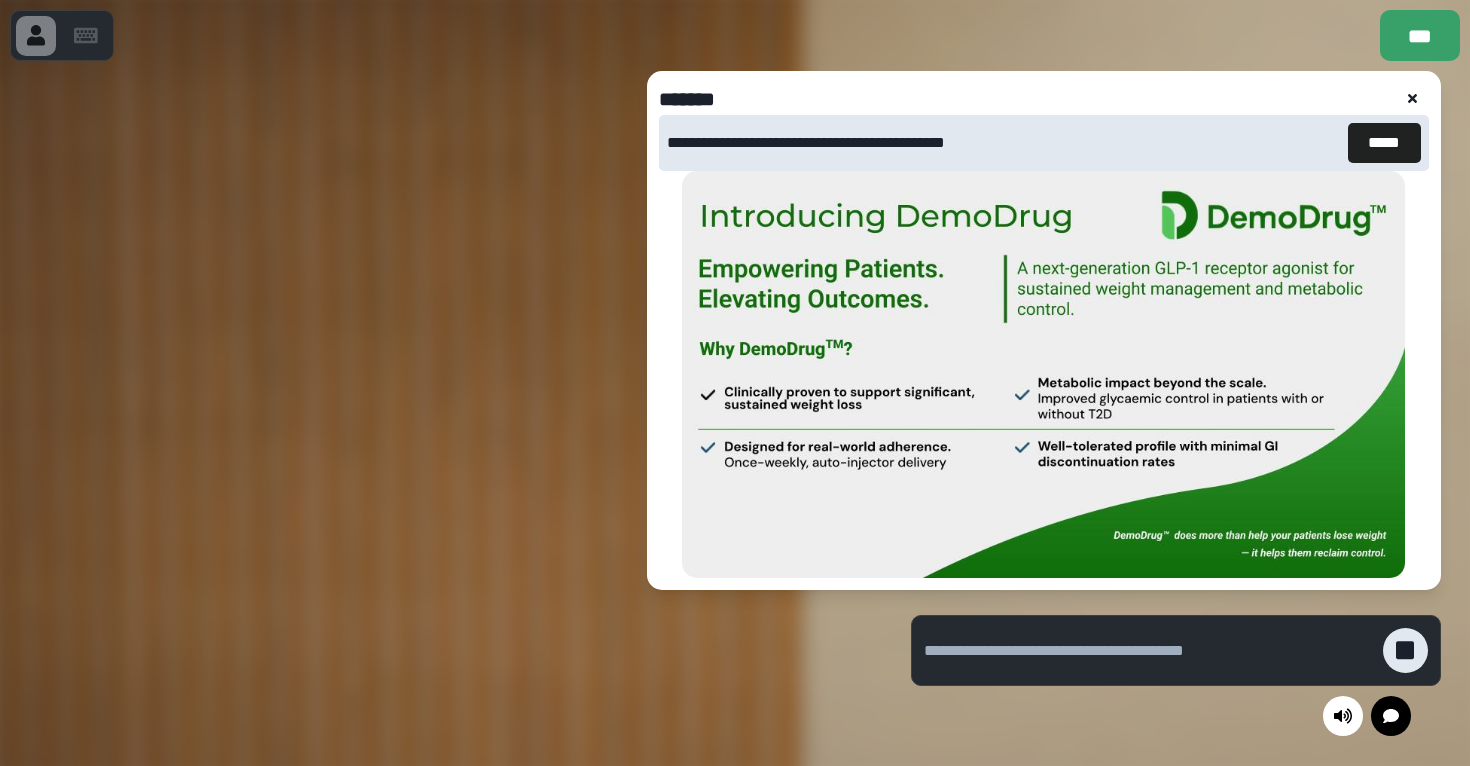click 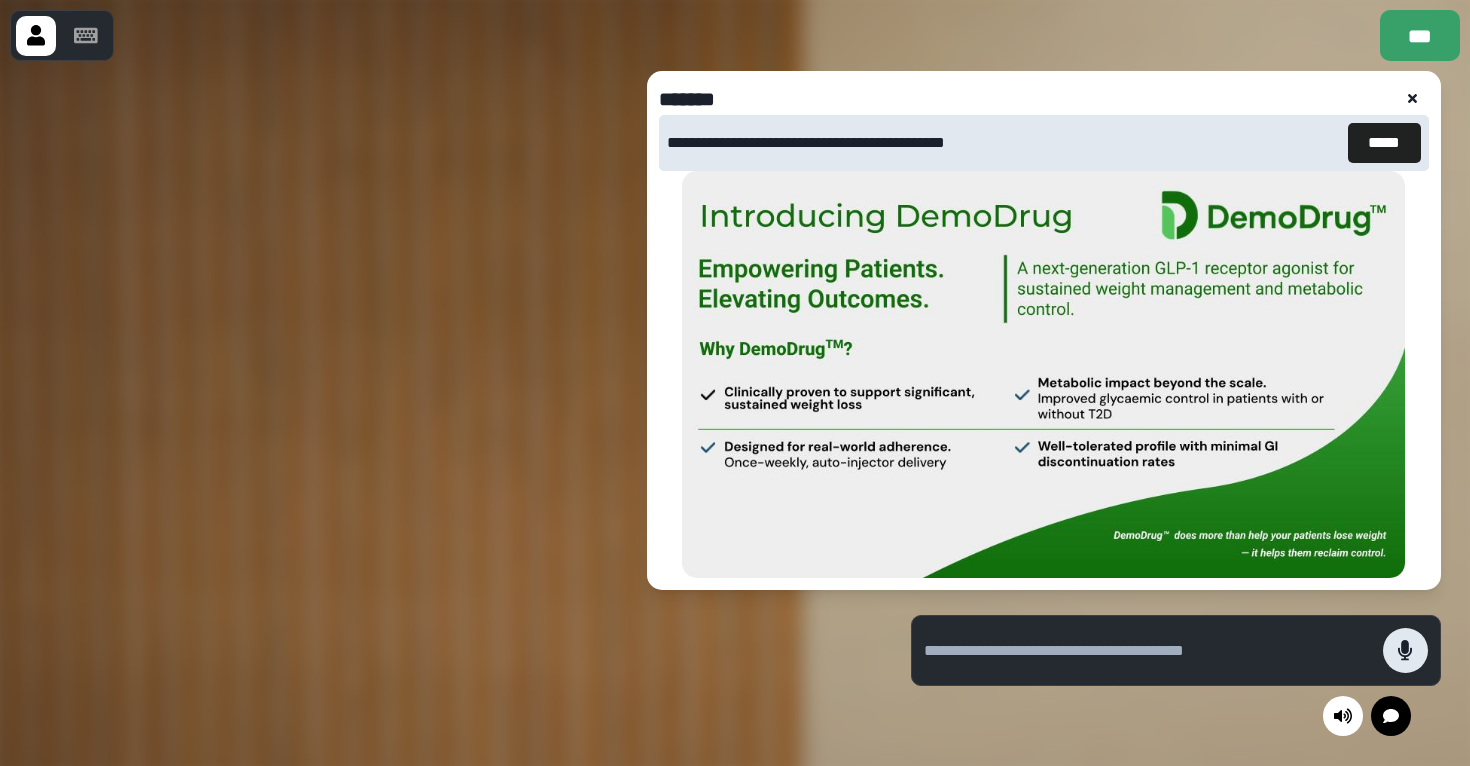 click 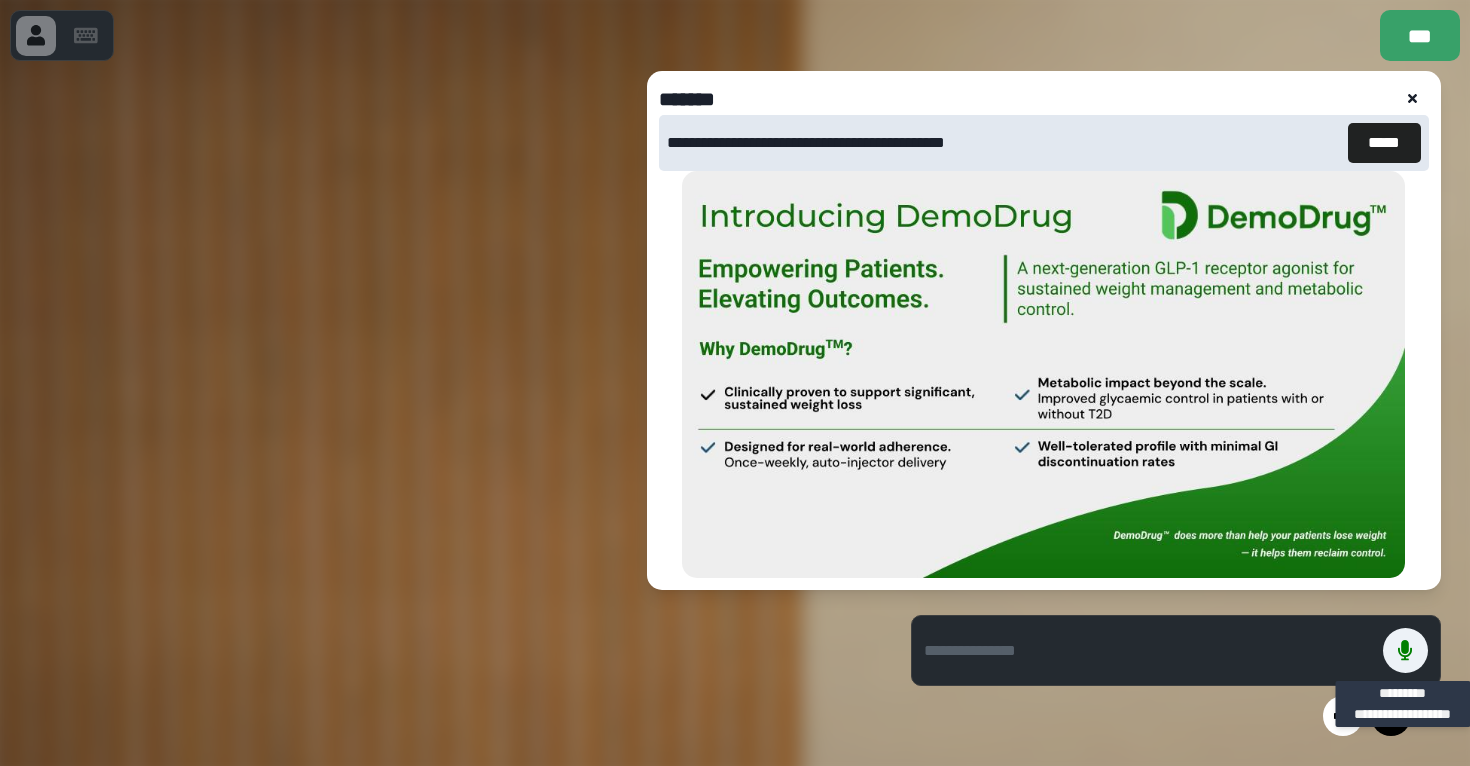 click at bounding box center (1044, 374) 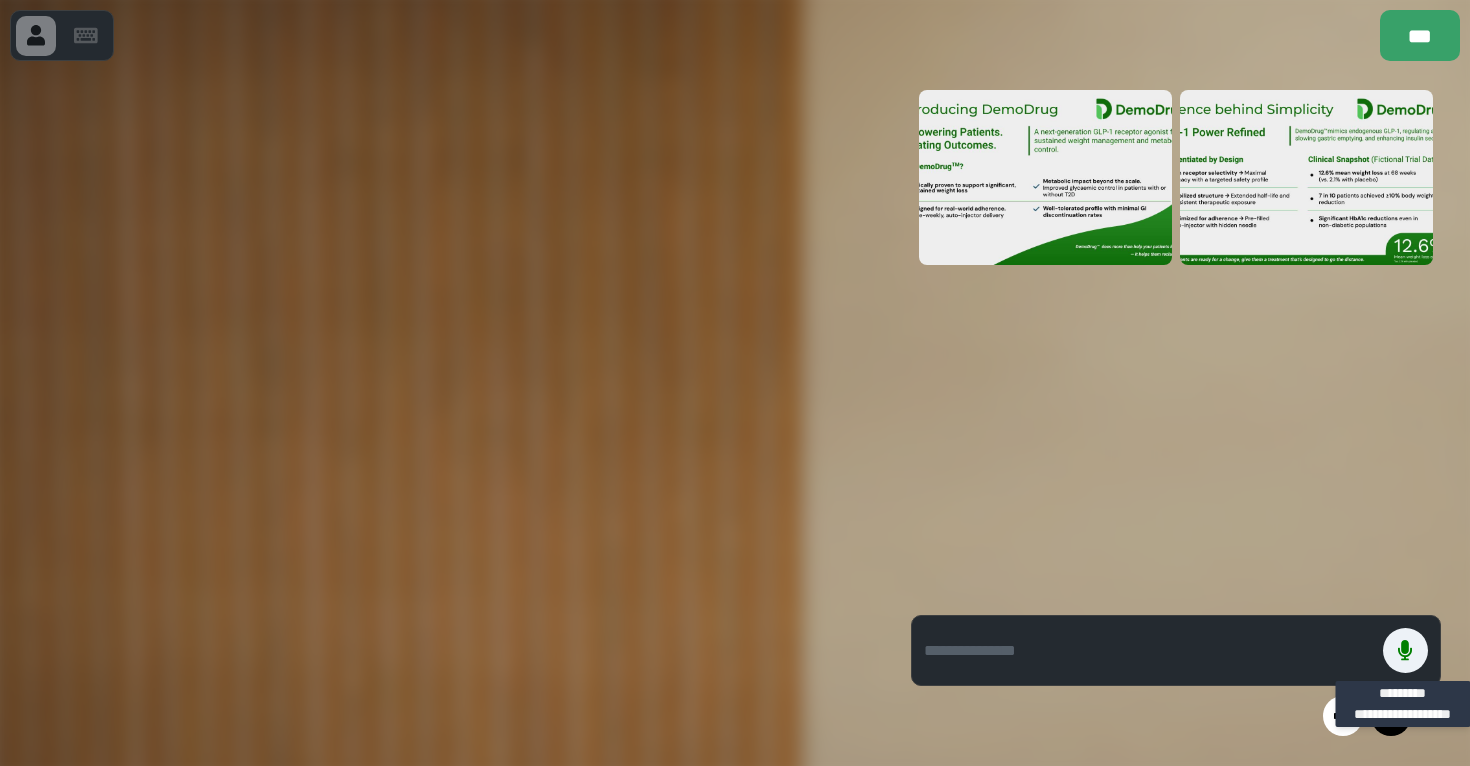 click at bounding box center (1306, 177) 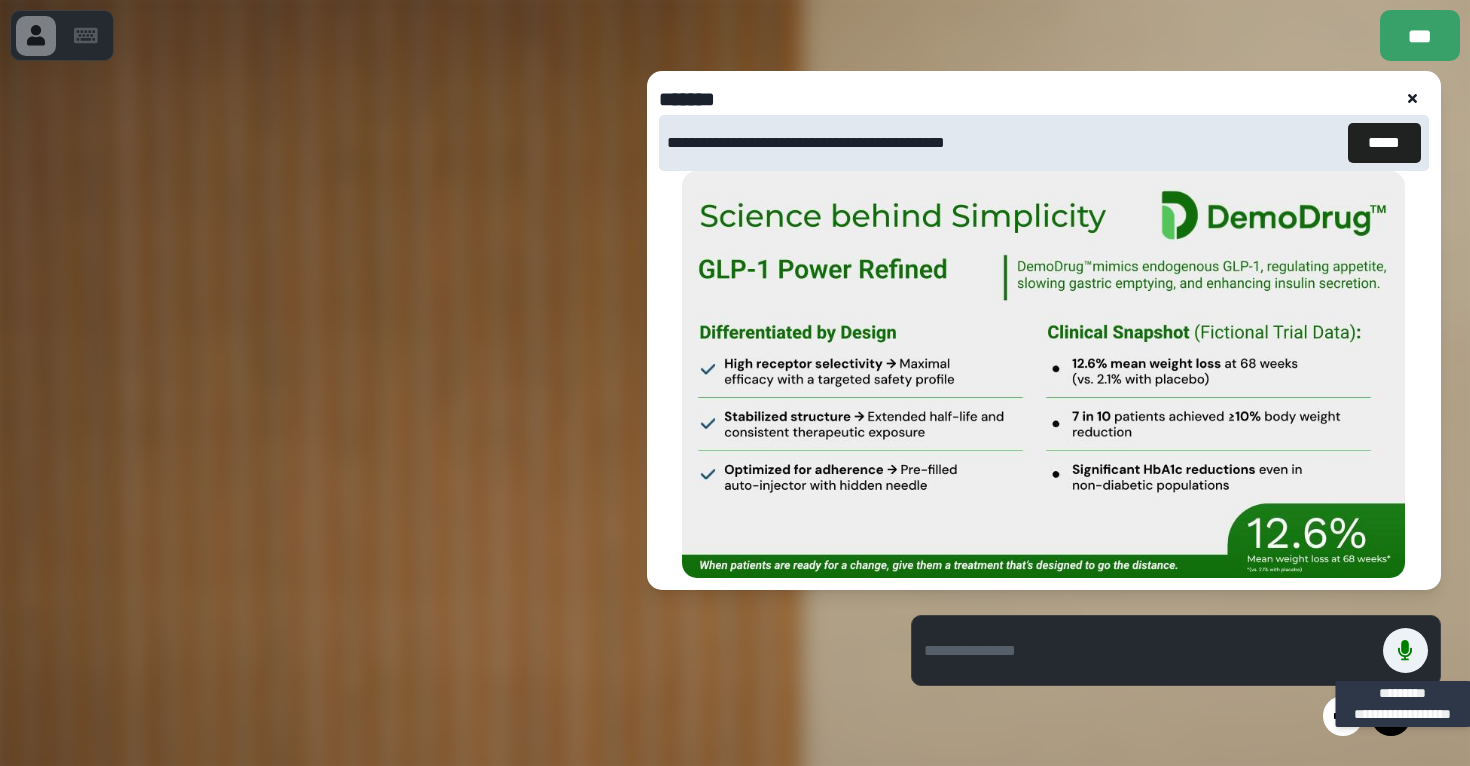 click at bounding box center (1153, 650) 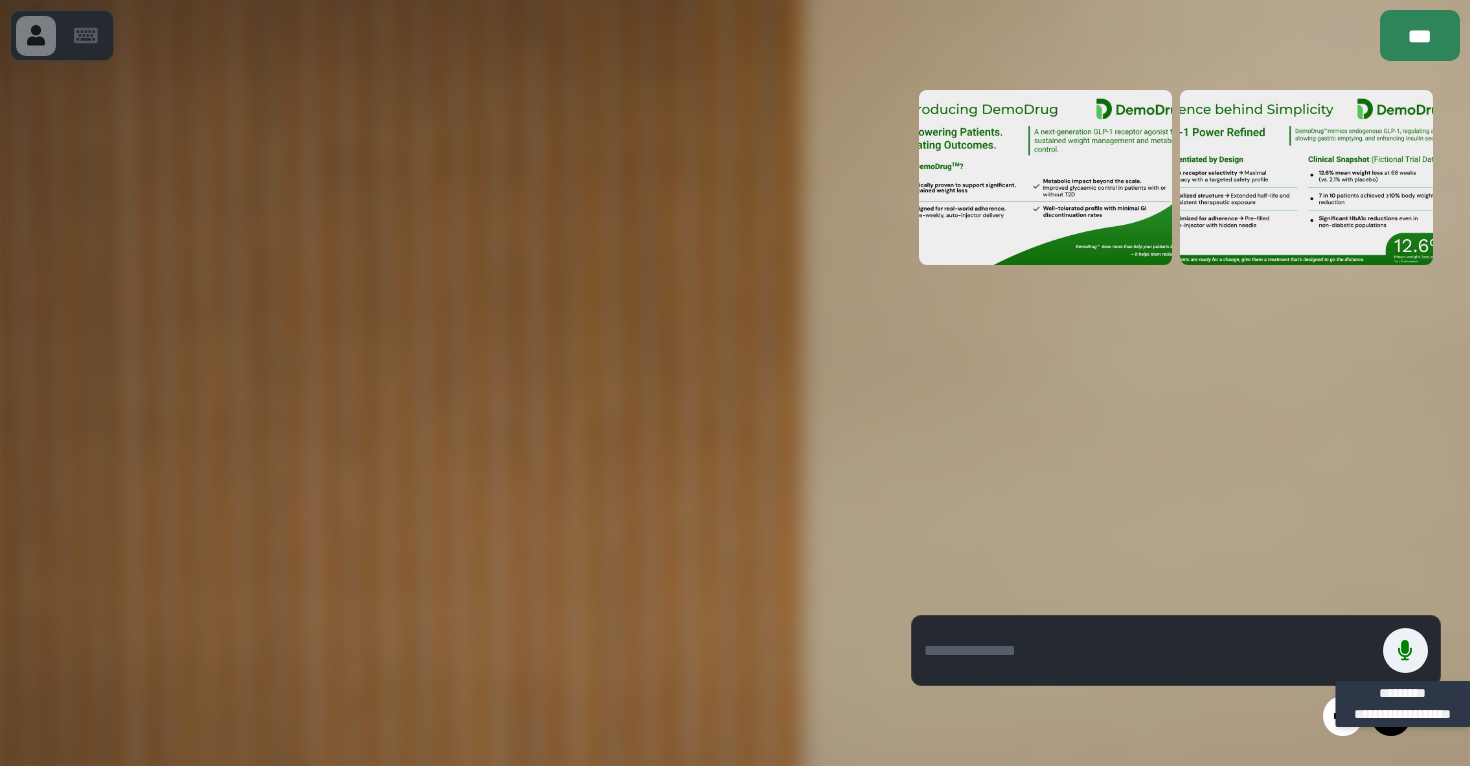click on "***" at bounding box center (1420, 35) 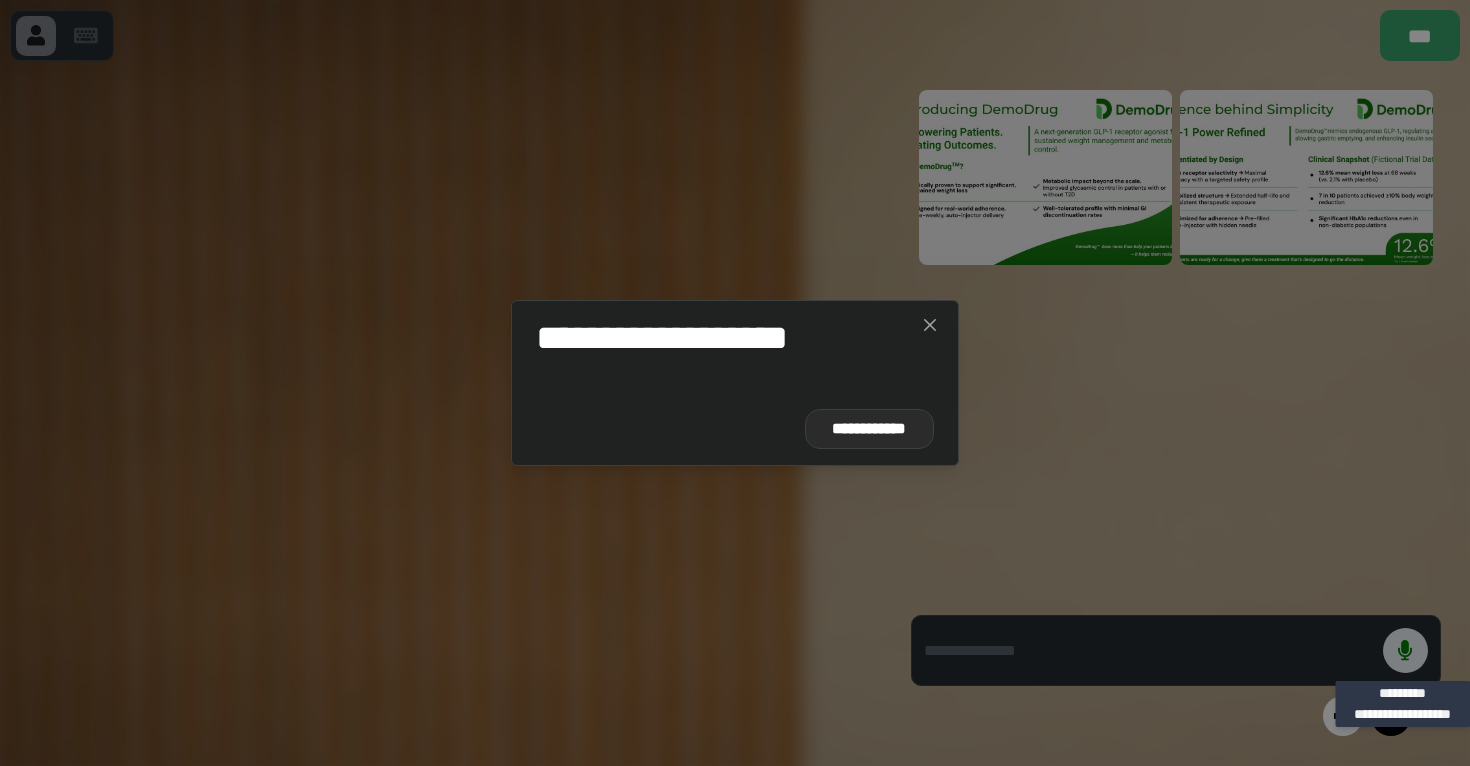 click on "**********" at bounding box center [869, 429] 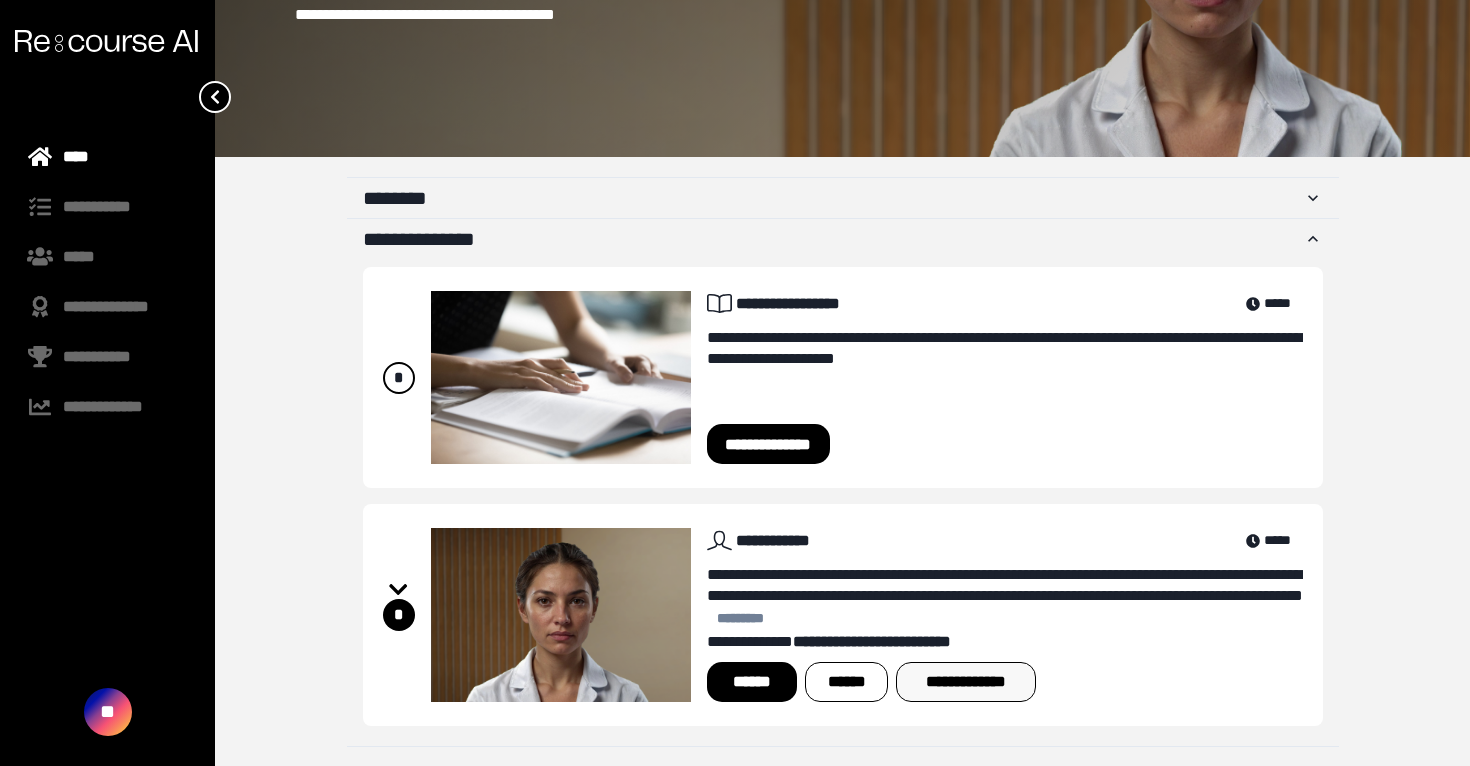 click on "**********" at bounding box center (965, 682) 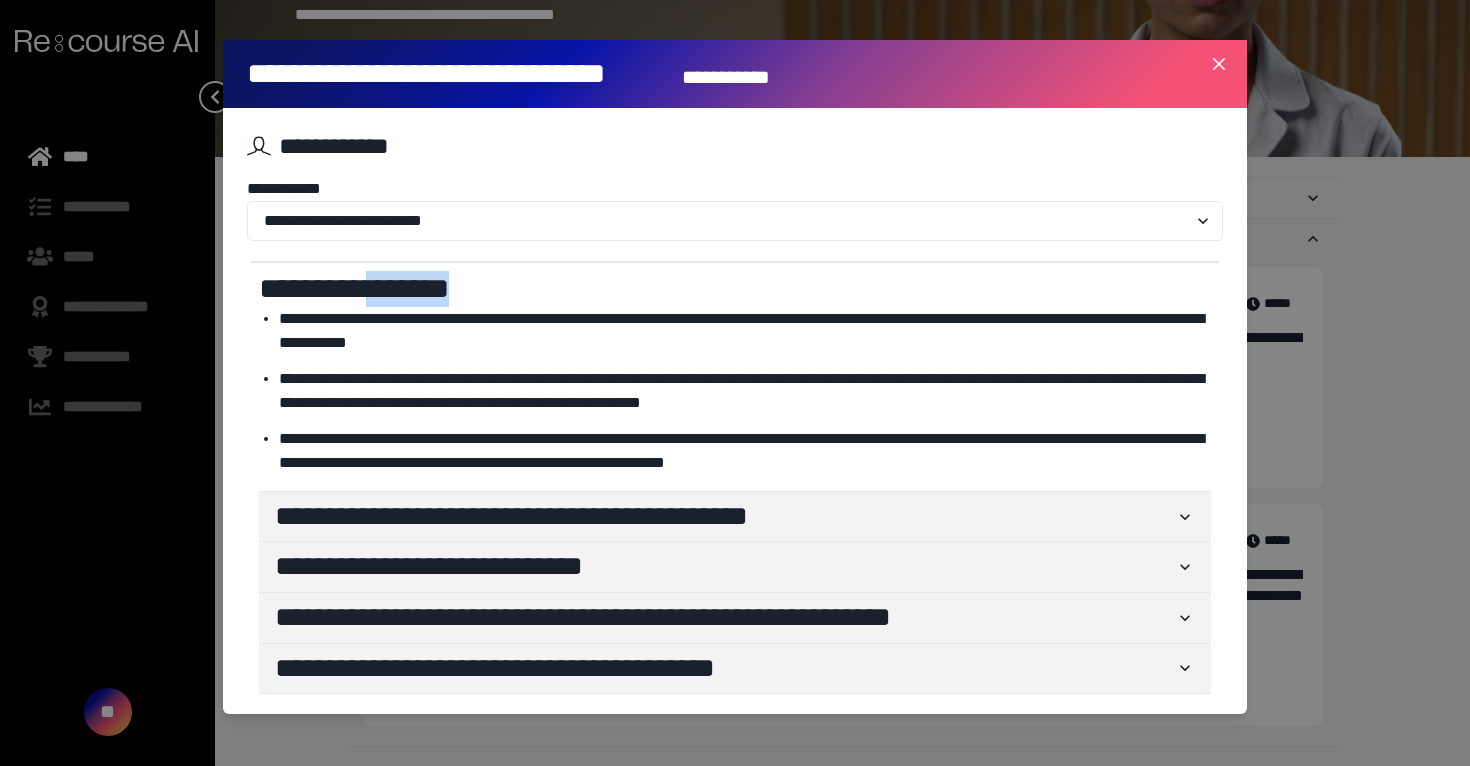 drag, startPoint x: 380, startPoint y: 289, endPoint x: 507, endPoint y: 290, distance: 127.00394 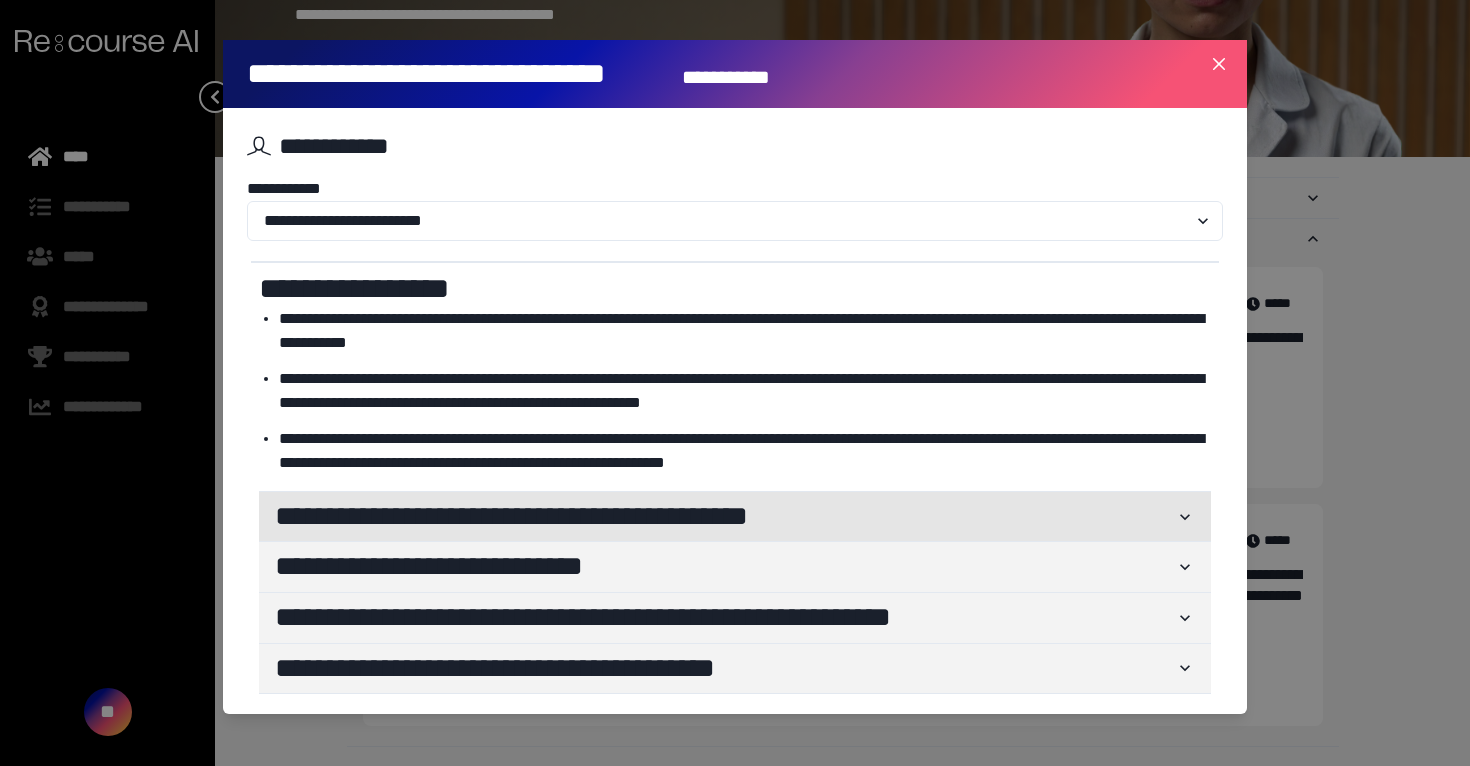 click on "**********" at bounding box center (725, 517) 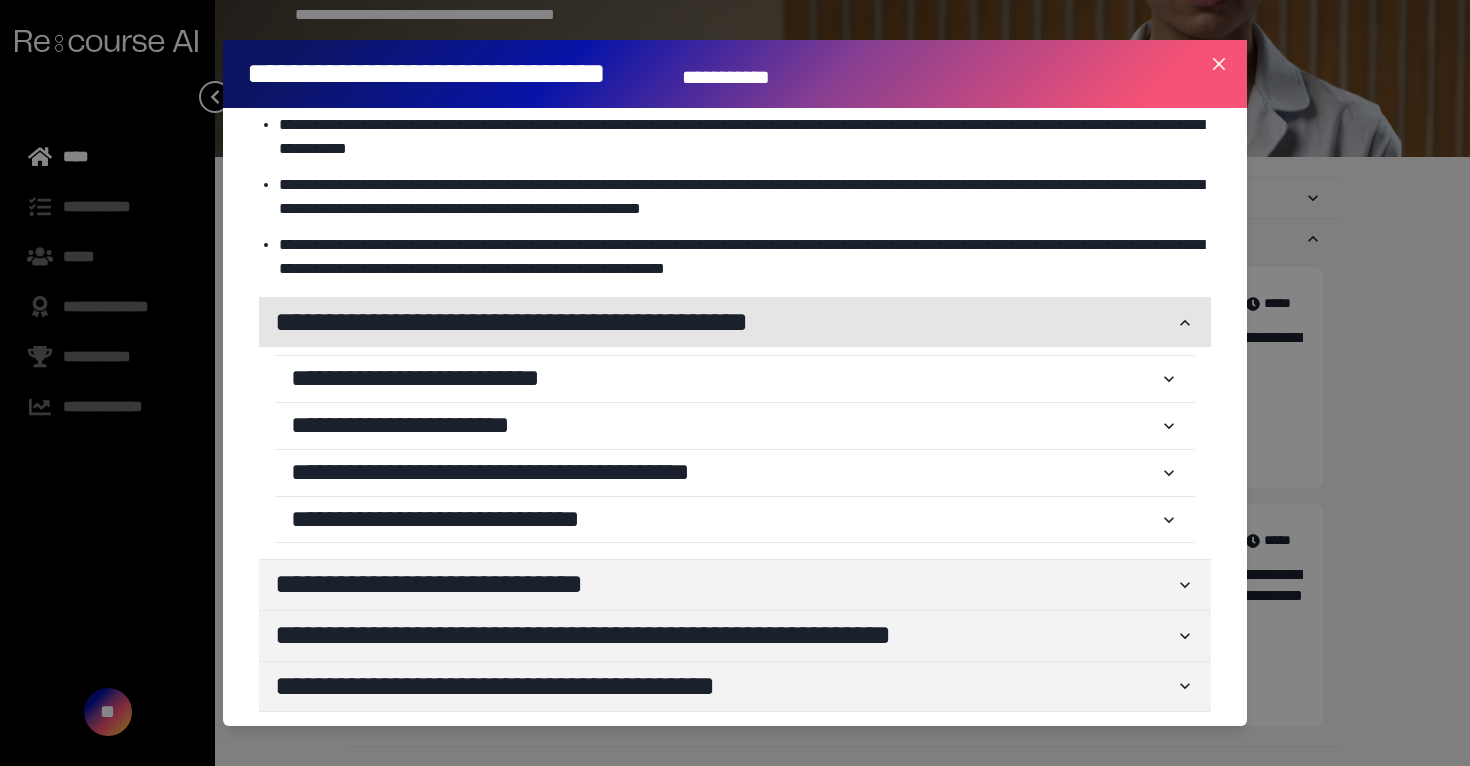 scroll, scrollTop: 200, scrollLeft: 0, axis: vertical 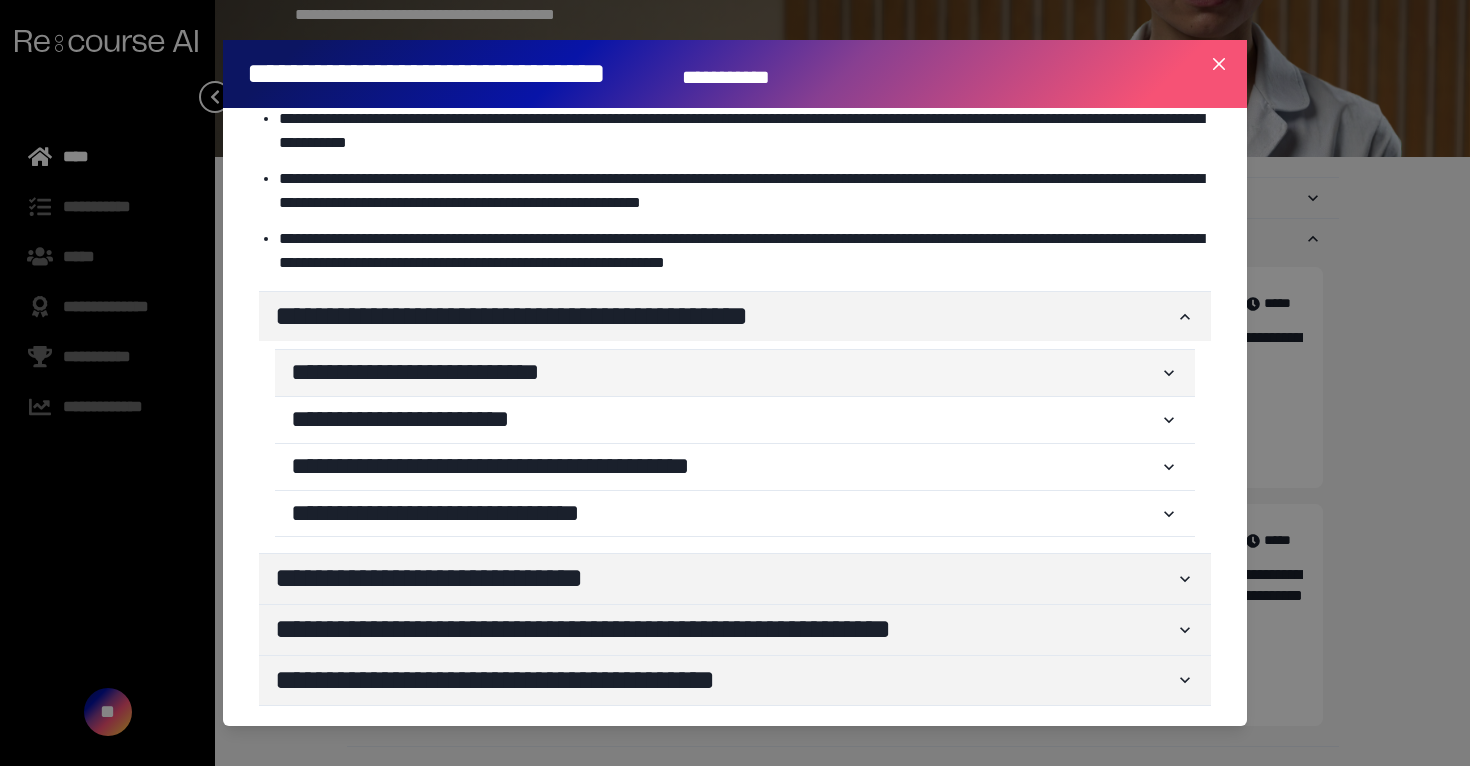 click on "**********" at bounding box center (725, 373) 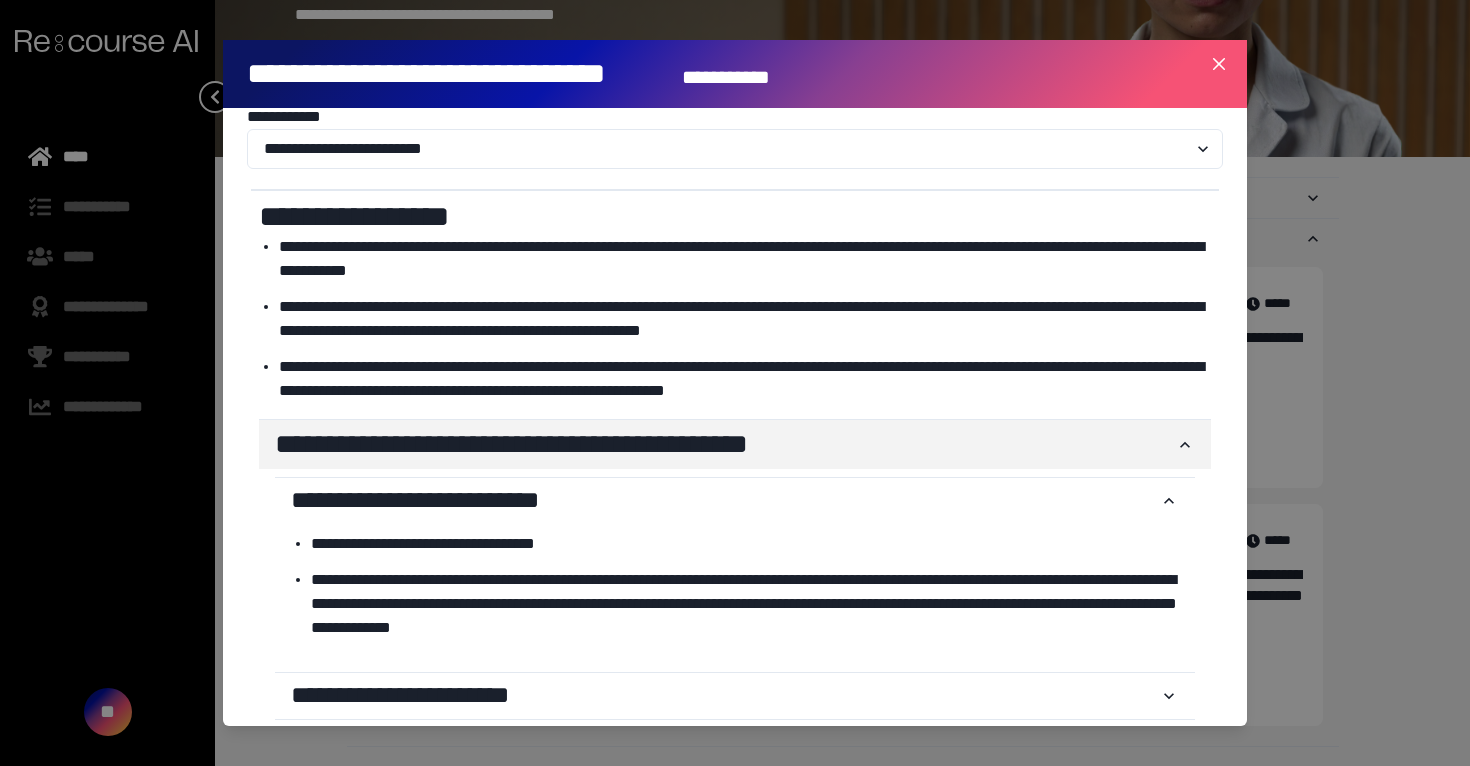 scroll, scrollTop: 71, scrollLeft: 0, axis: vertical 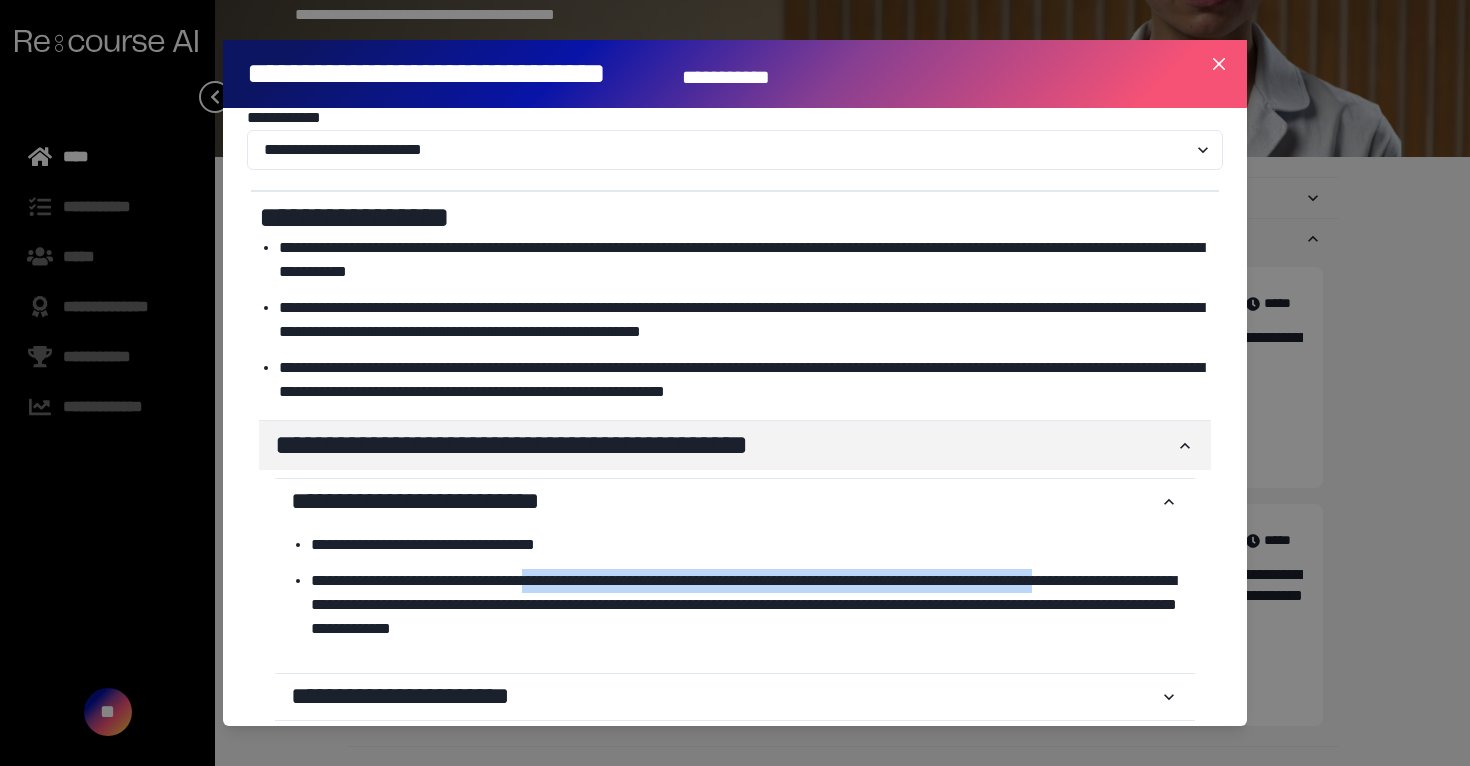 drag, startPoint x: 574, startPoint y: 584, endPoint x: 1156, endPoint y: 591, distance: 582.0421 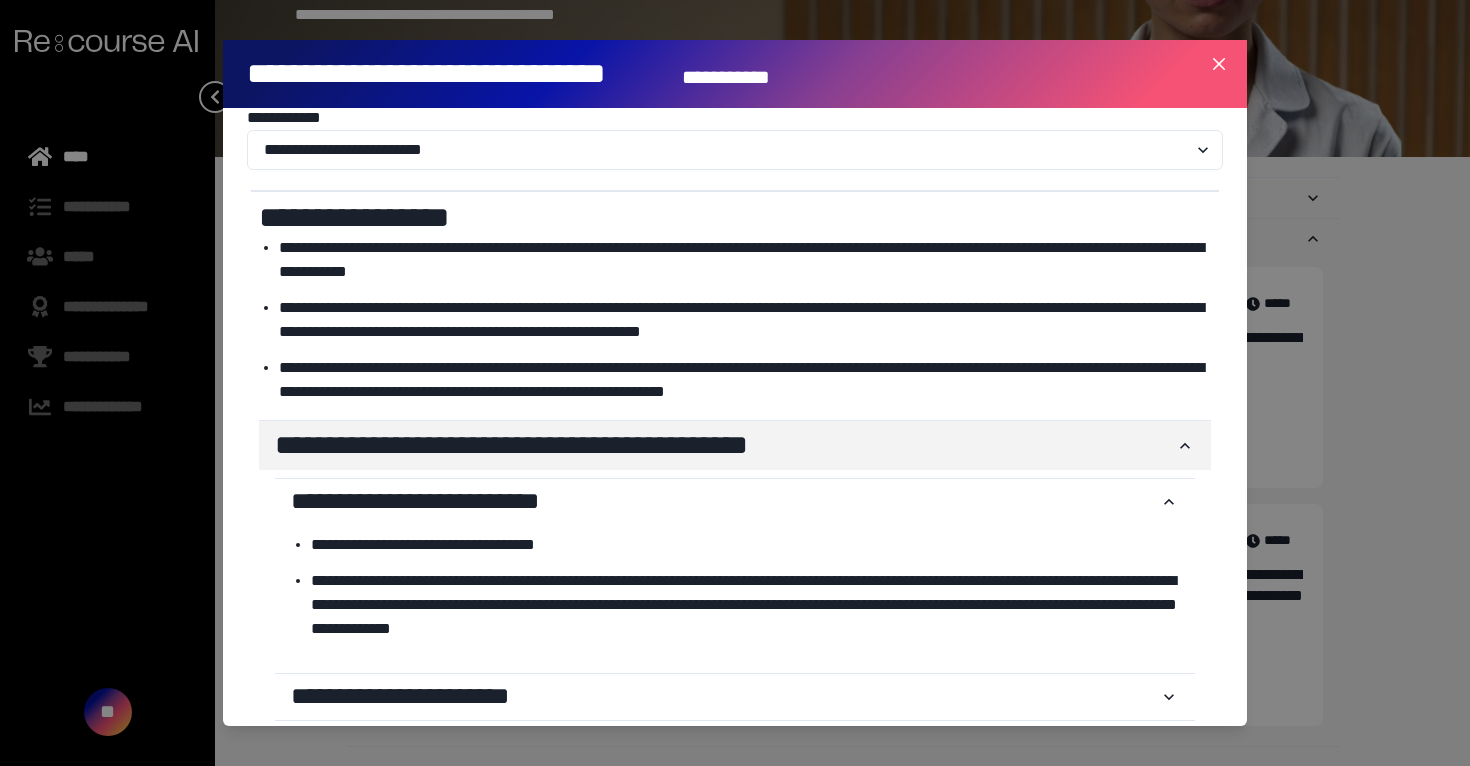 click on "**********" at bounding box center (745, 605) 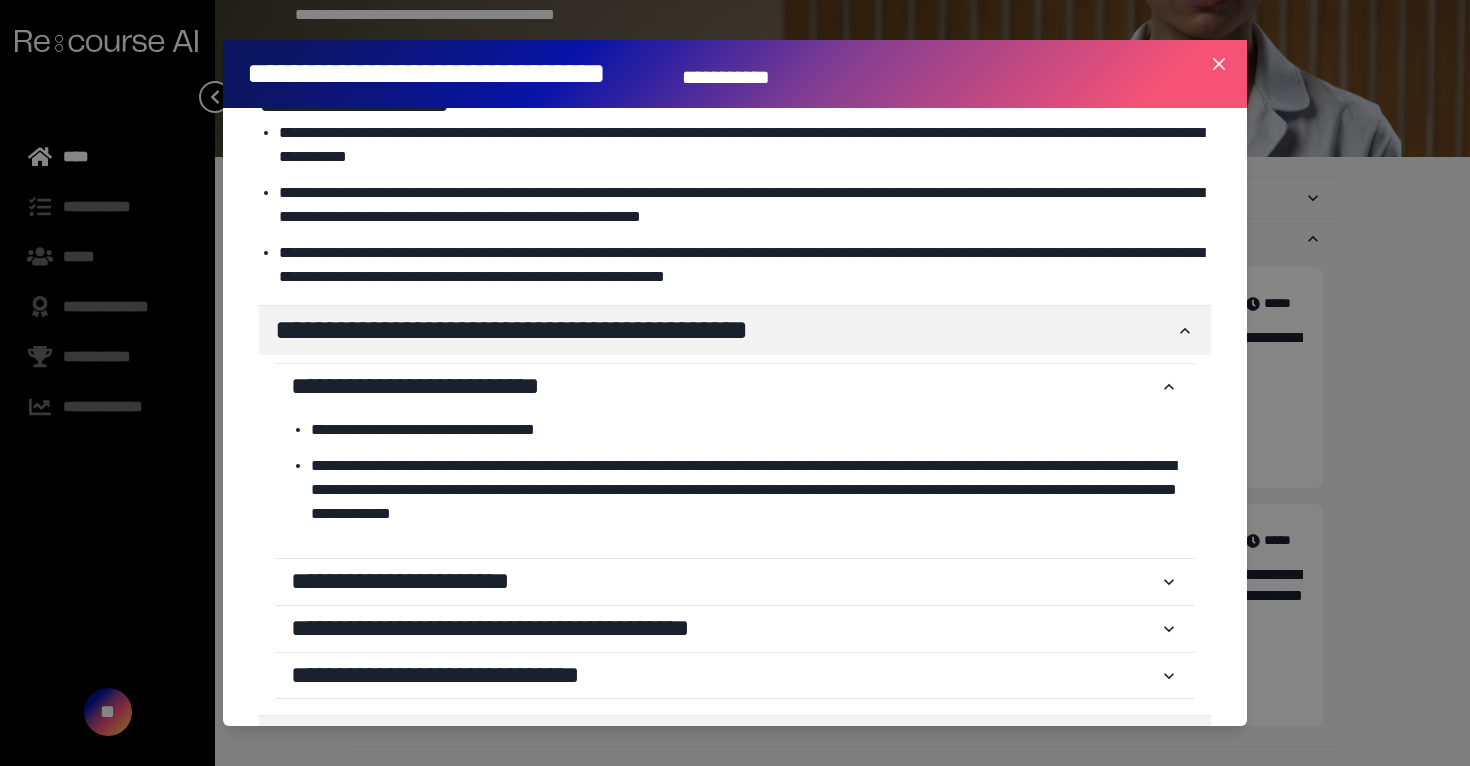 scroll, scrollTop: 197, scrollLeft: 0, axis: vertical 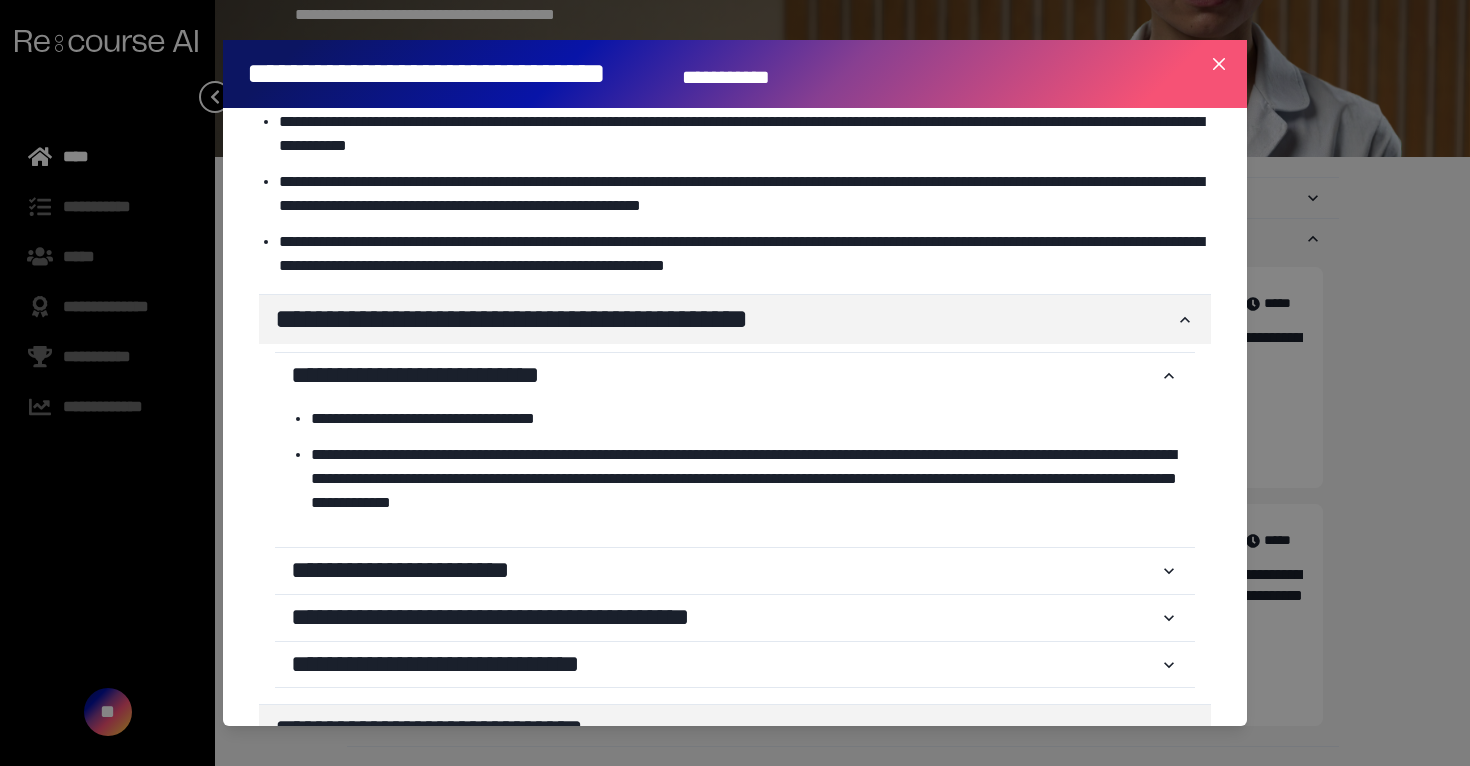 click on "**********" at bounding box center [745, 254] 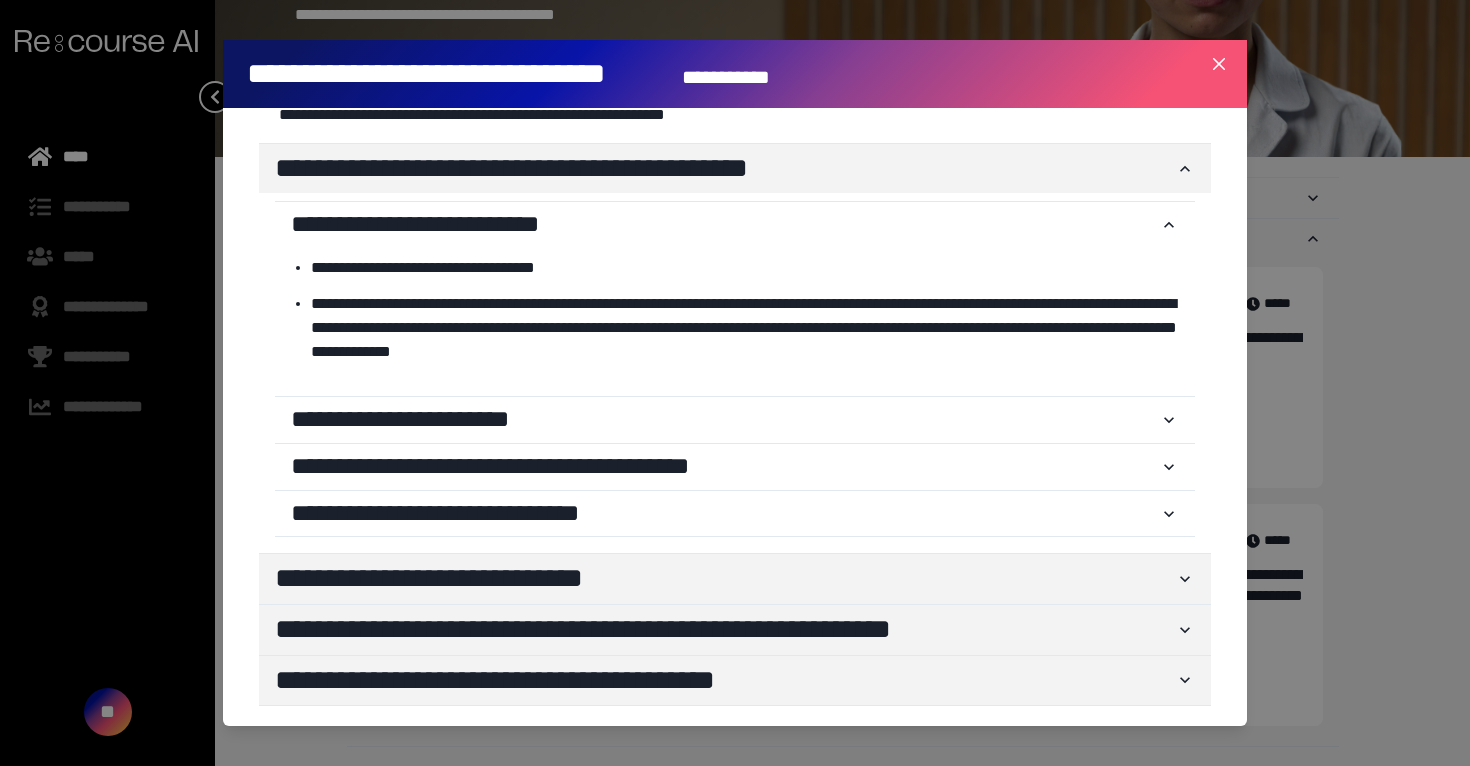 scroll, scrollTop: 0, scrollLeft: 0, axis: both 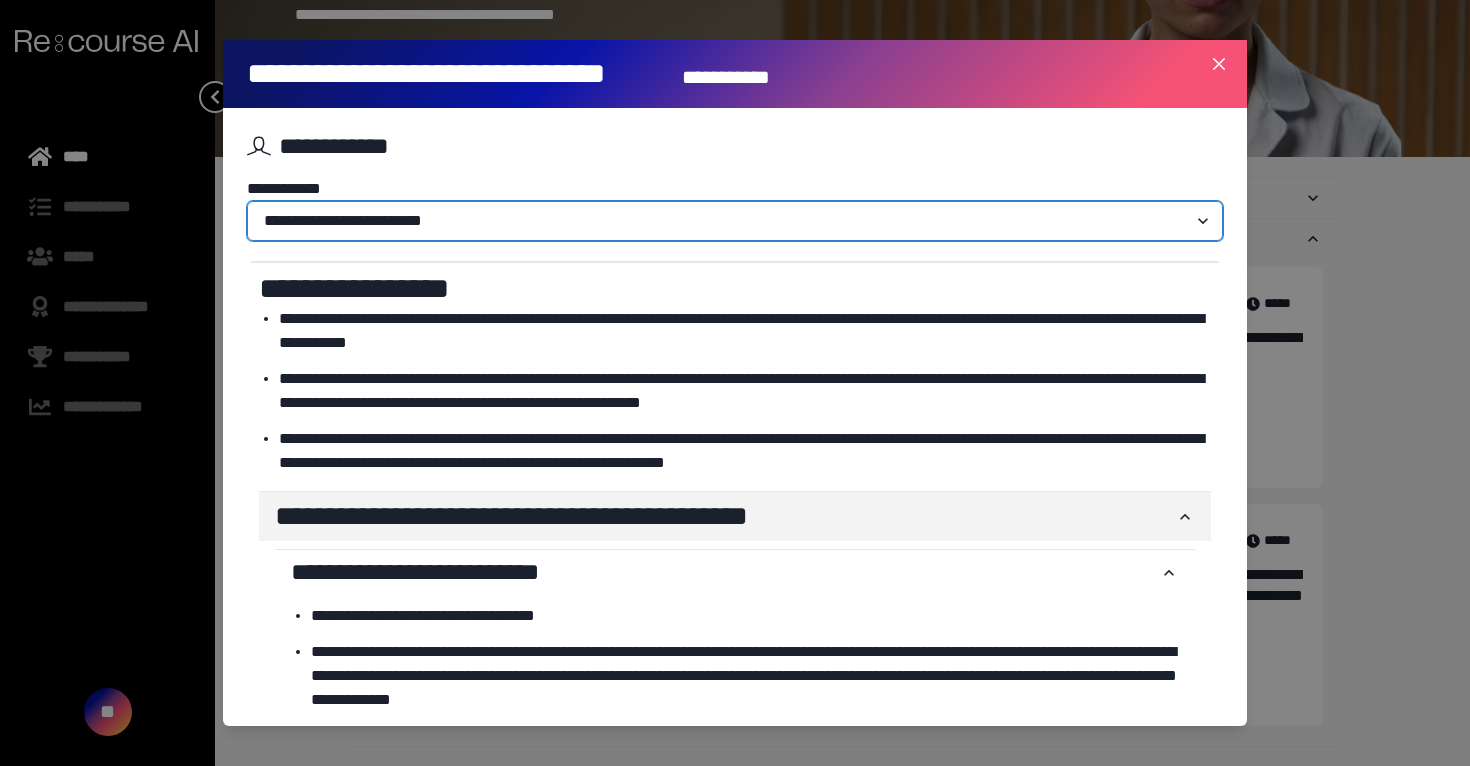 click on "**********" at bounding box center [735, 221] 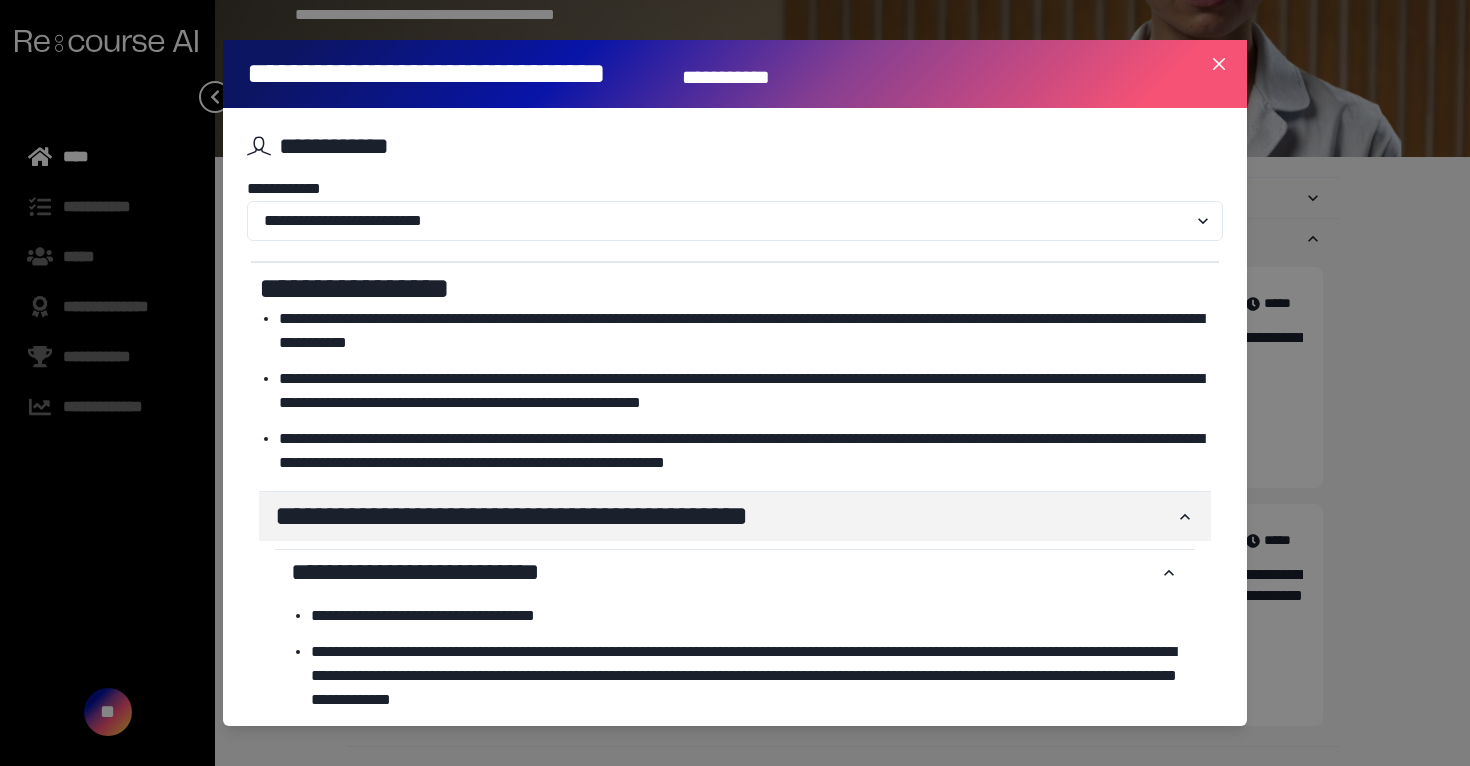 click on "**********" at bounding box center (735, 289) 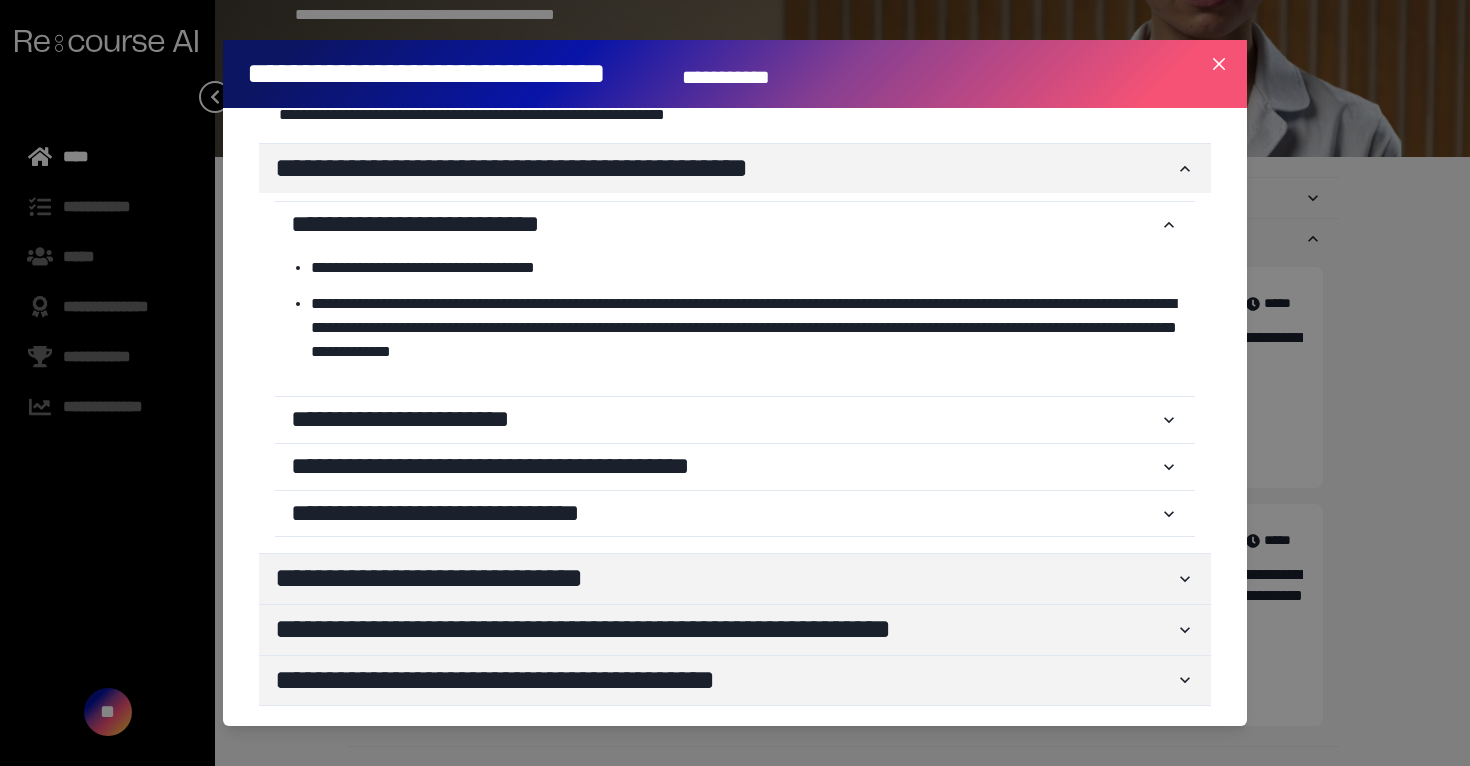 scroll, scrollTop: 0, scrollLeft: 0, axis: both 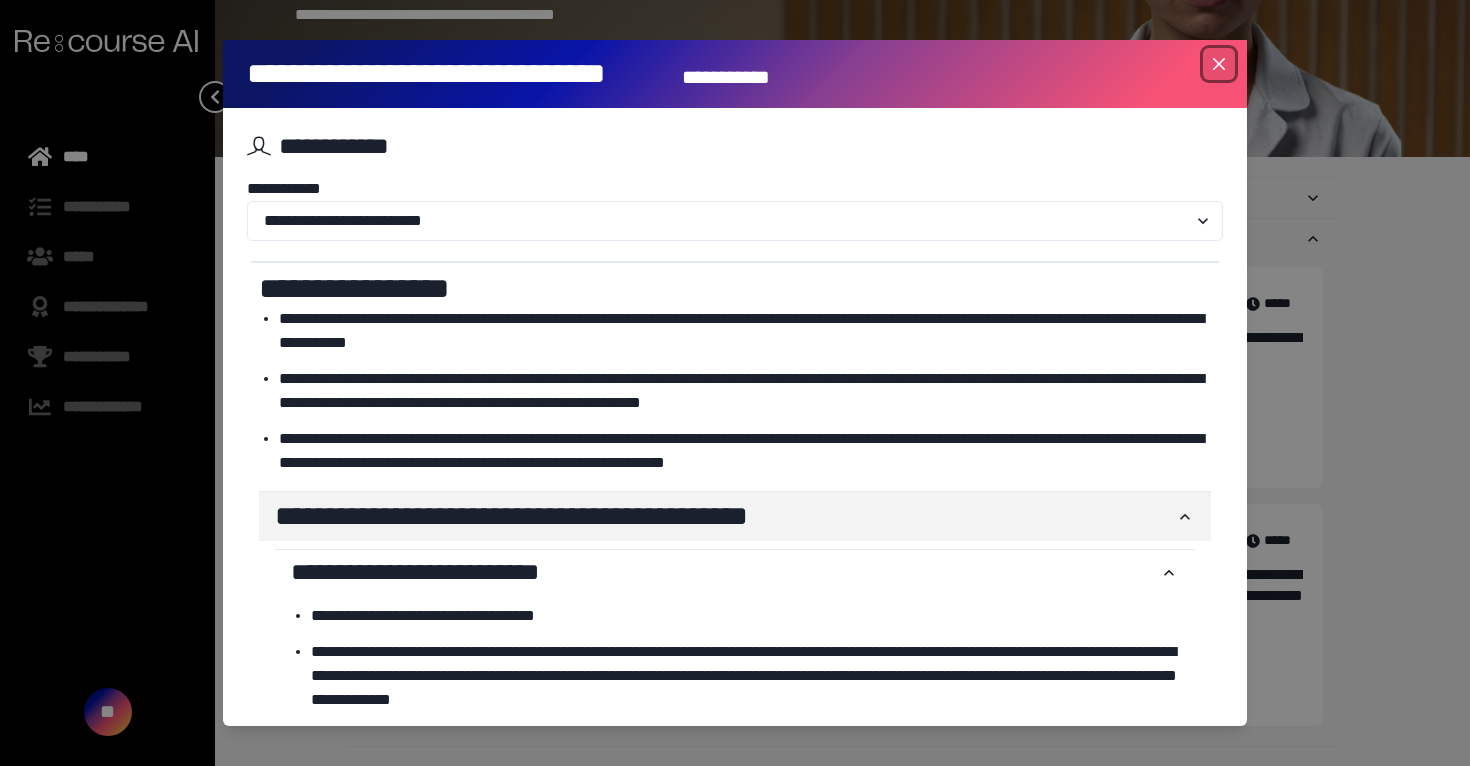 click at bounding box center [1219, 64] 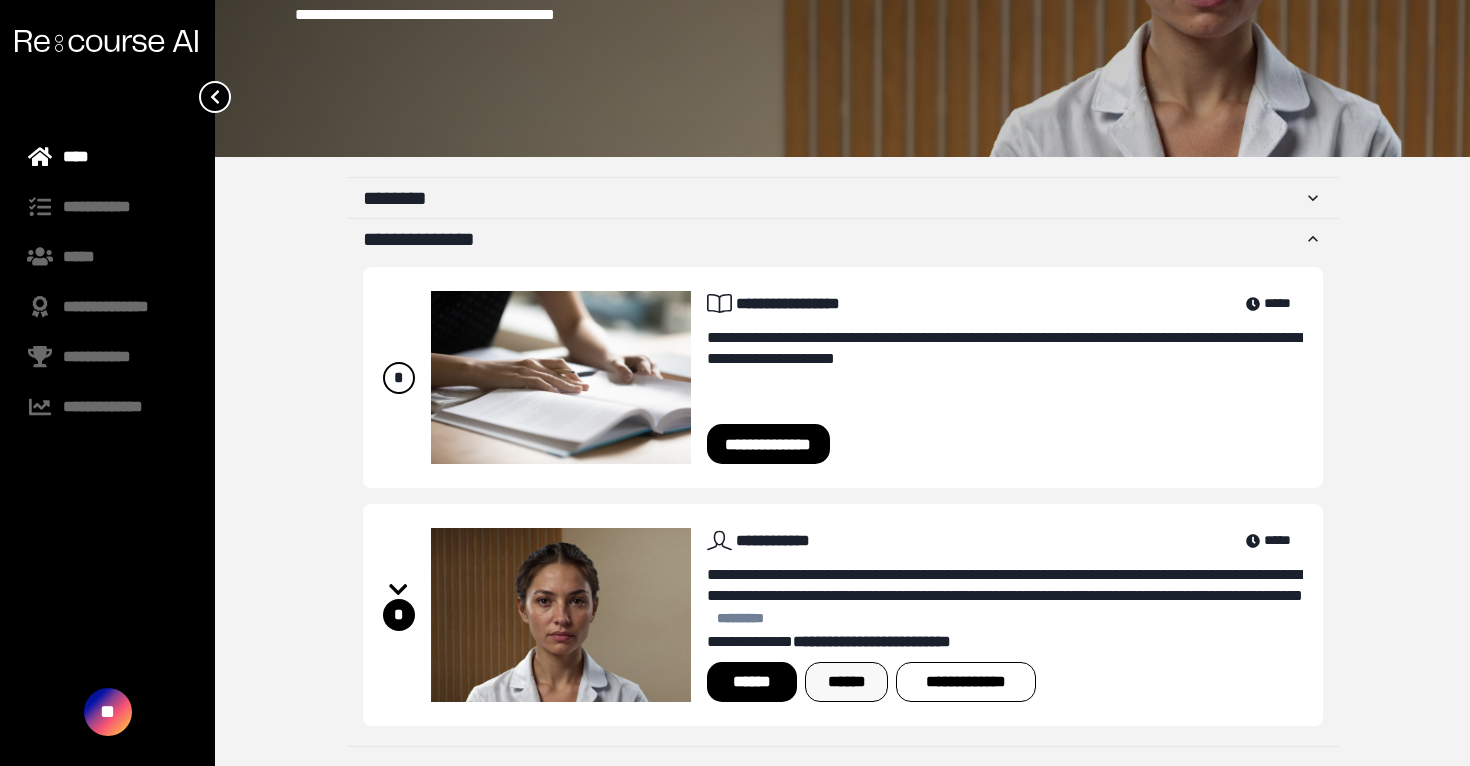 click on "******" at bounding box center (846, 682) 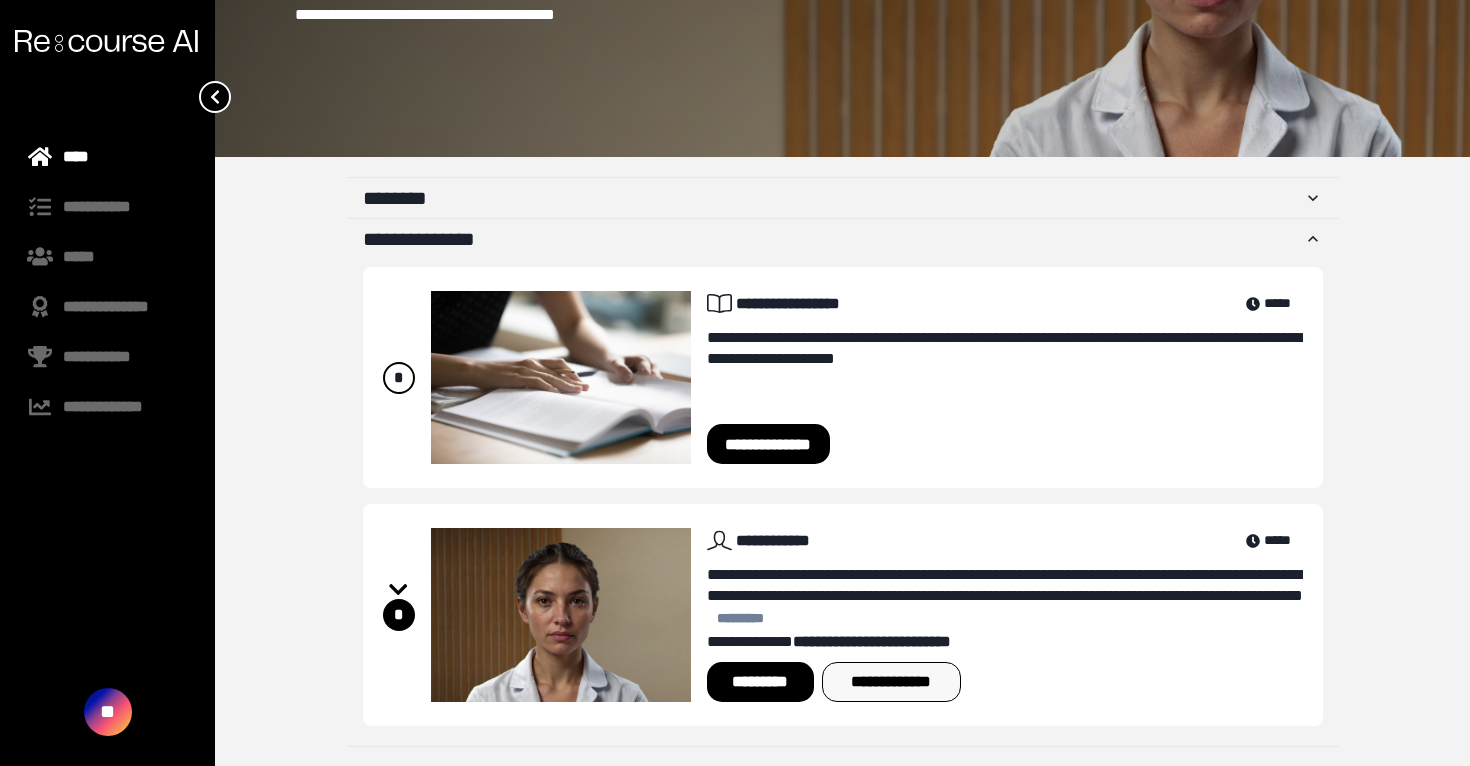 click on "**********" at bounding box center [891, 682] 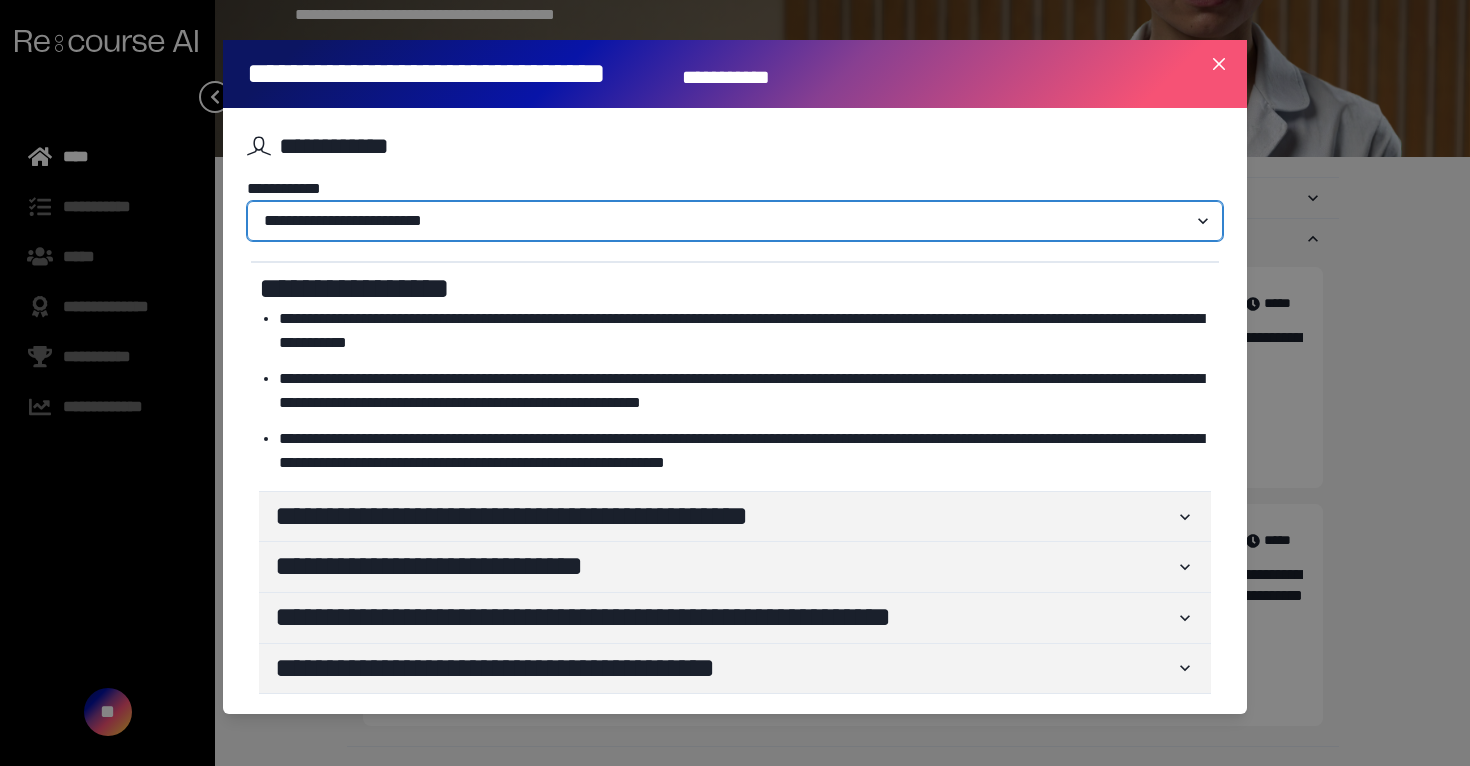 click on "**********" at bounding box center [735, 221] 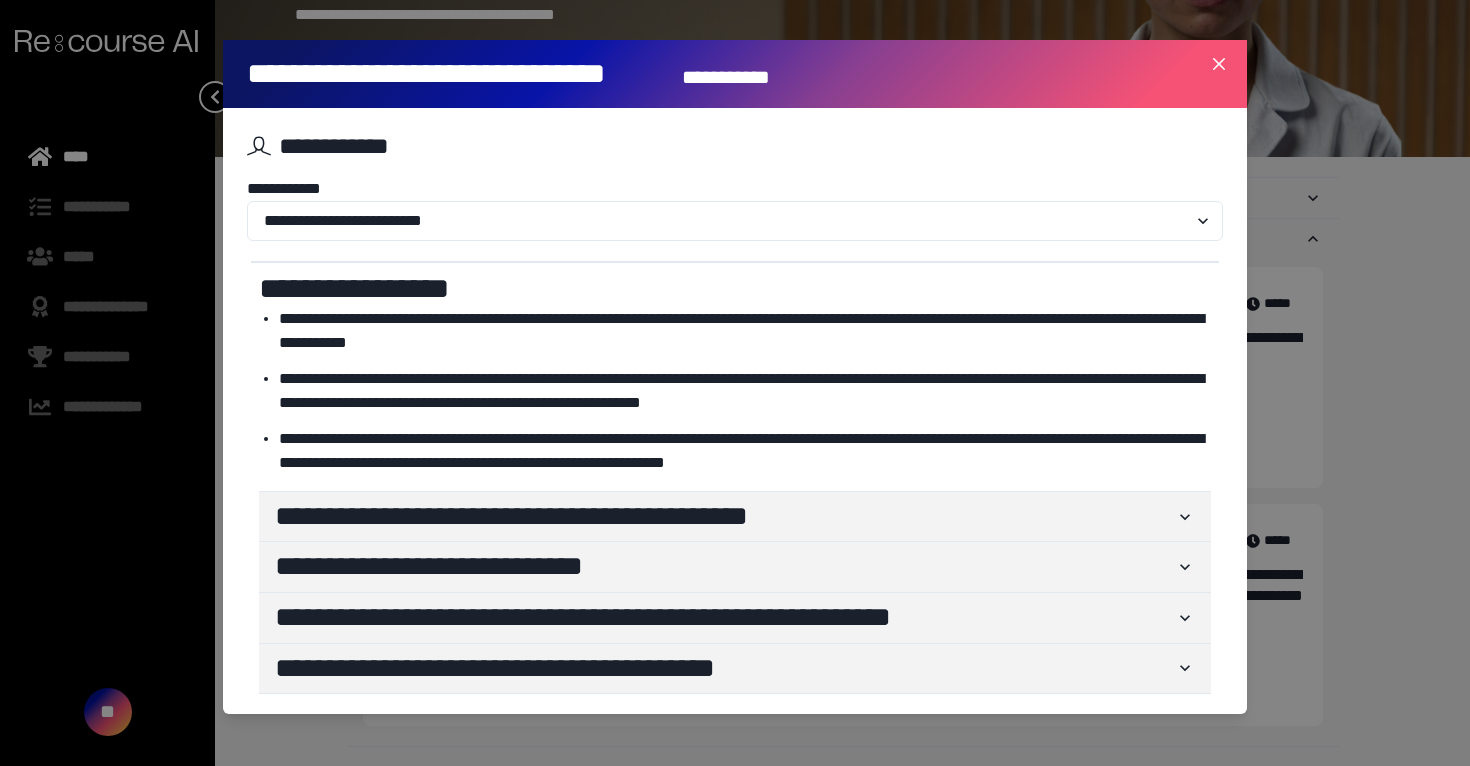 click on "**********" at bounding box center (745, 391) 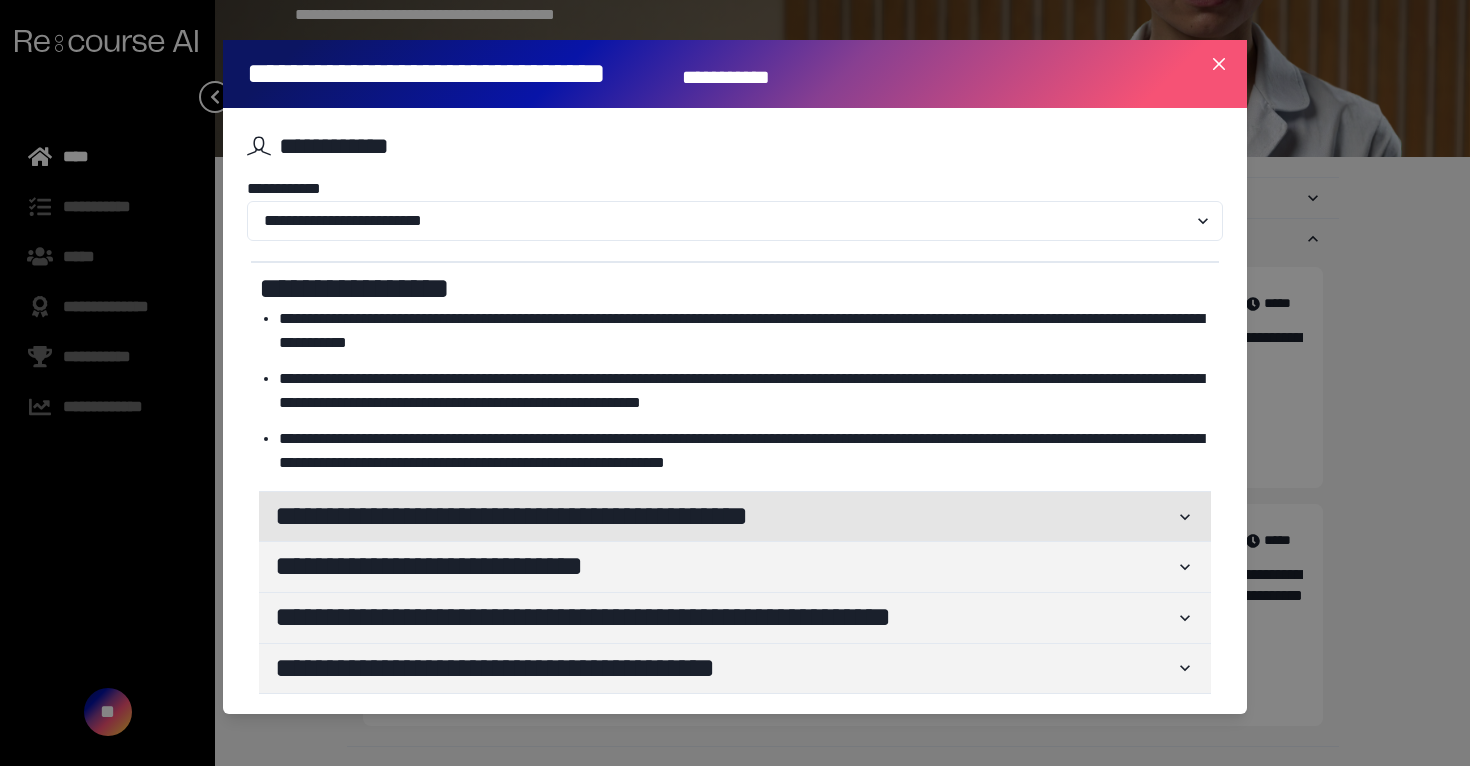 click on "**********" at bounding box center [735, 517] 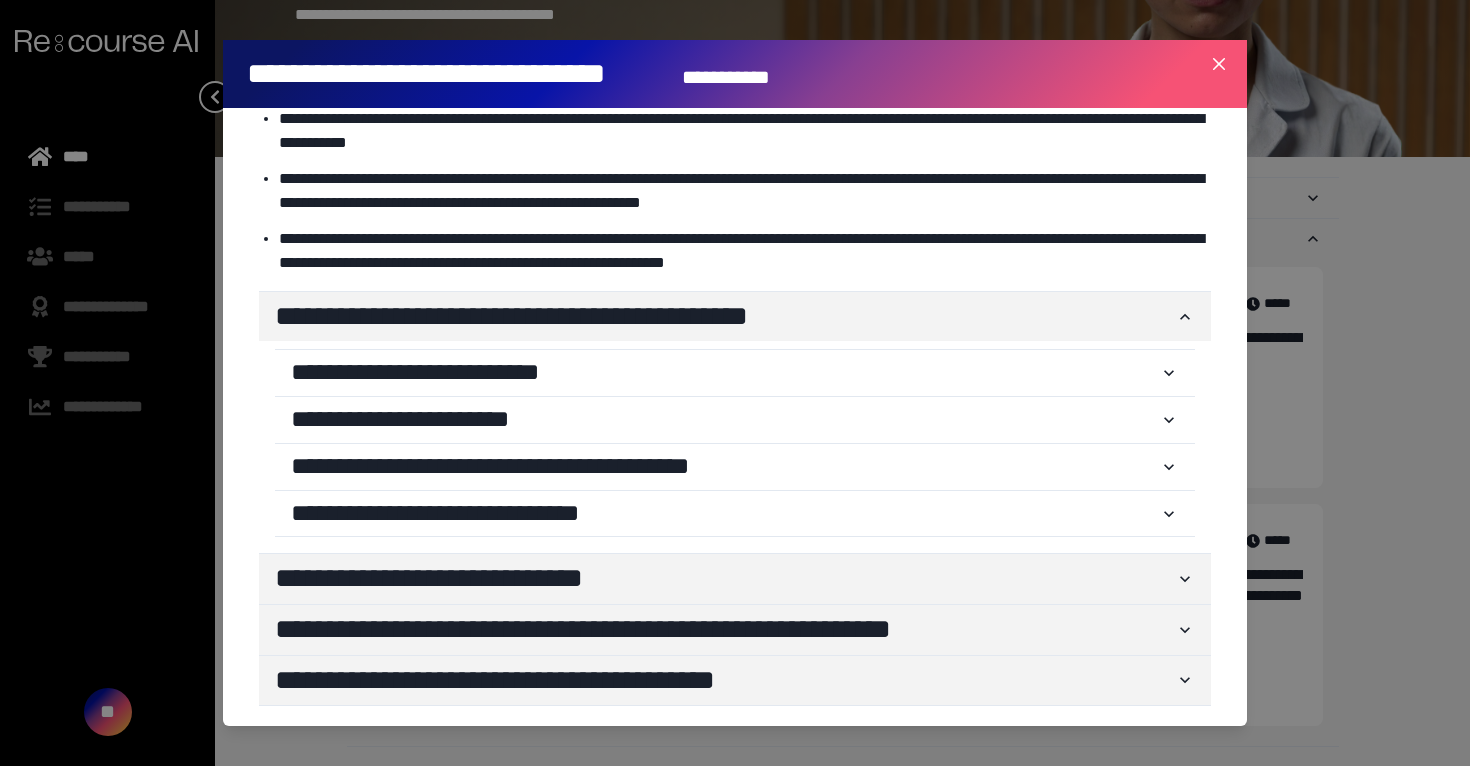 scroll, scrollTop: 0, scrollLeft: 0, axis: both 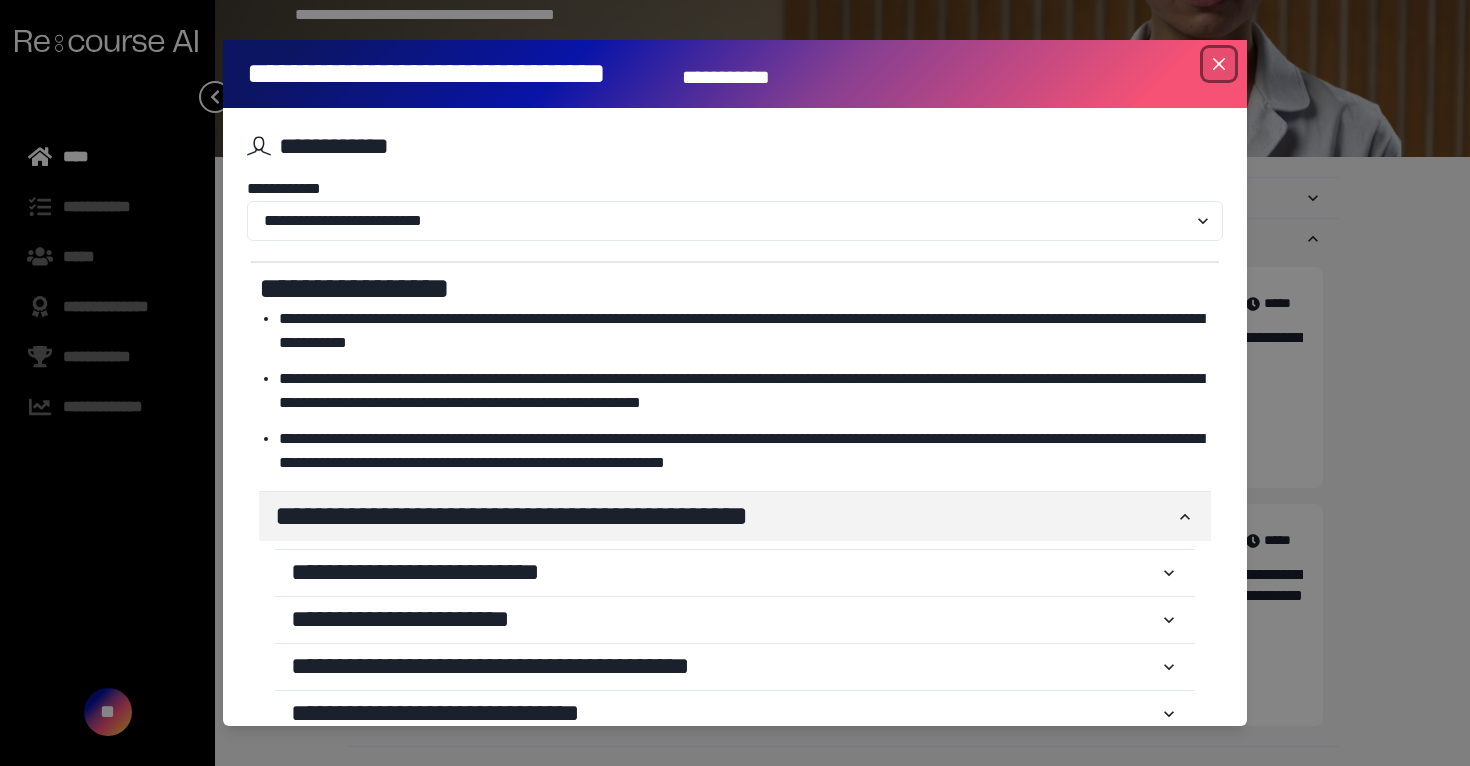 click 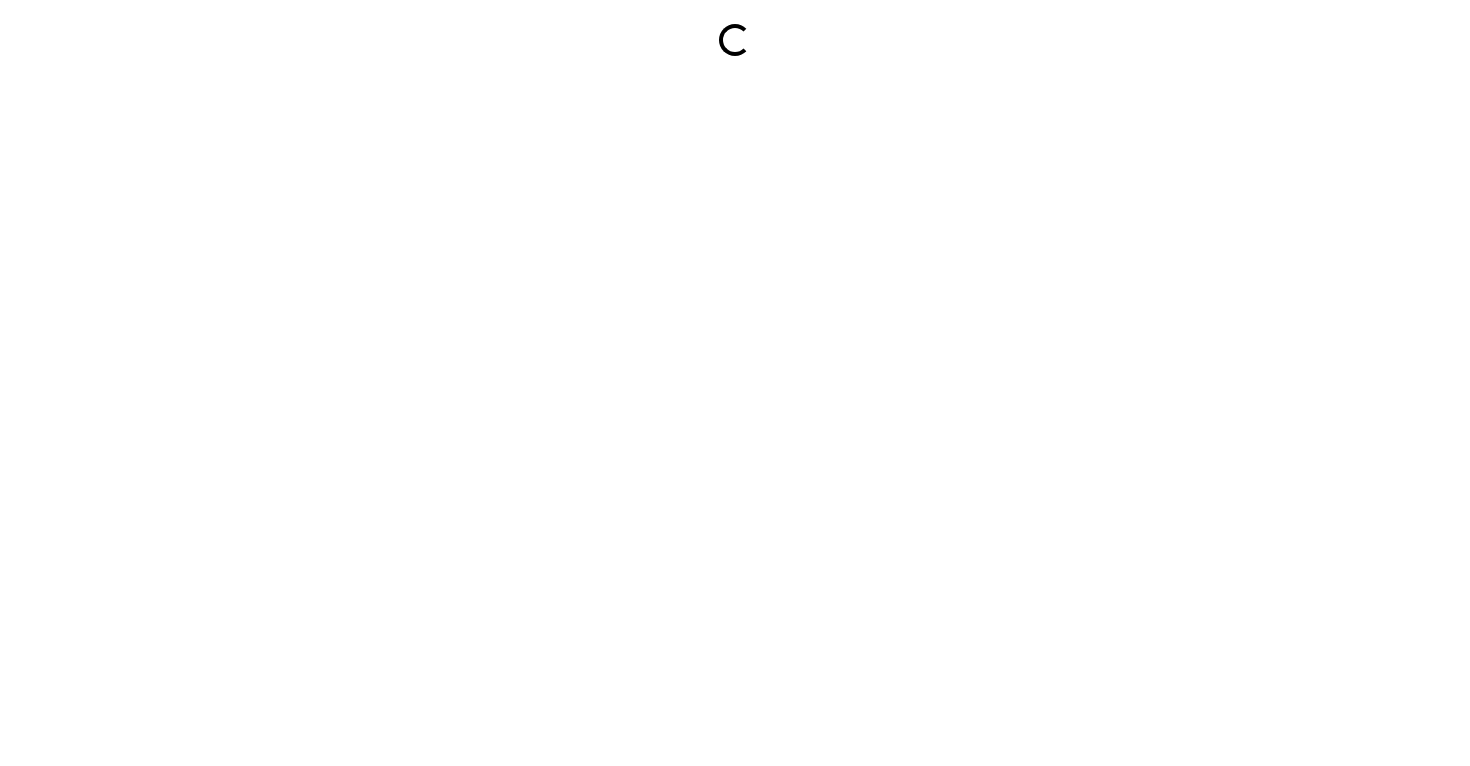 scroll, scrollTop: 0, scrollLeft: 0, axis: both 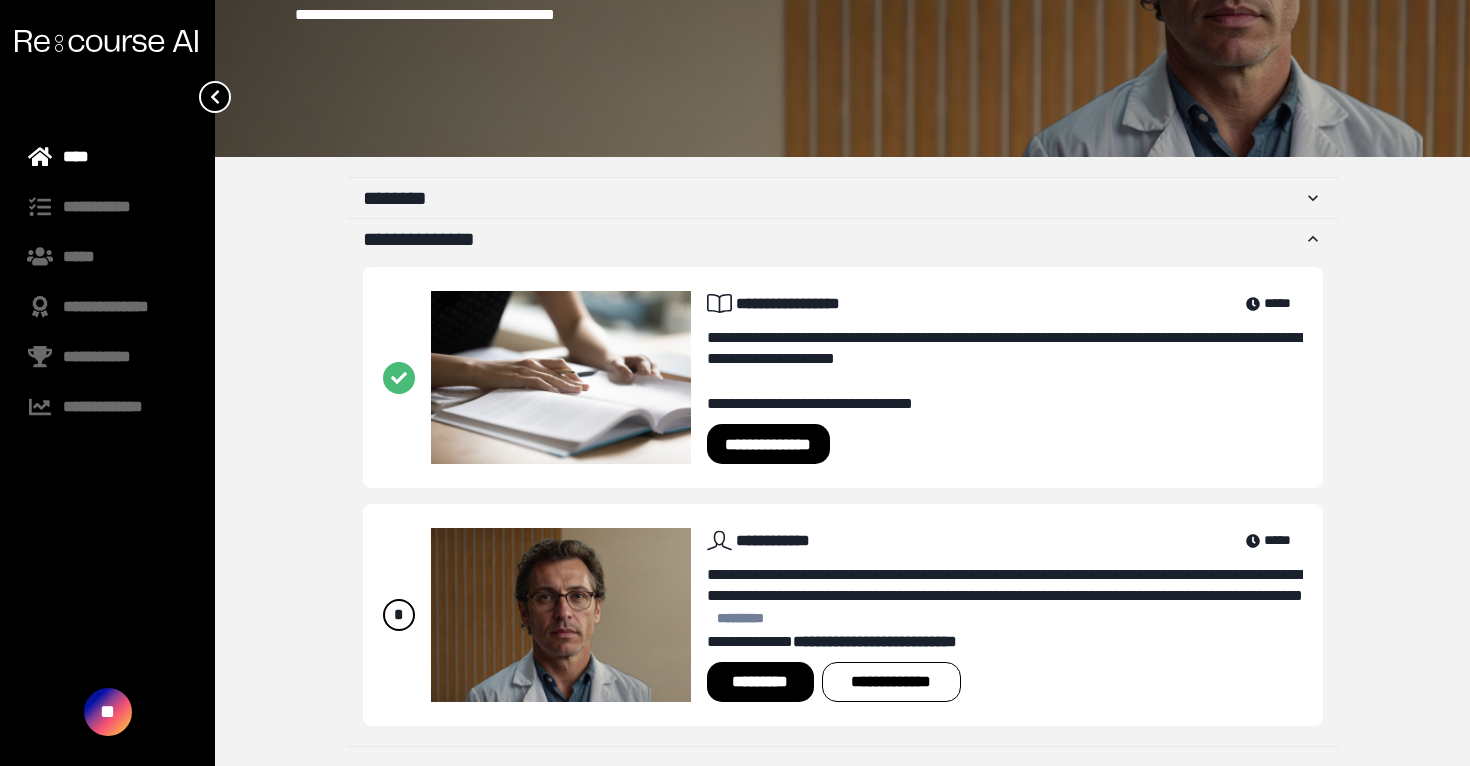click on "*********" at bounding box center (760, 682) 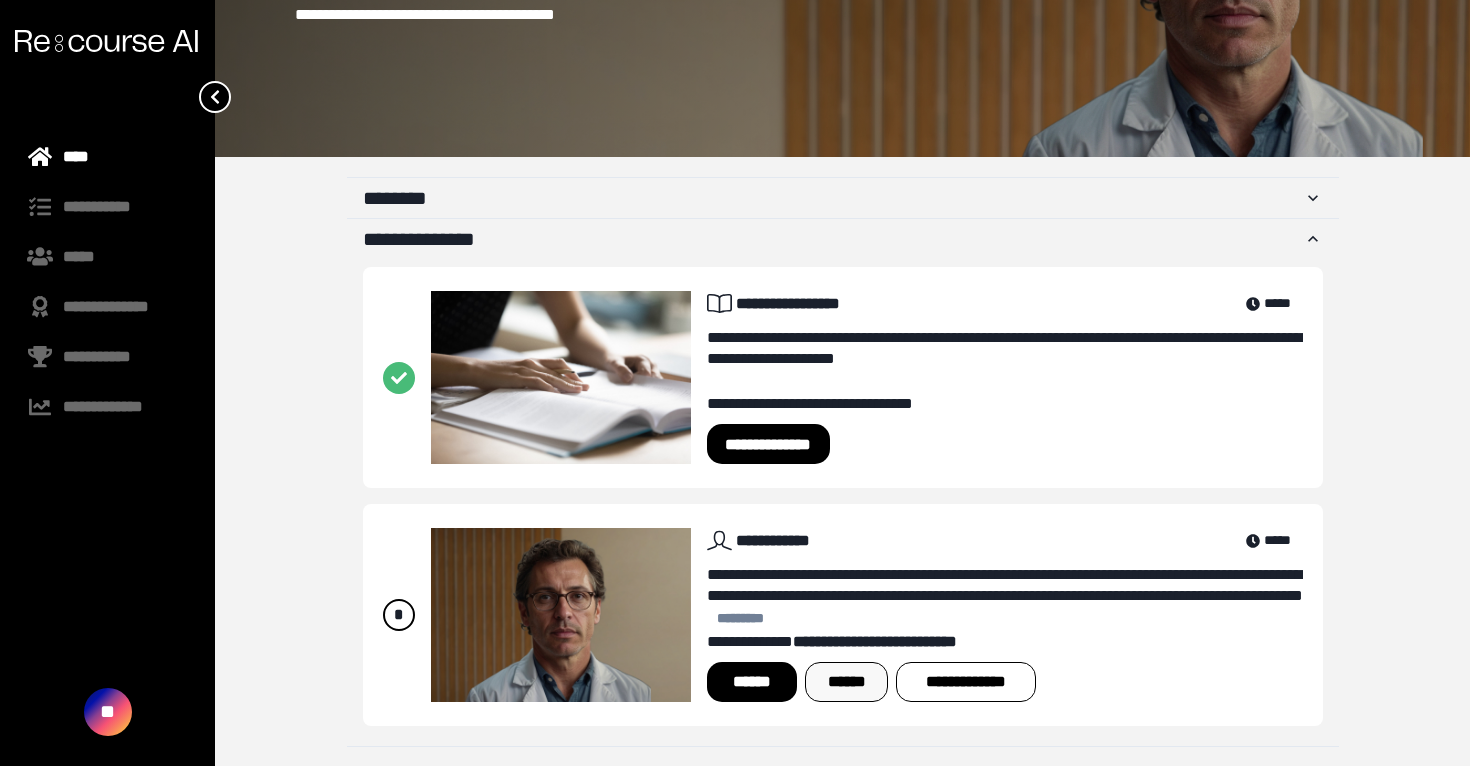 click on "******" at bounding box center [846, 682] 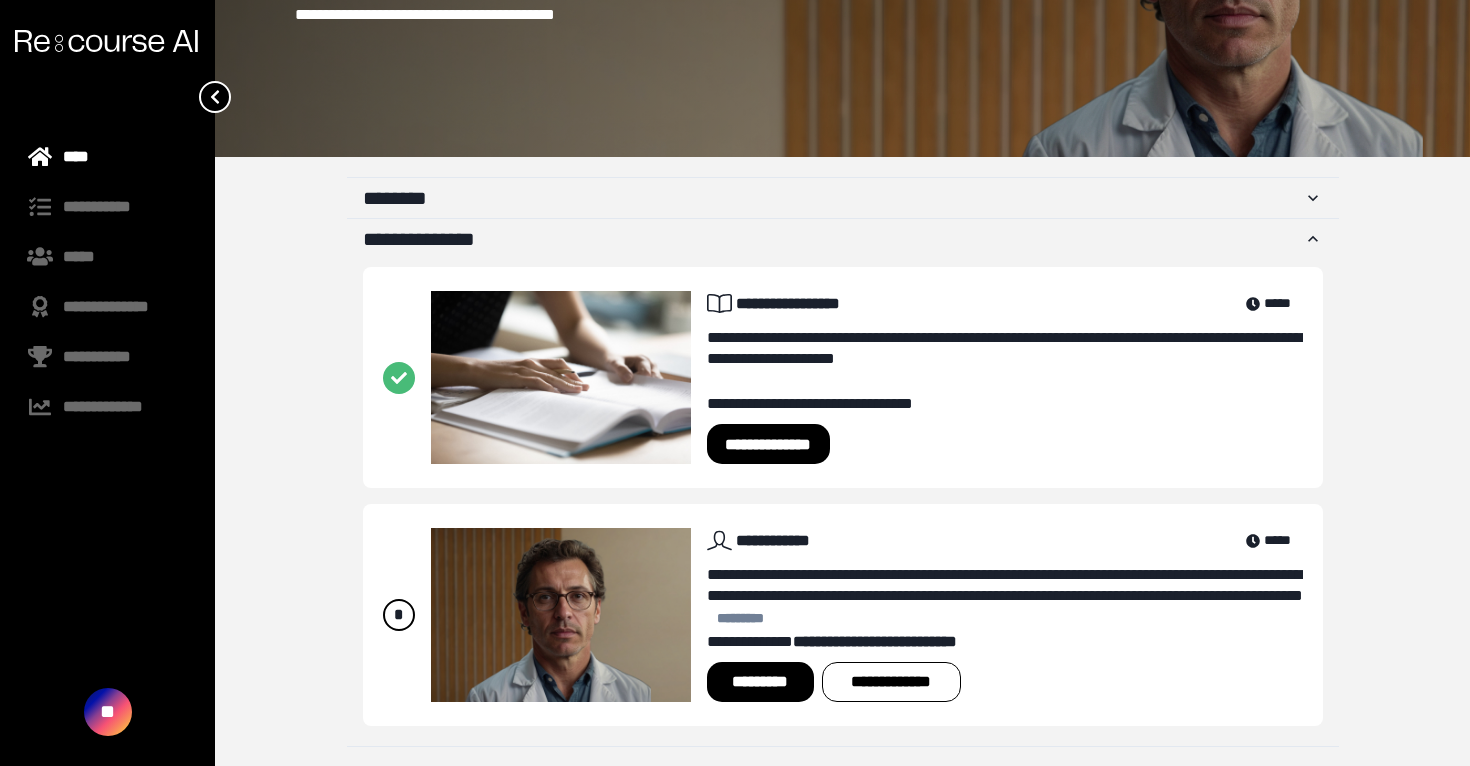 click on "**********" at bounding box center (842, 269) 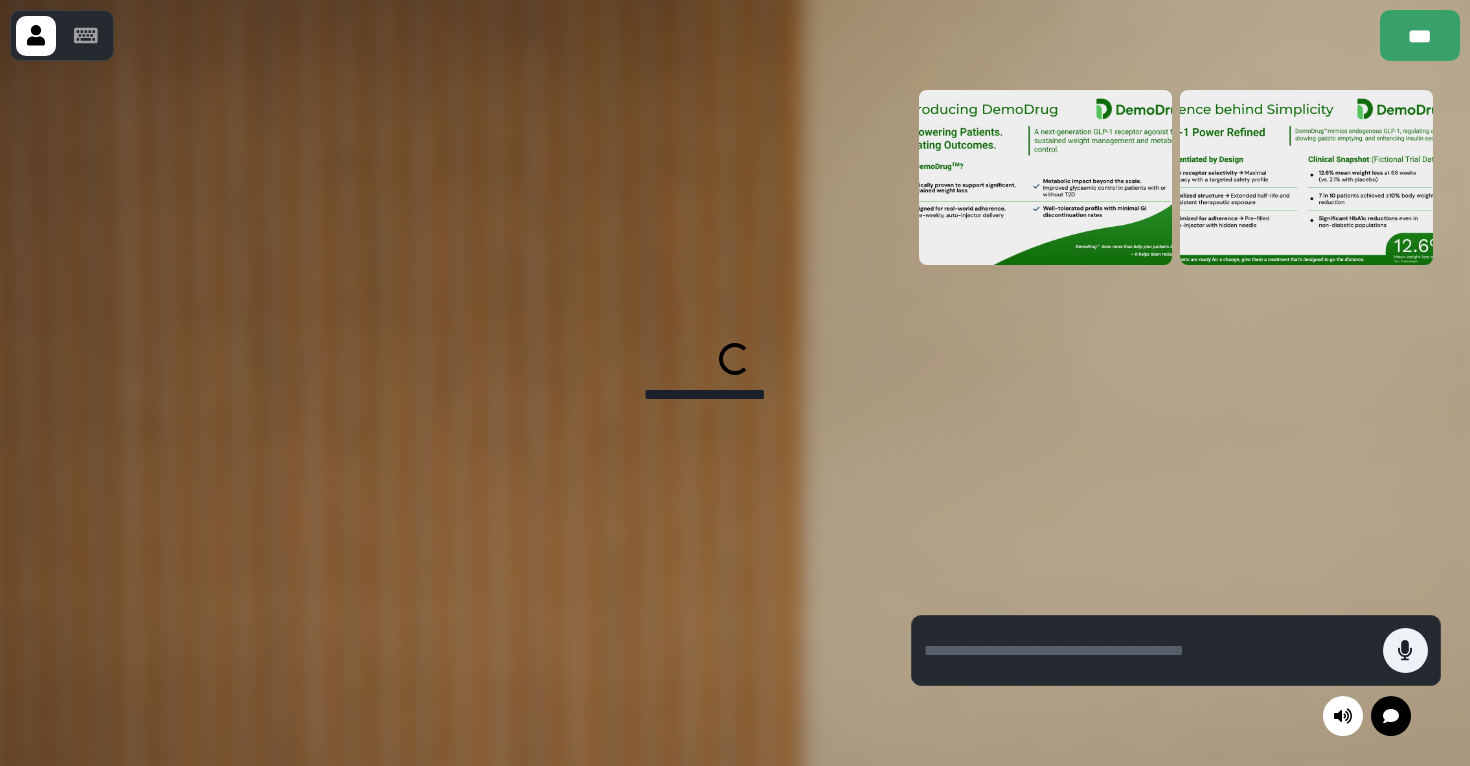 click at bounding box center (441, 413) 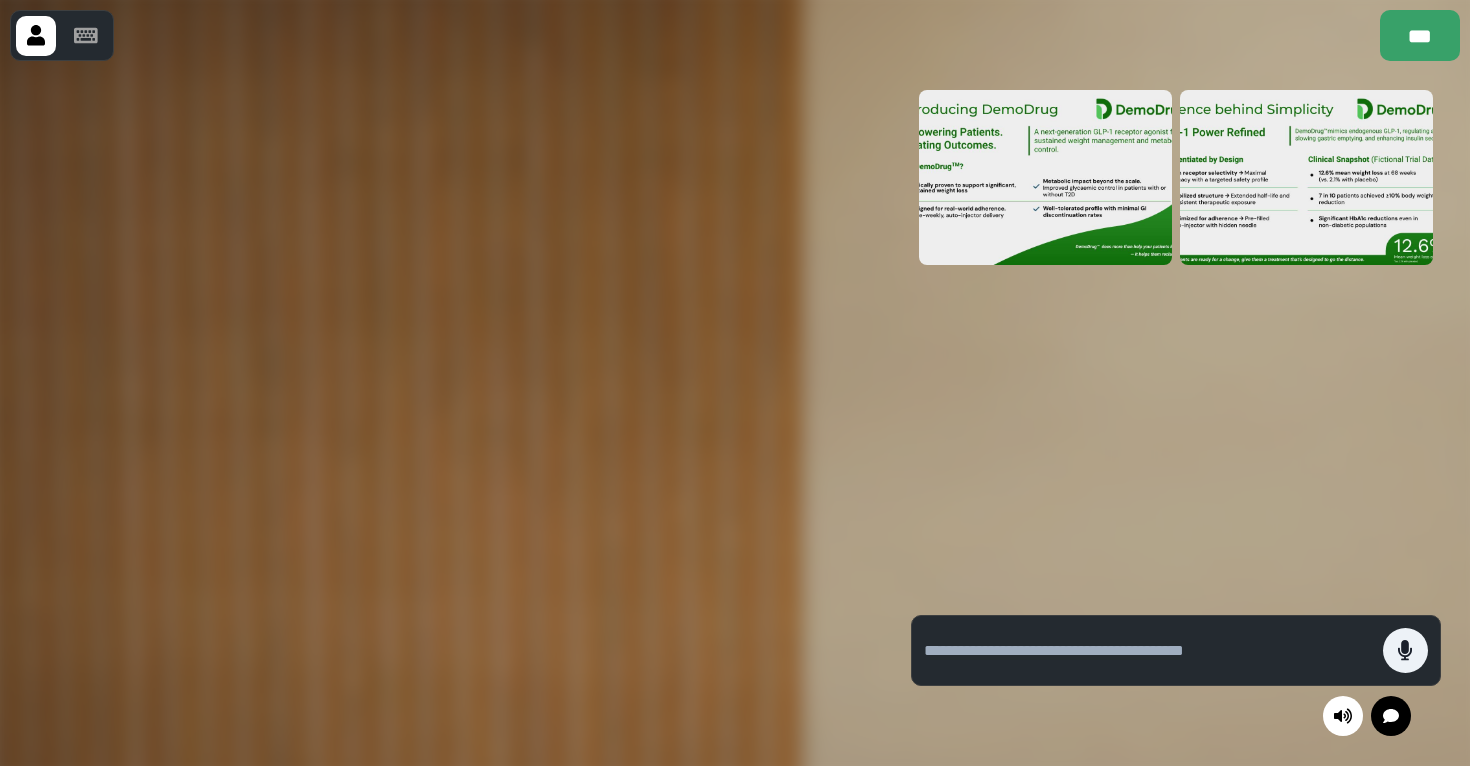 click at bounding box center [441, 413] 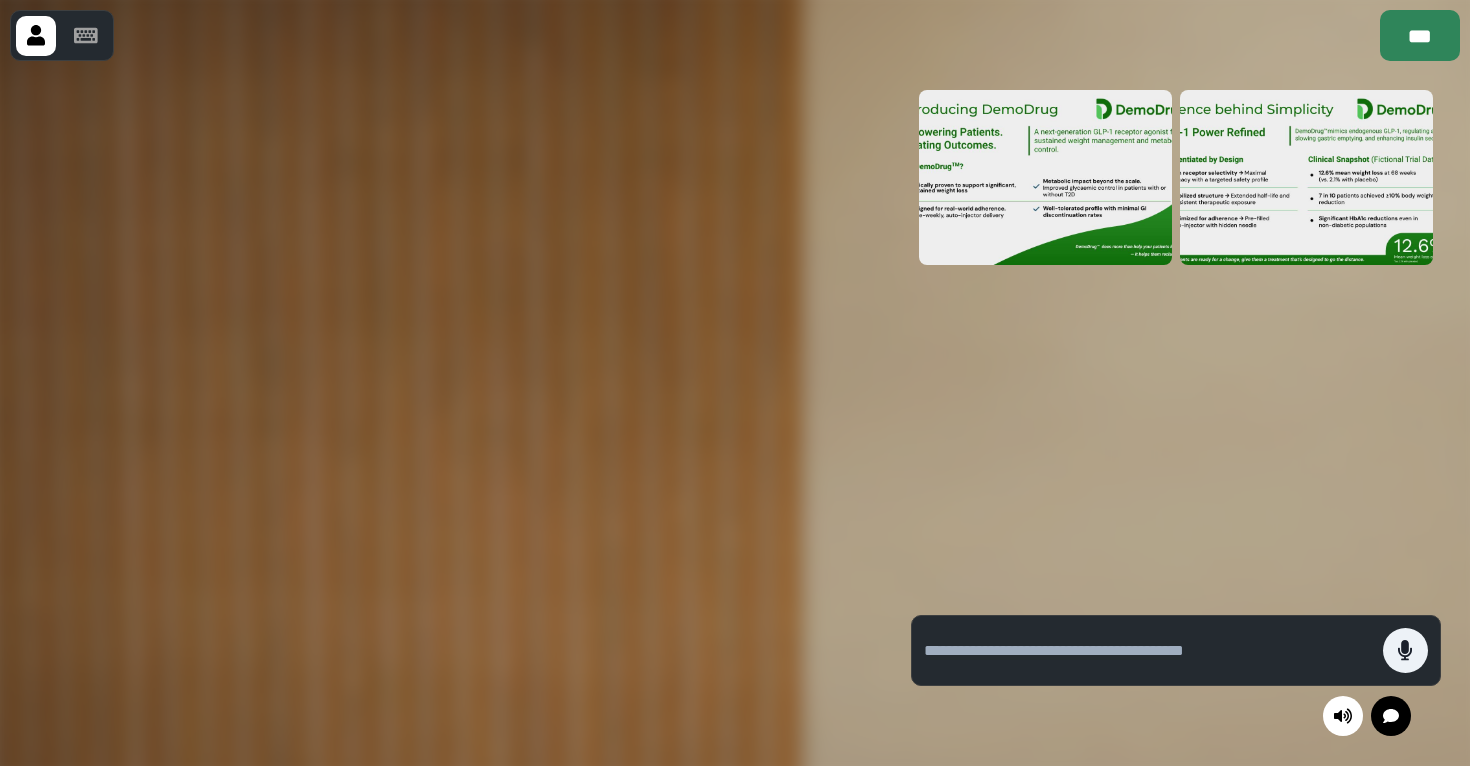 click on "***" at bounding box center (1420, 35) 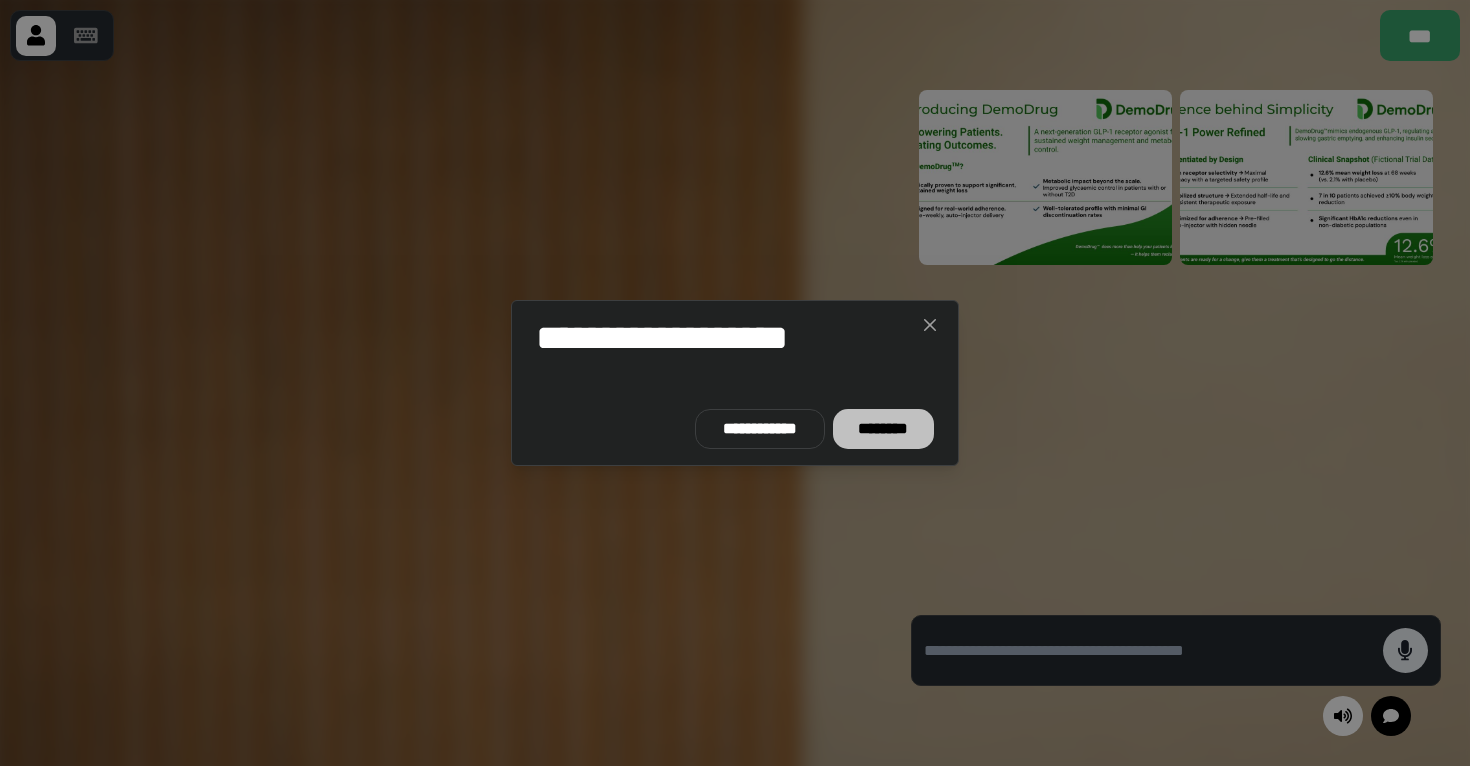 click on "********" at bounding box center (883, 429) 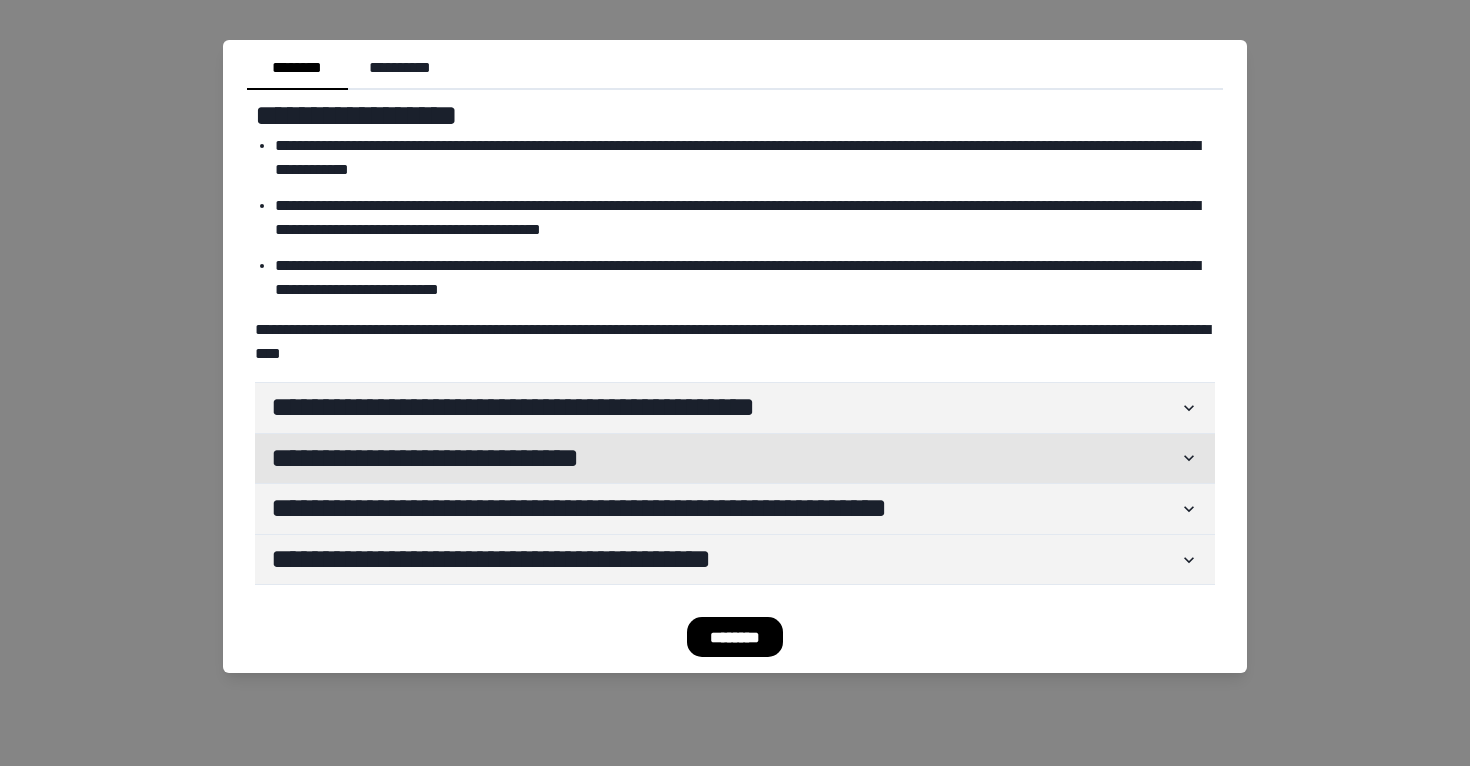 click on "**********" at bounding box center [725, 459] 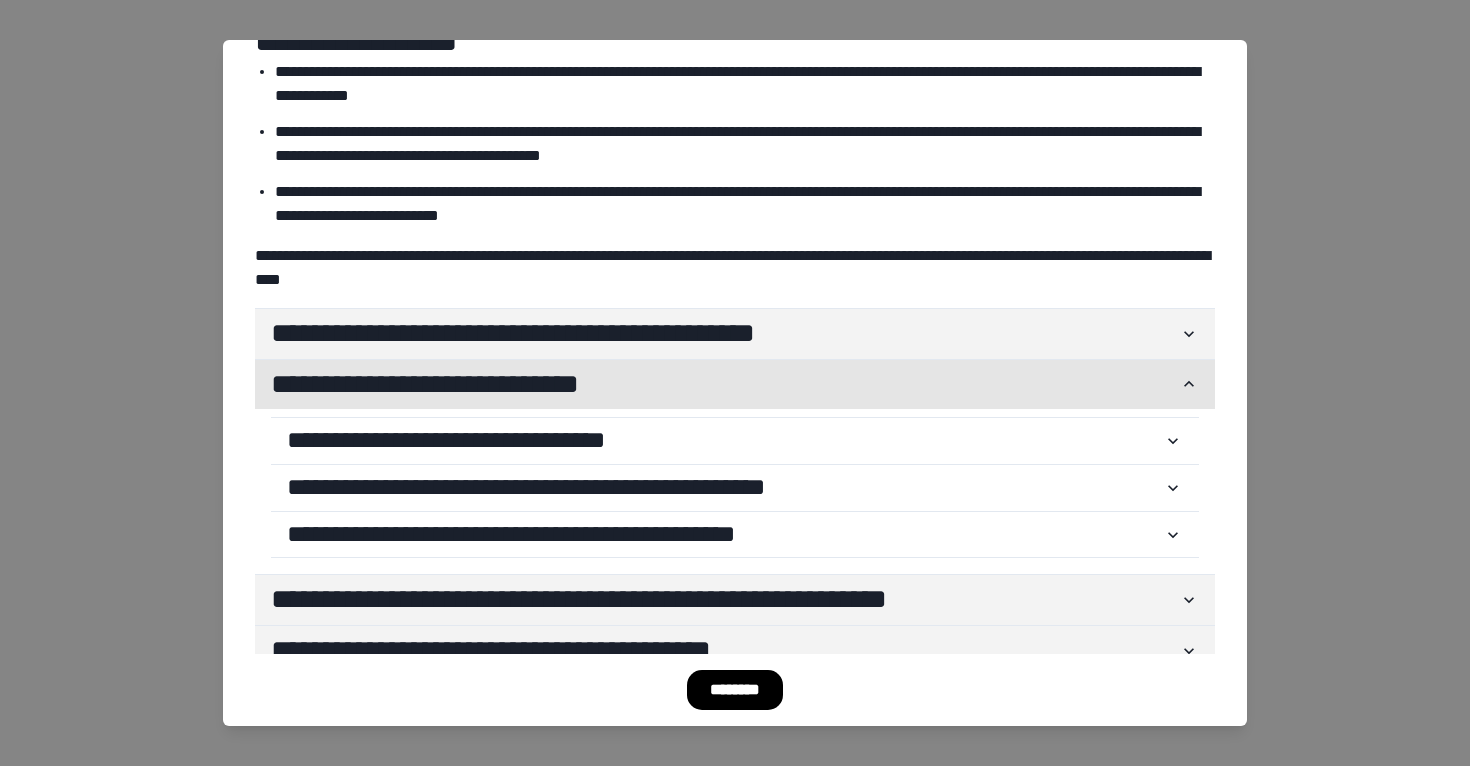 scroll, scrollTop: 112, scrollLeft: 0, axis: vertical 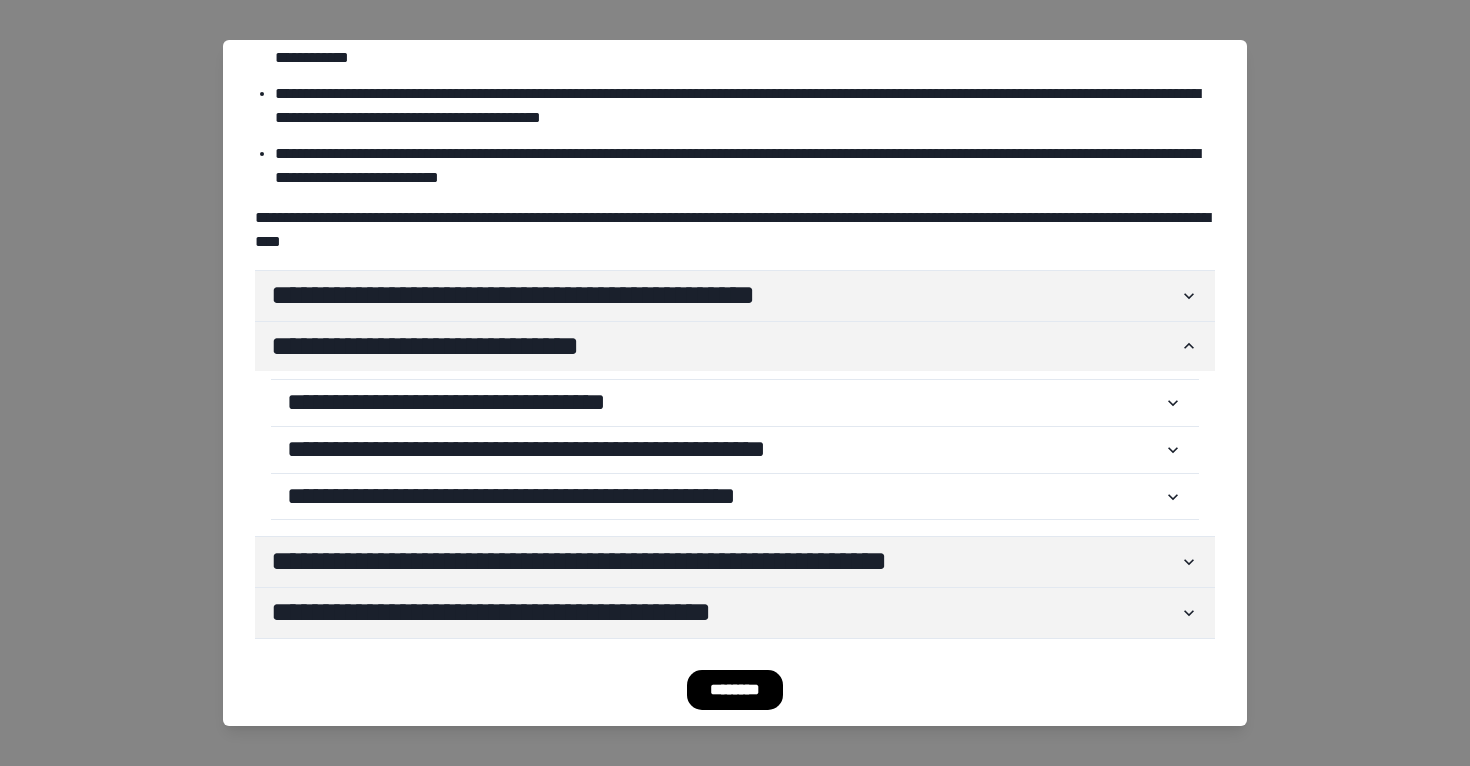 click on "**********" at bounding box center (735, 454) 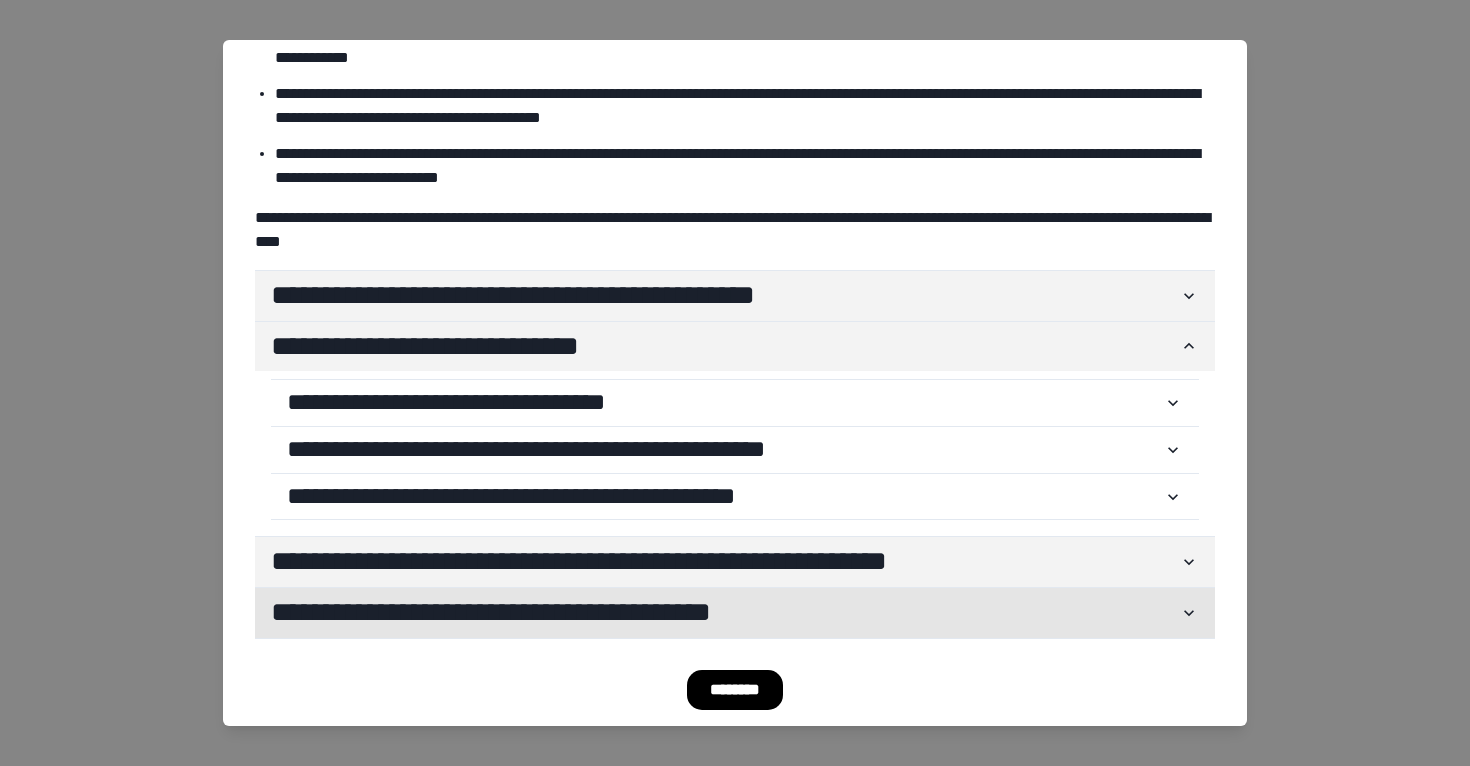 click on "**********" at bounding box center [725, 613] 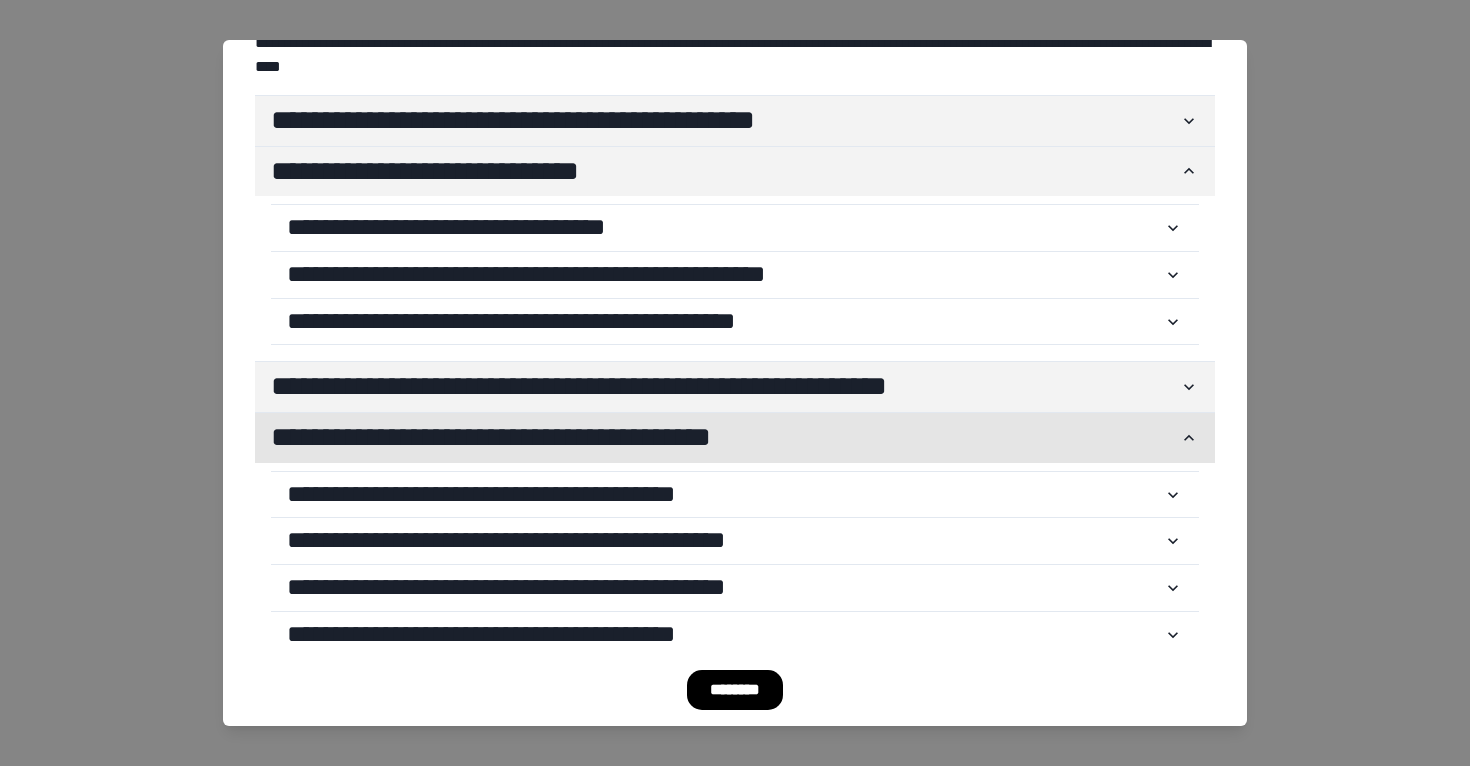 scroll, scrollTop: 324, scrollLeft: 0, axis: vertical 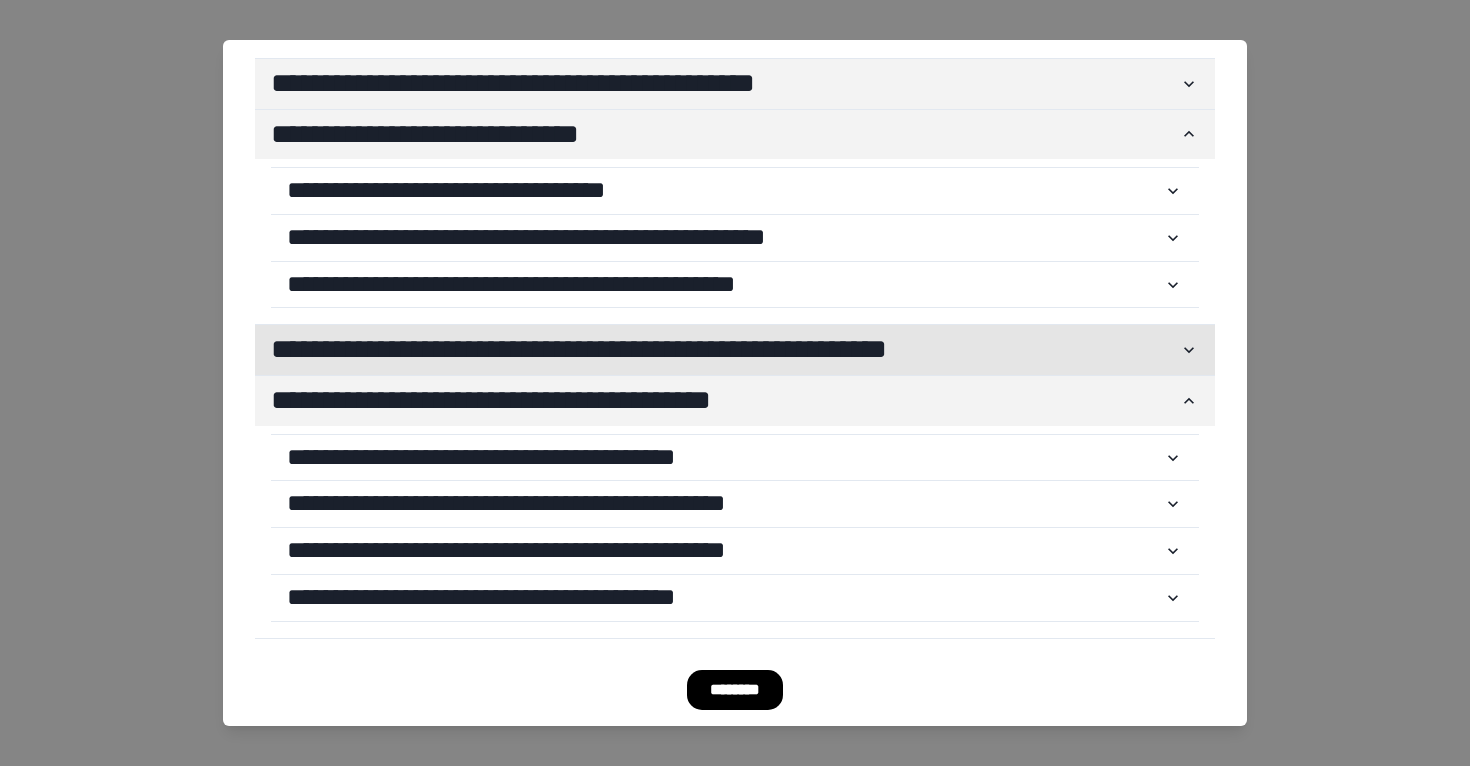 click on "**********" at bounding box center (725, 350) 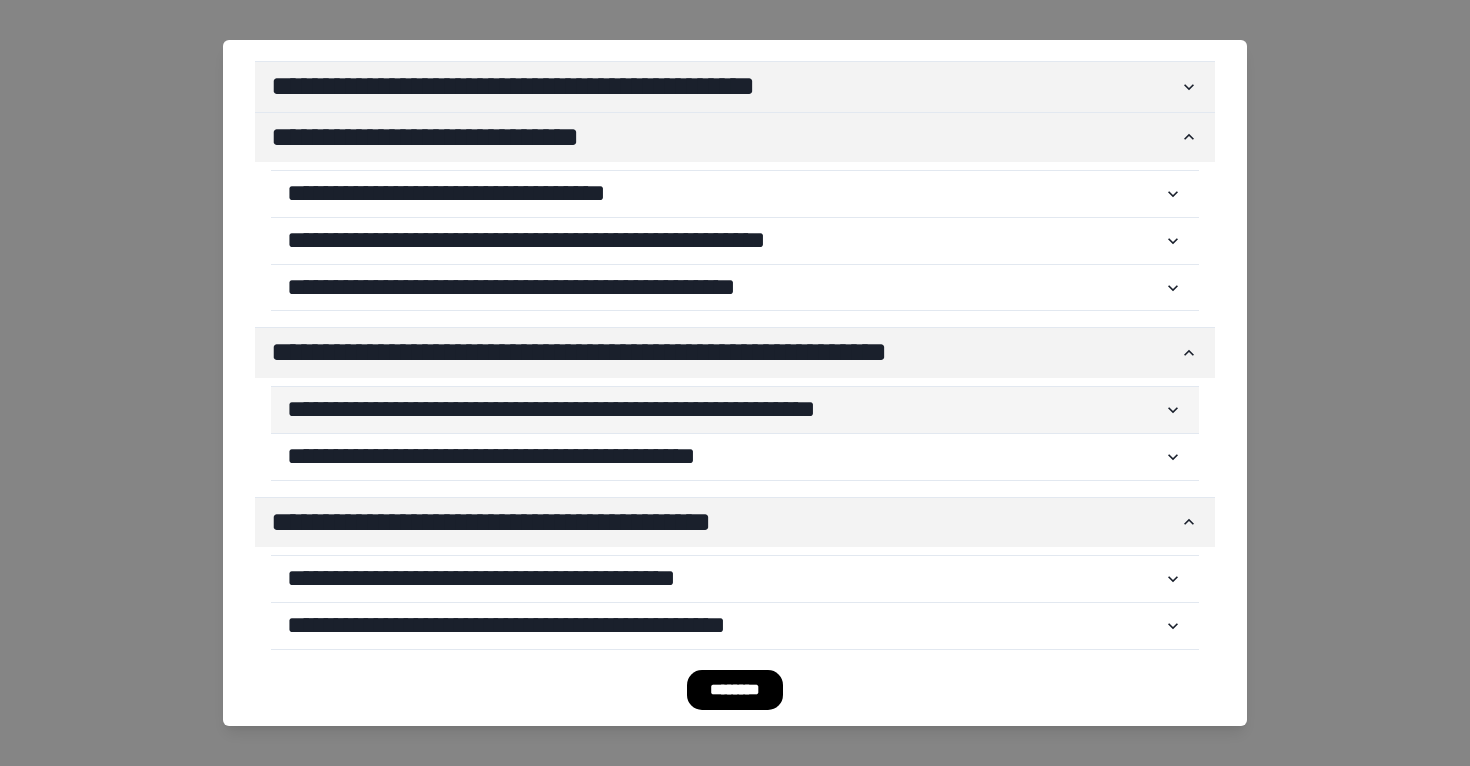 scroll, scrollTop: 297, scrollLeft: 0, axis: vertical 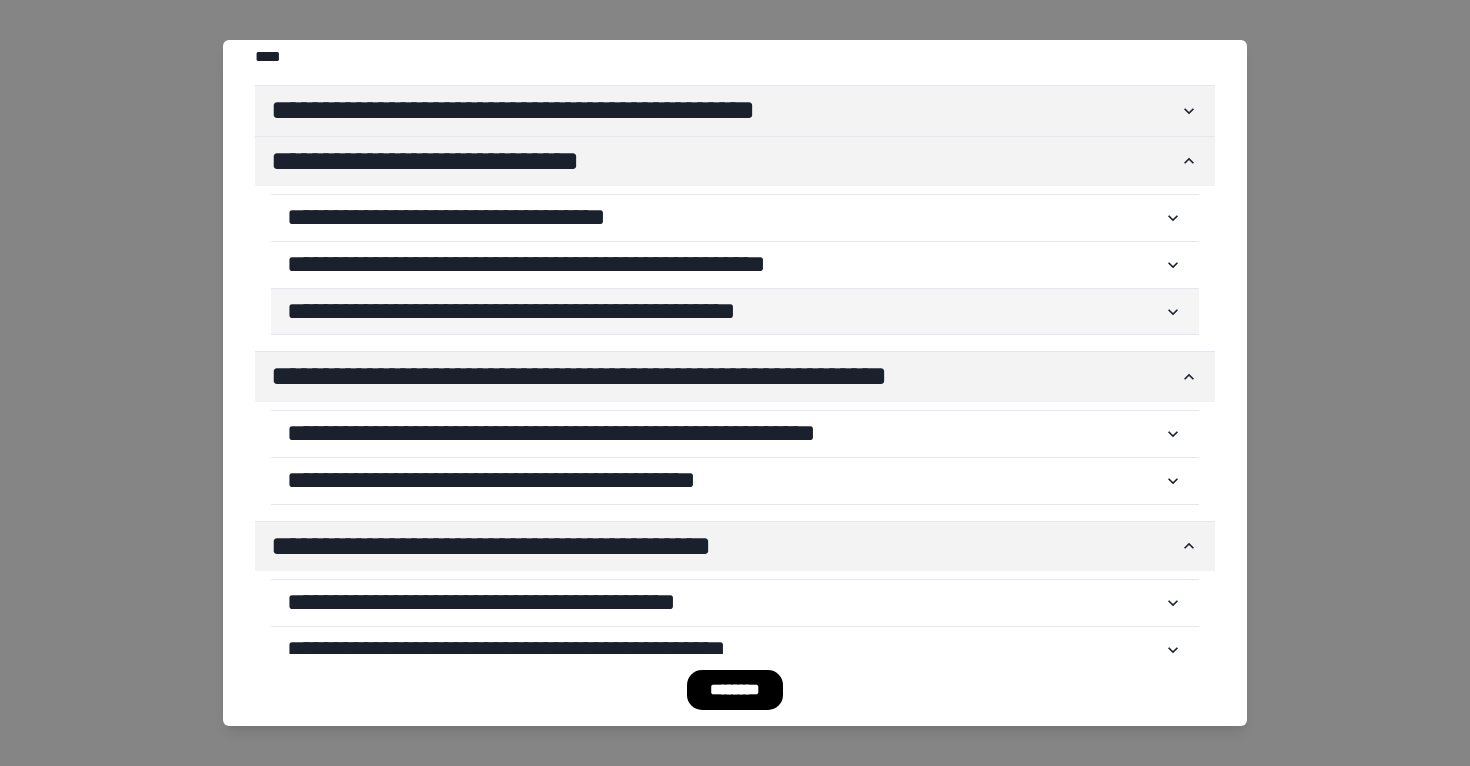 click on "**********" at bounding box center (725, 312) 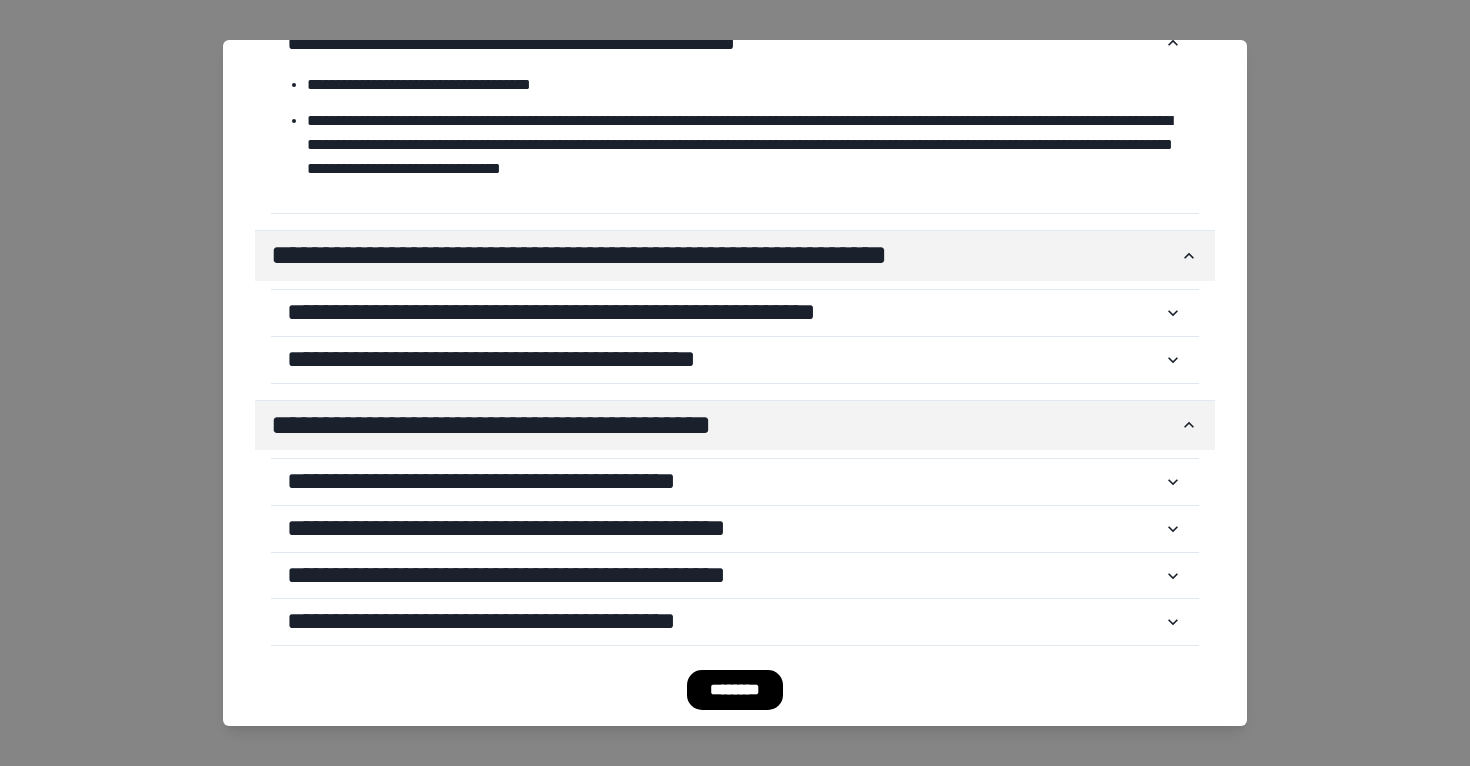 scroll, scrollTop: 560, scrollLeft: 0, axis: vertical 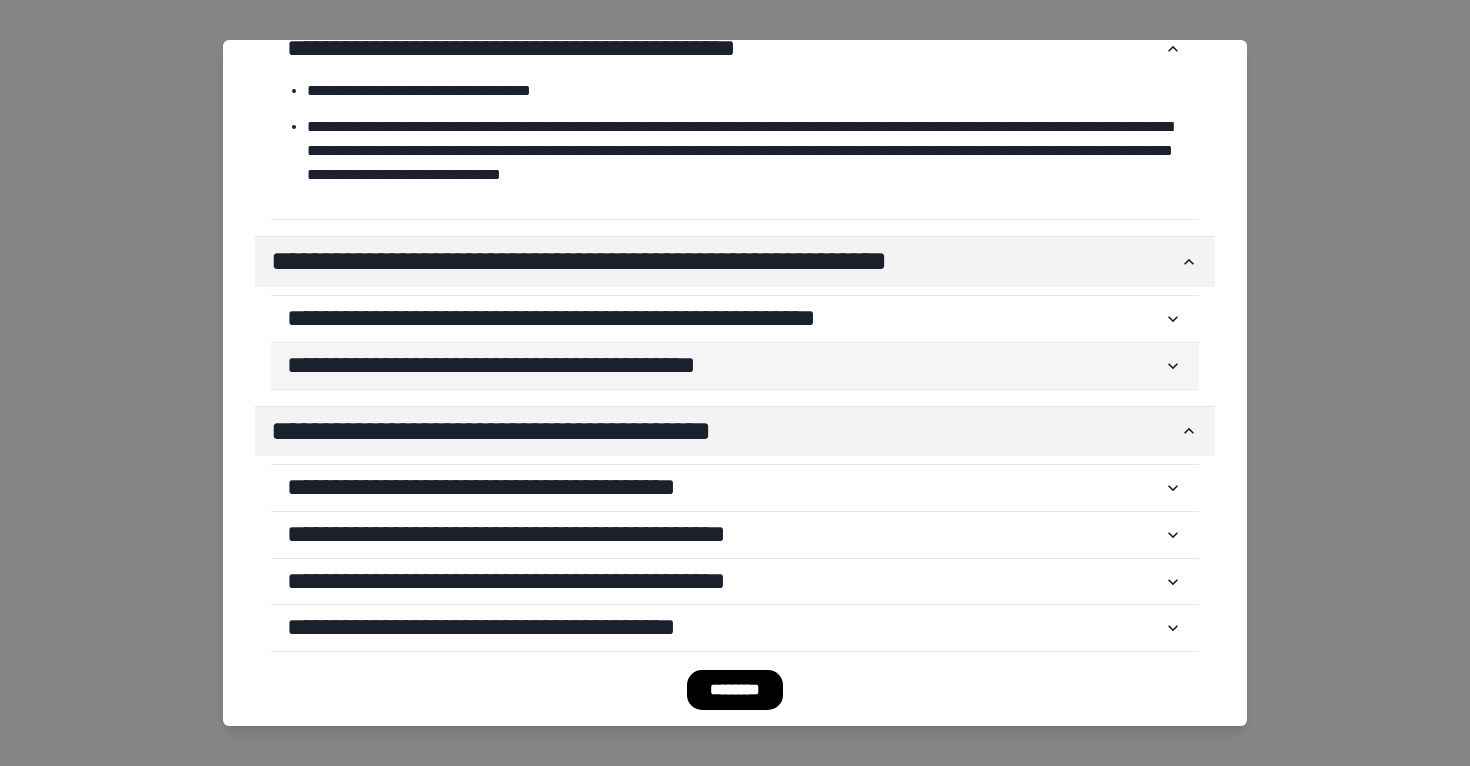 click on "**********" at bounding box center [725, 366] 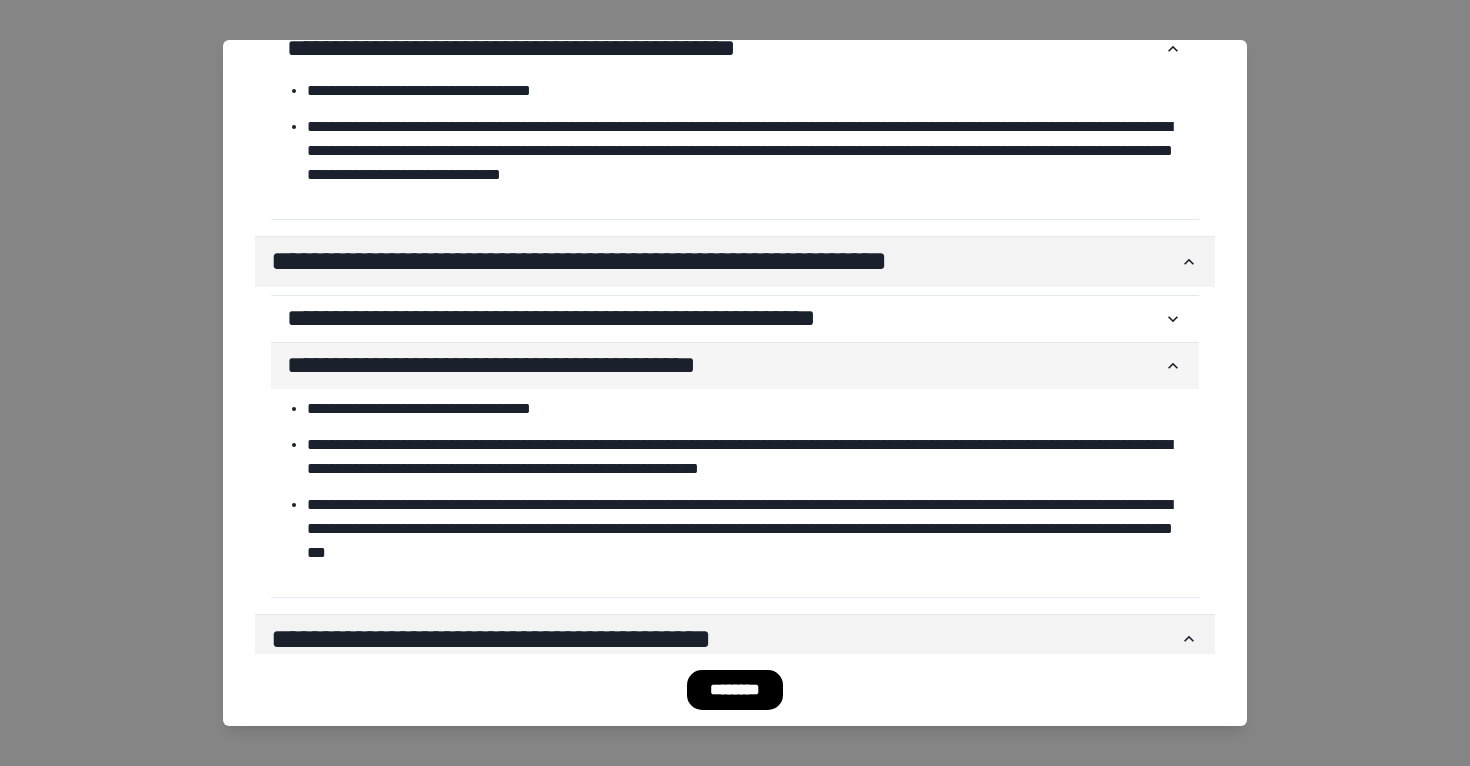 scroll, scrollTop: 0, scrollLeft: 0, axis: both 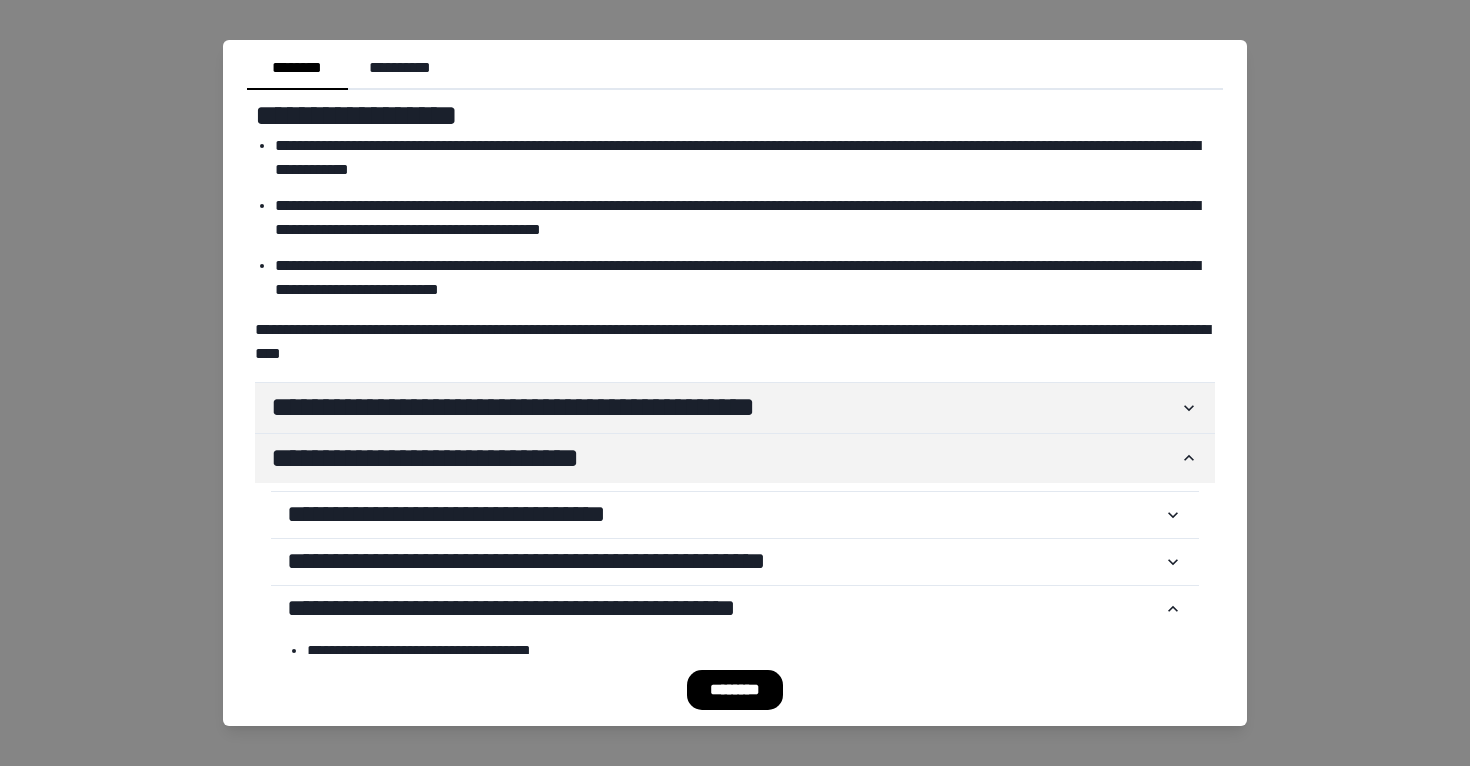click on "********" at bounding box center (735, 690) 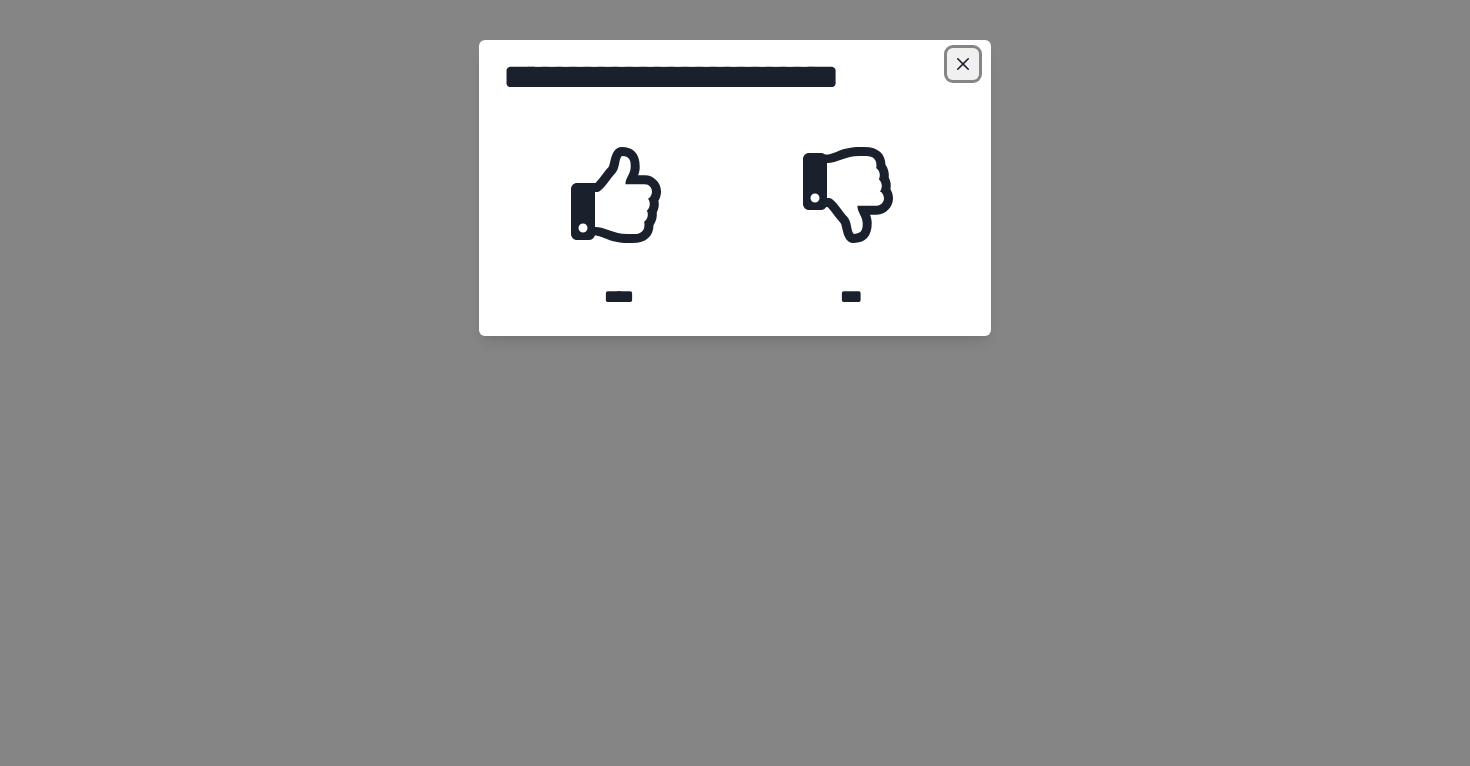 click at bounding box center (963, 64) 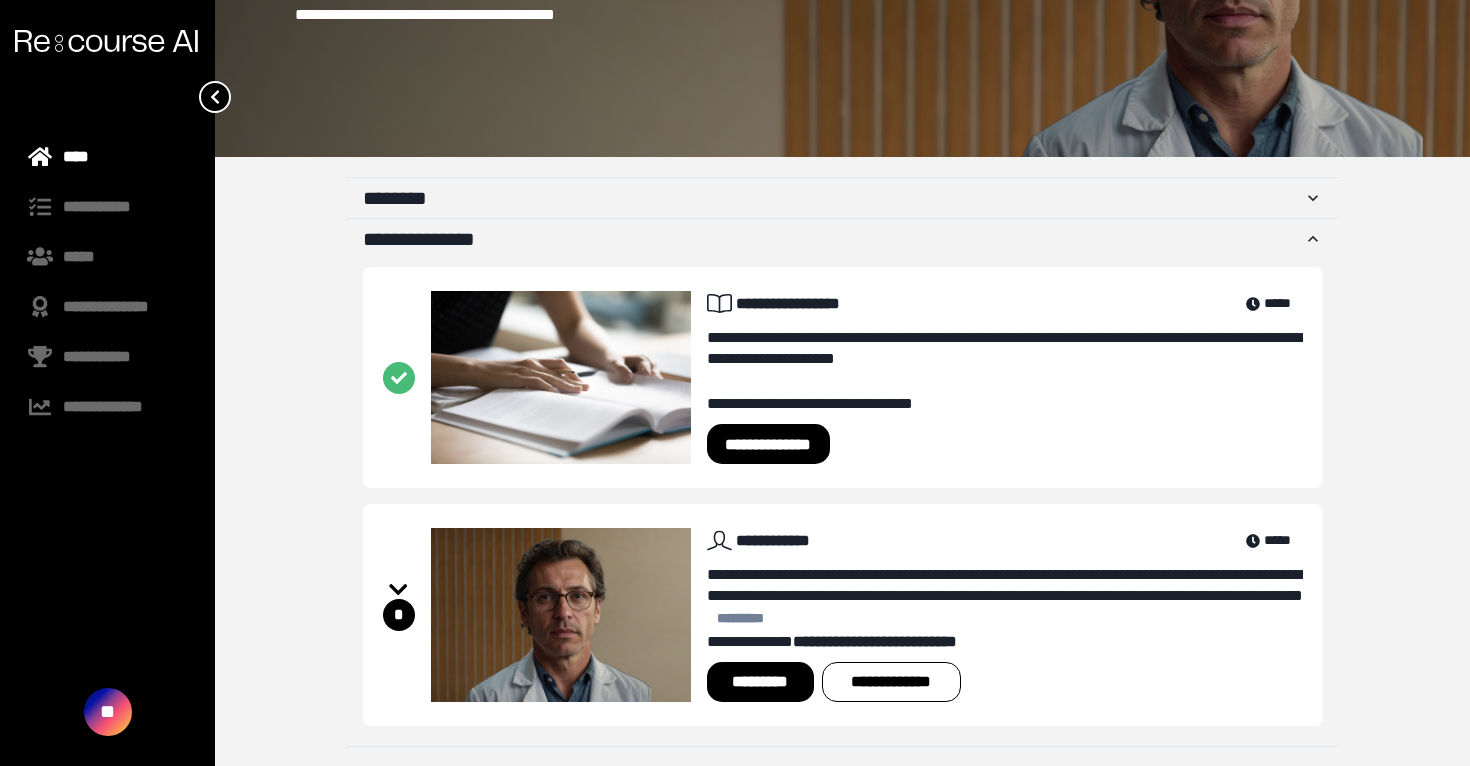 click on "*********" at bounding box center (760, 682) 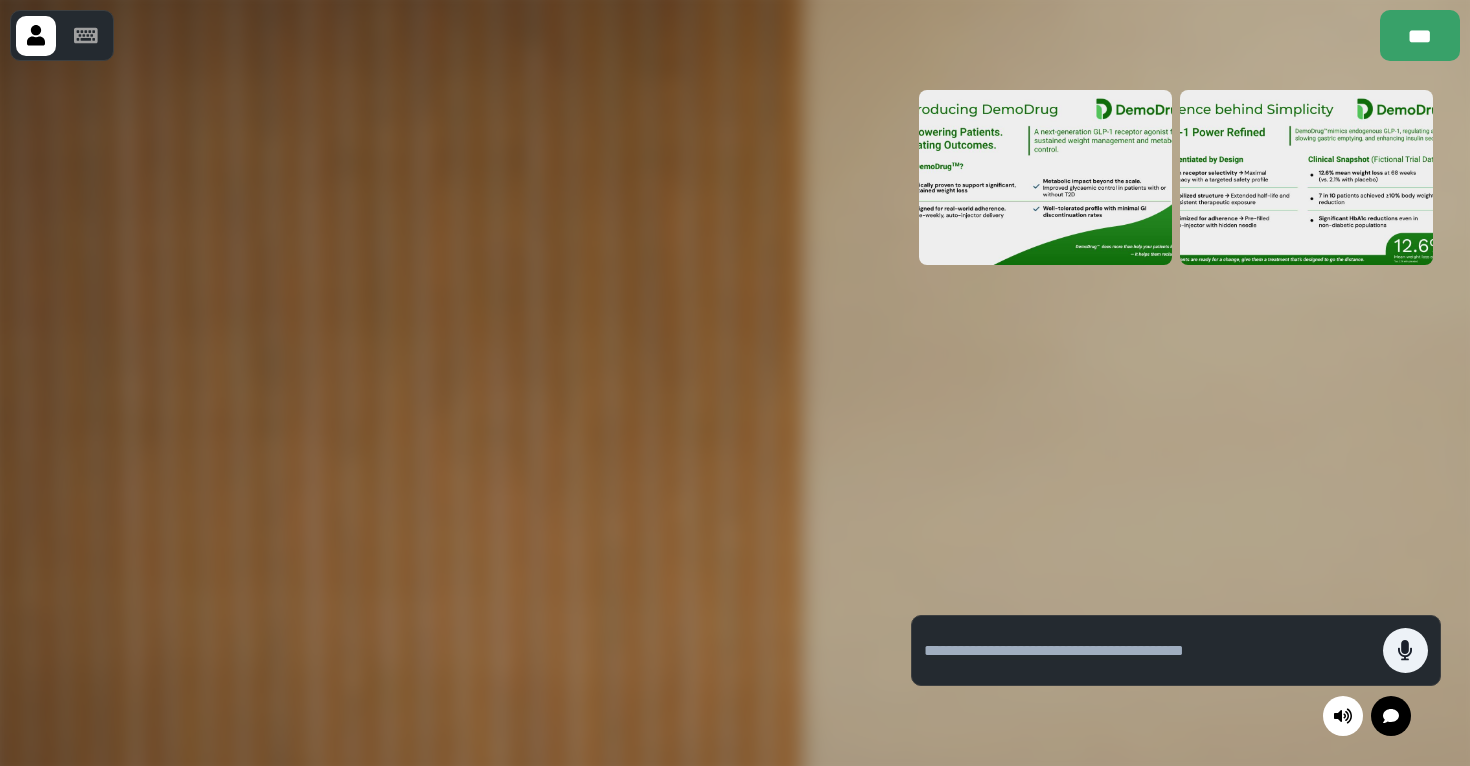click at bounding box center (441, 413) 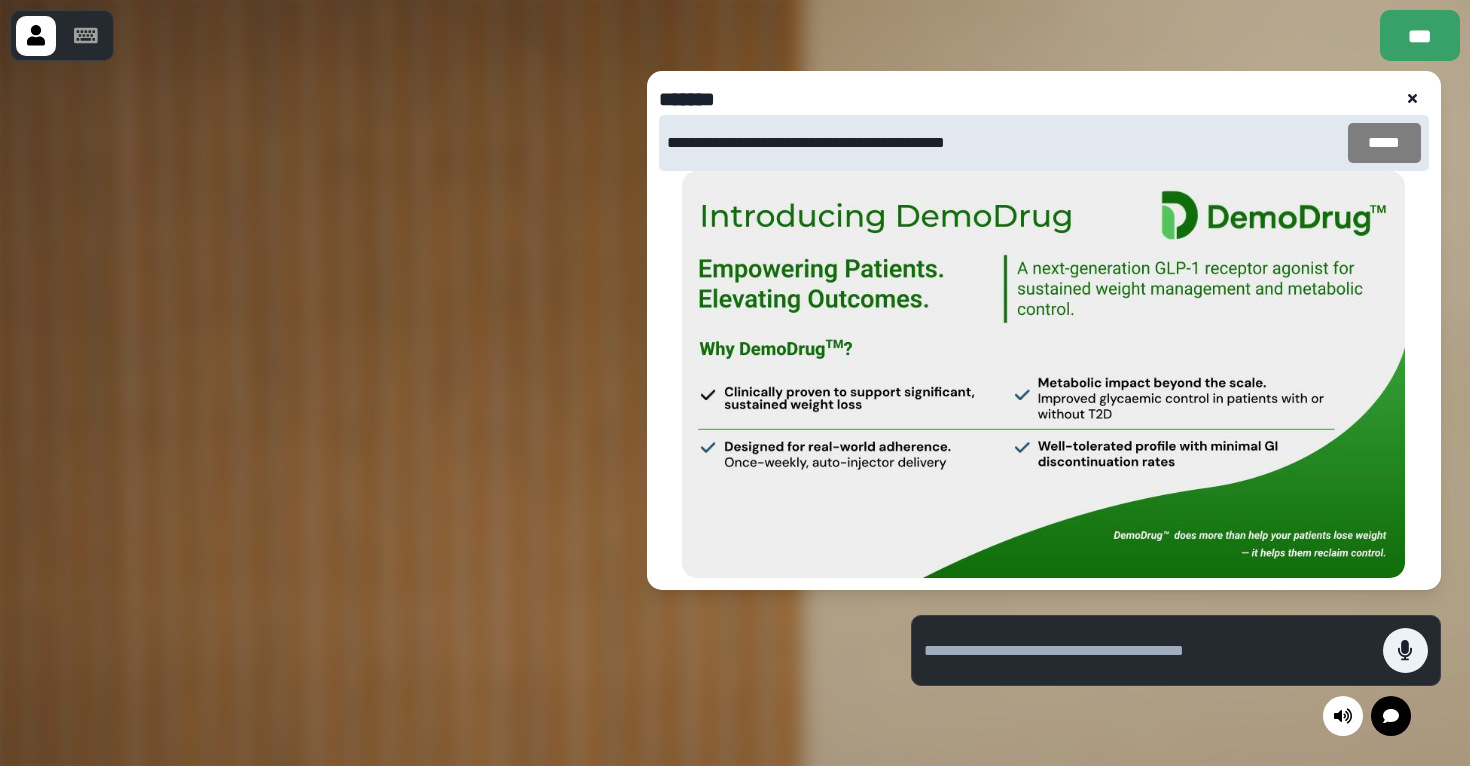 click on "*****" at bounding box center (1384, 143) 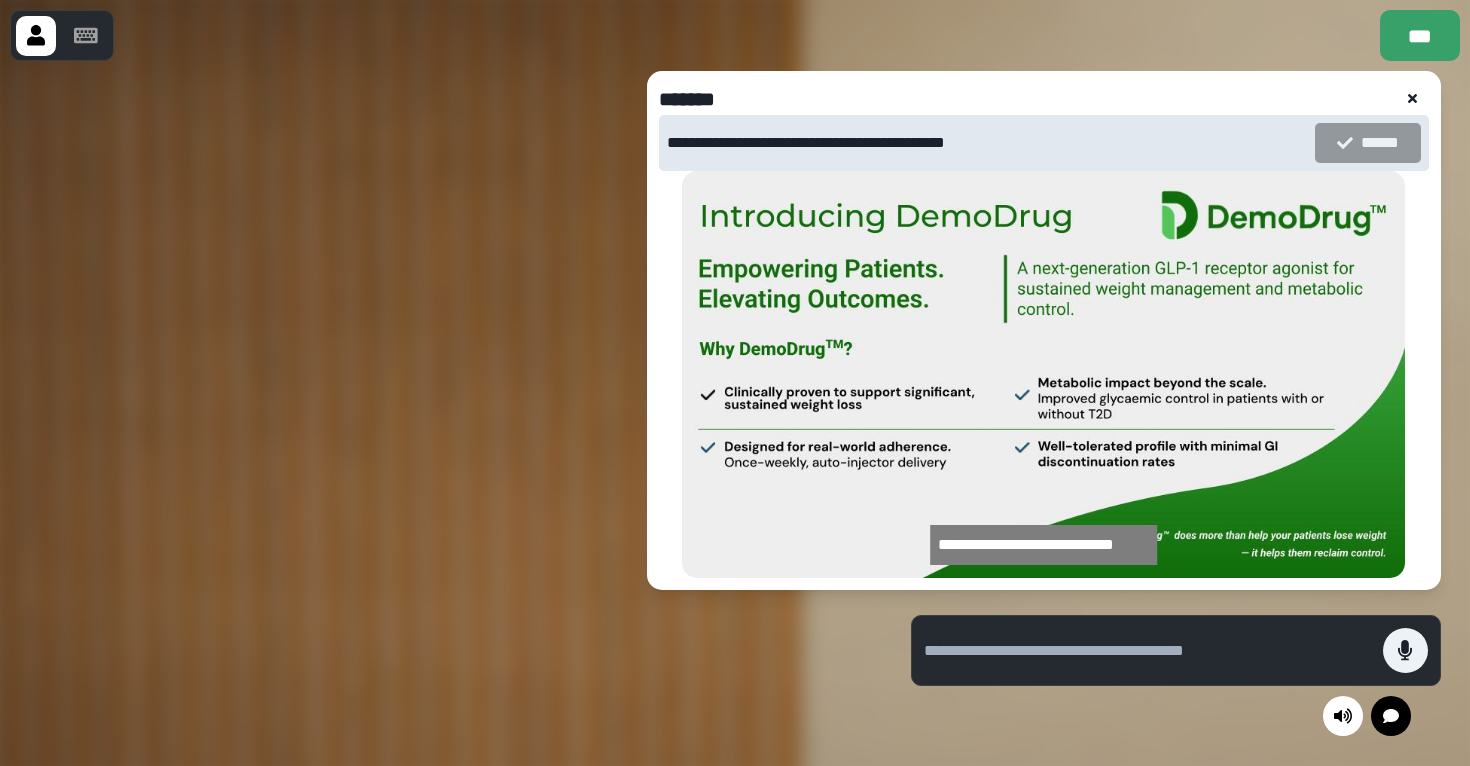 click 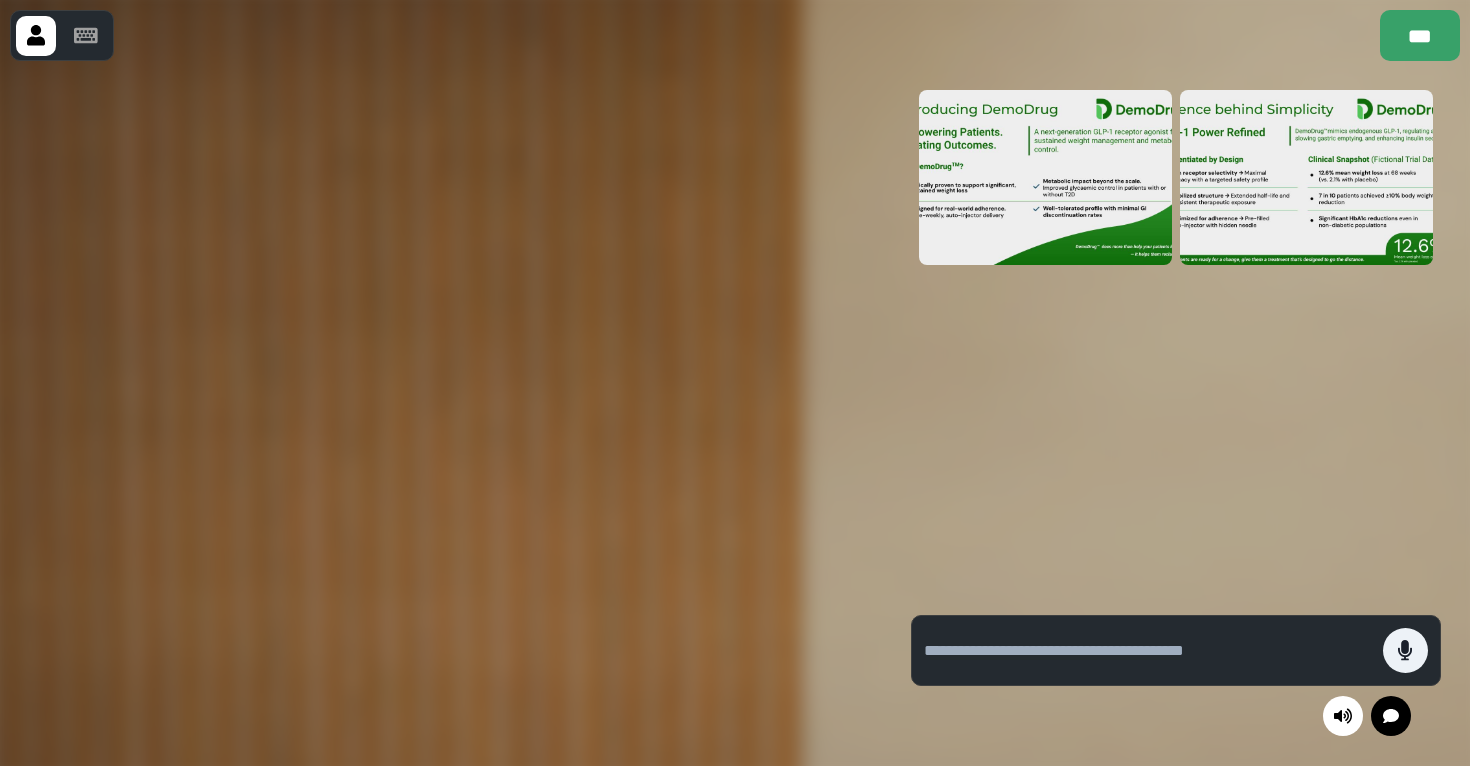 click at bounding box center [1306, 177] 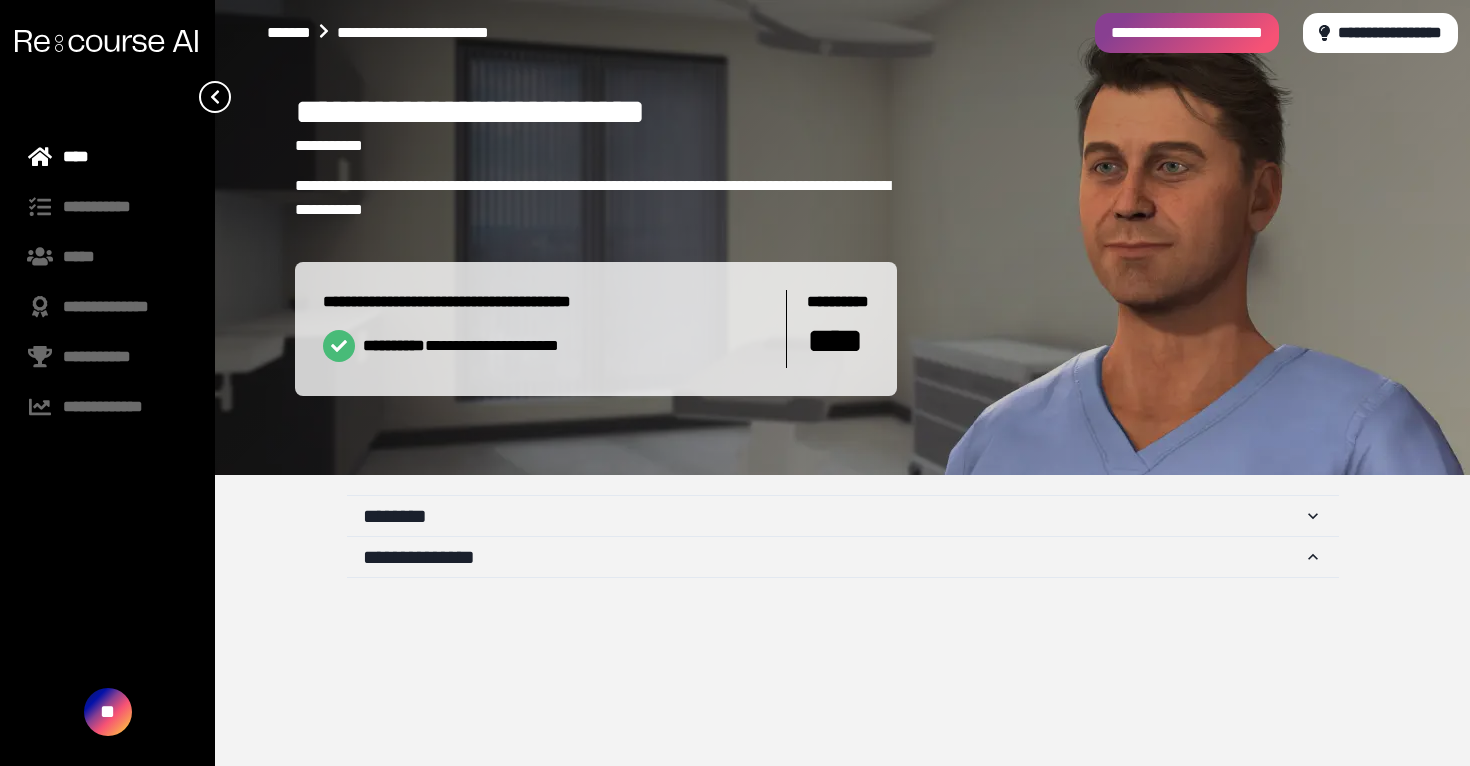 scroll, scrollTop: 0, scrollLeft: 0, axis: both 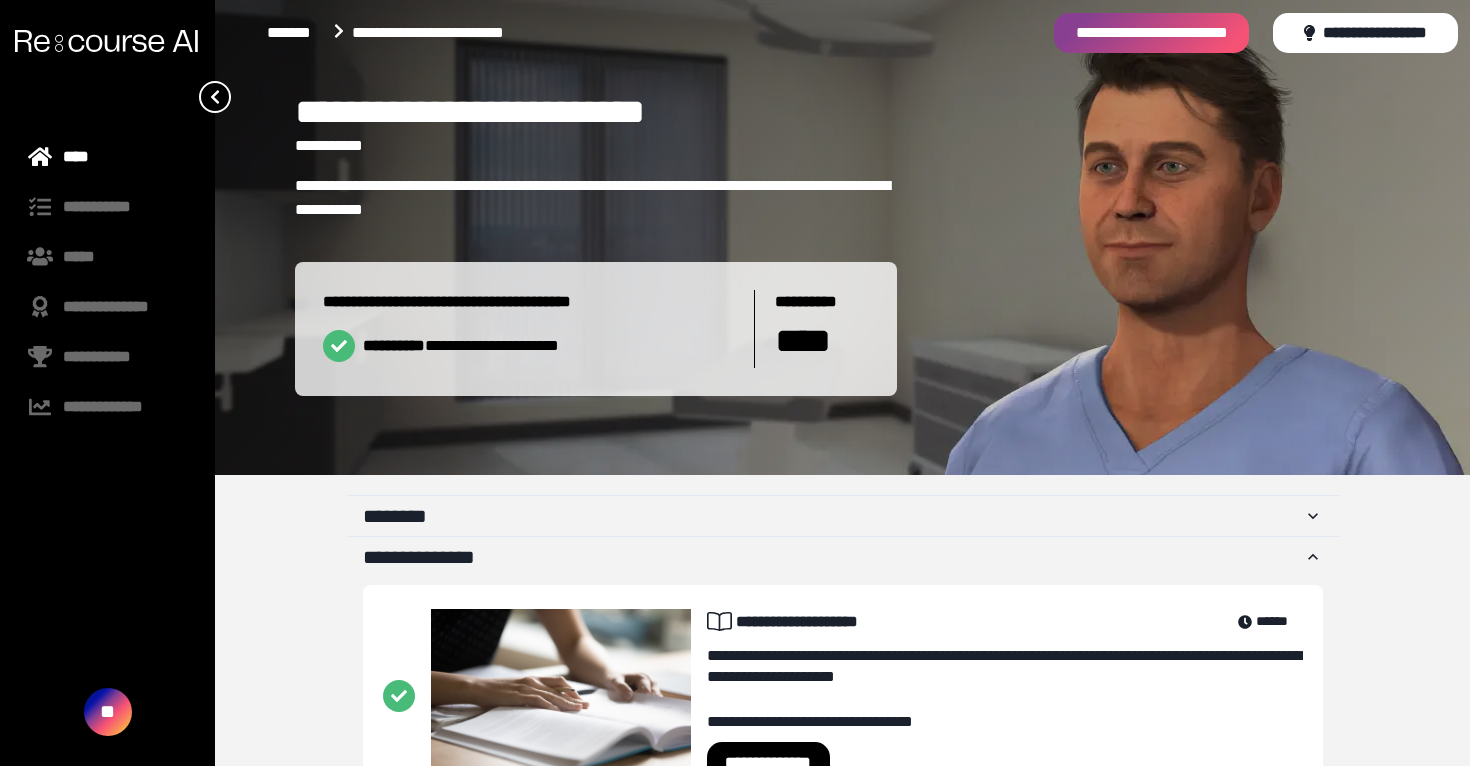 click at bounding box center (106, 41) 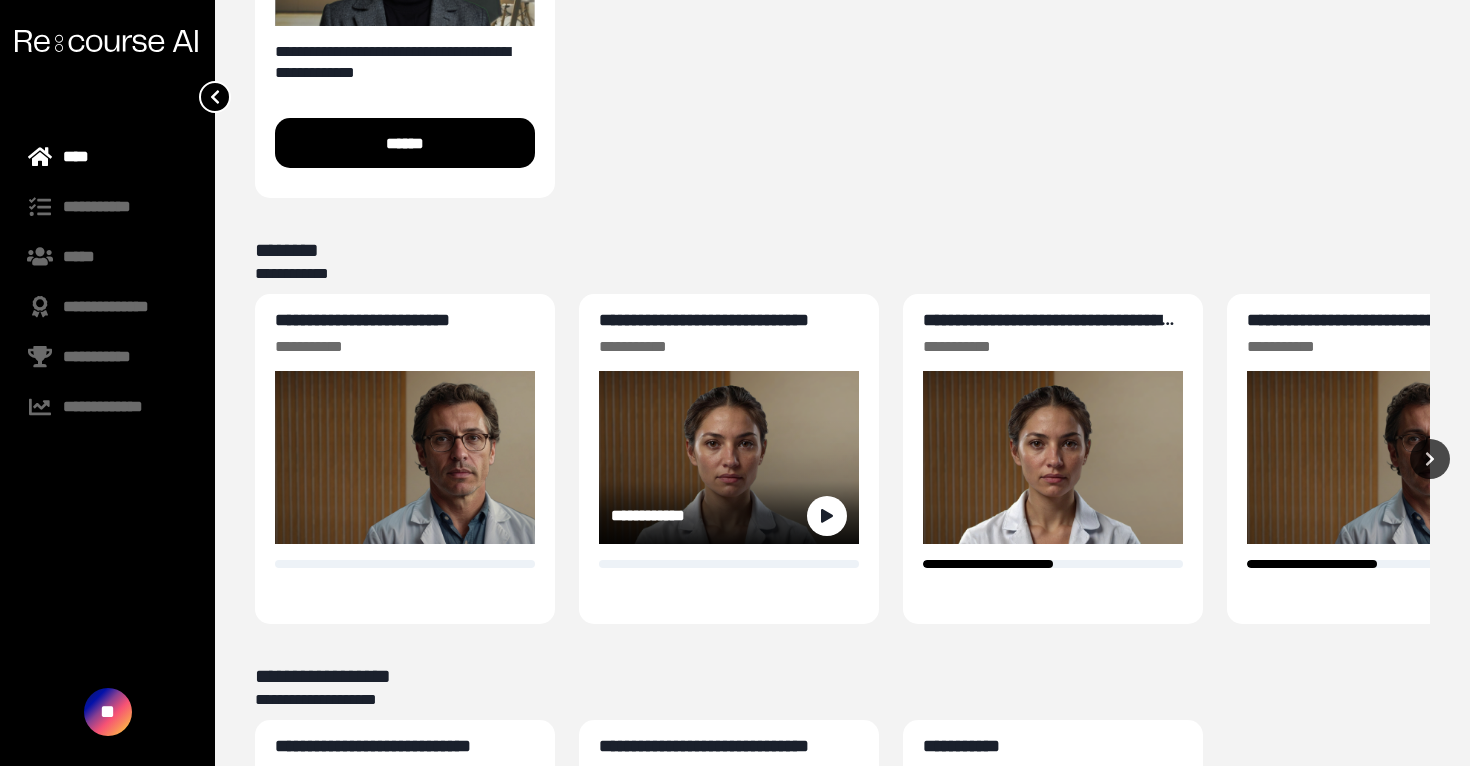 scroll, scrollTop: 577, scrollLeft: 0, axis: vertical 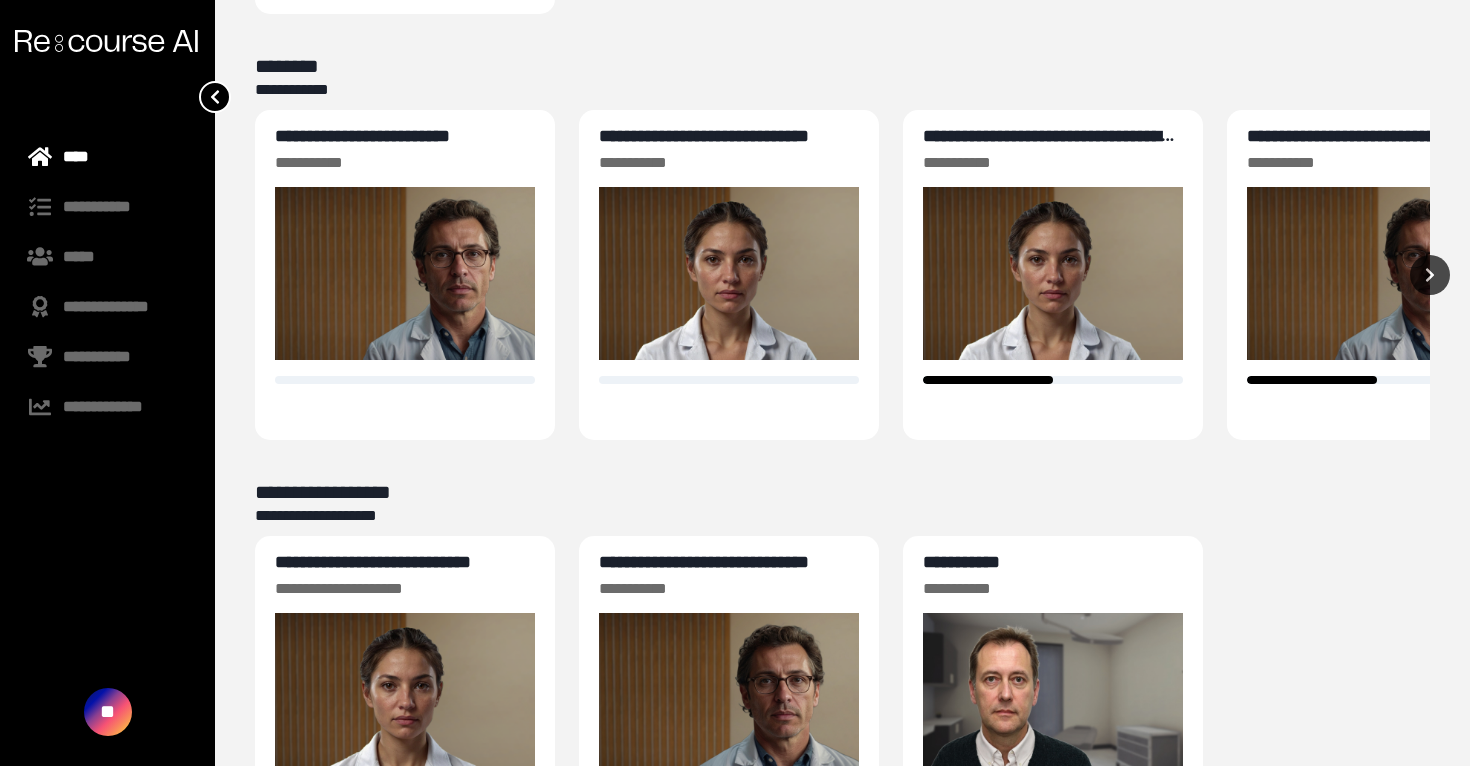 click on "**********" at bounding box center [842, 272] 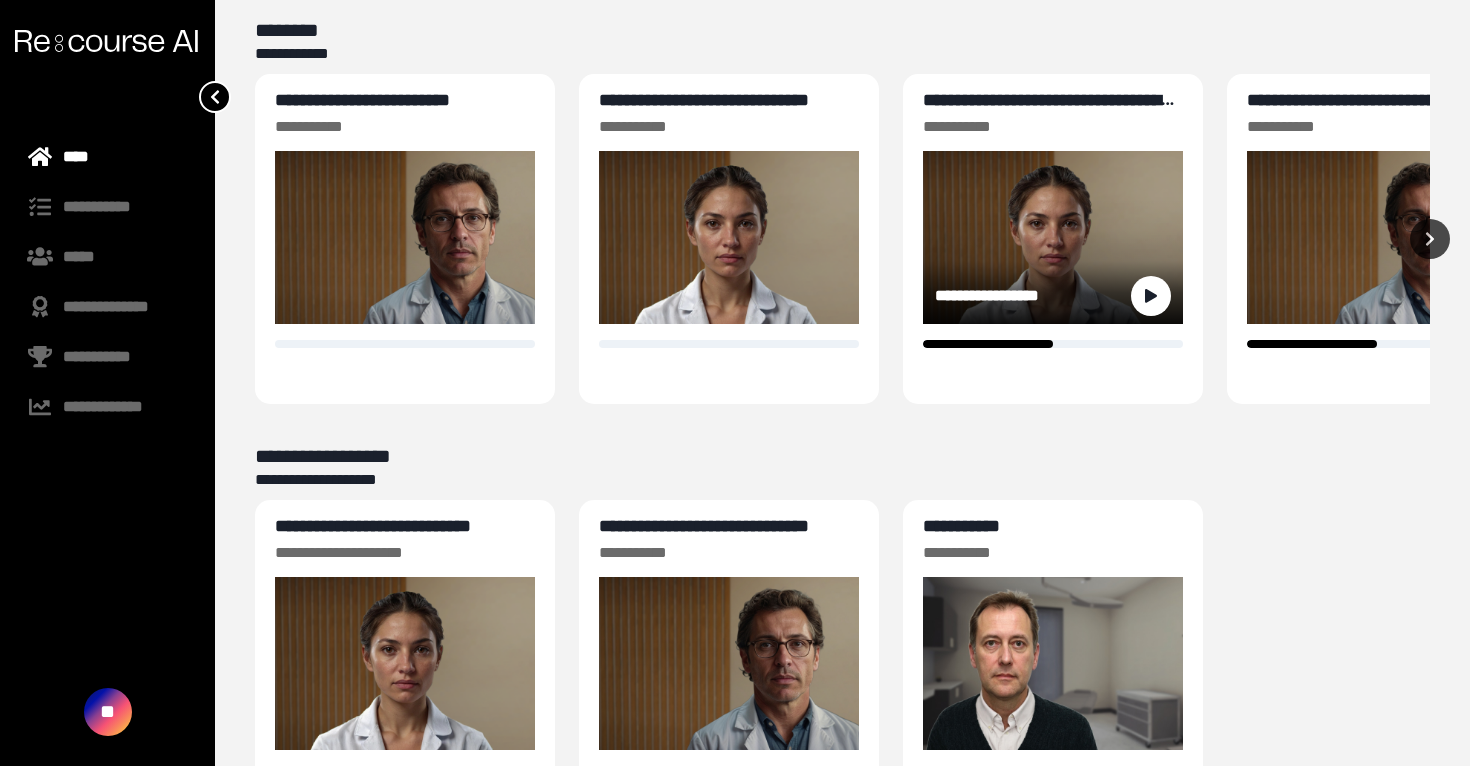 scroll, scrollTop: 804, scrollLeft: 0, axis: vertical 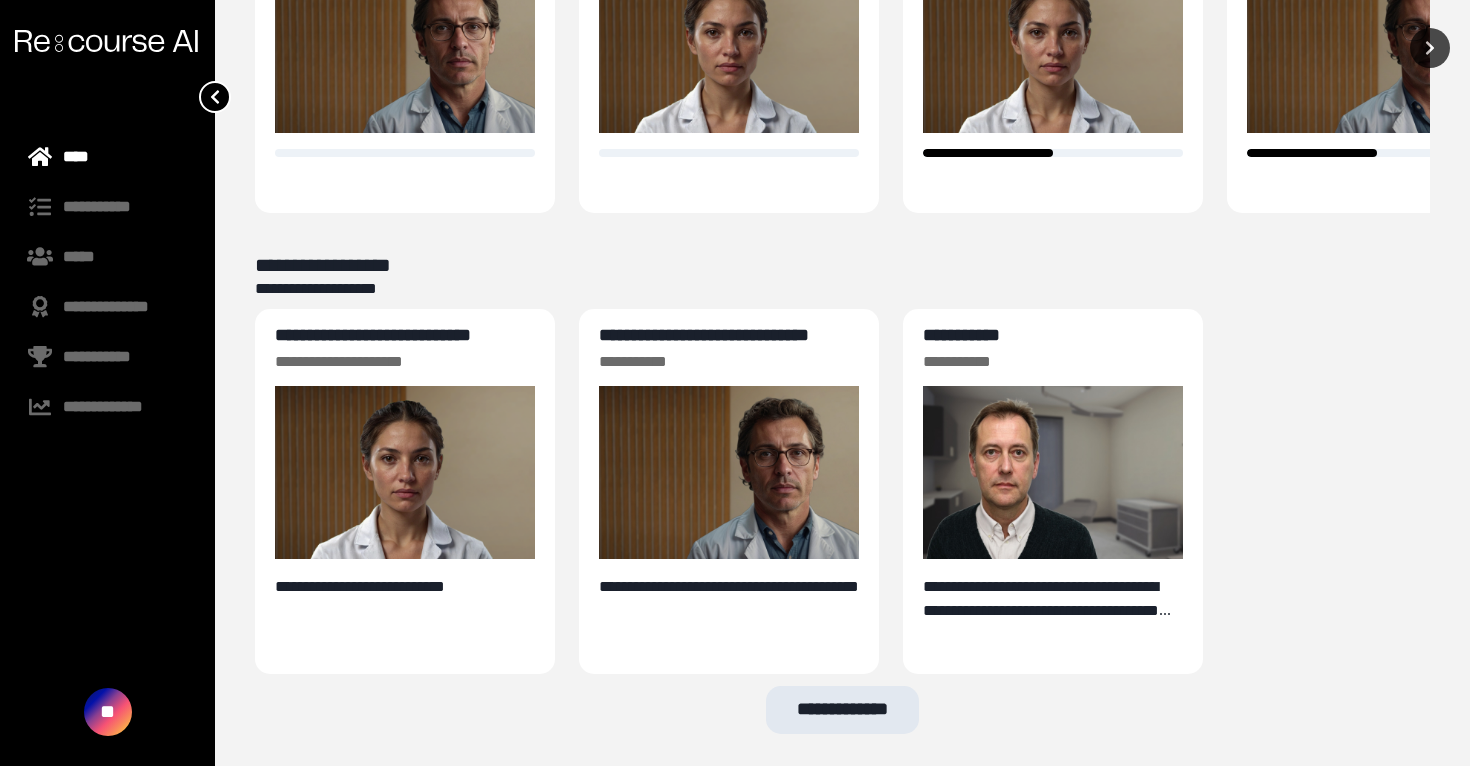 click on "**********" at bounding box center [843, 710] 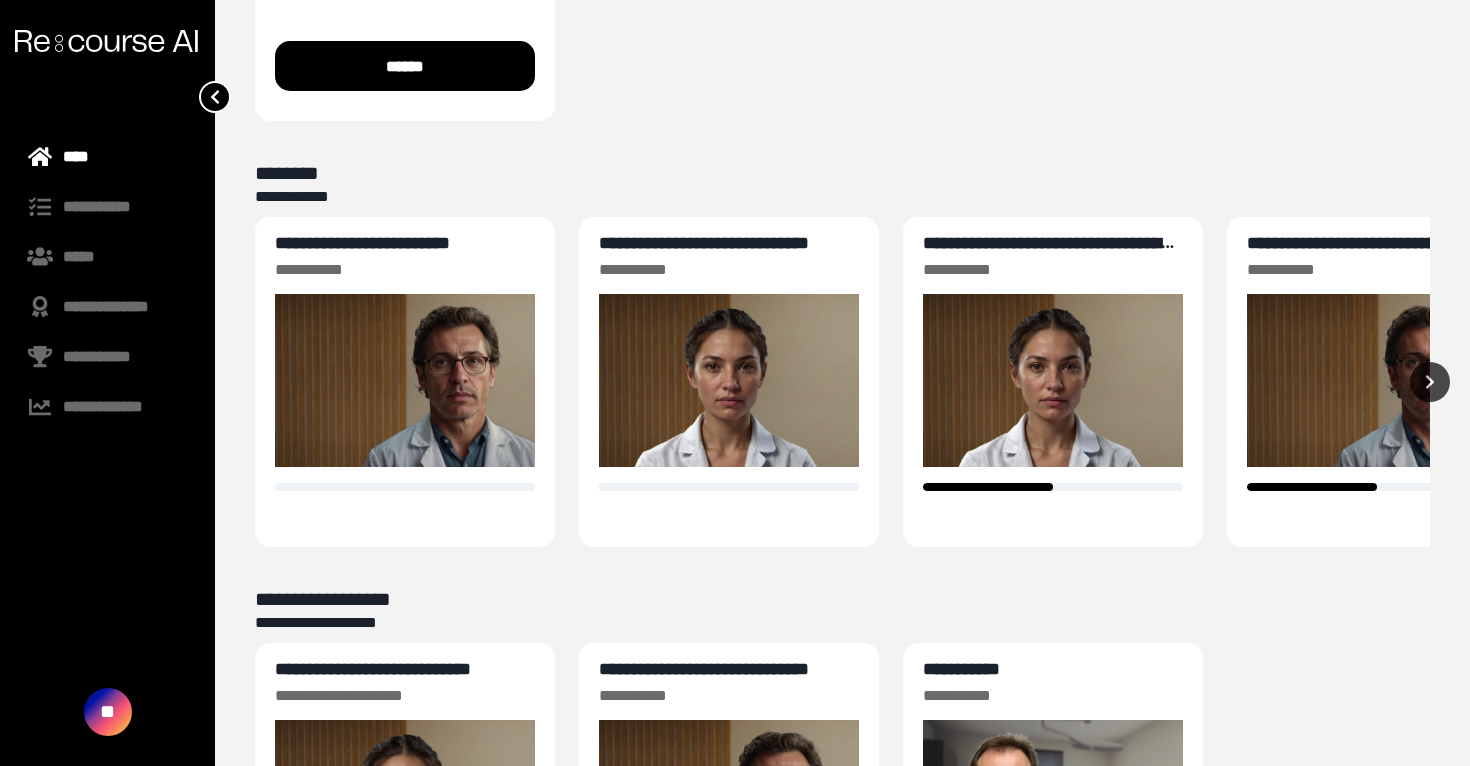 scroll, scrollTop: 390, scrollLeft: 0, axis: vertical 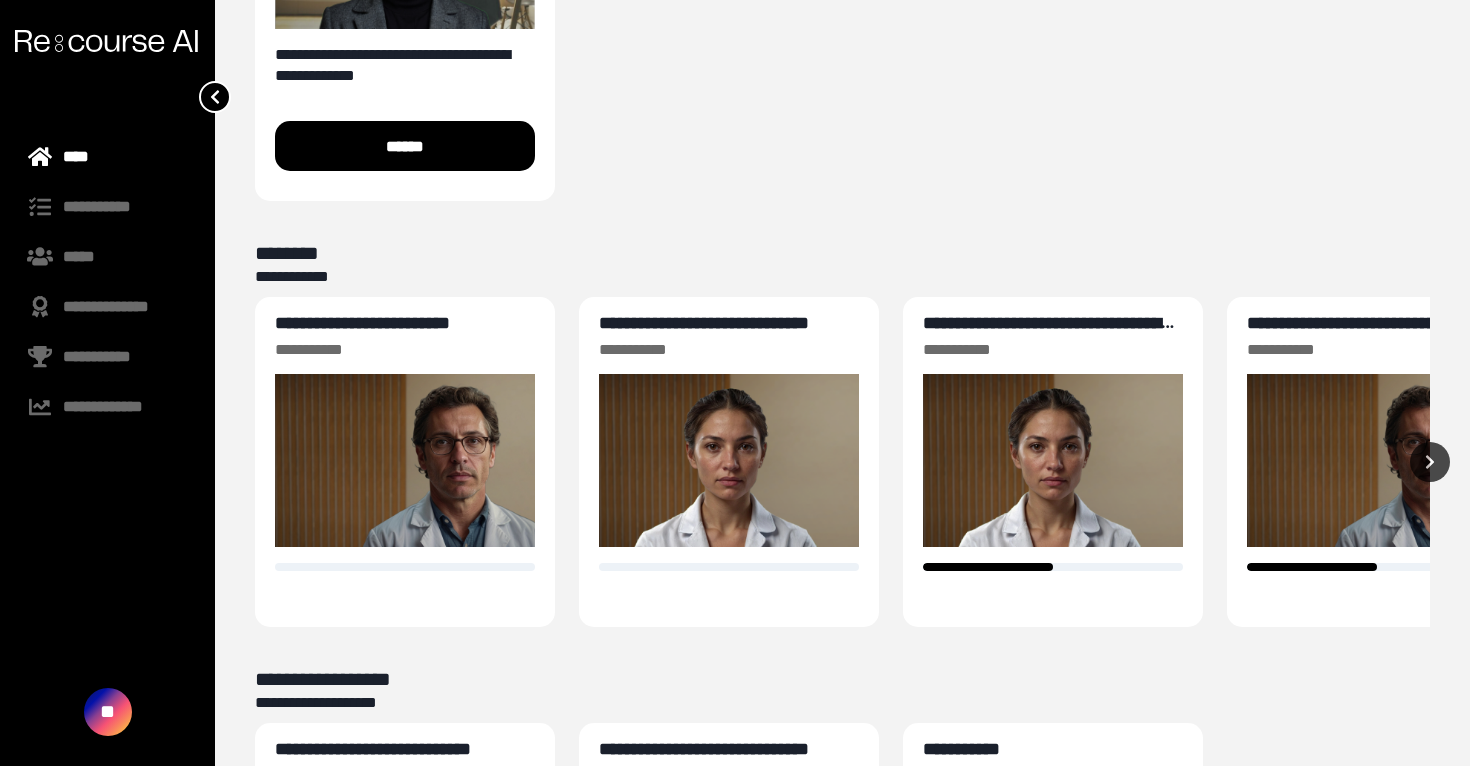 type 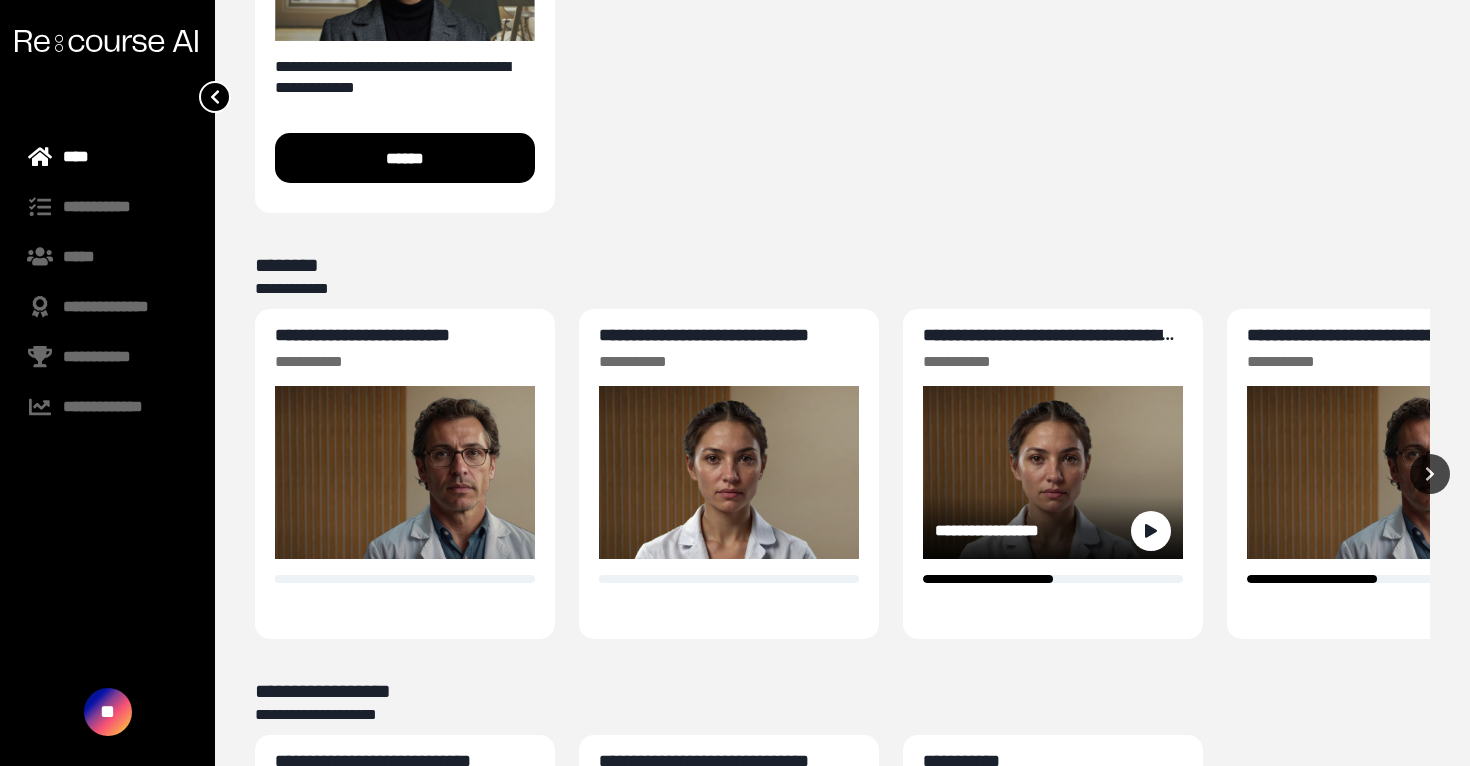 scroll, scrollTop: 414, scrollLeft: 0, axis: vertical 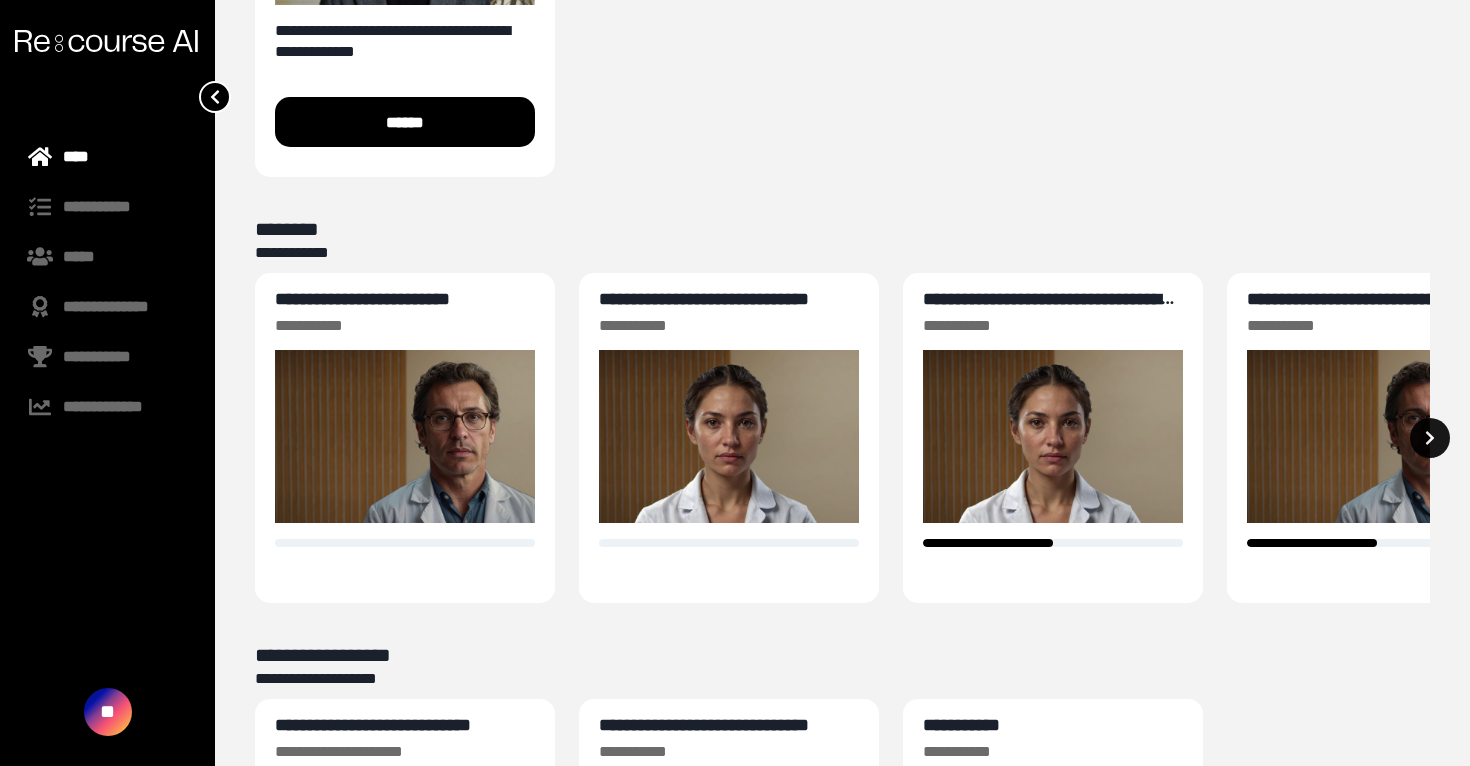 click 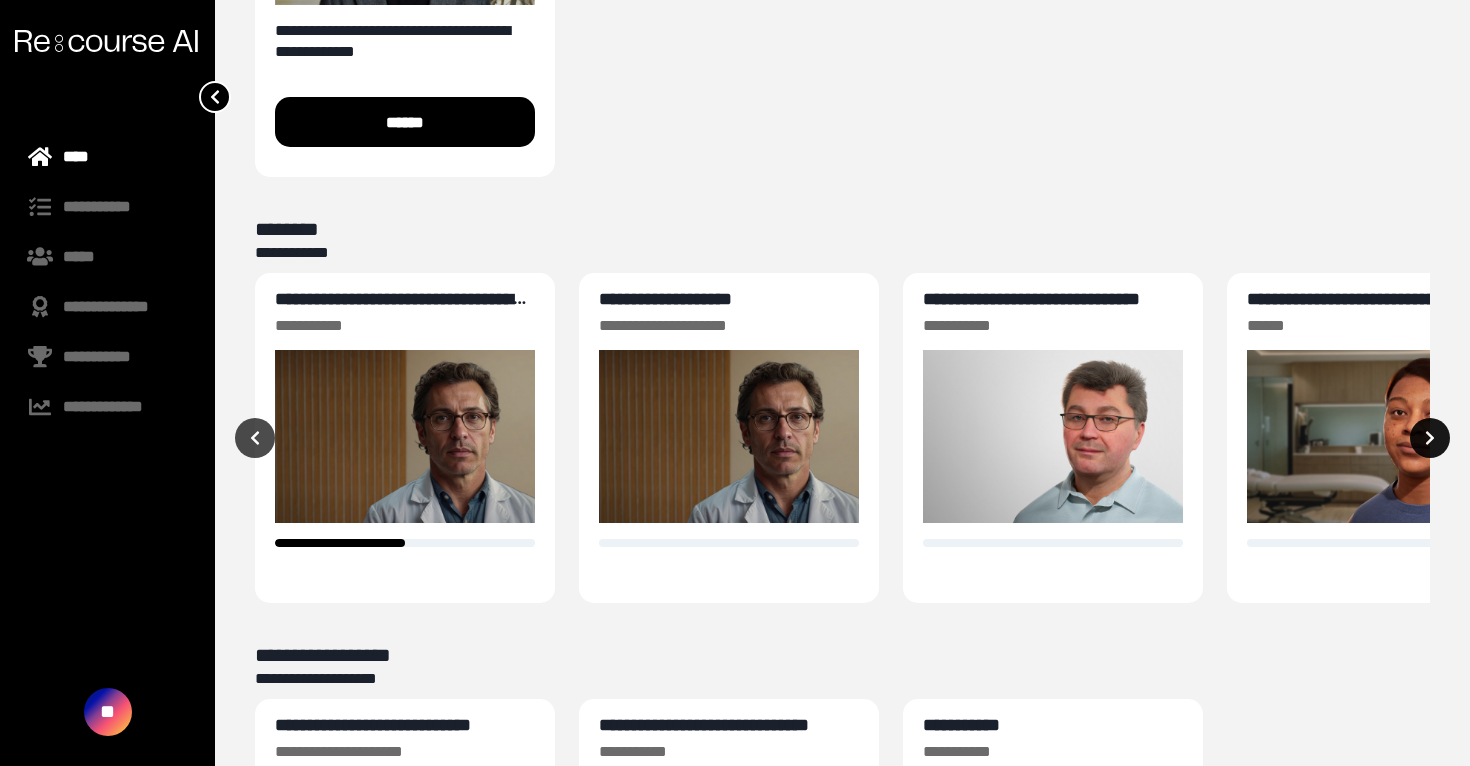 click 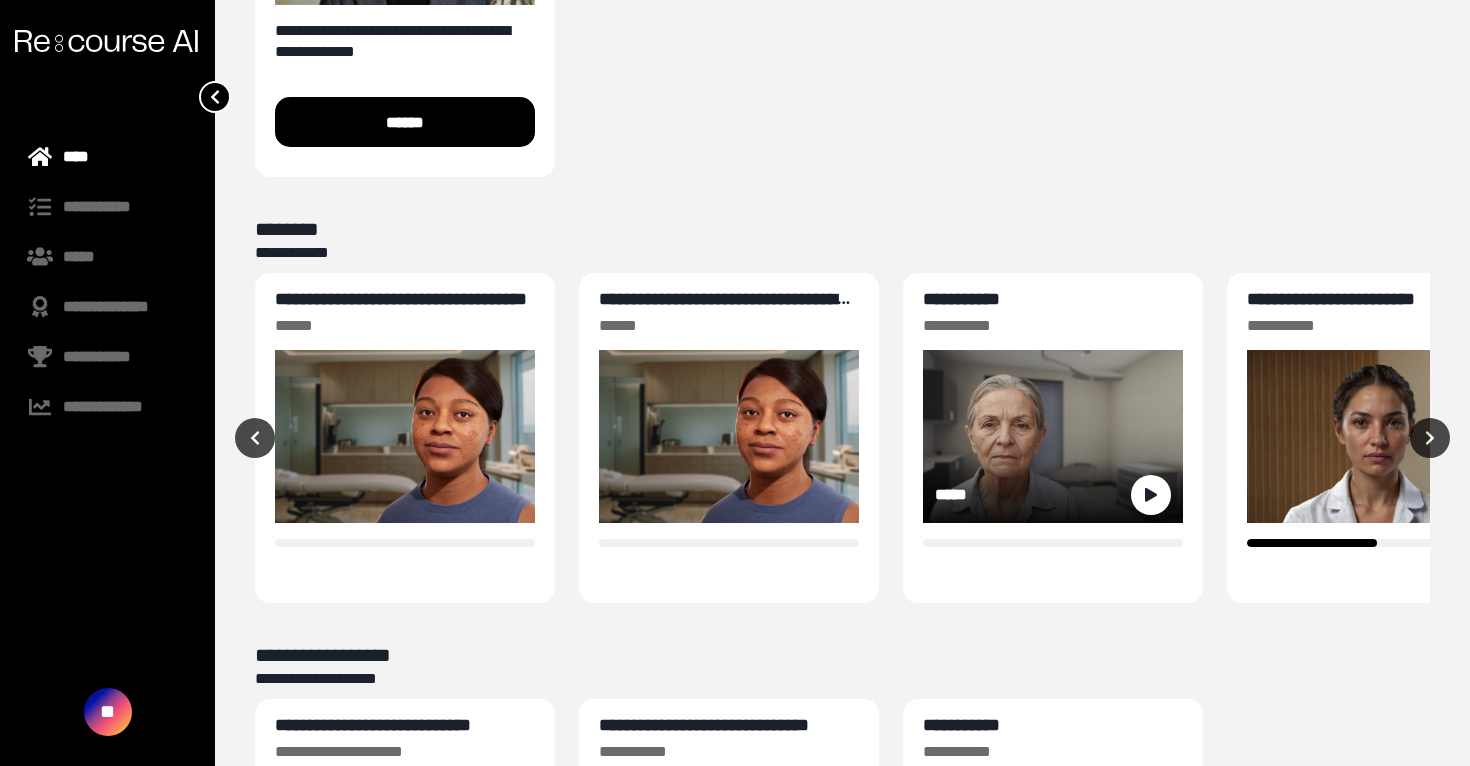 scroll, scrollTop: 497, scrollLeft: 0, axis: vertical 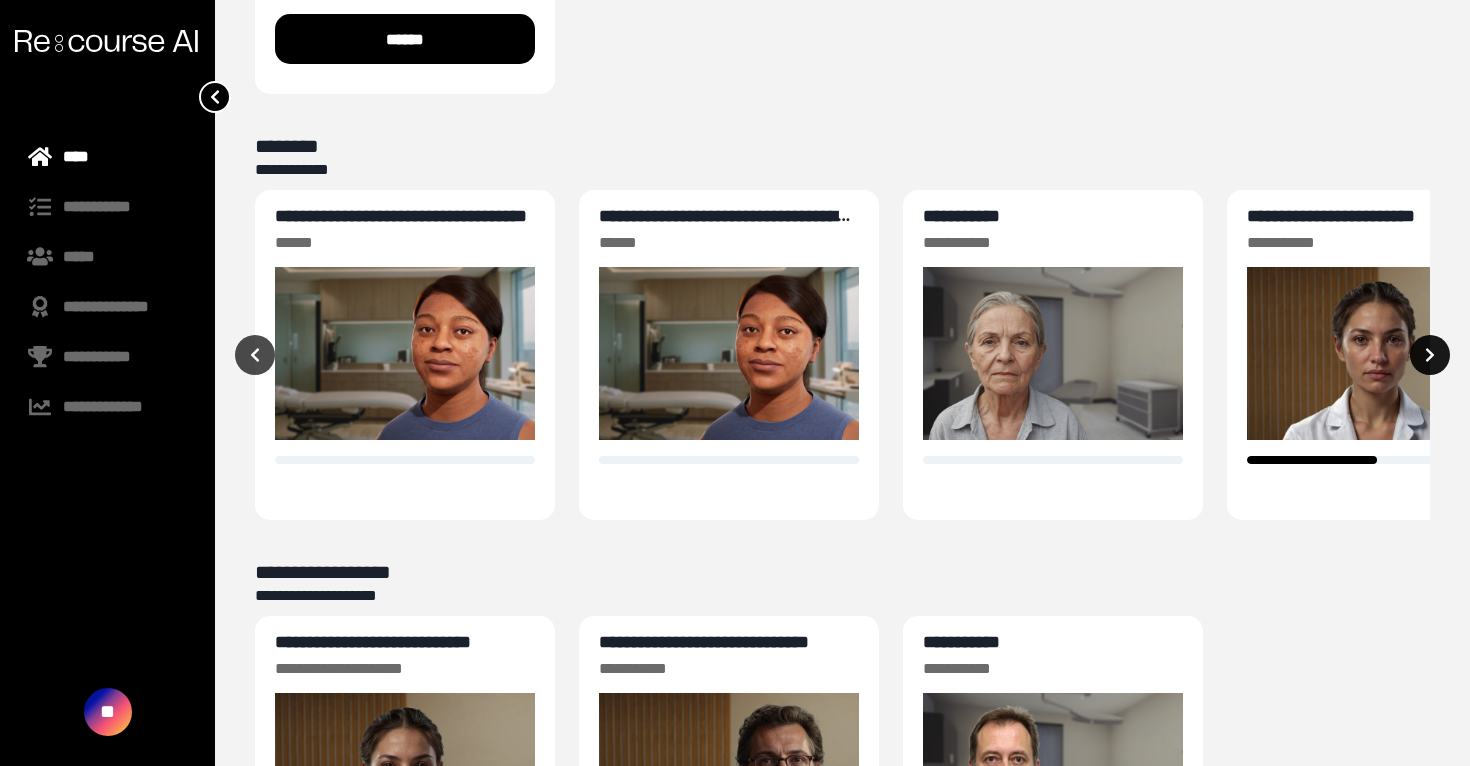 click at bounding box center [1430, 355] 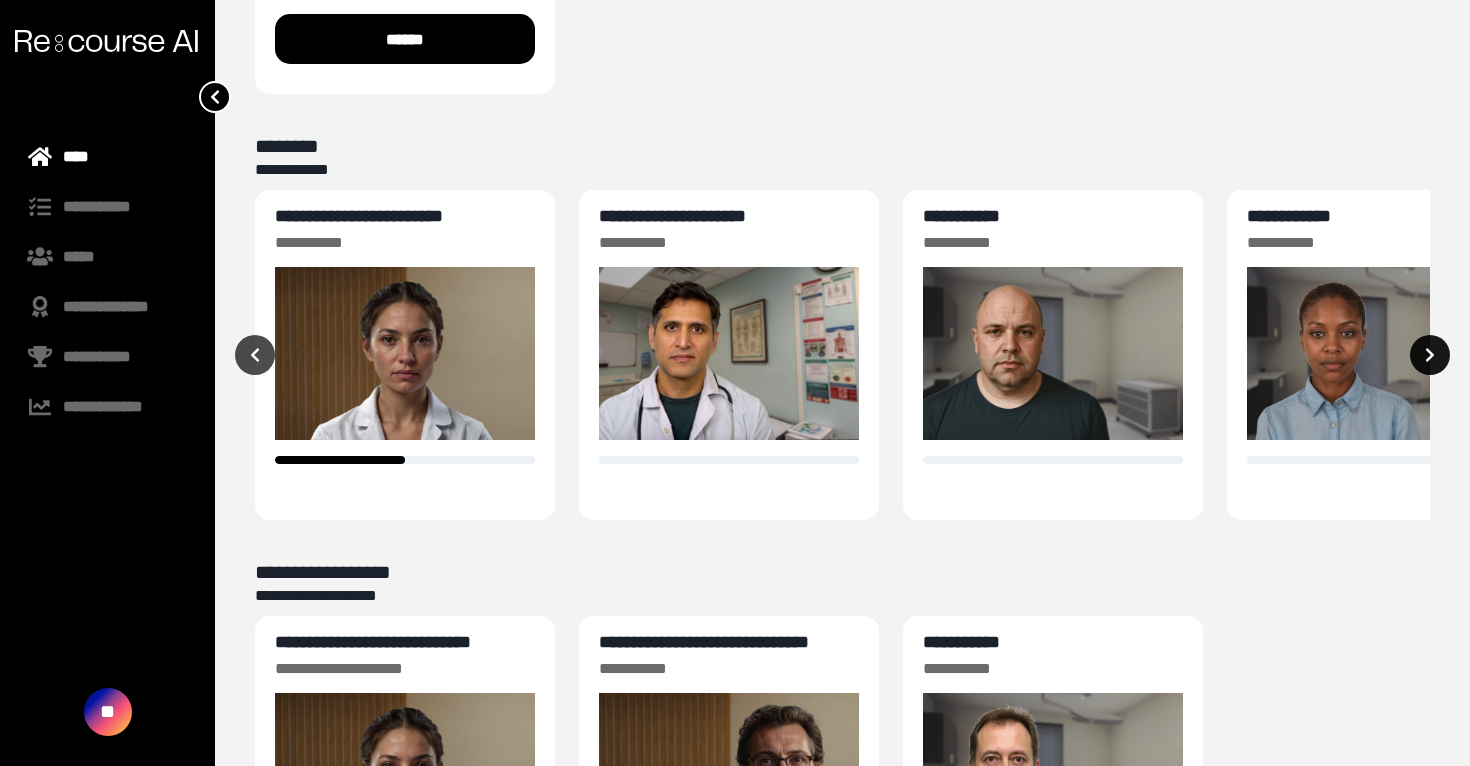 click at bounding box center [1430, 355] 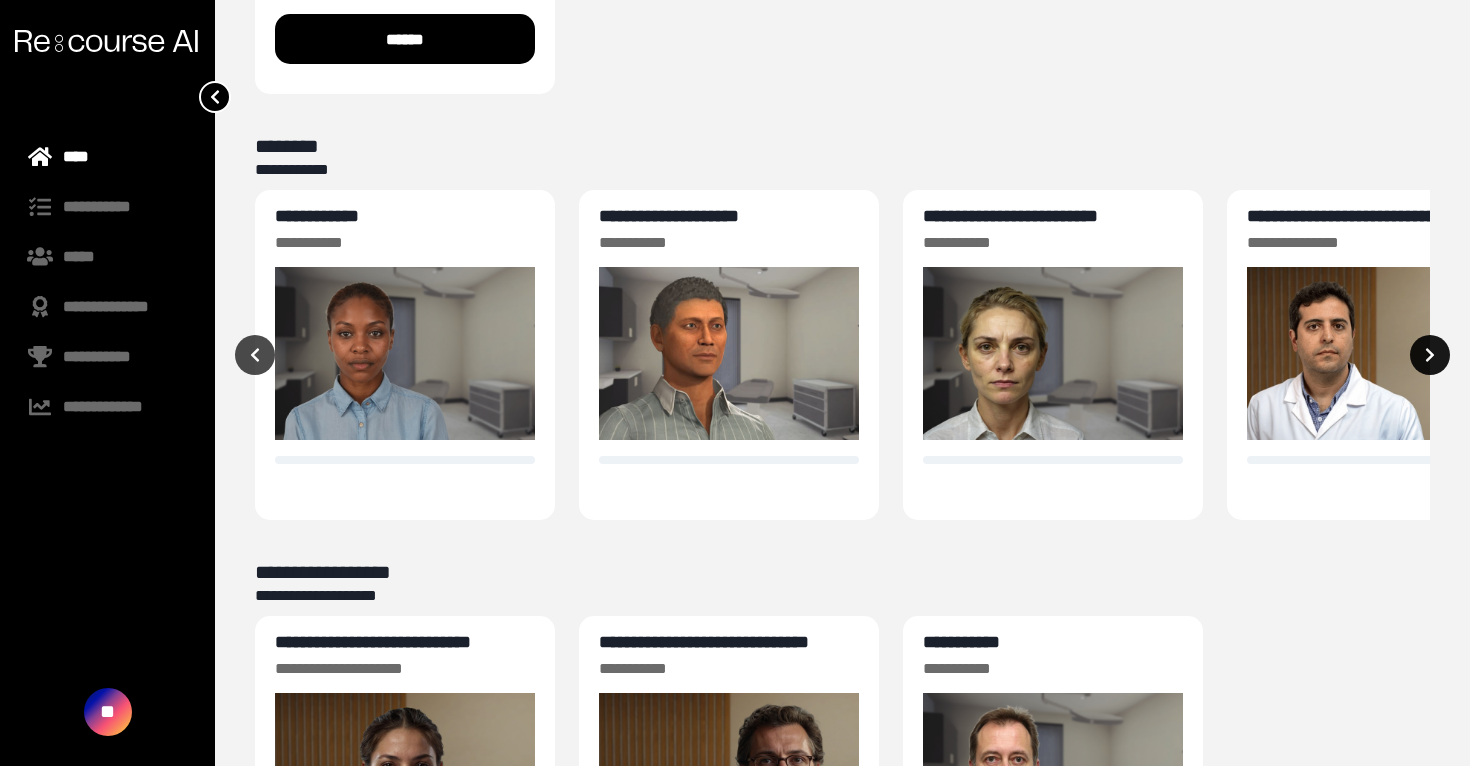 click at bounding box center (1430, 355) 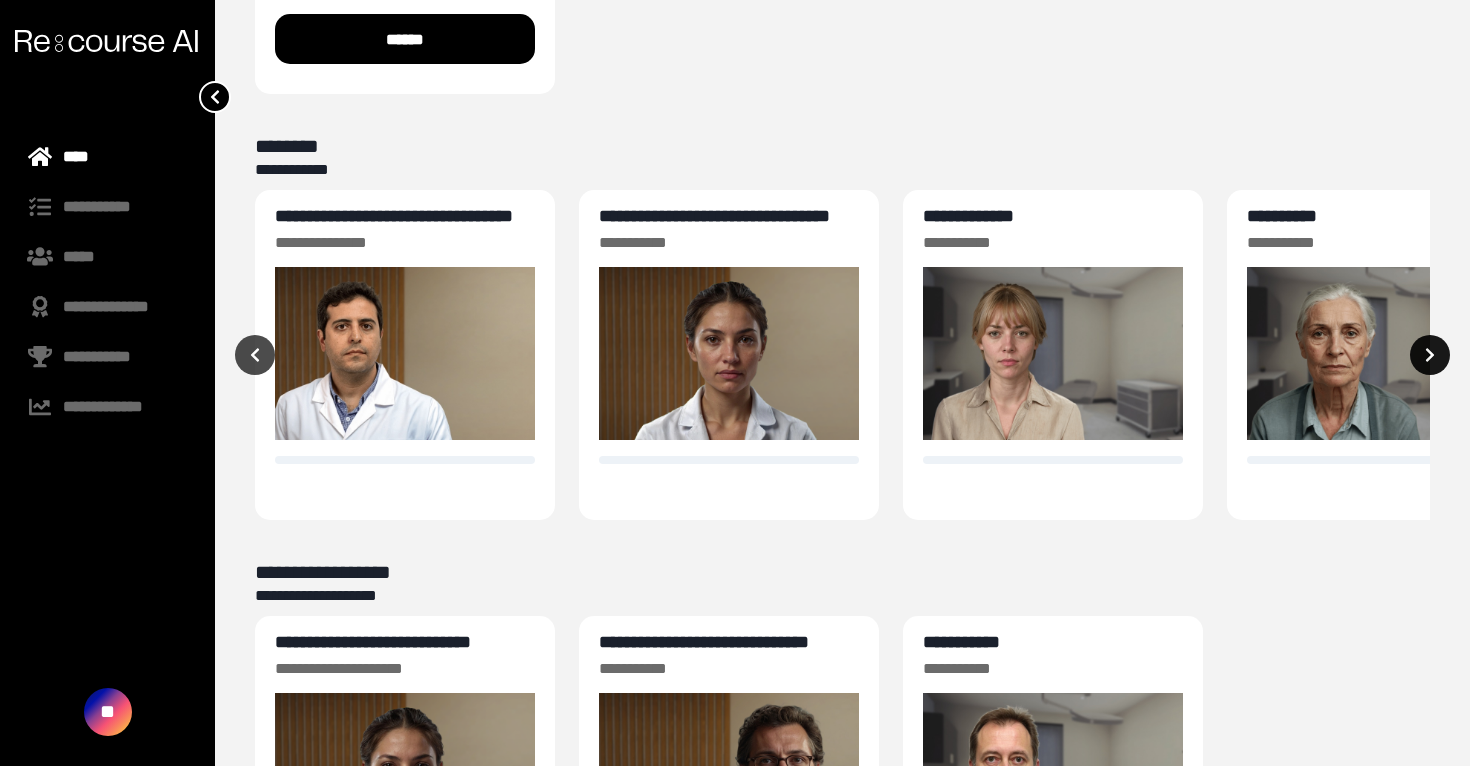 click at bounding box center (1430, 355) 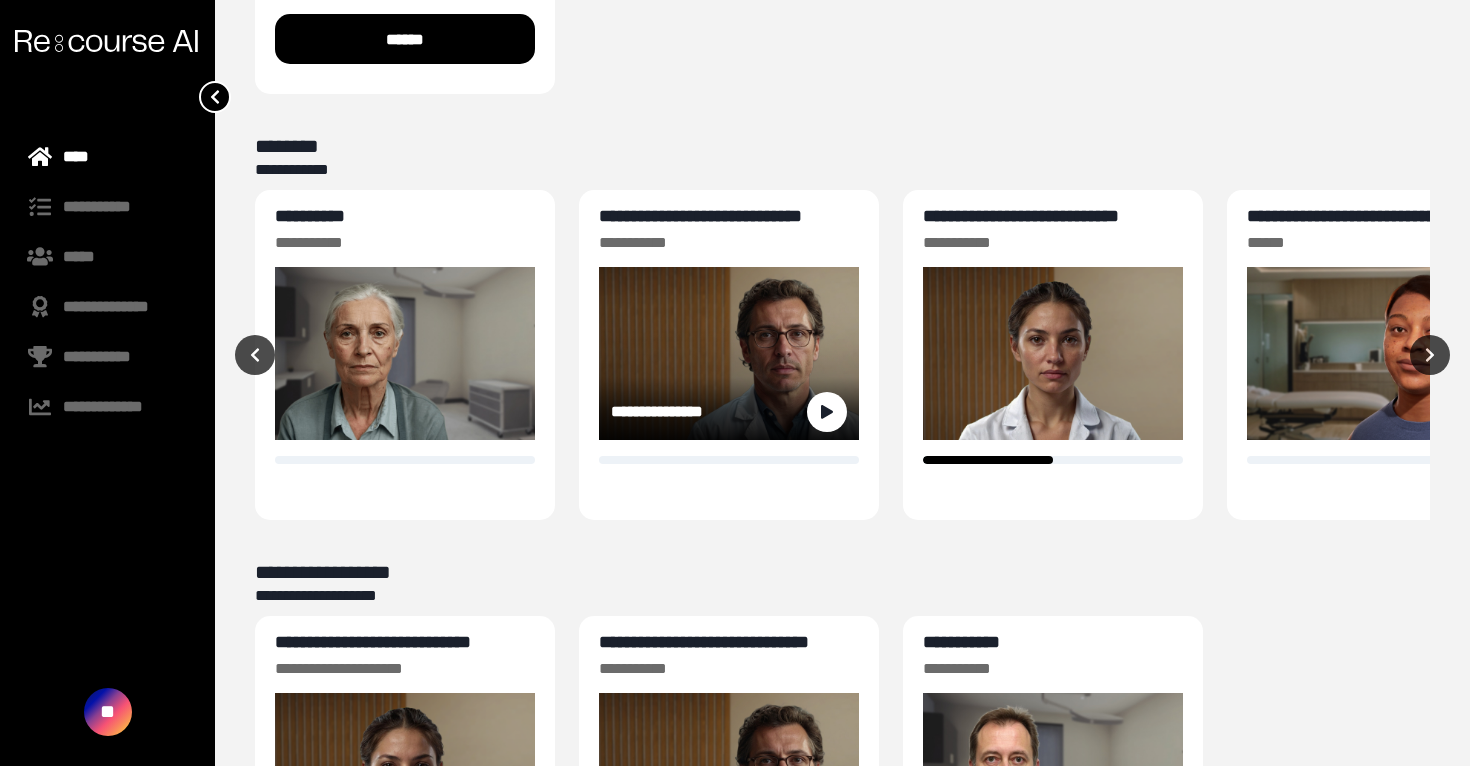 click on "**********" at bounding box center [700, 216] 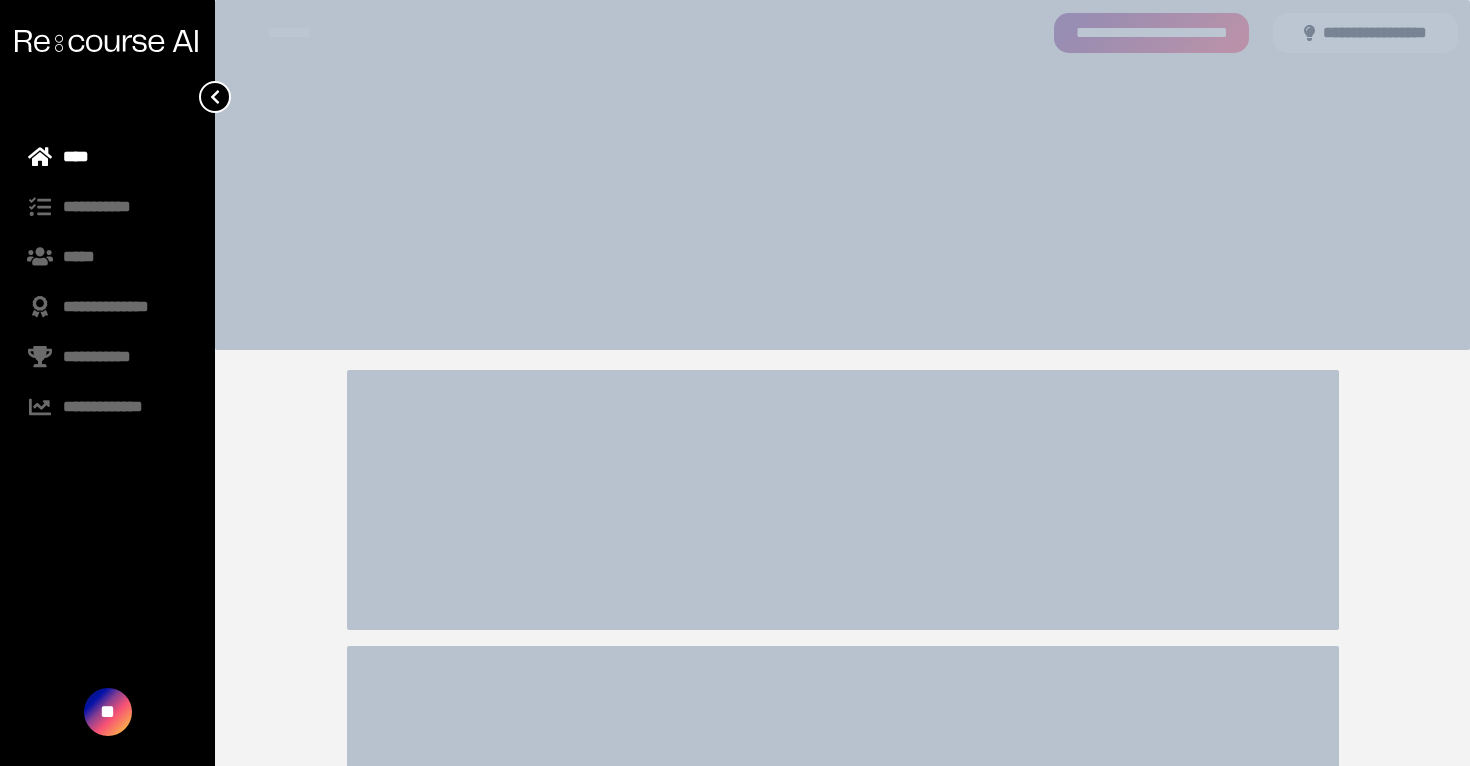 scroll, scrollTop: 228, scrollLeft: 0, axis: vertical 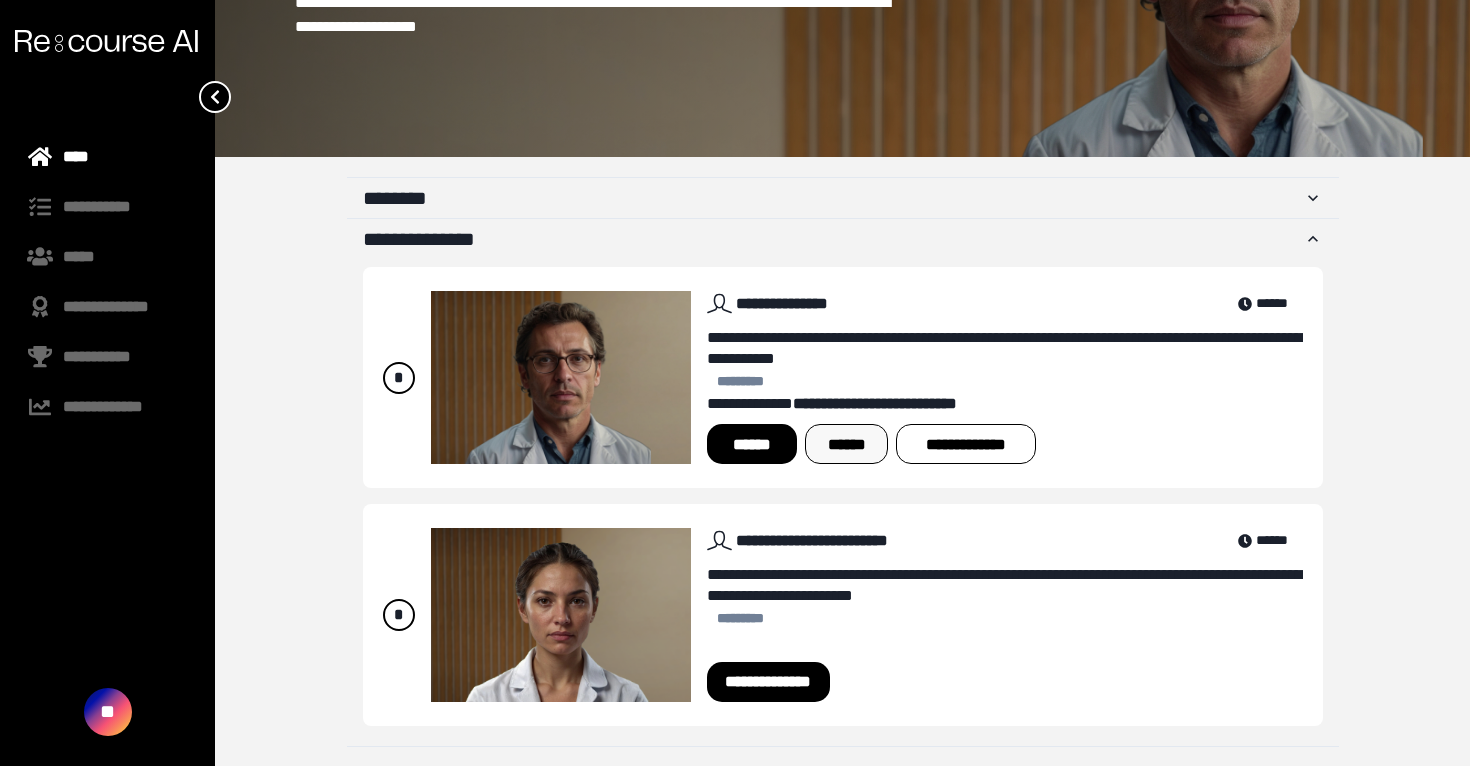 click on "******" at bounding box center (846, 444) 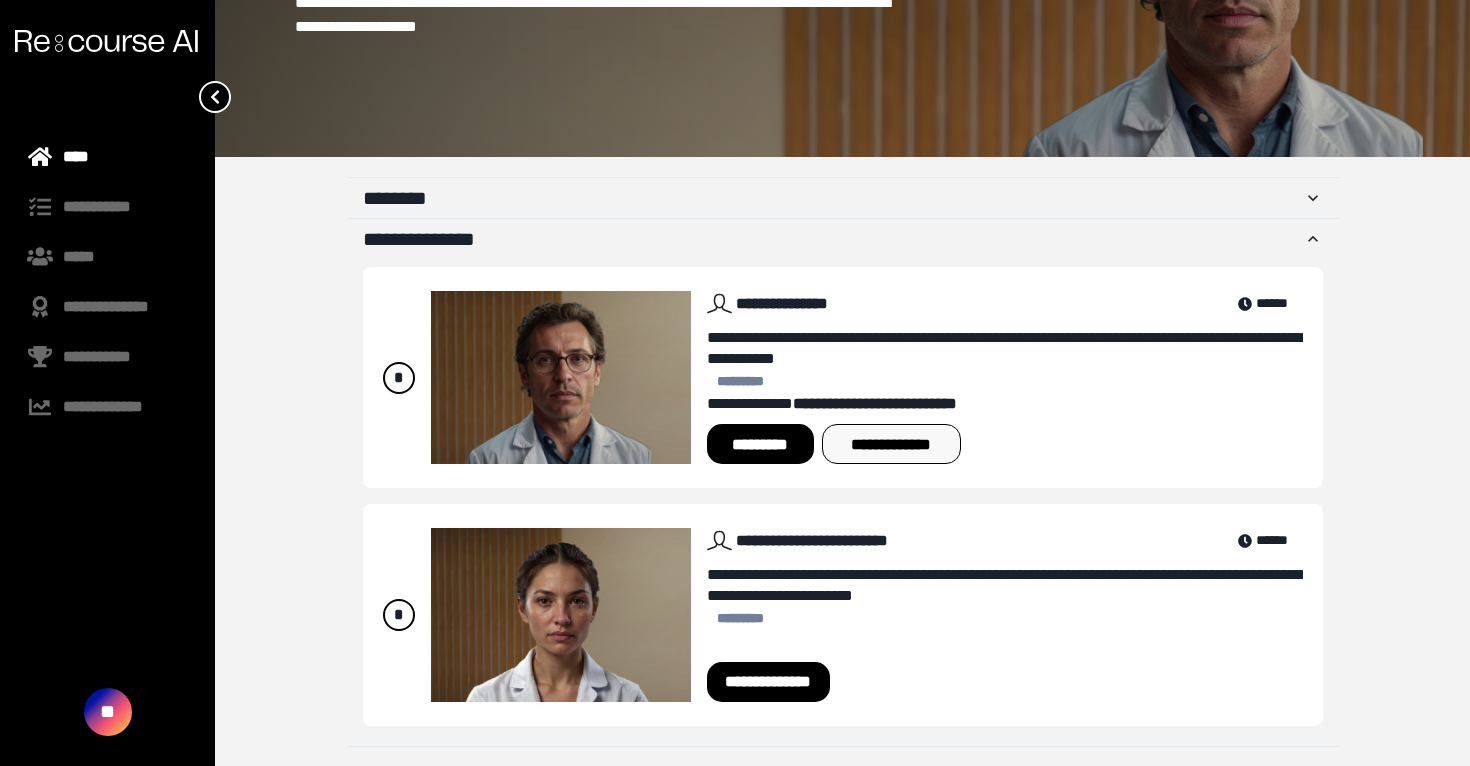 click on "**********" at bounding box center [891, 444] 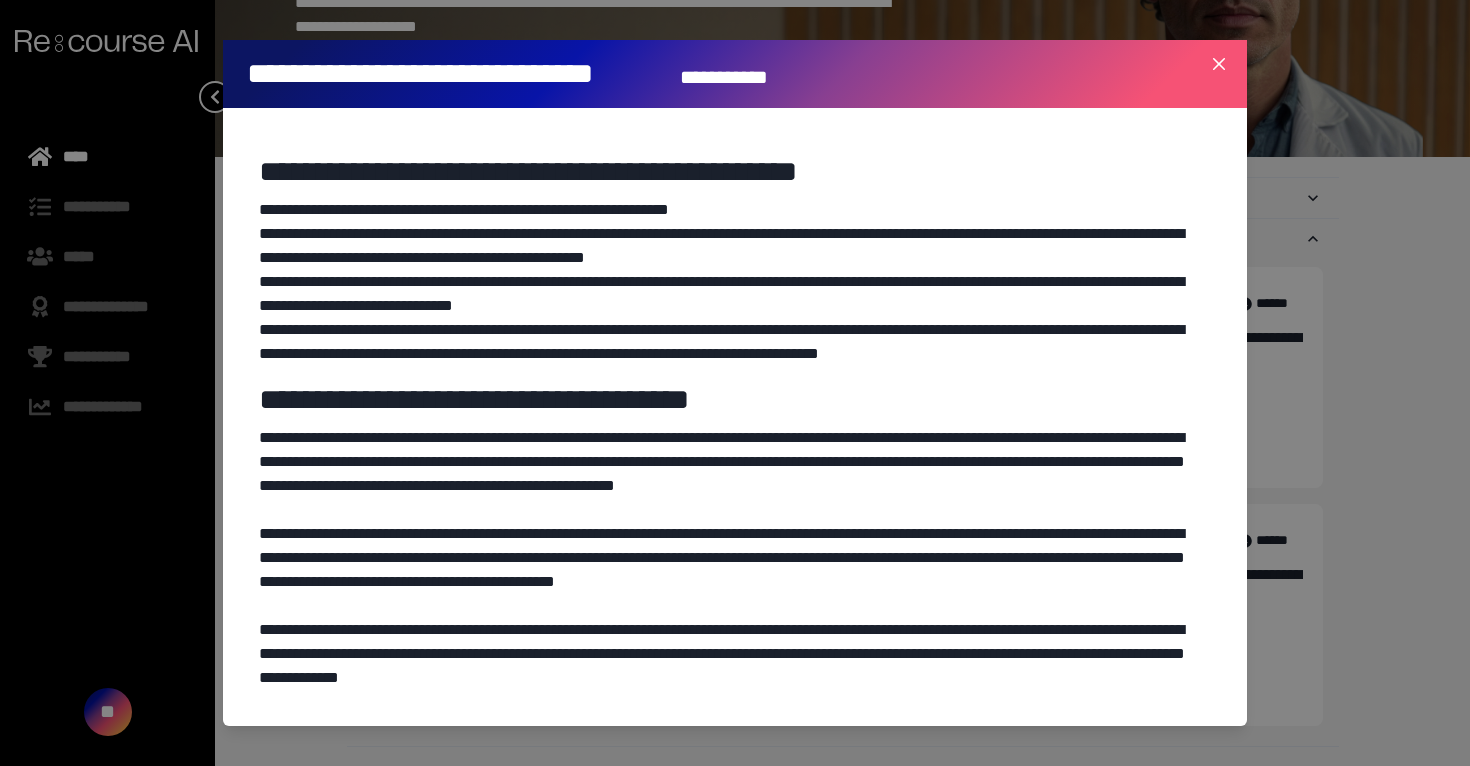 scroll, scrollTop: 387, scrollLeft: 0, axis: vertical 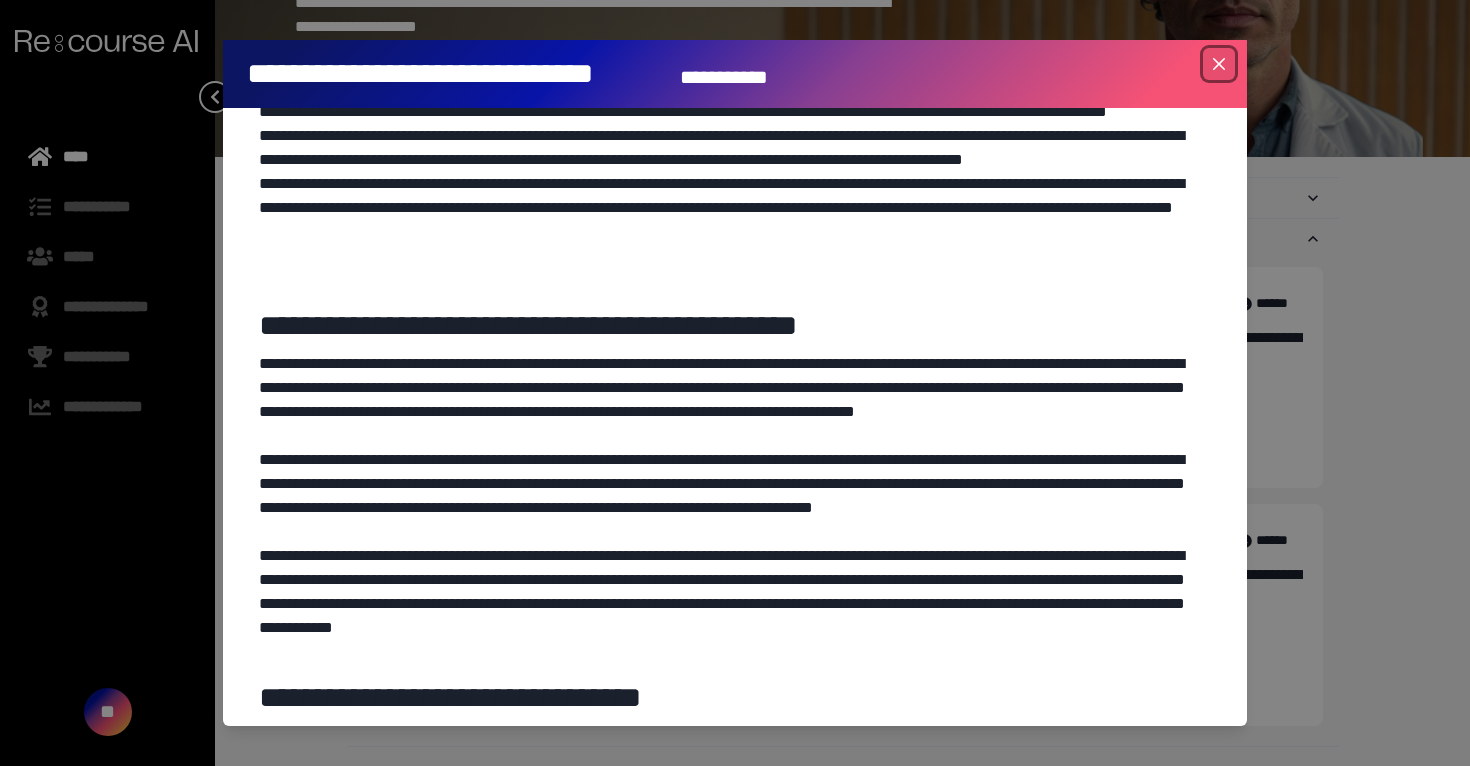 click 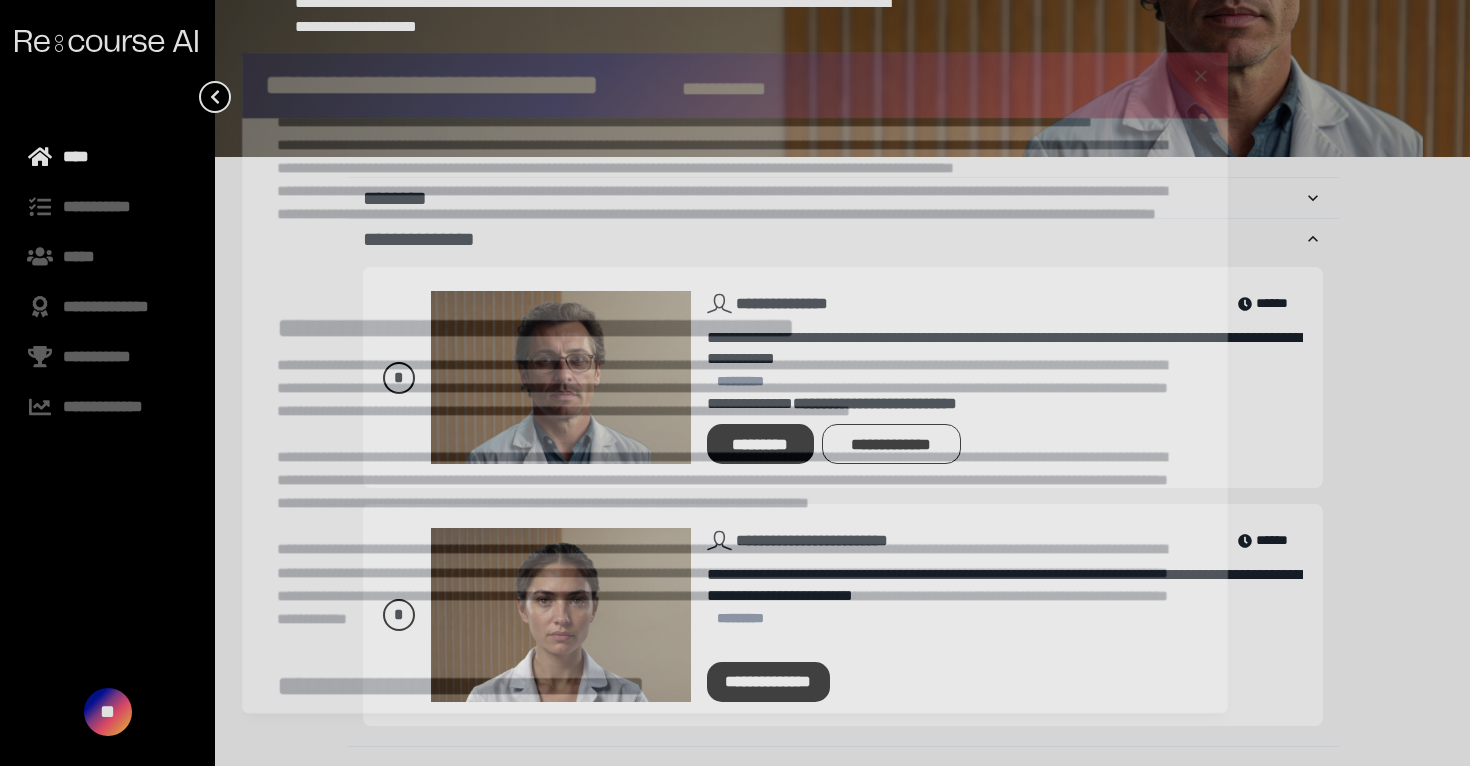 click at bounding box center [1143, -19] 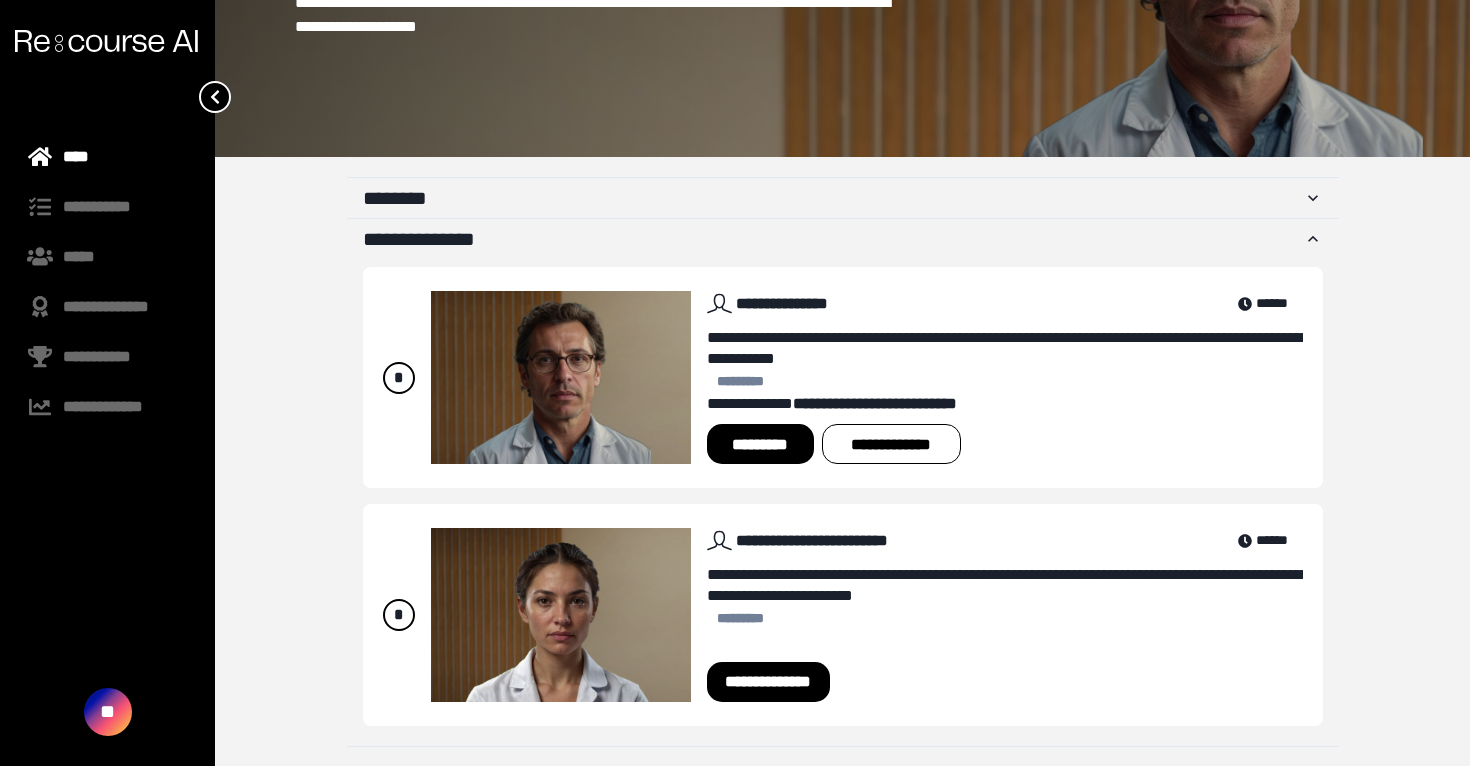 click on "**********" at bounding box center [1005, 577] 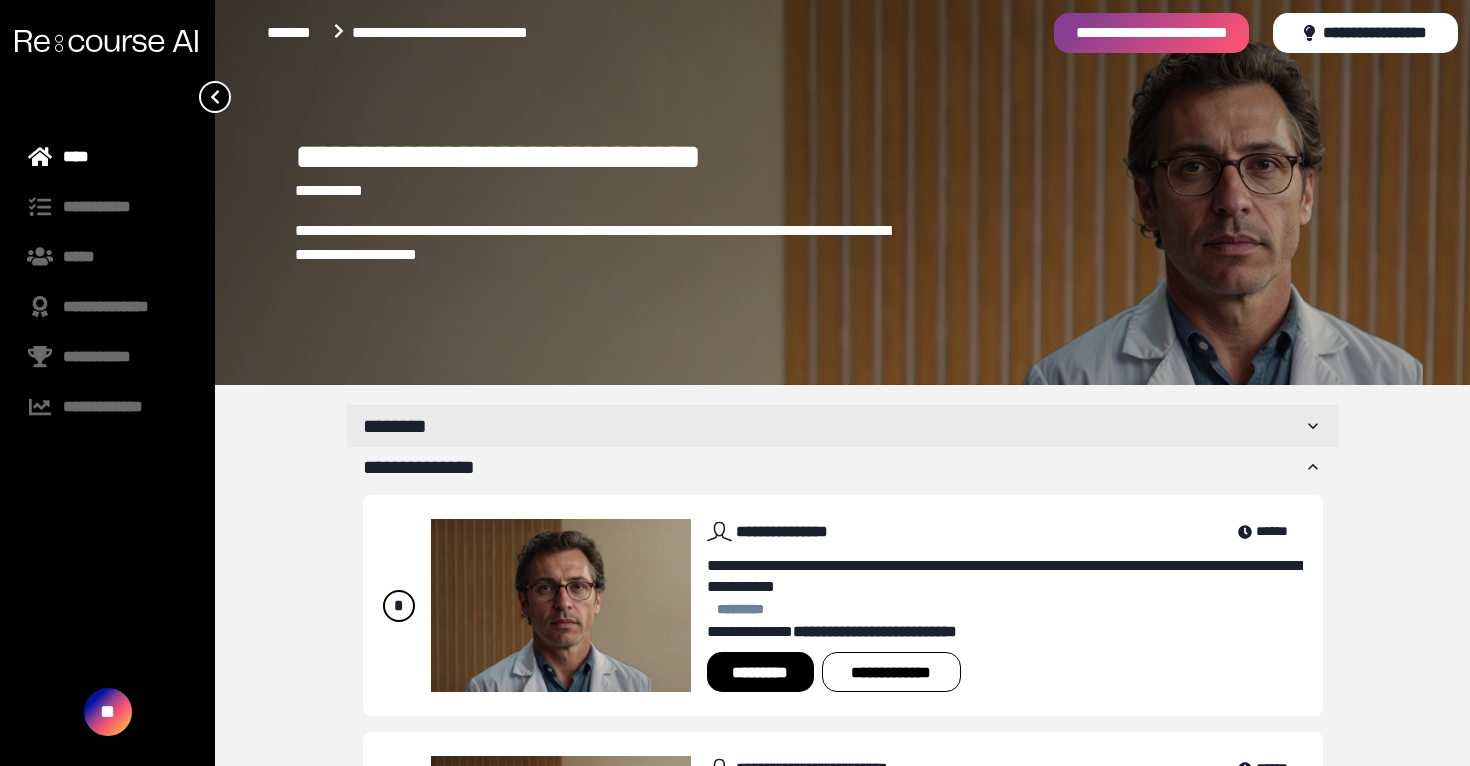 scroll, scrollTop: 228, scrollLeft: 0, axis: vertical 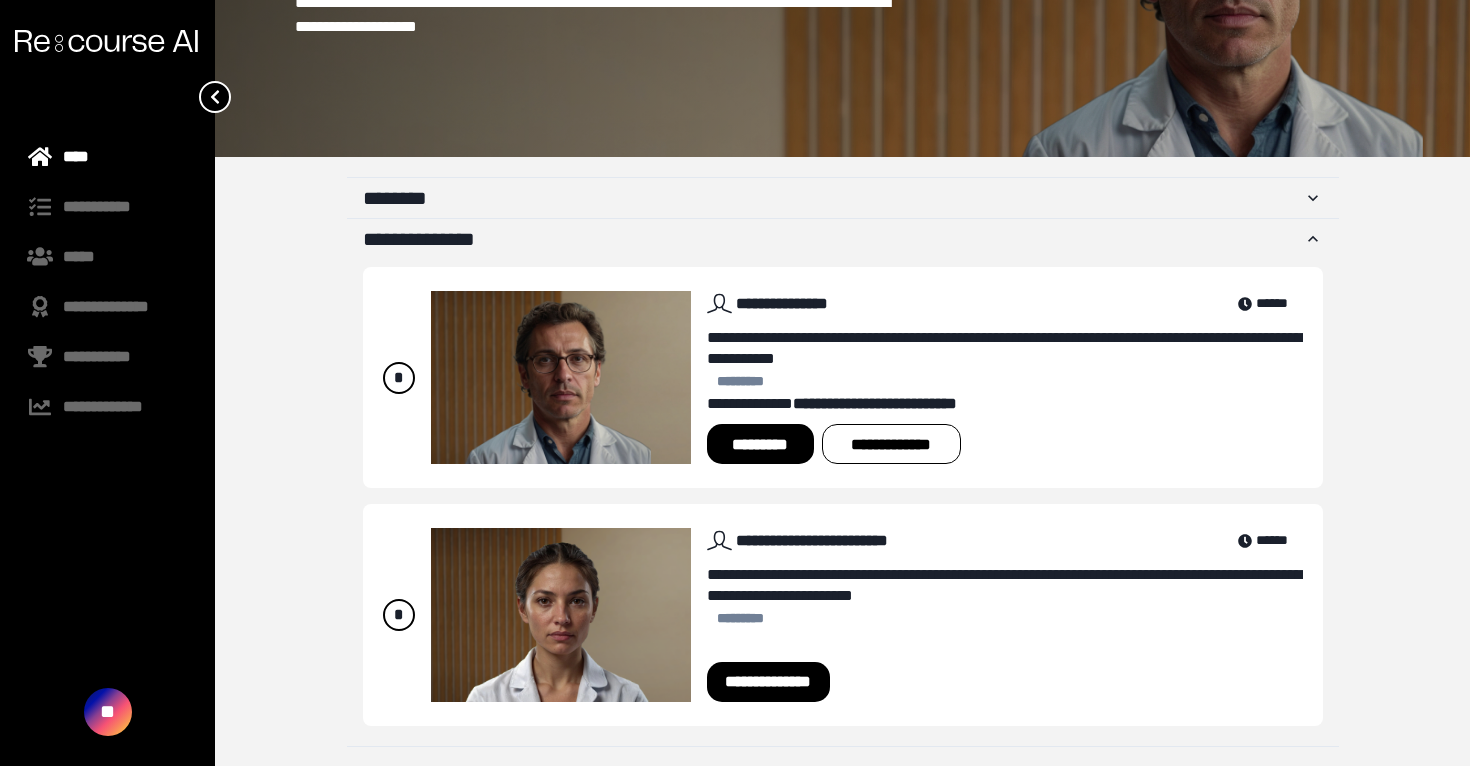 click on "**********" at bounding box center [843, 377] 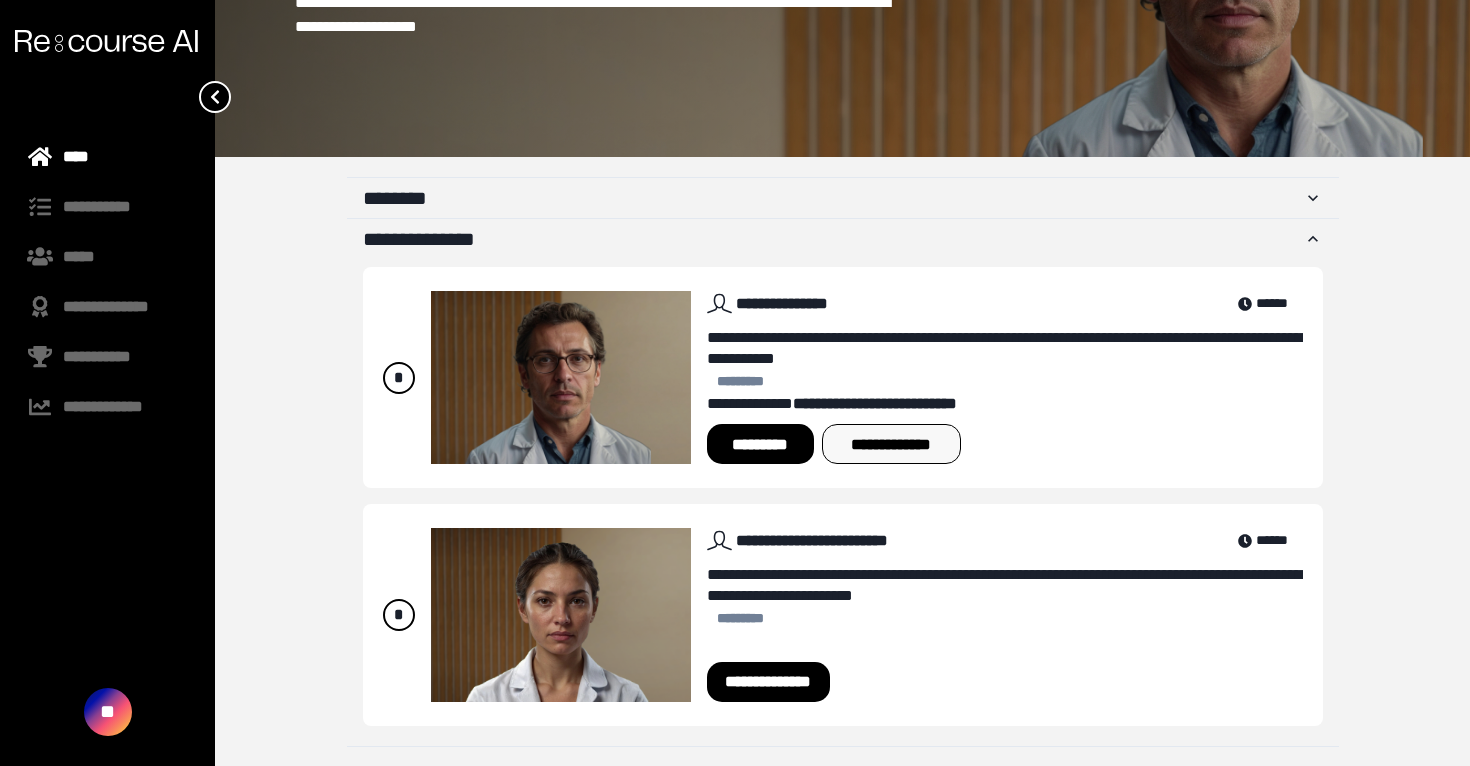 click on "**********" at bounding box center (891, 444) 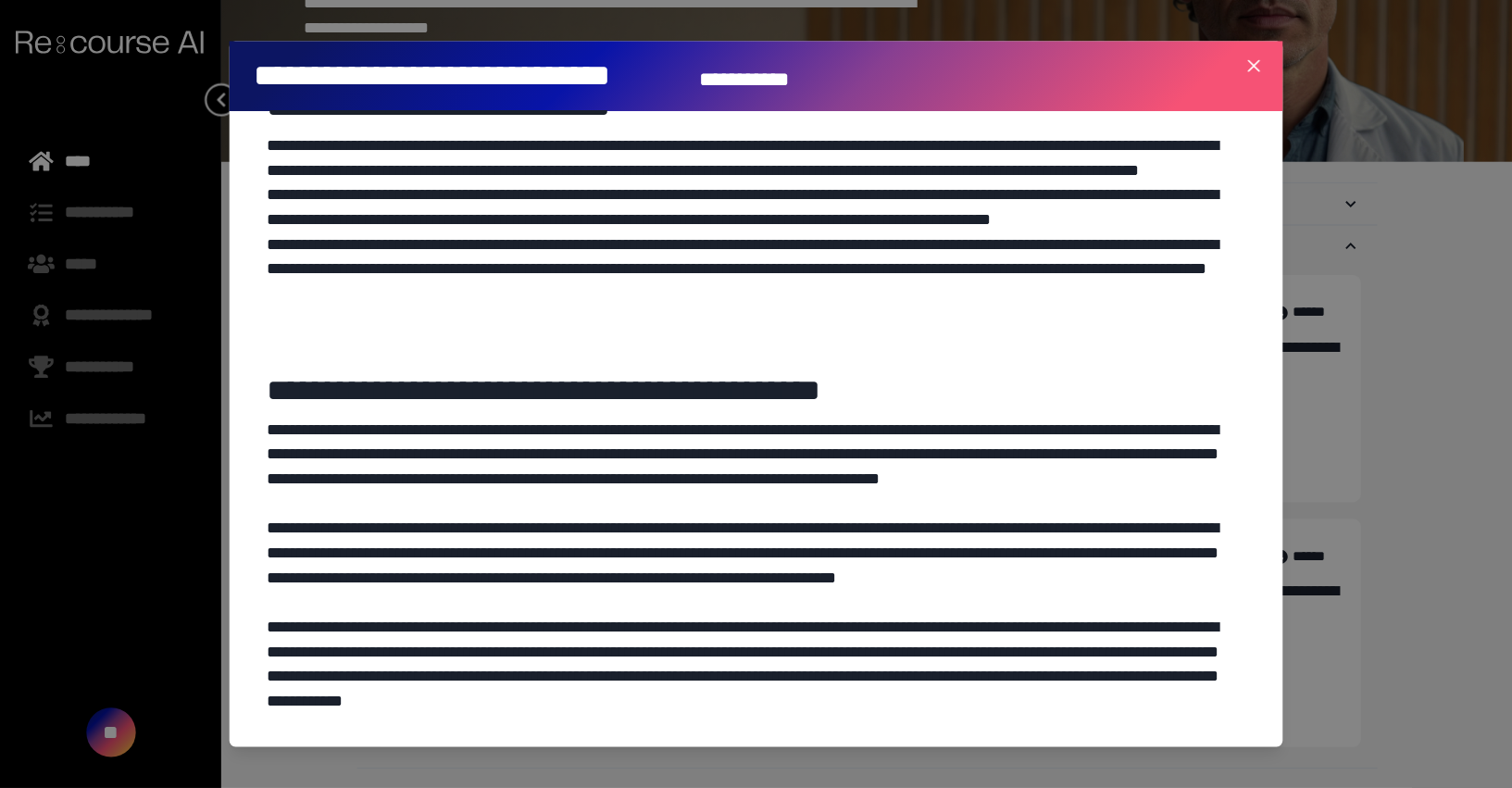 scroll, scrollTop: 493, scrollLeft: 0, axis: vertical 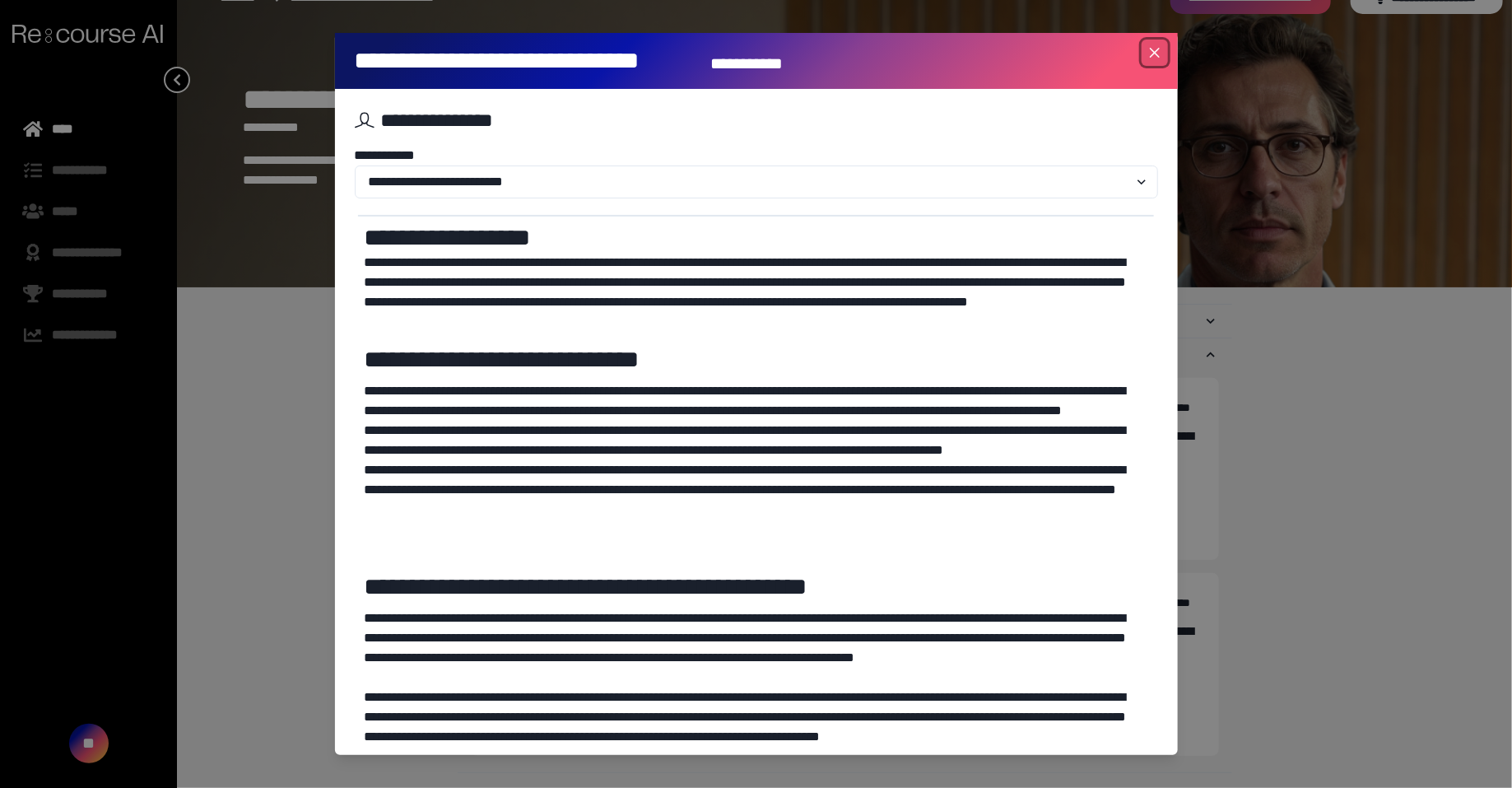 click at bounding box center [1155, 53] 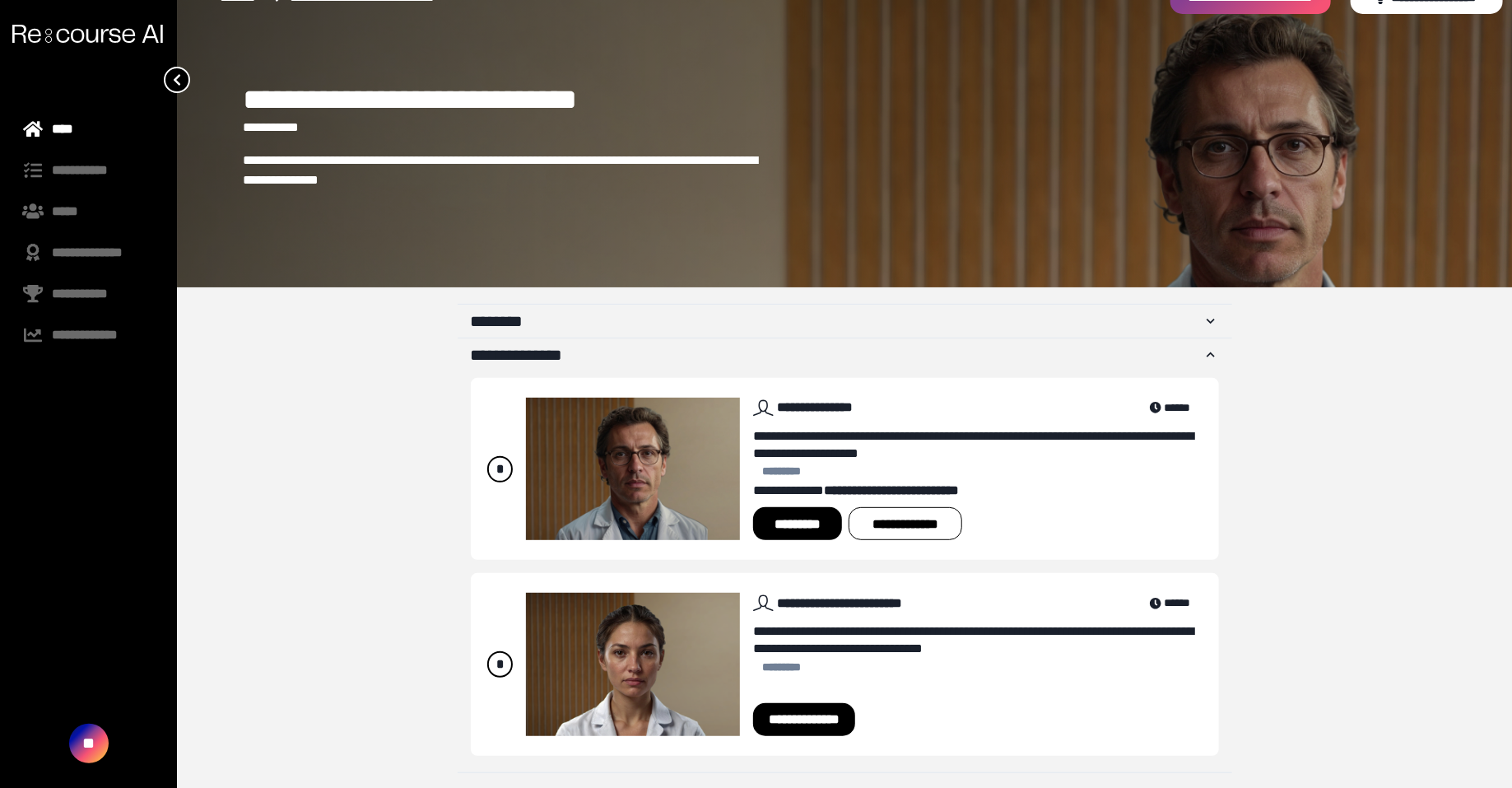 click on "*********" at bounding box center [797, 524] 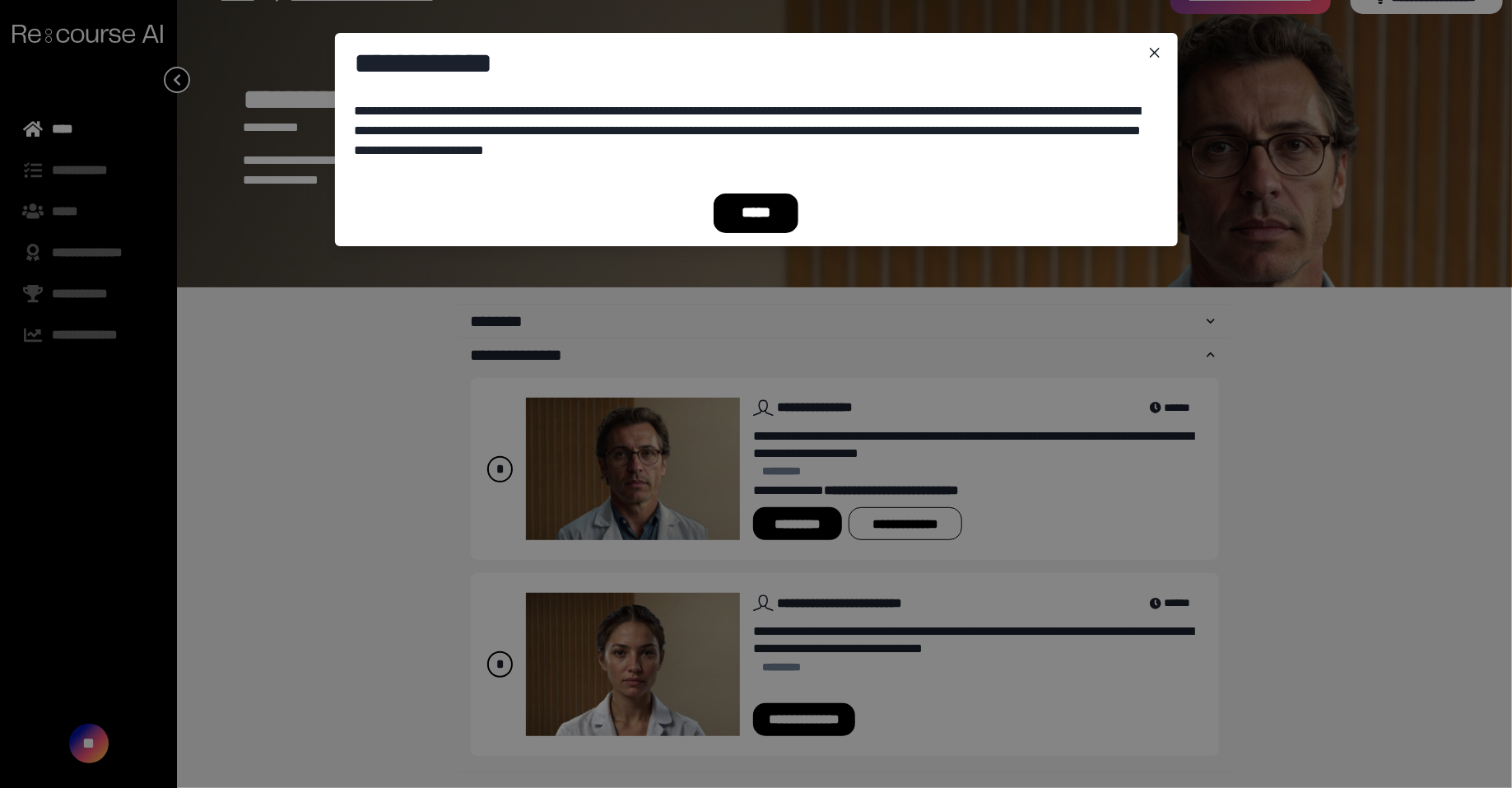 click on "*****" at bounding box center [756, 213] 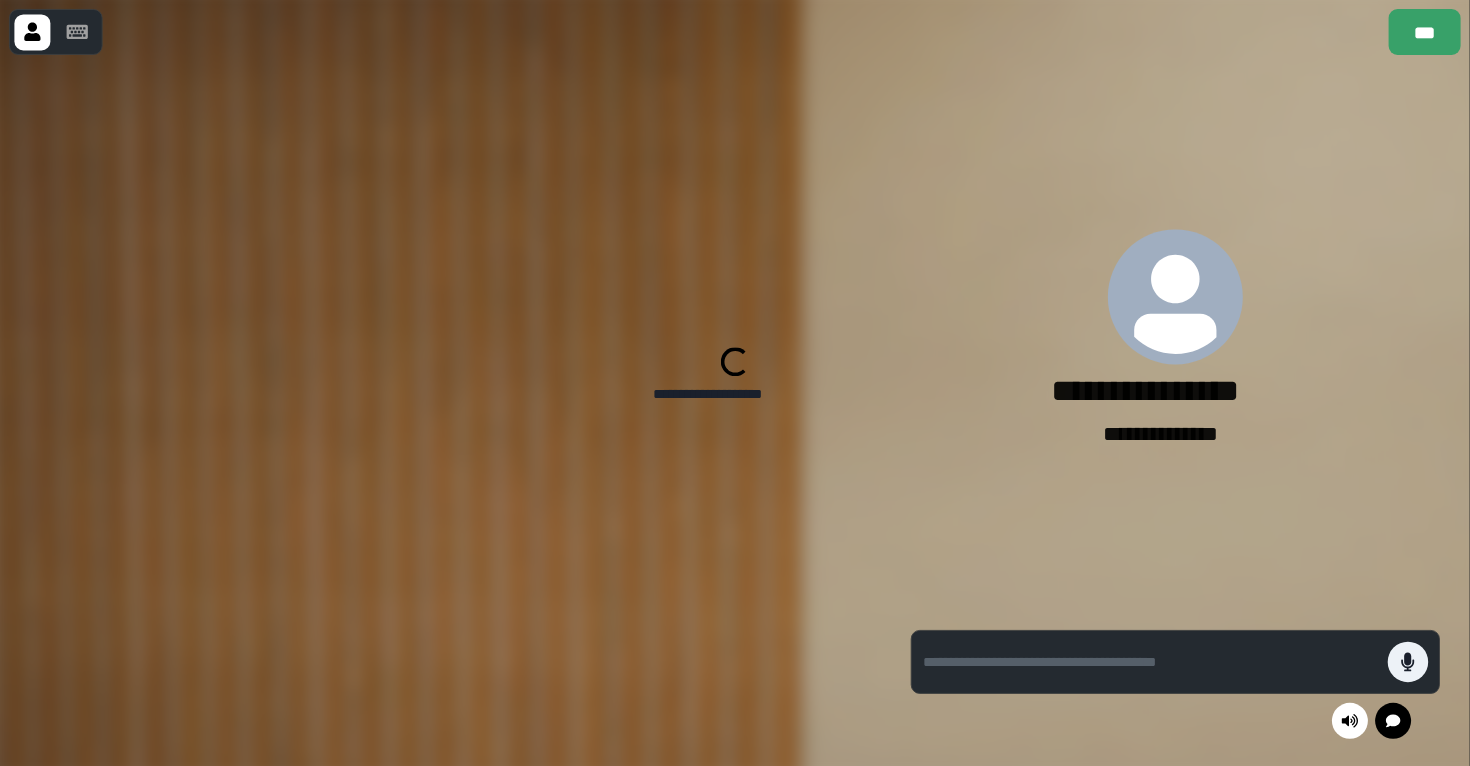 scroll, scrollTop: 36, scrollLeft: 0, axis: vertical 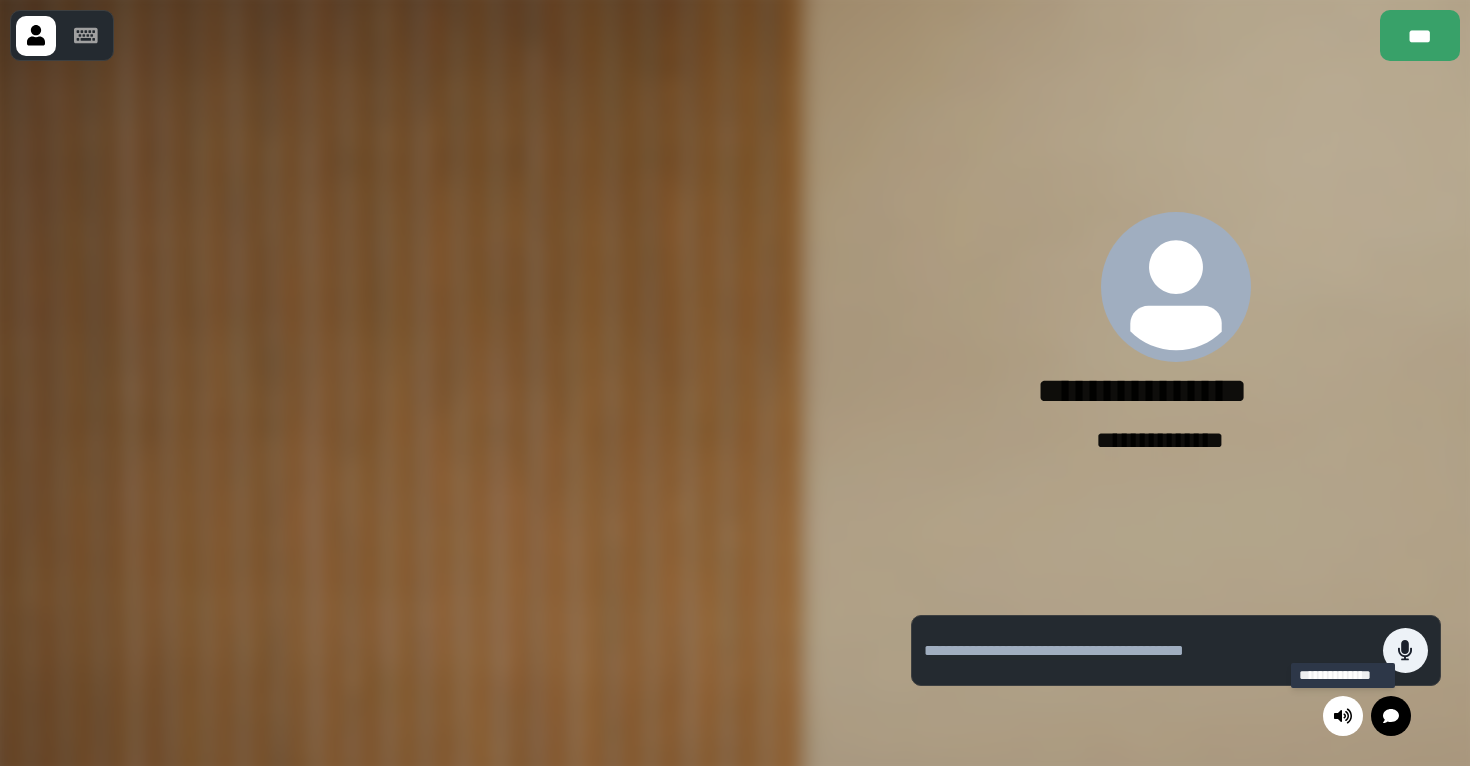 click at bounding box center [1343, 716] 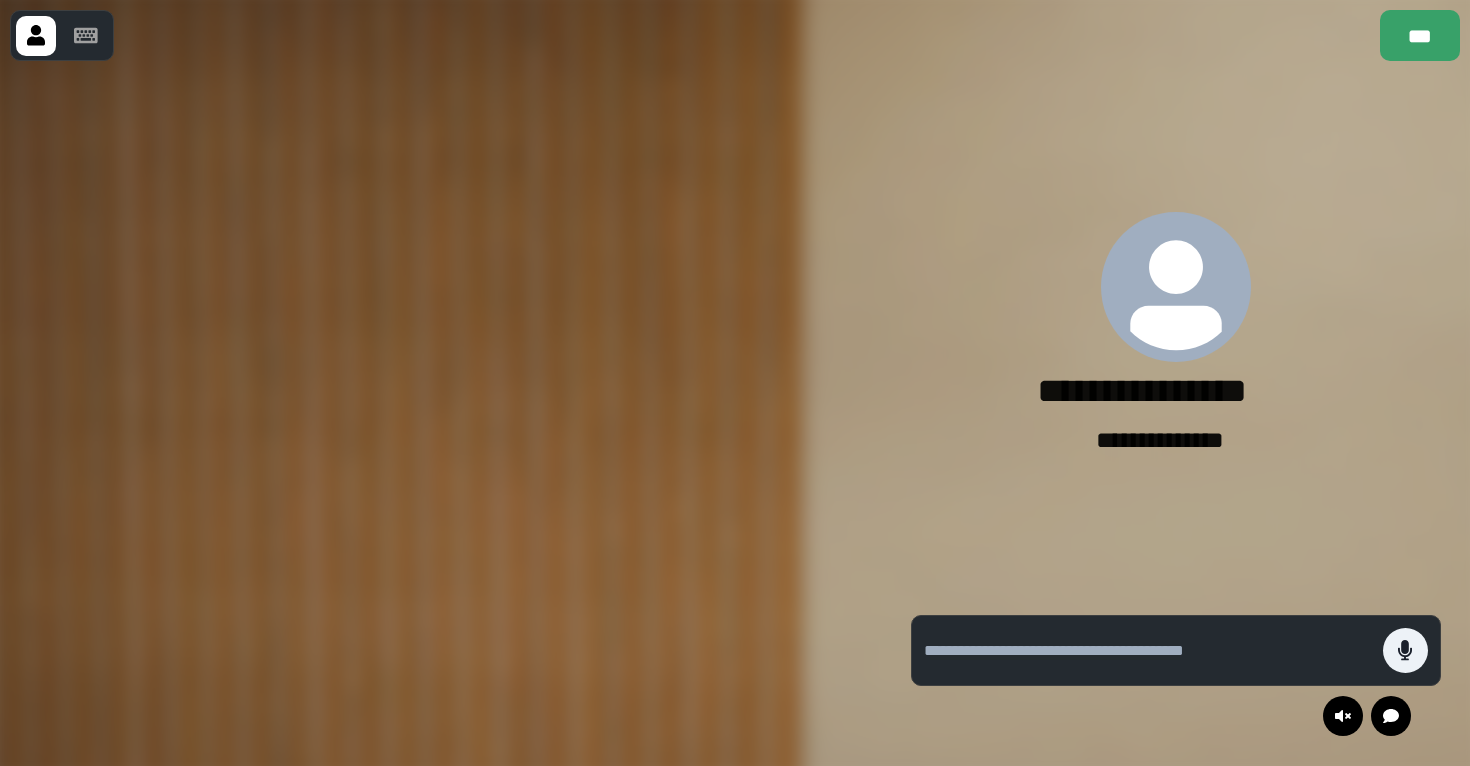 click at bounding box center (1148, 651) 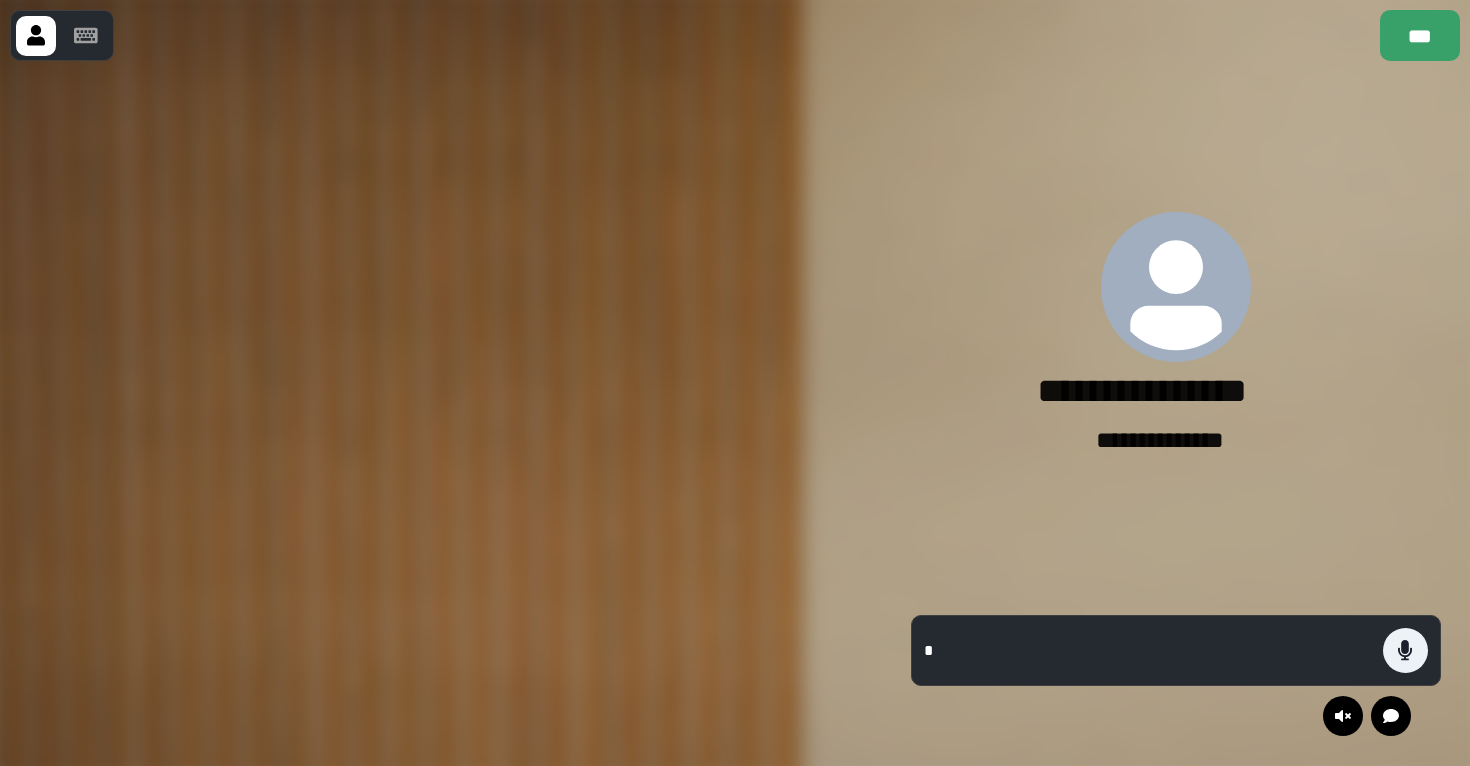type on "**" 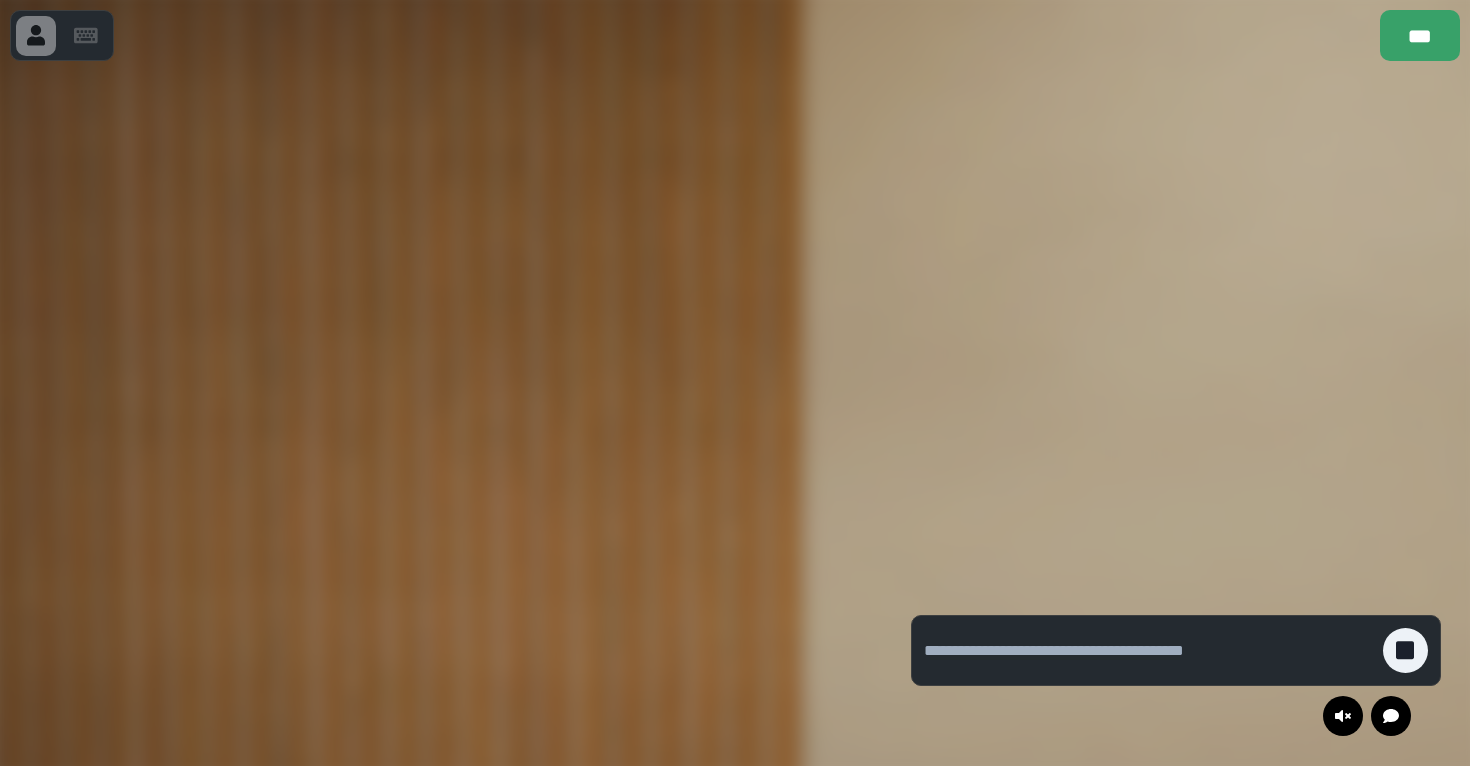 click at bounding box center [1148, 651] 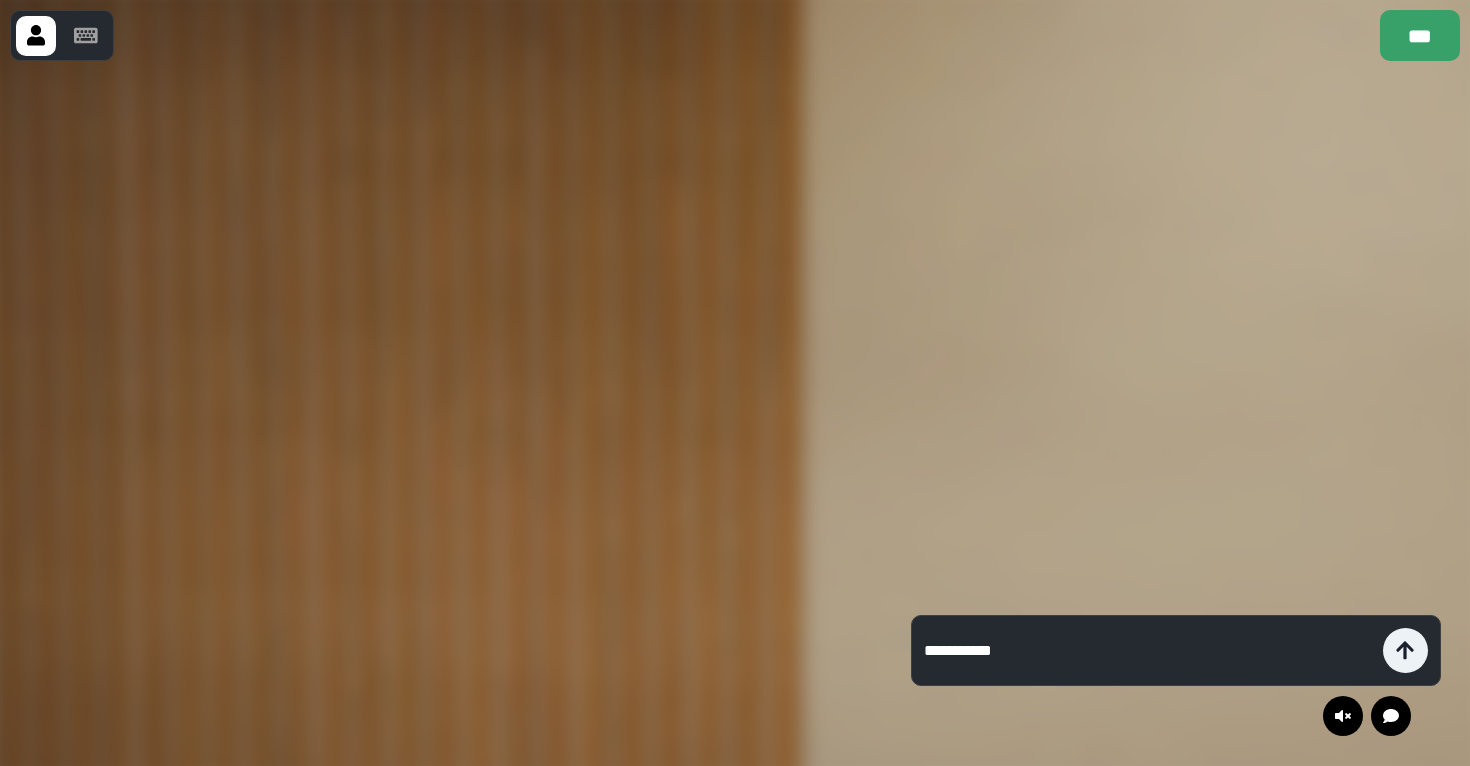type on "**********" 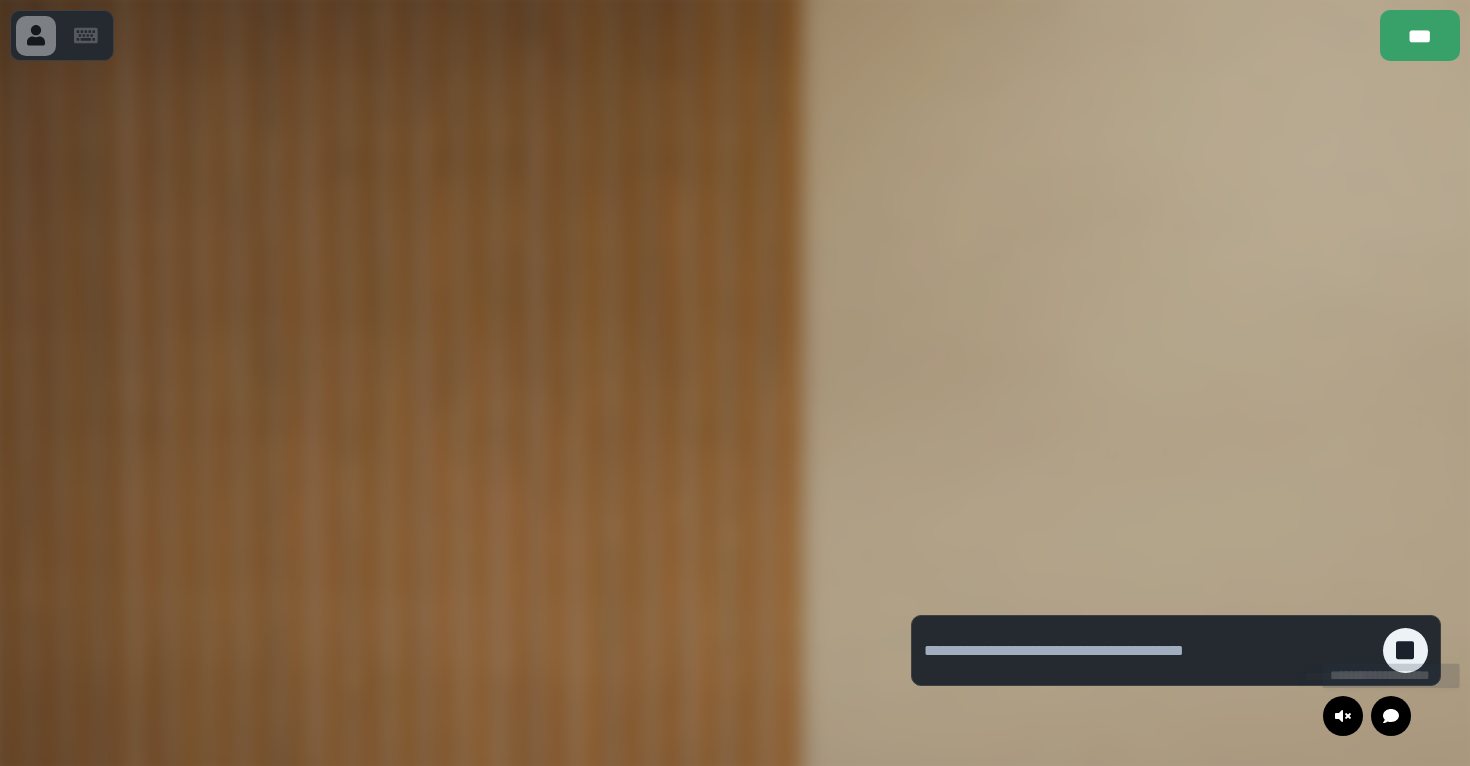 click at bounding box center (1176, 413) 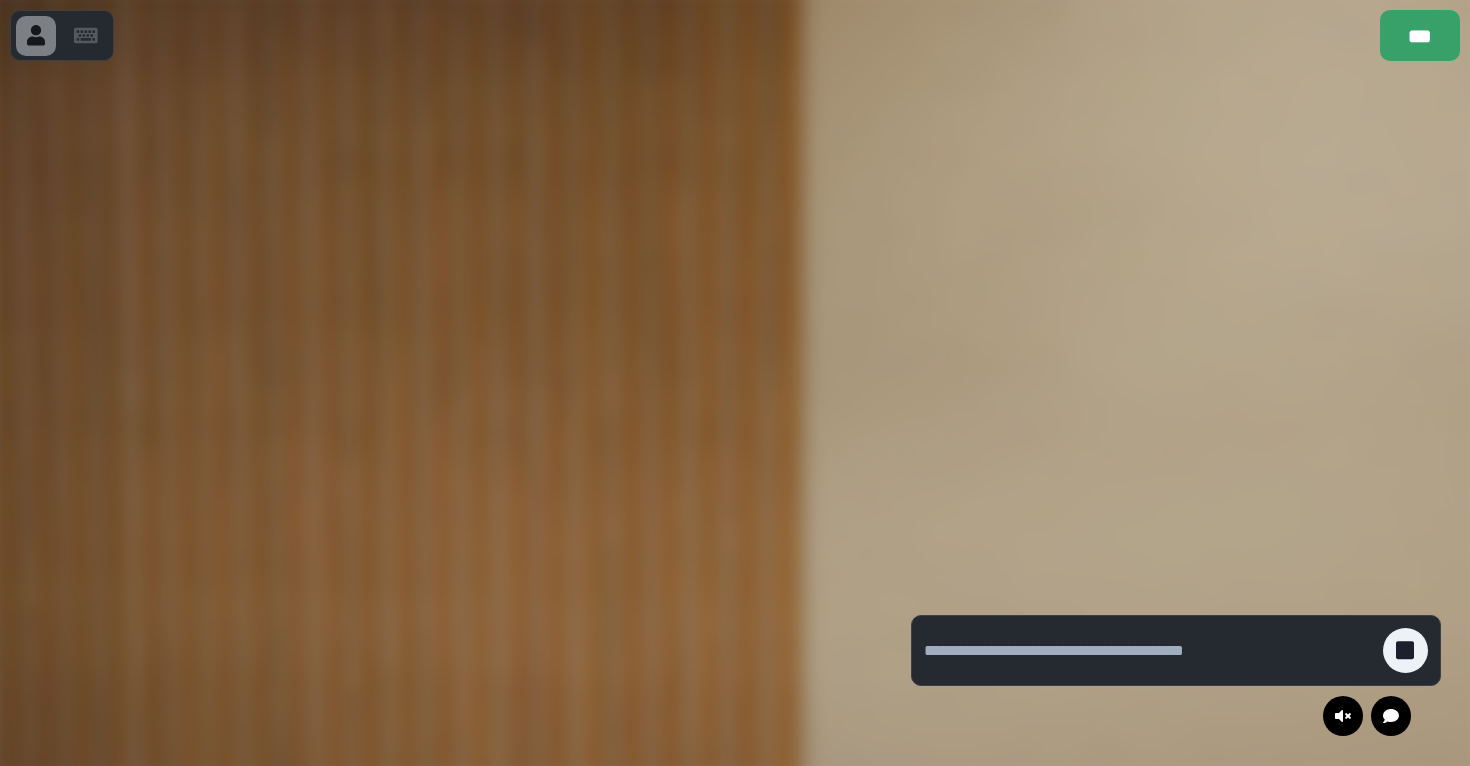 click 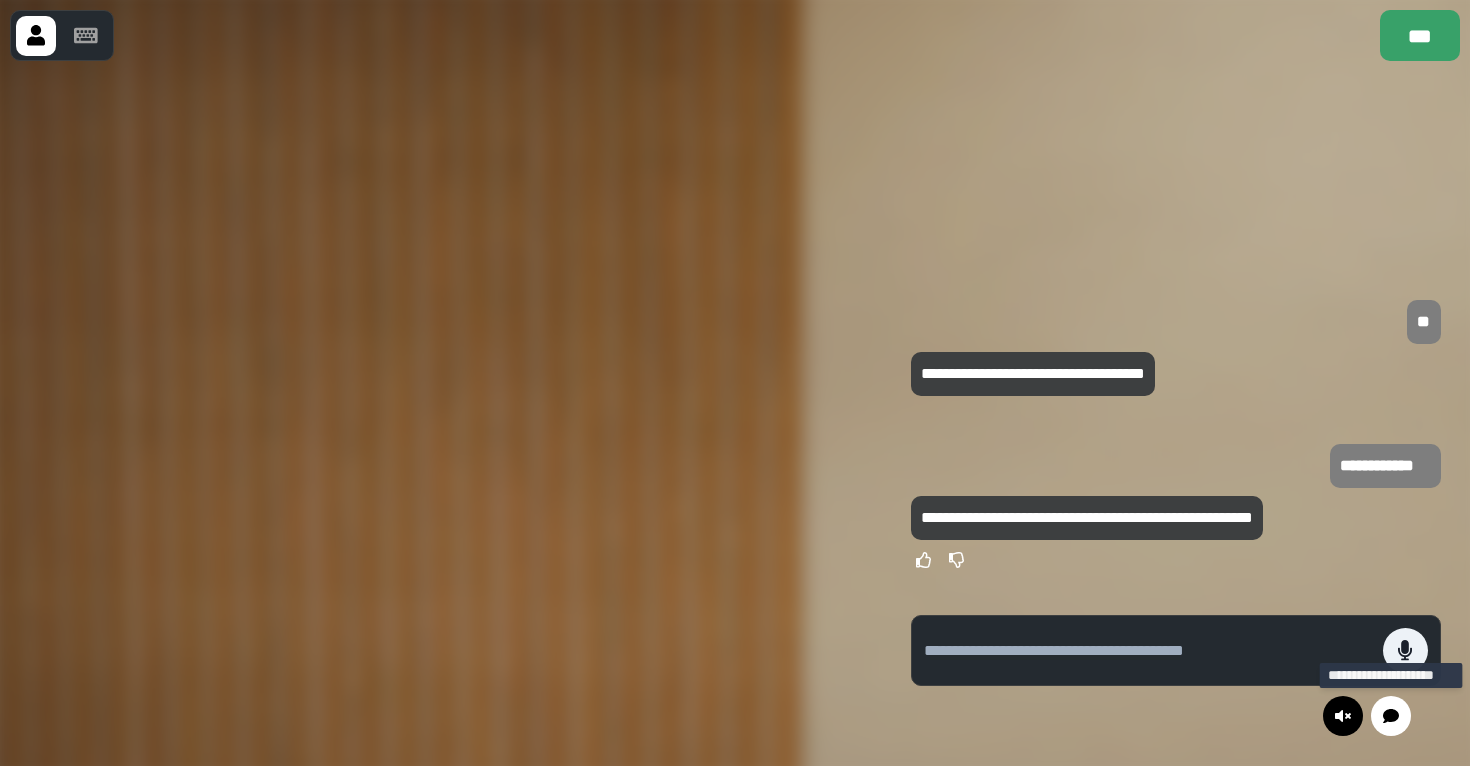 click at bounding box center [441, 413] 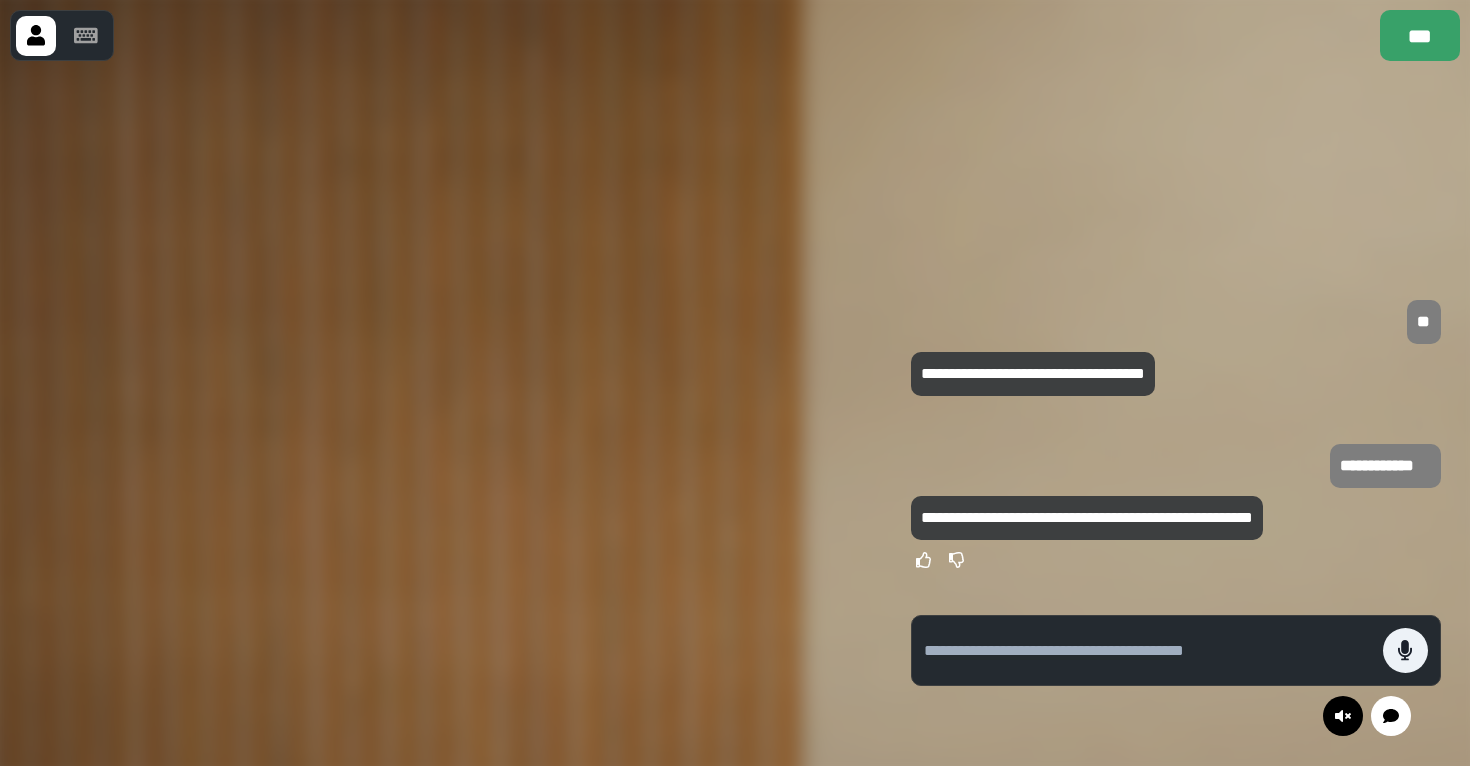 click at bounding box center (1148, 651) 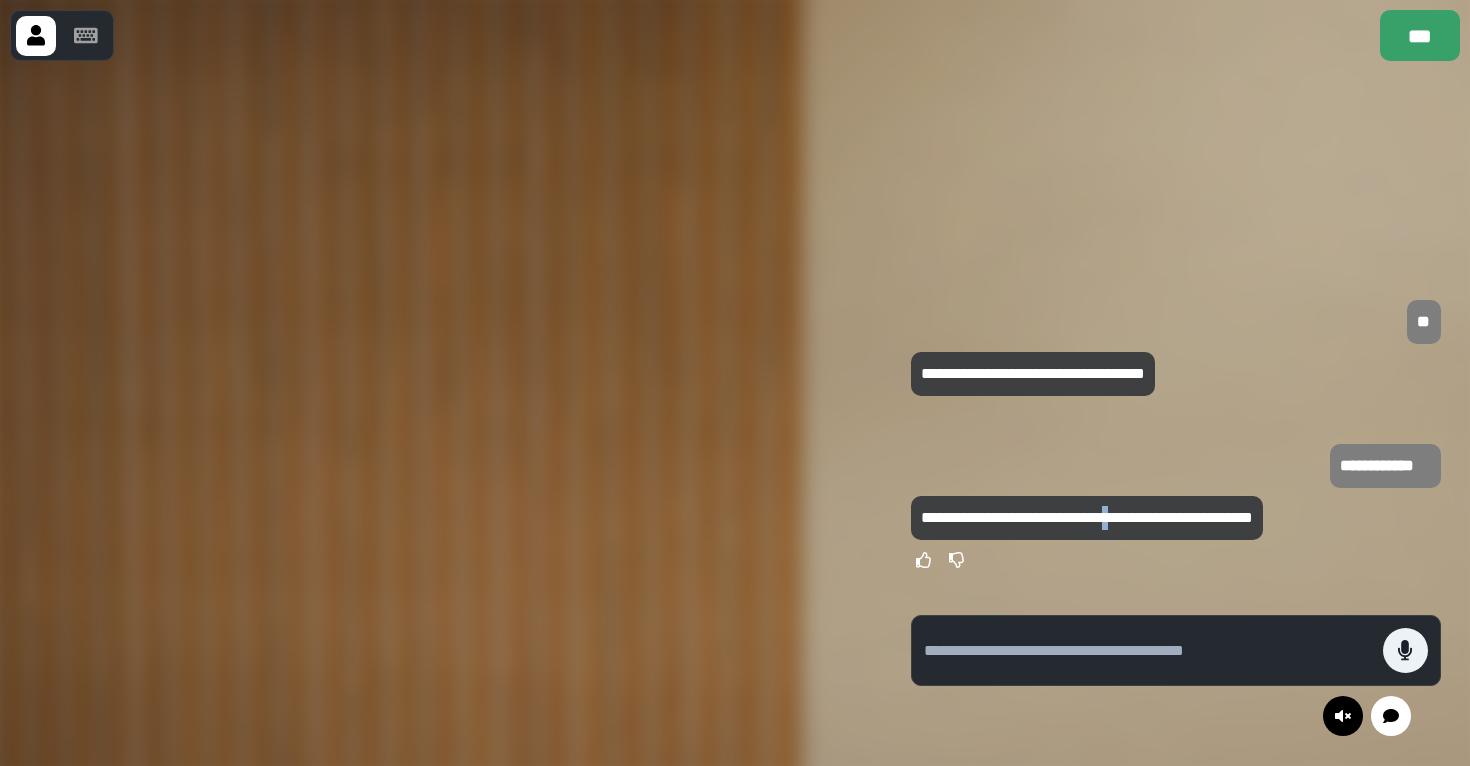click on "**********" at bounding box center [1087, 517] 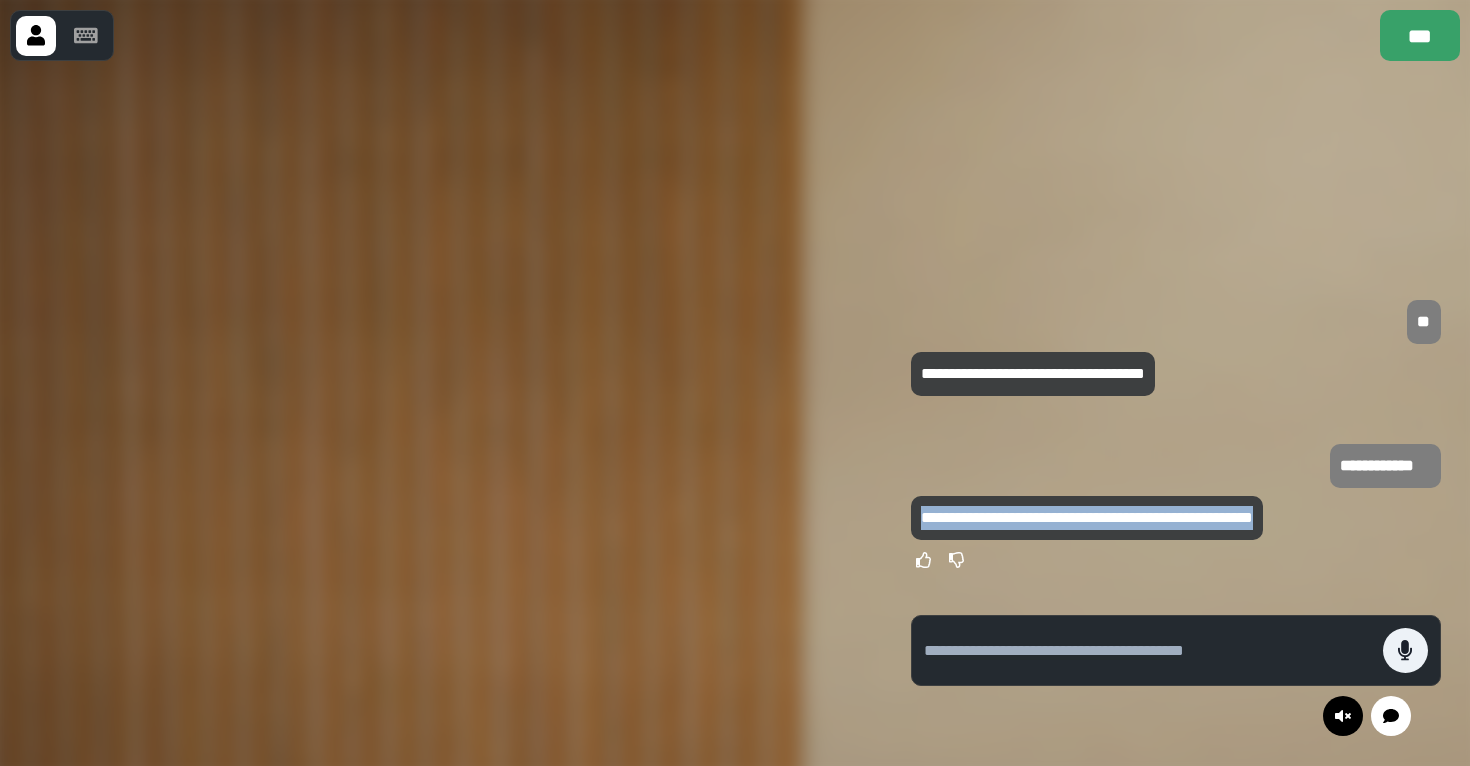 click on "**********" at bounding box center [1087, 517] 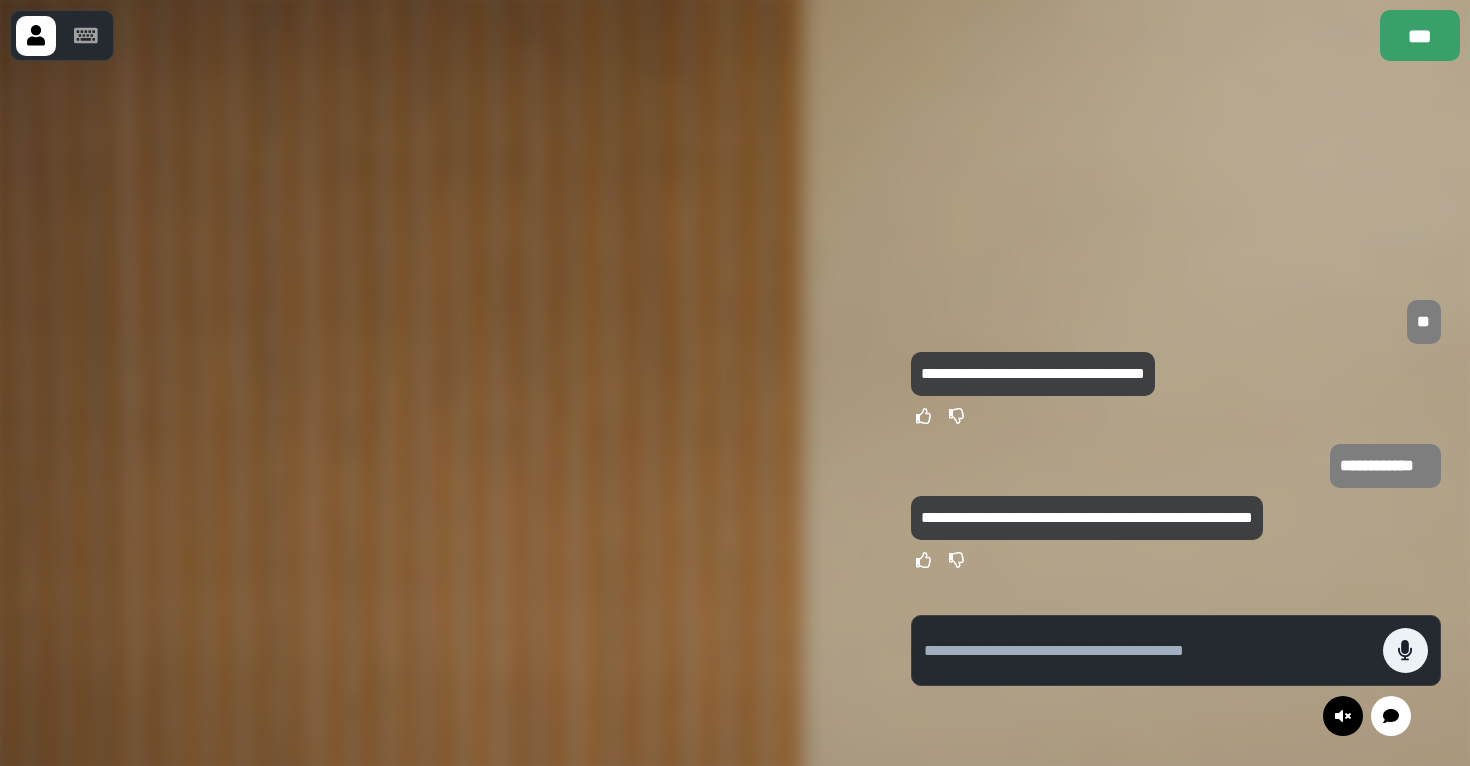 click on "**********" at bounding box center [1033, 374] 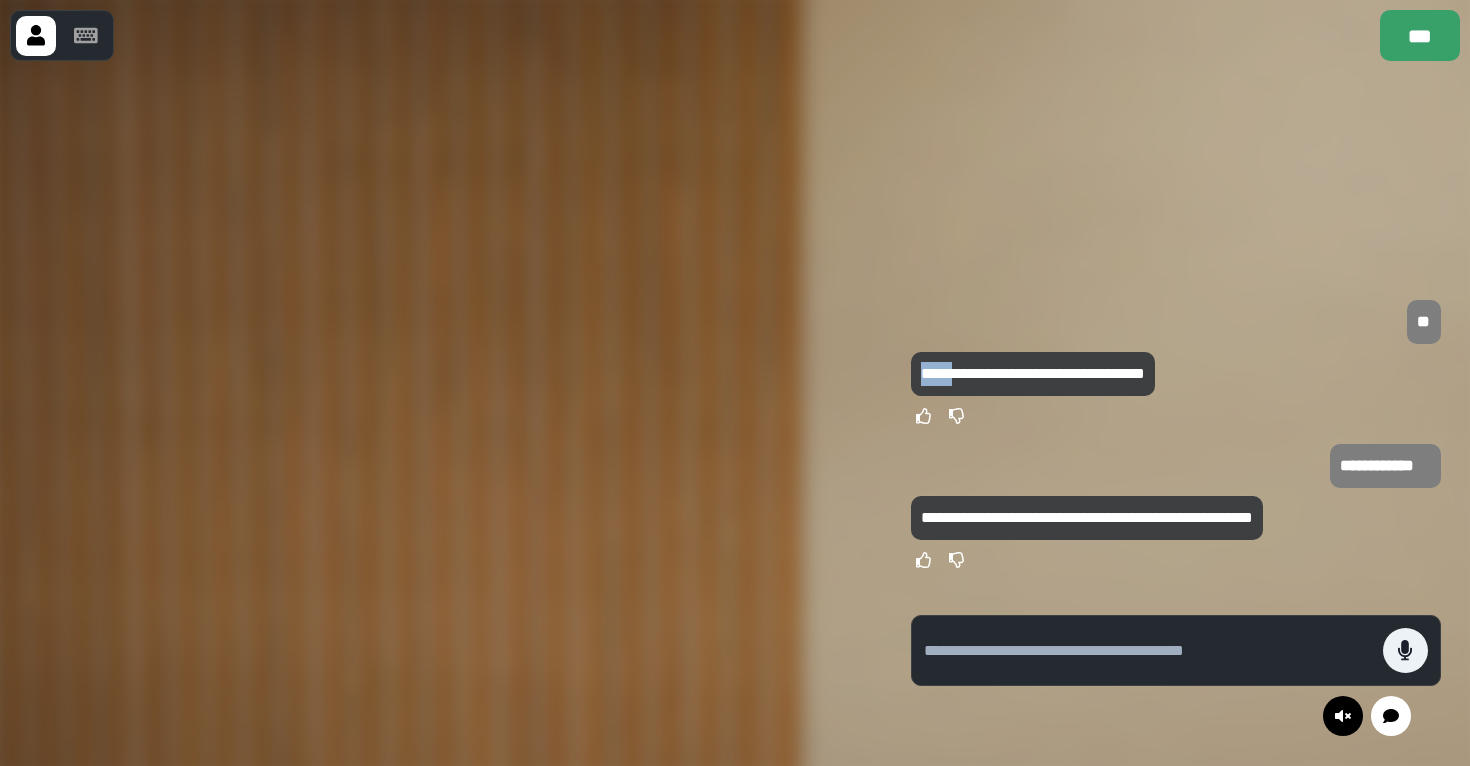 click on "**********" at bounding box center (1033, 374) 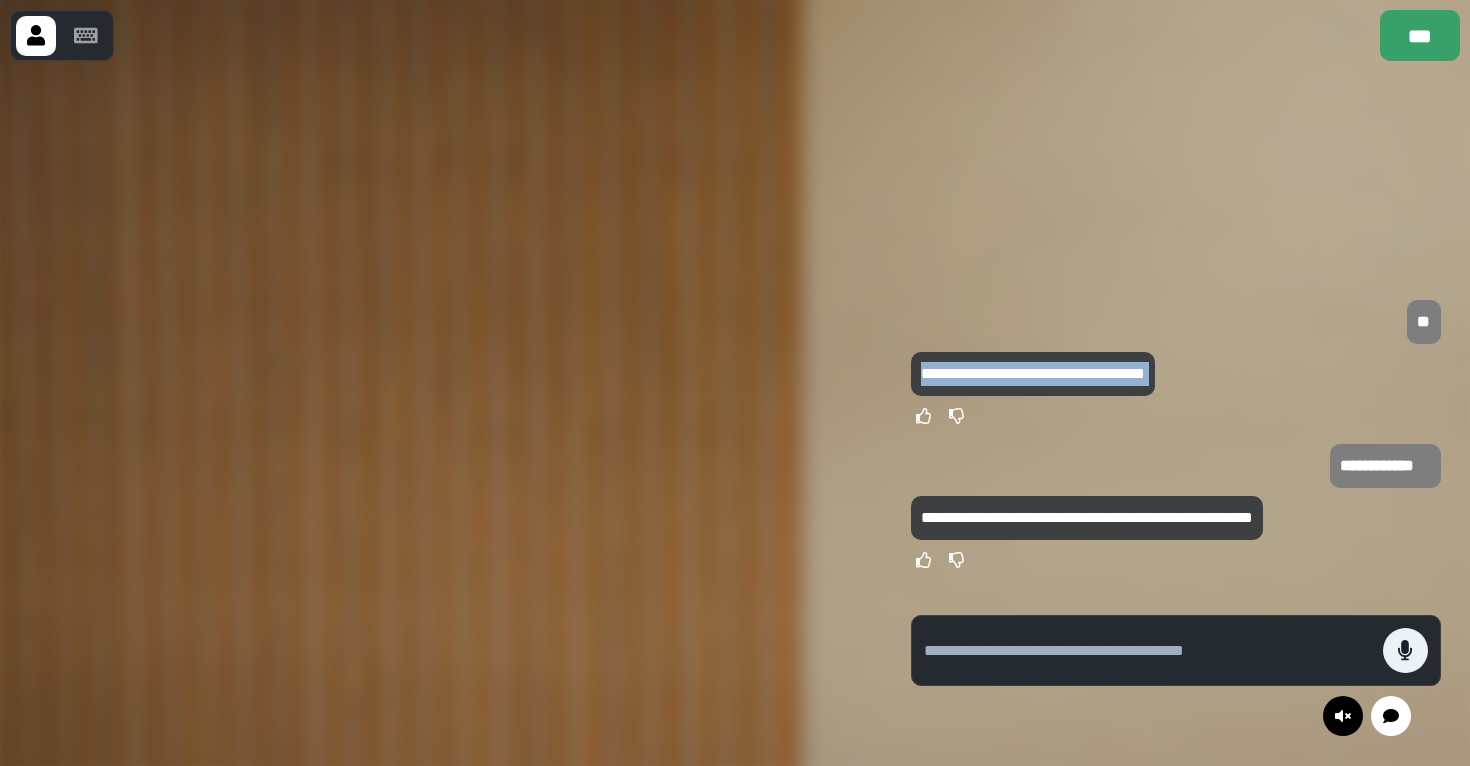click on "**********" at bounding box center (1033, 374) 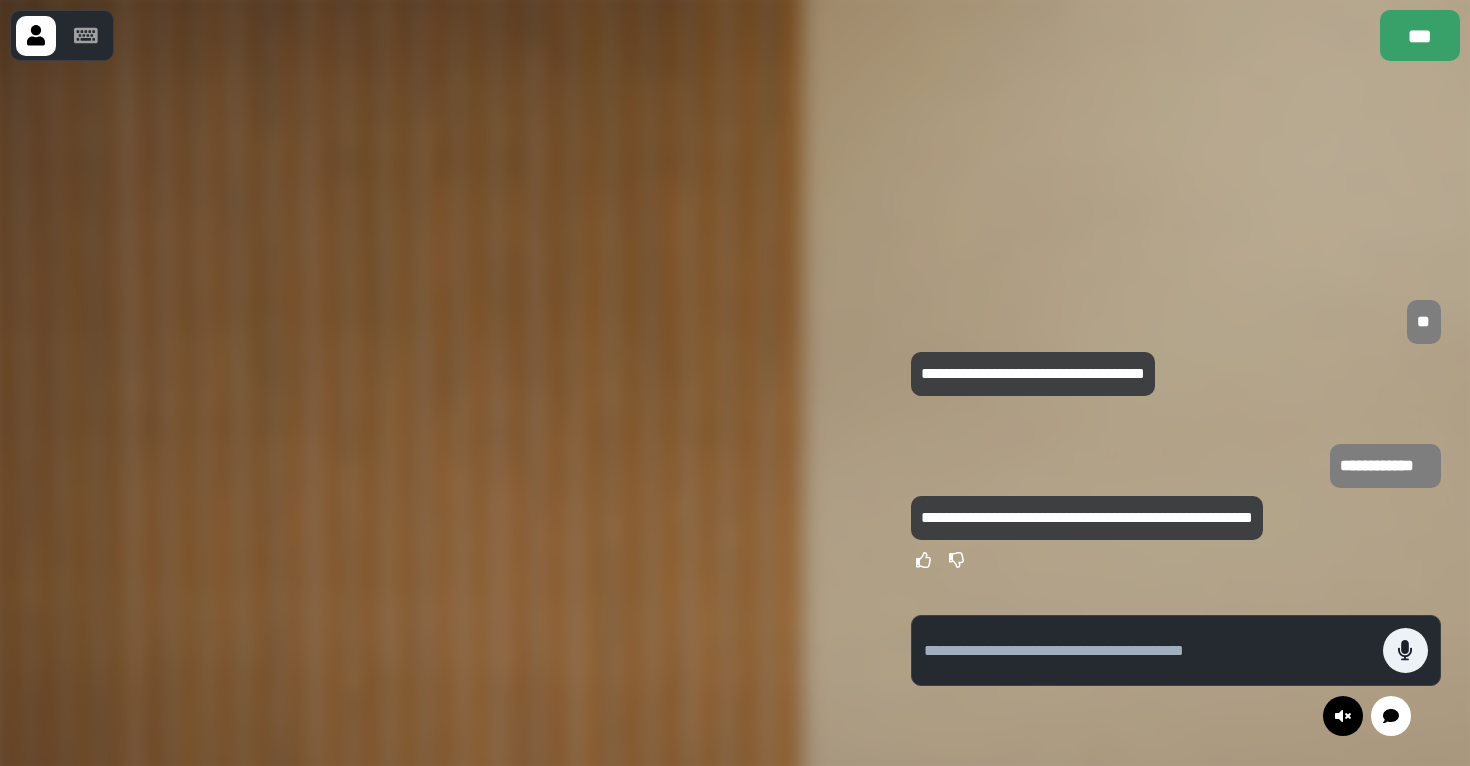 click on "**********" at bounding box center [1385, 466] 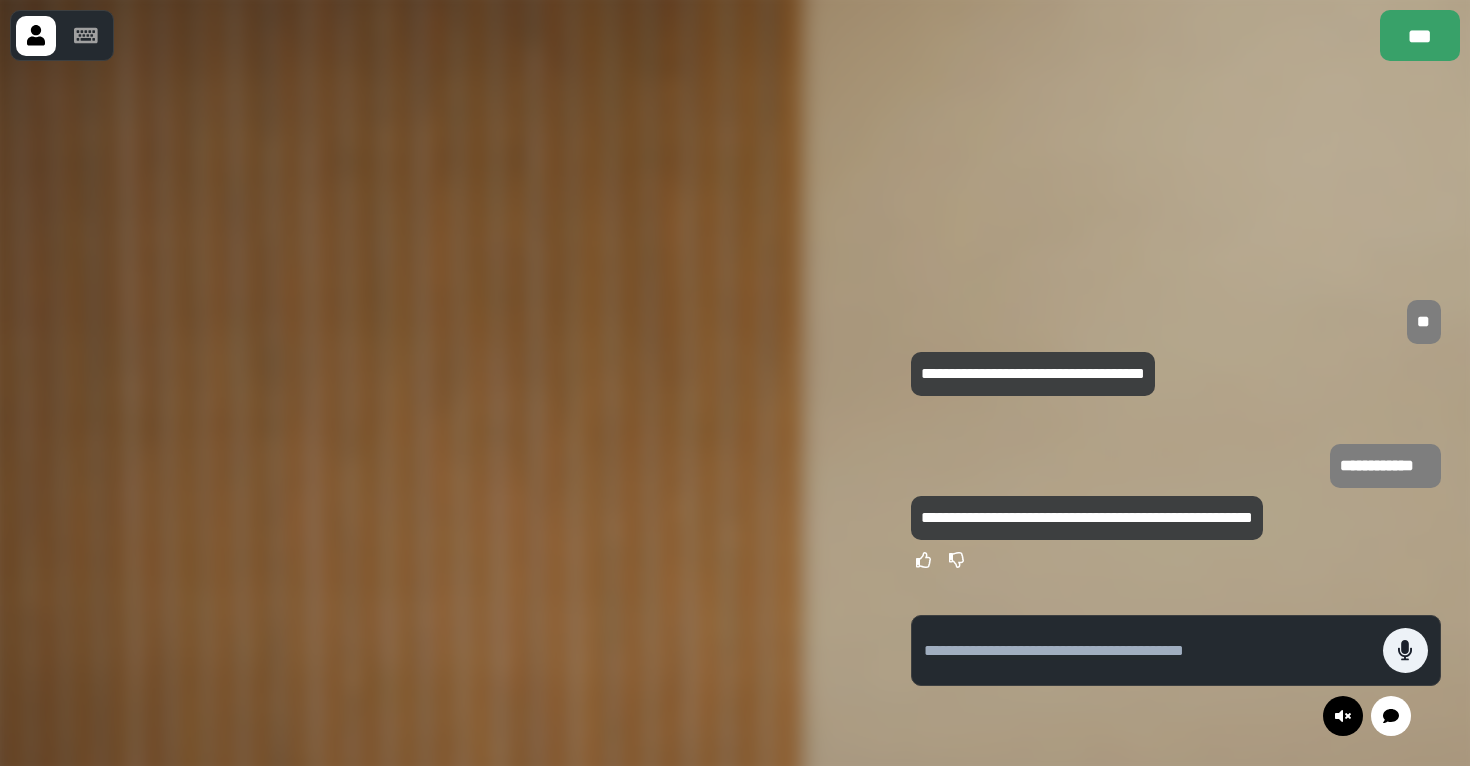 click at bounding box center [1153, 650] 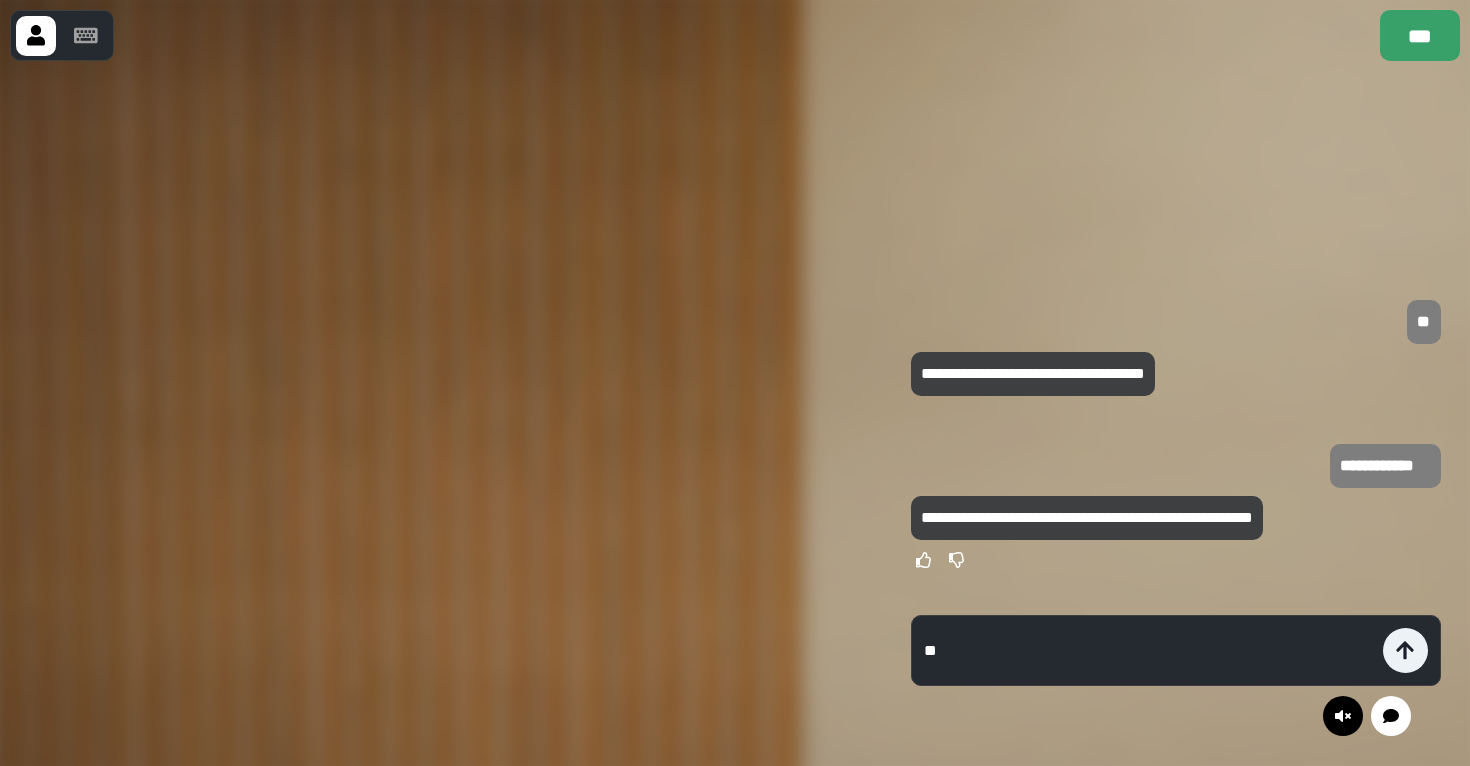 type on "*" 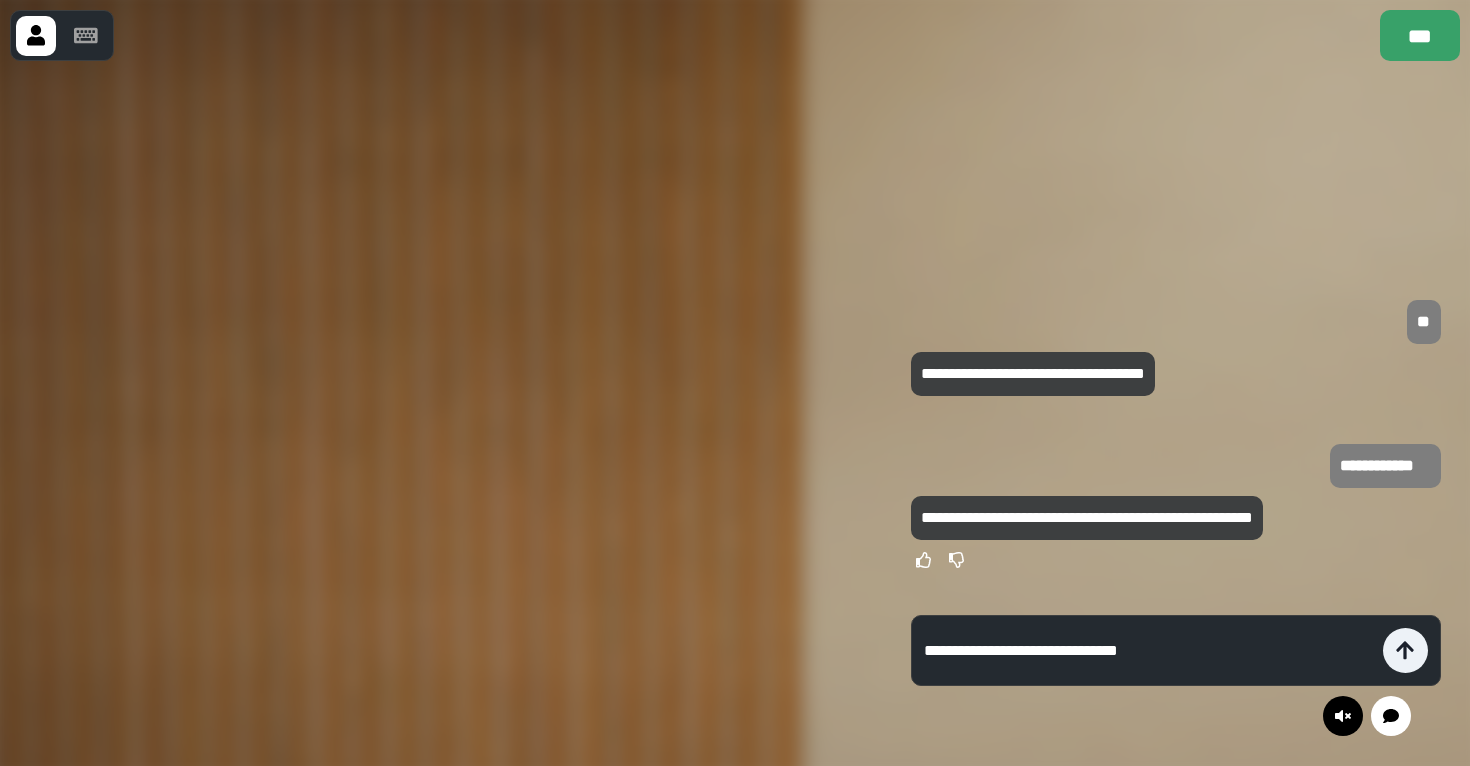 type on "**********" 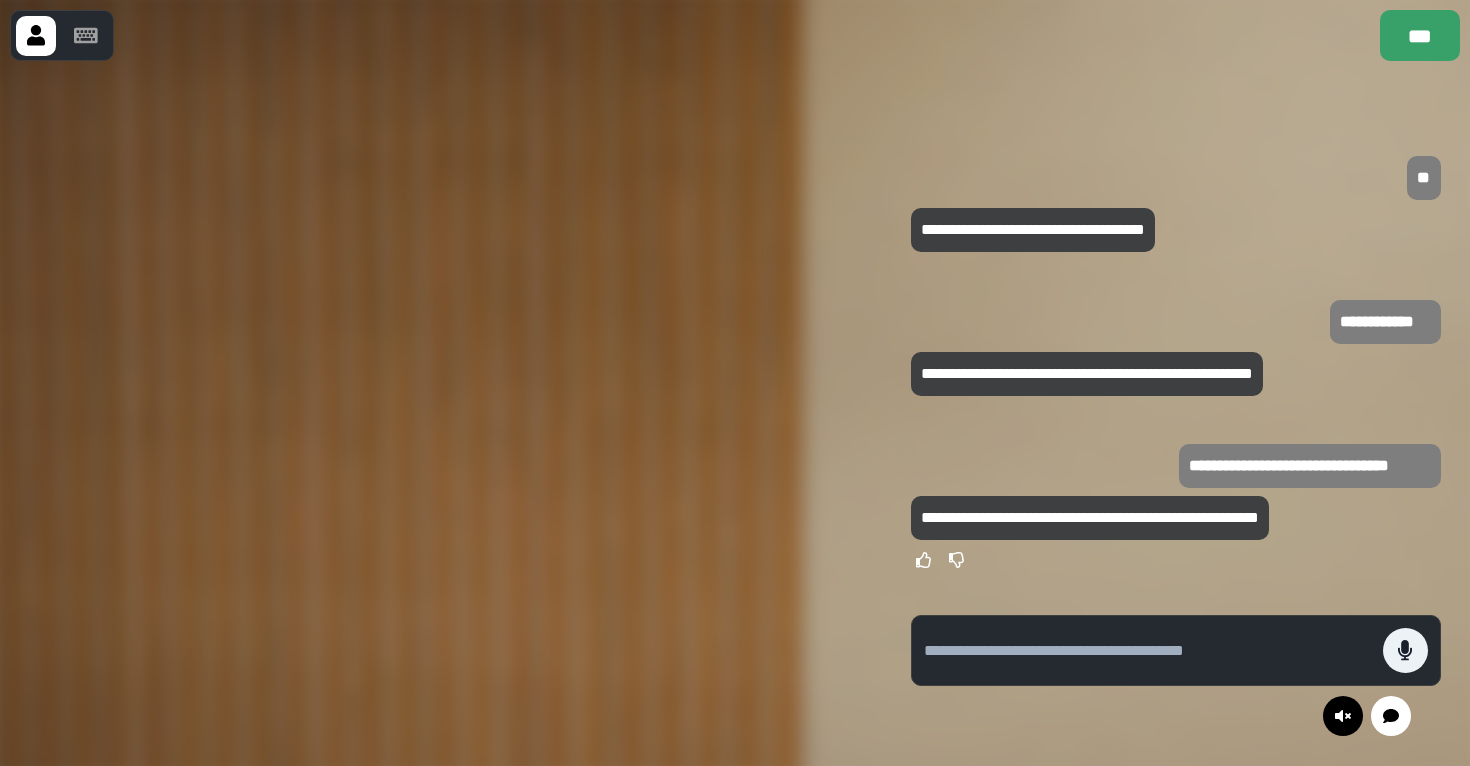 click on "**********" at bounding box center (1090, 517) 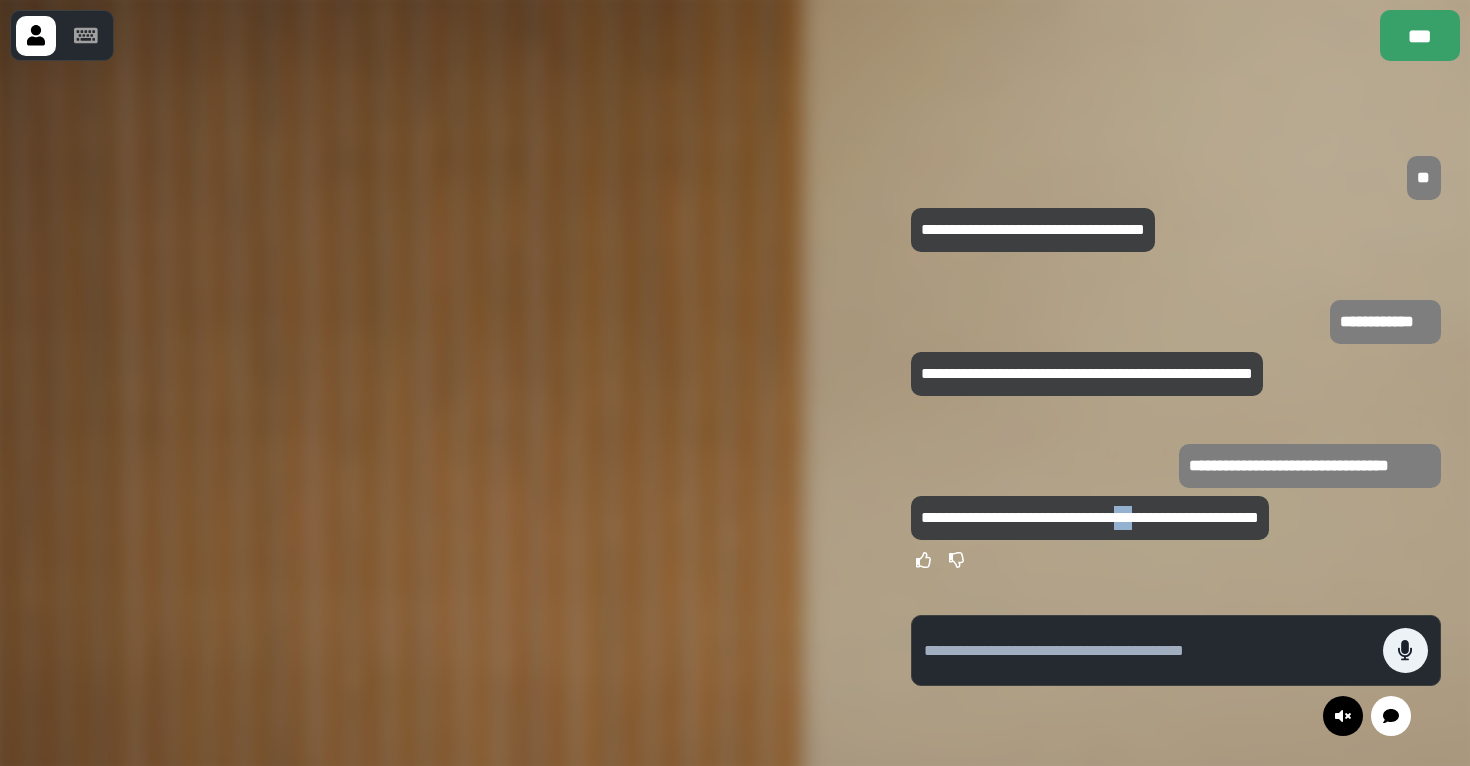 click on "**********" at bounding box center (1090, 517) 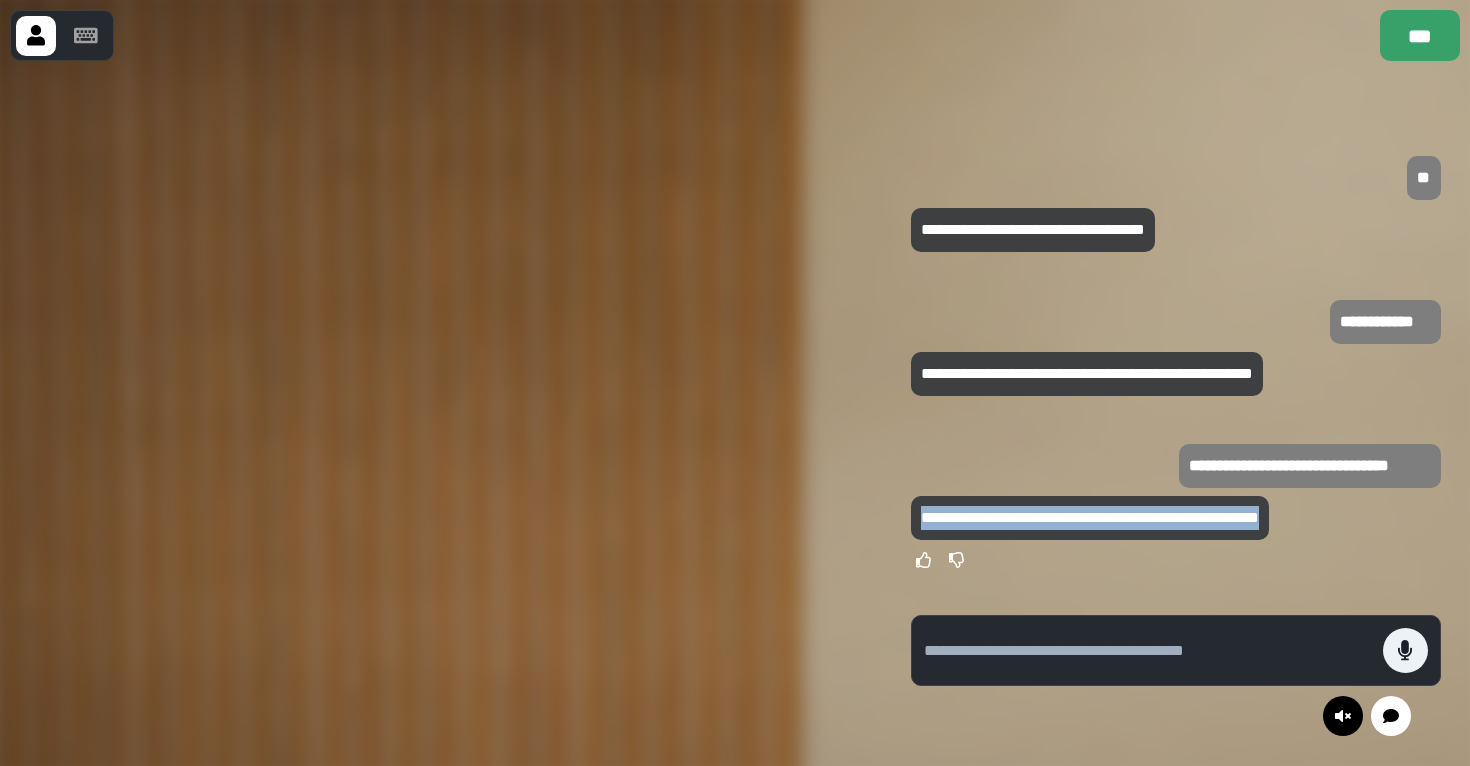 click on "**********" at bounding box center [1090, 517] 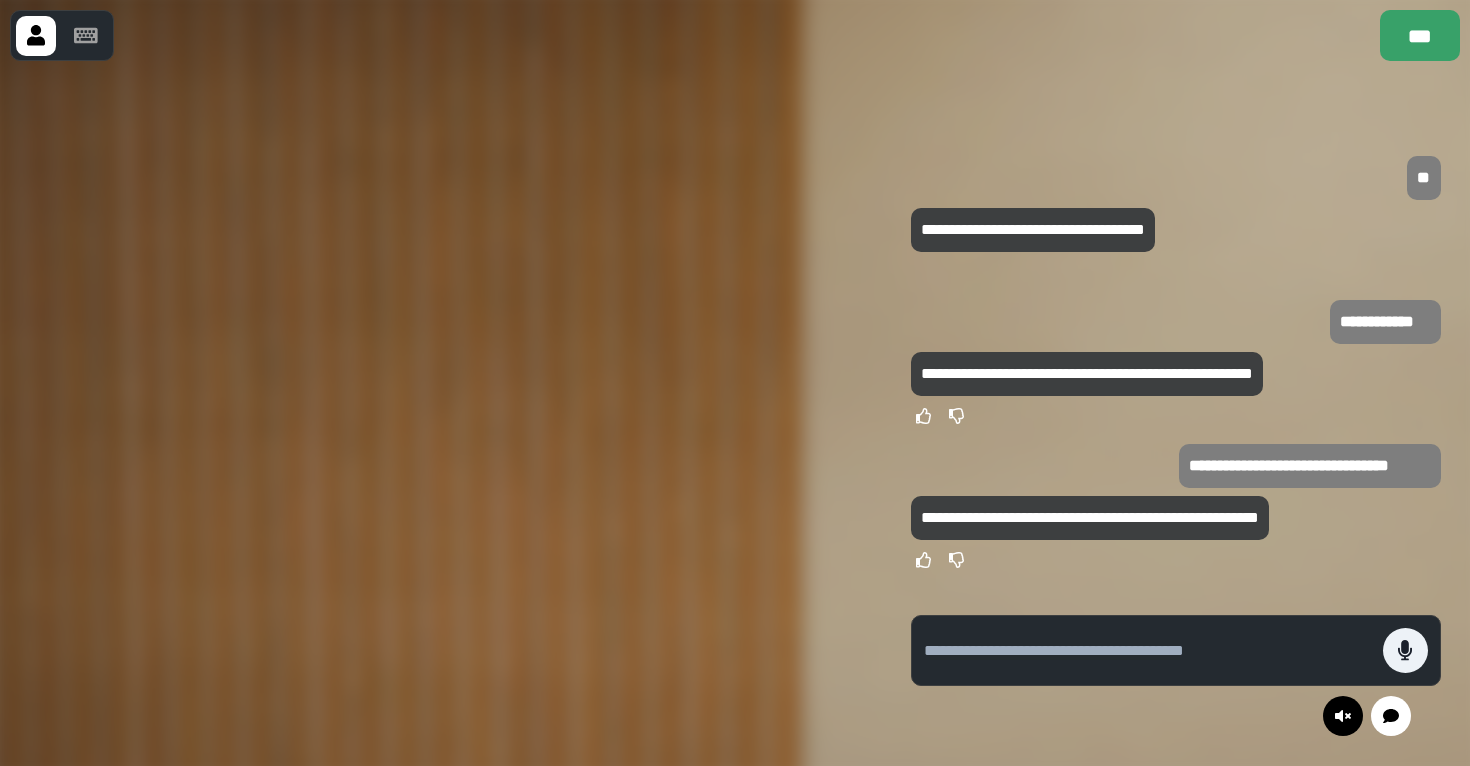click on "**********" at bounding box center (1087, 374) 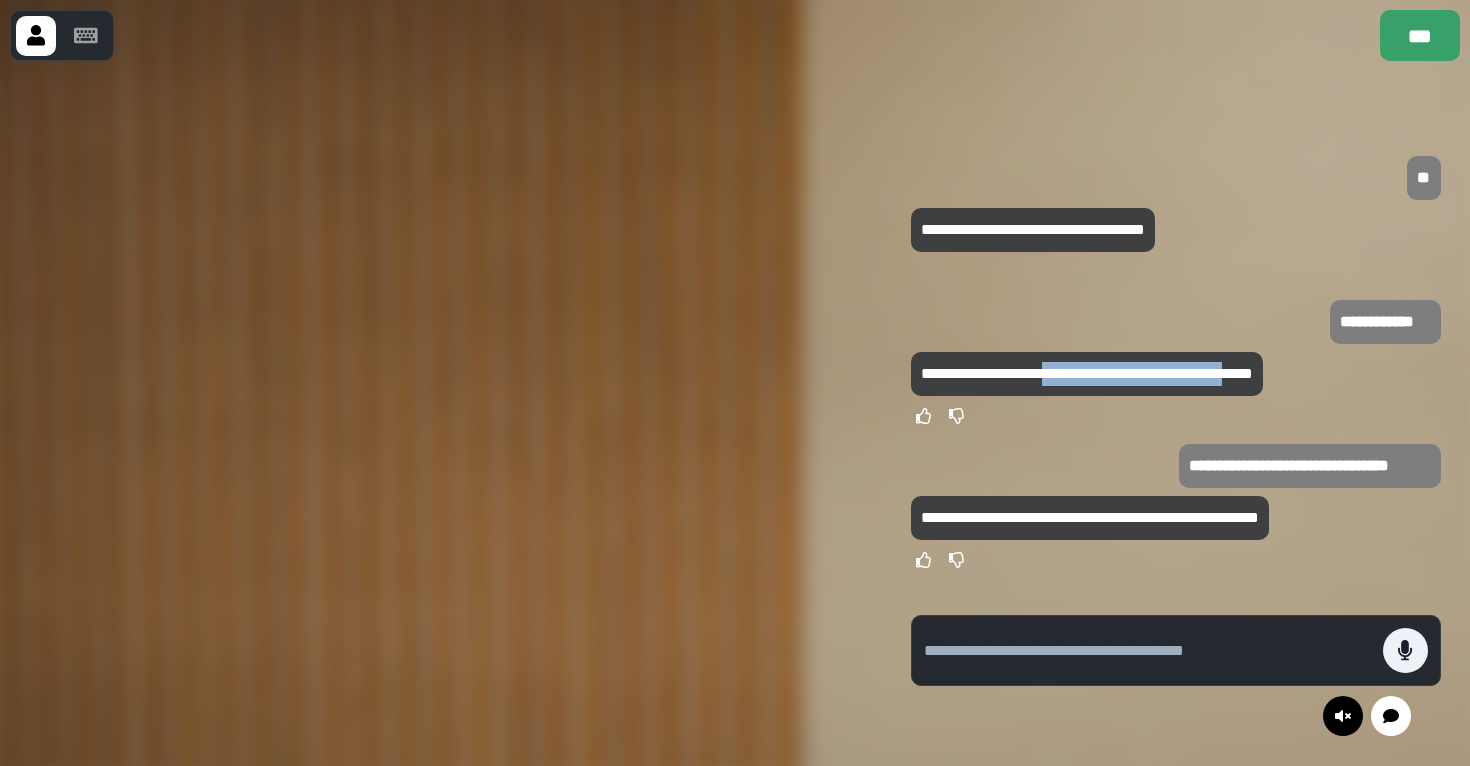 drag, startPoint x: 1248, startPoint y: 375, endPoint x: 1028, endPoint y: 378, distance: 220.02045 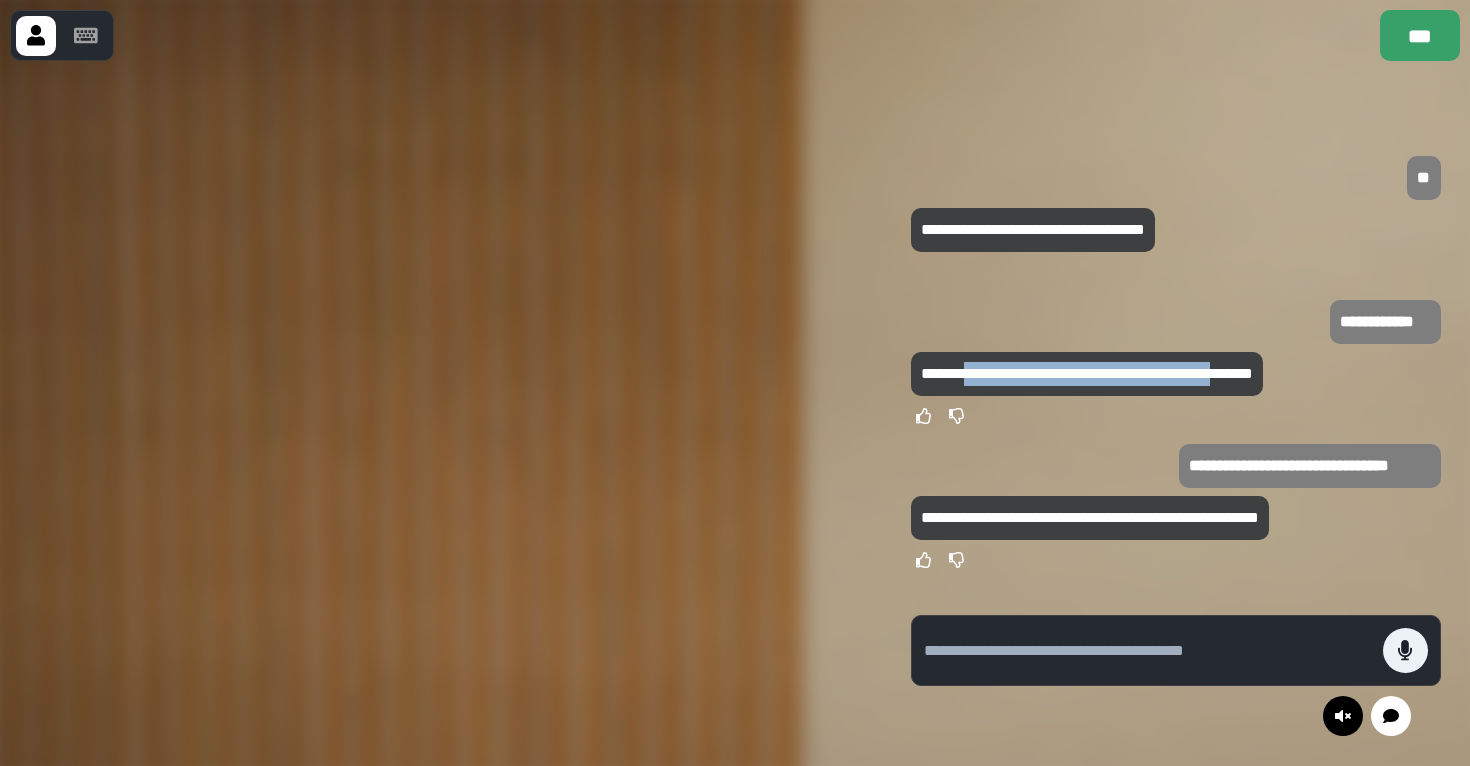 drag, startPoint x: 967, startPoint y: 377, endPoint x: 1243, endPoint y: 372, distance: 276.0453 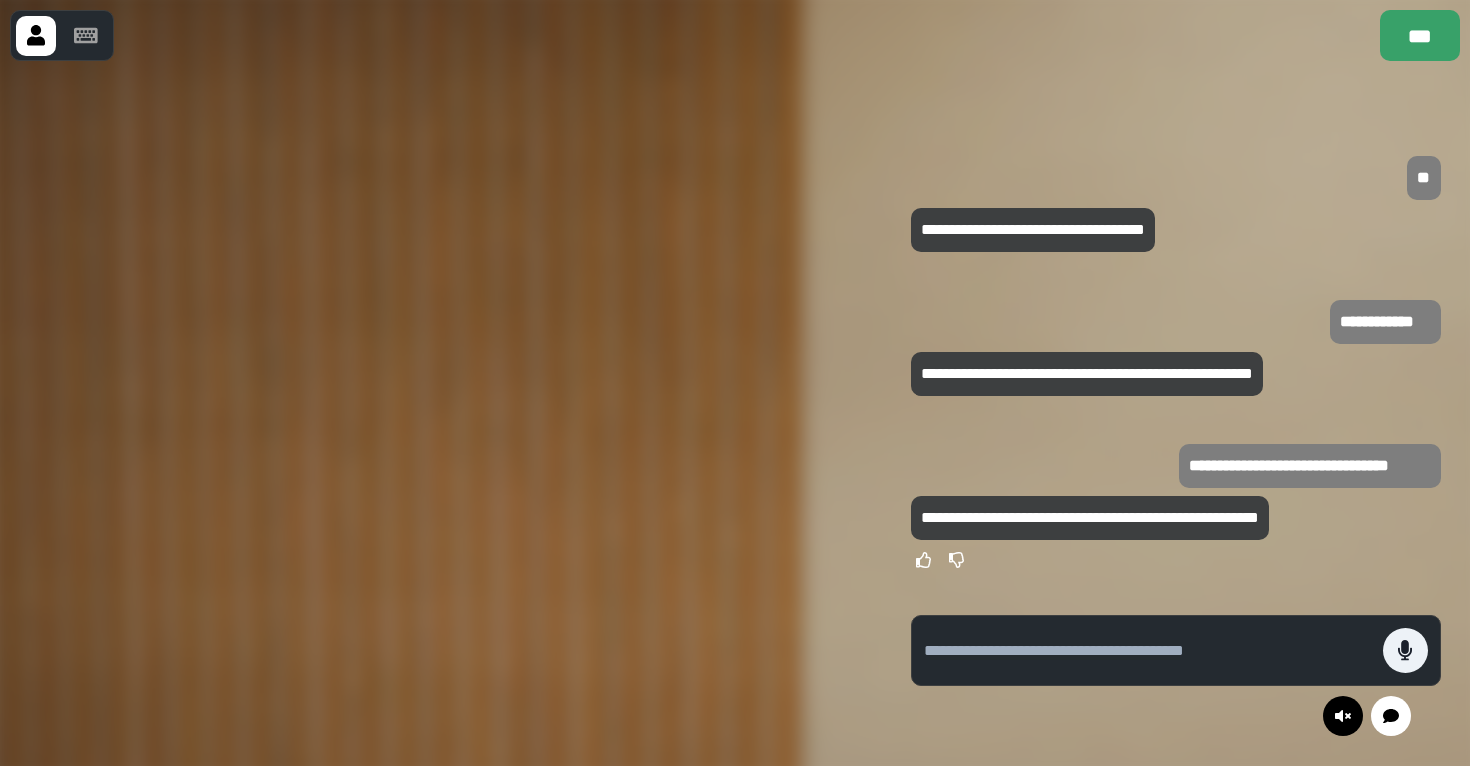 click at bounding box center (441, 413) 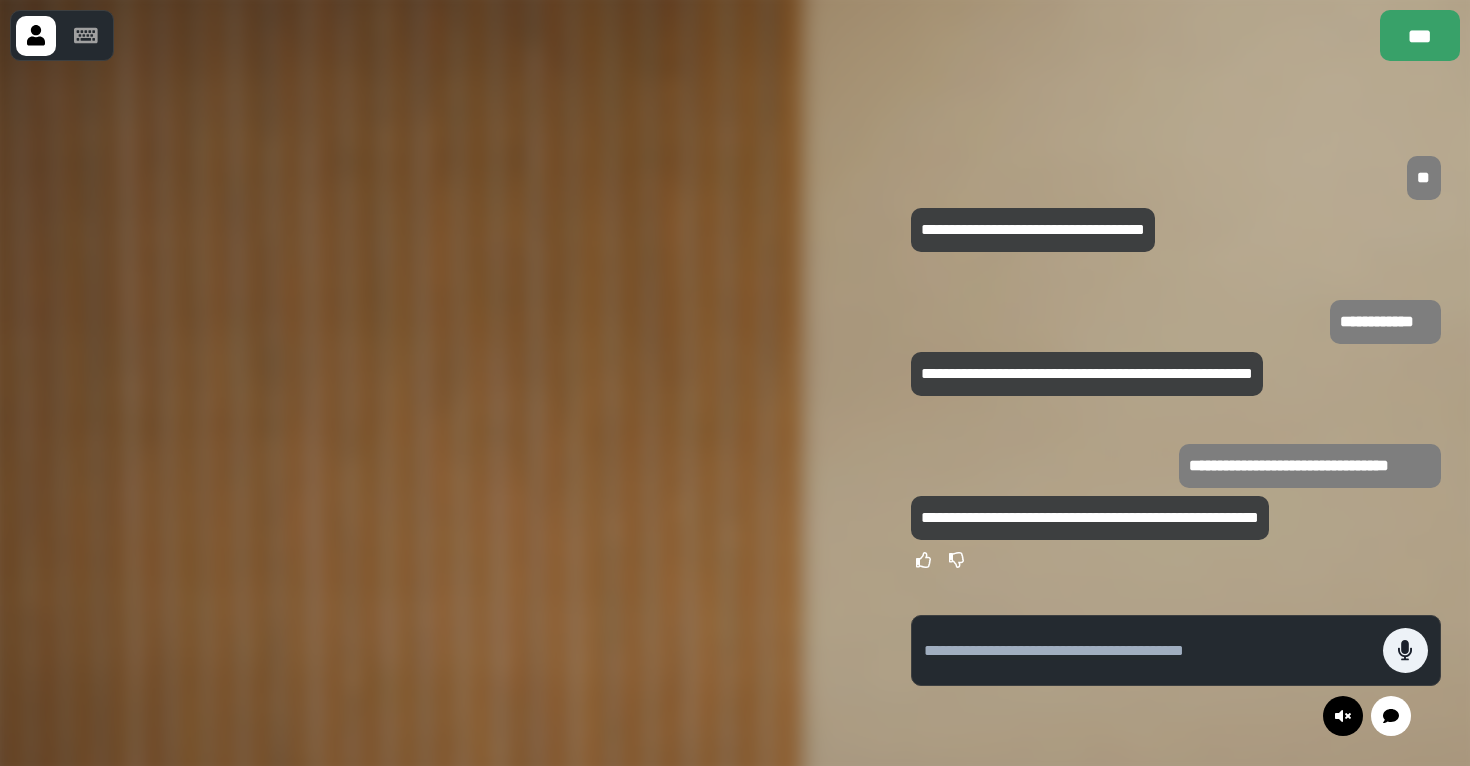 click at bounding box center [1148, 651] 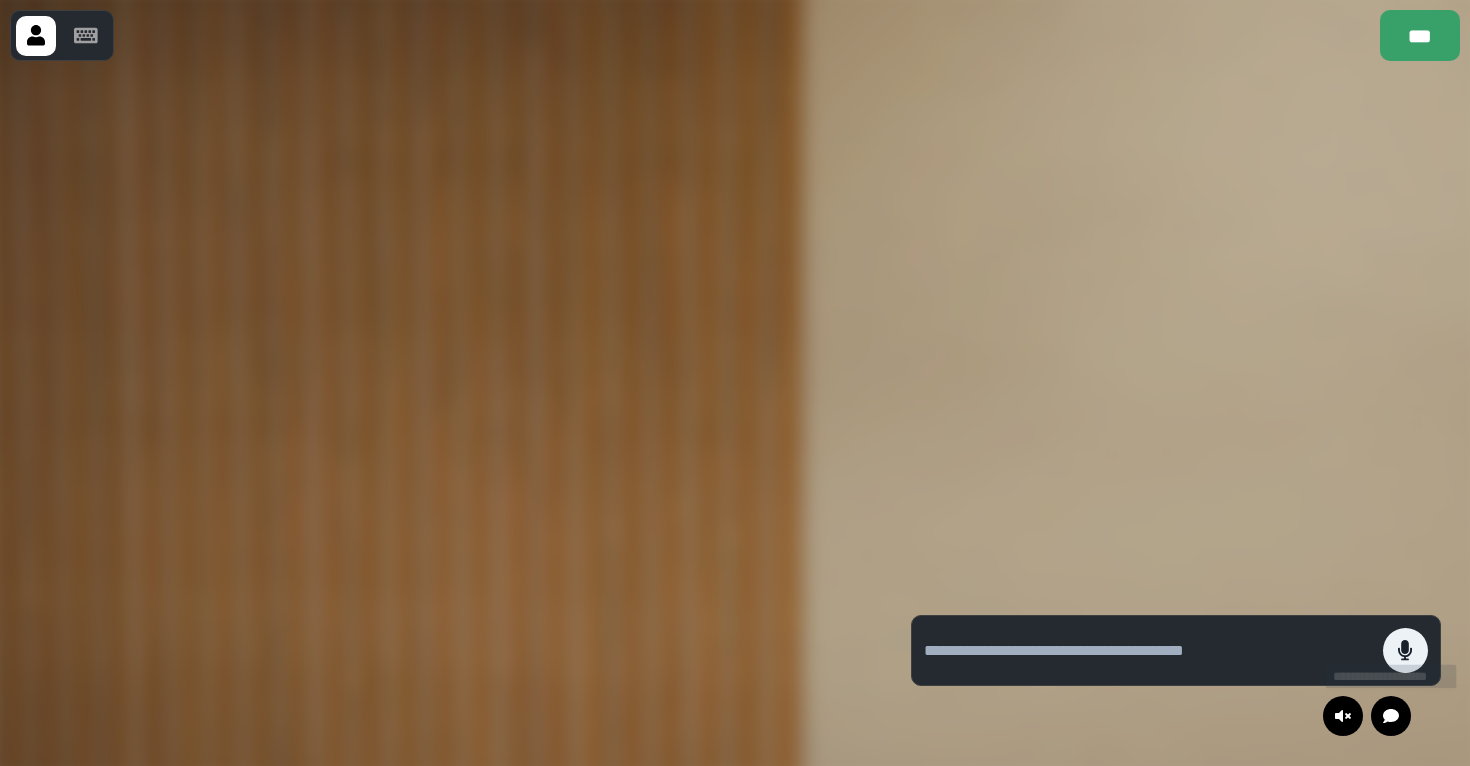 click 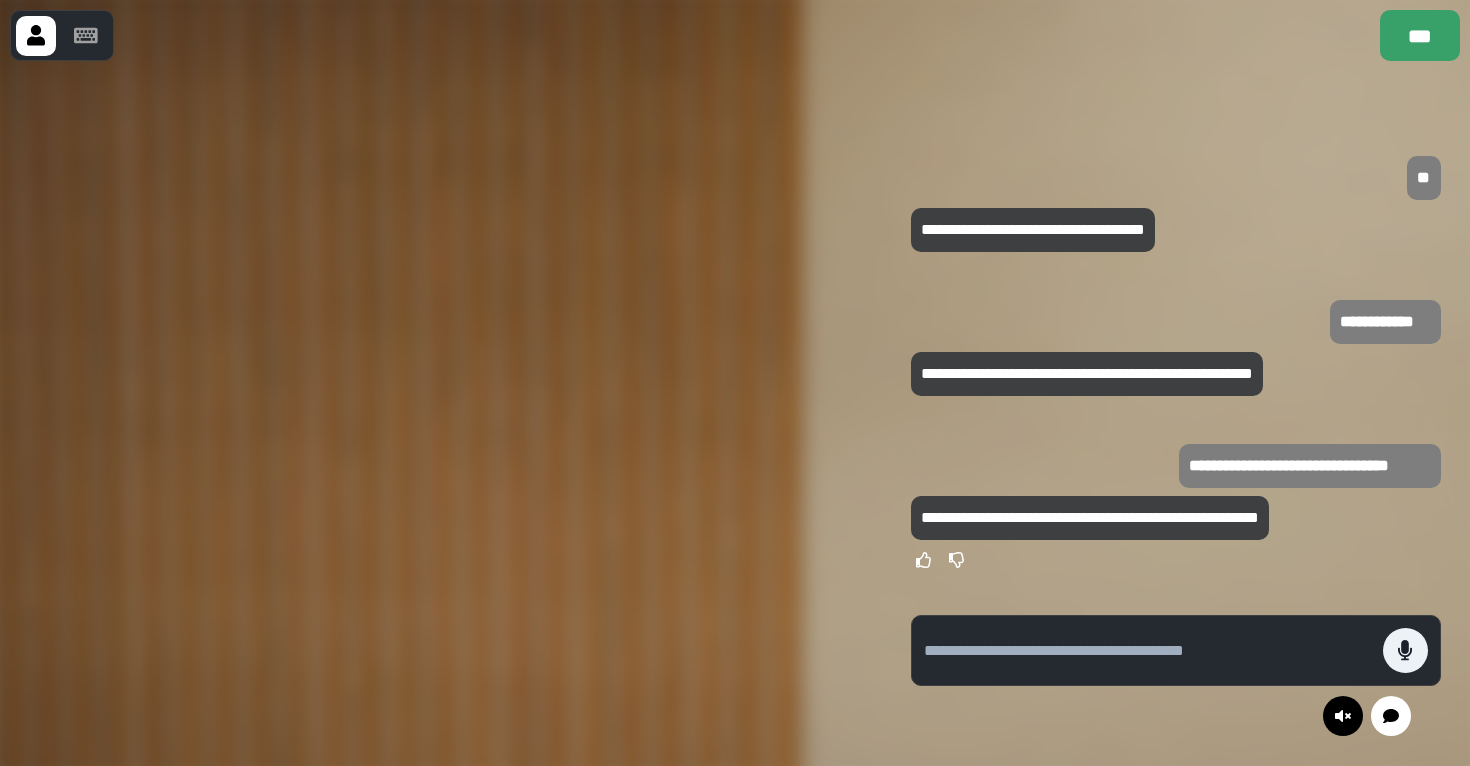 drag, startPoint x: 546, startPoint y: 446, endPoint x: 565, endPoint y: 454, distance: 20.615528 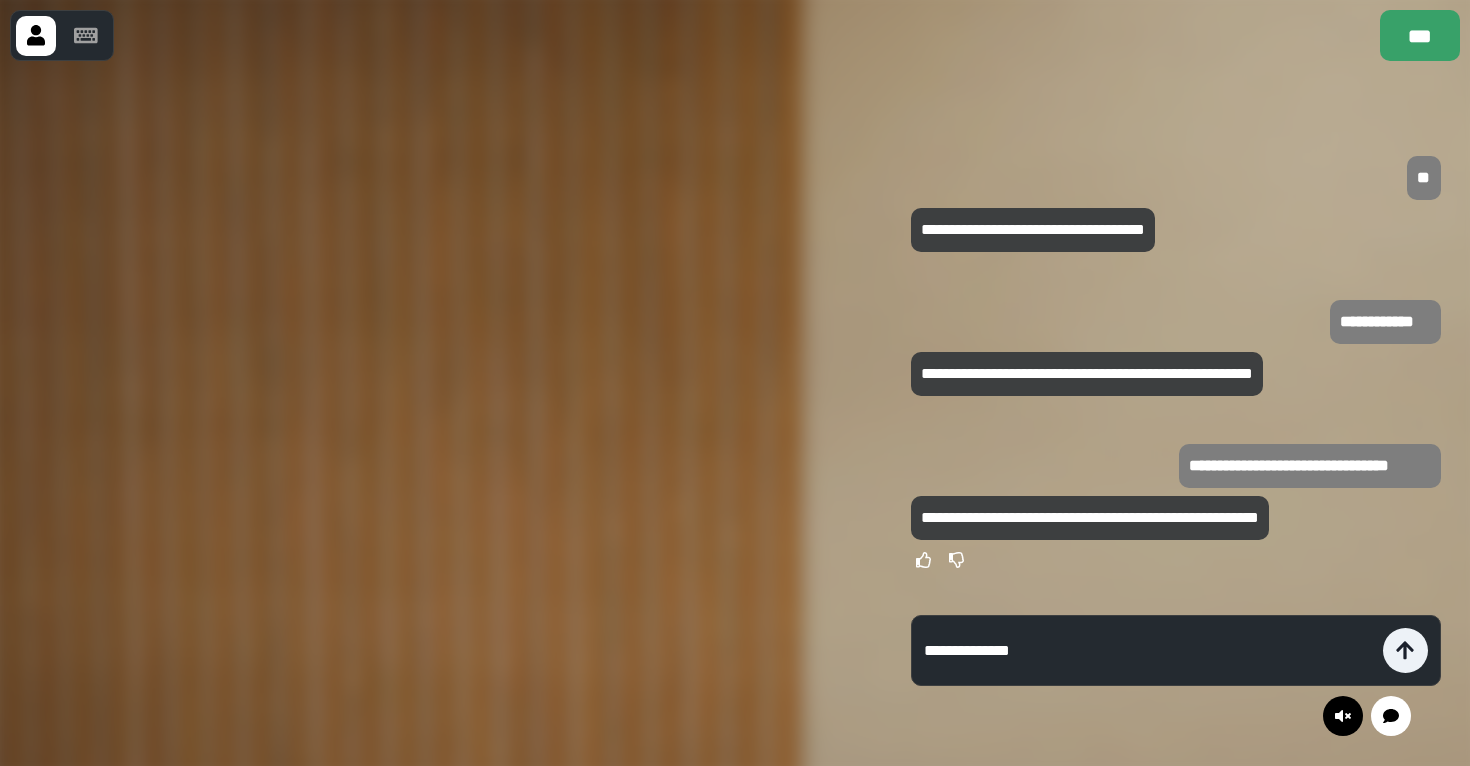 type on "**********" 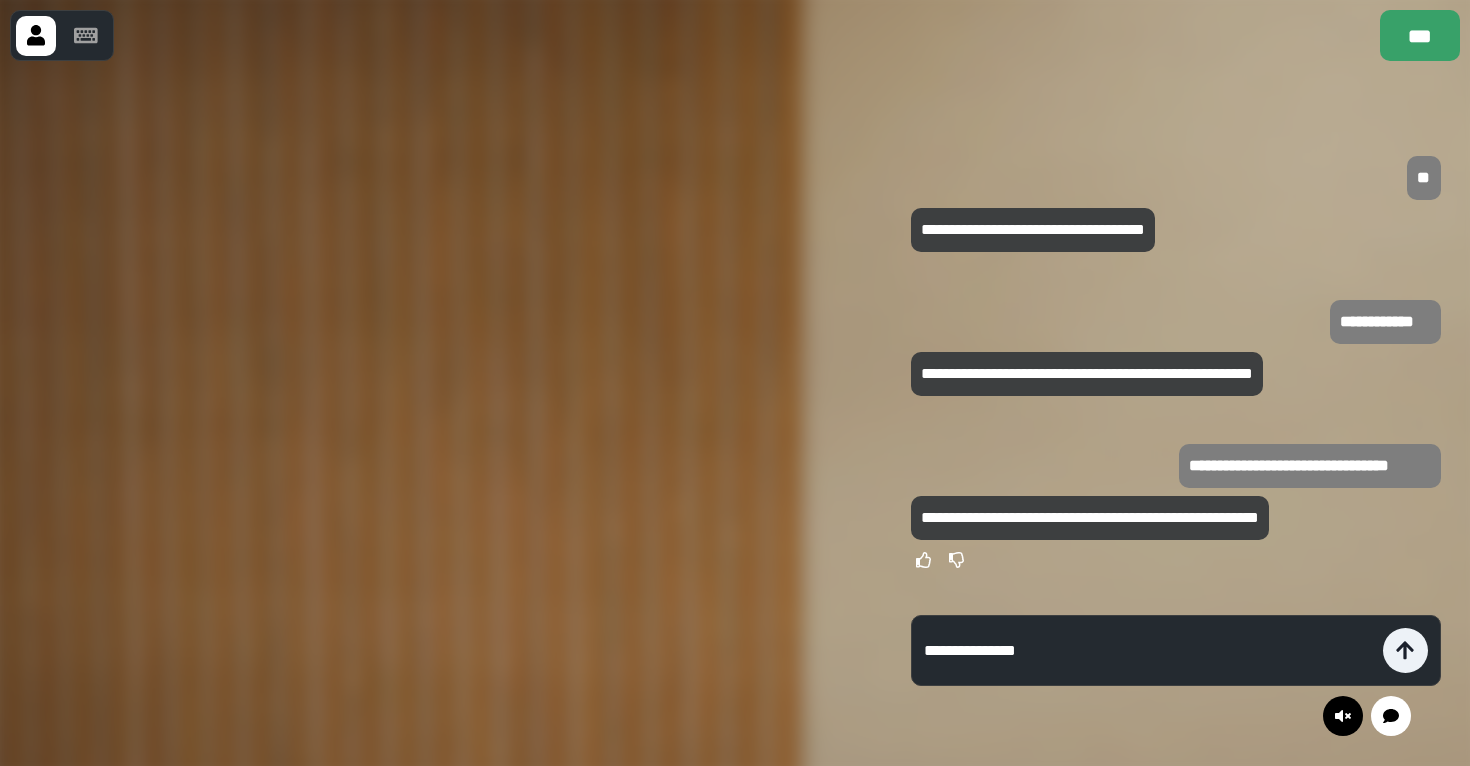 type 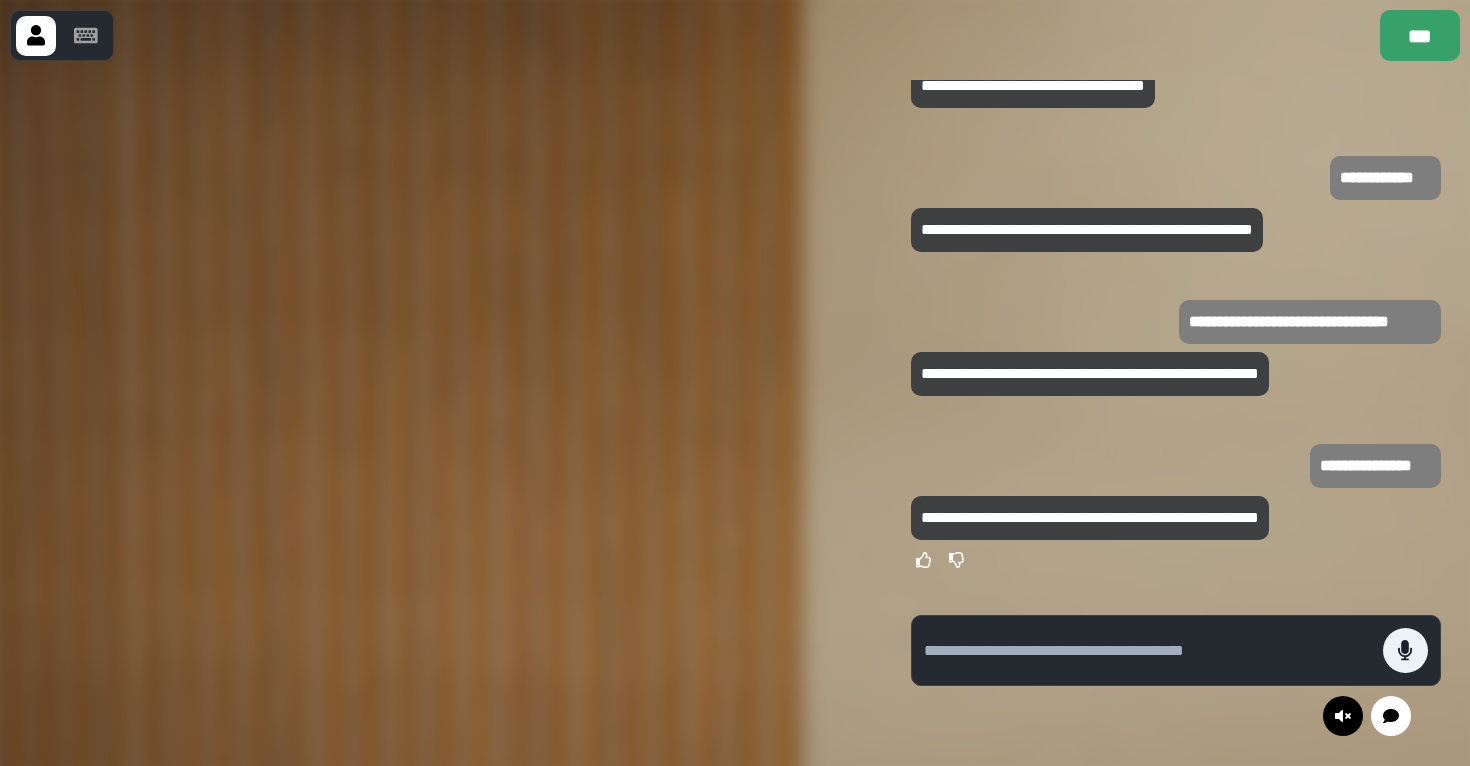 click at bounding box center [441, 413] 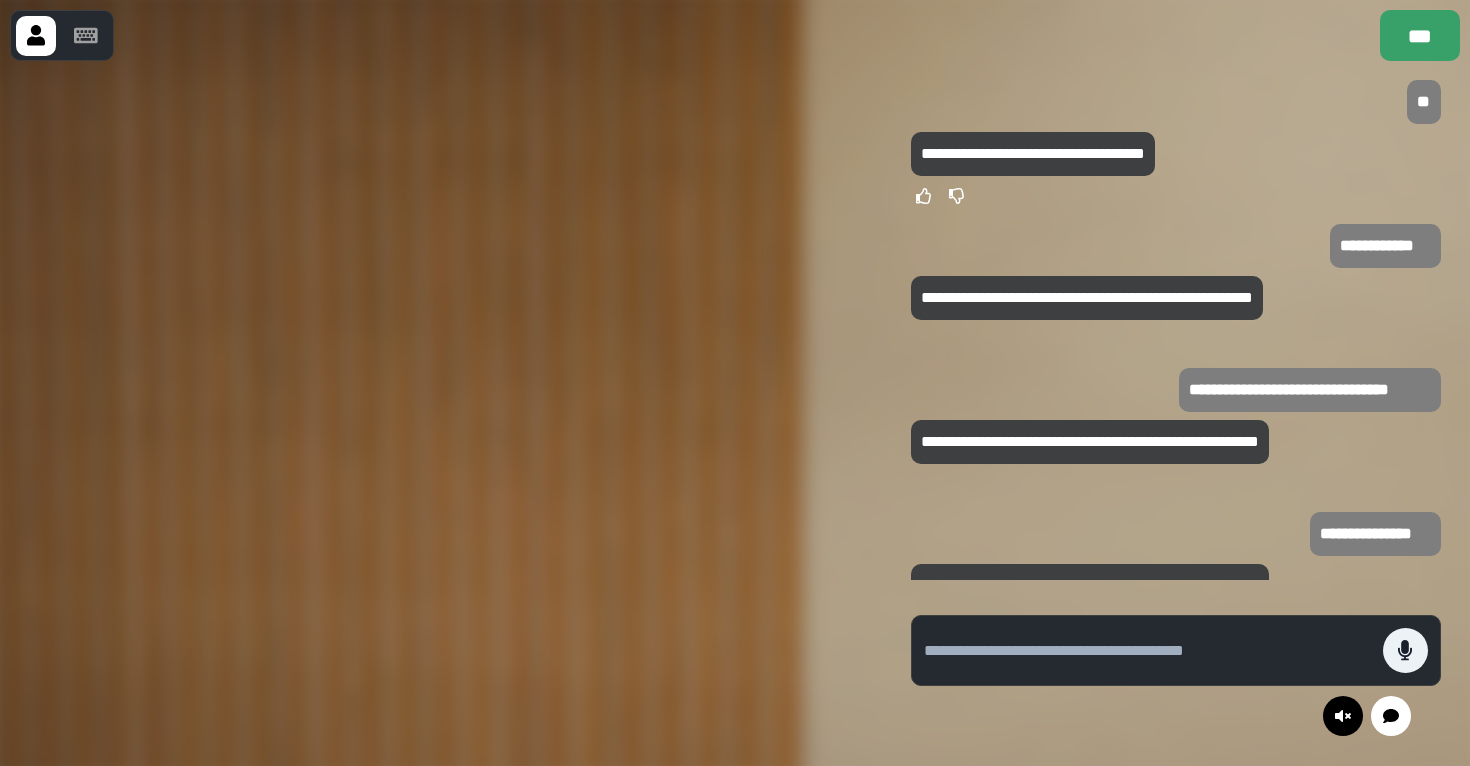 scroll, scrollTop: 0, scrollLeft: 0, axis: both 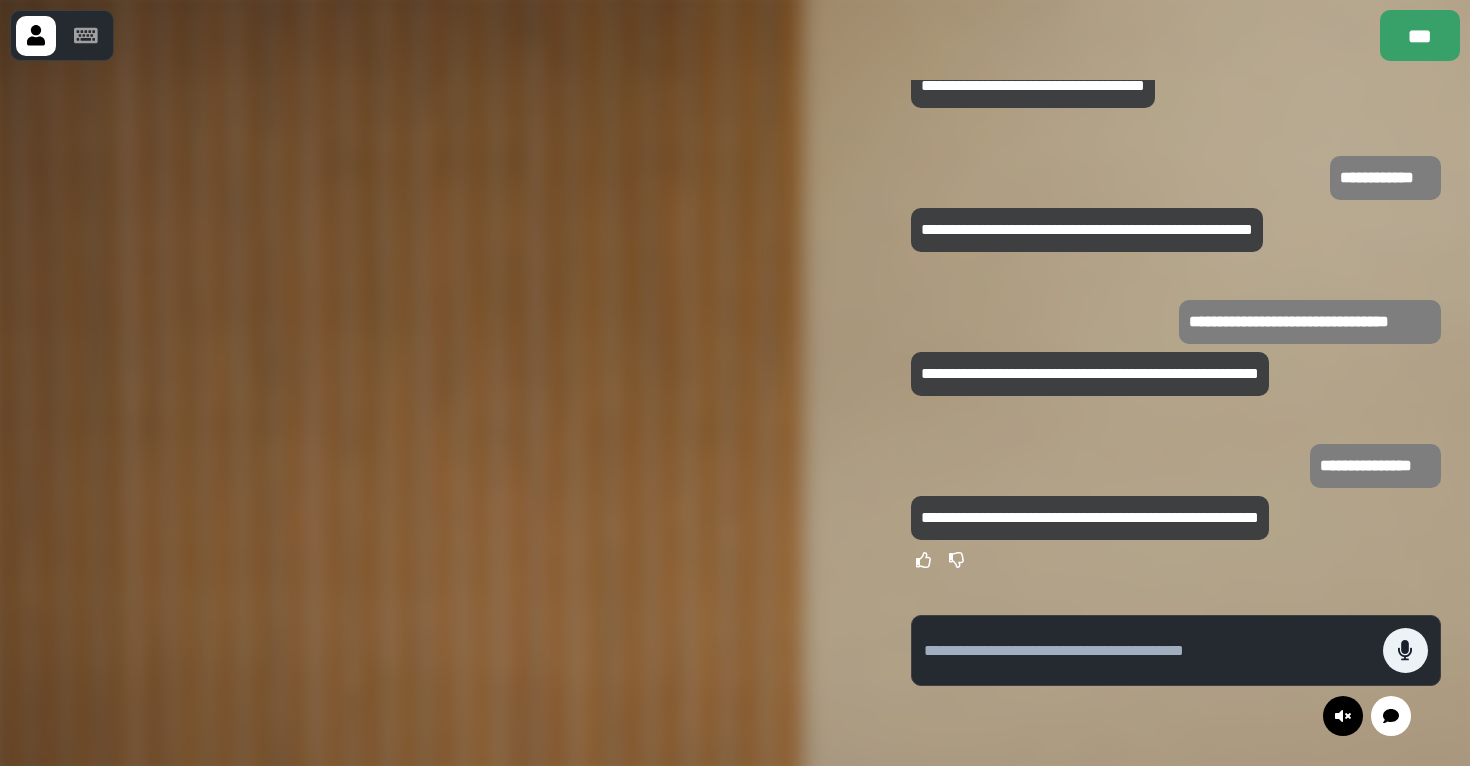 click on "**********" at bounding box center (1090, 374) 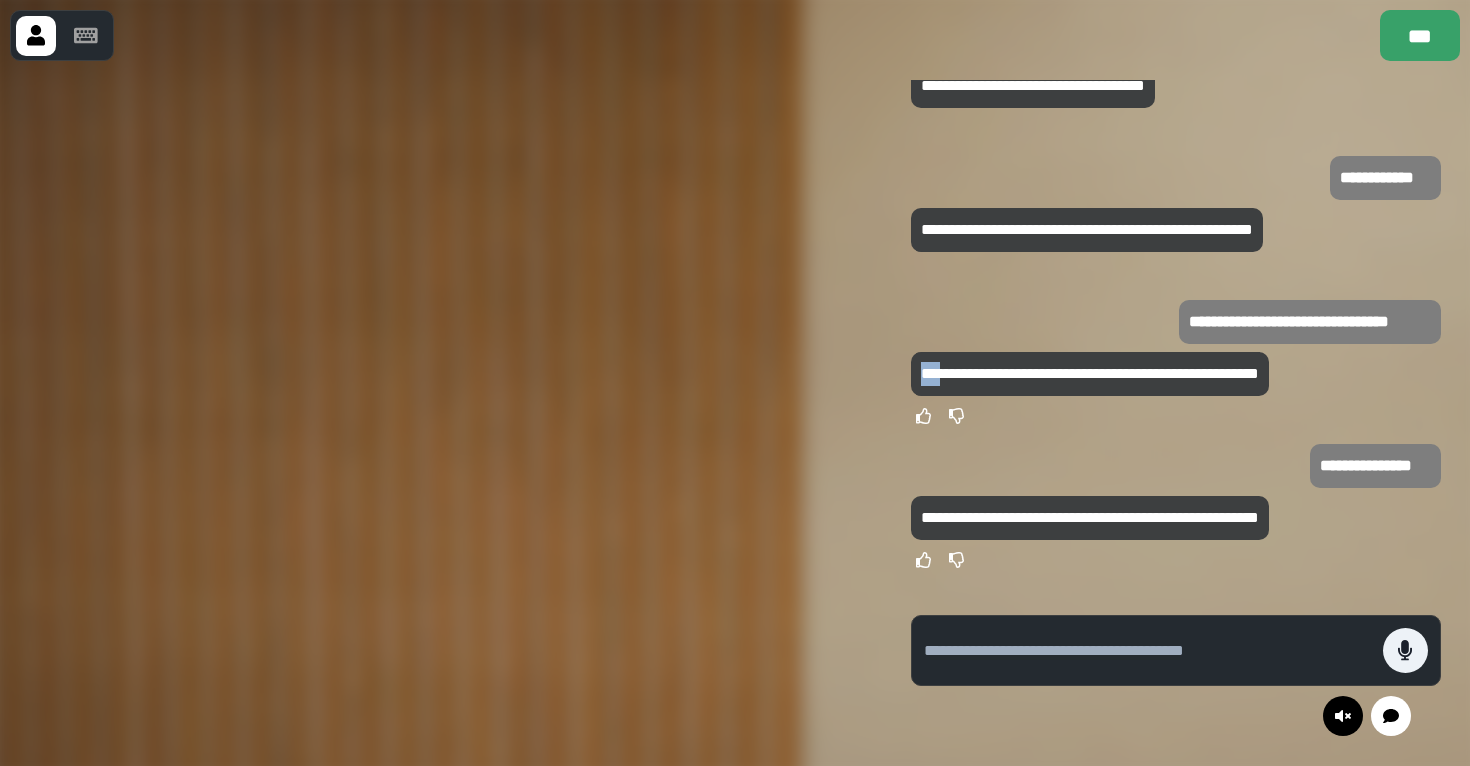 click on "**********" at bounding box center [1090, 374] 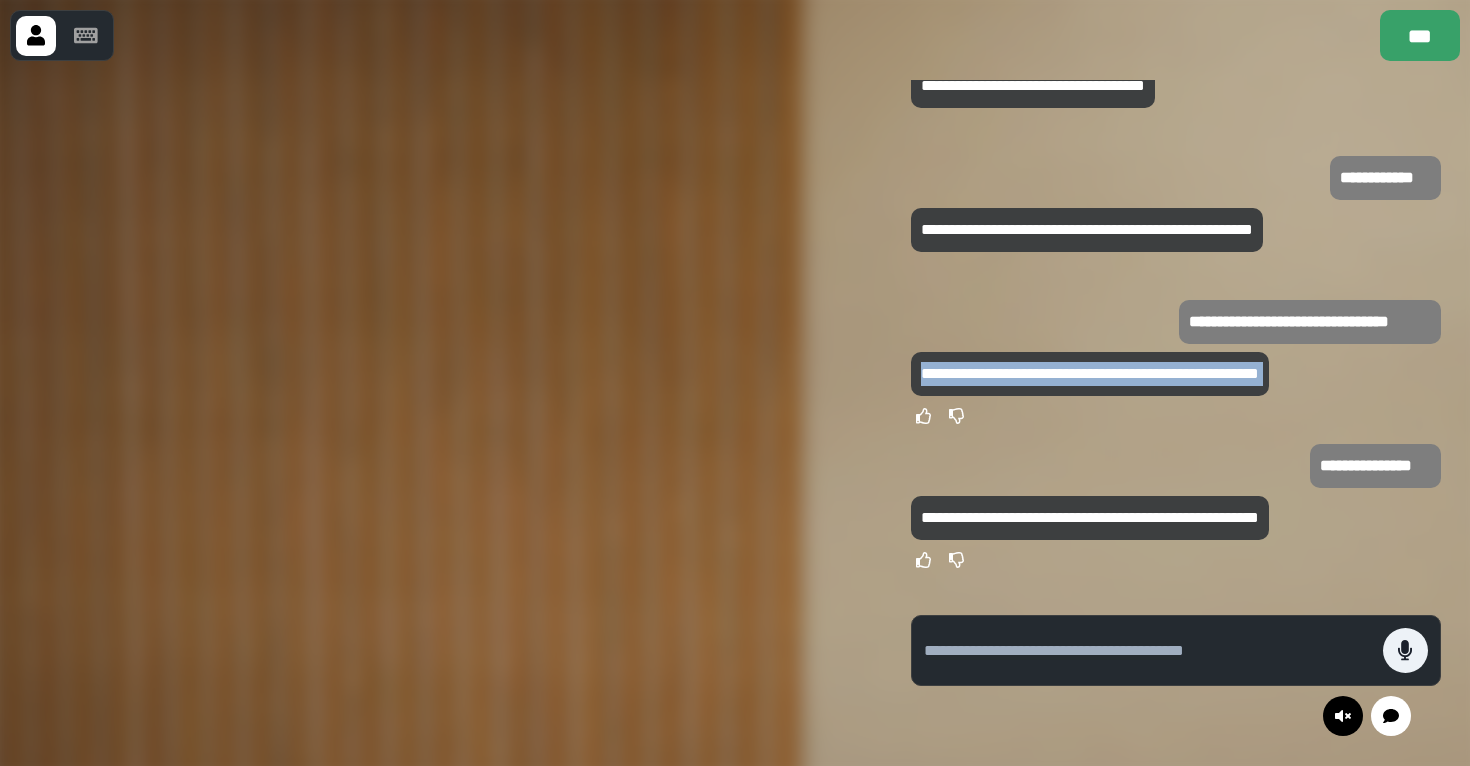click on "**********" at bounding box center (1090, 374) 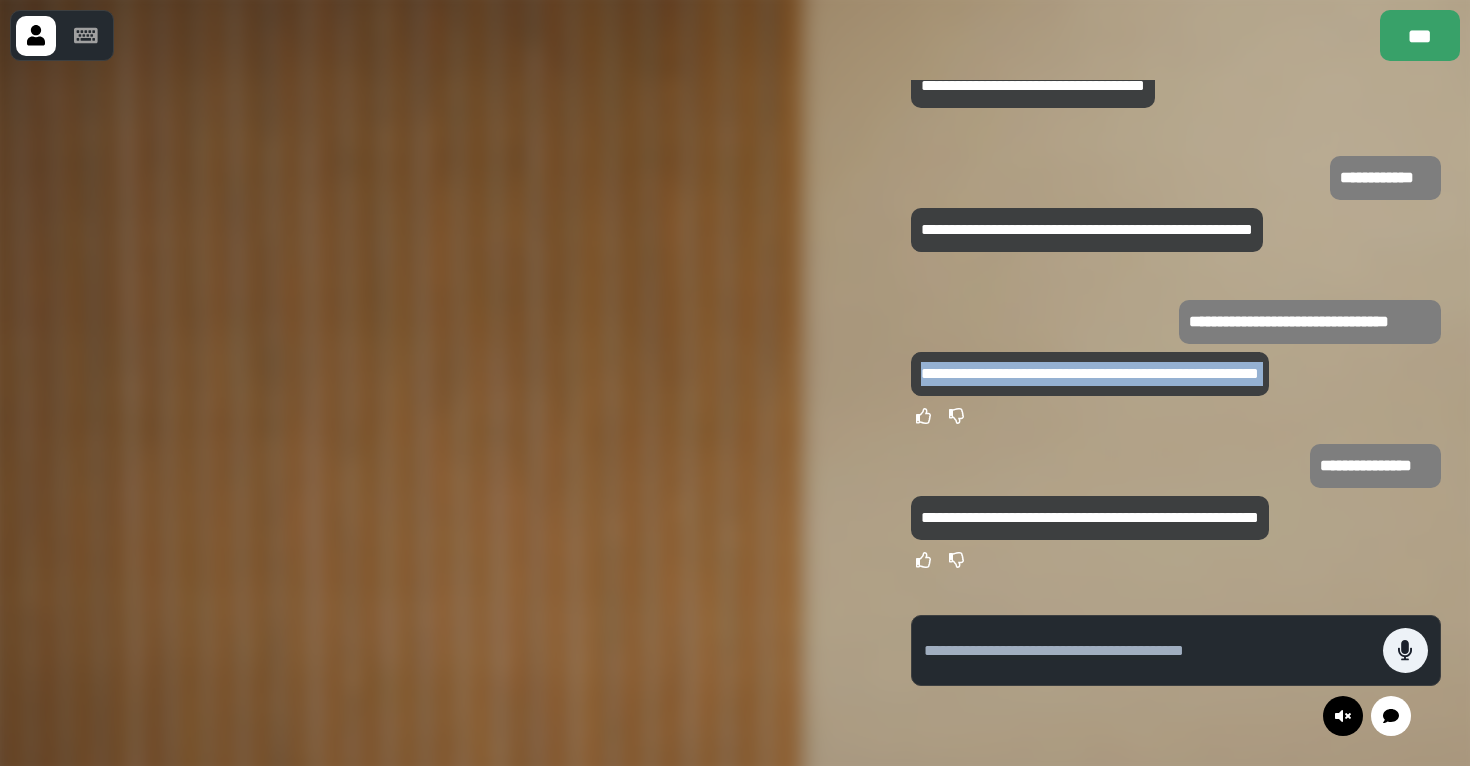 click on "**********" at bounding box center [1090, 373] 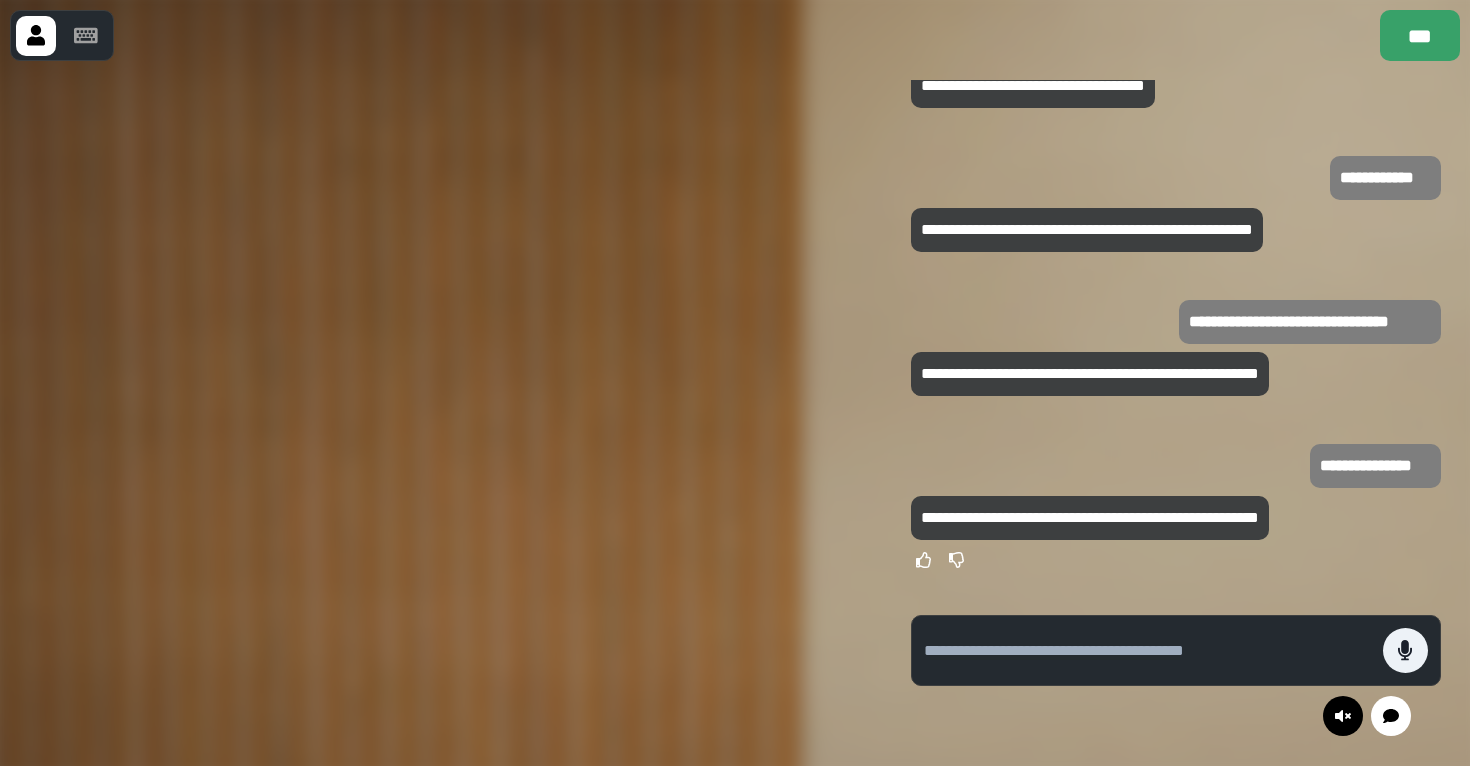click on "**********" at bounding box center [1090, 517] 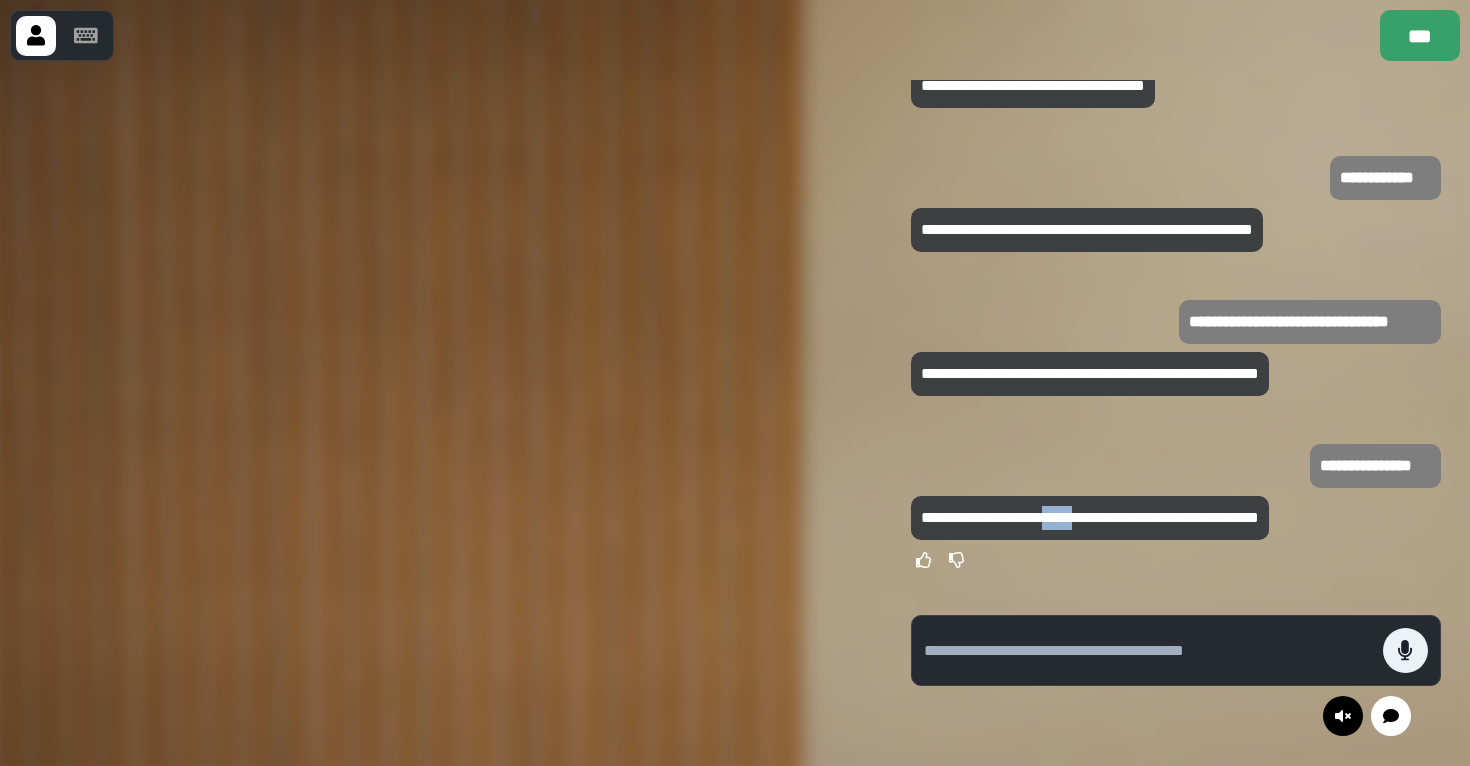 click on "**********" at bounding box center [1090, 517] 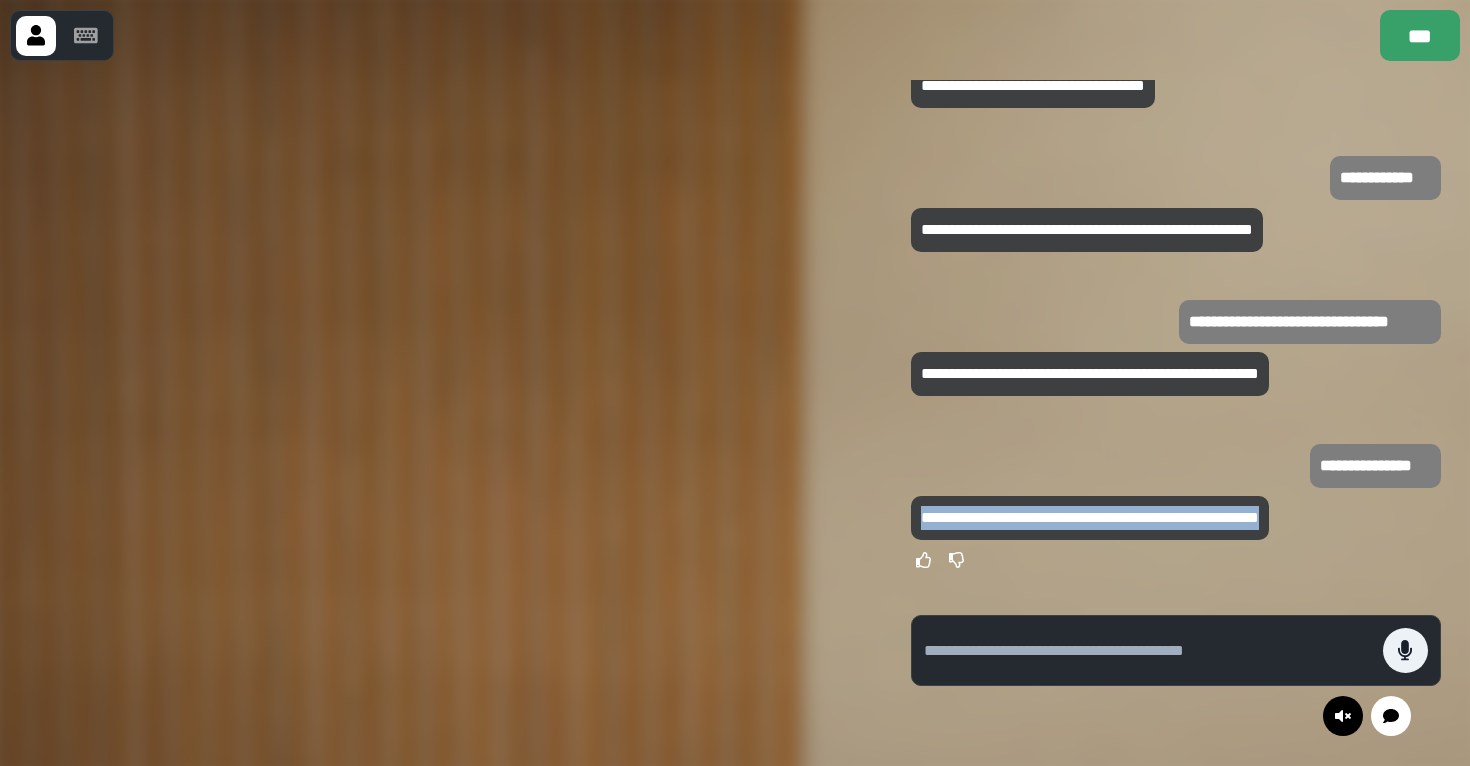 click on "**********" at bounding box center (1090, 517) 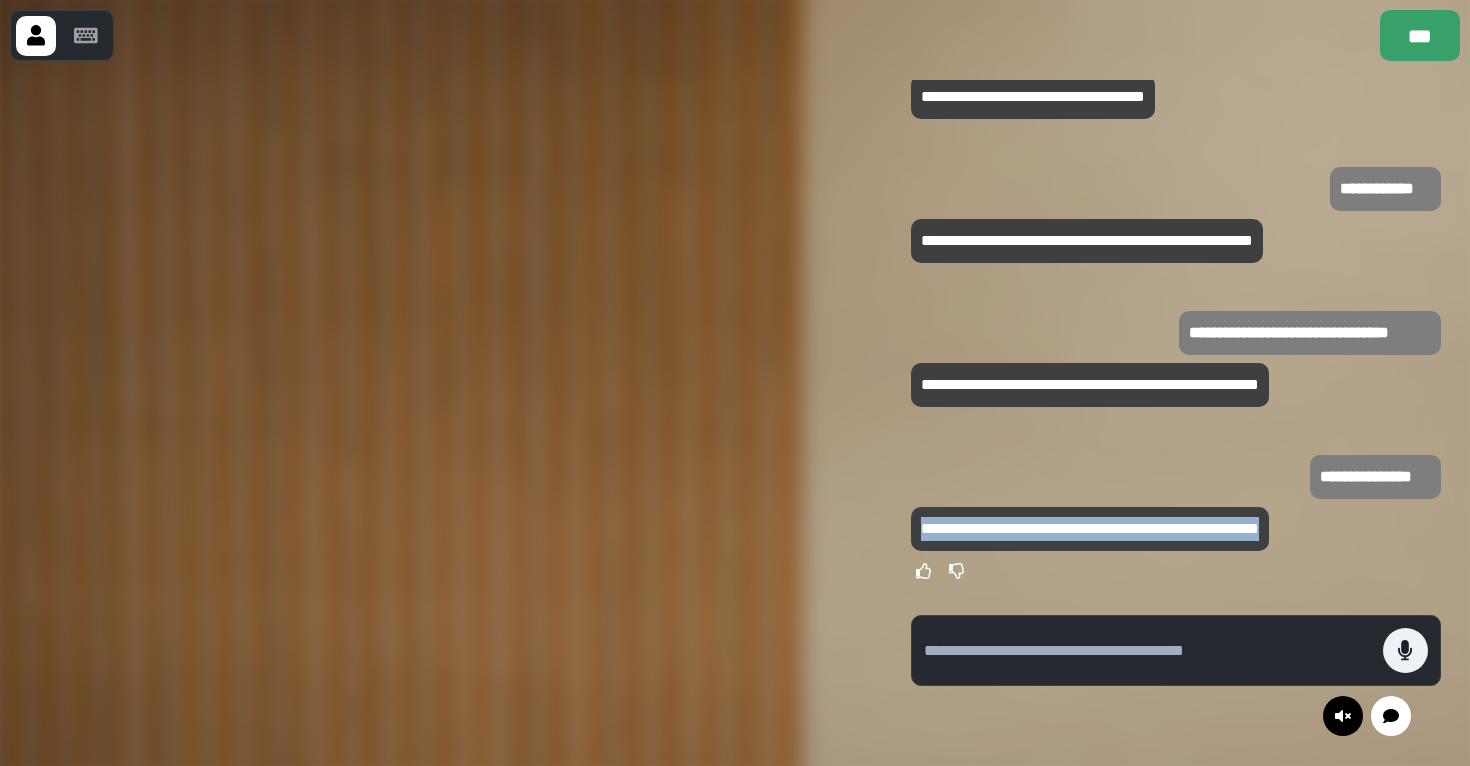 scroll, scrollTop: -4, scrollLeft: 0, axis: vertical 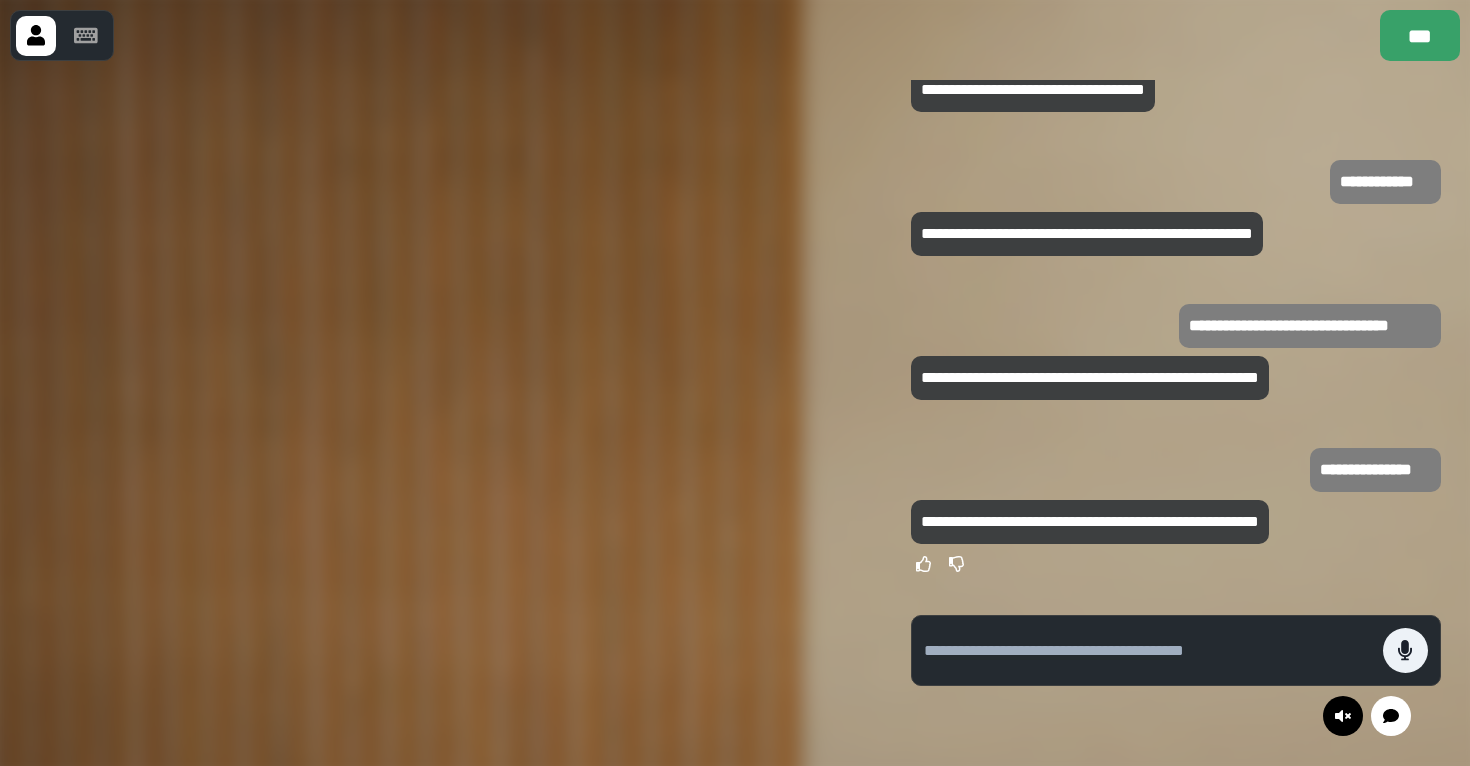 click at bounding box center [441, 413] 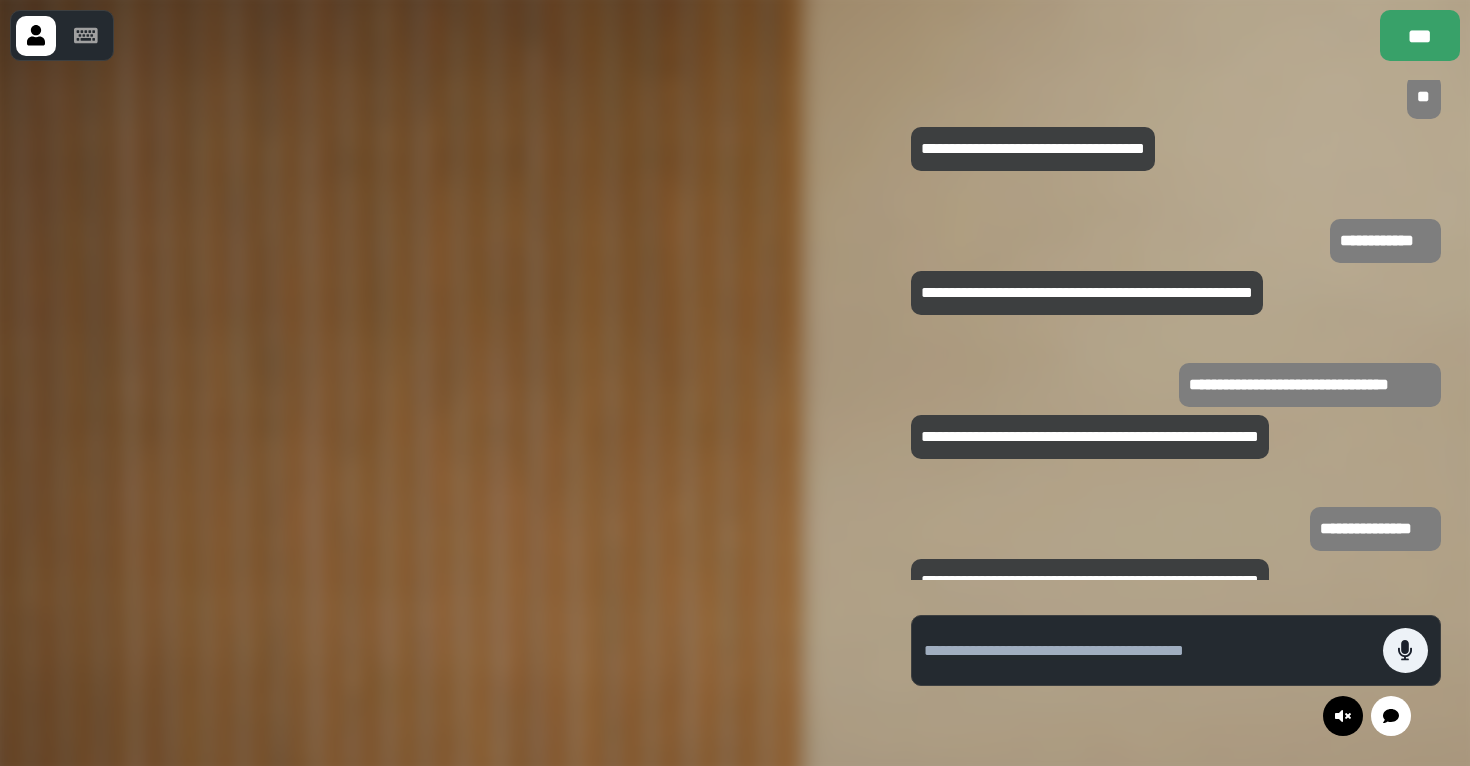 scroll, scrollTop: -68, scrollLeft: 0, axis: vertical 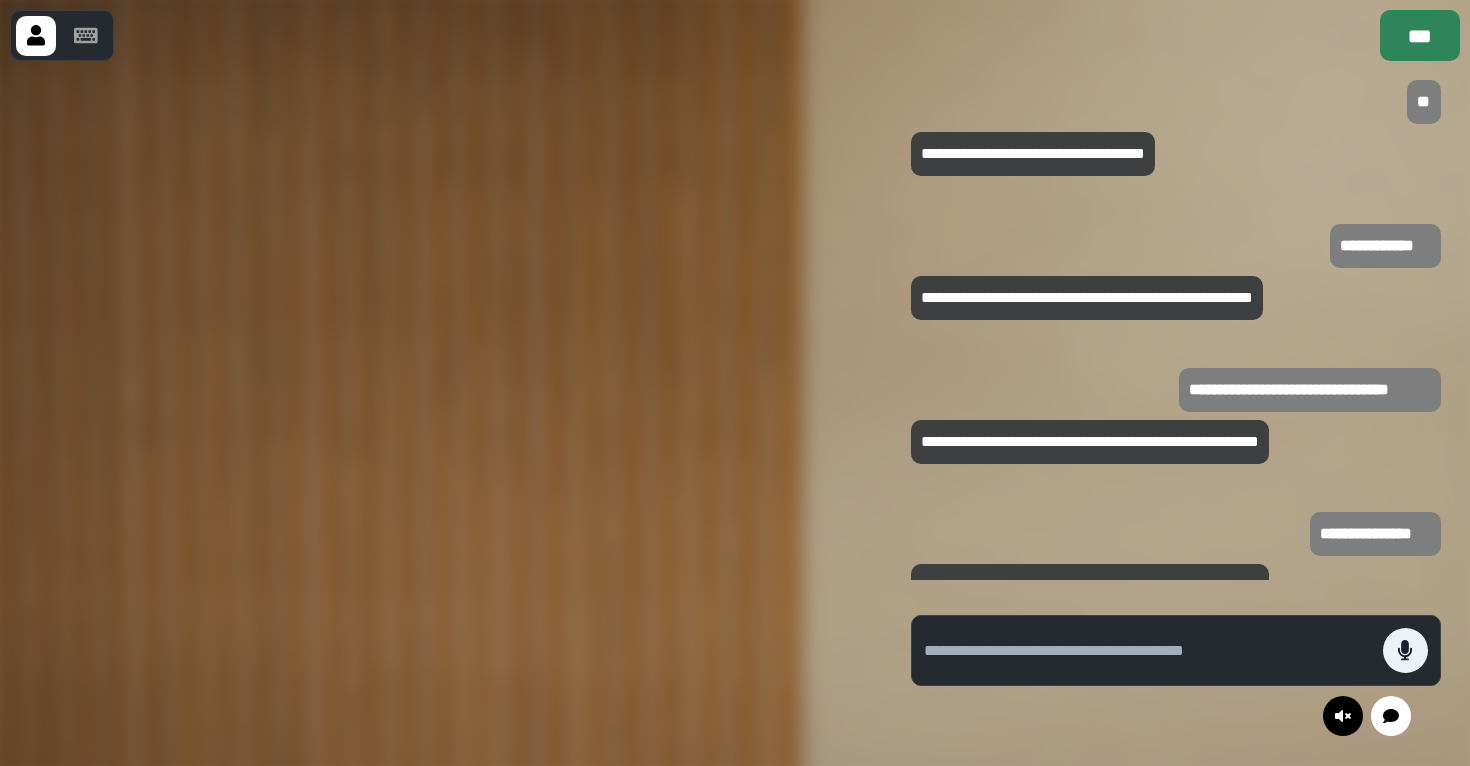 click on "***" at bounding box center [1420, 35] 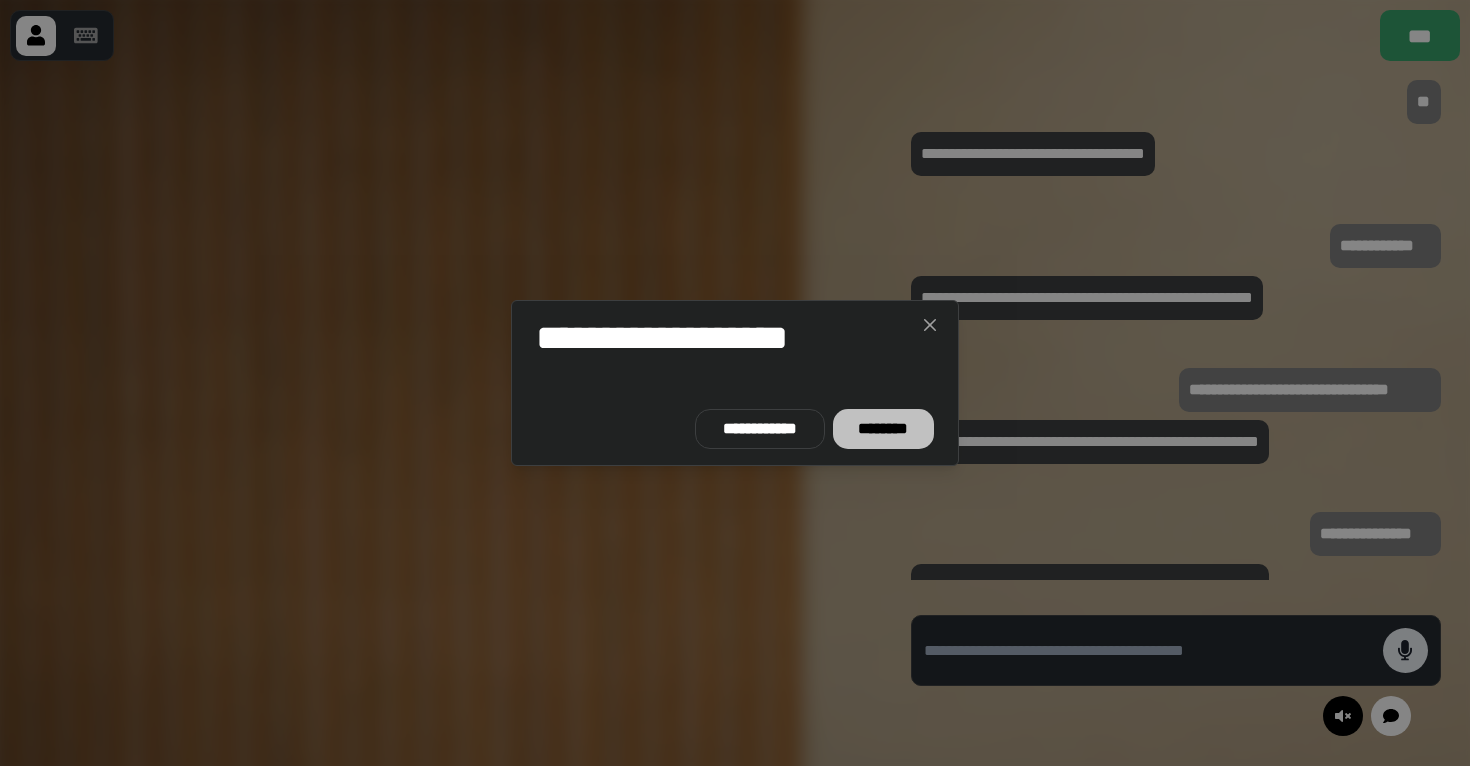 click on "********" at bounding box center [883, 429] 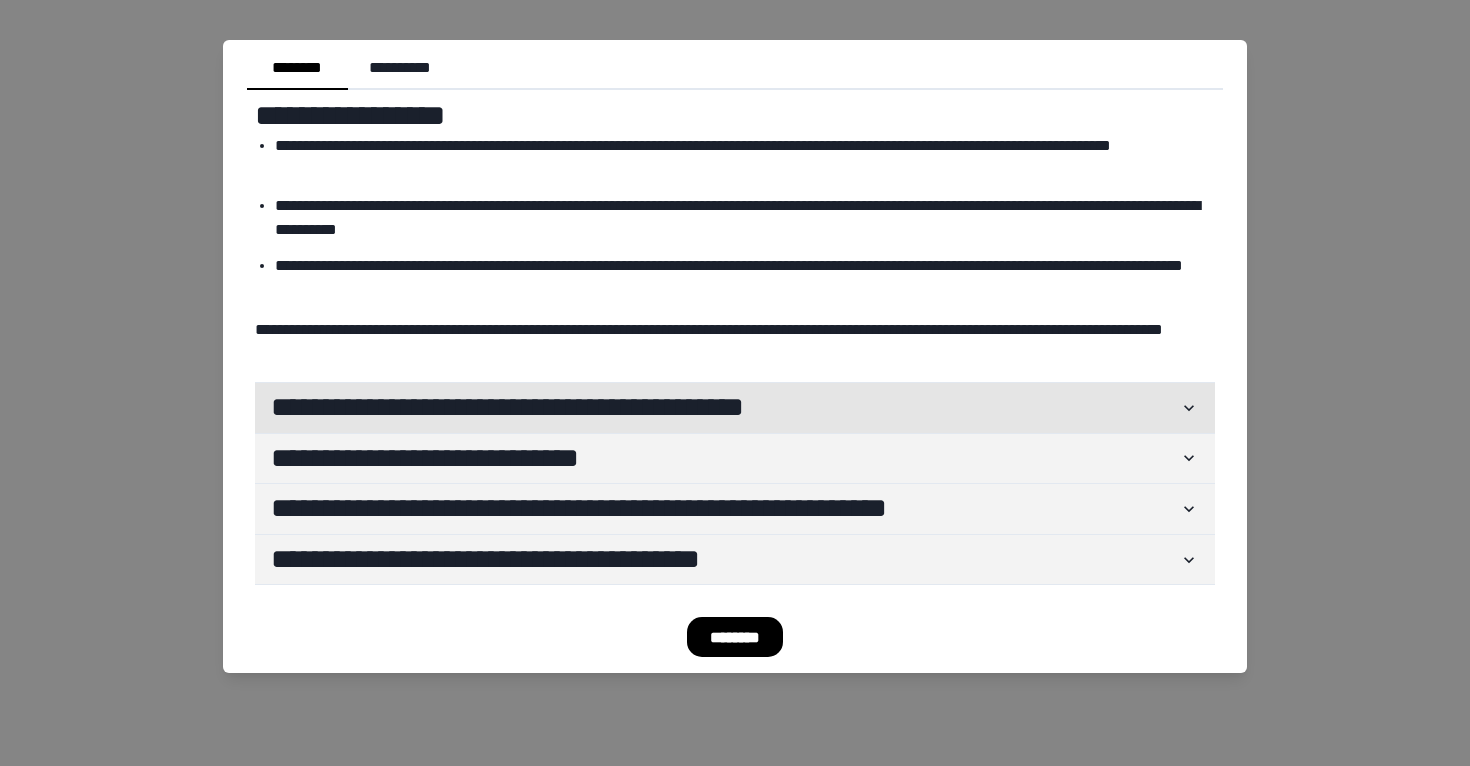 click on "**********" at bounding box center (735, 408) 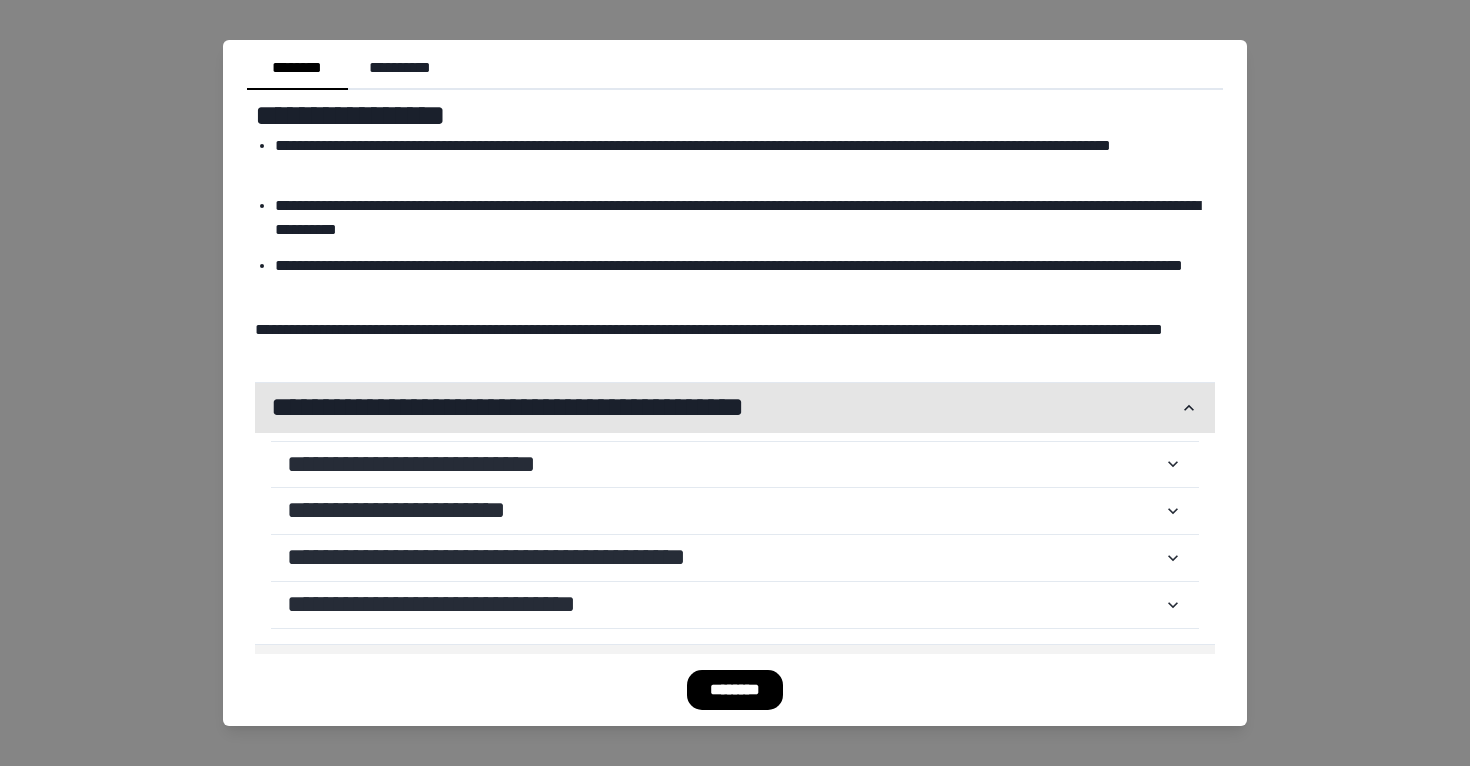 scroll, scrollTop: 159, scrollLeft: 0, axis: vertical 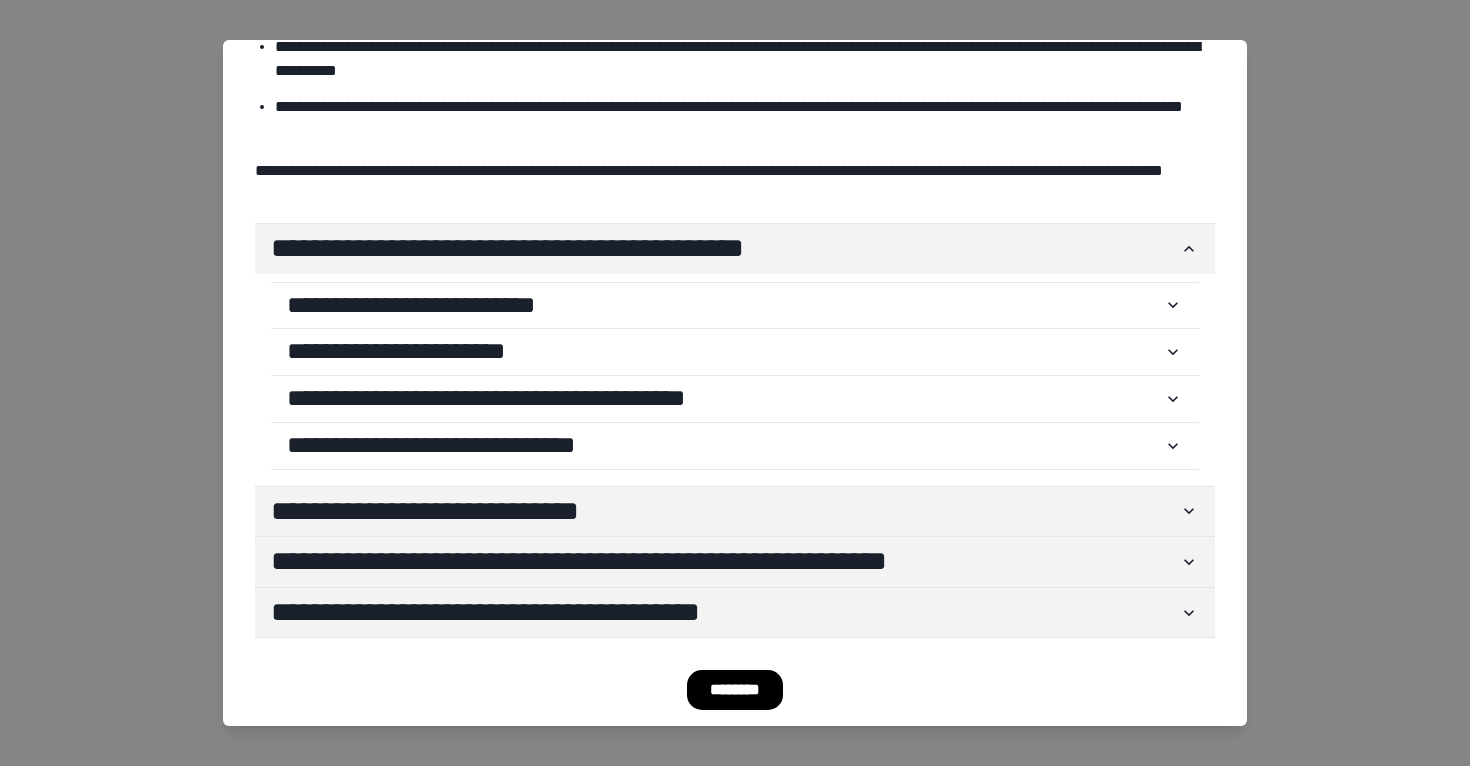 click on "**********" at bounding box center [735, 354] 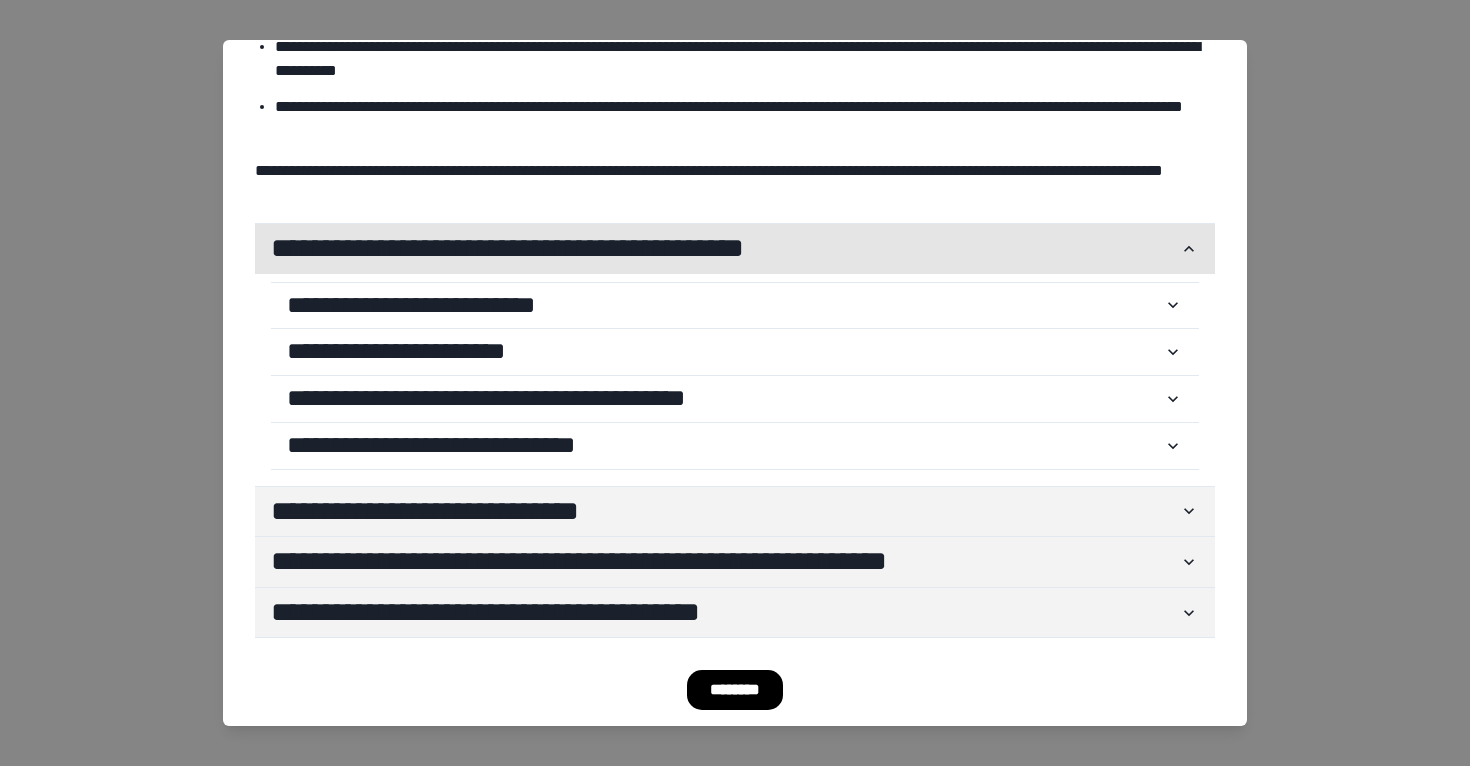 click on "**********" at bounding box center (725, 249) 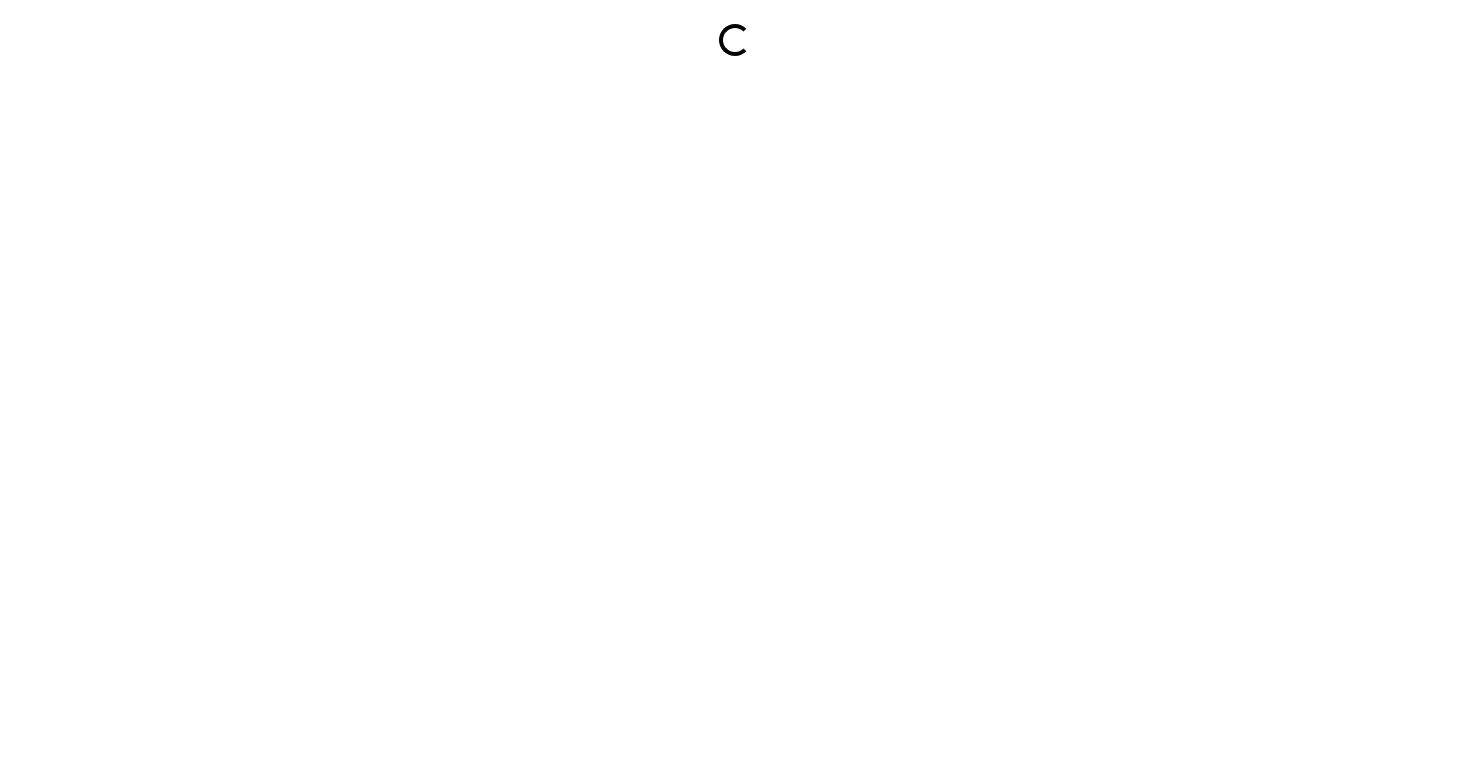scroll, scrollTop: 0, scrollLeft: 0, axis: both 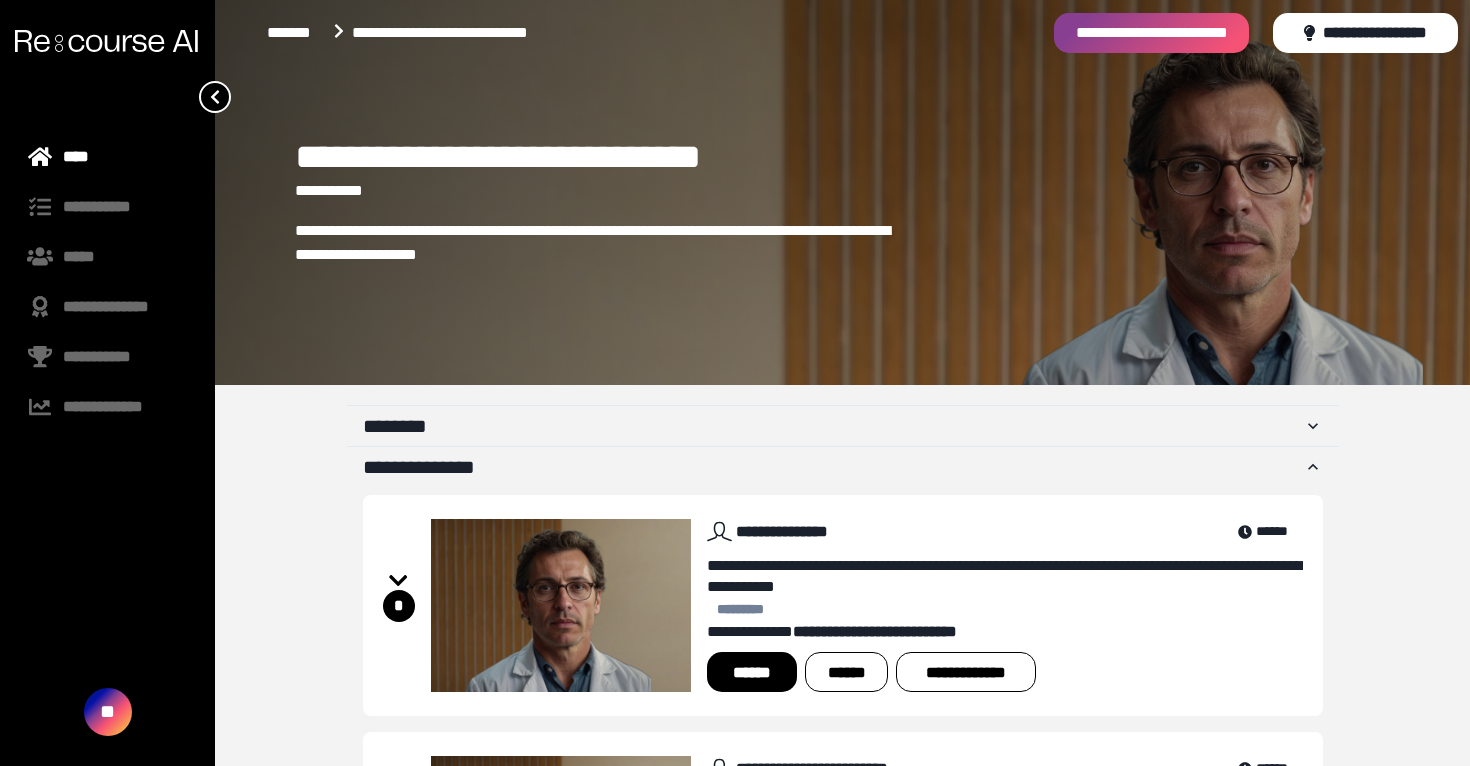 click on "**********" at bounding box center (596, 209) 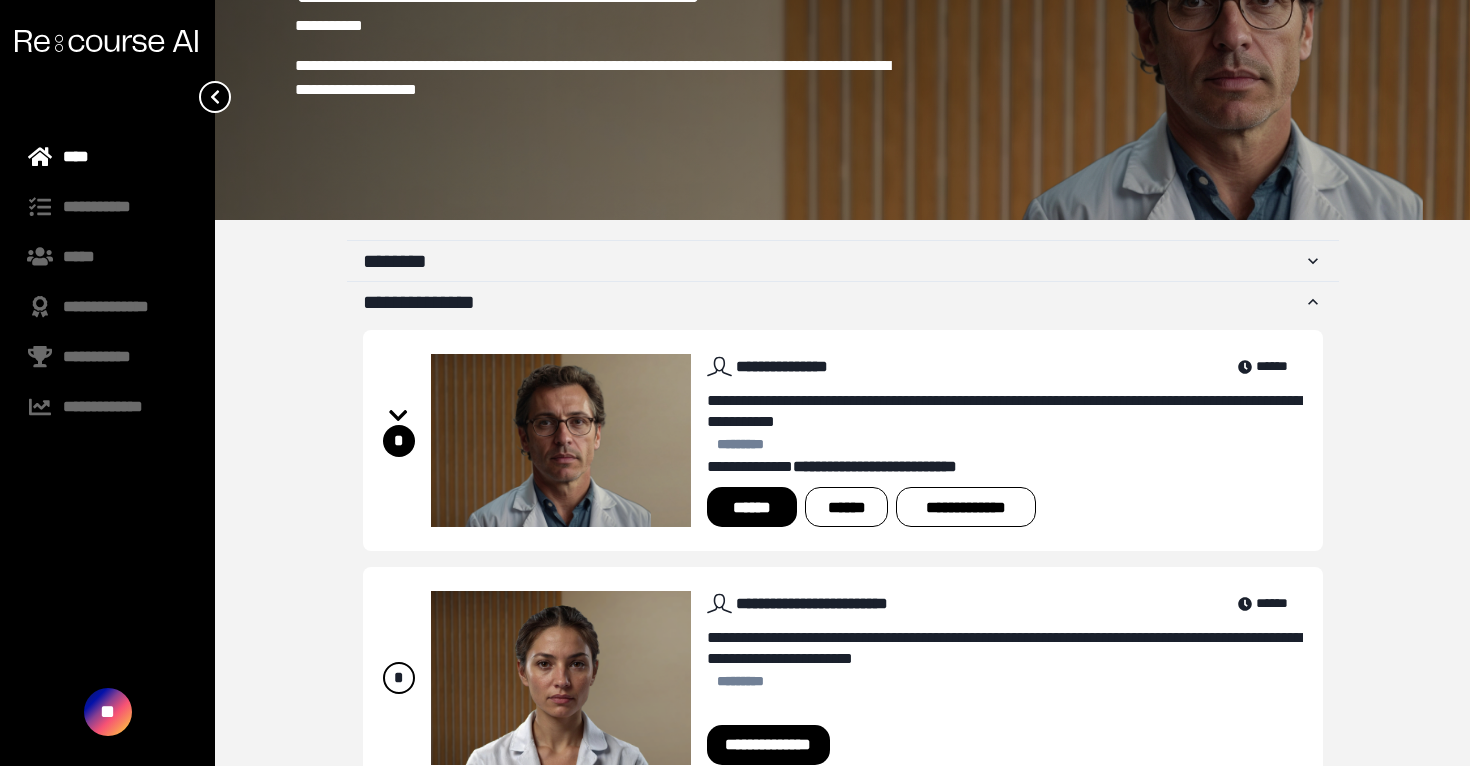 scroll, scrollTop: 228, scrollLeft: 0, axis: vertical 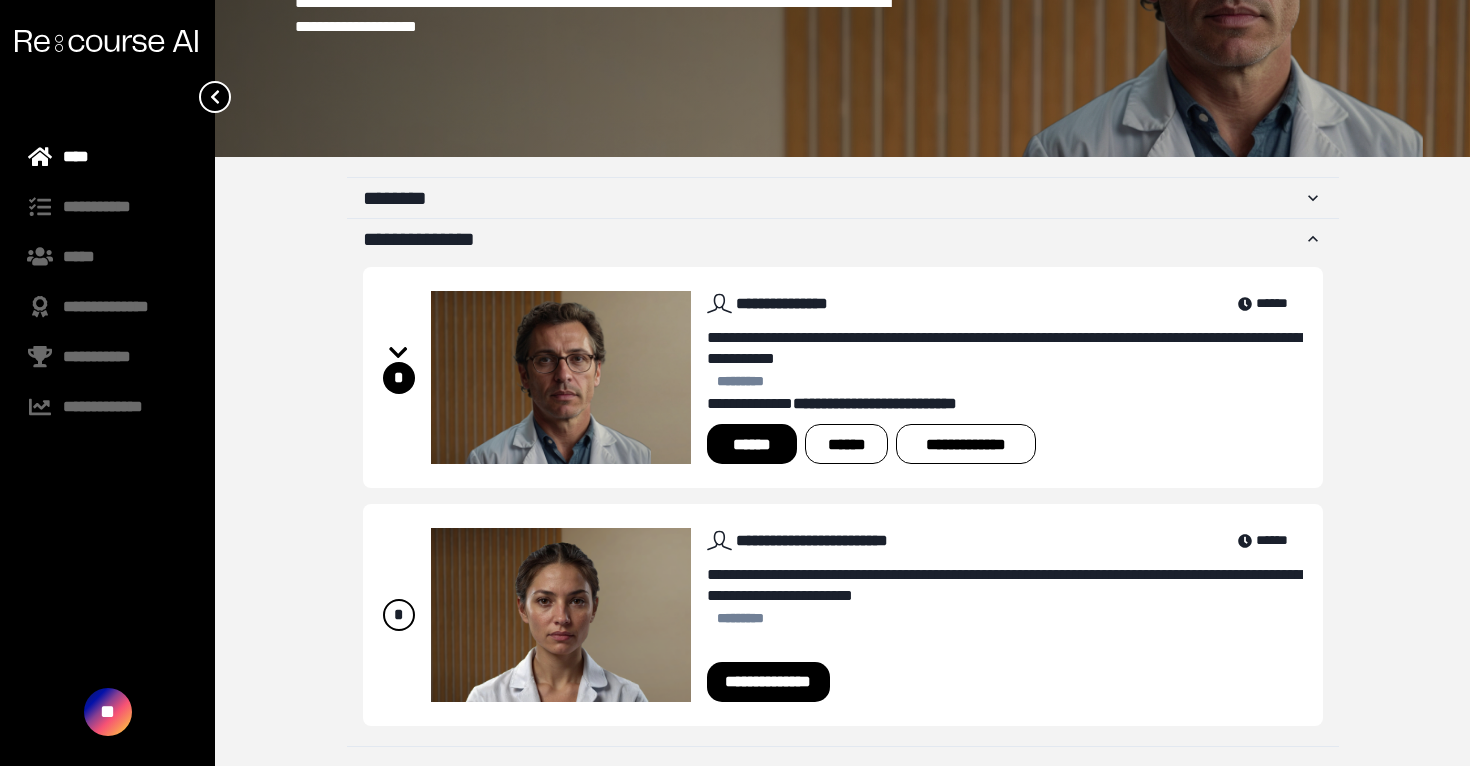 click on "**********" at bounding box center [1005, 377] 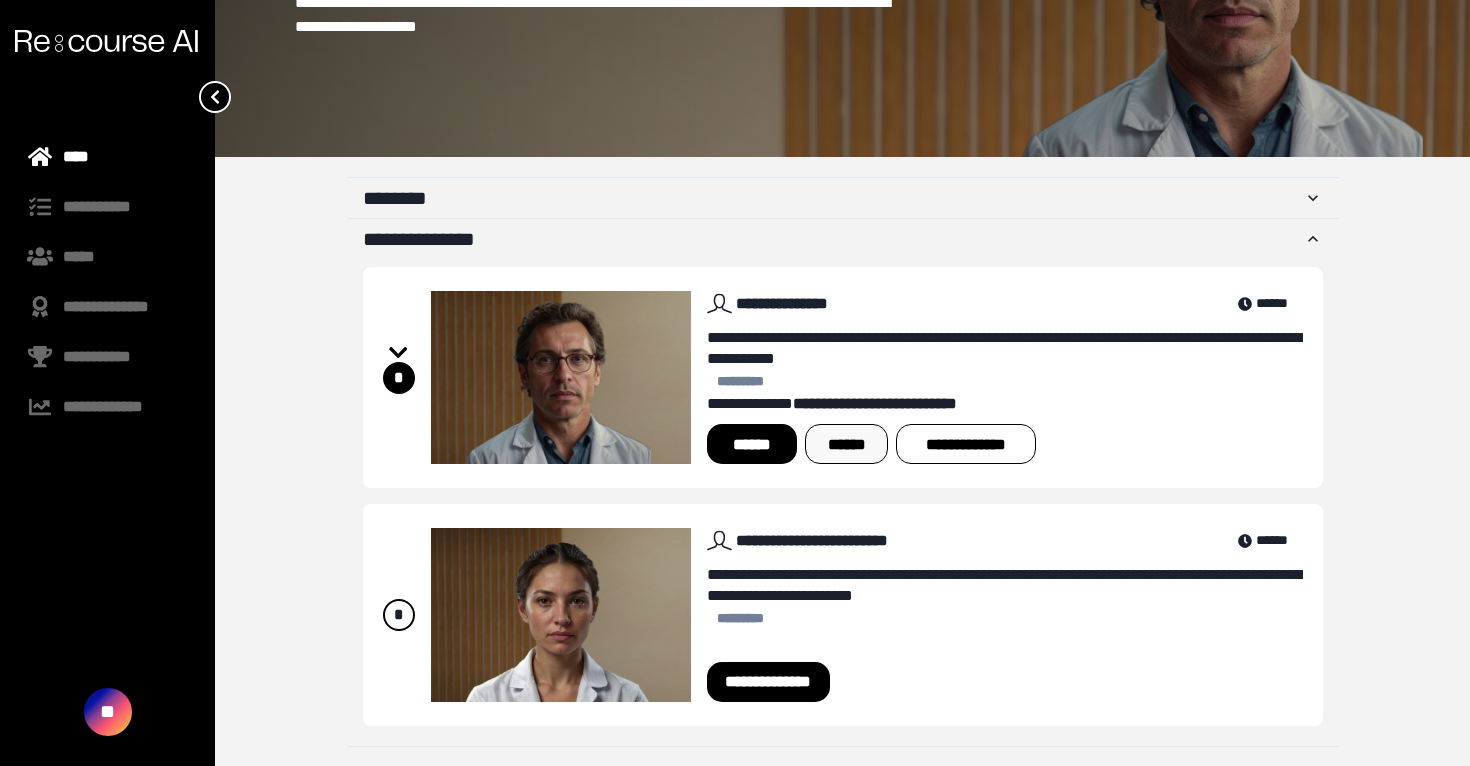 click on "******" at bounding box center [846, 444] 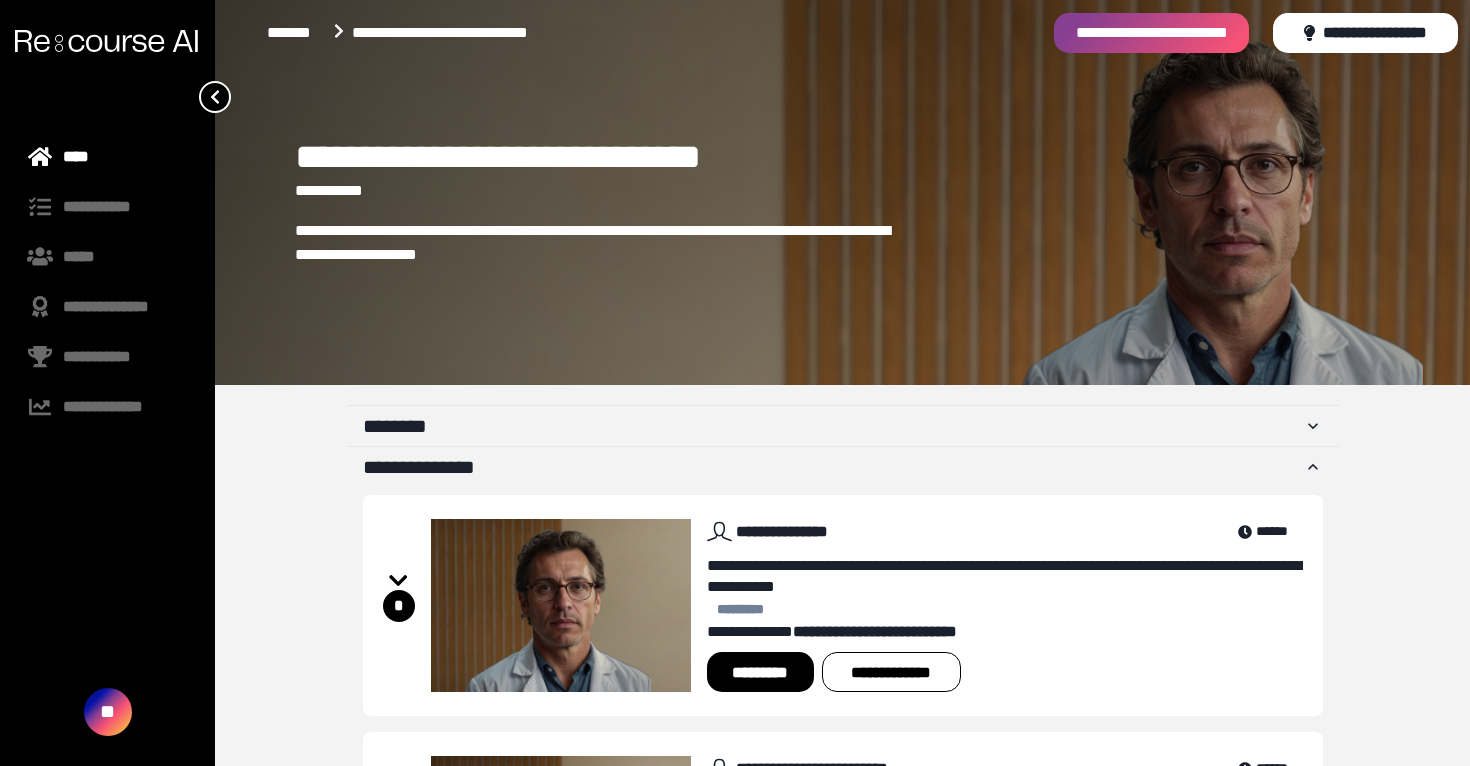 scroll, scrollTop: 228, scrollLeft: 0, axis: vertical 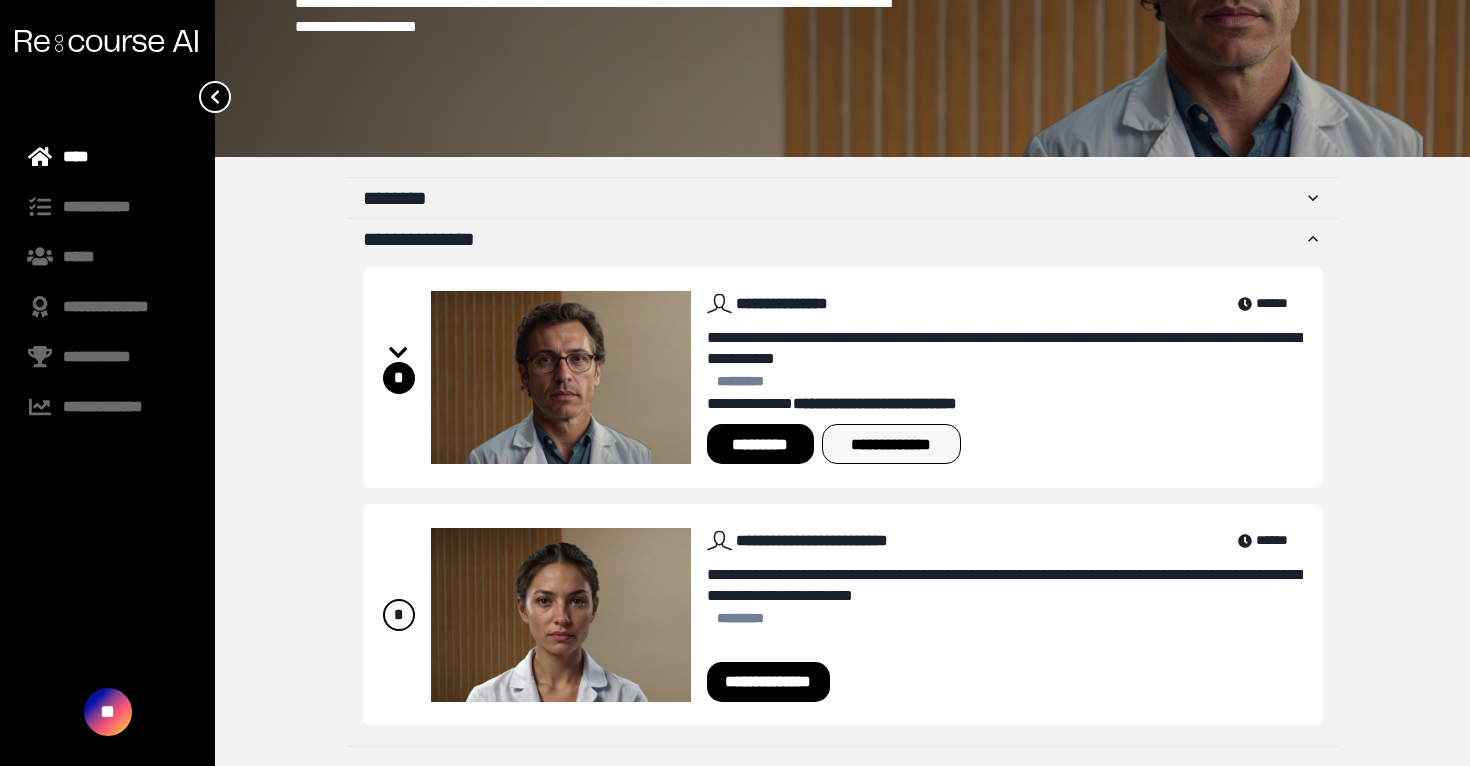 click on "**********" at bounding box center (891, 444) 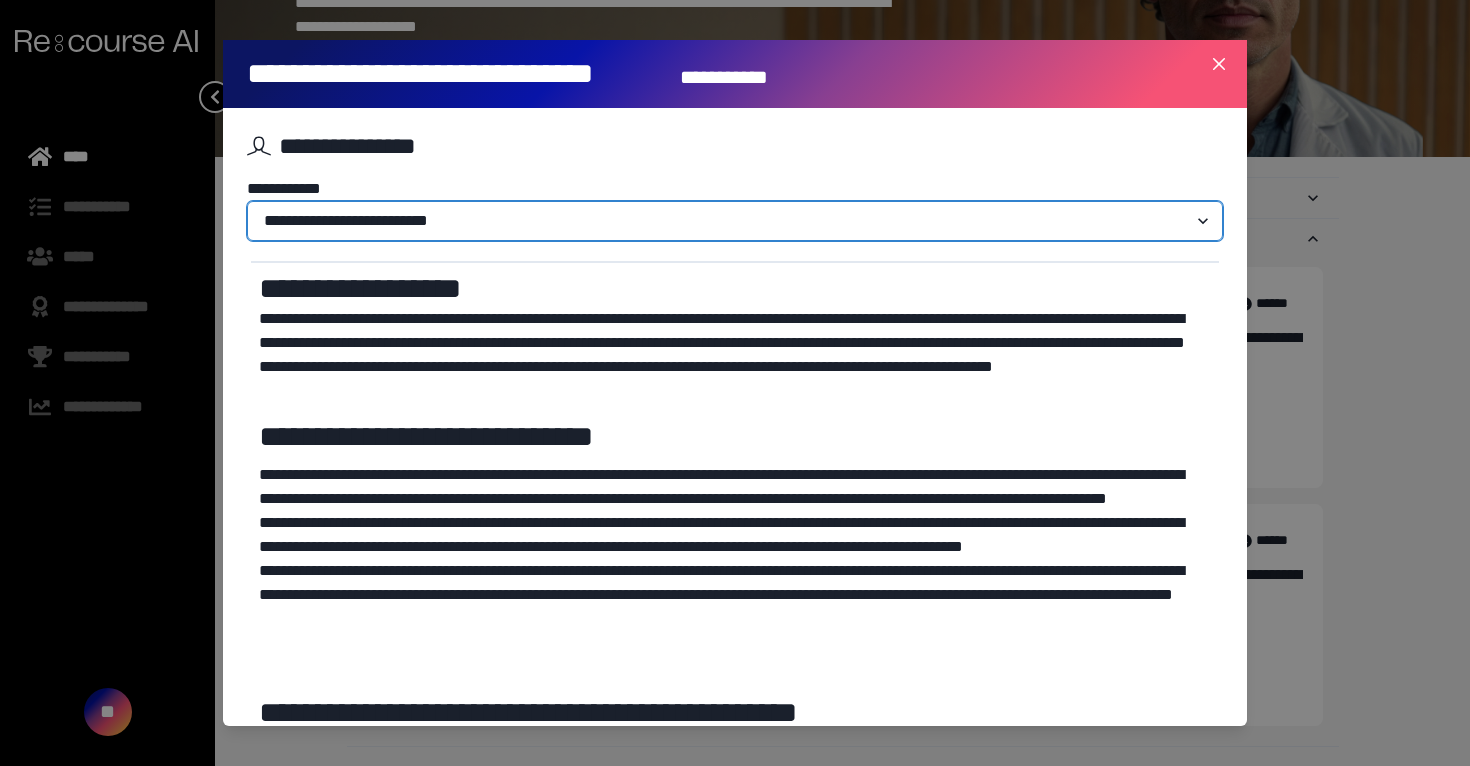 click on "**********" at bounding box center [735, 221] 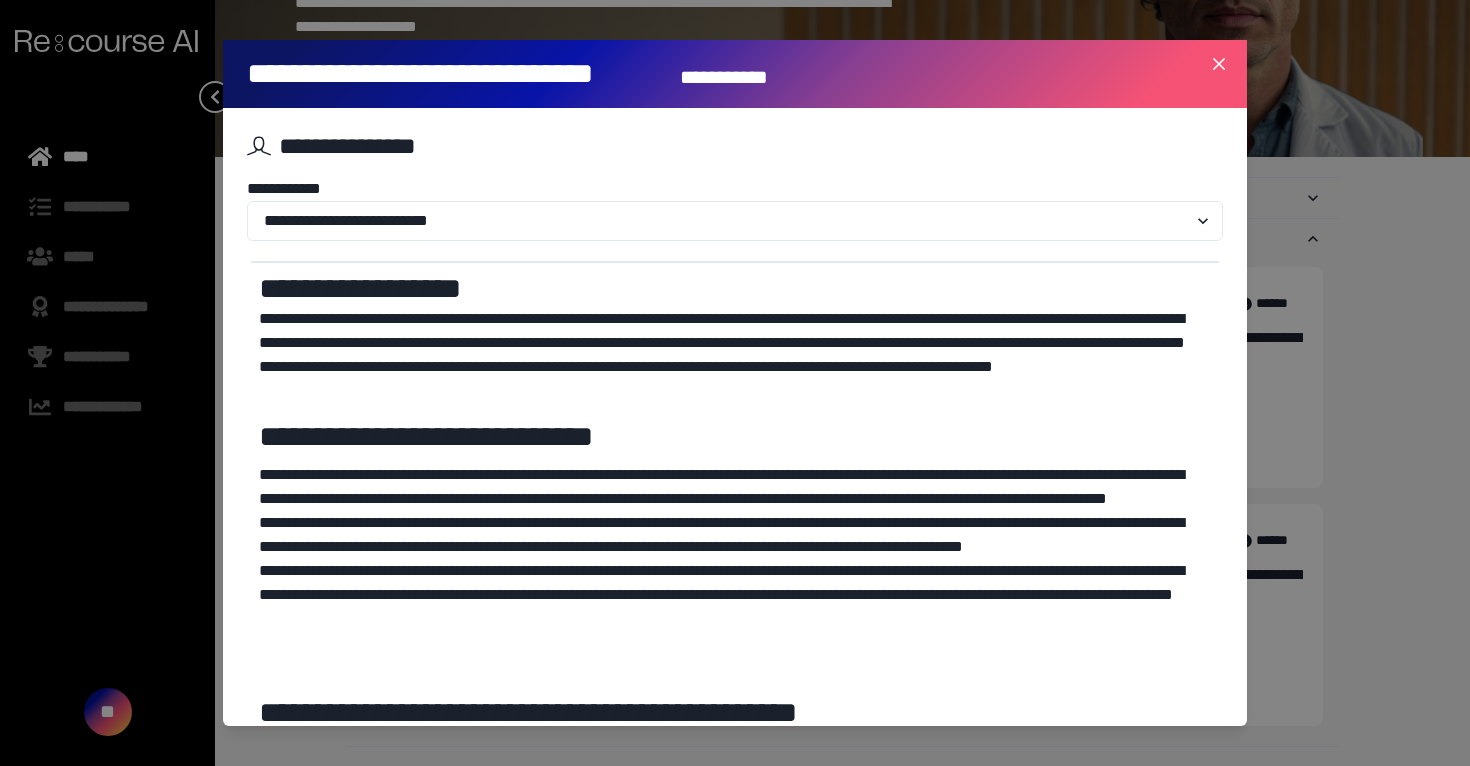 click on "**********" at bounding box center [735, 209] 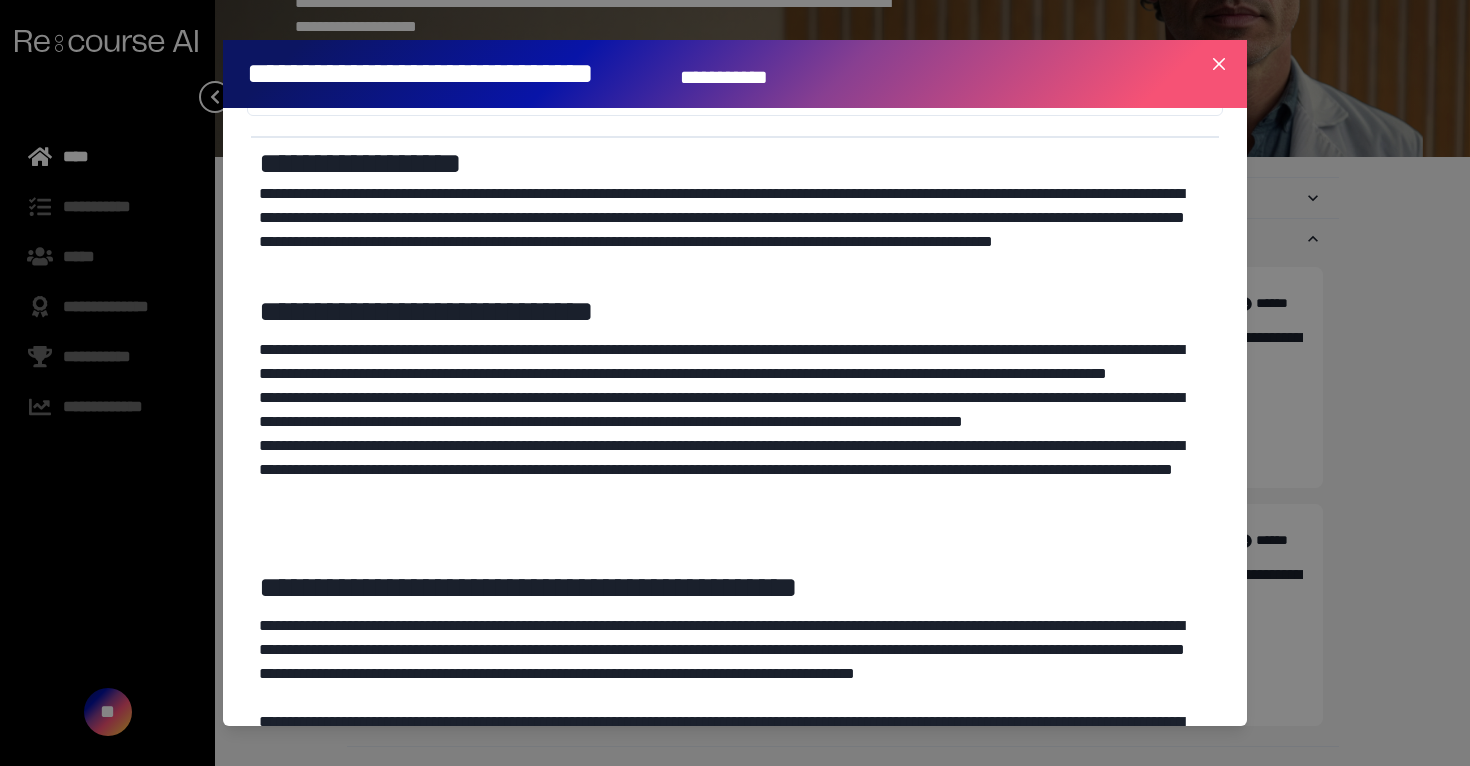 scroll, scrollTop: 0, scrollLeft: 0, axis: both 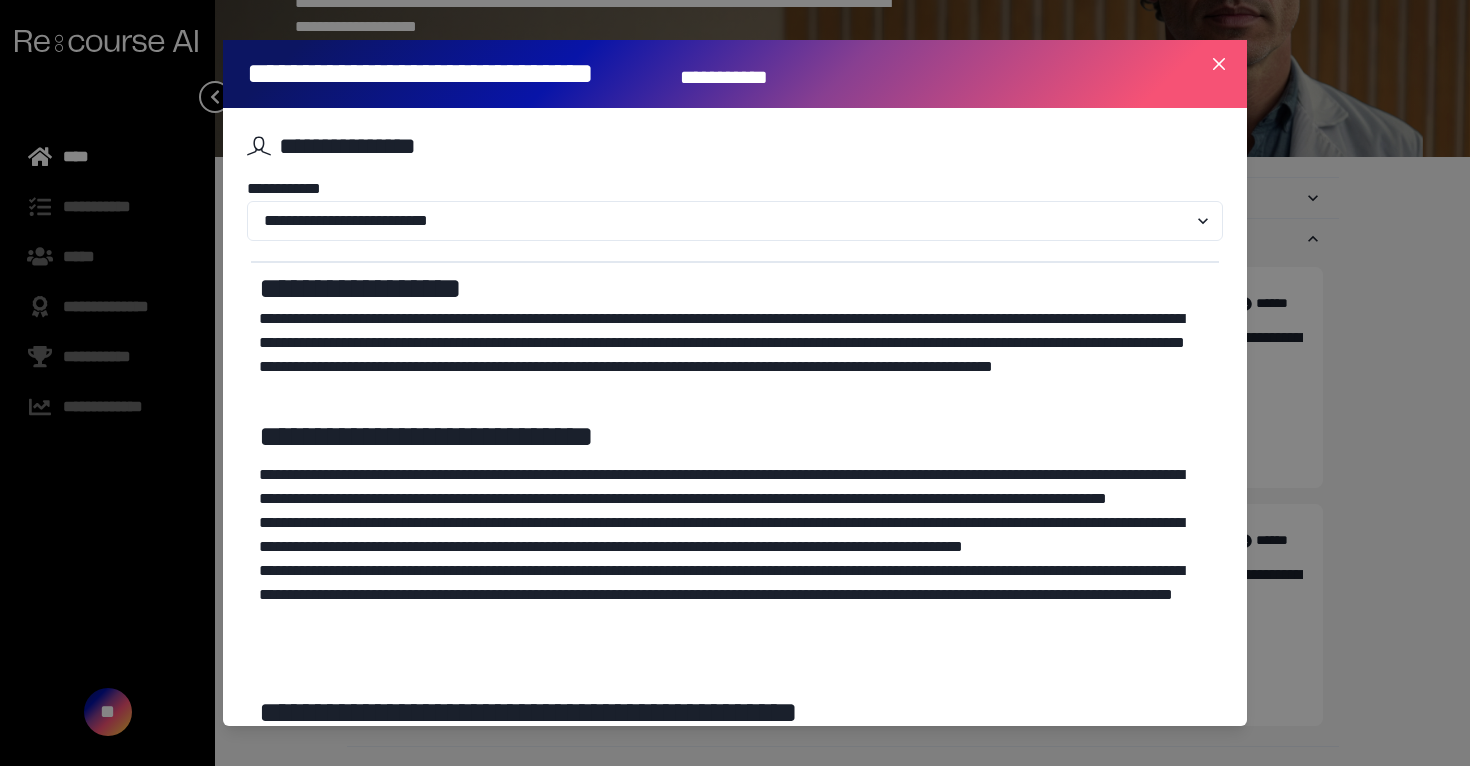 click on "**********" at bounding box center [735, 355] 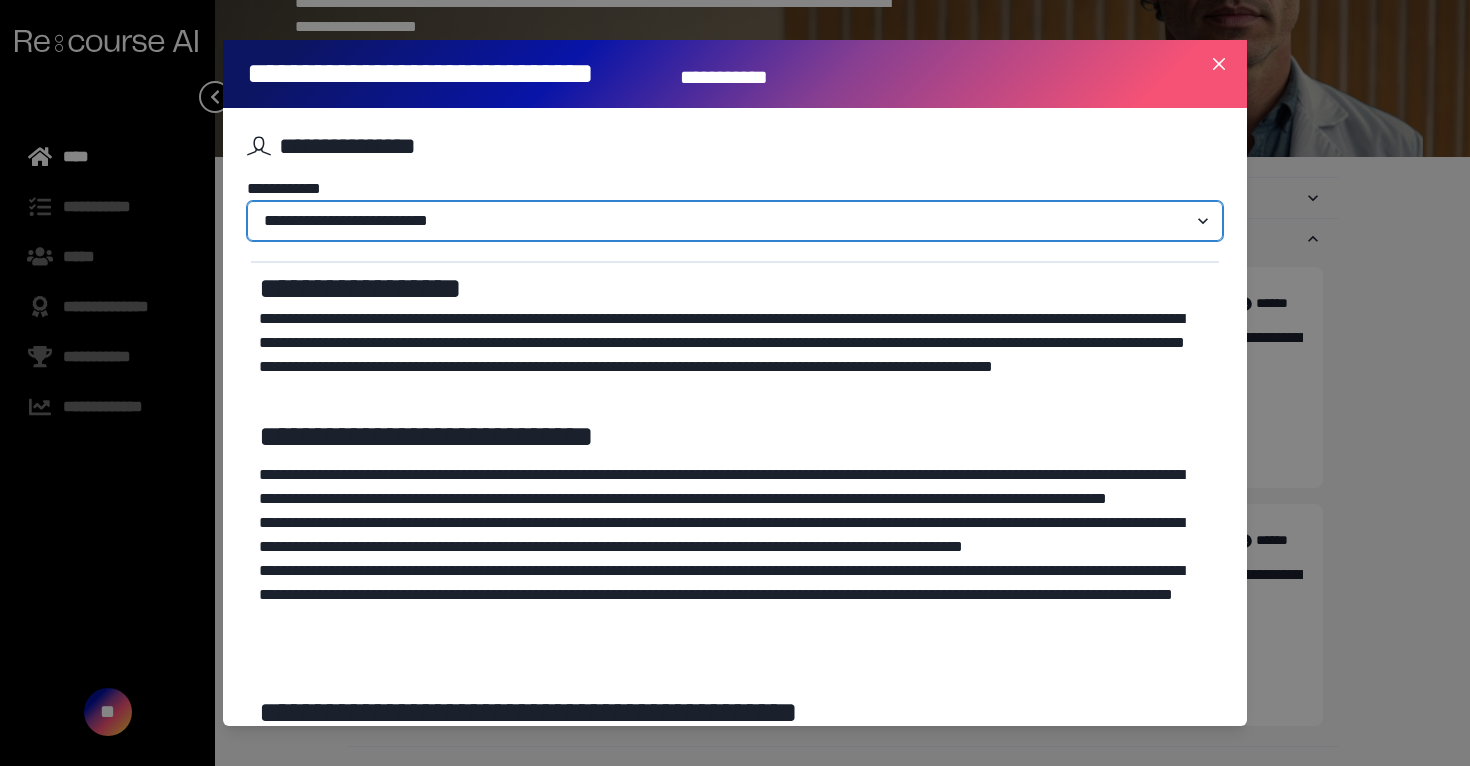 click on "**********" at bounding box center (735, 221) 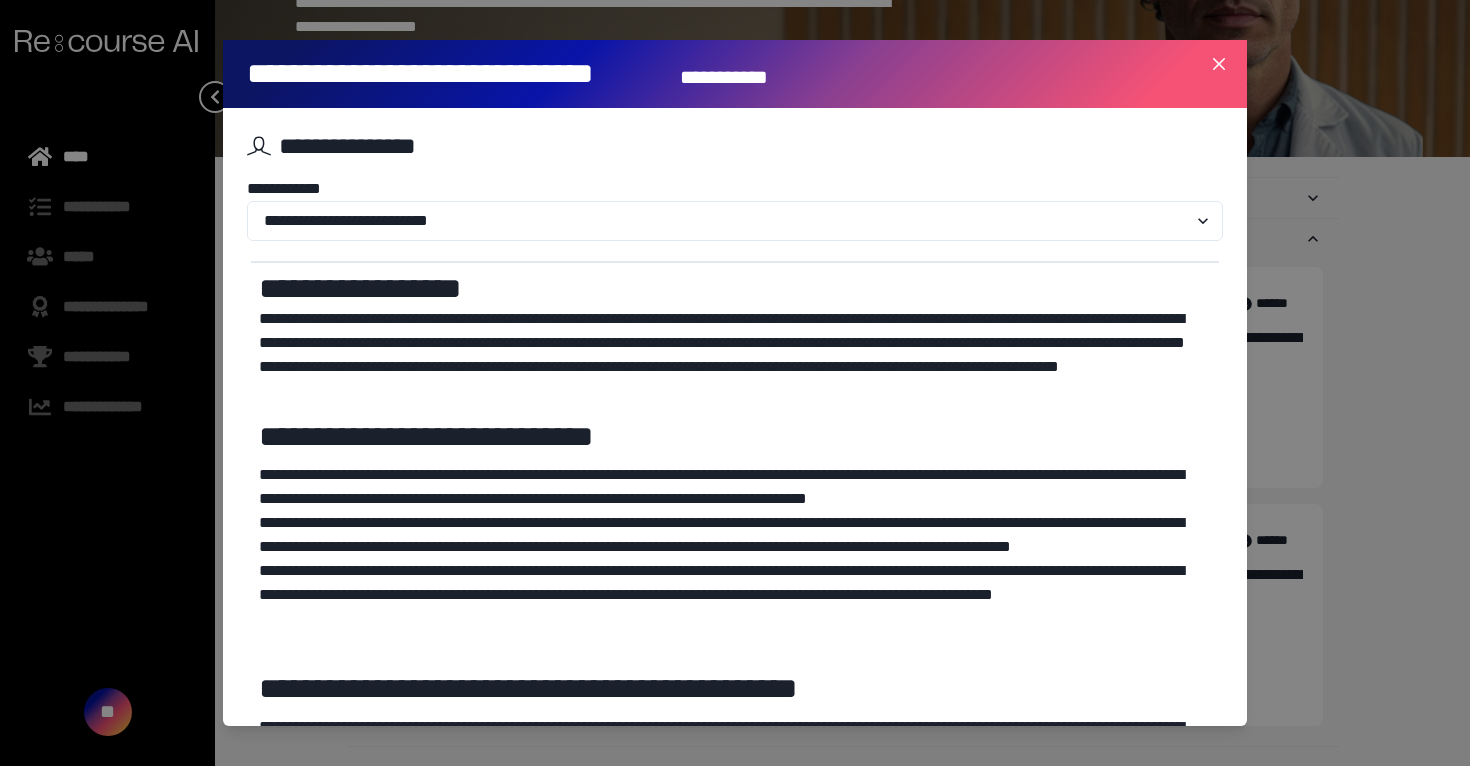 click on "**********" at bounding box center [735, 289] 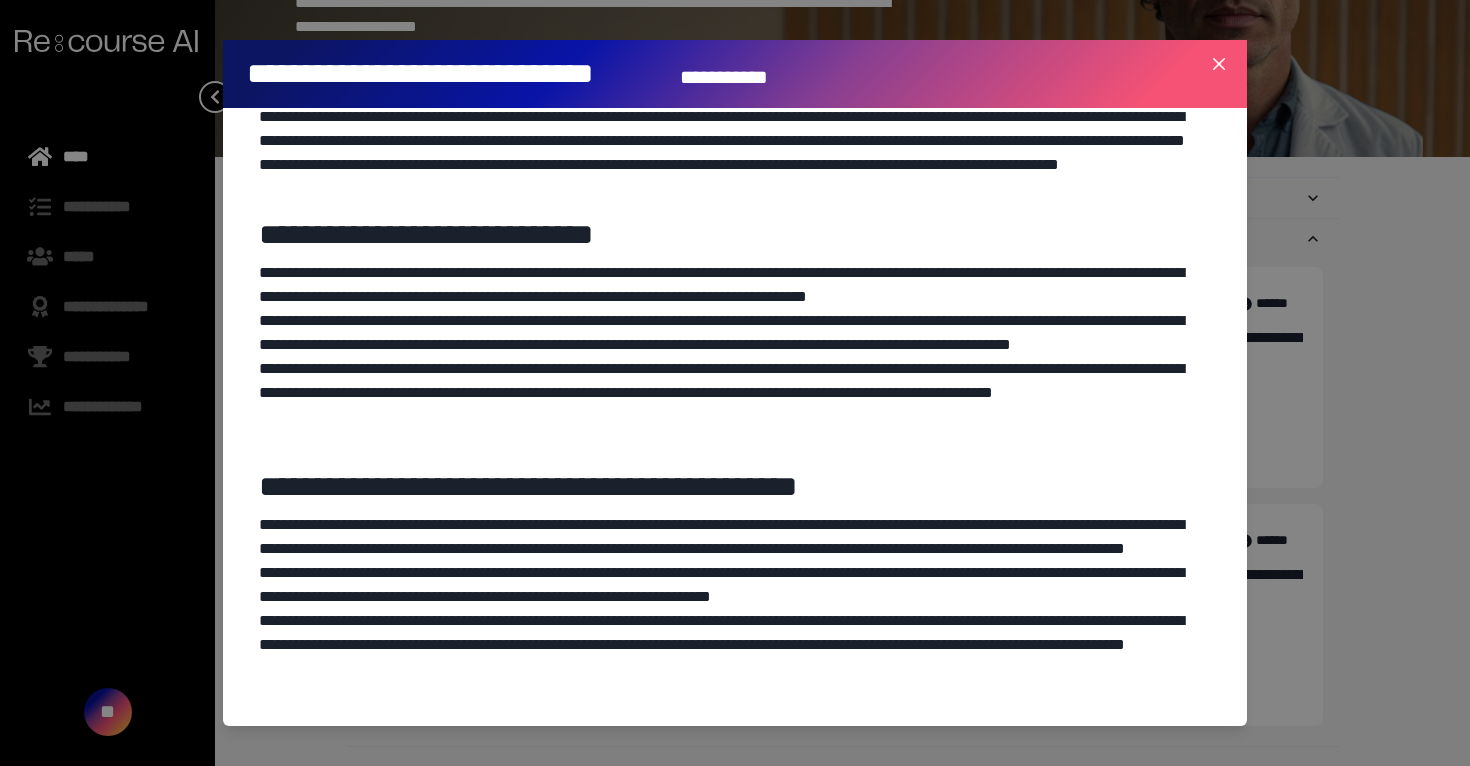 scroll, scrollTop: 0, scrollLeft: 0, axis: both 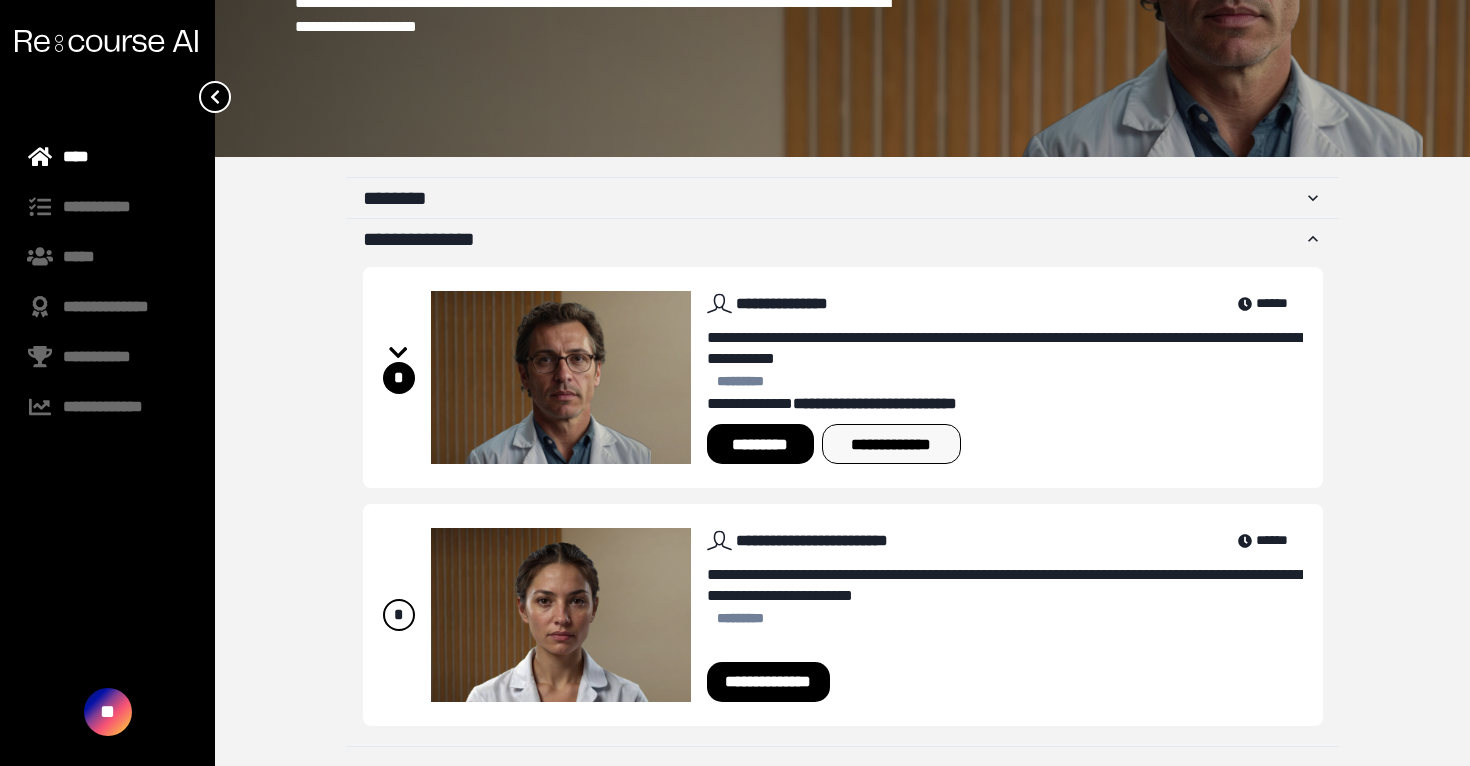 click on "**********" at bounding box center (891, 444) 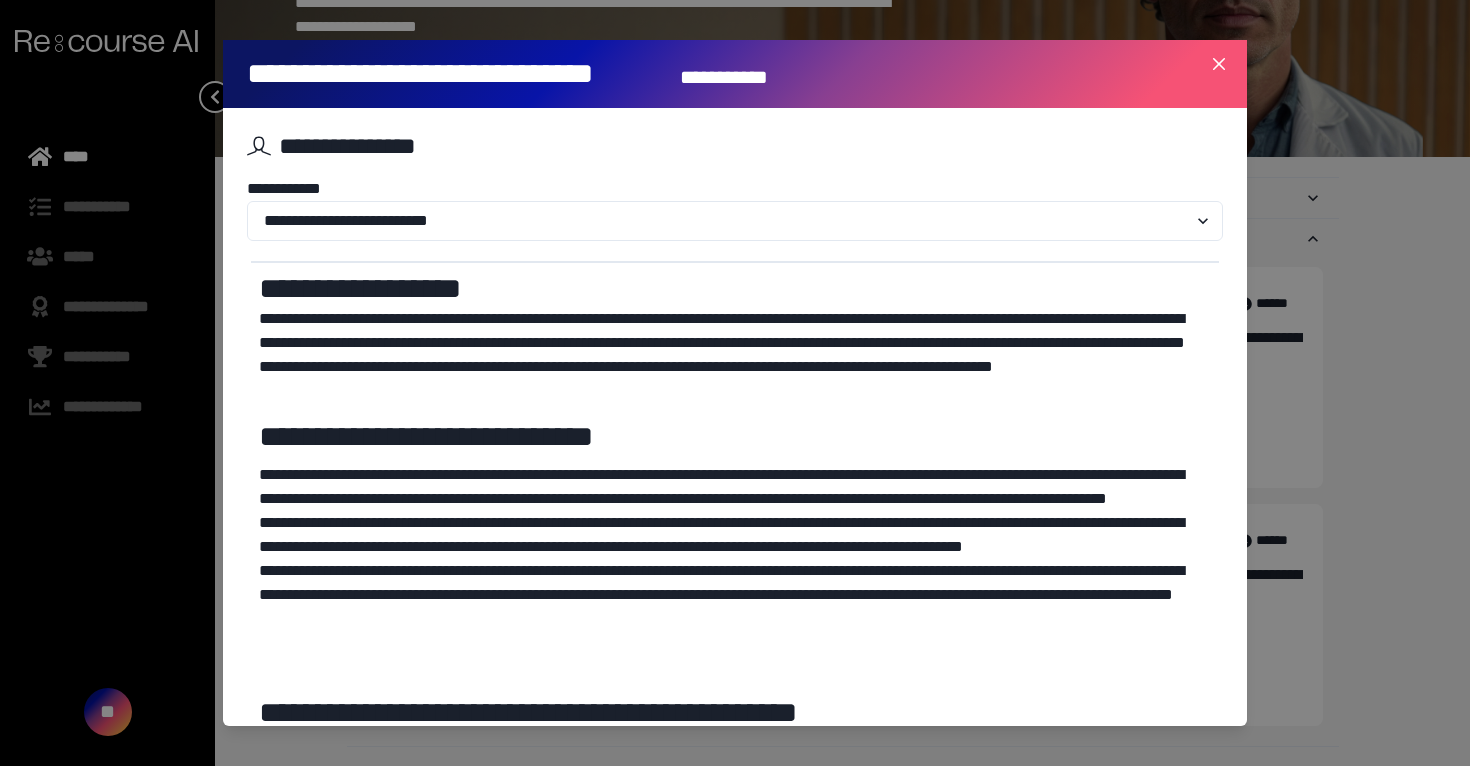 scroll, scrollTop: 4, scrollLeft: 0, axis: vertical 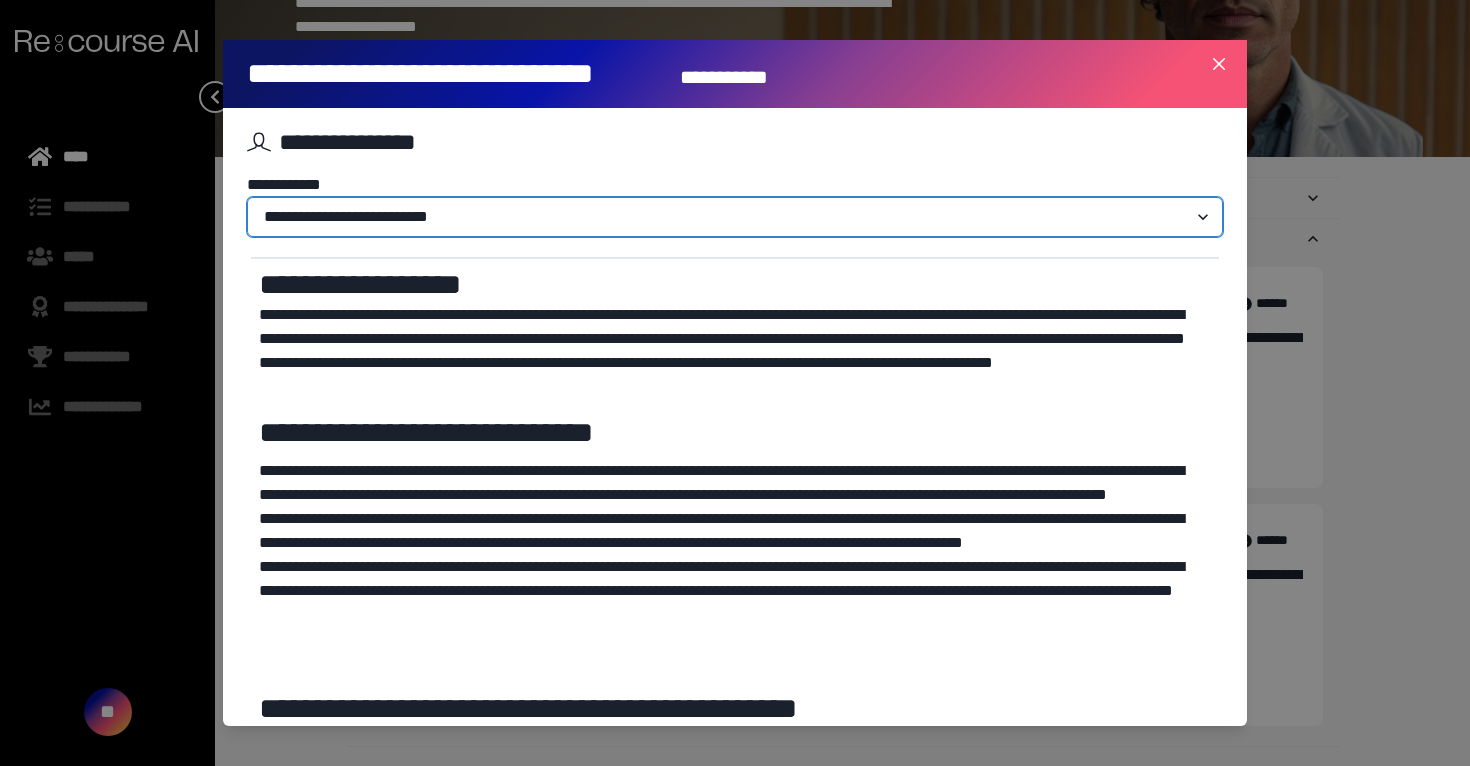 click on "**********" at bounding box center [735, 217] 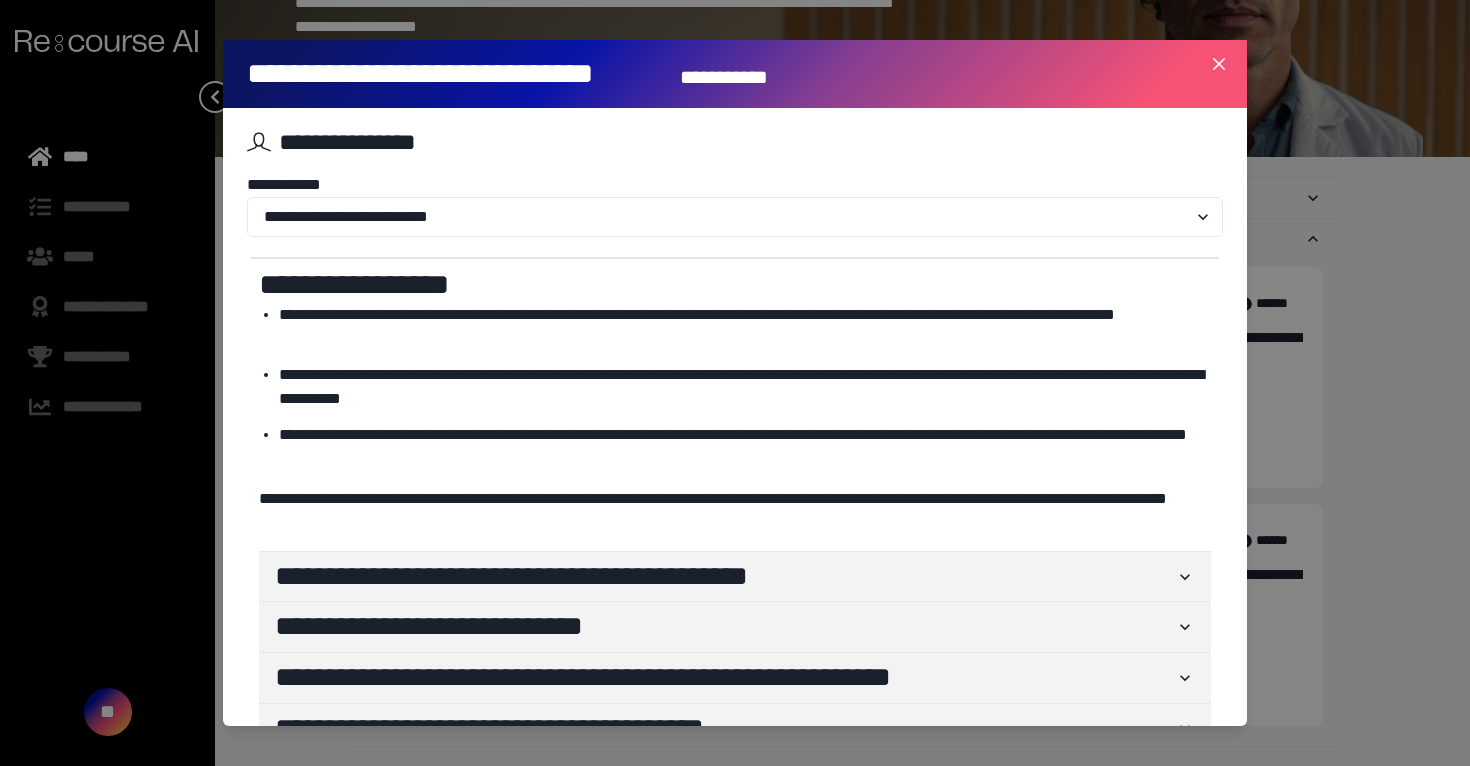 click on "**********" at bounding box center [735, 285] 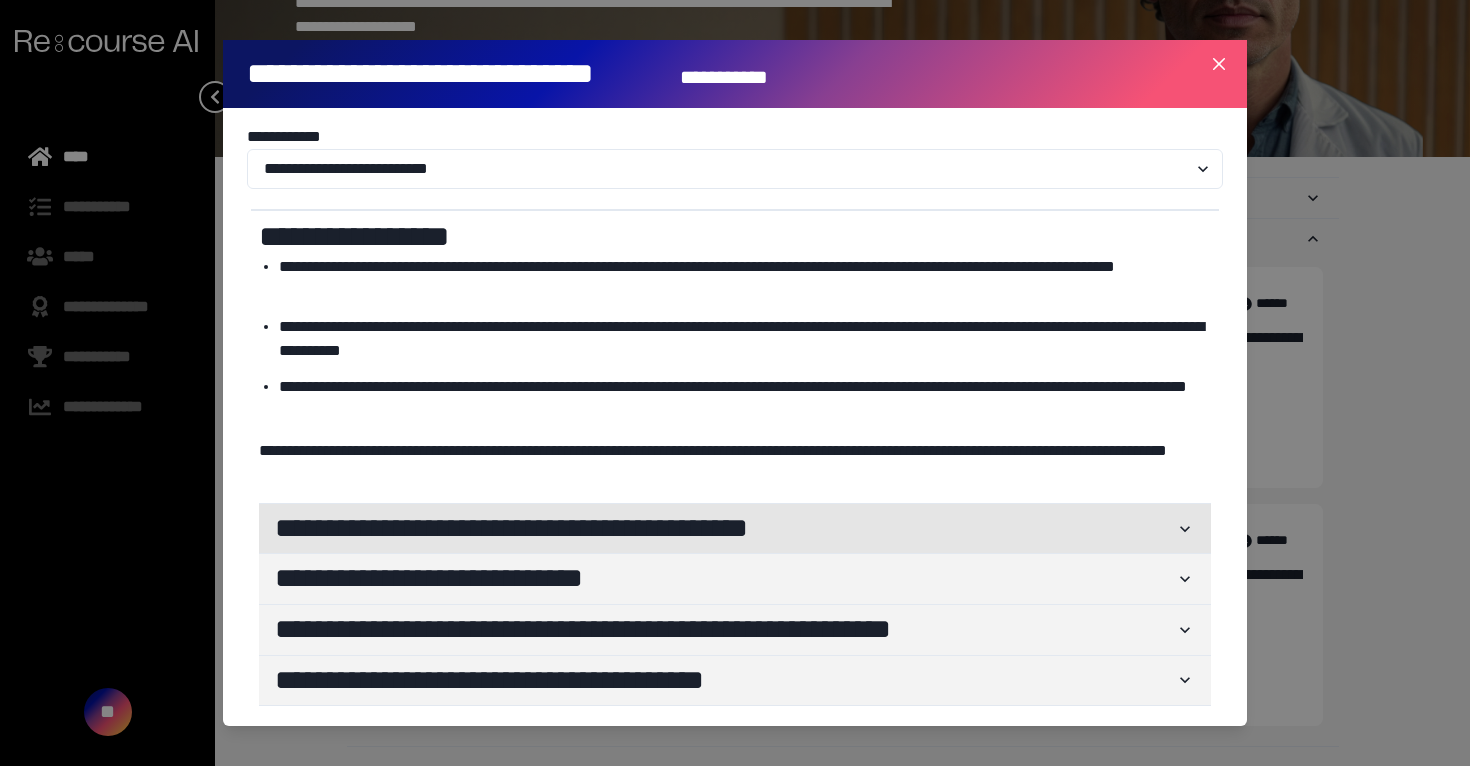 click on "**********" at bounding box center [725, 529] 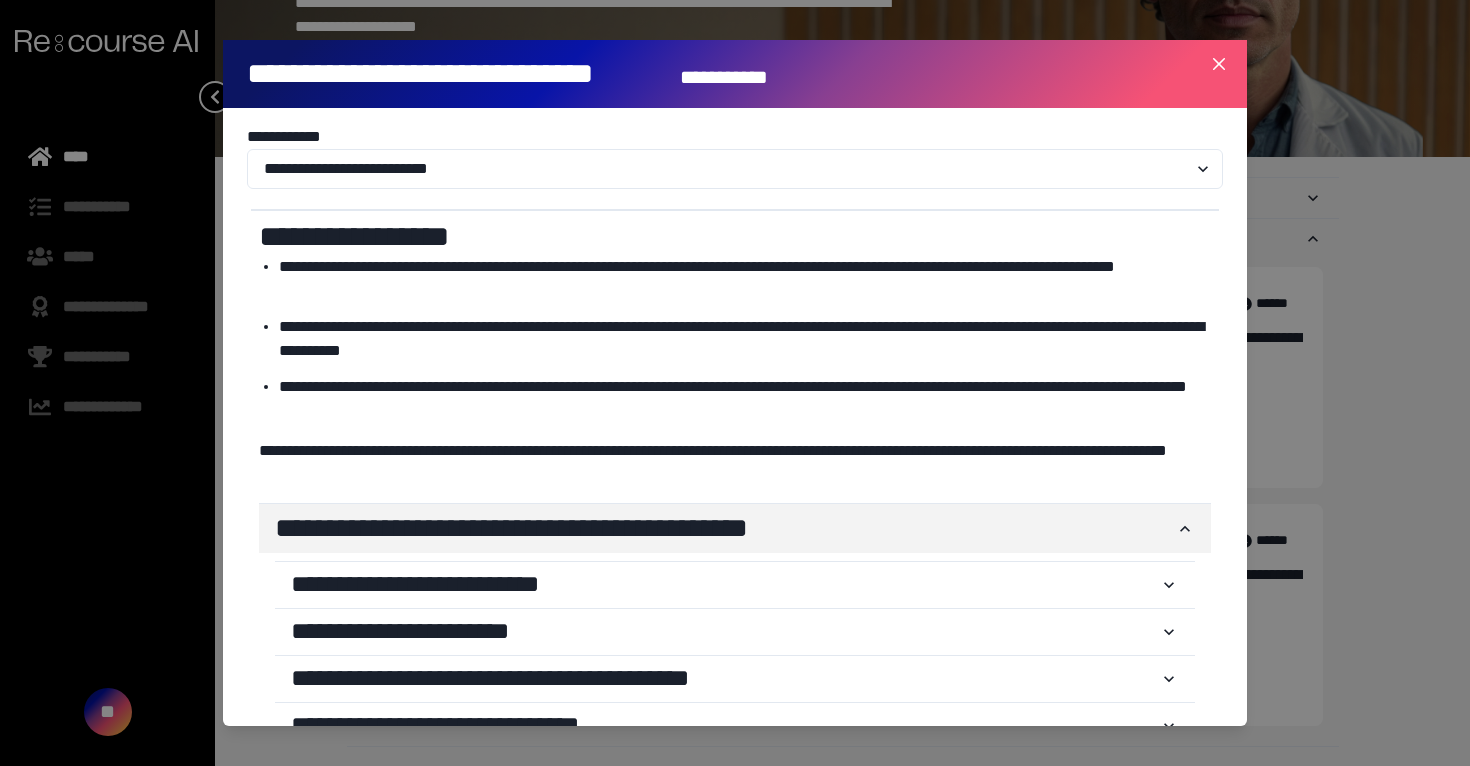 click on "**********" at bounding box center (735, 157) 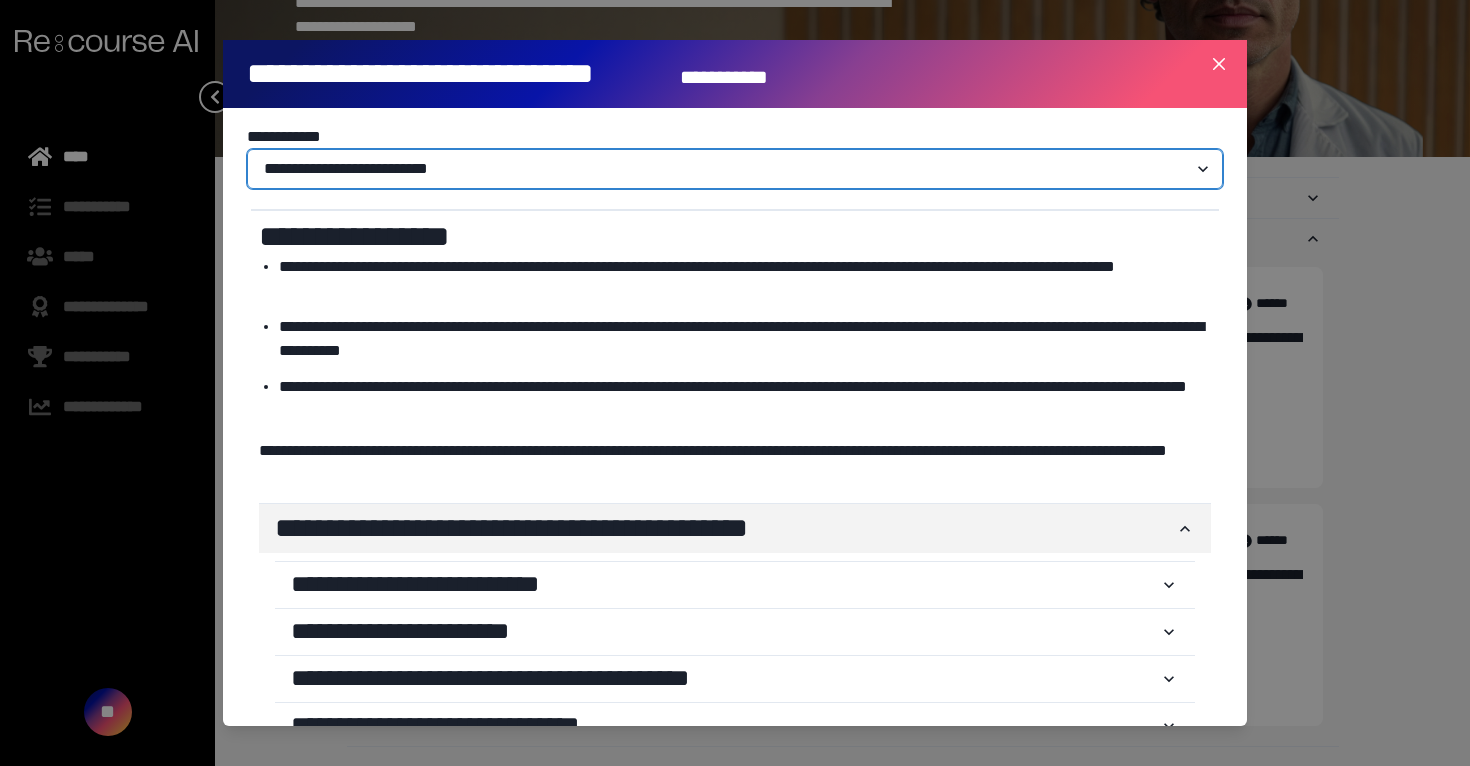 click on "**********" at bounding box center (735, 169) 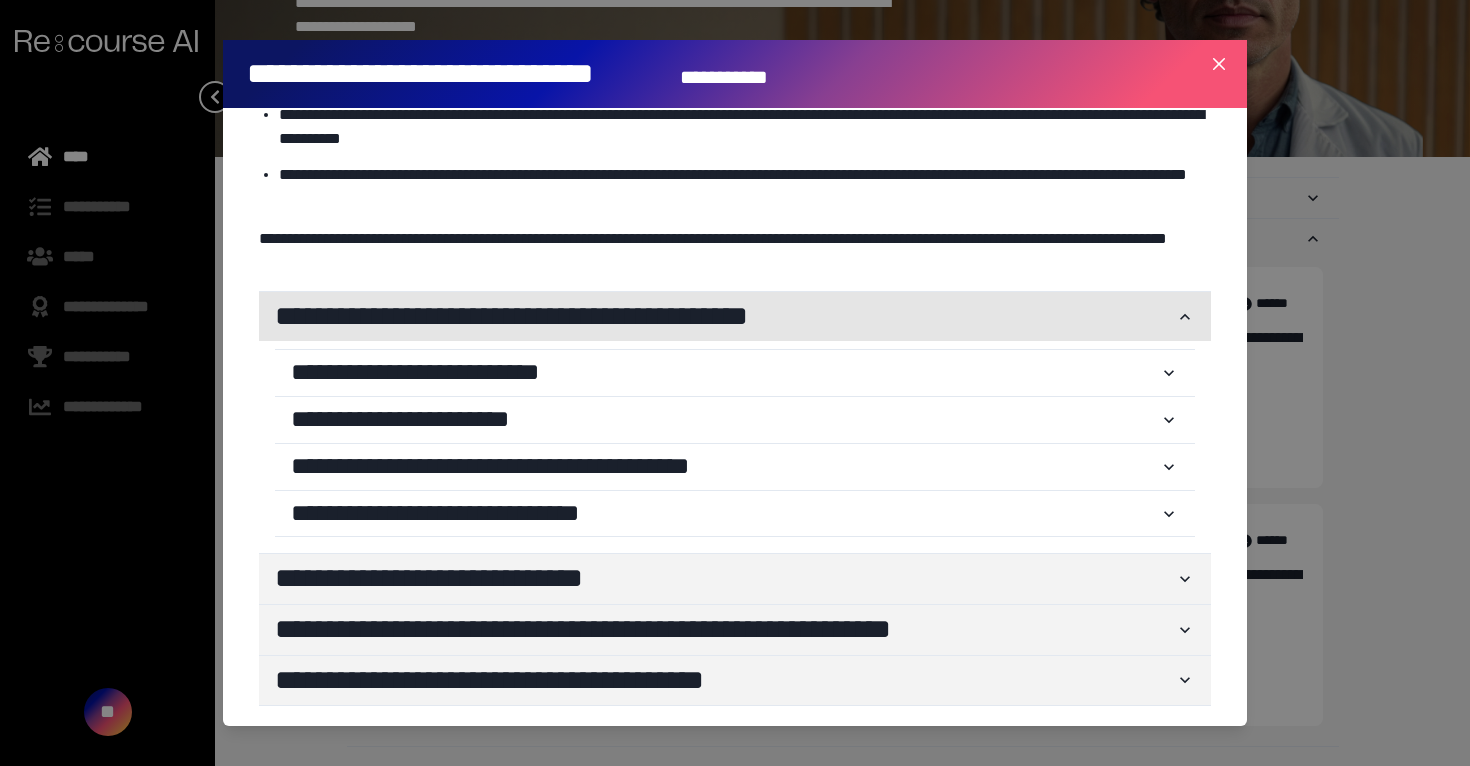 scroll, scrollTop: 0, scrollLeft: 0, axis: both 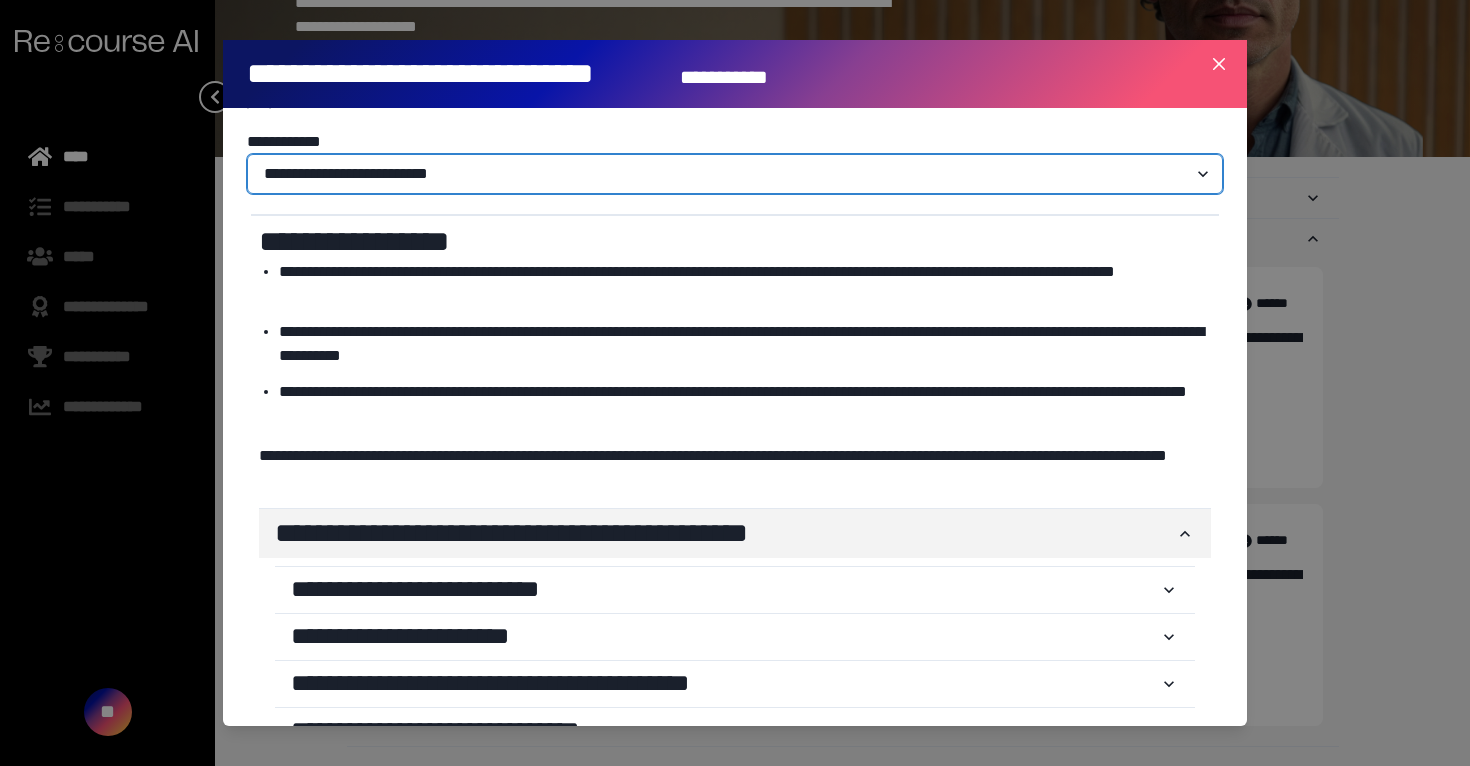 click on "**********" at bounding box center [735, 174] 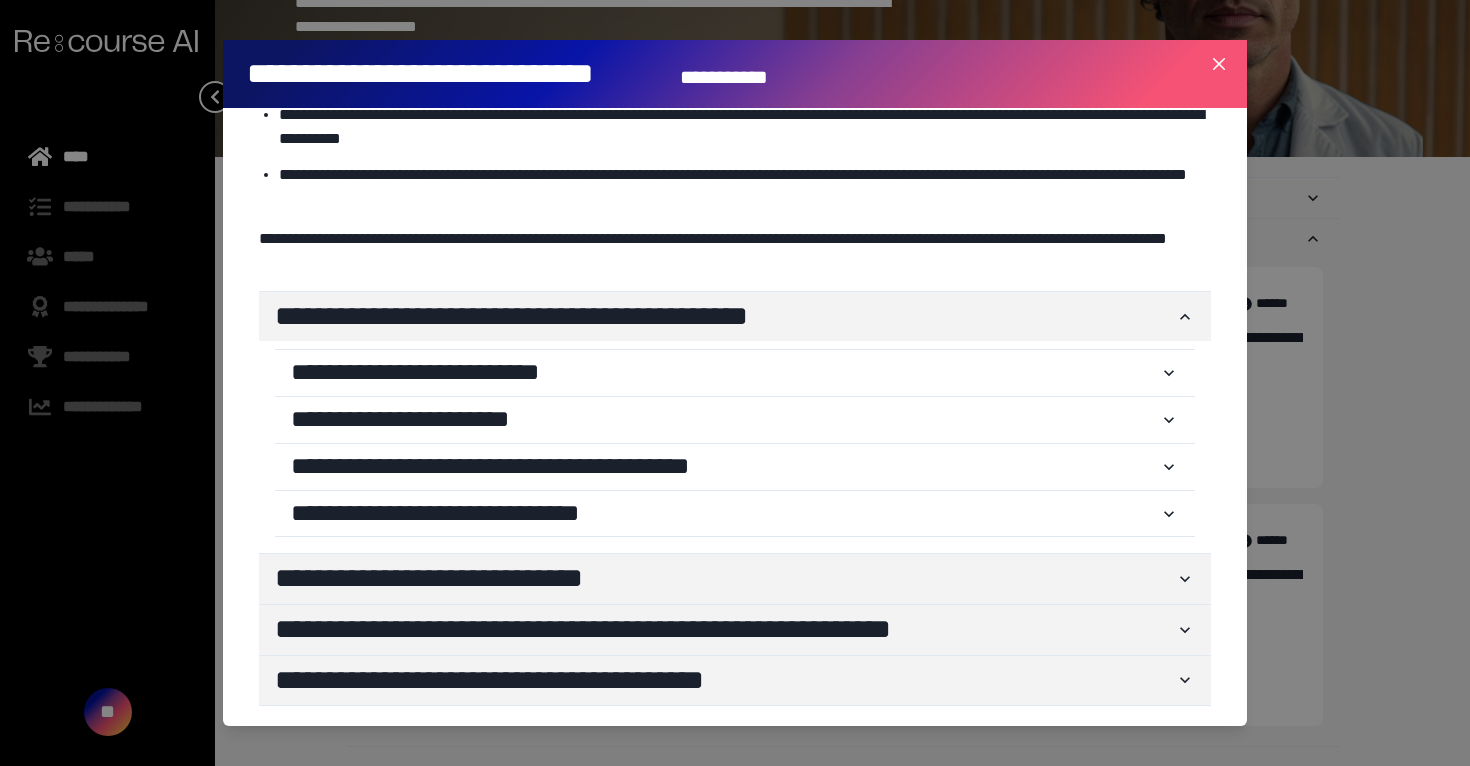 scroll, scrollTop: 0, scrollLeft: 0, axis: both 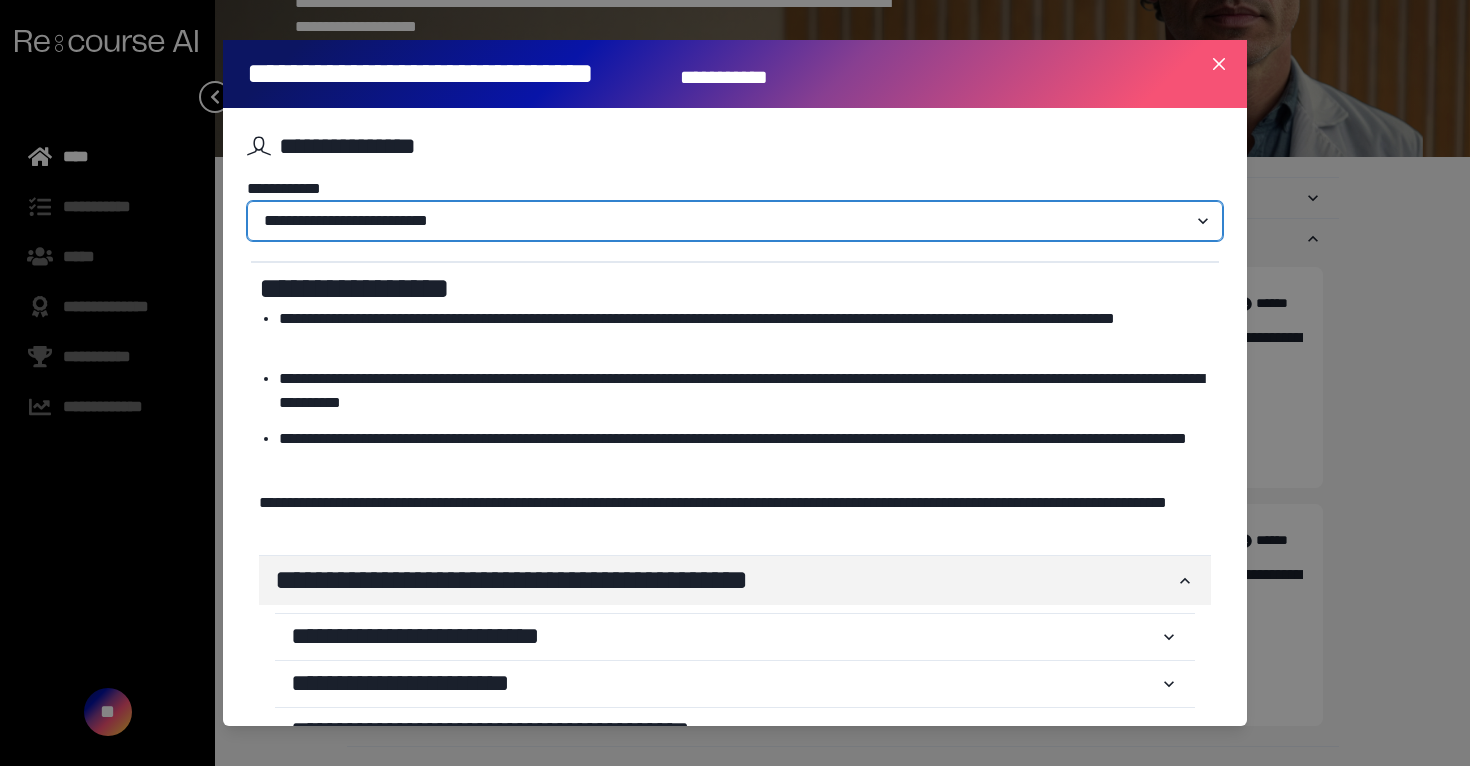 click on "**********" at bounding box center (735, 221) 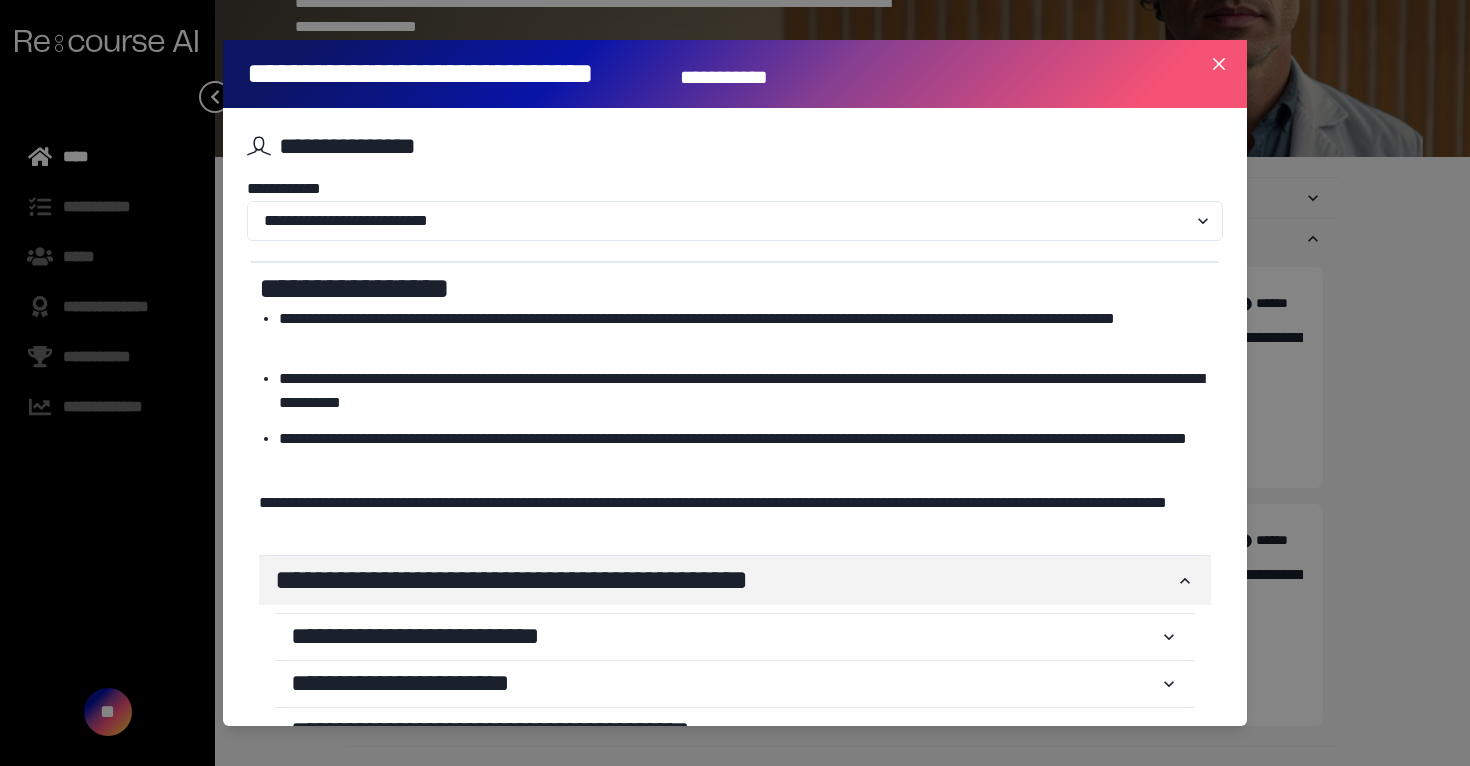 click on "**********" at bounding box center [725, 391] 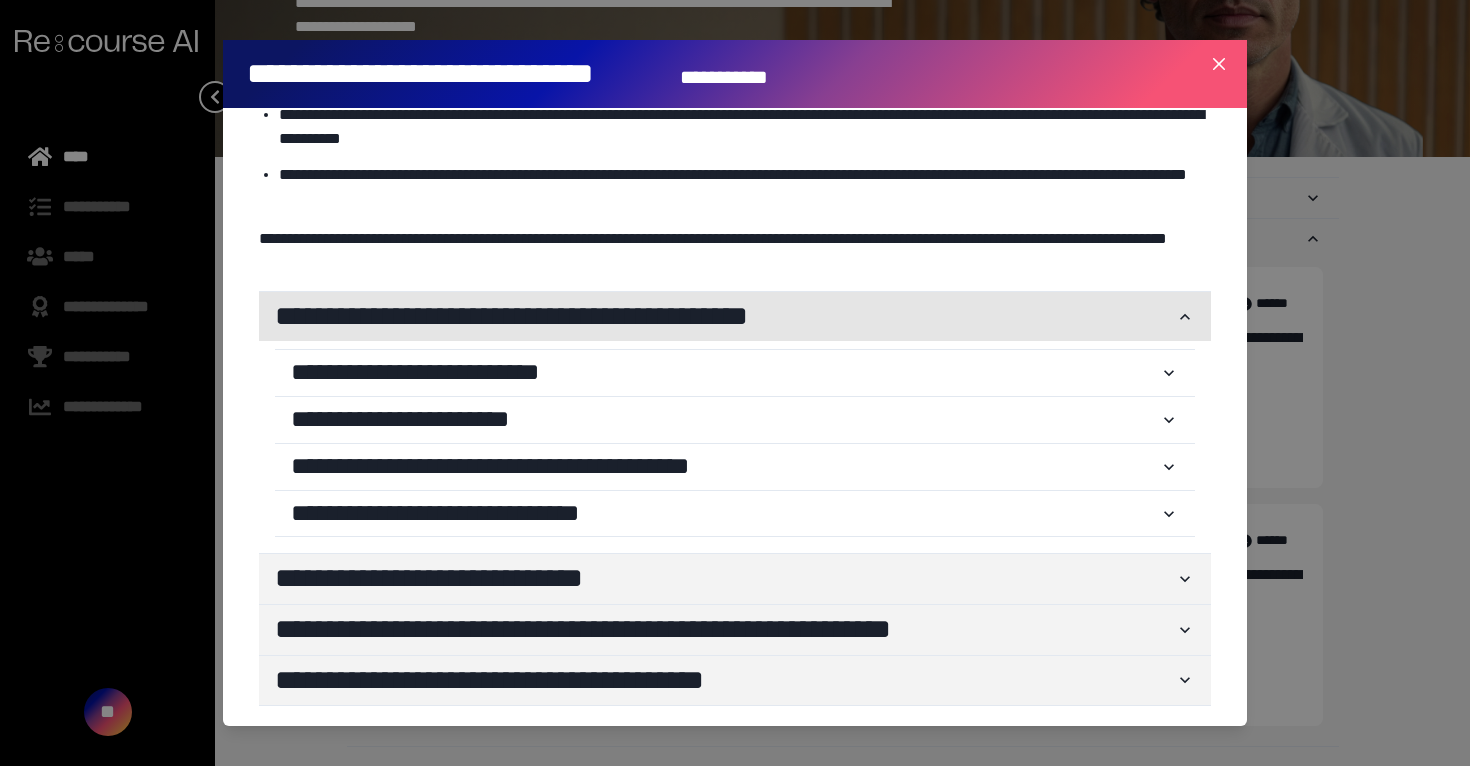 click on "**********" at bounding box center [725, 317] 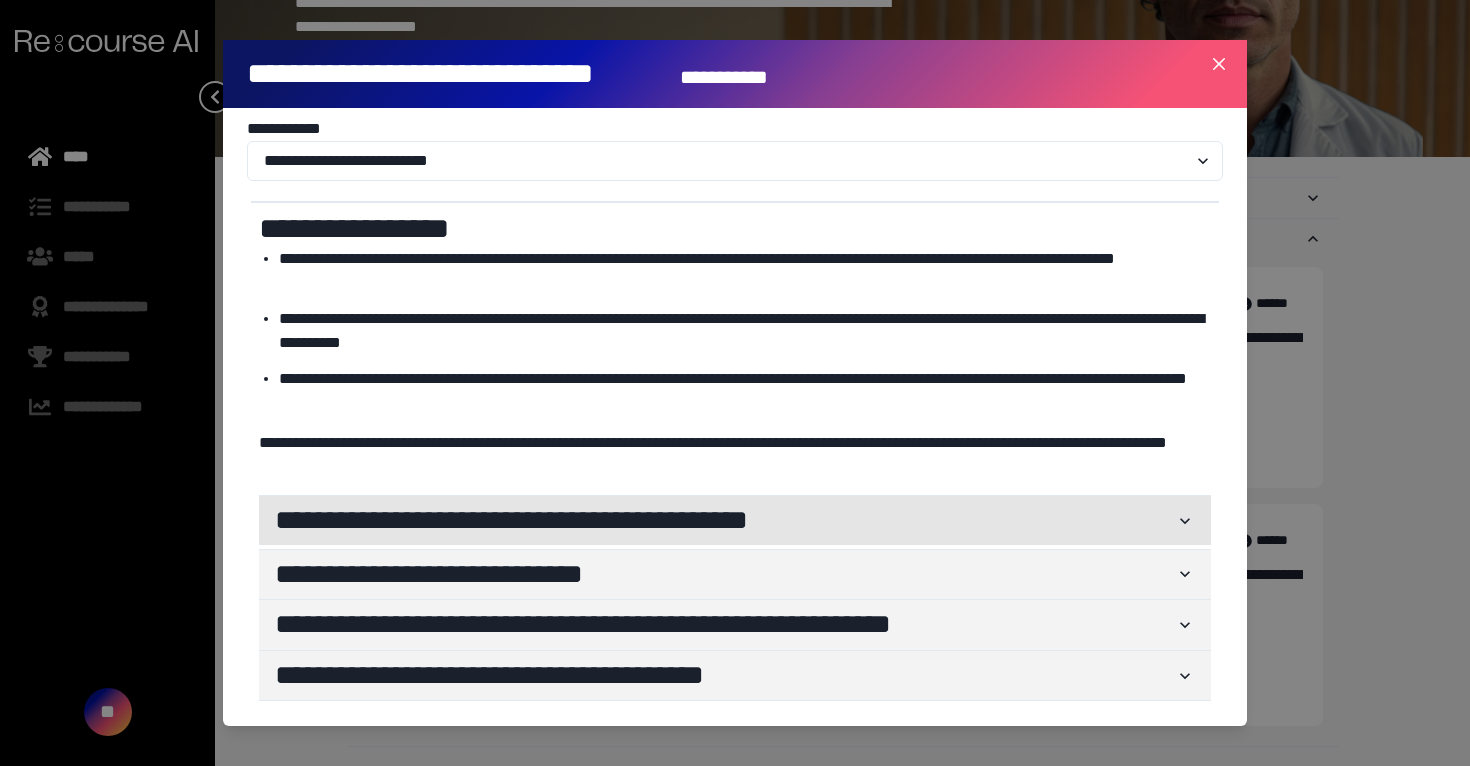 scroll, scrollTop: 52, scrollLeft: 0, axis: vertical 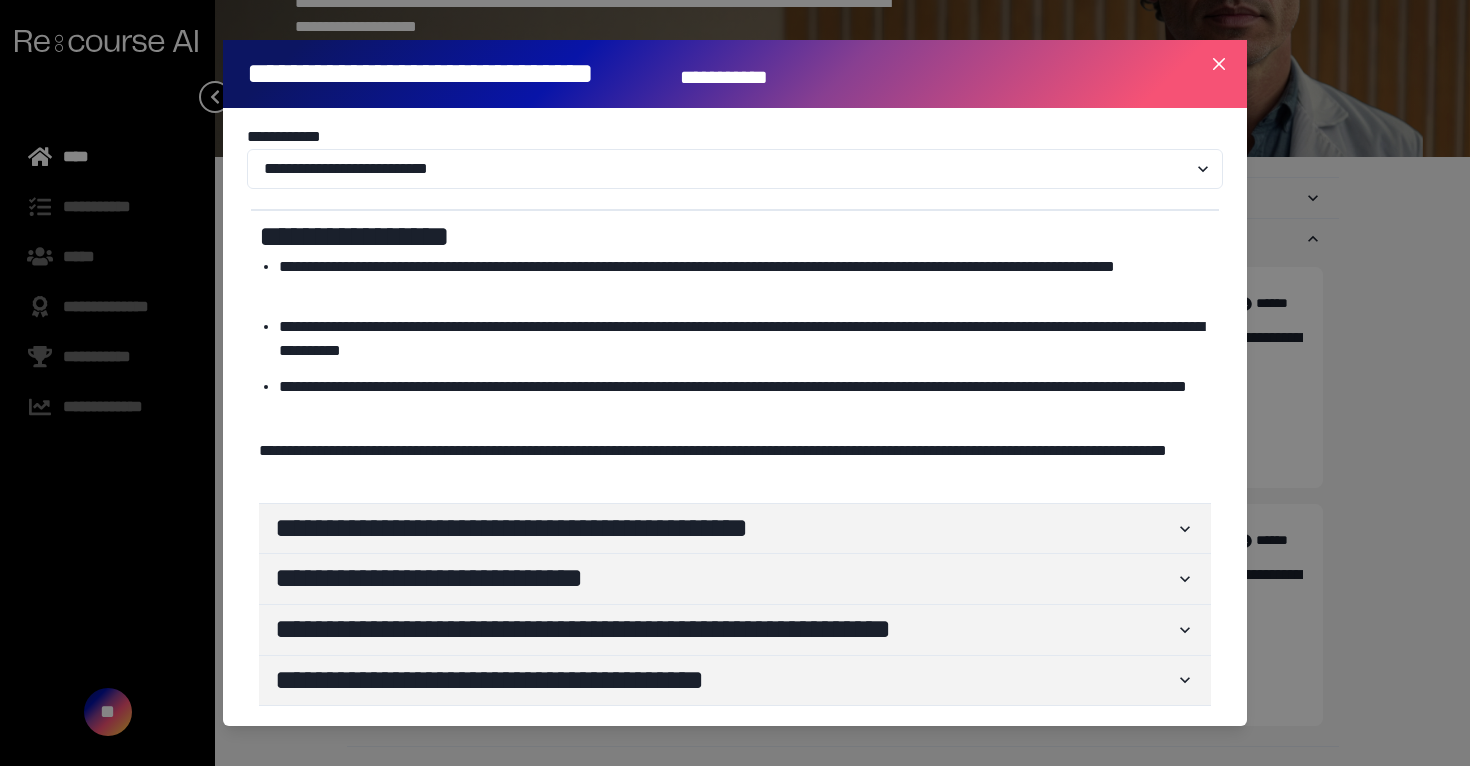 click on "**********" 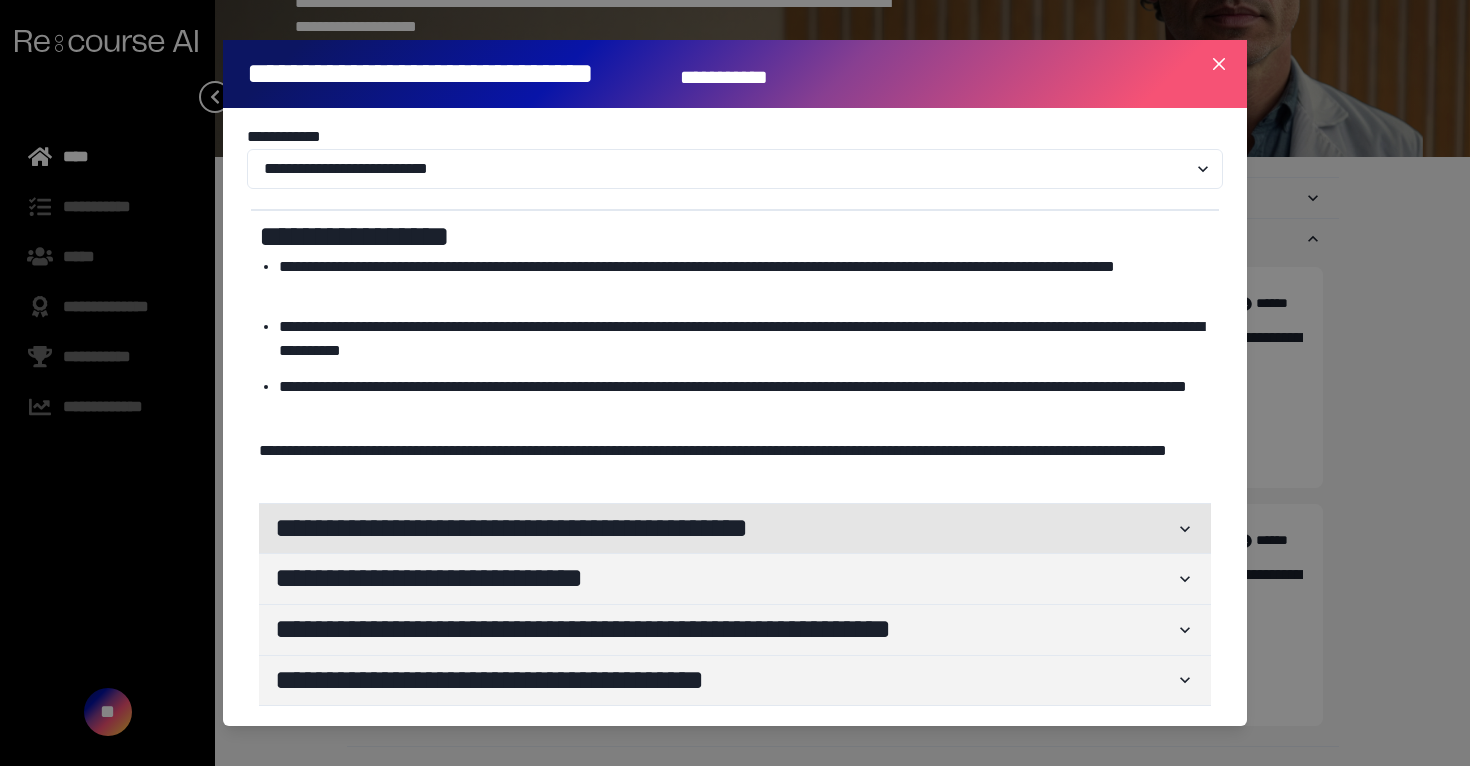 click on "**********" at bounding box center [725, 529] 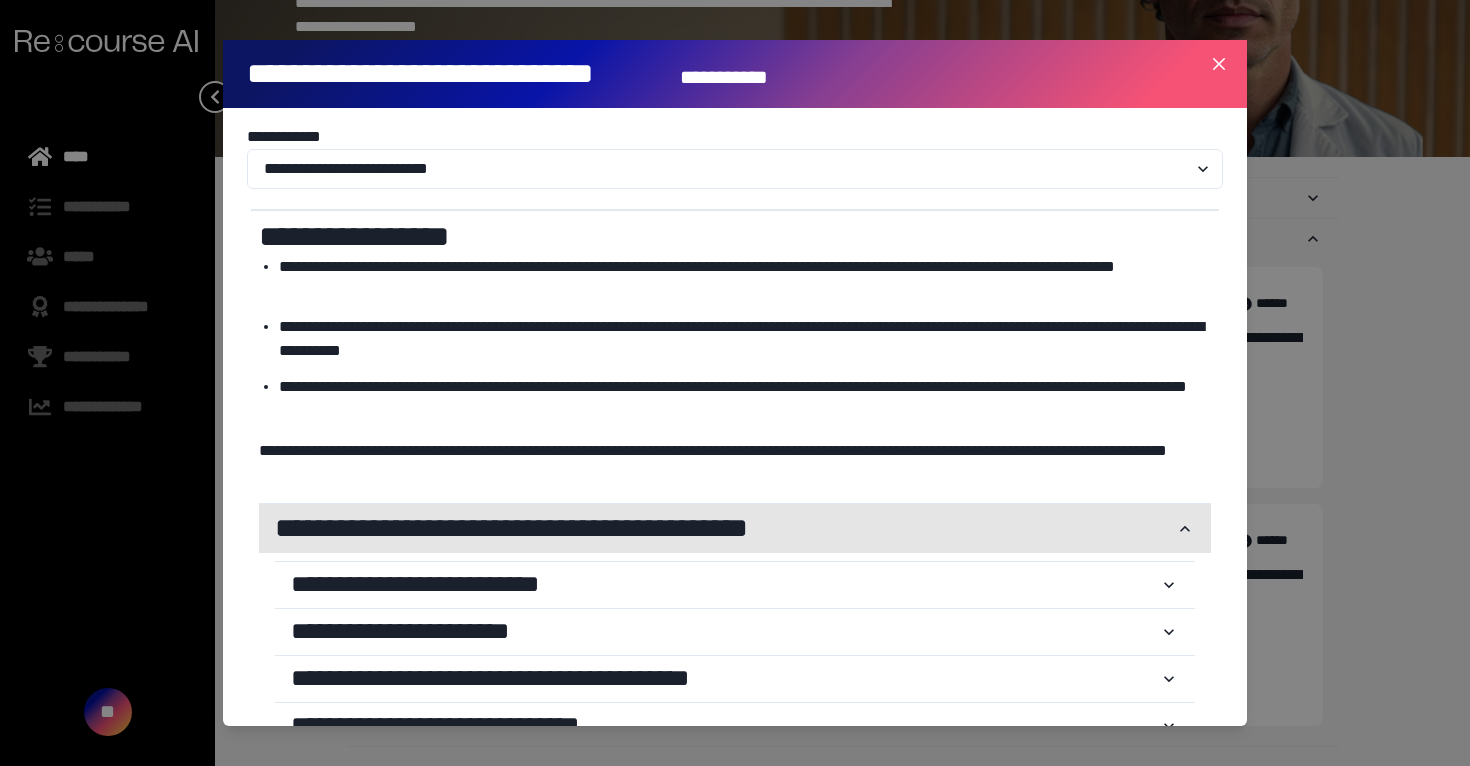 scroll, scrollTop: 264, scrollLeft: 0, axis: vertical 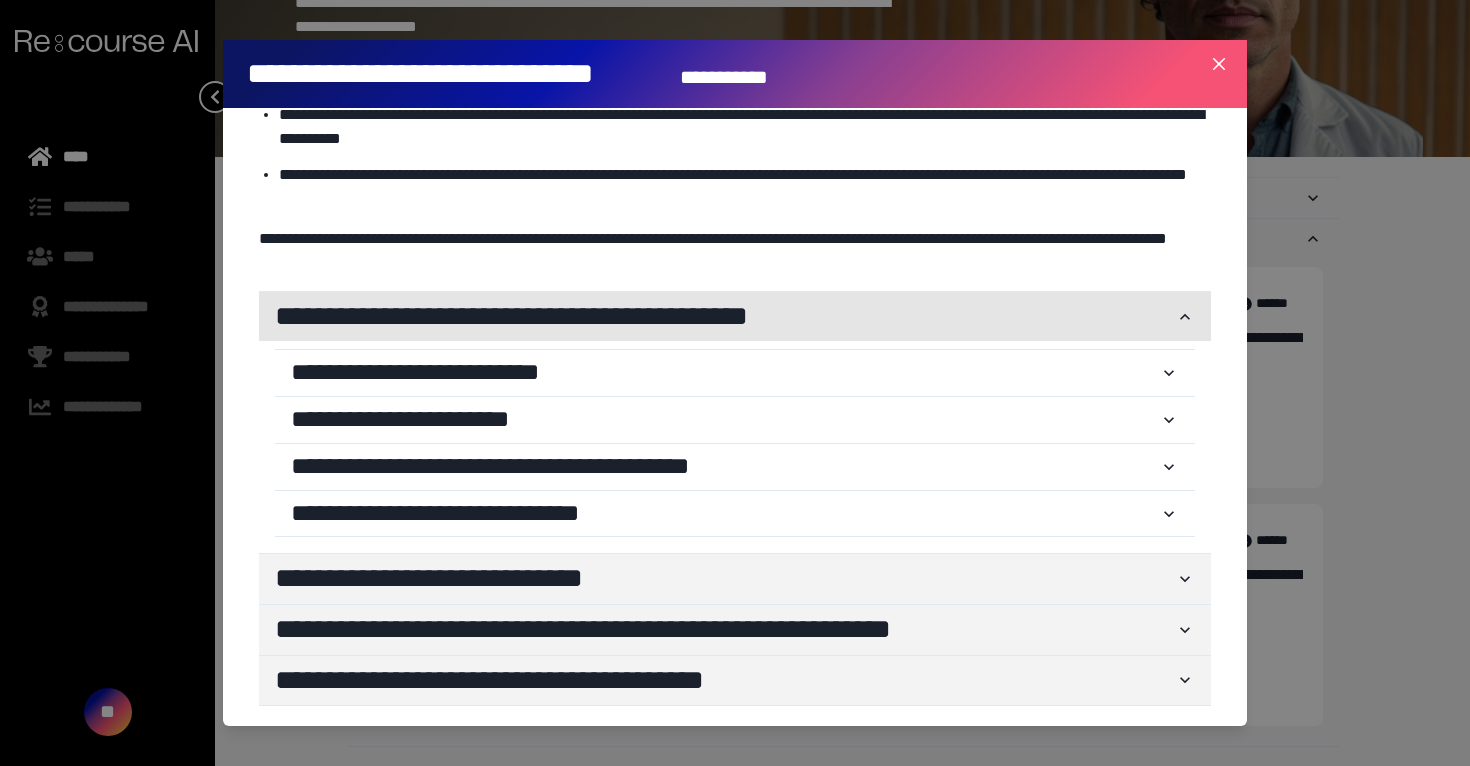 click on "**********" at bounding box center [725, 317] 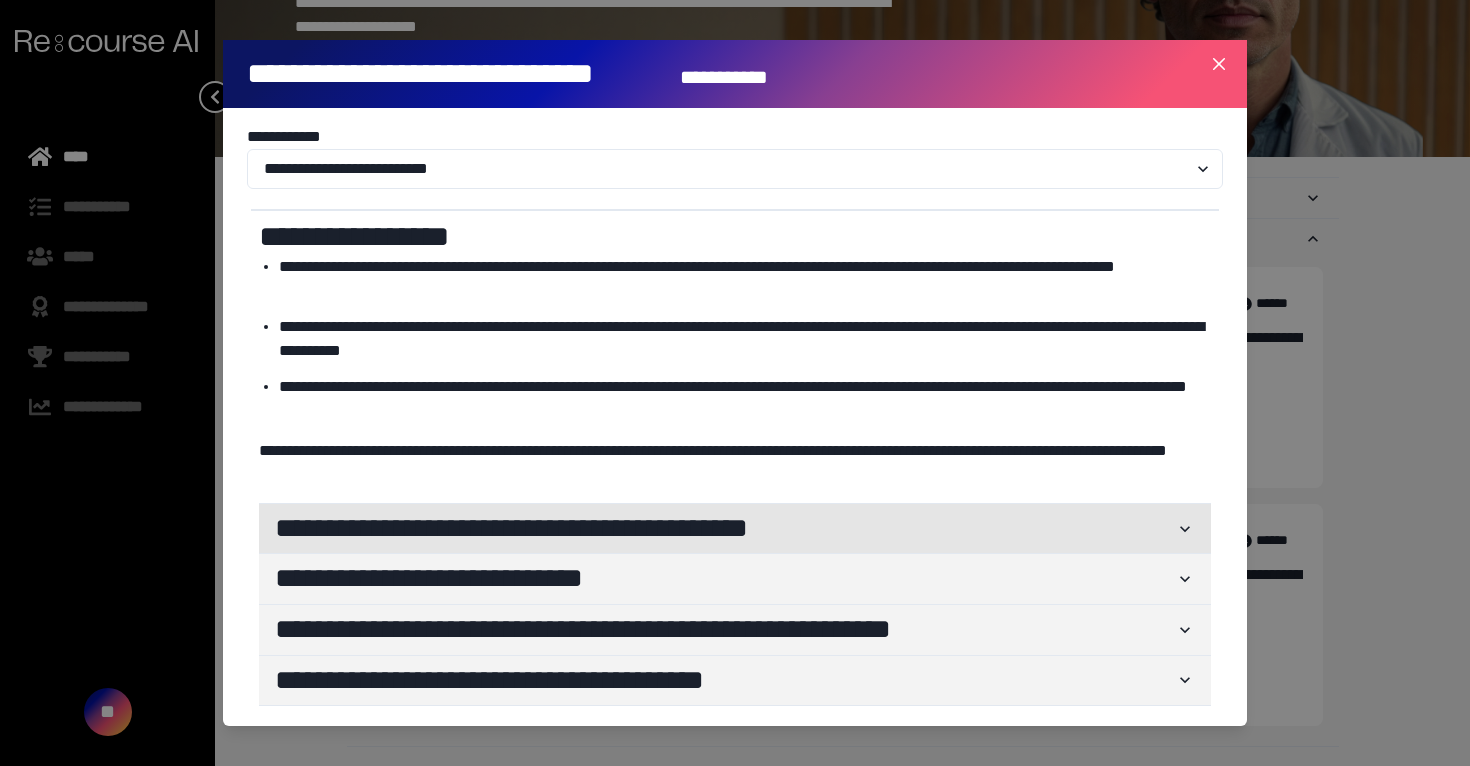 scroll, scrollTop: 52, scrollLeft: 0, axis: vertical 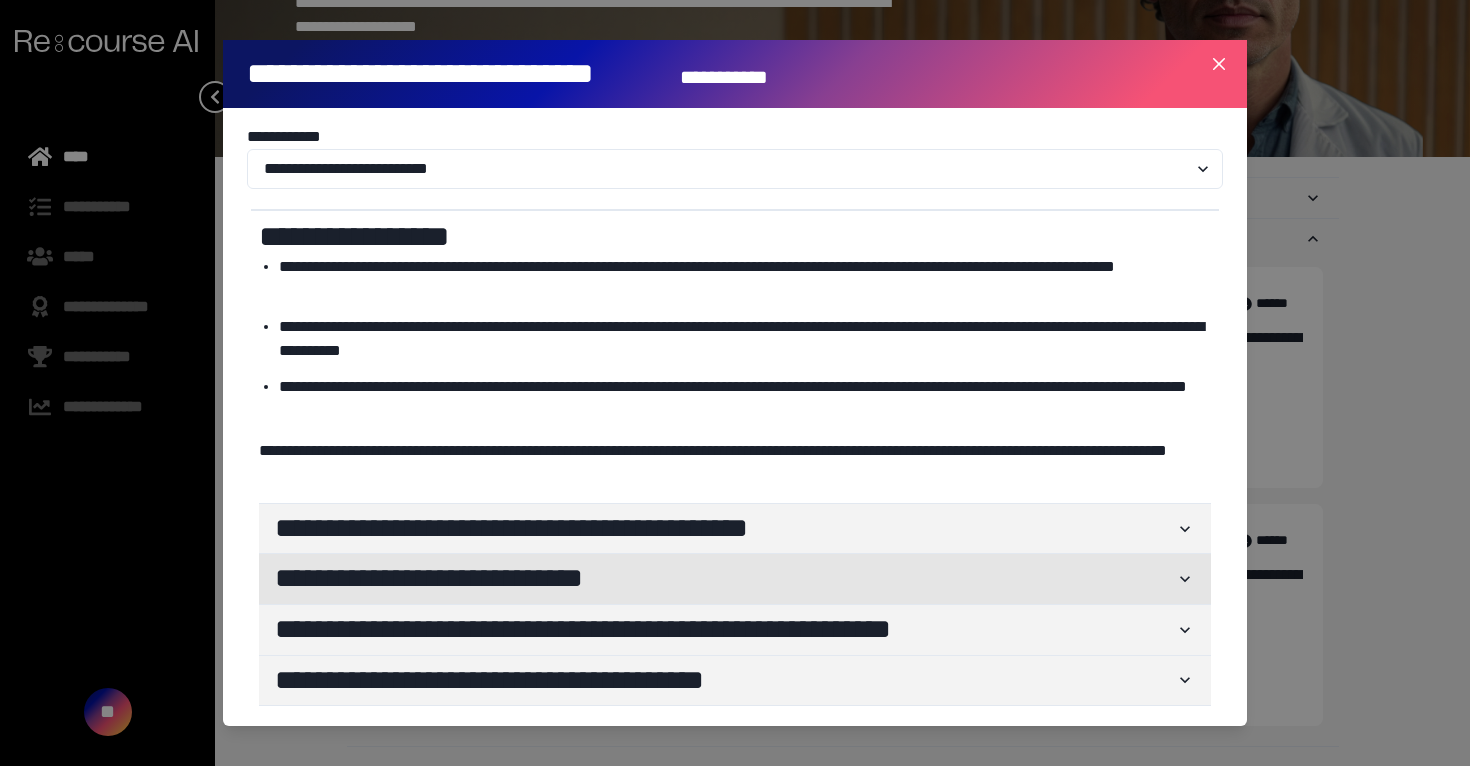 click on "**********" at bounding box center (725, 579) 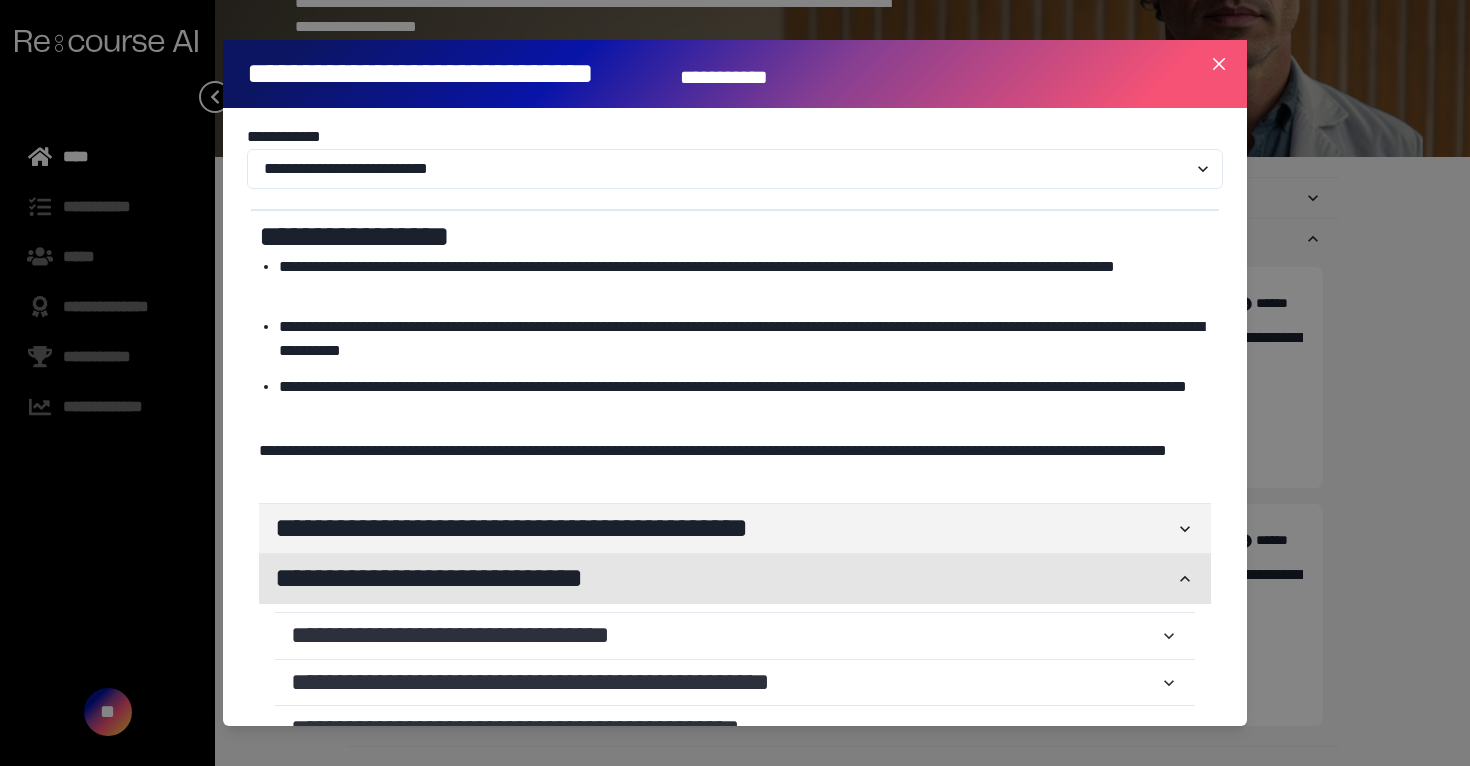 click on "**********" at bounding box center [725, 579] 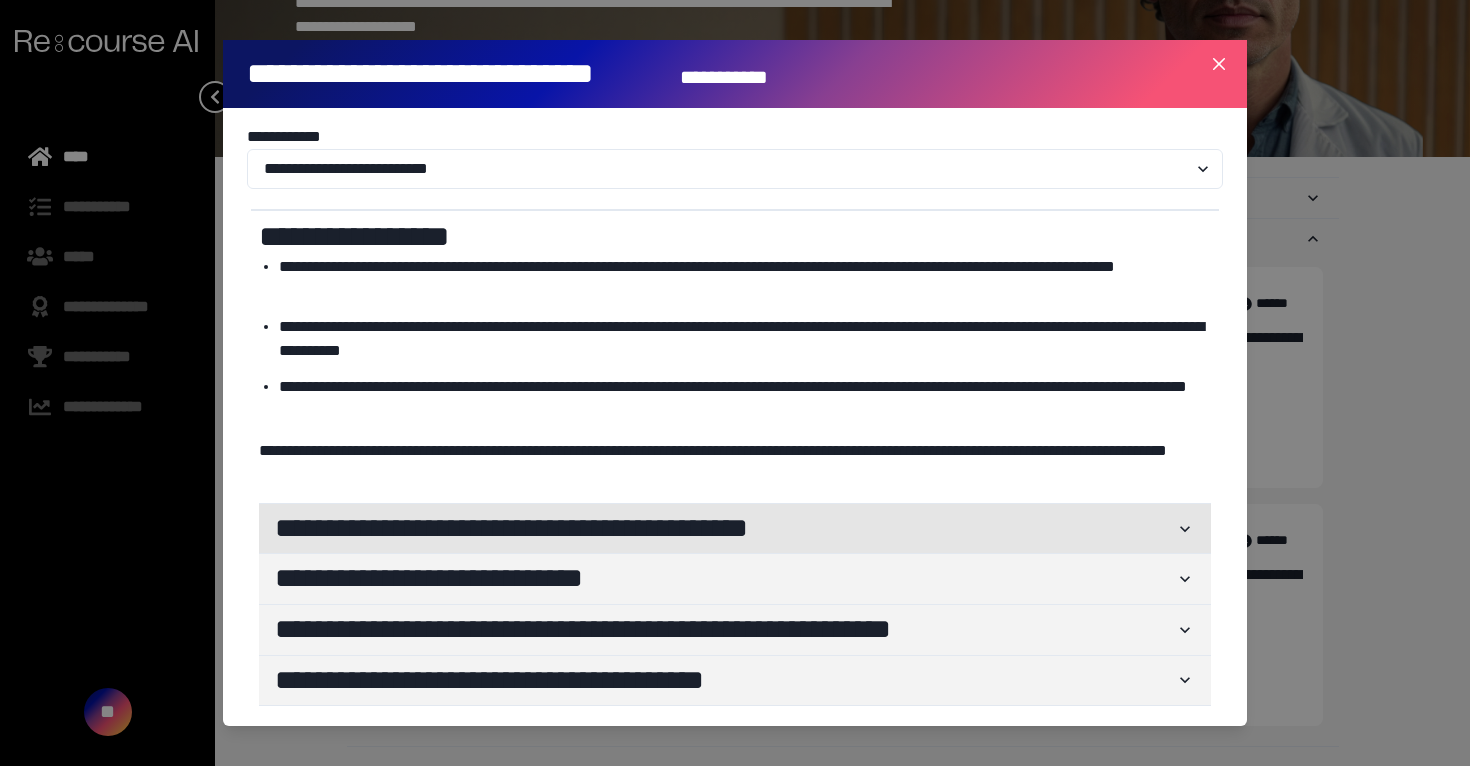 click on "**********" at bounding box center [725, 529] 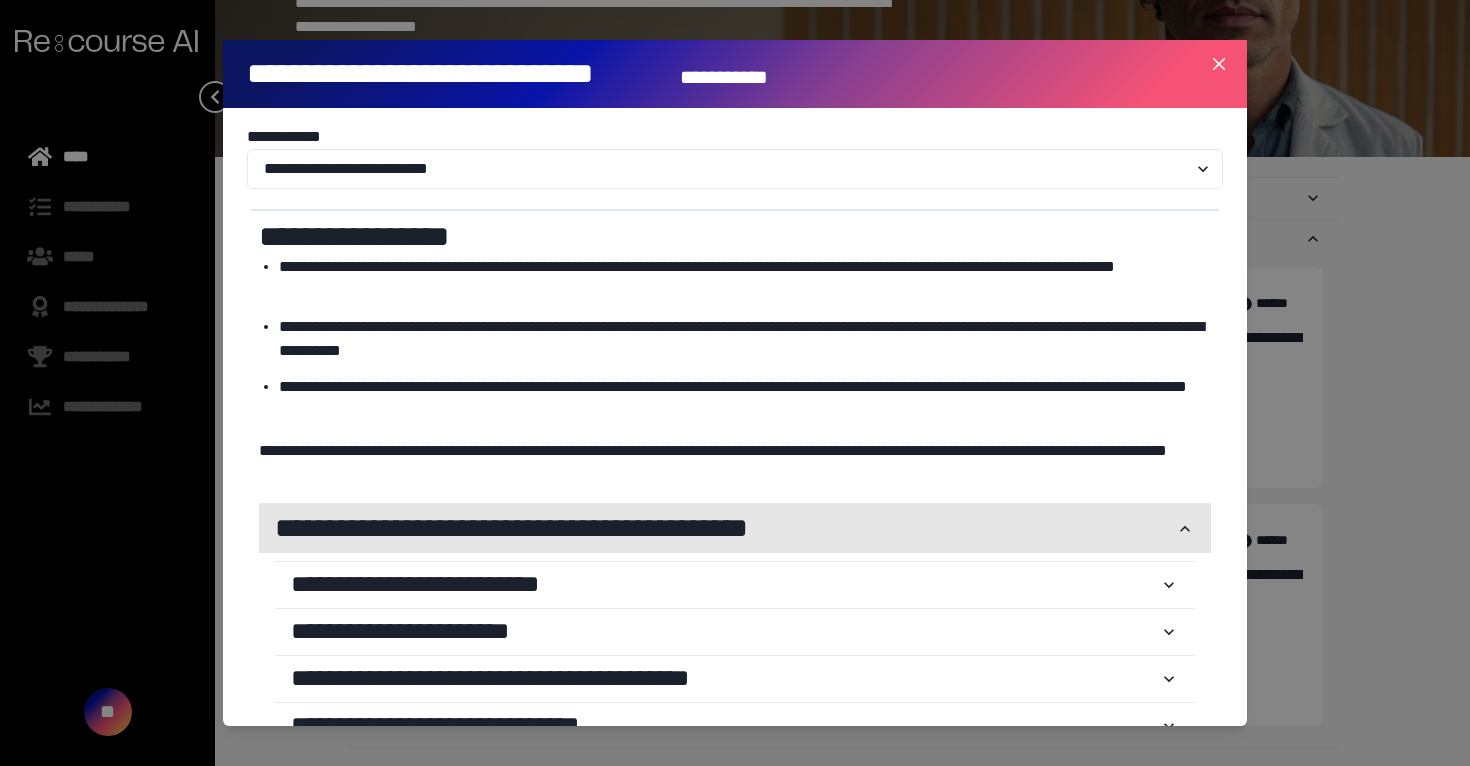 scroll, scrollTop: 141, scrollLeft: 0, axis: vertical 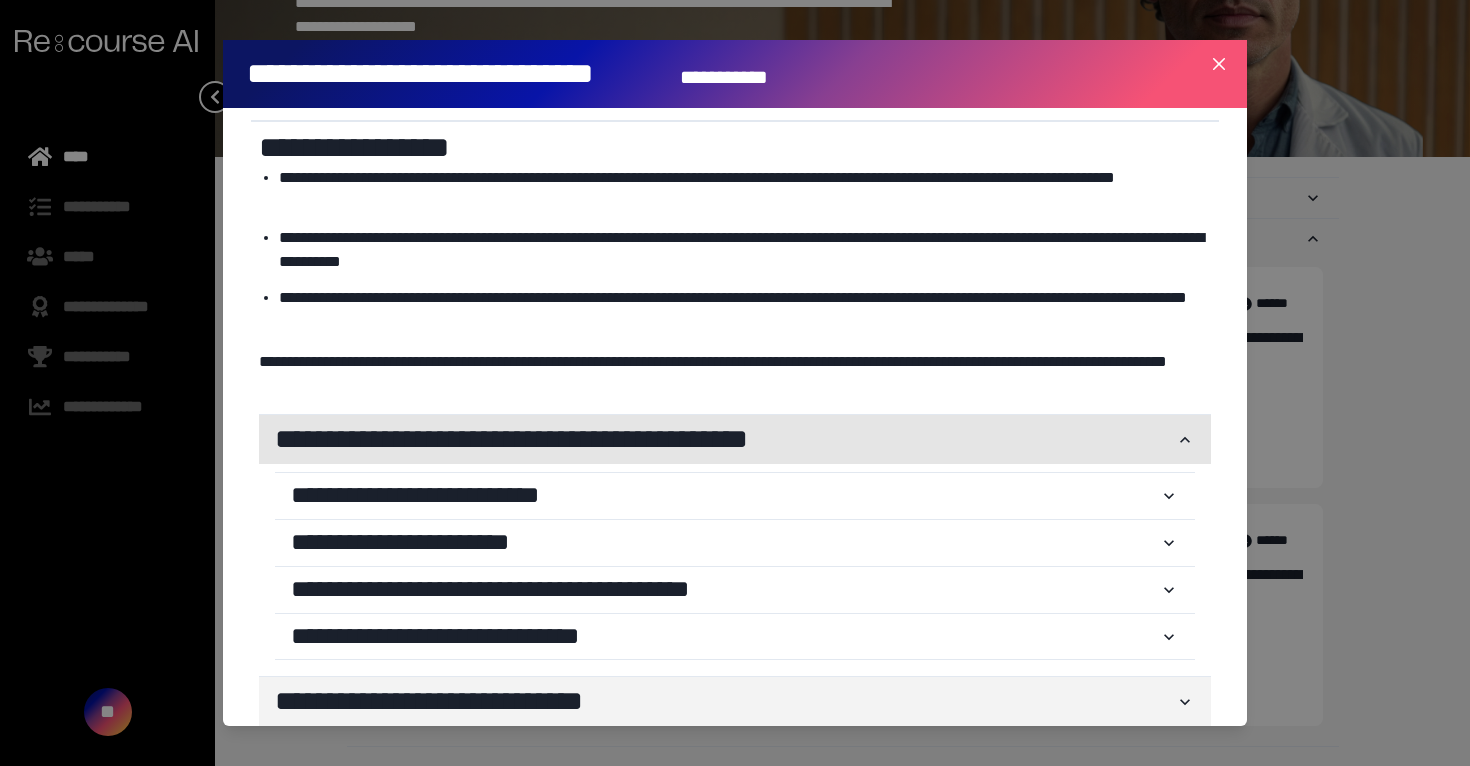click on "**********" at bounding box center [725, 440] 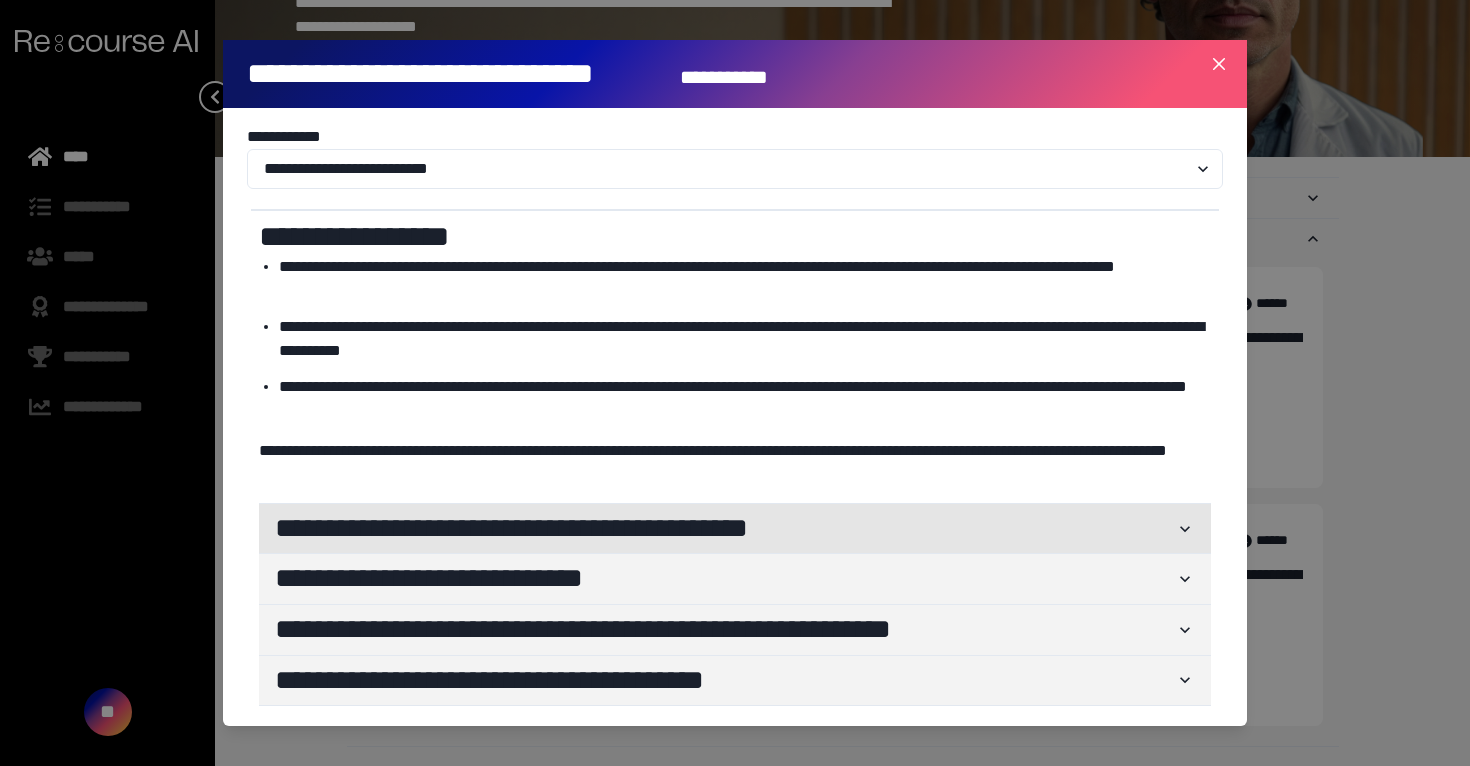 scroll, scrollTop: 0, scrollLeft: 0, axis: both 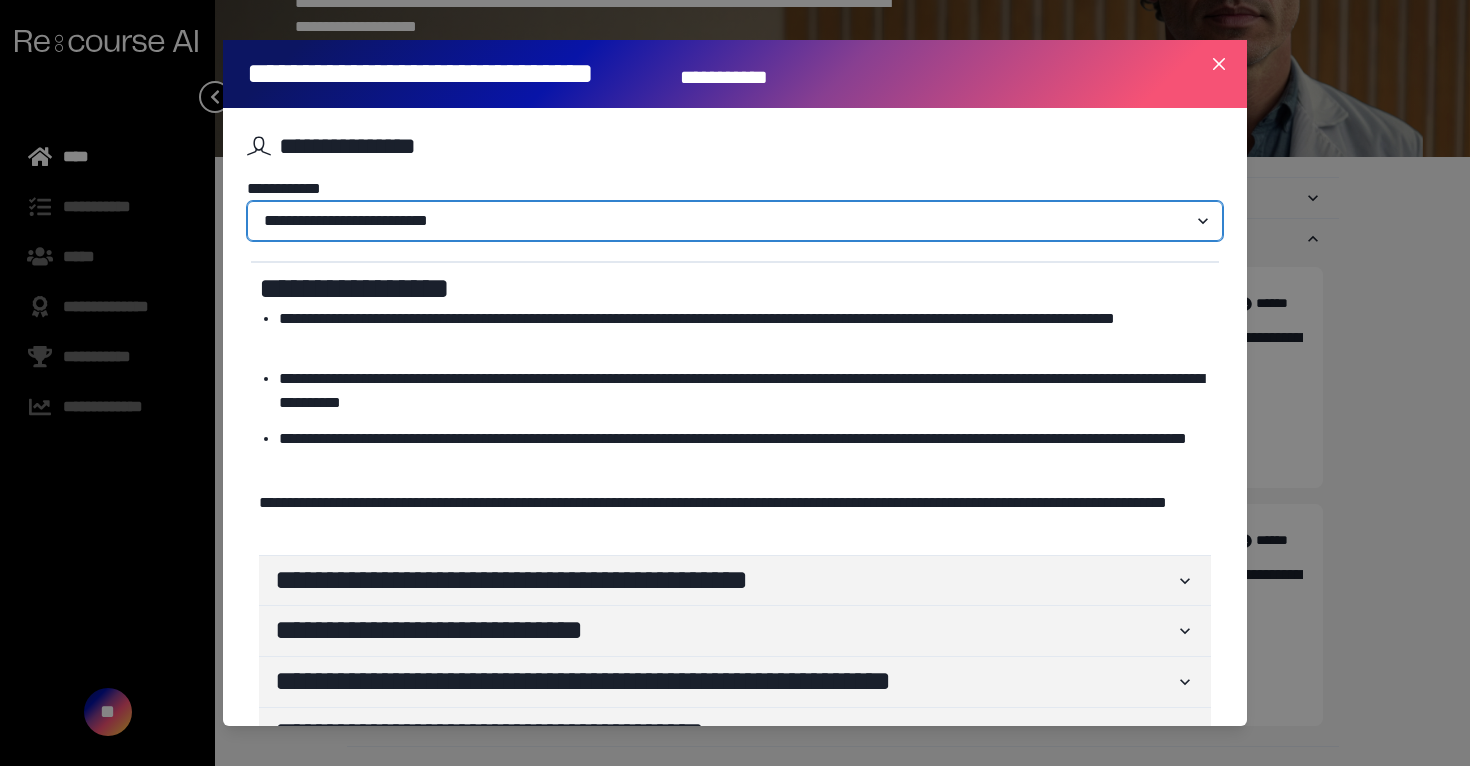 click on "**********" at bounding box center [735, 221] 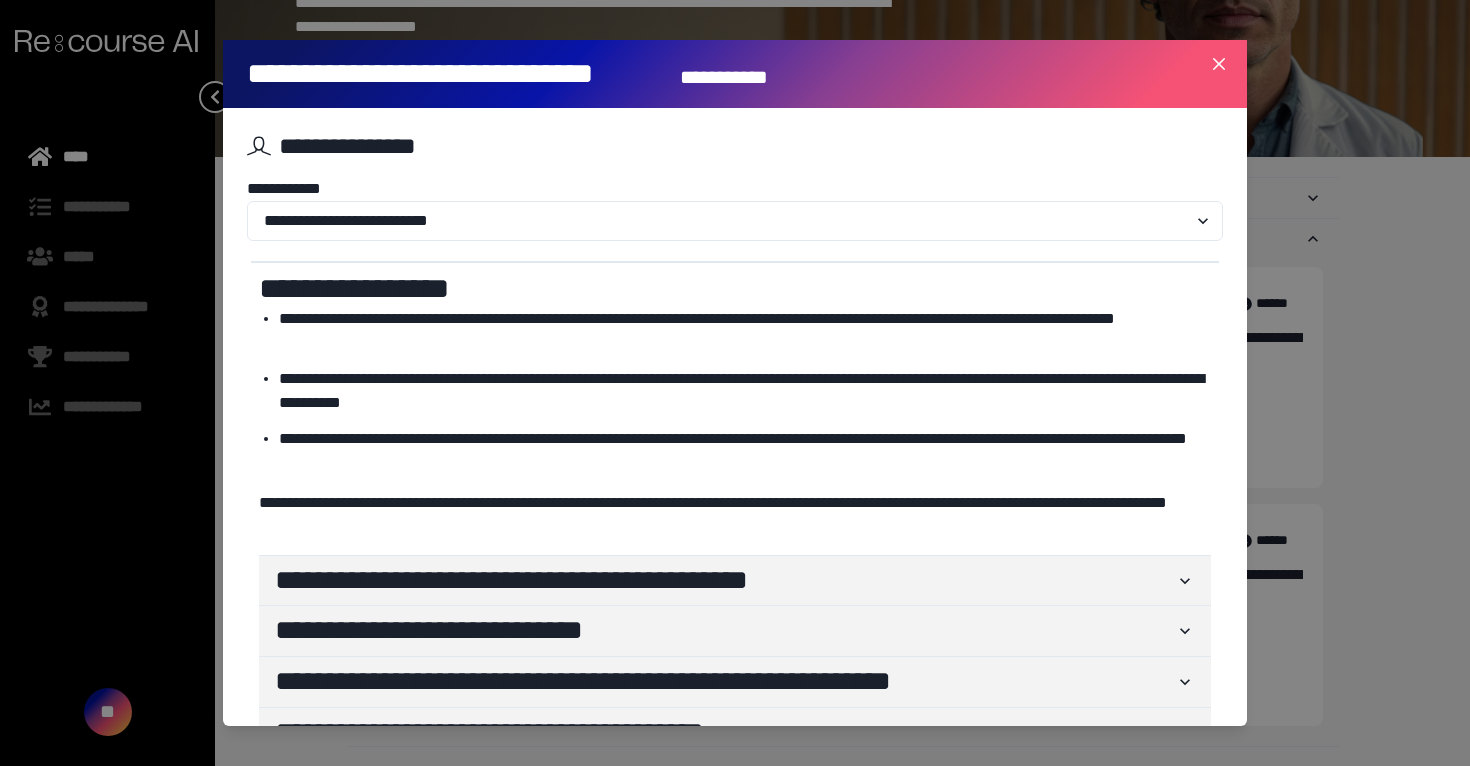 drag, startPoint x: 517, startPoint y: 223, endPoint x: 545, endPoint y: 341, distance: 121.27654 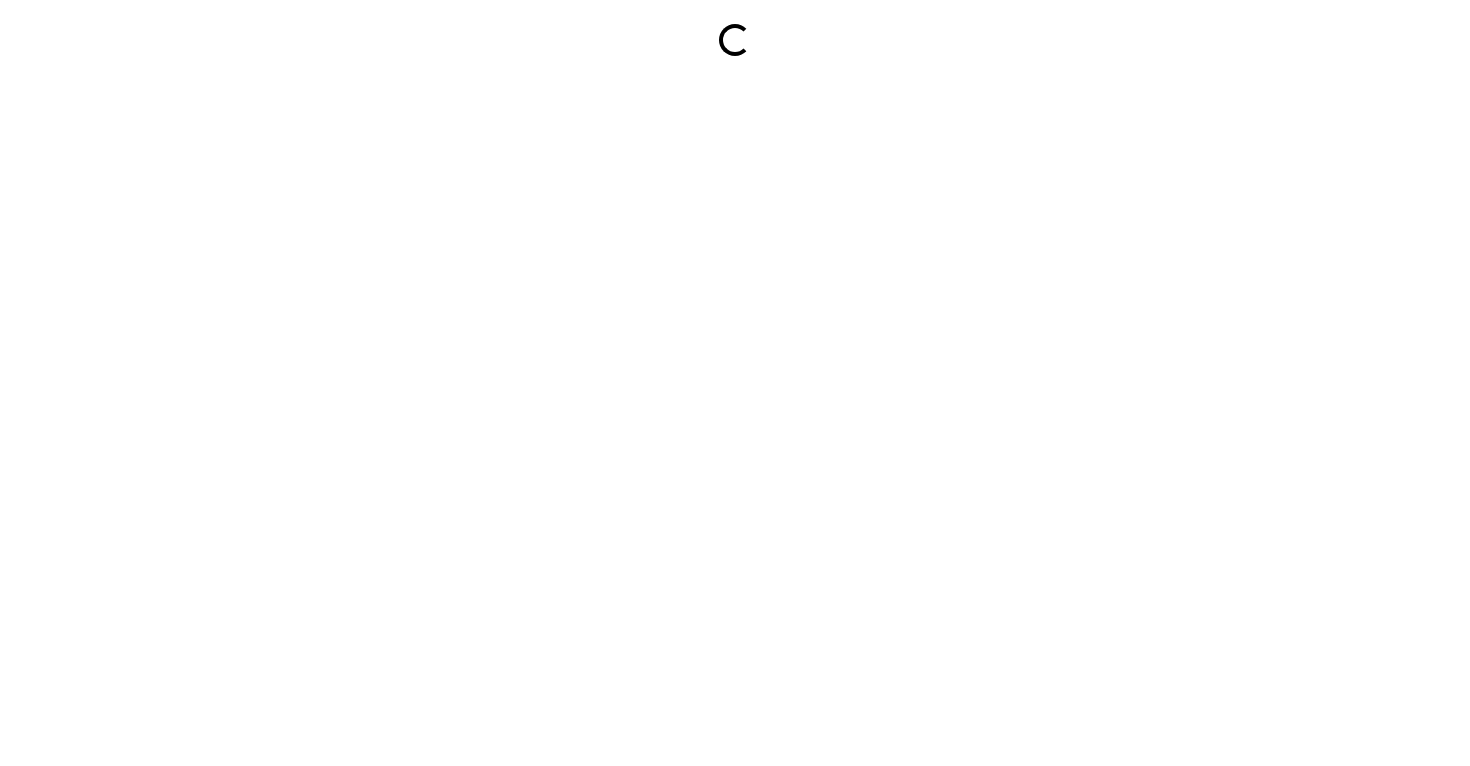scroll, scrollTop: 0, scrollLeft: 0, axis: both 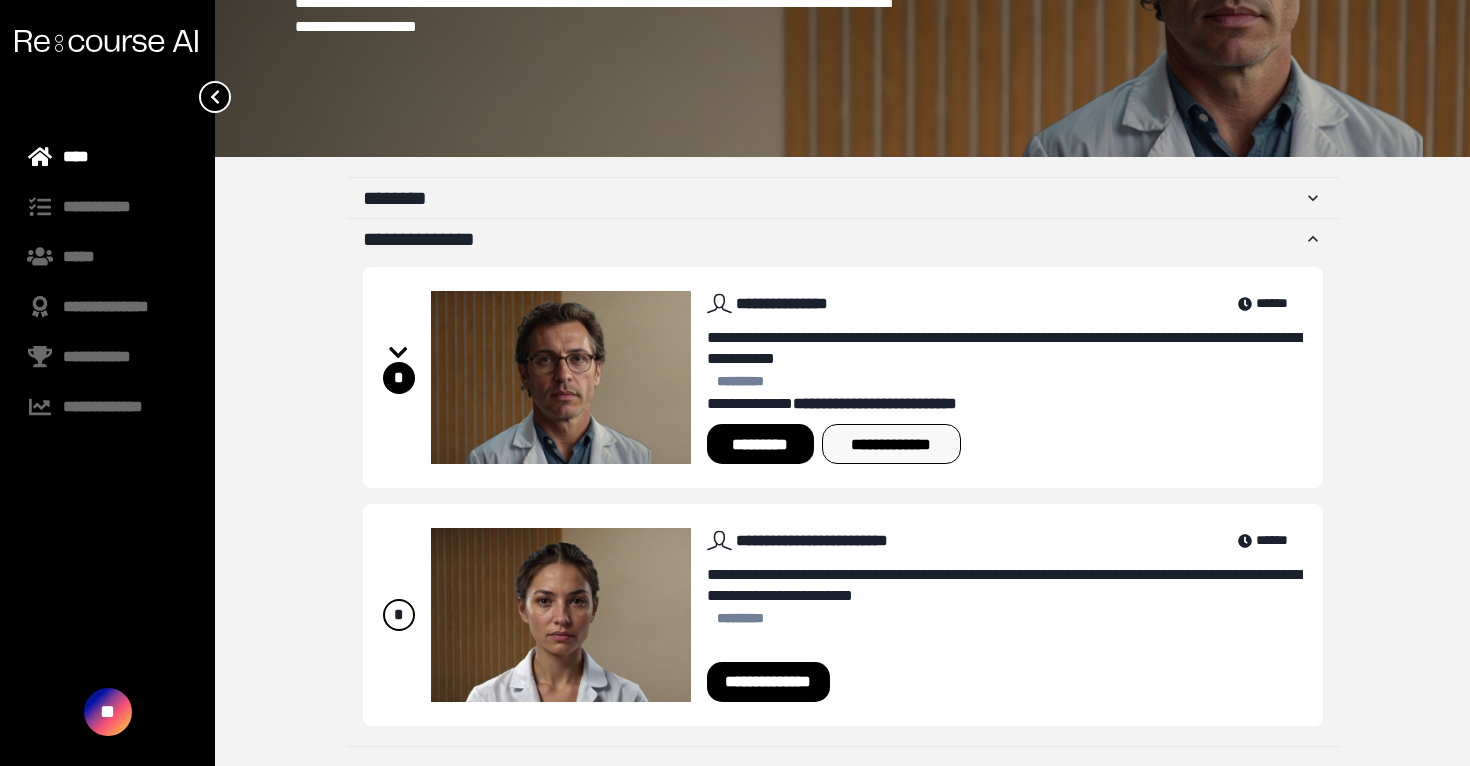 click on "**********" at bounding box center [891, 444] 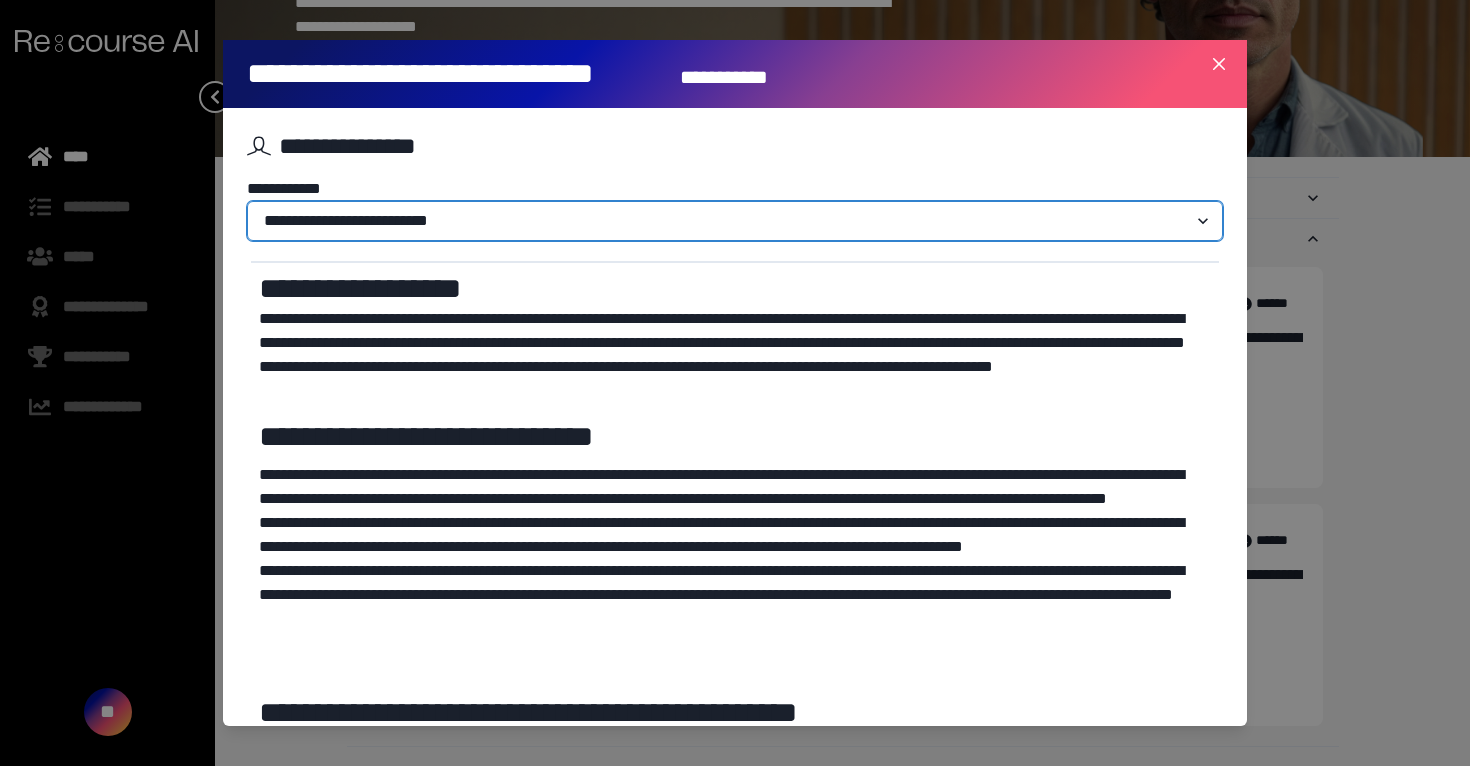 click on "**********" at bounding box center (735, 221) 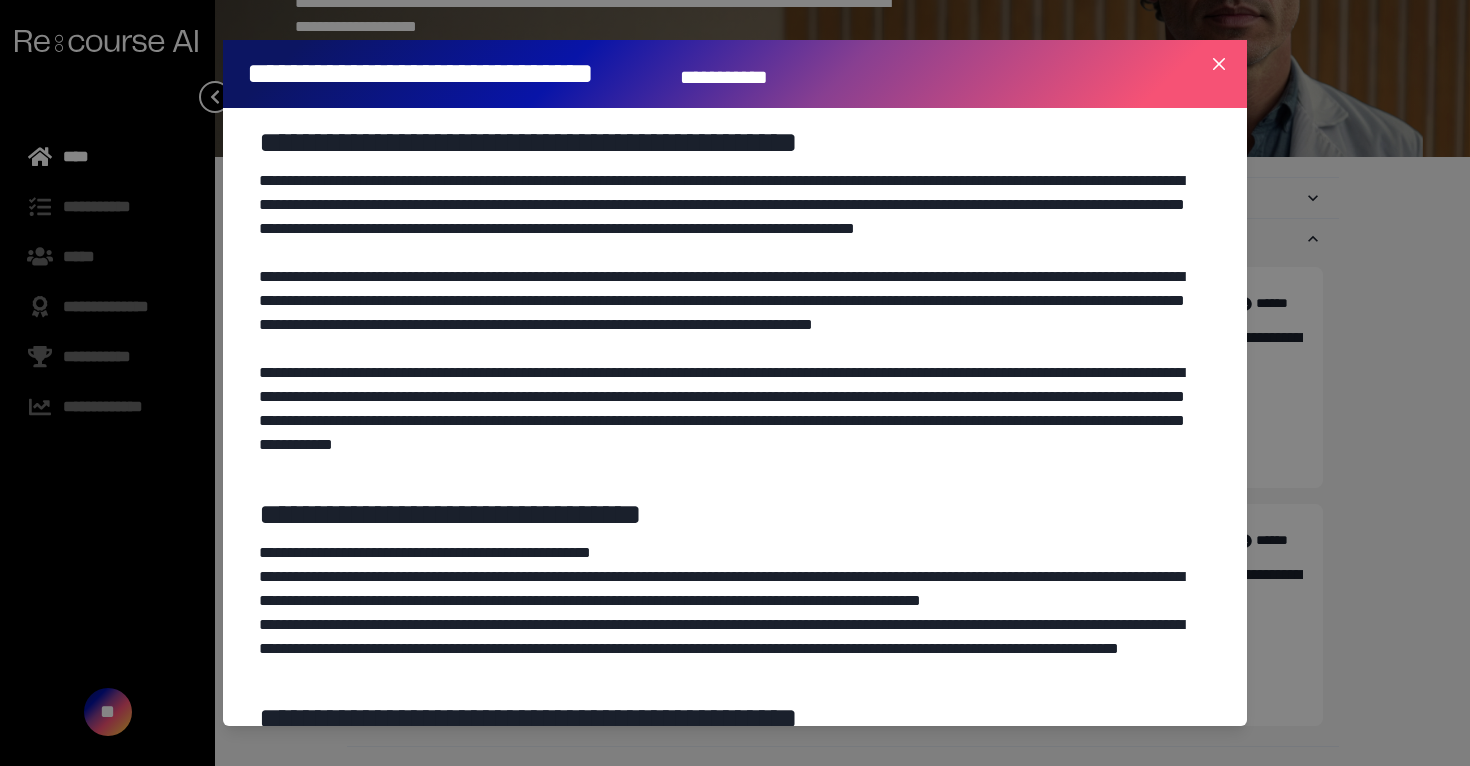 scroll, scrollTop: 1117, scrollLeft: 0, axis: vertical 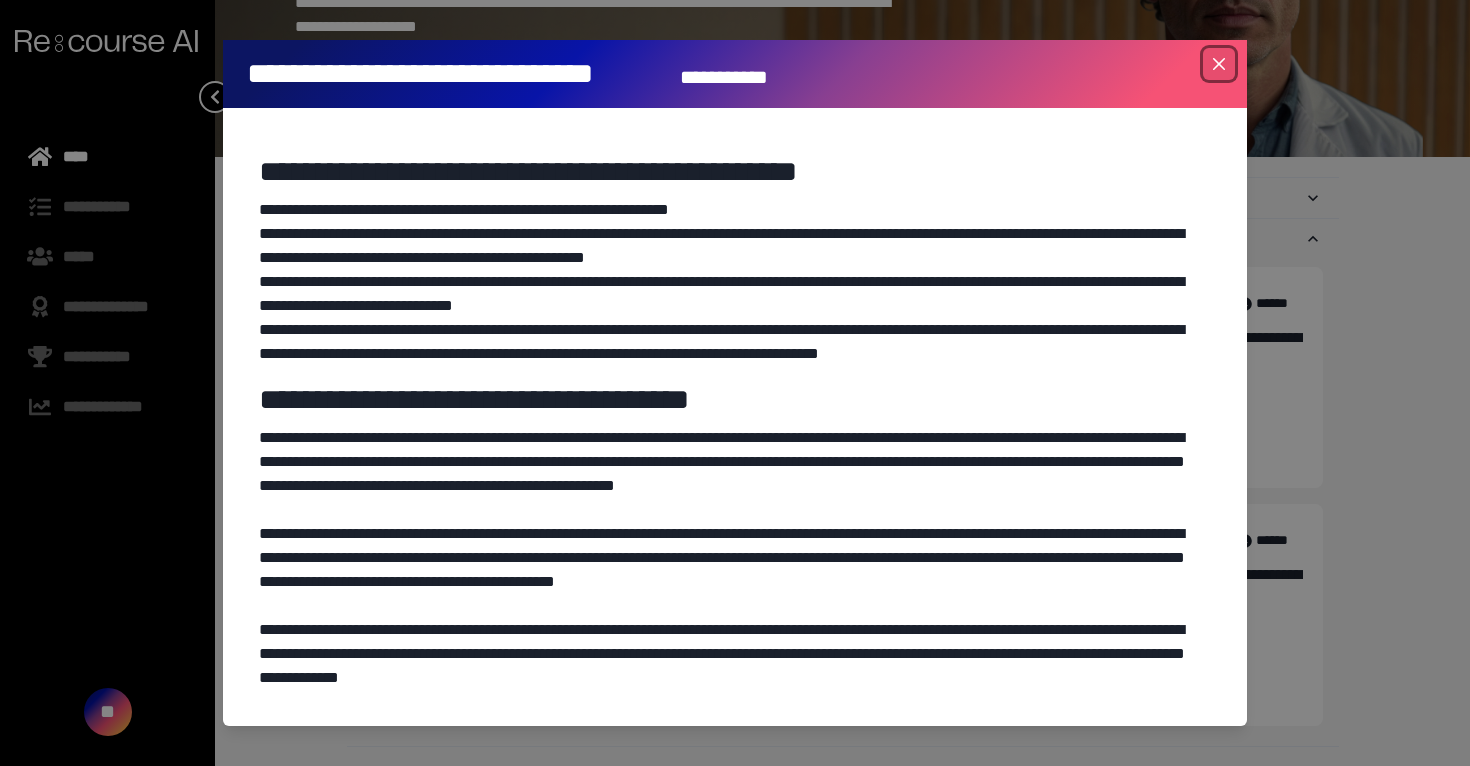 click 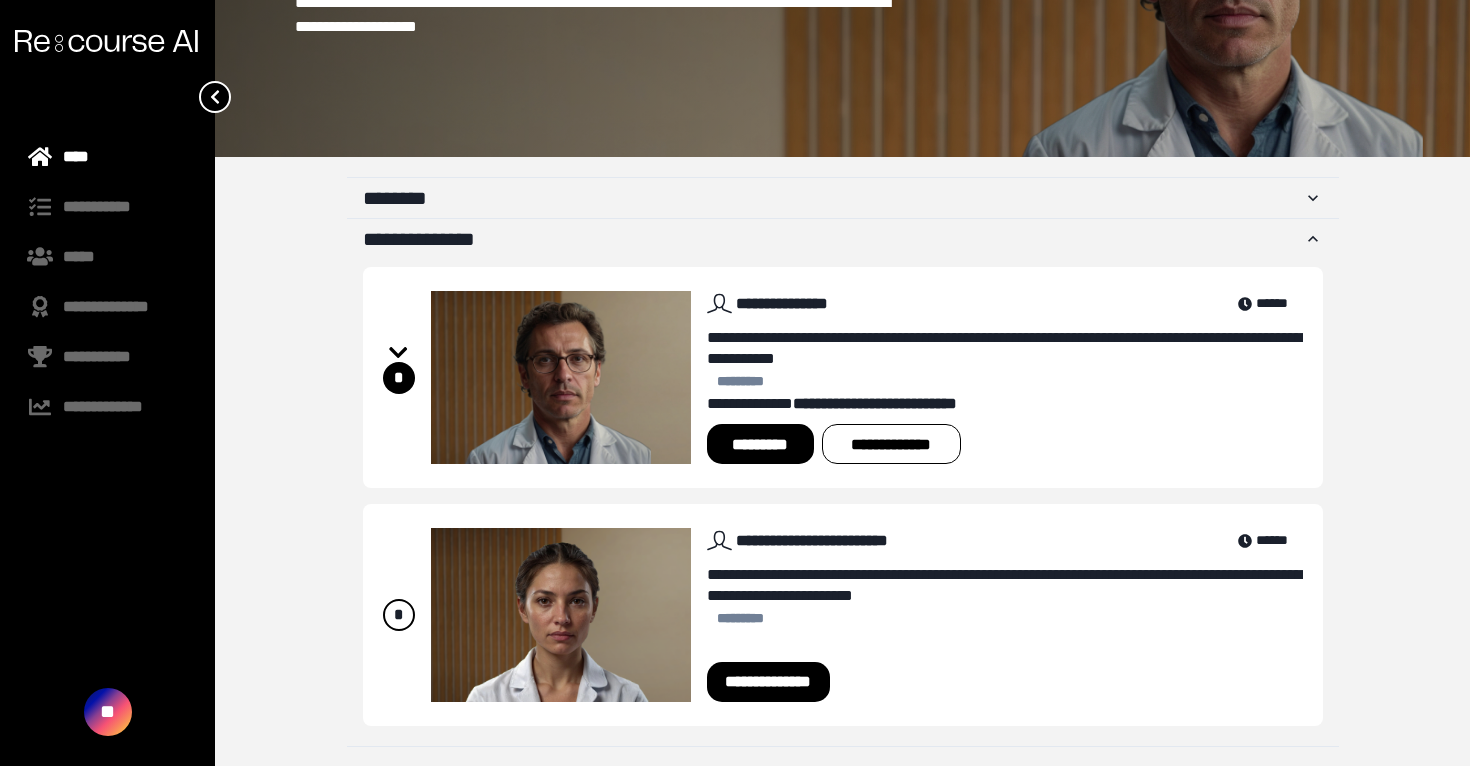 click on "*********" at bounding box center [760, 444] 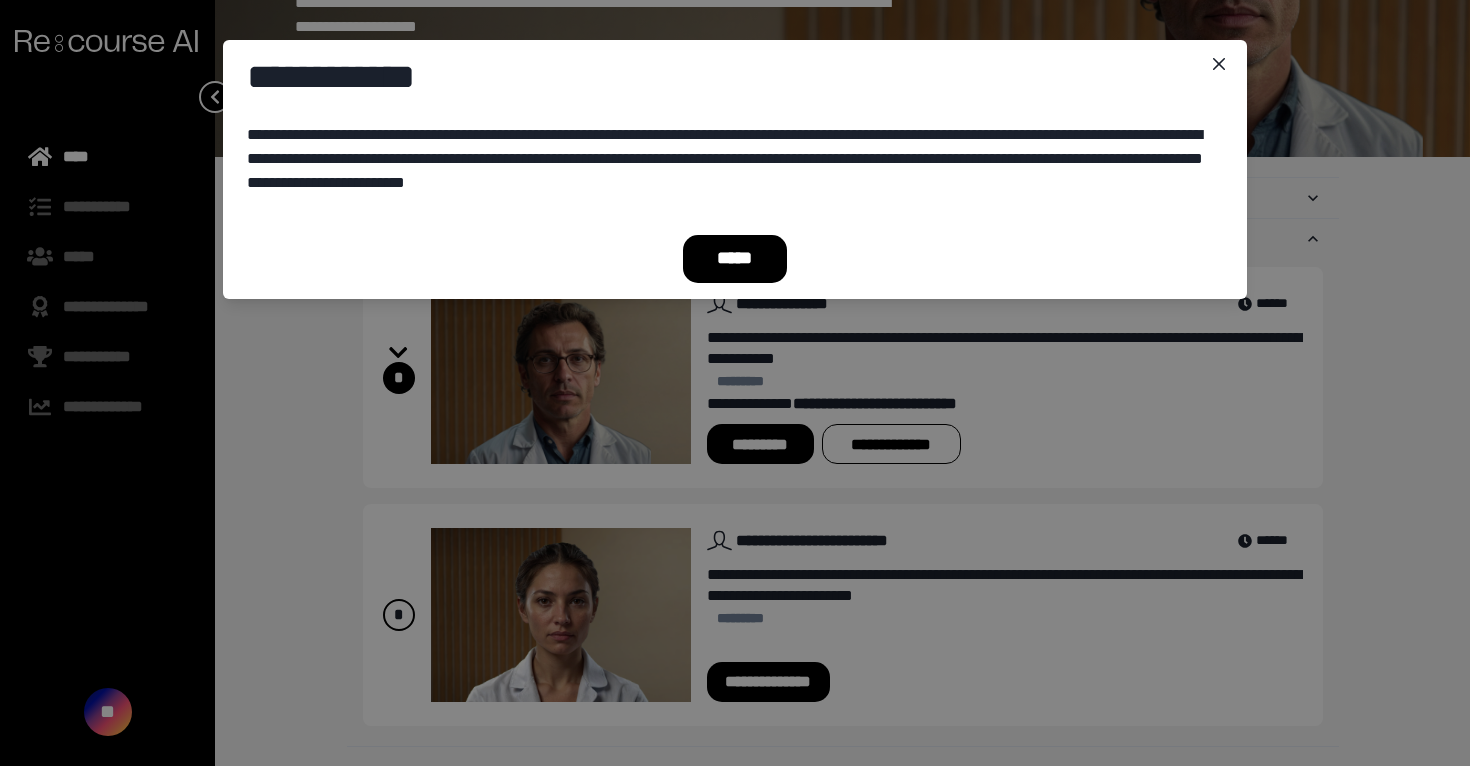 click on "**********" at bounding box center [735, 383] 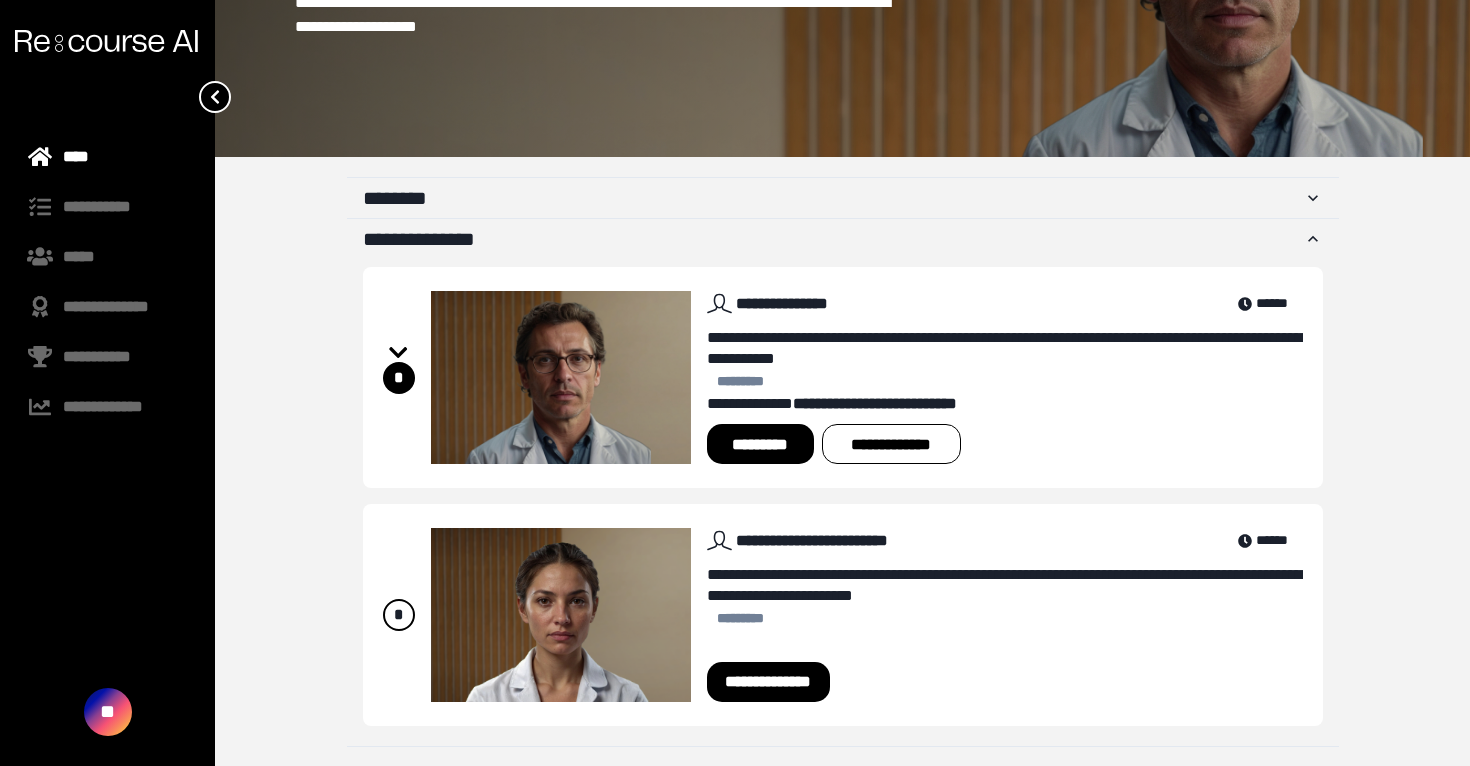 click on "*********" at bounding box center [760, 444] 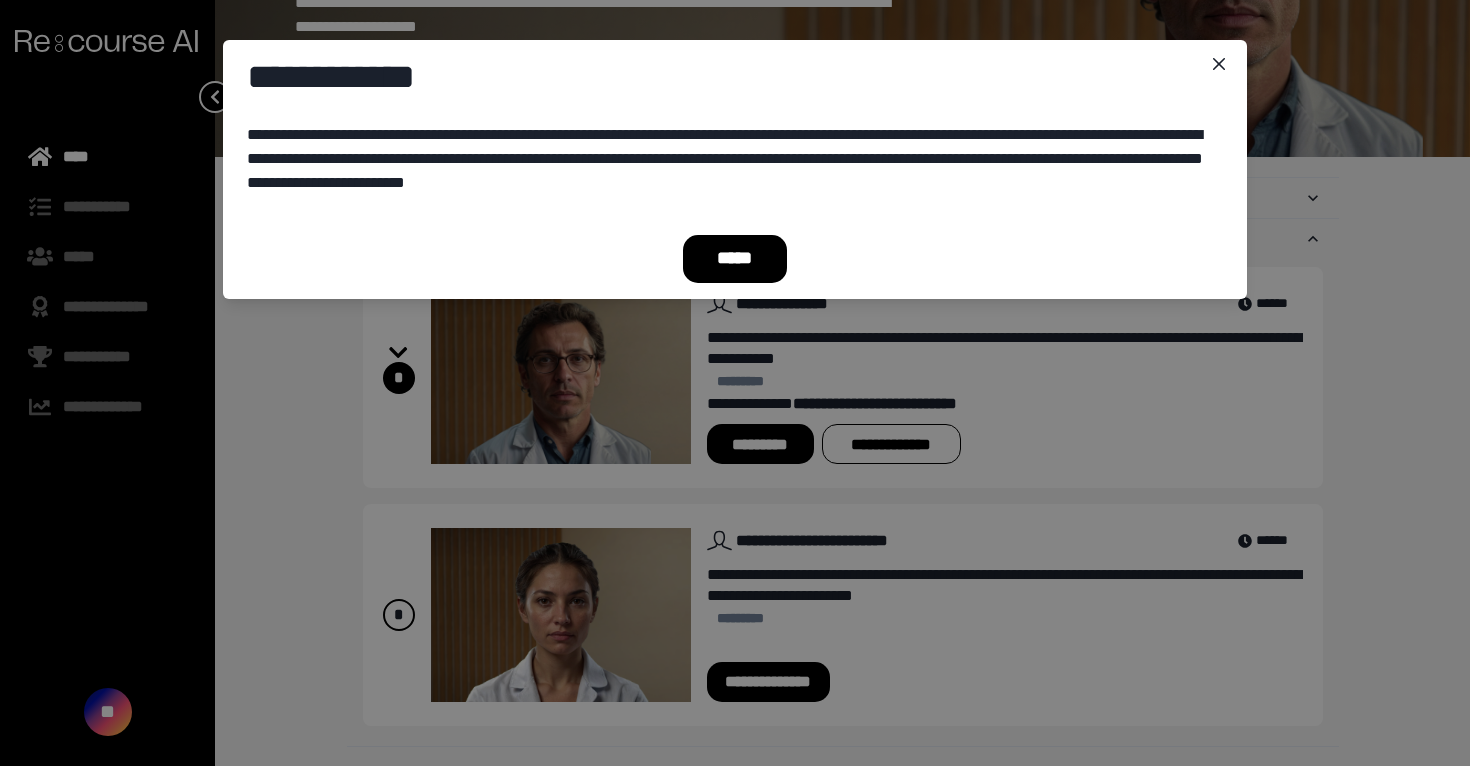 click on "*****" at bounding box center (735, 259) 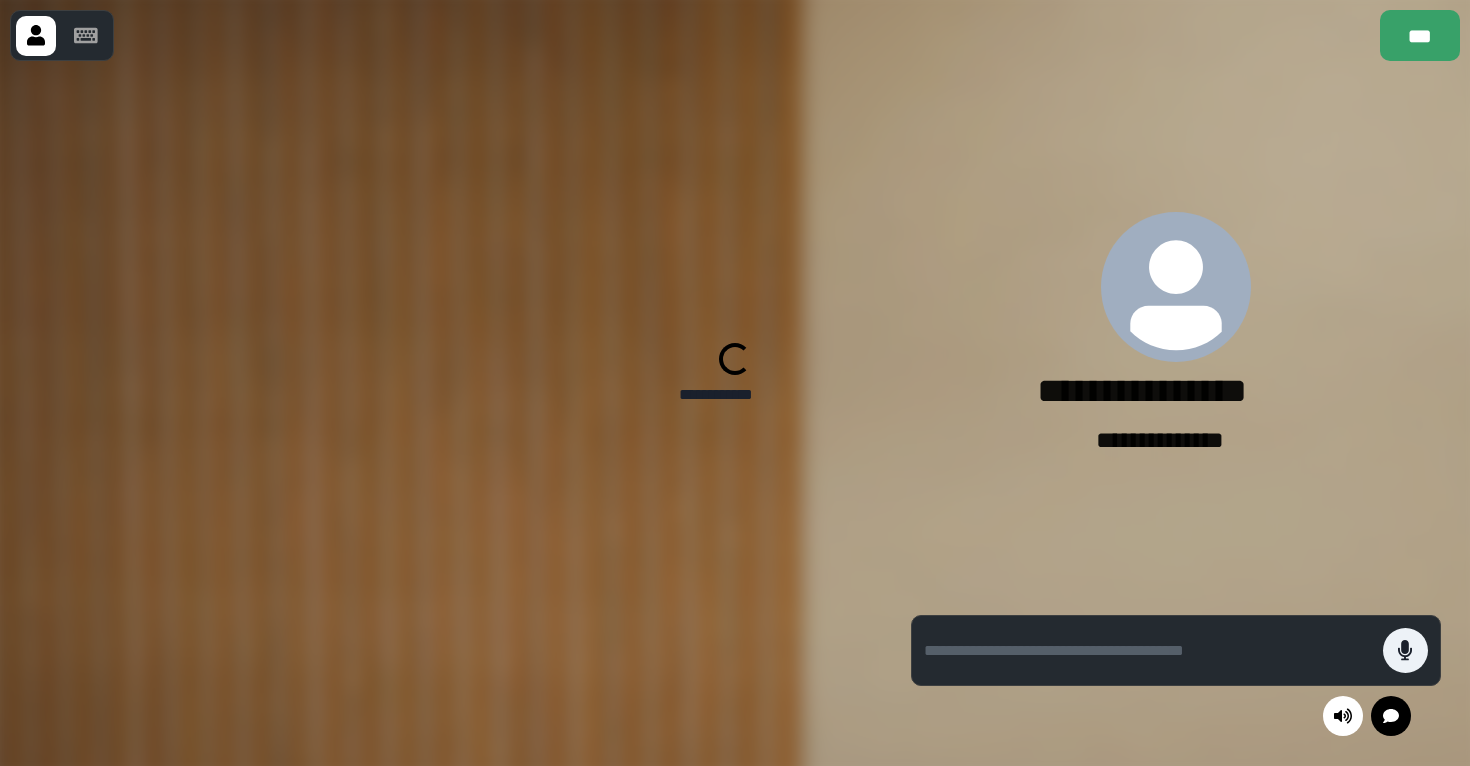 click at bounding box center [441, 413] 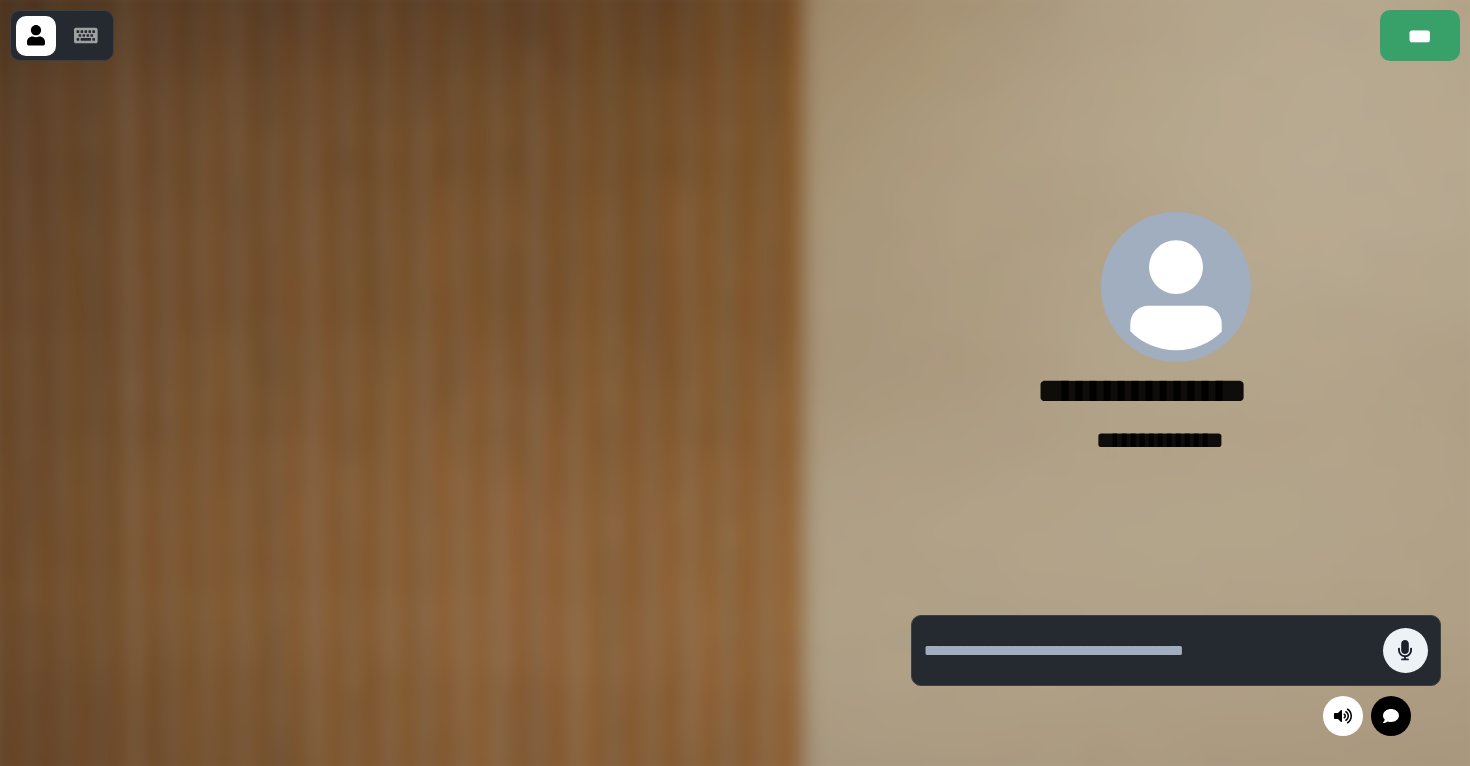 click at bounding box center (441, 413) 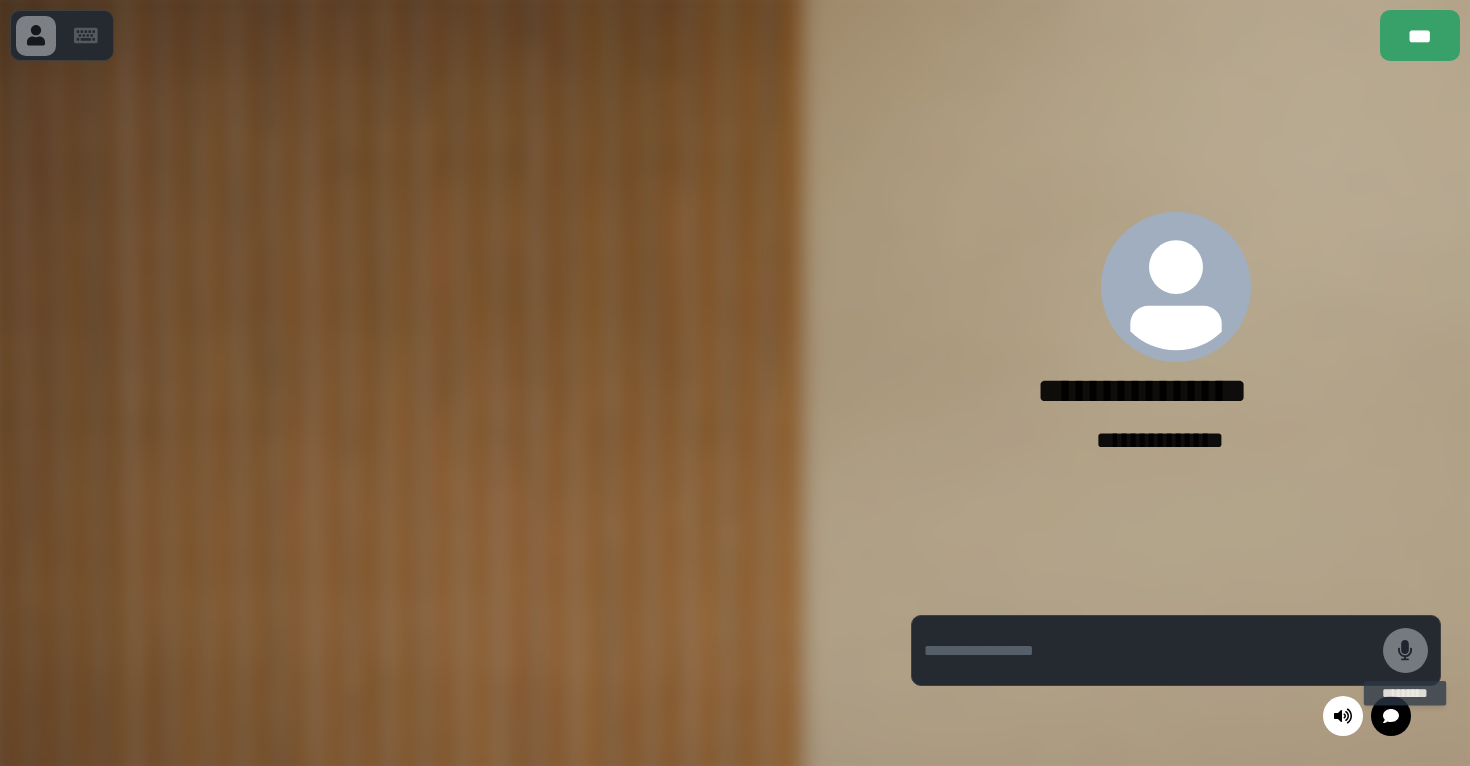 click at bounding box center [441, 413] 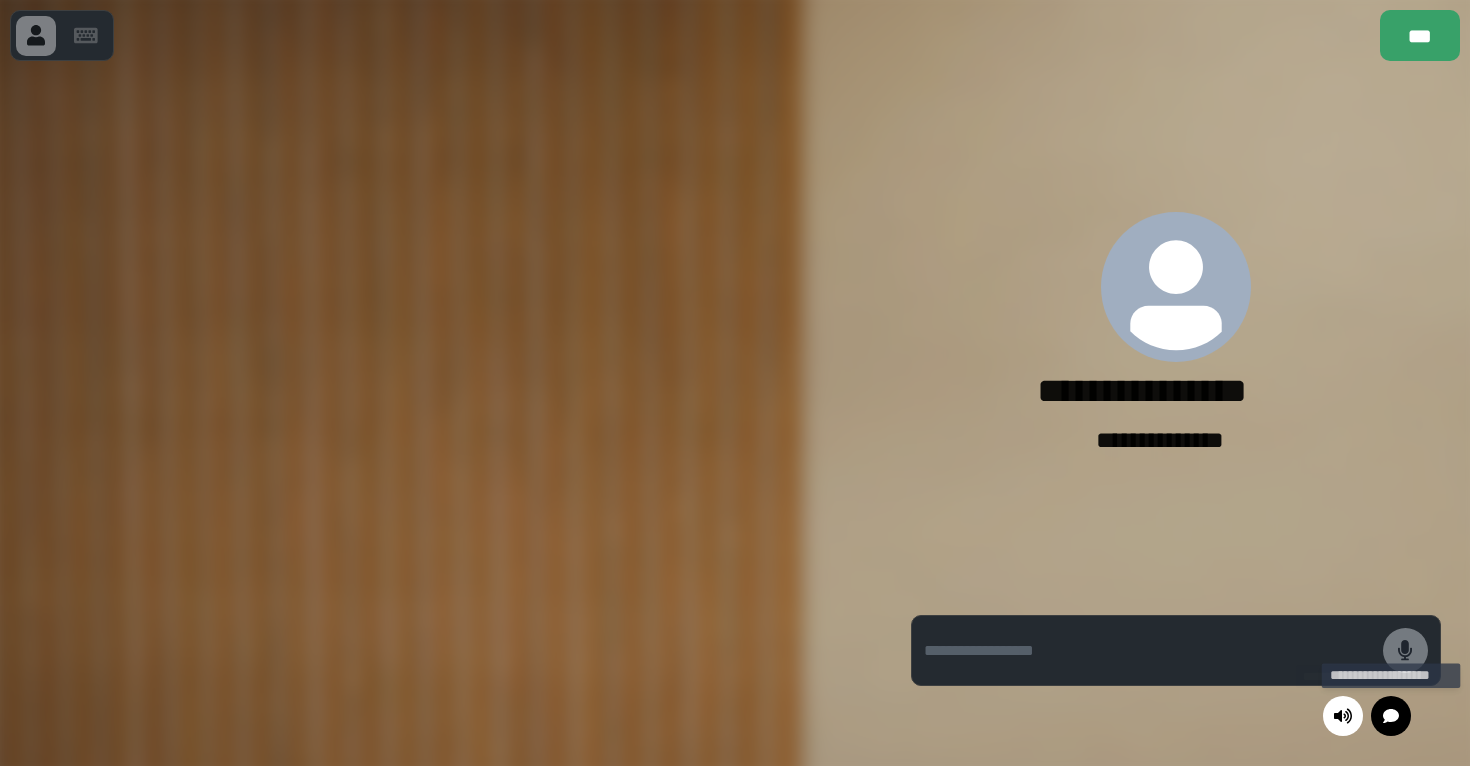 click at bounding box center (1153, 650) 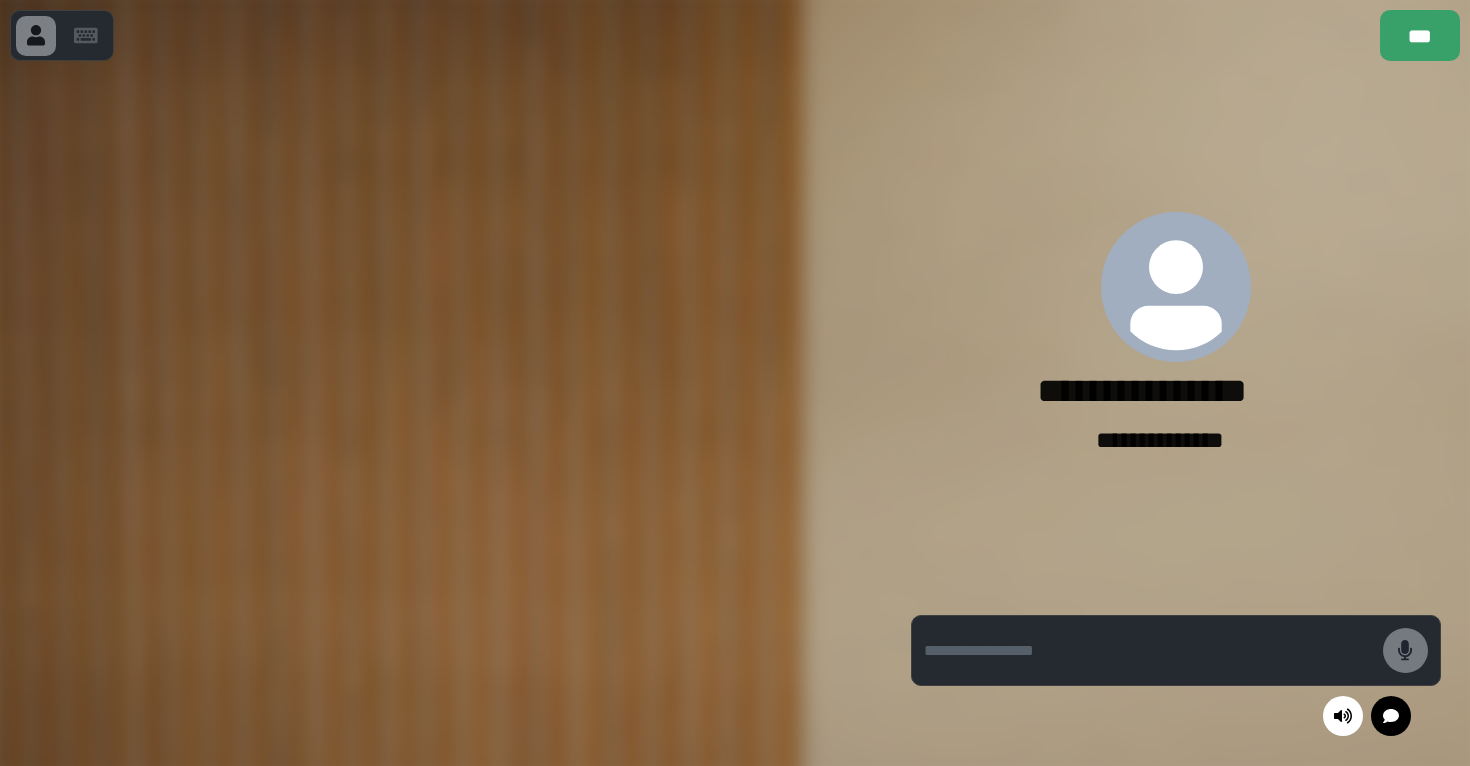 click at bounding box center (1148, 651) 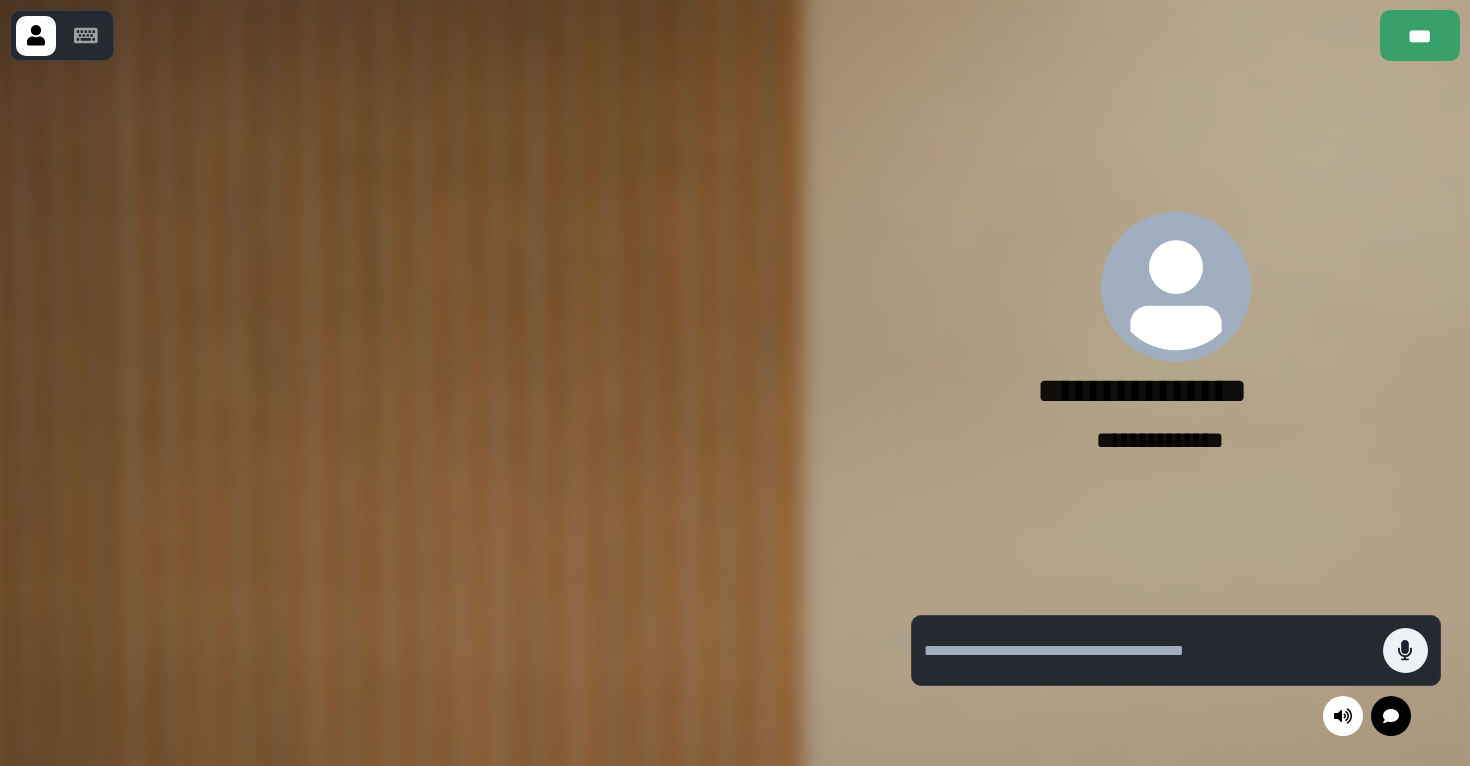 type on "*" 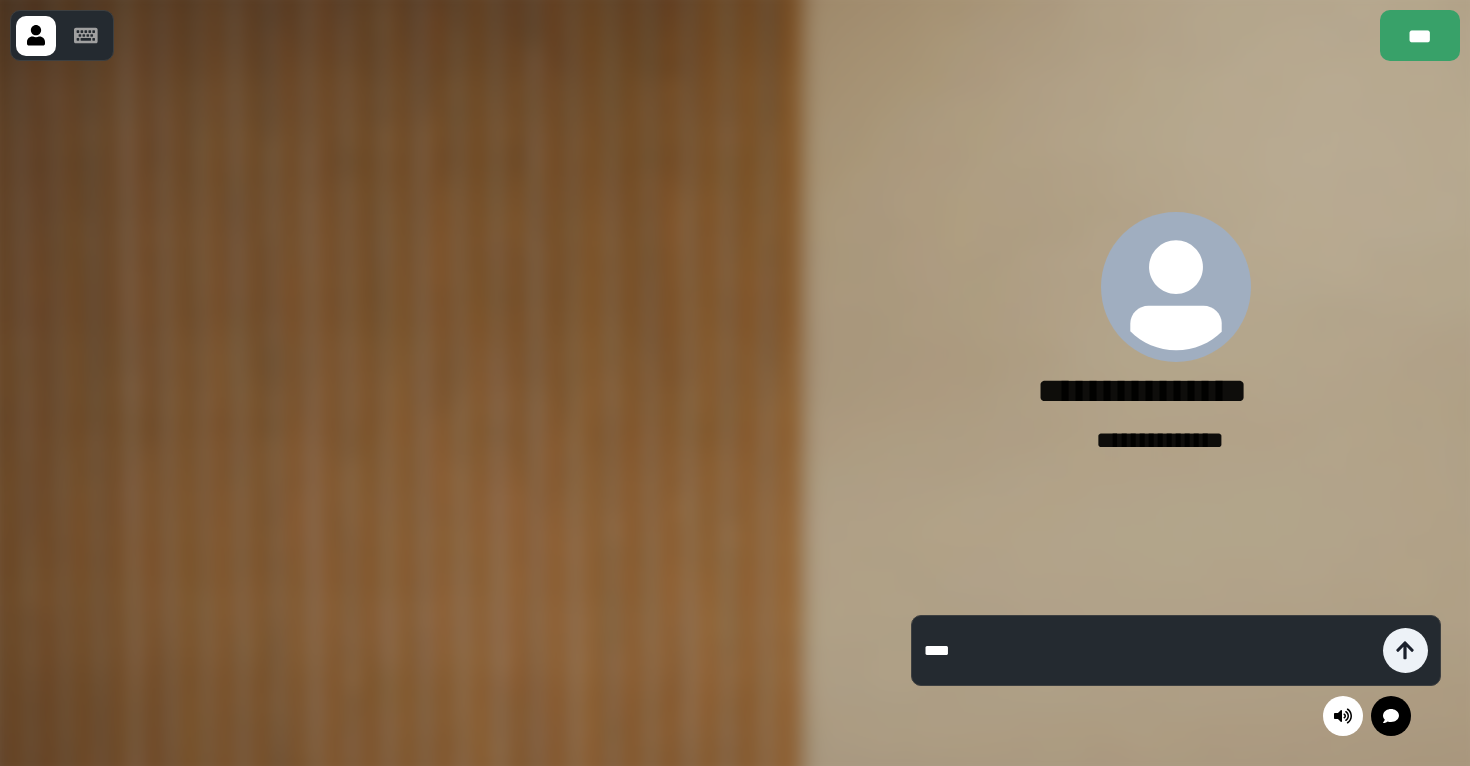 type on "*****" 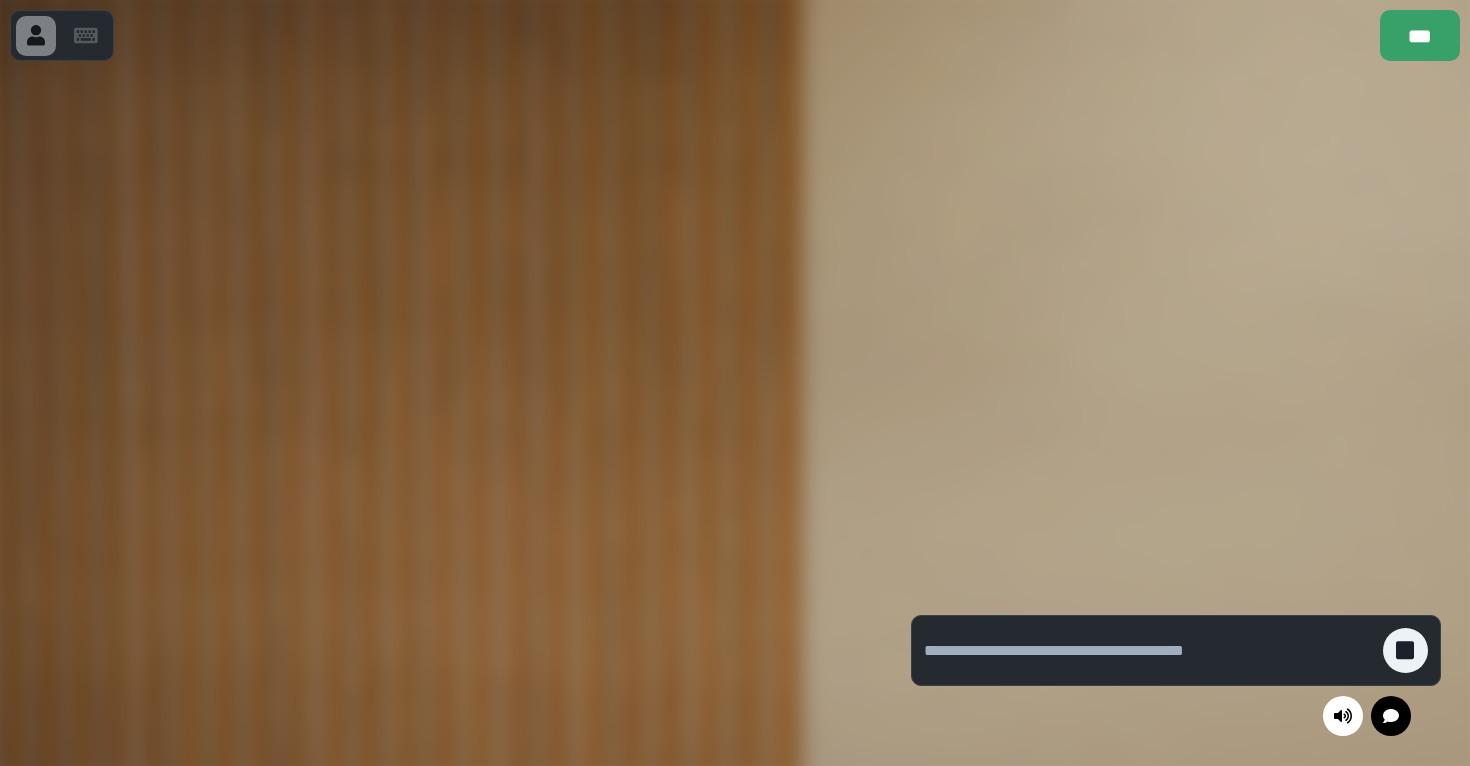 click at bounding box center [1153, 650] 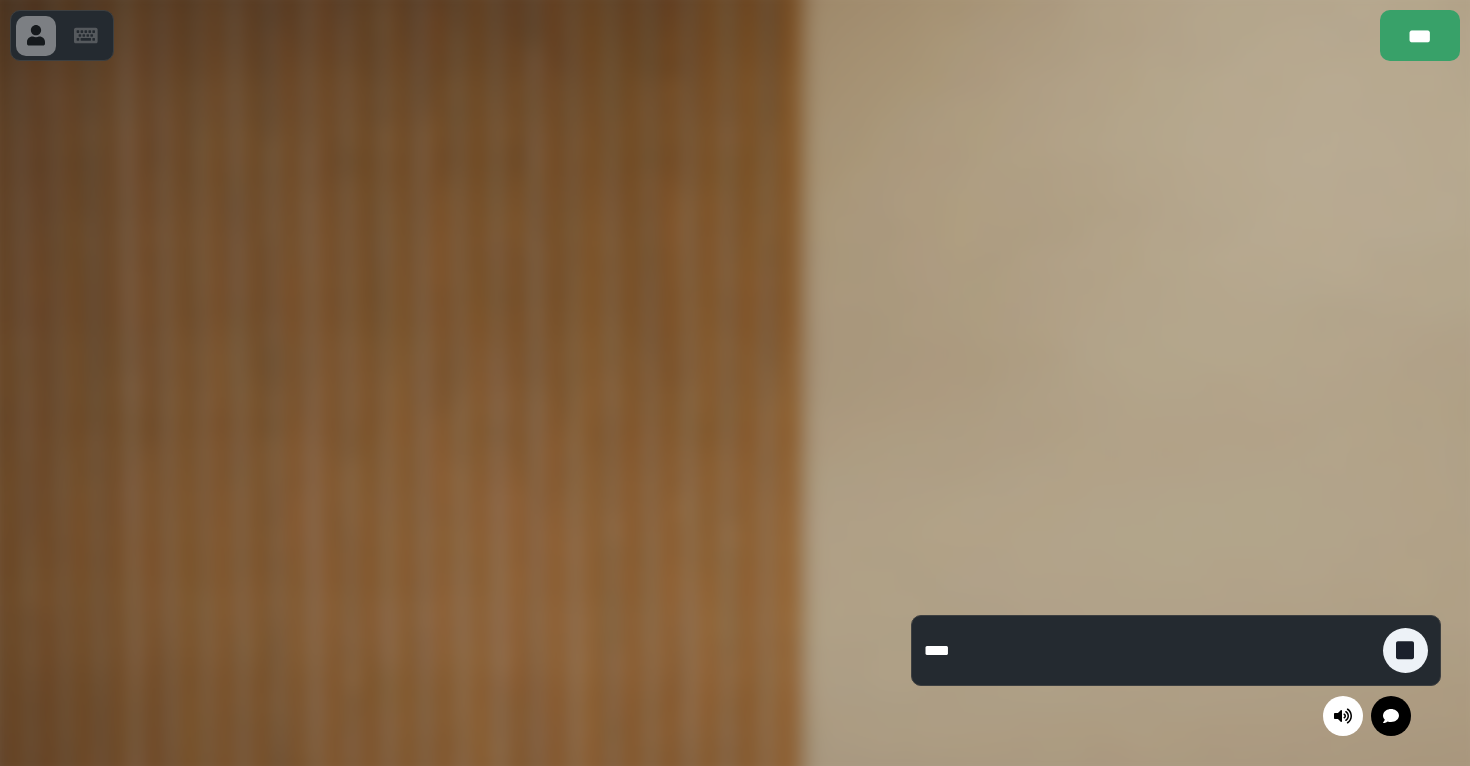 click at bounding box center [1391, 716] 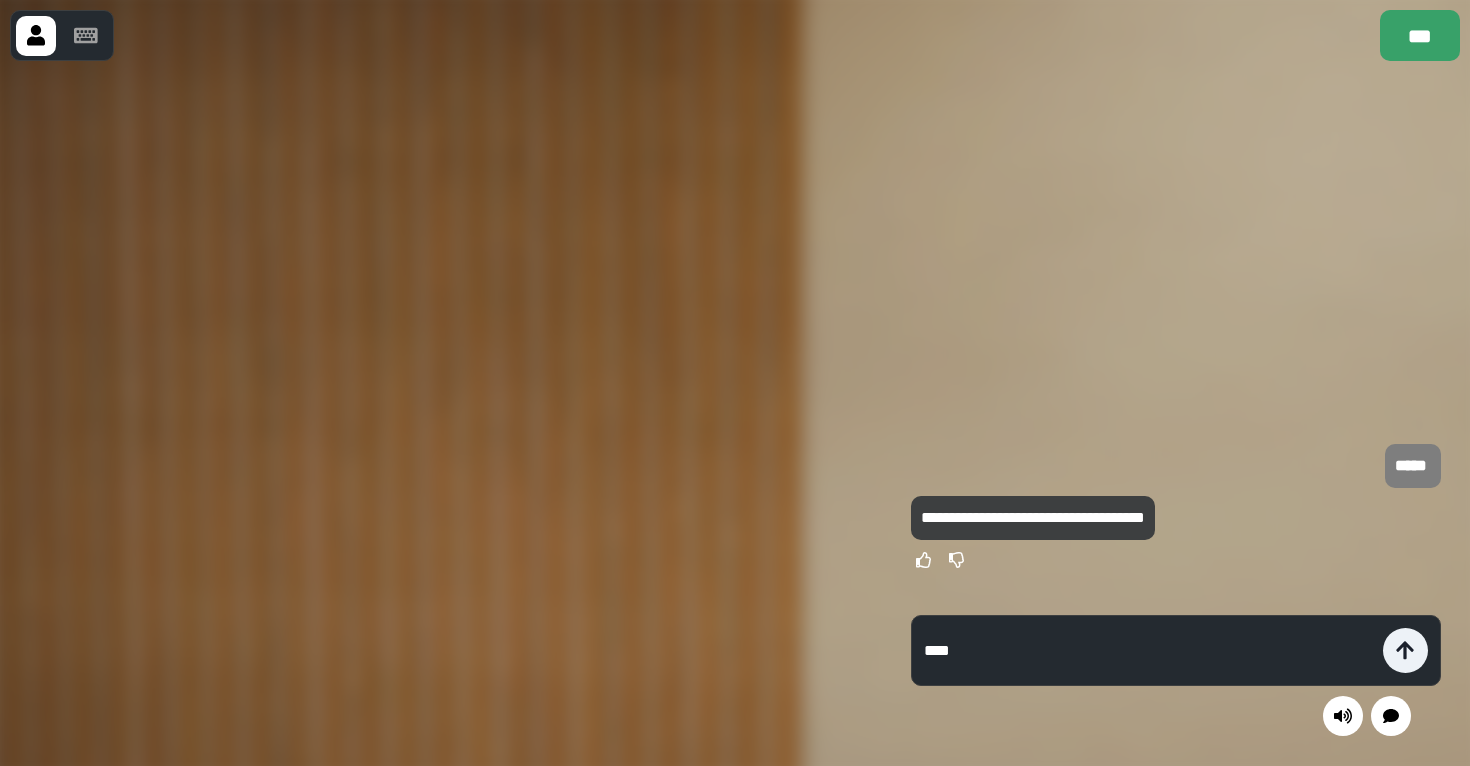 click on "****" at bounding box center (1148, 651) 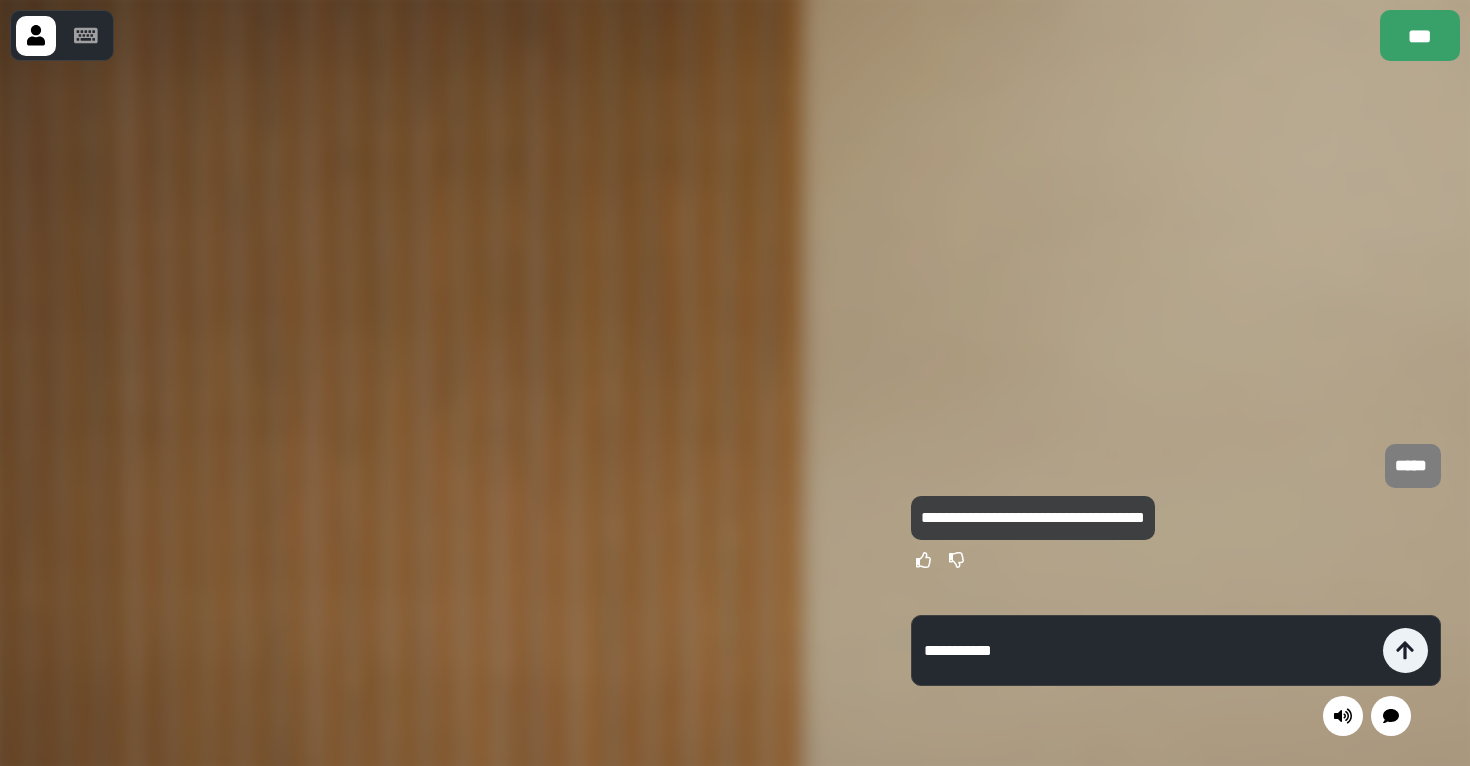 type on "**********" 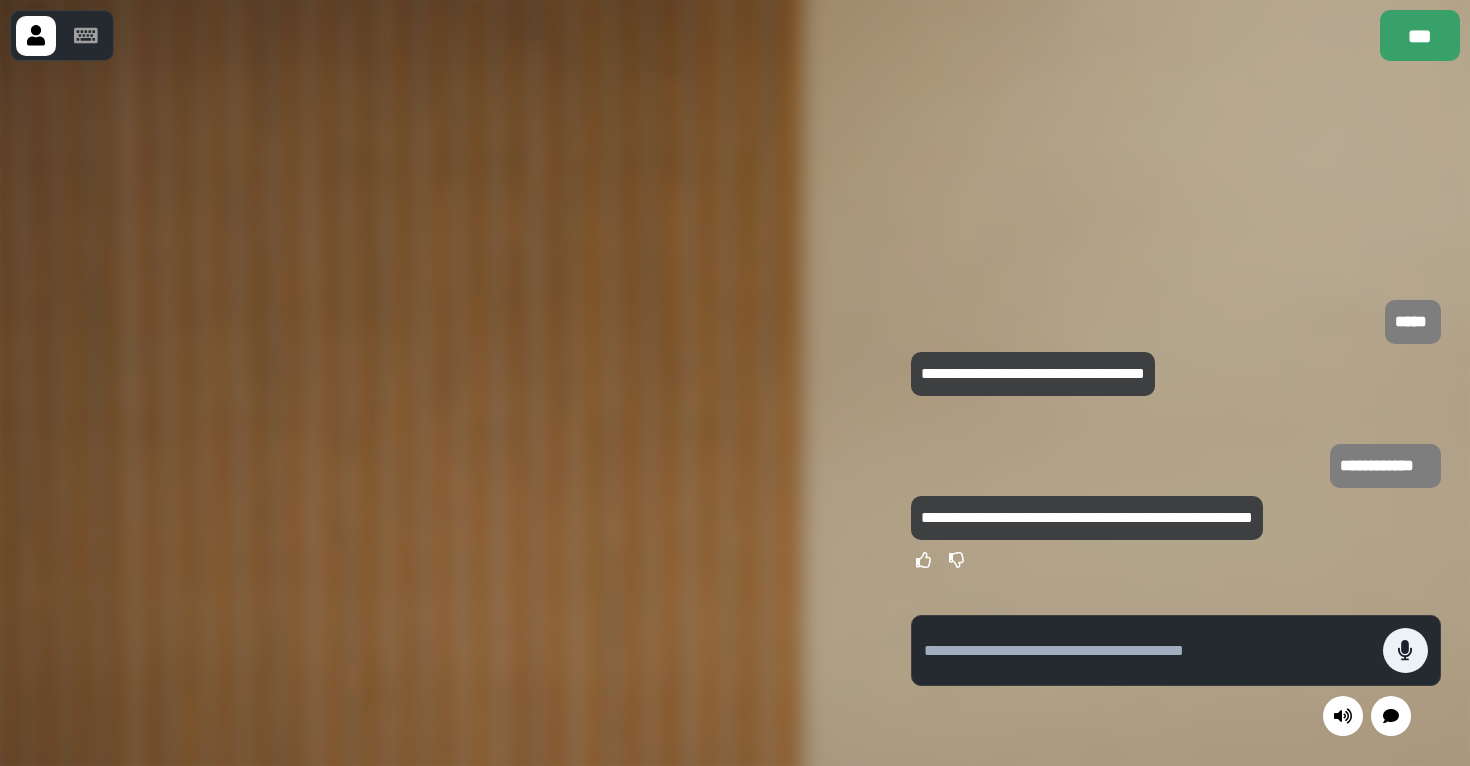 click at bounding box center [1148, 651] 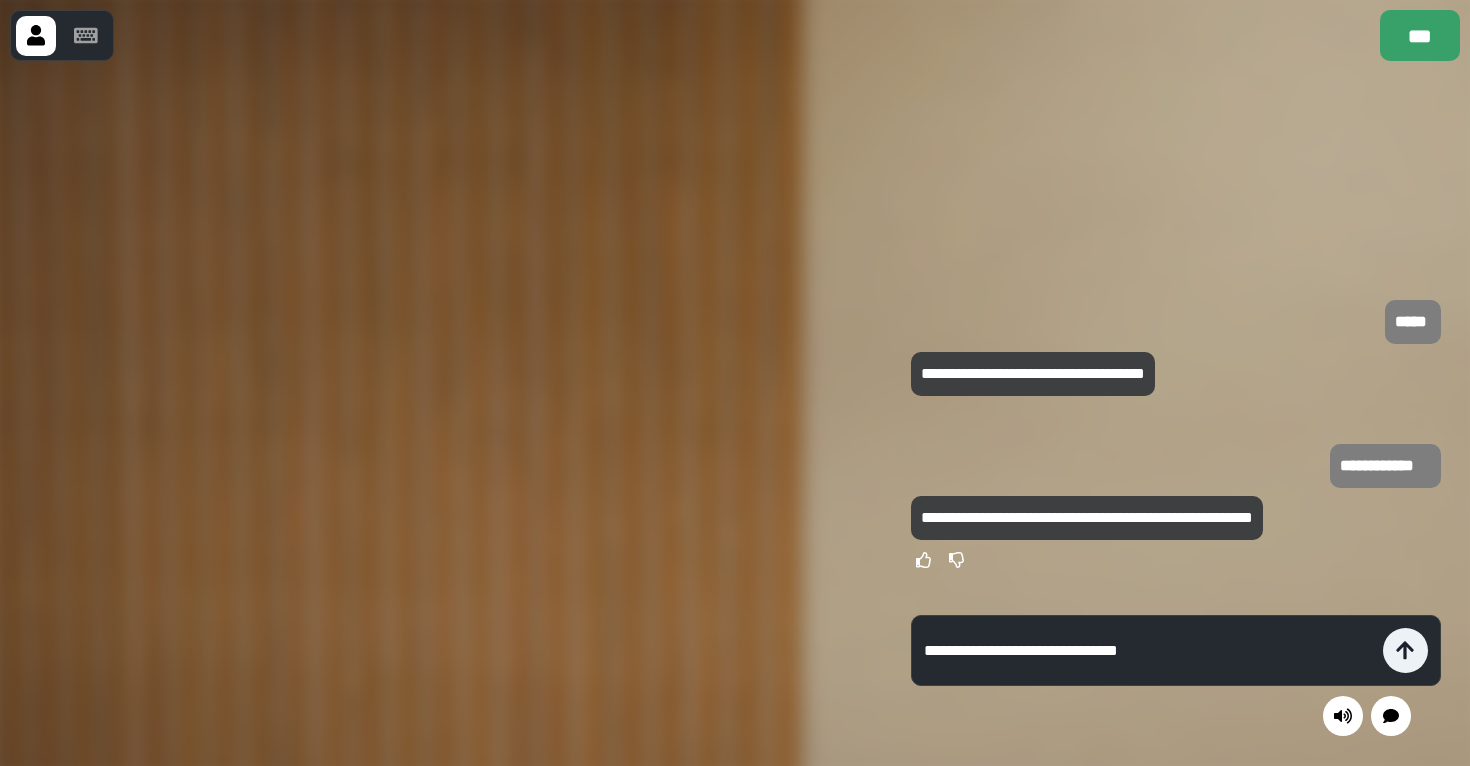 type on "**********" 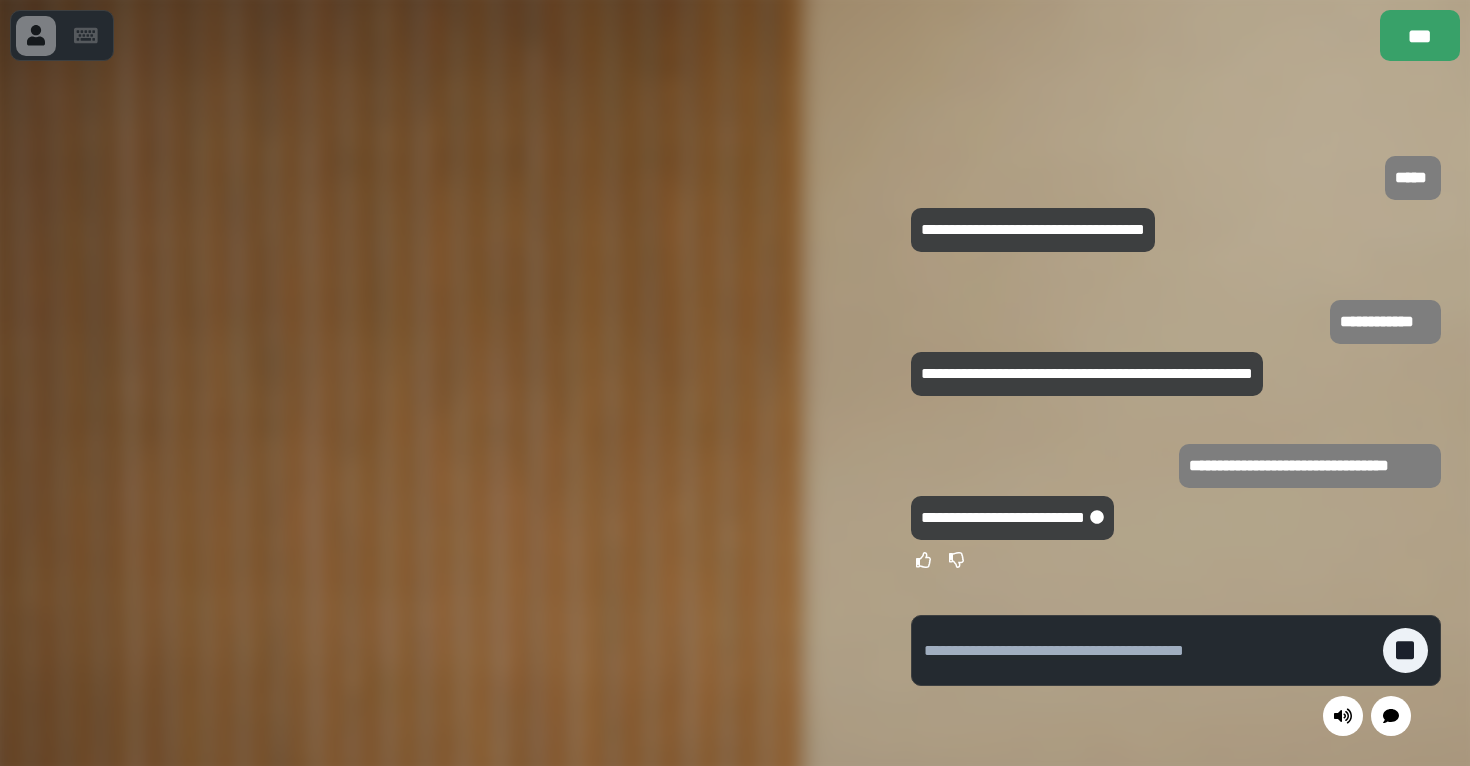click at bounding box center [1148, 651] 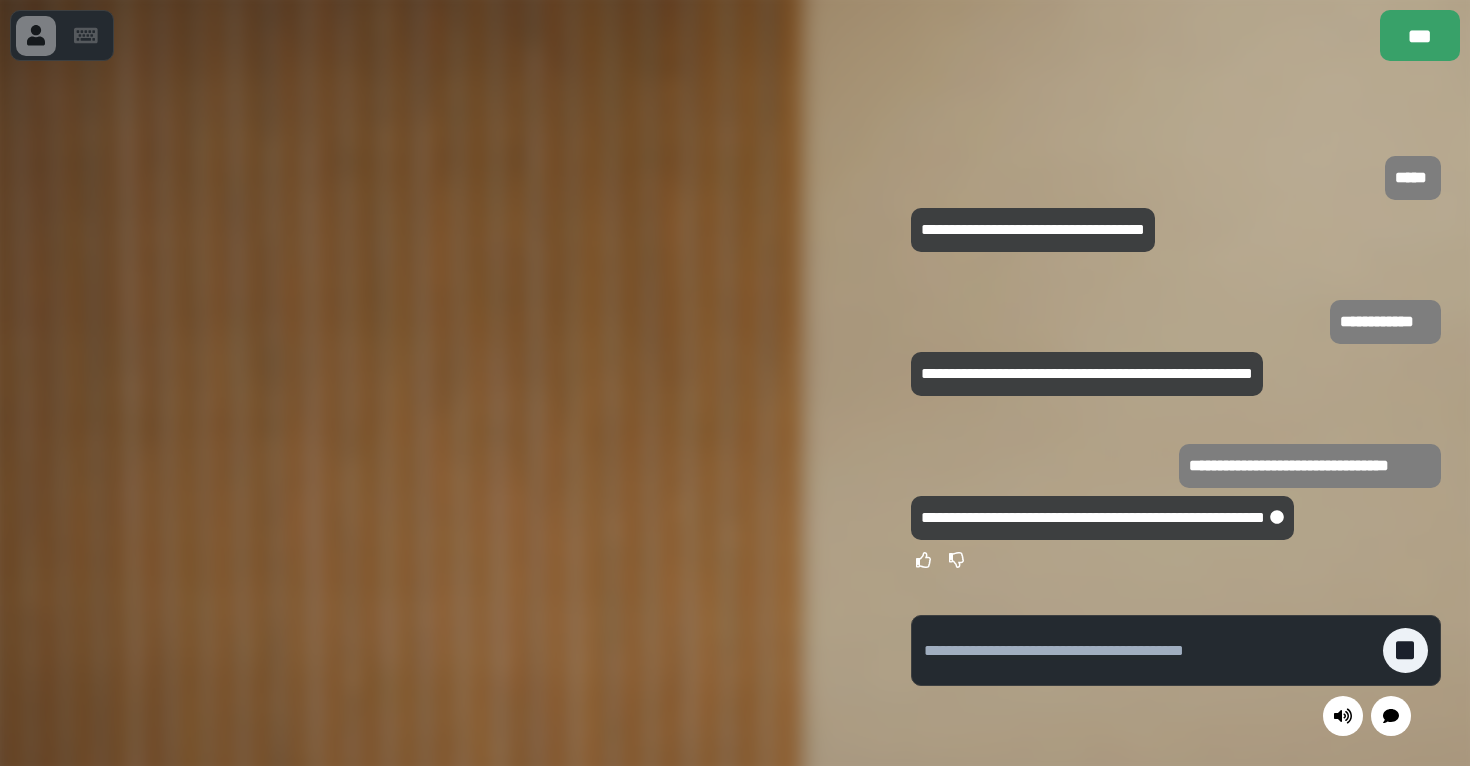 click on "**********" at bounding box center (1102, 518) 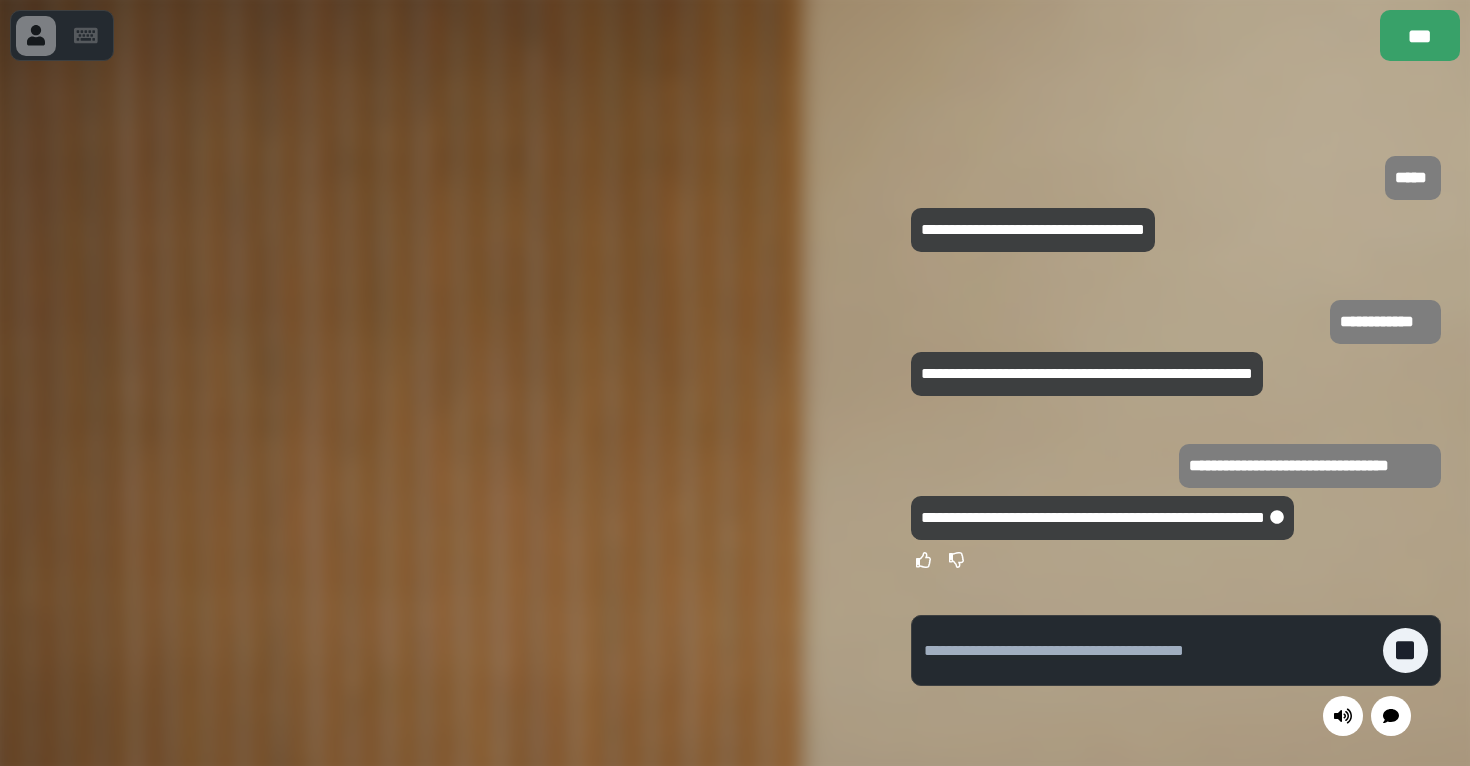 click on "**********" at bounding box center (1102, 518) 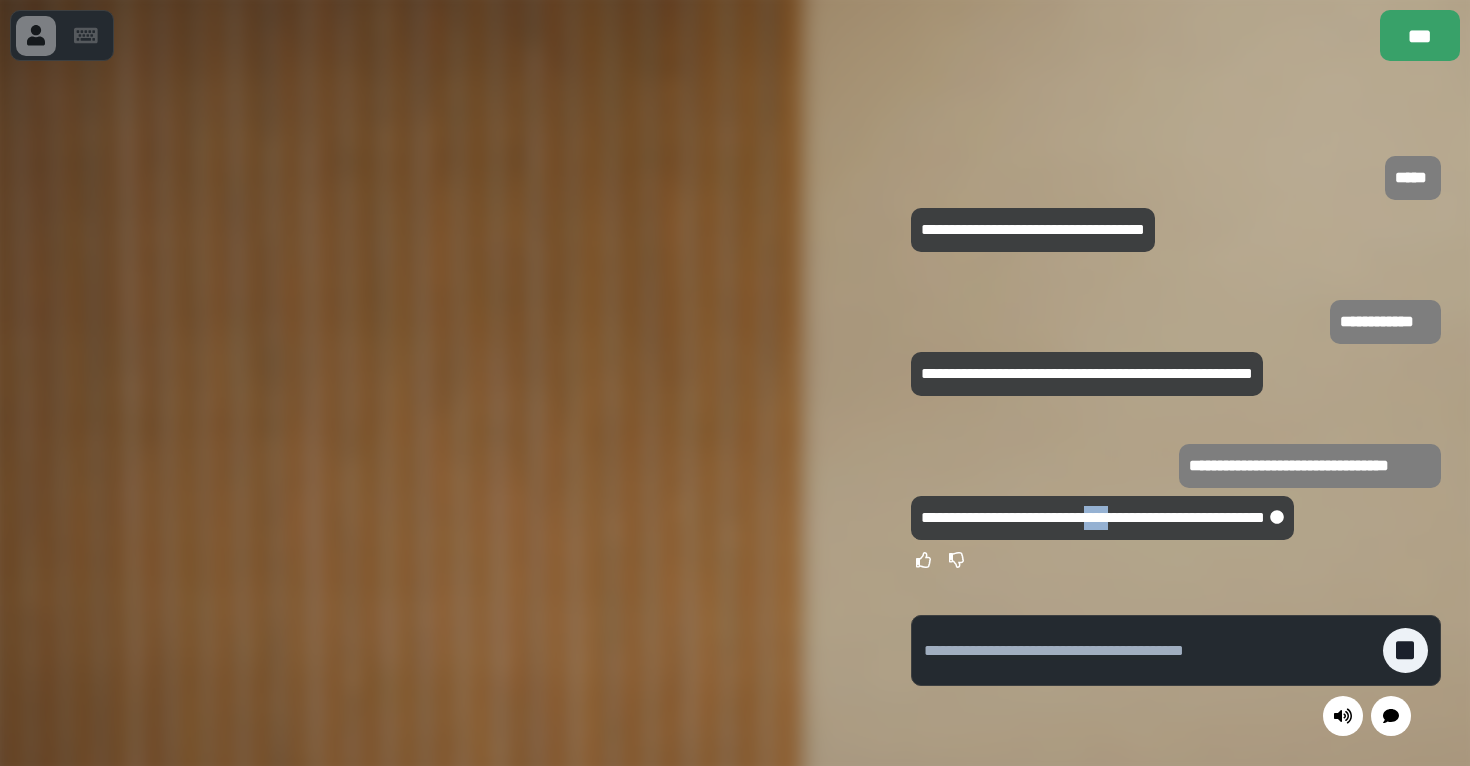 click on "**********" at bounding box center (1102, 517) 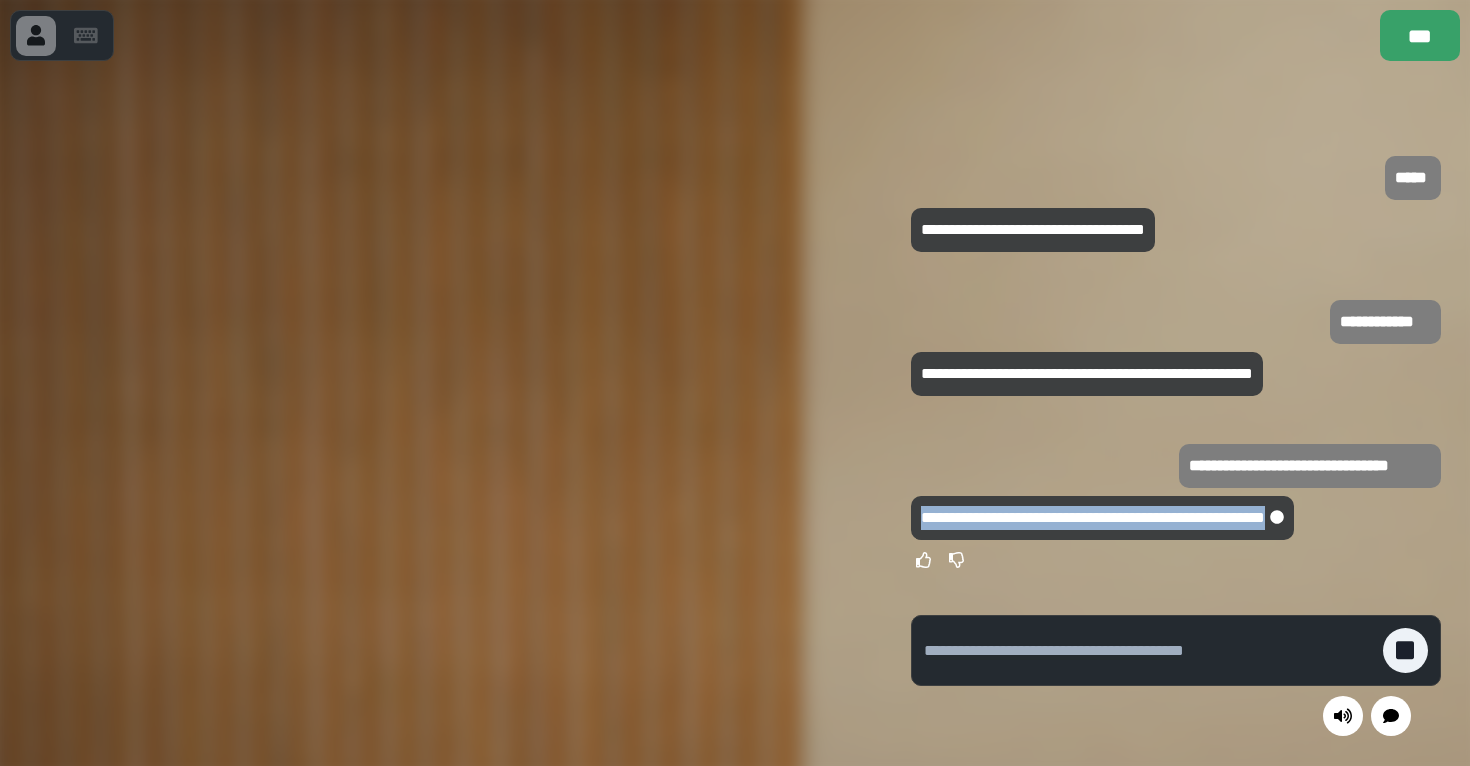 click on "**********" at bounding box center [1102, 517] 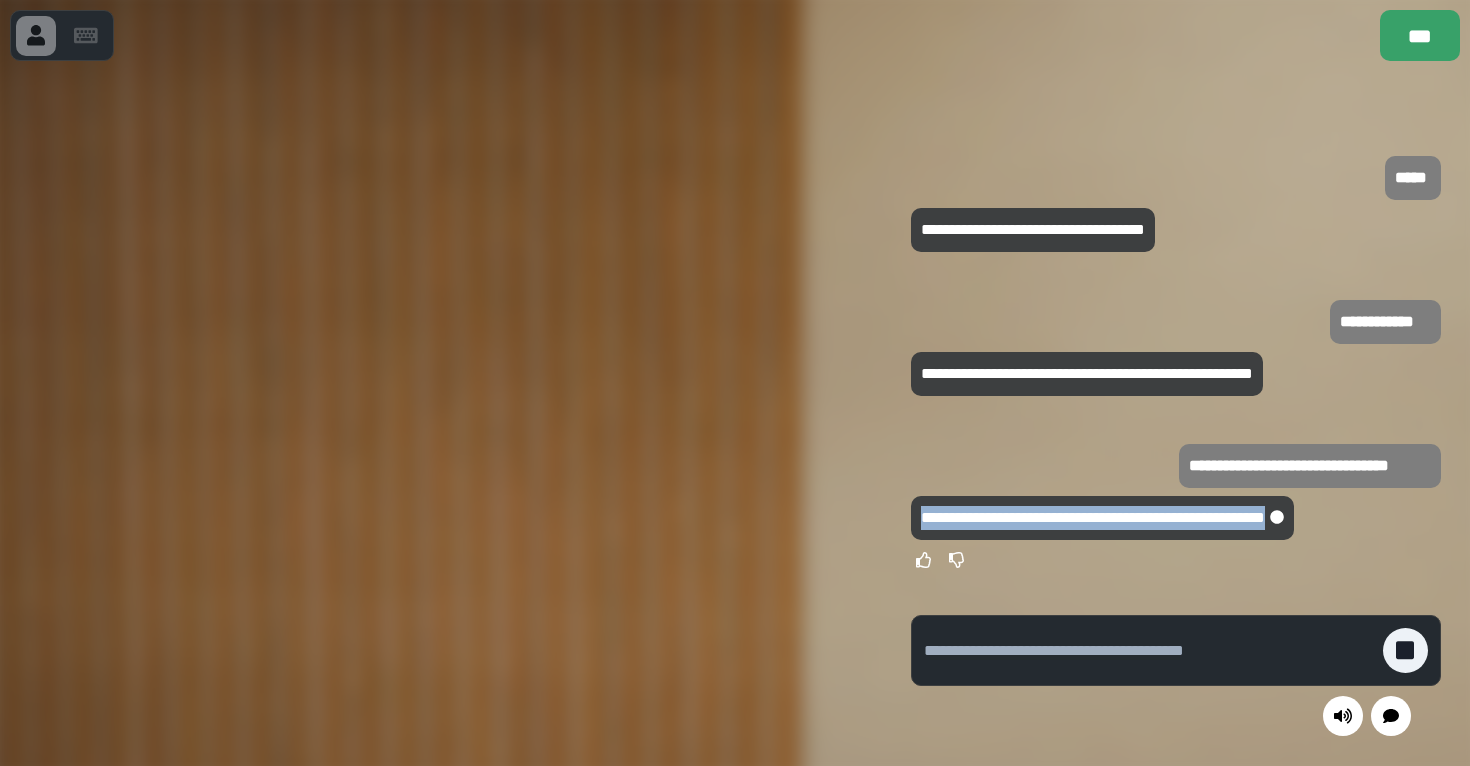 click at bounding box center [1148, 651] 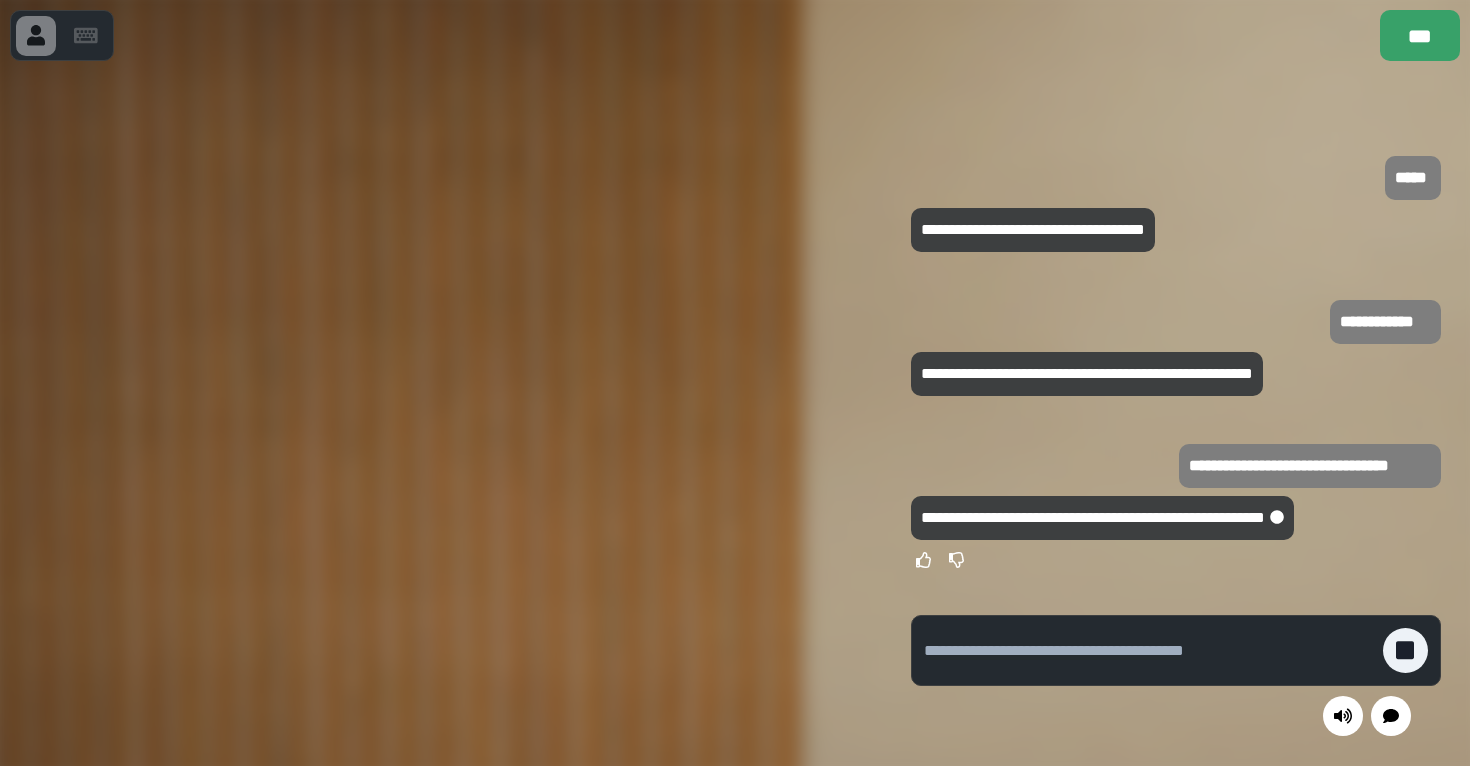 click at bounding box center [1148, 651] 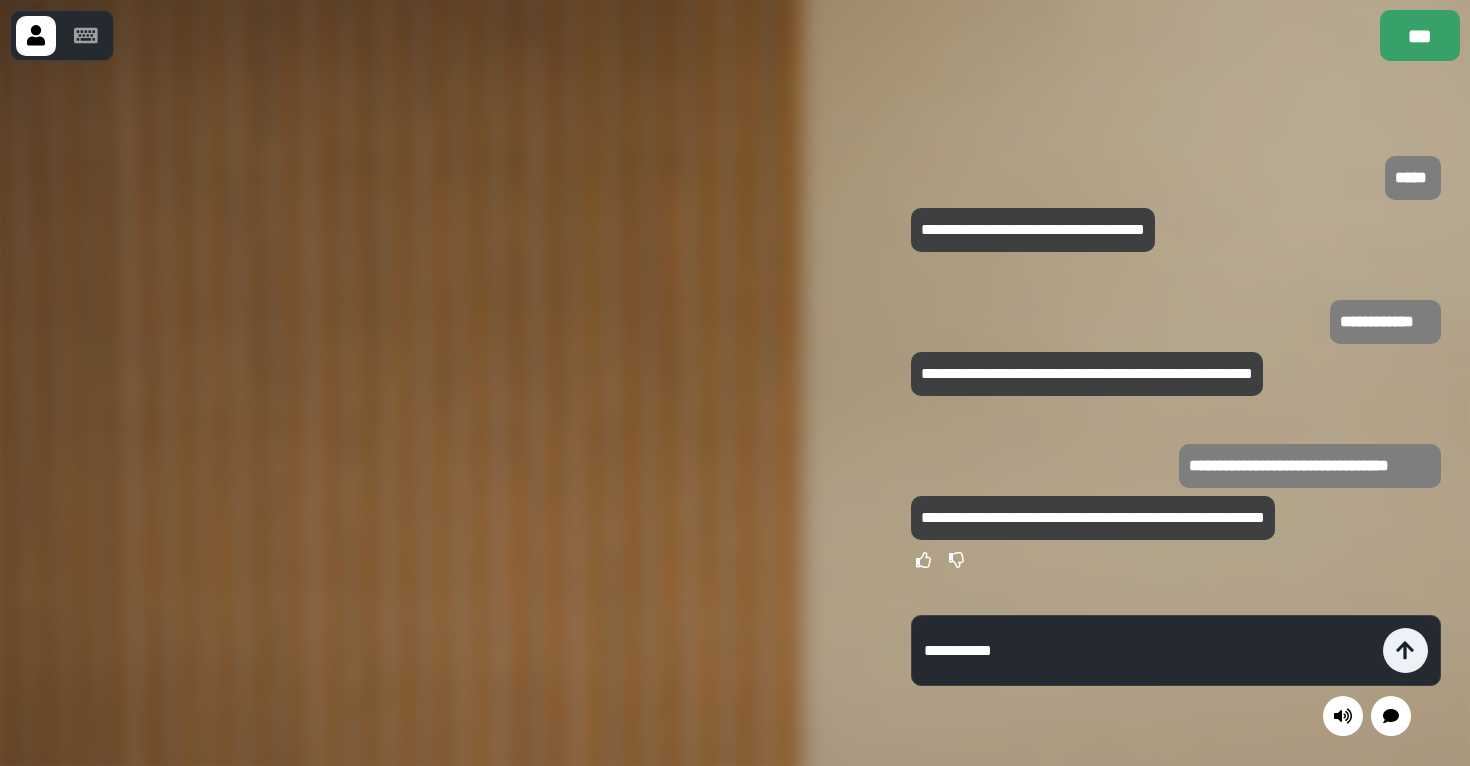 type on "**********" 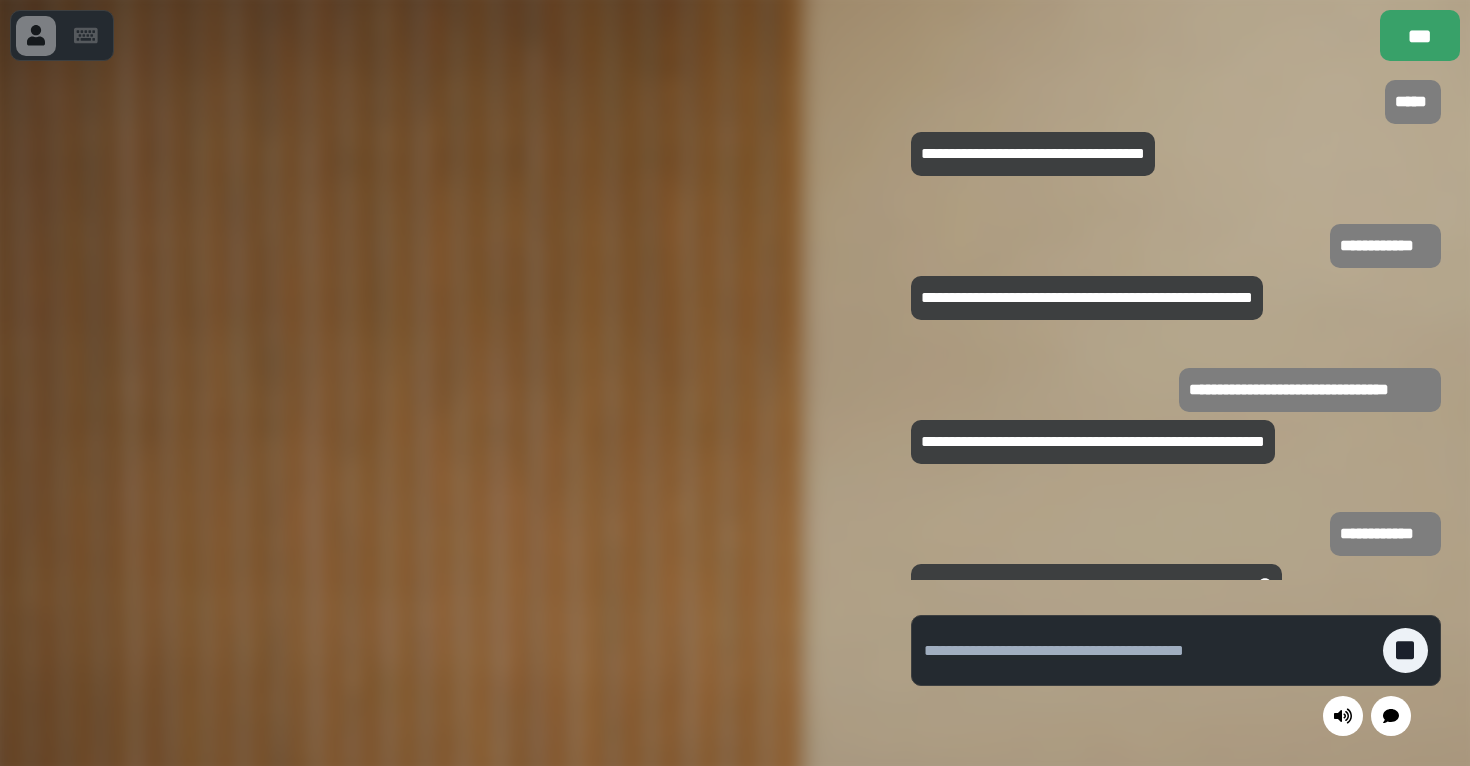 scroll, scrollTop: 0, scrollLeft: 0, axis: both 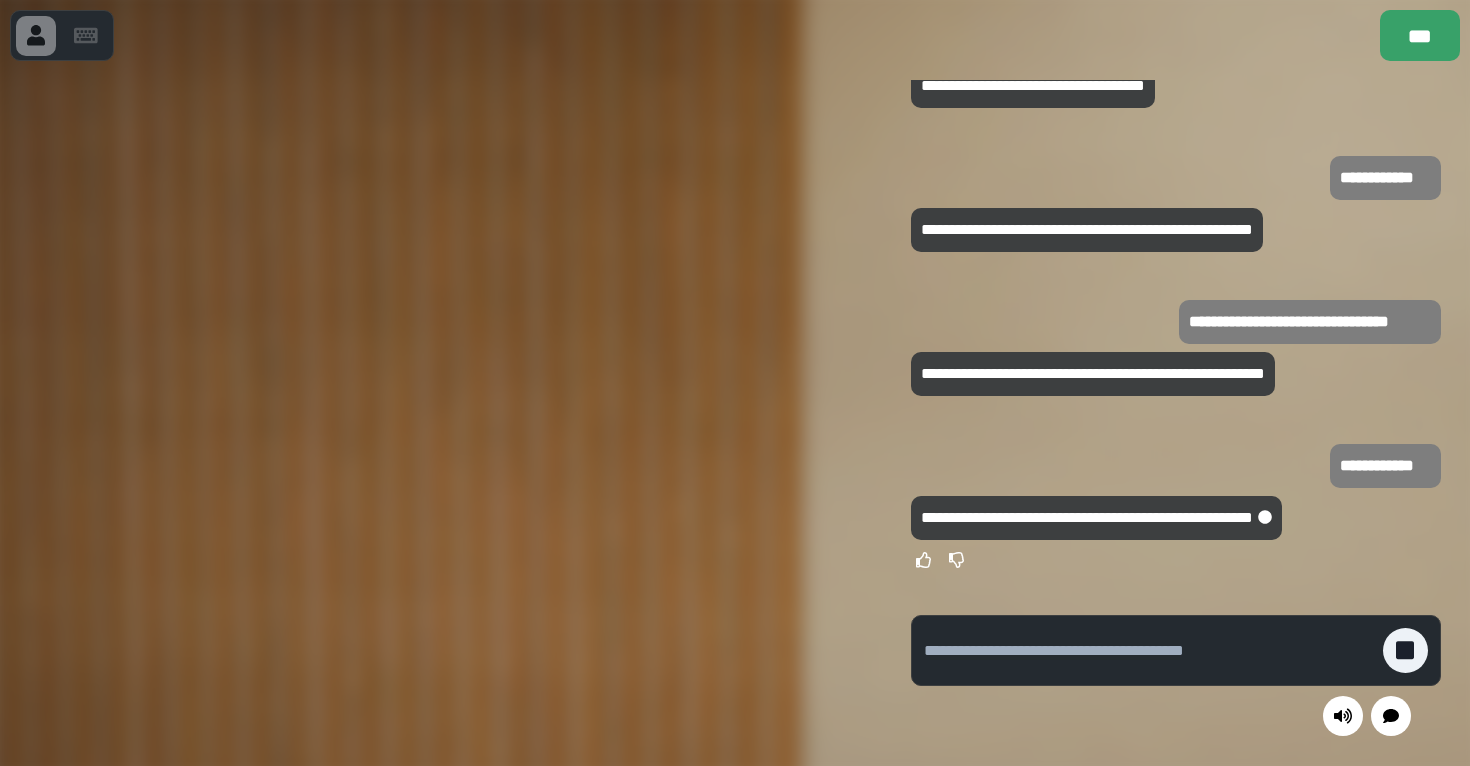 click at bounding box center (1153, 650) 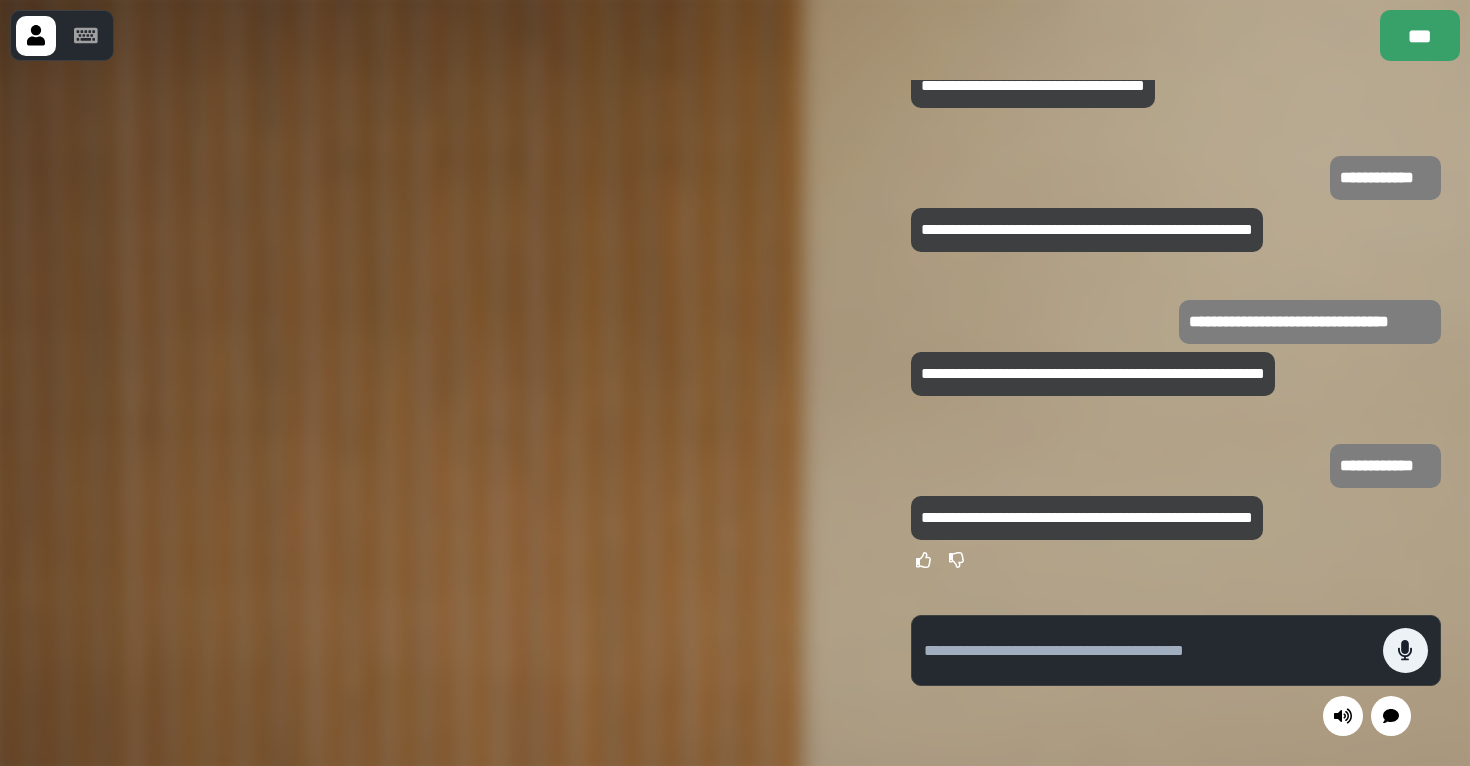 click at bounding box center (1148, 651) 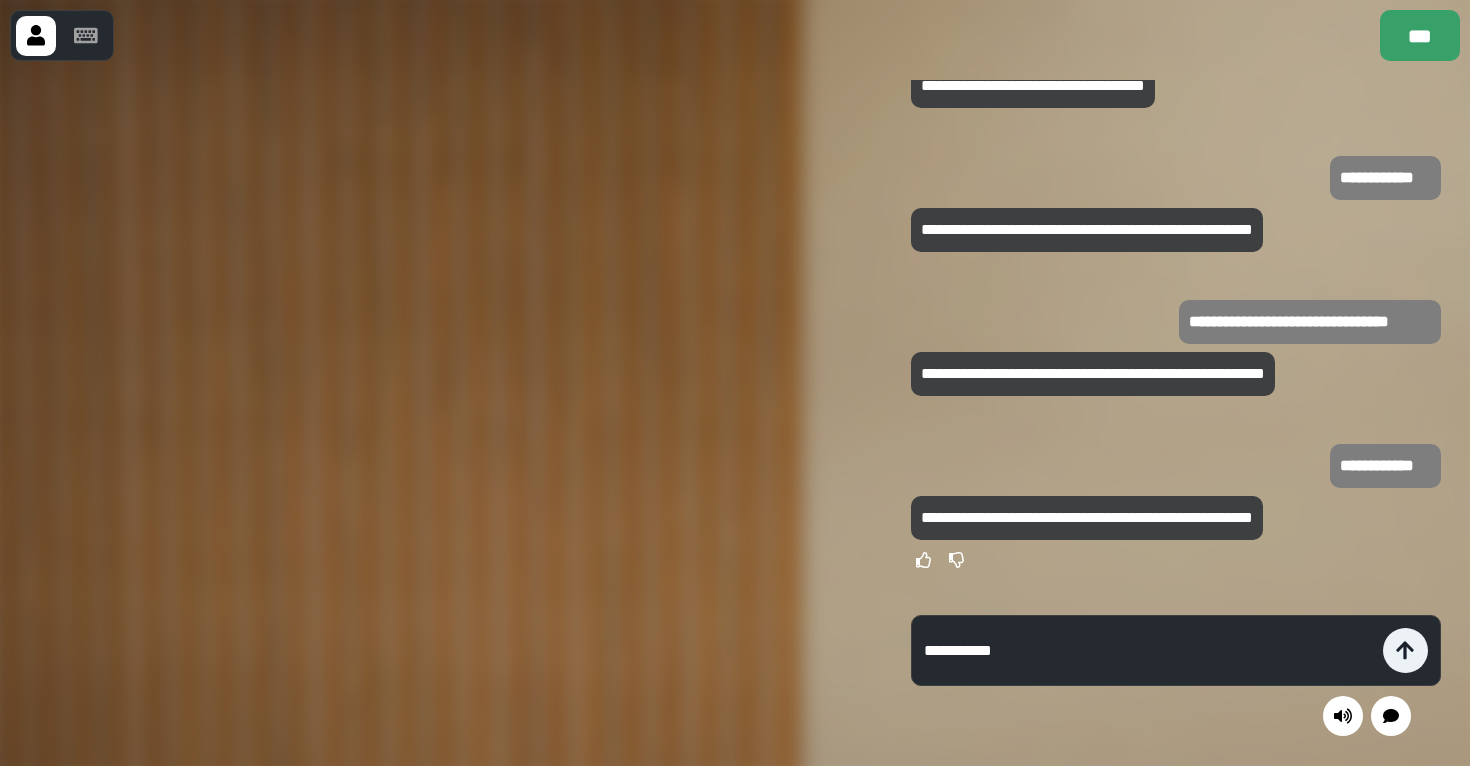 type on "**********" 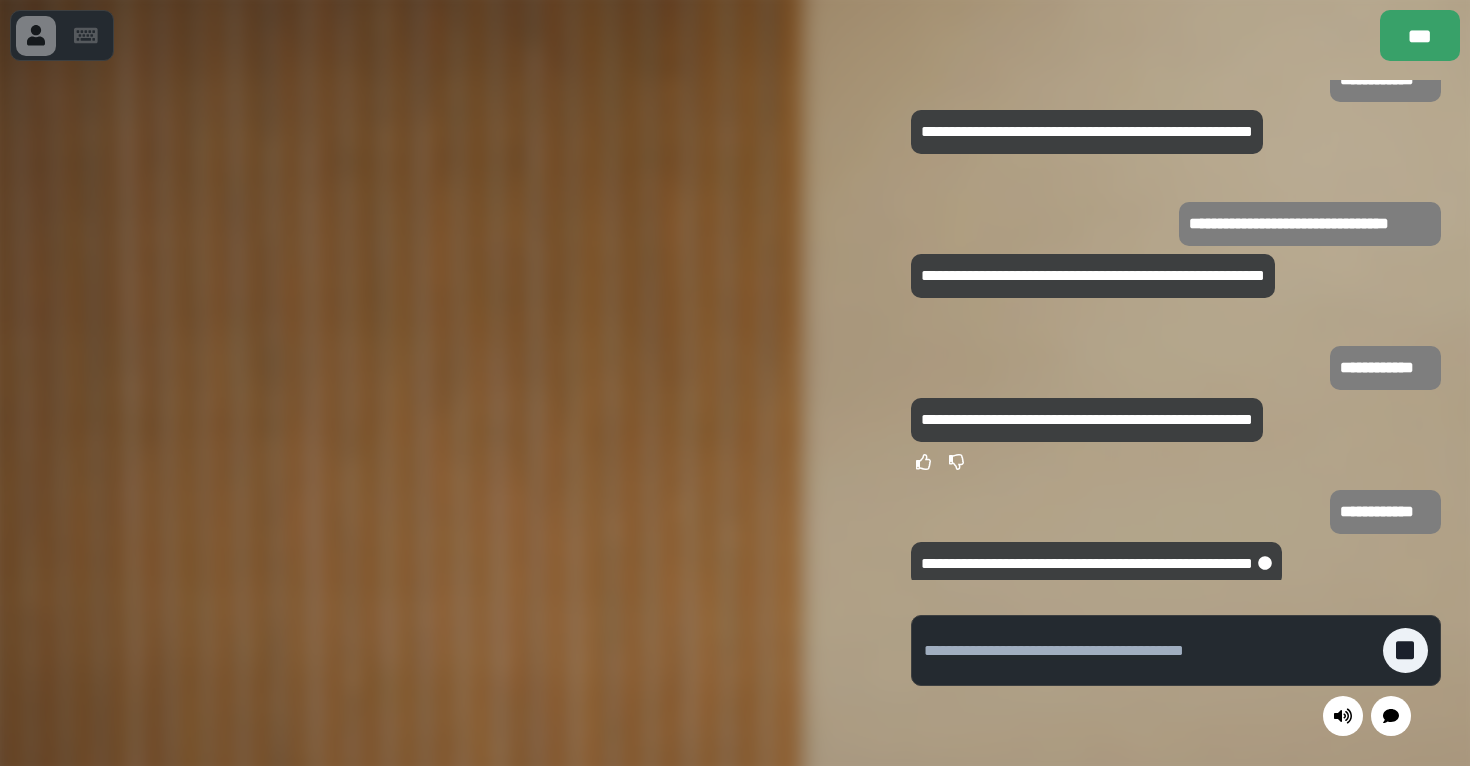 scroll, scrollTop: 0, scrollLeft: 0, axis: both 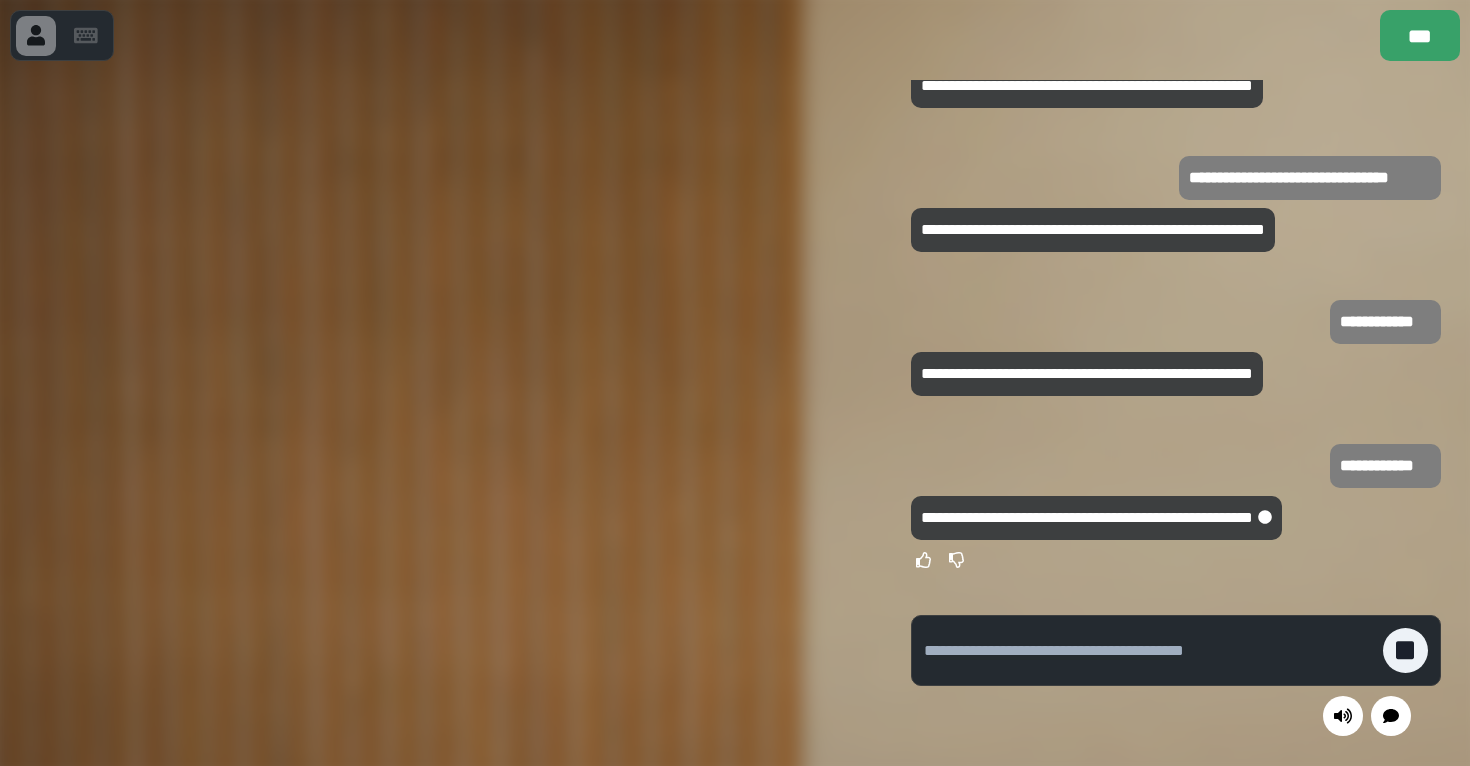 click at bounding box center [1153, 650] 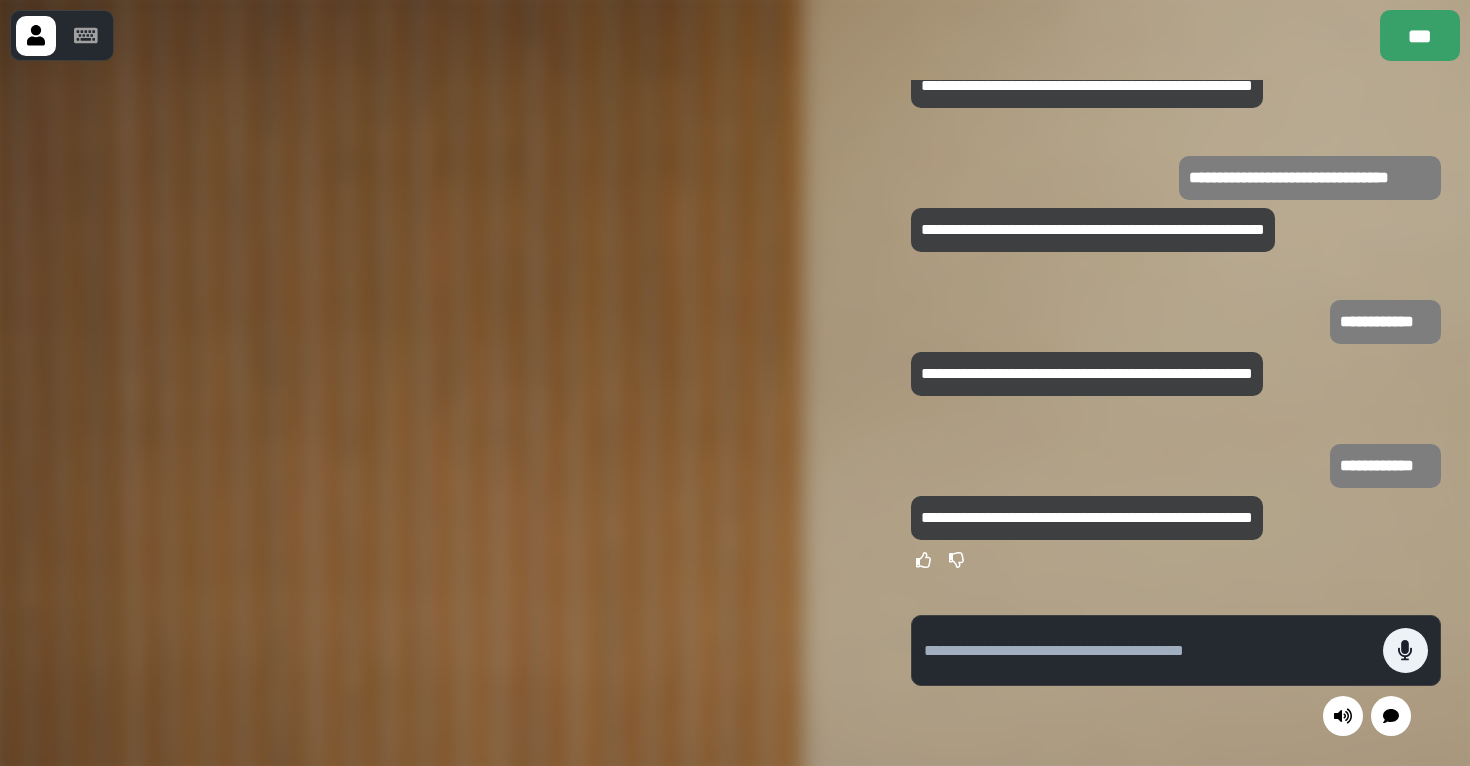 click at bounding box center (1153, 650) 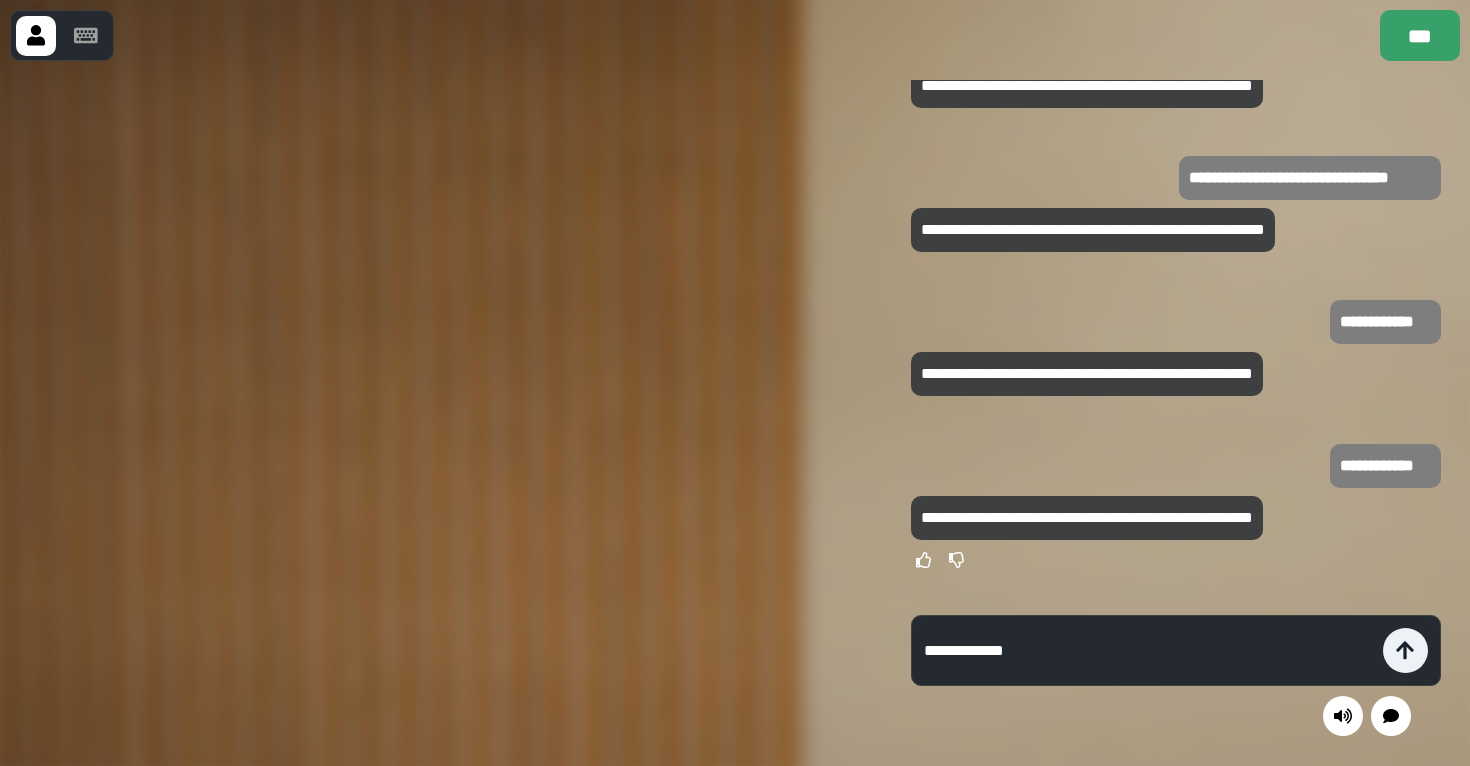 type on "**********" 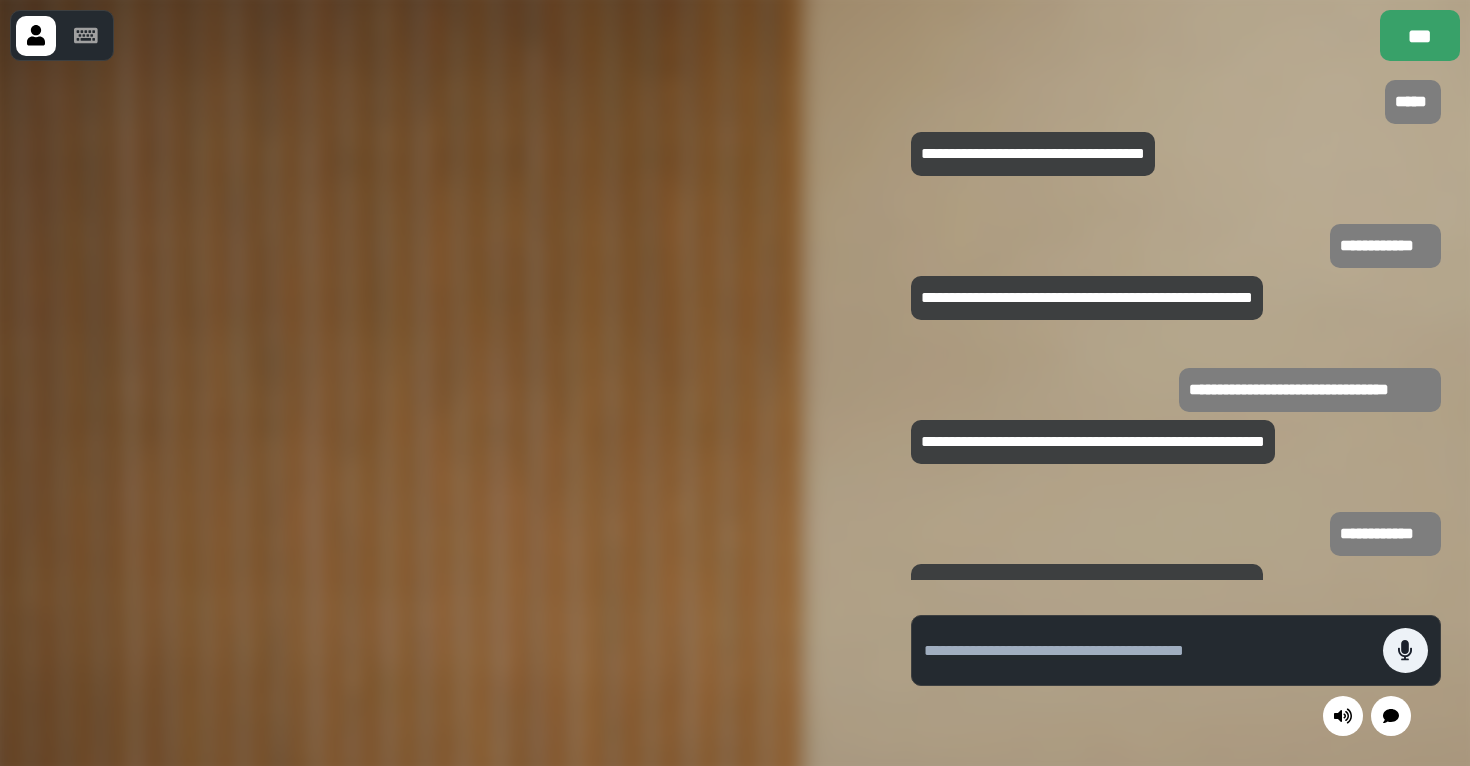 scroll, scrollTop: 0, scrollLeft: 0, axis: both 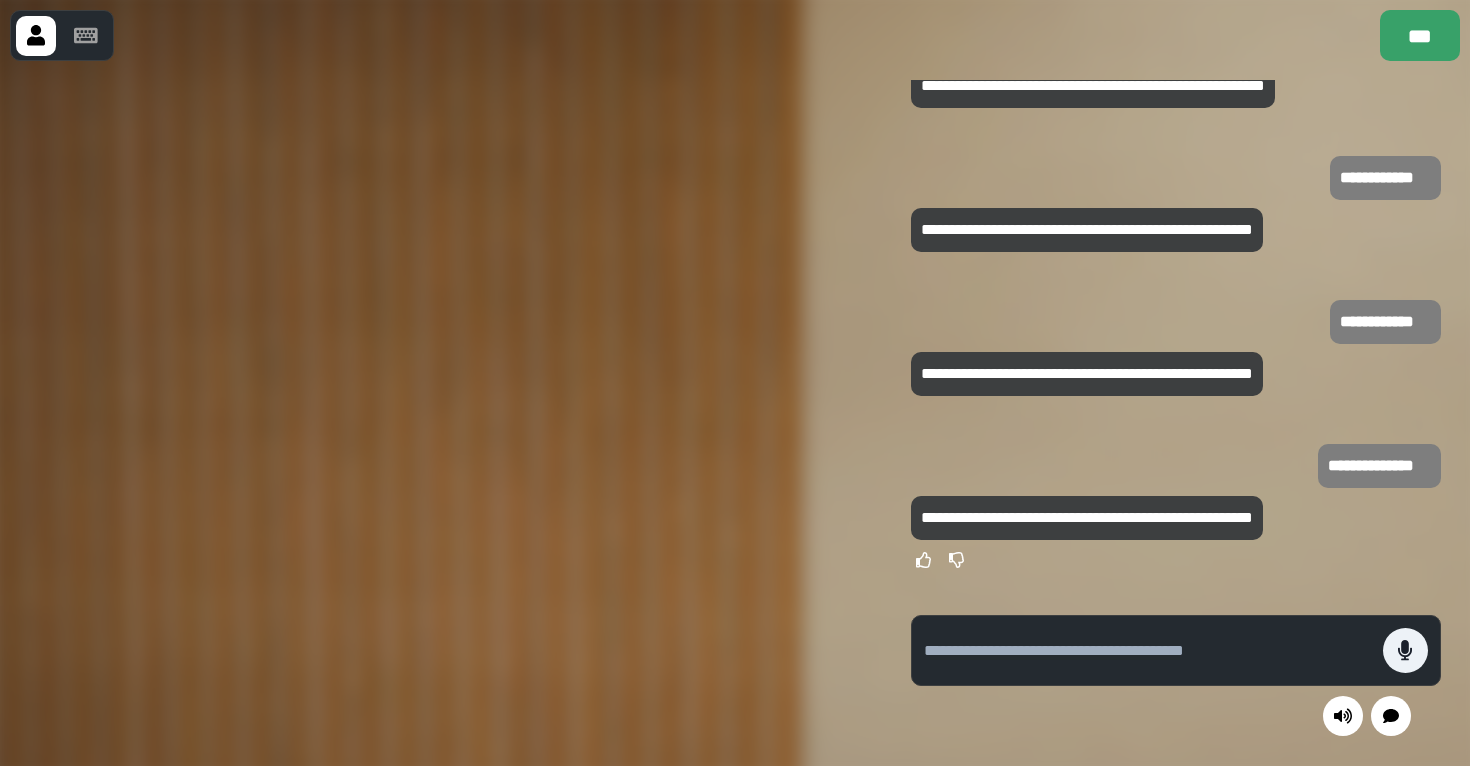 click at bounding box center [1153, 650] 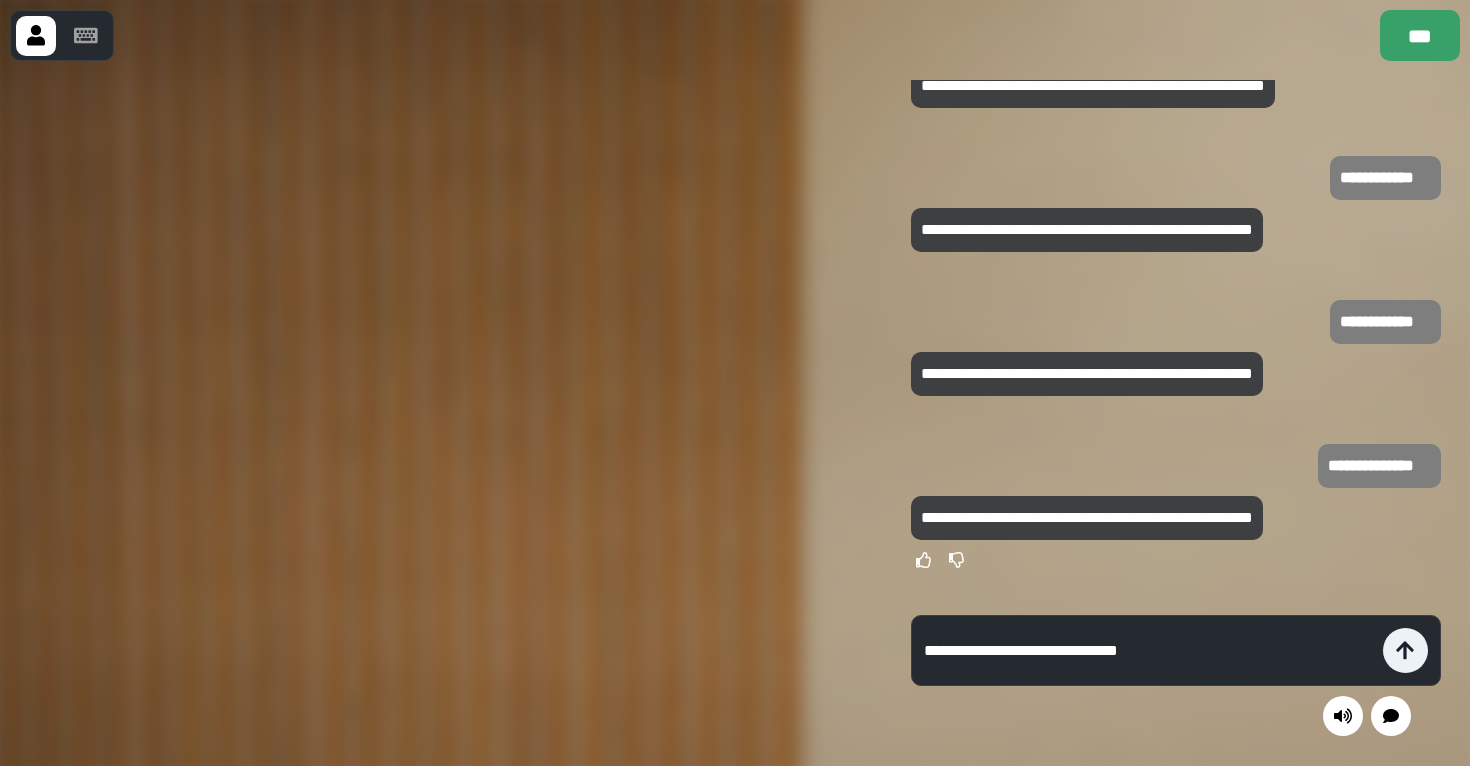 type on "**********" 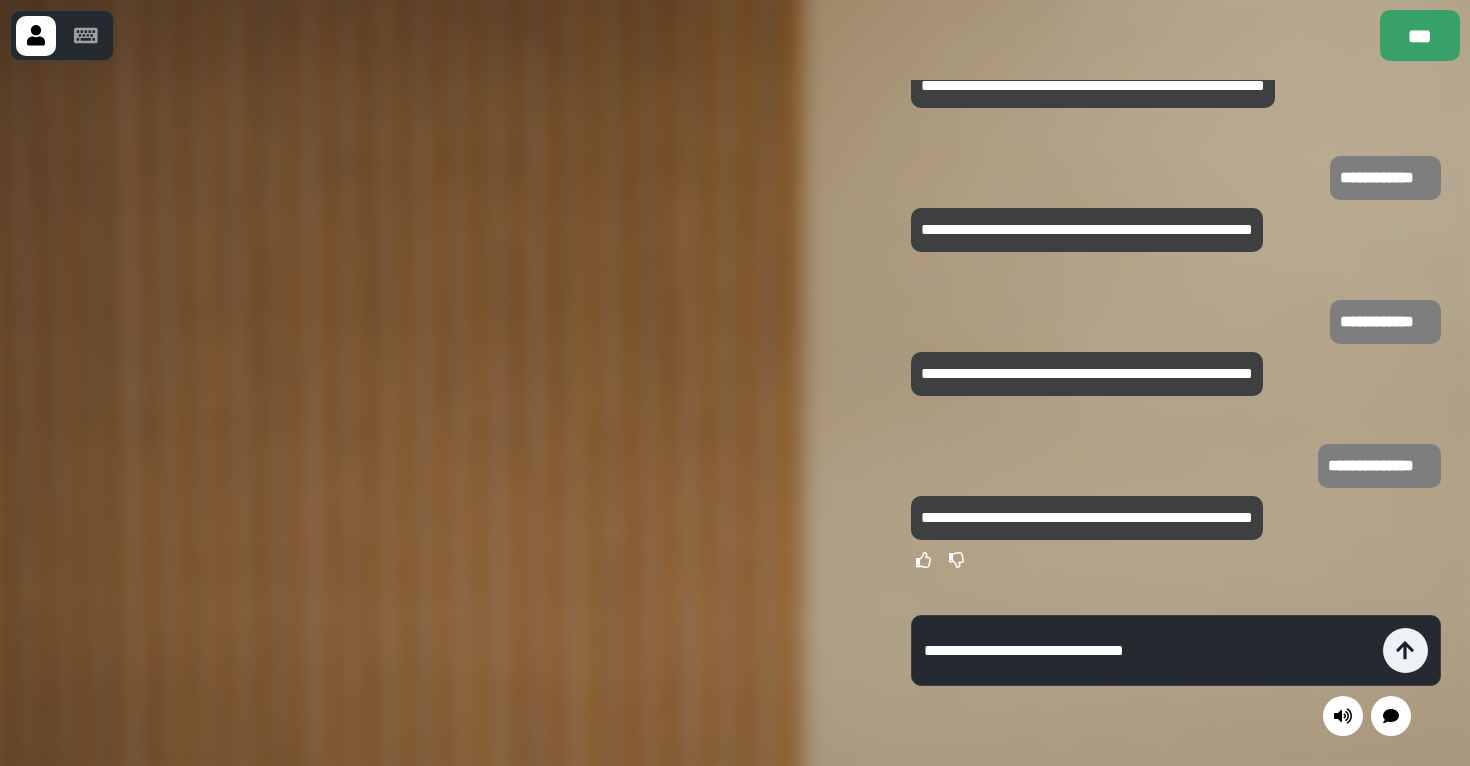 type 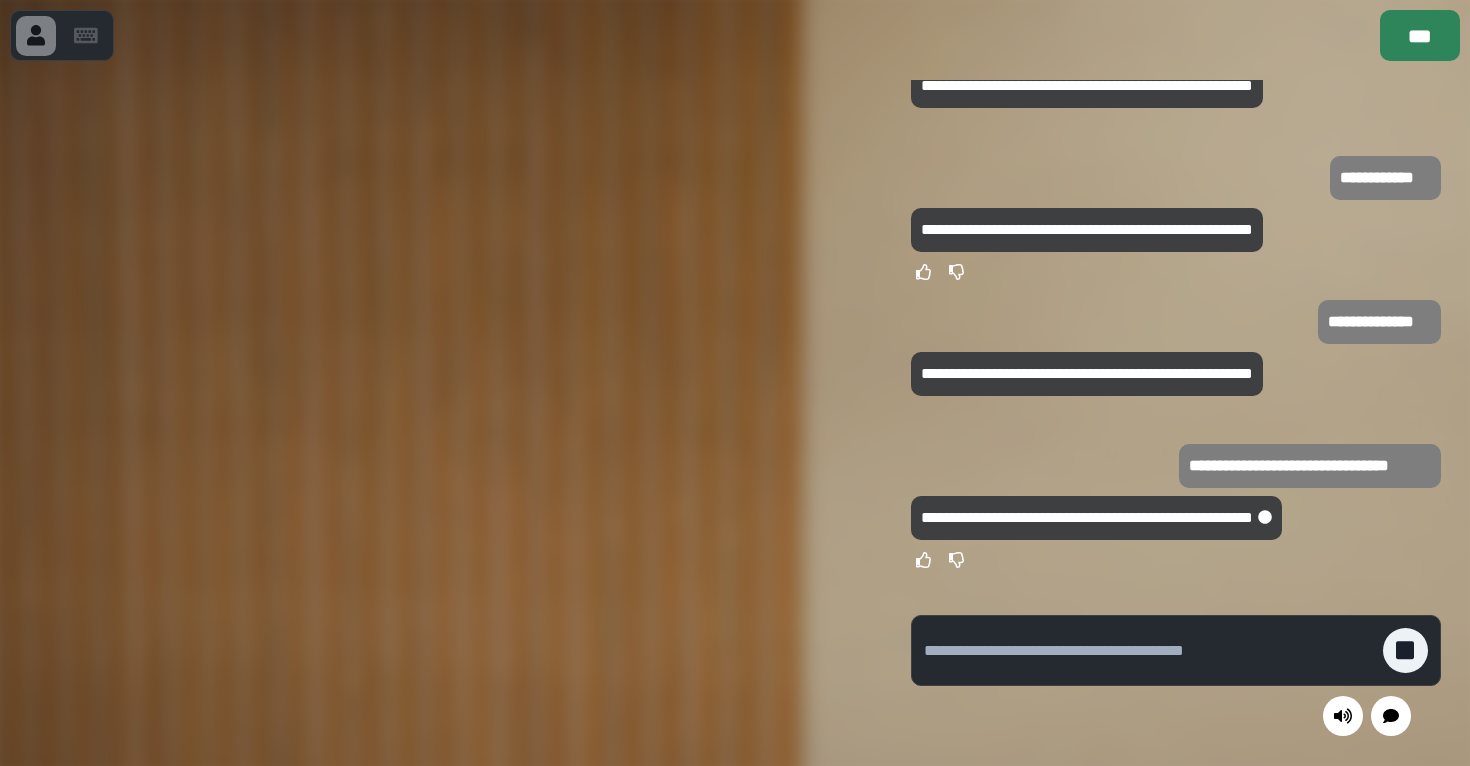 click on "***" at bounding box center [1420, 35] 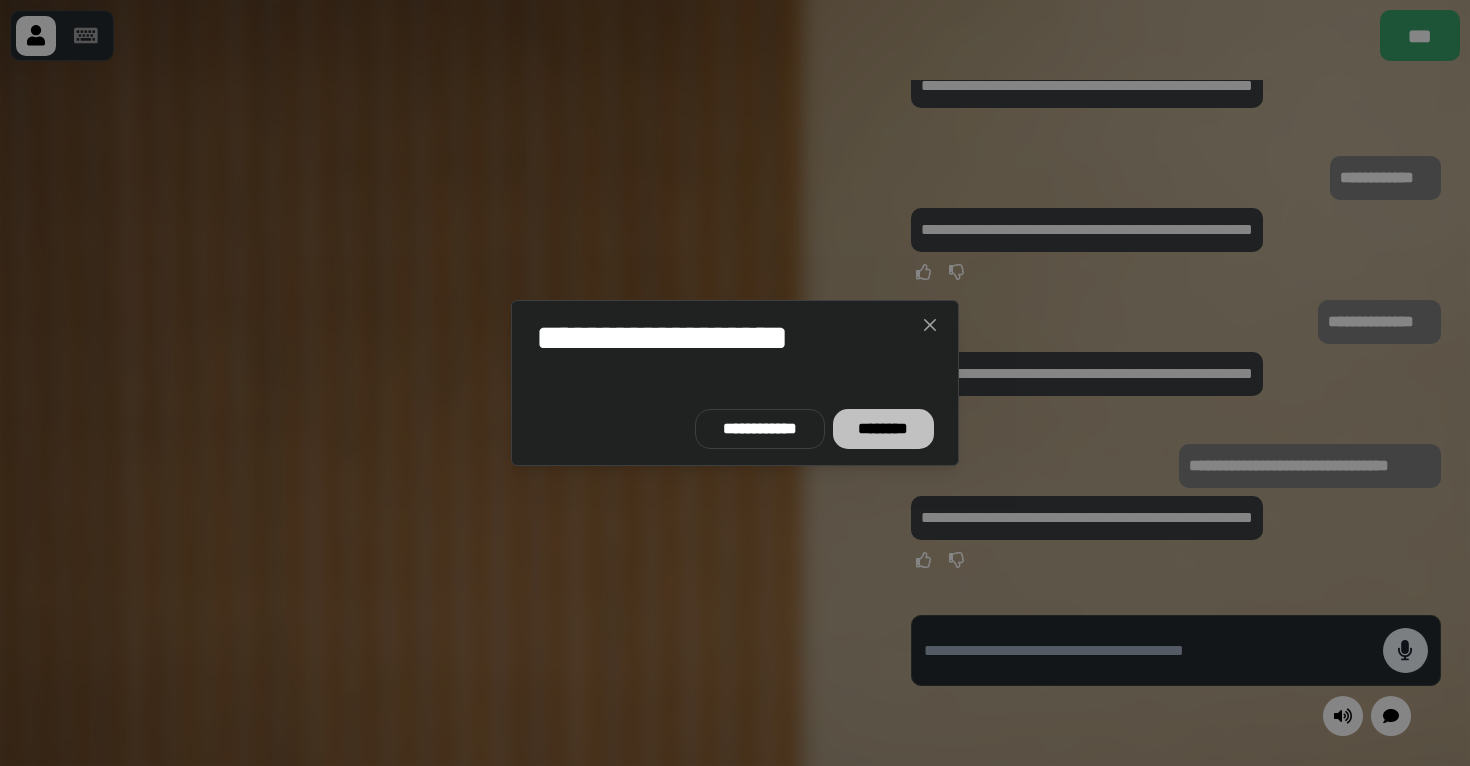 click on "********" at bounding box center [883, 429] 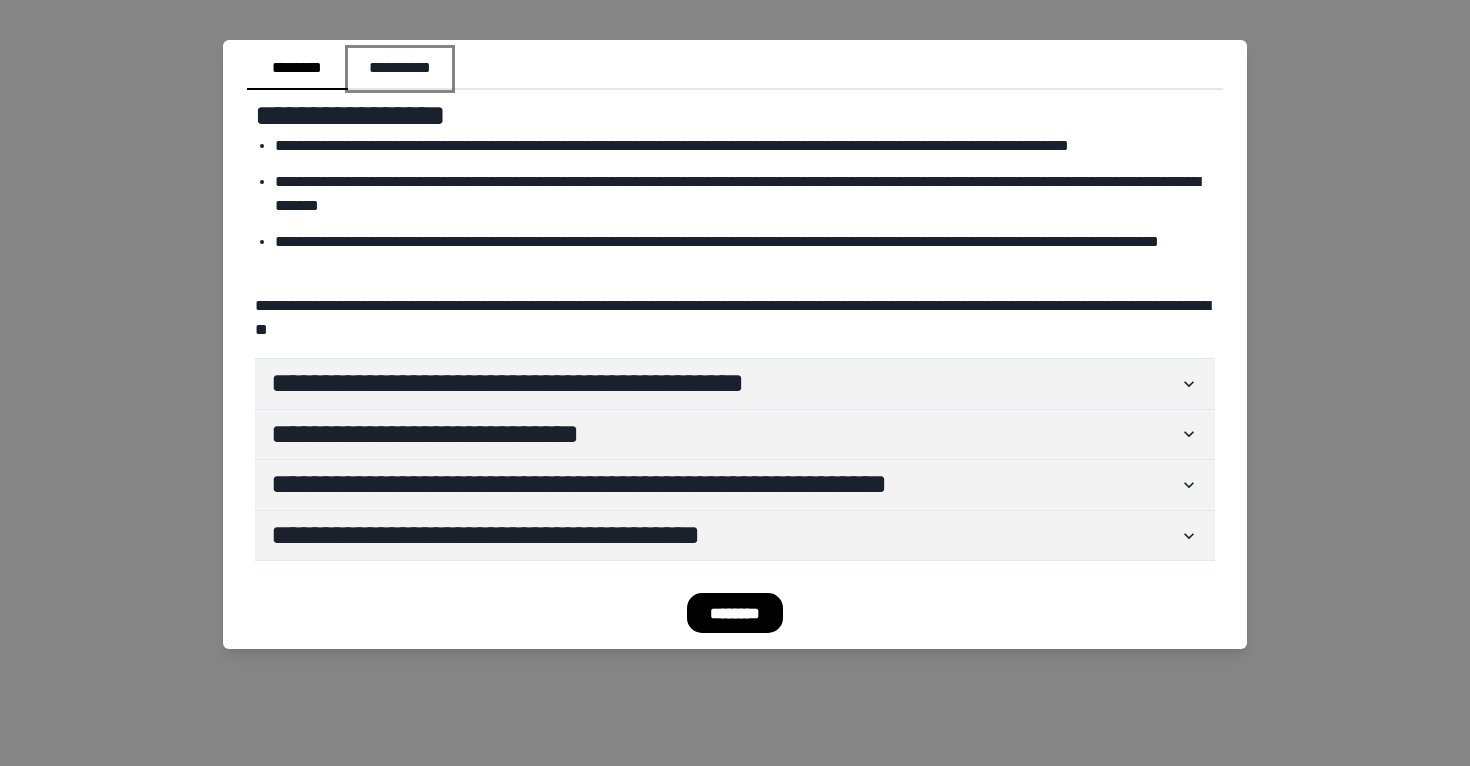 click on "**********" at bounding box center (400, 69) 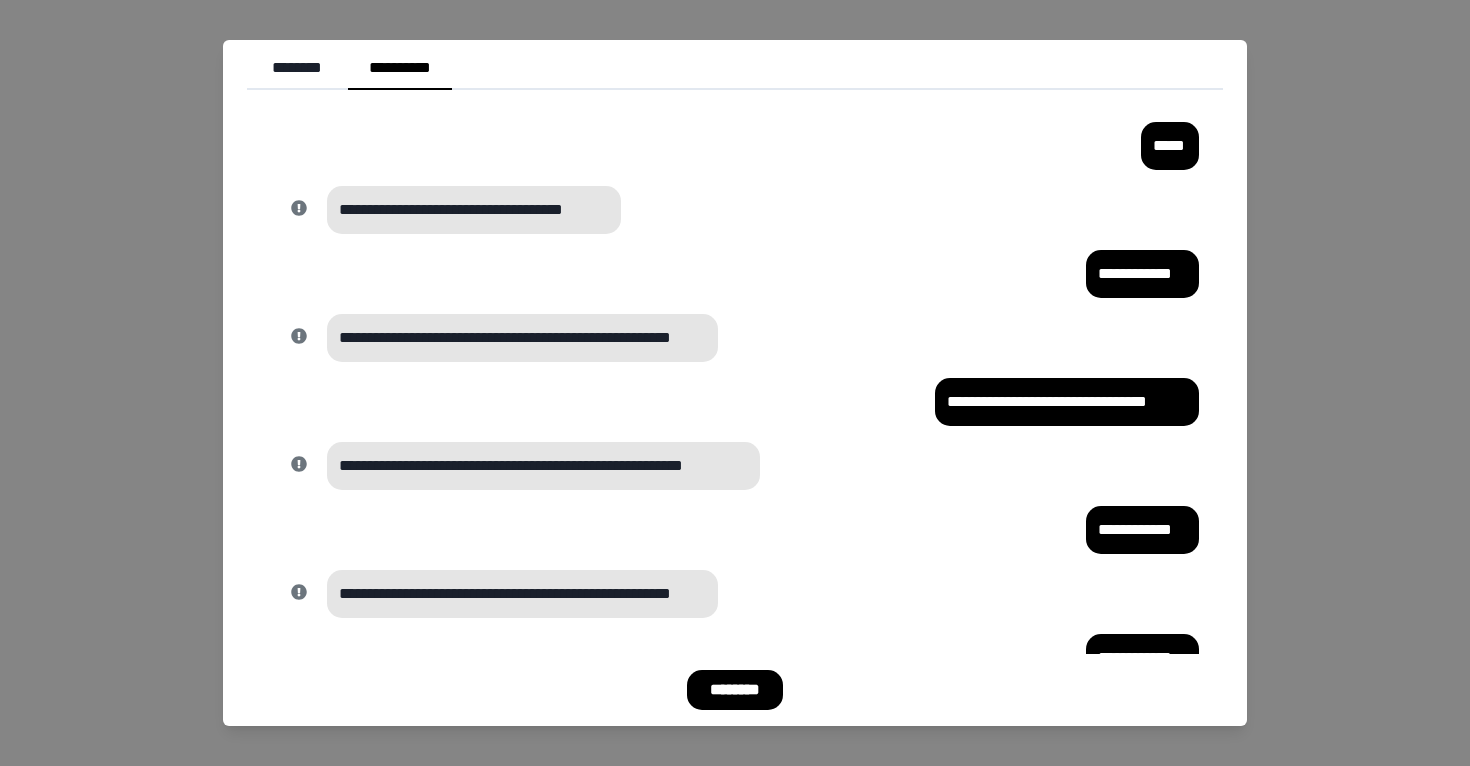 click on "**********" at bounding box center [735, 274] 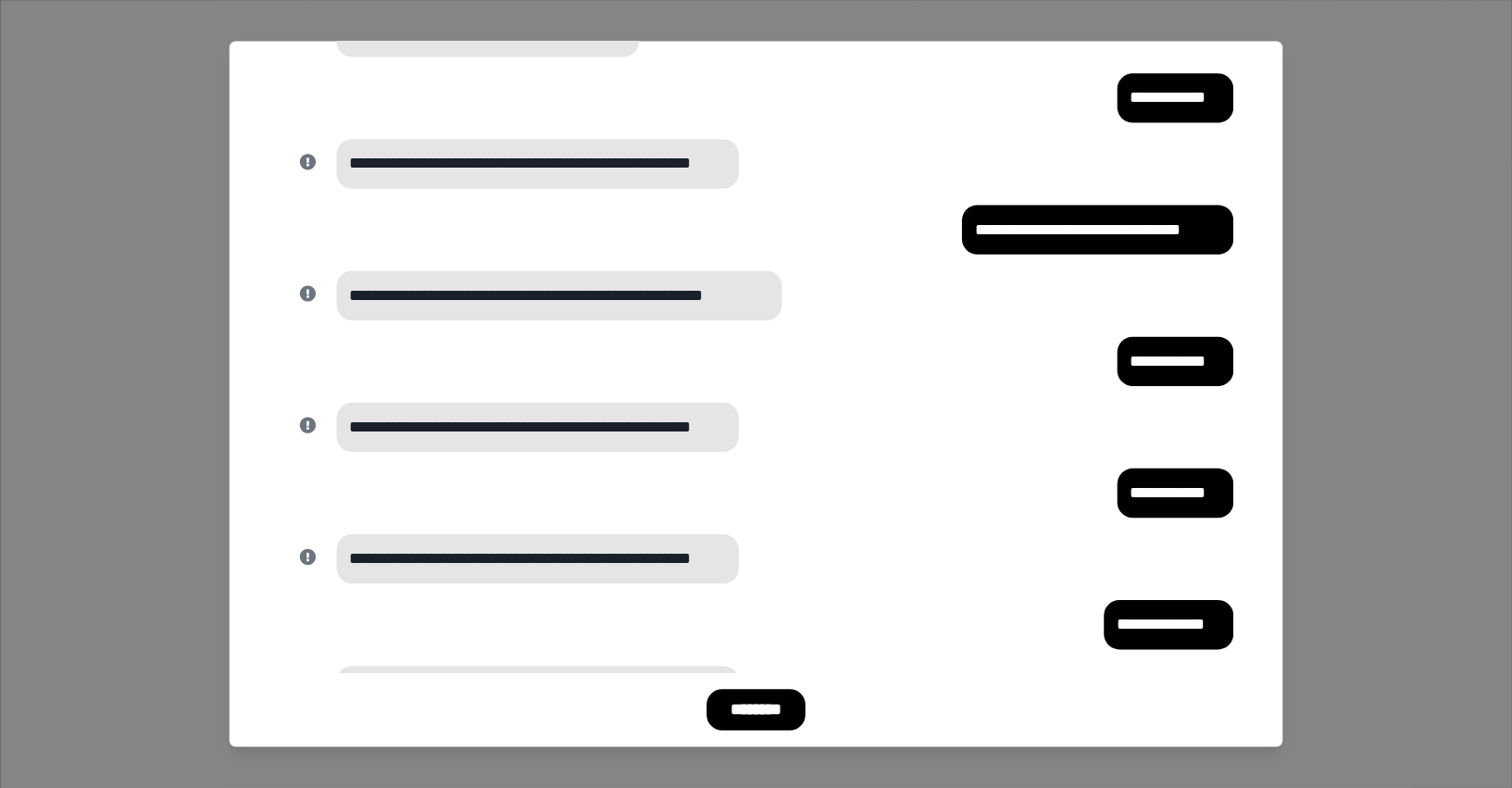 scroll, scrollTop: 0, scrollLeft: 0, axis: both 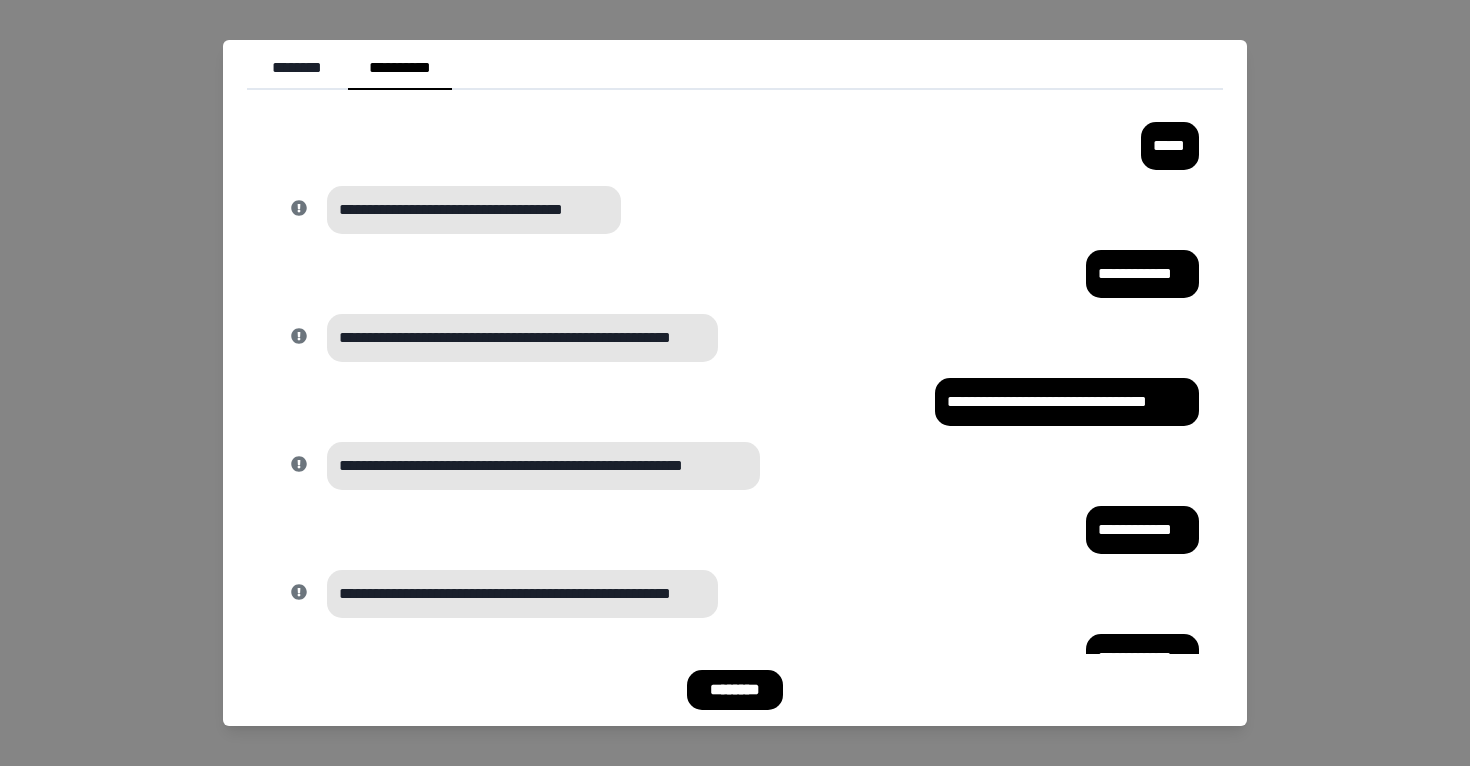 click on "********" at bounding box center (735, 690) 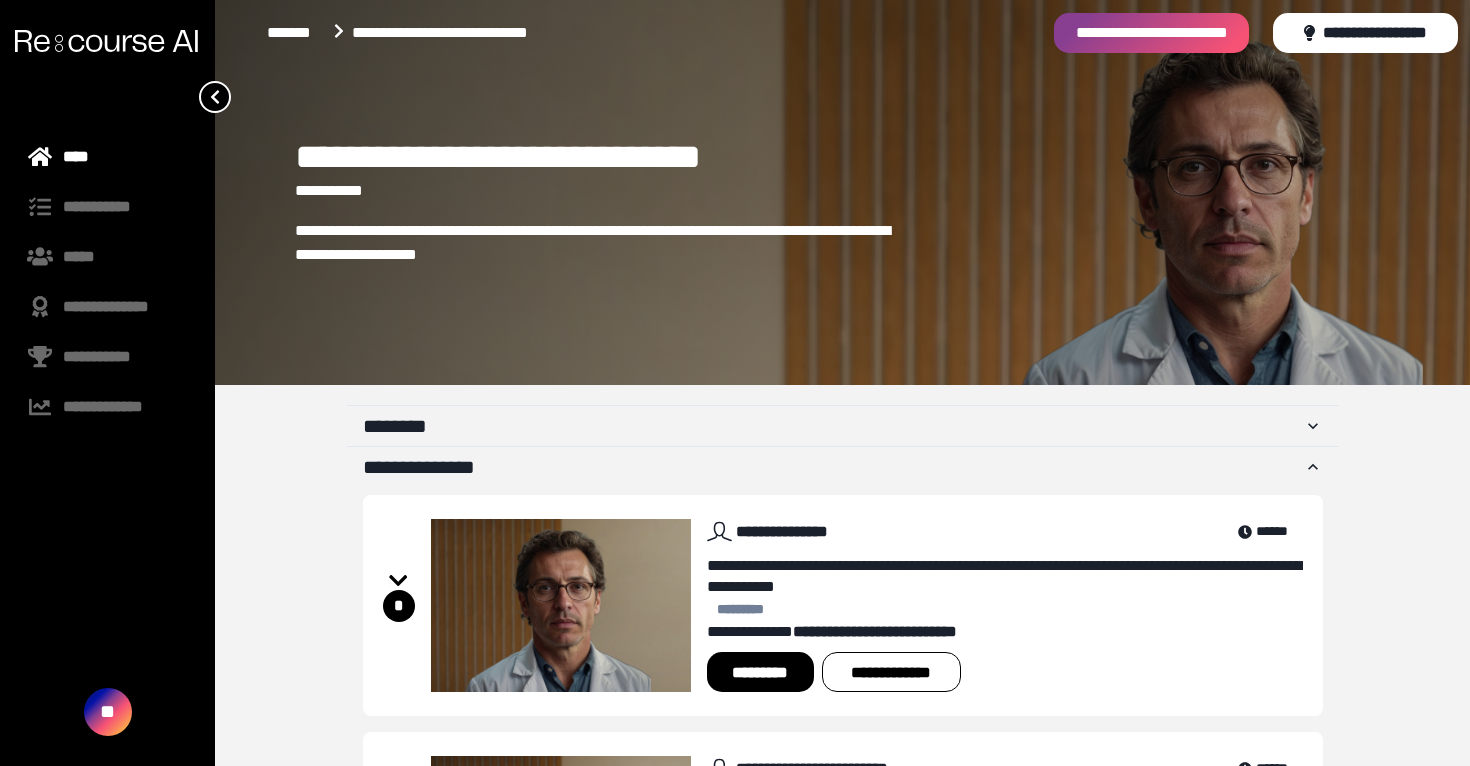 scroll, scrollTop: 79, scrollLeft: 0, axis: vertical 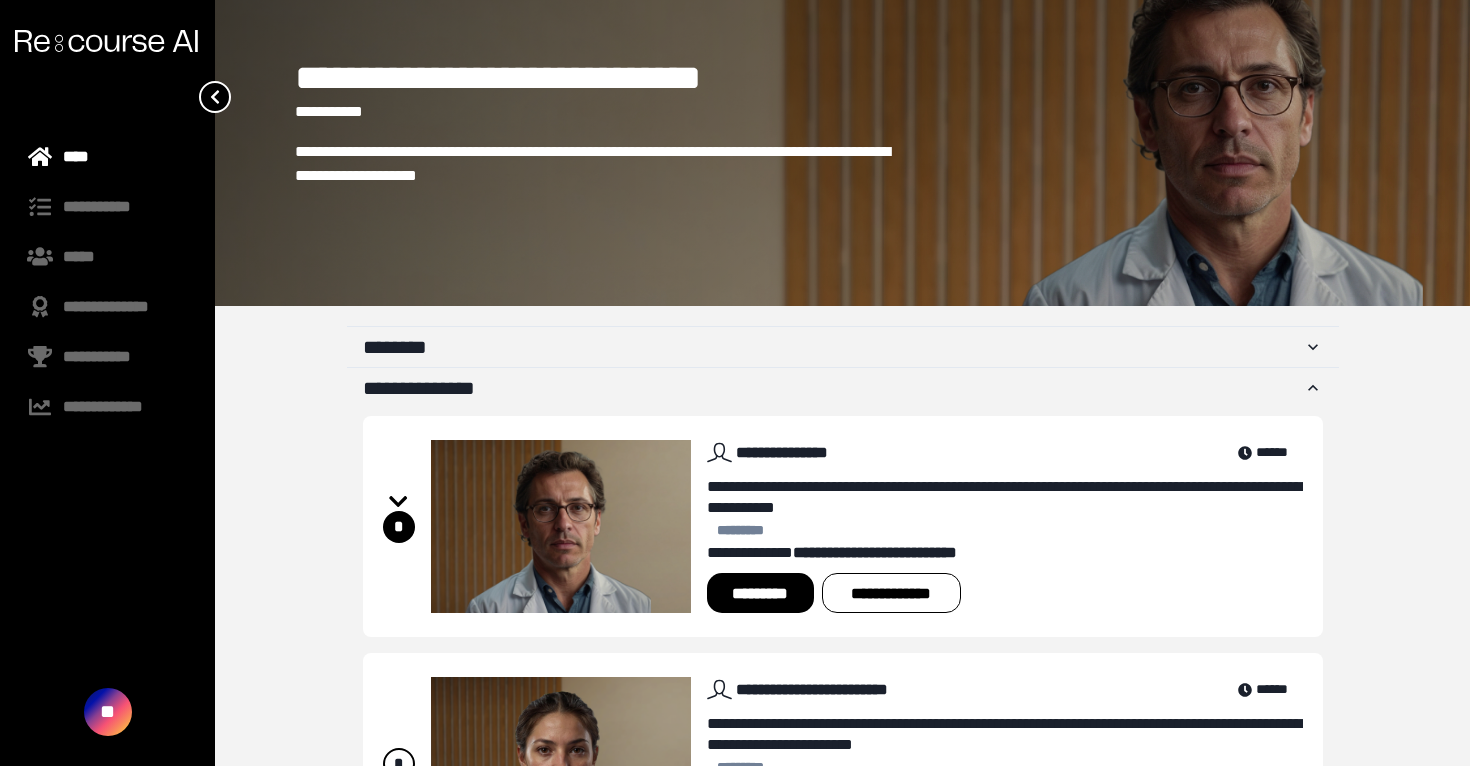 click on "*********" at bounding box center [760, 593] 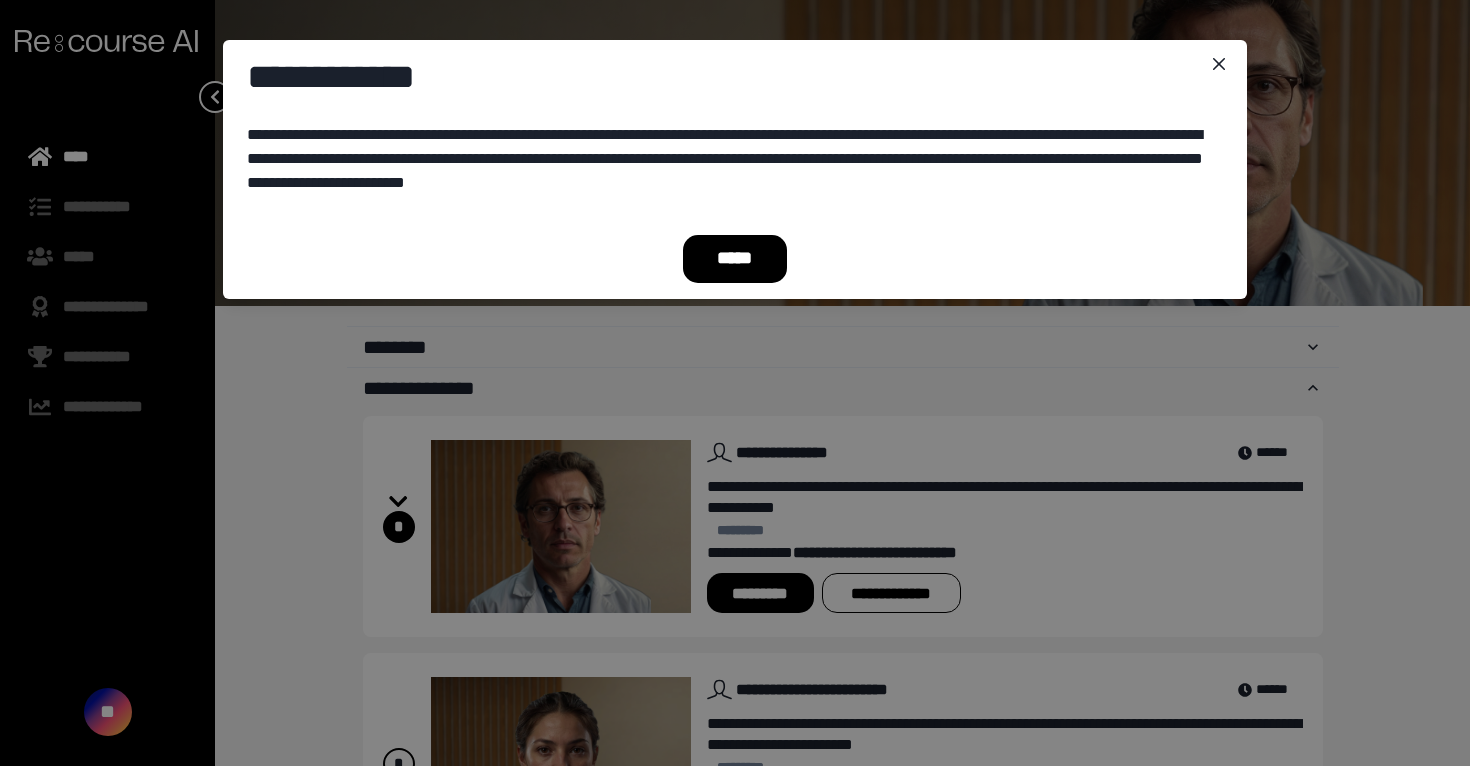 click on "*****" at bounding box center [735, 259] 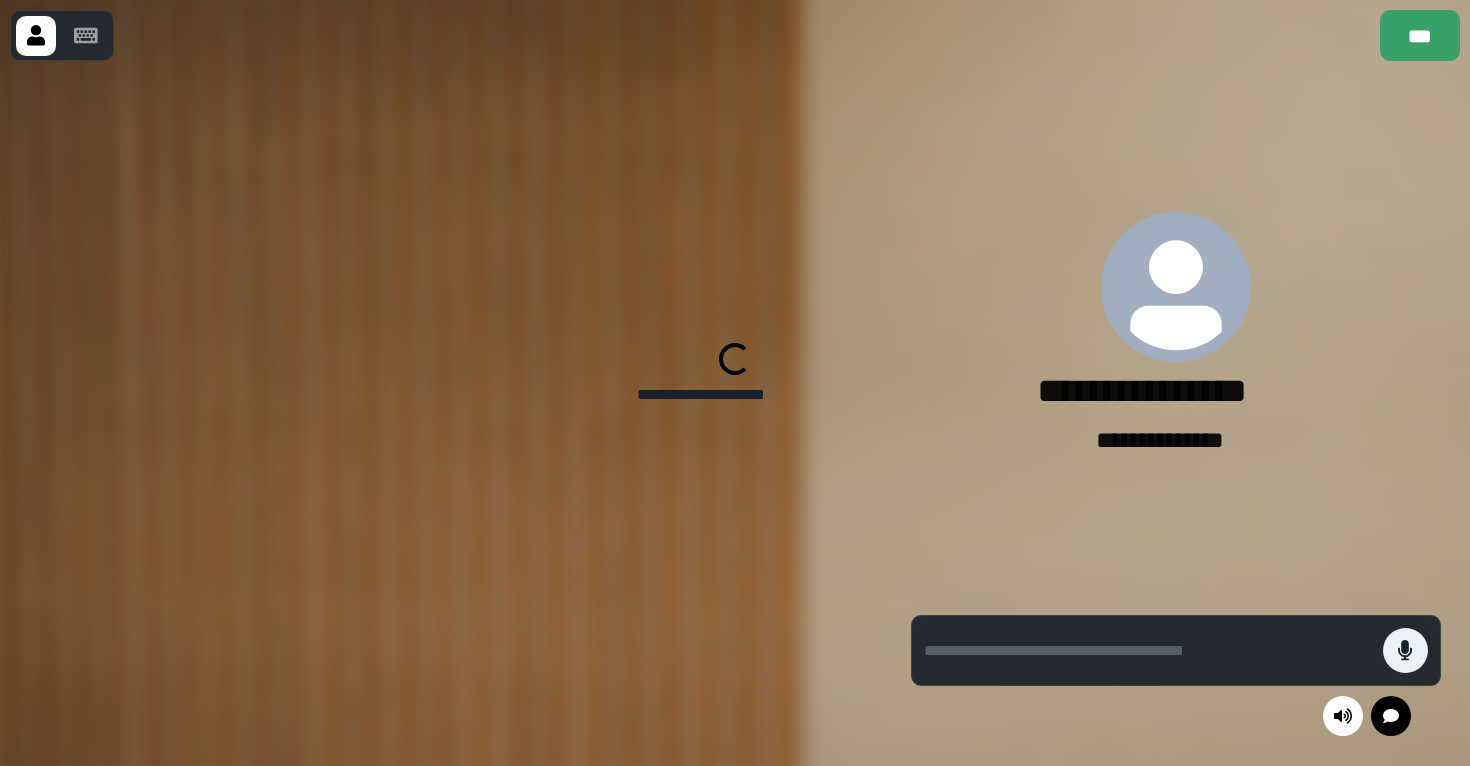 click at bounding box center (1153, 650) 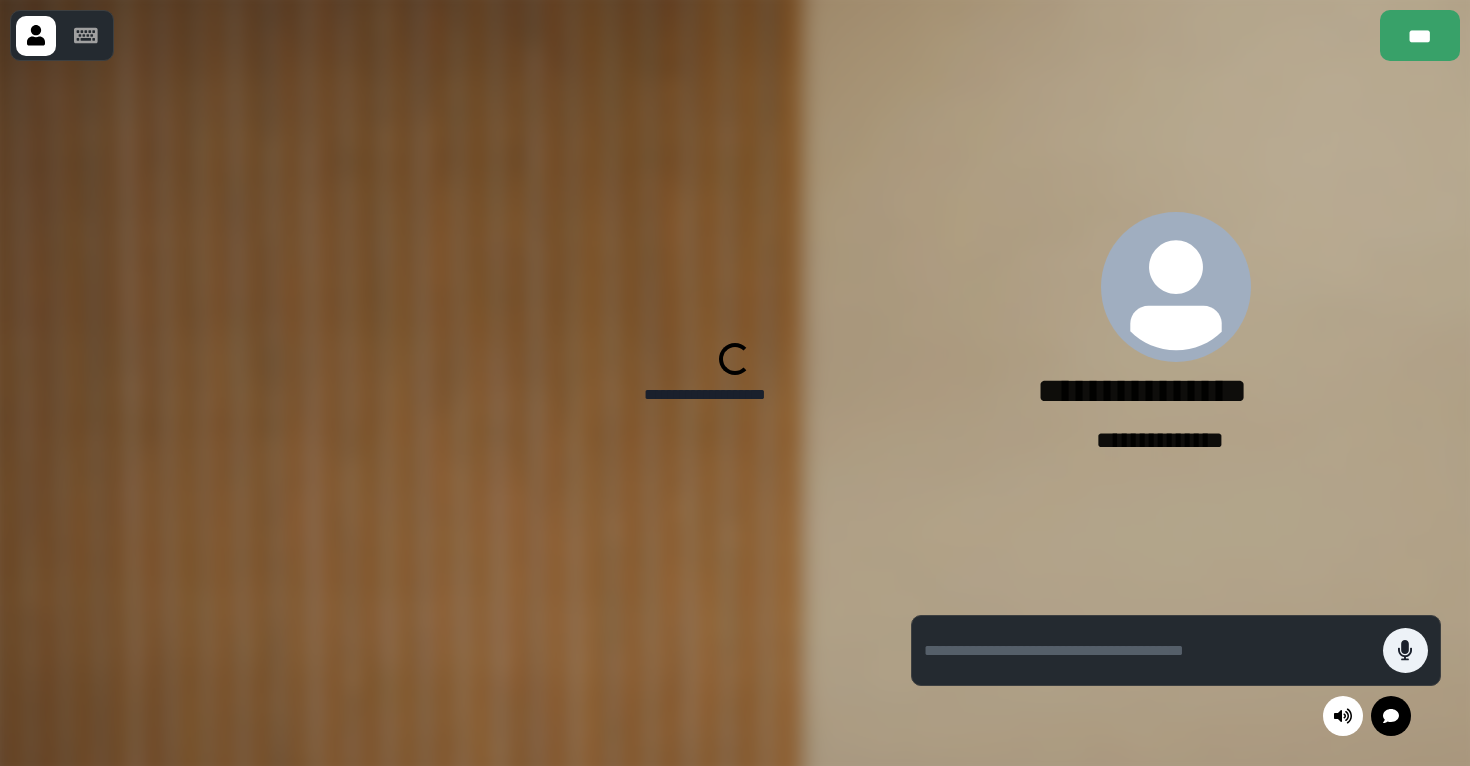 click at bounding box center [1153, 650] 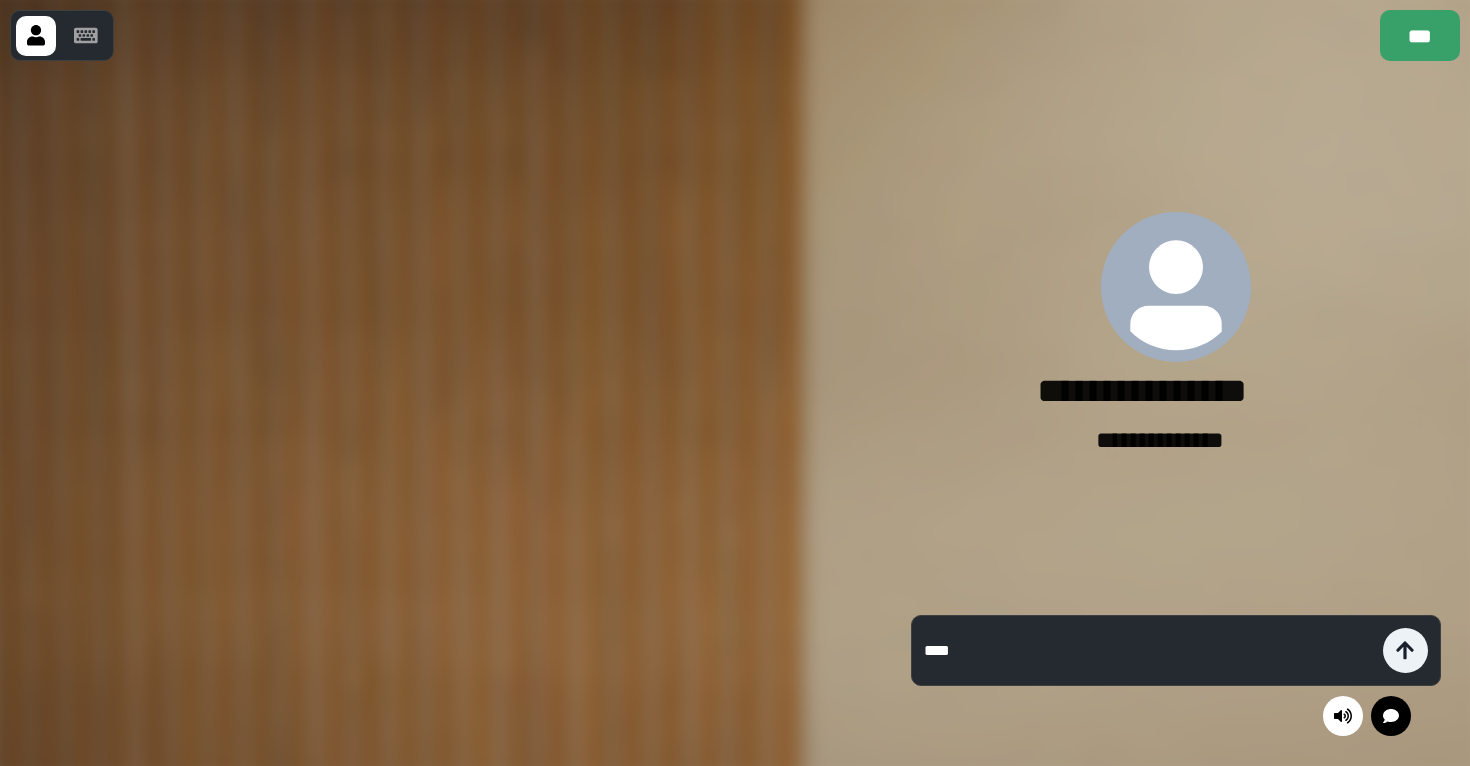 type on "*****" 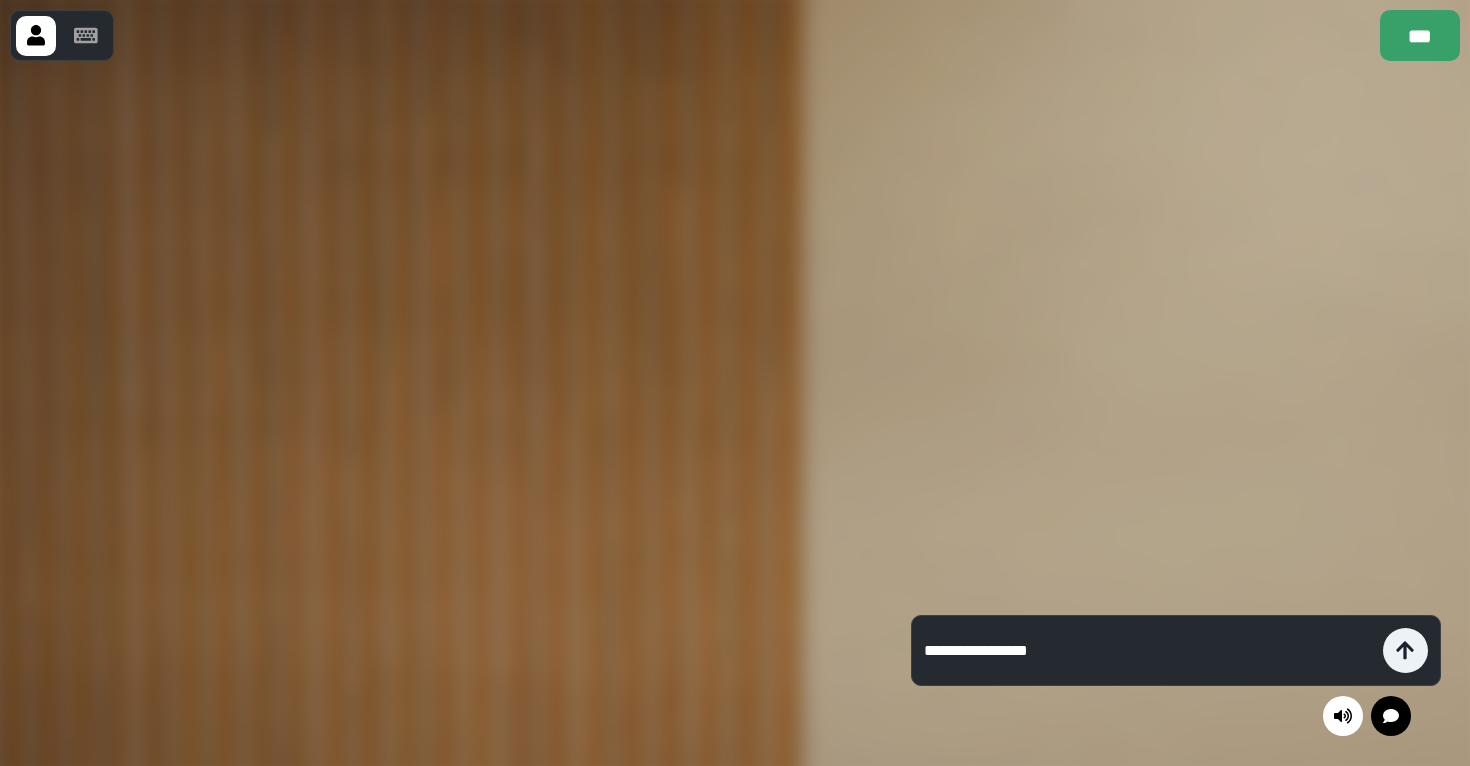type on "**********" 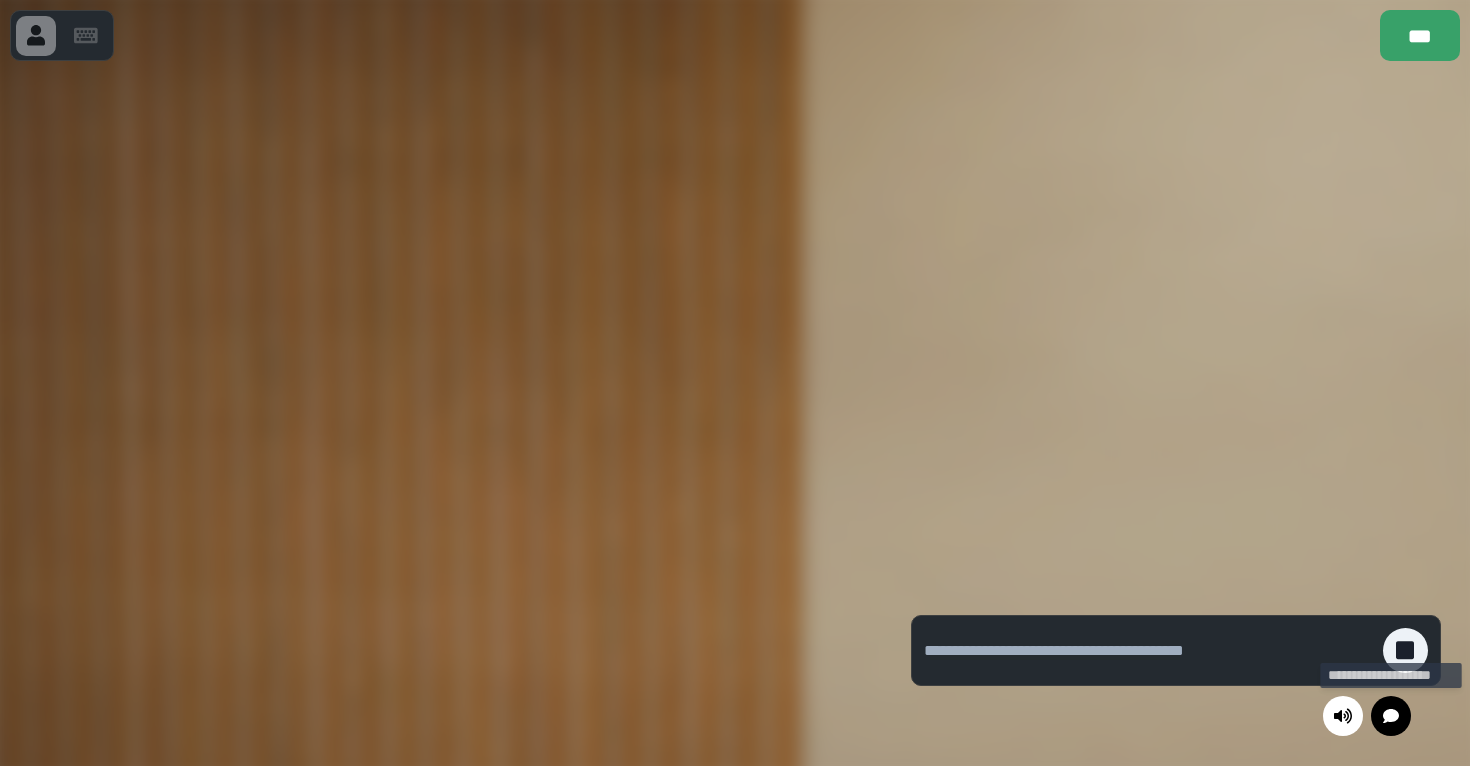 click 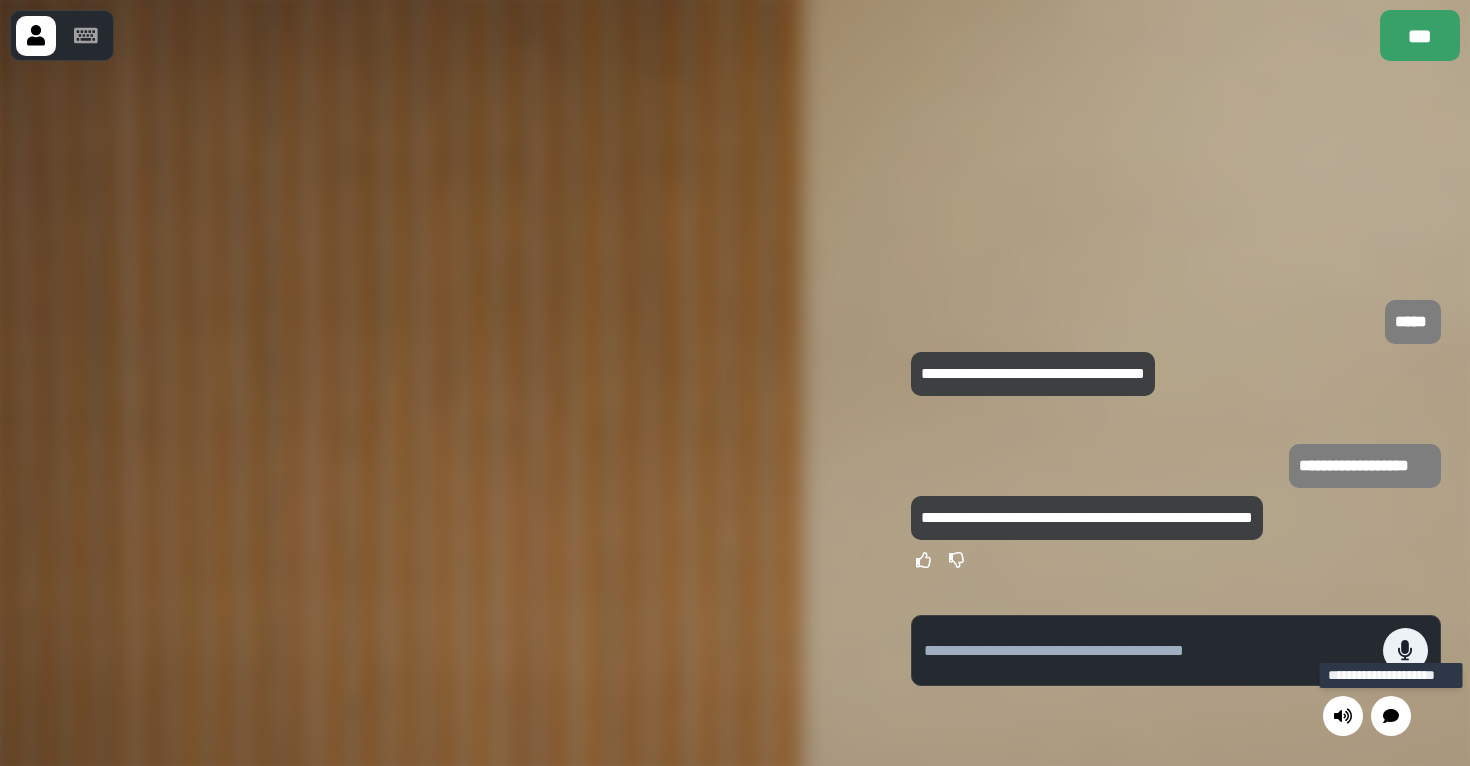 click at bounding box center [1087, 560] 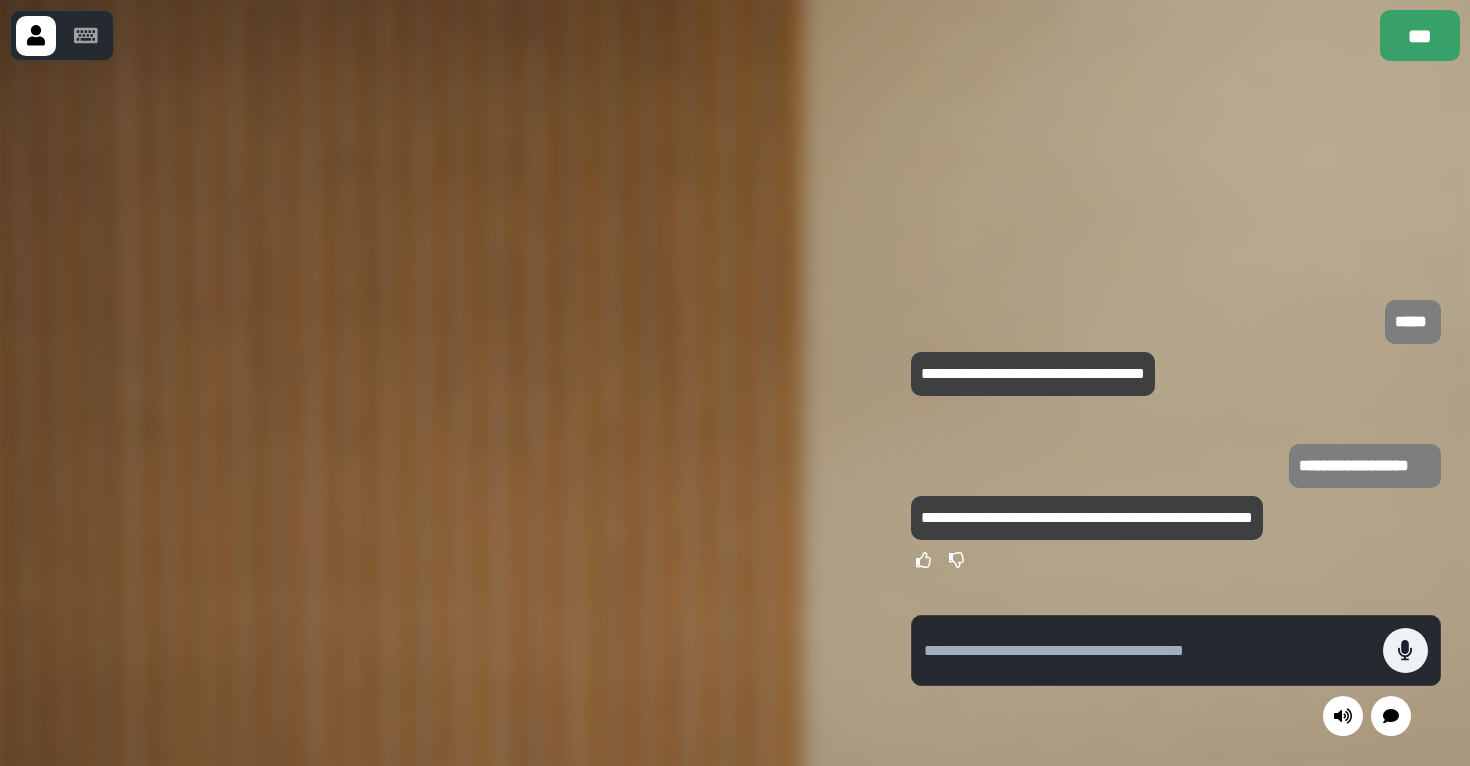 click at bounding box center (1175, 650) 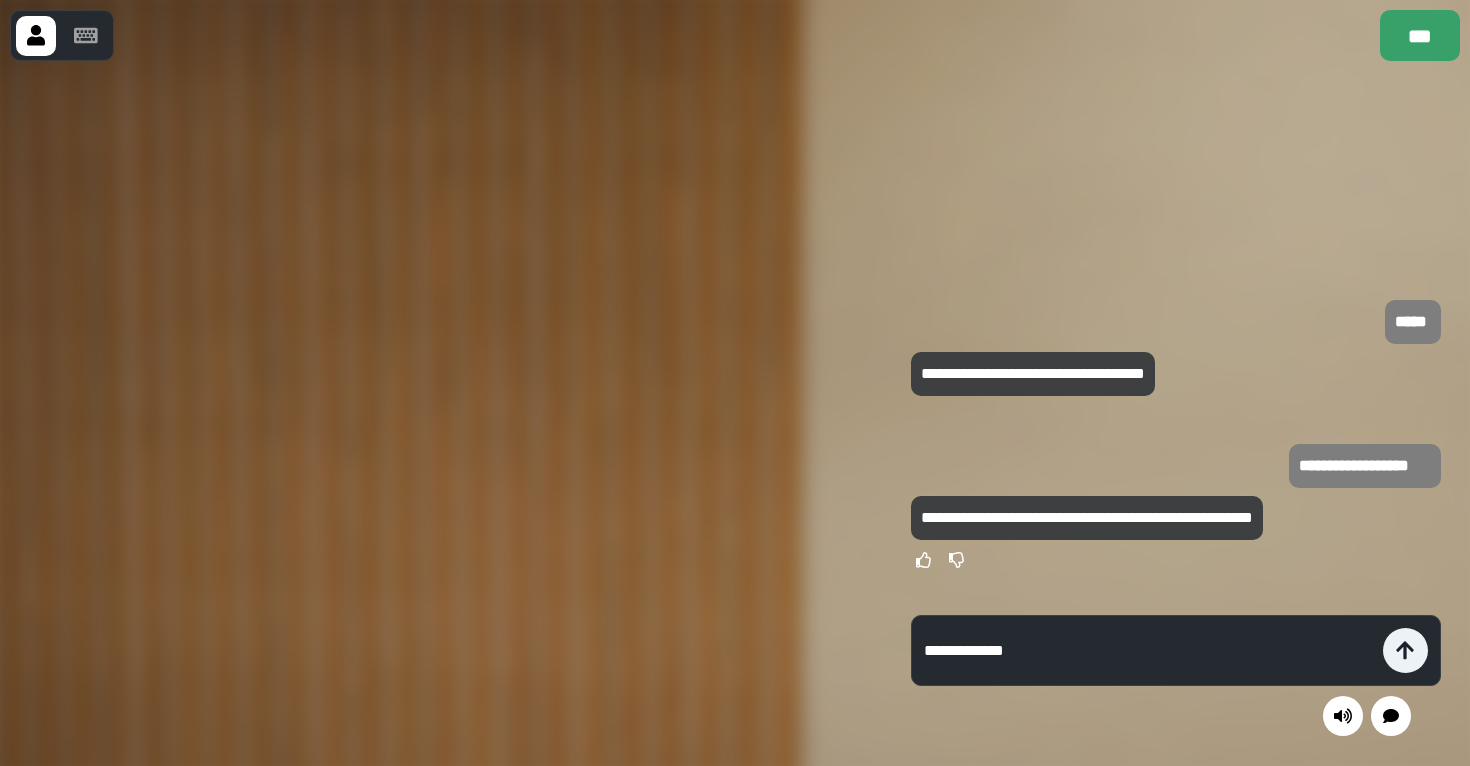 type on "**********" 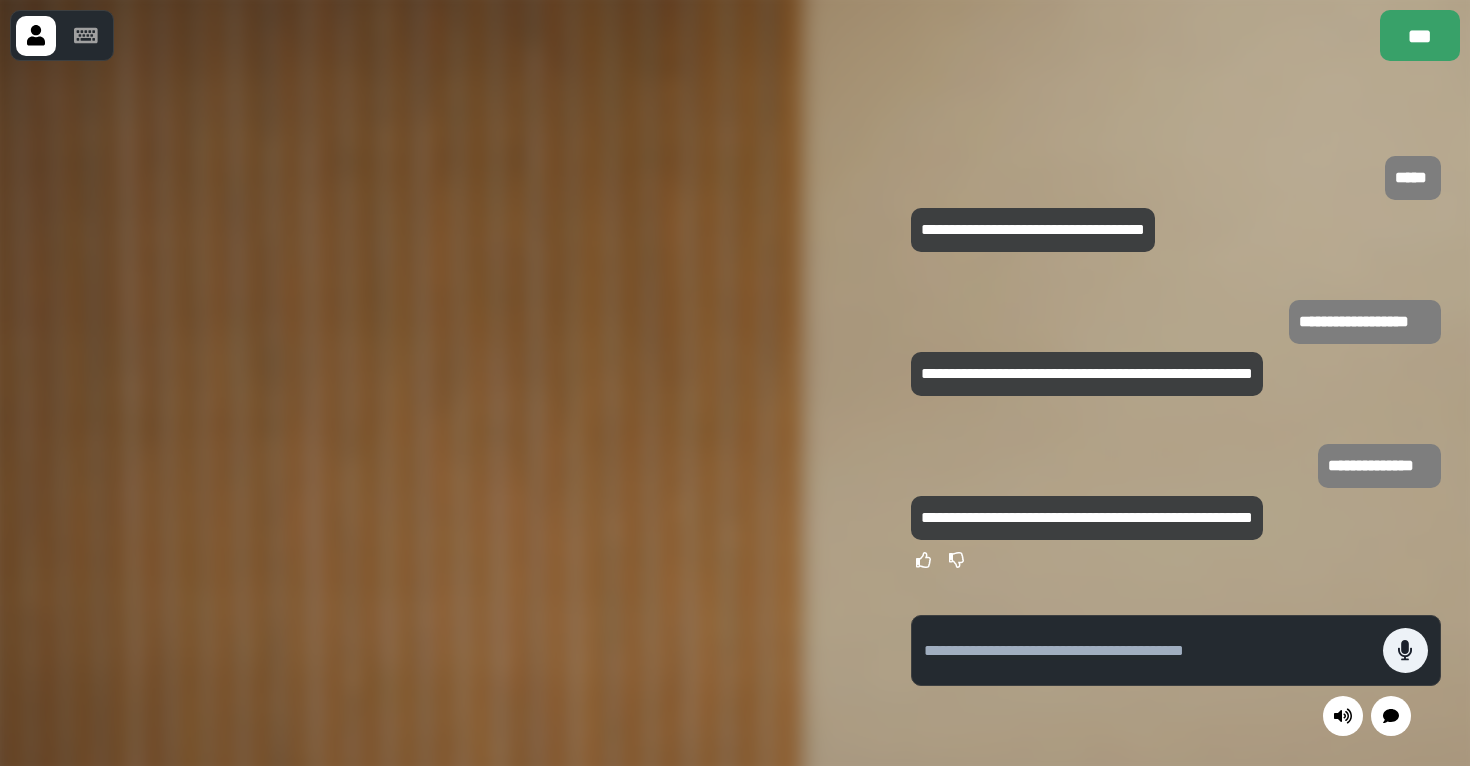 click at bounding box center [1148, 651] 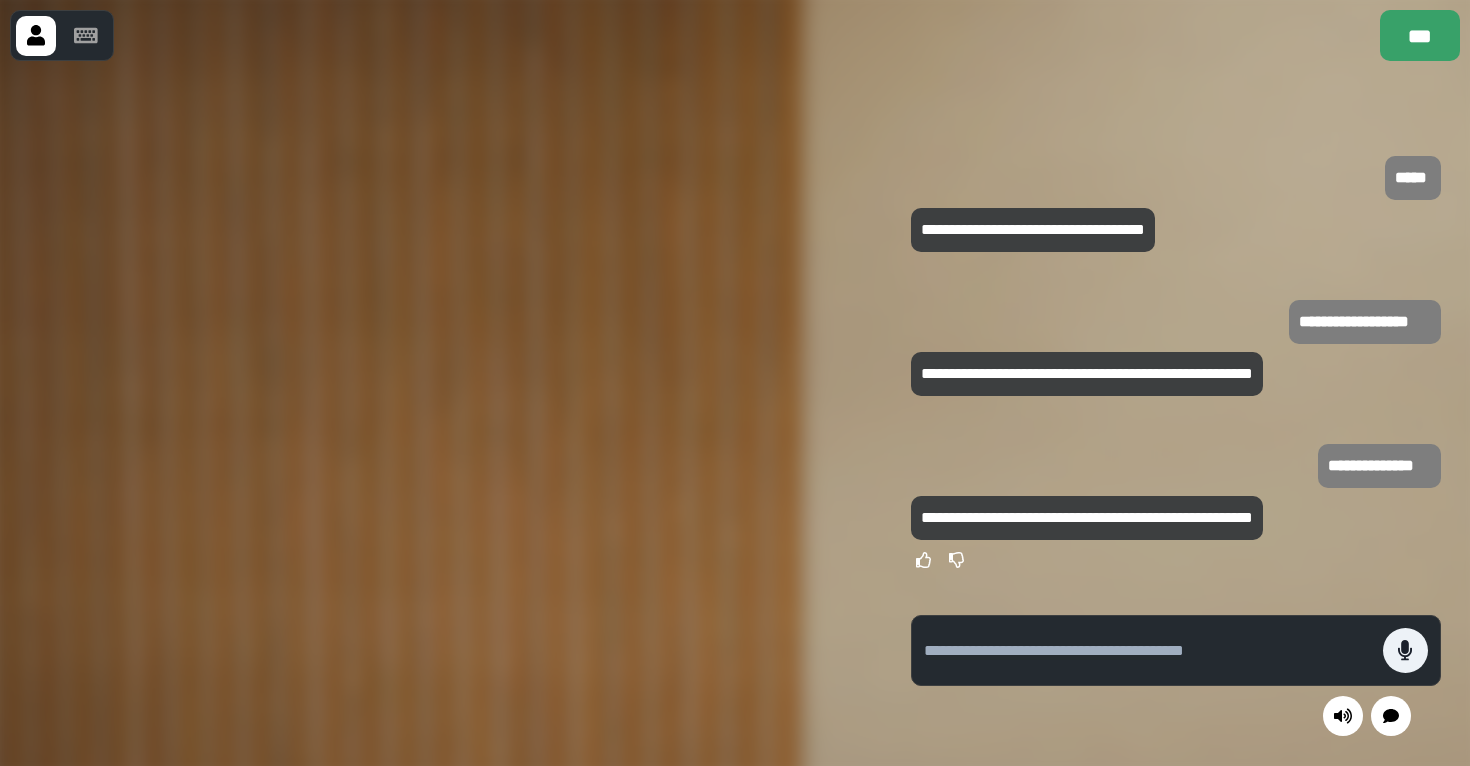 click at bounding box center (1153, 650) 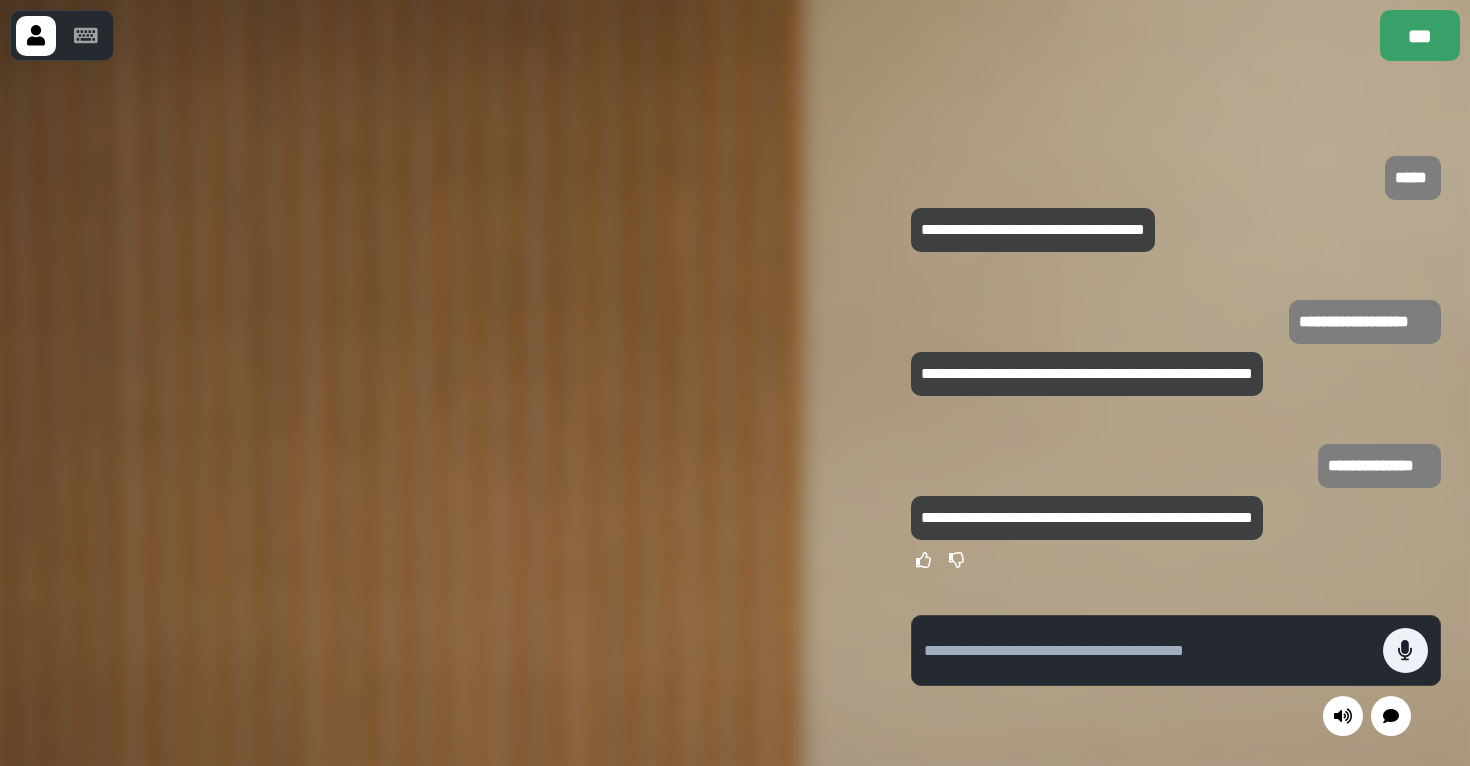 click at bounding box center (1148, 651) 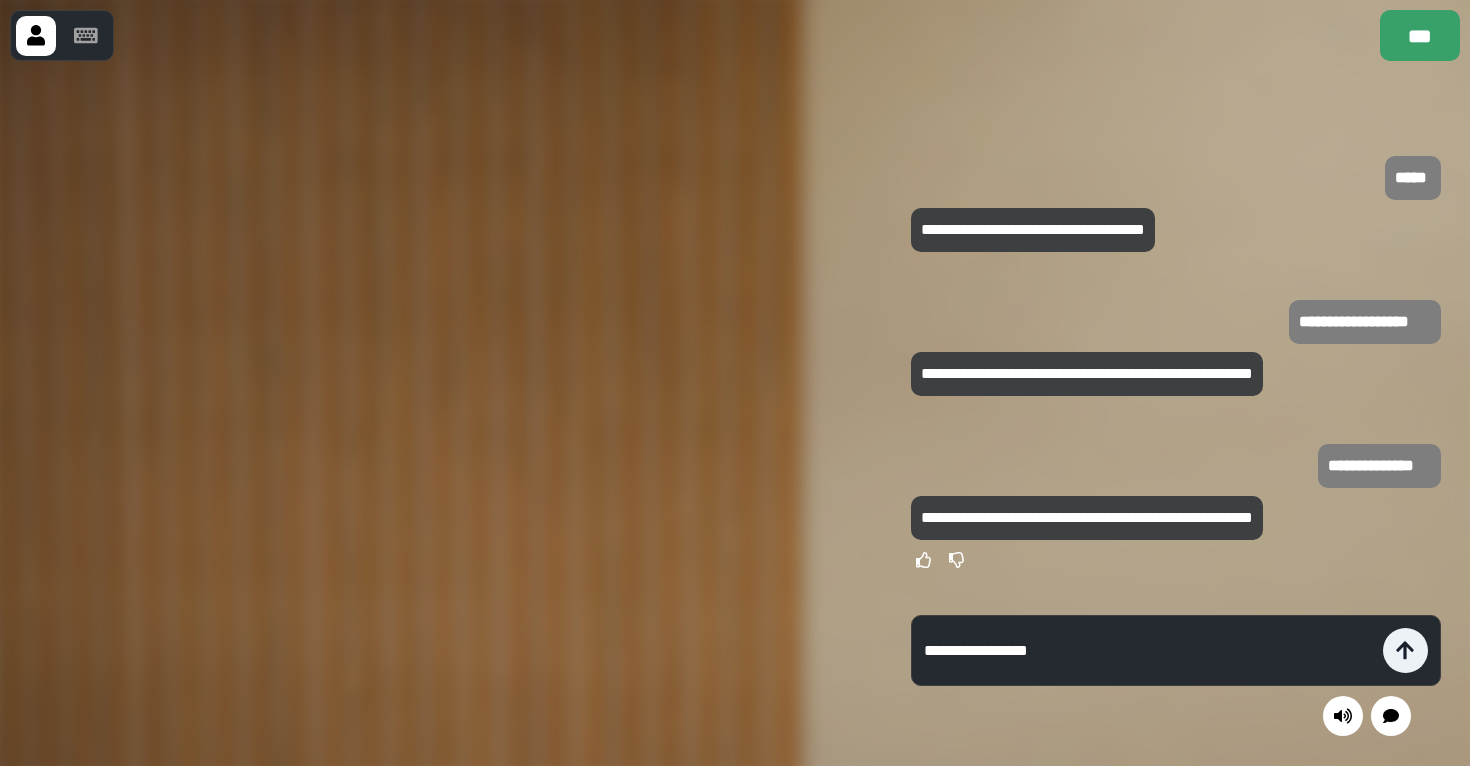 type on "**********" 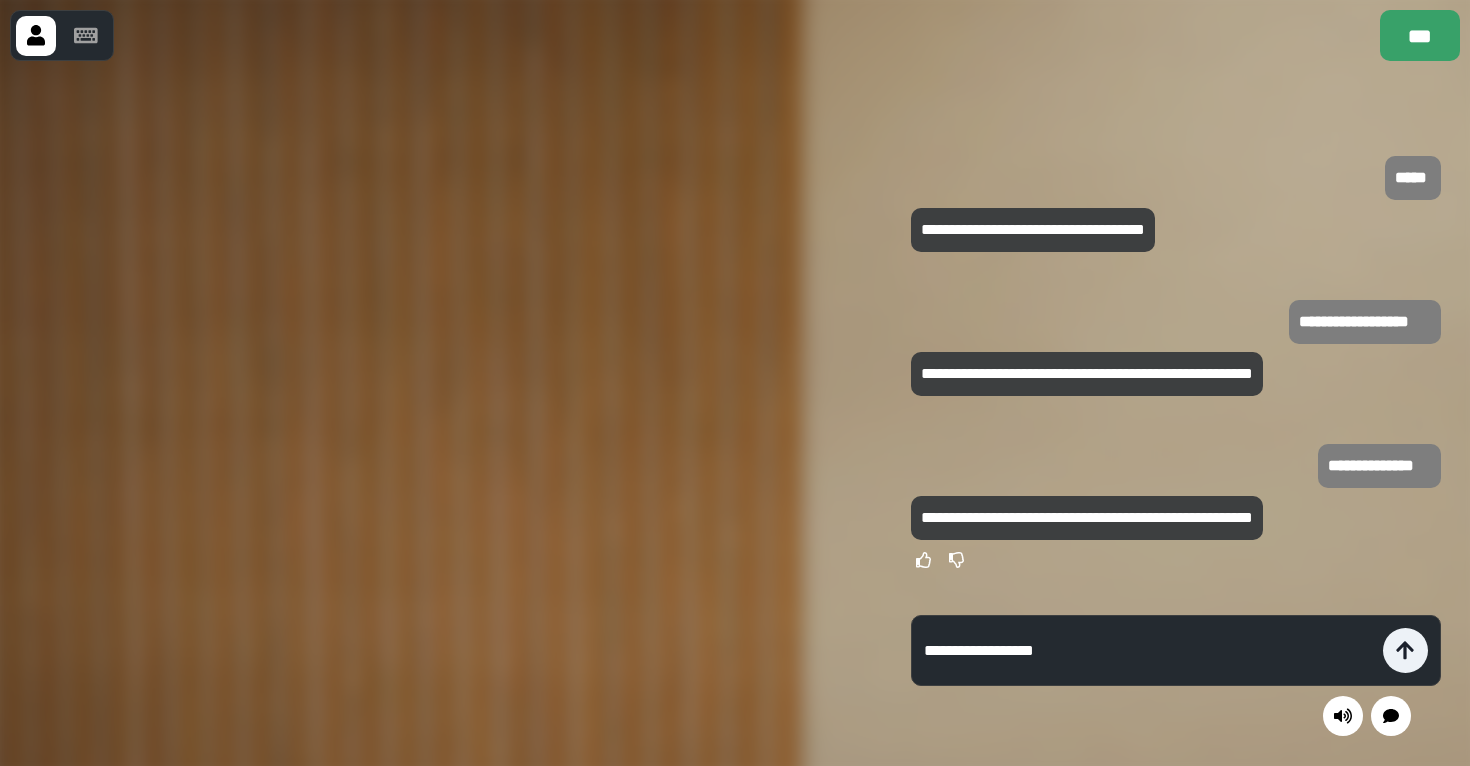 type 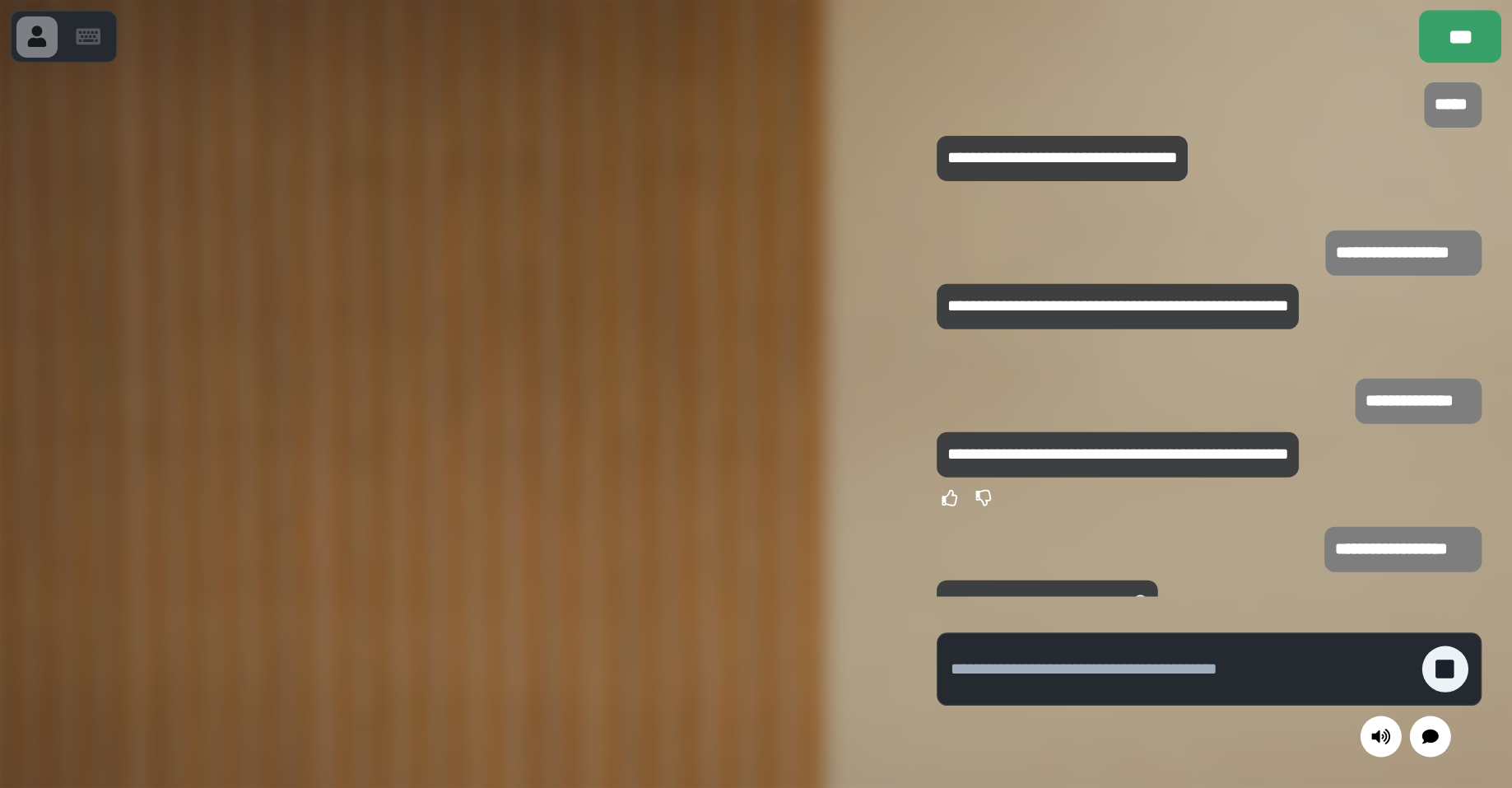 scroll, scrollTop: 0, scrollLeft: 0, axis: both 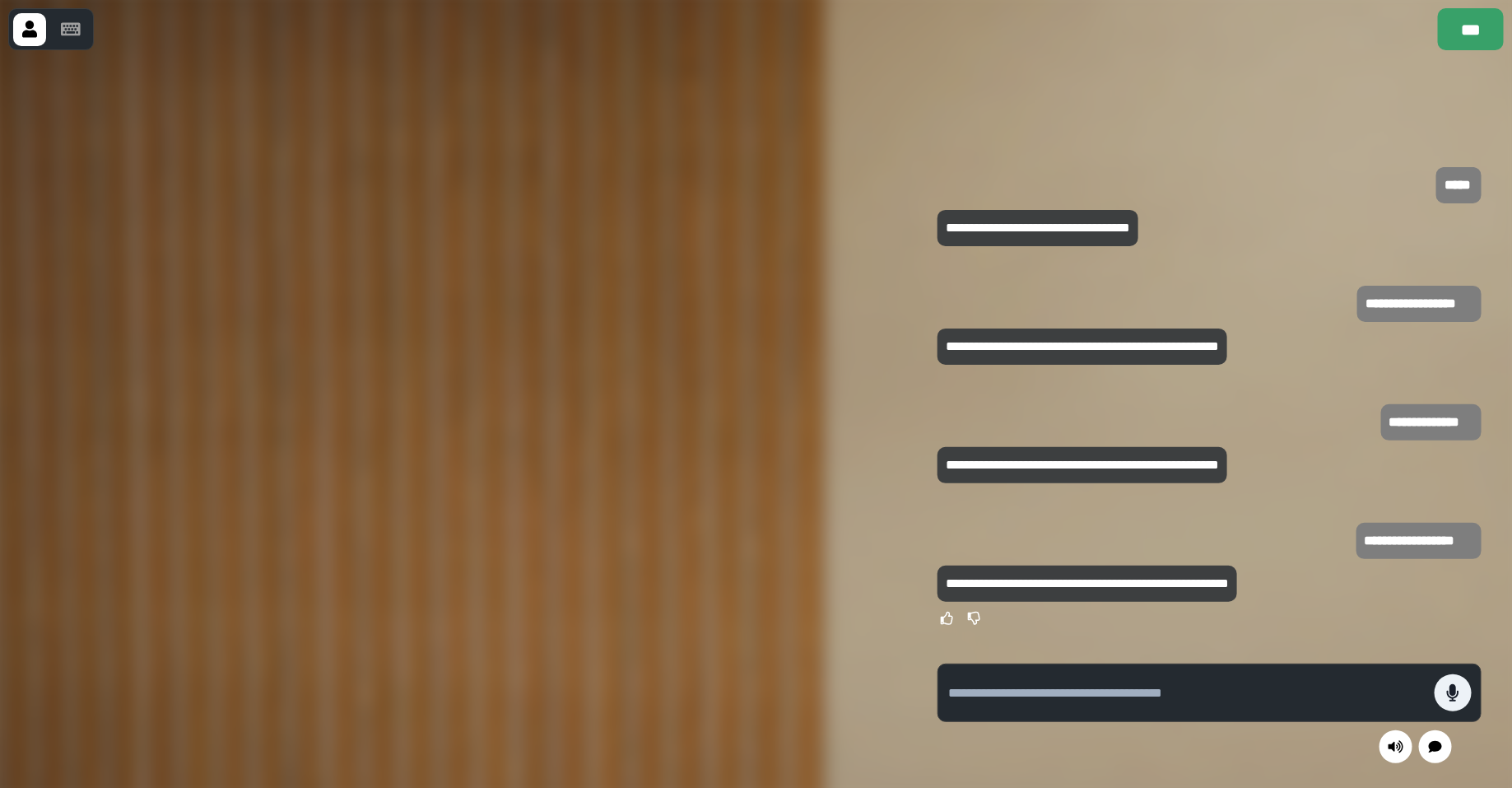 click on "*****" at bounding box center [1458, 185] 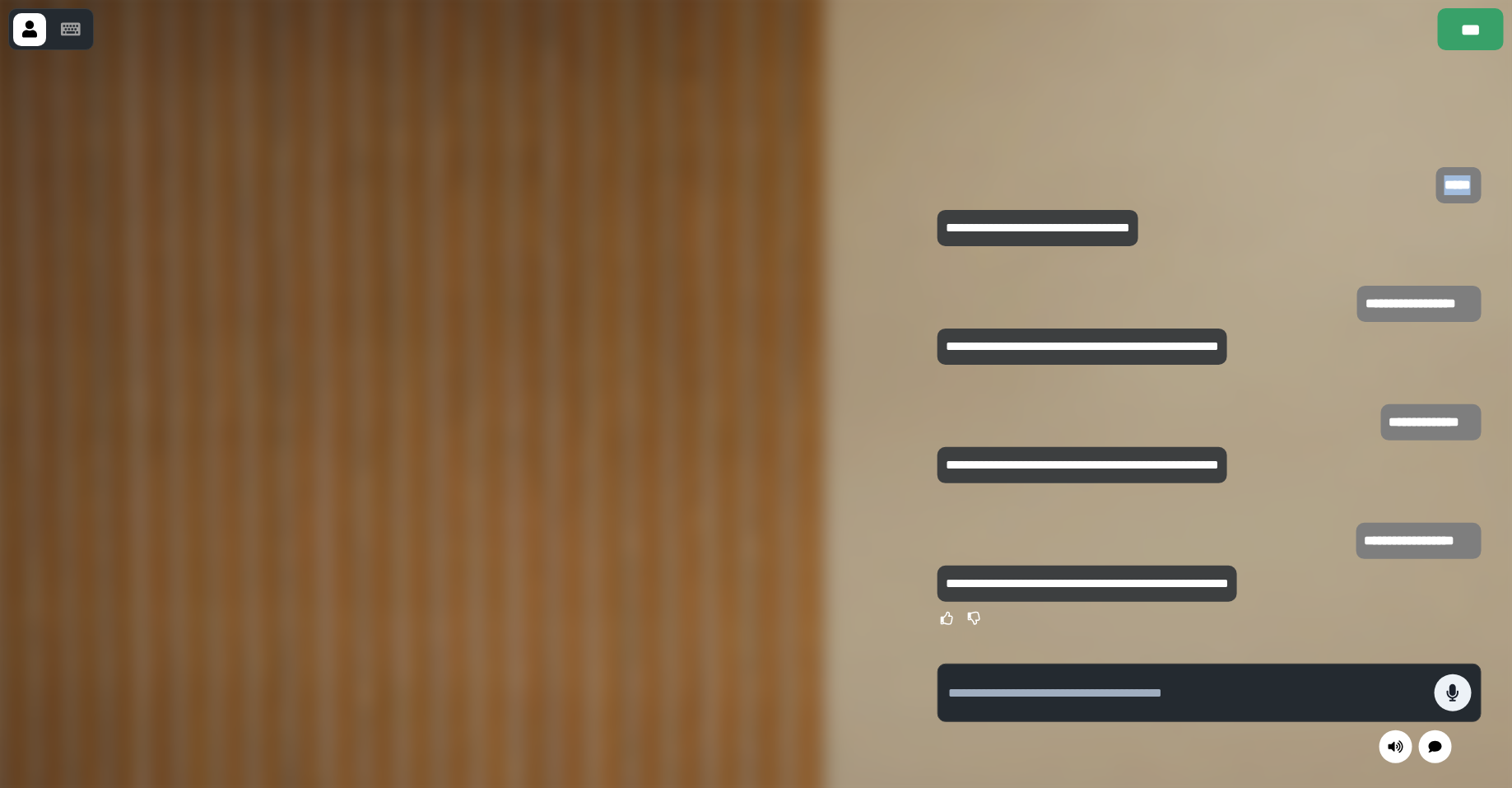 click on "*****" at bounding box center (1458, 185) 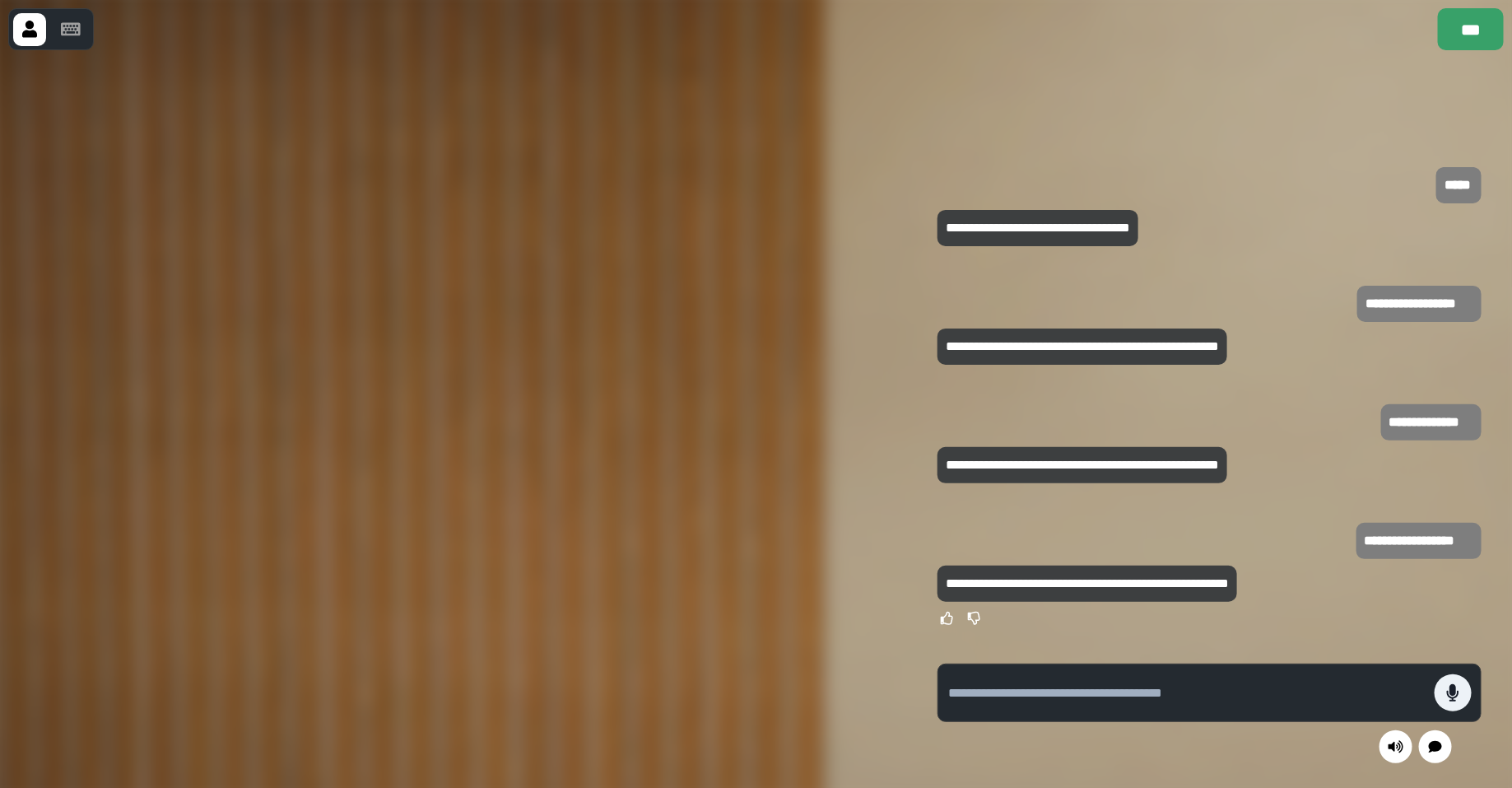 click on "**********" at bounding box center [1419, 304] 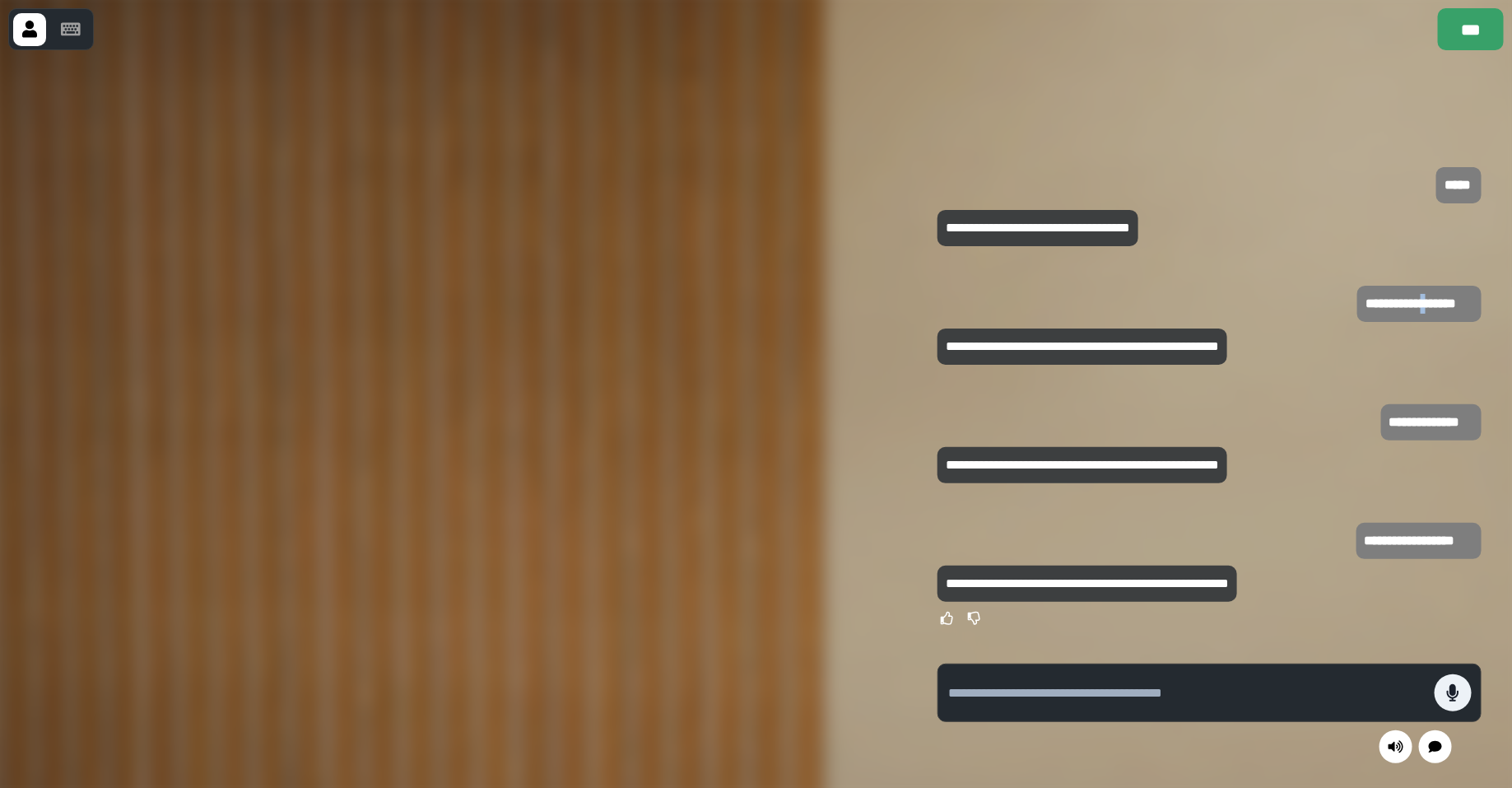 click on "**********" at bounding box center (1419, 304) 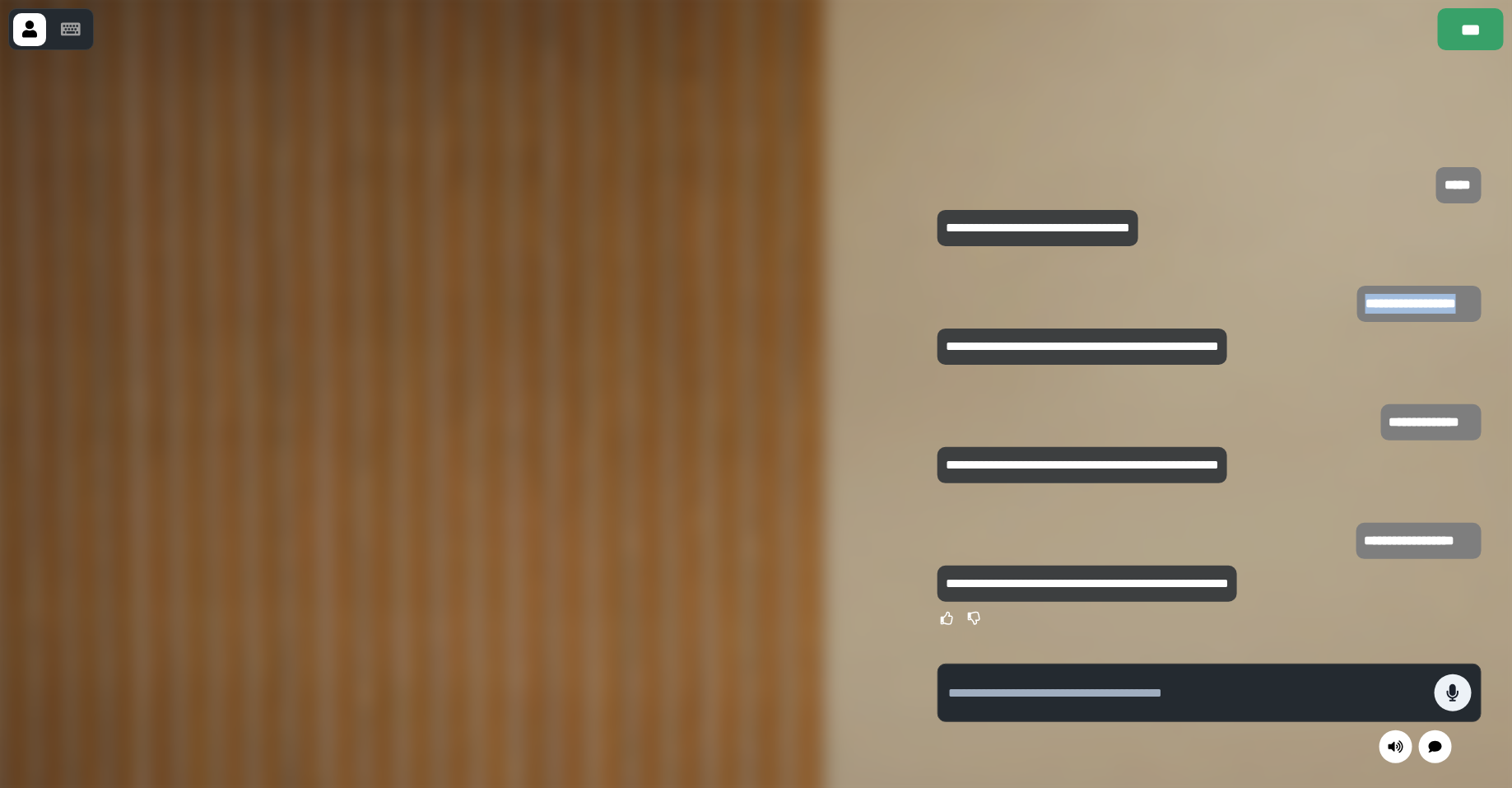 click on "**********" at bounding box center (1419, 304) 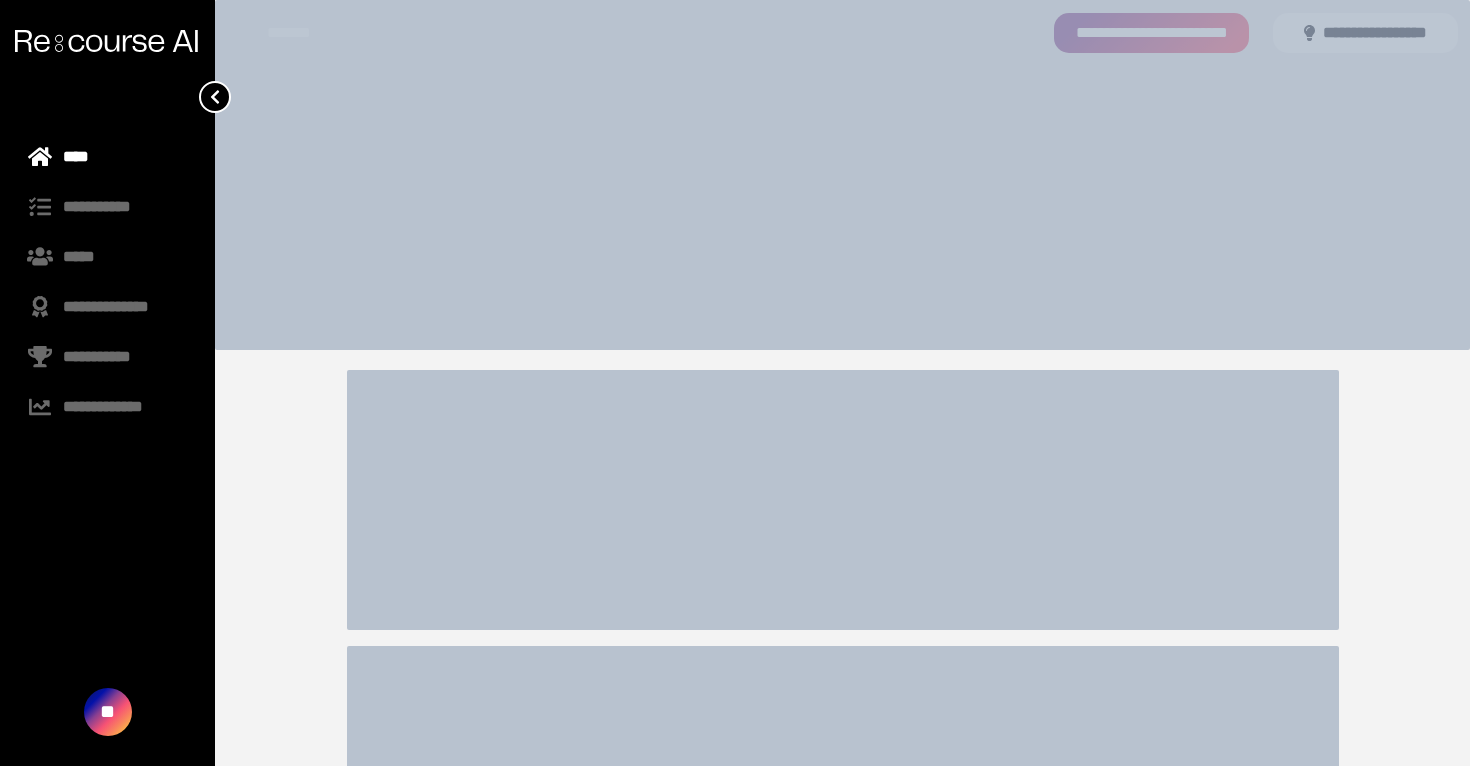 scroll, scrollTop: 0, scrollLeft: 0, axis: both 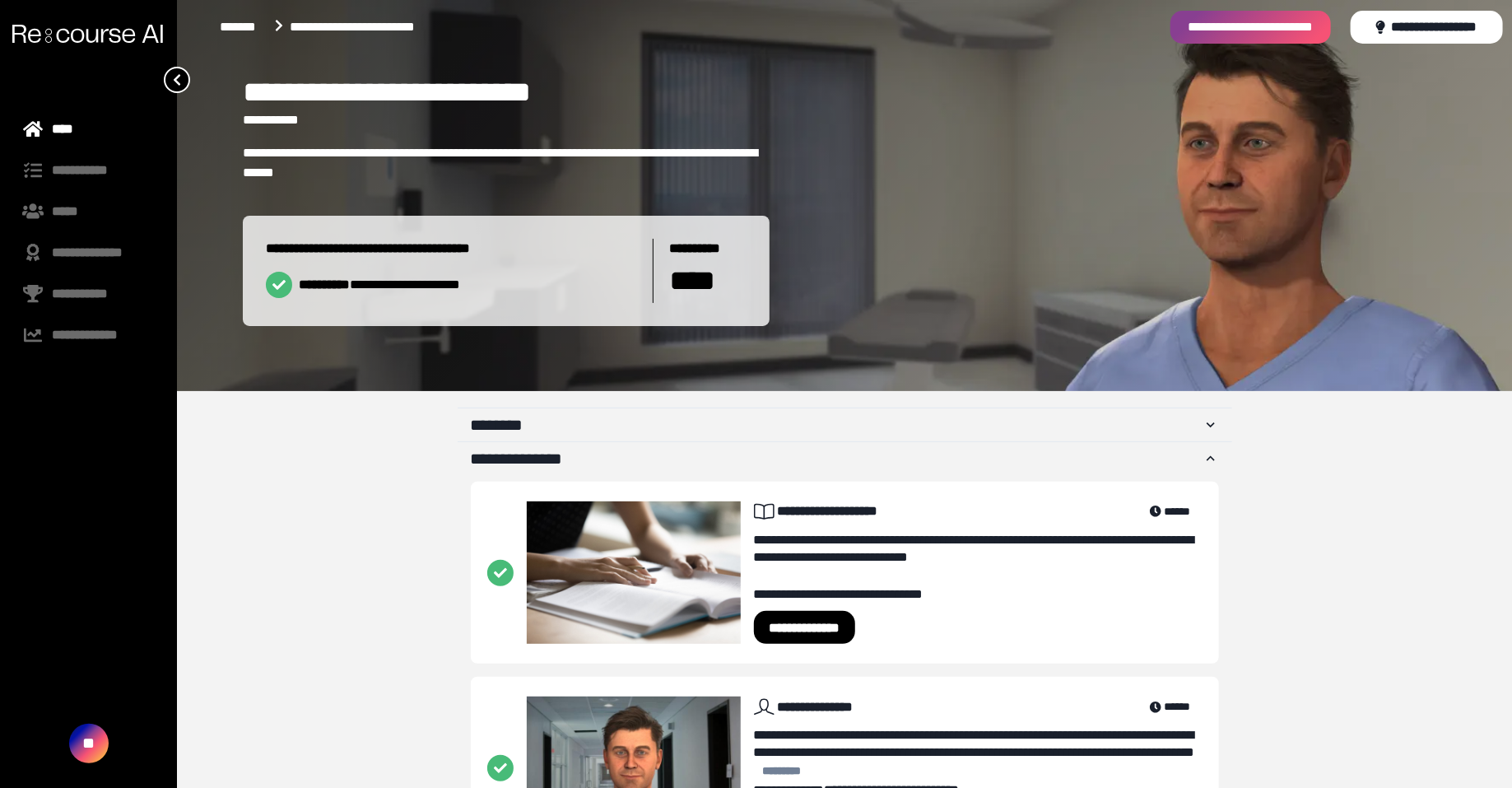 click at bounding box center [87, 34] 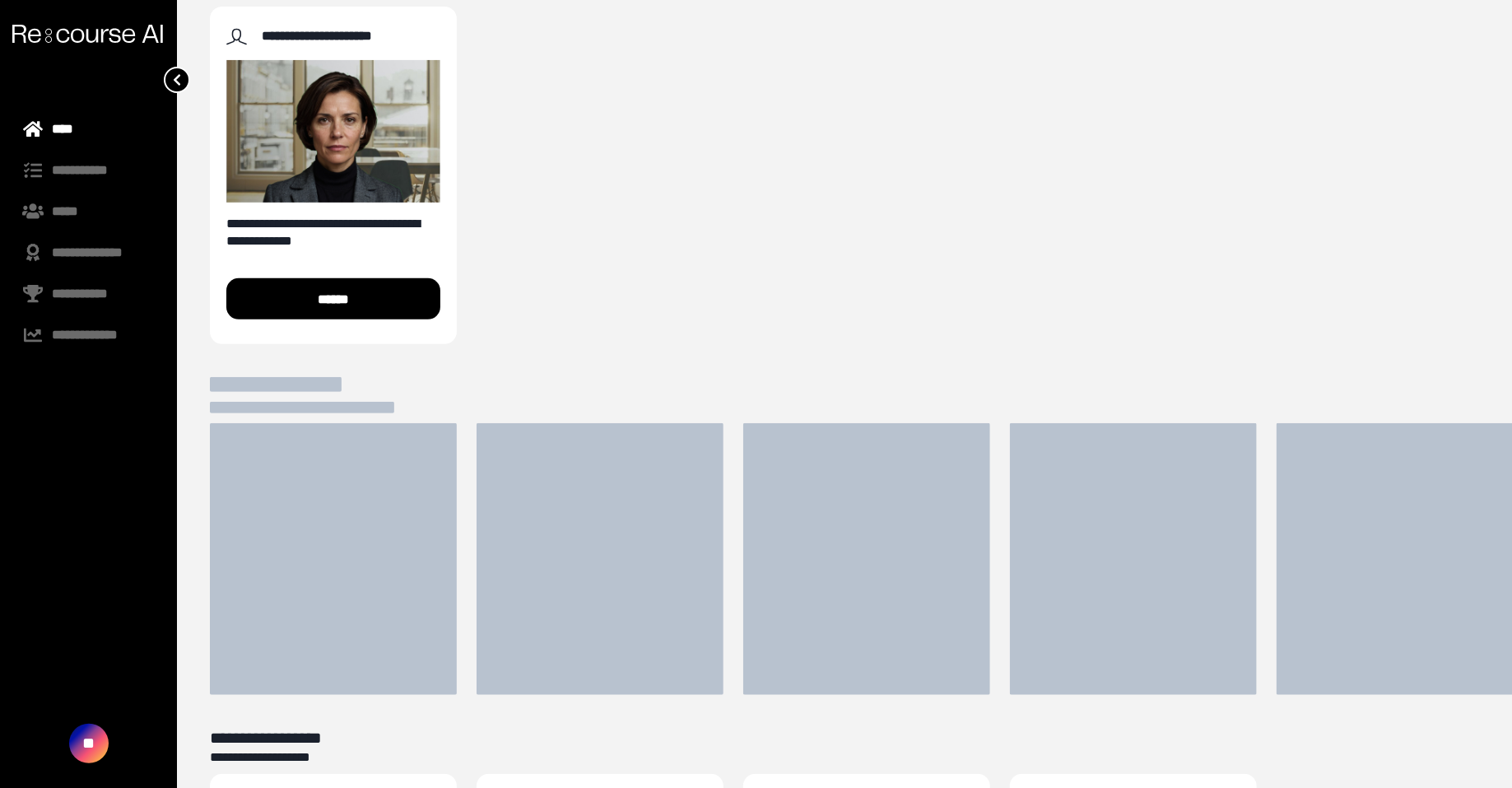 scroll, scrollTop: 292, scrollLeft: 0, axis: vertical 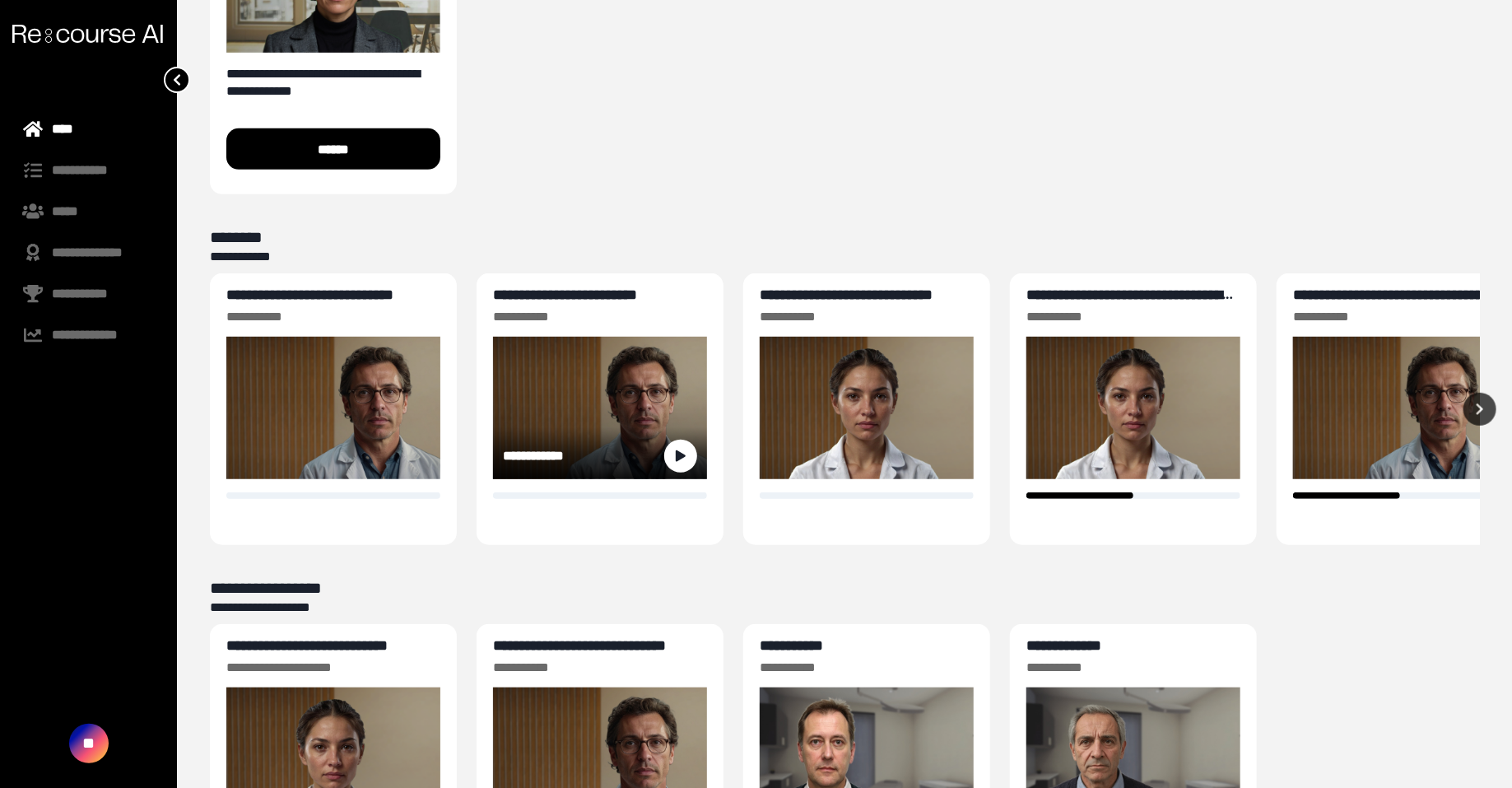 click on "**********" at bounding box center [565, 295] 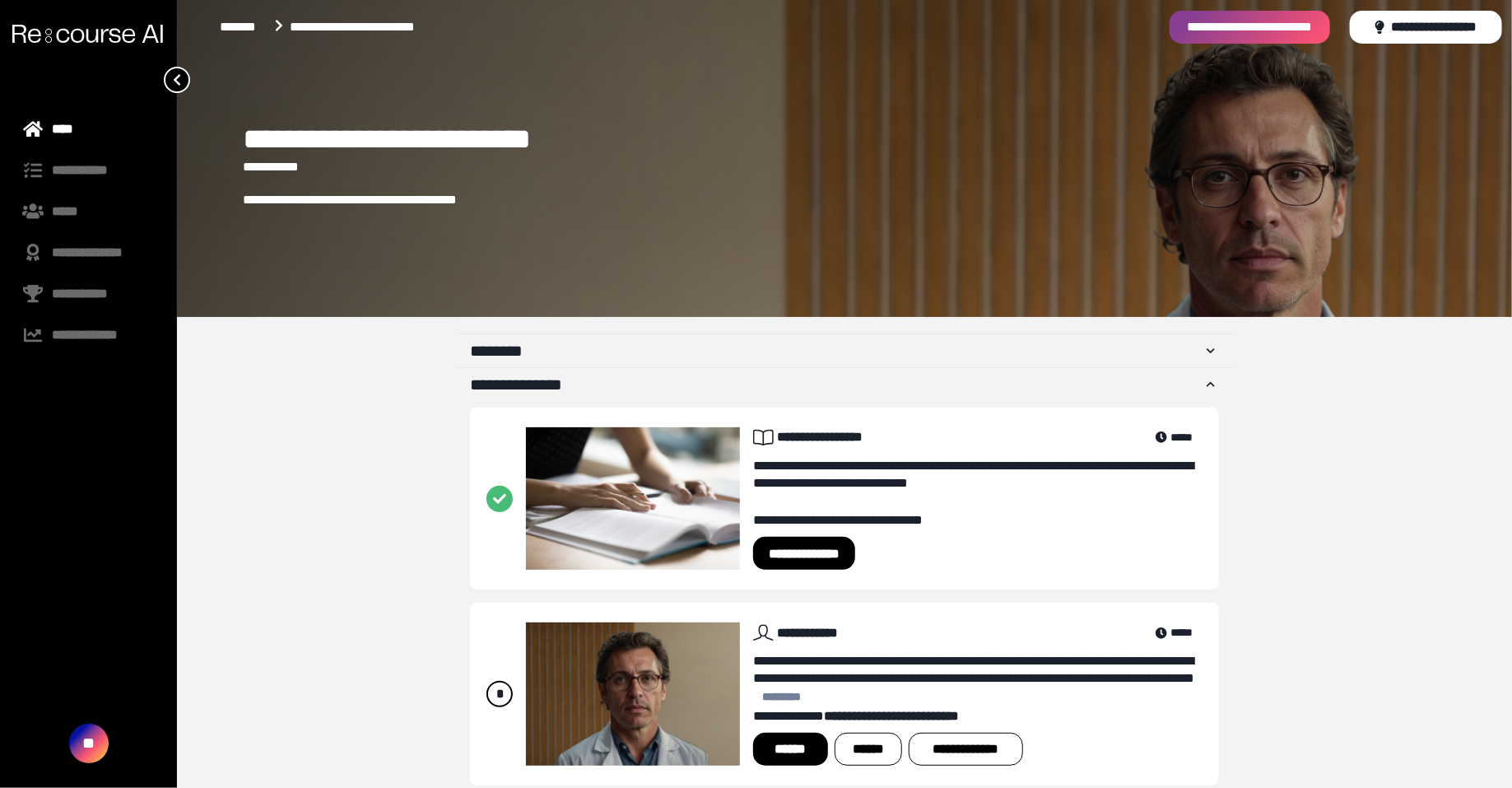 scroll, scrollTop: 30, scrollLeft: 0, axis: vertical 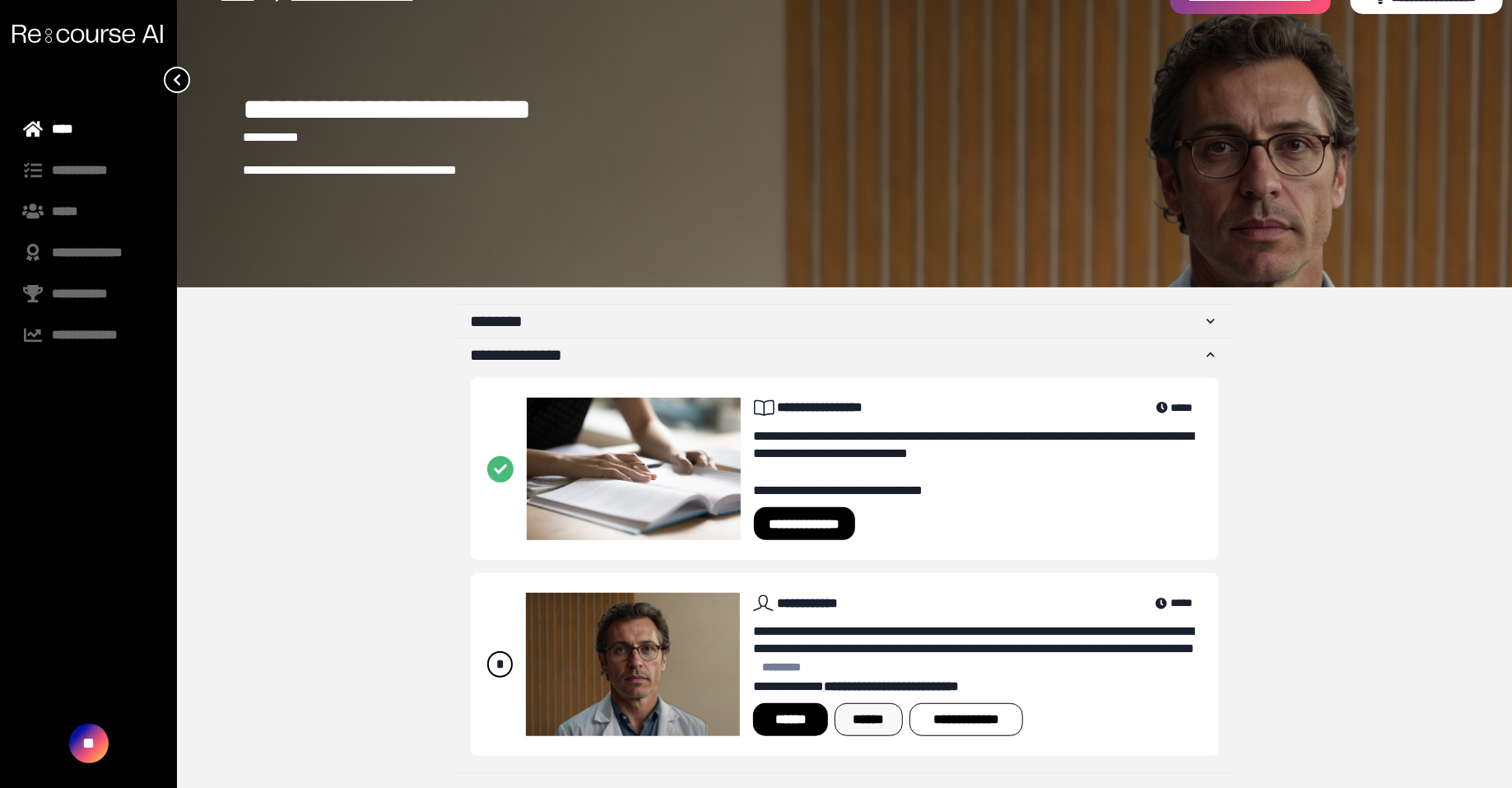 click on "******" at bounding box center (868, 720) 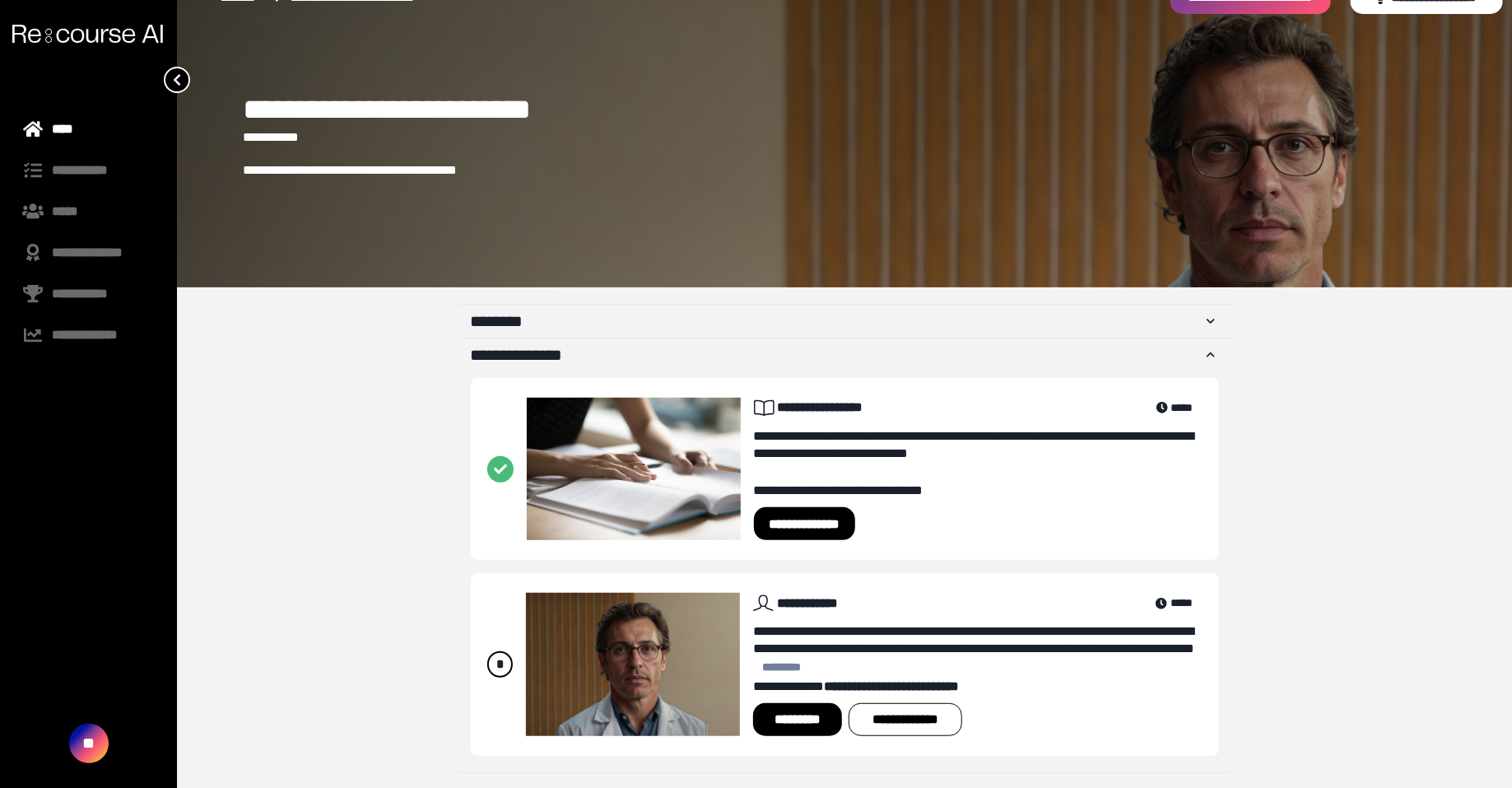 click on "*********" at bounding box center [797, 720] 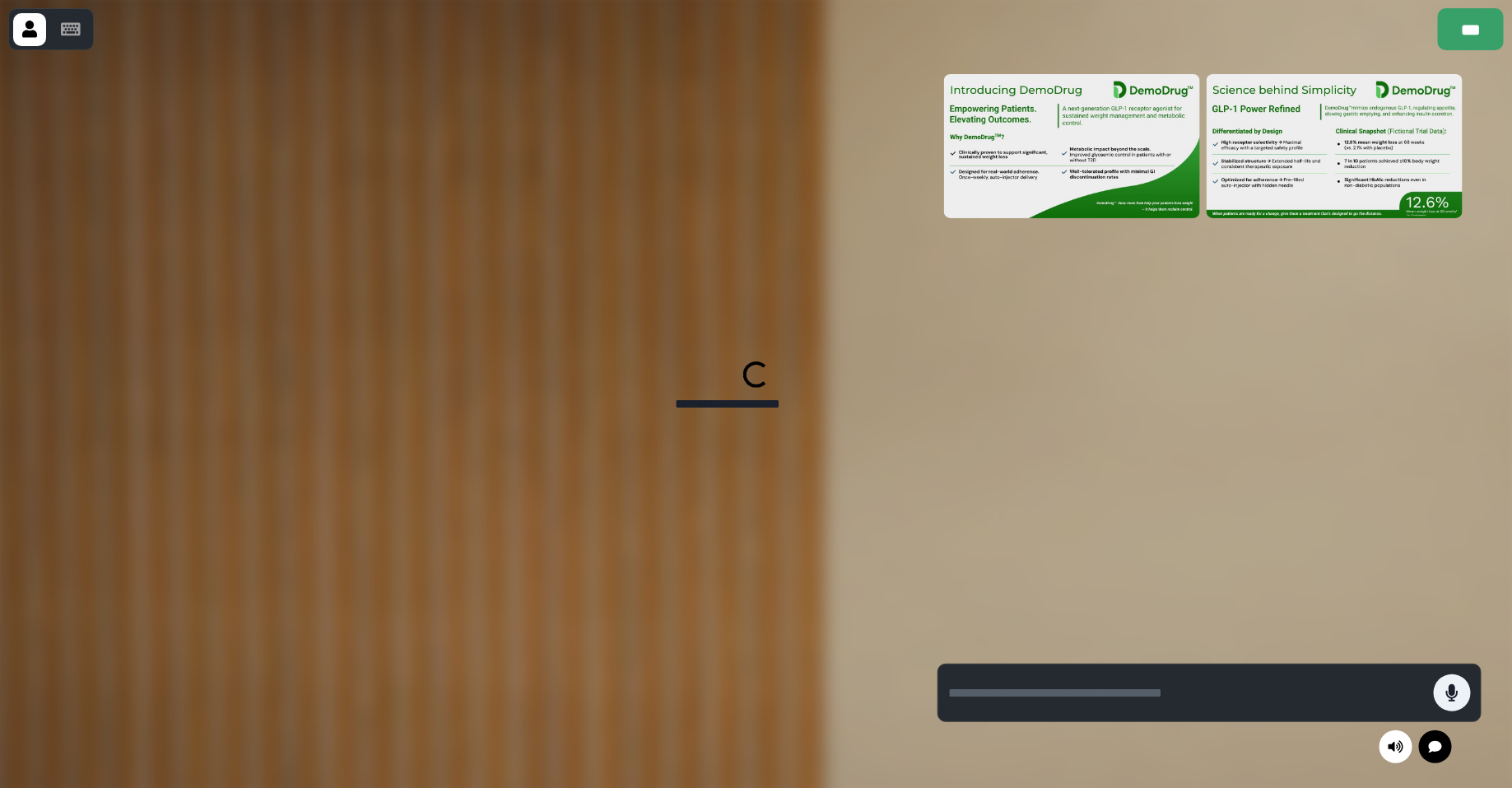 click at bounding box center [1203, 358] 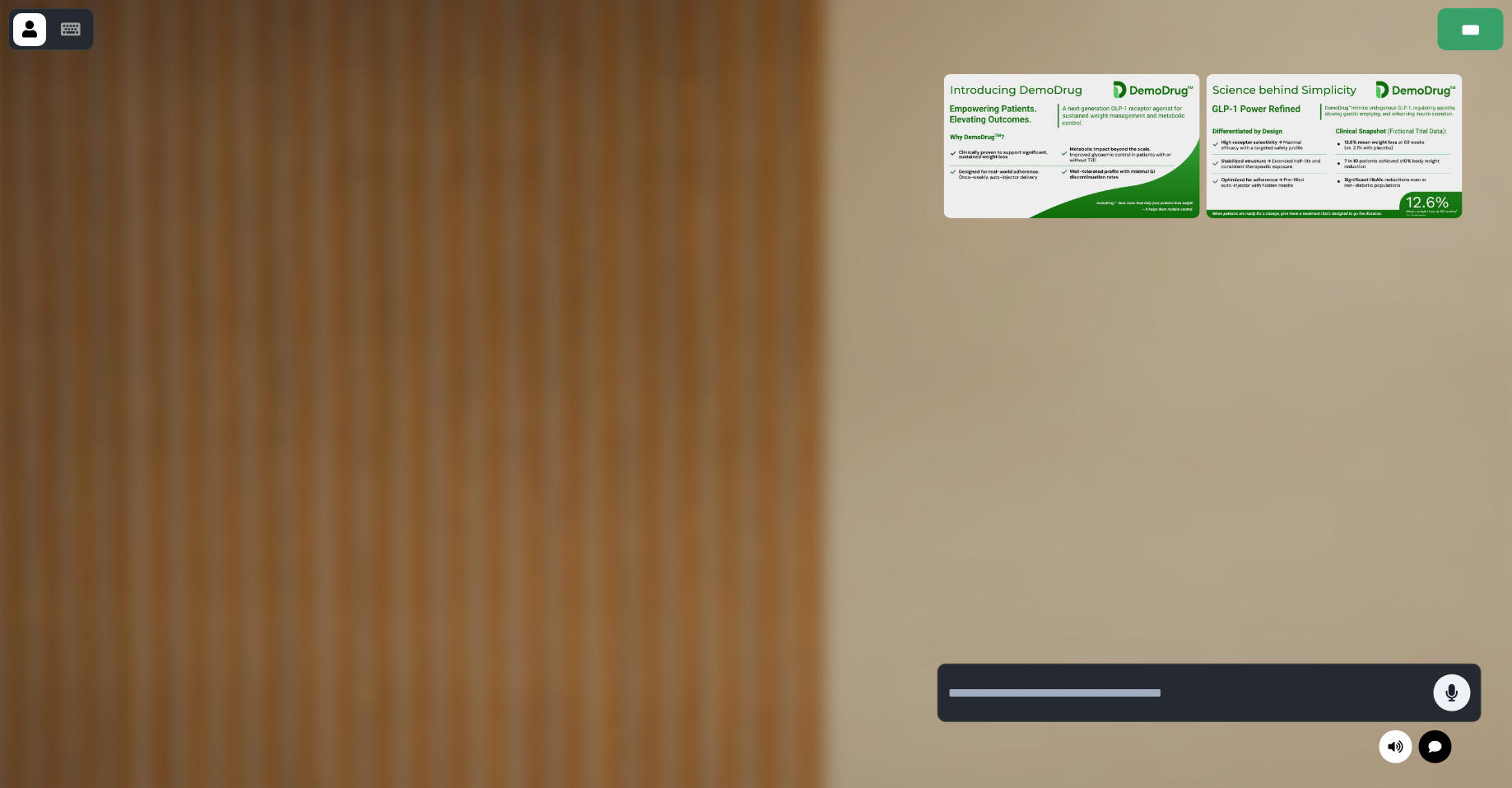 paste on "*****" 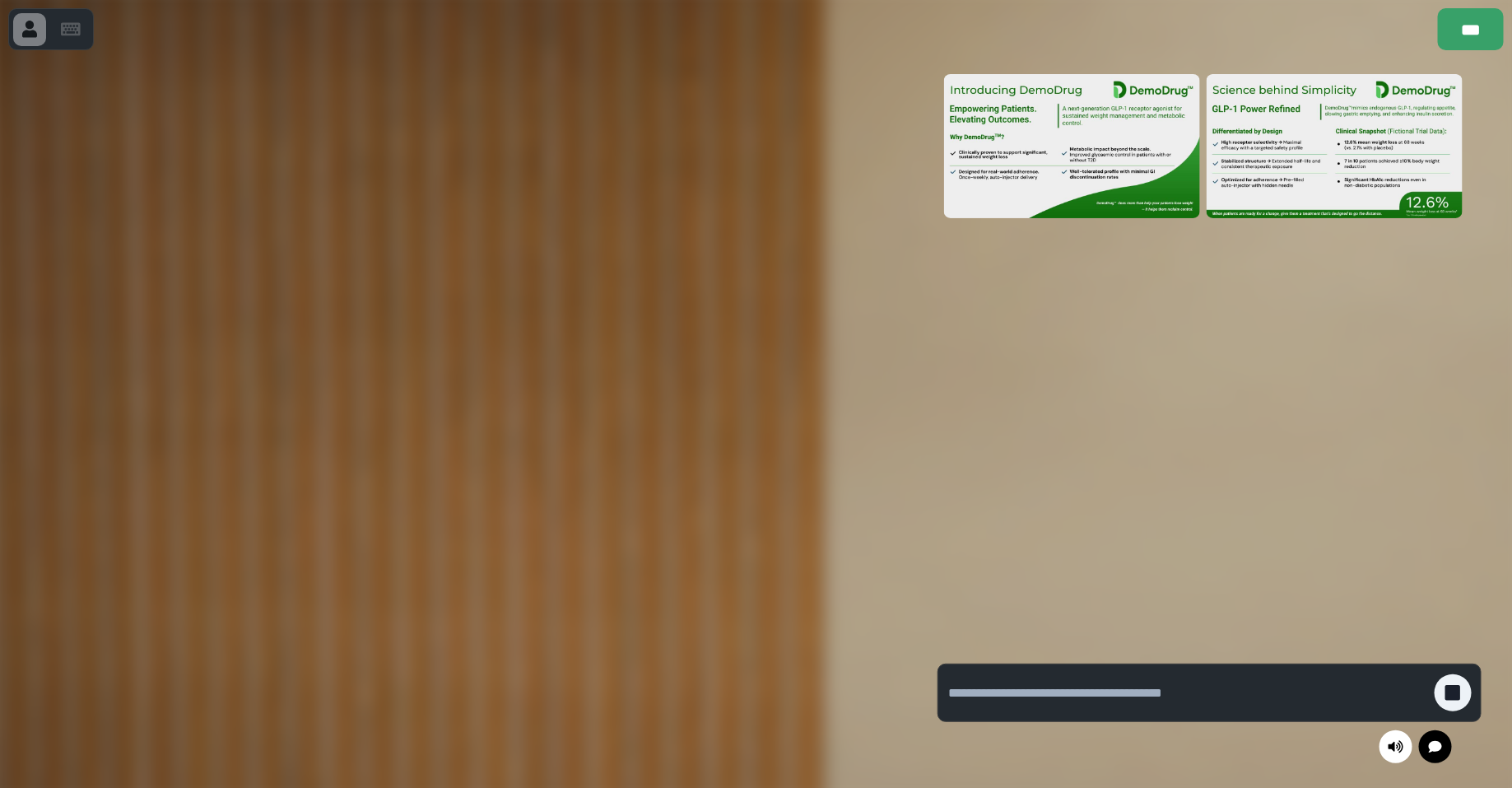 click at bounding box center (1191, 692) 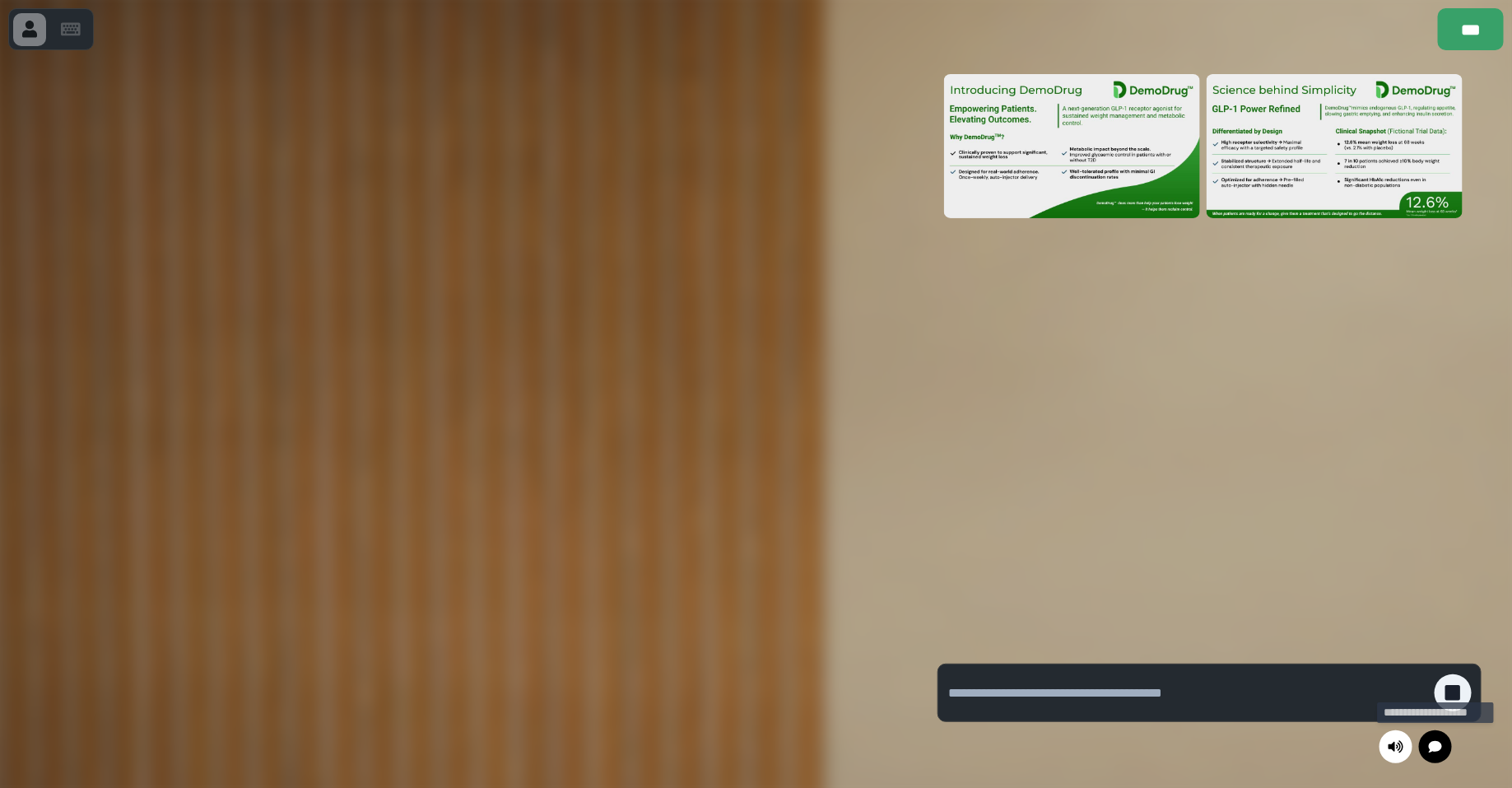 click at bounding box center [1435, 747] 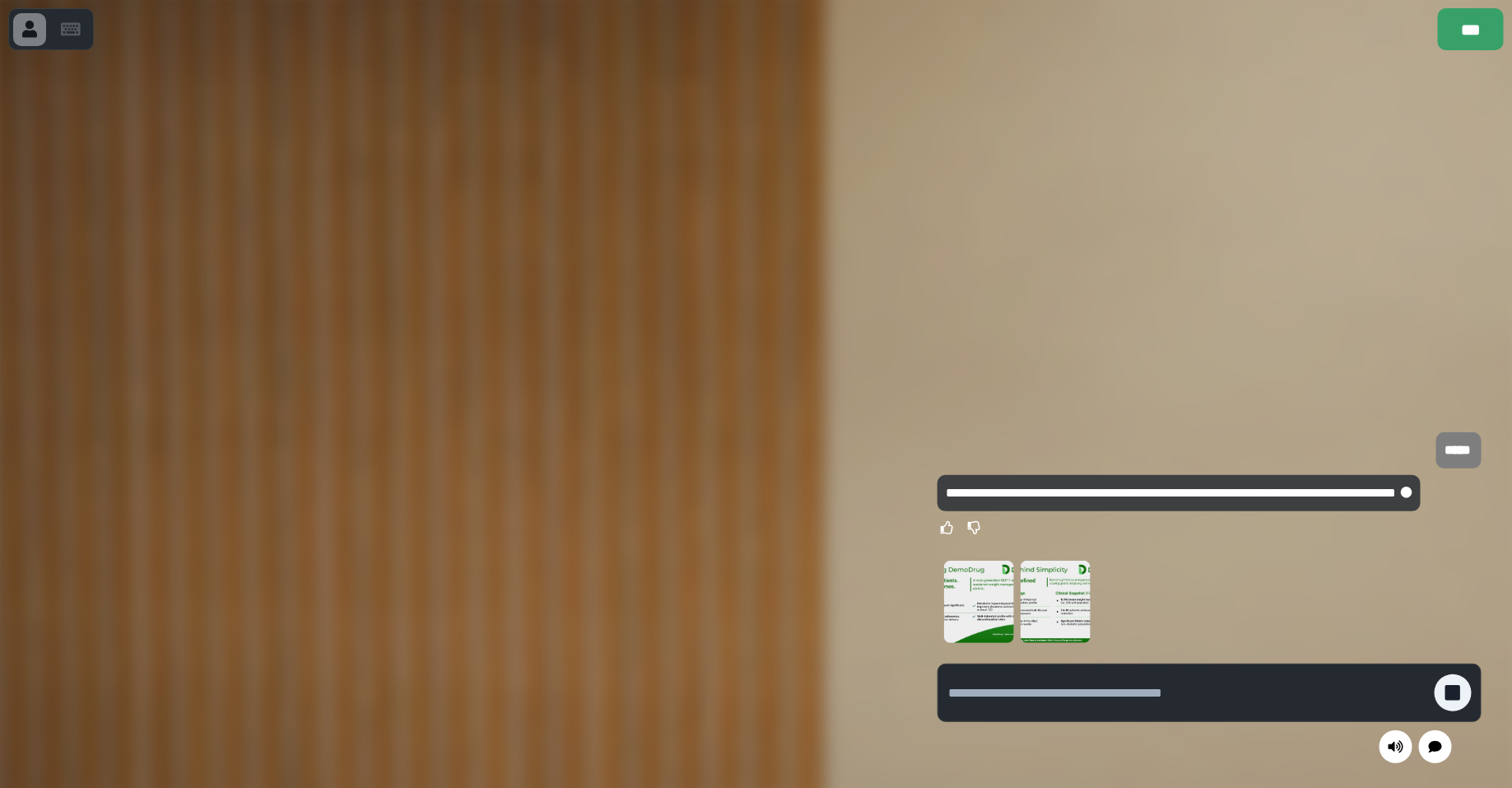 click at bounding box center (1187, 693) 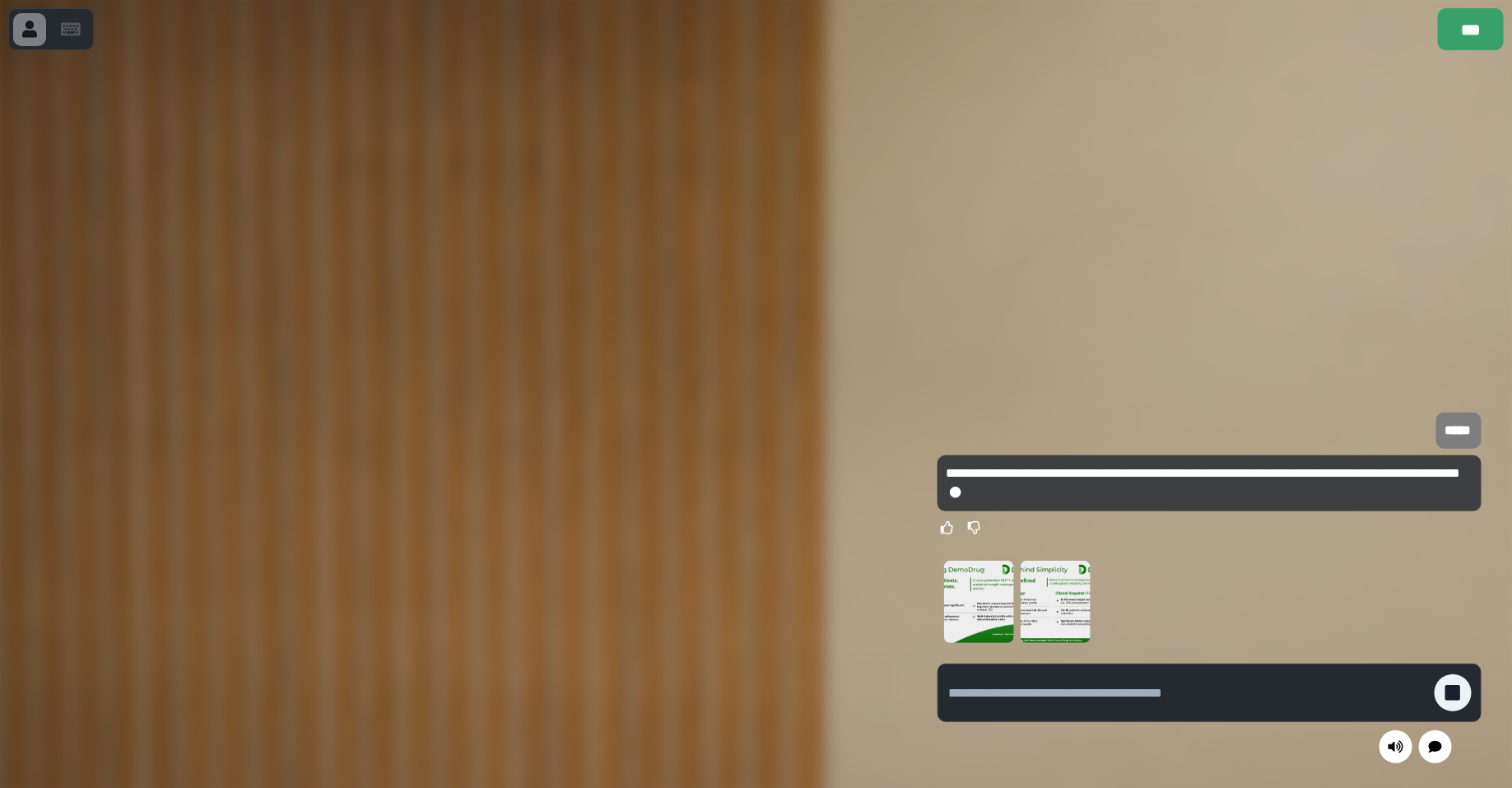 paste on "**********" 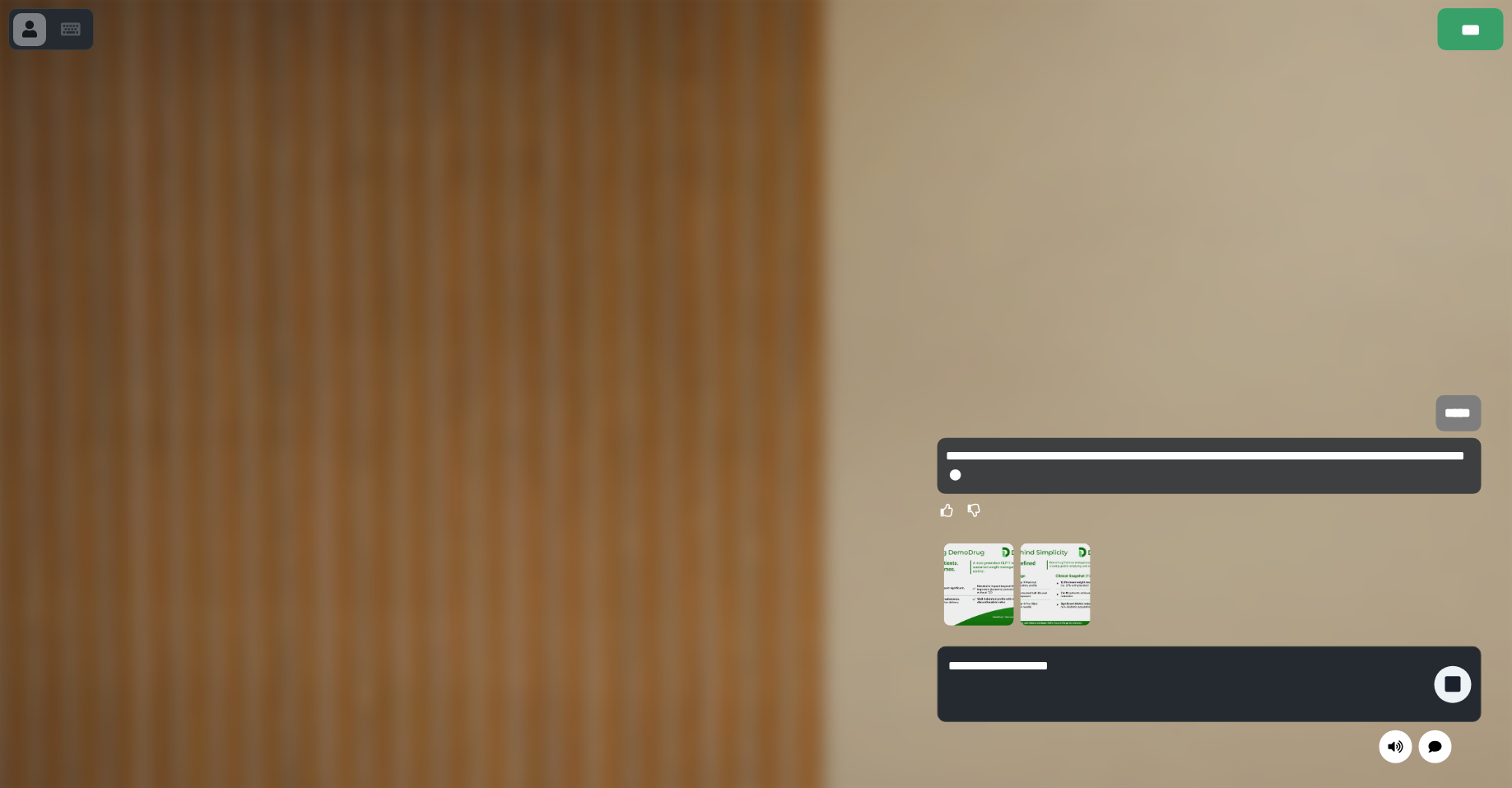 type 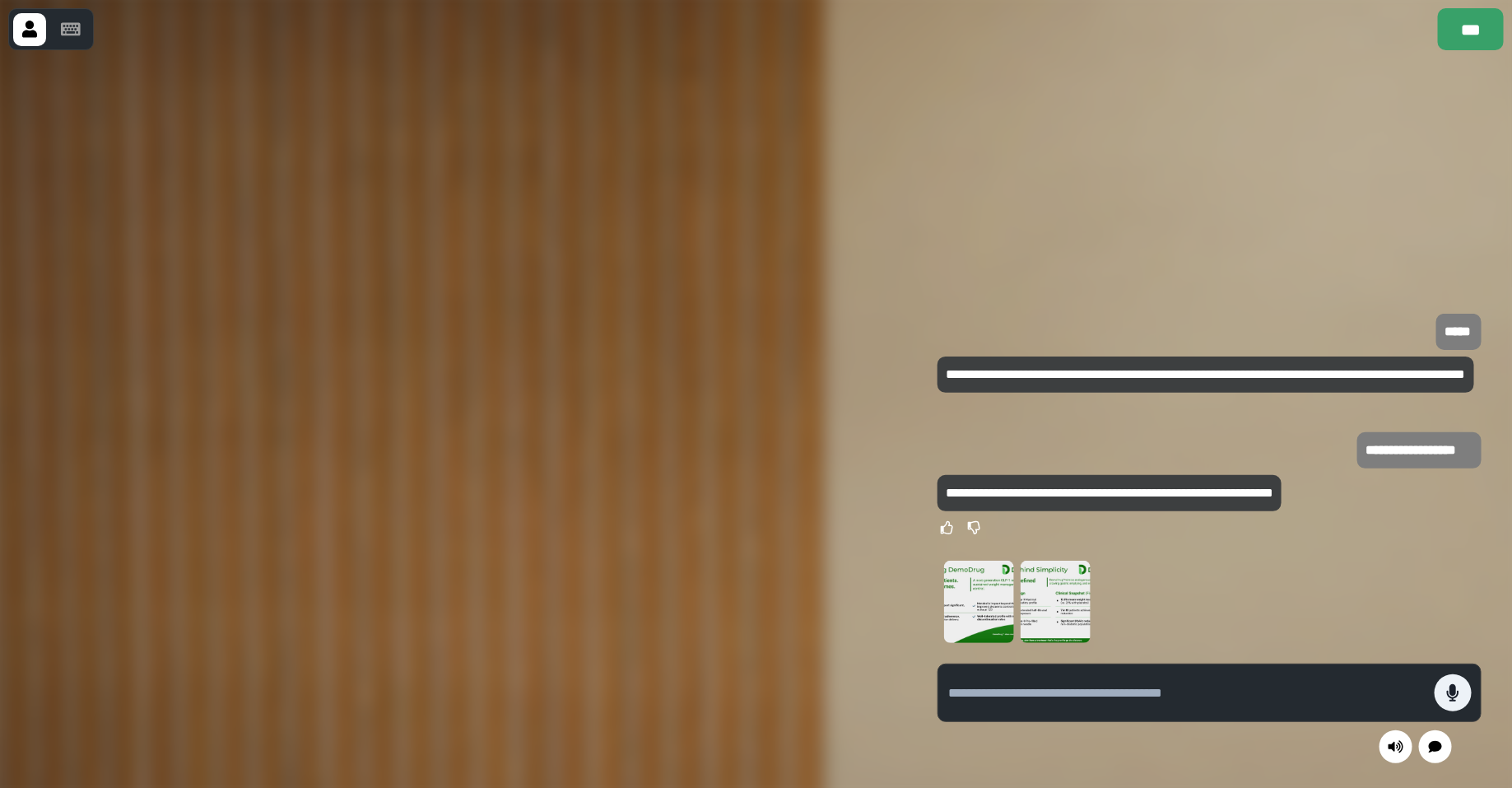 click at bounding box center (454, 418) 